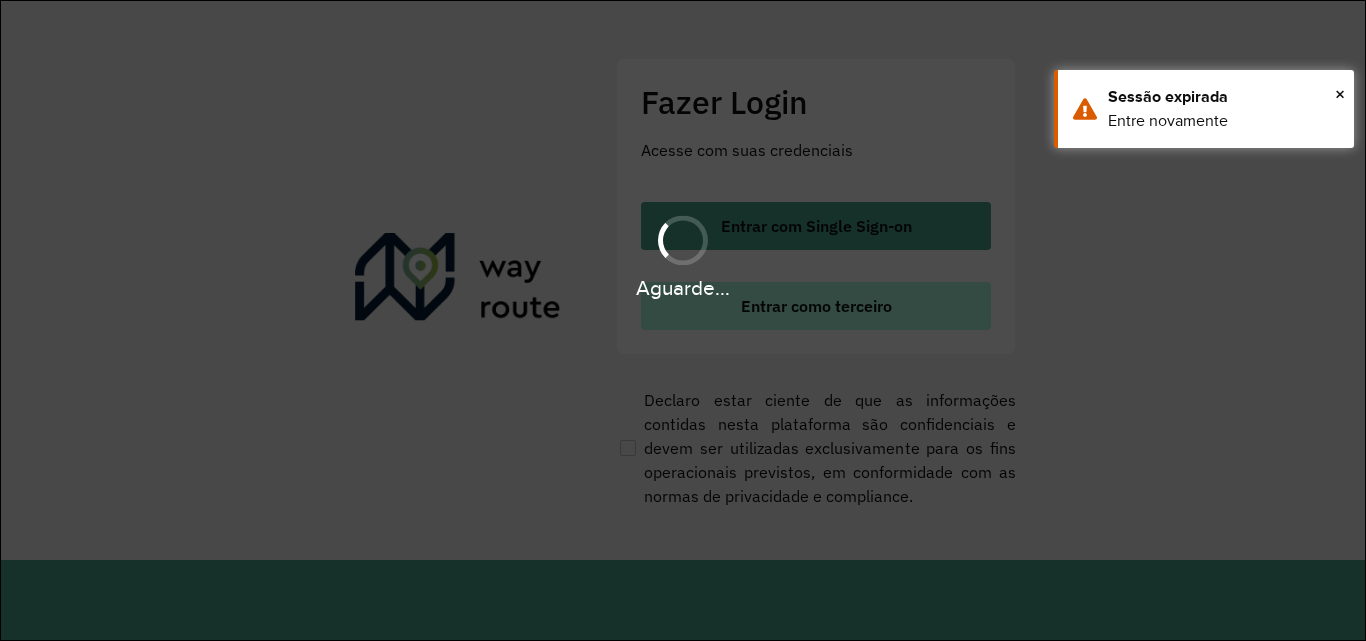 scroll, scrollTop: 0, scrollLeft: 0, axis: both 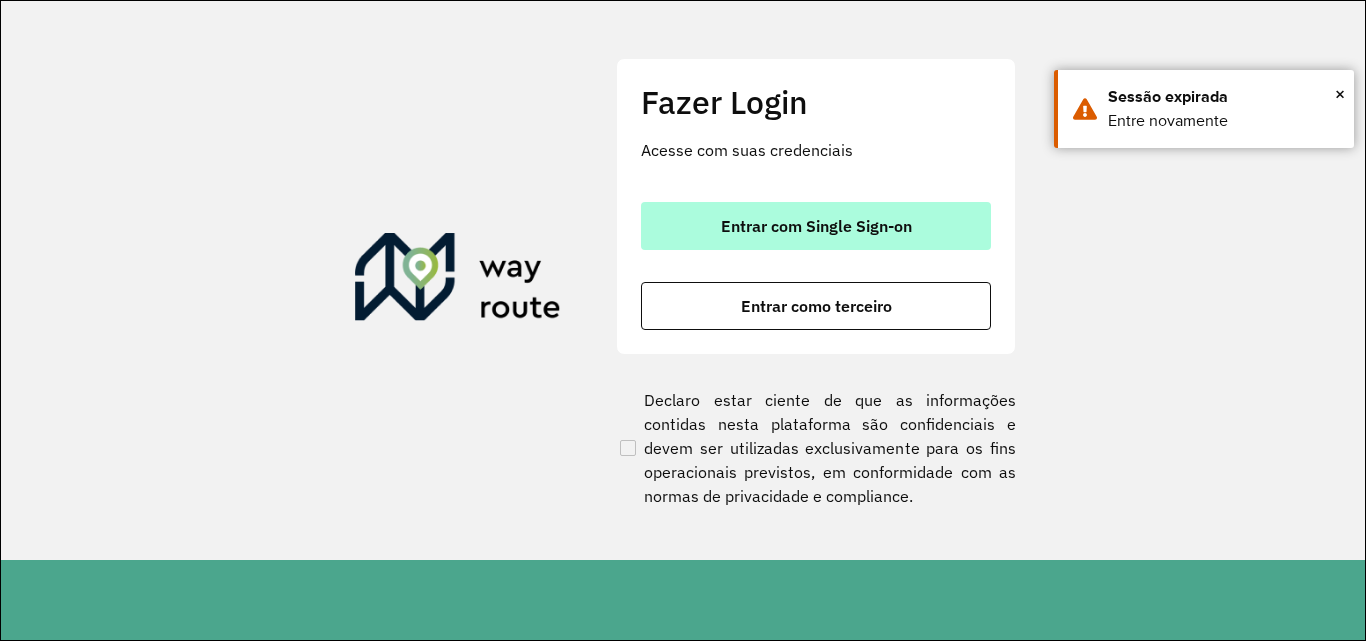 click on "Entrar com Single Sign-on" at bounding box center [816, 226] 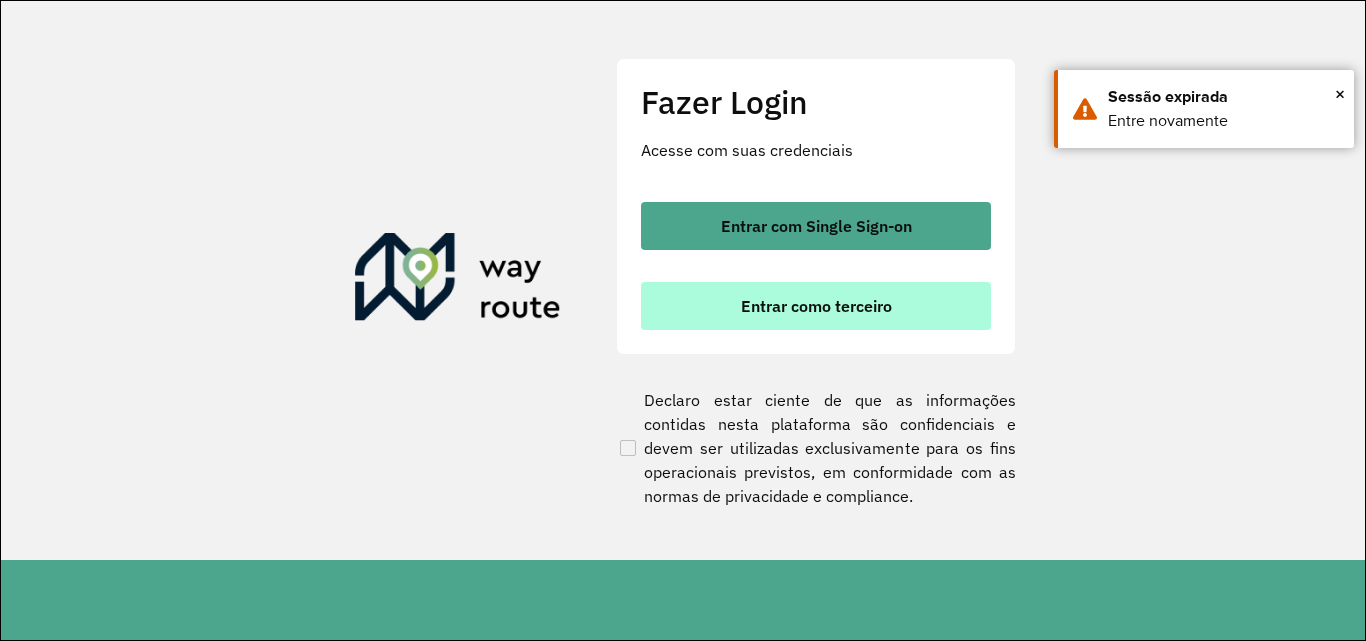 click on "Entrar como terceiro" at bounding box center [816, 306] 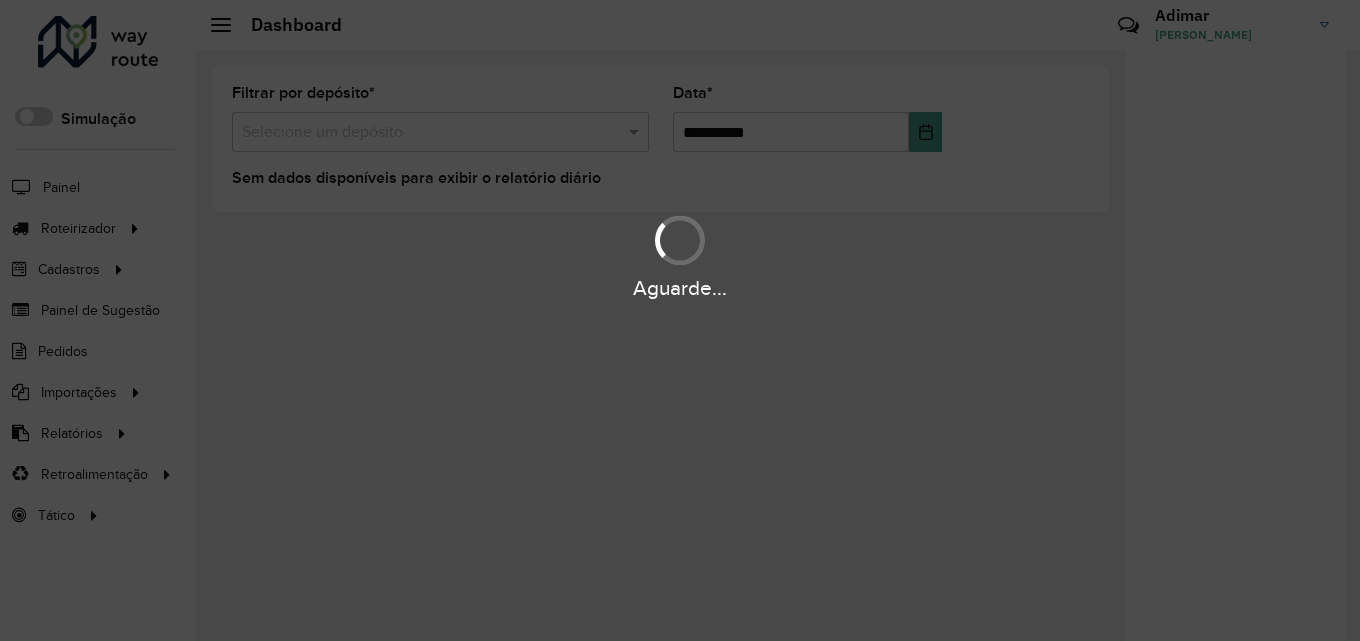 scroll, scrollTop: 0, scrollLeft: 0, axis: both 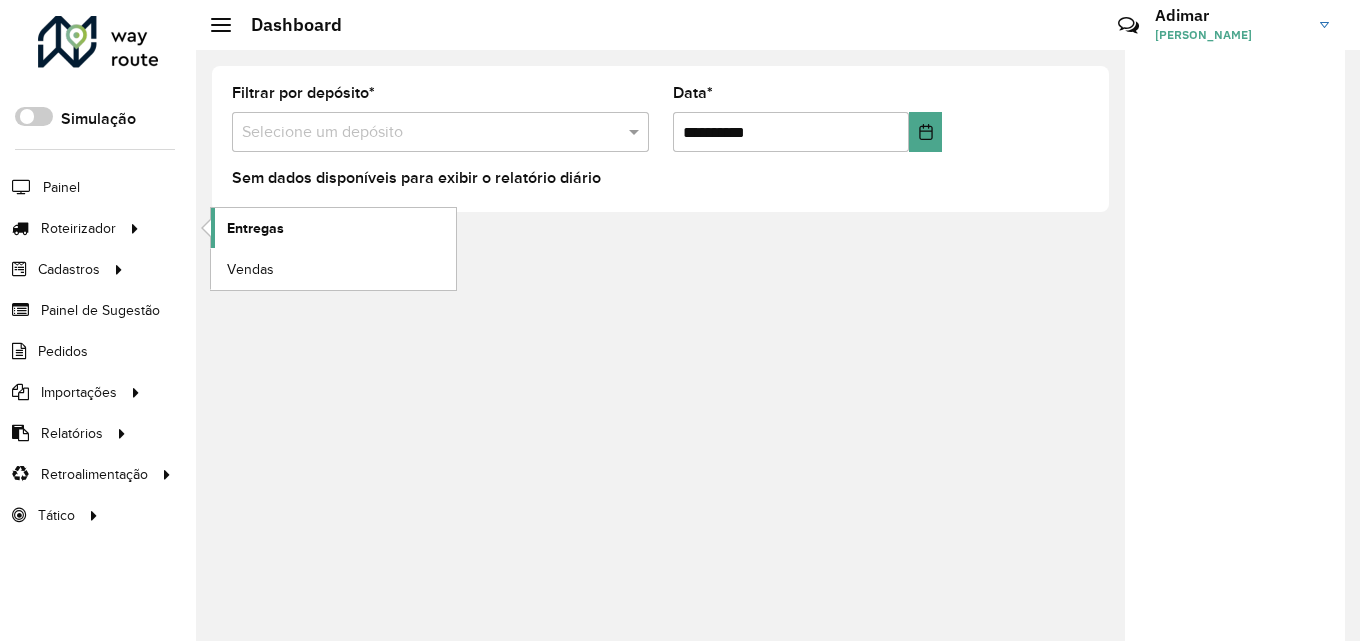 click on "Entregas" 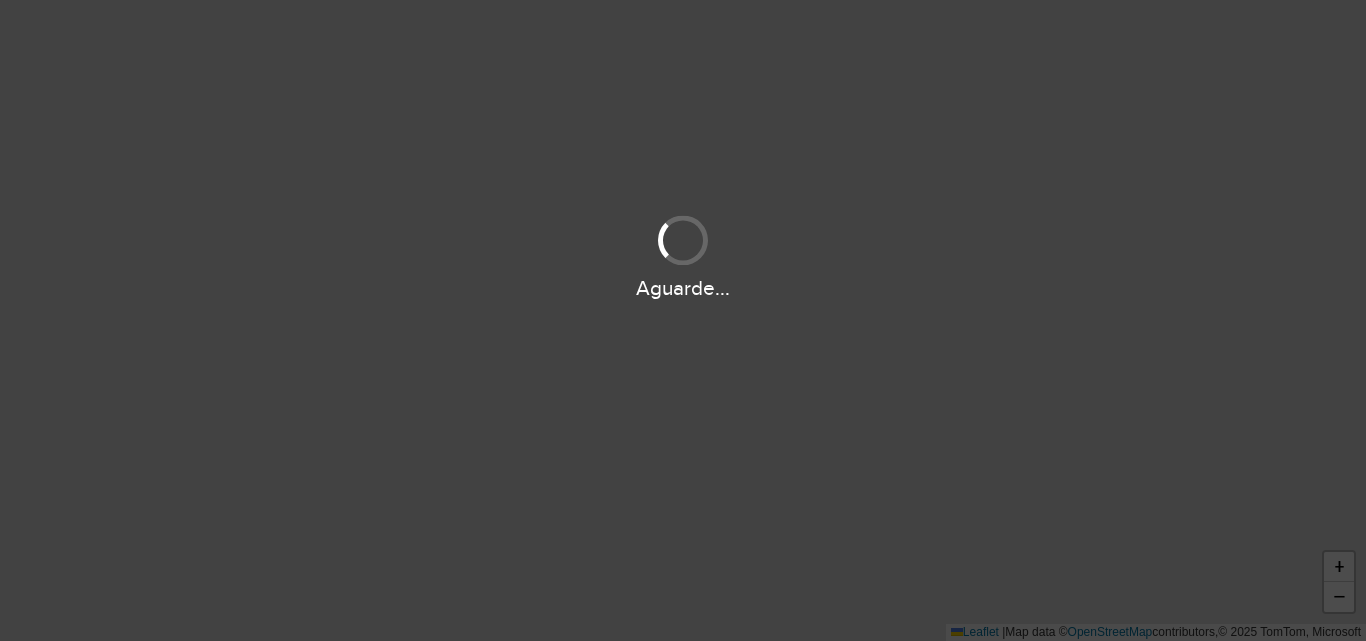 scroll, scrollTop: 0, scrollLeft: 0, axis: both 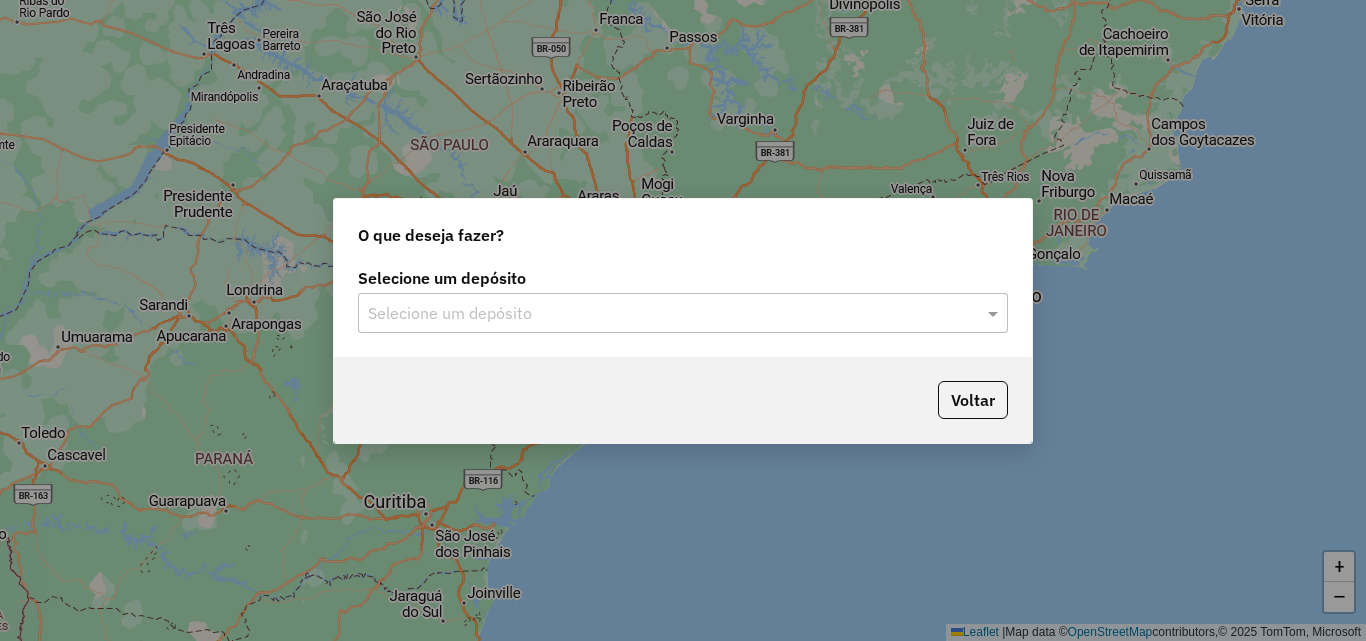click 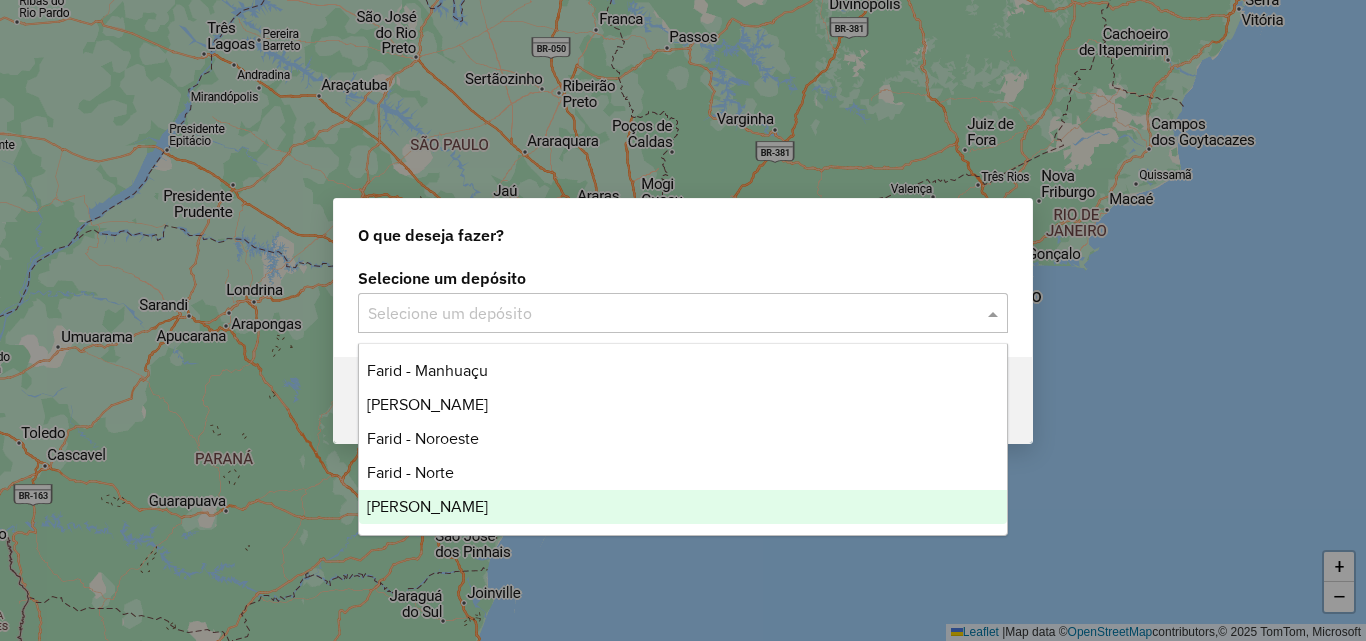 click on "[PERSON_NAME]" at bounding box center [683, 507] 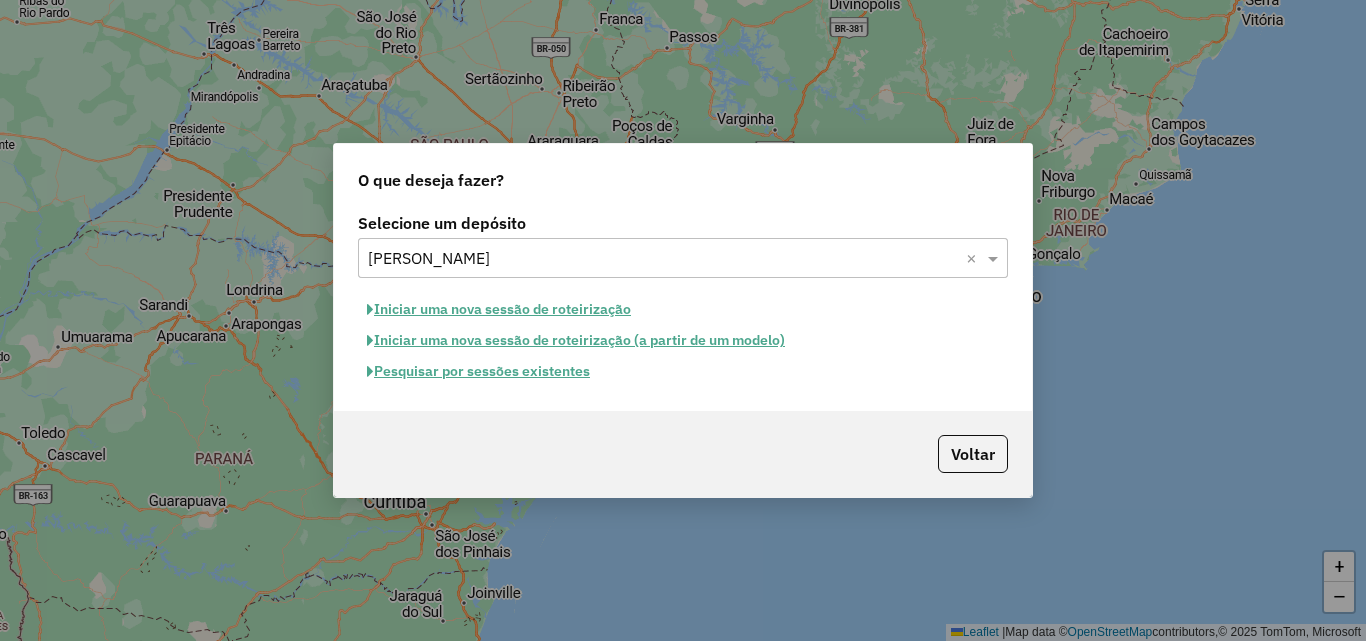 click on "Iniciar uma nova sessão de roteirização" 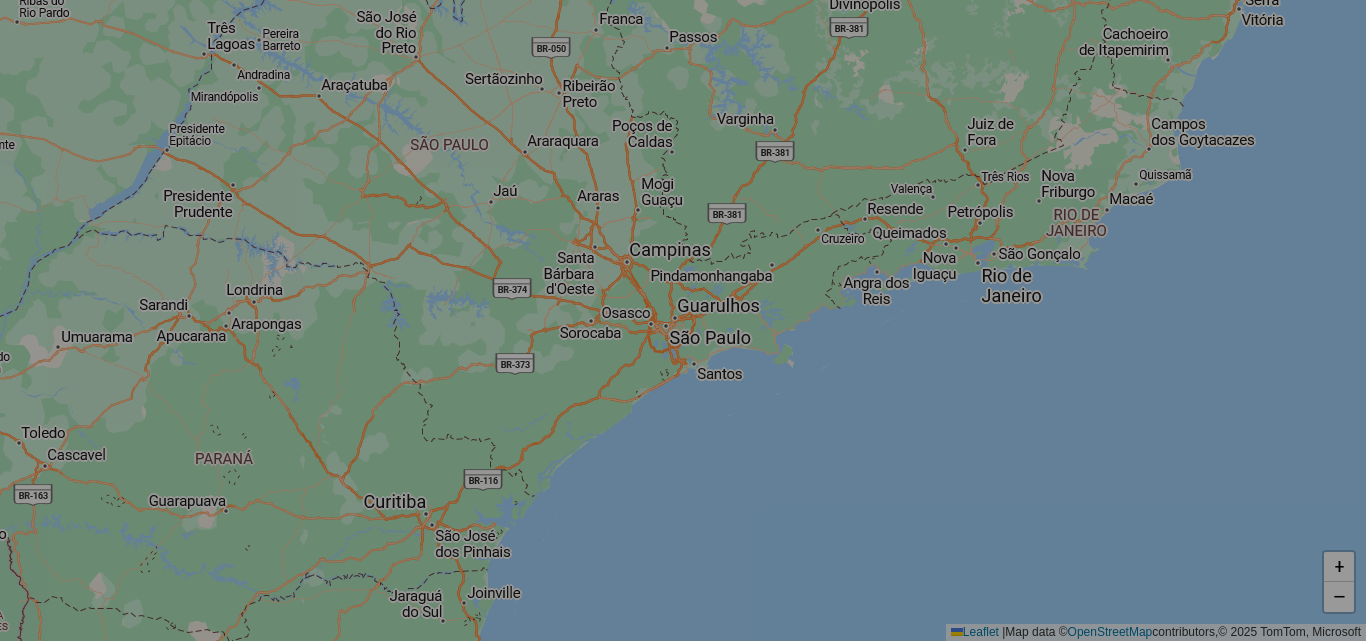 select on "*" 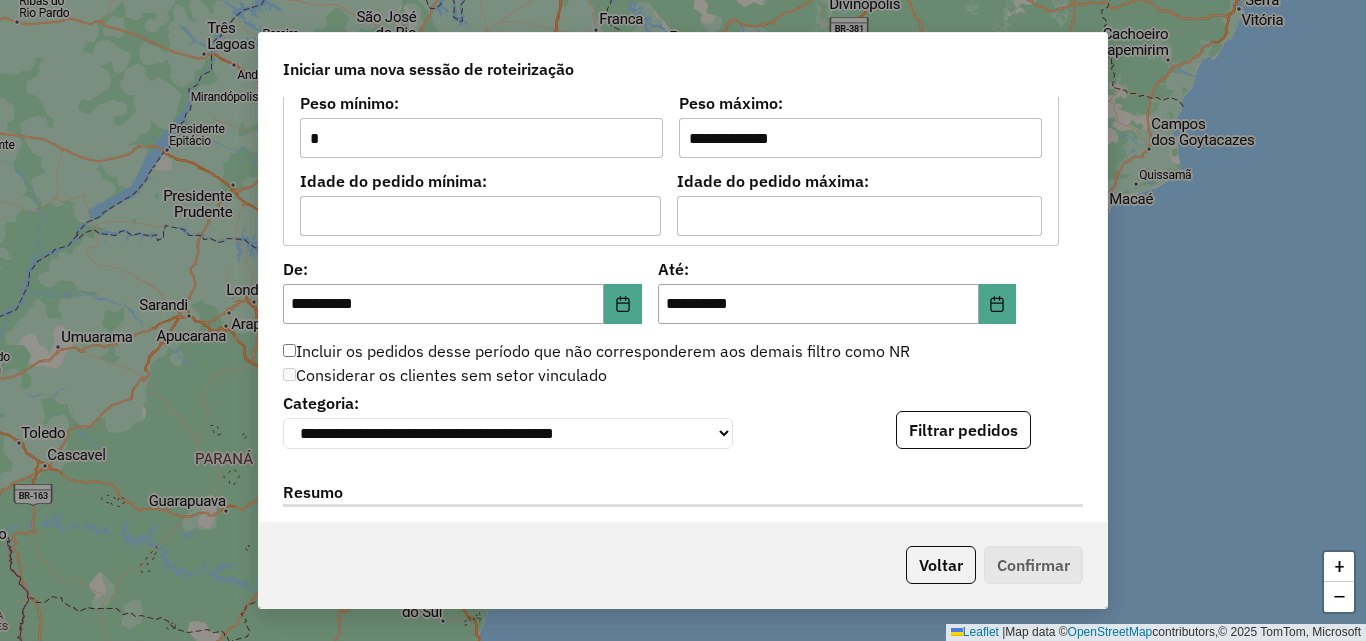 scroll, scrollTop: 1800, scrollLeft: 0, axis: vertical 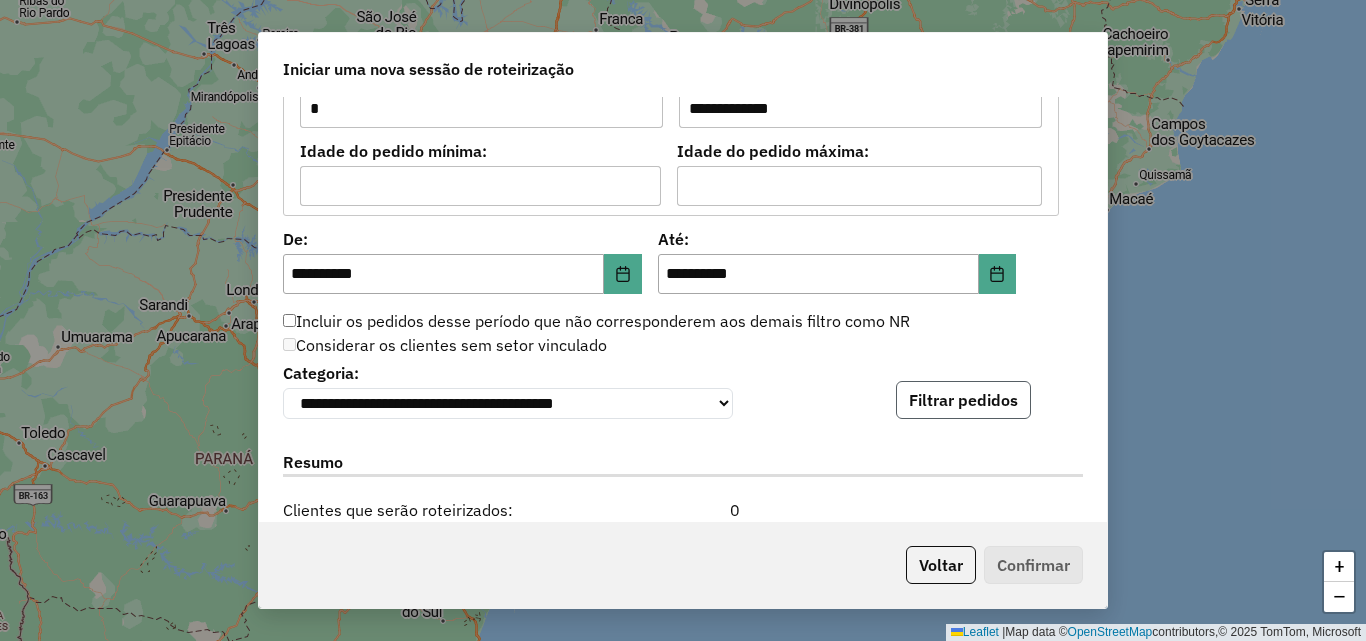 click on "Filtrar pedidos" 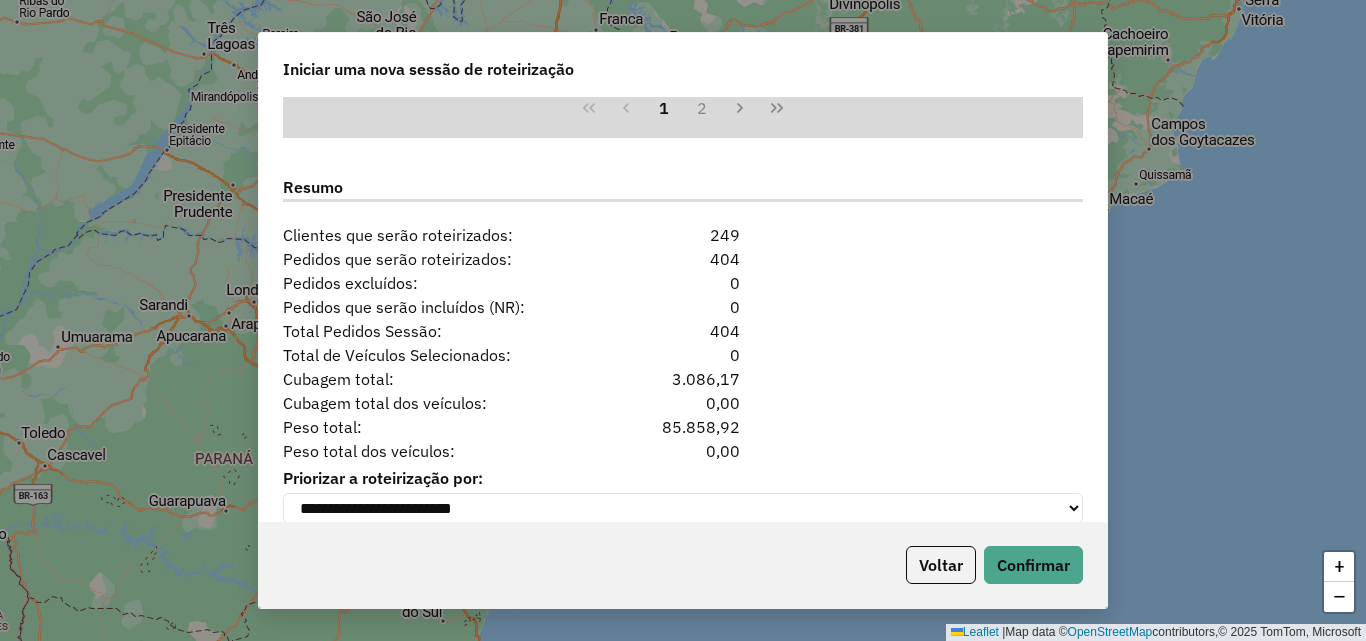 scroll, scrollTop: 2524, scrollLeft: 0, axis: vertical 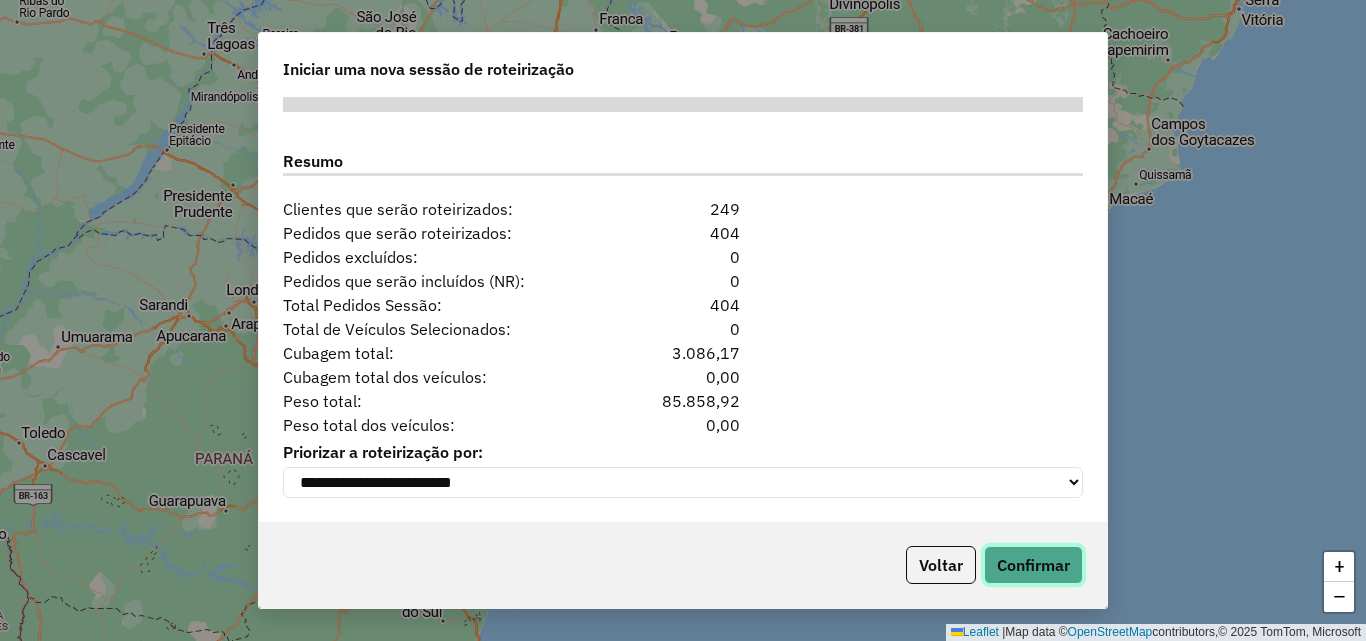 click on "Confirmar" 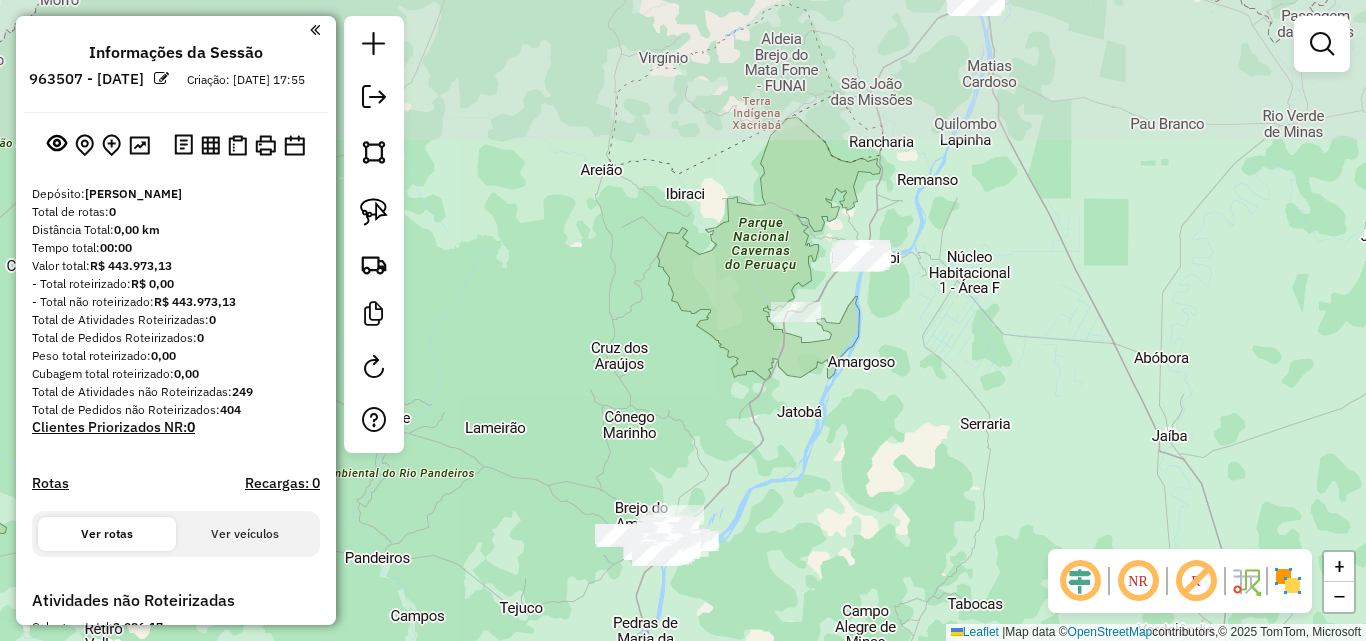 drag, startPoint x: 886, startPoint y: 244, endPoint x: 858, endPoint y: 461, distance: 218.799 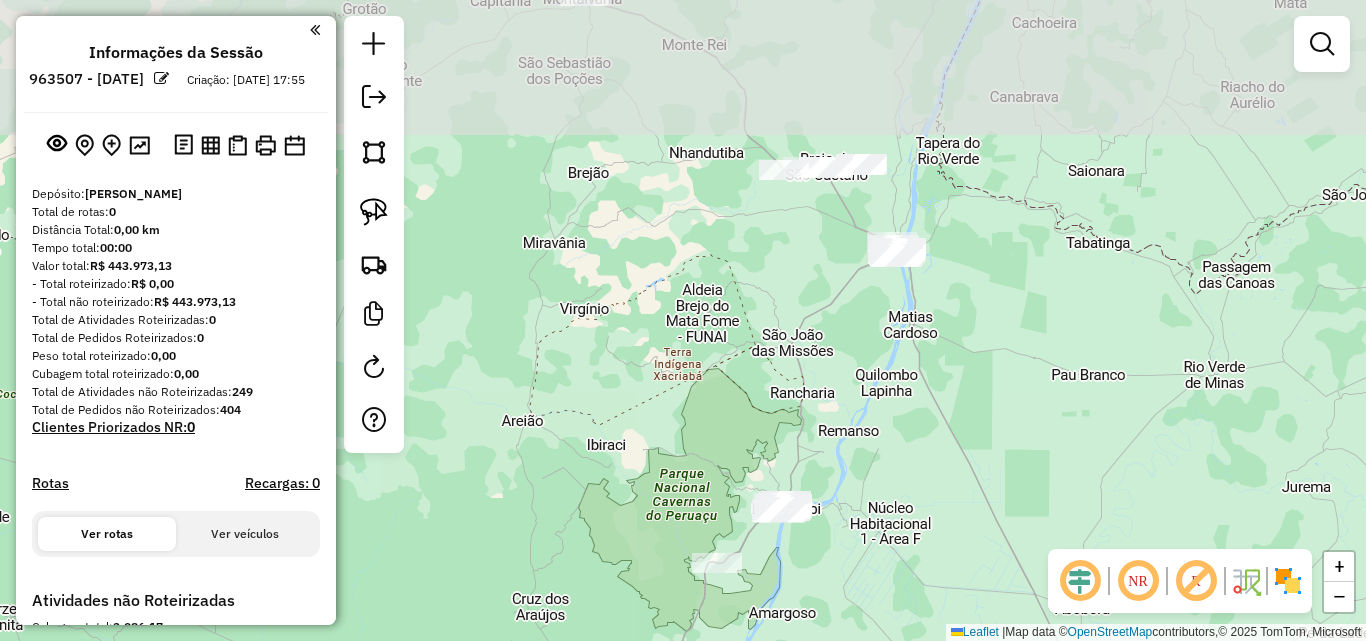 drag, startPoint x: 994, startPoint y: 151, endPoint x: 909, endPoint y: 426, distance: 287.83676 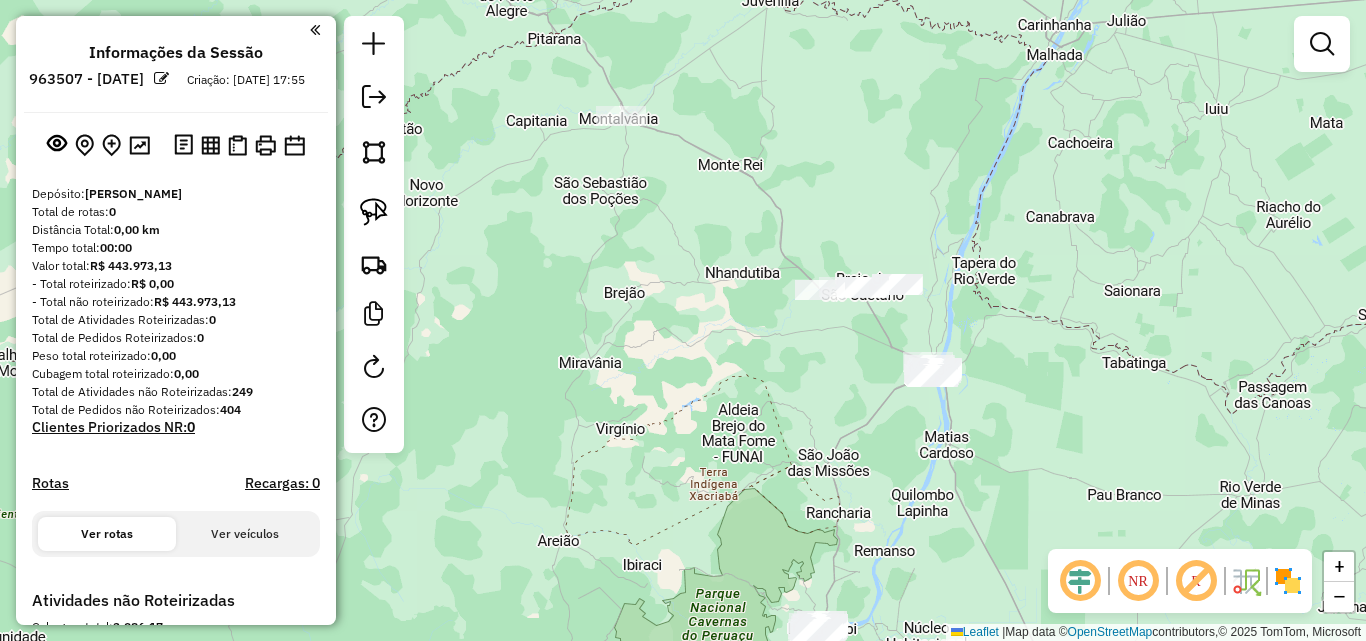 drag, startPoint x: 983, startPoint y: 216, endPoint x: 1028, endPoint y: 305, distance: 99.72964 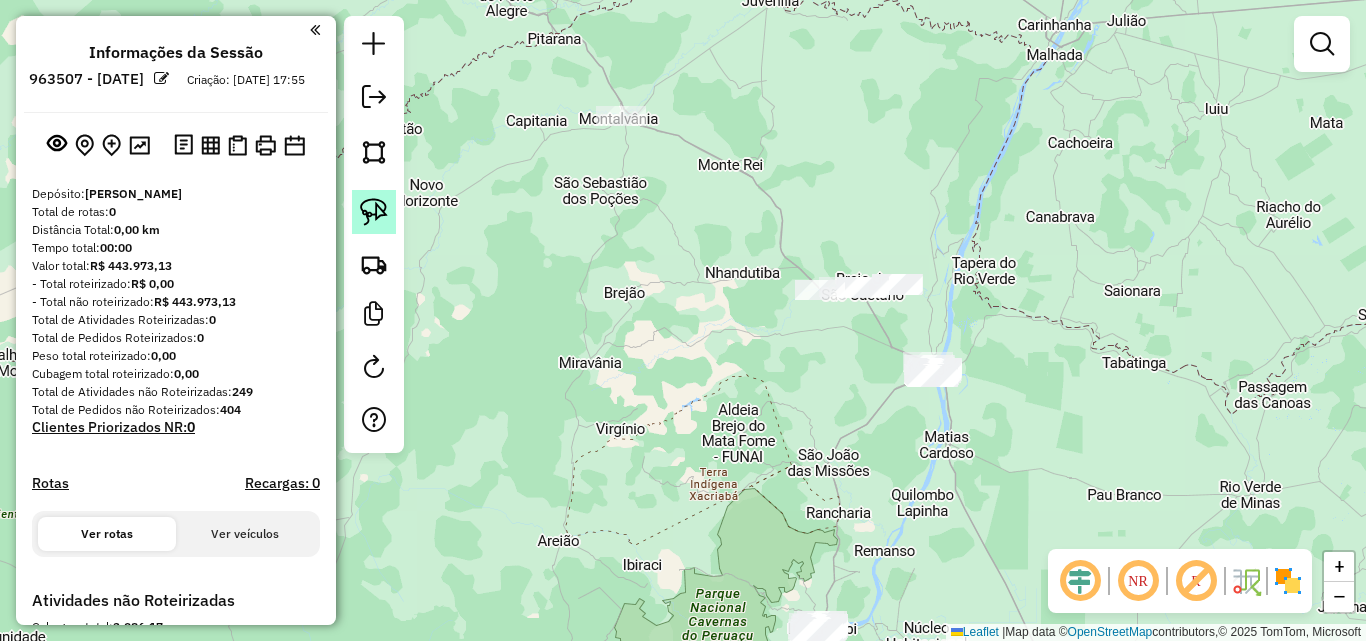 click 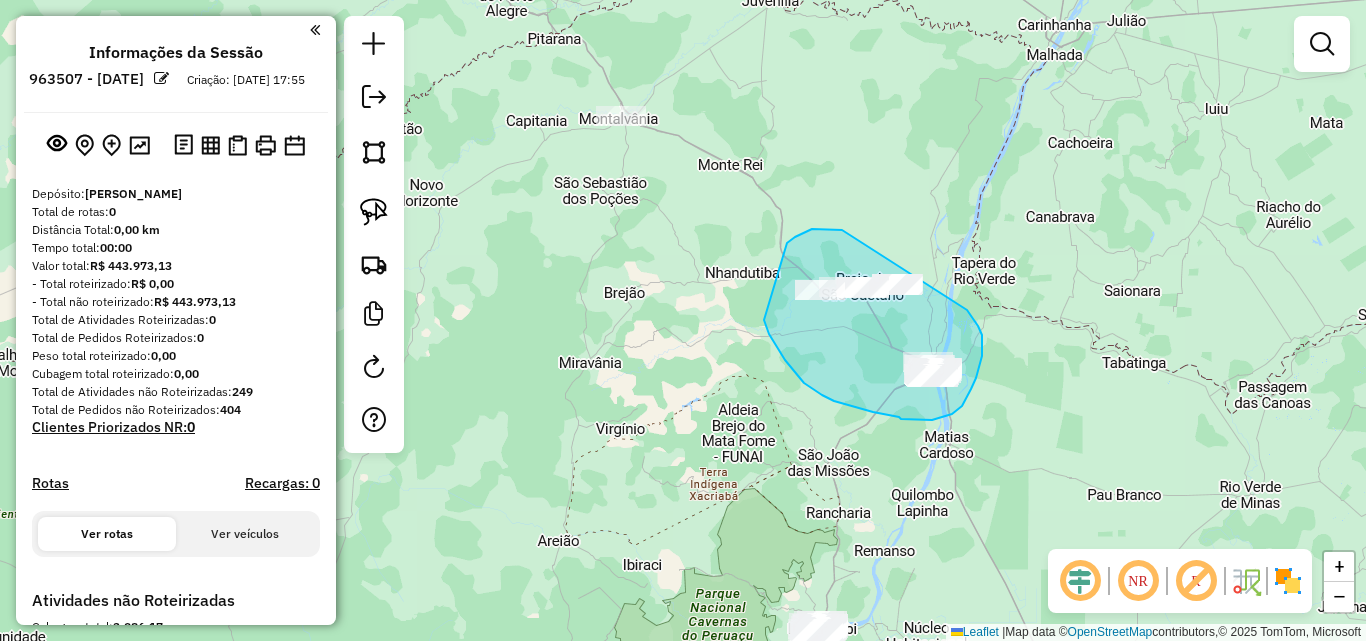 drag, startPoint x: 809, startPoint y: 230, endPoint x: 902, endPoint y: 225, distance: 93.13431 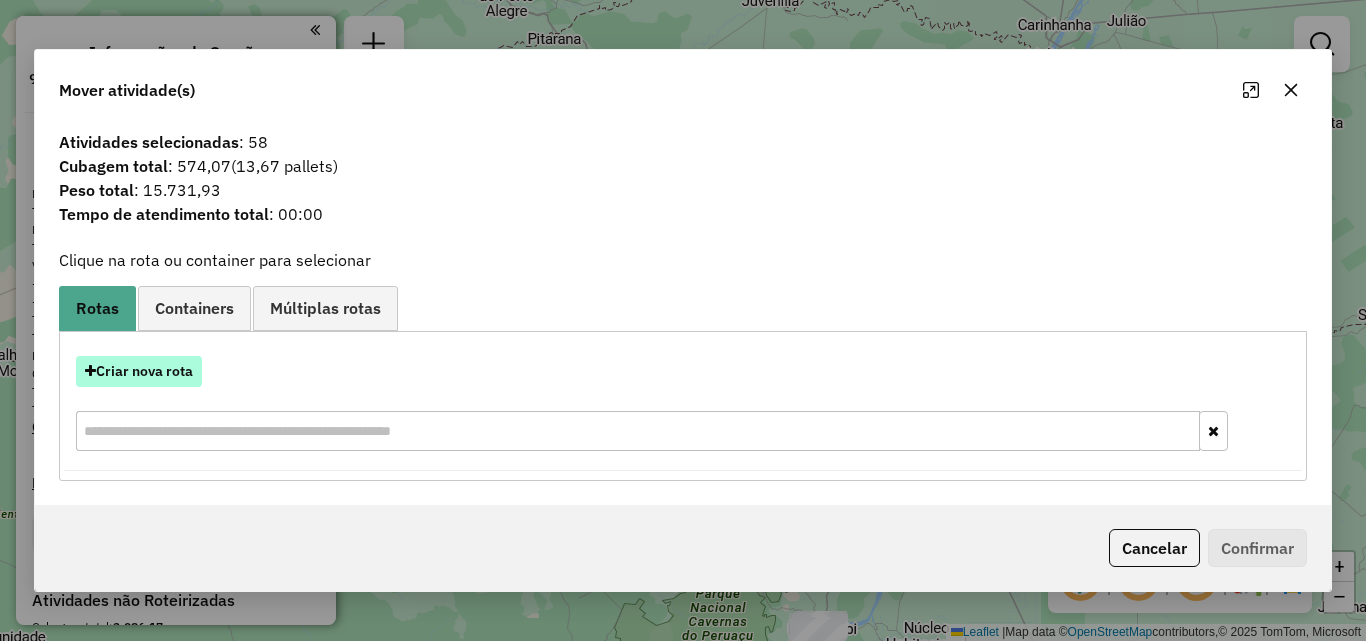 click on "Criar nova rota" at bounding box center (139, 371) 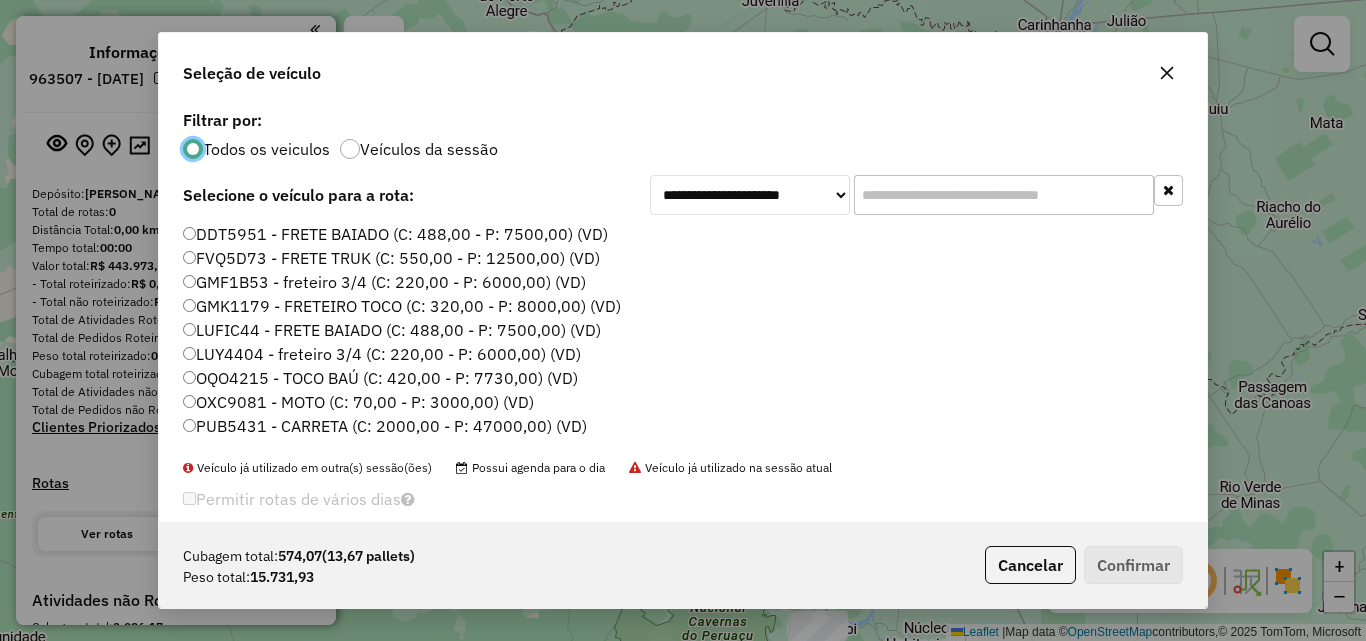 scroll, scrollTop: 11, scrollLeft: 6, axis: both 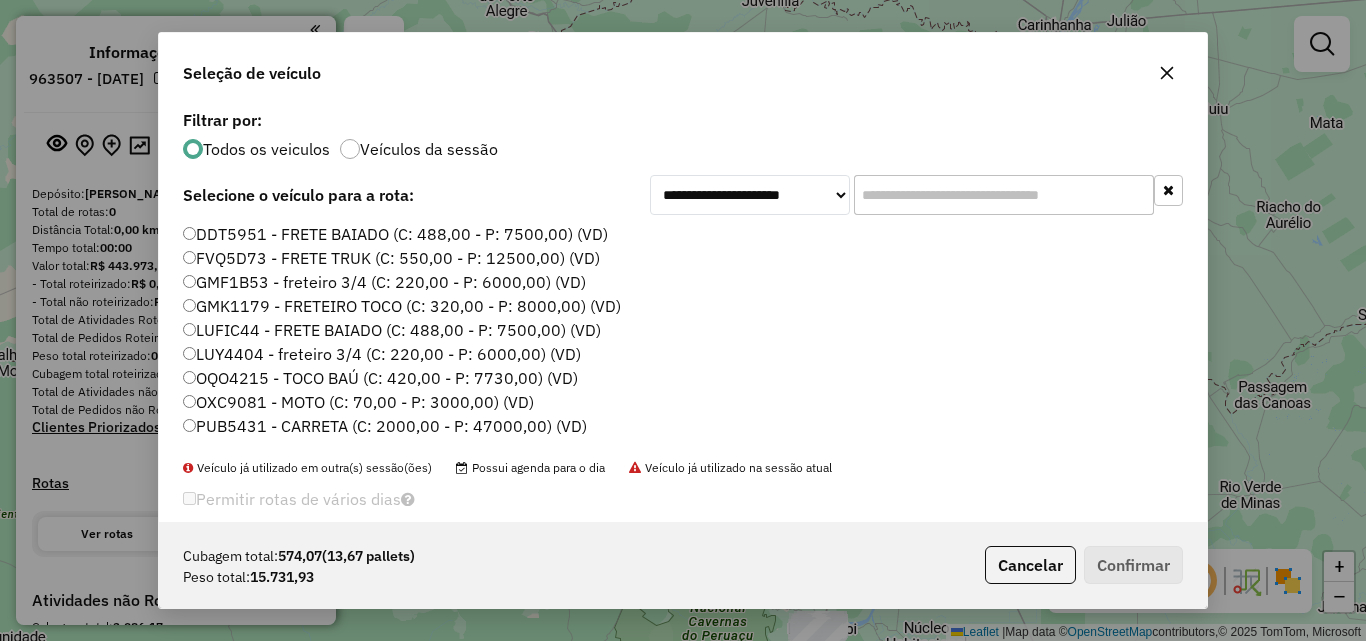 click 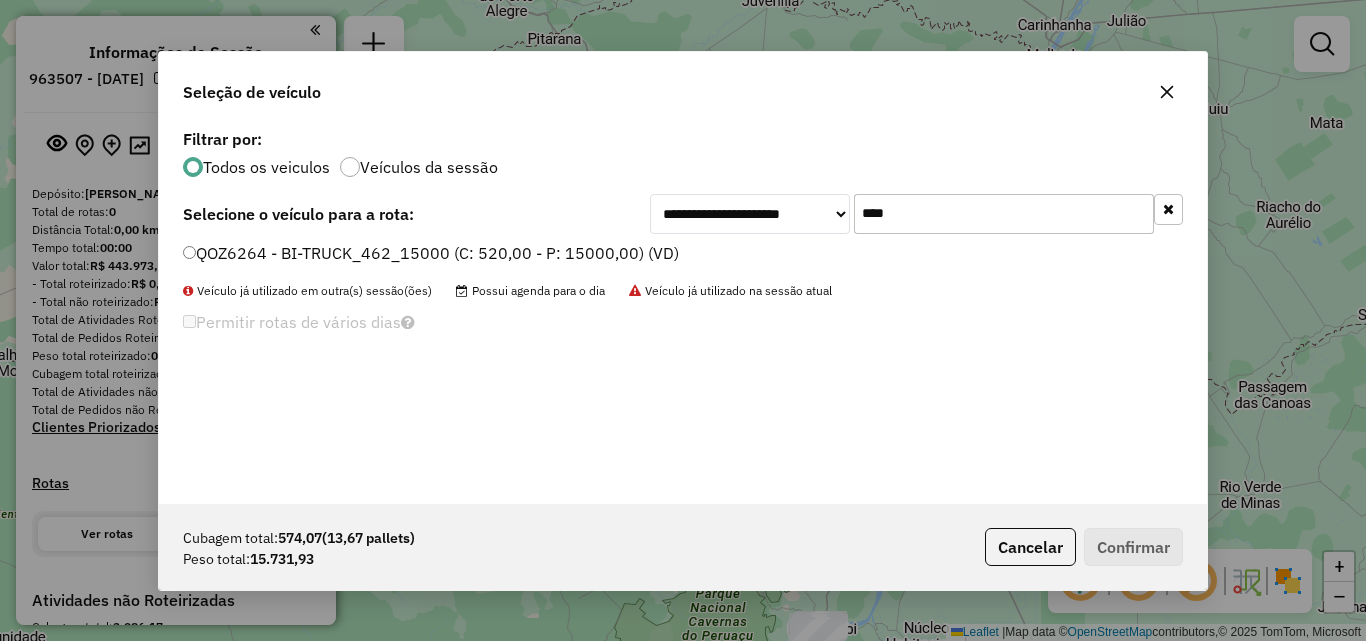 type on "****" 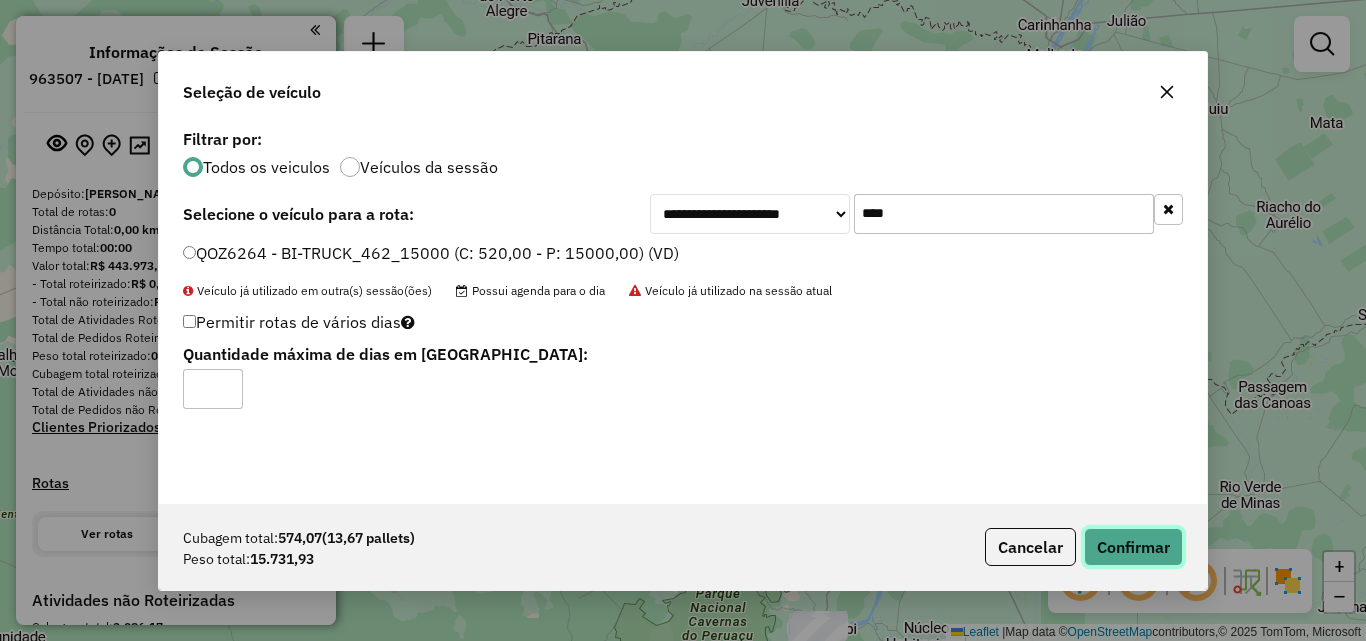 click on "Confirmar" 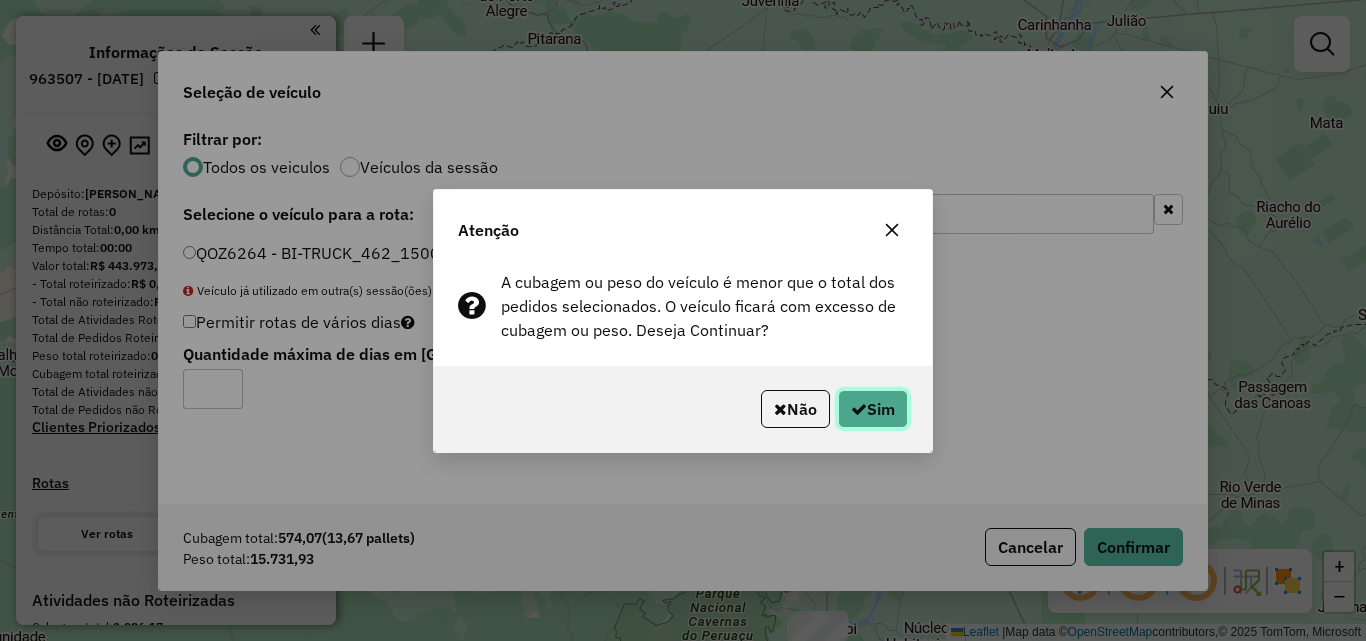 click on "Sim" 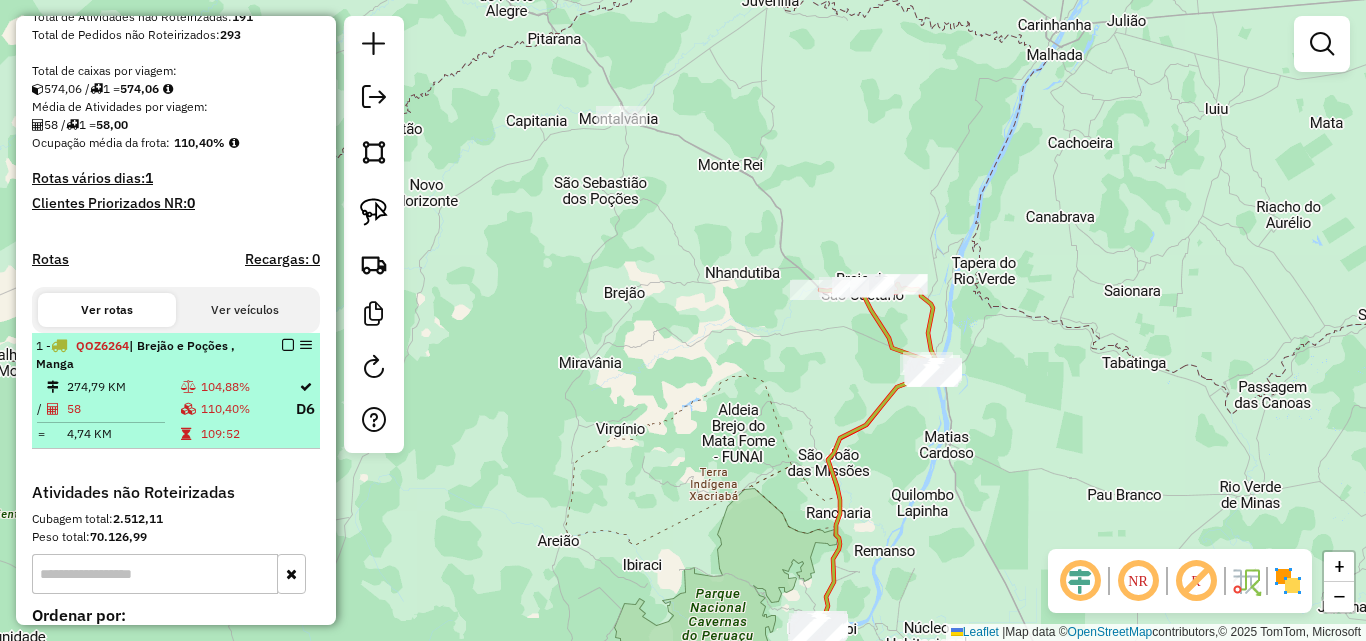 scroll, scrollTop: 500, scrollLeft: 0, axis: vertical 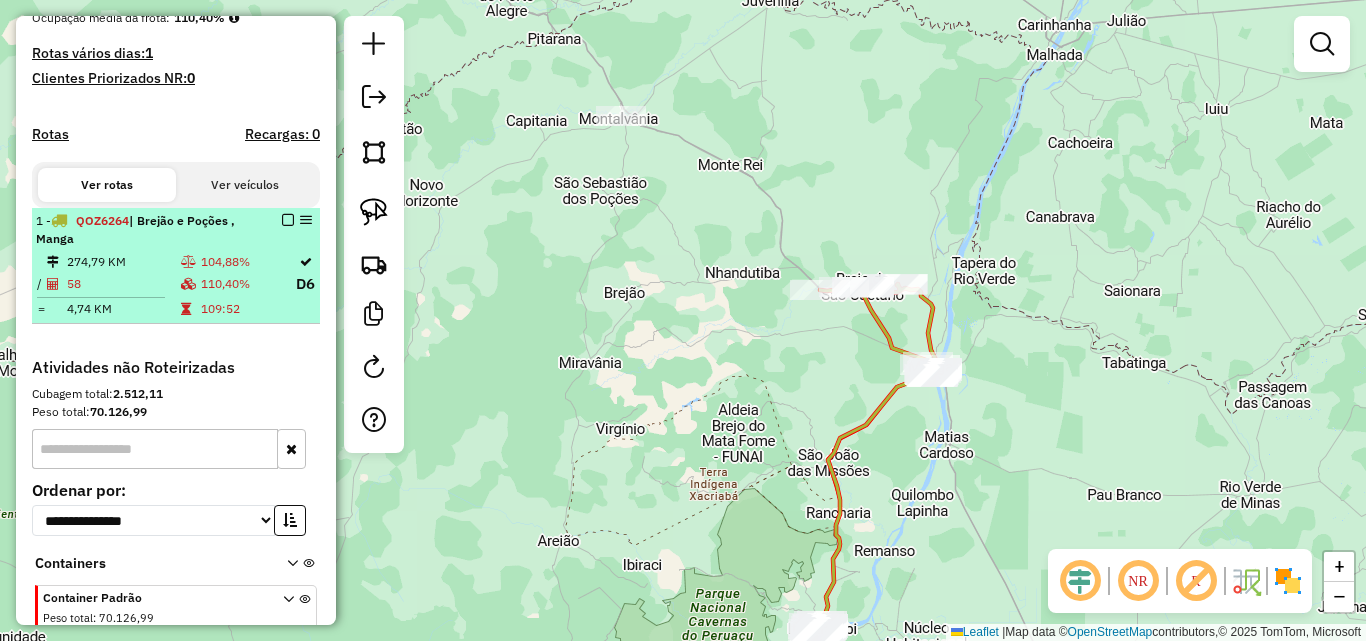 click on "58" at bounding box center [123, 284] 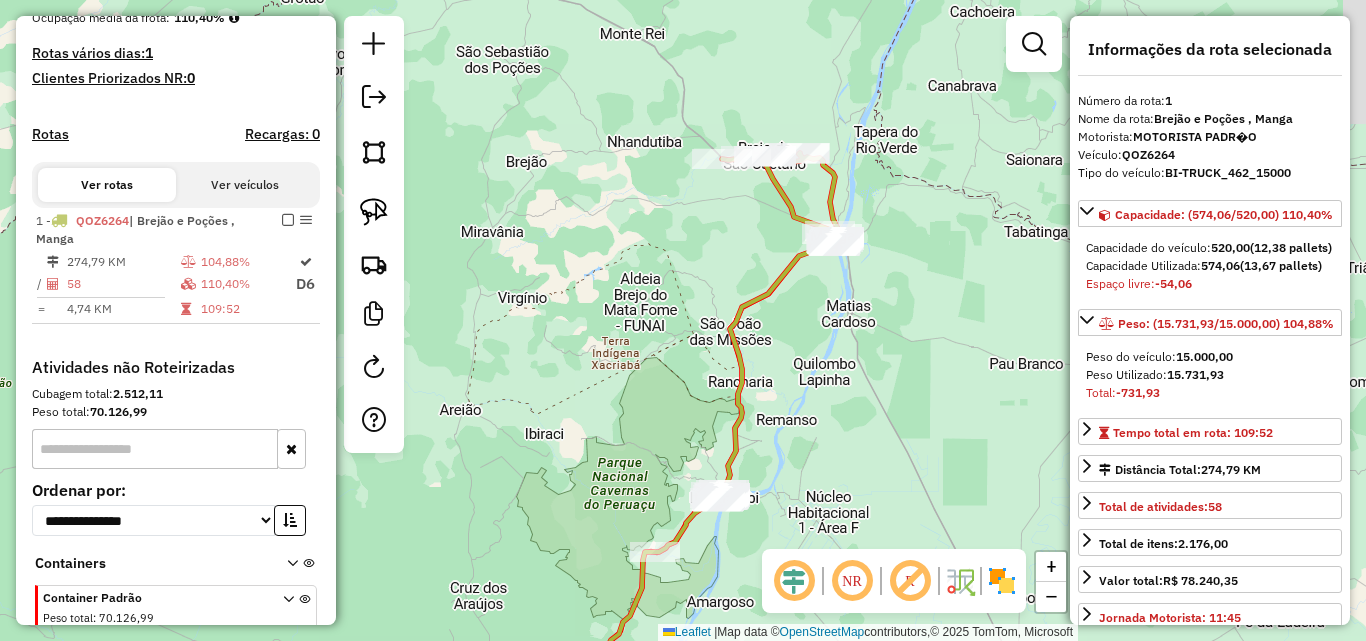 drag, startPoint x: 864, startPoint y: 247, endPoint x: 858, endPoint y: 394, distance: 147.12239 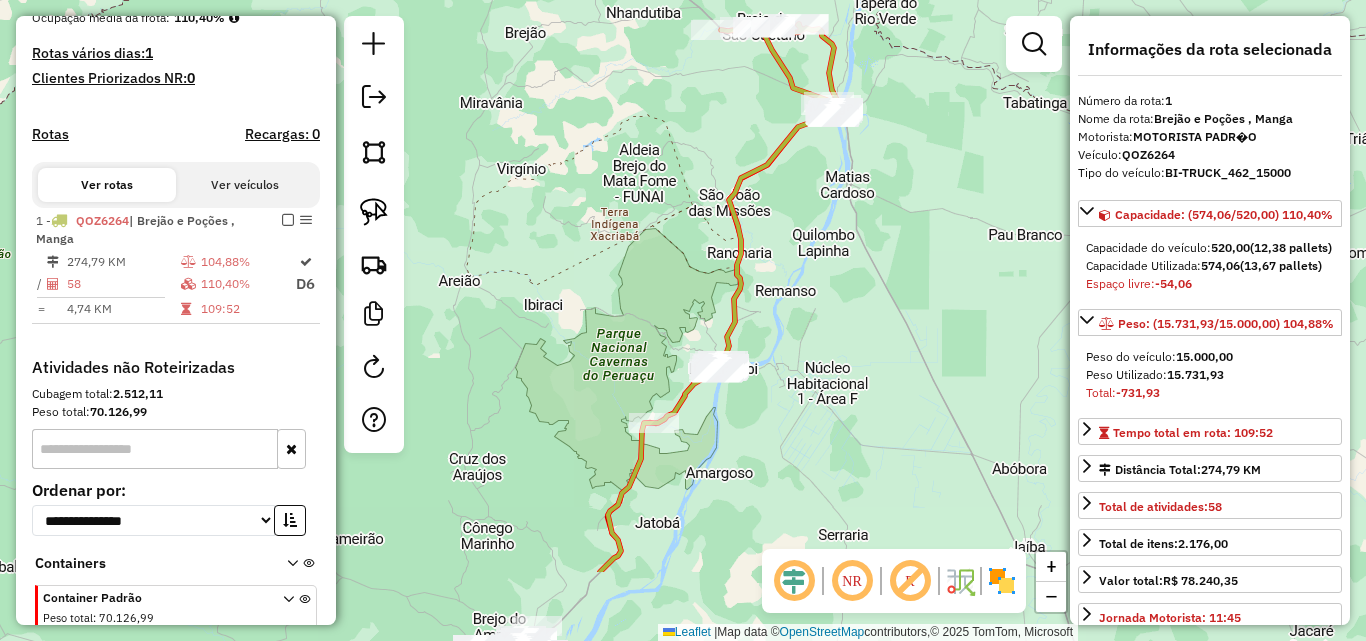 drag, startPoint x: 811, startPoint y: 488, endPoint x: 810, endPoint y: 355, distance: 133.00375 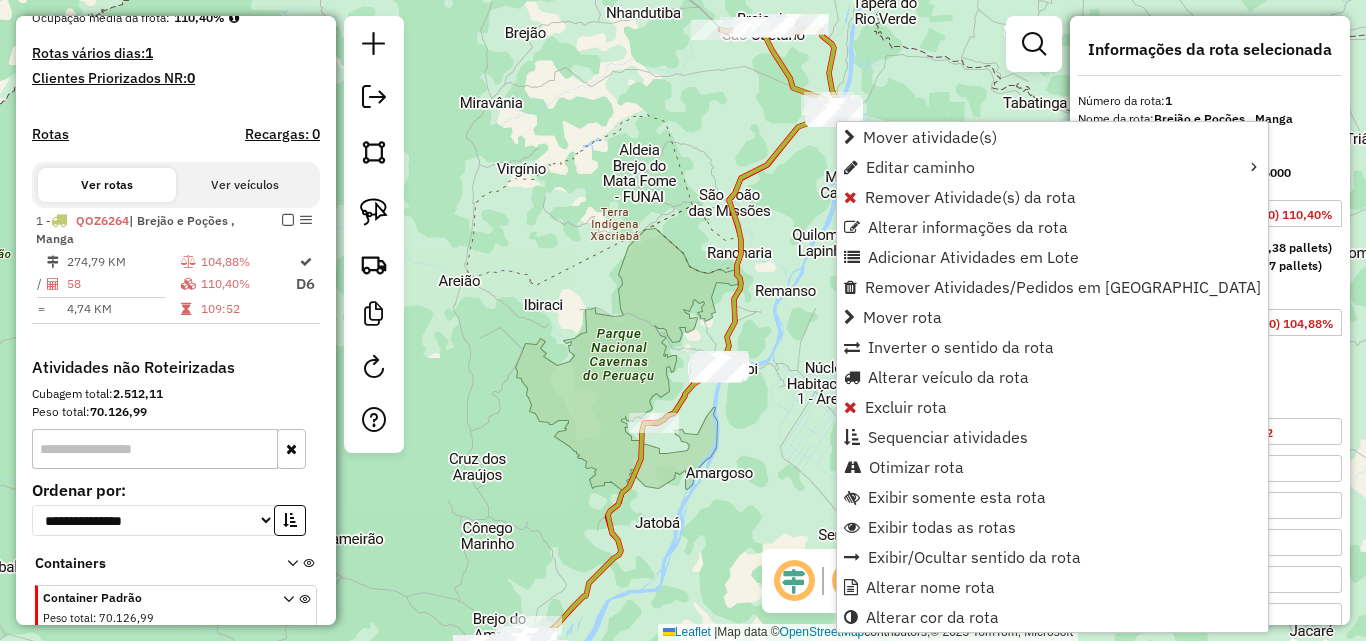 scroll, scrollTop: 611, scrollLeft: 0, axis: vertical 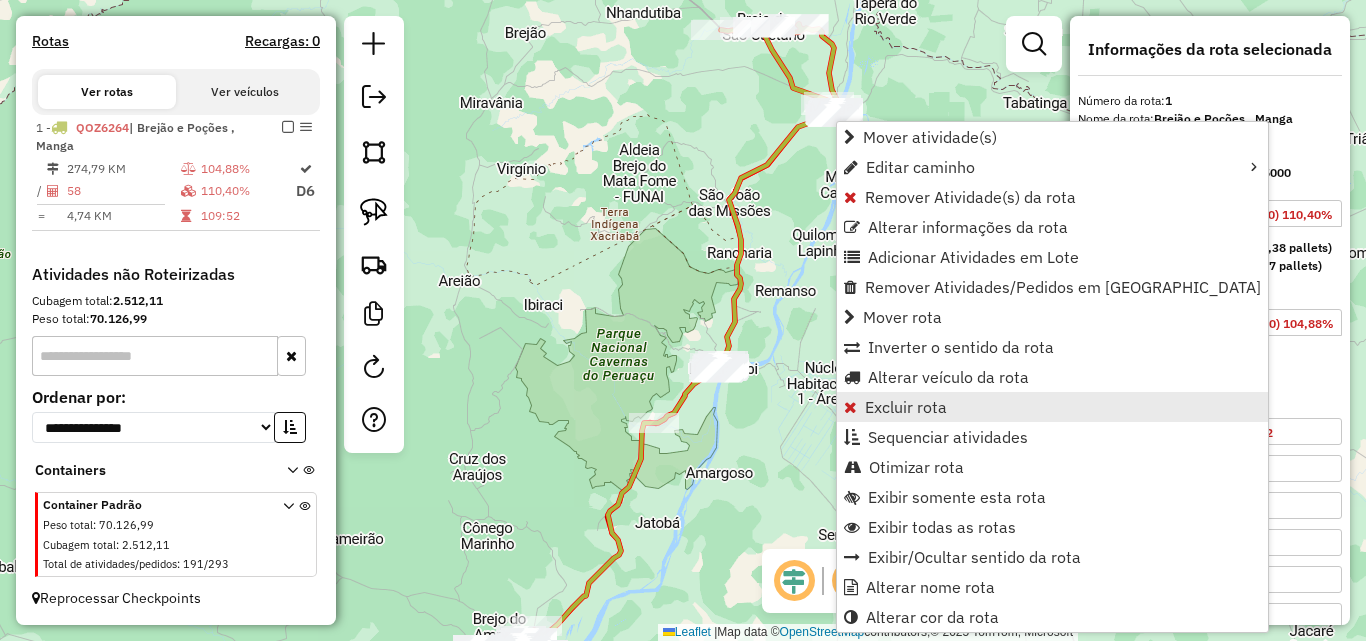 click on "Excluir rota" at bounding box center (906, 407) 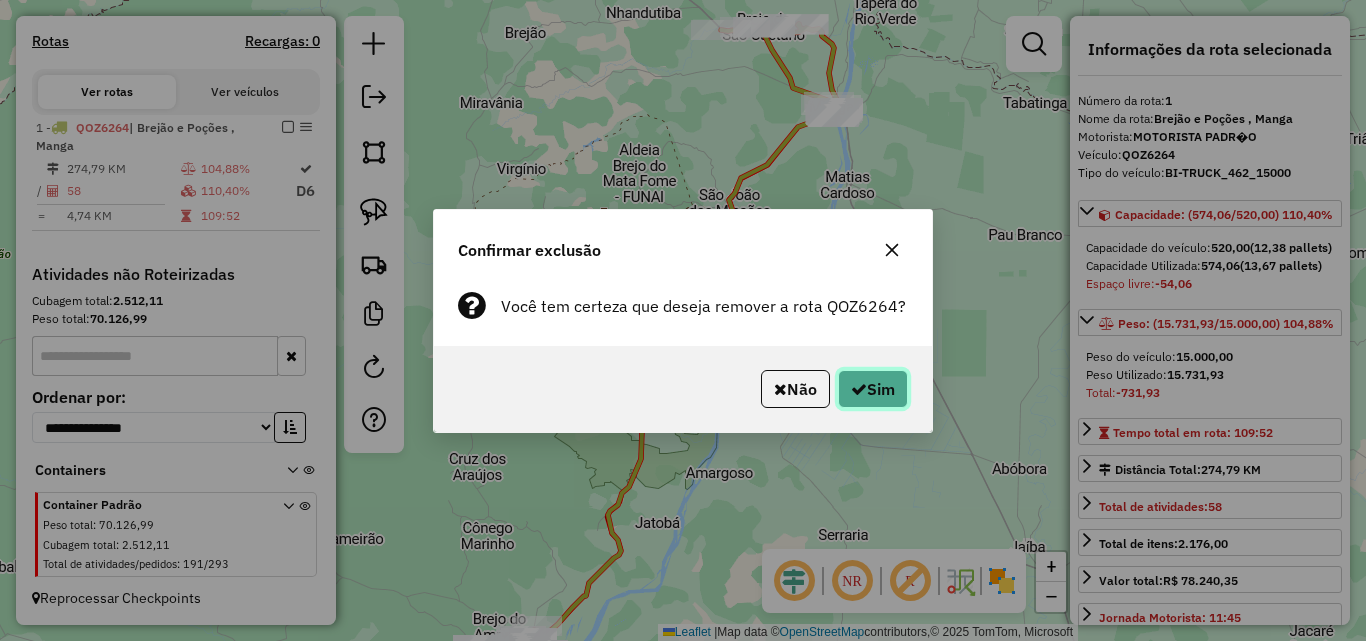 click 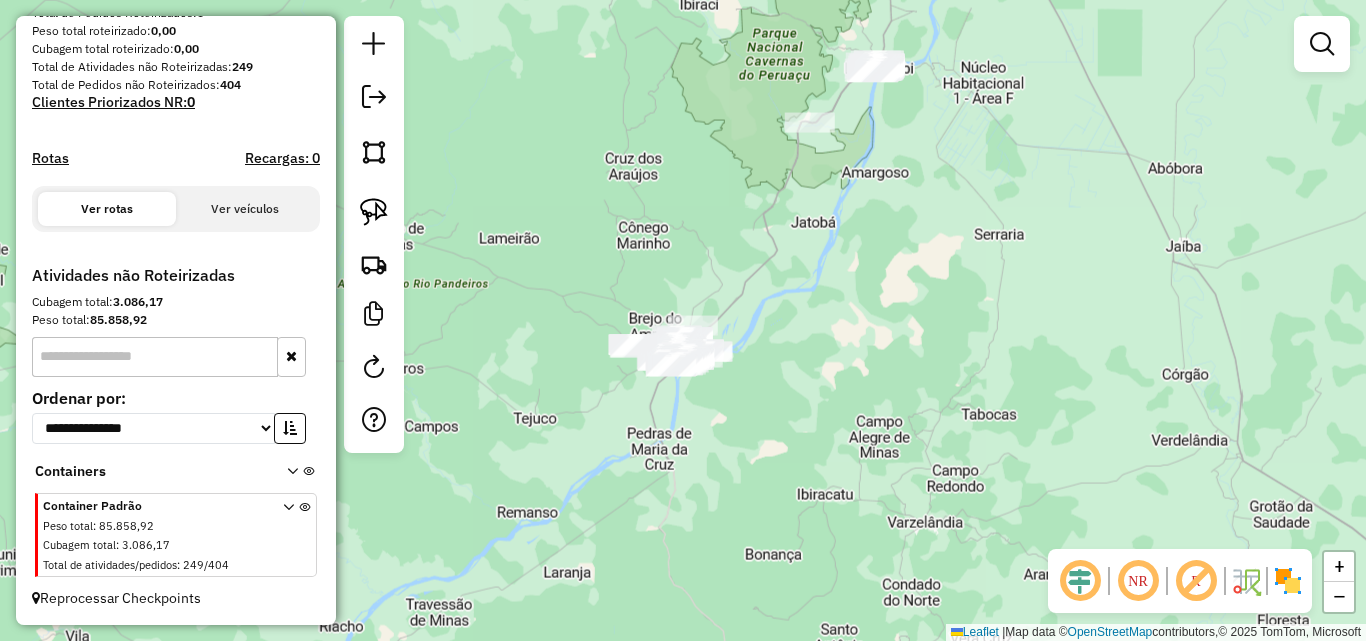 scroll, scrollTop: 343, scrollLeft: 0, axis: vertical 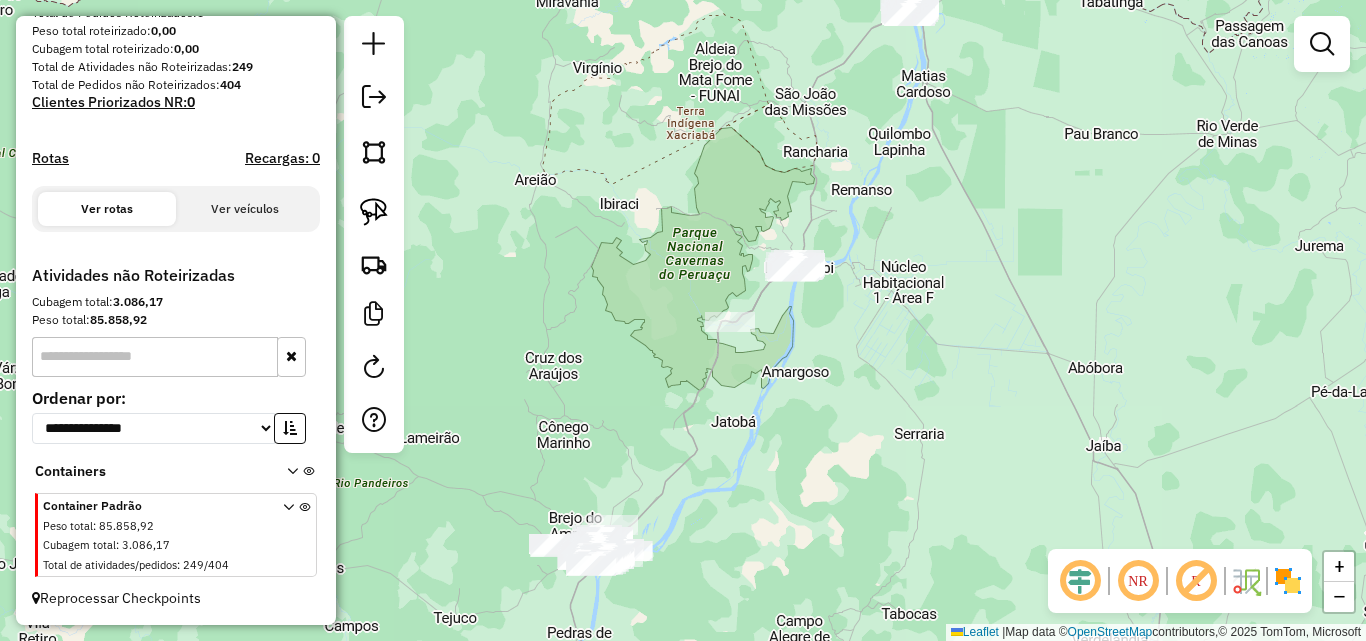 drag, startPoint x: 881, startPoint y: 207, endPoint x: 776, endPoint y: 459, distance: 273 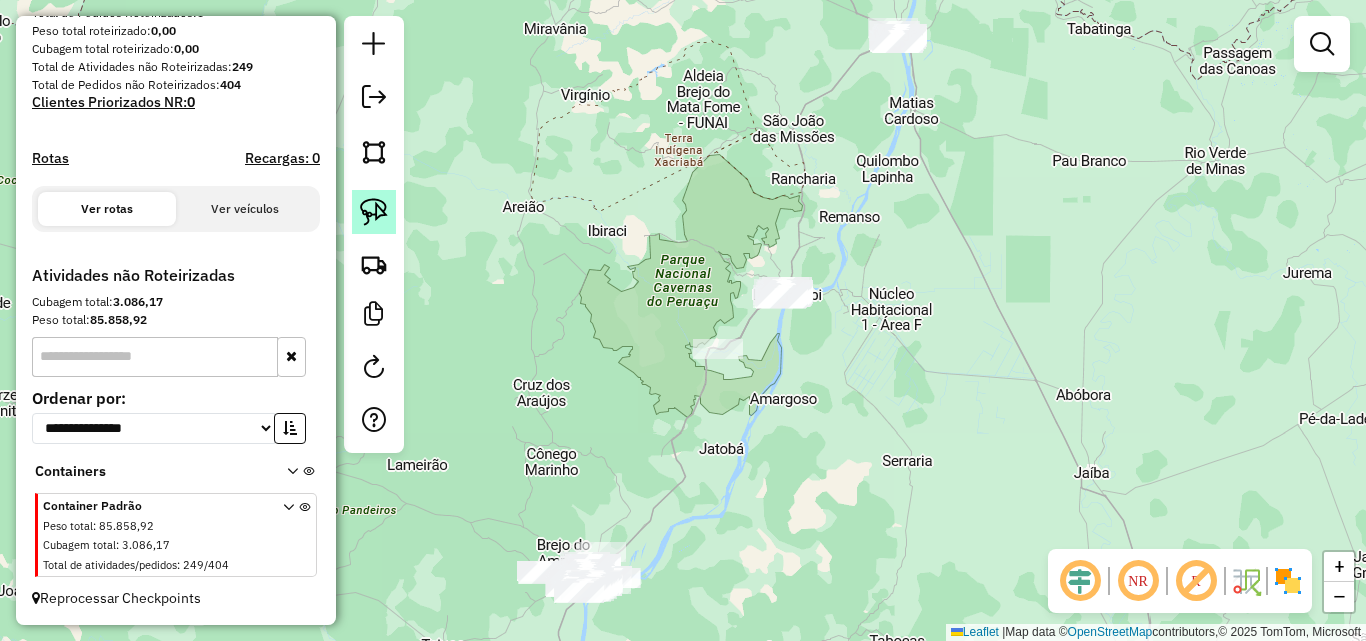 click 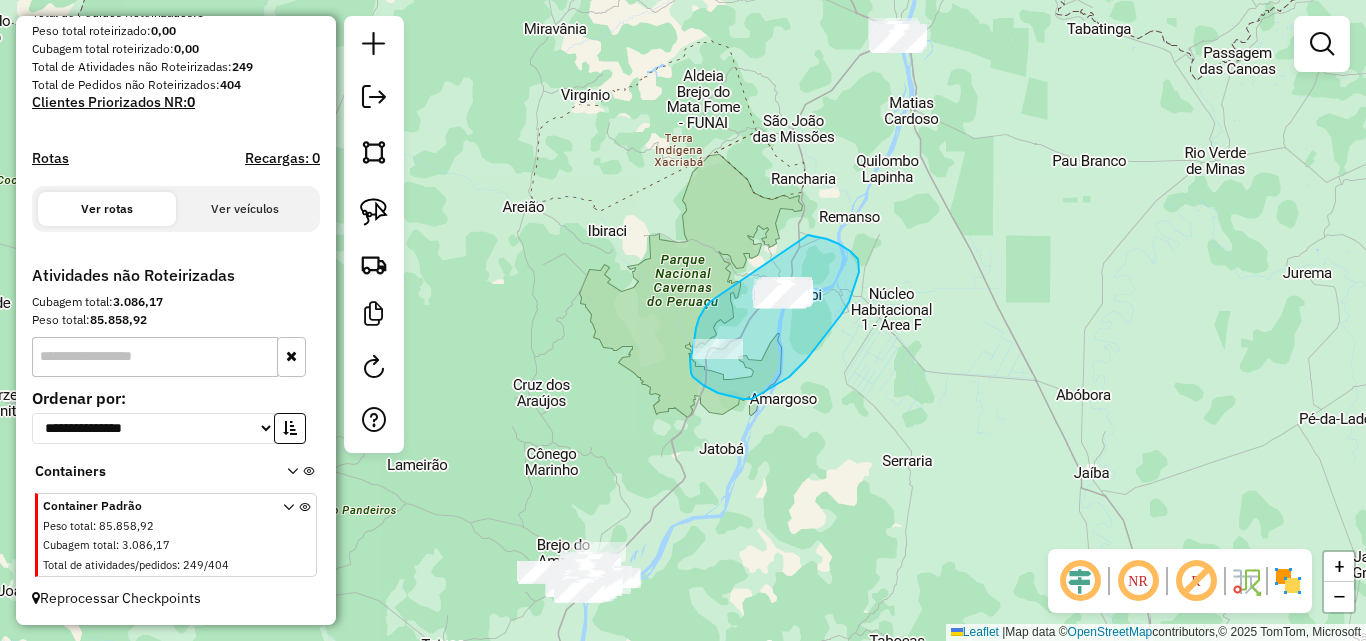 drag, startPoint x: 711, startPoint y: 301, endPoint x: 801, endPoint y: 234, distance: 112.200714 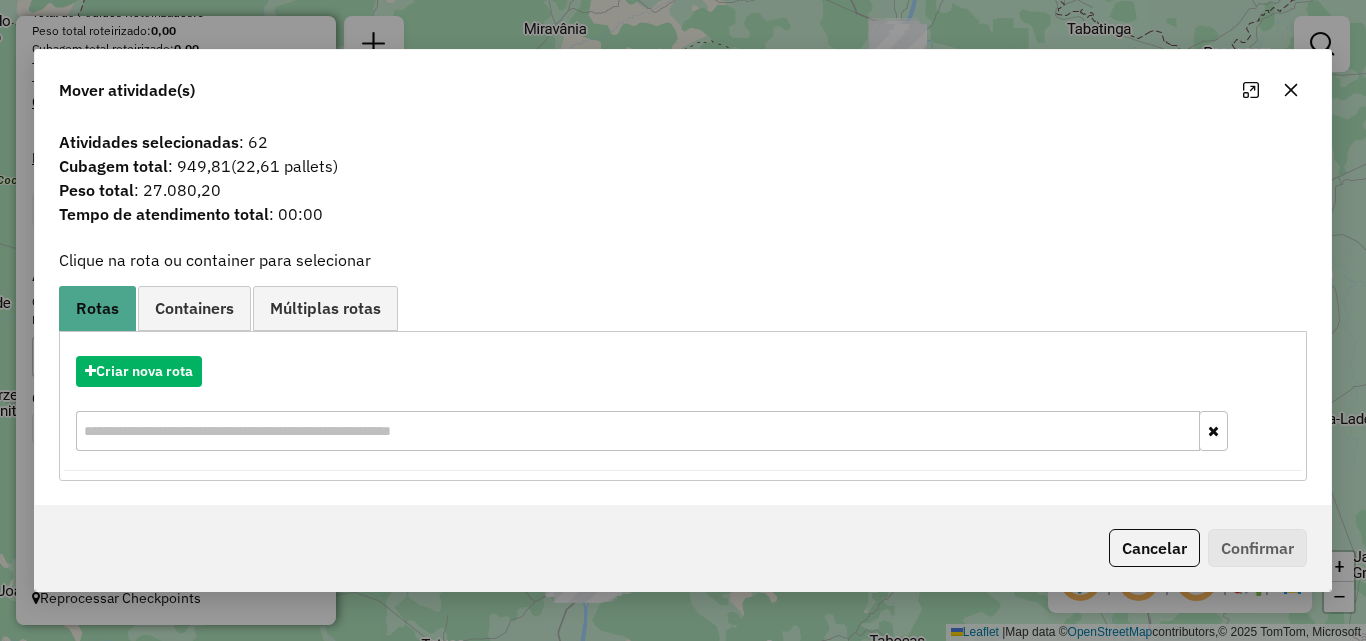 click 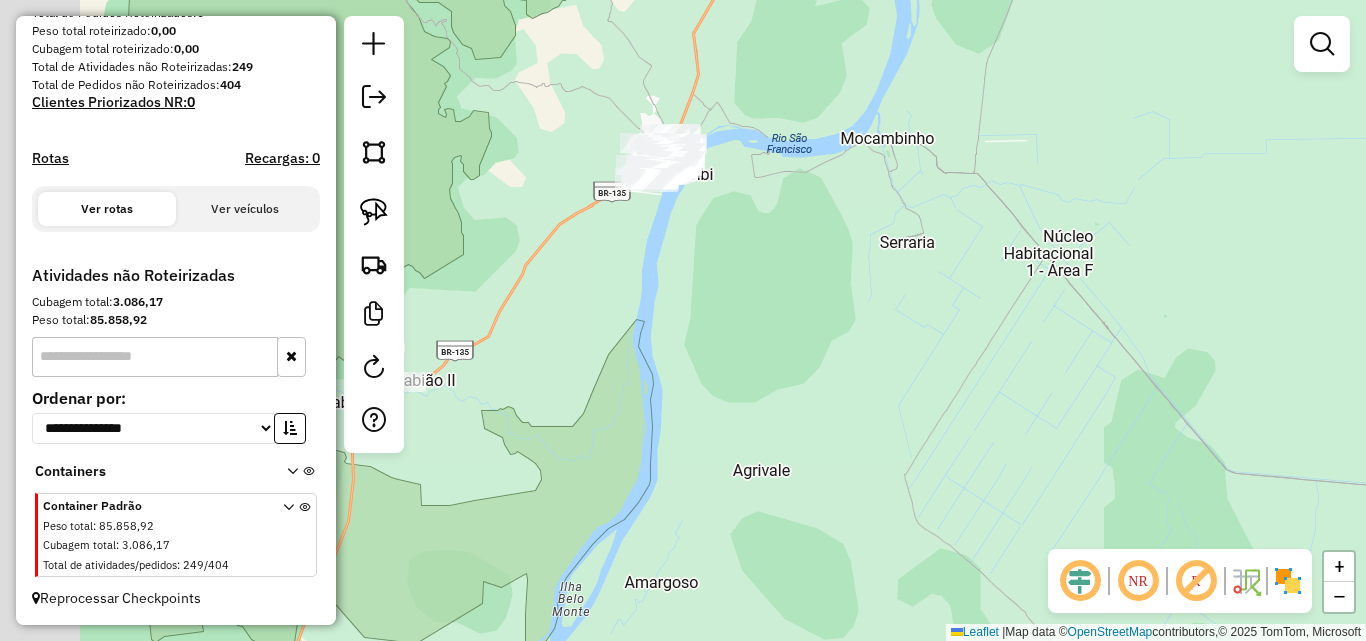 drag, startPoint x: 771, startPoint y: 244, endPoint x: 953, endPoint y: 446, distance: 271.89703 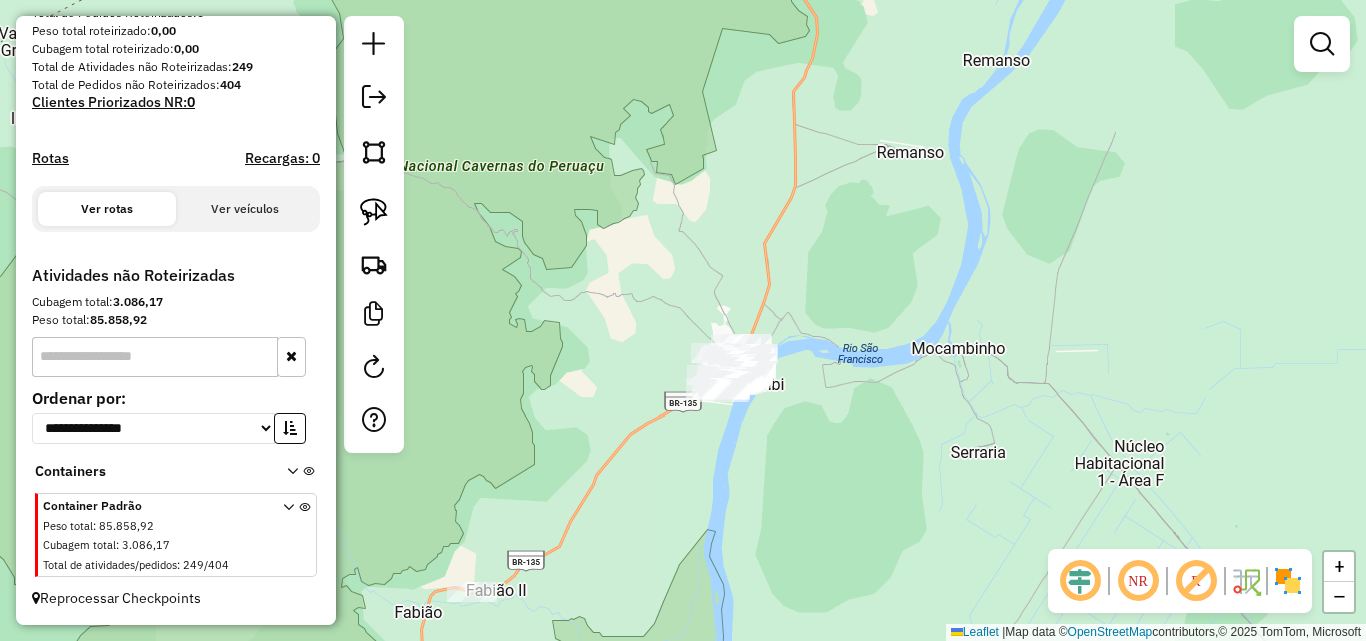 drag, startPoint x: 793, startPoint y: 374, endPoint x: 781, endPoint y: 487, distance: 113.63538 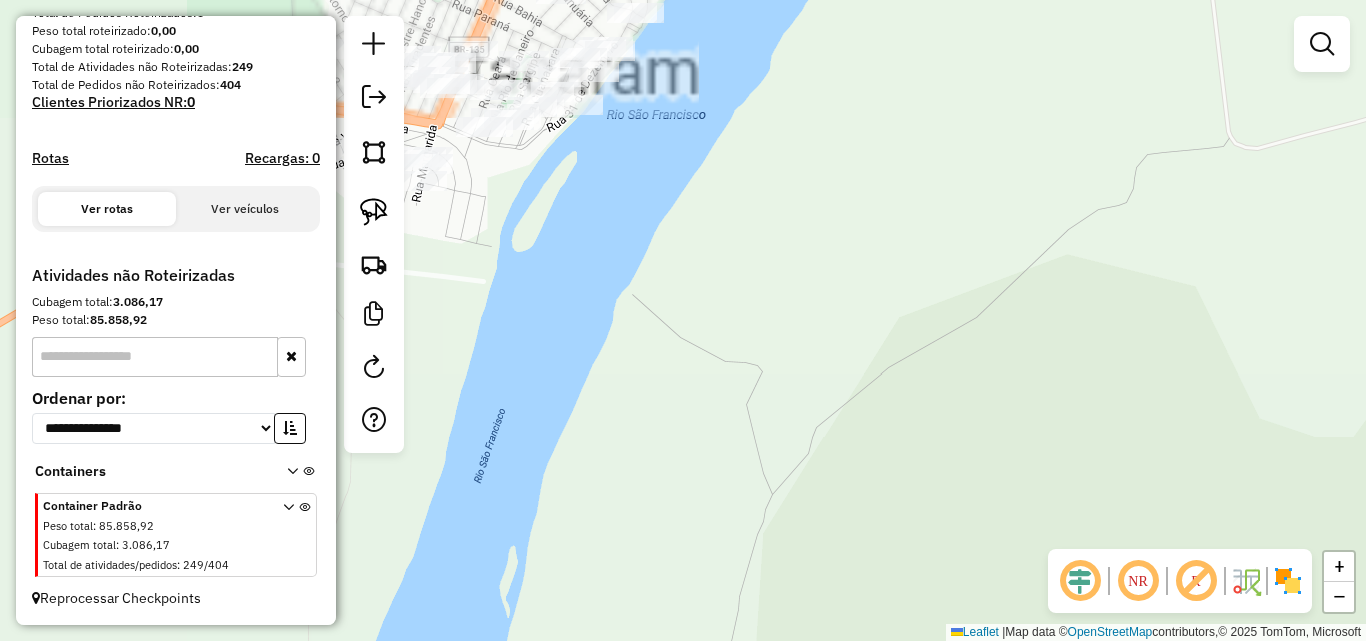 drag, startPoint x: 717, startPoint y: 243, endPoint x: 868, endPoint y: 518, distance: 313.7292 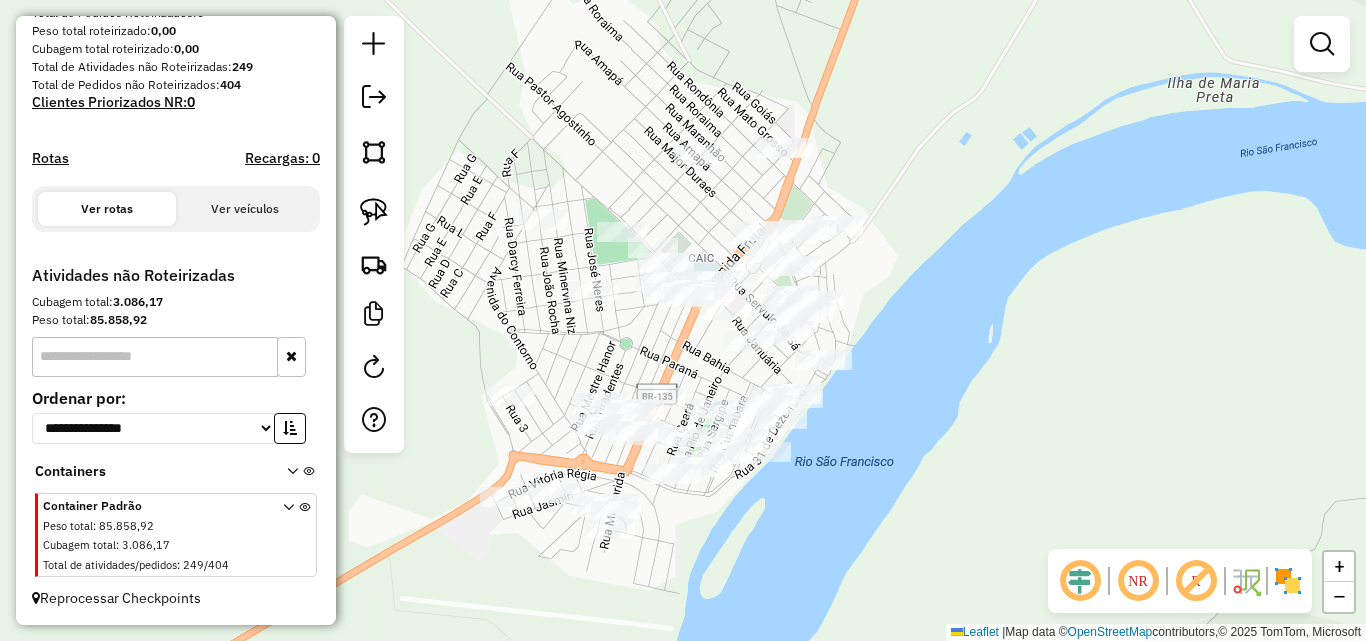 drag, startPoint x: 837, startPoint y: 355, endPoint x: 897, endPoint y: 480, distance: 138.65425 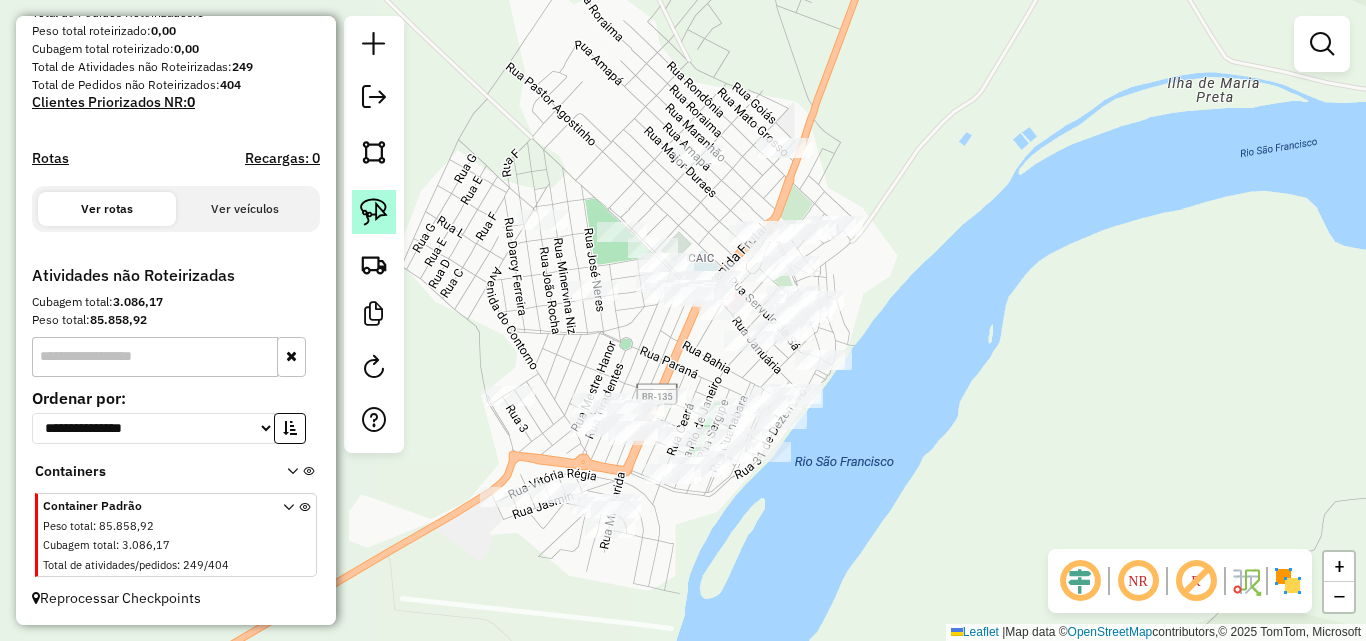 click 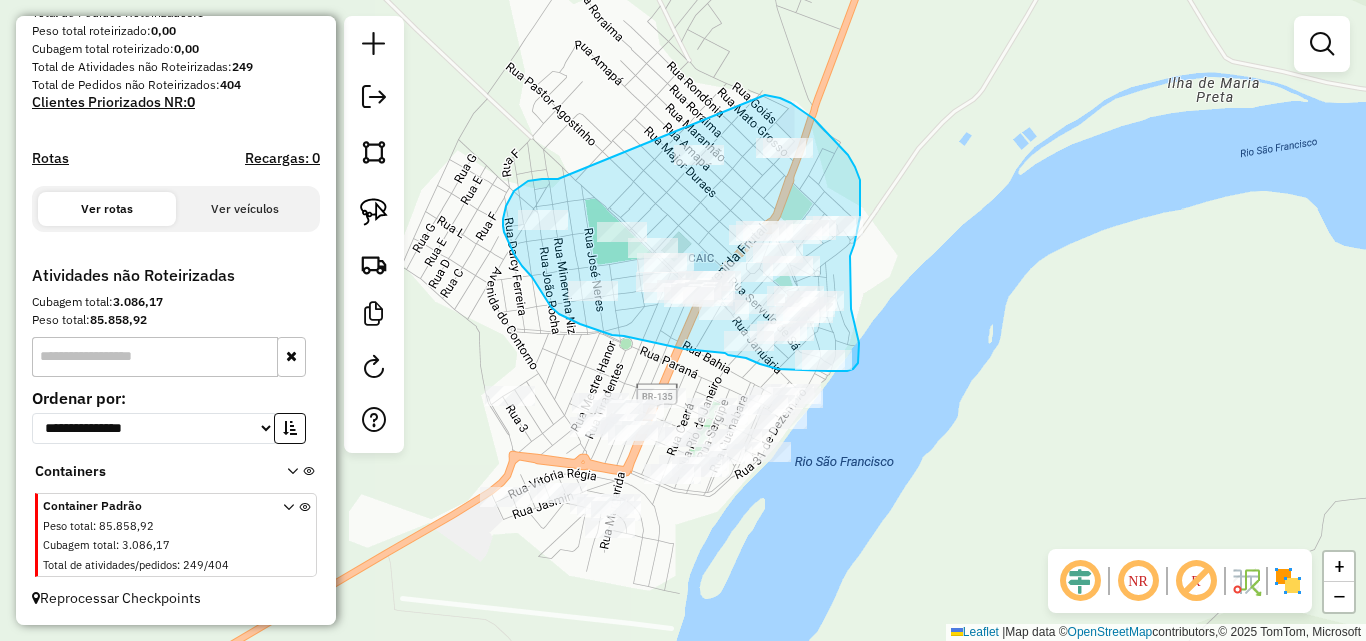 drag, startPoint x: 558, startPoint y: 179, endPoint x: 737, endPoint y: 96, distance: 197.30687 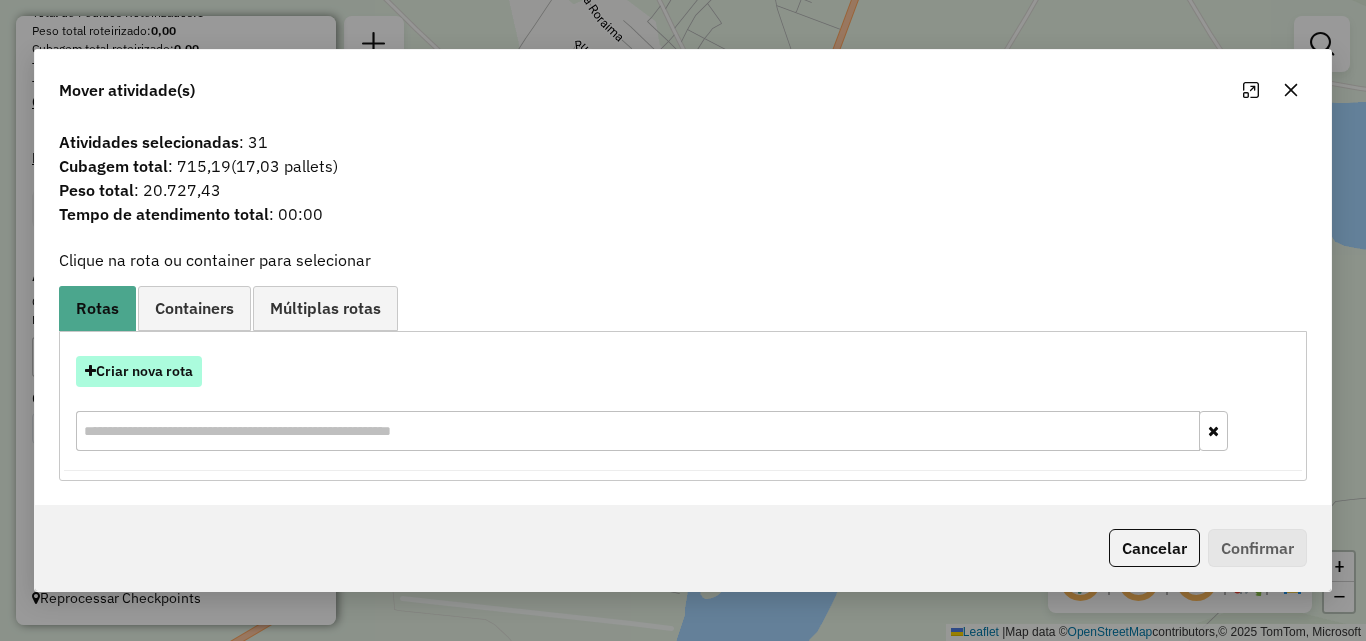 click on "Criar nova rota" at bounding box center (139, 371) 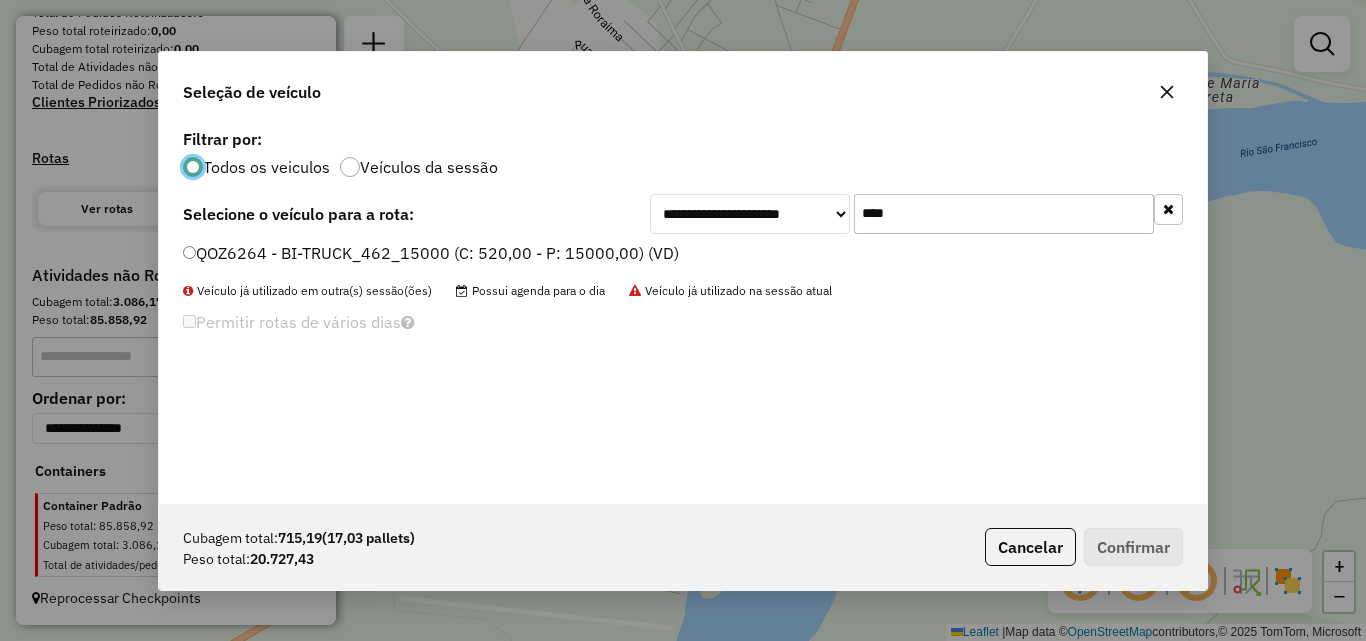 scroll, scrollTop: 11, scrollLeft: 6, axis: both 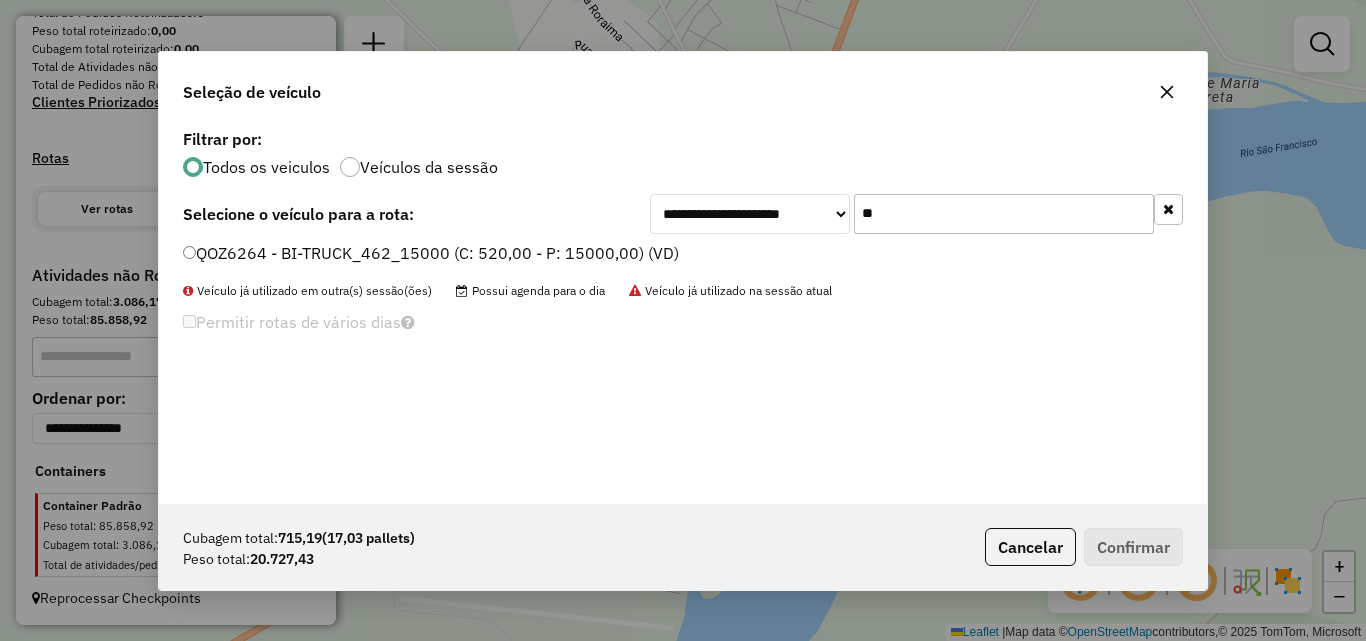 type on "*" 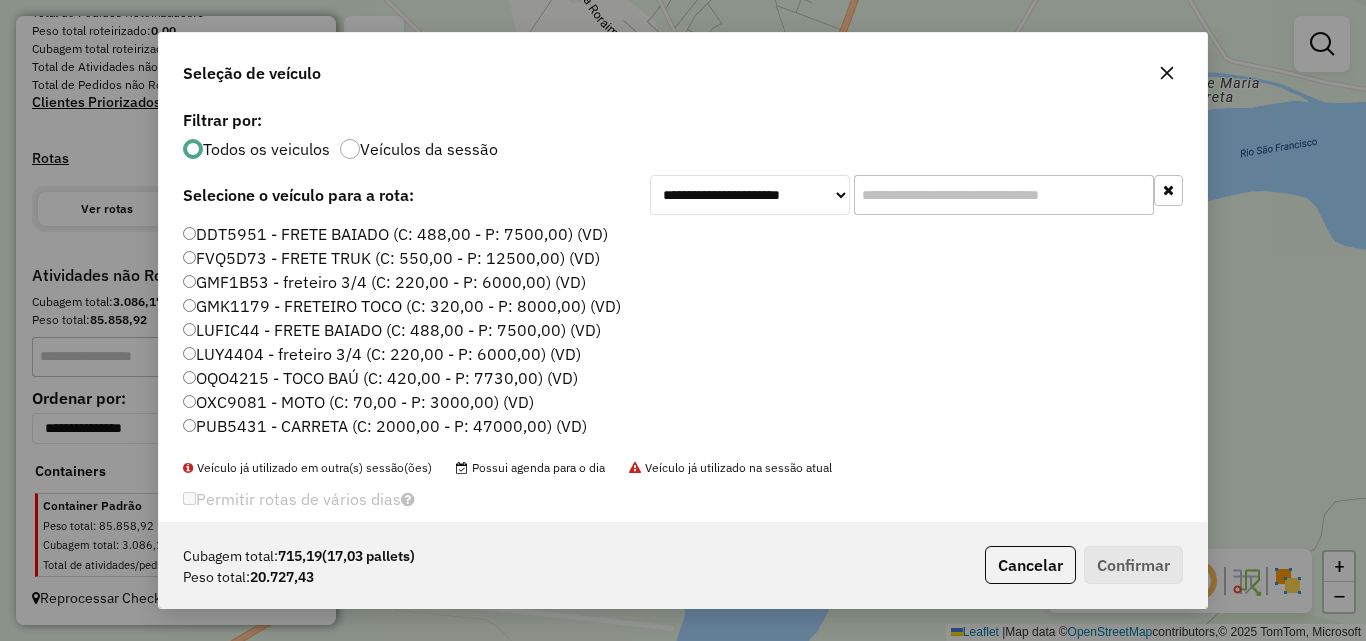 type on "*" 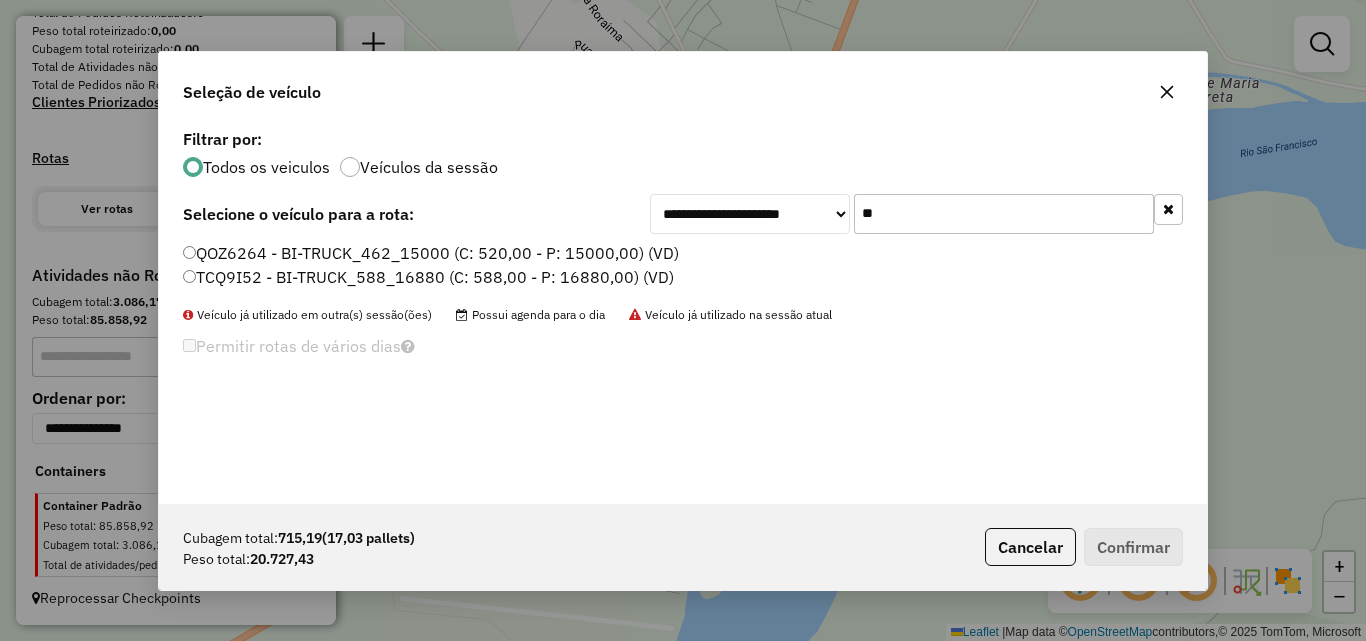 type on "**" 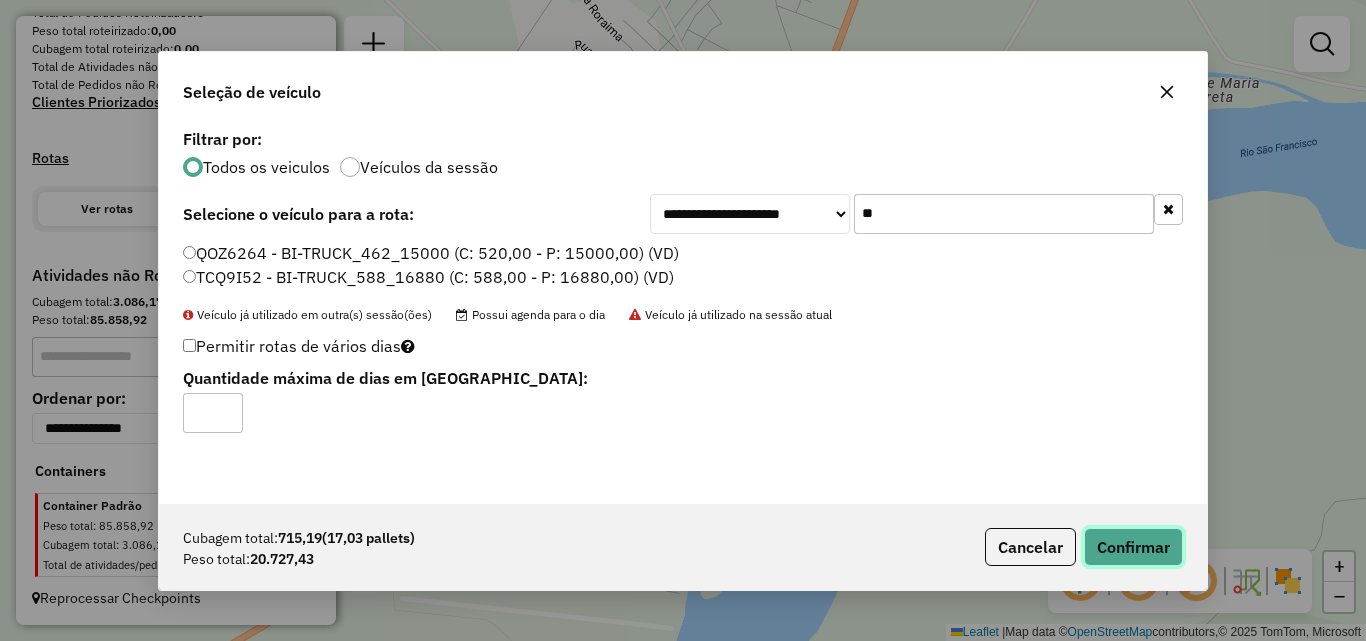 click on "Confirmar" 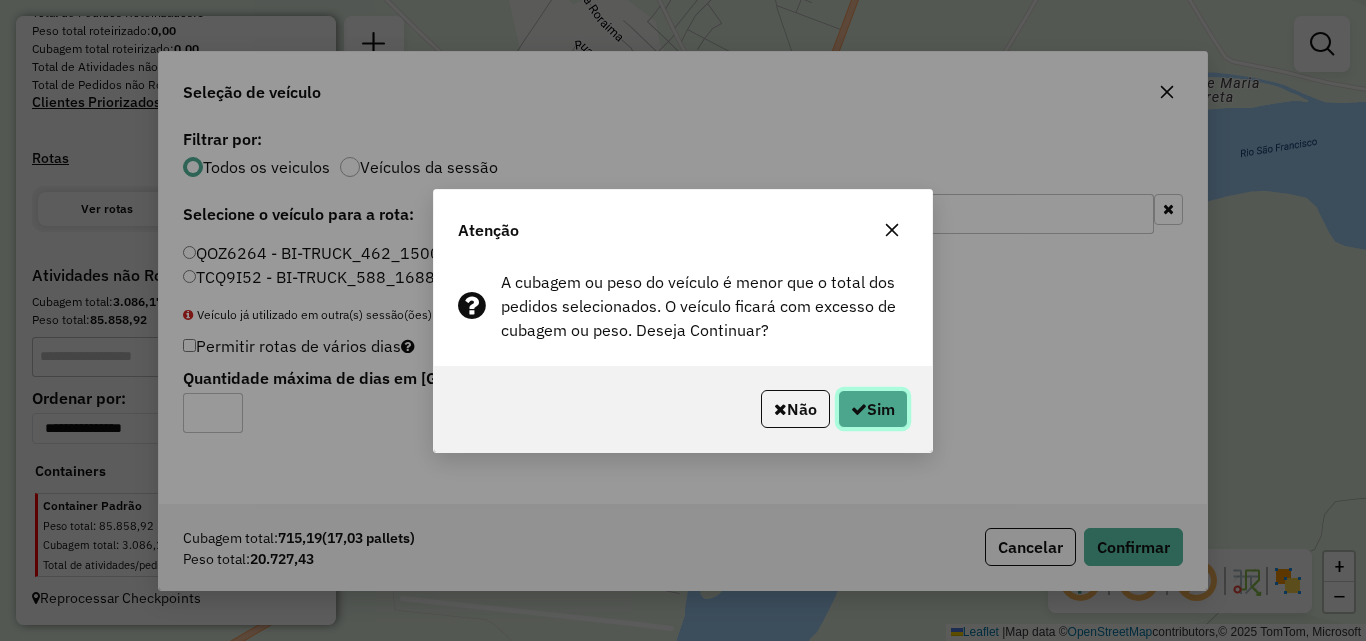 click on "Sim" 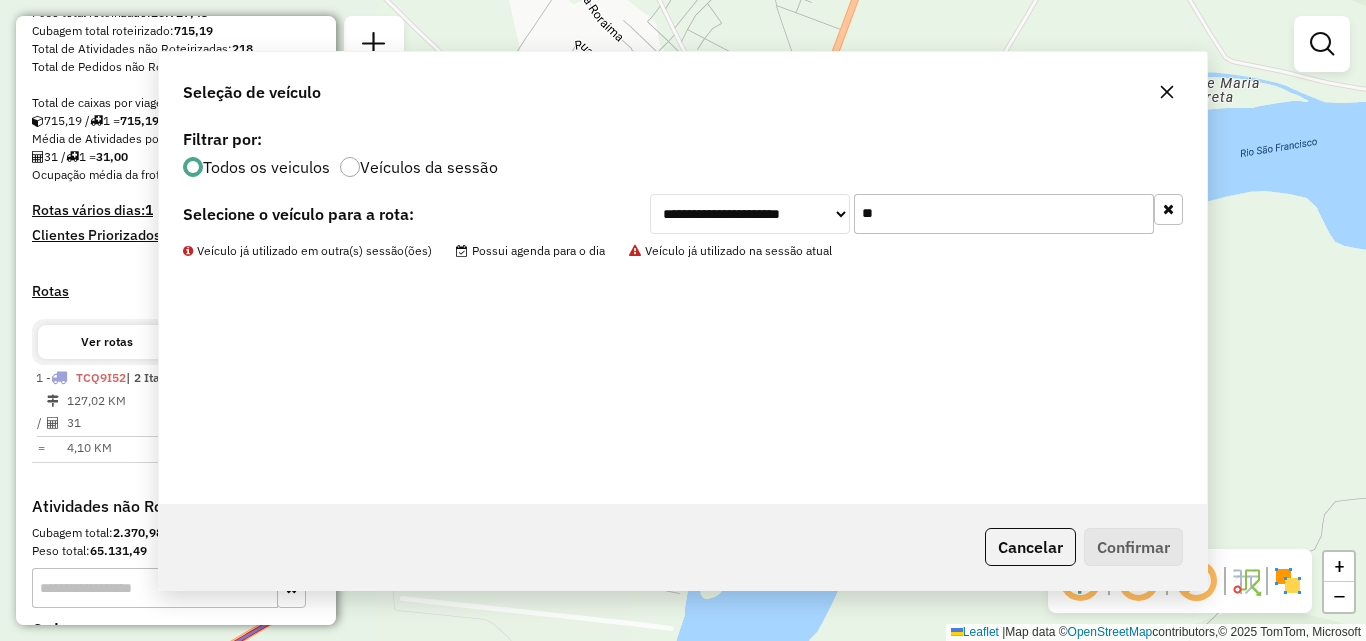 scroll, scrollTop: 593, scrollLeft: 0, axis: vertical 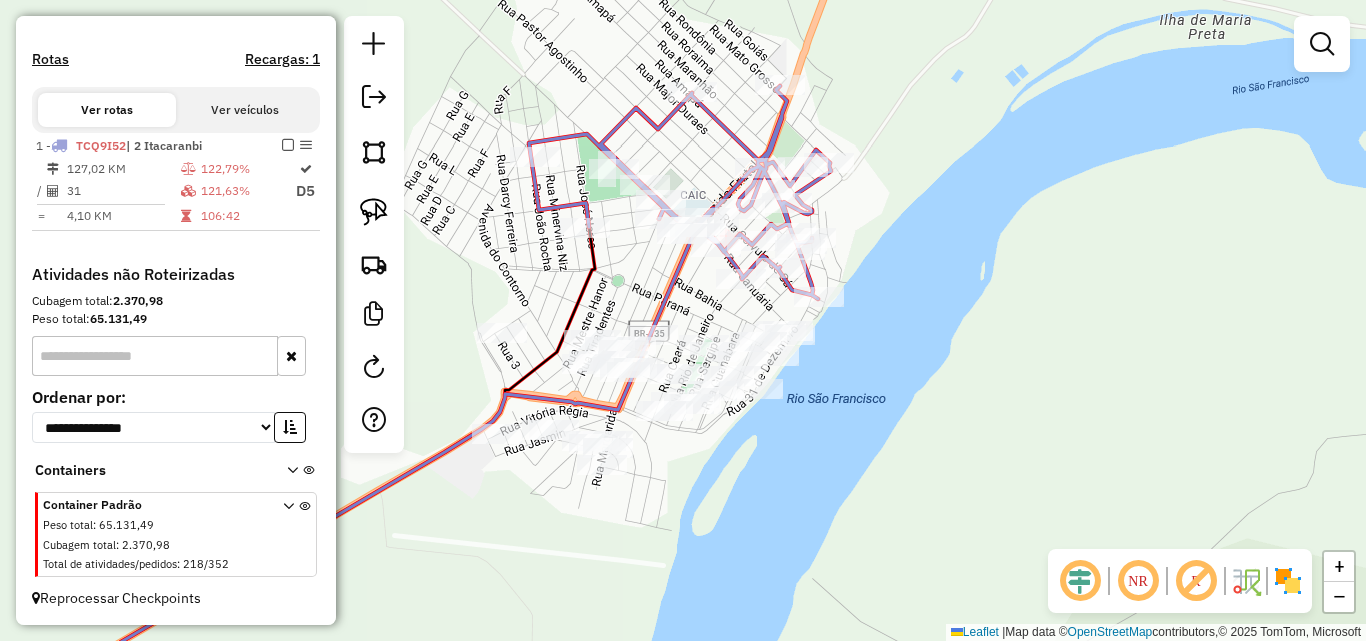 drag, startPoint x: 661, startPoint y: 359, endPoint x: 627, endPoint y: 266, distance: 99.0202 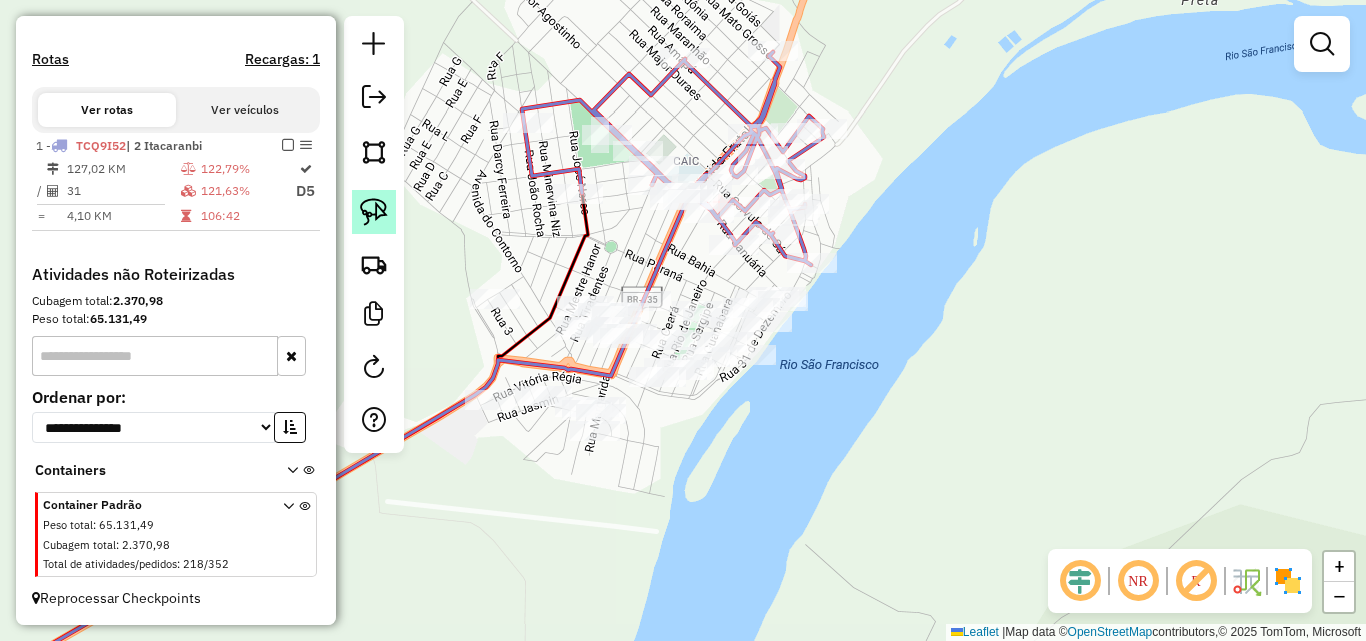 click 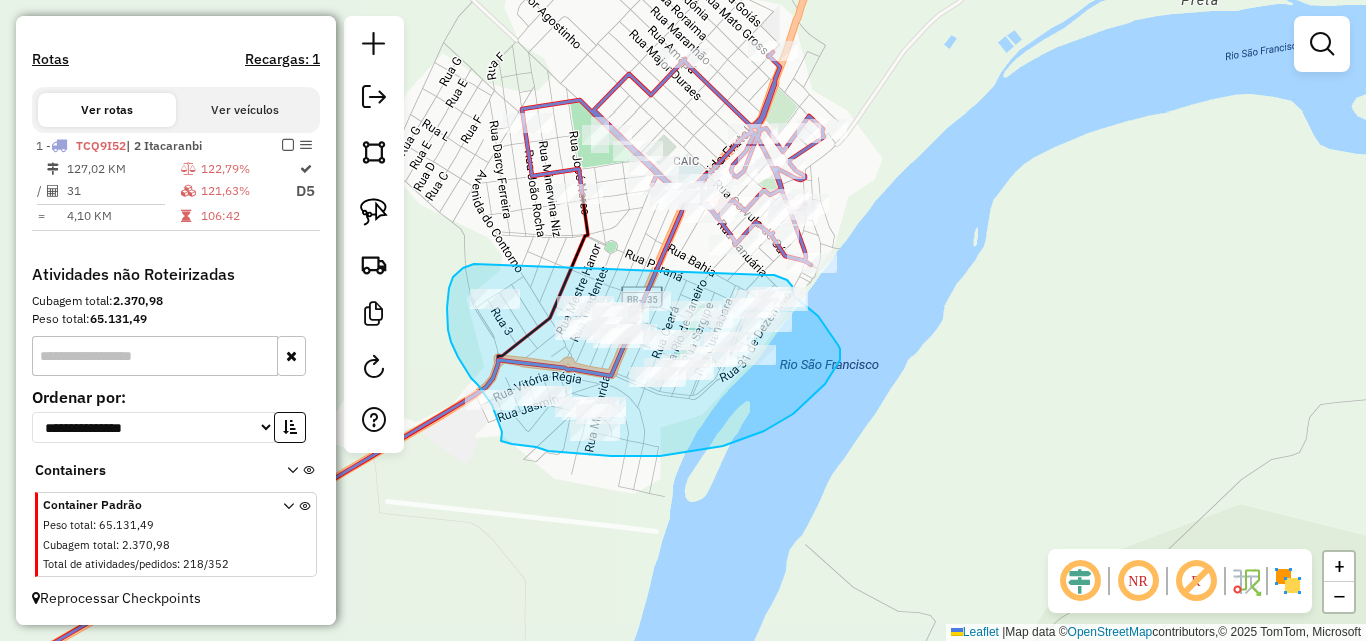 drag, startPoint x: 474, startPoint y: 264, endPoint x: 694, endPoint y: 279, distance: 220.51077 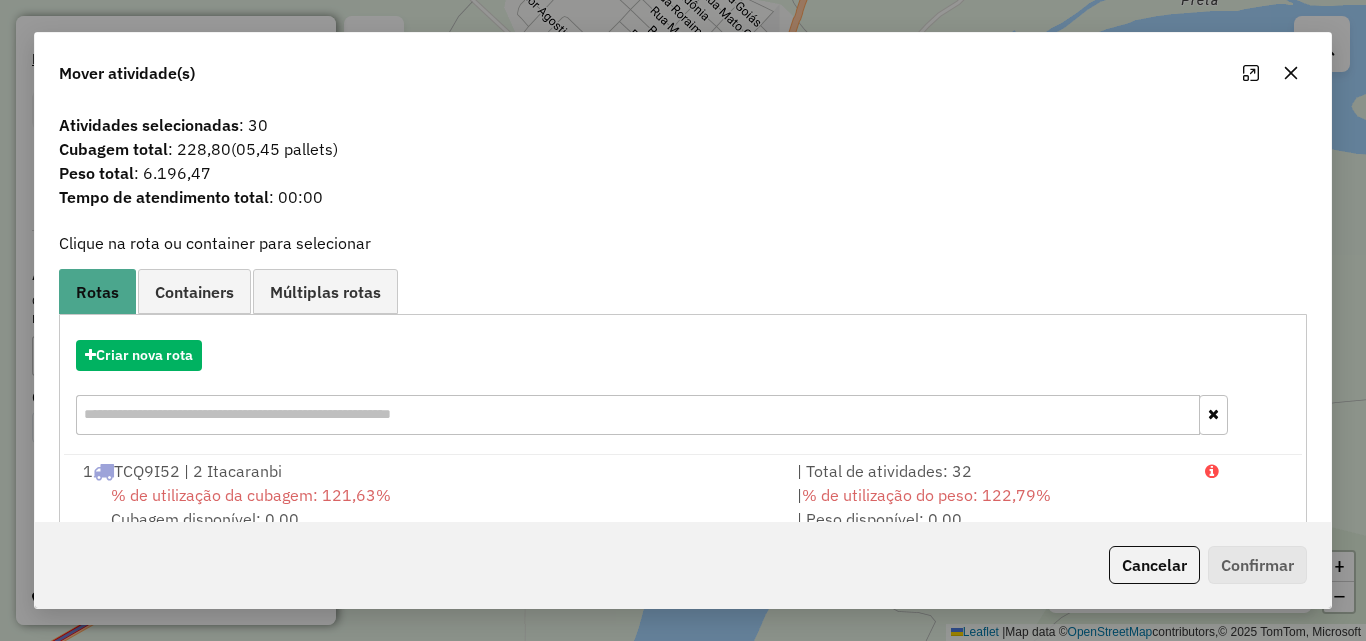 click 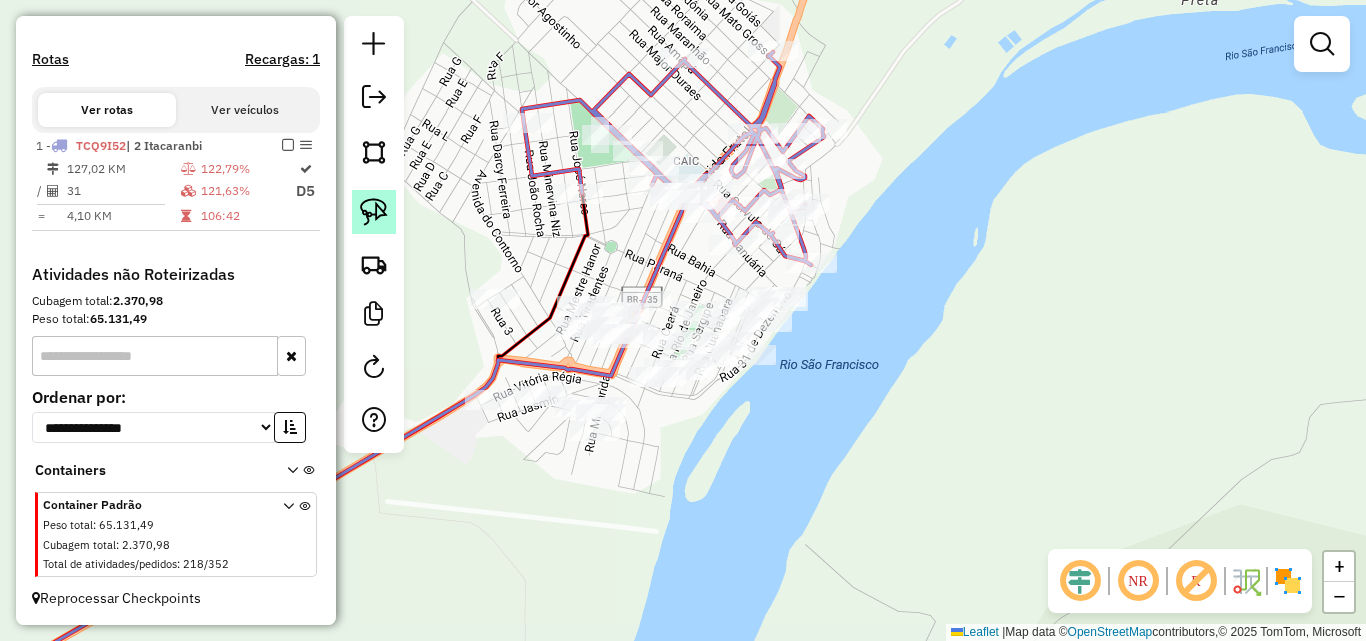 click 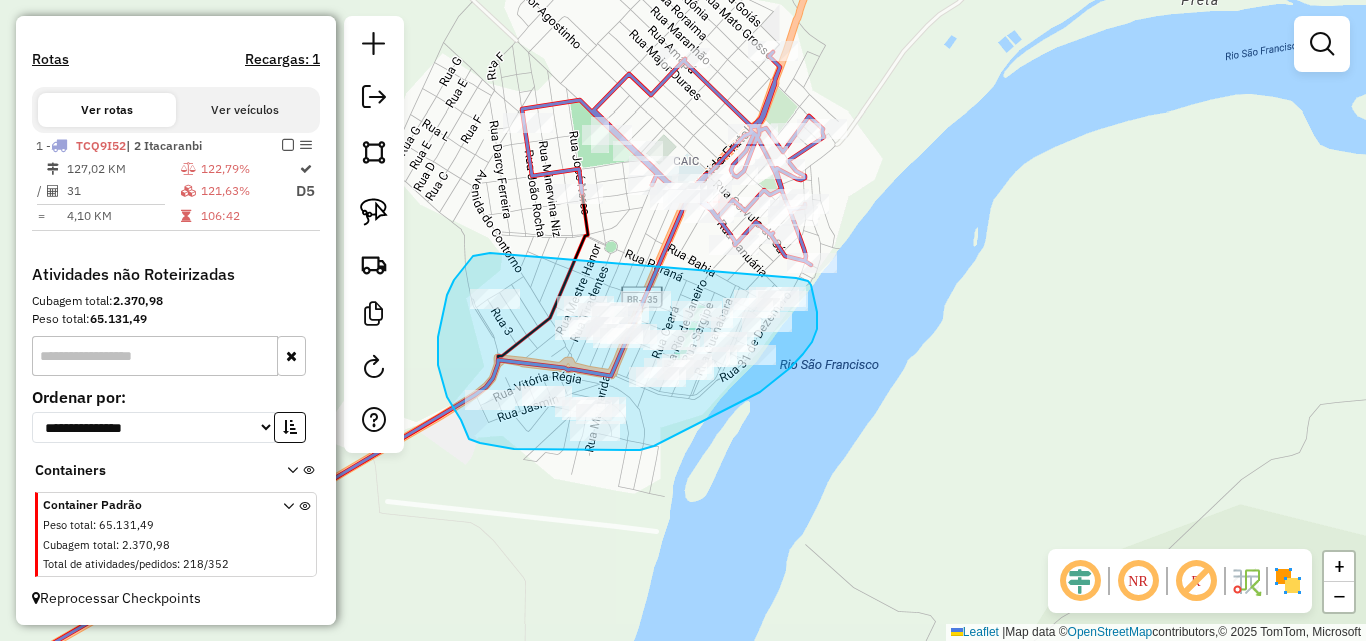 drag, startPoint x: 490, startPoint y: 253, endPoint x: 795, endPoint y: 278, distance: 306.0229 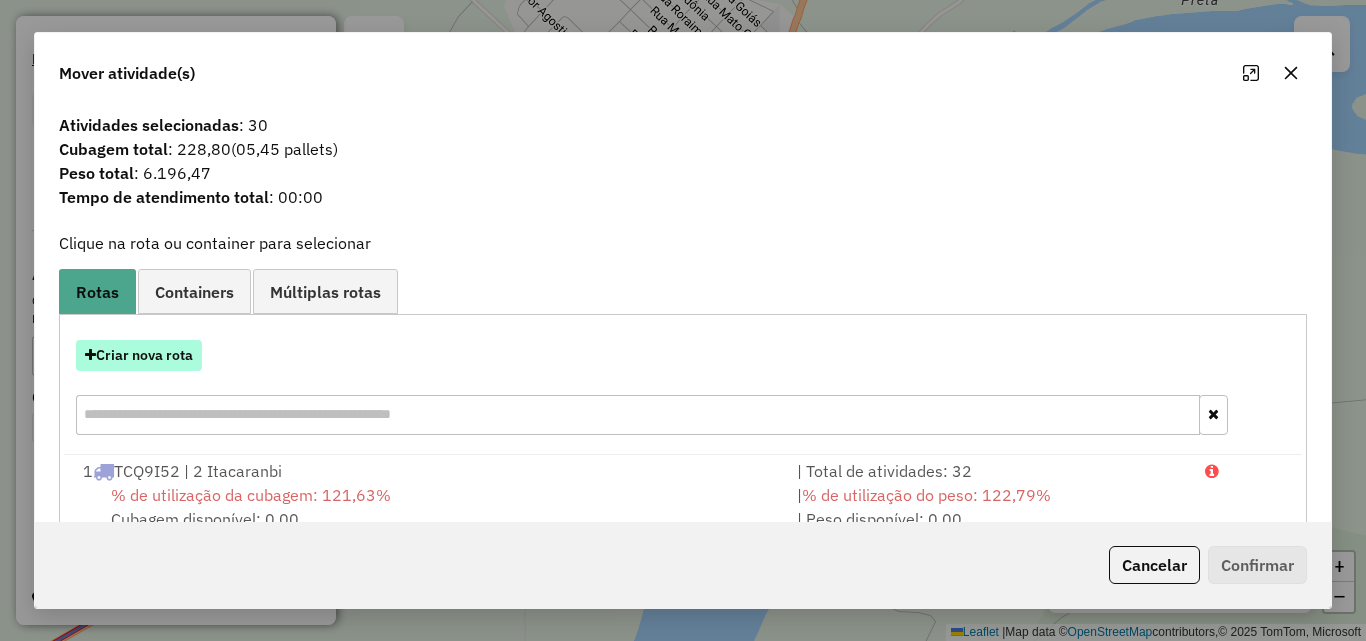click on "Criar nova rota" at bounding box center (139, 355) 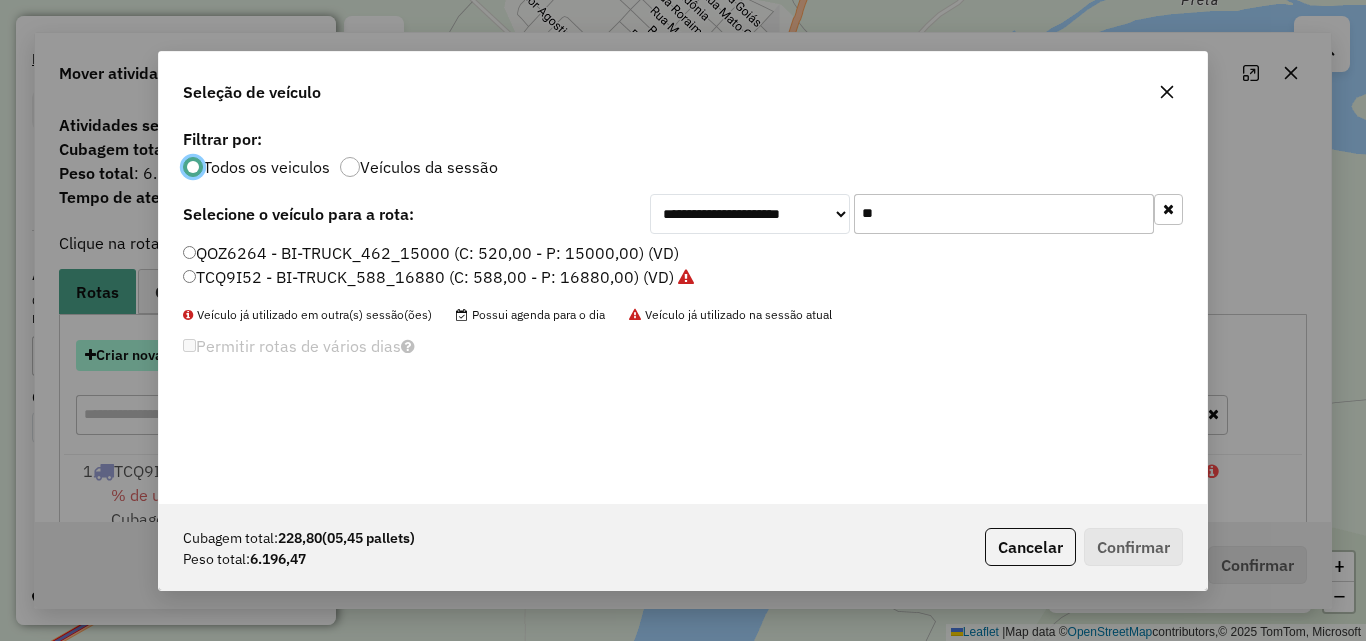 scroll, scrollTop: 11, scrollLeft: 6, axis: both 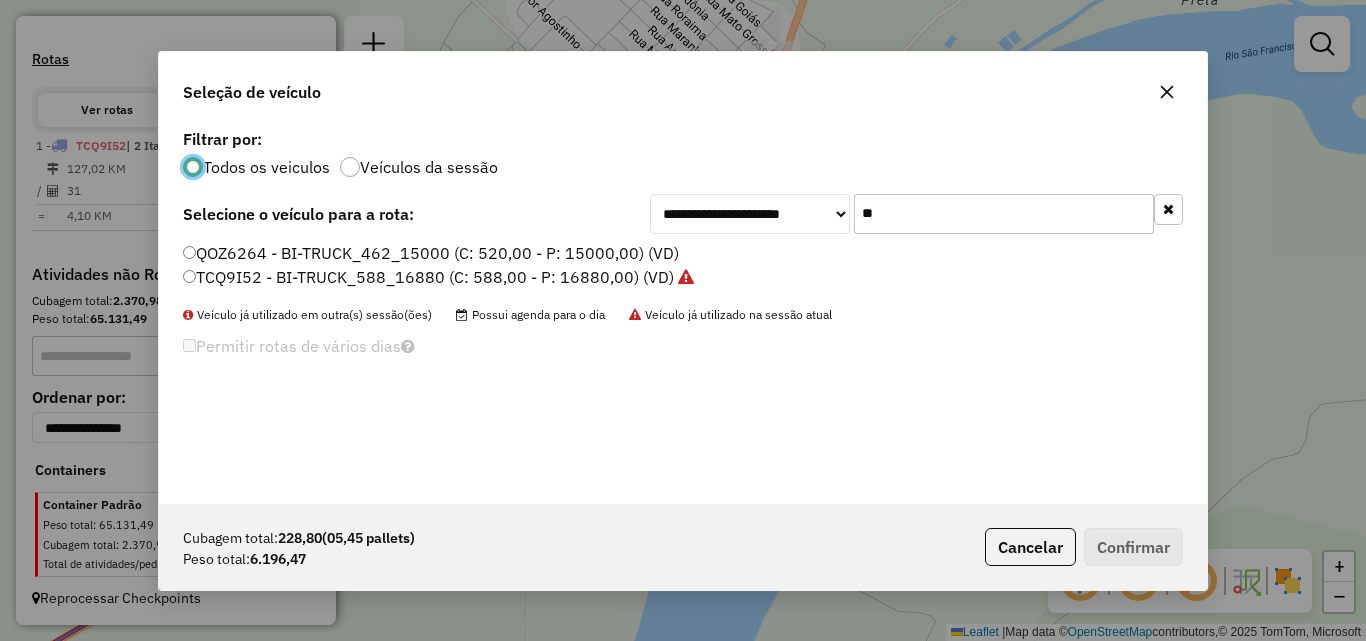 click on "**" 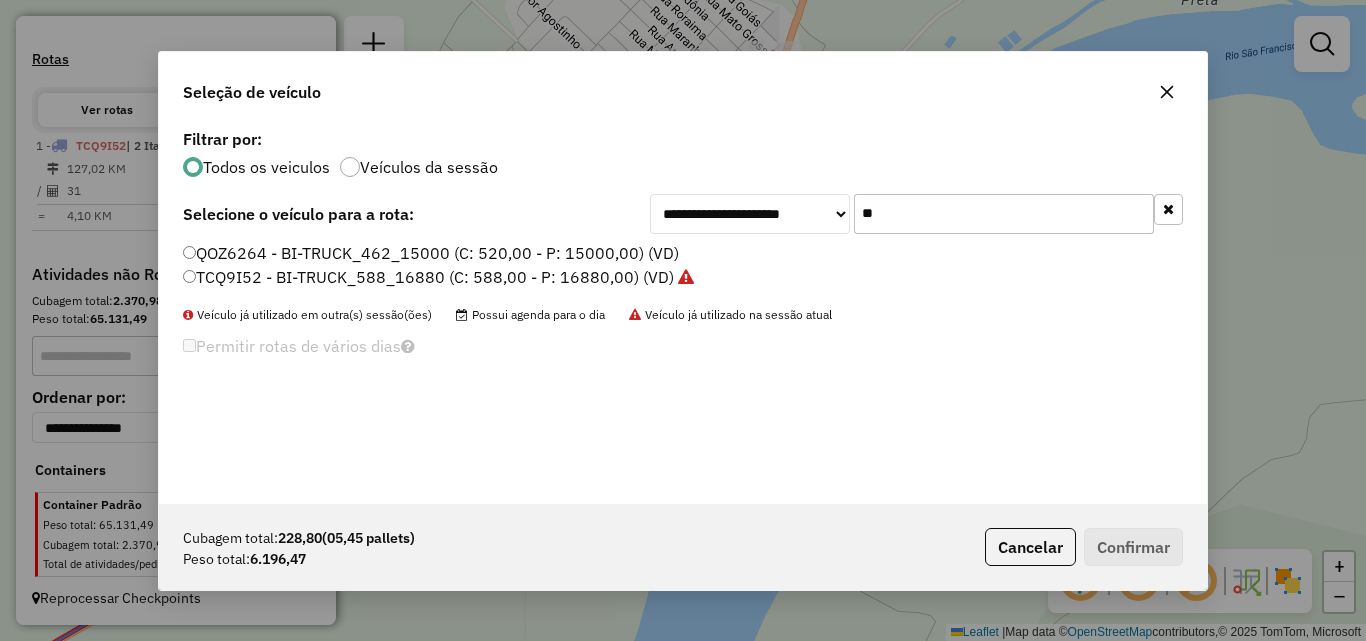 type on "*" 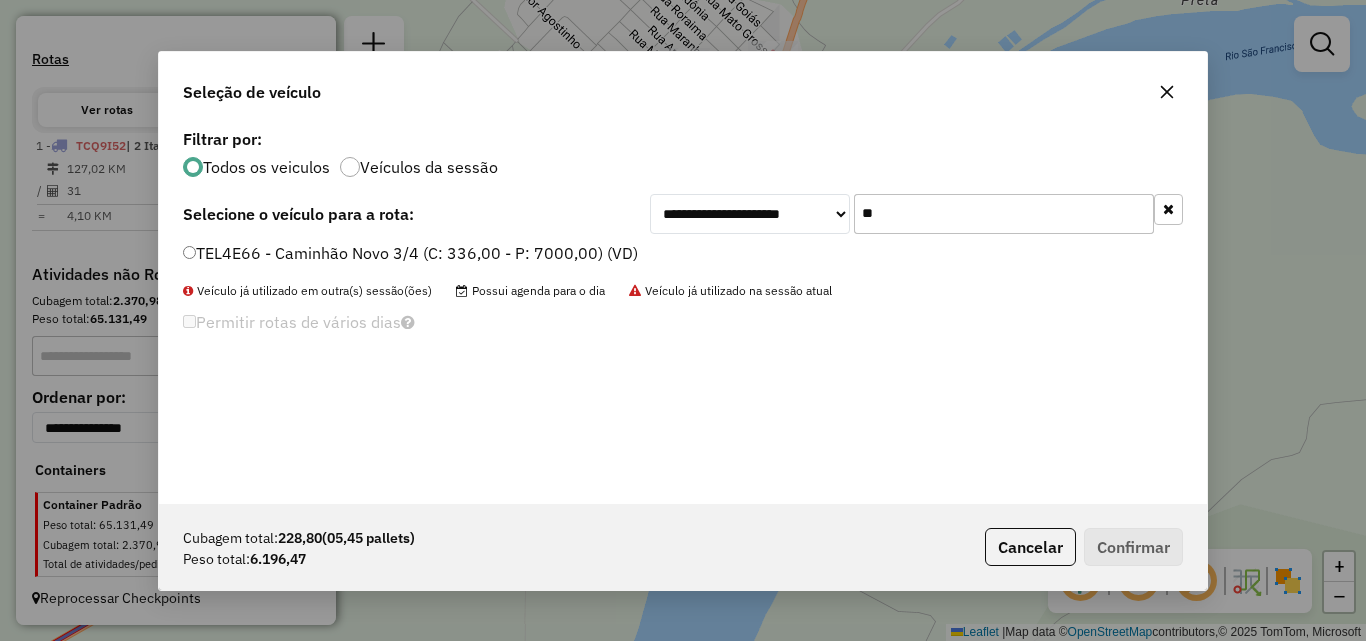 type on "**" 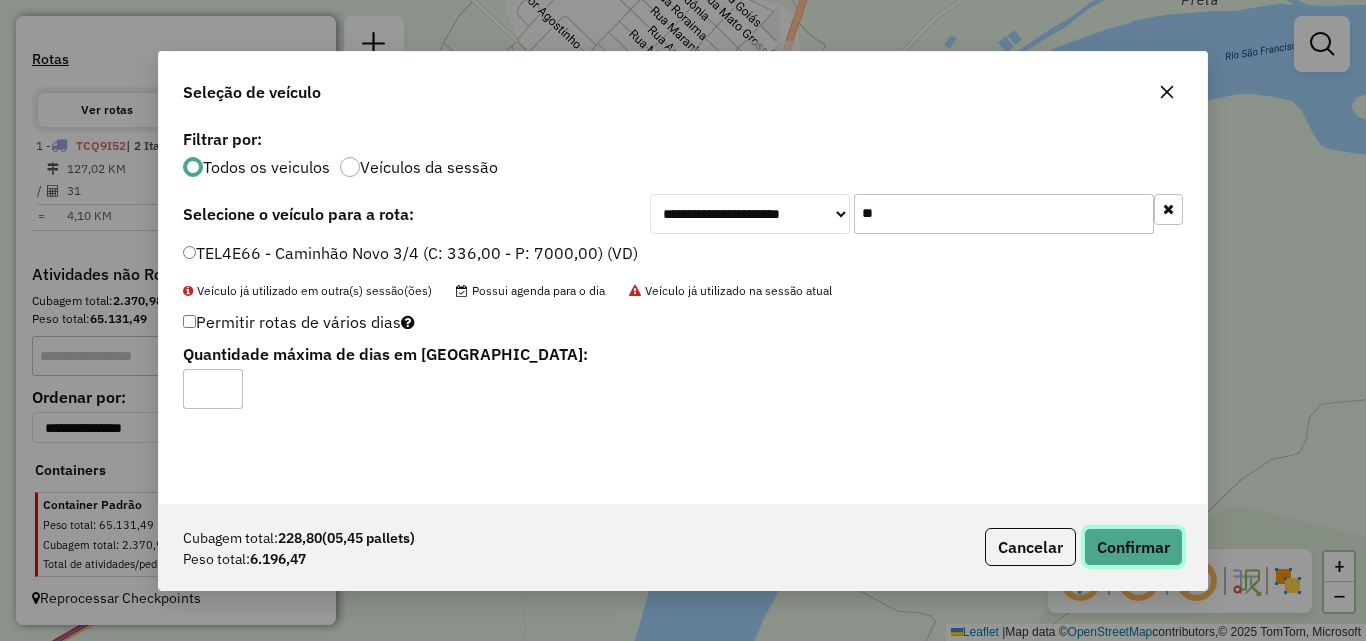click on "Confirmar" 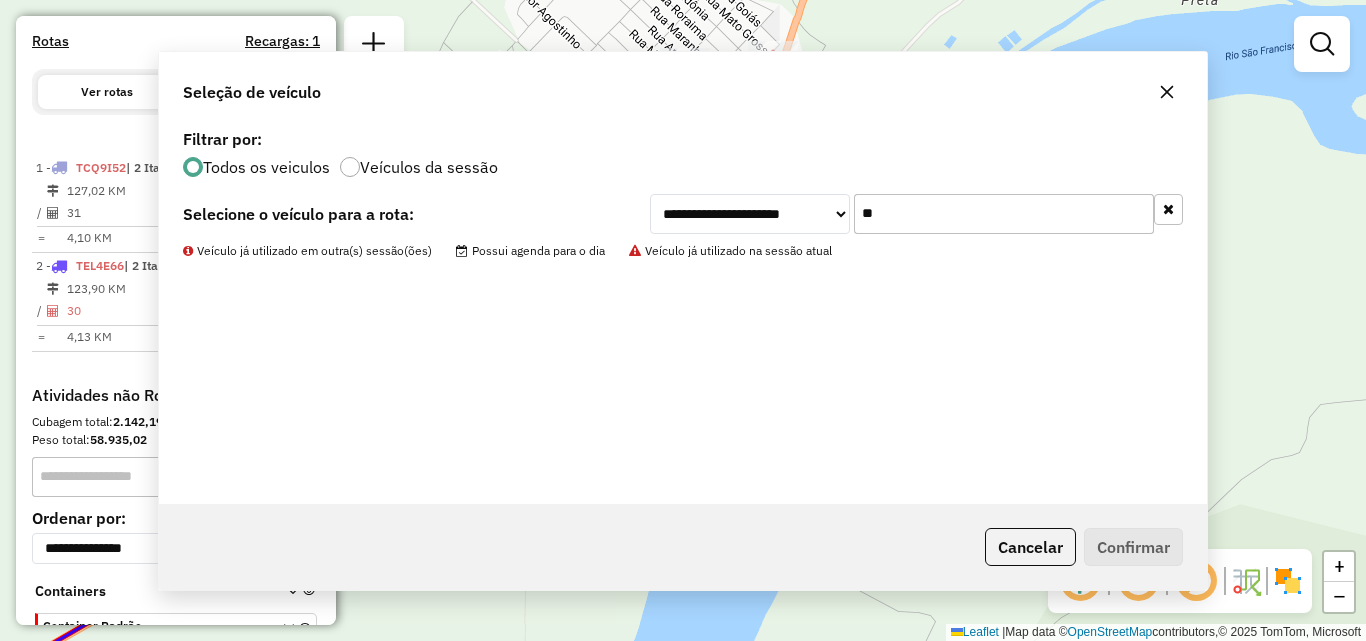 scroll, scrollTop: 611, scrollLeft: 0, axis: vertical 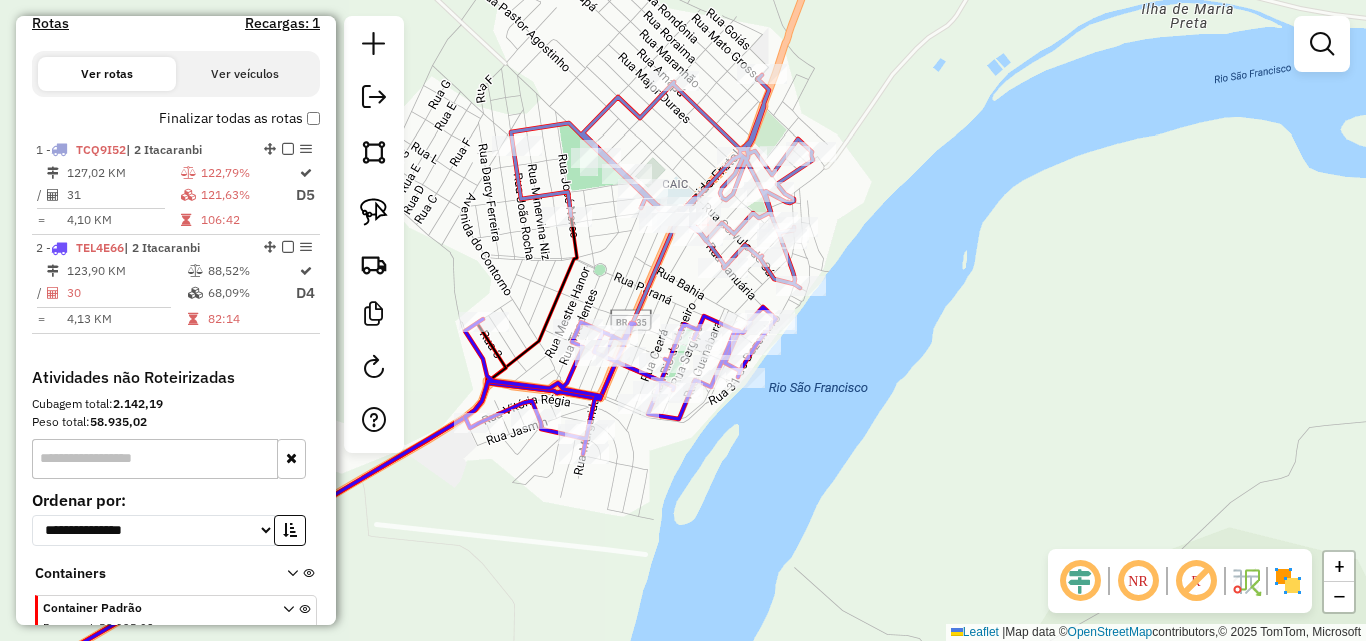 drag, startPoint x: 677, startPoint y: 255, endPoint x: 668, endPoint y: 264, distance: 12.727922 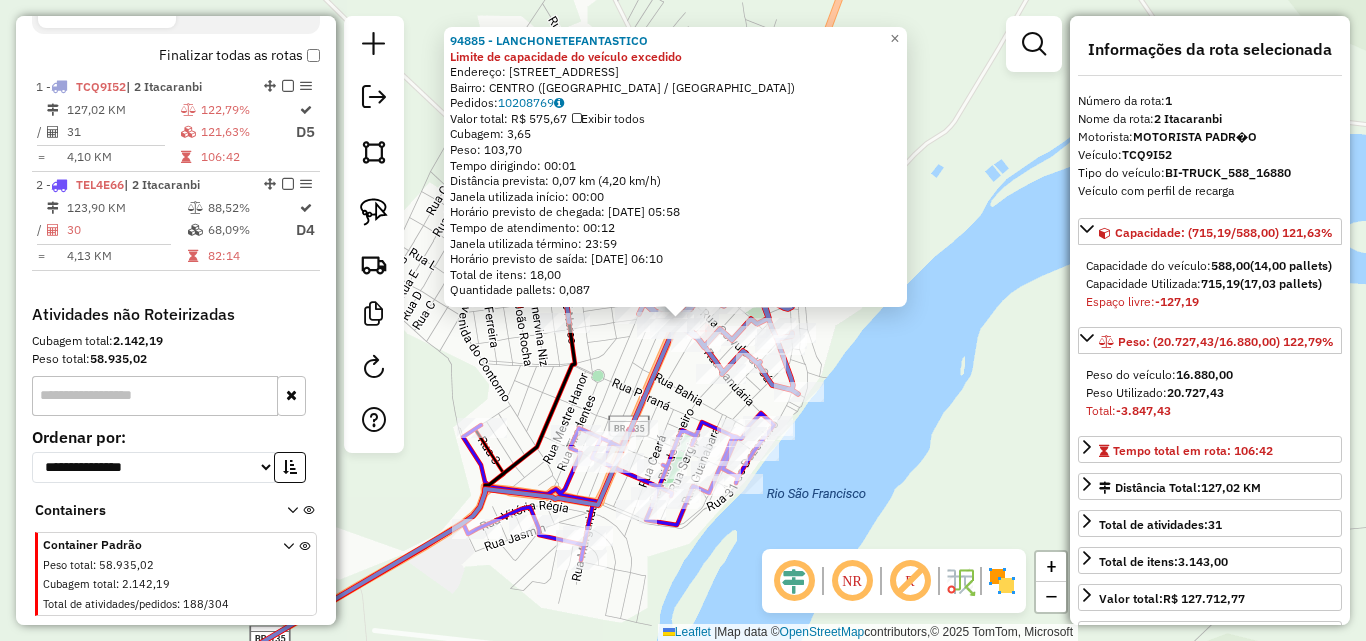 scroll, scrollTop: 731, scrollLeft: 0, axis: vertical 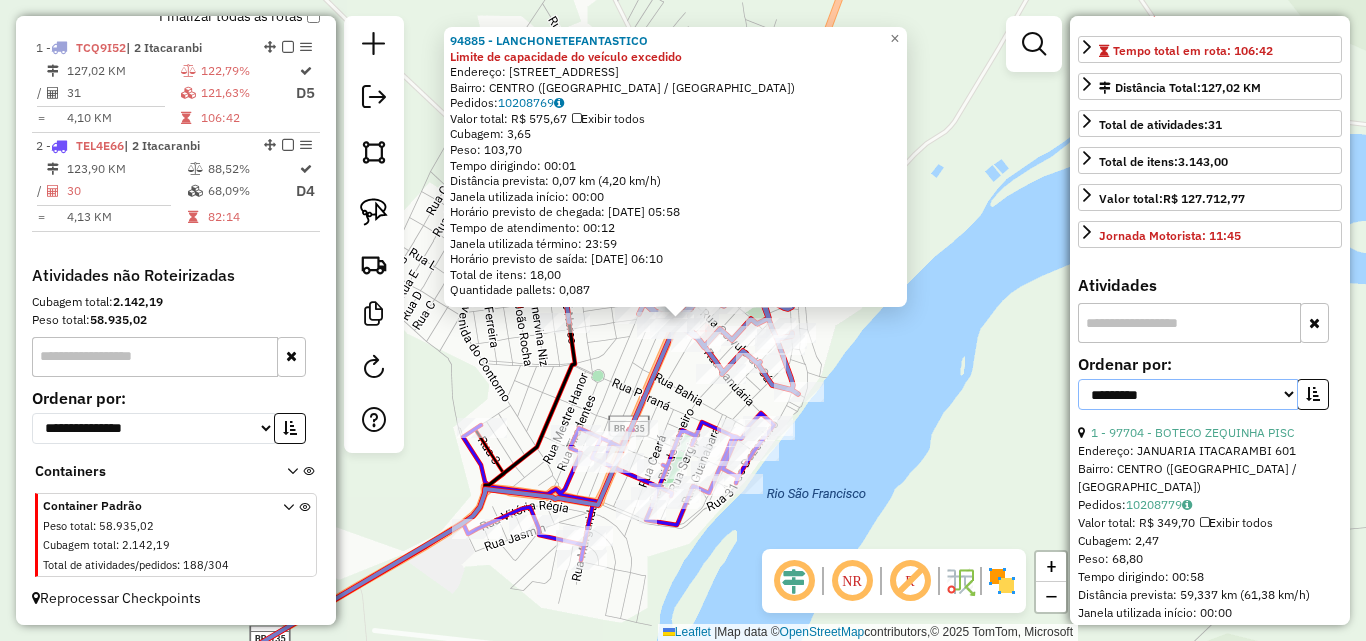 click on "**********" at bounding box center [1188, 394] 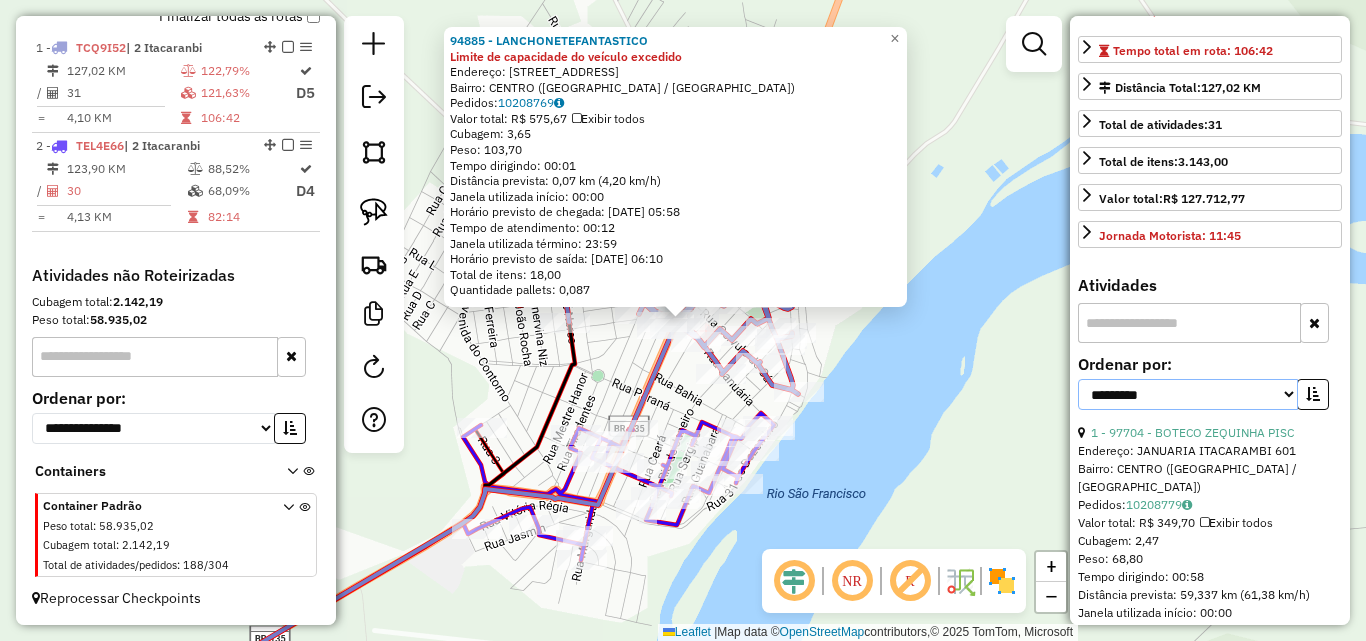 select on "*********" 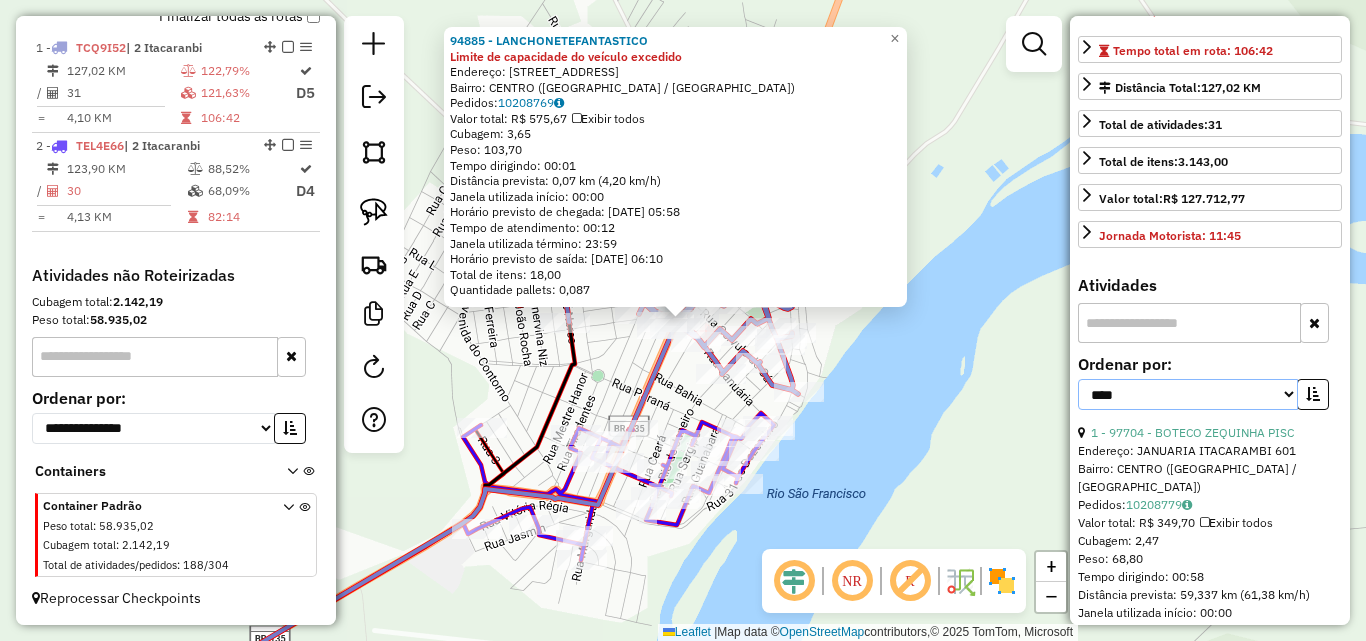 click on "**********" at bounding box center (1188, 394) 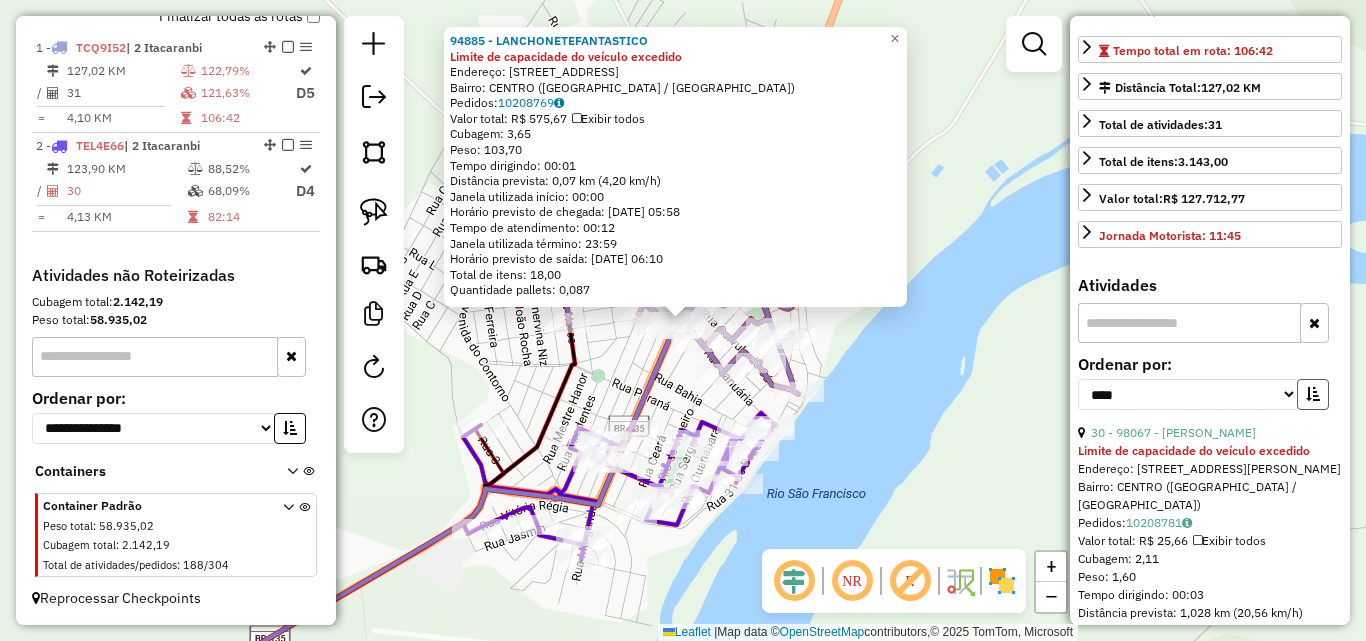 click at bounding box center (1313, 394) 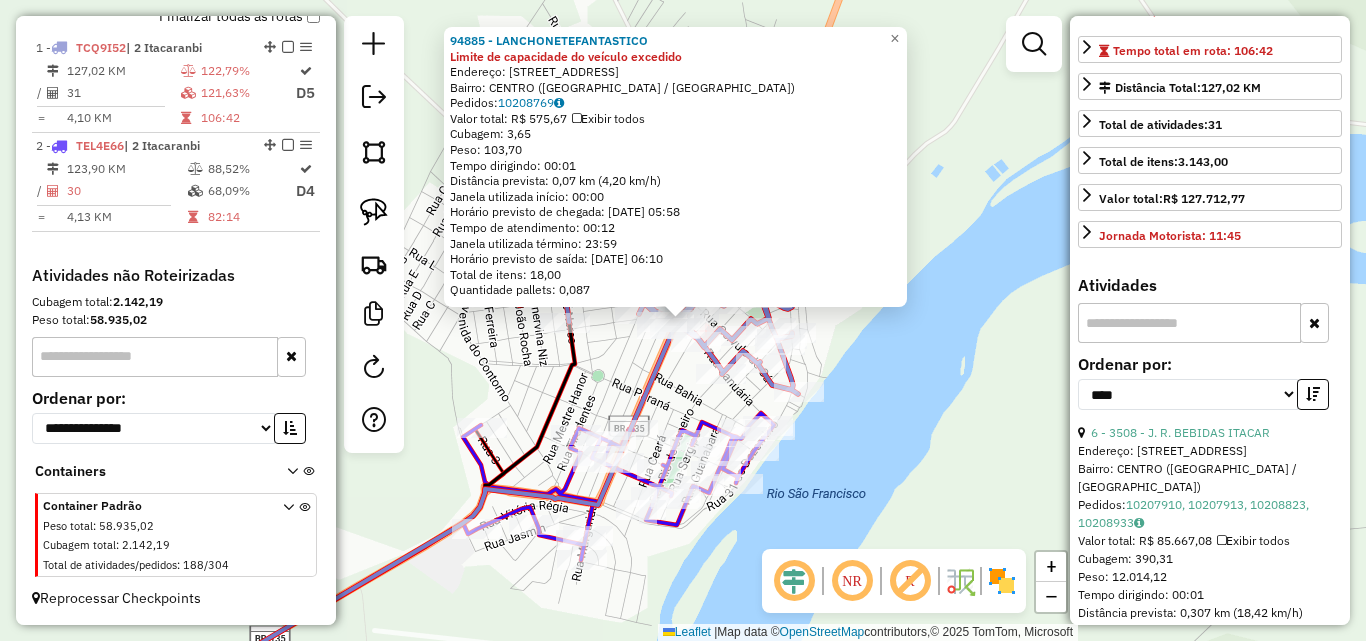 scroll, scrollTop: 500, scrollLeft: 0, axis: vertical 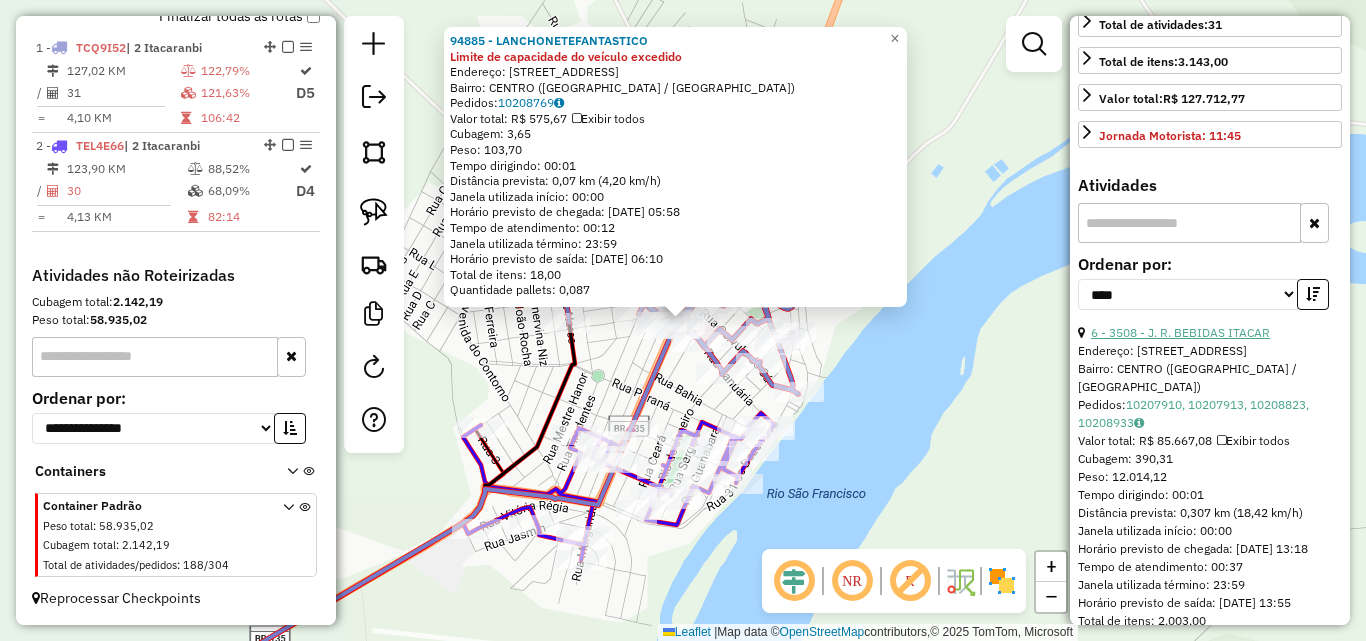 click on "6 - 3508 - J. R. BEBIDAS ITACAR" at bounding box center (1180, 332) 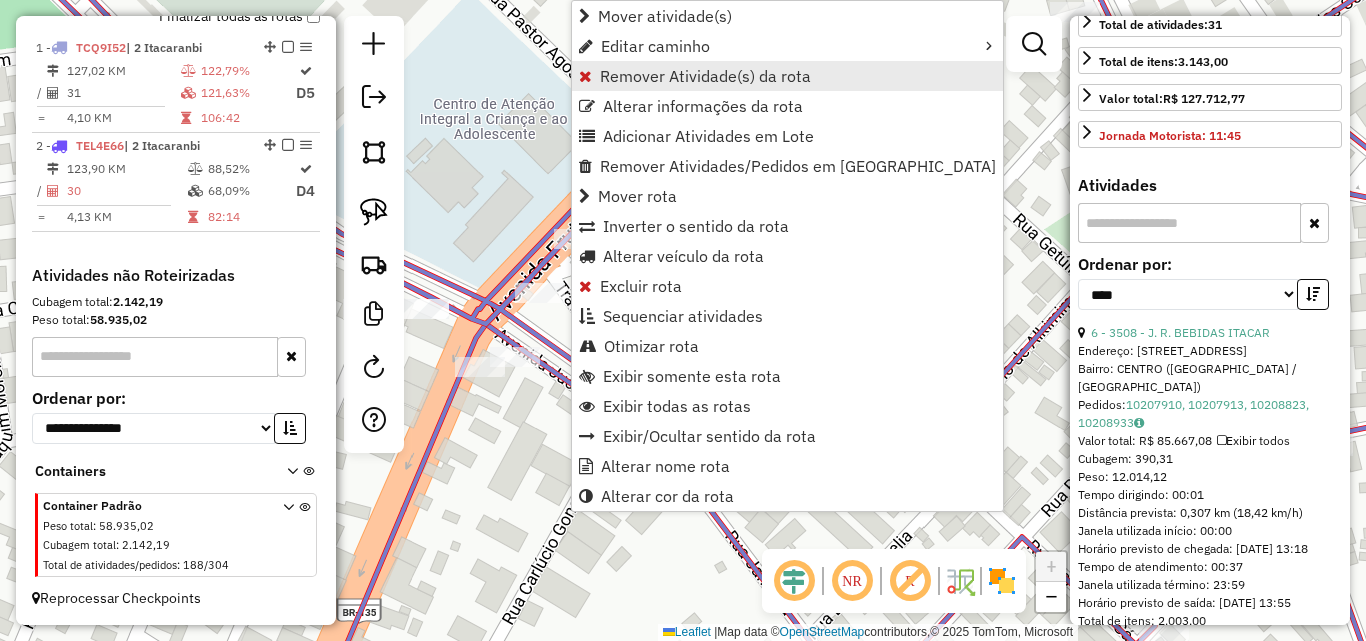 click on "Remover Atividade(s) da rota" at bounding box center [705, 76] 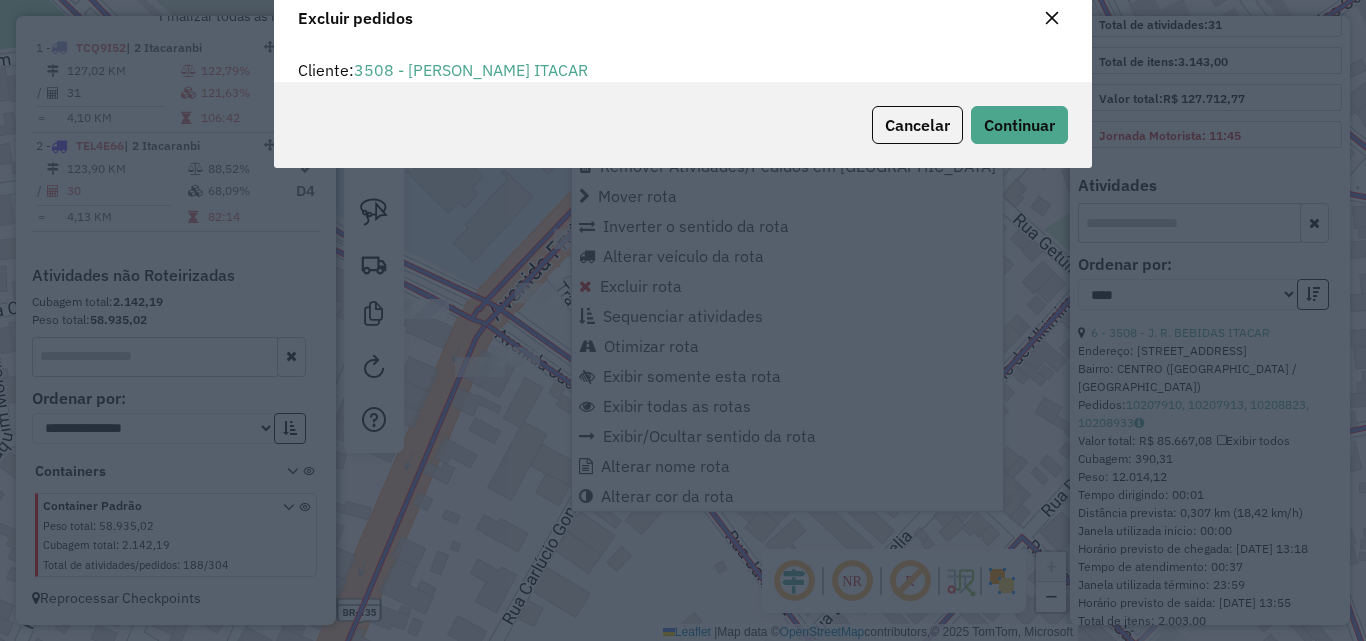 scroll, scrollTop: 12, scrollLeft: 6, axis: both 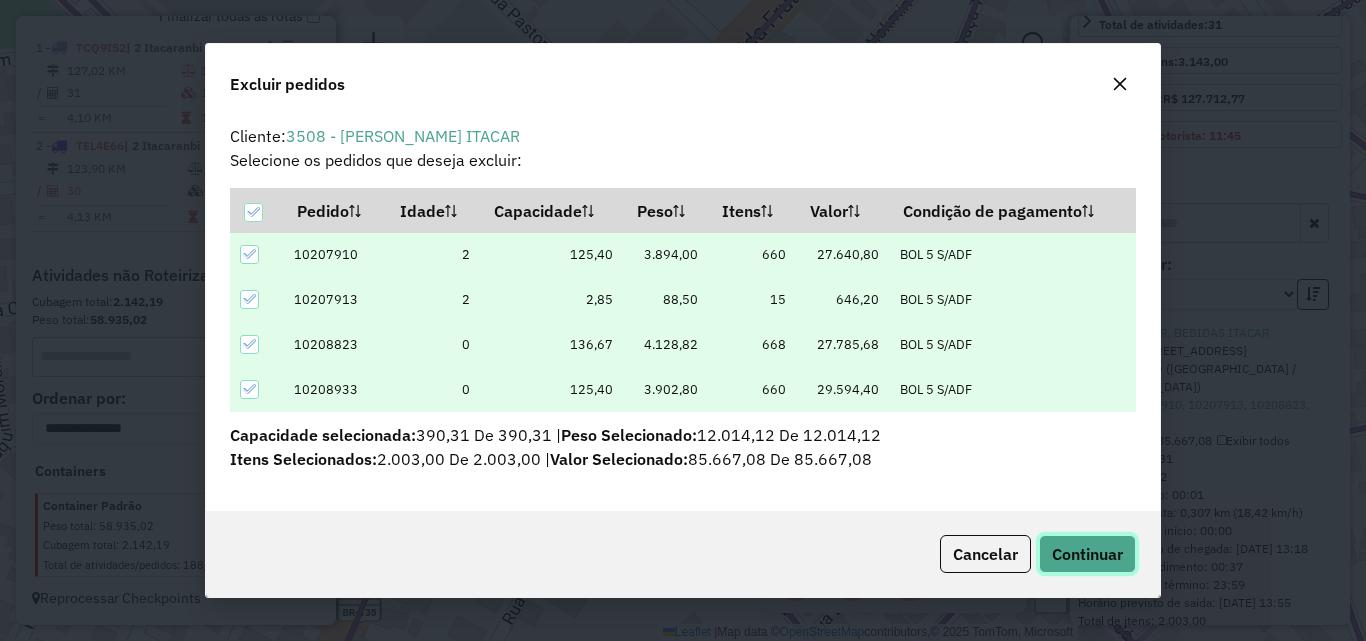 click on "Continuar" 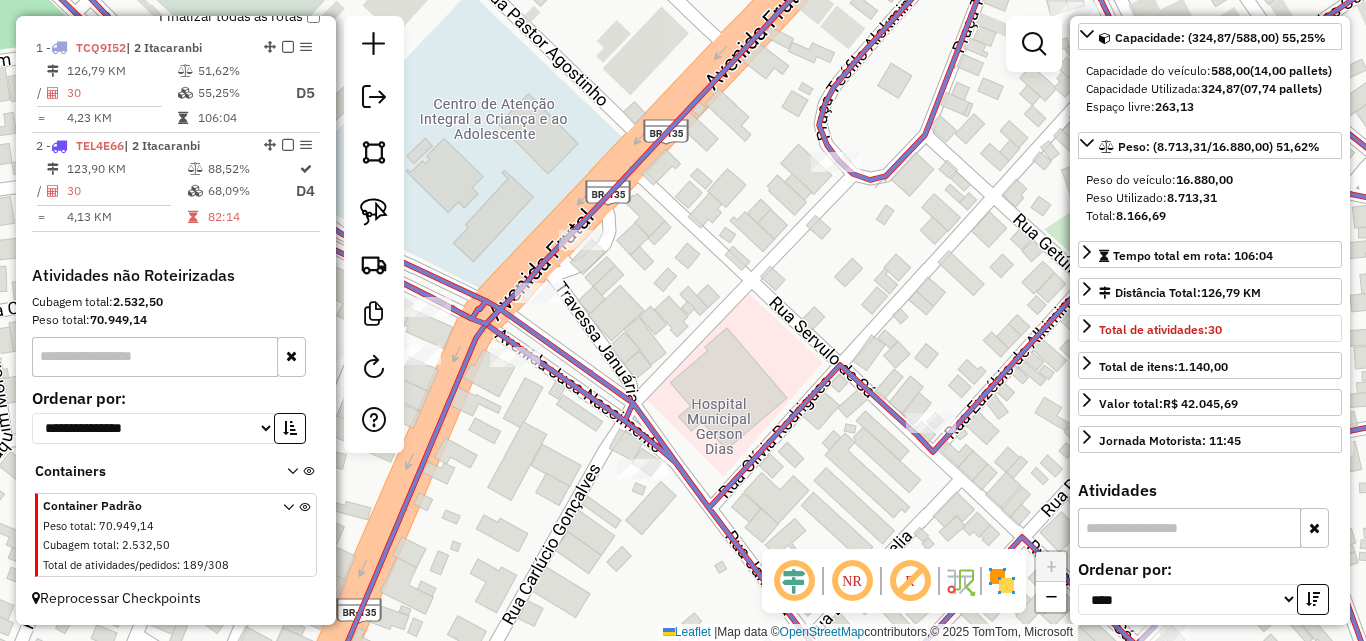 scroll, scrollTop: 164, scrollLeft: 0, axis: vertical 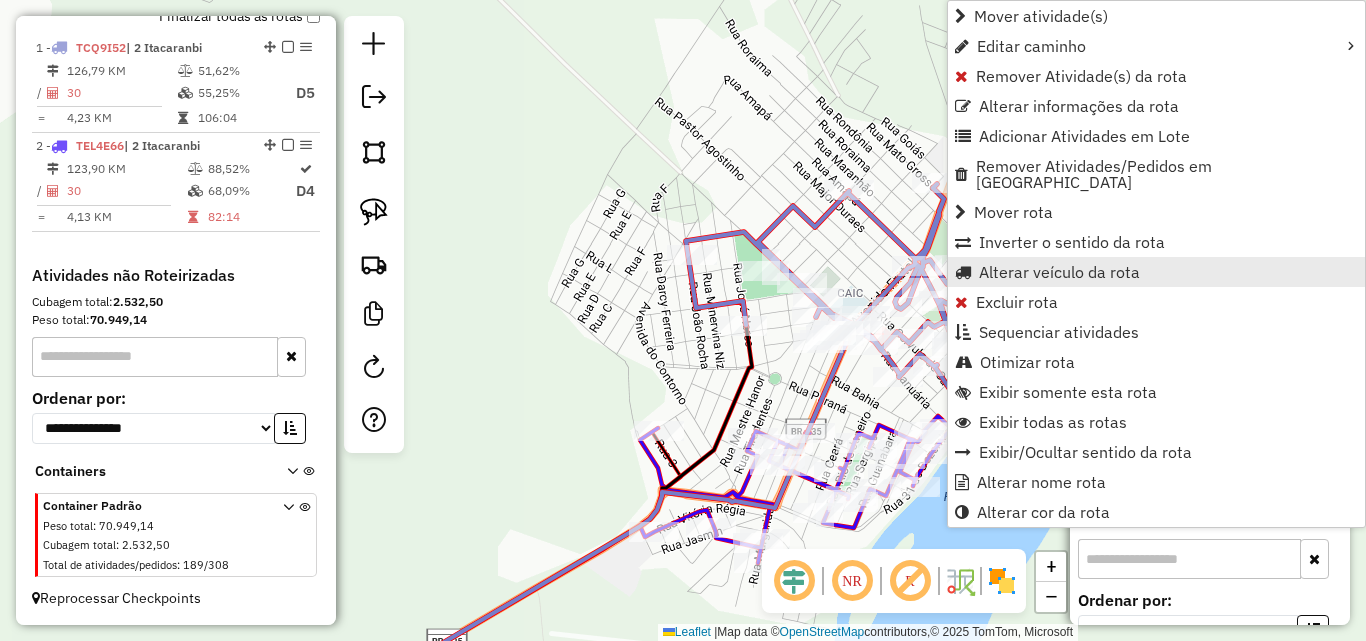 click on "Alterar veículo da rota" at bounding box center (1059, 272) 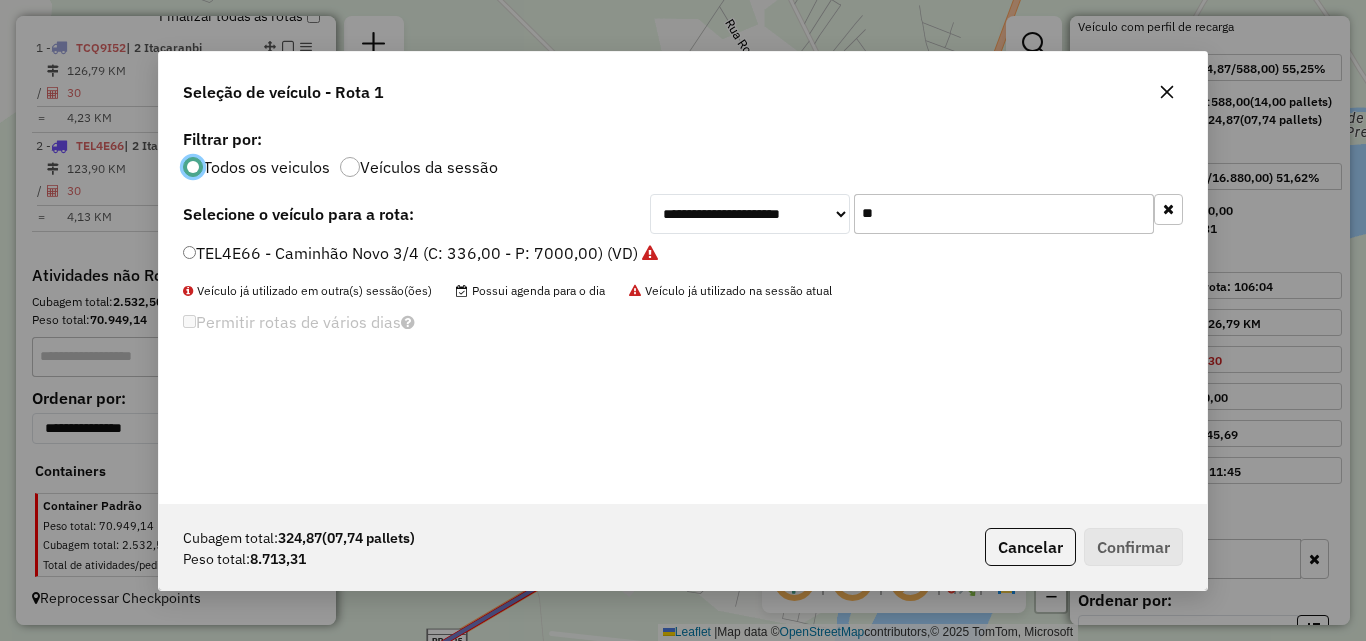 scroll, scrollTop: 11, scrollLeft: 6, axis: both 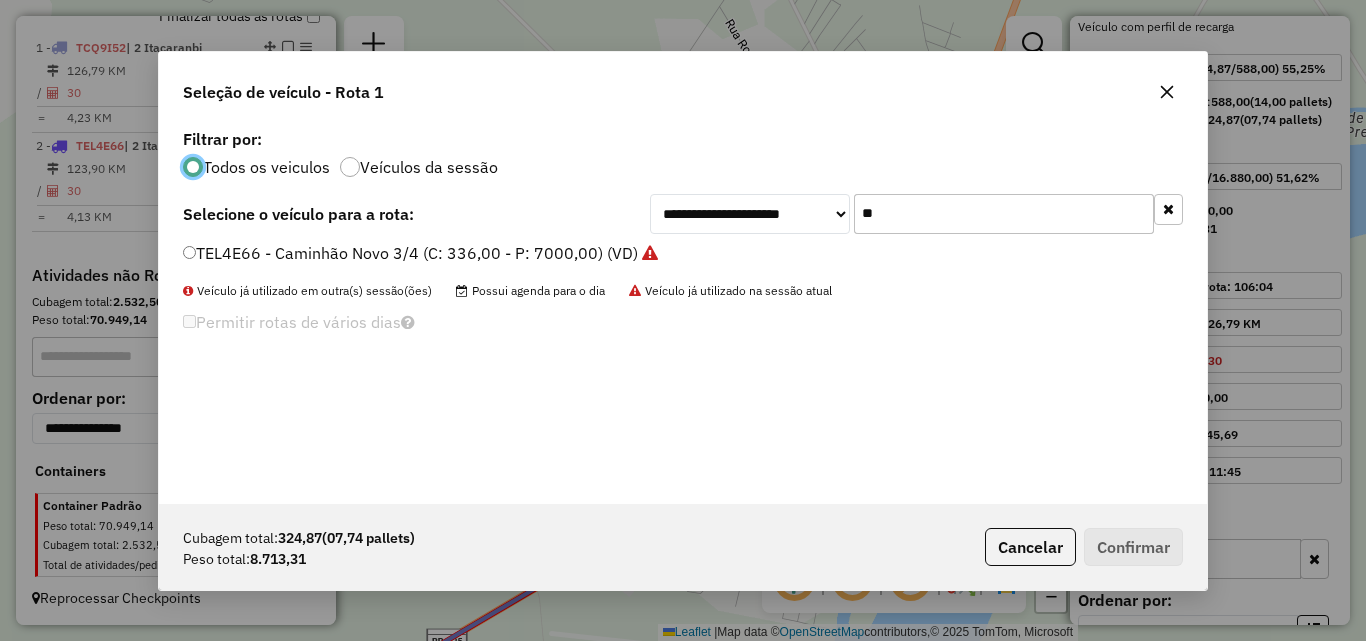 click on "**" 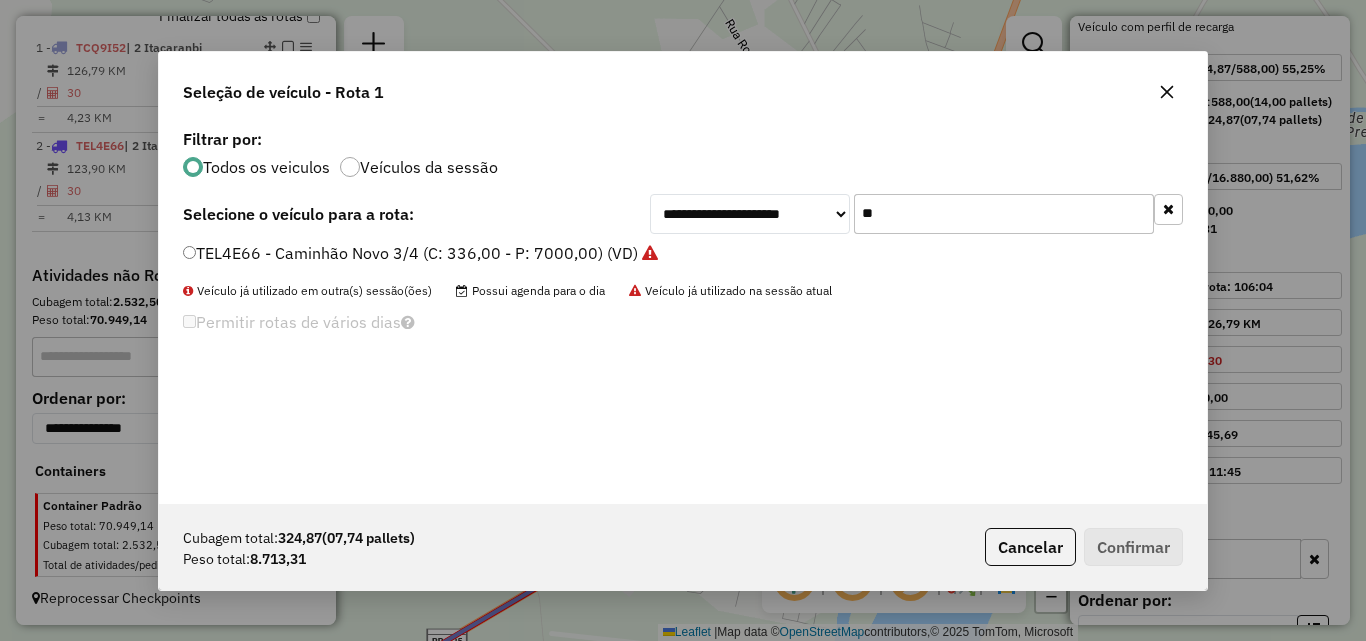 type on "*" 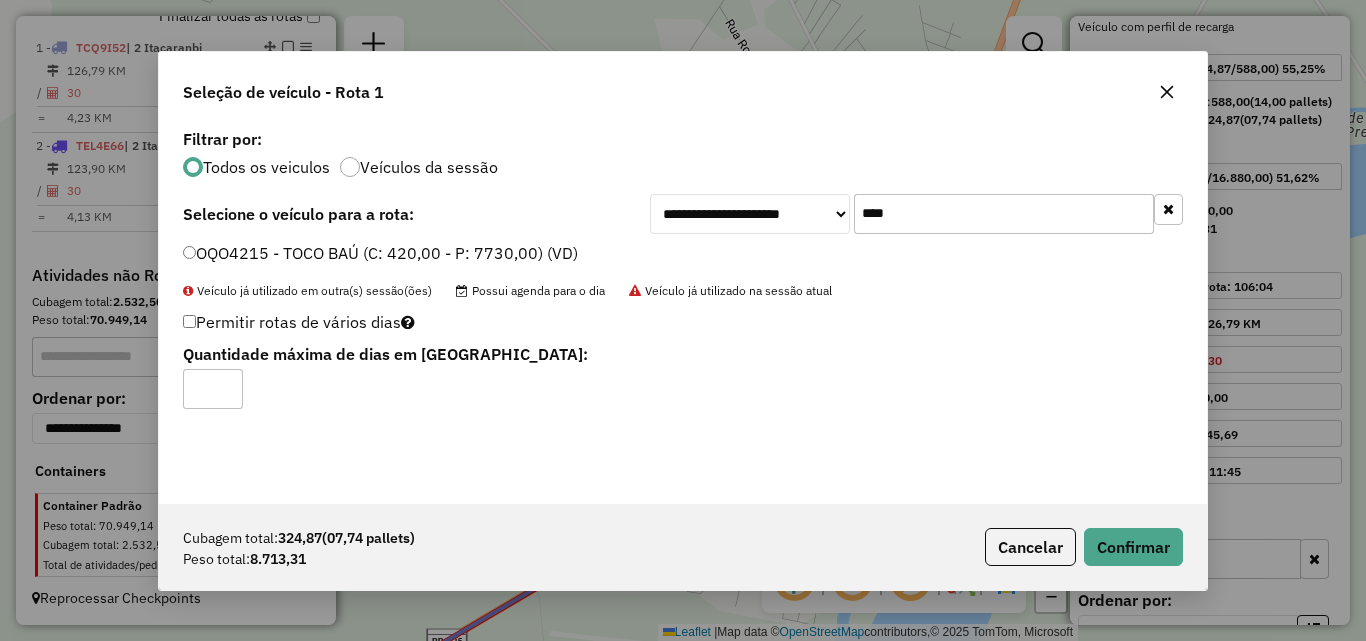click on "****" 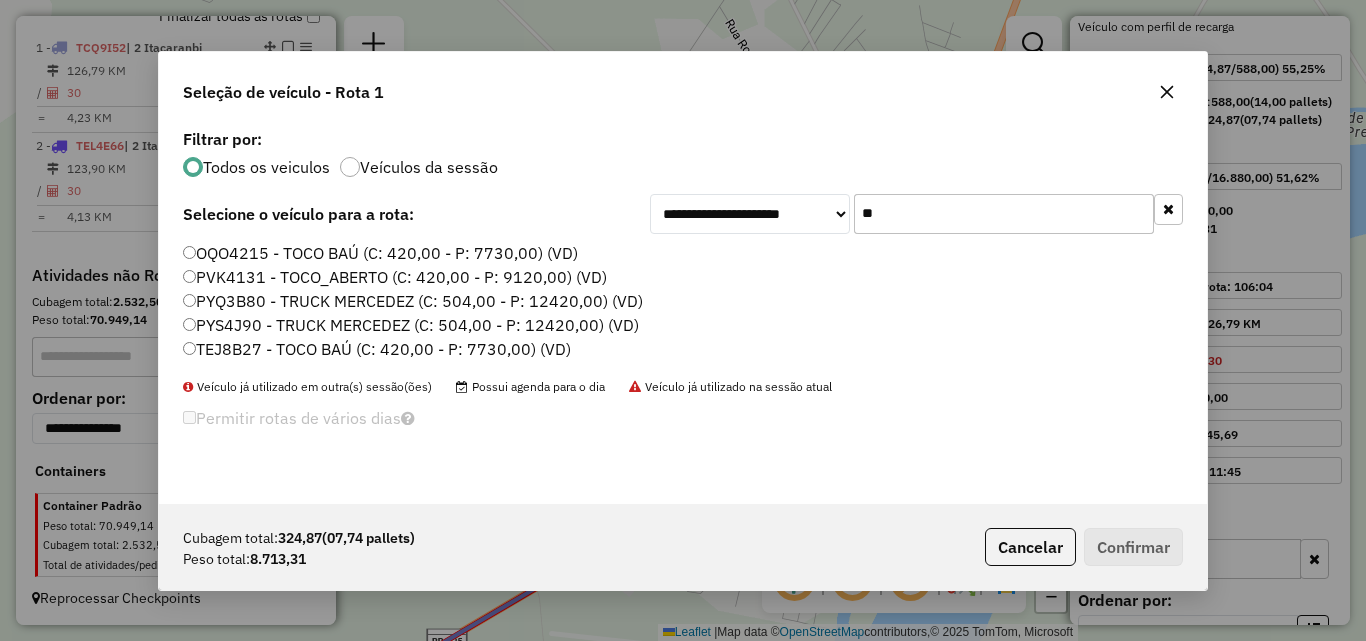 type on "*" 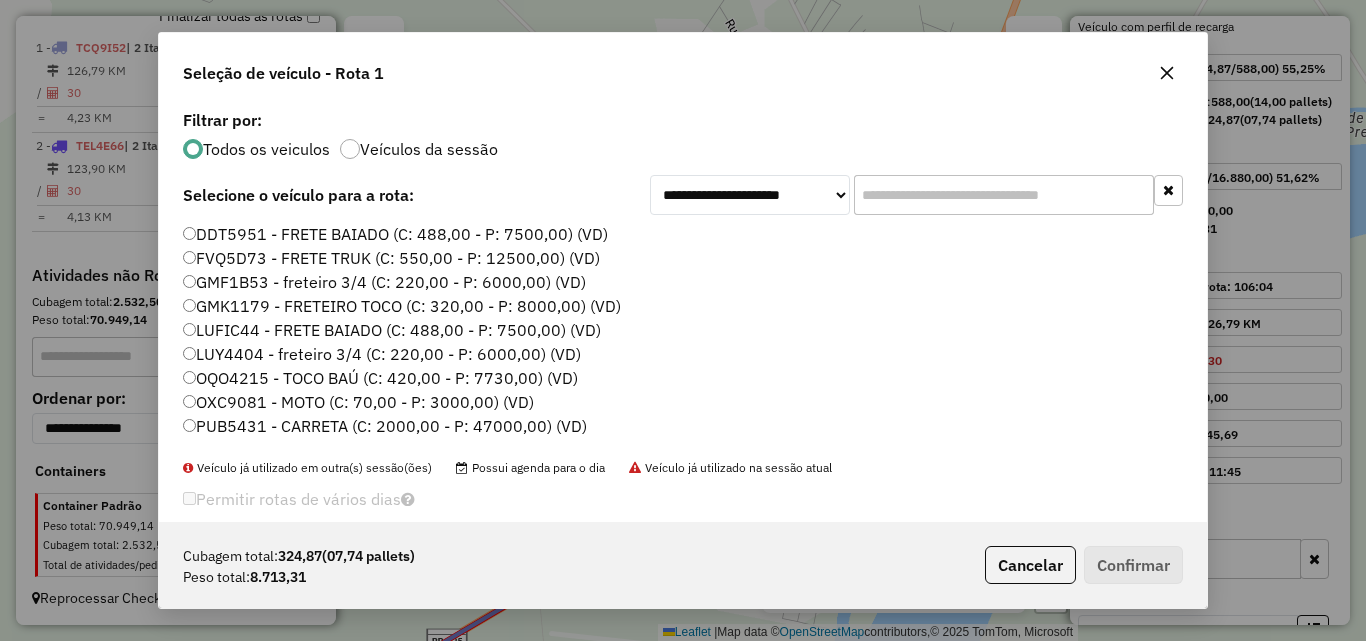 type 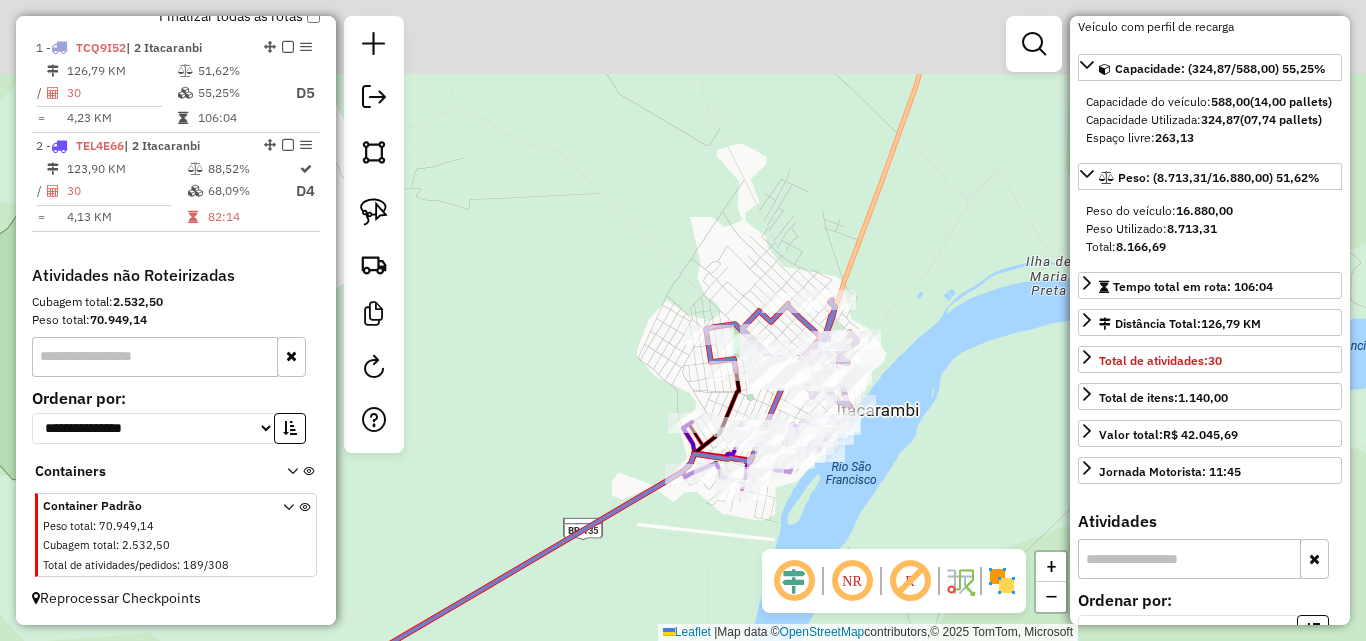 drag, startPoint x: 978, startPoint y: 168, endPoint x: 733, endPoint y: 375, distance: 320.73978 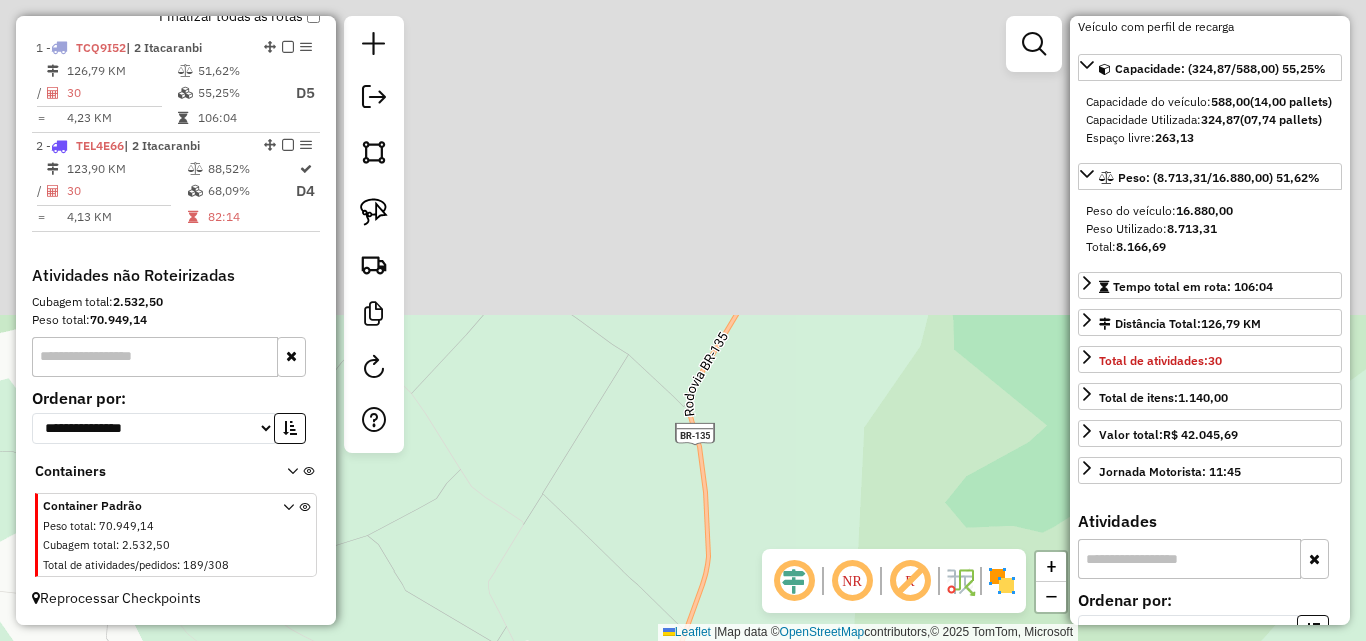 drag, startPoint x: 861, startPoint y: 165, endPoint x: 791, endPoint y: 493, distance: 335.38635 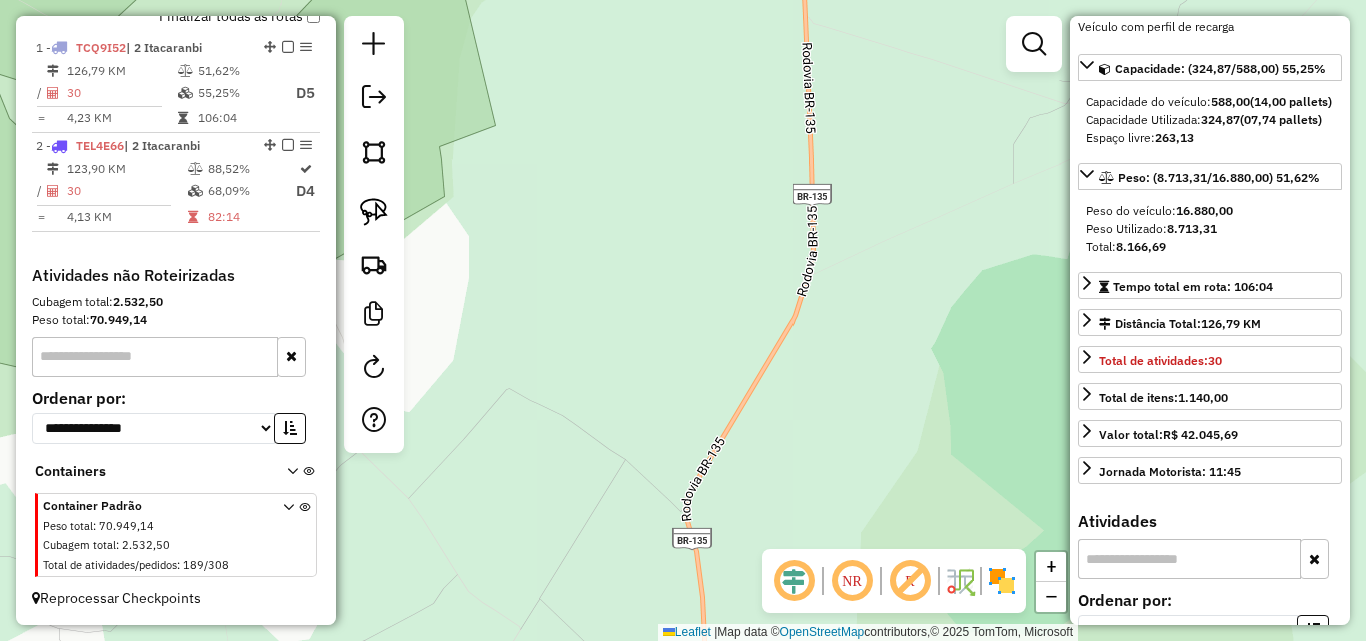 drag, startPoint x: 873, startPoint y: 200, endPoint x: 874, endPoint y: 385, distance: 185.0027 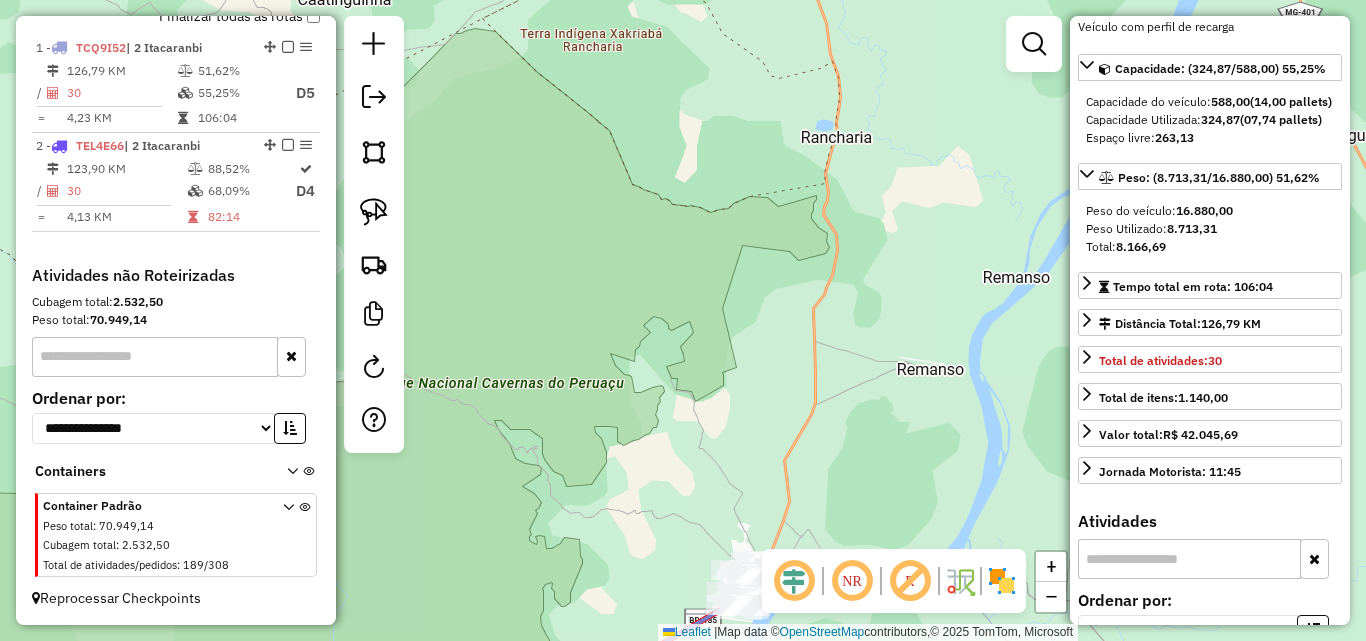 drag, startPoint x: 900, startPoint y: 185, endPoint x: 861, endPoint y: 339, distance: 158.86157 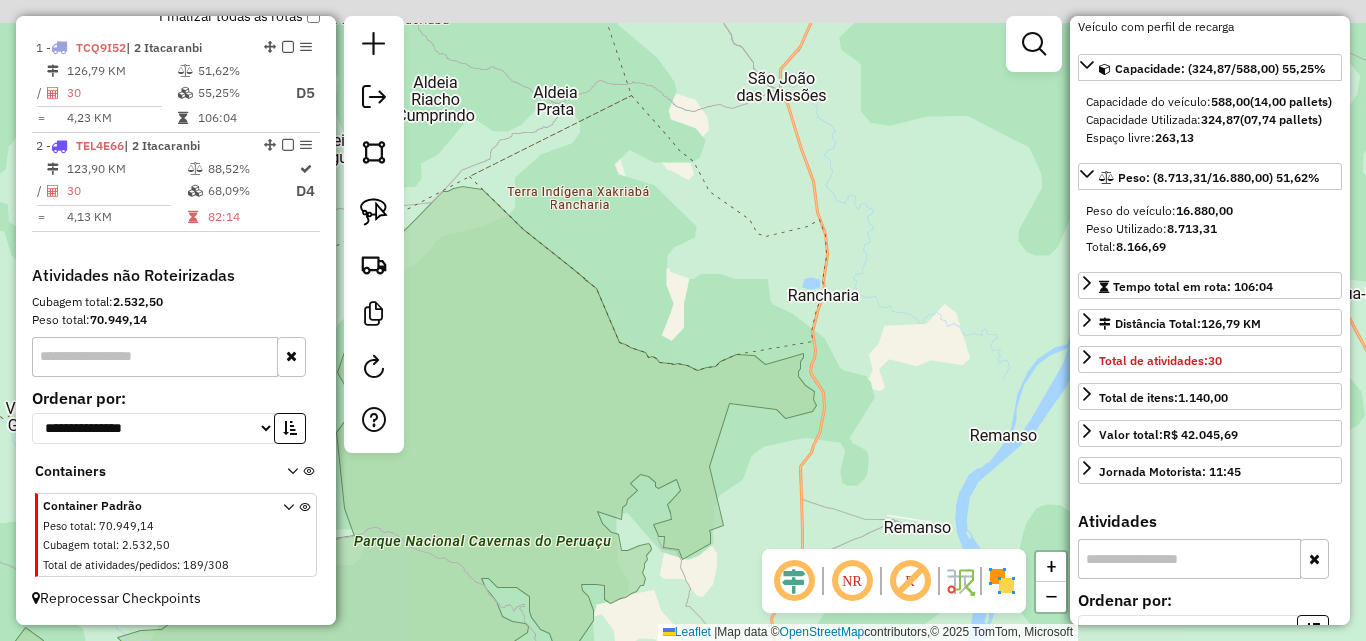 drag, startPoint x: 864, startPoint y: 121, endPoint x: 871, endPoint y: 329, distance: 208.11775 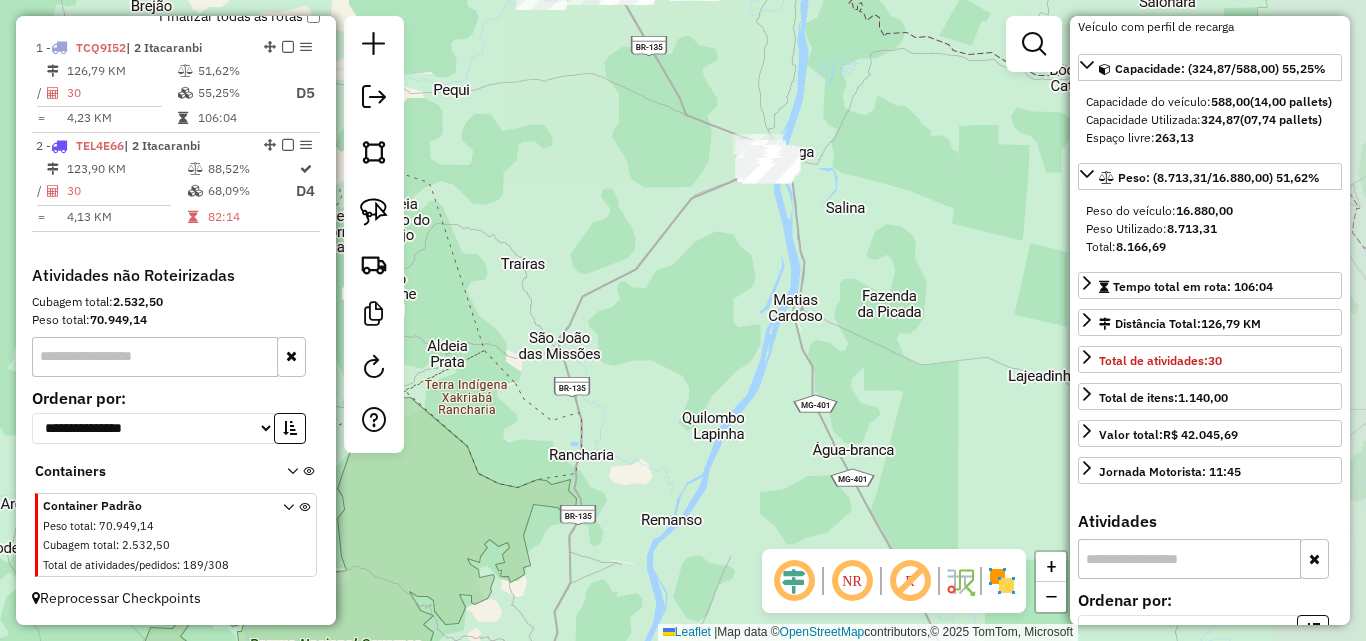 drag, startPoint x: 936, startPoint y: 167, endPoint x: 676, endPoint y: 271, distance: 280.02856 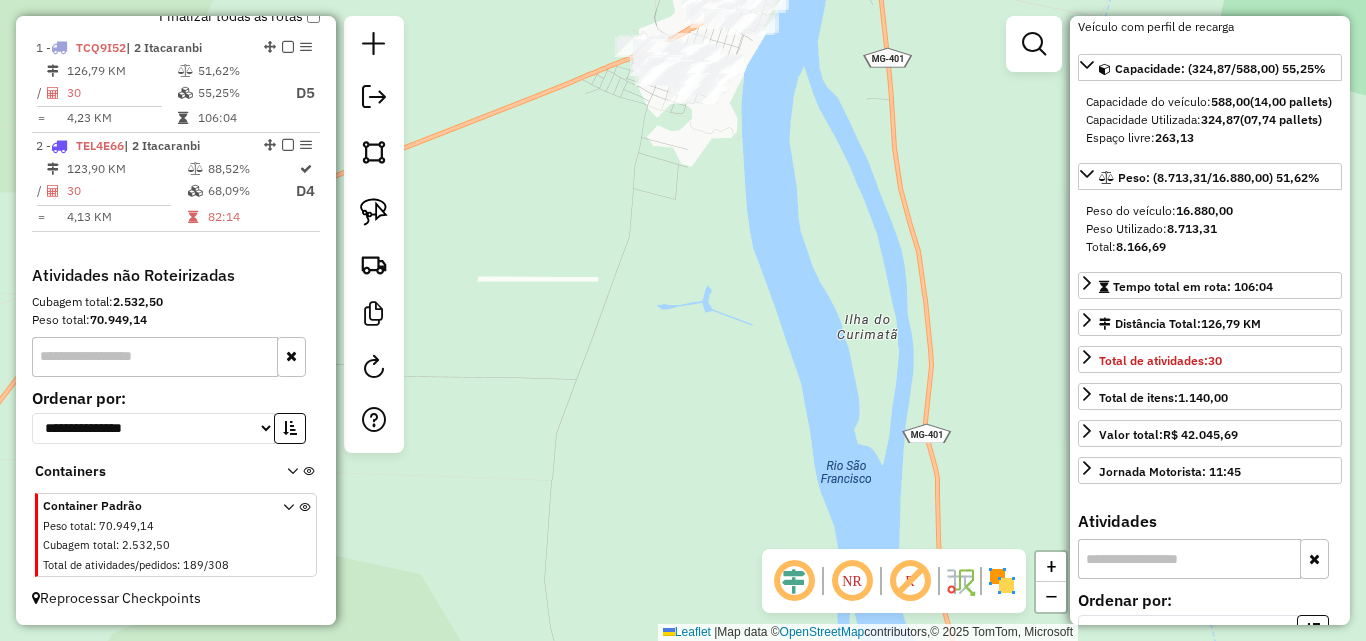 drag, startPoint x: 785, startPoint y: 74, endPoint x: 744, endPoint y: 210, distance: 142.04576 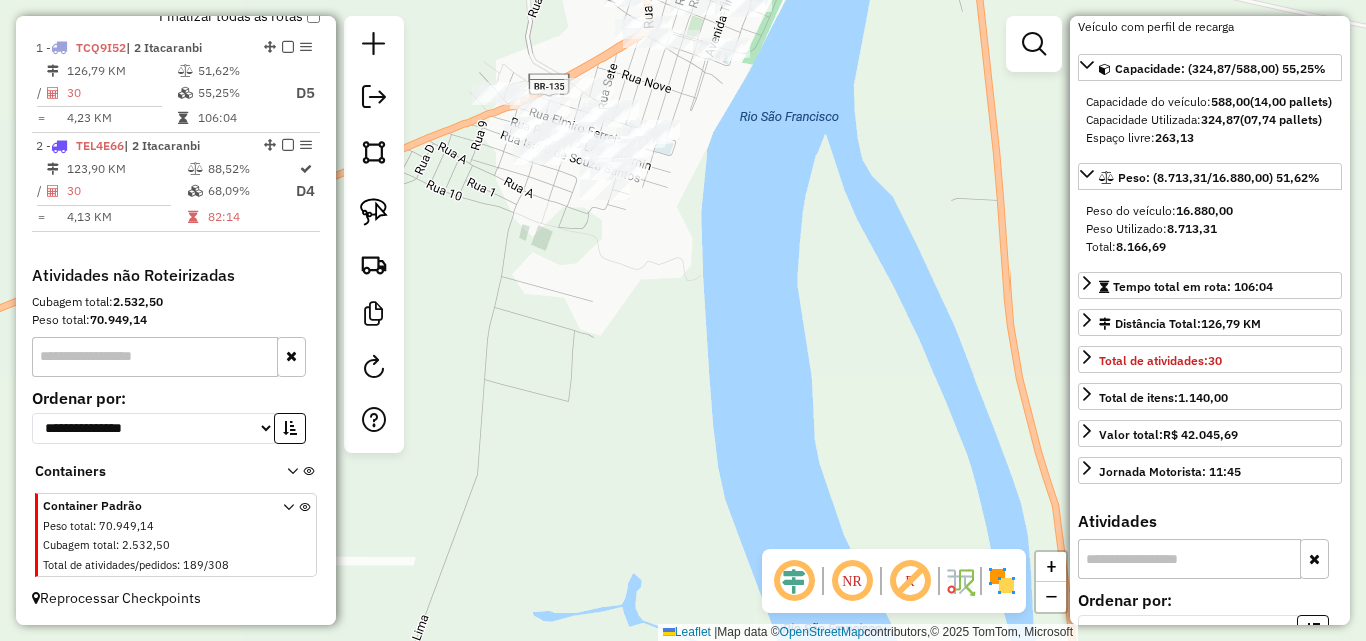 drag, startPoint x: 733, startPoint y: 144, endPoint x: 810, endPoint y: 164, distance: 79.555016 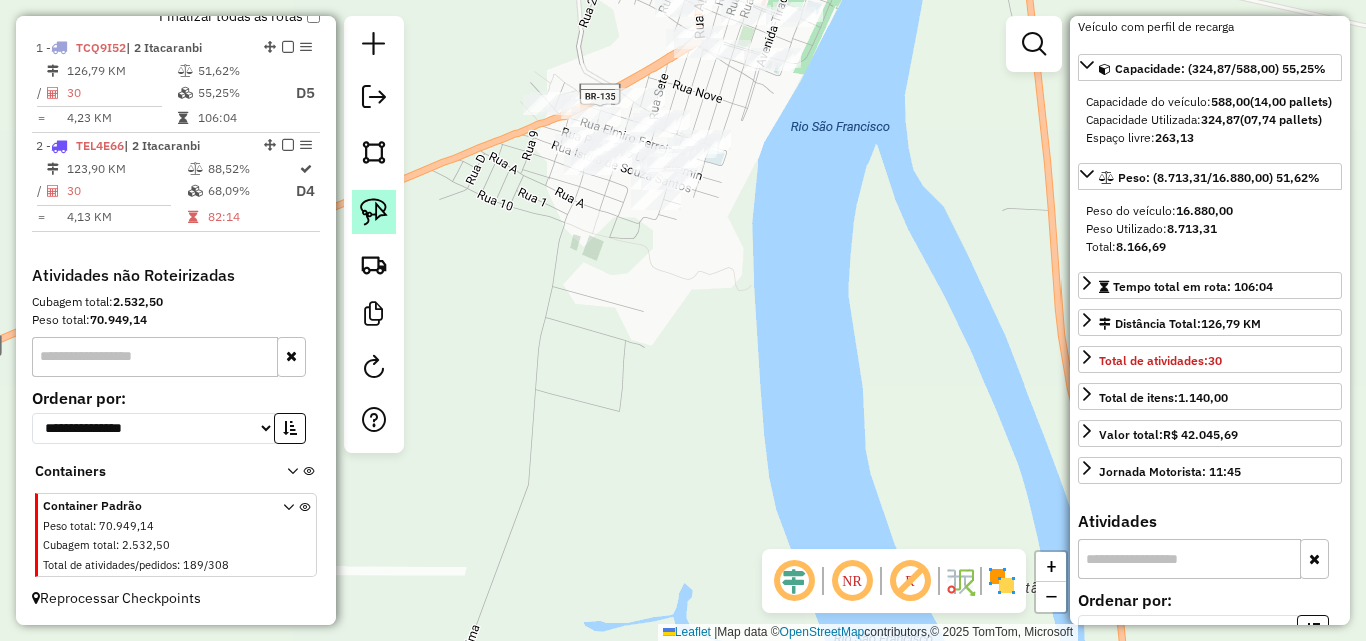 click 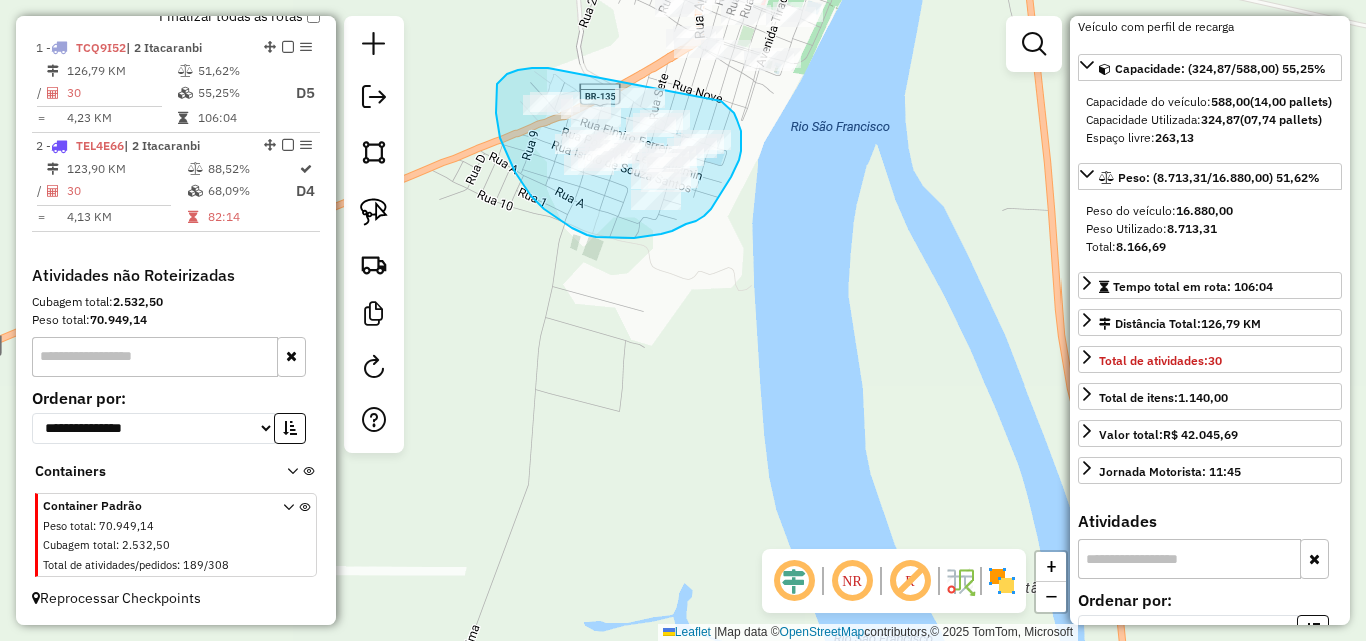 drag, startPoint x: 541, startPoint y: 68, endPoint x: 711, endPoint y: 99, distance: 172.80336 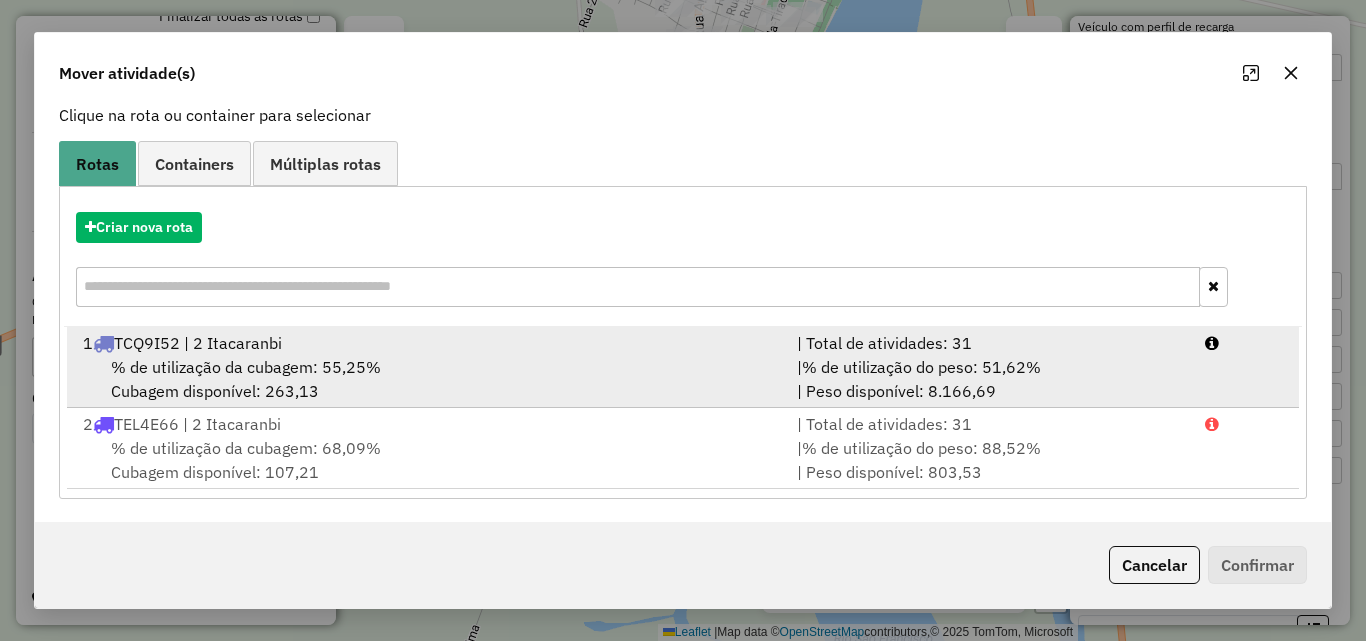 scroll, scrollTop: 129, scrollLeft: 0, axis: vertical 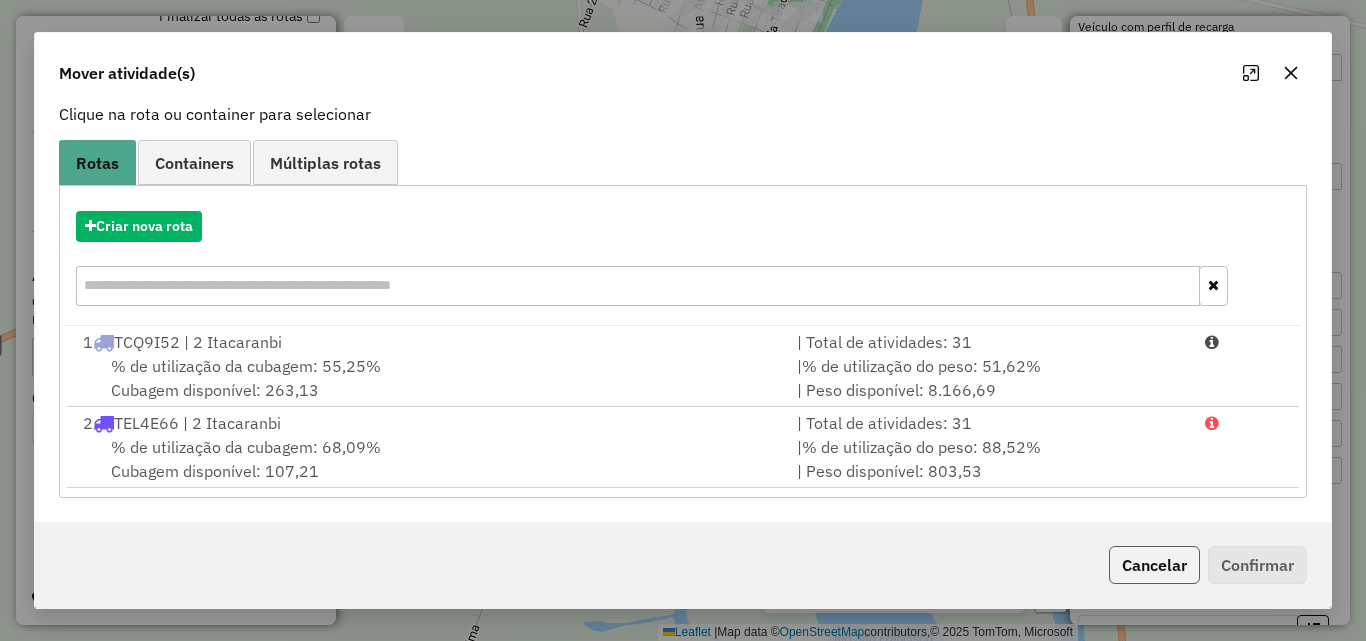click on "Cancelar" 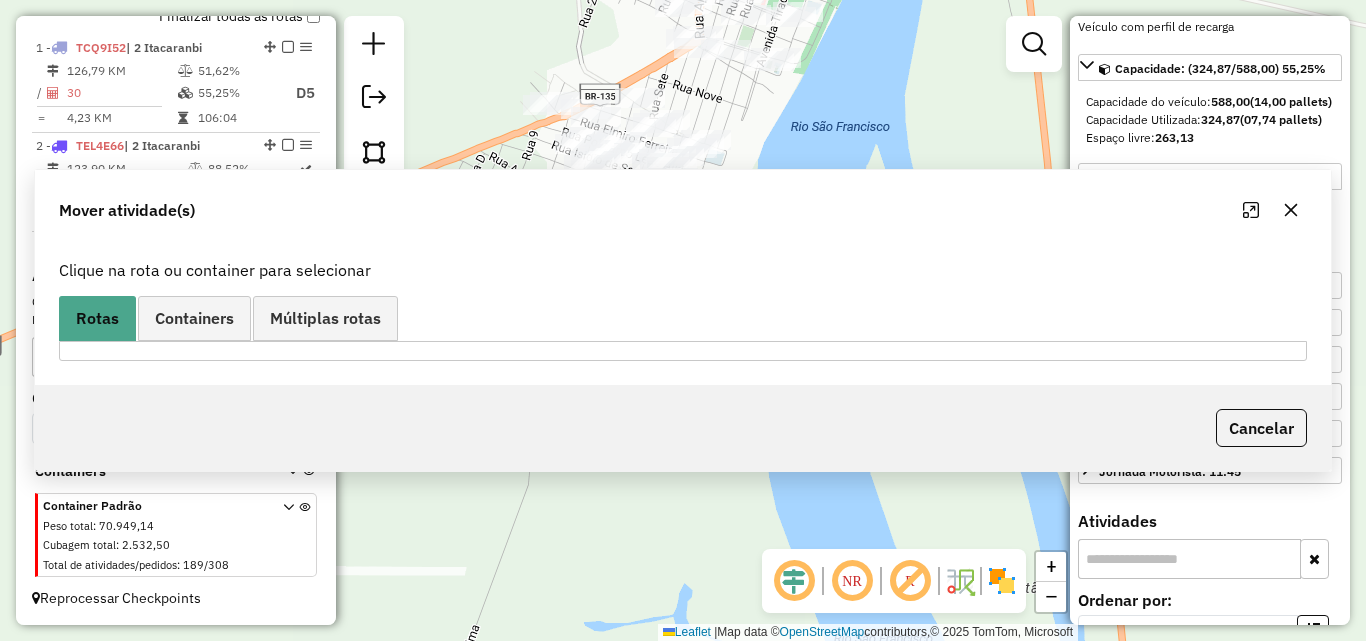scroll, scrollTop: 0, scrollLeft: 0, axis: both 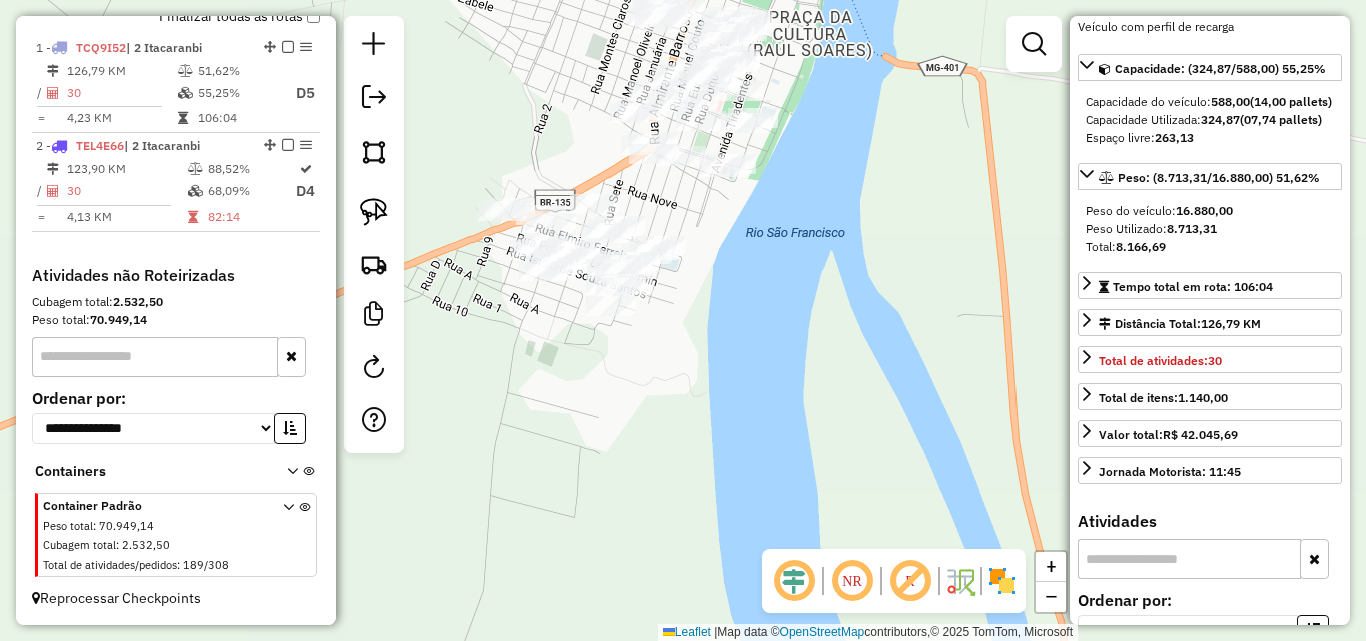 drag, startPoint x: 714, startPoint y: 234, endPoint x: 636, endPoint y: 398, distance: 181.60396 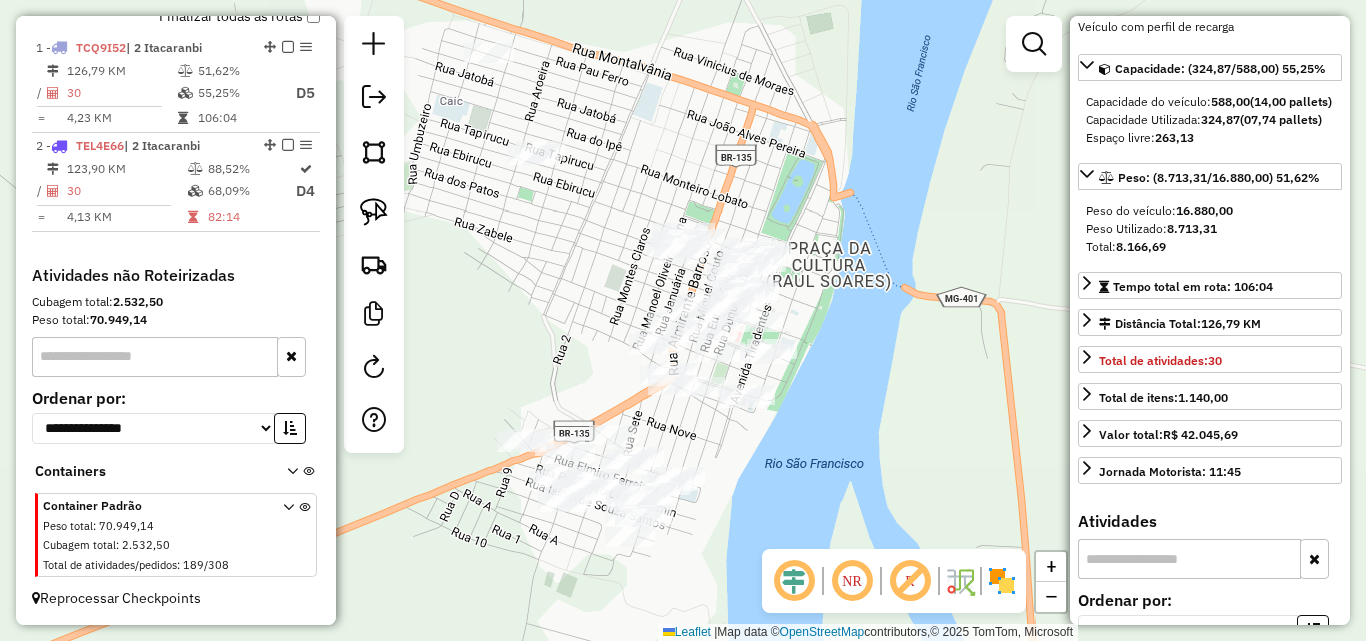drag, startPoint x: 660, startPoint y: 255, endPoint x: 712, endPoint y: 428, distance: 180.64606 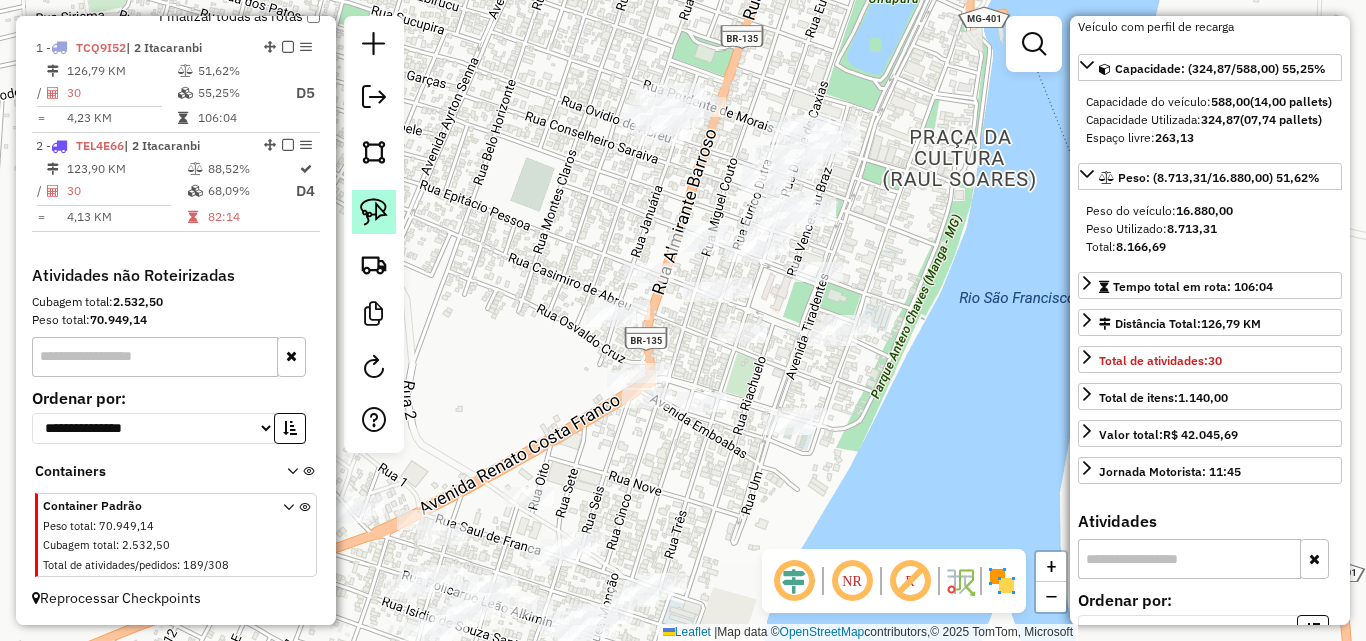 click 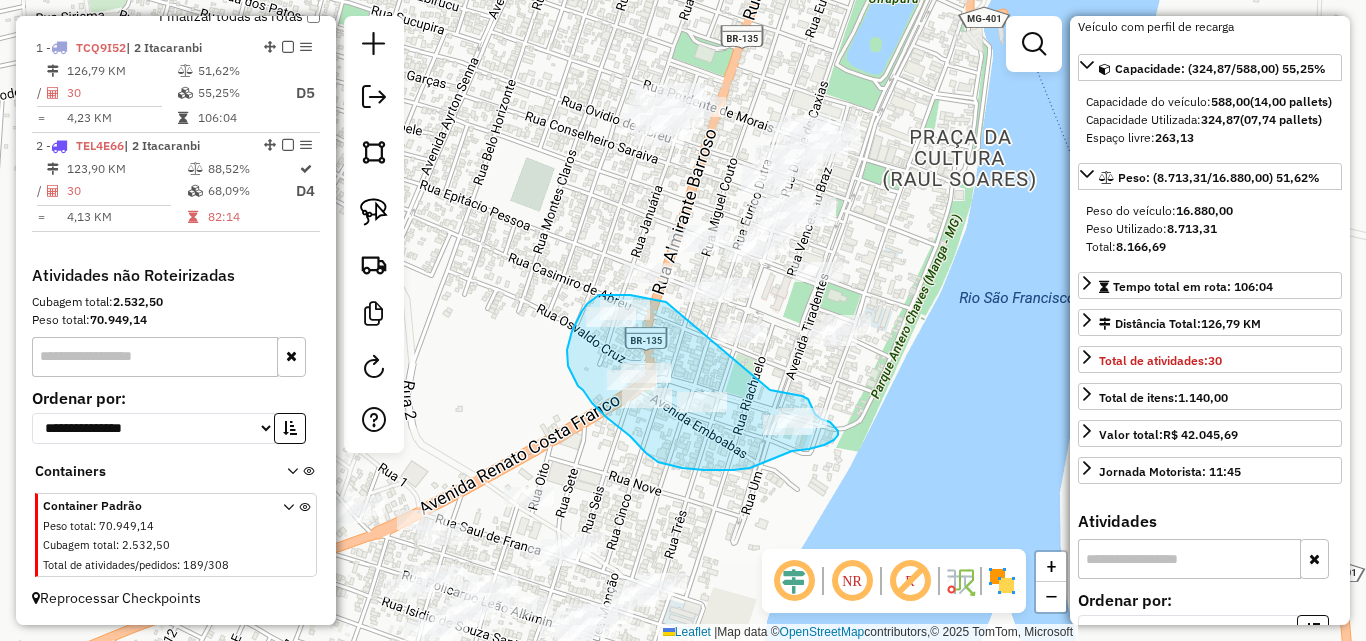 drag, startPoint x: 666, startPoint y: 302, endPoint x: 730, endPoint y: 389, distance: 108.00463 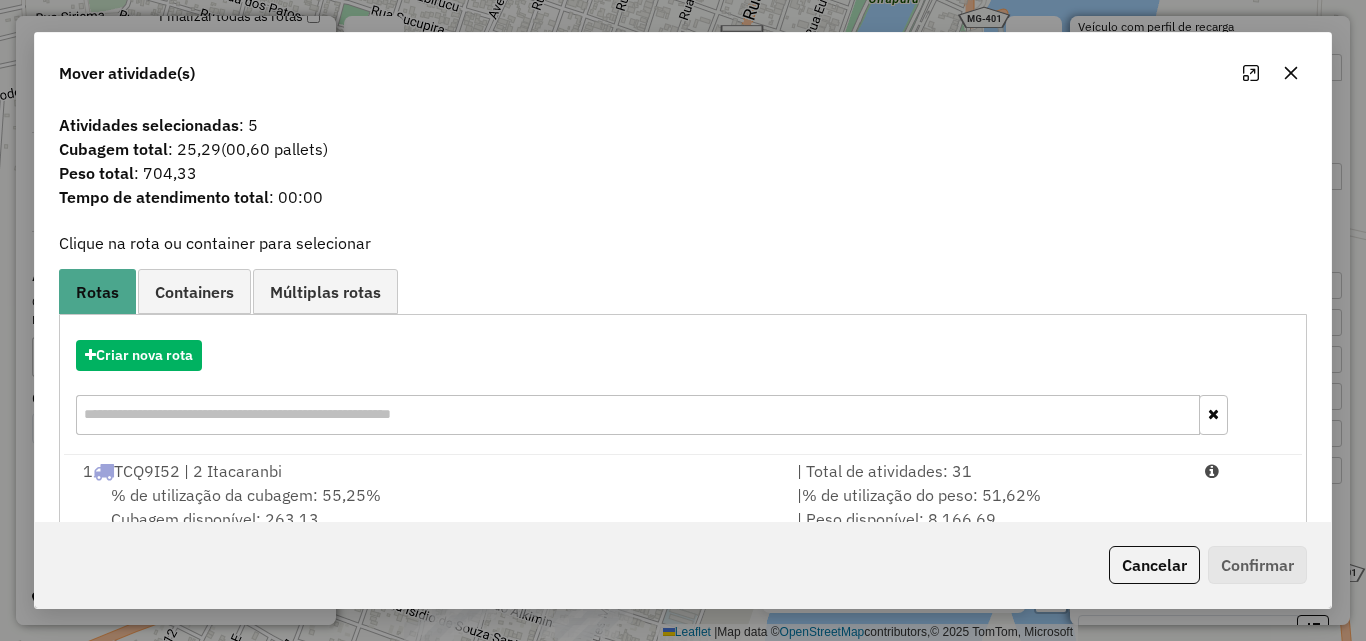 click 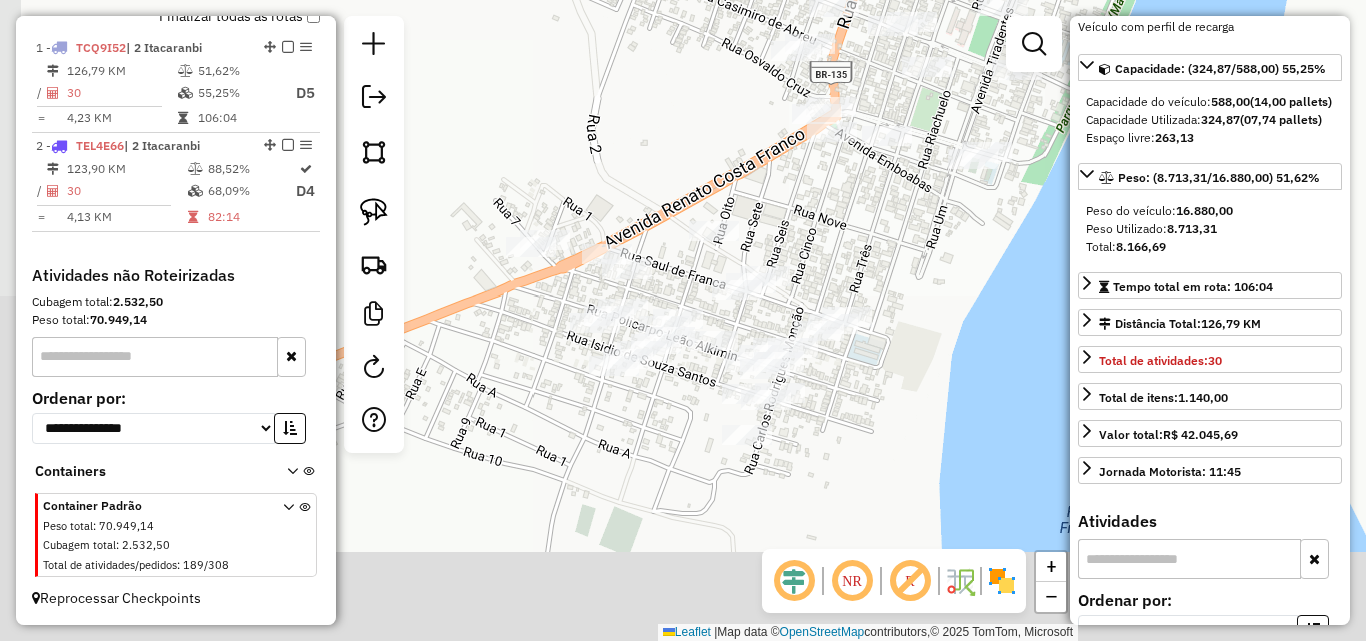 drag, startPoint x: 630, startPoint y: 499, endPoint x: 824, endPoint y: 233, distance: 329.2294 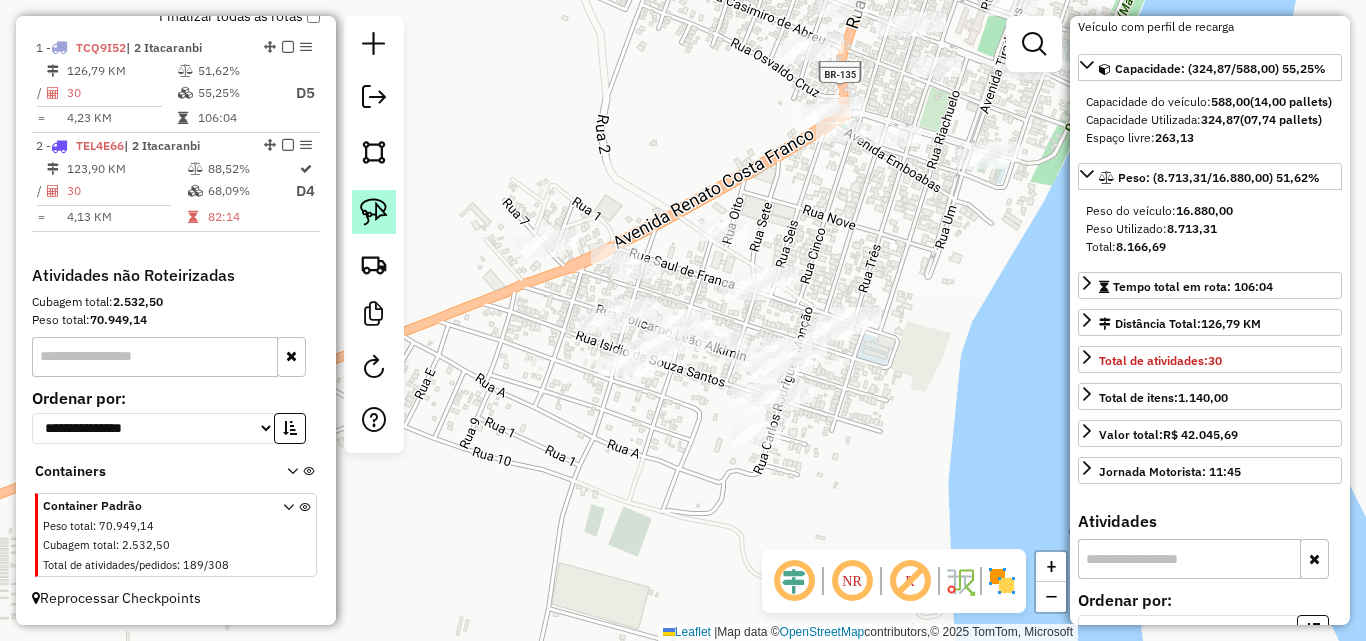 click 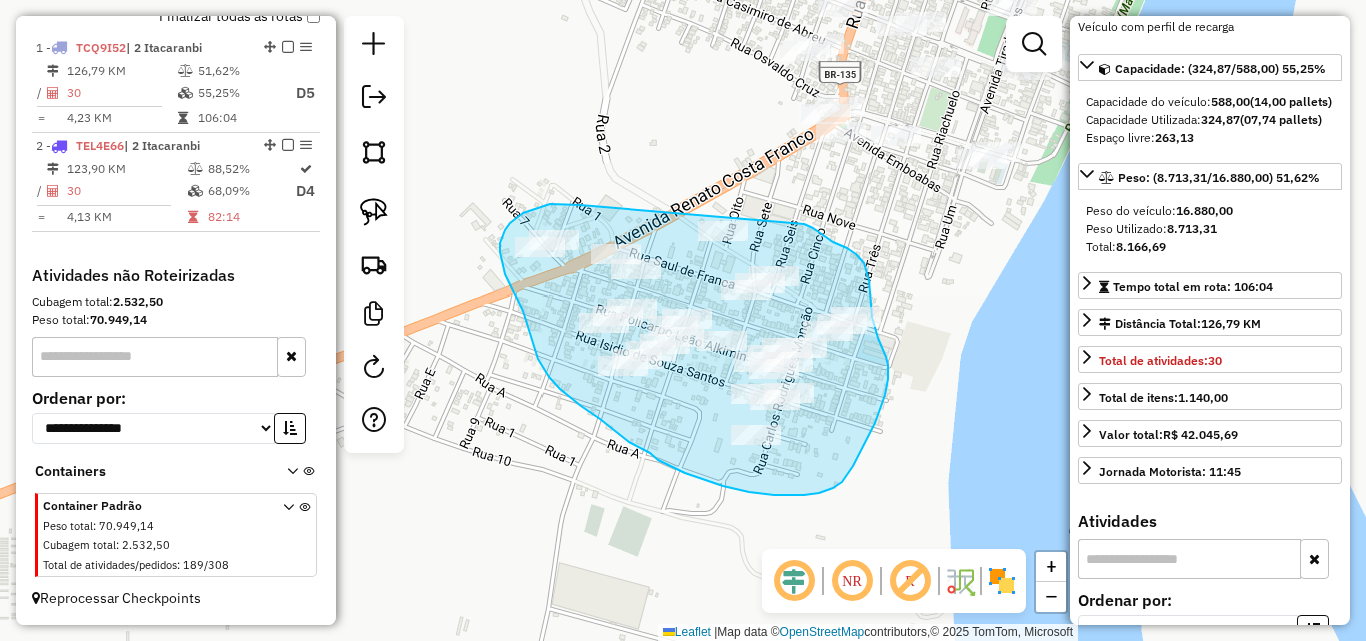 drag, startPoint x: 580, startPoint y: 205, endPoint x: 804, endPoint y: 224, distance: 224.80435 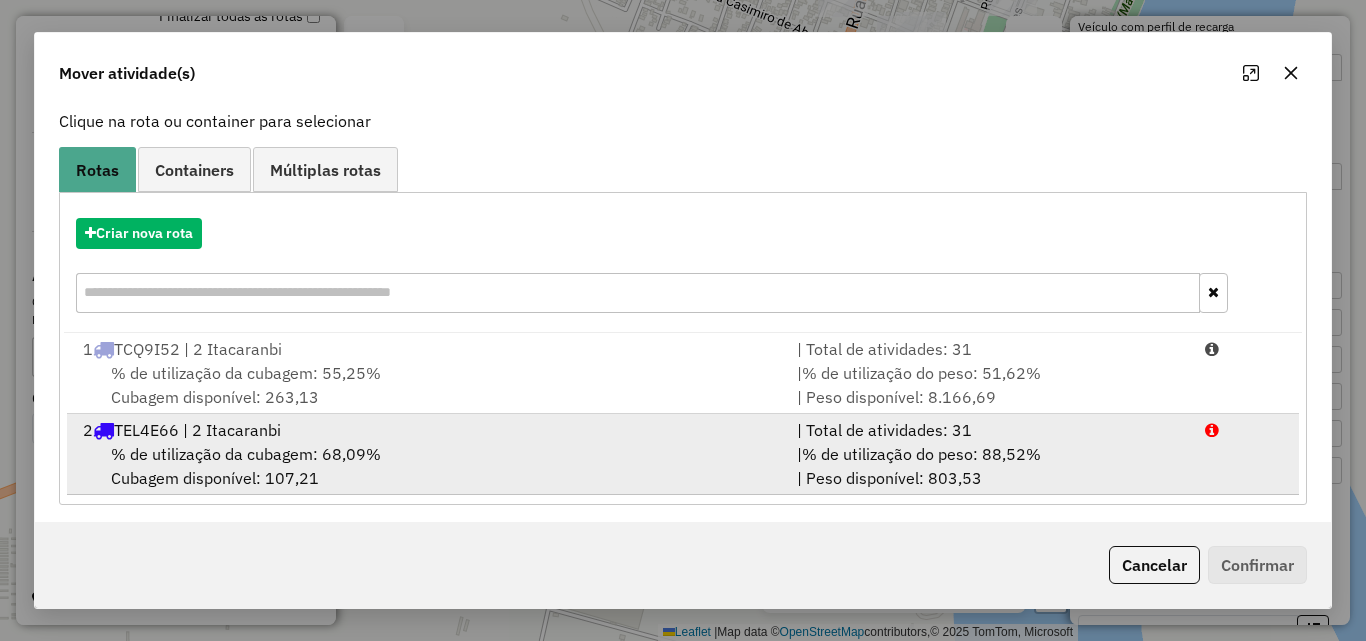 scroll, scrollTop: 129, scrollLeft: 0, axis: vertical 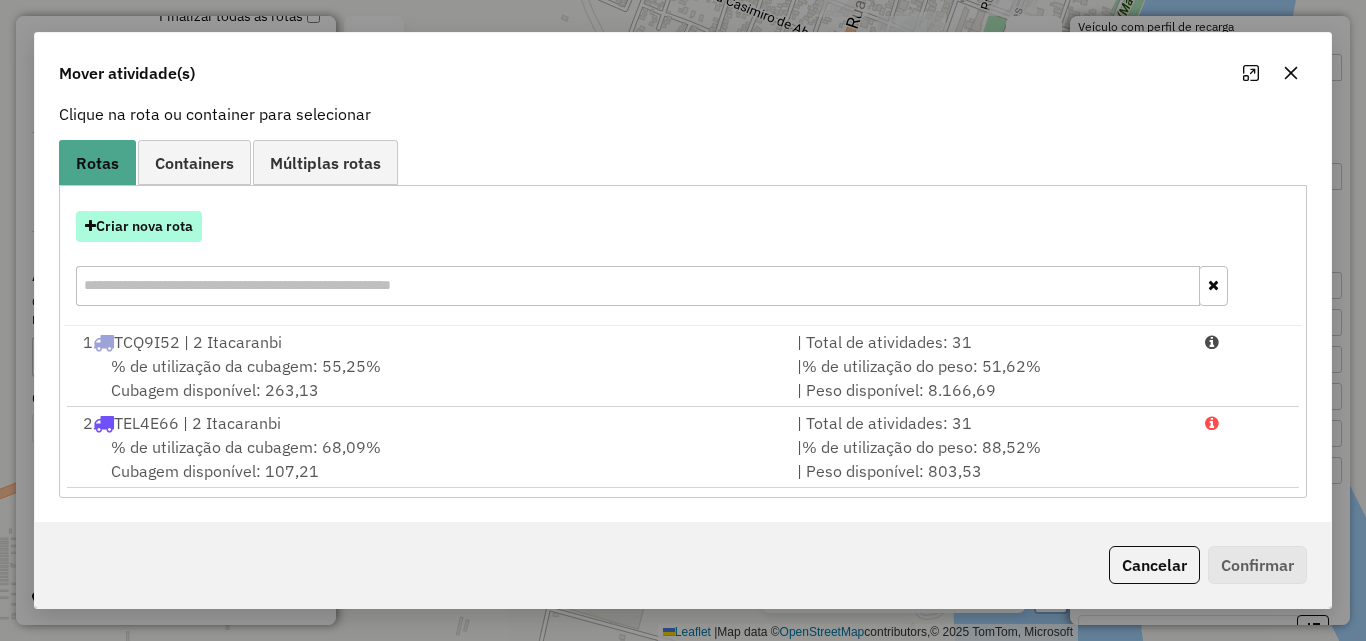 click on "Criar nova rota" at bounding box center (139, 226) 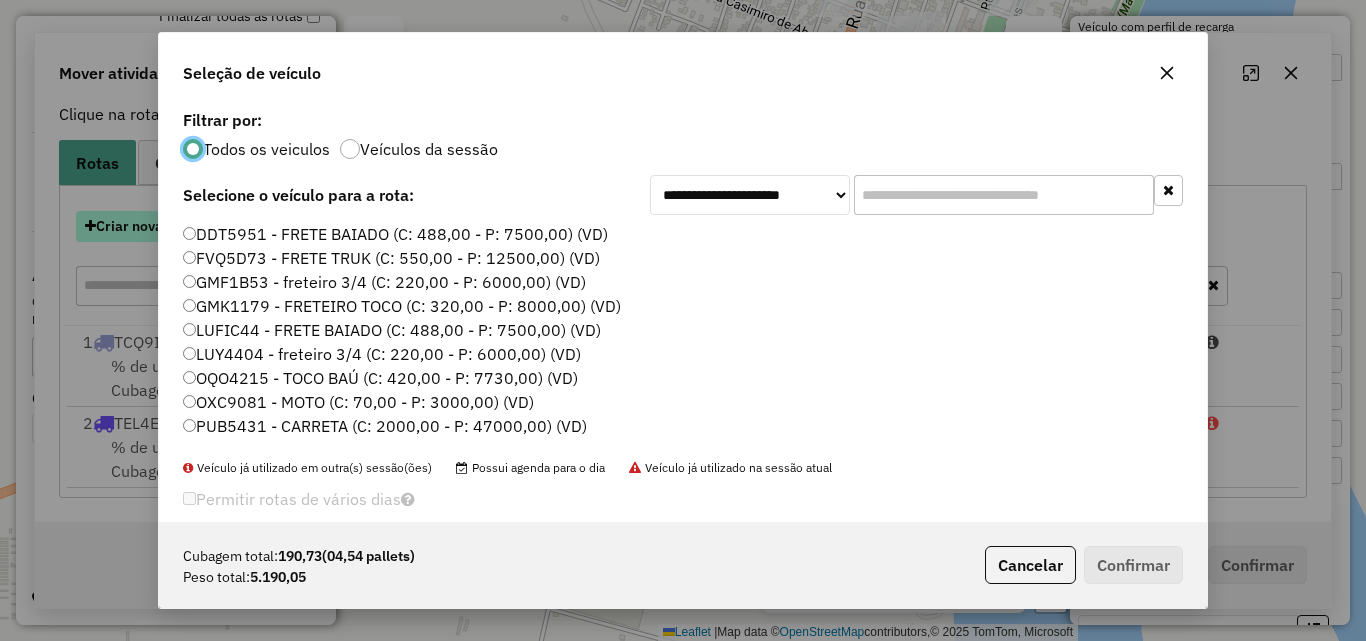 scroll, scrollTop: 11, scrollLeft: 6, axis: both 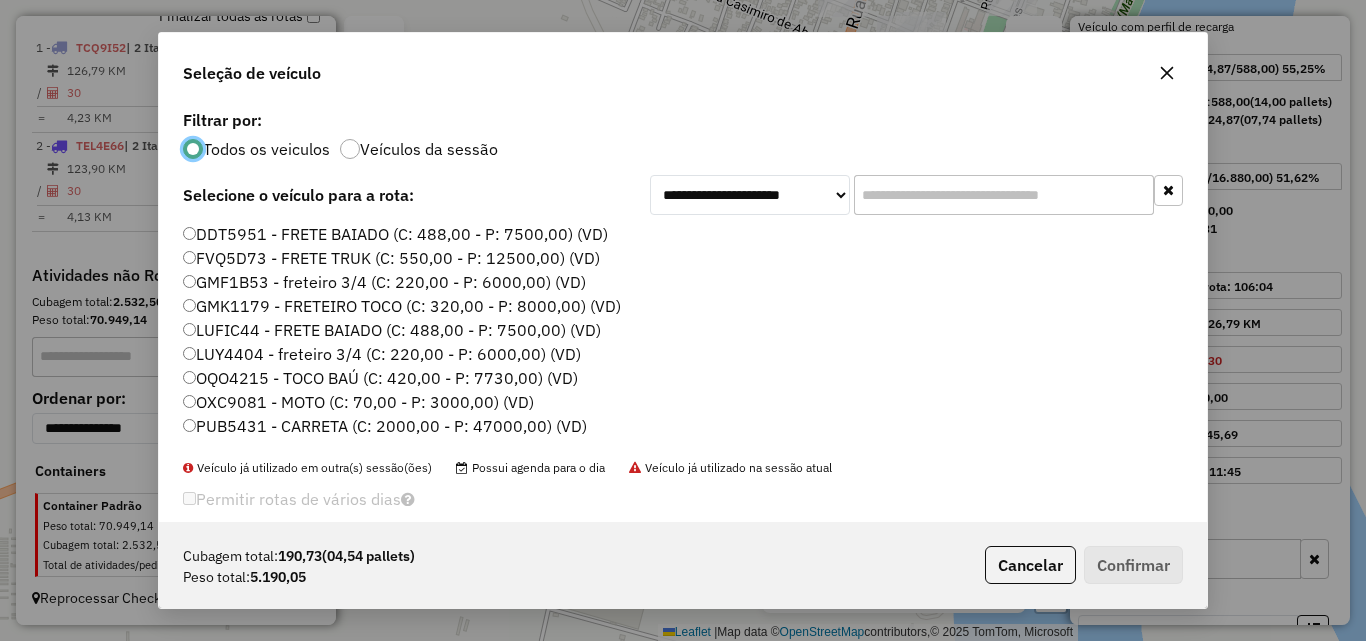 click on "OQO4215 - TOCO BAÚ (C: 420,00 - P: 7730,00) (VD)" 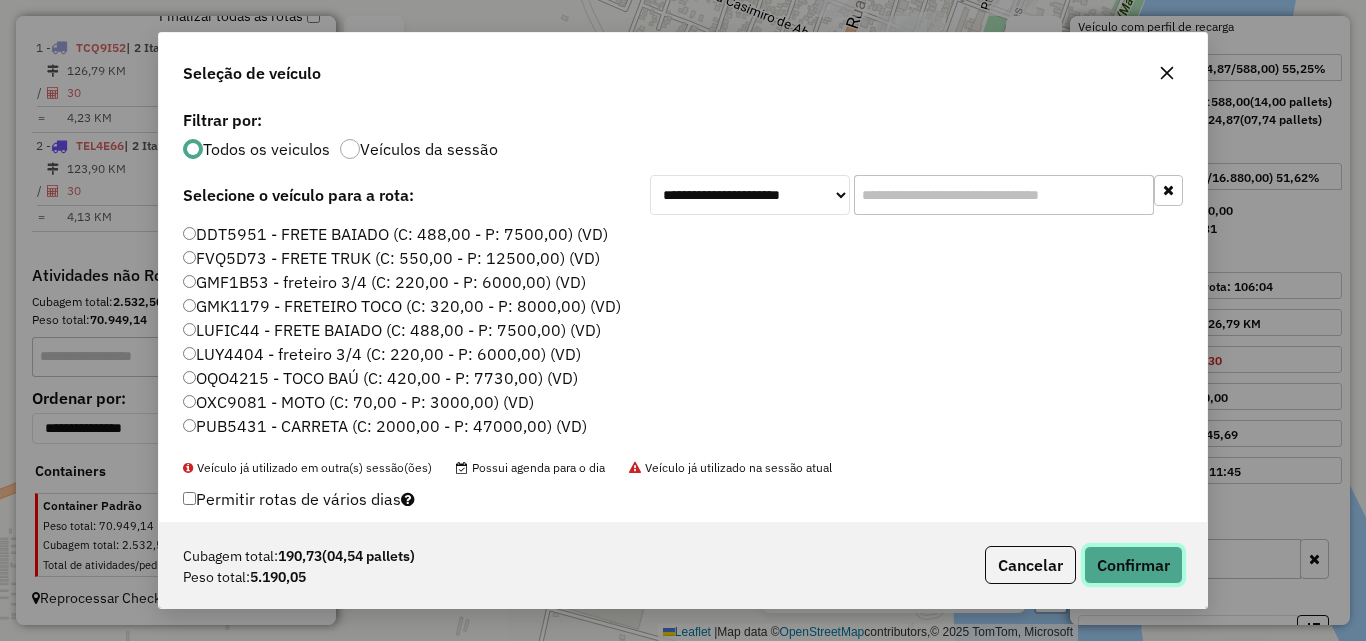 click on "Confirmar" 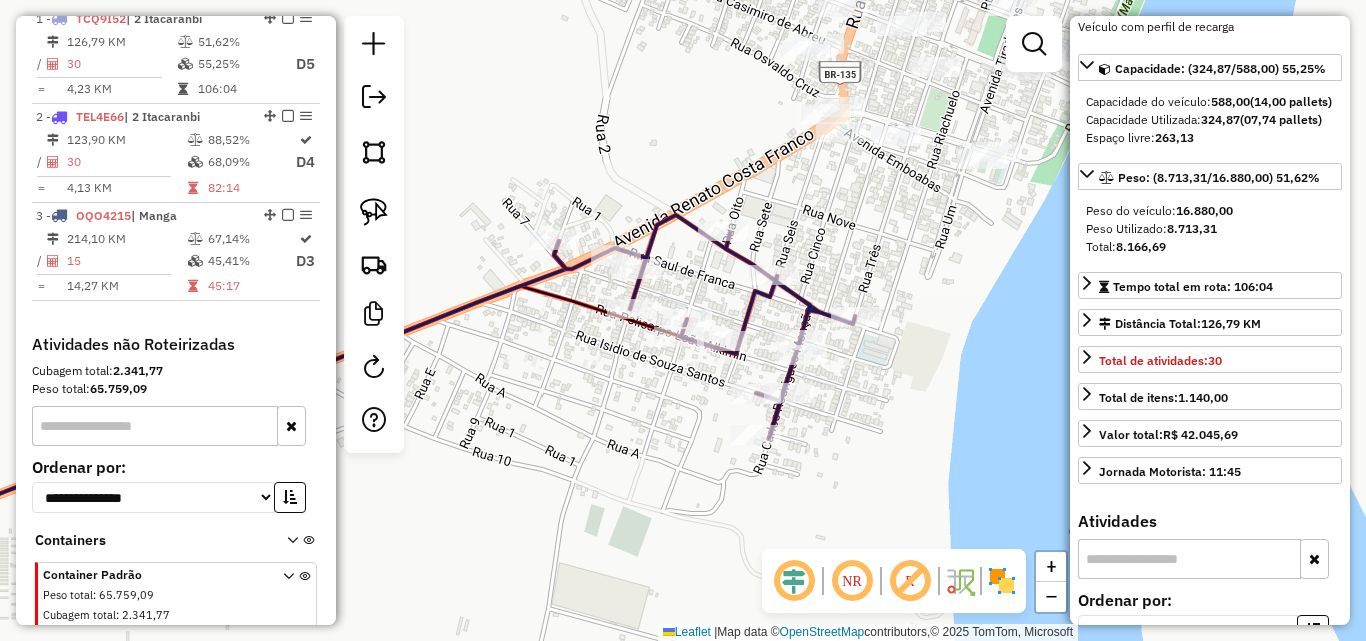 scroll, scrollTop: 750, scrollLeft: 0, axis: vertical 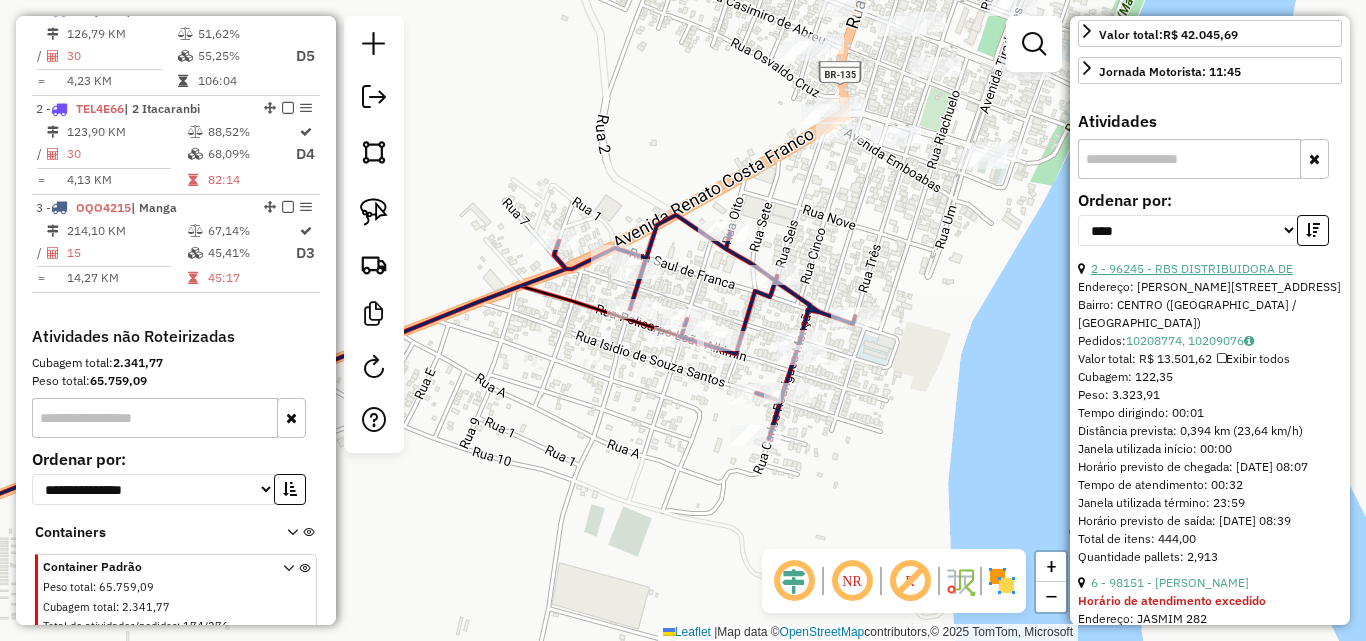 click on "2 - 96245 - RBS DISTRIBUIDORA DE" at bounding box center (1192, 268) 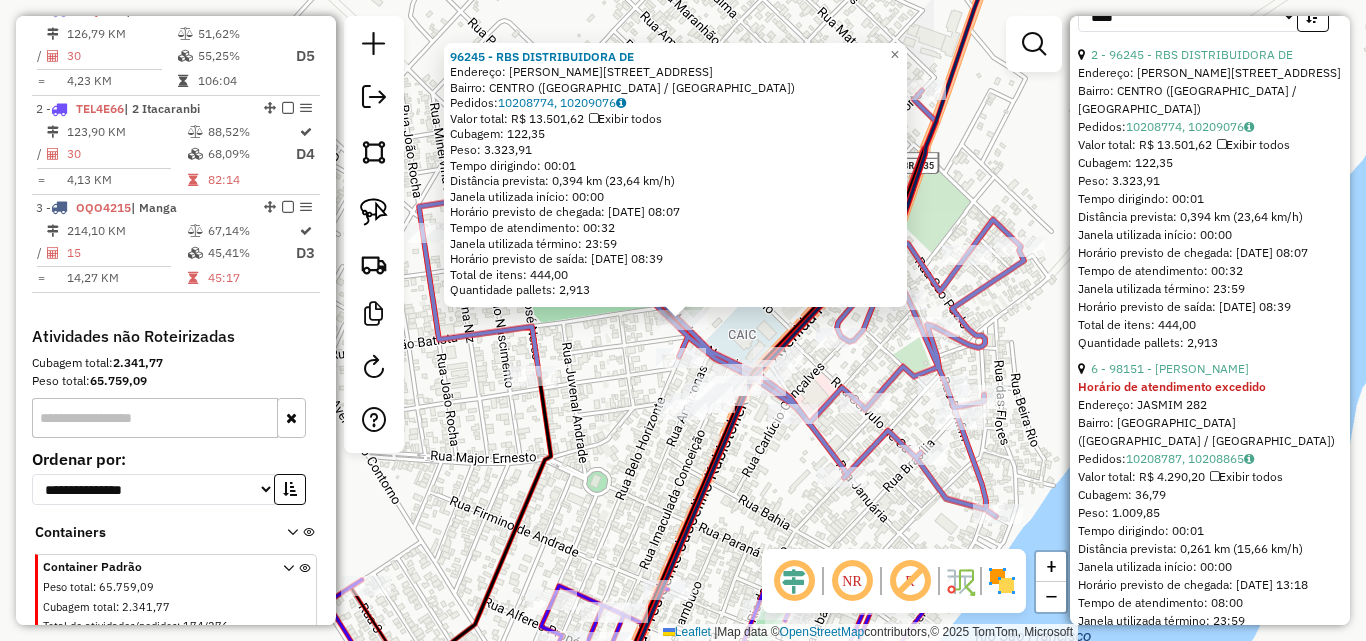 scroll, scrollTop: 864, scrollLeft: 0, axis: vertical 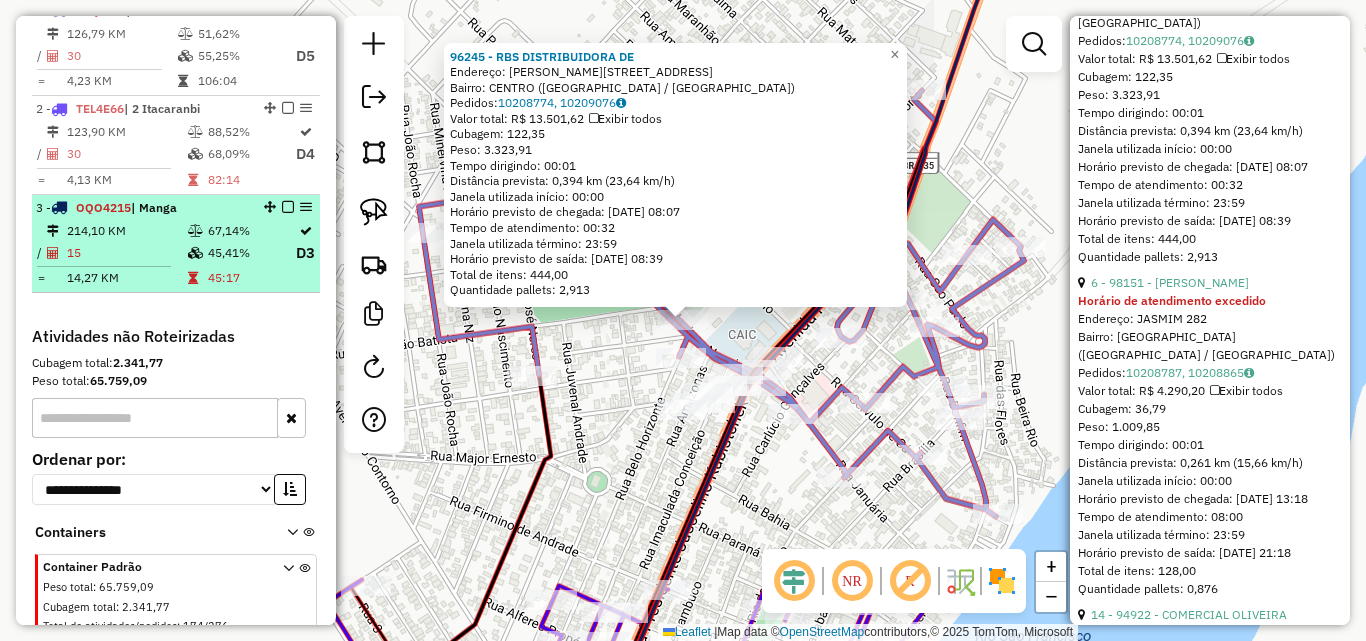 click on "214,10 KM" at bounding box center (126, 231) 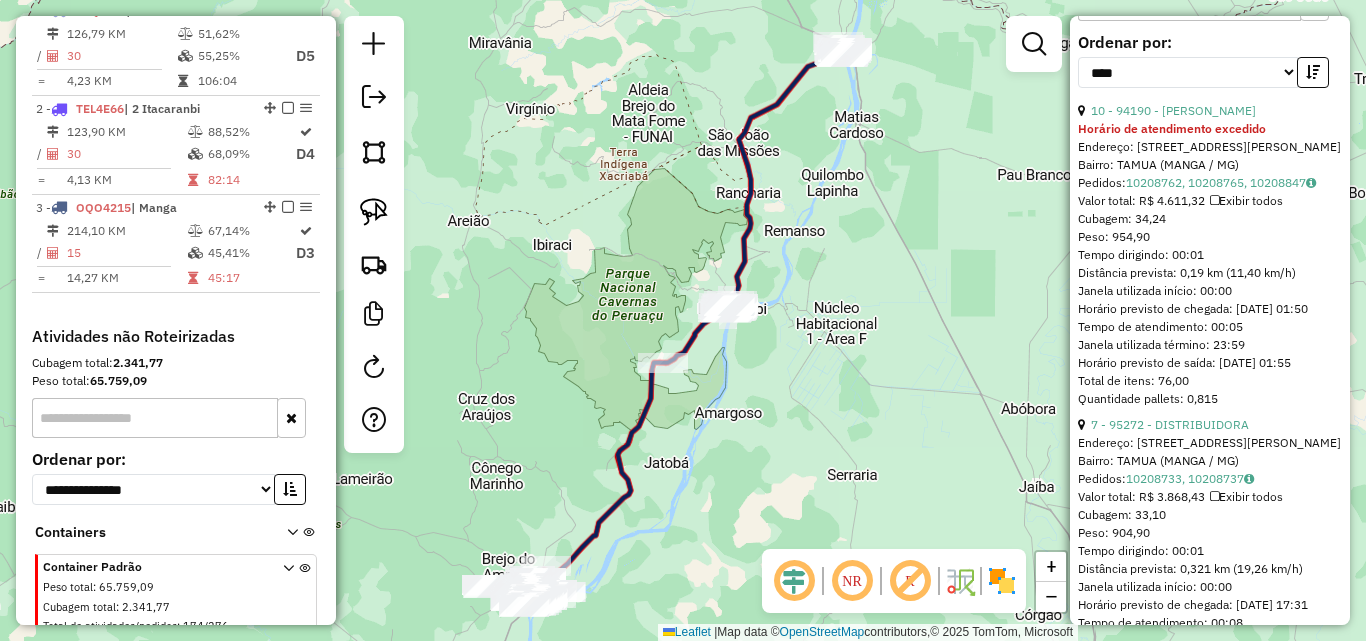 scroll, scrollTop: 546, scrollLeft: 0, axis: vertical 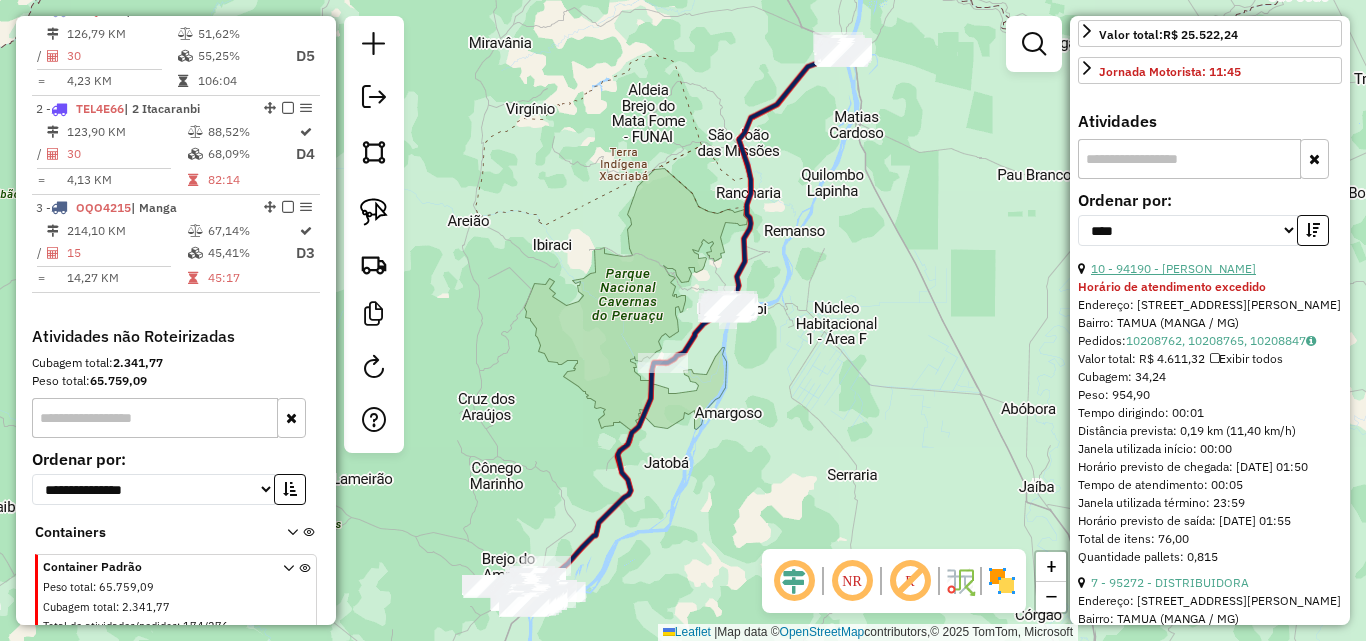 click on "10 - 94190 - BAR SALUSTRIANO" at bounding box center (1173, 268) 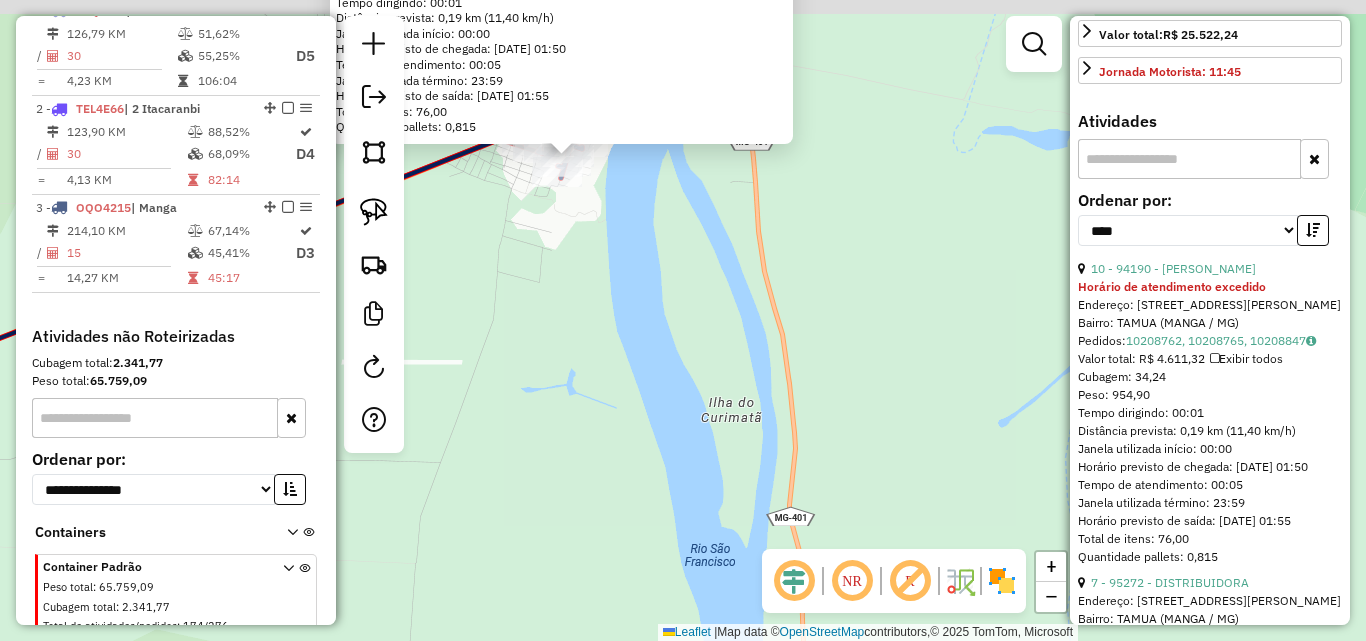 drag, startPoint x: 524, startPoint y: 184, endPoint x: 665, endPoint y: 284, distance: 172.86122 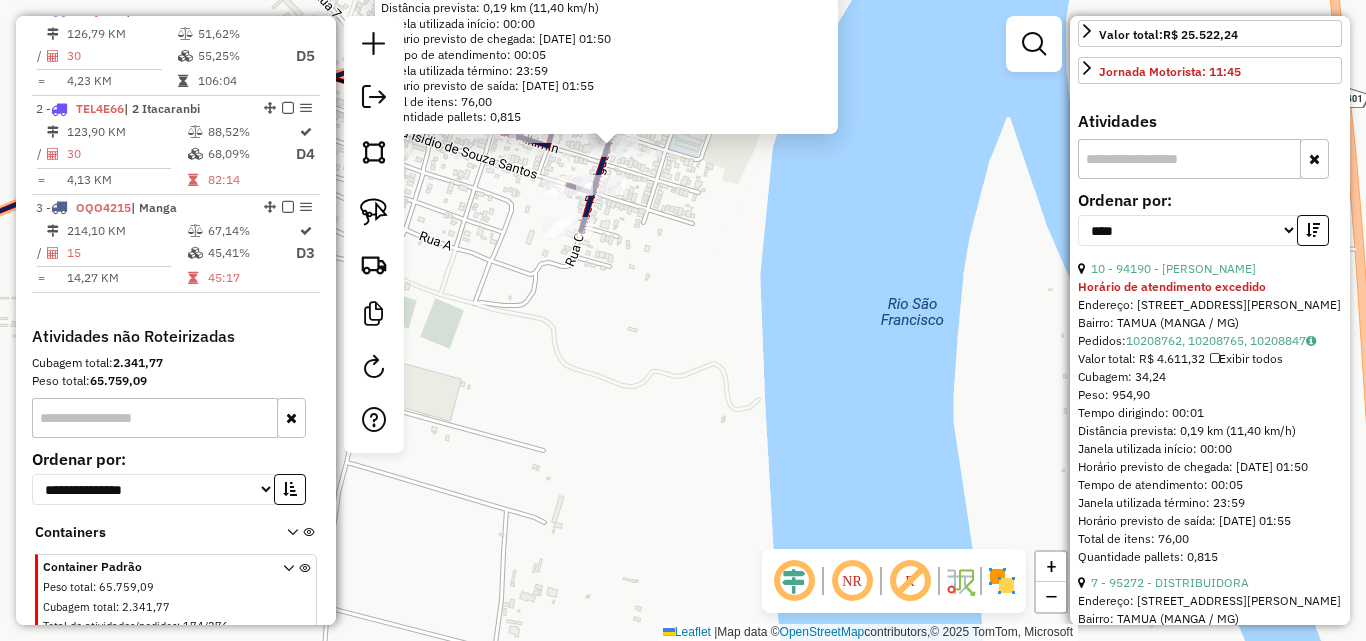 drag, startPoint x: 626, startPoint y: 198, endPoint x: 672, endPoint y: 291, distance: 103.75452 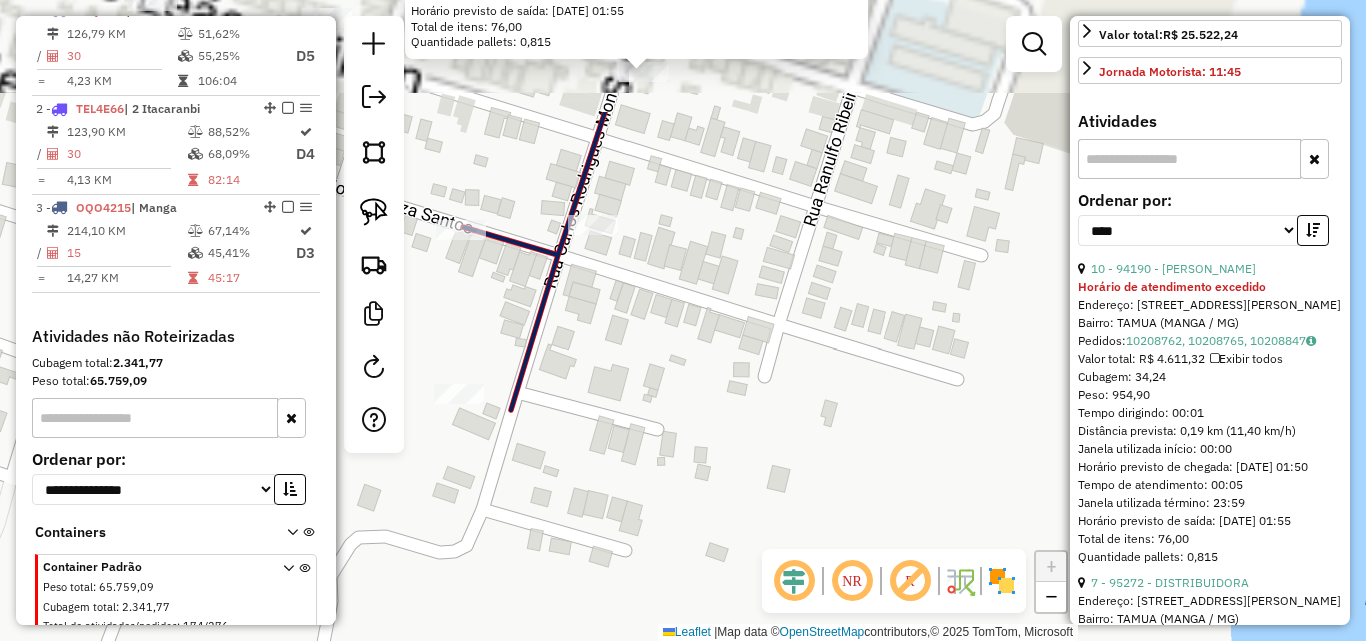 drag, startPoint x: 644, startPoint y: 160, endPoint x: 752, endPoint y: 342, distance: 211.63176 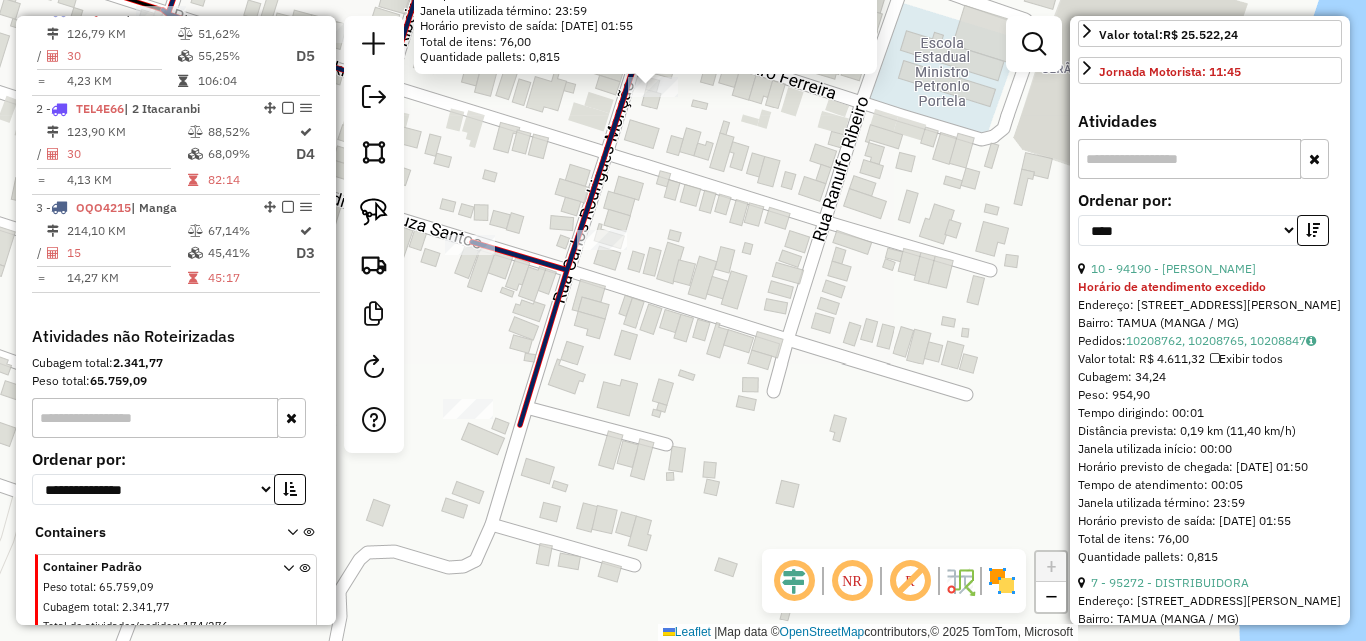drag, startPoint x: 663, startPoint y: 145, endPoint x: 671, endPoint y: 289, distance: 144.22205 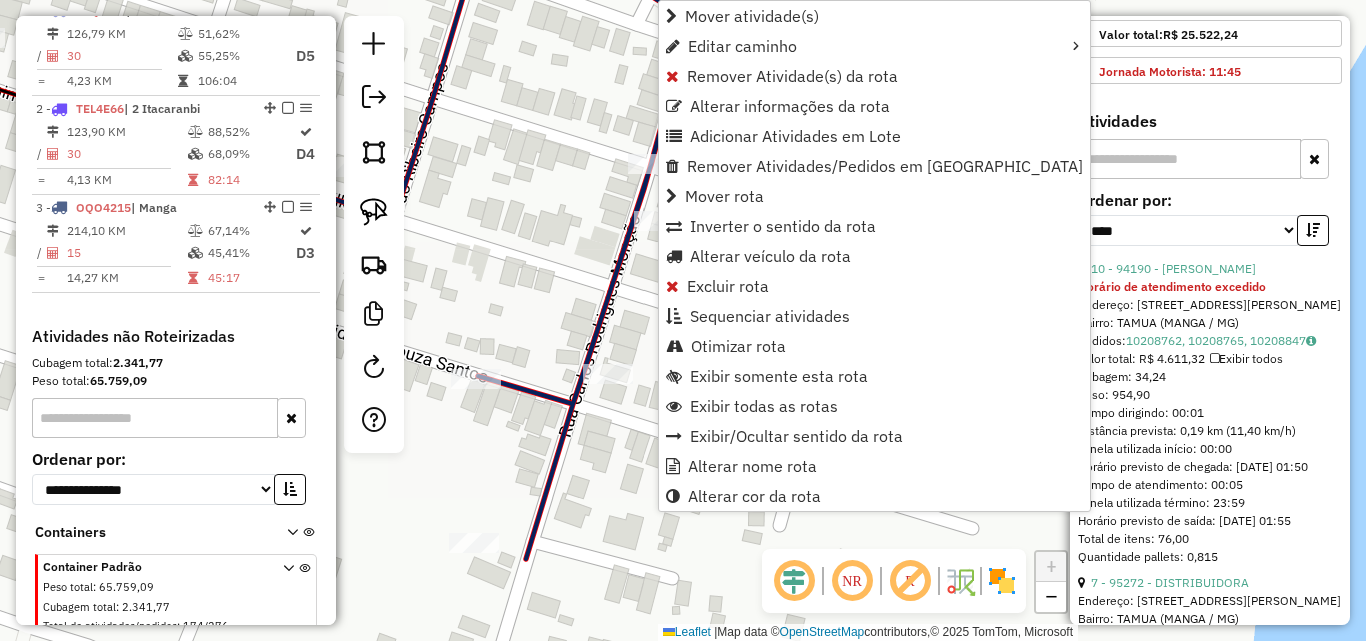 scroll, scrollTop: 830, scrollLeft: 0, axis: vertical 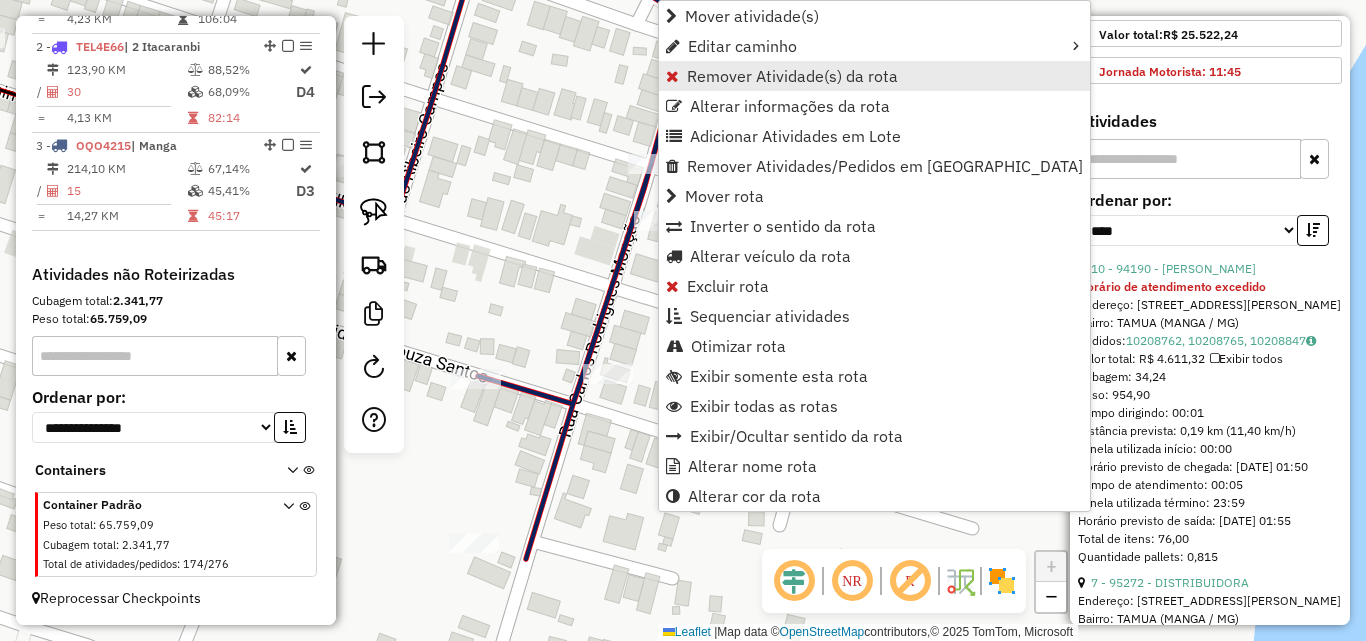 click on "Remover Atividade(s) da rota" at bounding box center [792, 76] 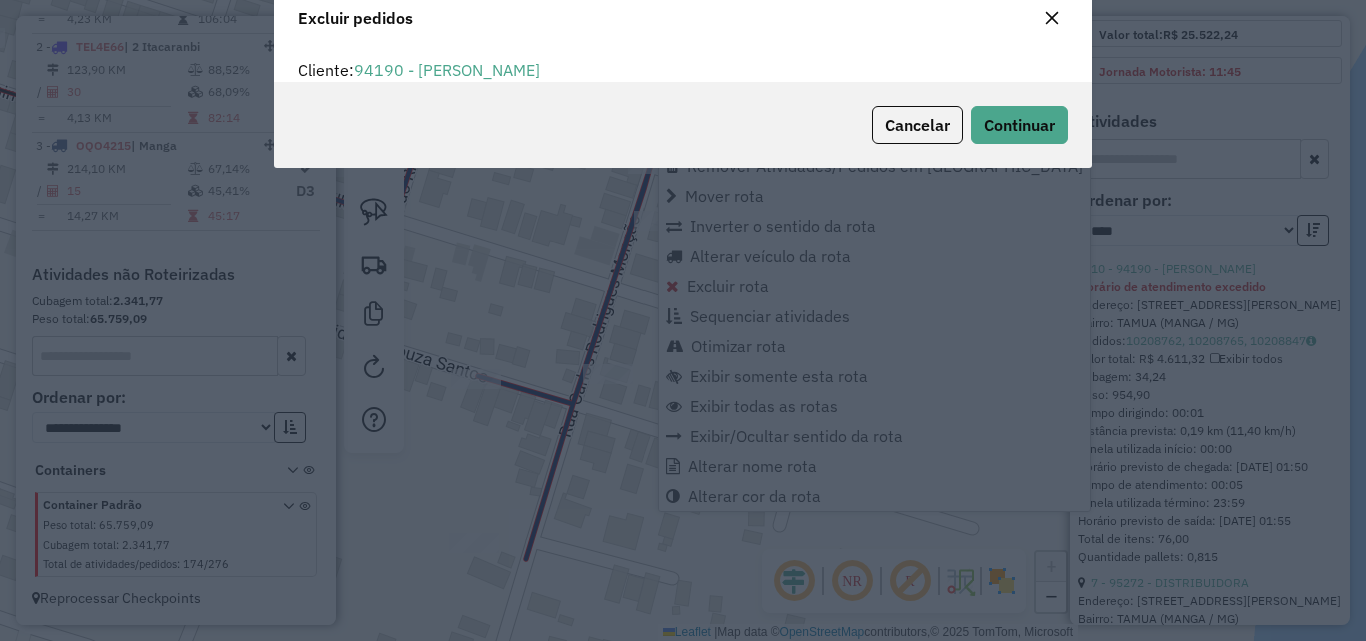 scroll, scrollTop: 0, scrollLeft: 0, axis: both 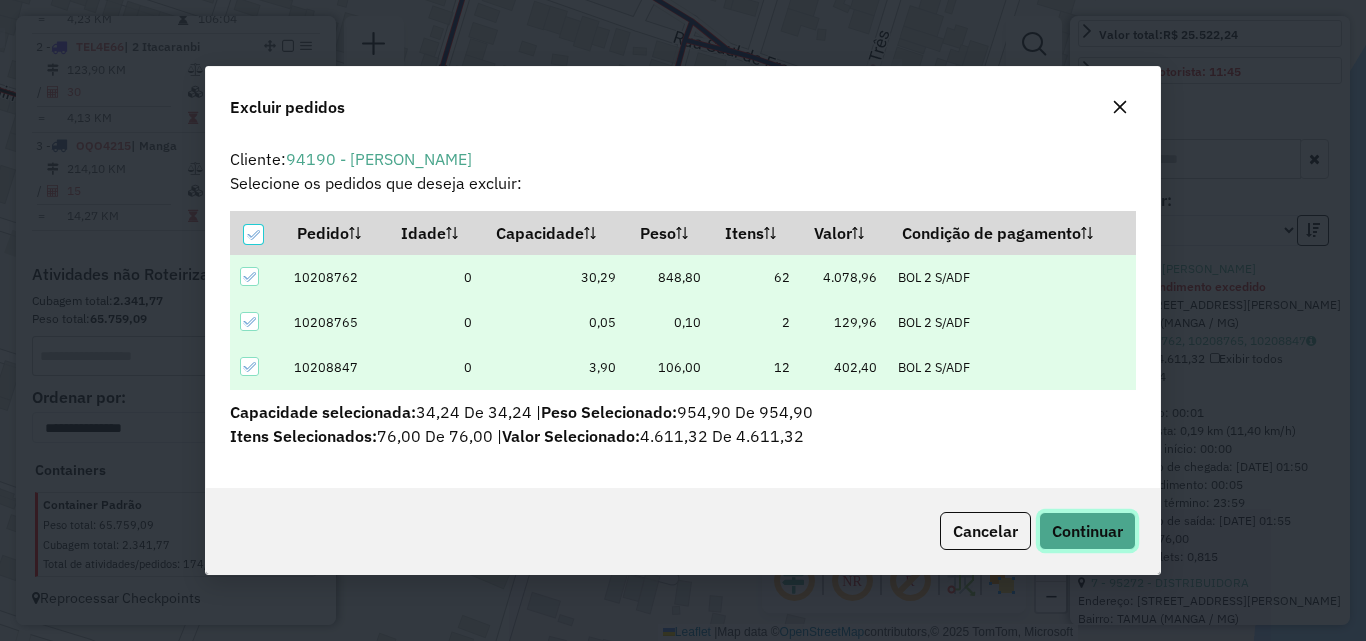 click on "Continuar" 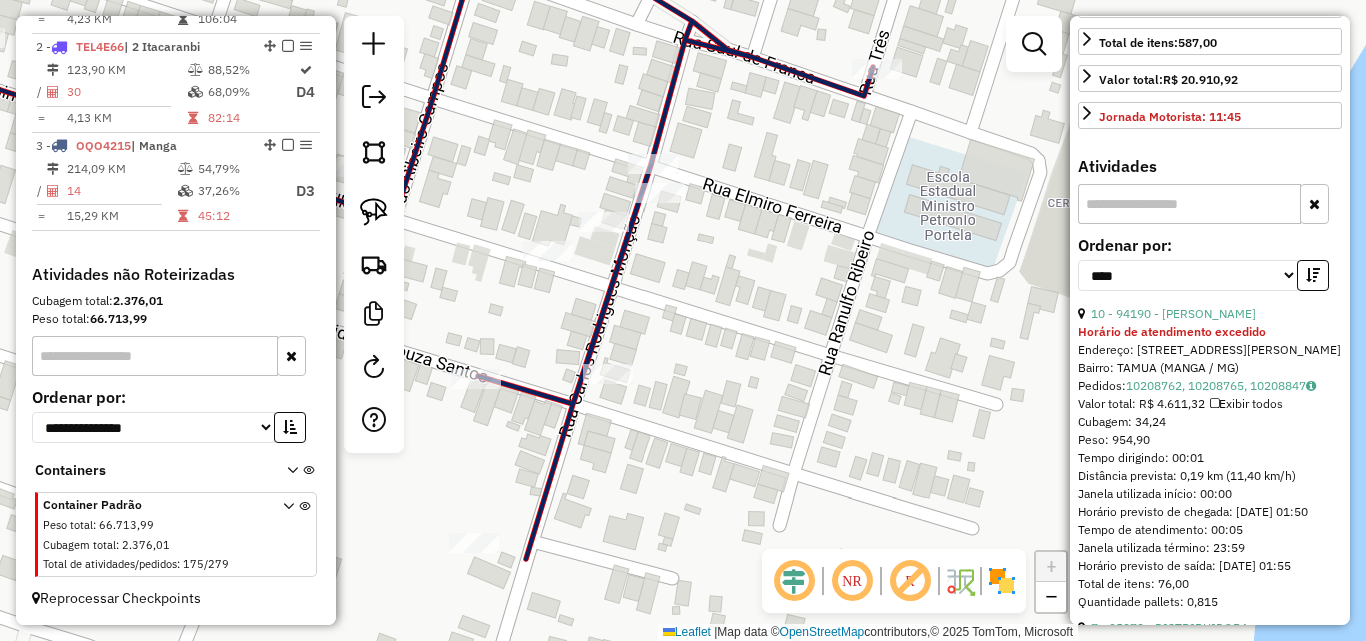 scroll, scrollTop: 546, scrollLeft: 0, axis: vertical 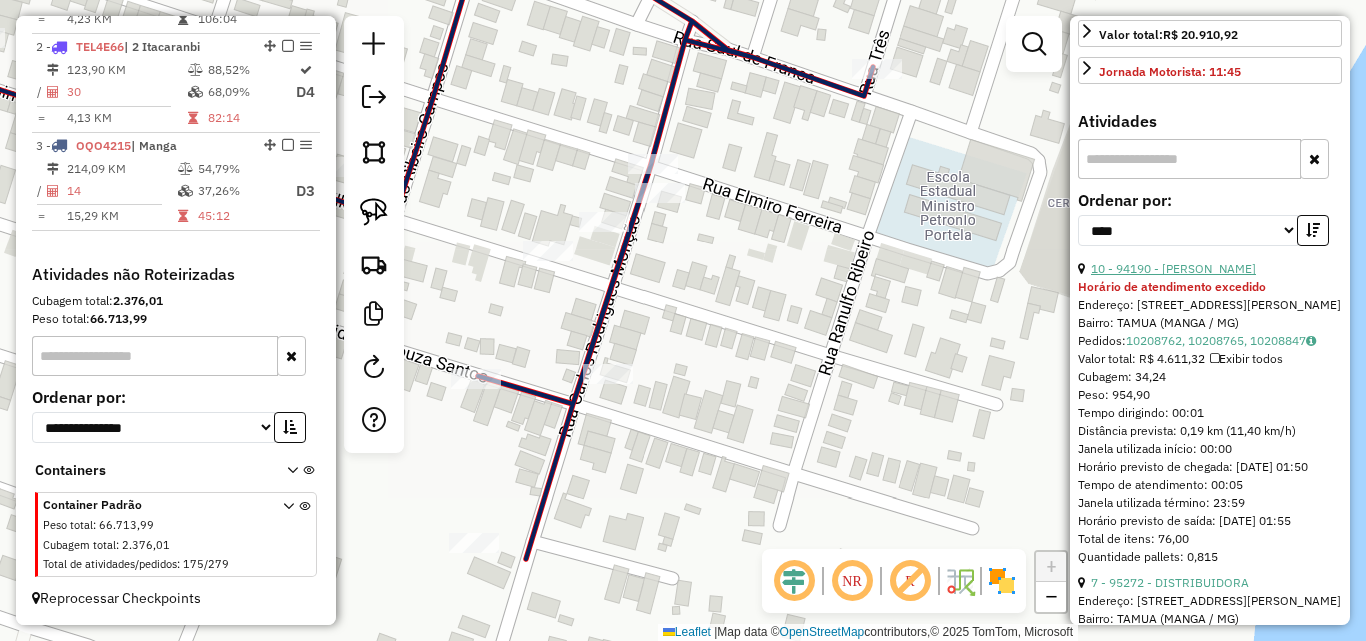 click on "10 - 94190 - BAR SALUSTRIANO" at bounding box center (1173, 268) 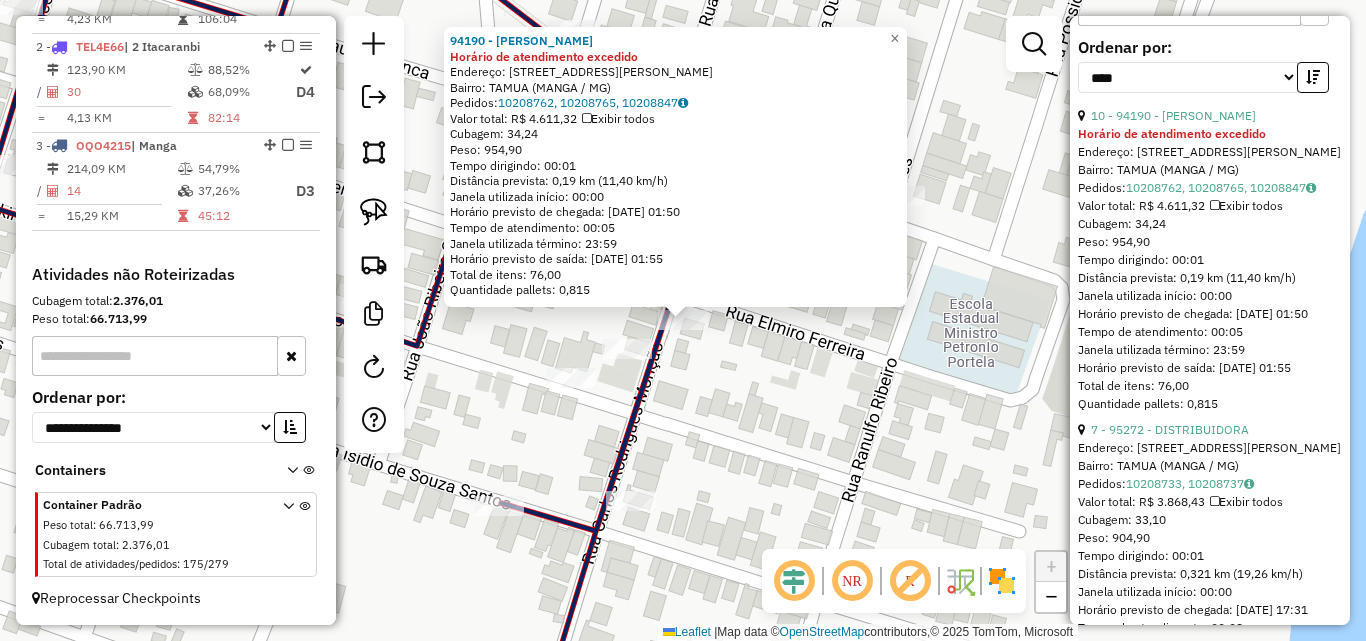 scroll, scrollTop: 746, scrollLeft: 0, axis: vertical 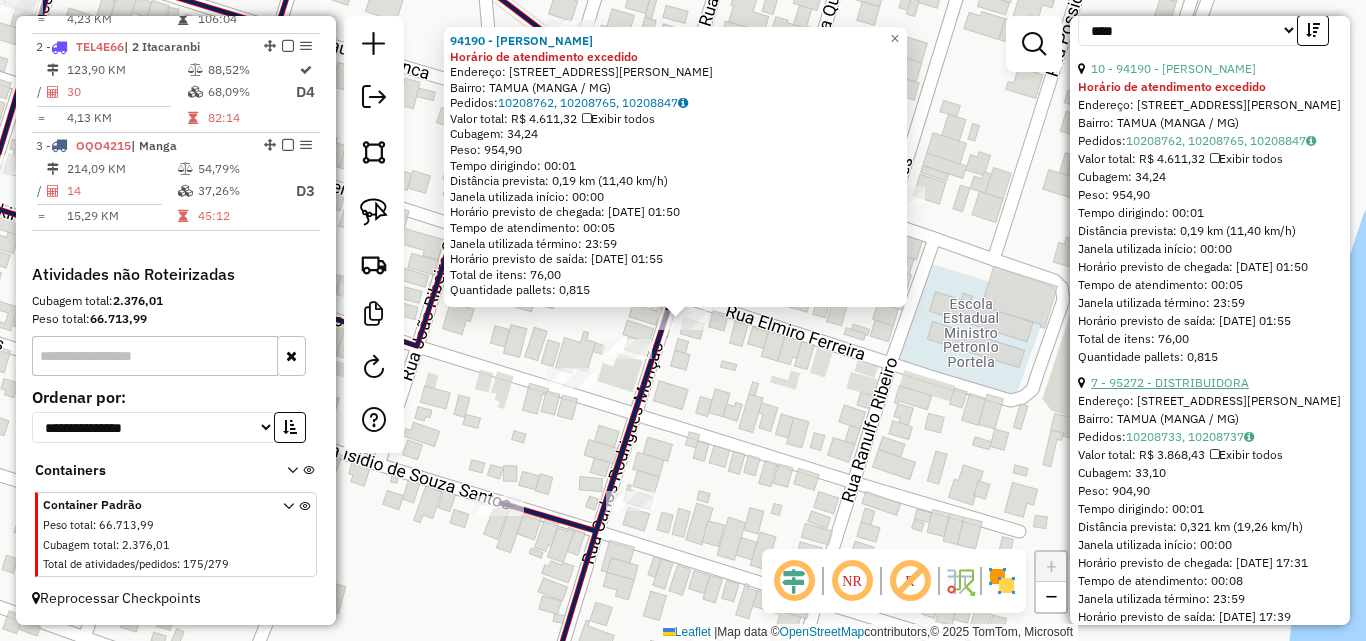 click on "7 - 95272 - DISTRIBUIDORA" at bounding box center [1170, 382] 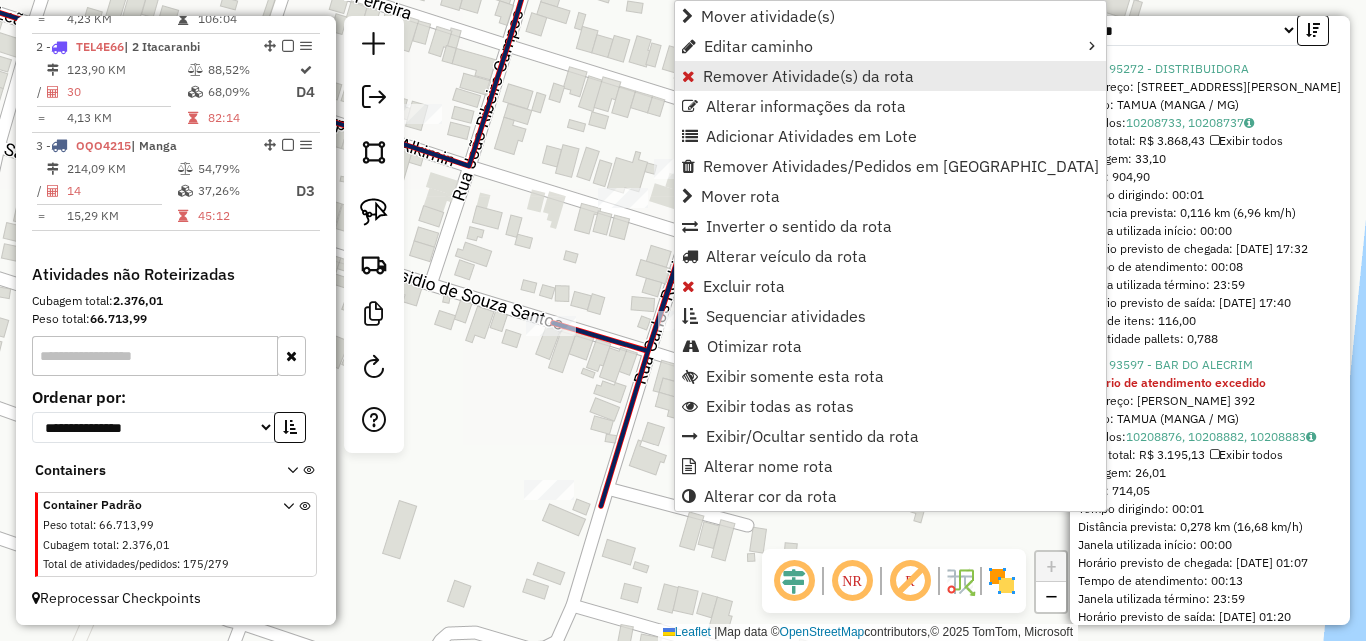 click on "Remover Atividade(s) da rota" at bounding box center [808, 76] 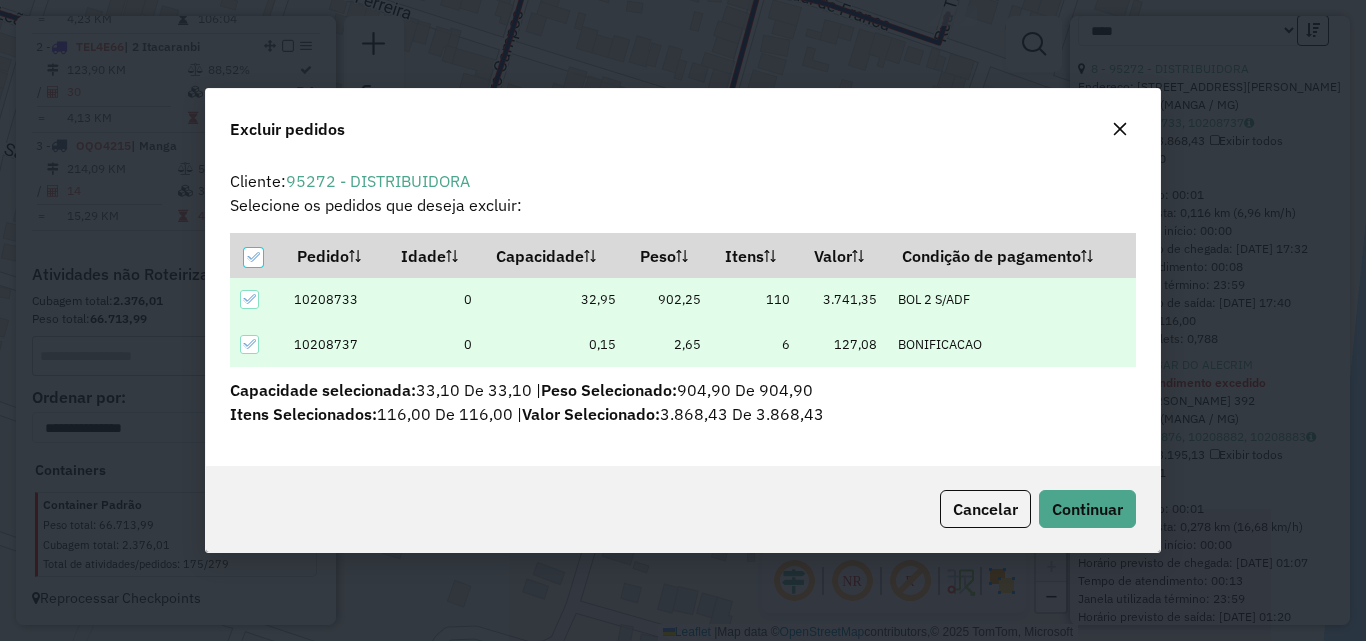 scroll, scrollTop: 82, scrollLeft: 0, axis: vertical 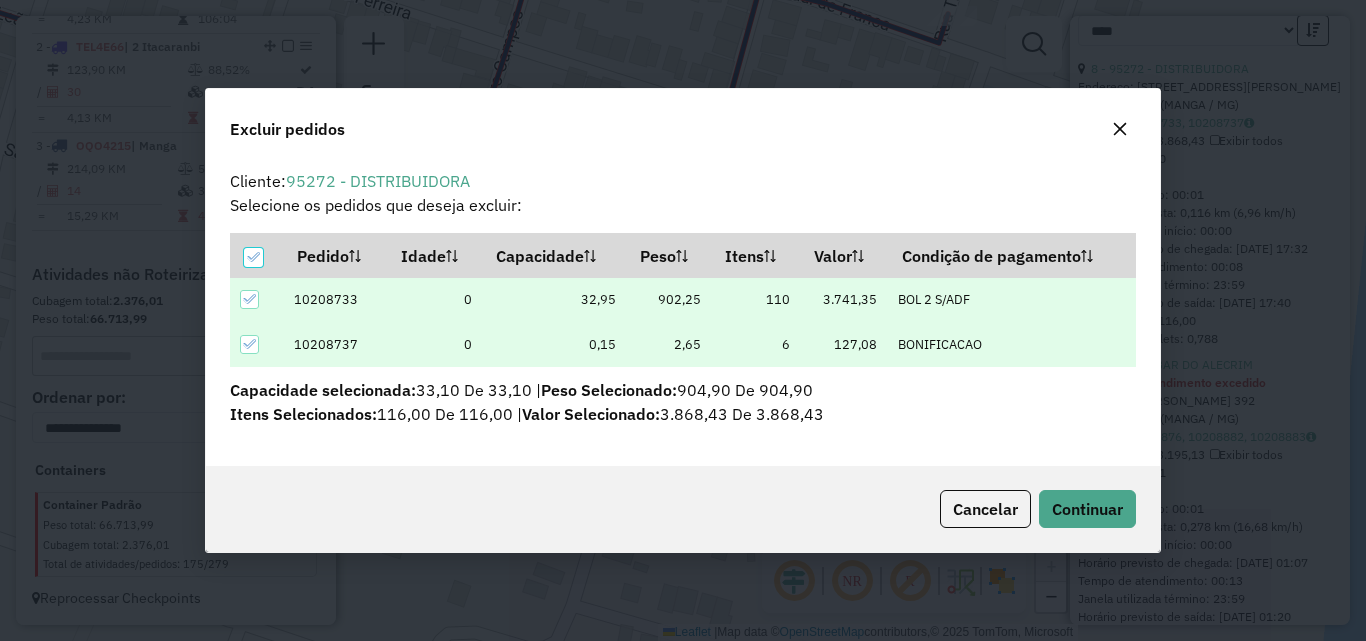 click on "Cancelar  Continuar" 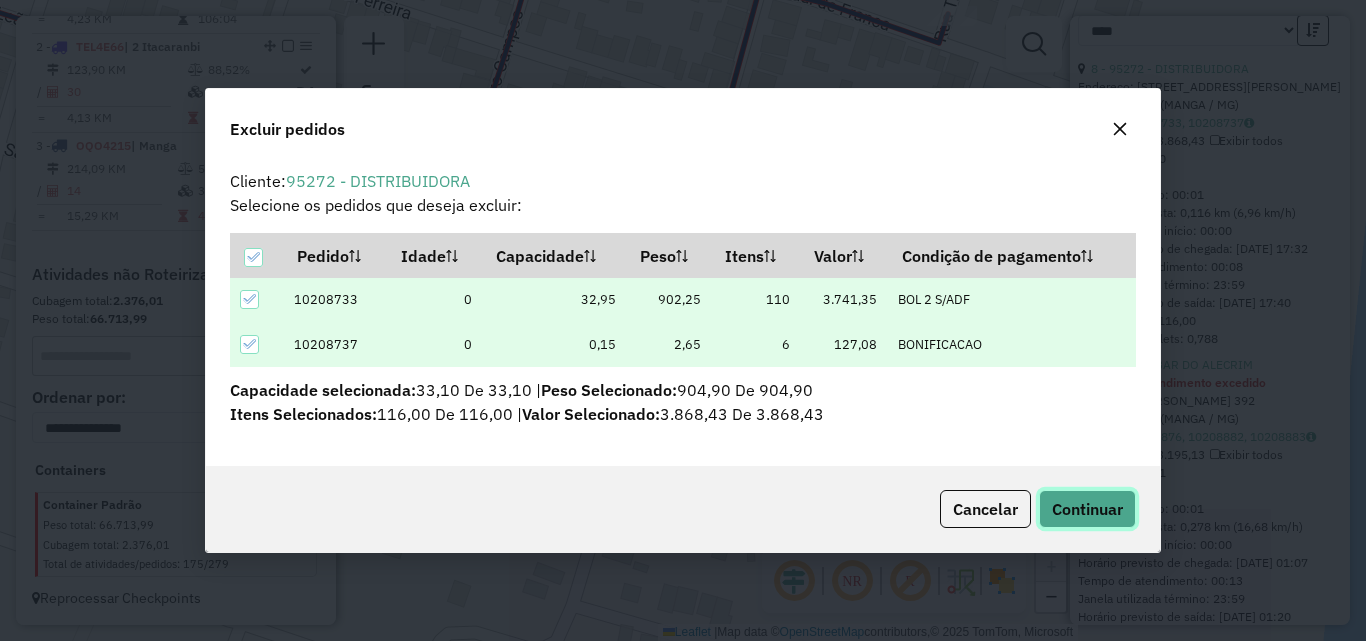 click on "Continuar" 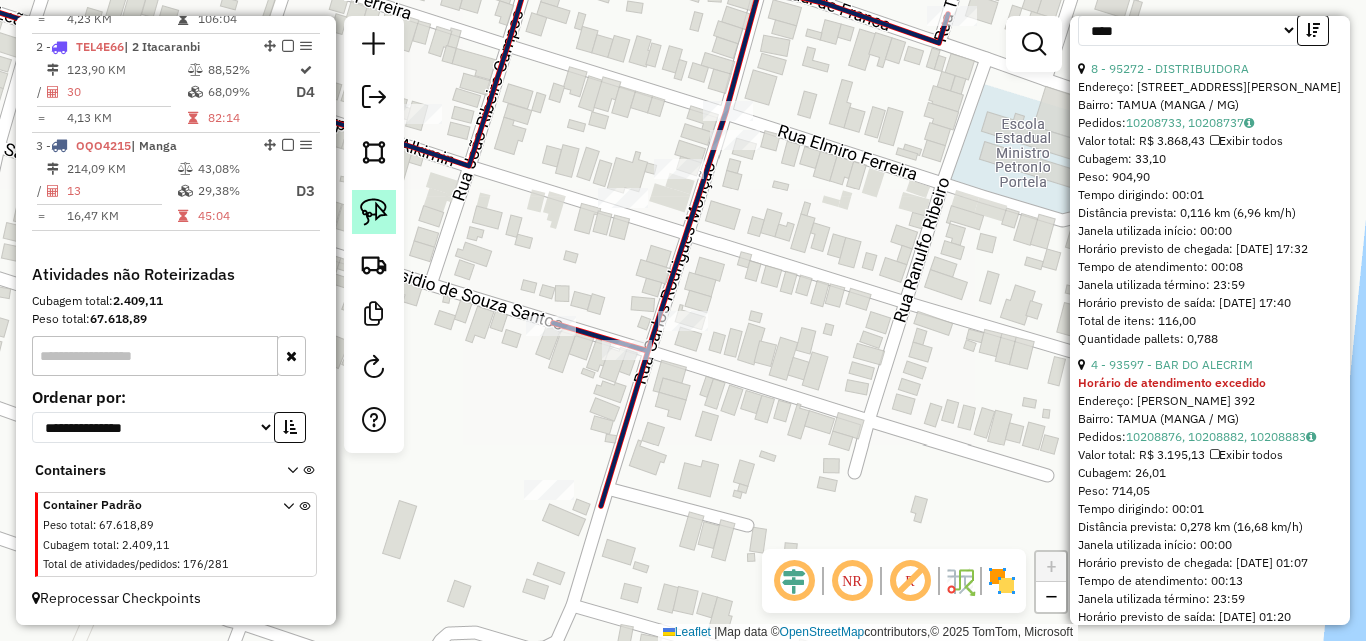 click 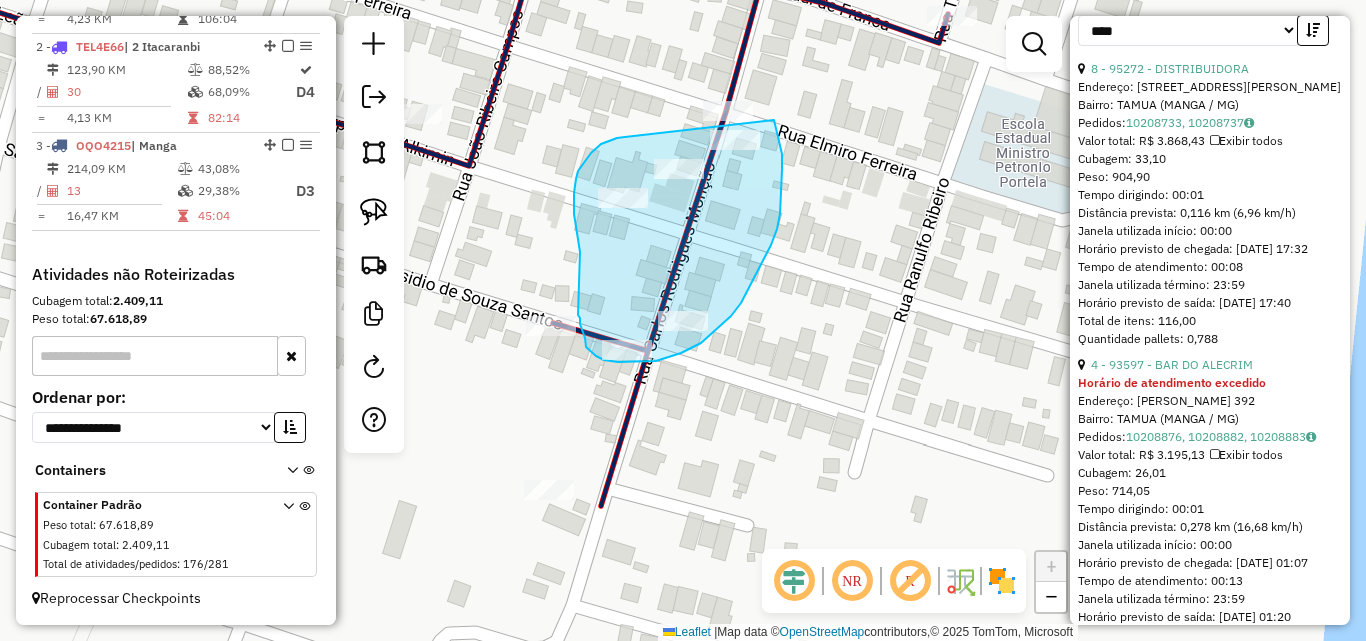 drag, startPoint x: 605, startPoint y: 142, endPoint x: 774, endPoint y: 120, distance: 170.42593 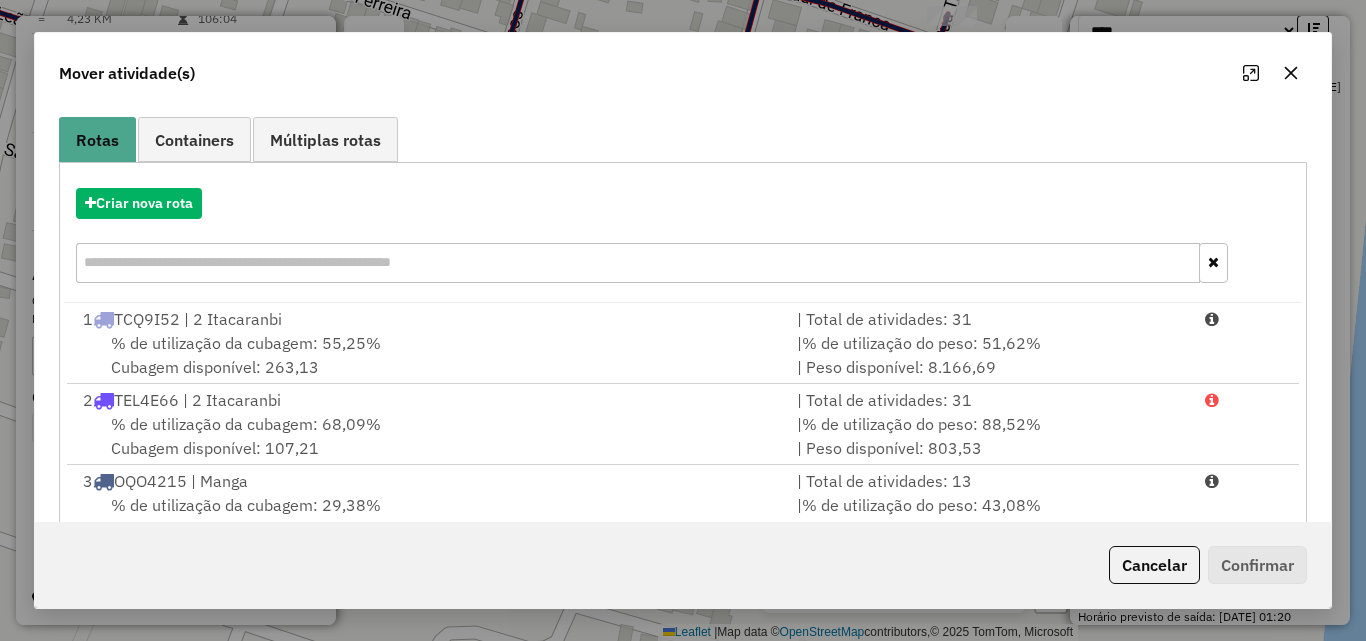 scroll, scrollTop: 200, scrollLeft: 0, axis: vertical 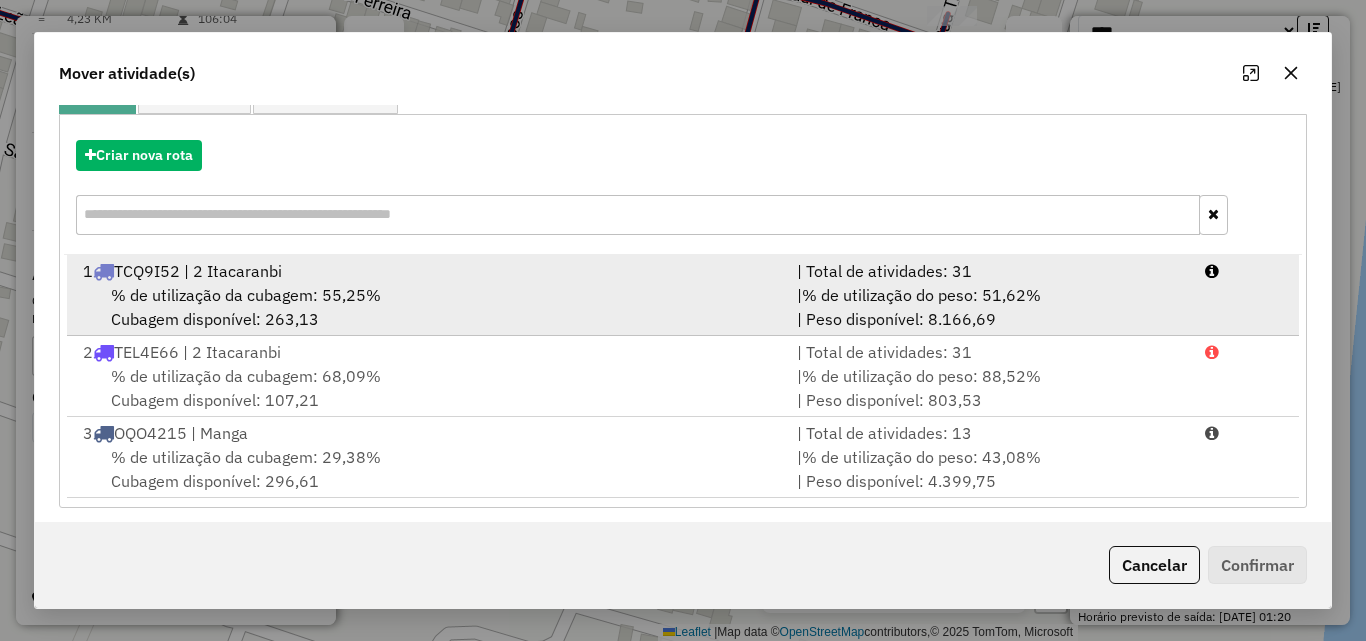 click on "% de utilização da cubagem: 55,25%  Cubagem disponível: 263,13" at bounding box center [428, 307] 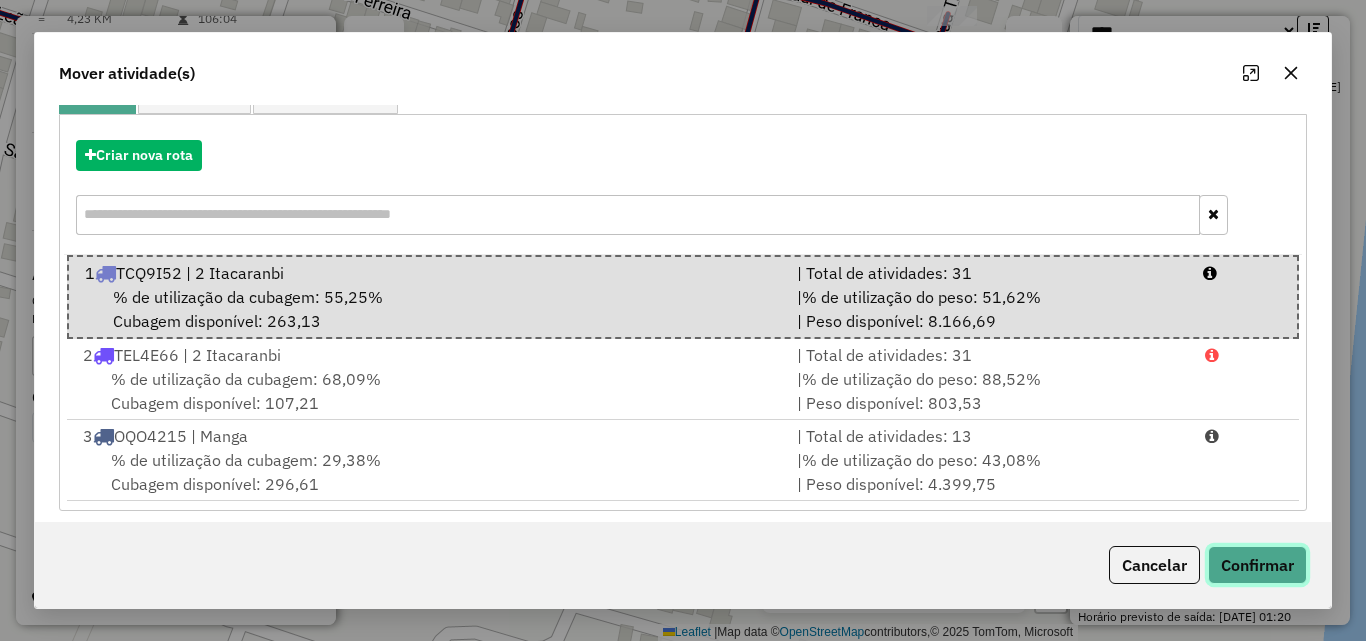 click on "Confirmar" 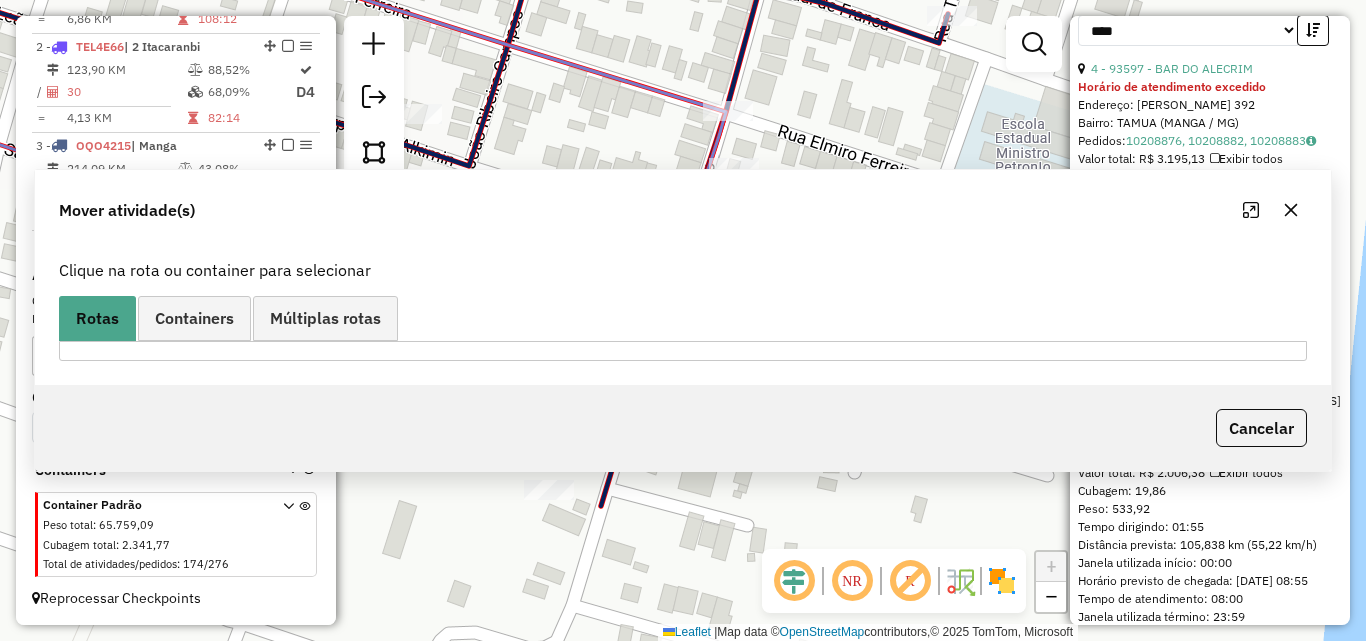 scroll, scrollTop: 0, scrollLeft: 0, axis: both 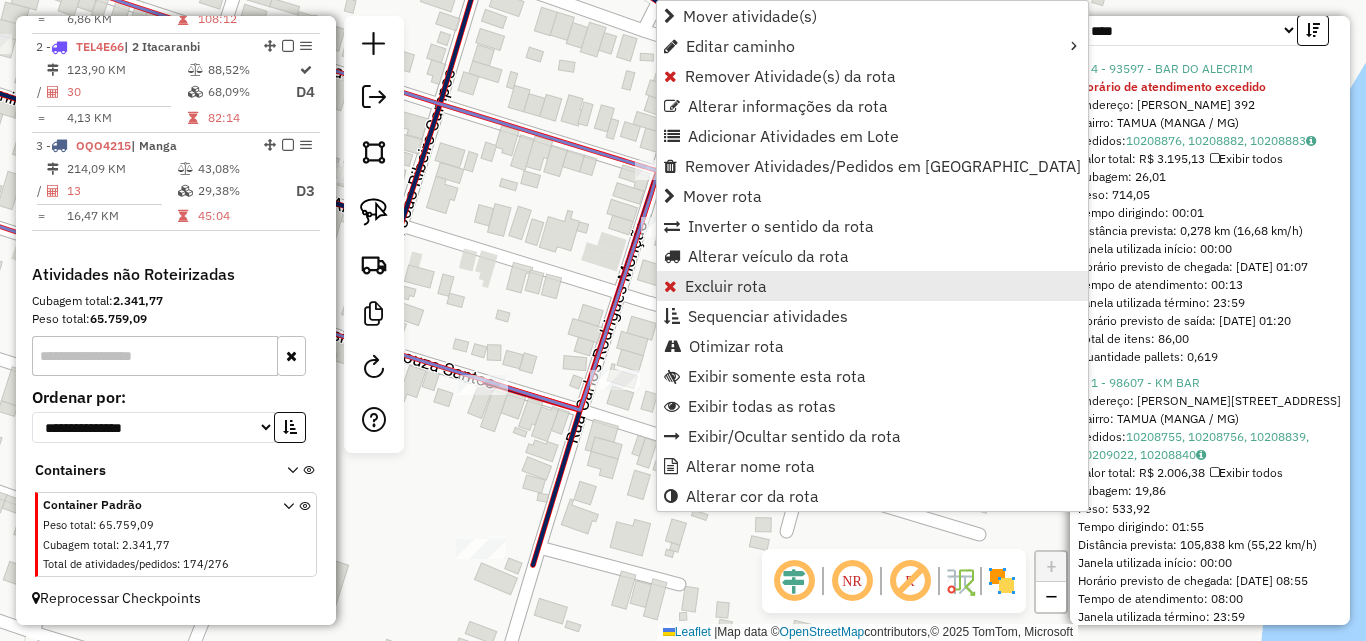 click on "Excluir rota" at bounding box center (726, 286) 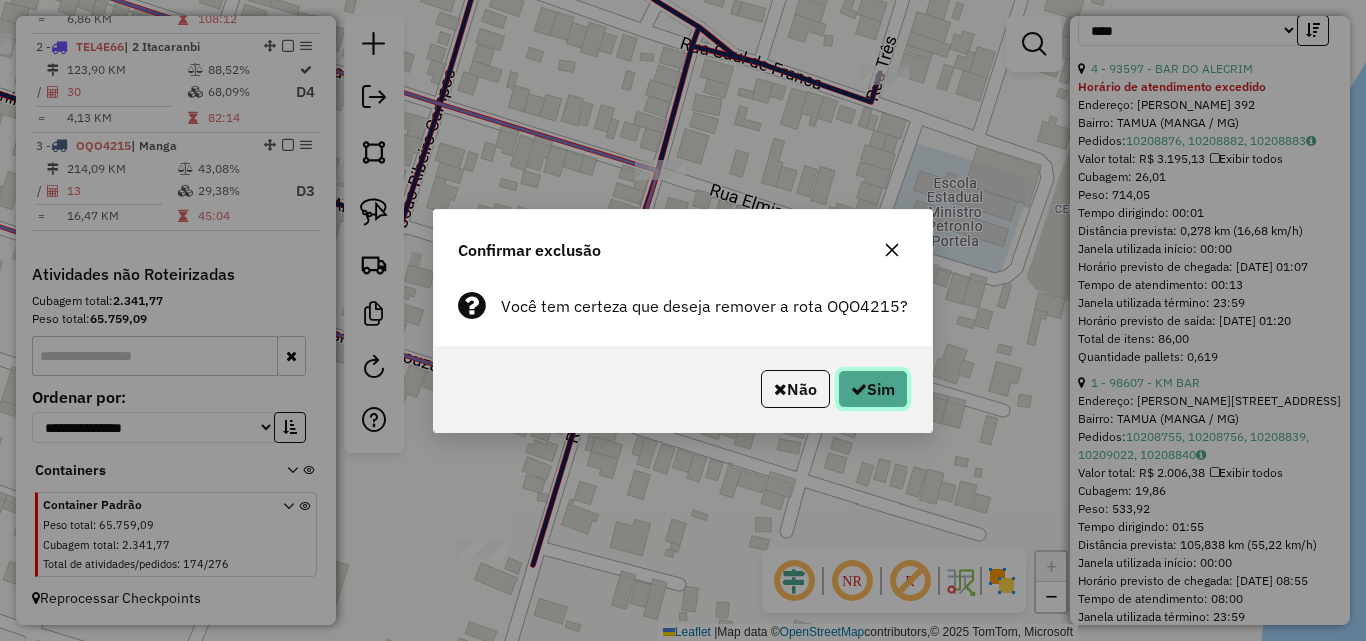 click on "Sim" 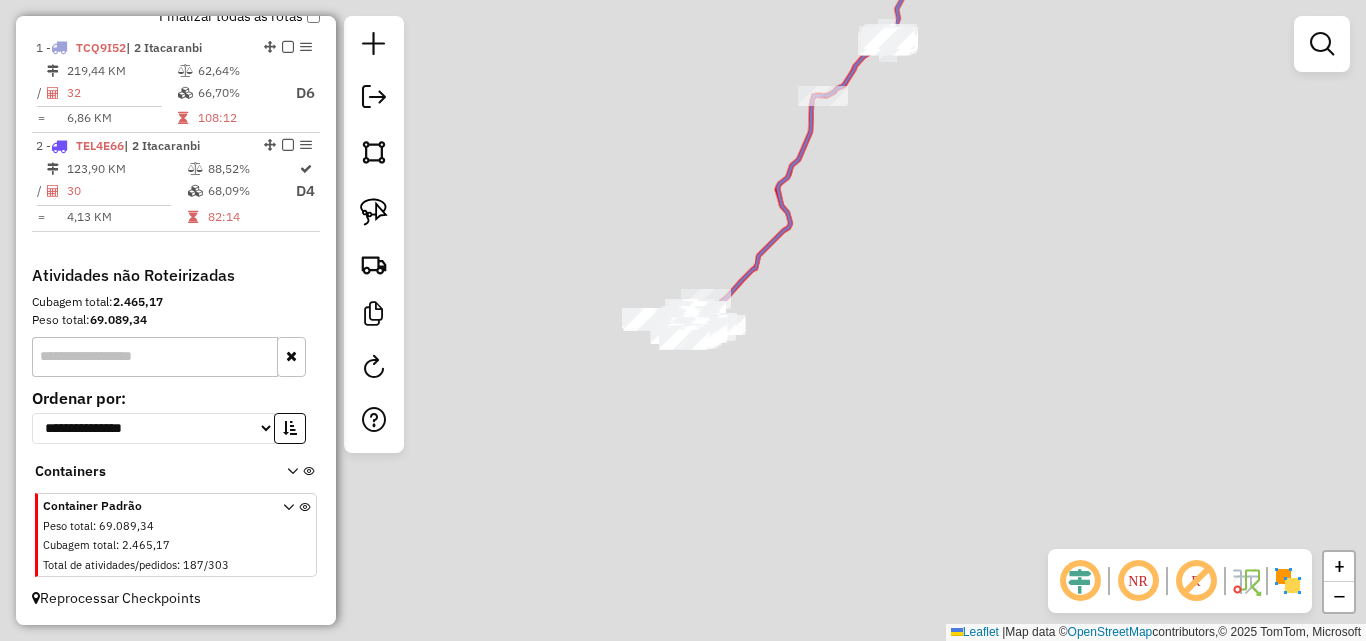 scroll, scrollTop: 731, scrollLeft: 0, axis: vertical 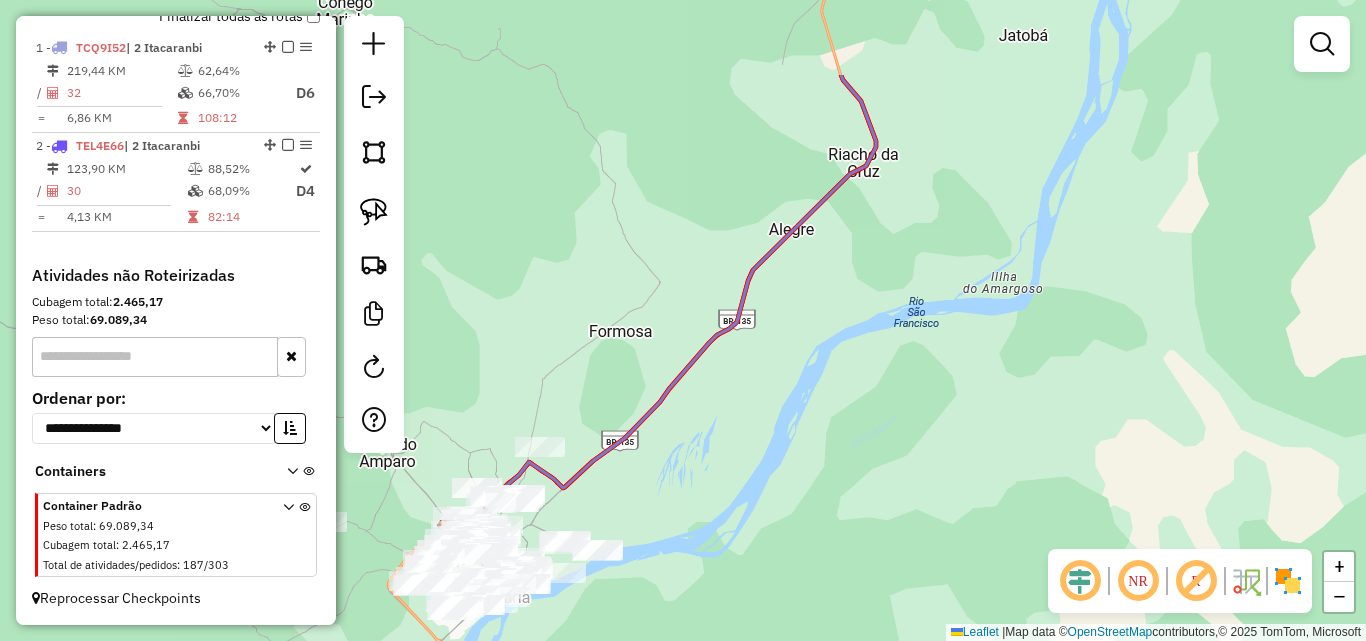 drag, startPoint x: 934, startPoint y: 145, endPoint x: 615, endPoint y: 514, distance: 487.7725 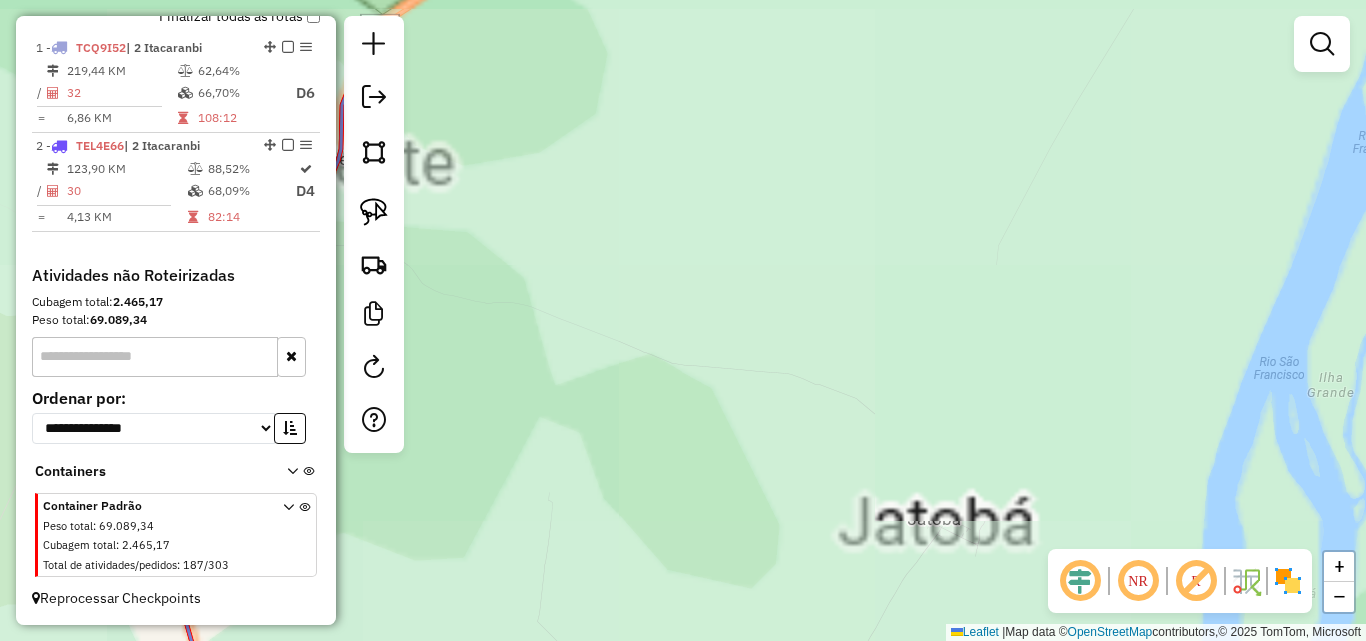 drag, startPoint x: 761, startPoint y: 135, endPoint x: 792, endPoint y: 623, distance: 488.98364 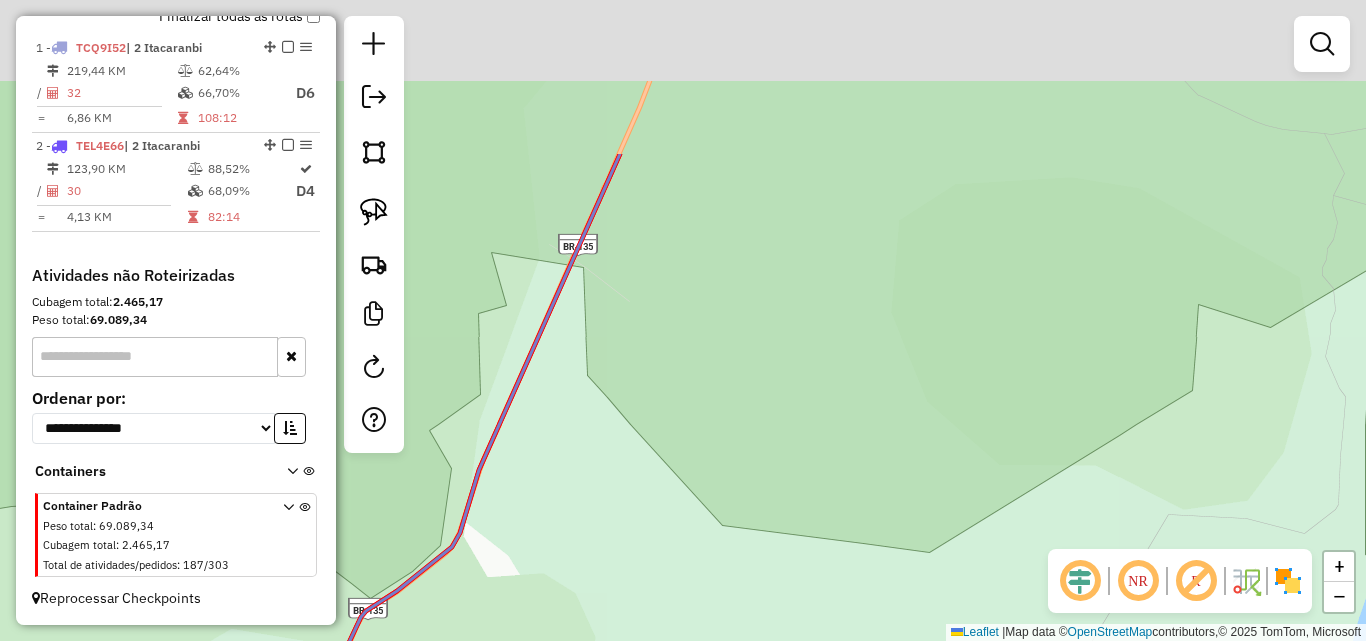drag, startPoint x: 856, startPoint y: 98, endPoint x: 771, endPoint y: 630, distance: 538.7476 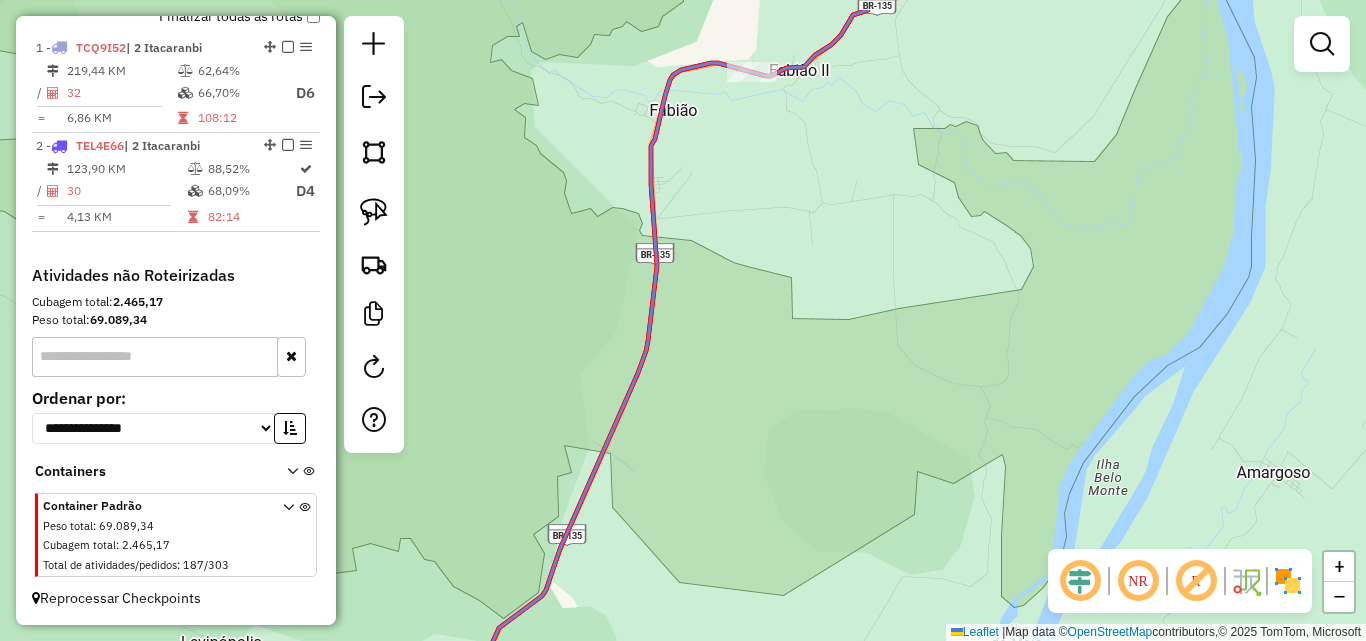 drag, startPoint x: 785, startPoint y: 136, endPoint x: 774, endPoint y: 365, distance: 229.26404 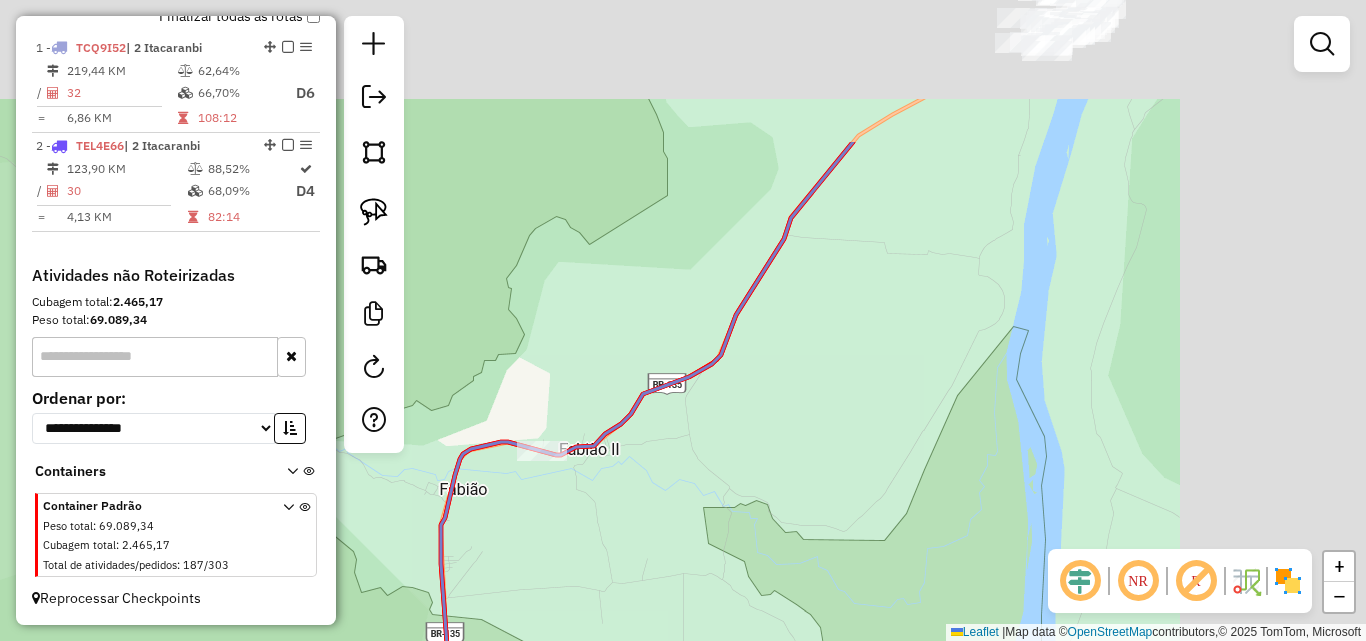 drag, startPoint x: 988, startPoint y: 225, endPoint x: 692, endPoint y: 548, distance: 438.1153 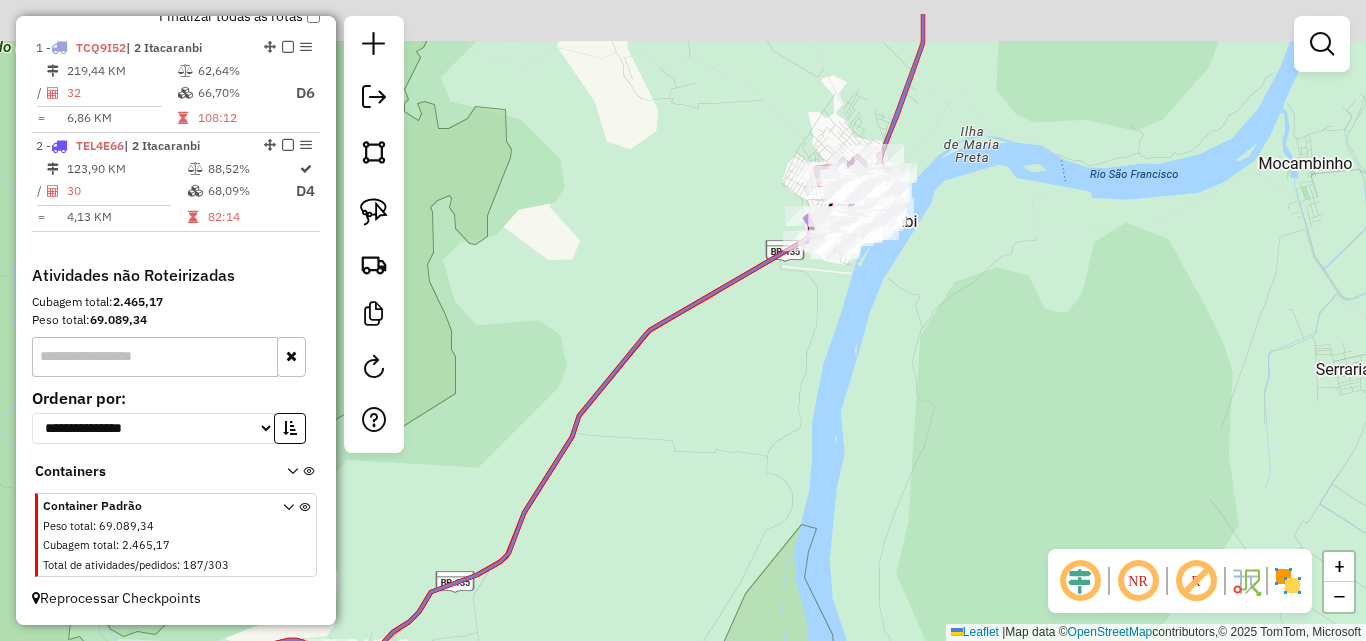 drag, startPoint x: 927, startPoint y: 242, endPoint x: 713, endPoint y: 379, distance: 254.09644 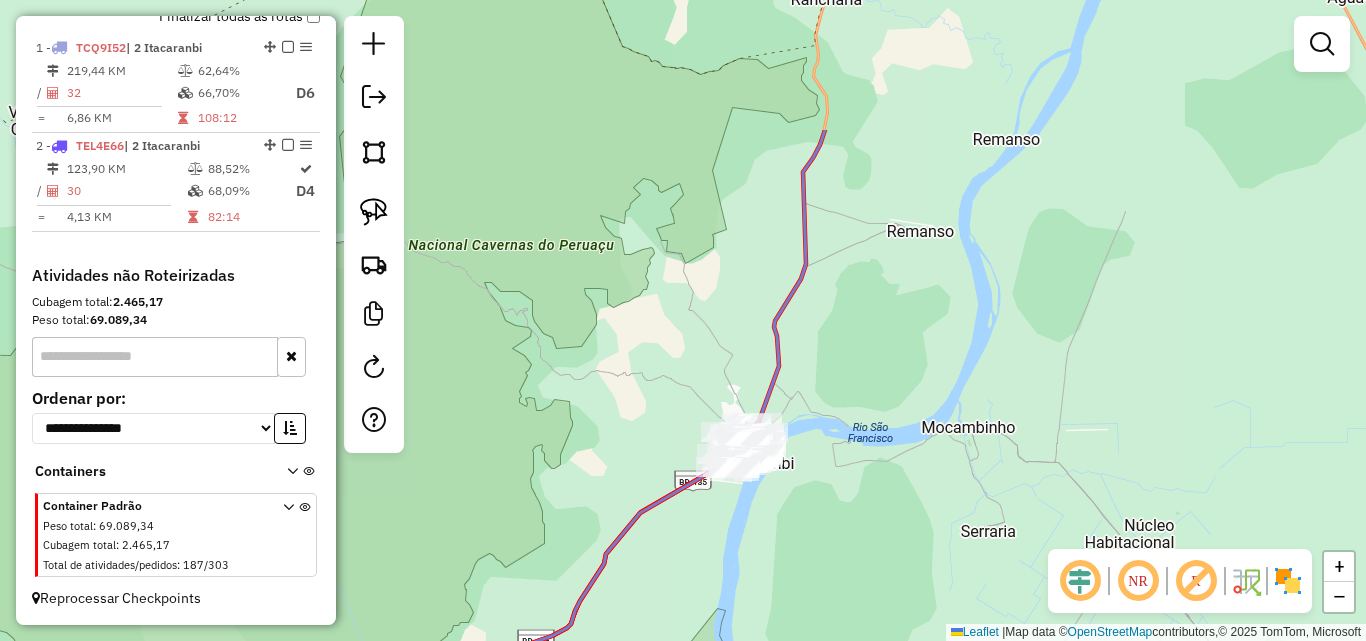 drag, startPoint x: 891, startPoint y: 138, endPoint x: 808, endPoint y: 469, distance: 341.2477 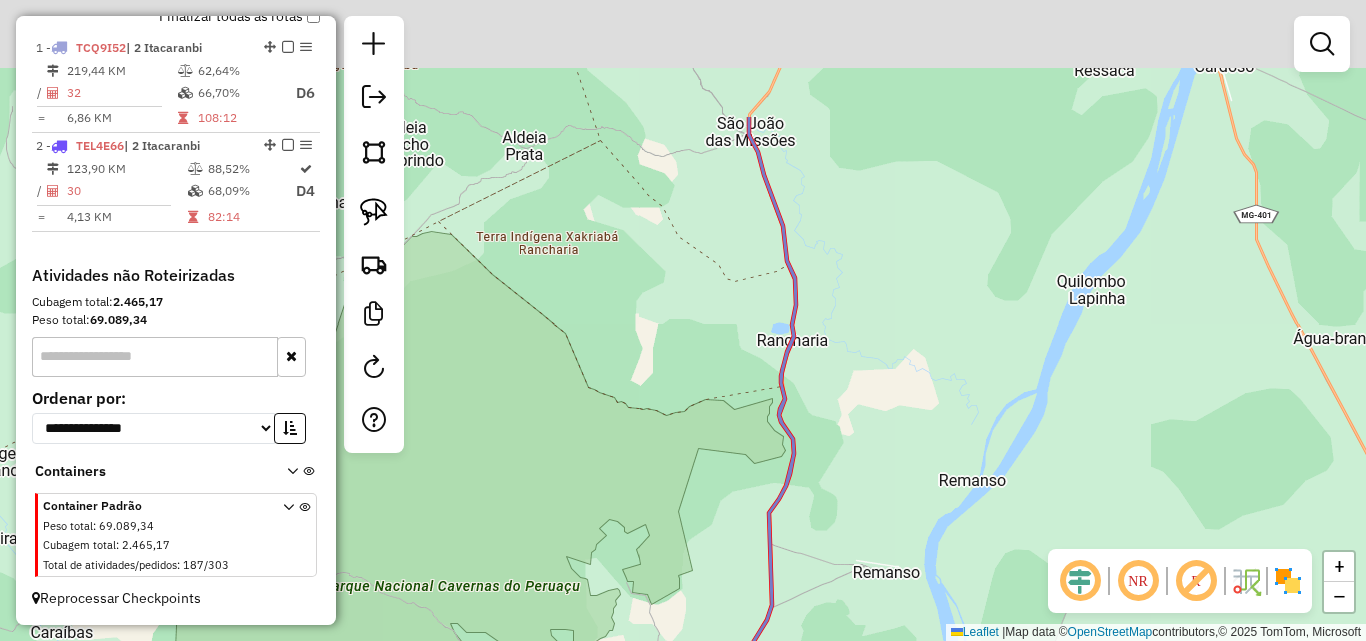 drag, startPoint x: 864, startPoint y: 220, endPoint x: 862, endPoint y: 595, distance: 375.00534 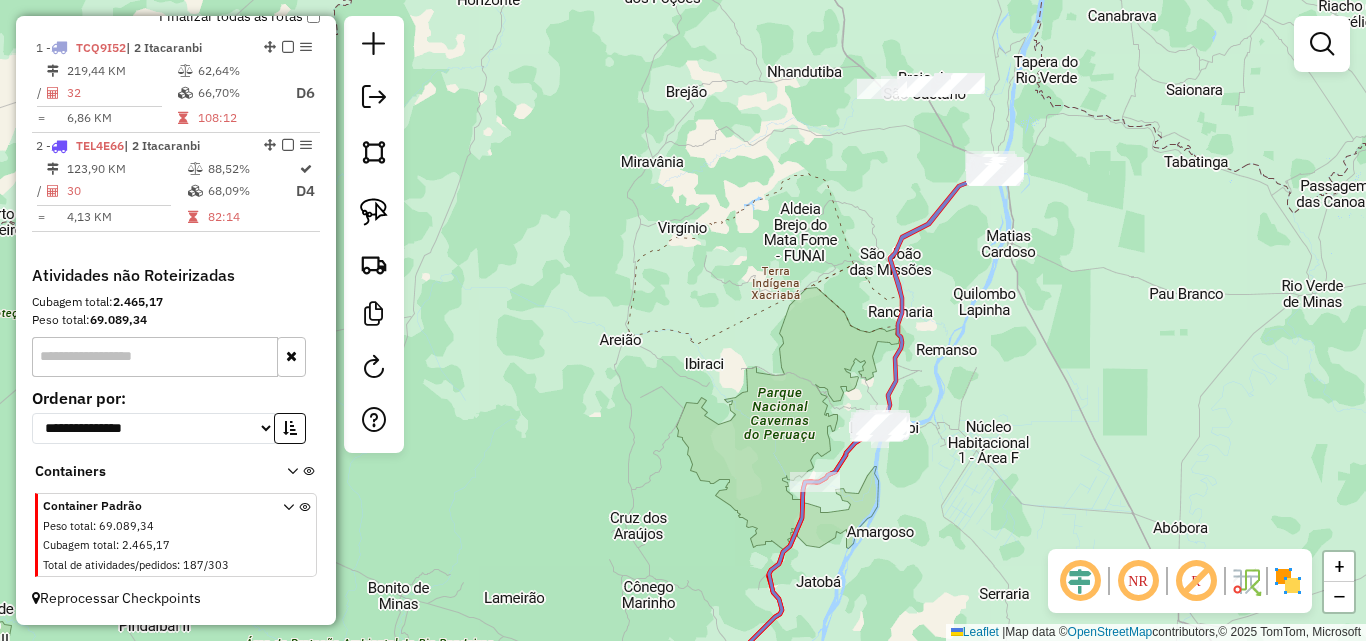 drag, startPoint x: 1035, startPoint y: 169, endPoint x: 962, endPoint y: 240, distance: 101.8332 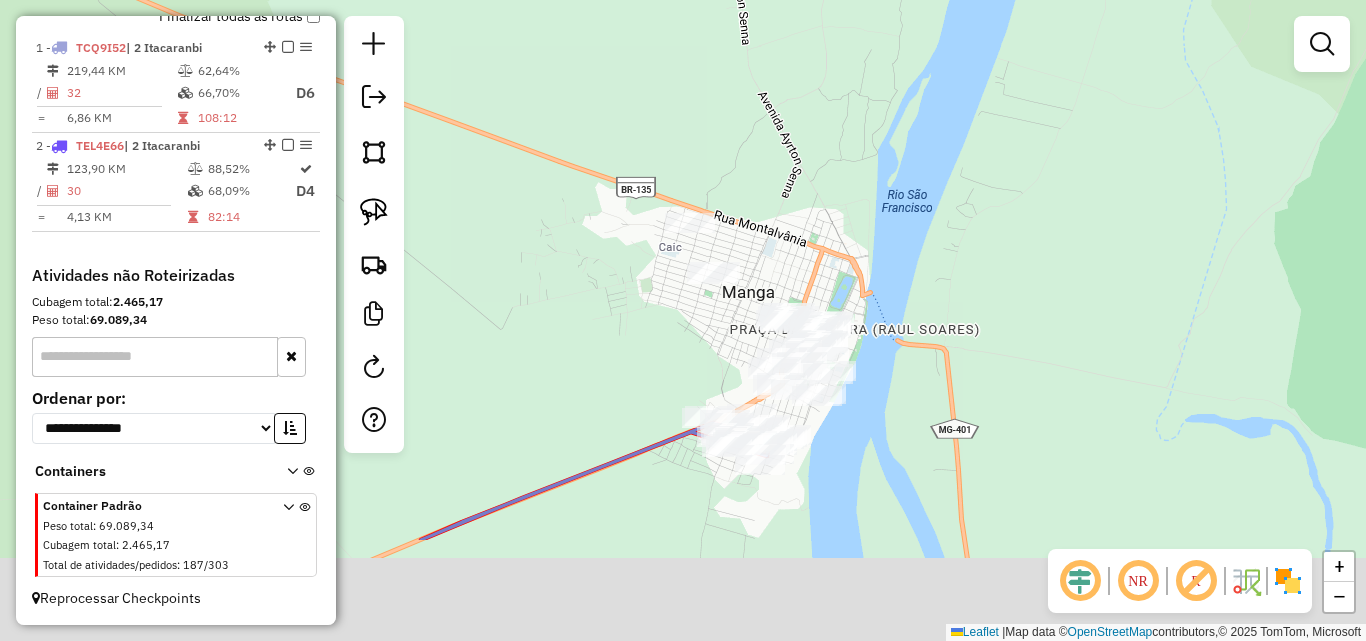 drag, startPoint x: 935, startPoint y: 334, endPoint x: 790, endPoint y: 135, distance: 246.22348 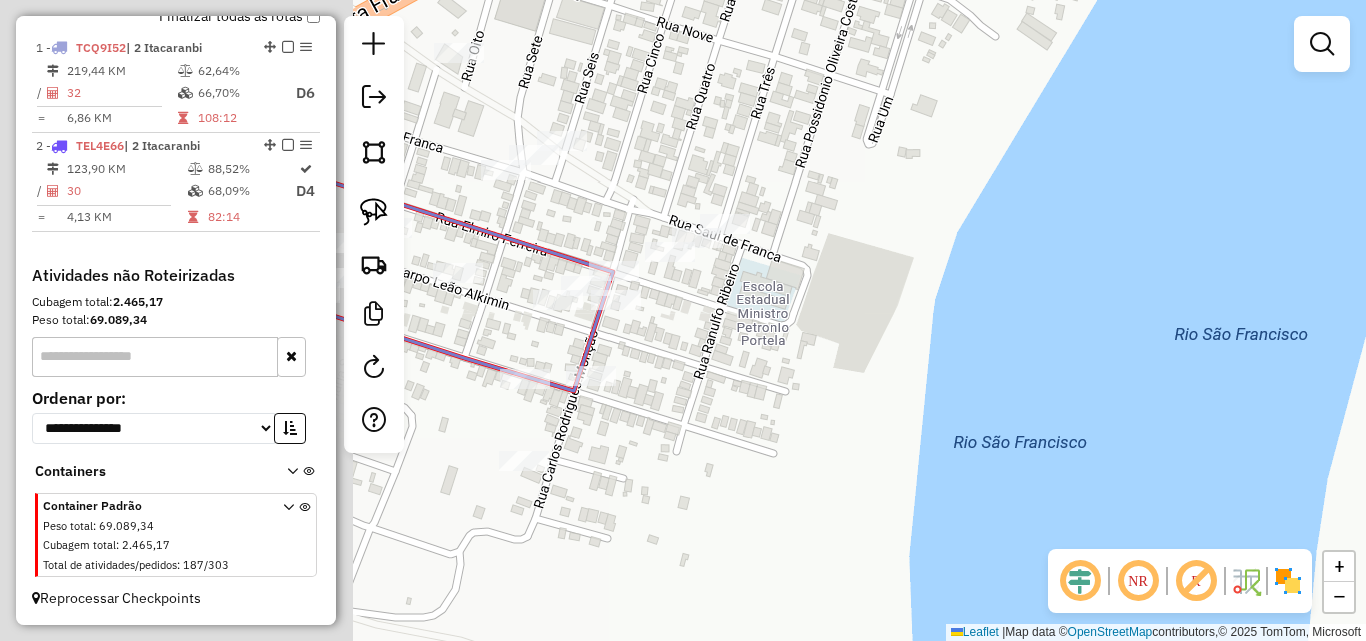 drag, startPoint x: 477, startPoint y: 236, endPoint x: 1071, endPoint y: 132, distance: 603.03564 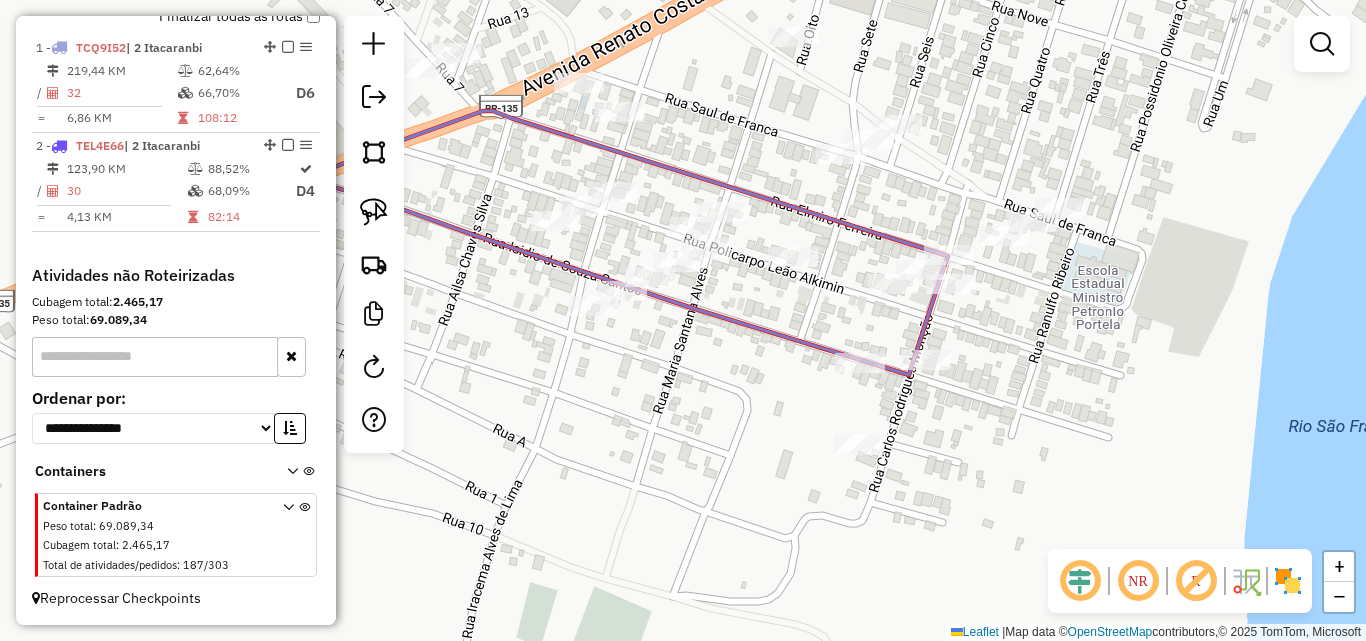 drag, startPoint x: 839, startPoint y: 406, endPoint x: 1041, endPoint y: 427, distance: 203.08865 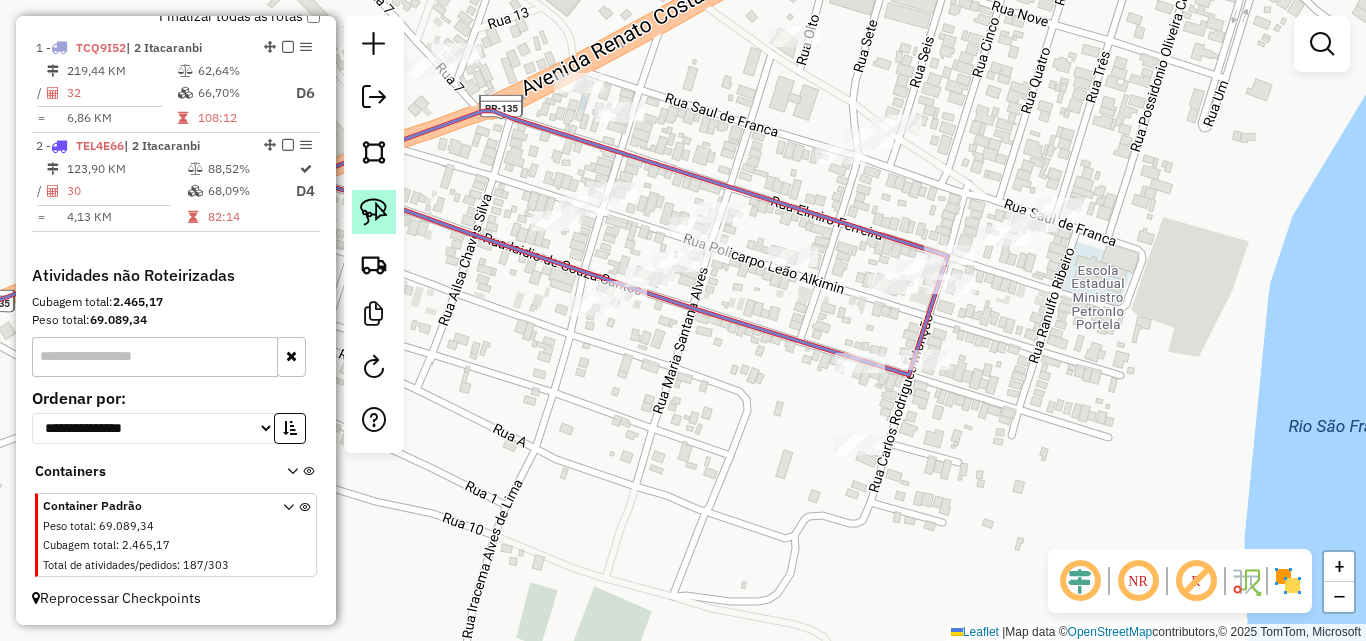 click 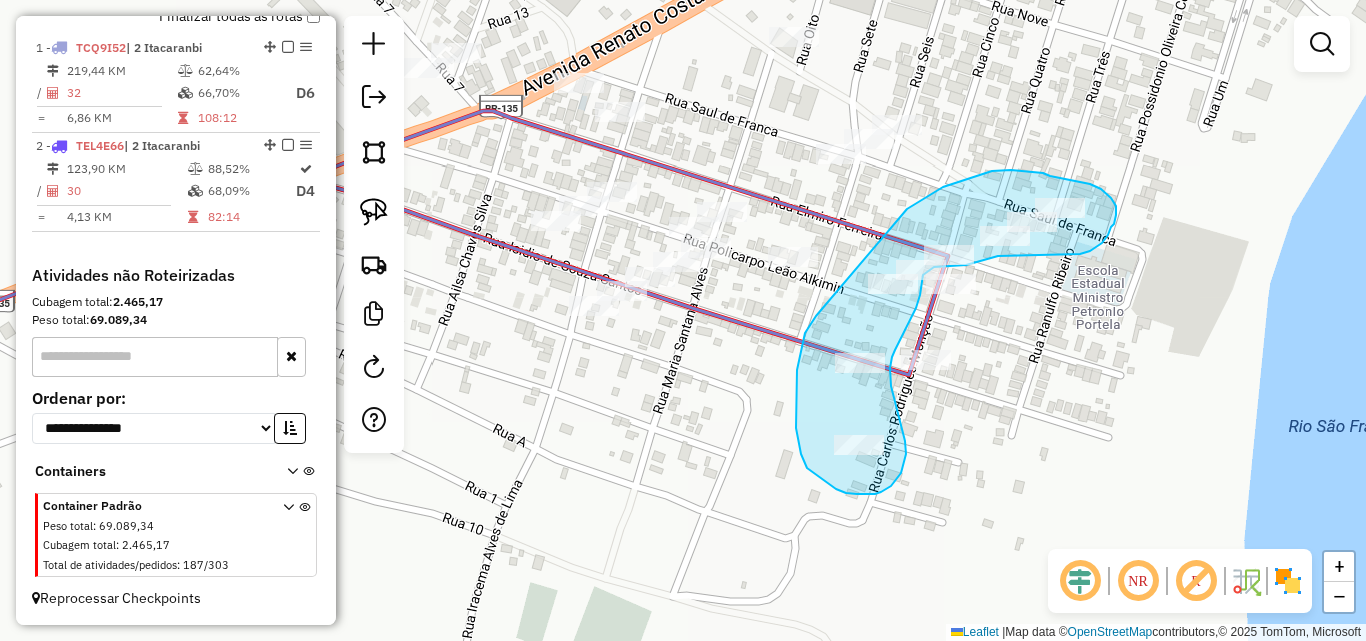 drag, startPoint x: 809, startPoint y: 327, endPoint x: 907, endPoint y: 209, distance: 153.3884 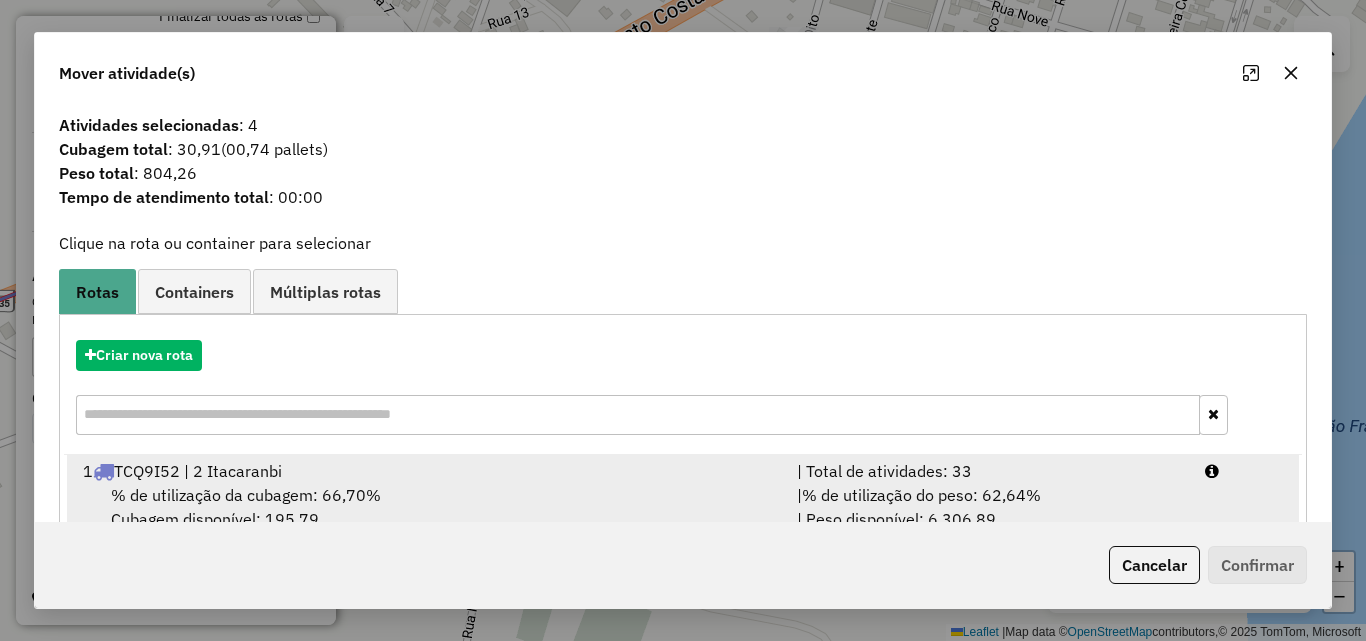 scroll, scrollTop: 100, scrollLeft: 0, axis: vertical 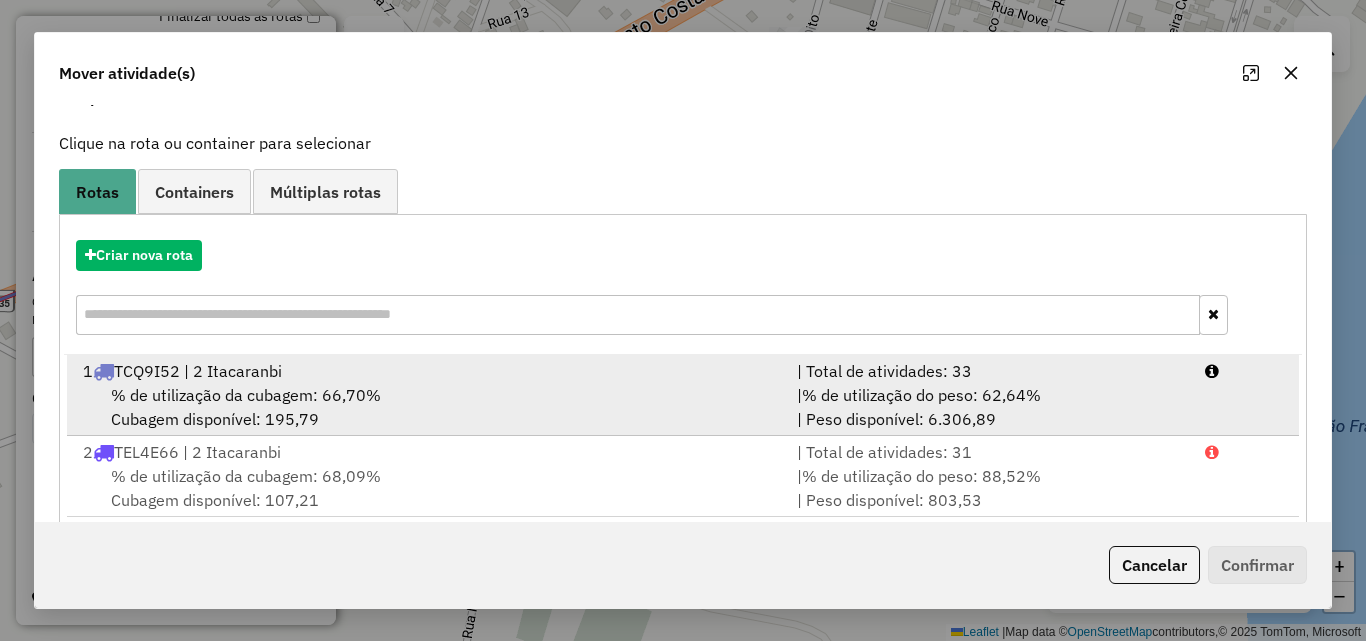 click on "% de utilização da cubagem: 66,70%  Cubagem disponível: 195,79" at bounding box center [428, 407] 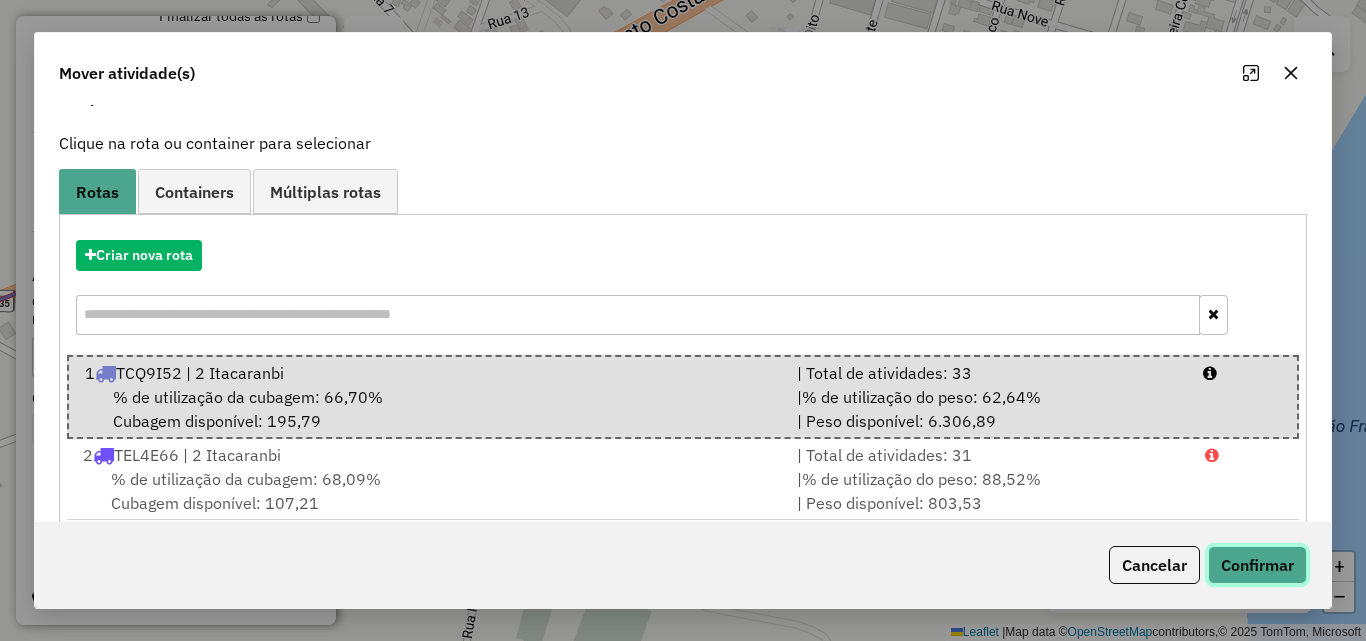 click on "Confirmar" 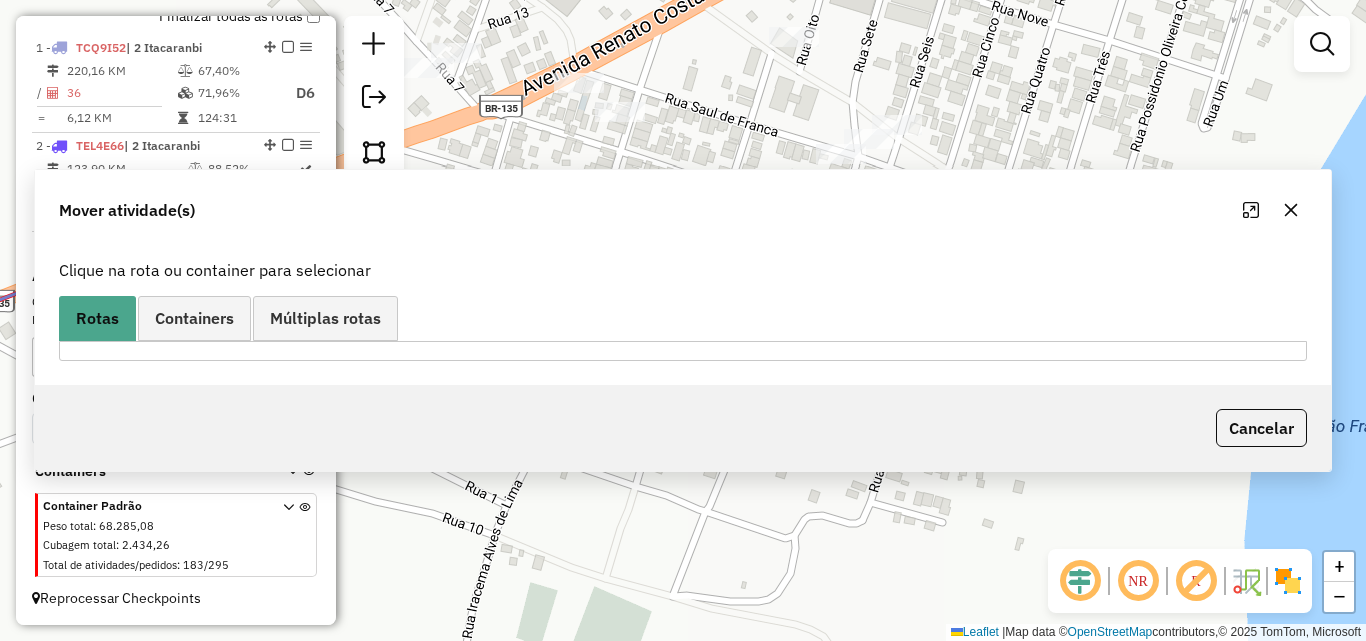 scroll, scrollTop: 0, scrollLeft: 0, axis: both 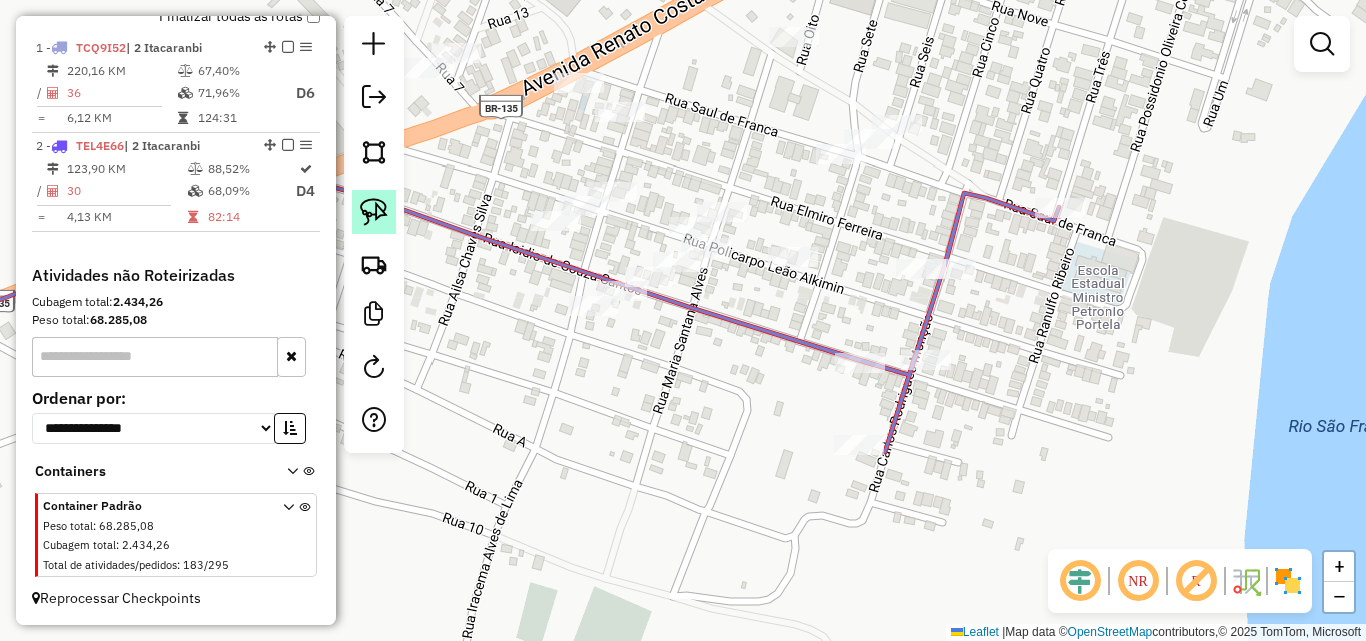 click 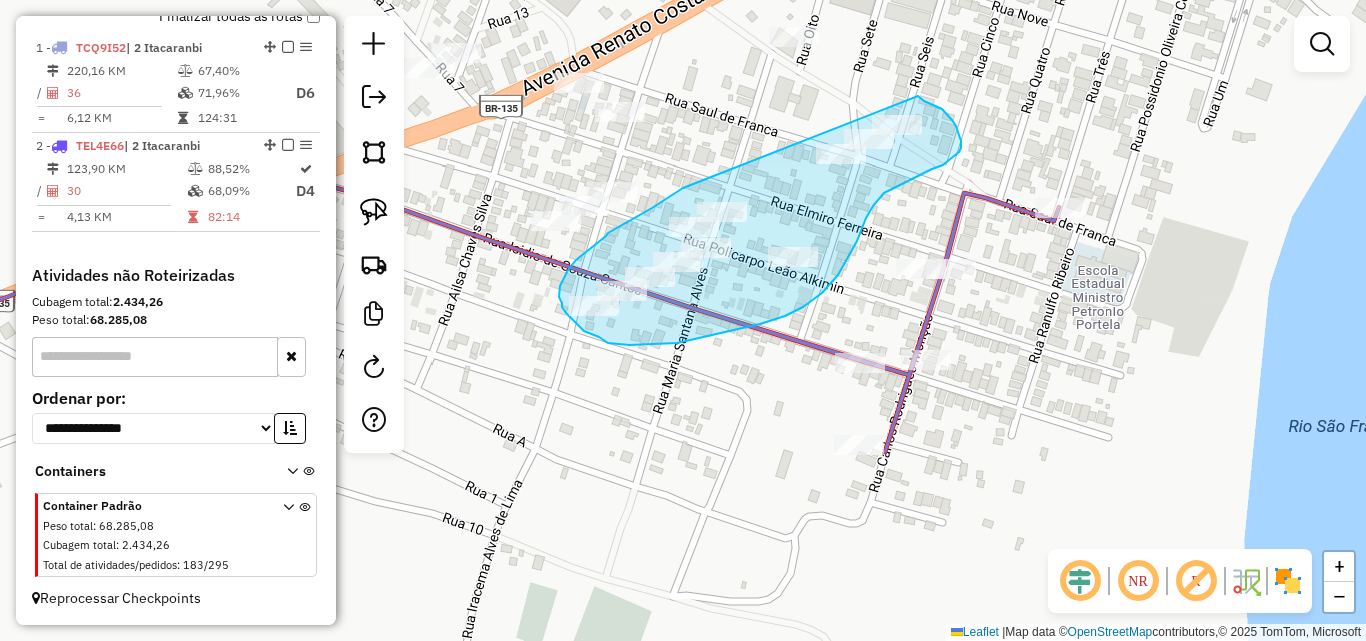 drag, startPoint x: 683, startPoint y: 188, endPoint x: 918, endPoint y: 96, distance: 252.36679 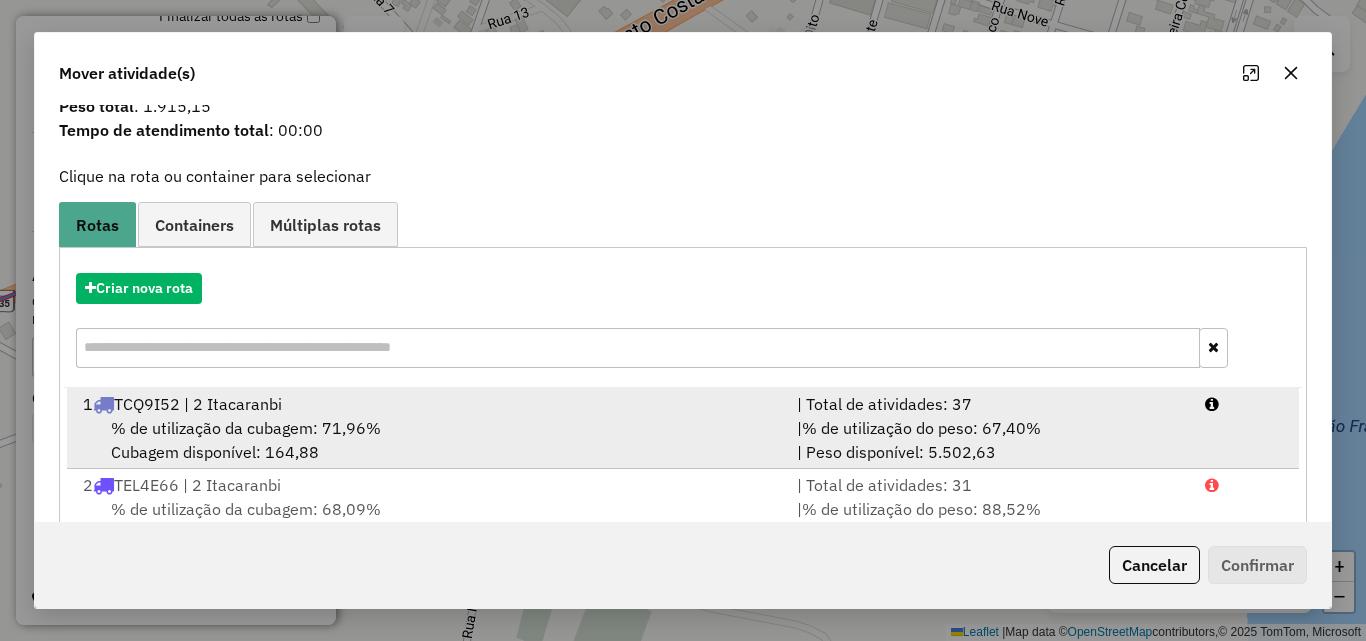 scroll, scrollTop: 129, scrollLeft: 0, axis: vertical 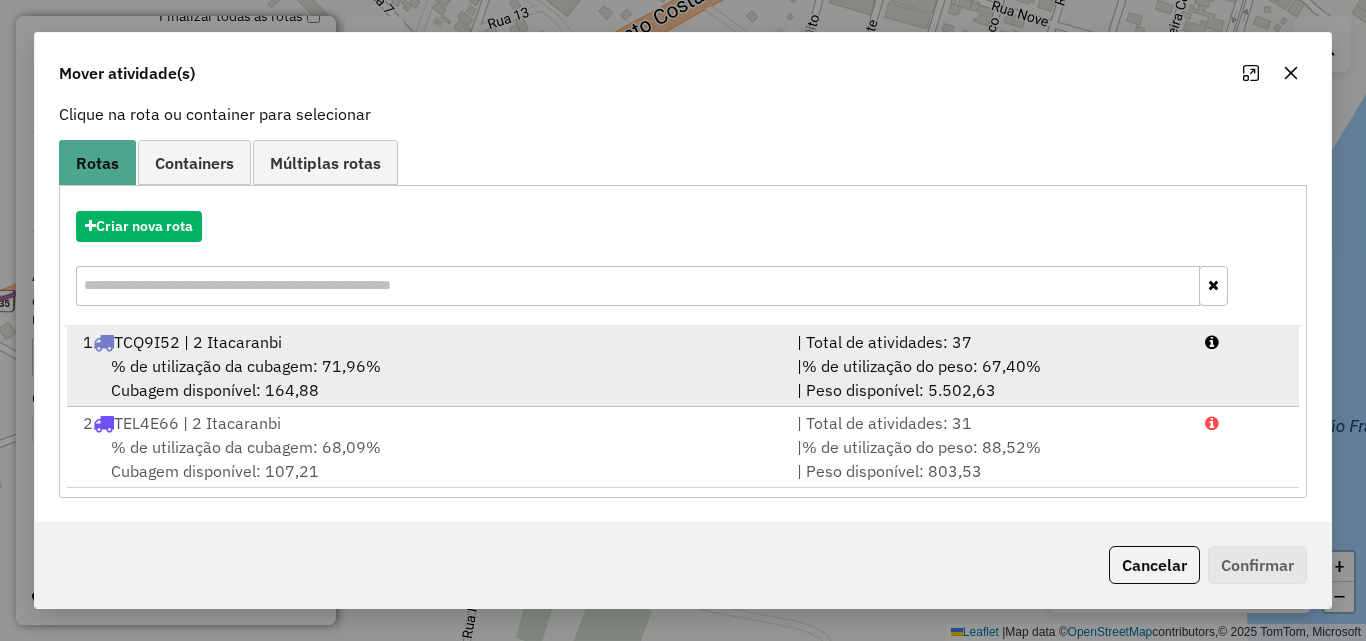 click on "% de utilização da cubagem: 71,96%  Cubagem disponível: 164,88" at bounding box center [428, 378] 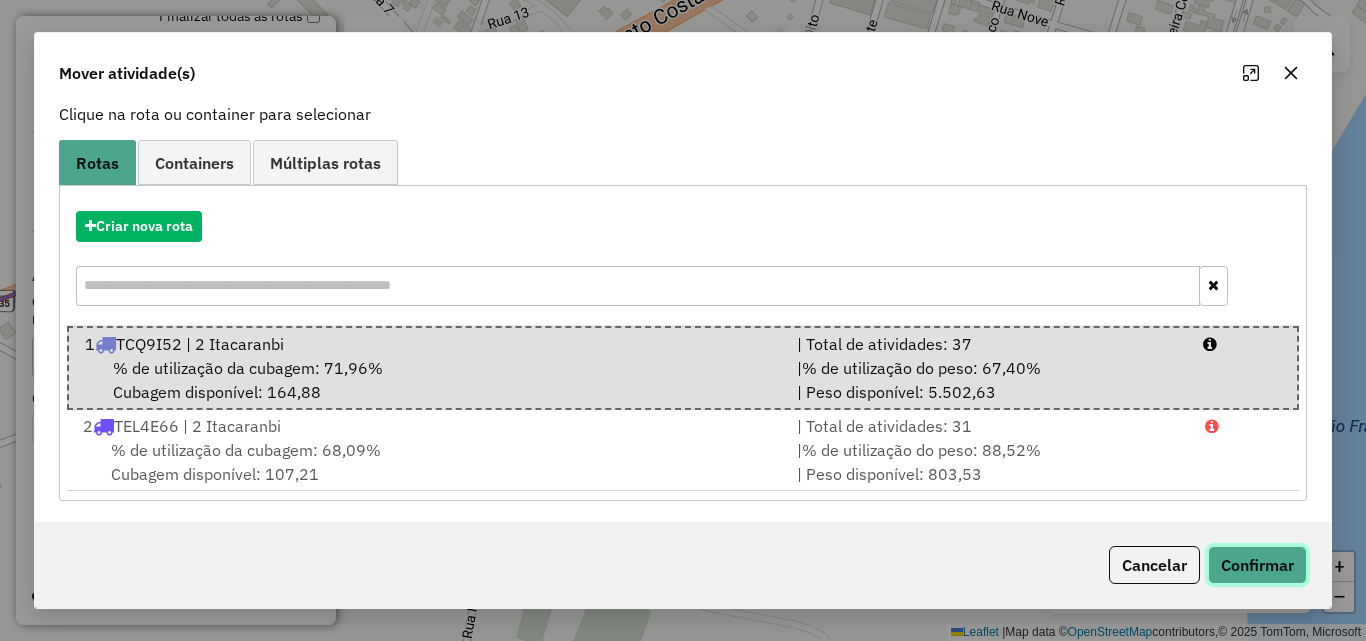 click on "Confirmar" 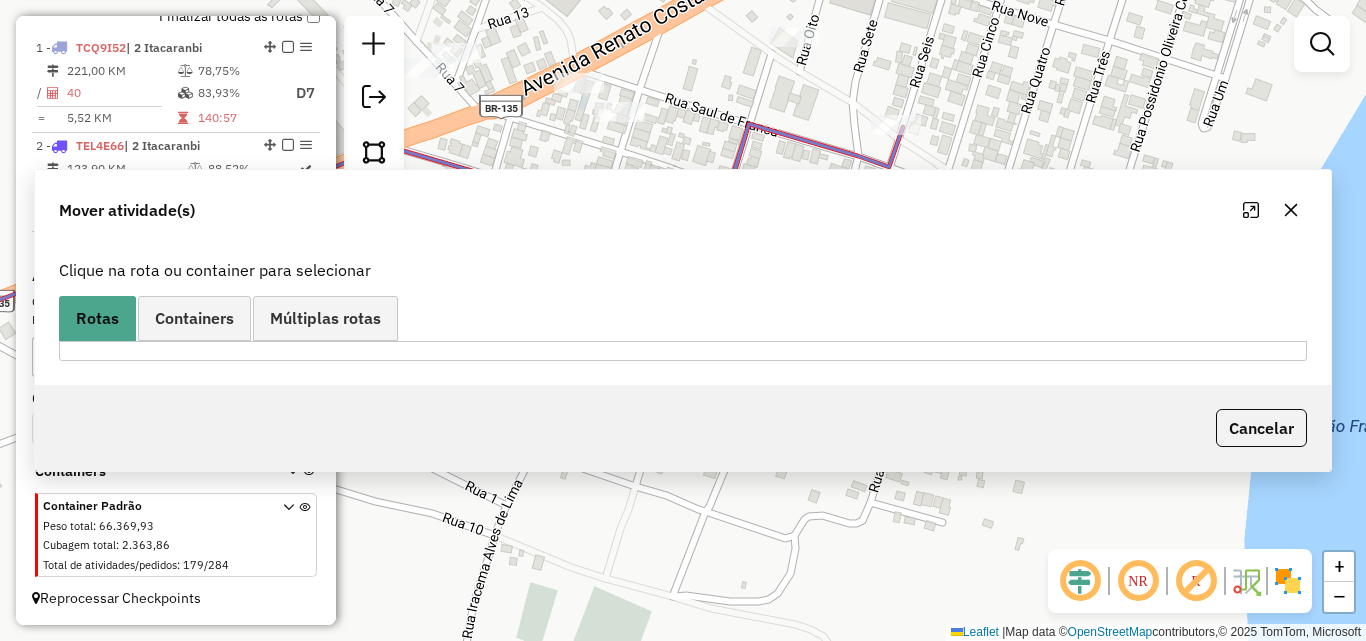 scroll, scrollTop: 0, scrollLeft: 0, axis: both 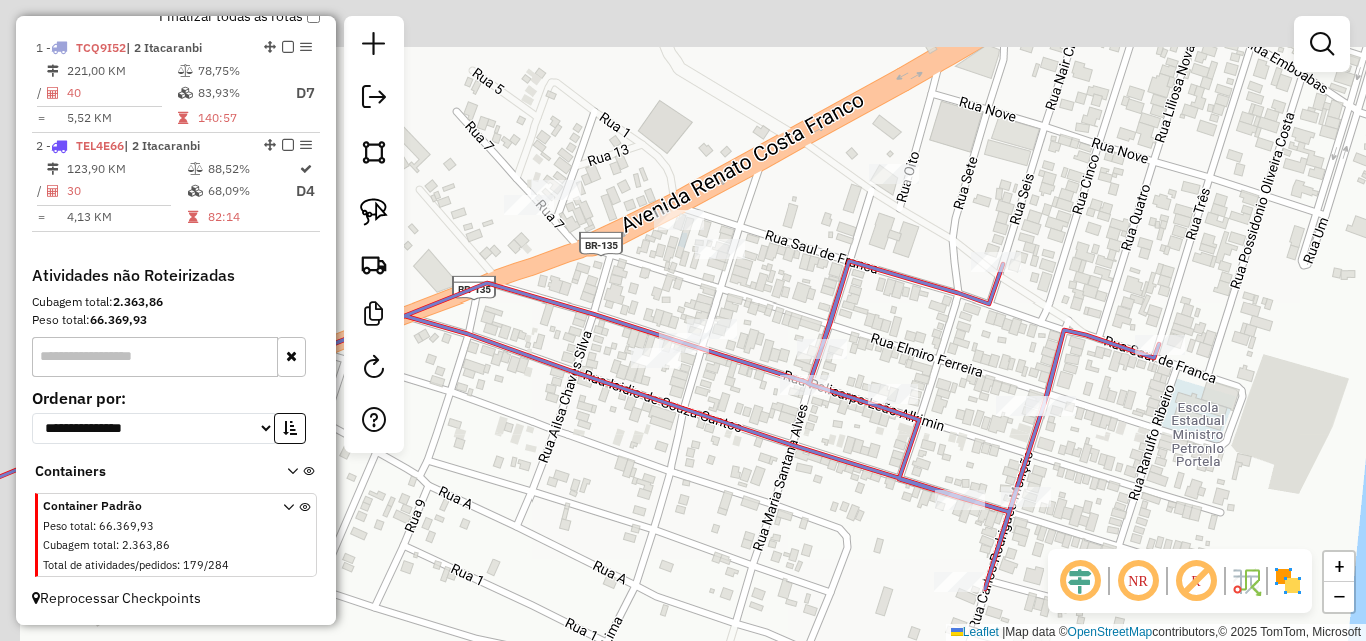drag, startPoint x: 621, startPoint y: 355, endPoint x: 575, endPoint y: 345, distance: 47.07441 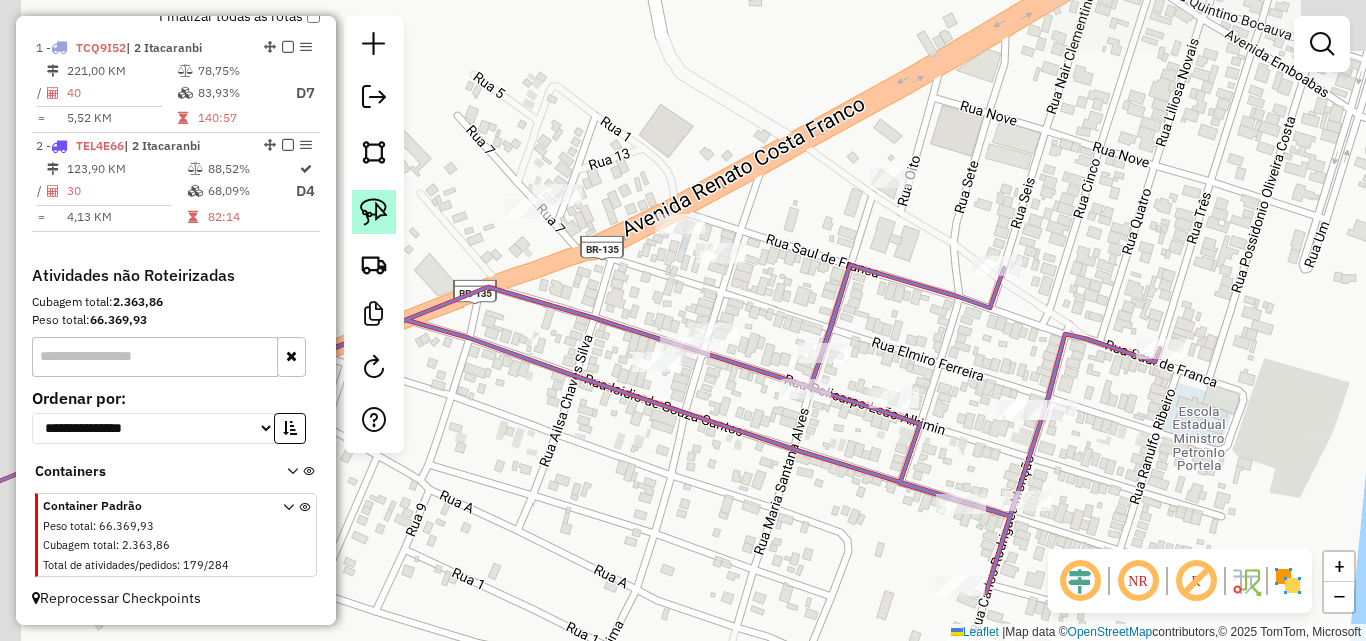 click 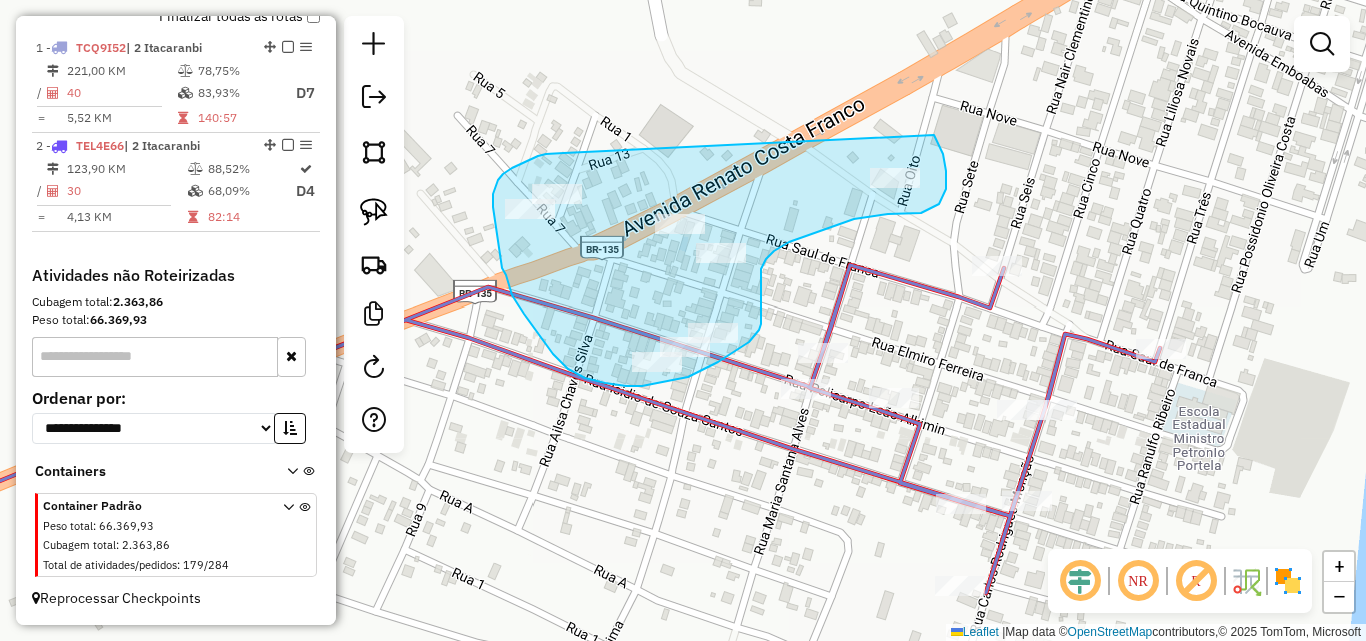 drag, startPoint x: 564, startPoint y: 153, endPoint x: 896, endPoint y: 113, distance: 334.40097 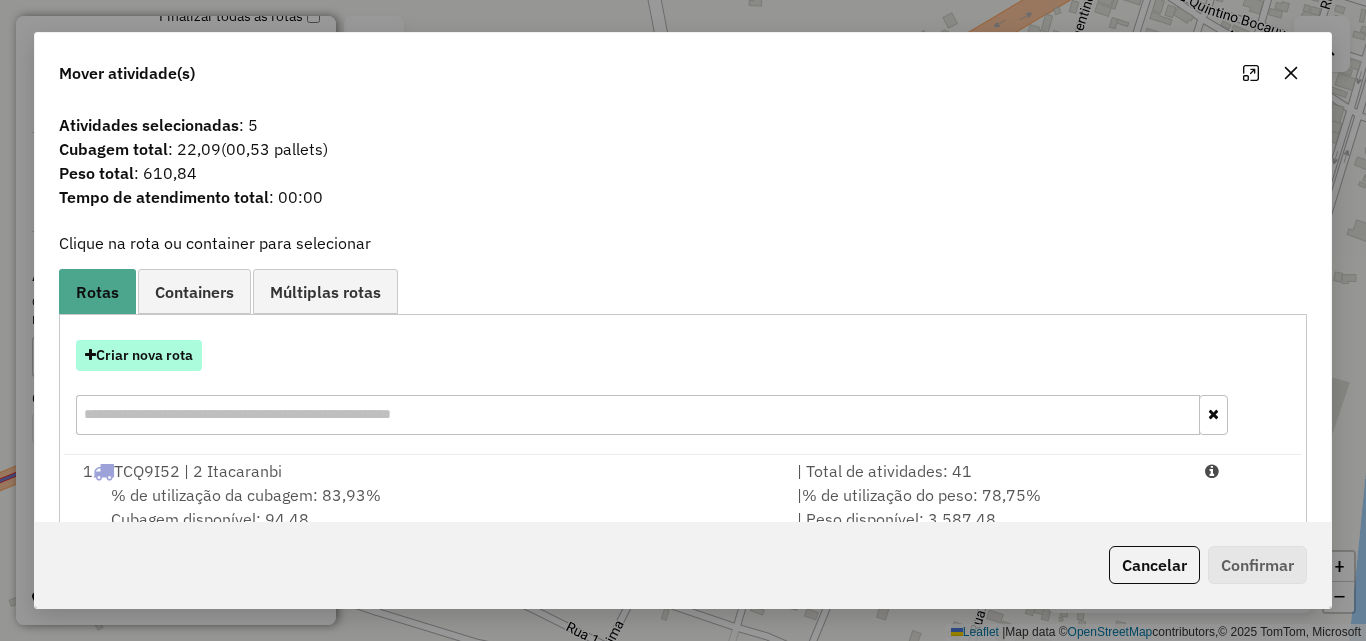 click on "Criar nova rota" at bounding box center [139, 355] 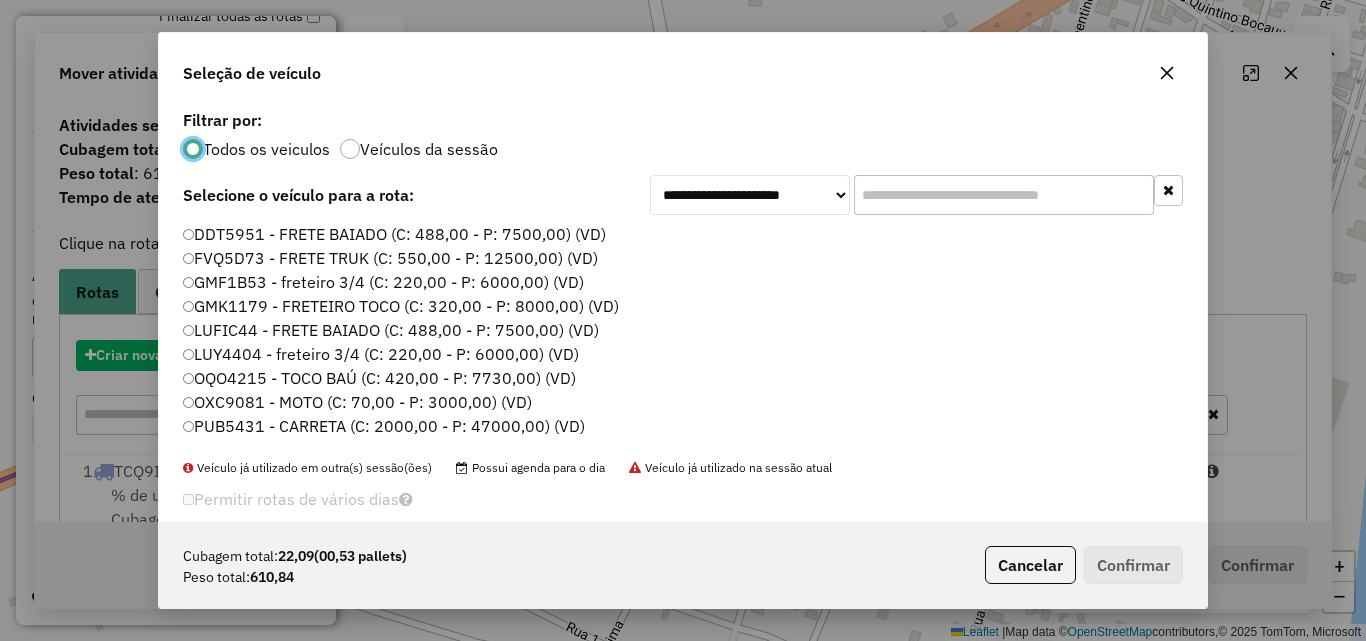 scroll, scrollTop: 11, scrollLeft: 6, axis: both 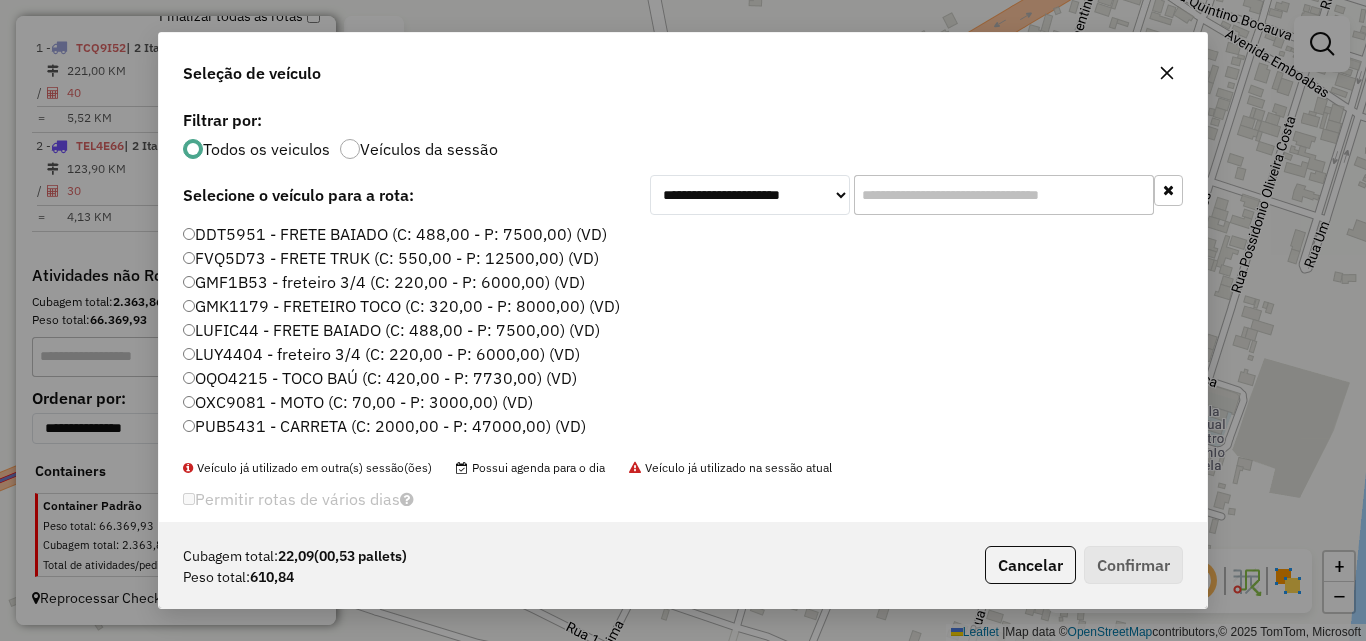 click 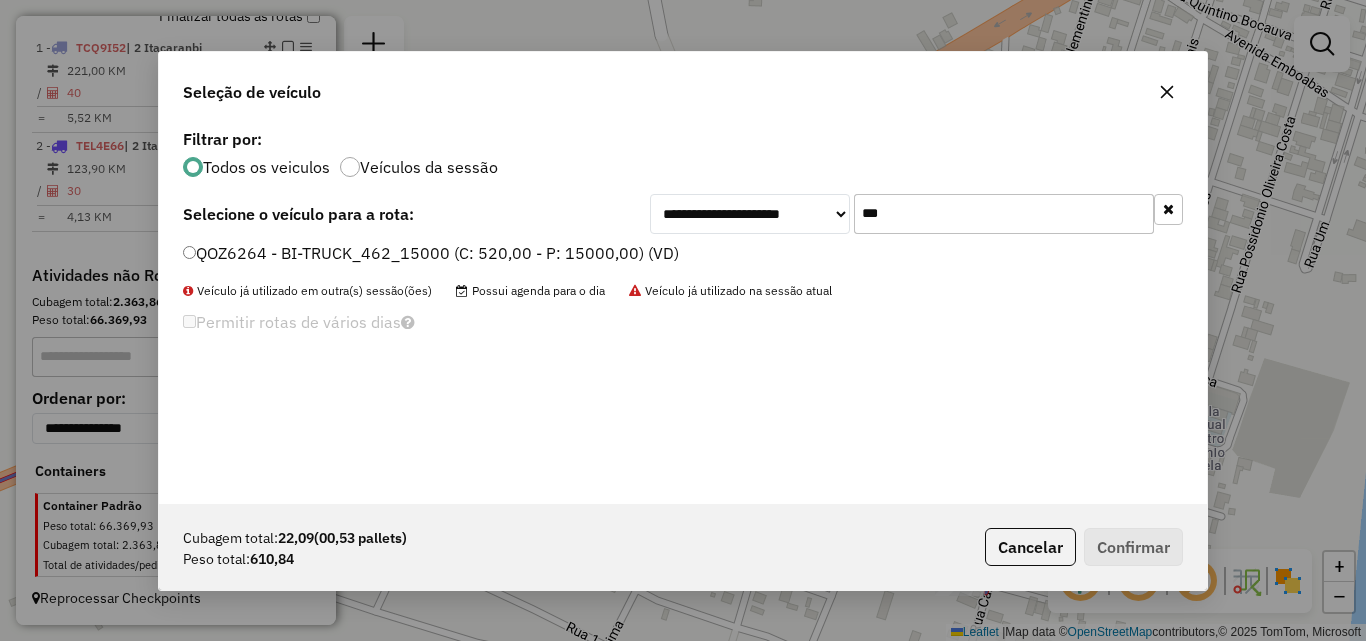 type on "***" 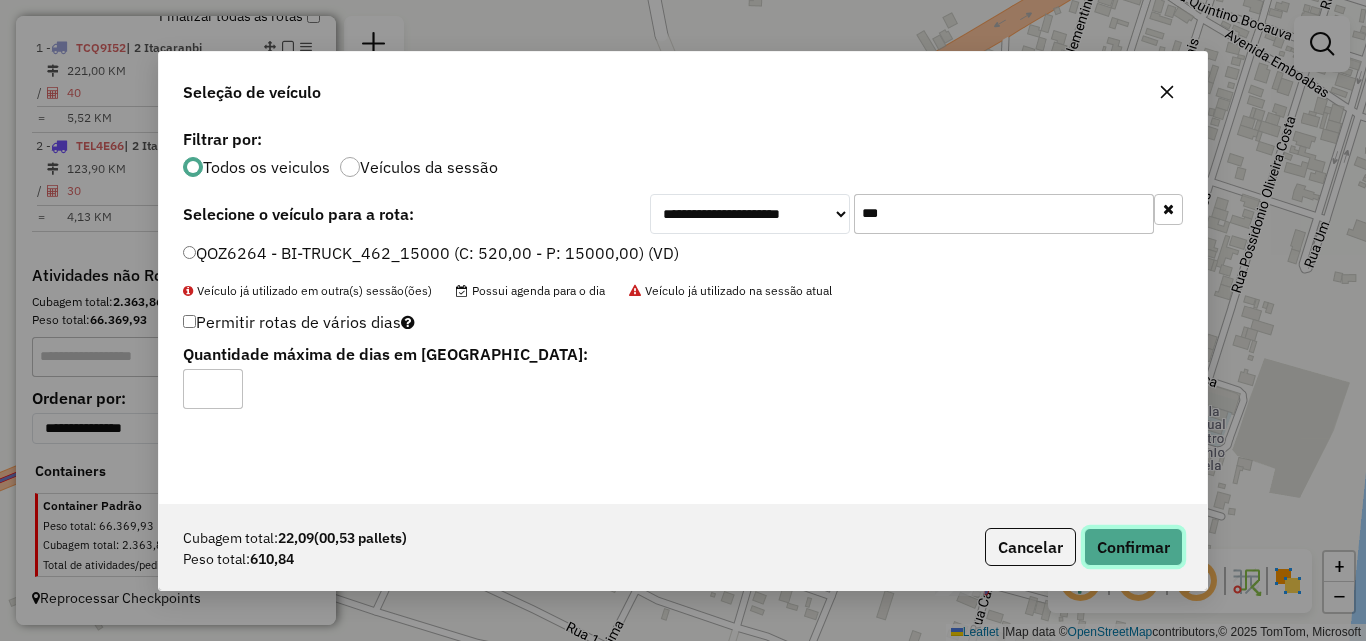 click on "Confirmar" 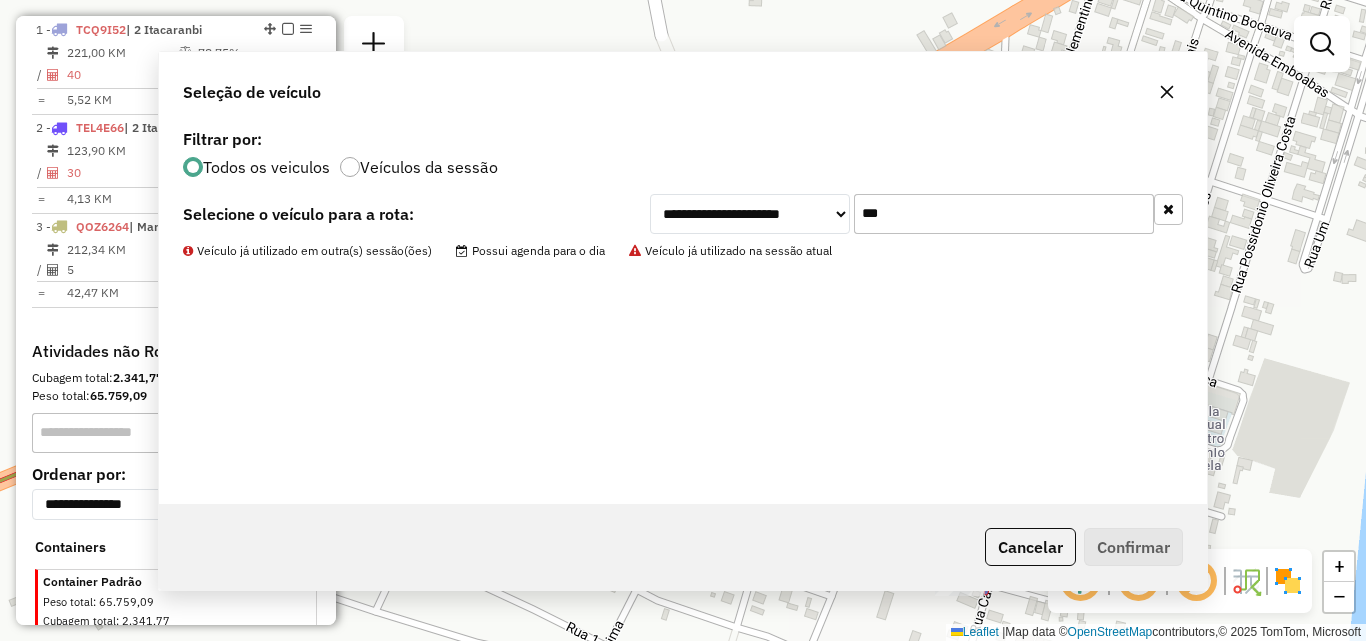 scroll, scrollTop: 732, scrollLeft: 0, axis: vertical 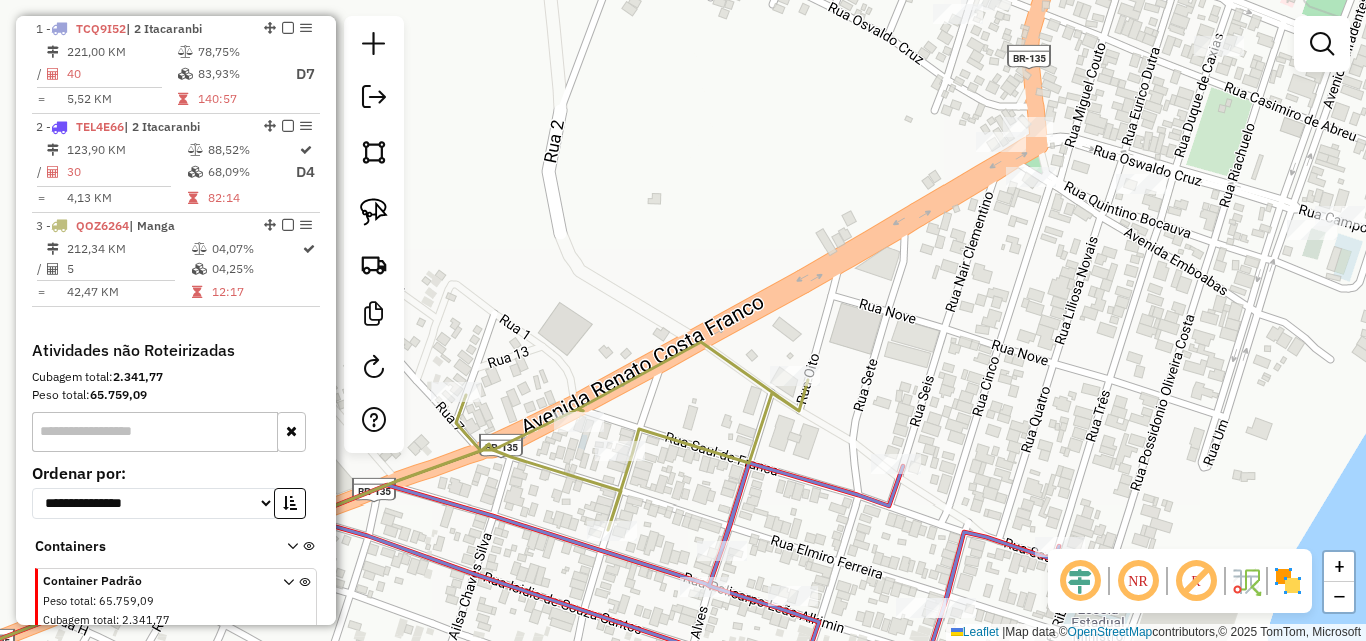 drag, startPoint x: 1014, startPoint y: 154, endPoint x: 883, endPoint y: 391, distance: 270.79514 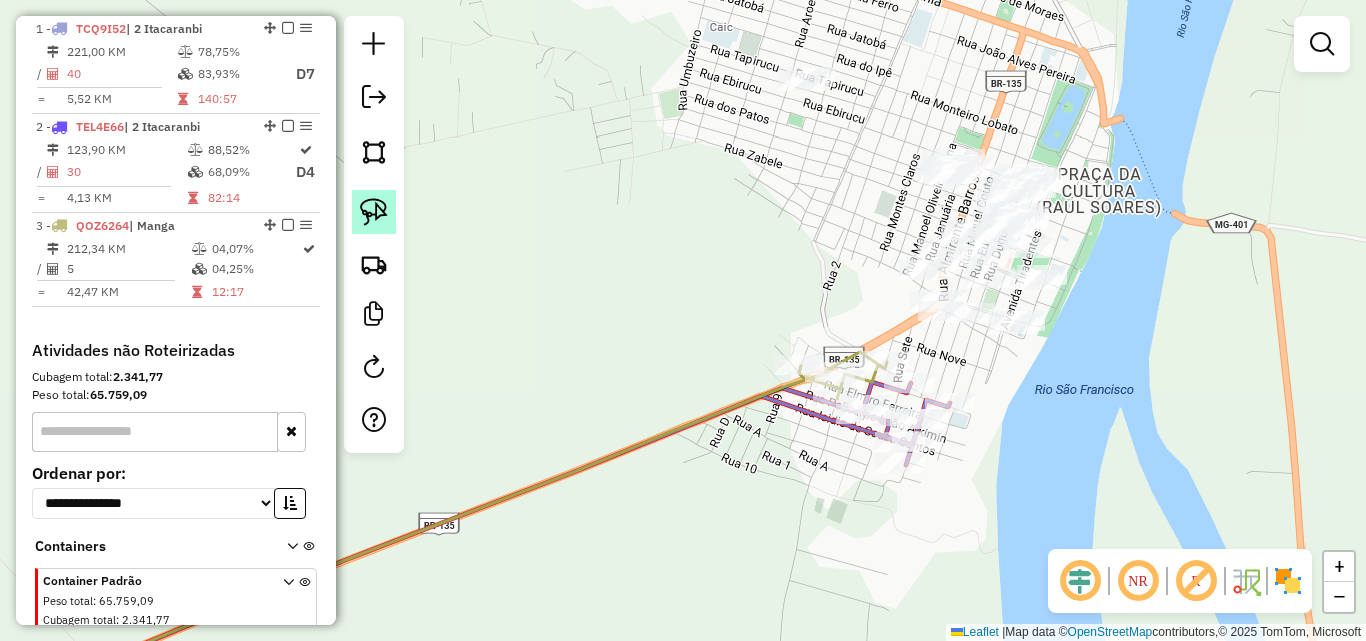 click 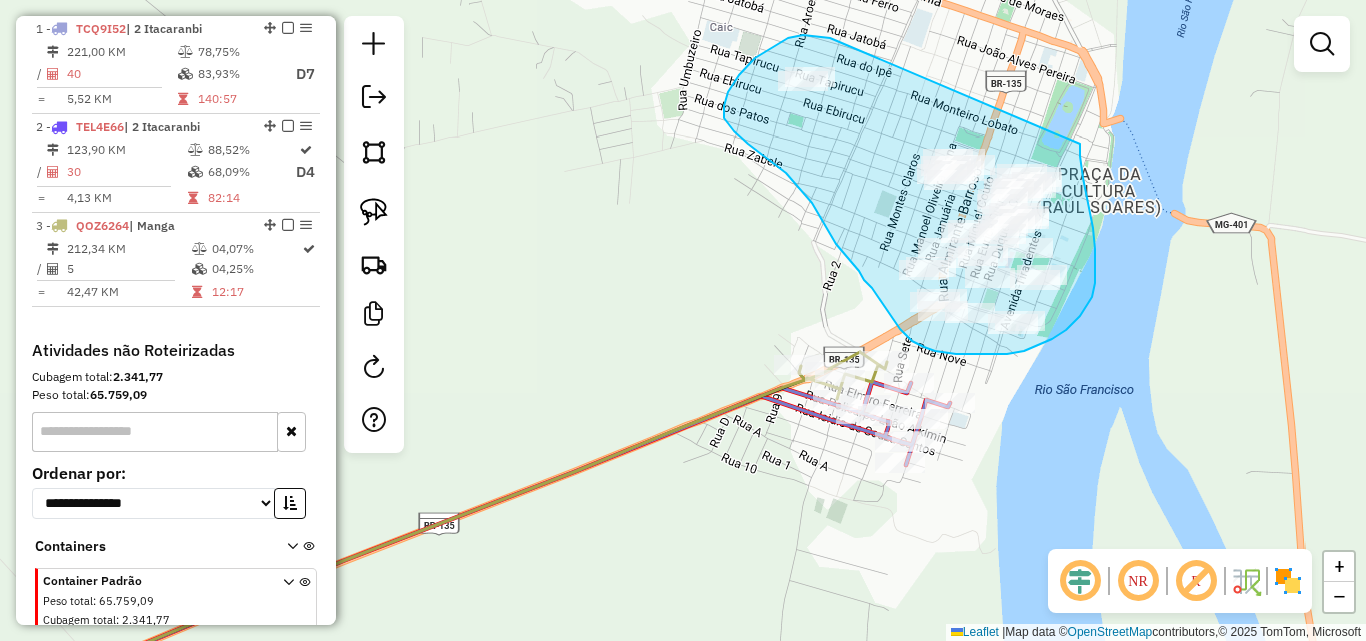drag, startPoint x: 778, startPoint y: 43, endPoint x: 1079, endPoint y: 142, distance: 316.86273 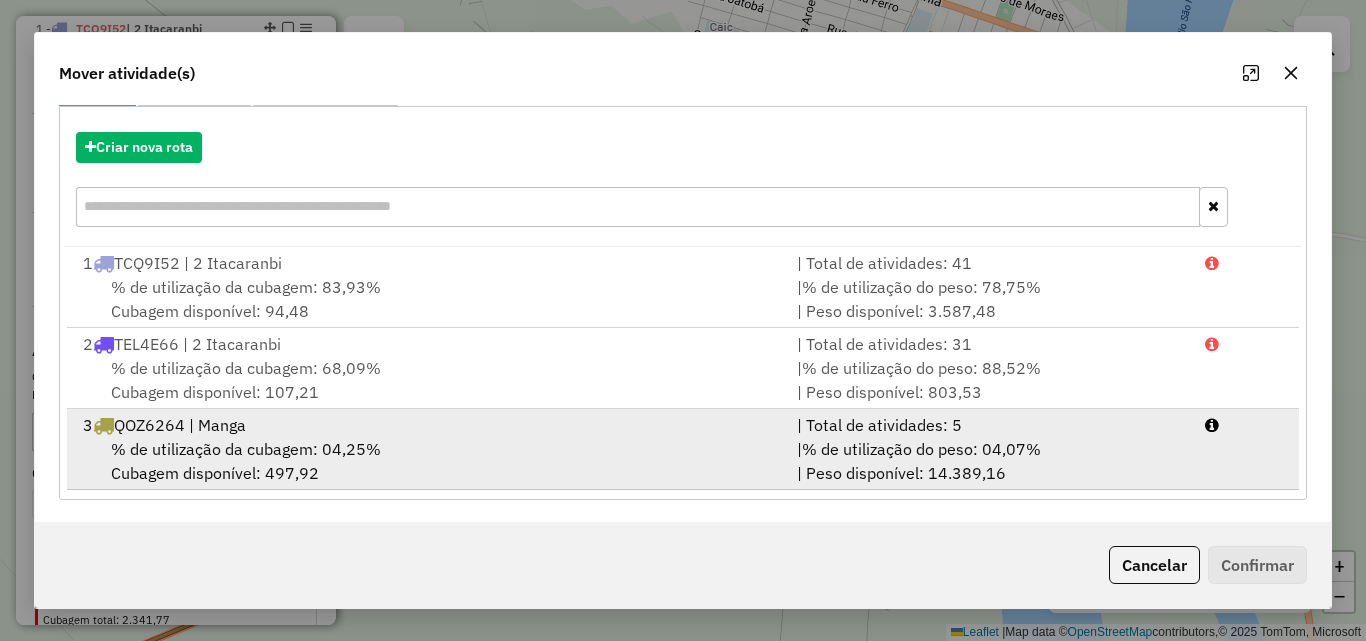 scroll, scrollTop: 210, scrollLeft: 0, axis: vertical 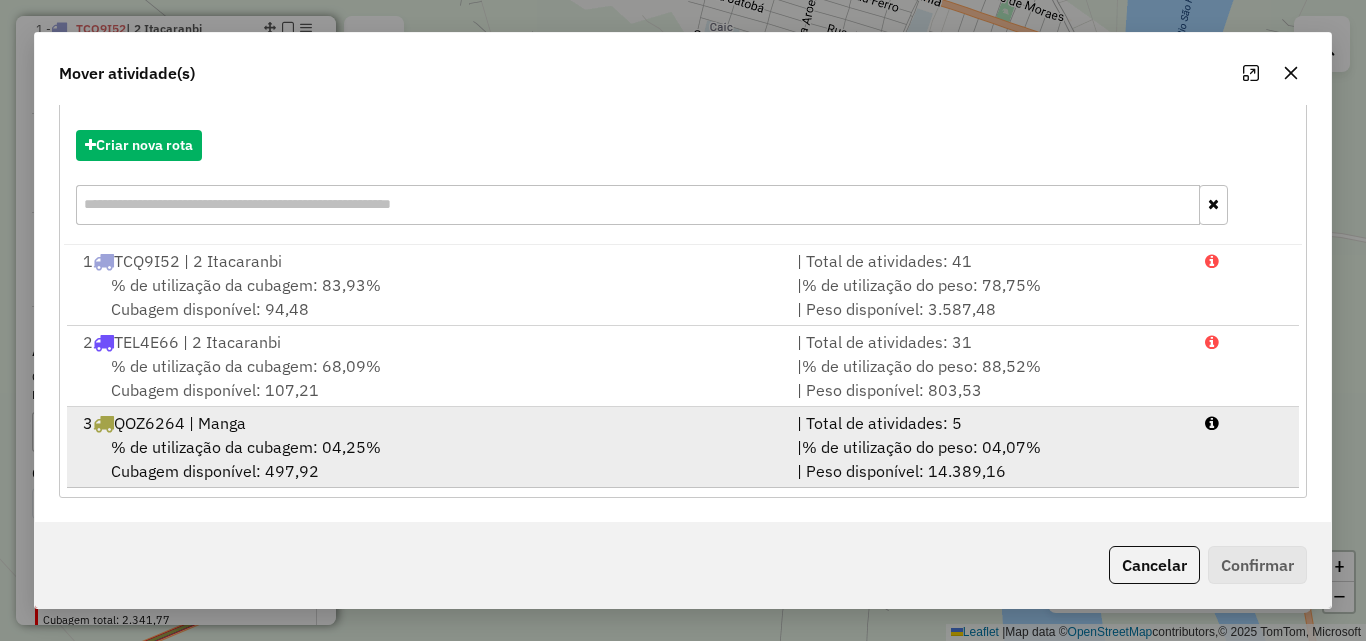 click on "% de utilização da cubagem: 04,25%  Cubagem disponível: 497,92" at bounding box center [428, 459] 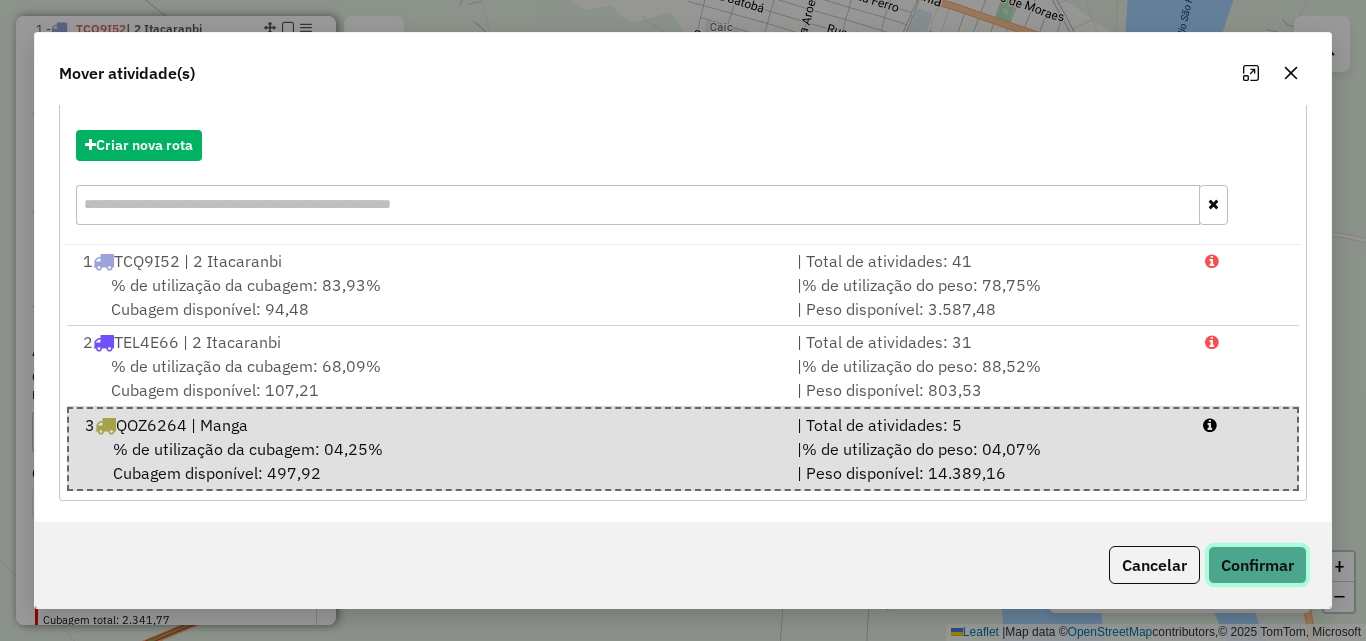 click on "Confirmar" 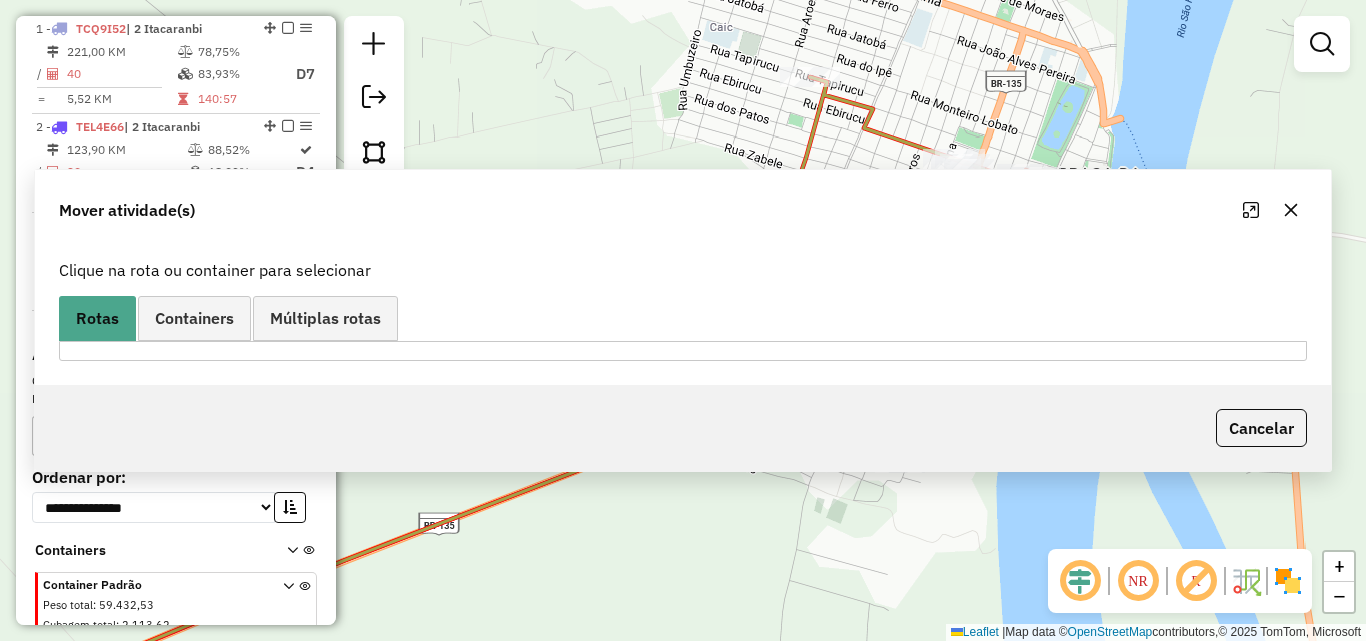 scroll, scrollTop: 0, scrollLeft: 0, axis: both 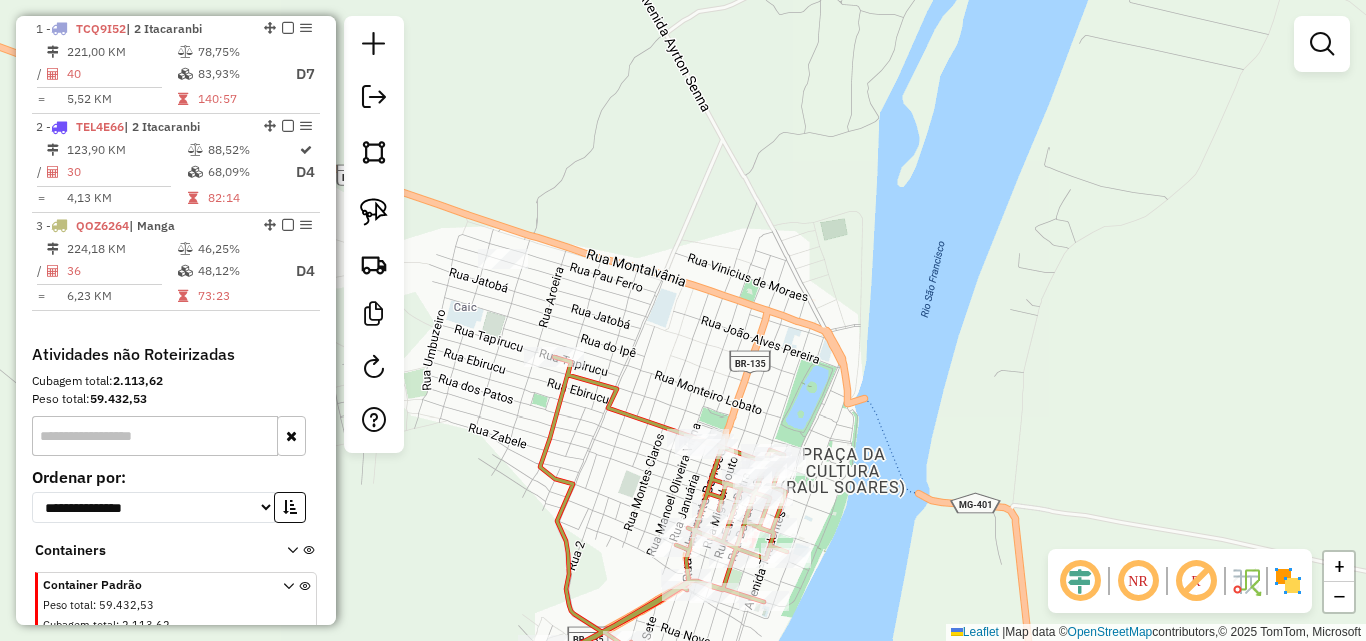 drag, startPoint x: 909, startPoint y: 206, endPoint x: 653, endPoint y: 486, distance: 379.38898 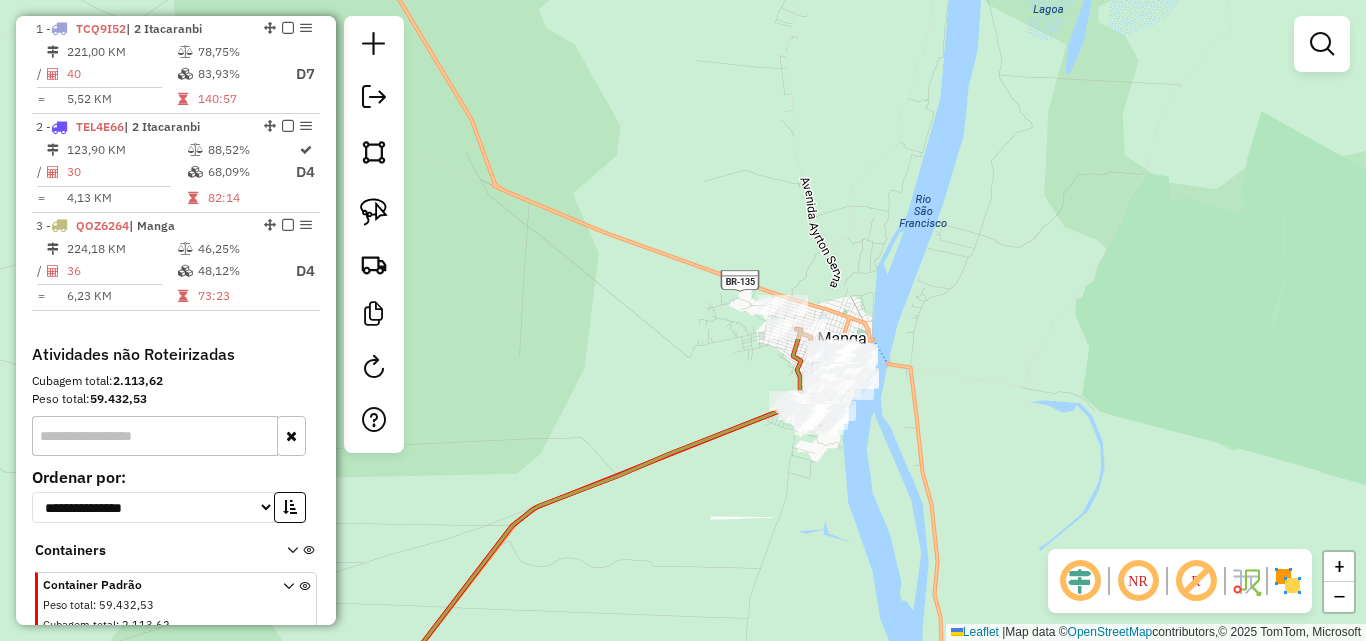 drag, startPoint x: 602, startPoint y: 368, endPoint x: 745, endPoint y: 351, distance: 144.00694 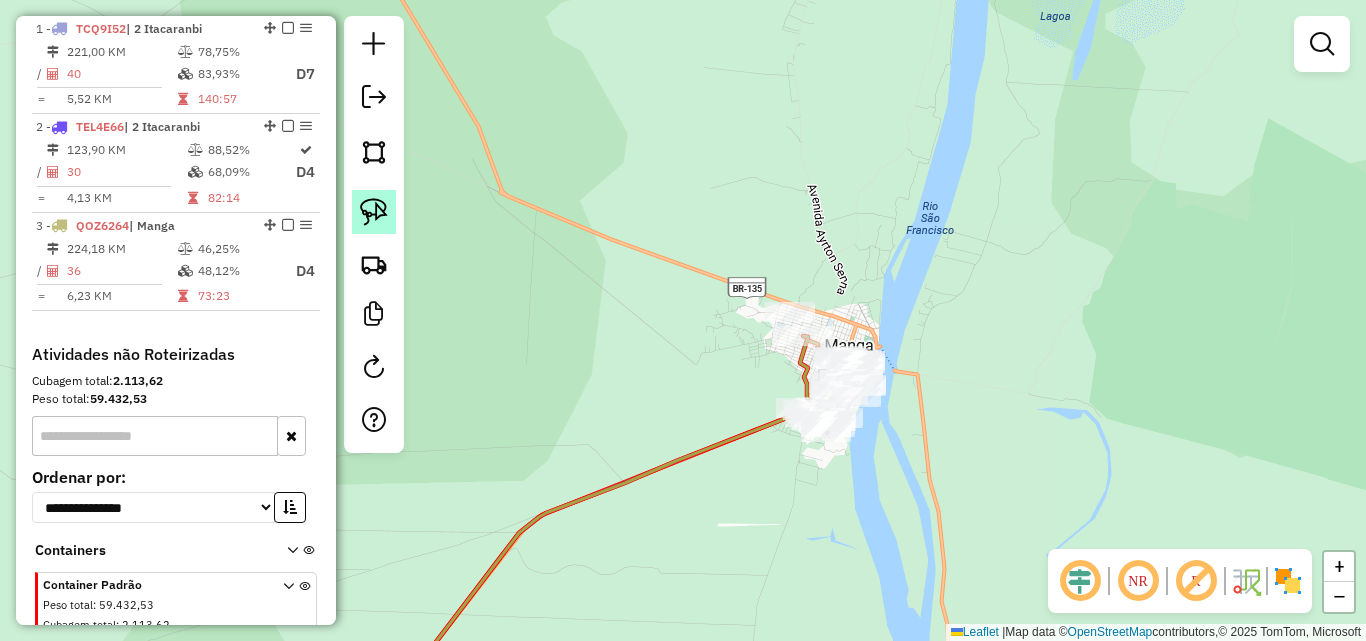 click 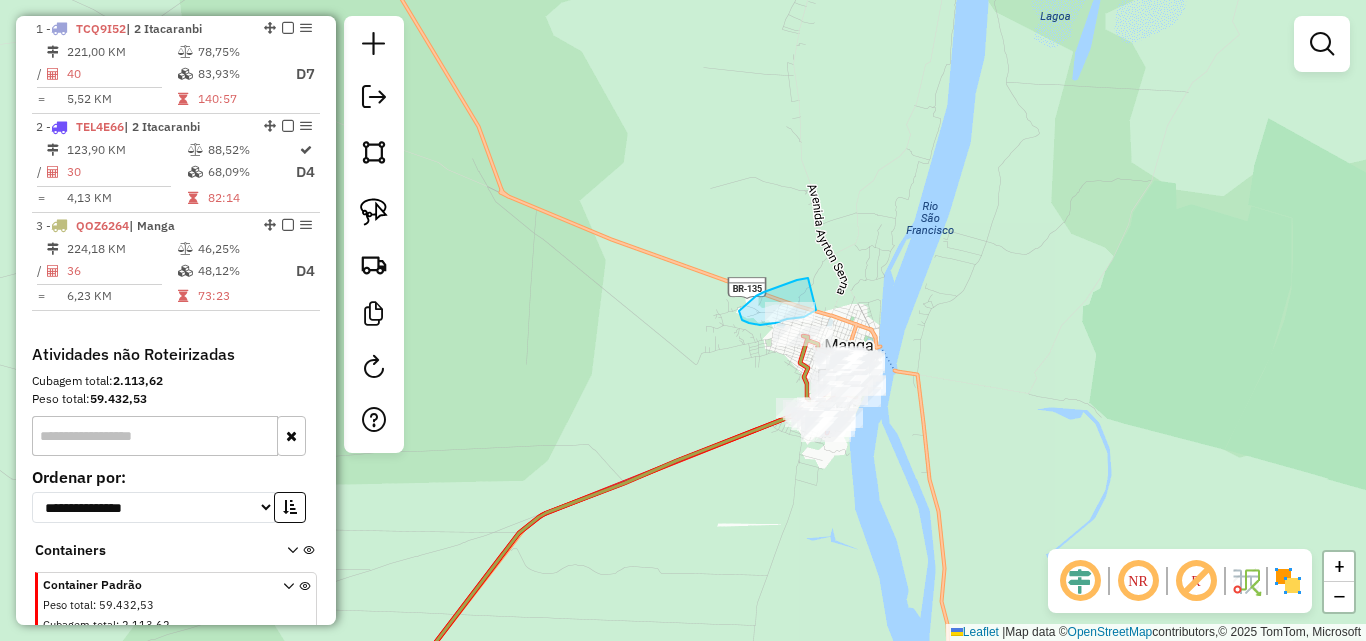 drag, startPoint x: 782, startPoint y: 285, endPoint x: 826, endPoint y: 295, distance: 45.122055 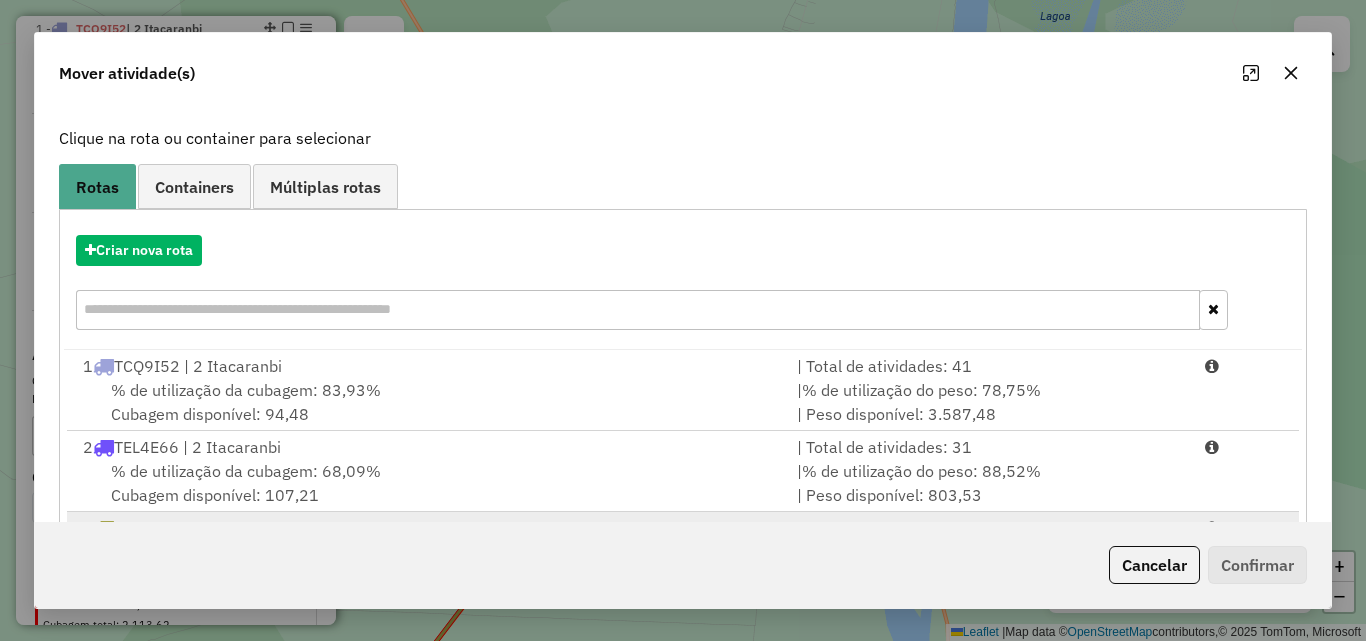 scroll, scrollTop: 210, scrollLeft: 0, axis: vertical 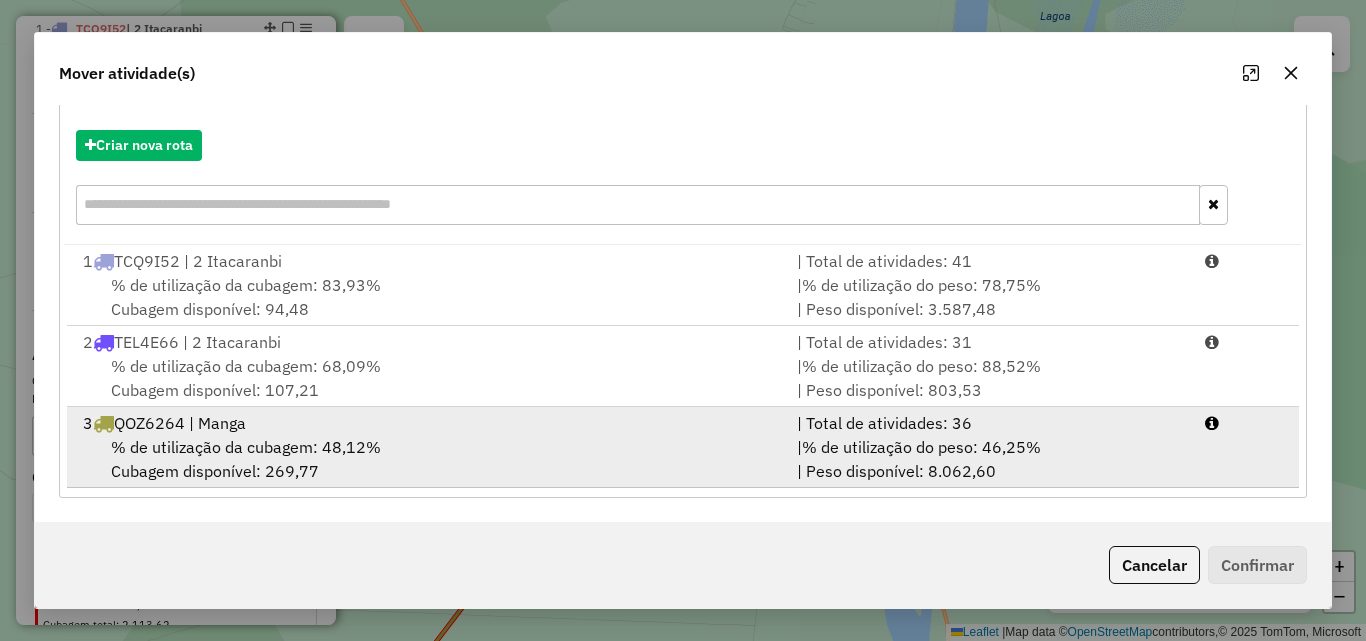 click on "% de utilização da cubagem: 48,12%  Cubagem disponível: 269,77" at bounding box center [428, 459] 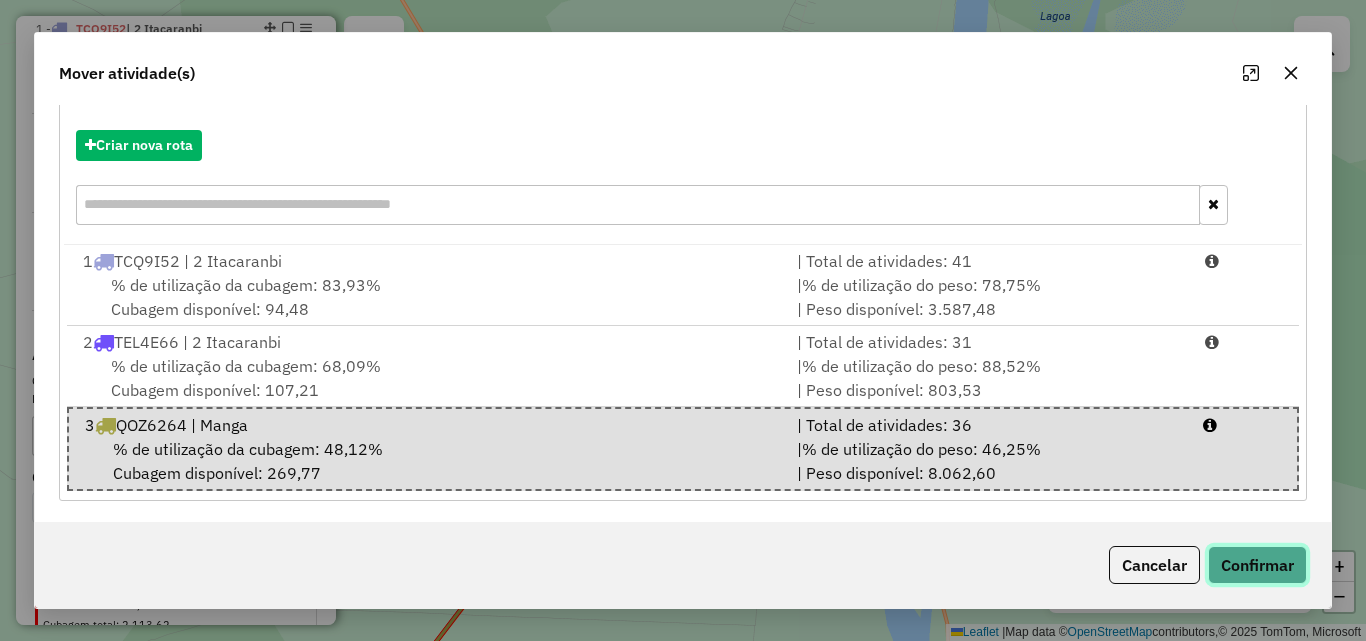 click on "Confirmar" 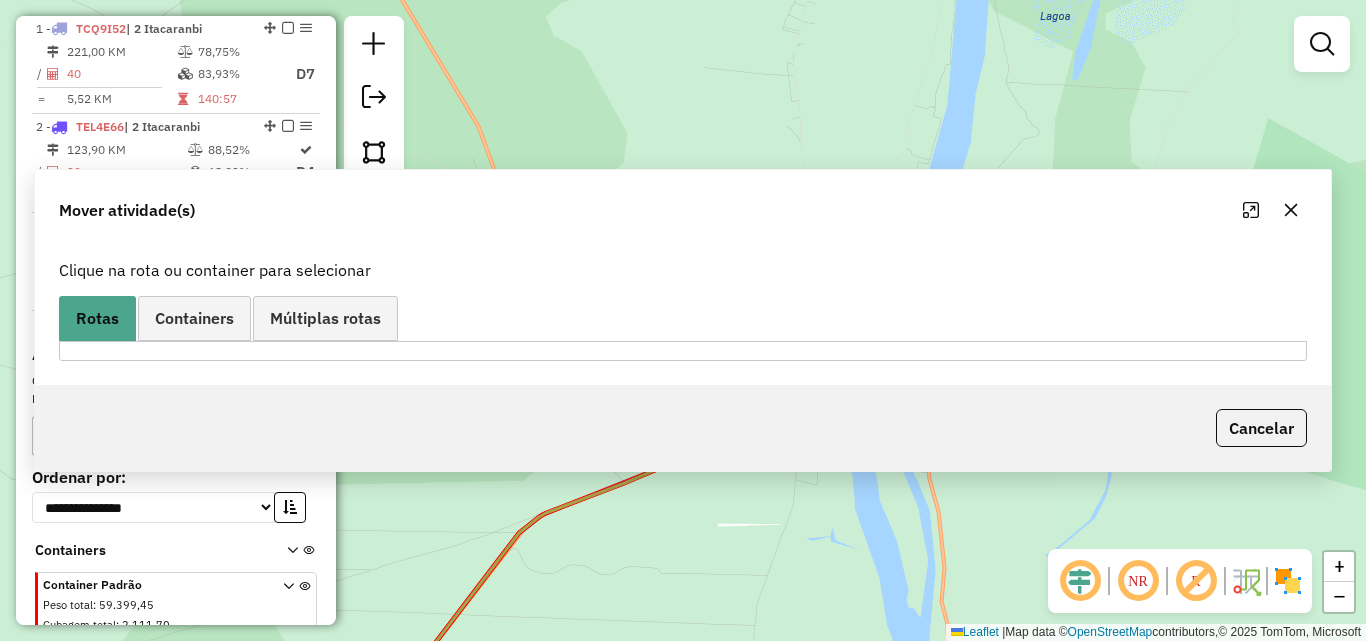 scroll, scrollTop: 0, scrollLeft: 0, axis: both 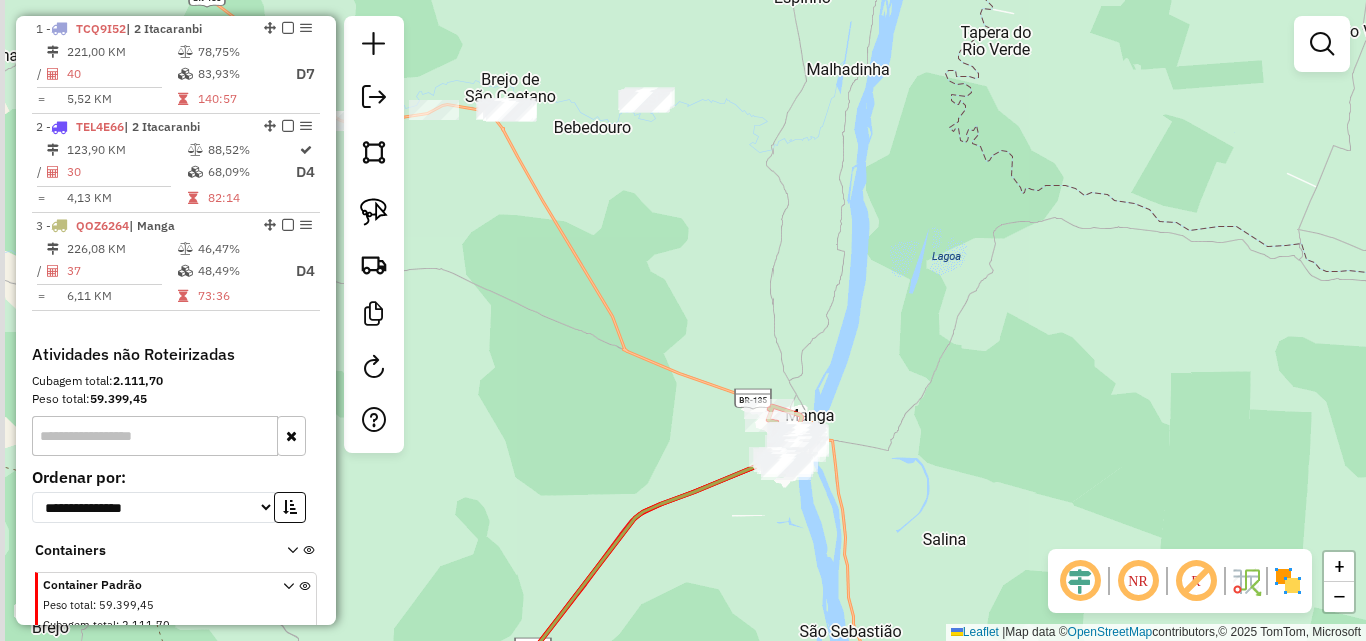 drag, startPoint x: 584, startPoint y: 221, endPoint x: 802, endPoint y: 496, distance: 350.9259 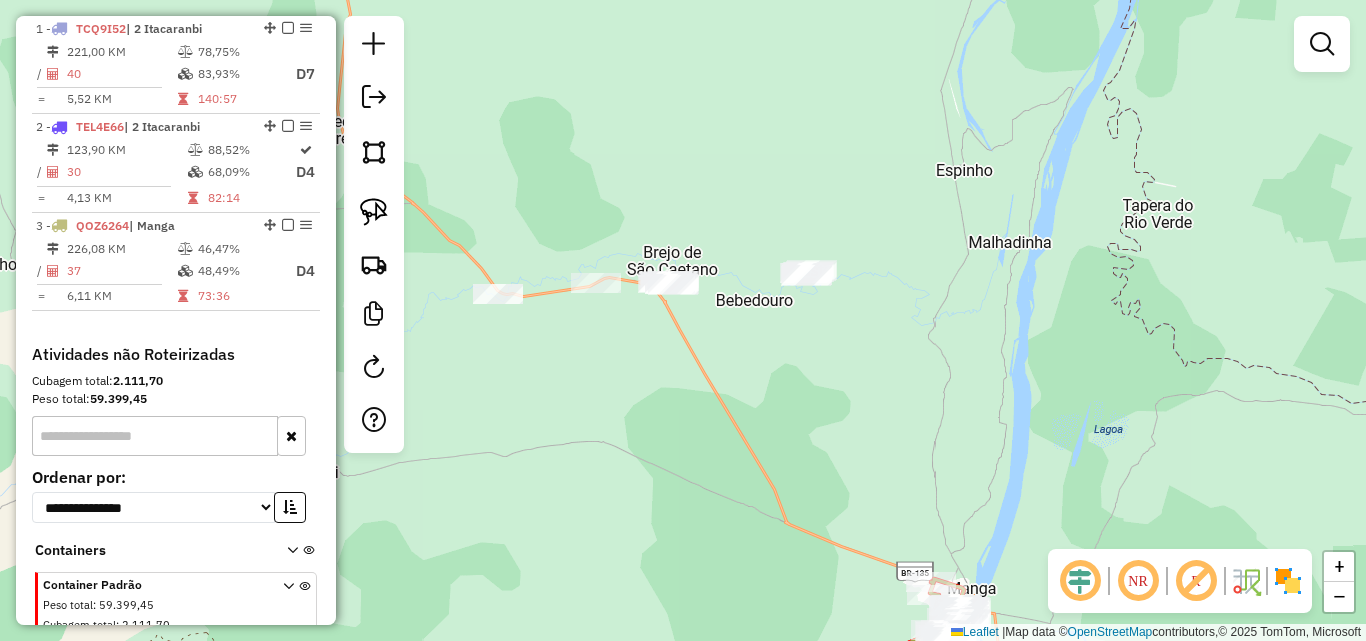 drag, startPoint x: 573, startPoint y: 406, endPoint x: 727, endPoint y: 391, distance: 154.72879 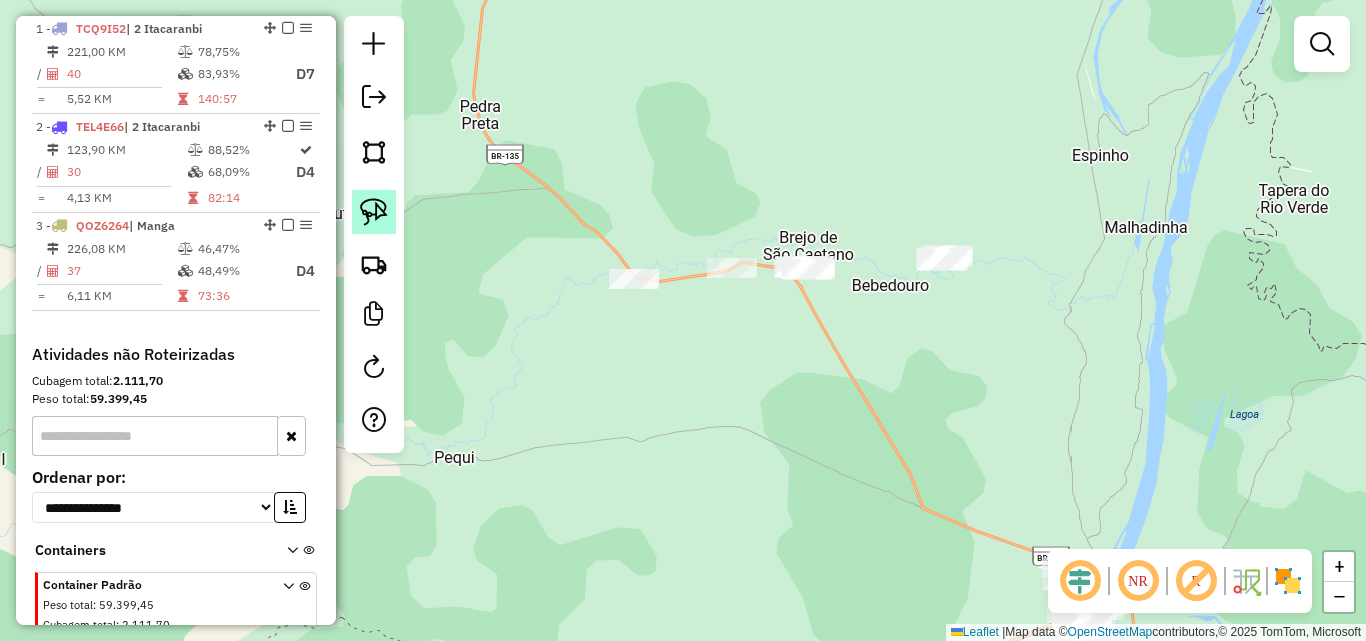 click 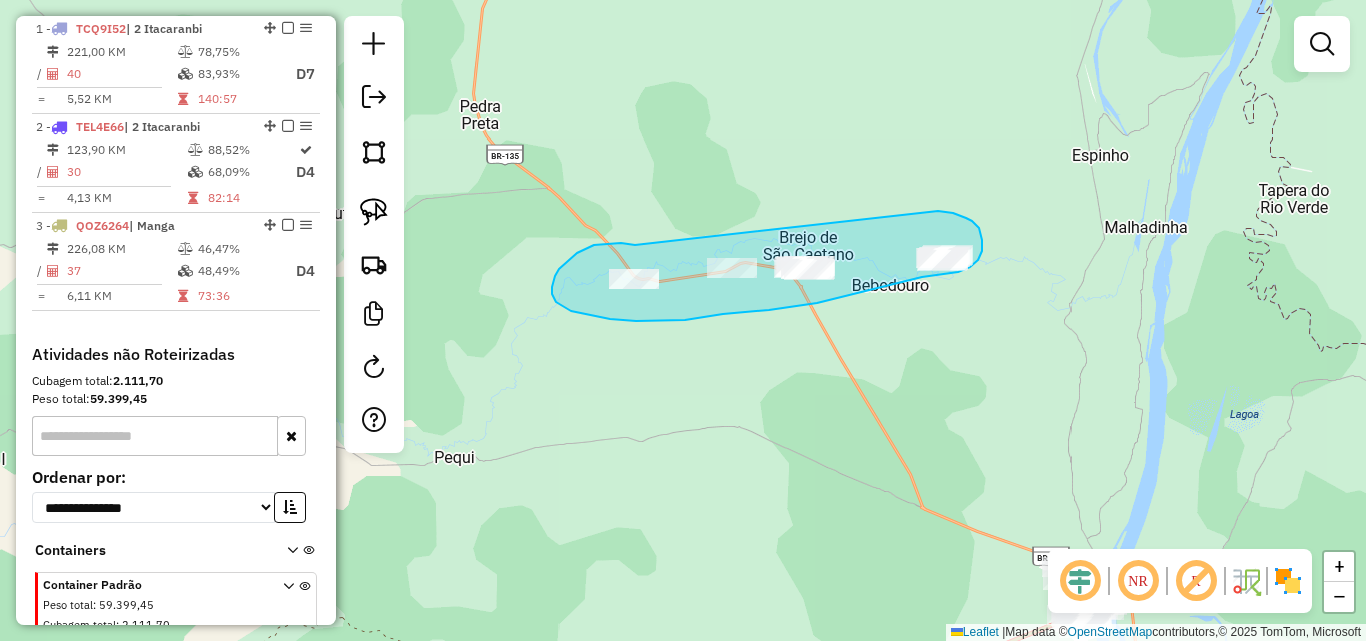 drag, startPoint x: 630, startPoint y: 244, endPoint x: 937, endPoint y: 211, distance: 308.76852 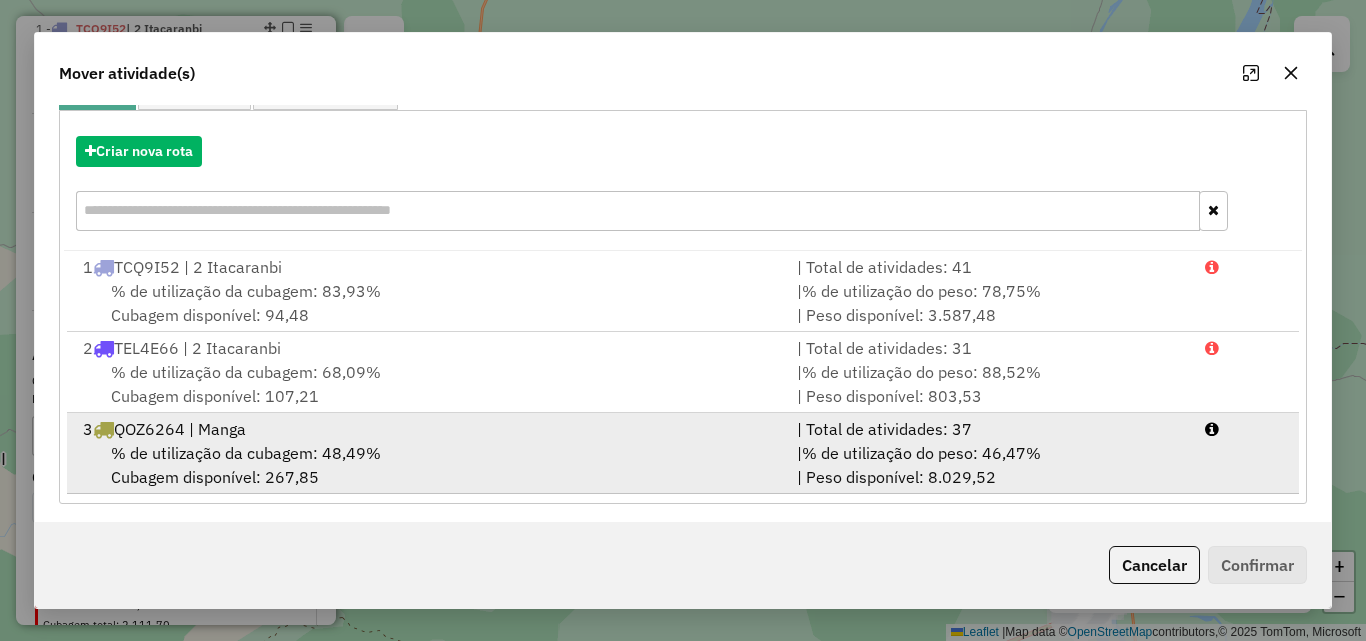 scroll, scrollTop: 210, scrollLeft: 0, axis: vertical 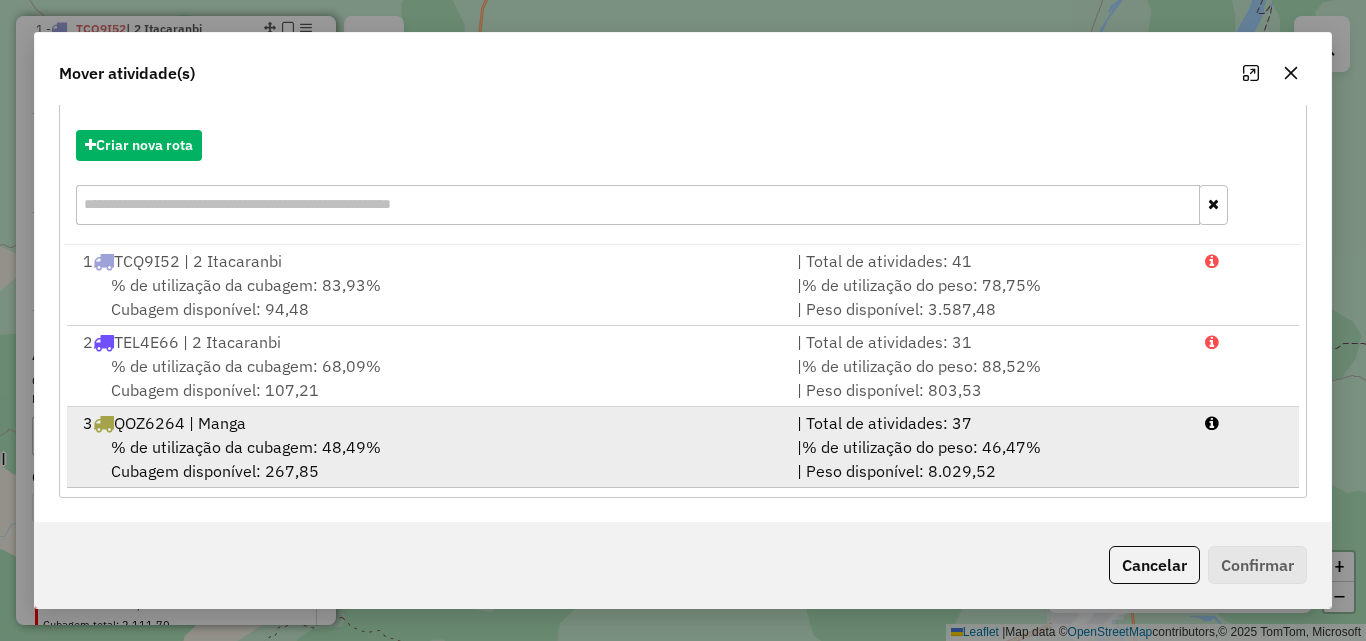 click on "% de utilização da cubagem: 48,49%  Cubagem disponível: 267,85" at bounding box center (428, 459) 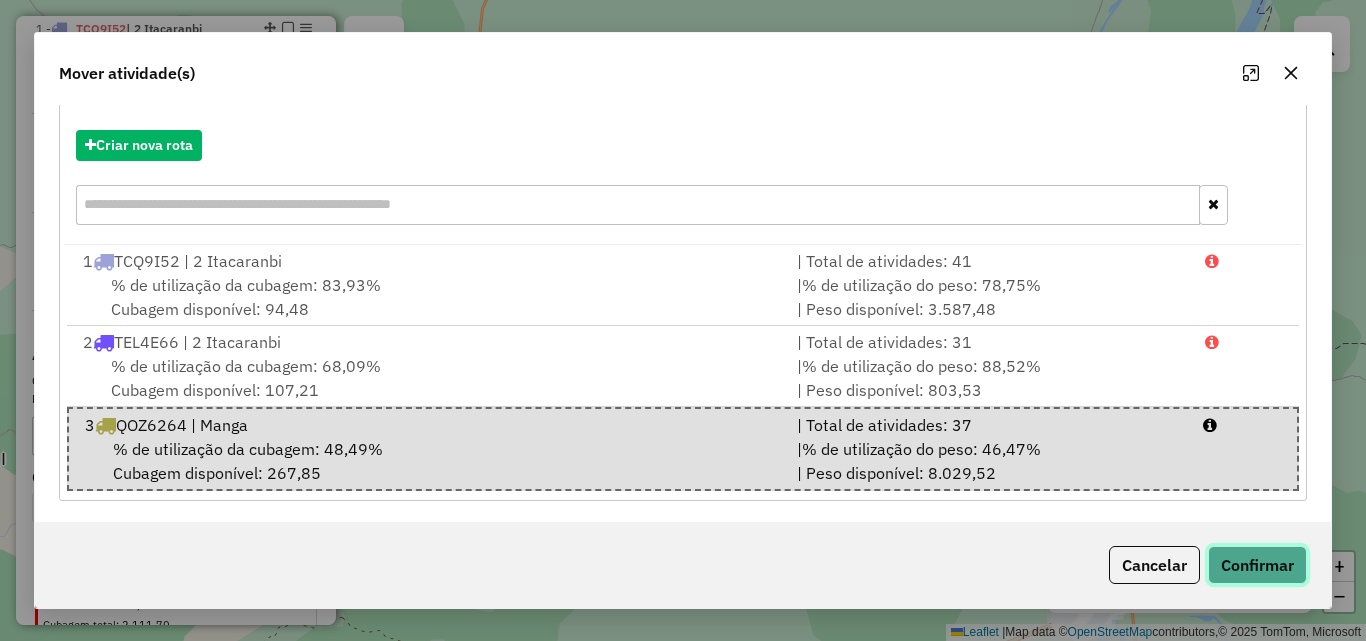 click on "Confirmar" 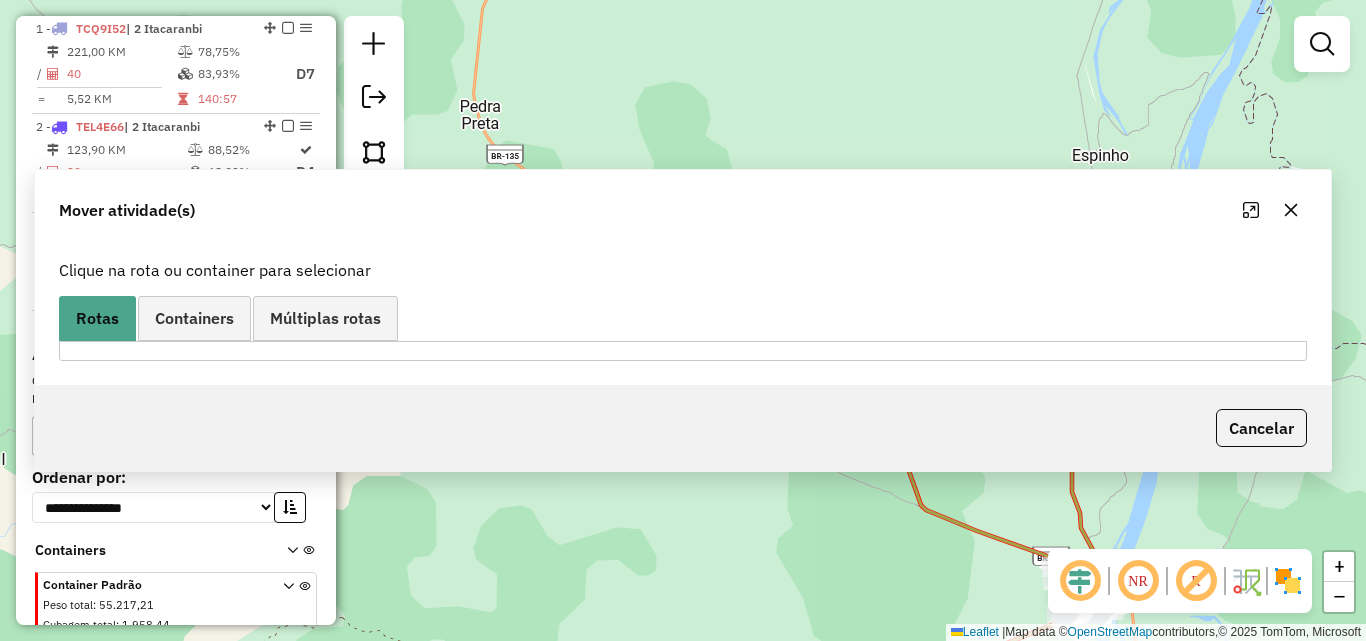 scroll, scrollTop: 0, scrollLeft: 0, axis: both 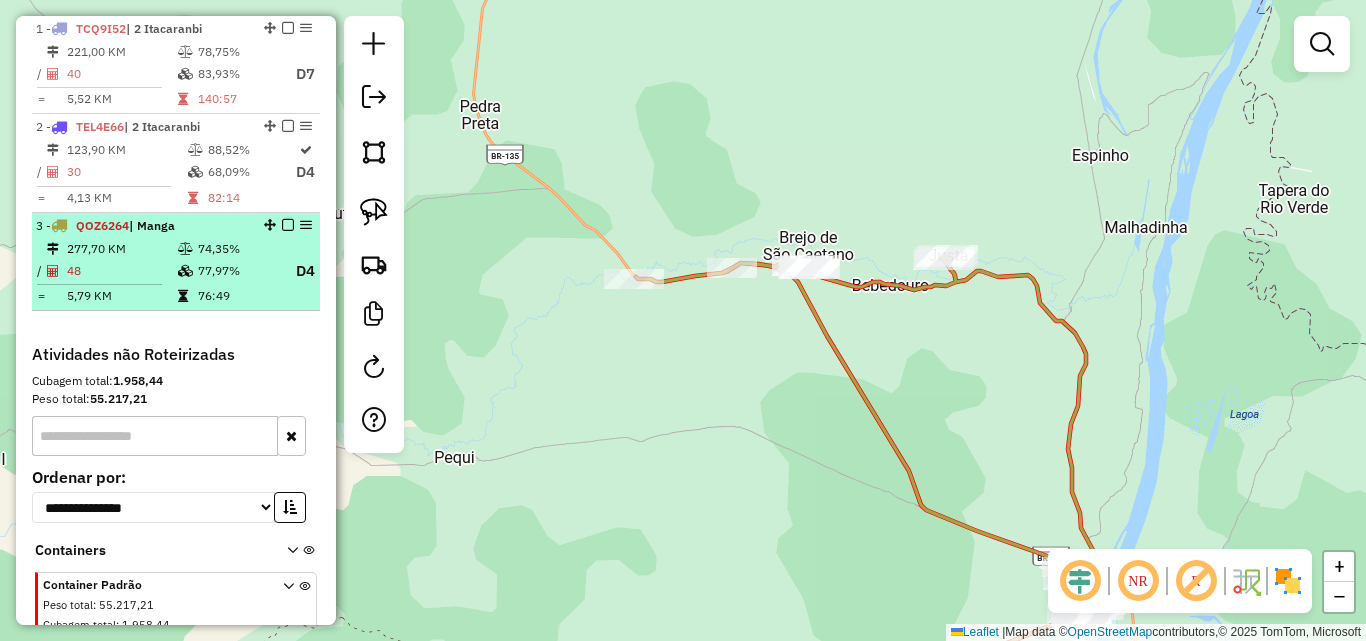 click on "48" at bounding box center [121, 271] 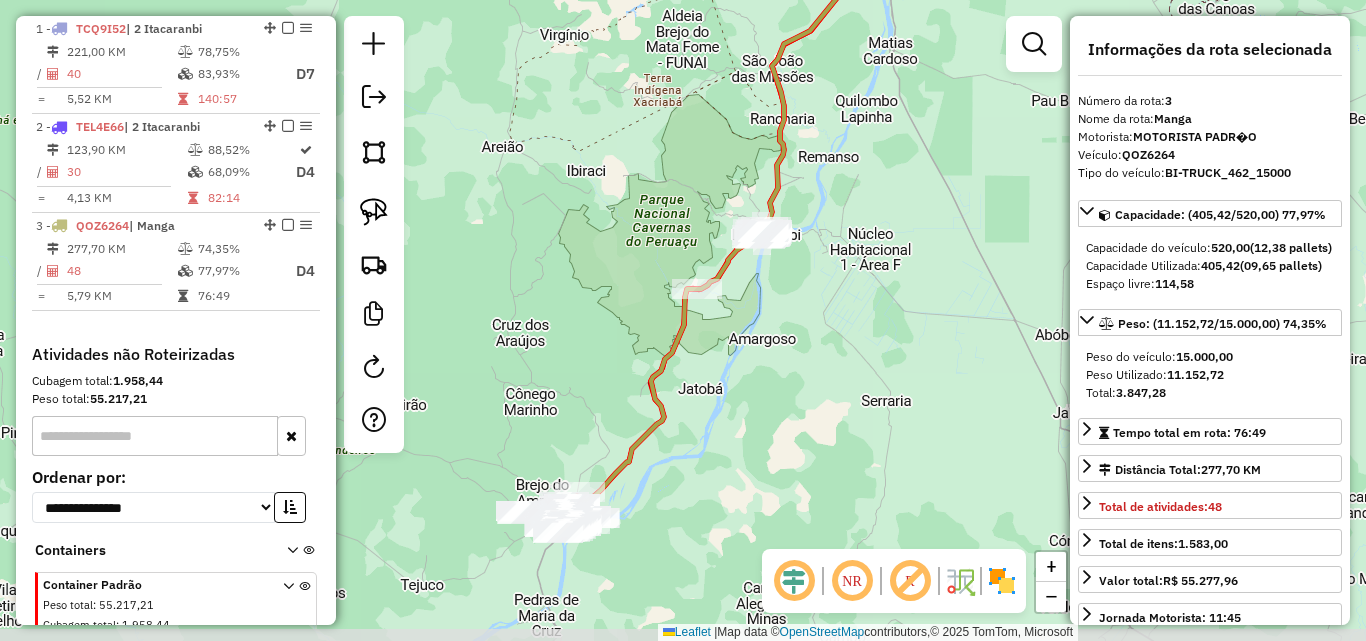 drag, startPoint x: 815, startPoint y: 419, endPoint x: 851, endPoint y: 300, distance: 124.32619 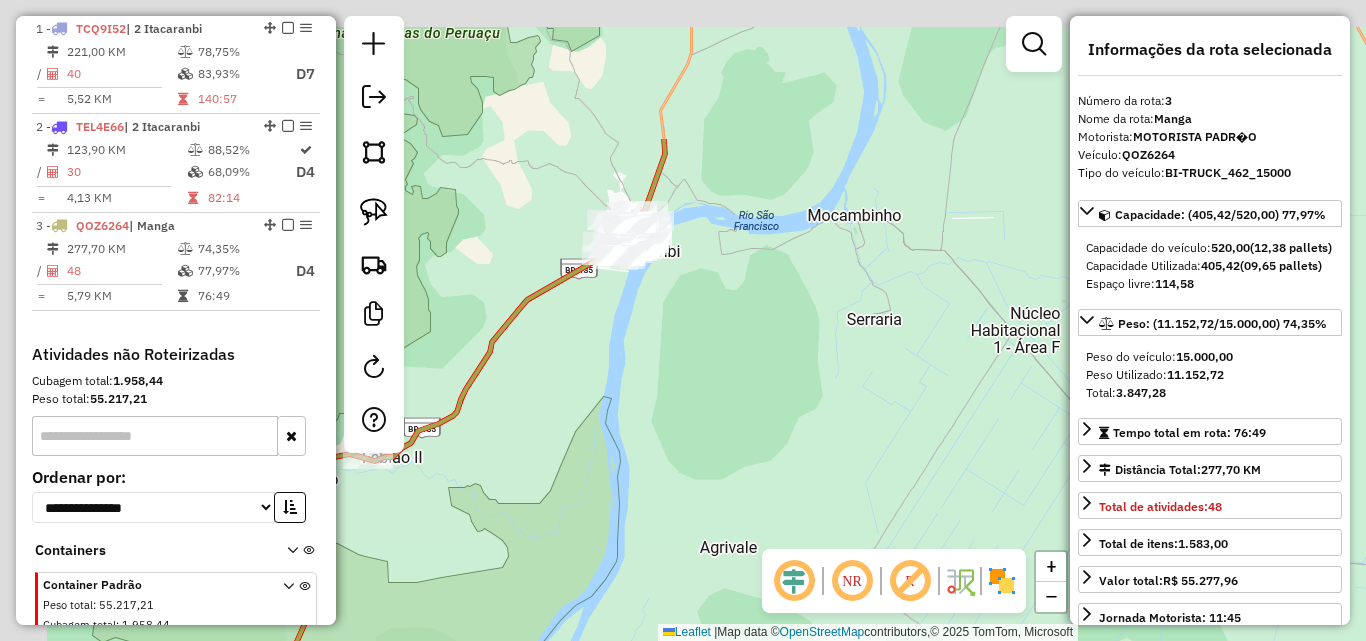 drag, startPoint x: 723, startPoint y: 151, endPoint x: 879, endPoint y: 406, distance: 298.9331 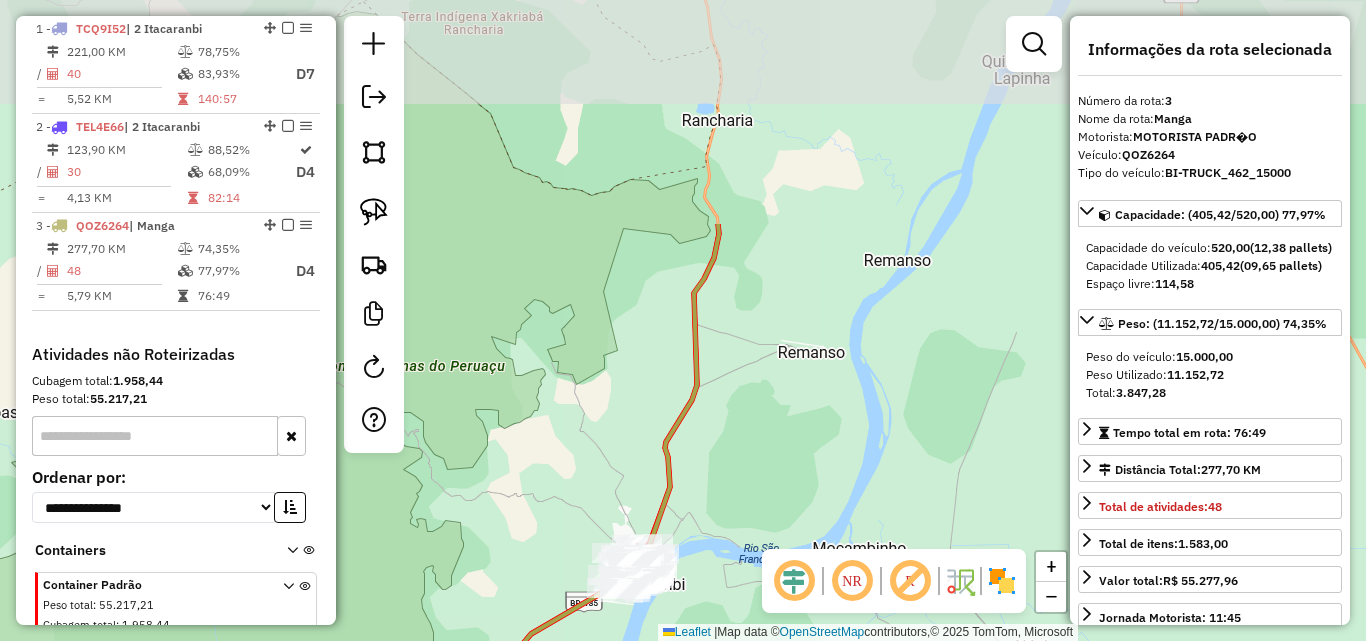 drag, startPoint x: 813, startPoint y: 170, endPoint x: 816, endPoint y: 386, distance: 216.02083 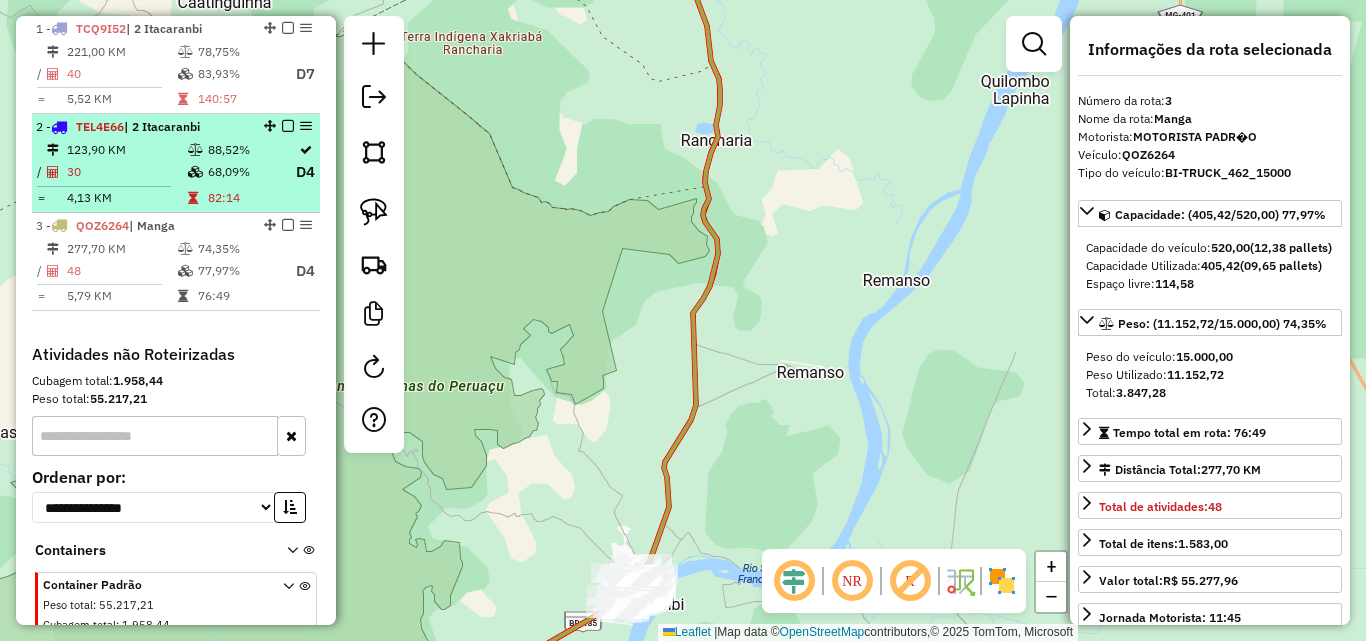 click on "30" at bounding box center (126, 172) 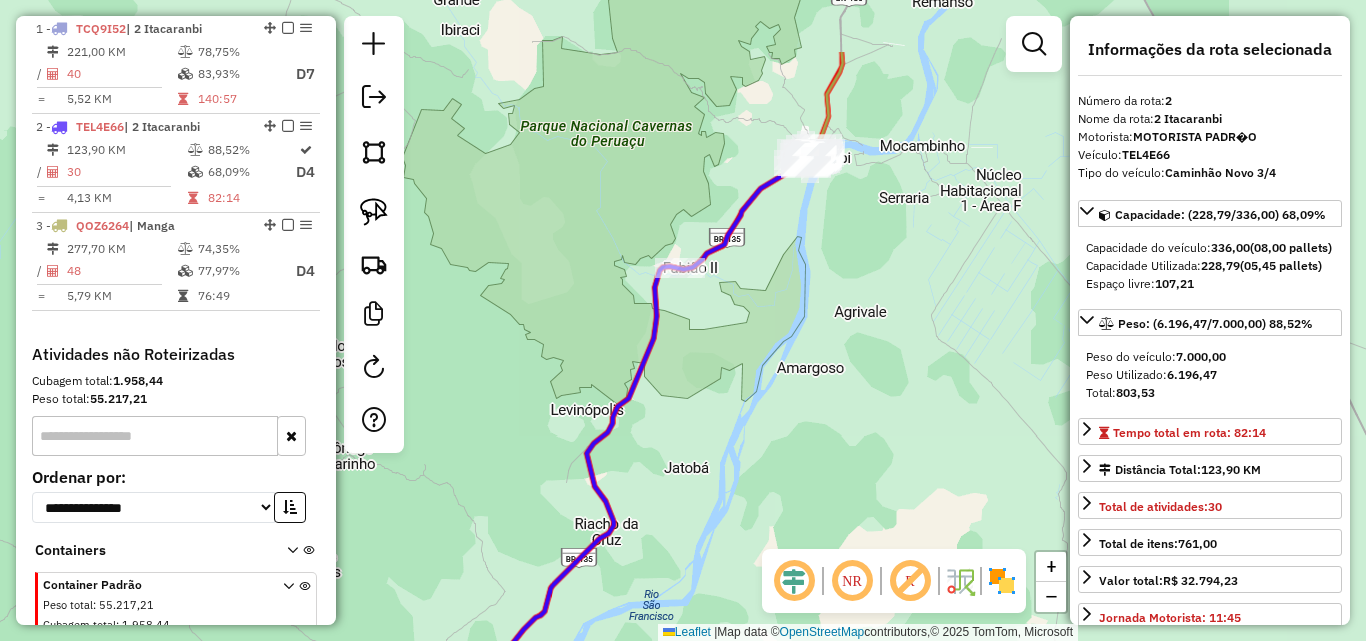 drag, startPoint x: 843, startPoint y: 217, endPoint x: 747, endPoint y: 365, distance: 176.40862 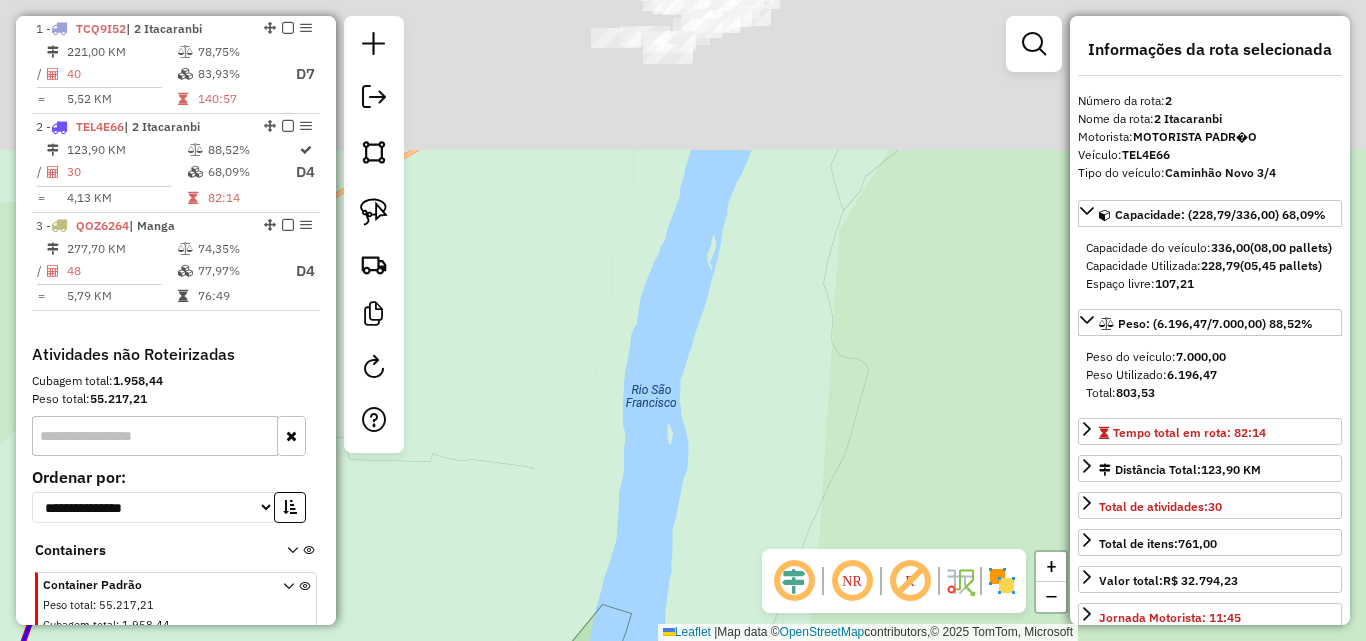 drag, startPoint x: 712, startPoint y: 308, endPoint x: 792, endPoint y: 562, distance: 266.30057 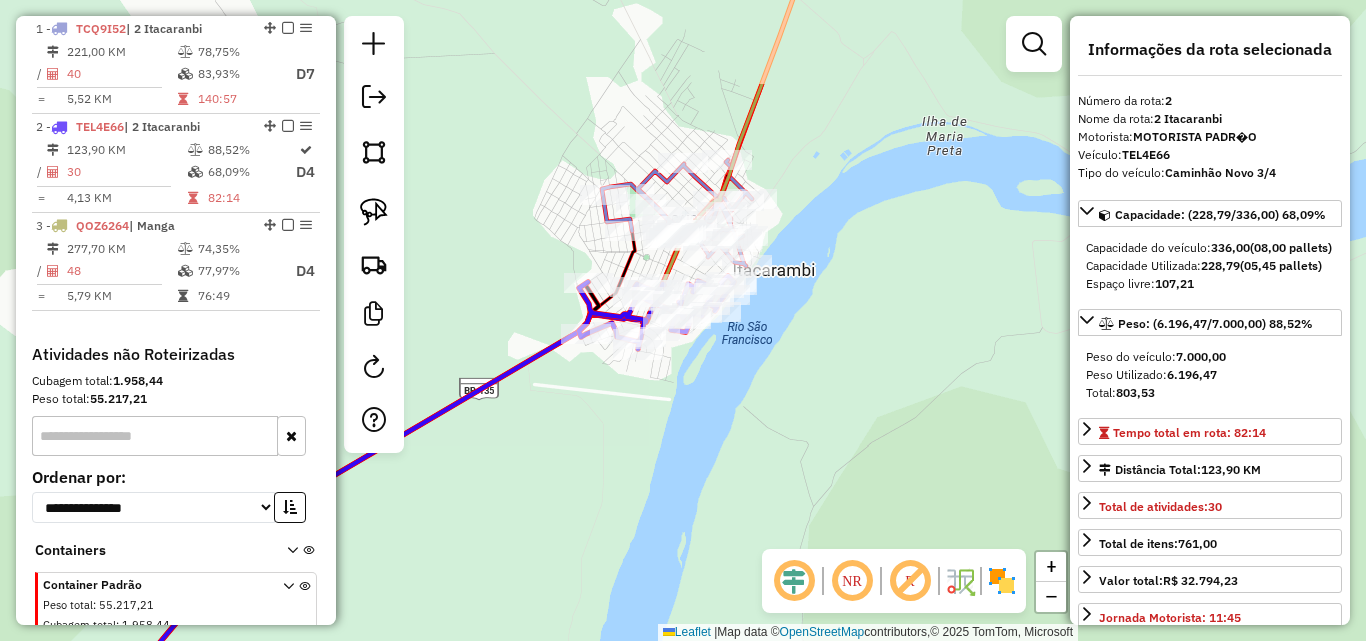 drag, startPoint x: 764, startPoint y: 273, endPoint x: 681, endPoint y: 423, distance: 171.4322 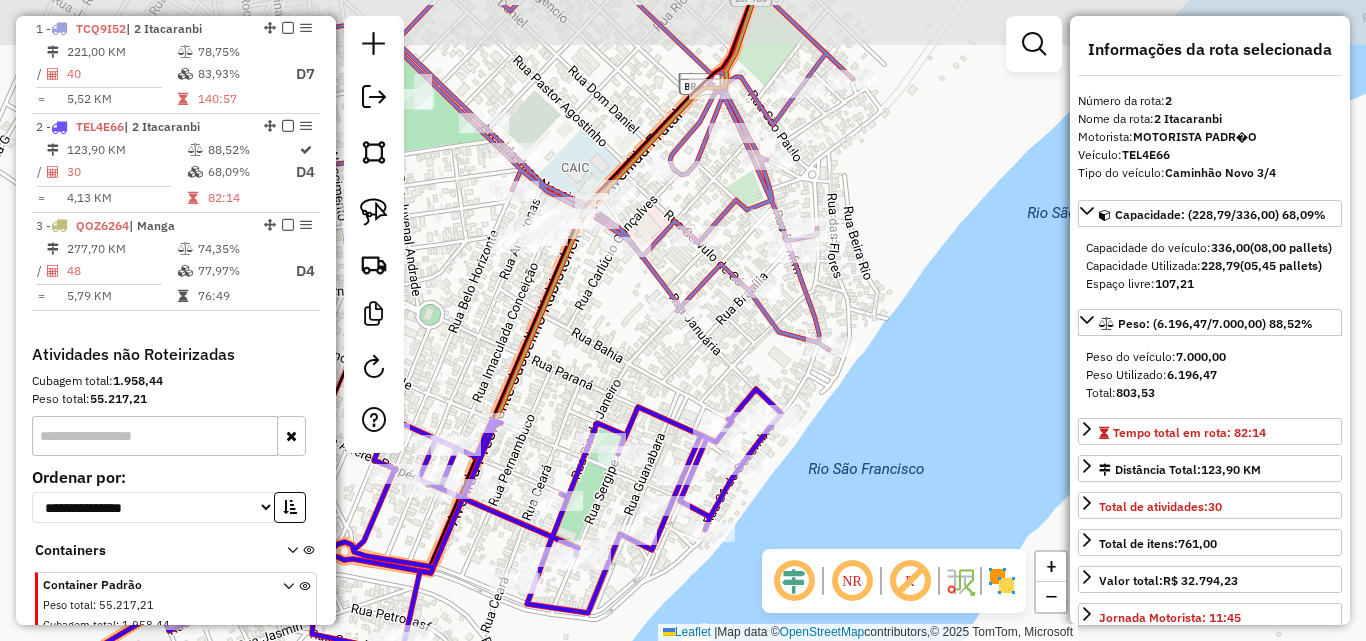 drag, startPoint x: 734, startPoint y: 155, endPoint x: 863, endPoint y: 226, distance: 147.2481 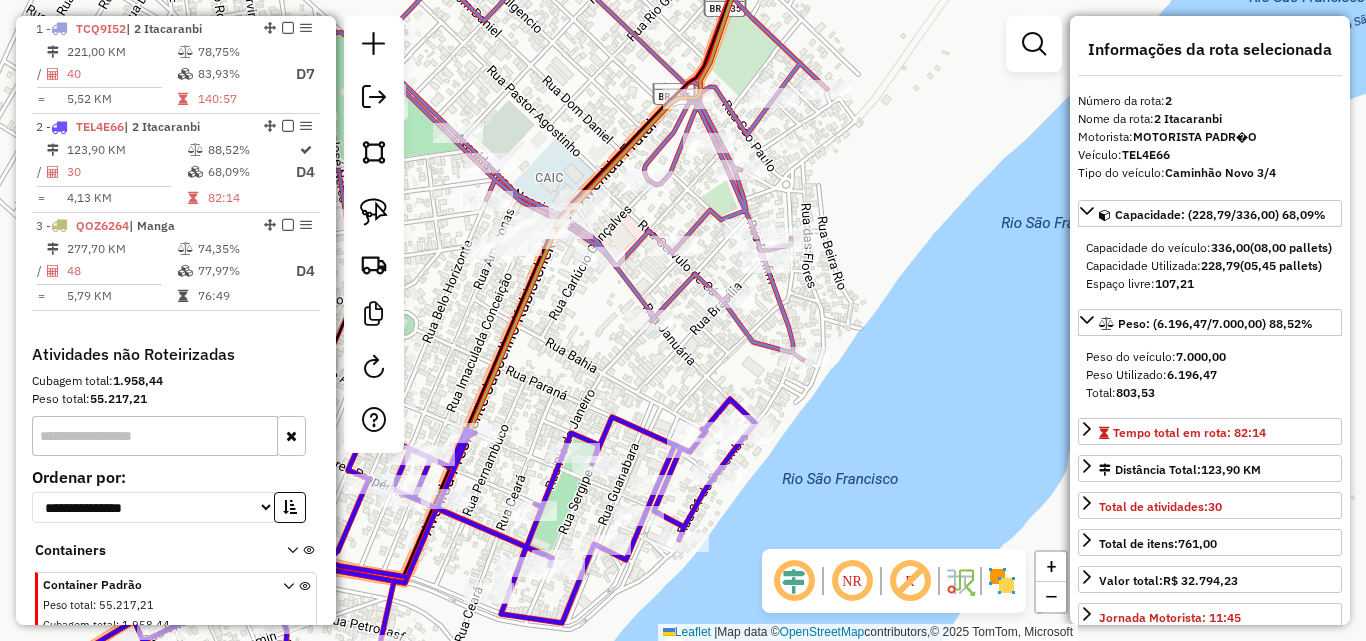 drag, startPoint x: 731, startPoint y: 356, endPoint x: 628, endPoint y: 370, distance: 103.947105 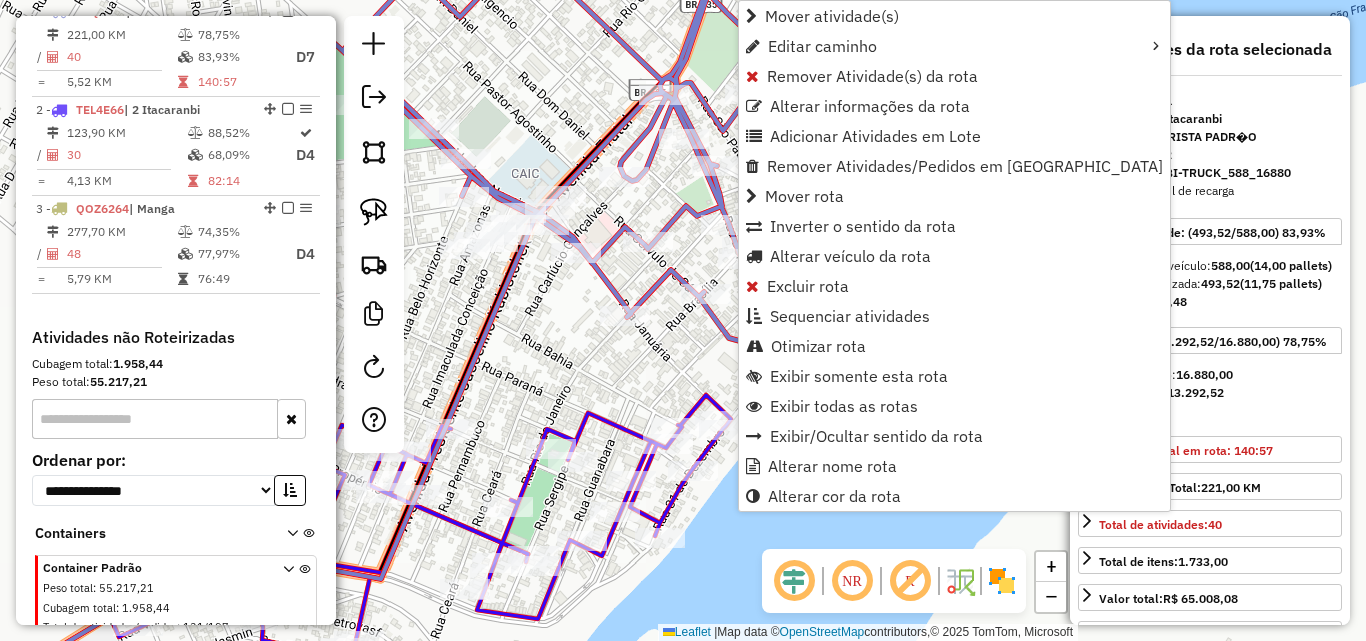 scroll, scrollTop: 750, scrollLeft: 0, axis: vertical 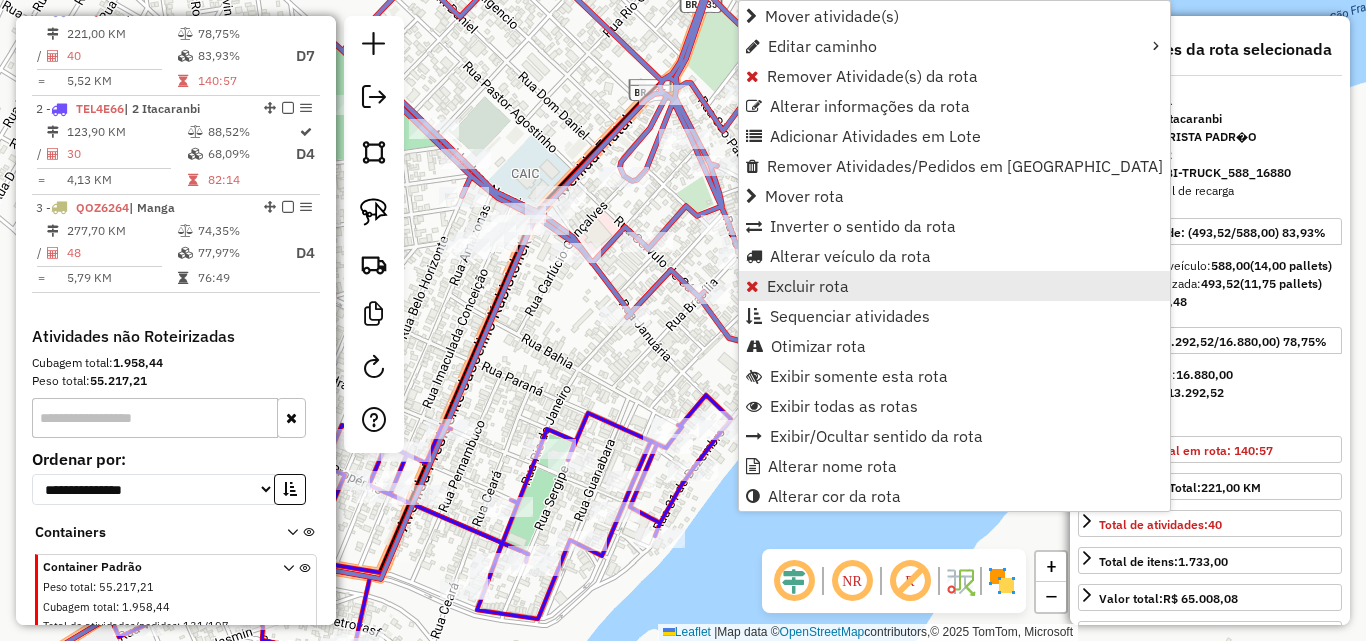 click on "Excluir rota" at bounding box center [808, 286] 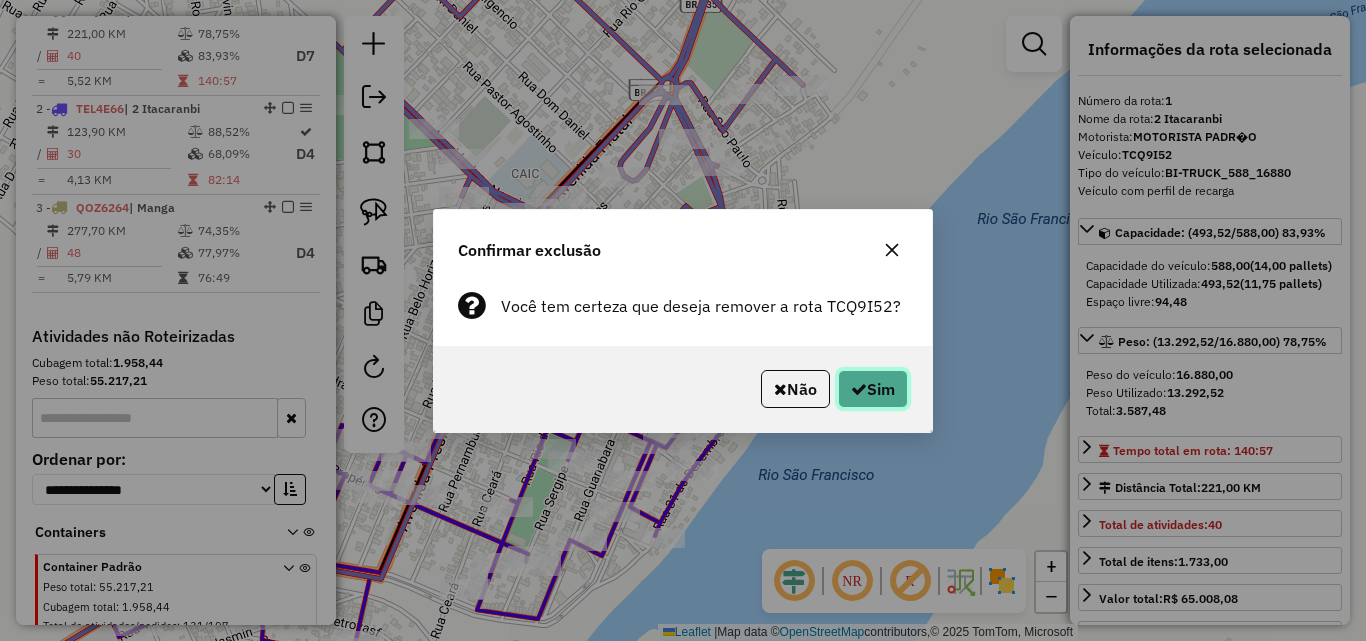 click on "Sim" 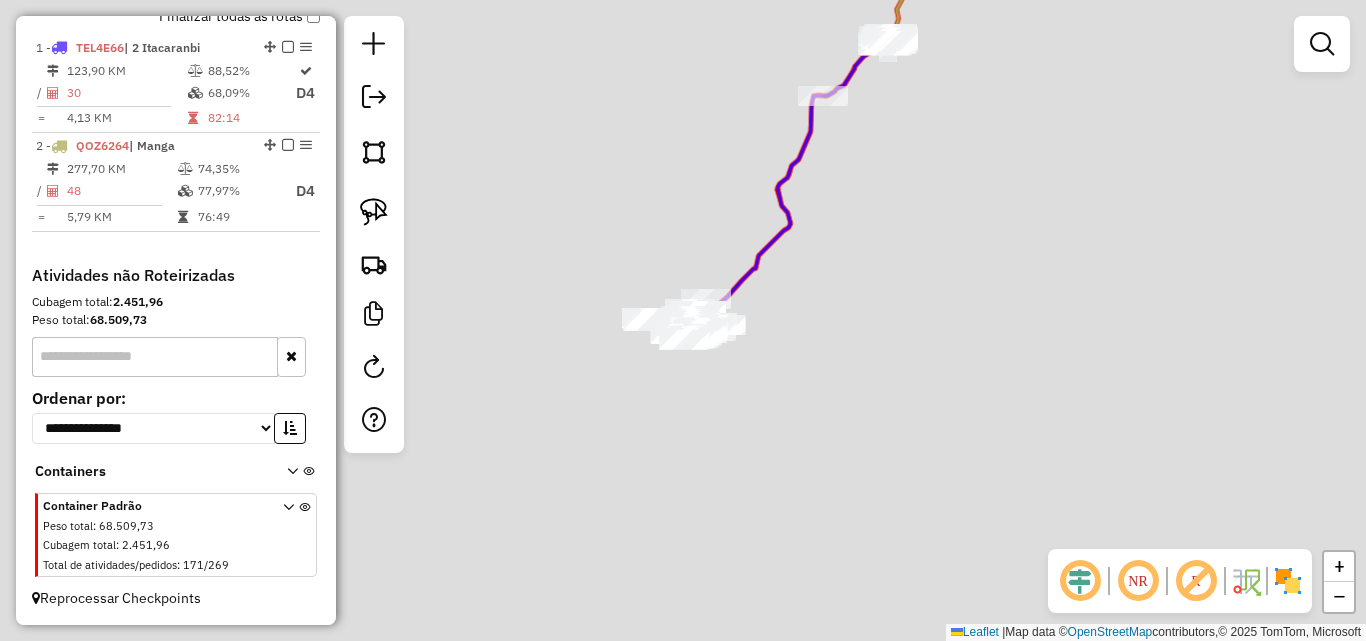 scroll, scrollTop: 652, scrollLeft: 0, axis: vertical 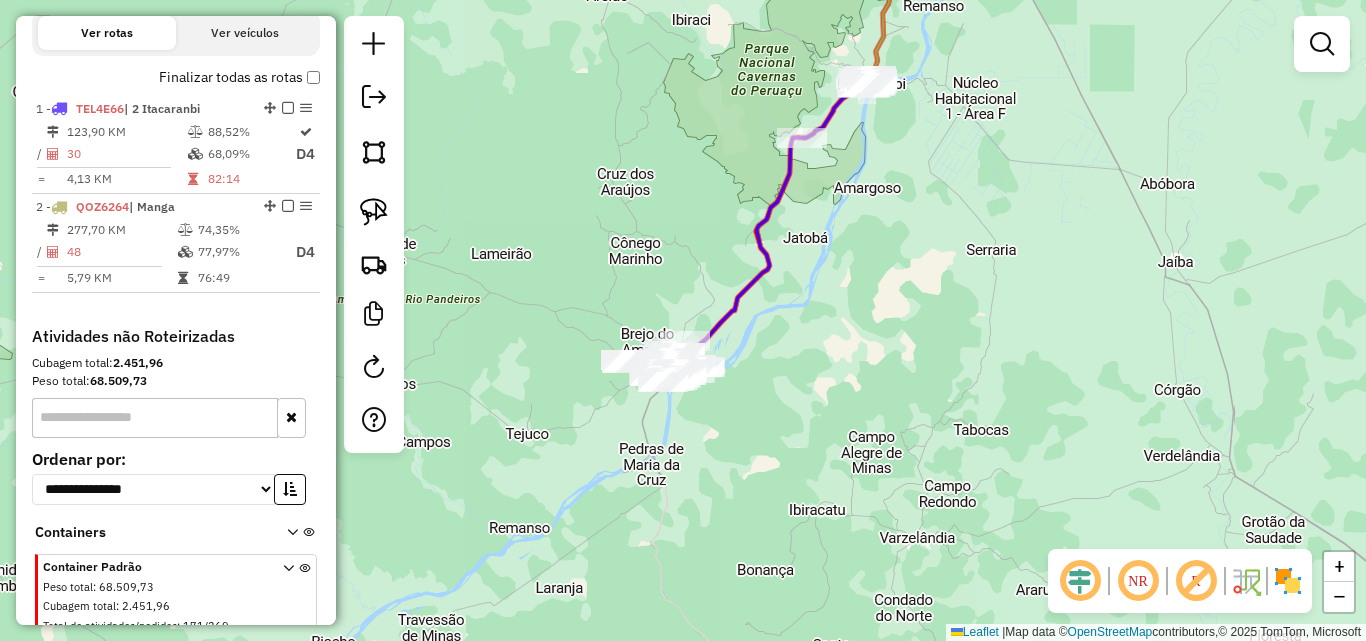 drag, startPoint x: 859, startPoint y: 156, endPoint x: 706, endPoint y: 370, distance: 263.06842 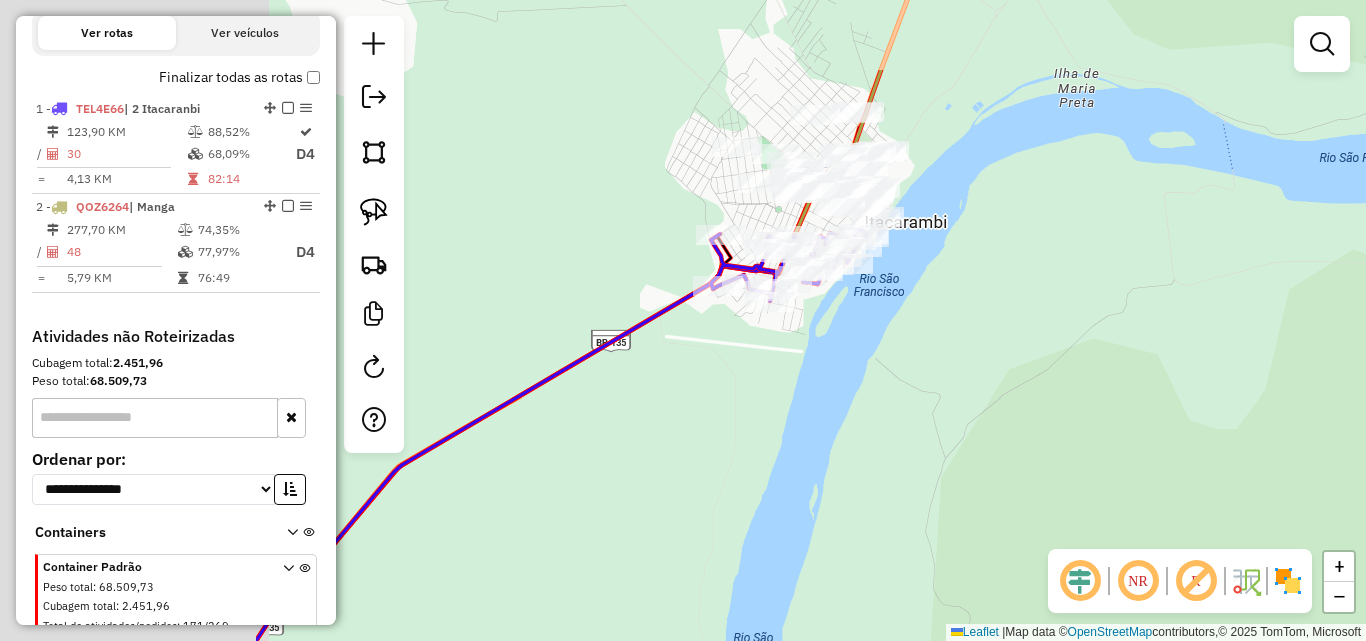 drag, startPoint x: 597, startPoint y: 190, endPoint x: 984, endPoint y: 329, distance: 411.20554 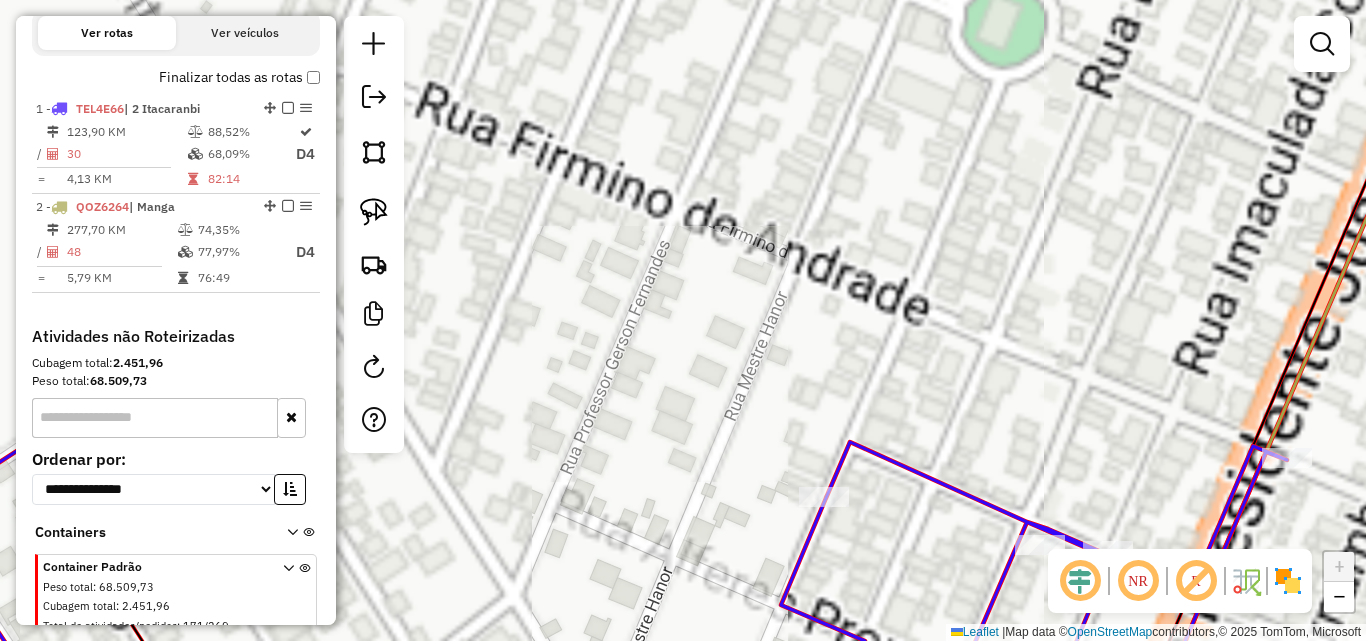 drag, startPoint x: 913, startPoint y: 178, endPoint x: 554, endPoint y: 234, distance: 363.34143 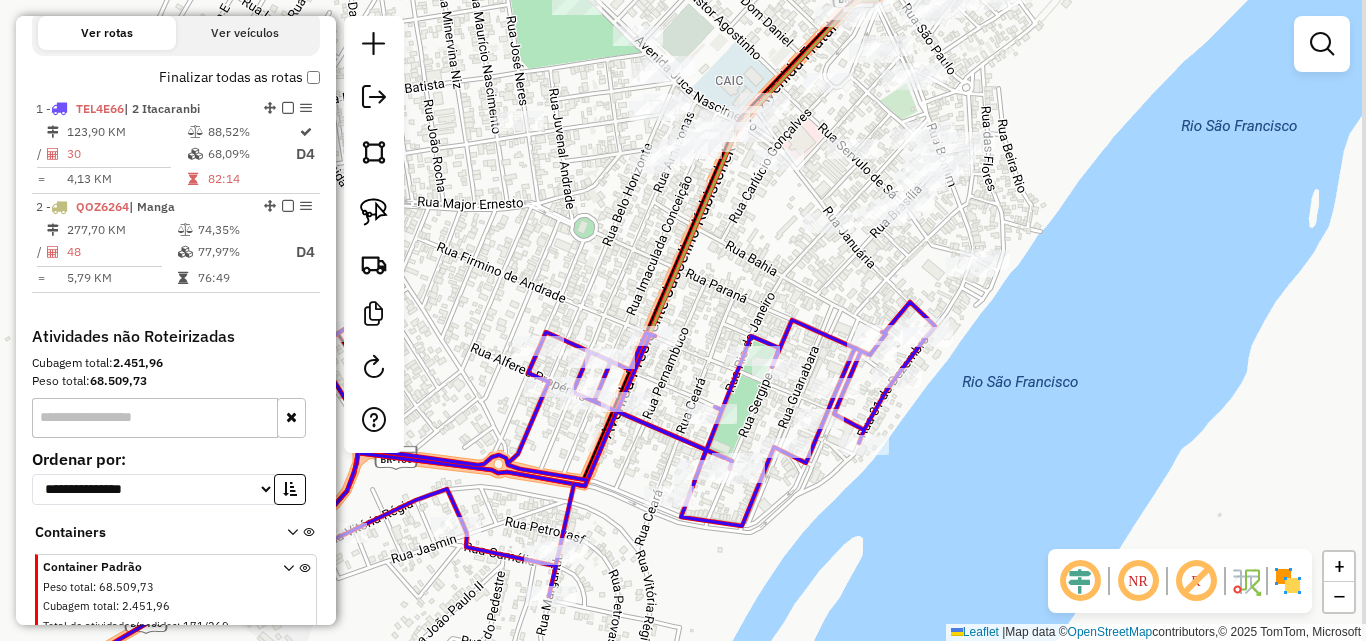 drag, startPoint x: 801, startPoint y: 241, endPoint x: 707, endPoint y: 239, distance: 94.02127 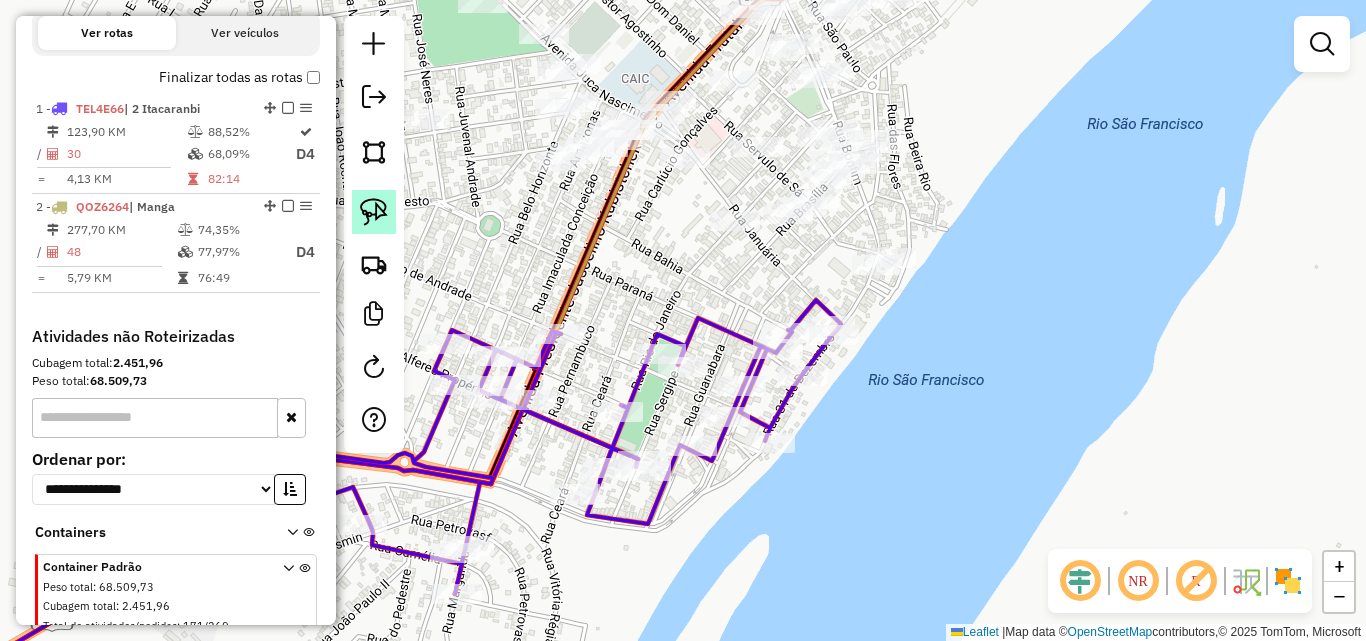 click 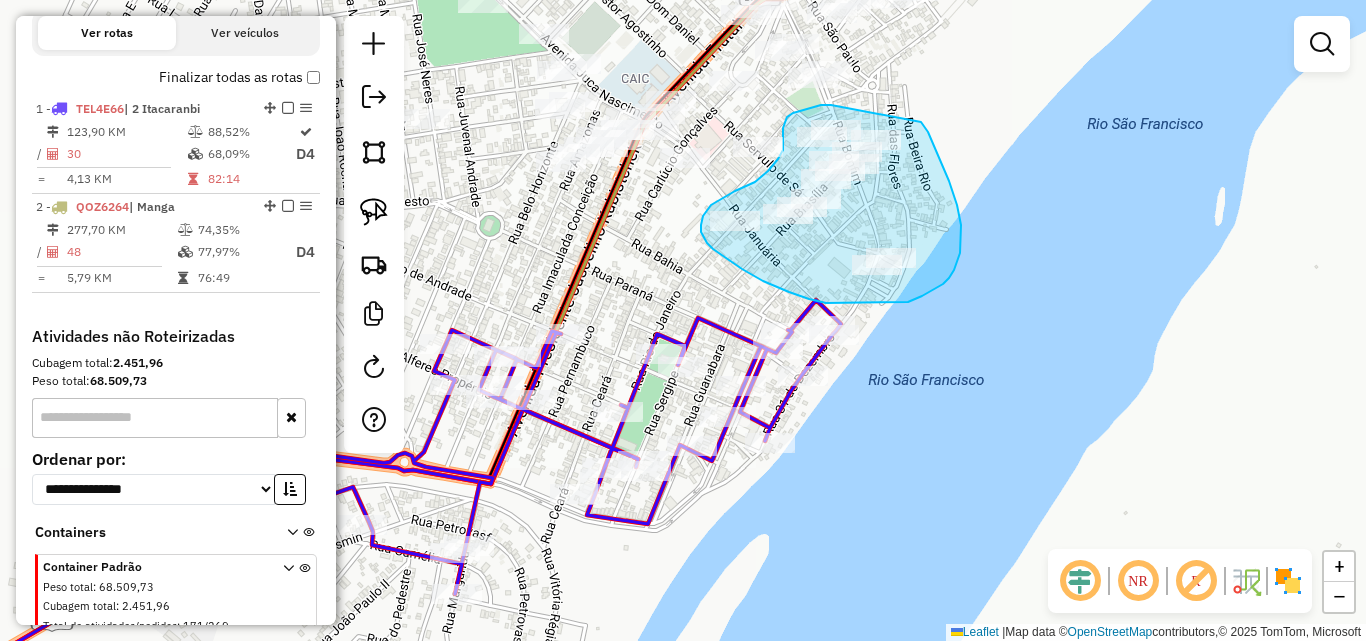 drag, startPoint x: 831, startPoint y: 105, endPoint x: 921, endPoint y: 122, distance: 91.591484 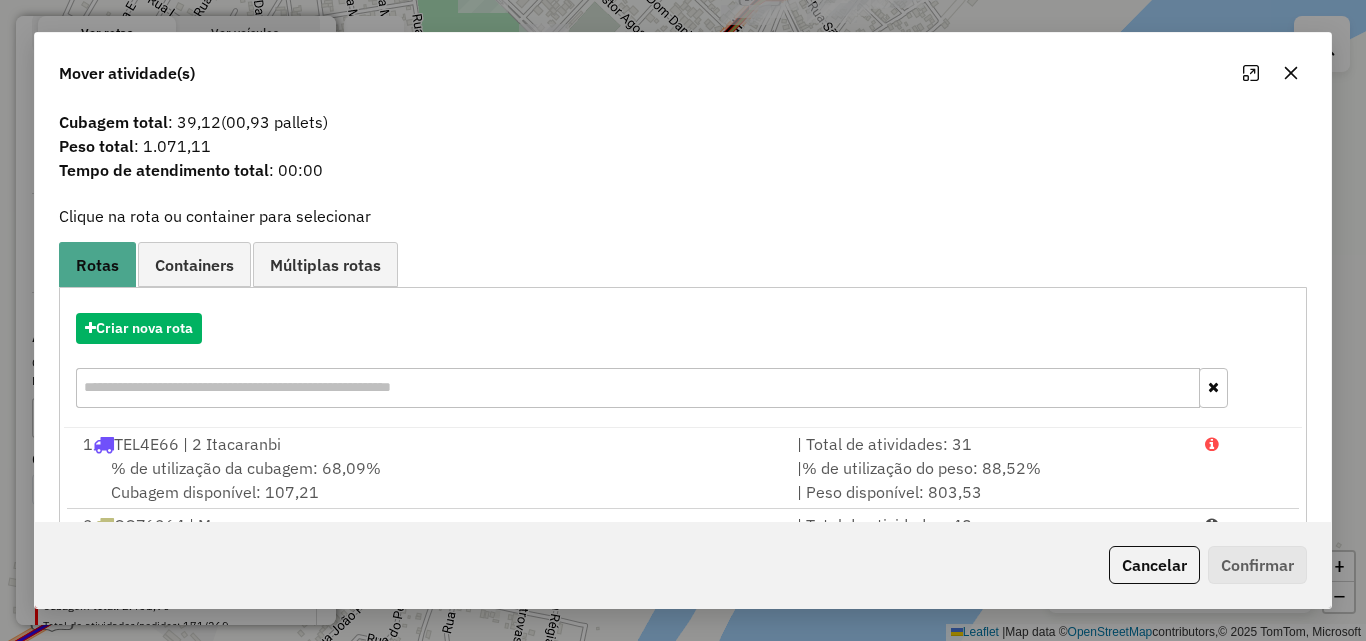 scroll, scrollTop: 0, scrollLeft: 0, axis: both 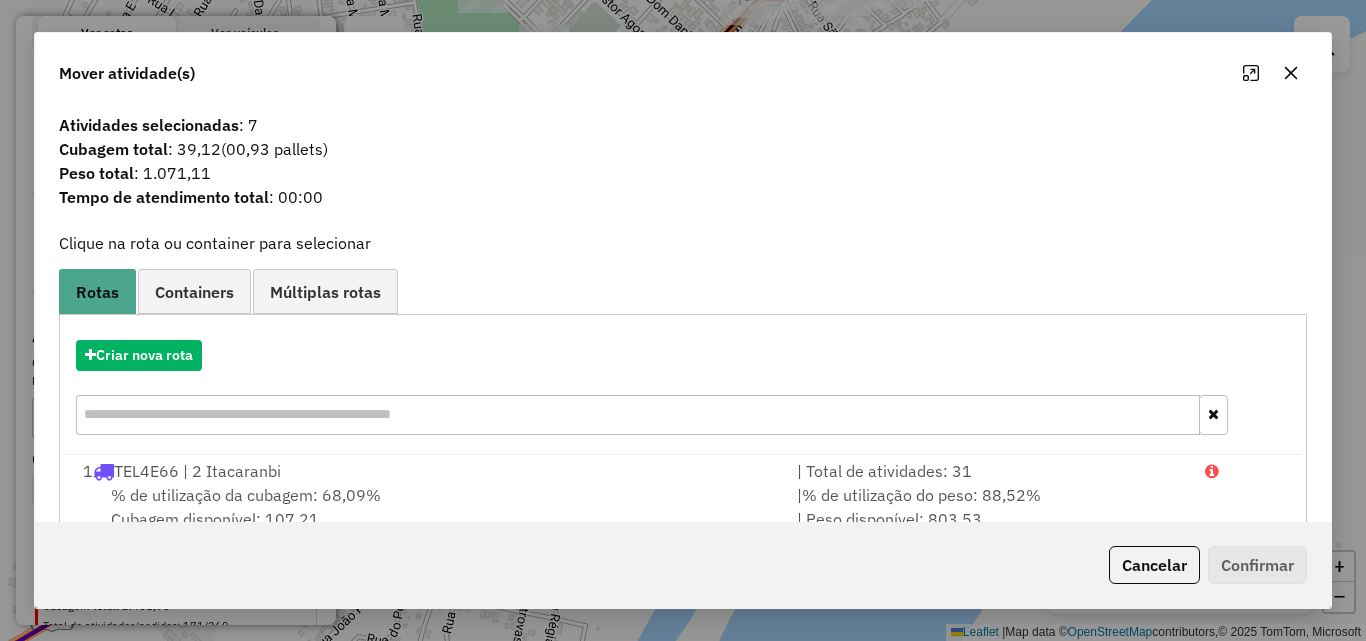 click 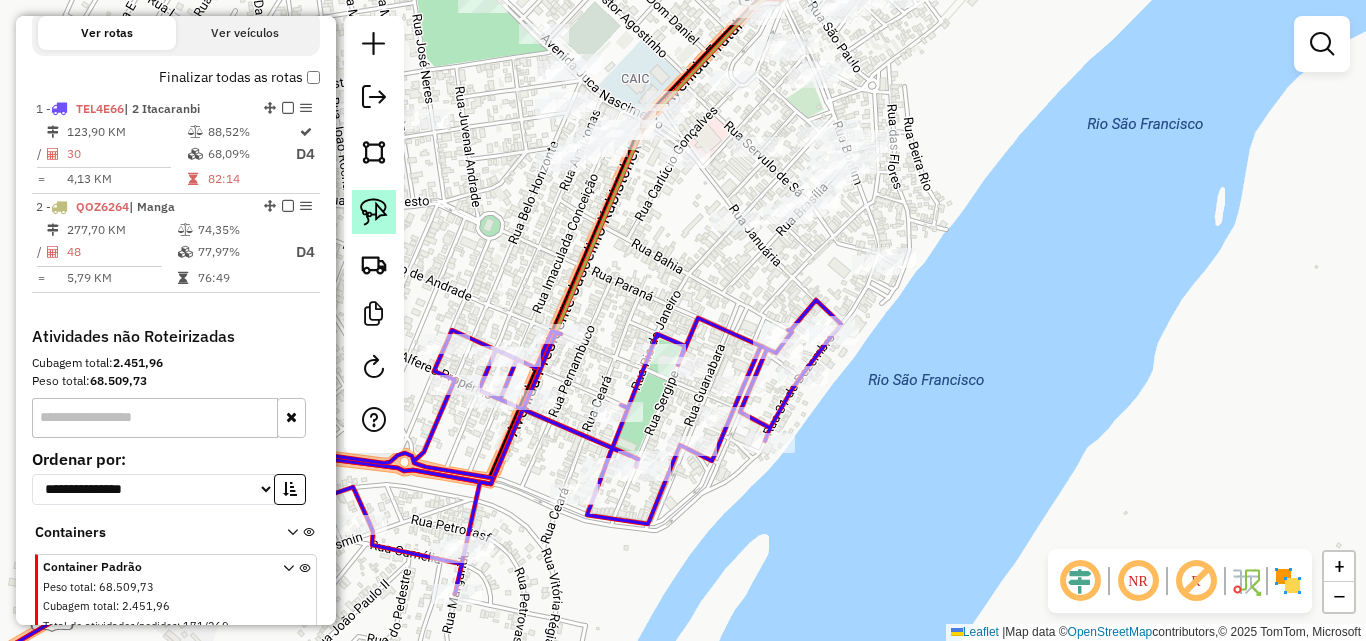 click 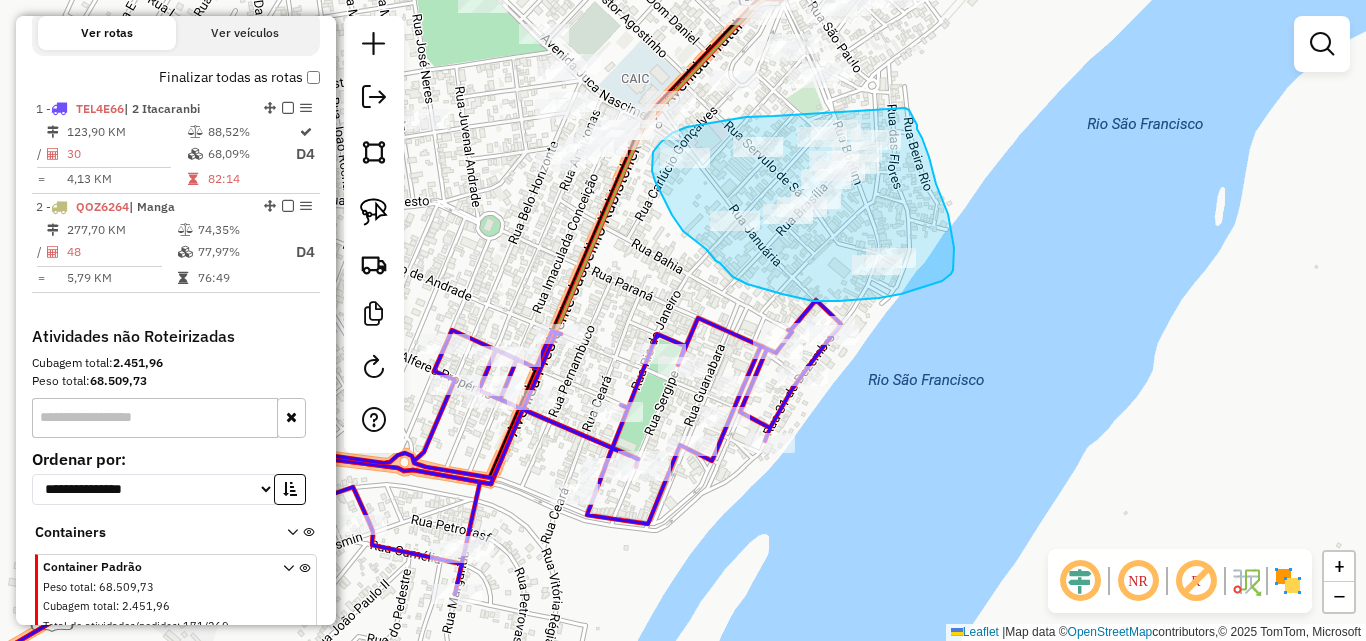 drag, startPoint x: 774, startPoint y: 116, endPoint x: 903, endPoint y: 105, distance: 129.46814 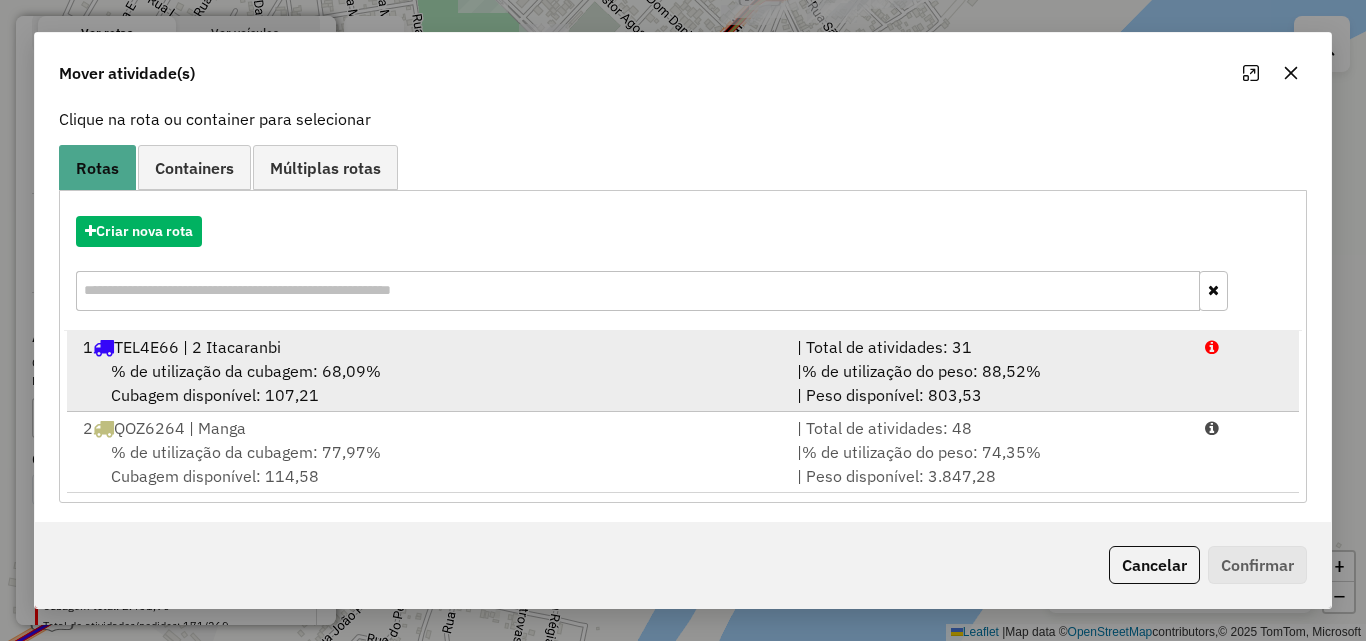 scroll, scrollTop: 129, scrollLeft: 0, axis: vertical 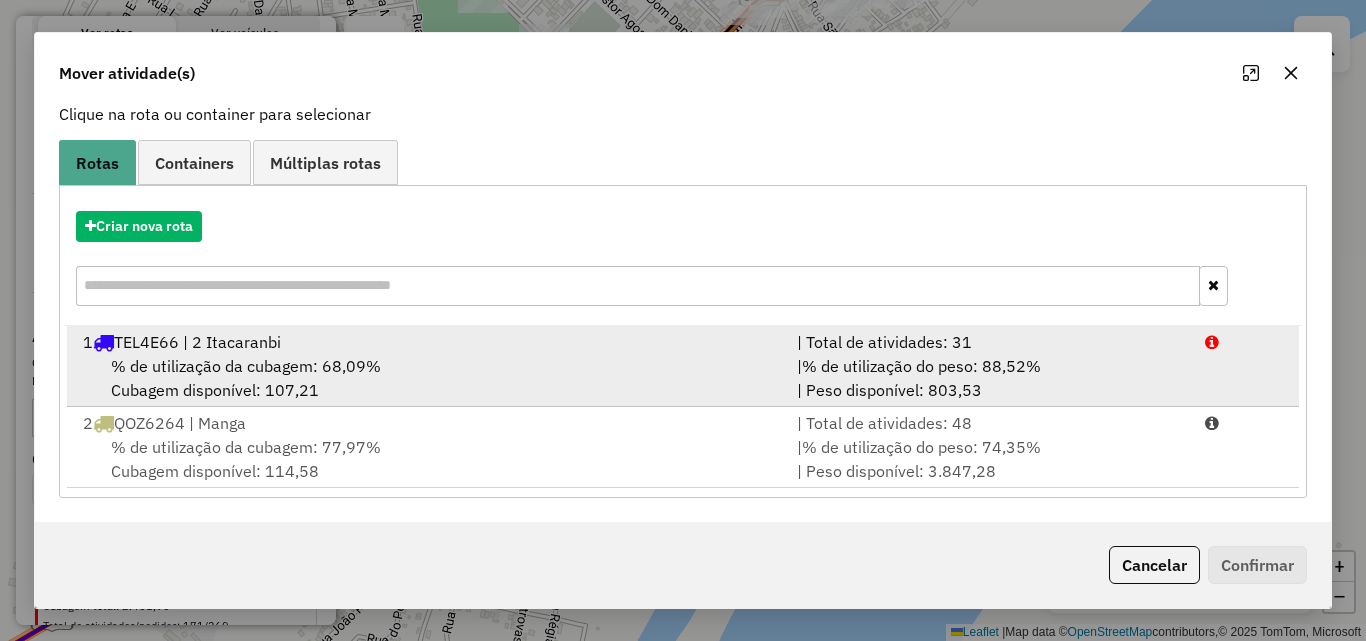 click on "% de utilização da cubagem: 68,09%  Cubagem disponível: 107,21" at bounding box center (428, 378) 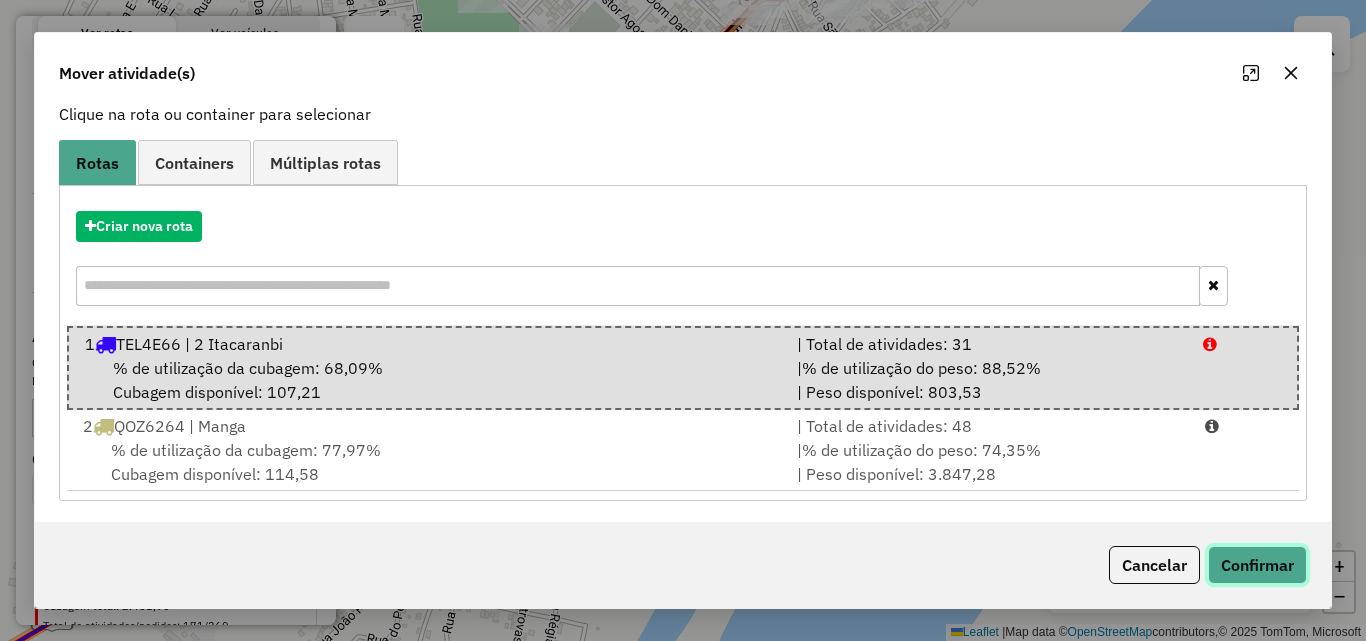 click on "Confirmar" 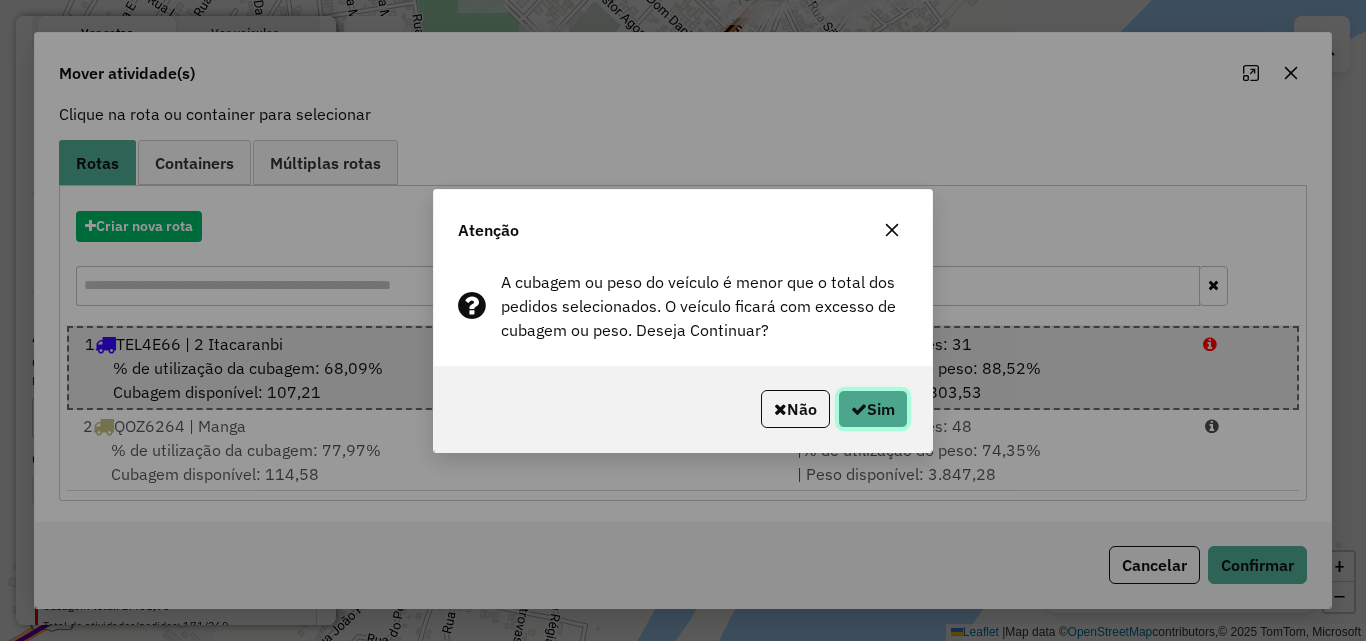 click on "Sim" 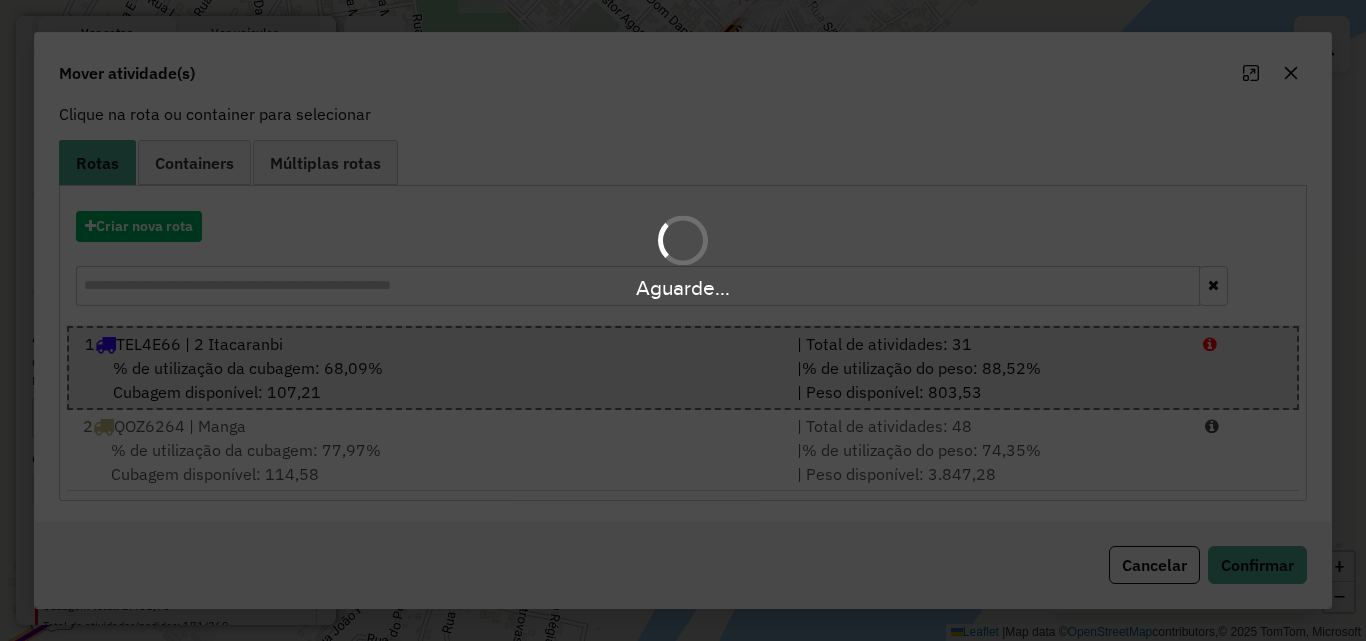 scroll, scrollTop: 0, scrollLeft: 0, axis: both 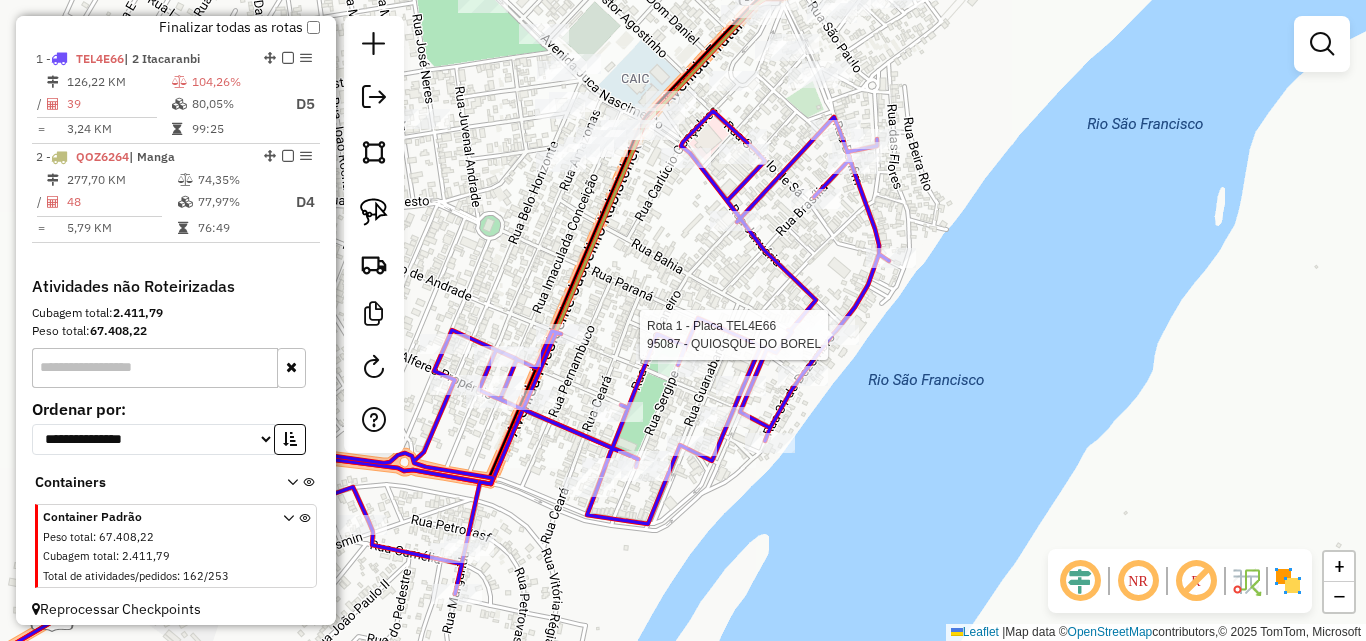 select on "*********" 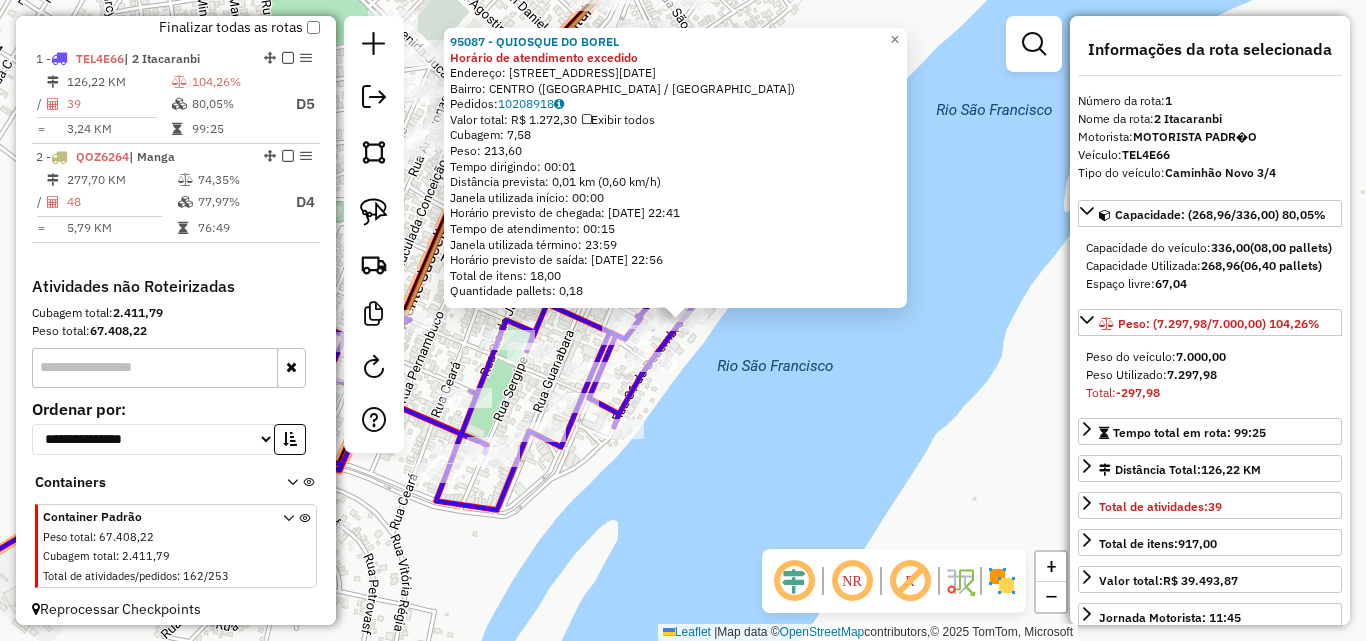 scroll, scrollTop: 731, scrollLeft: 0, axis: vertical 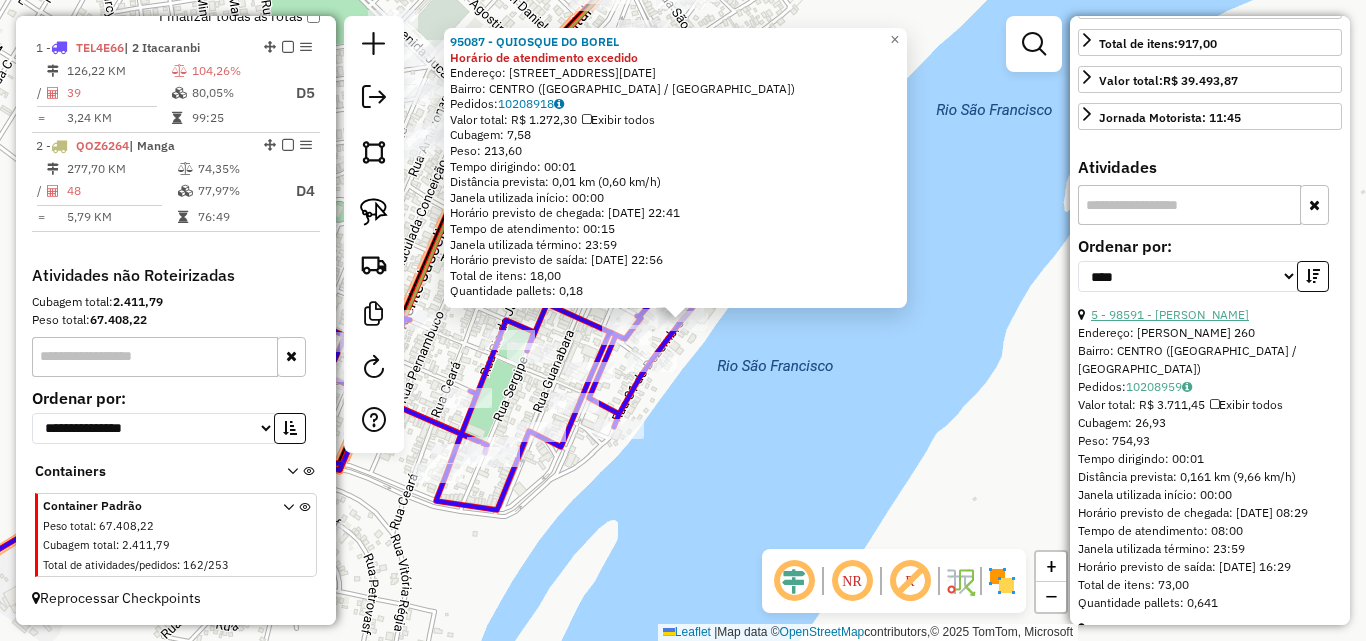 click on "5 - 98591 - ALAN PATRIK FERREIRA" at bounding box center [1170, 314] 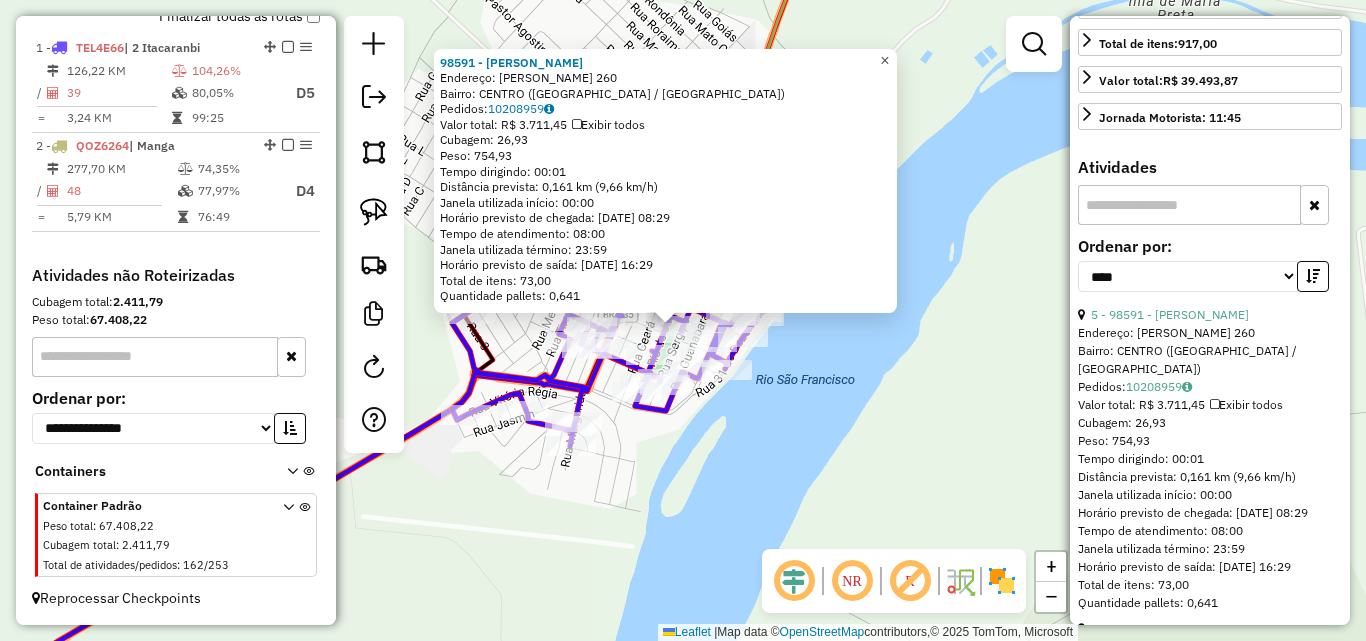 click on "×" 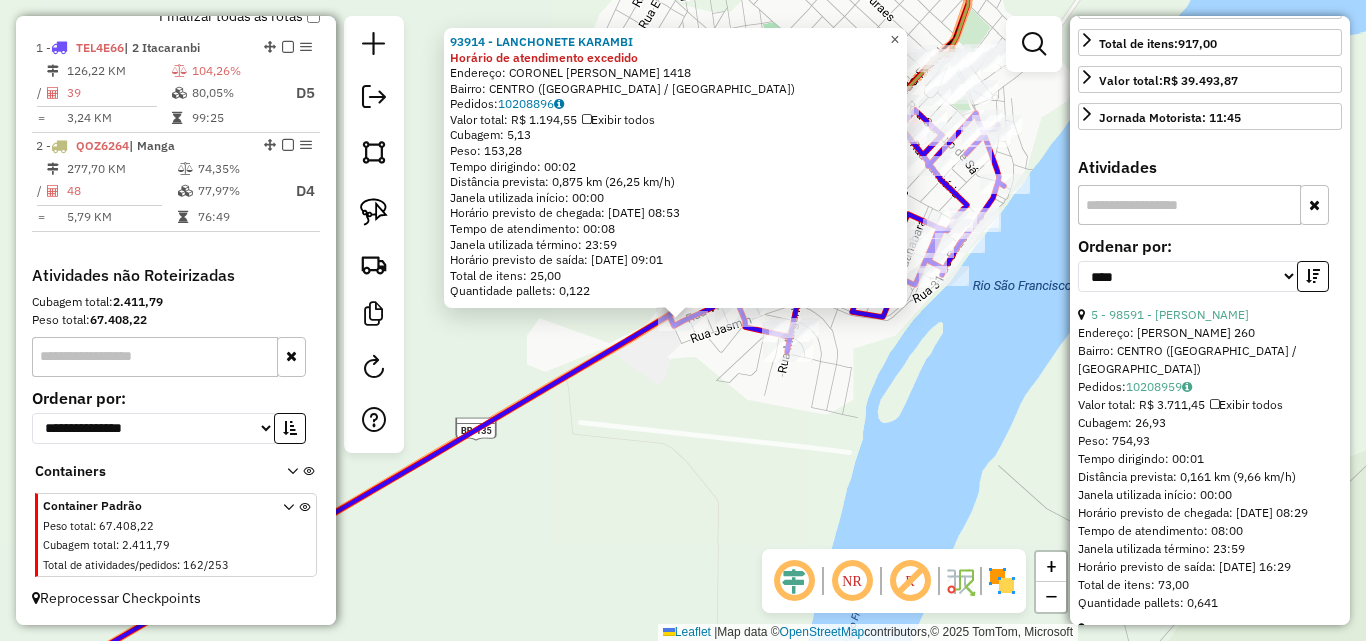 click on "×" 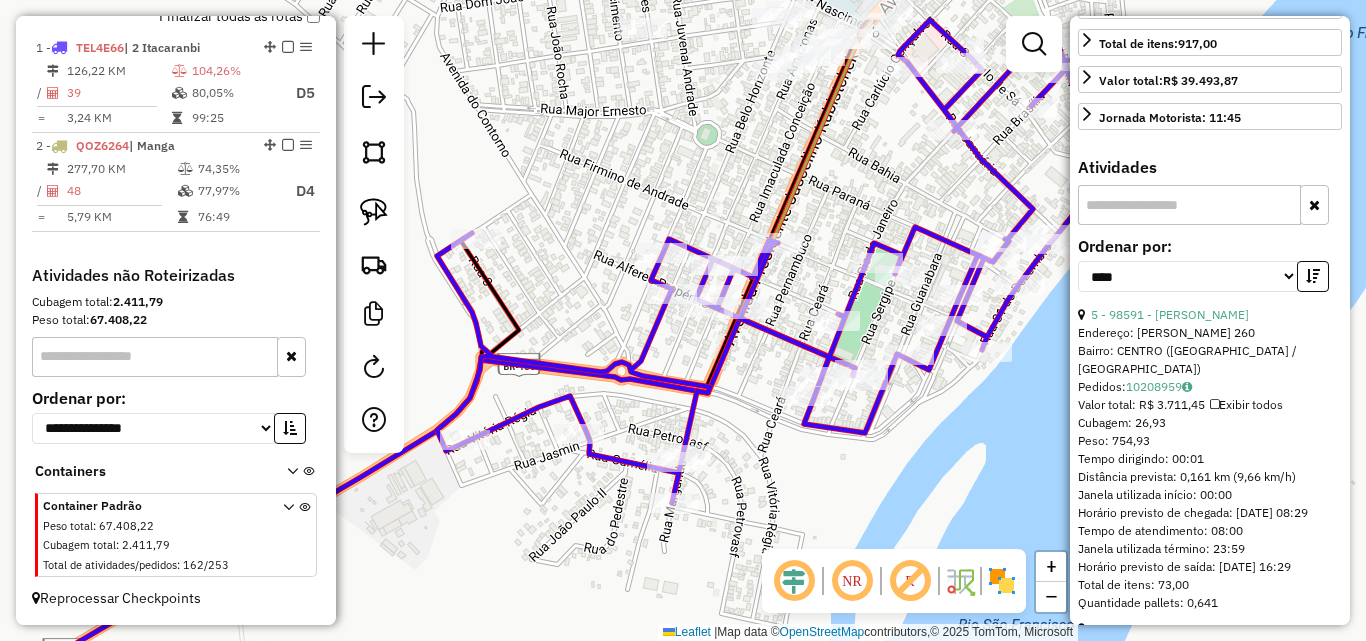 drag, startPoint x: 912, startPoint y: 130, endPoint x: 726, endPoint y: 370, distance: 303.63794 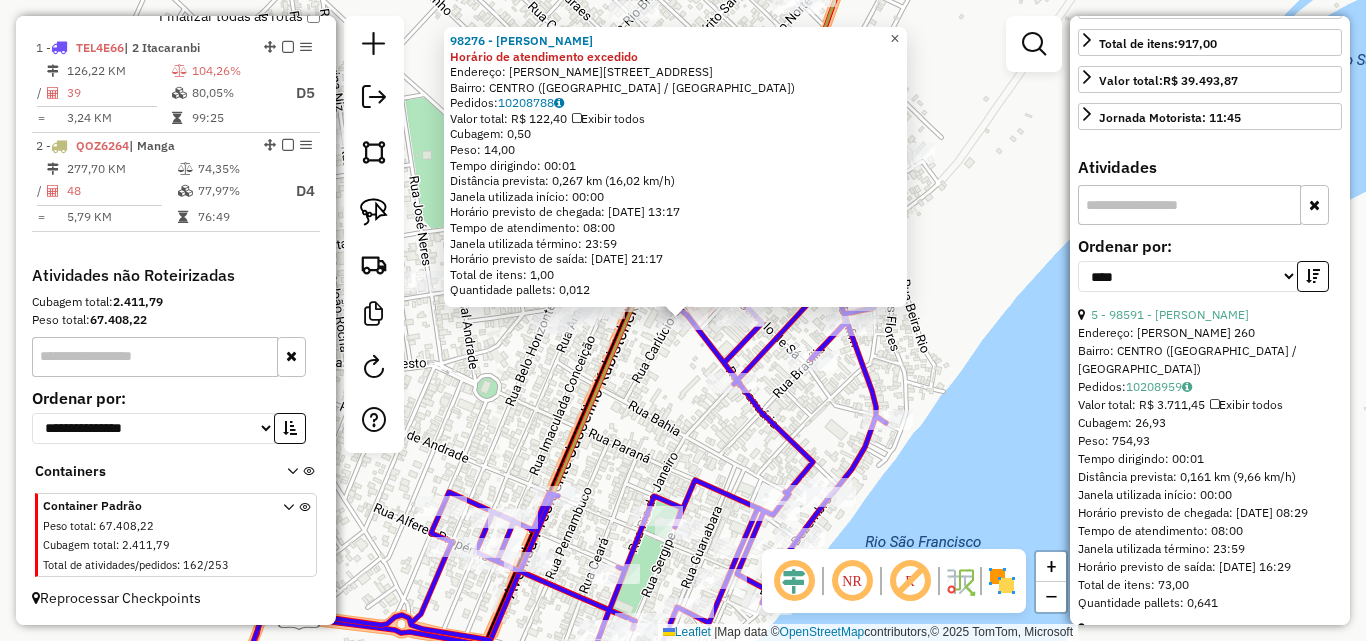 click on "×" 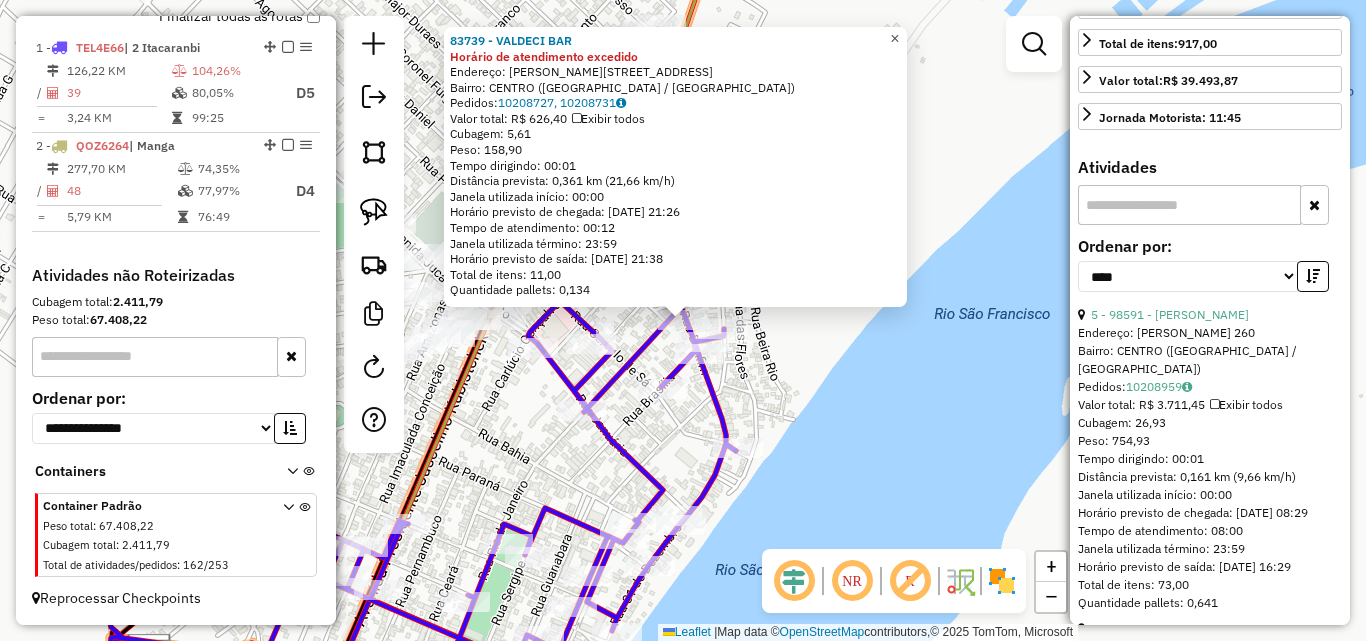 click on "×" 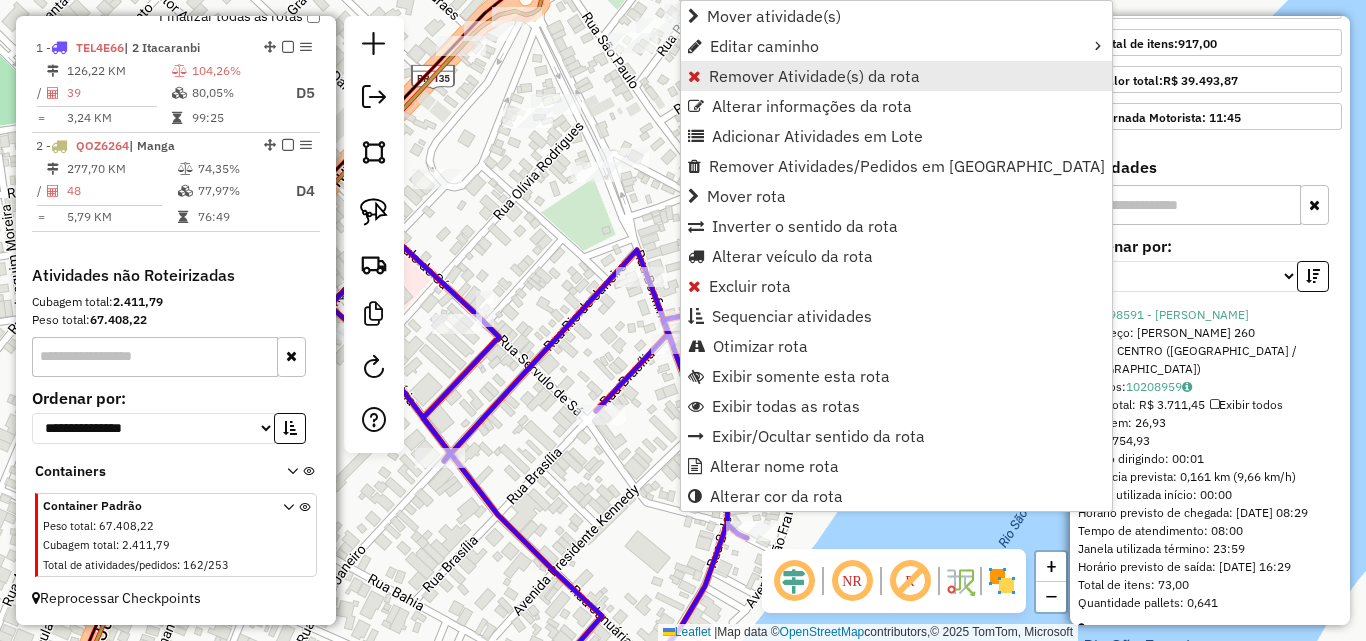 click on "Remover Atividade(s) da rota" at bounding box center [814, 76] 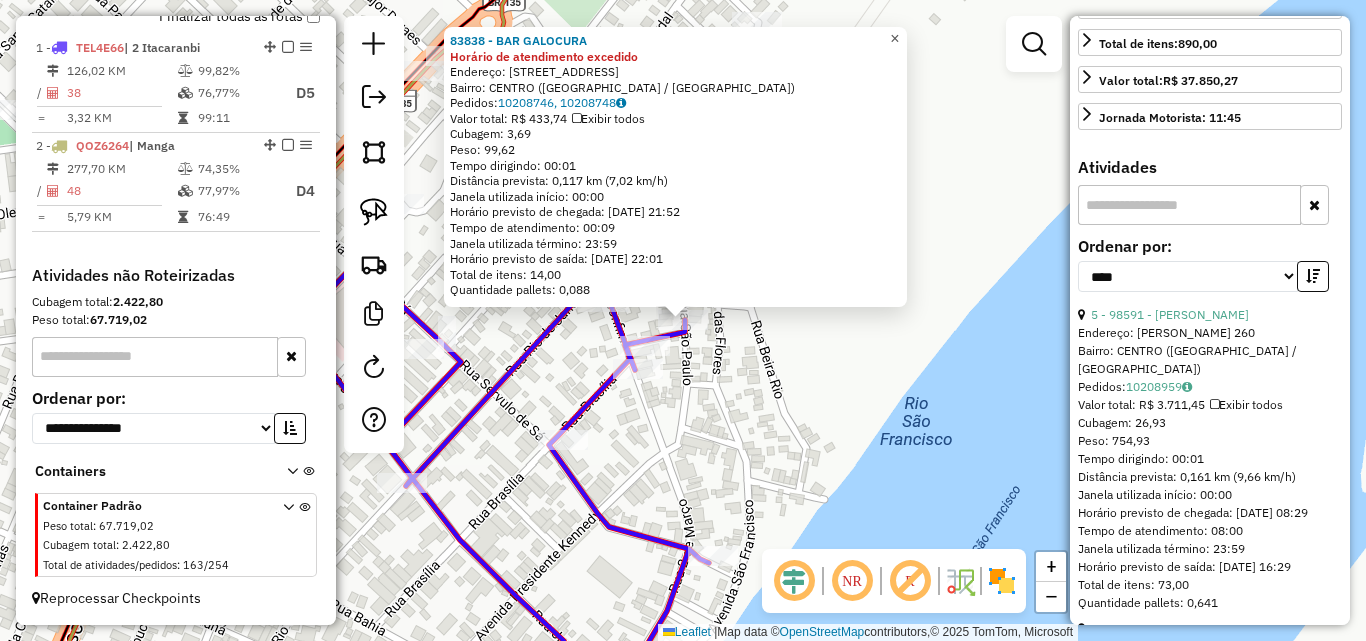 click on "×" 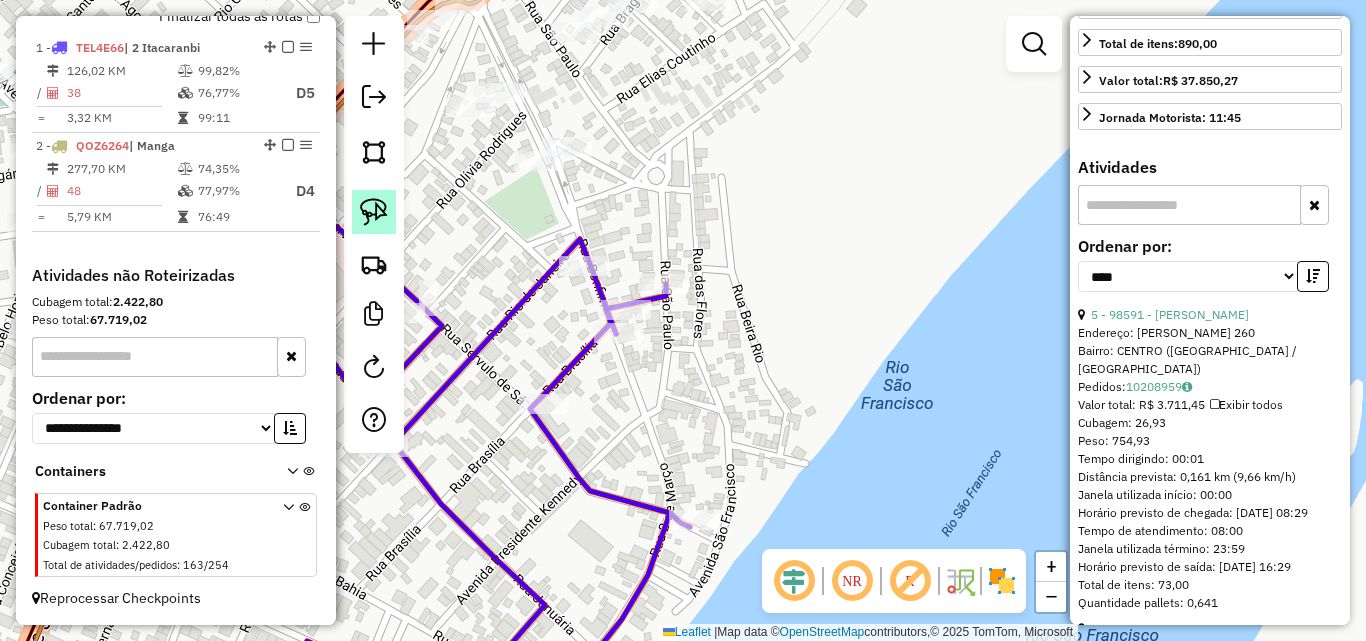 click 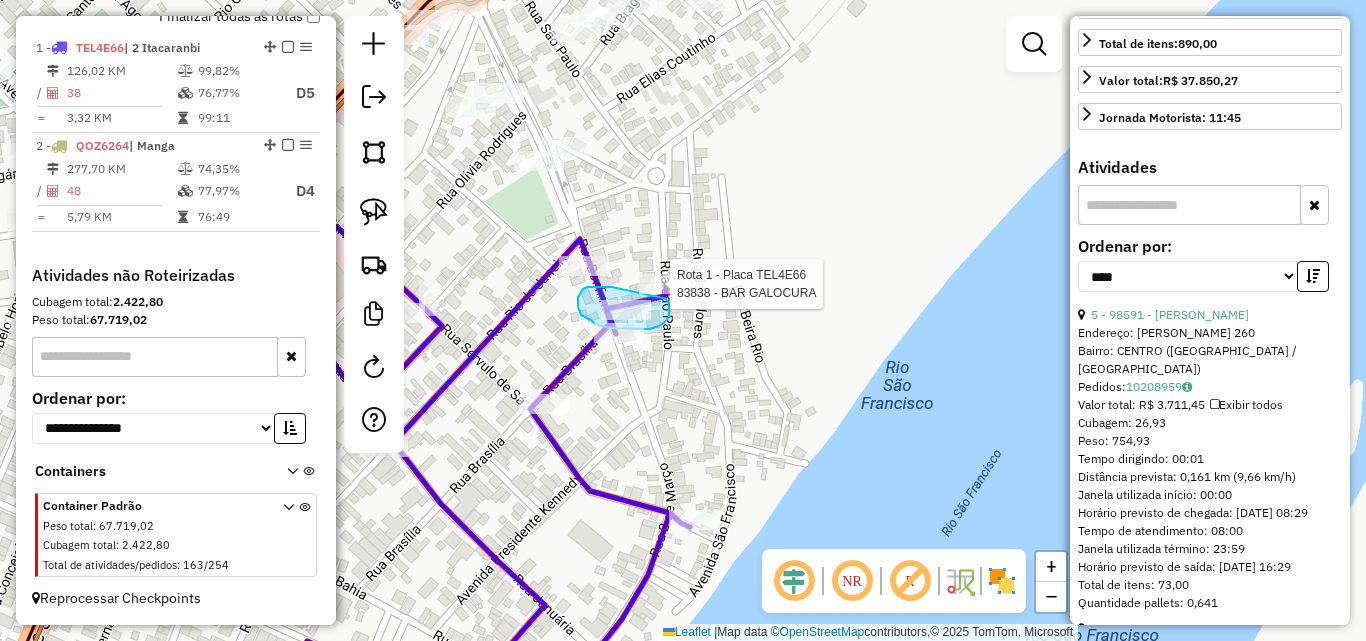 drag, startPoint x: 612, startPoint y: 287, endPoint x: 663, endPoint y: 298, distance: 52.17279 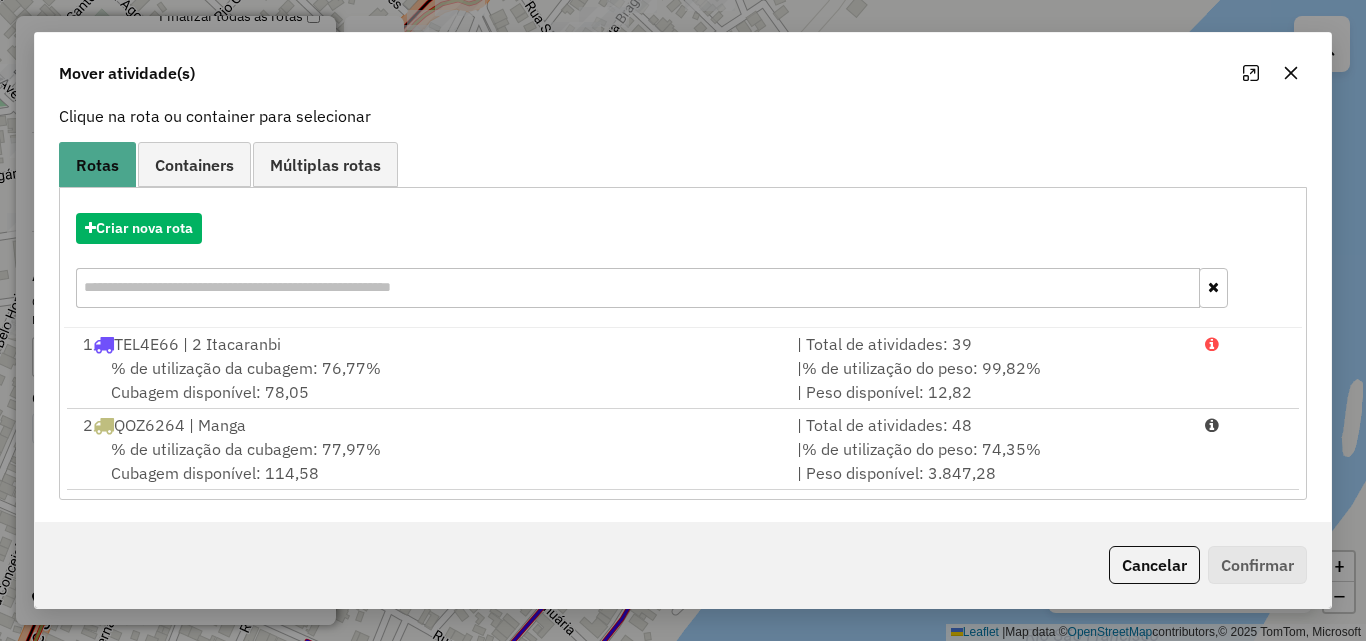 scroll, scrollTop: 129, scrollLeft: 0, axis: vertical 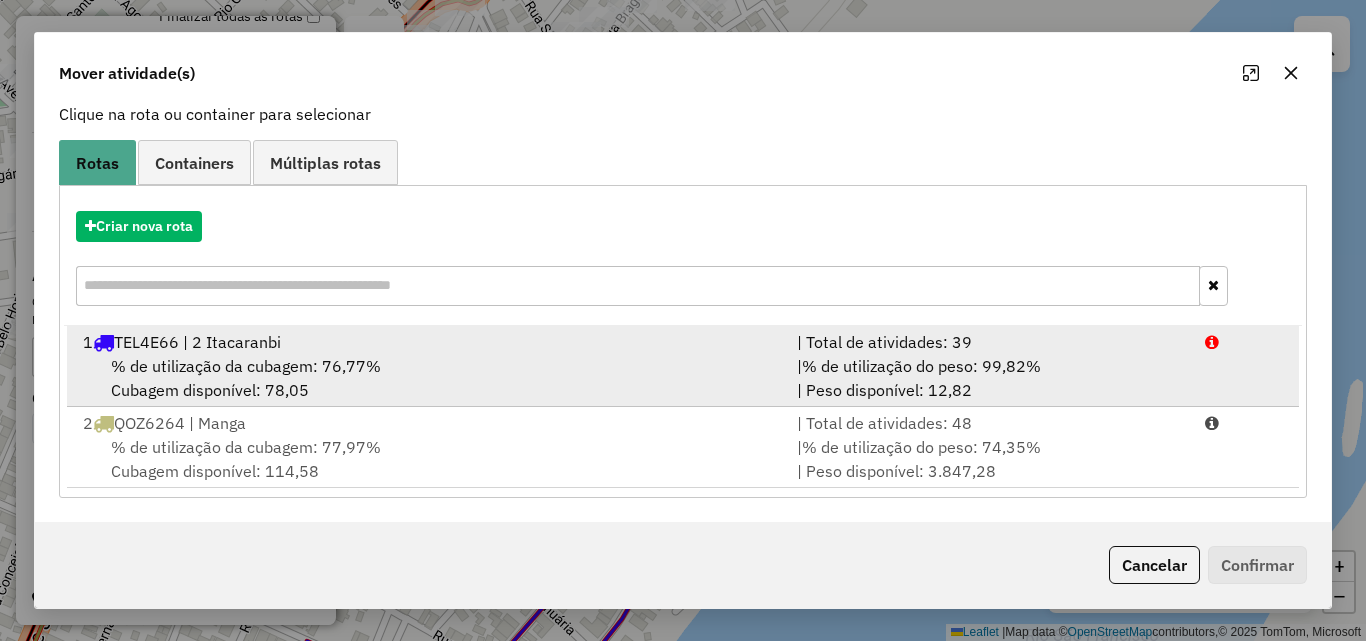 click on "% de utilização da cubagem: 76,77%  Cubagem disponível: 78,05" at bounding box center (428, 378) 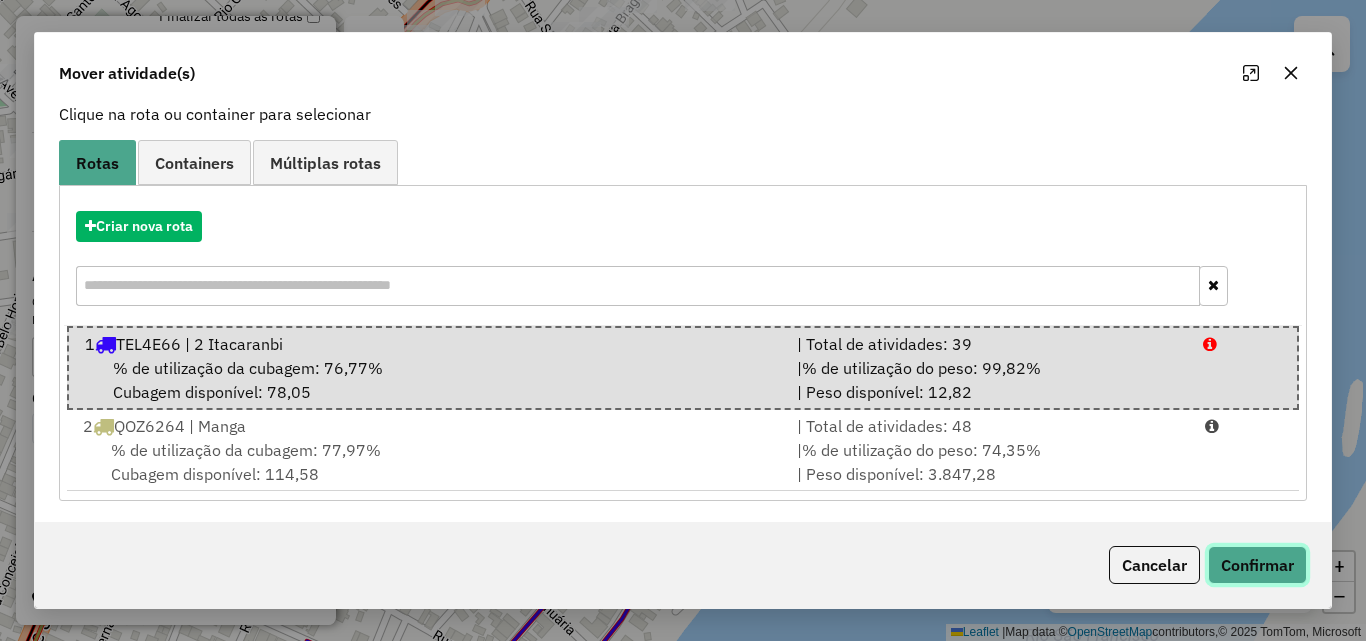 click on "Confirmar" 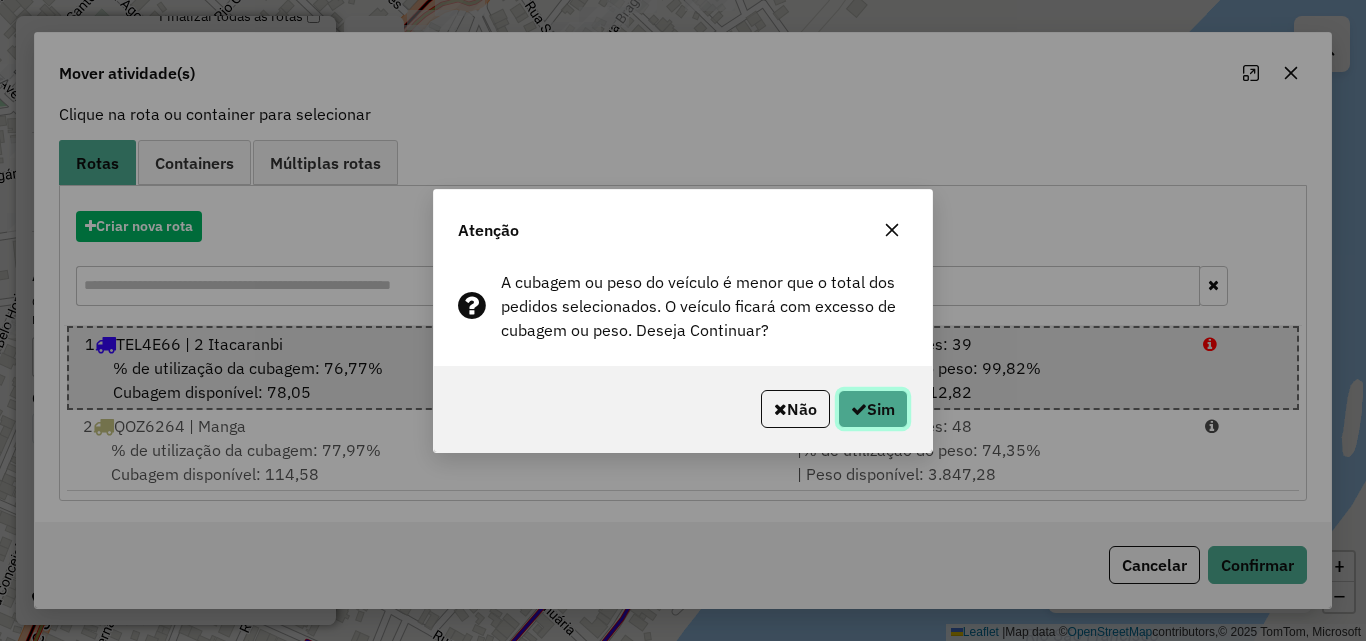 click on "Sim" 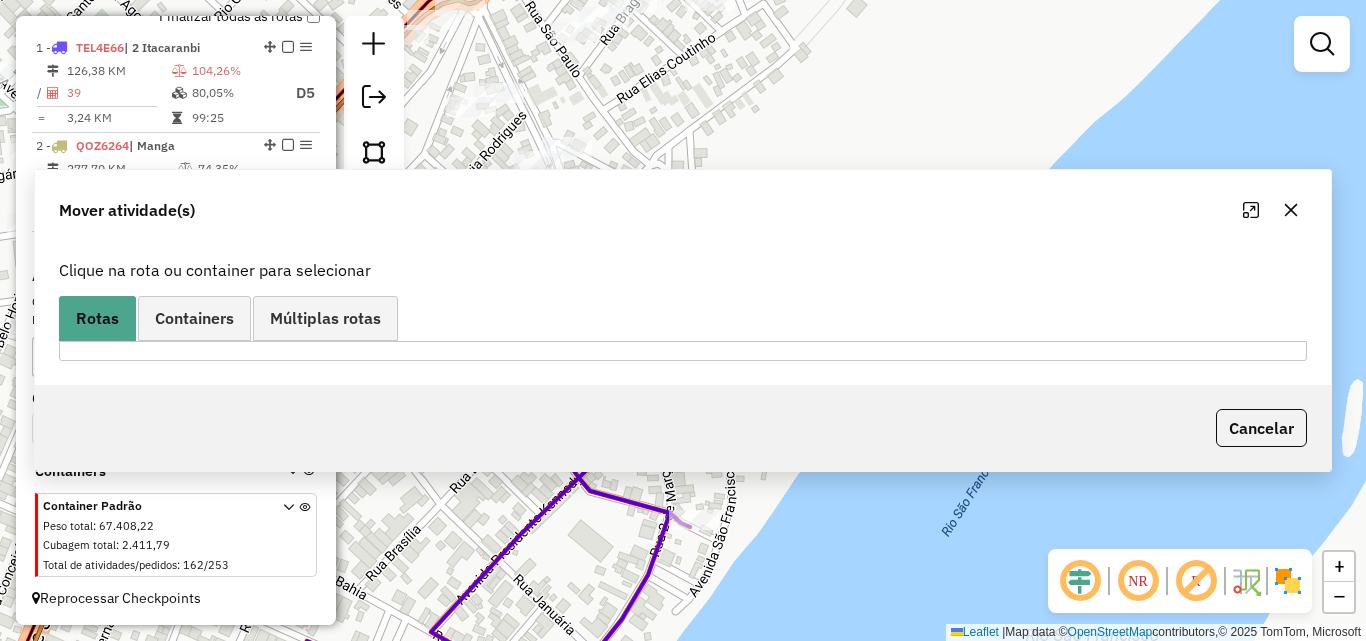 scroll, scrollTop: 0, scrollLeft: 0, axis: both 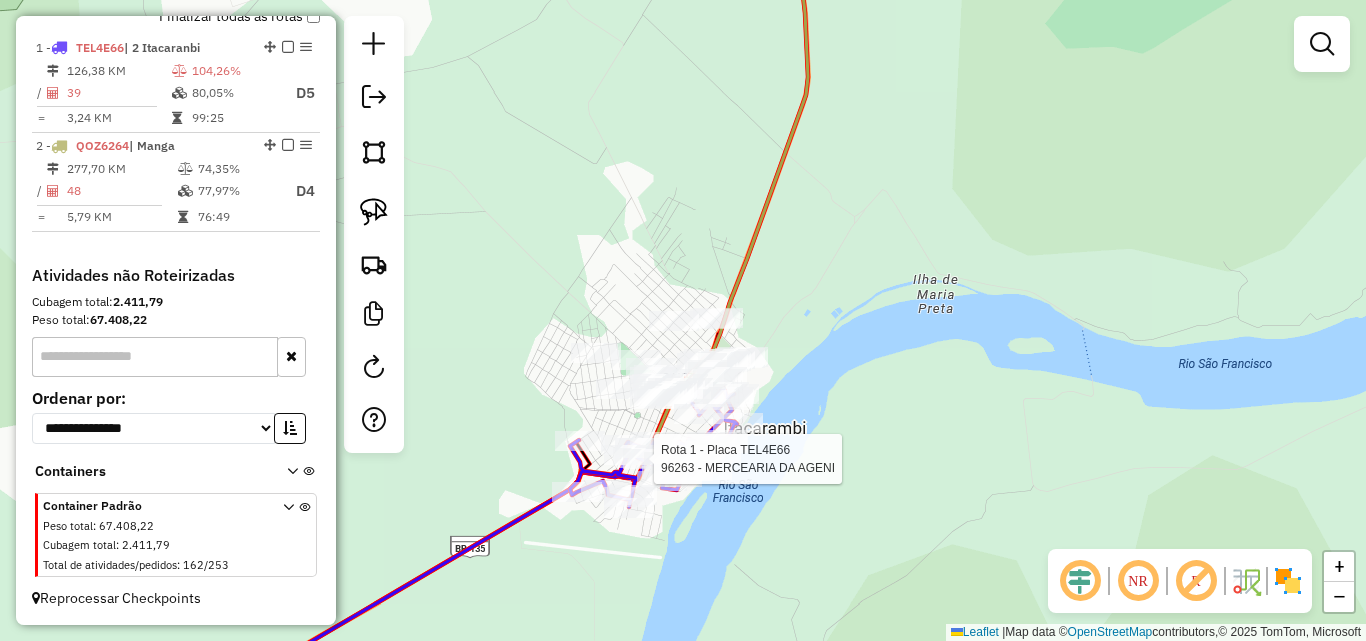 select on "*********" 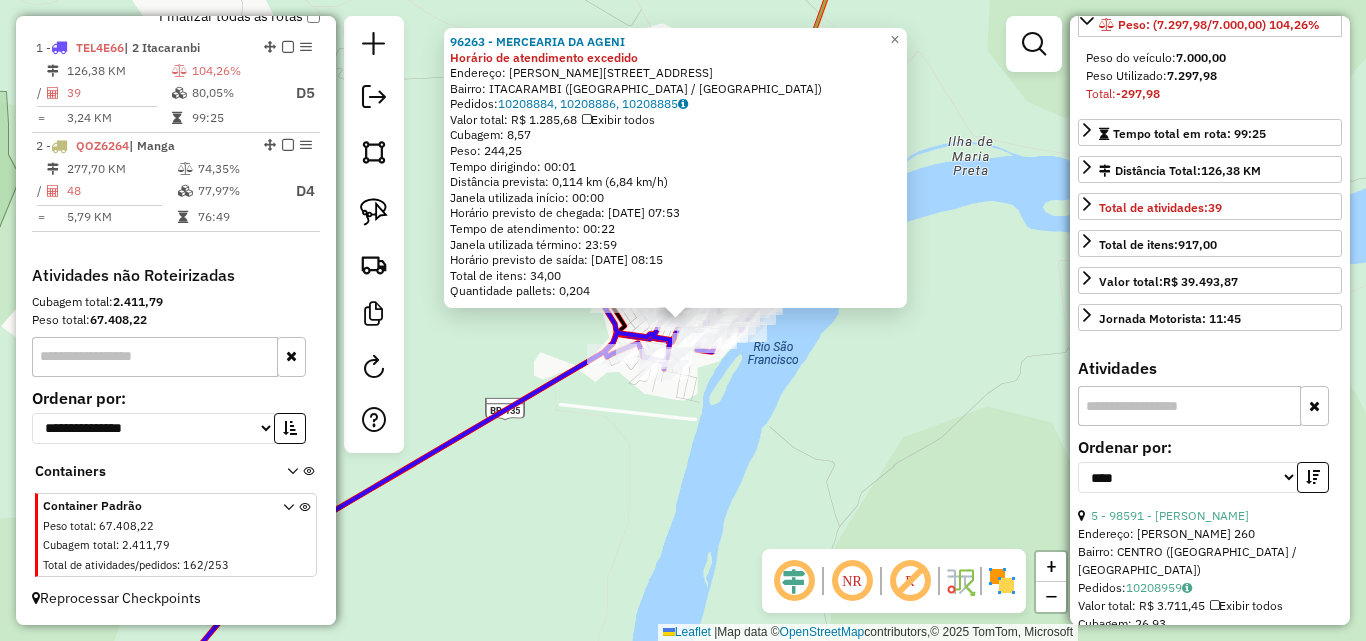 scroll, scrollTop: 300, scrollLeft: 0, axis: vertical 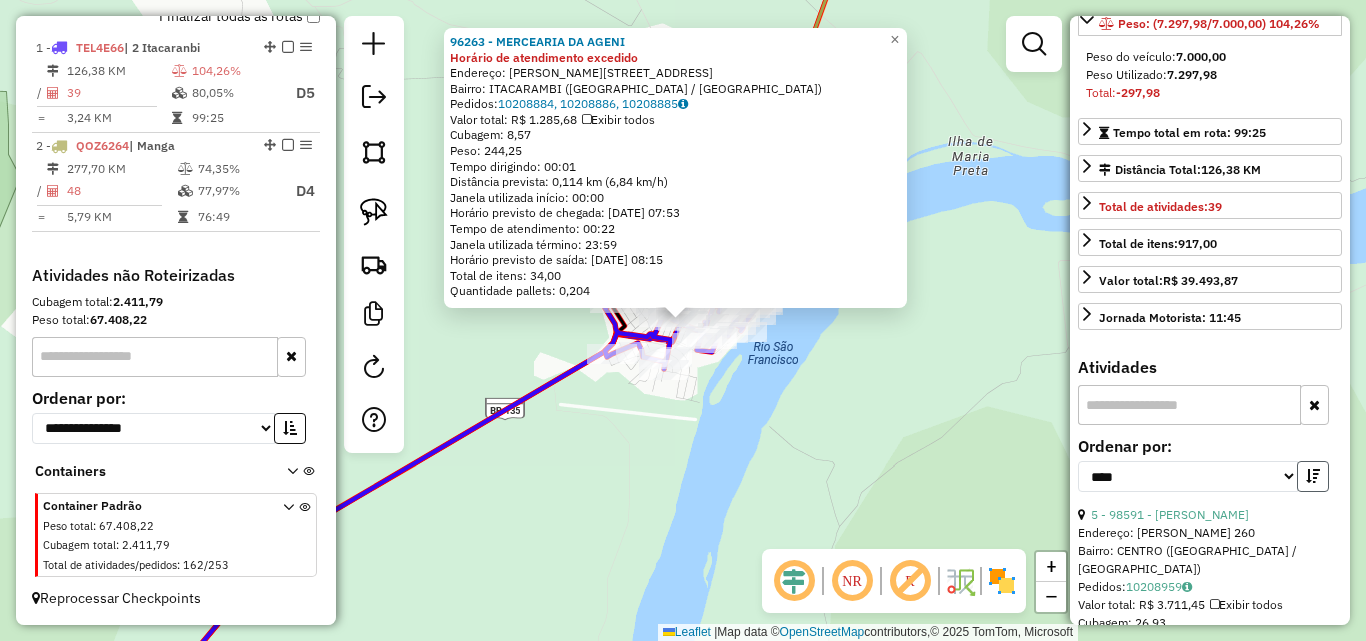 click at bounding box center (1313, 476) 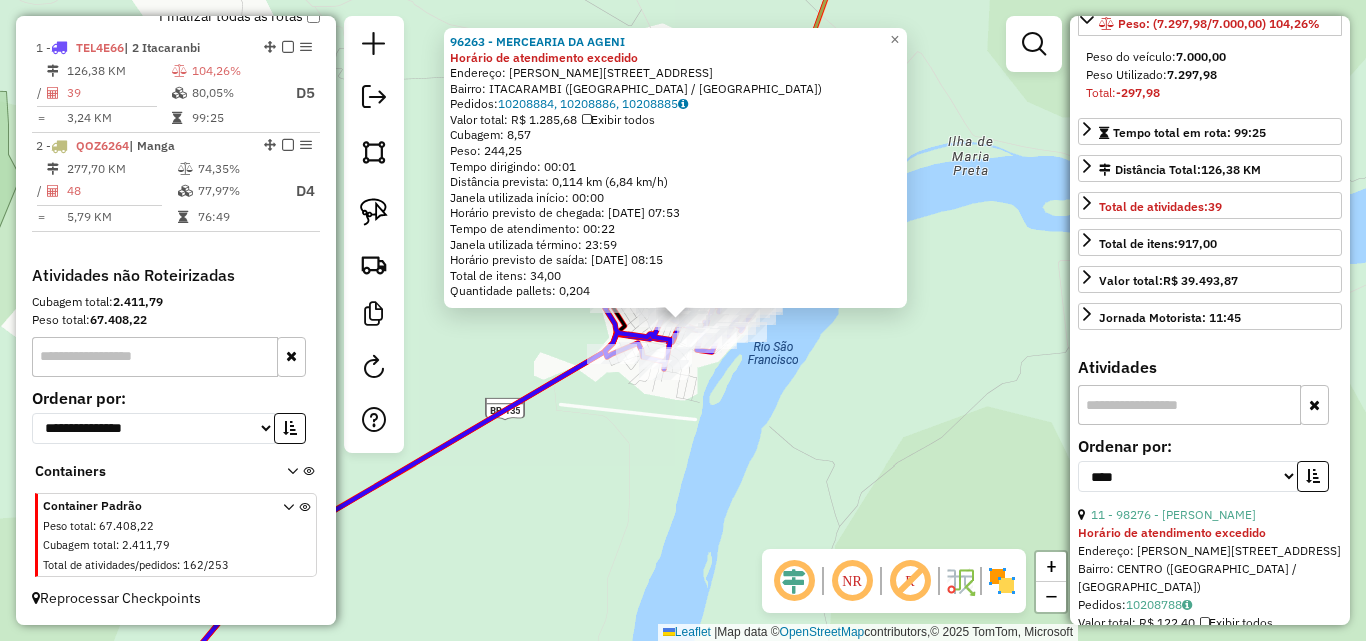 scroll, scrollTop: 400, scrollLeft: 0, axis: vertical 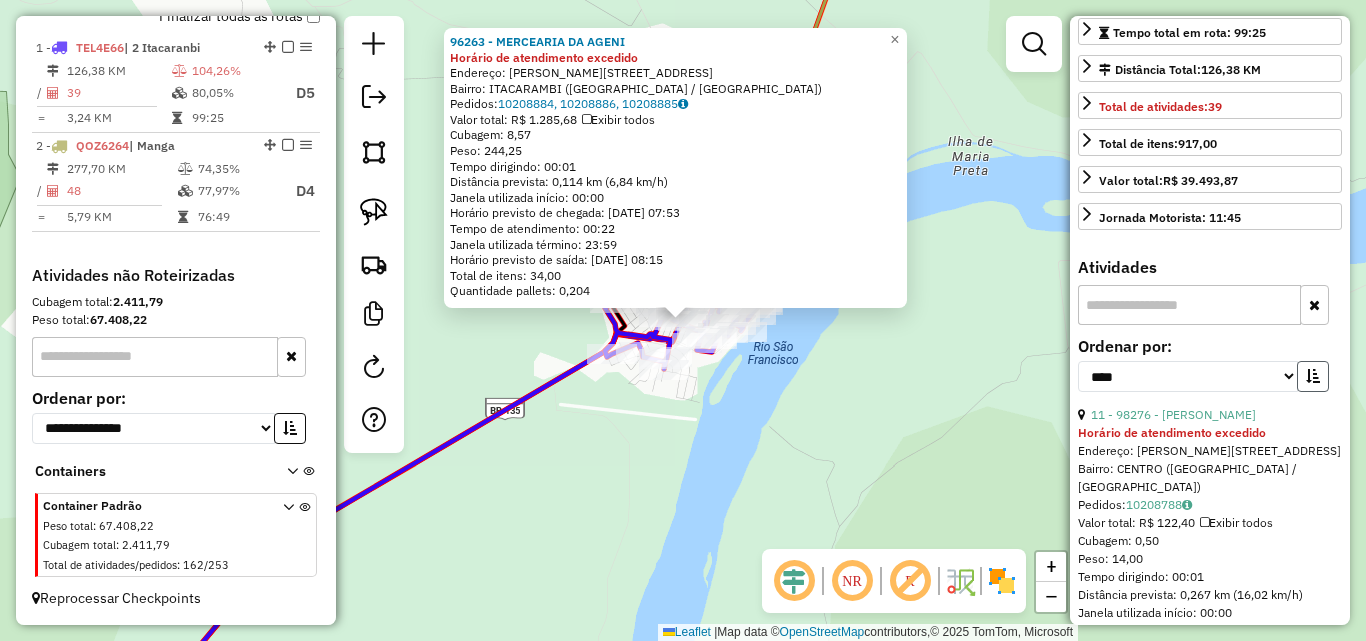 click at bounding box center (1313, 376) 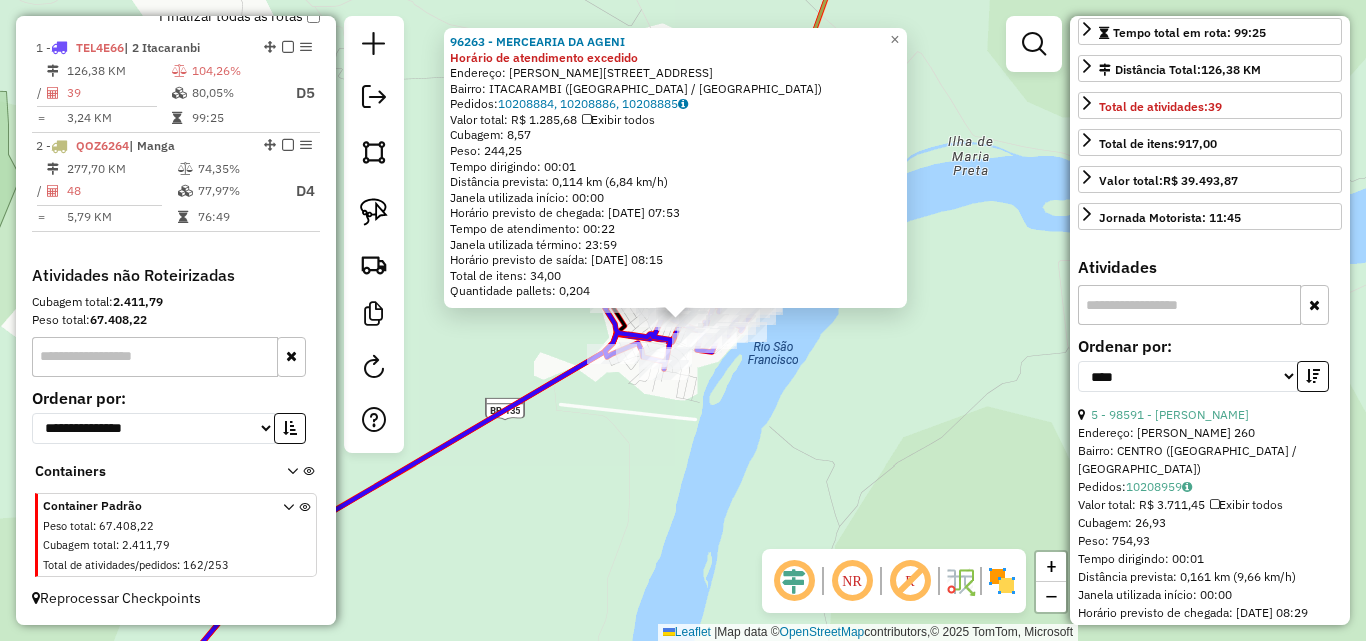scroll, scrollTop: 500, scrollLeft: 0, axis: vertical 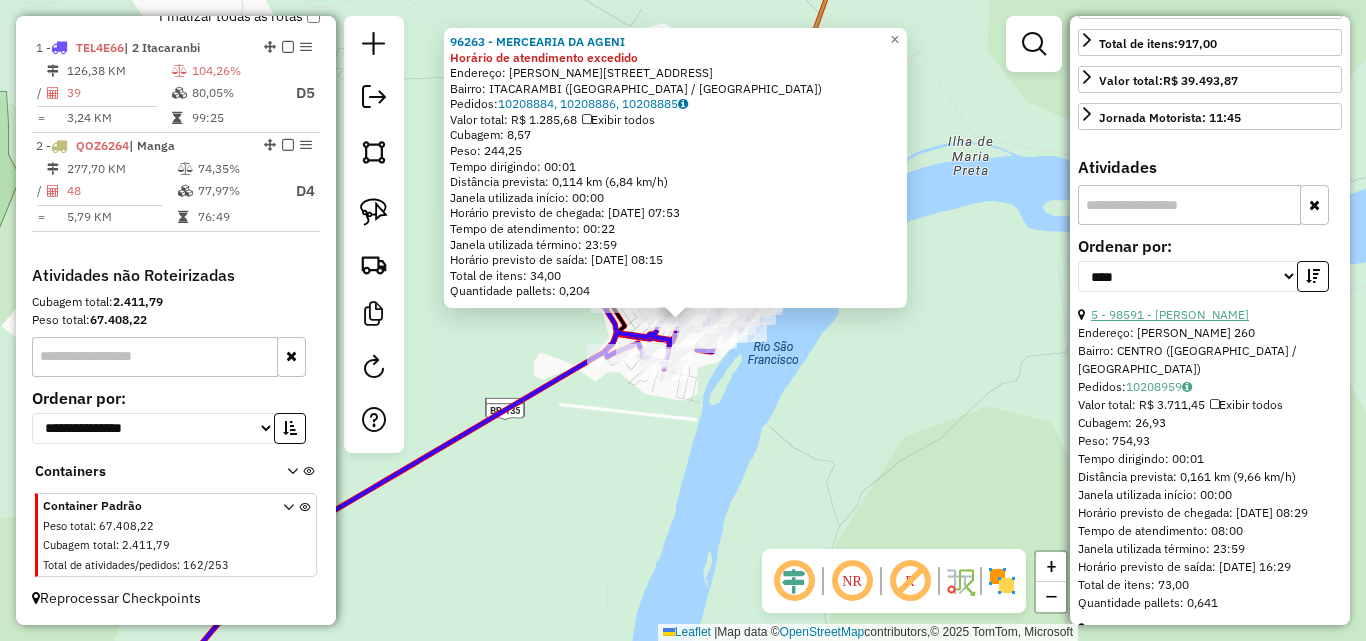 click on "5 - 98591 - ALAN PATRIK FERREIRA" at bounding box center [1170, 314] 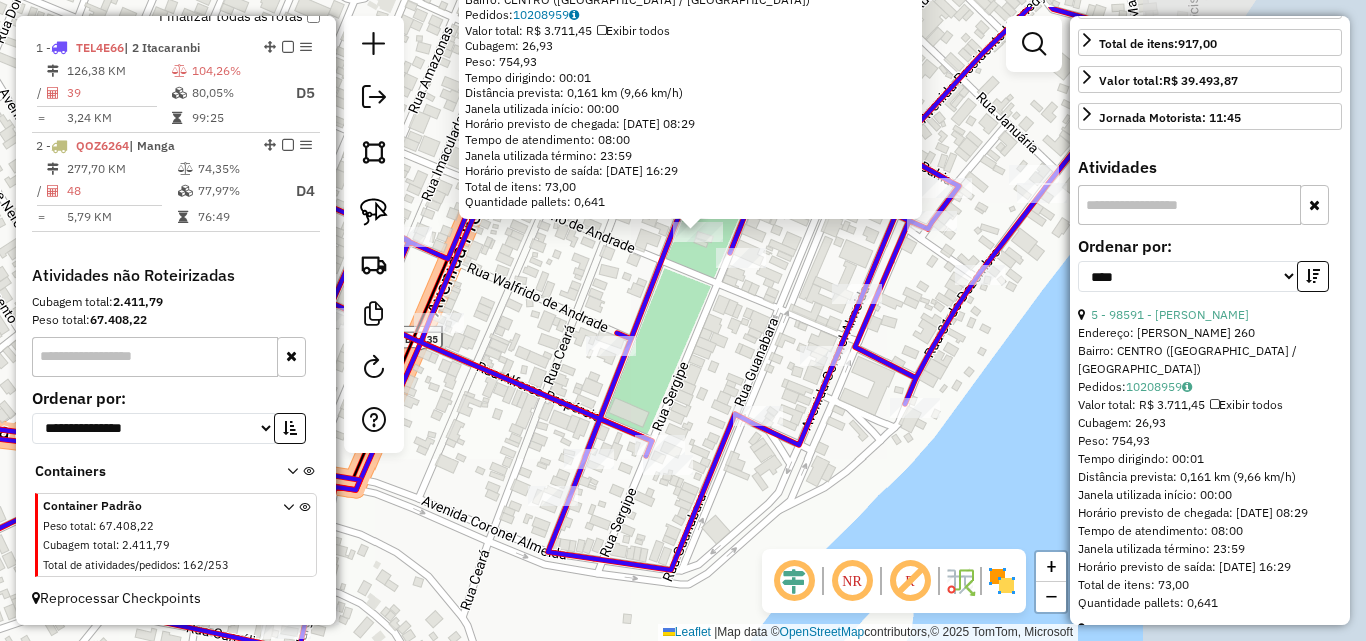 drag, startPoint x: 899, startPoint y: 232, endPoint x: 602, endPoint y: 306, distance: 306.08005 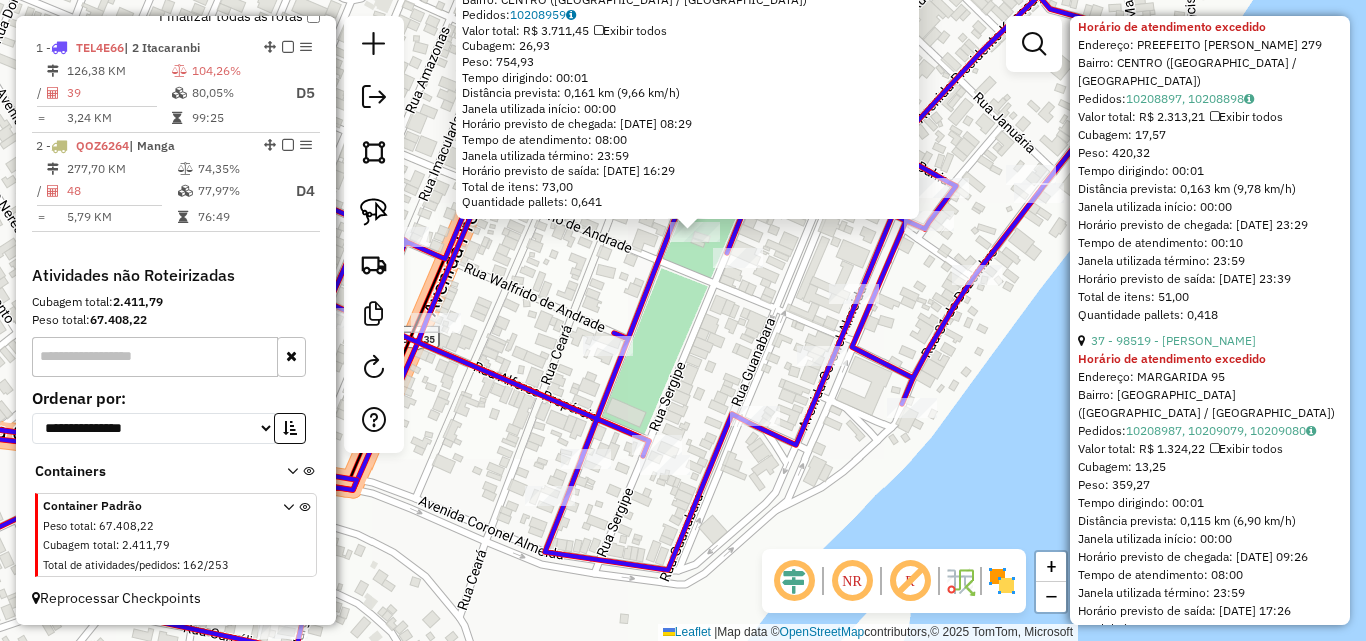 scroll, scrollTop: 2400, scrollLeft: 0, axis: vertical 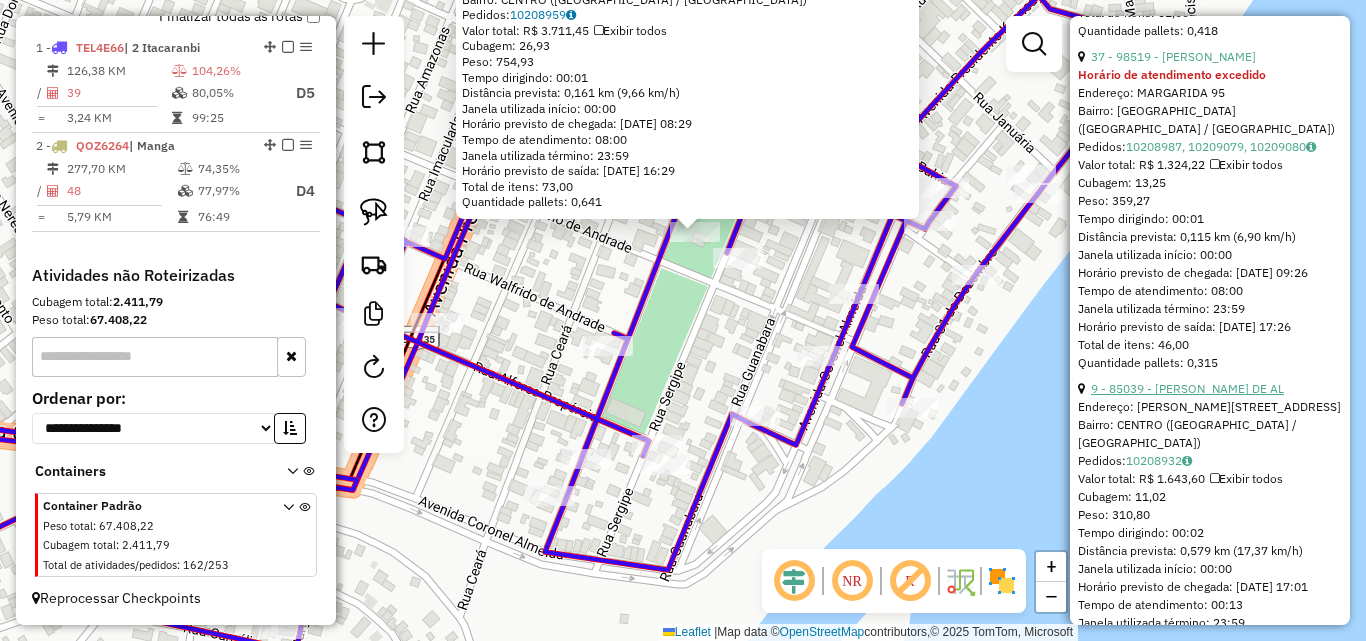 click on "9 - 85039 - ROBERTO FREIRE DE AL" at bounding box center (1187, 388) 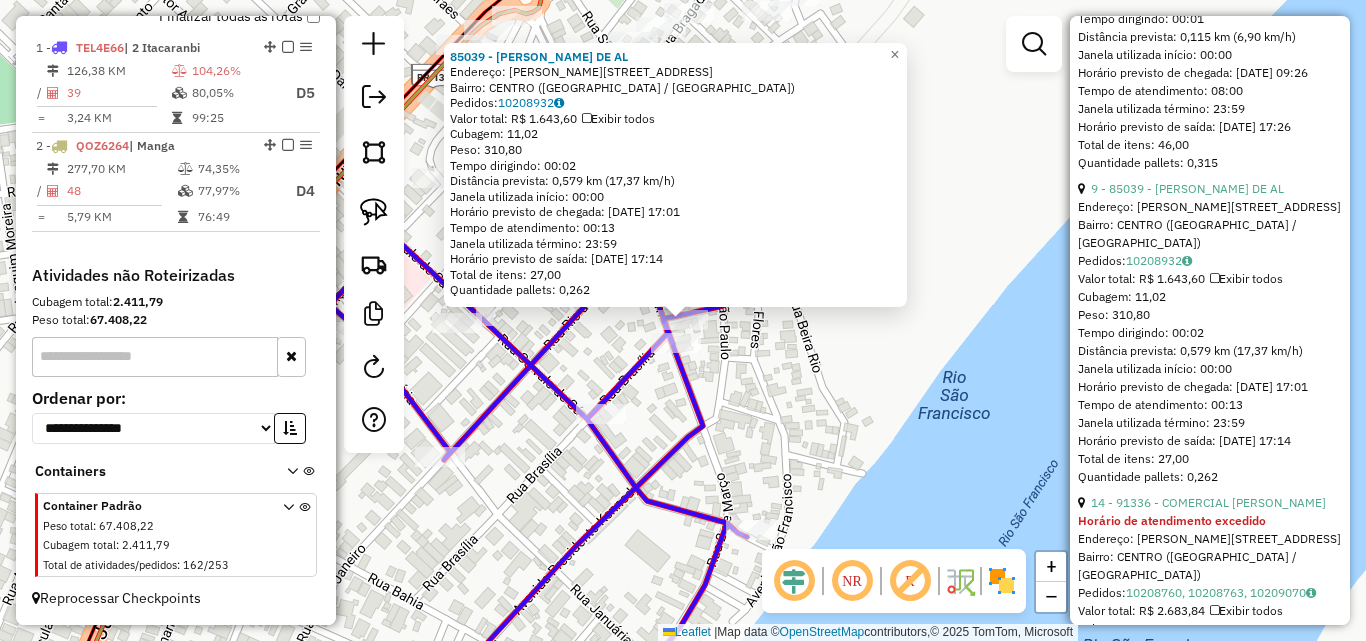 scroll, scrollTop: 2700, scrollLeft: 0, axis: vertical 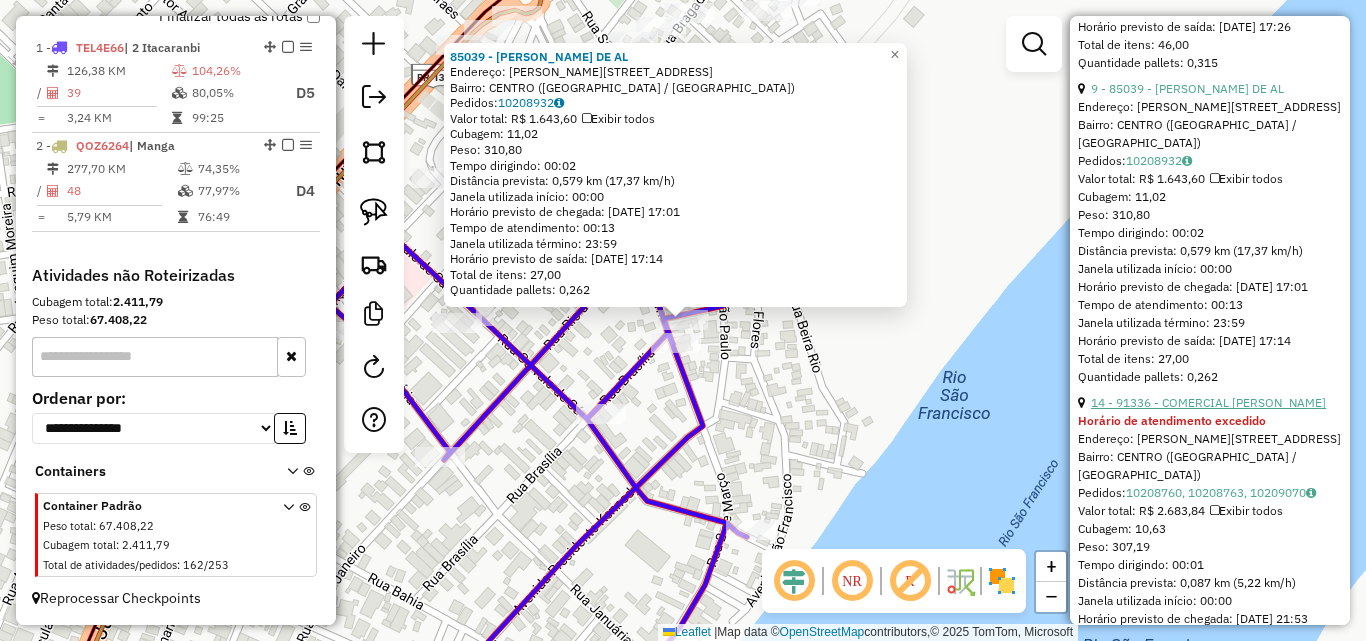 click on "14 - 91336 - COMERCIAL ANA MARIA" at bounding box center [1208, 402] 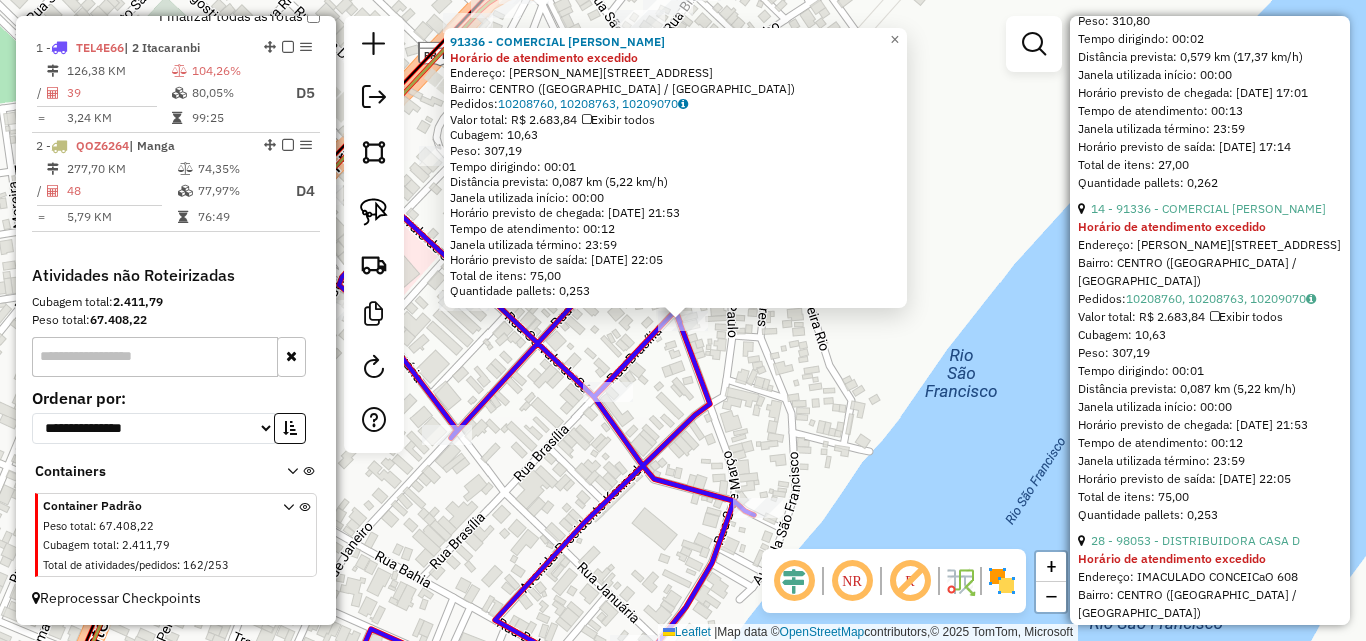 scroll, scrollTop: 2900, scrollLeft: 0, axis: vertical 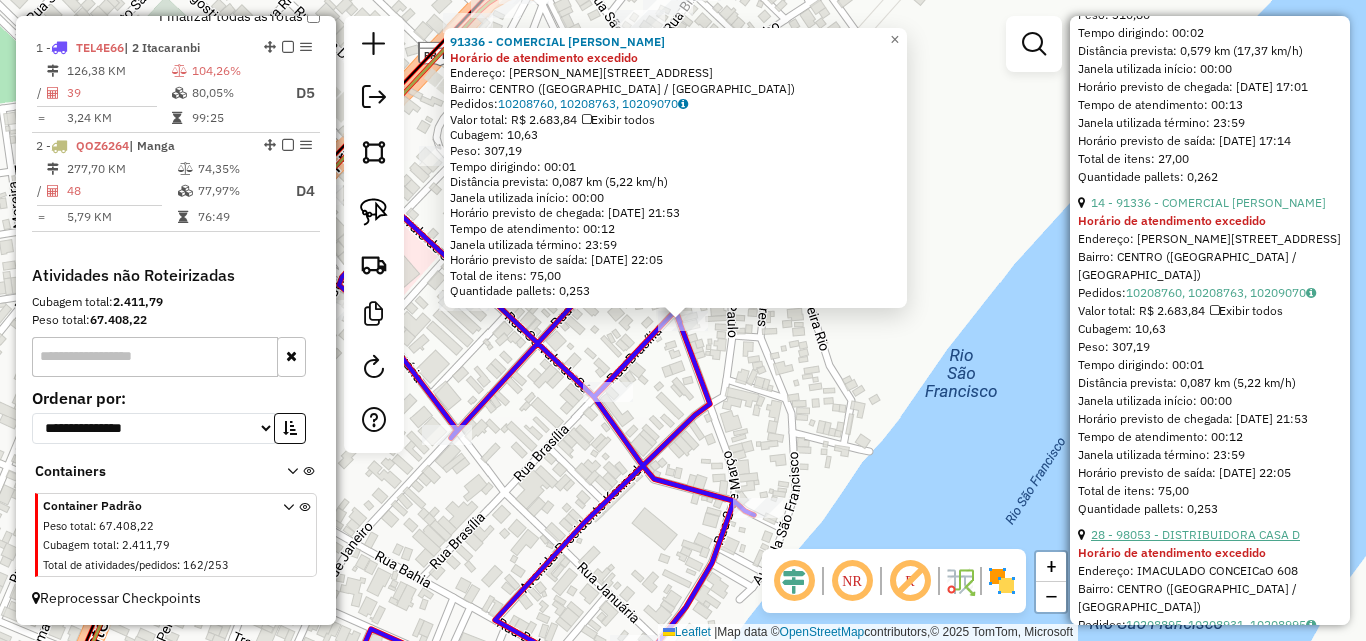 click on "28 - 98053 - DISTRIBUIDORA CASA D" at bounding box center (1195, 534) 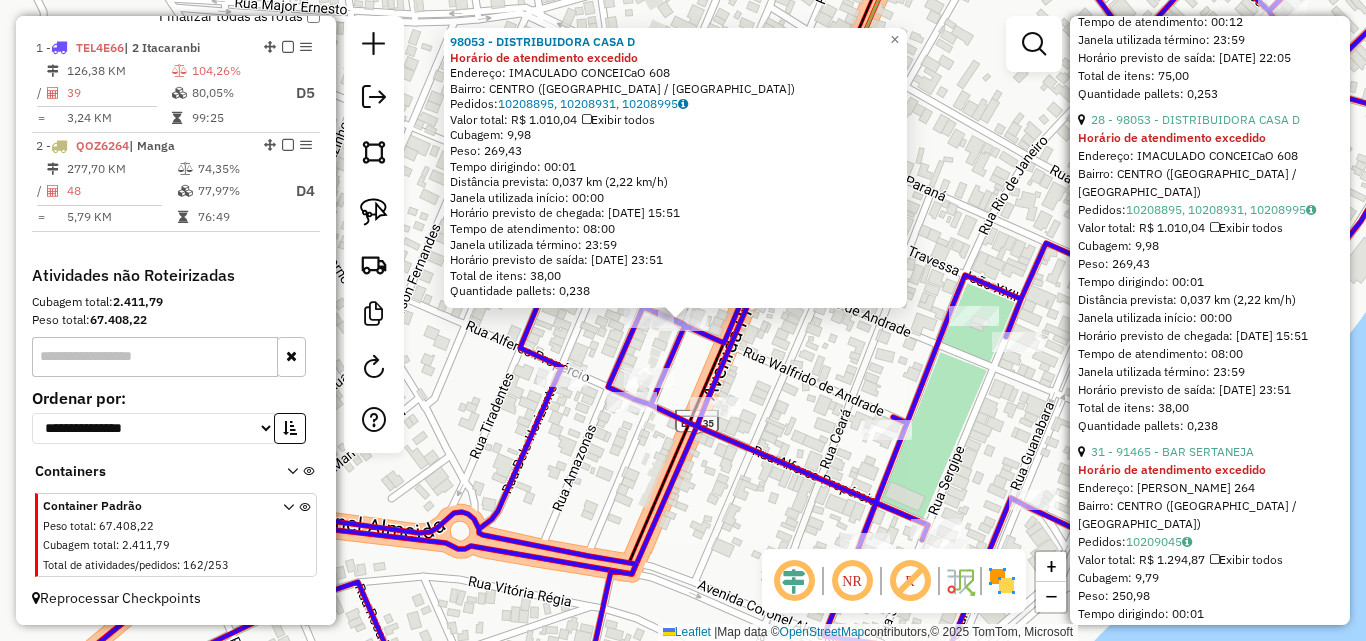 scroll, scrollTop: 3400, scrollLeft: 0, axis: vertical 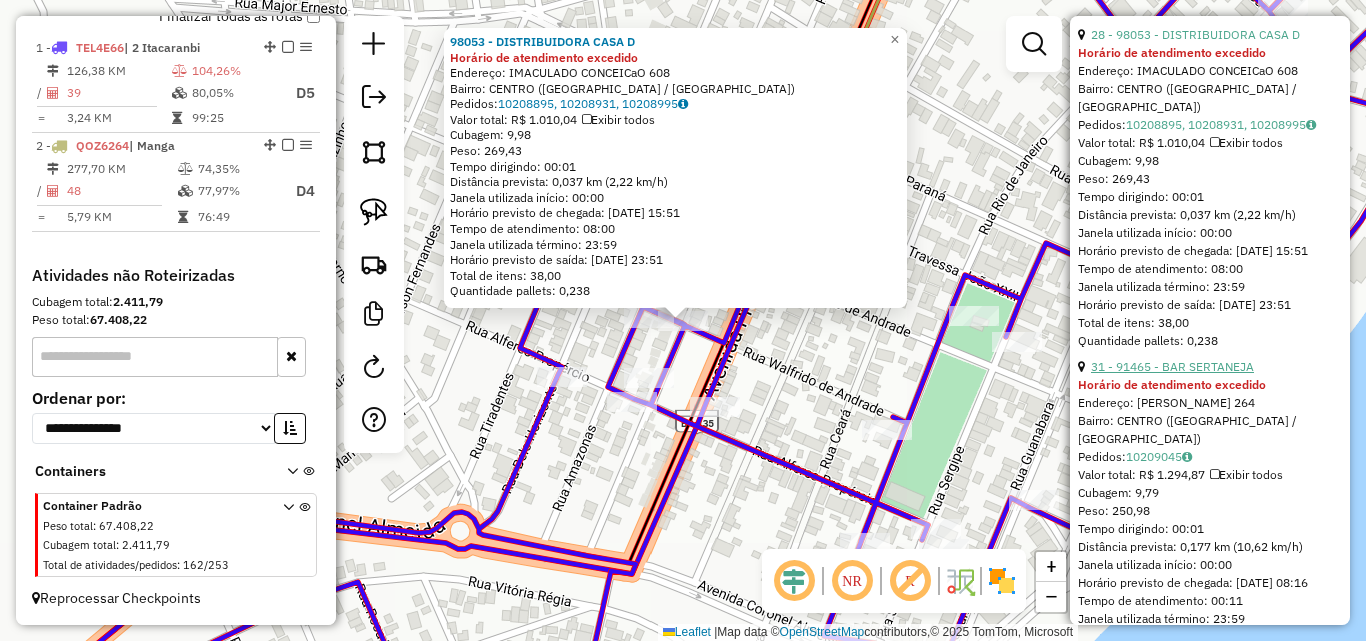 click on "31 - 91465 - BAR SERTANEJA" at bounding box center (1172, 366) 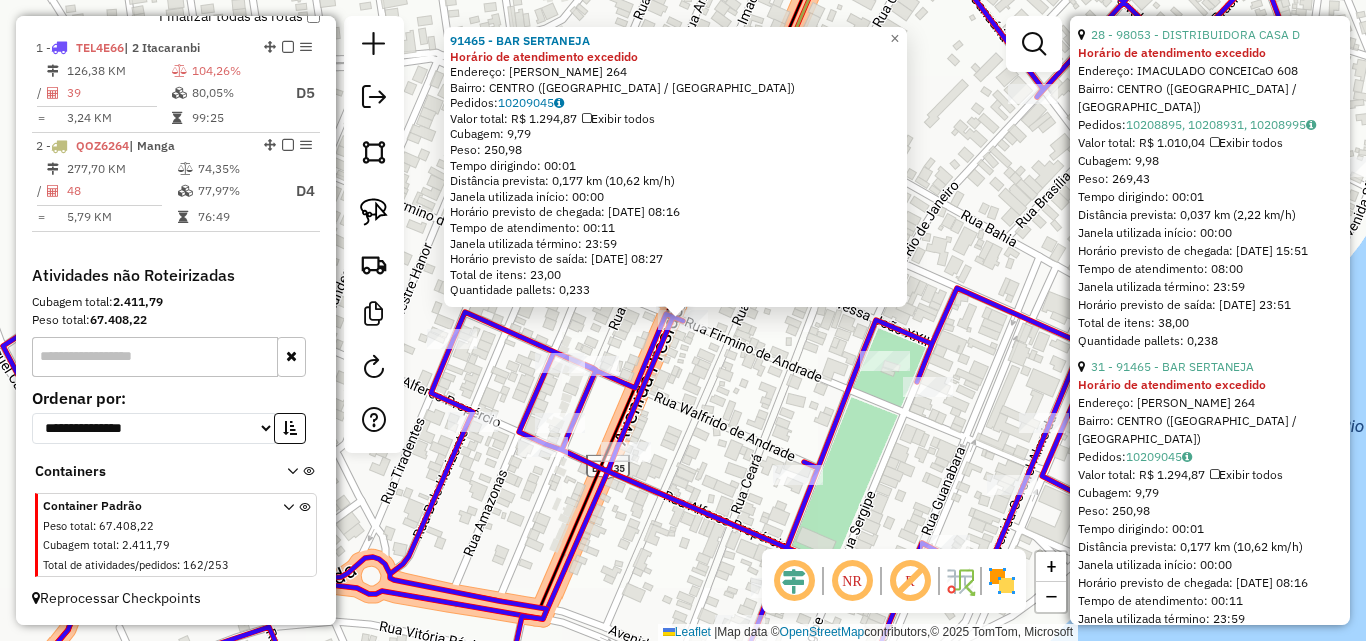 click on "91465 - BAR SERTANEJA Horário de atendimento excedido  Endereço:  JUSCELINO KUBITSCHECK 264   Bairro: CENTRO (ITACARAMBI / MG)   Pedidos:  10209045   Valor total: R$ 1.294,87   Exibir todos   Cubagem: 9,79  Peso: 250,98  Tempo dirigindo: 00:01   Distância prevista: 0,177 km (10,62 km/h)   Janela utilizada início: 00:00   Horário previsto de chegada: 14/07/2025 08:16   Tempo de atendimento: 00:11   Janela utilizada término: 23:59   Horário previsto de saída: 14/07/2025 08:27   Total de itens: 23,00   Quantidade pallets: 0,233  × Janela de atendimento Grade de atendimento Capacidade Transportadoras Veículos Cliente Pedidos  Rotas Selecione os dias de semana para filtrar as janelas de atendimento  Seg   Ter   Qua   Qui   Sex   Sáb   Dom  Informe o período da janela de atendimento: De: Até:  Filtrar exatamente a janela do cliente  Considerar janela de atendimento padrão  Selecione os dias de semana para filtrar as grades de atendimento  Seg   Ter   Qua   Qui   Sex   Sáb   Dom   Peso mínimo:   De:" 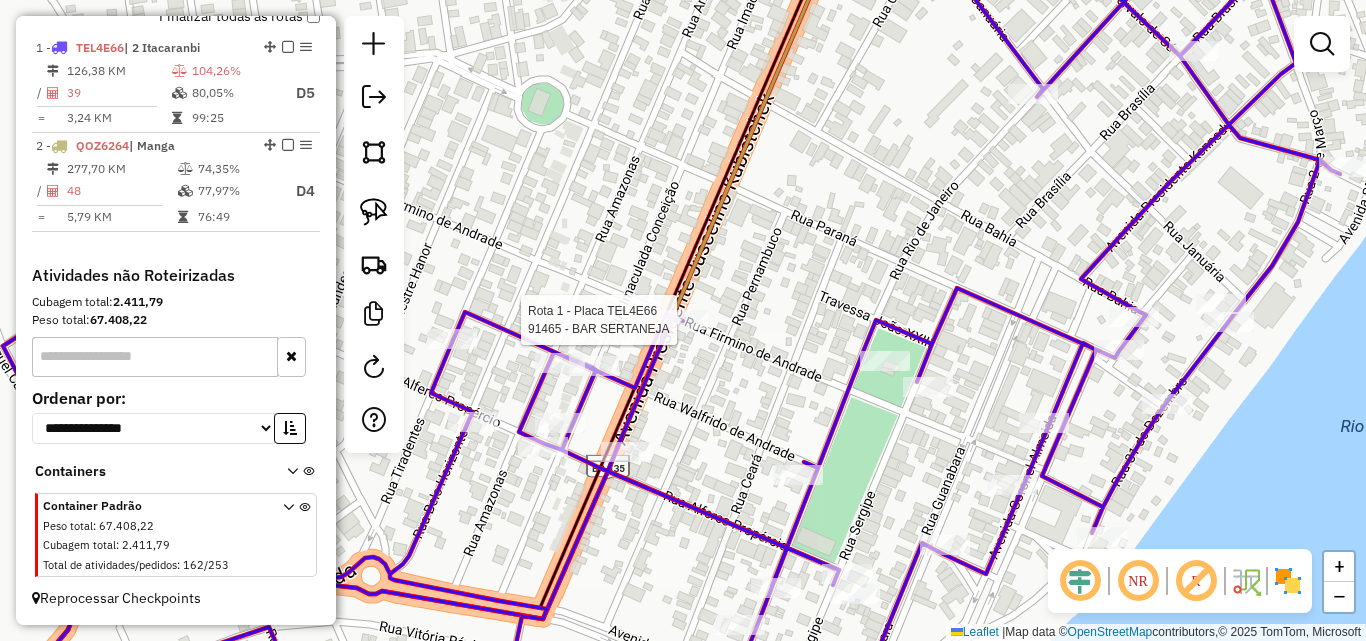 select on "*********" 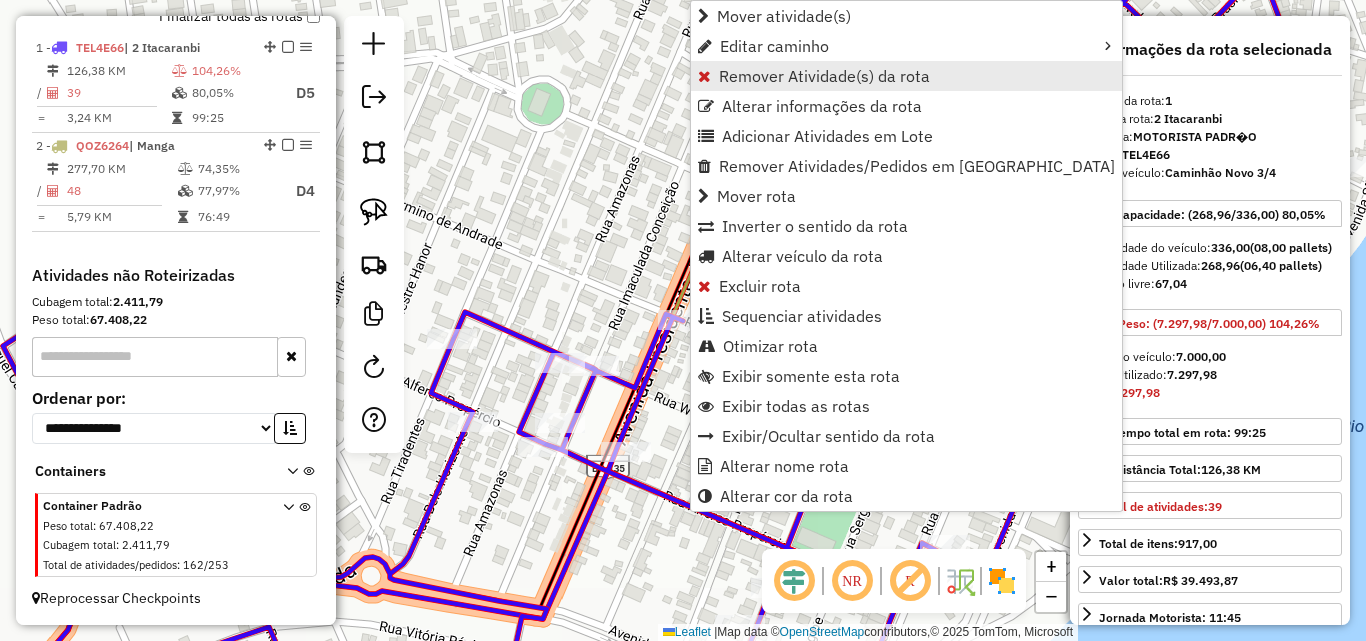 click on "Remover Atividade(s) da rota" at bounding box center (824, 76) 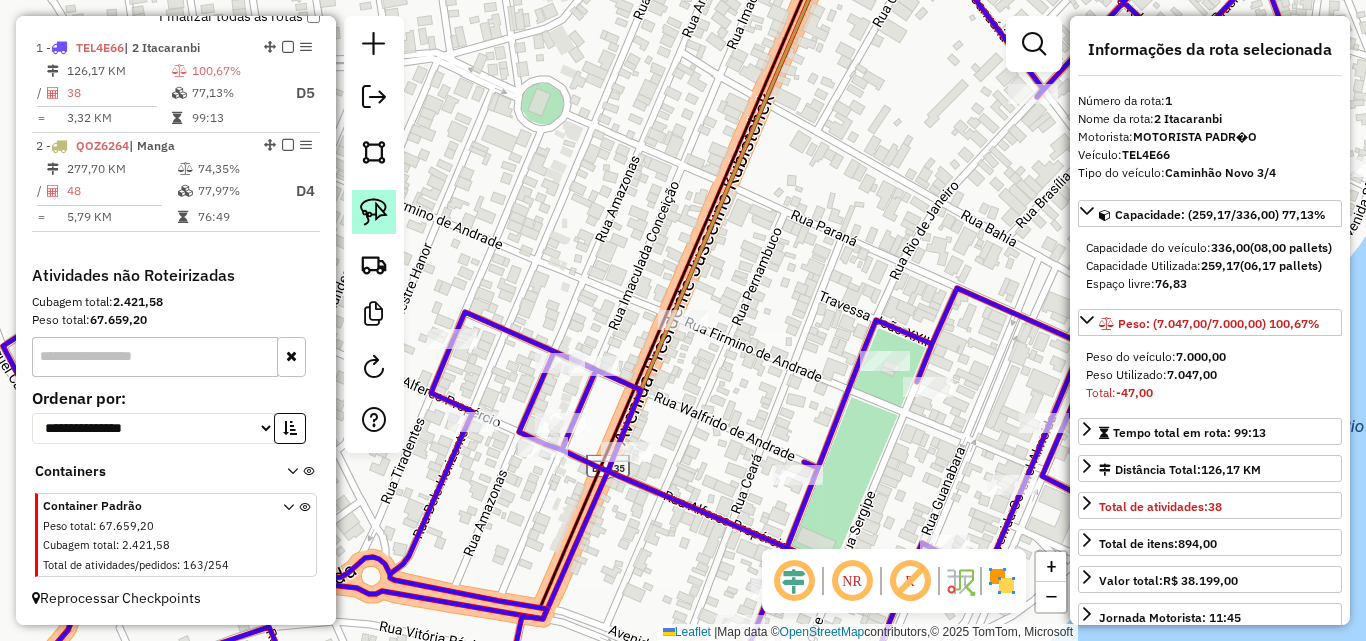 click 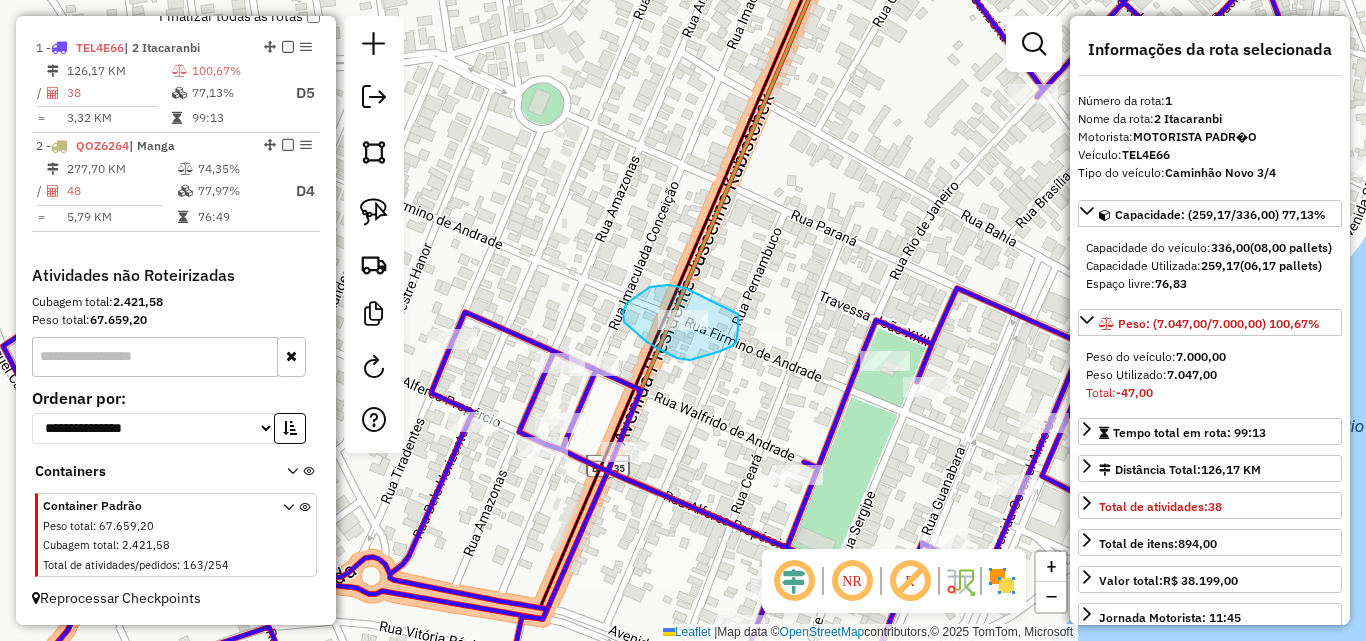 drag, startPoint x: 675, startPoint y: 286, endPoint x: 734, endPoint y: 295, distance: 59.682495 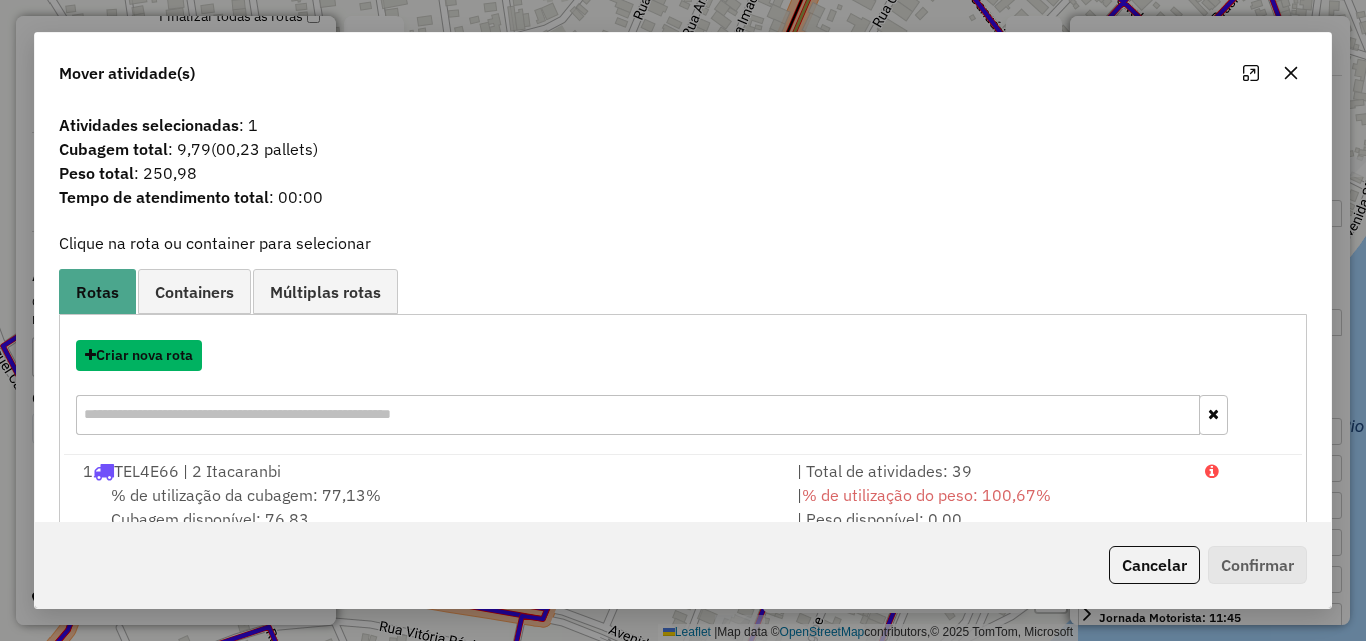 click on "Criar nova rota" at bounding box center (139, 355) 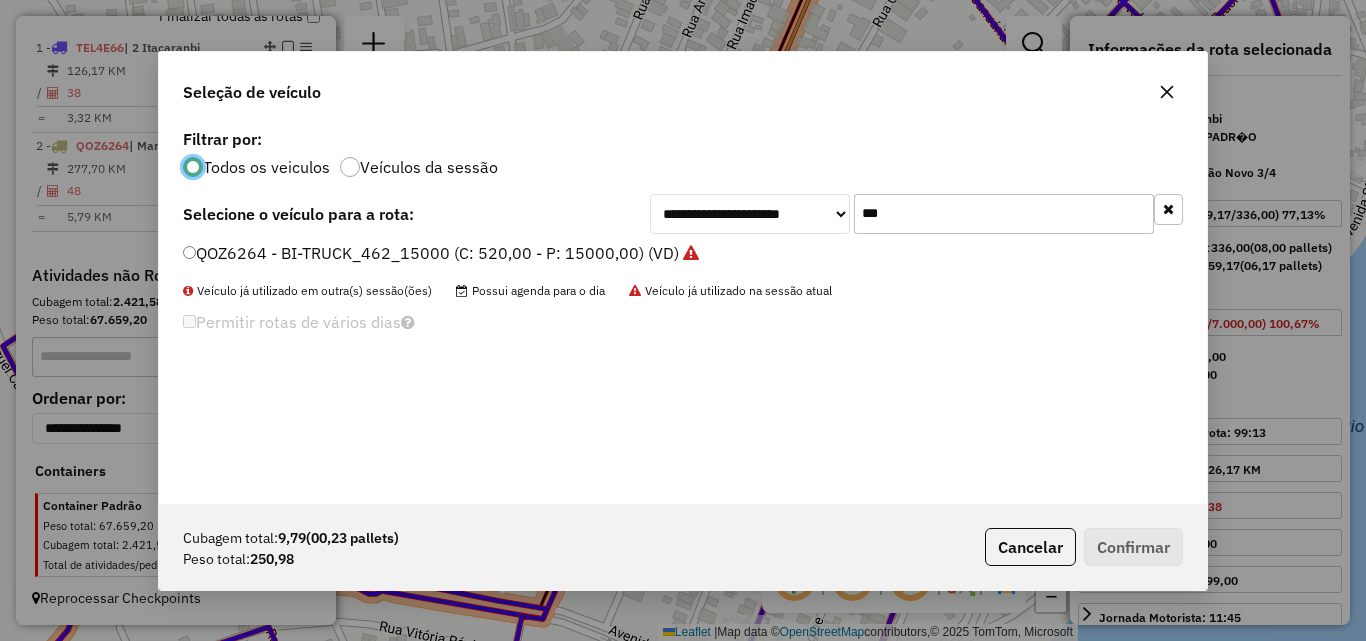 scroll, scrollTop: 11, scrollLeft: 6, axis: both 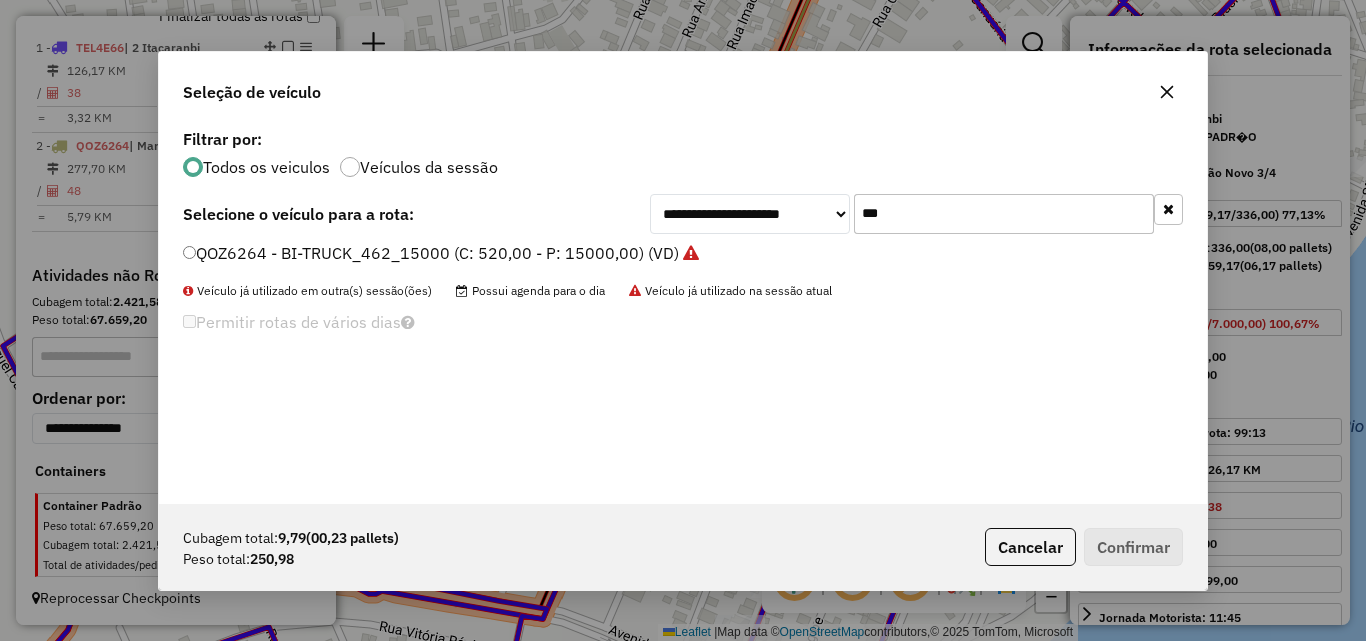 click on "***" 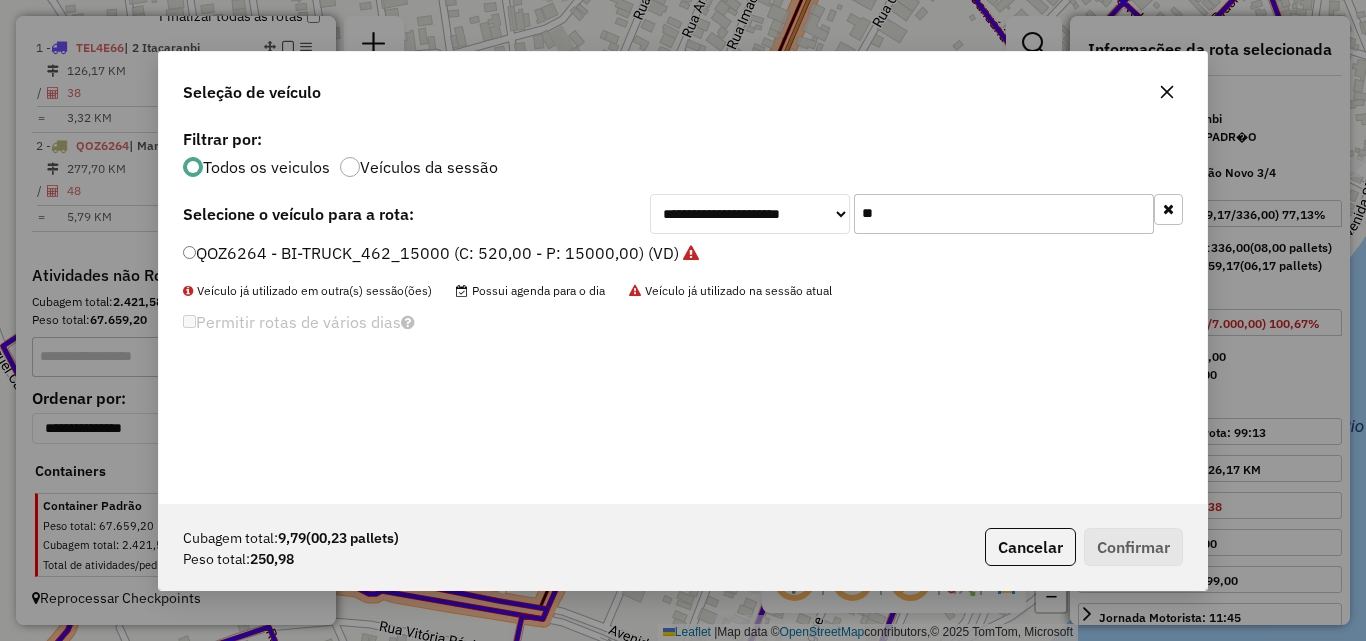 type on "*" 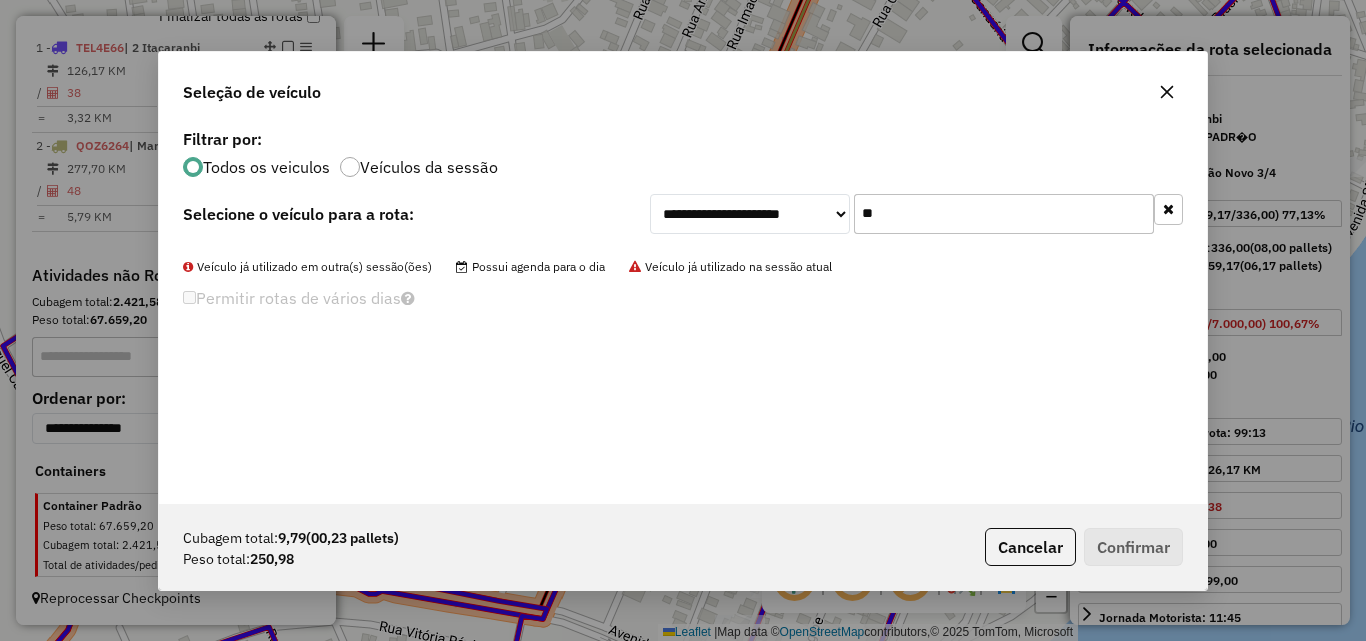 type on "*" 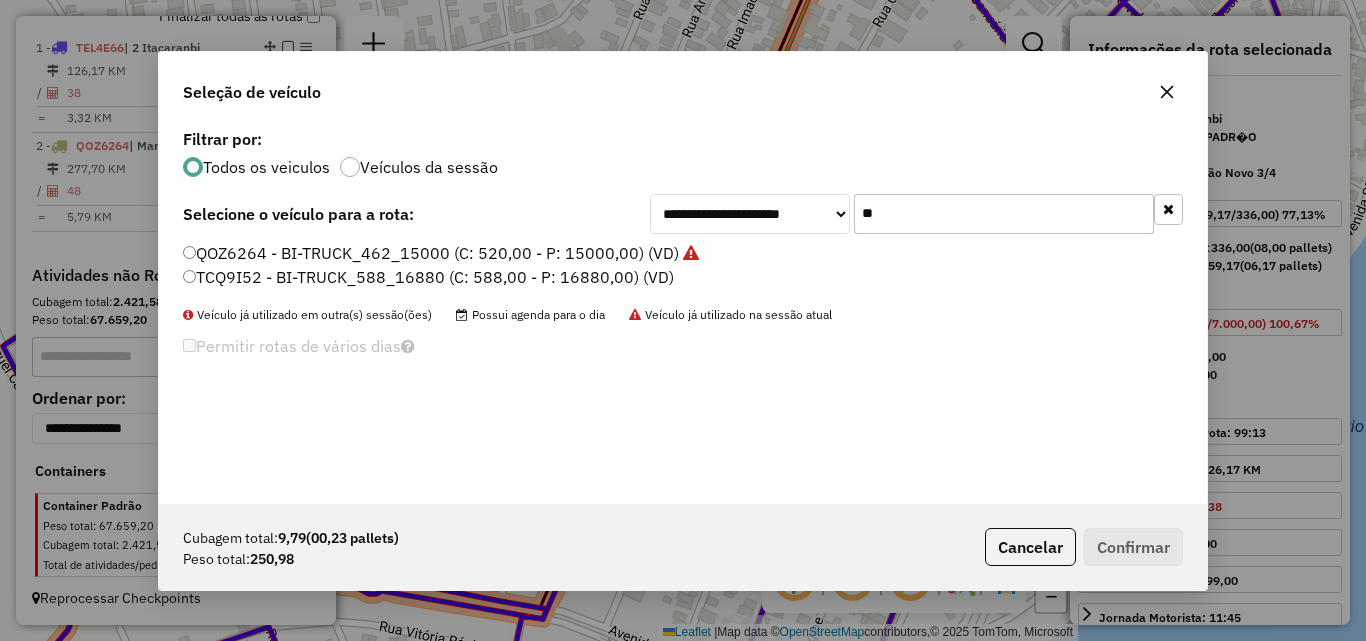 type on "**" 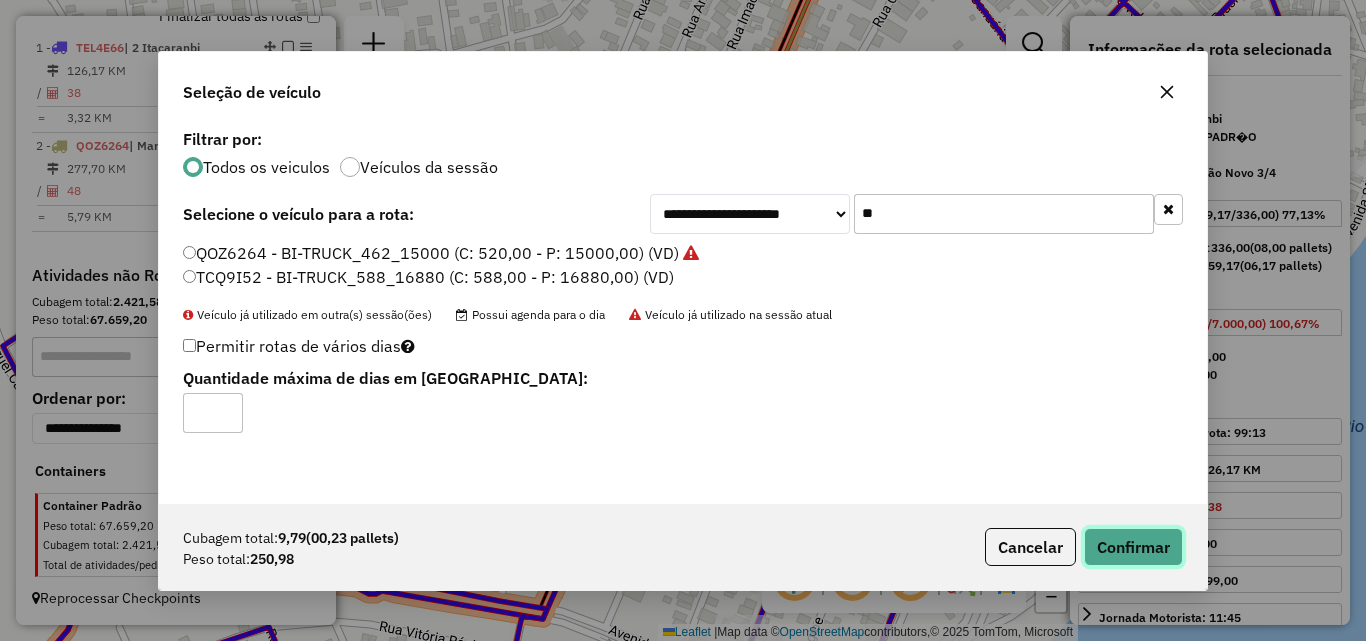 click on "Confirmar" 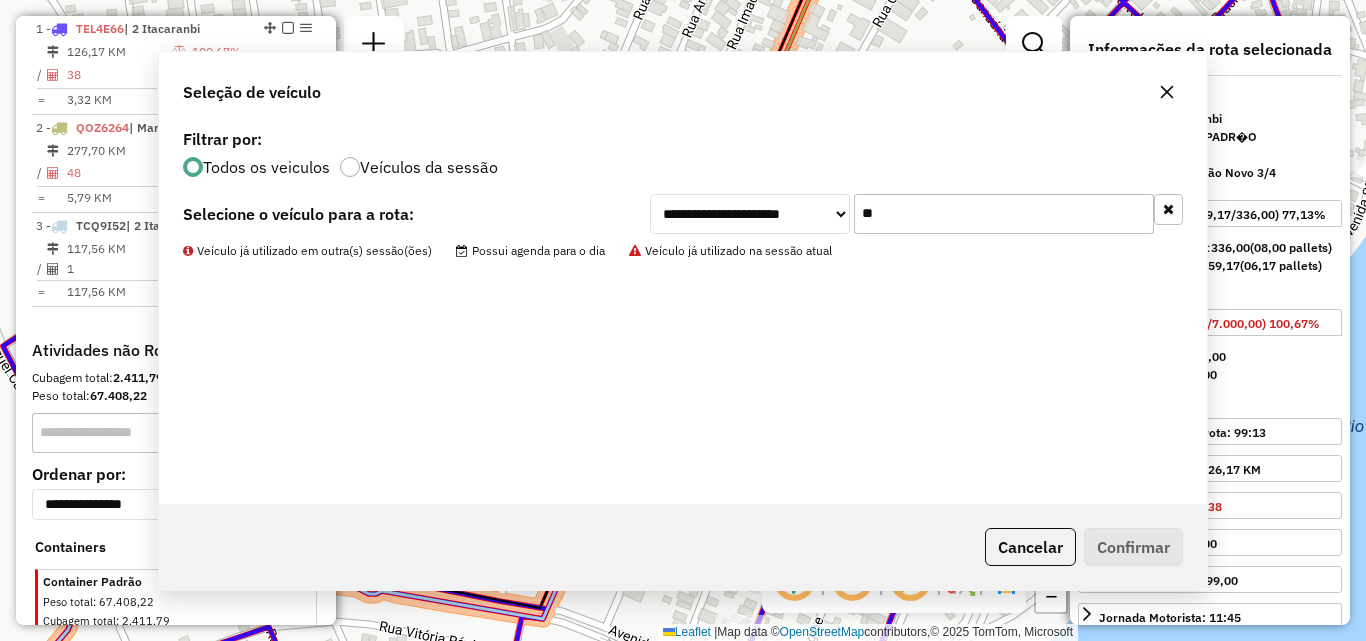 scroll, scrollTop: 750, scrollLeft: 0, axis: vertical 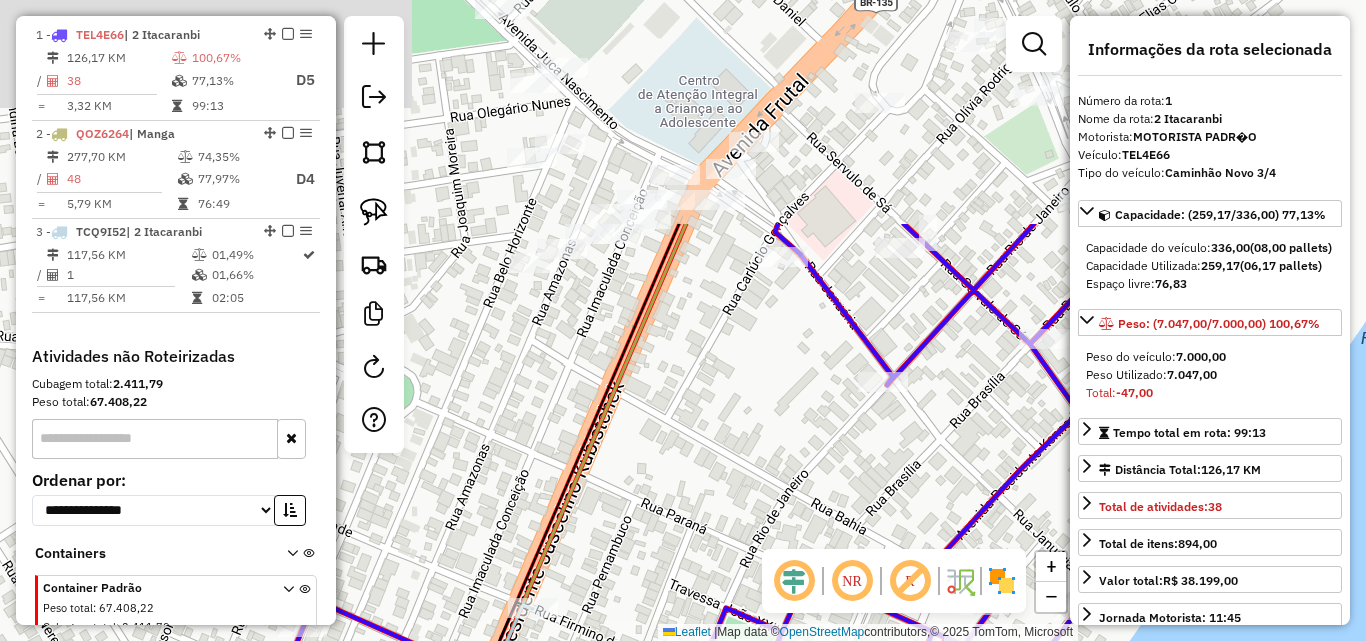 drag, startPoint x: 873, startPoint y: 234, endPoint x: 723, endPoint y: 536, distance: 337.20023 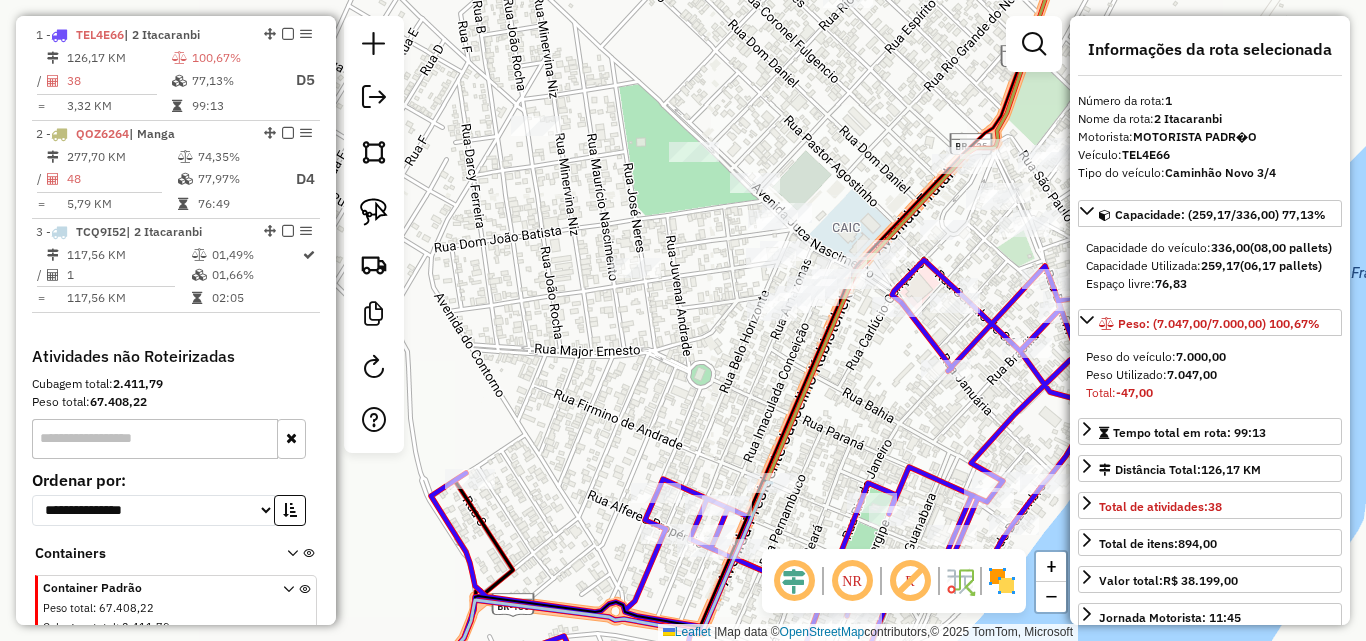 drag, startPoint x: 558, startPoint y: 399, endPoint x: 671, endPoint y: 369, distance: 116.9145 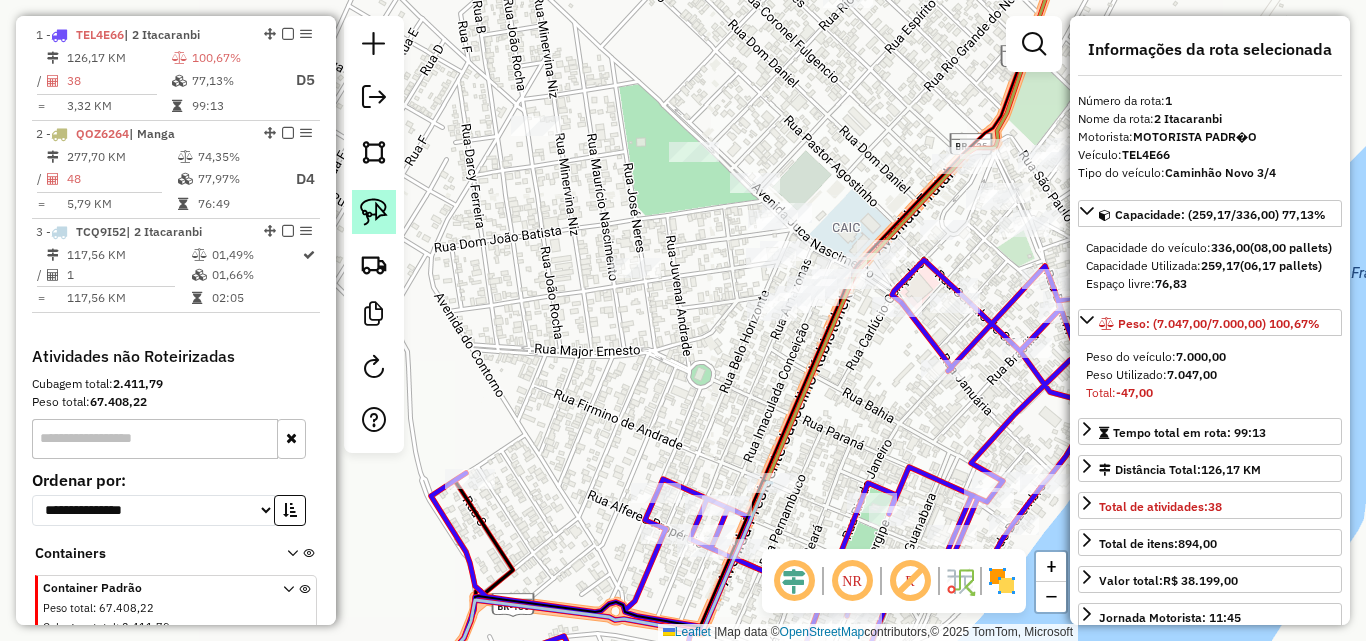 click 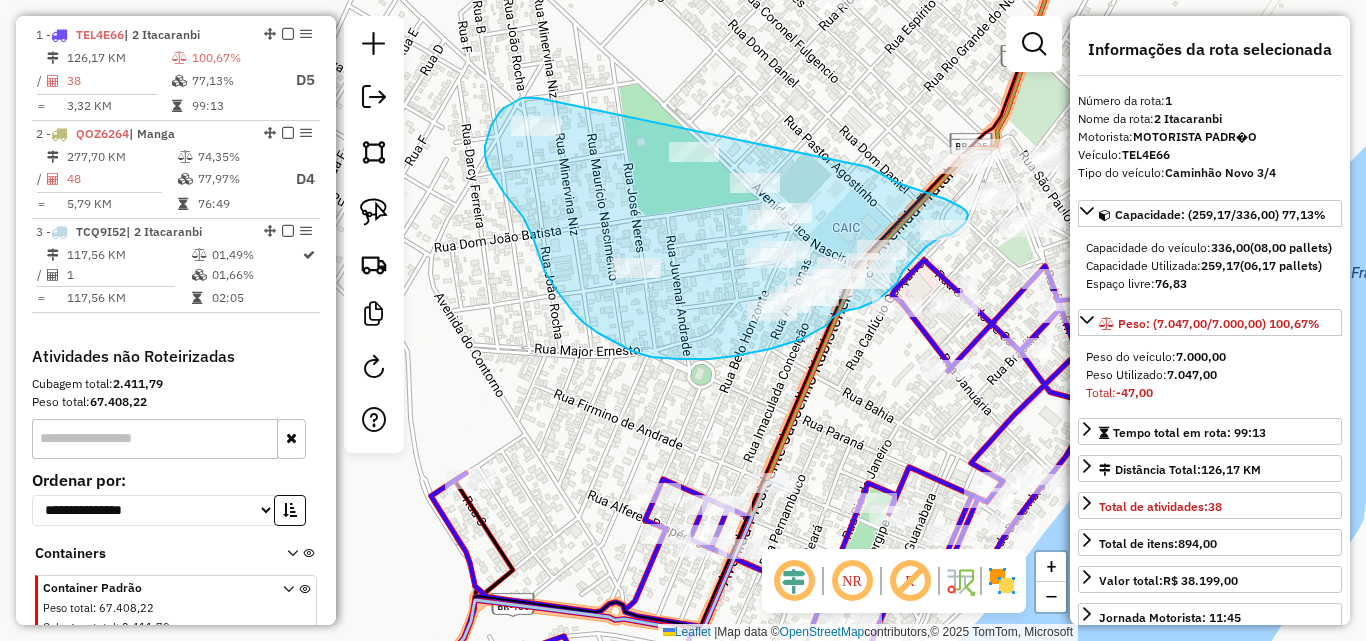 drag, startPoint x: 538, startPoint y: 98, endPoint x: 868, endPoint y: 167, distance: 337.13647 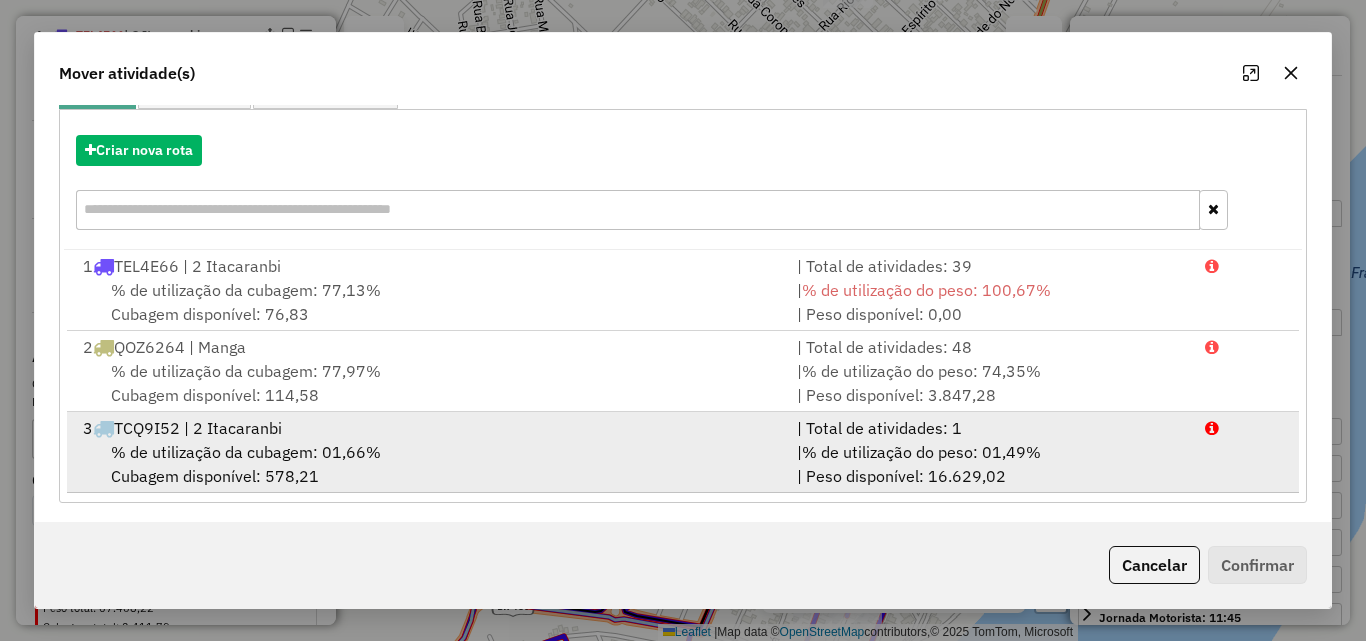 scroll, scrollTop: 210, scrollLeft: 0, axis: vertical 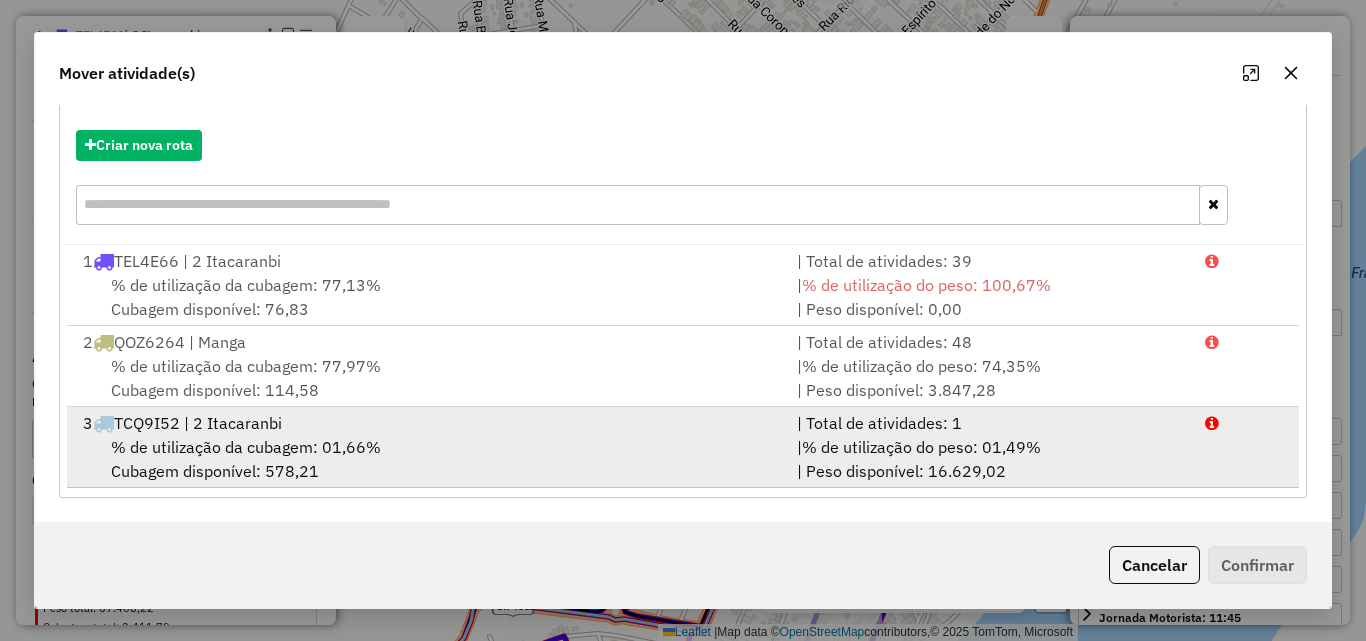 click on "% de utilização da cubagem: 01,66%" at bounding box center [246, 447] 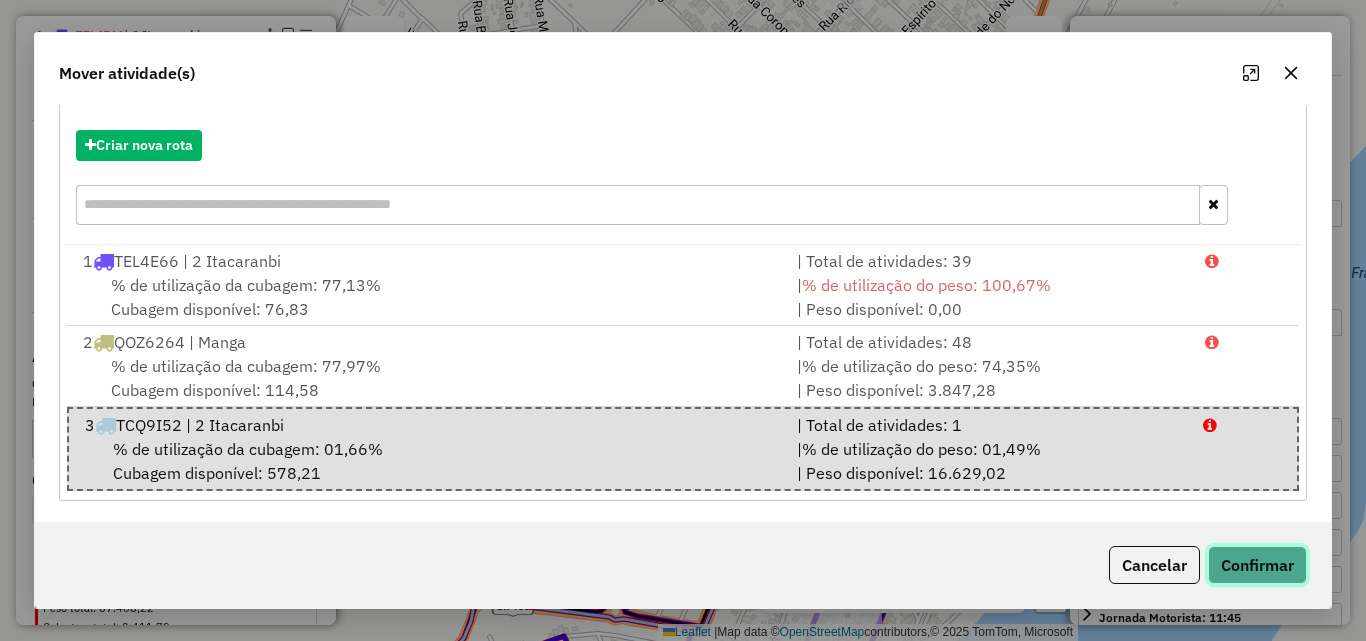 click on "Confirmar" 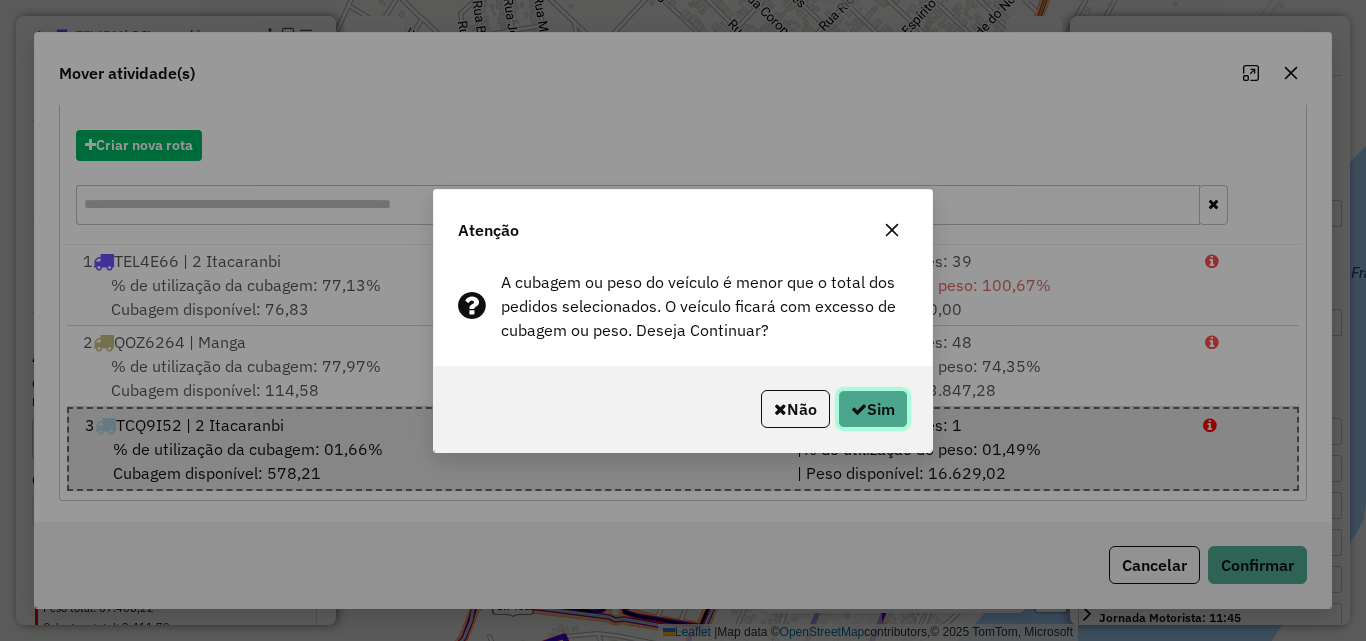 click on "Sim" 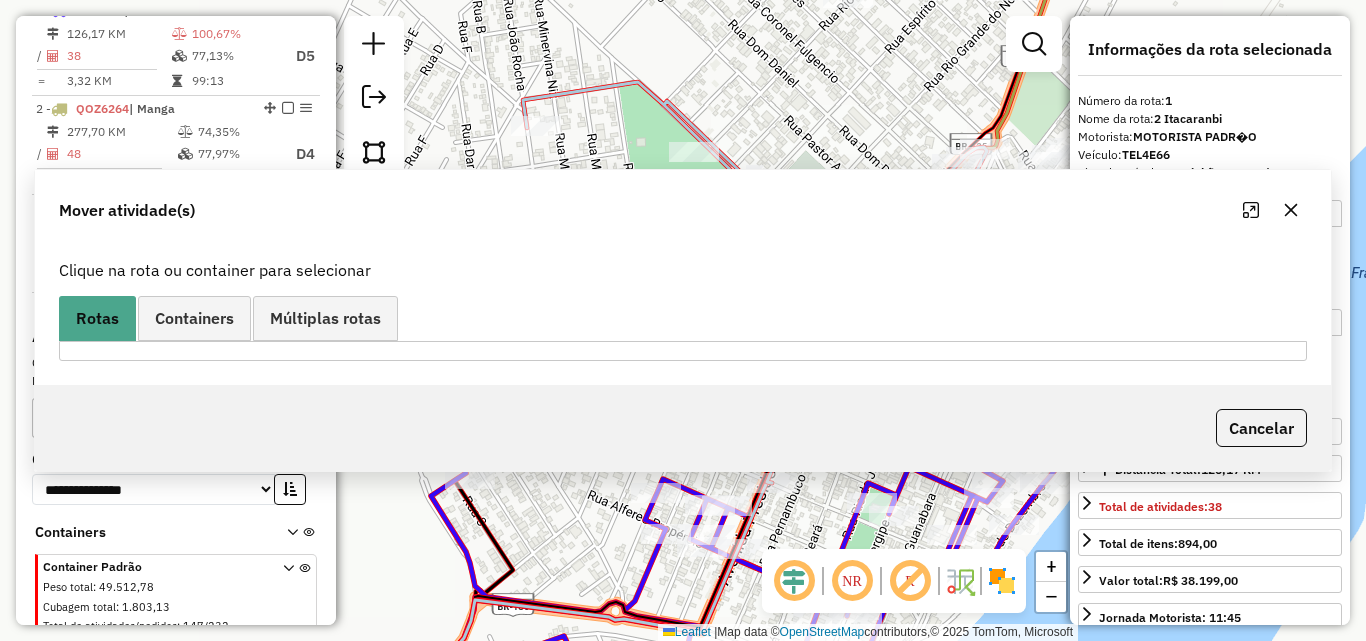 scroll, scrollTop: 0, scrollLeft: 0, axis: both 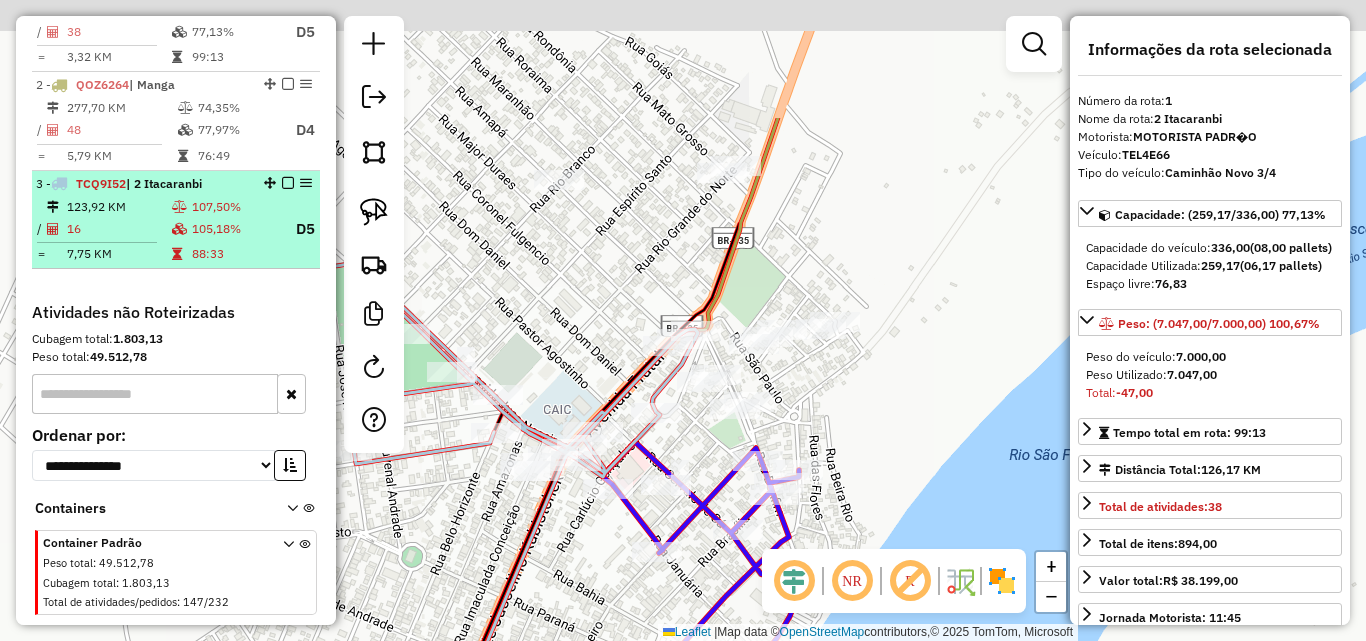drag, startPoint x: 886, startPoint y: 183, endPoint x: 312, endPoint y: 281, distance: 582.3058 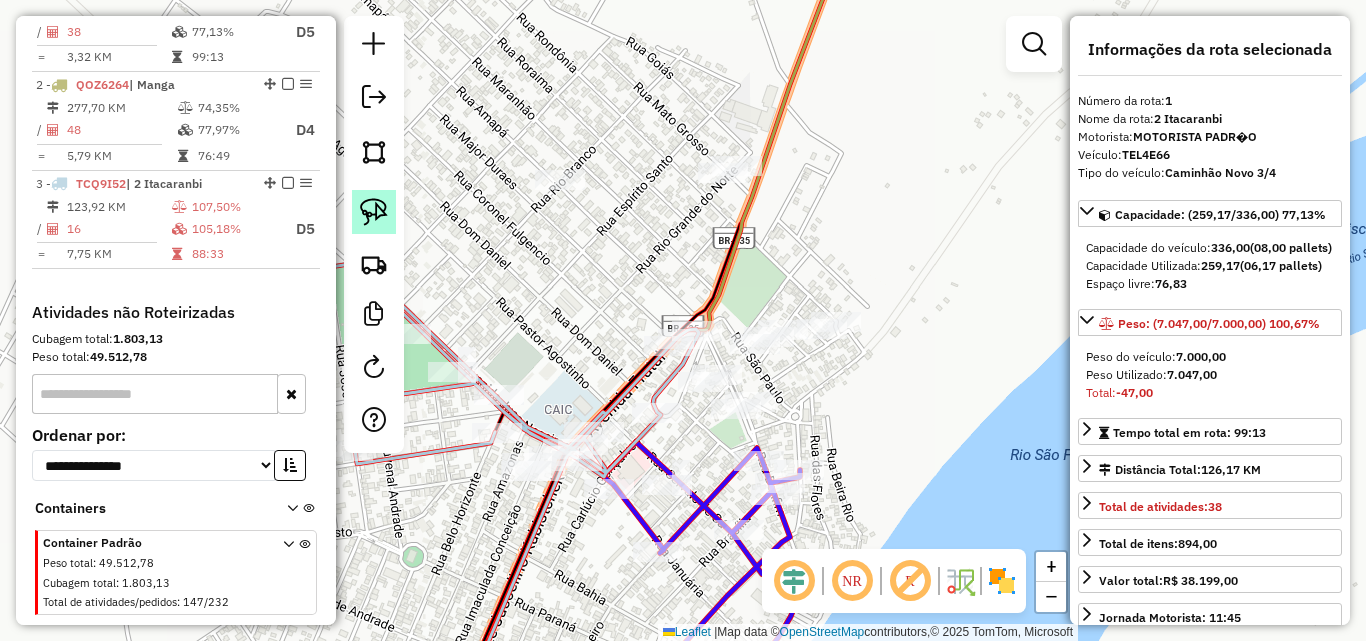 click 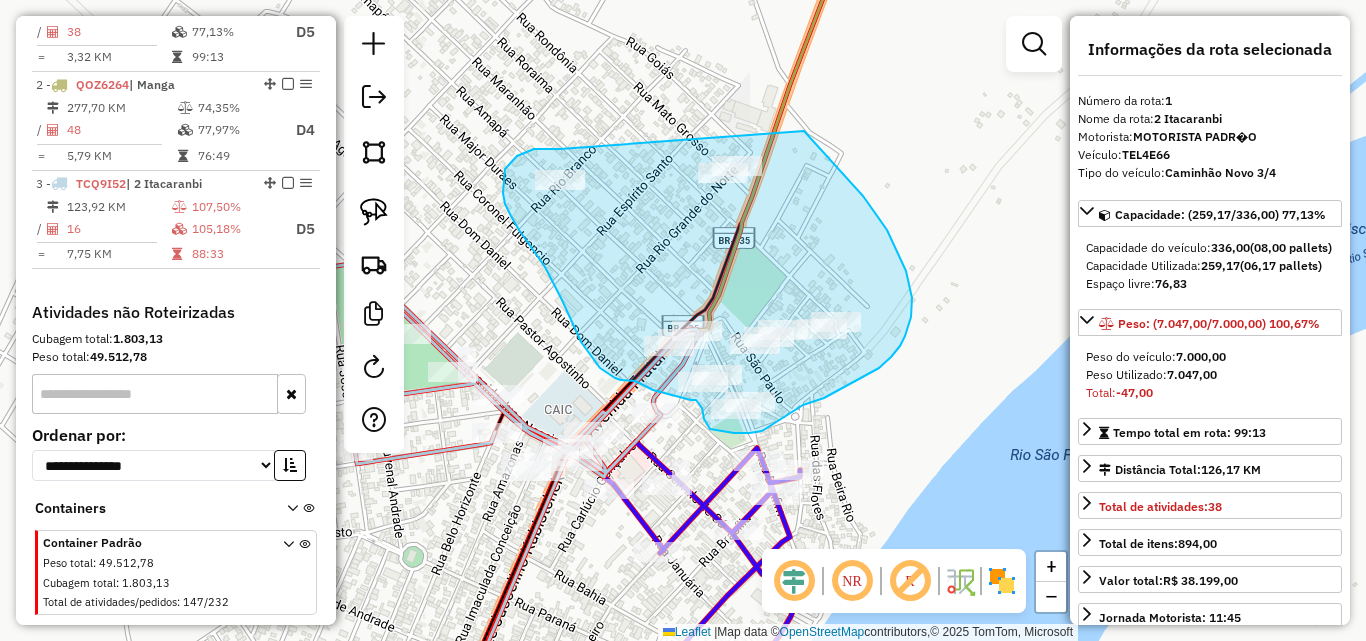 drag, startPoint x: 560, startPoint y: 149, endPoint x: 789, endPoint y: 116, distance: 231.36551 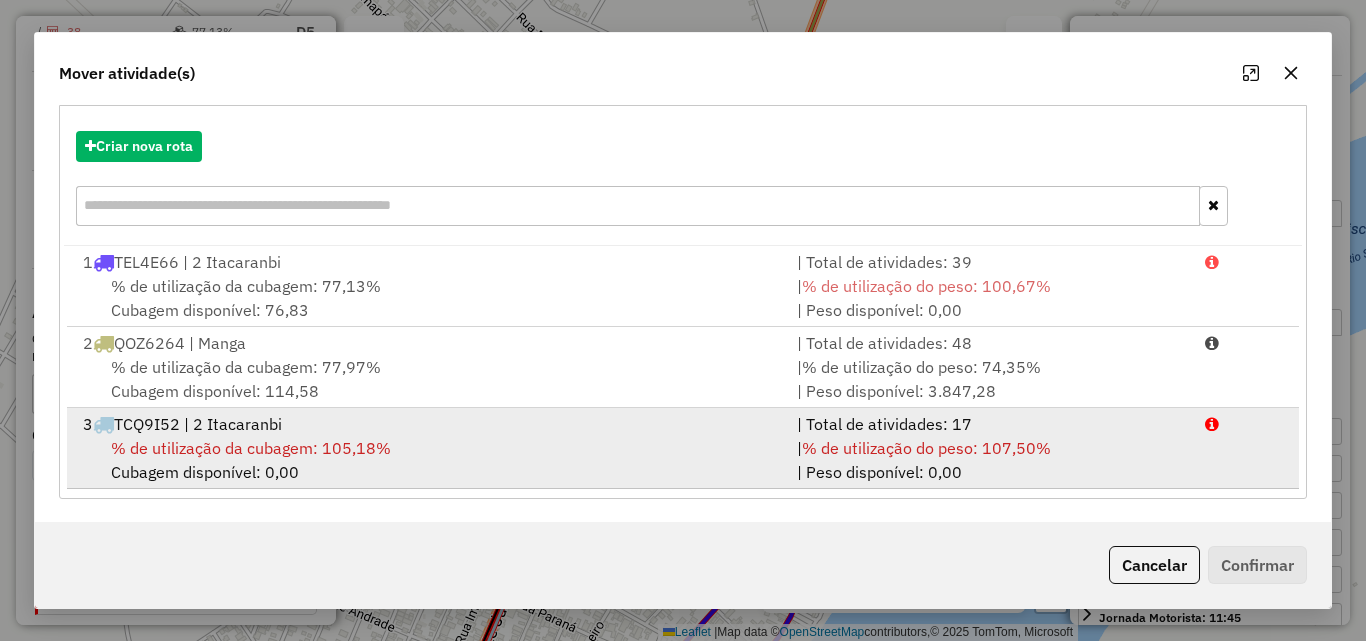 scroll, scrollTop: 210, scrollLeft: 0, axis: vertical 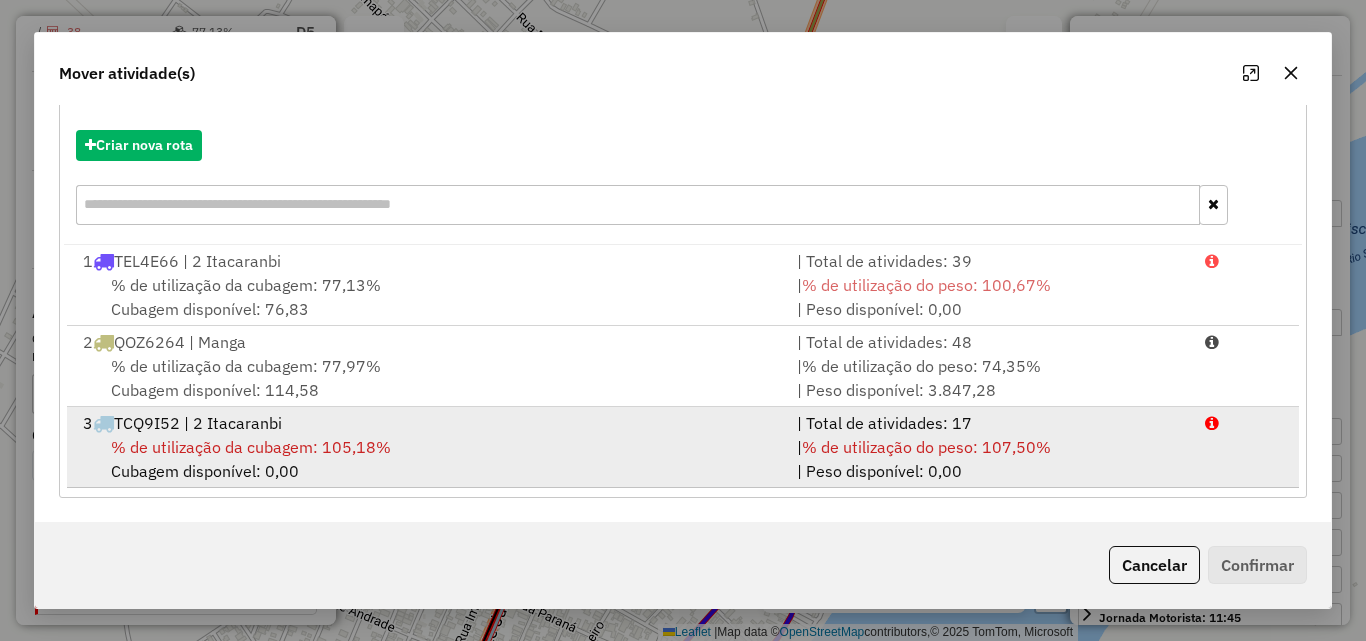 click on "% de utilização da cubagem: 105,18%  Cubagem disponível: 0,00" at bounding box center (428, 459) 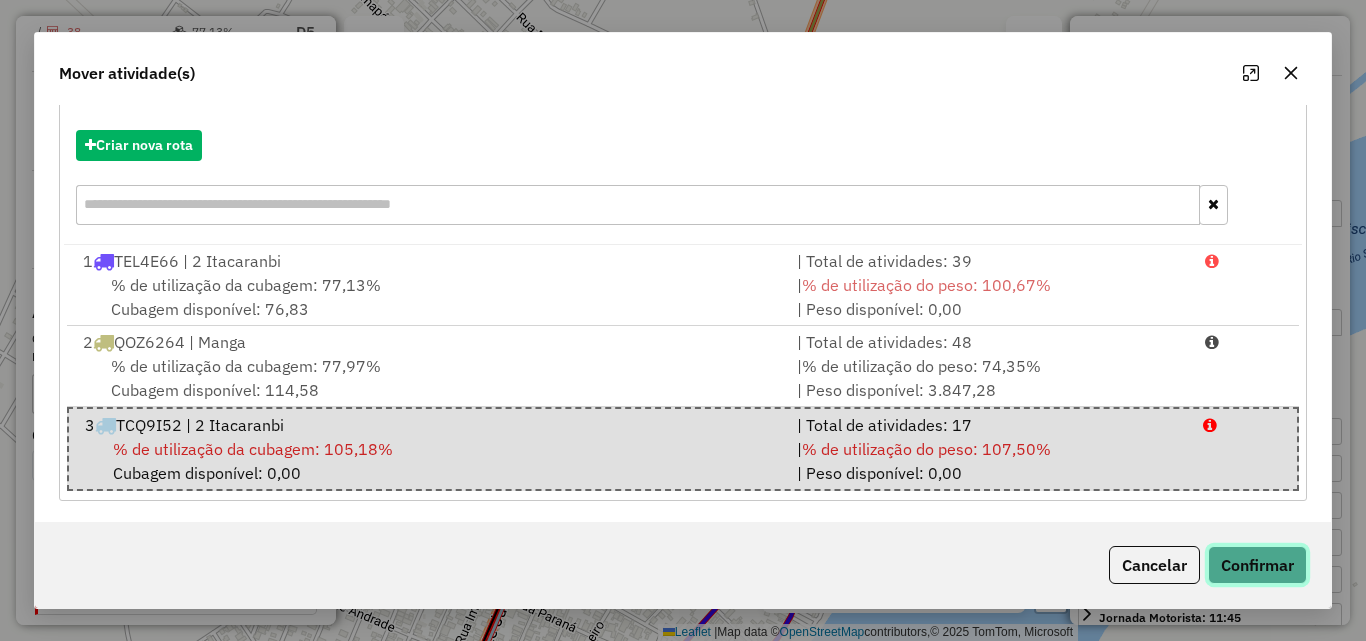 click on "Confirmar" 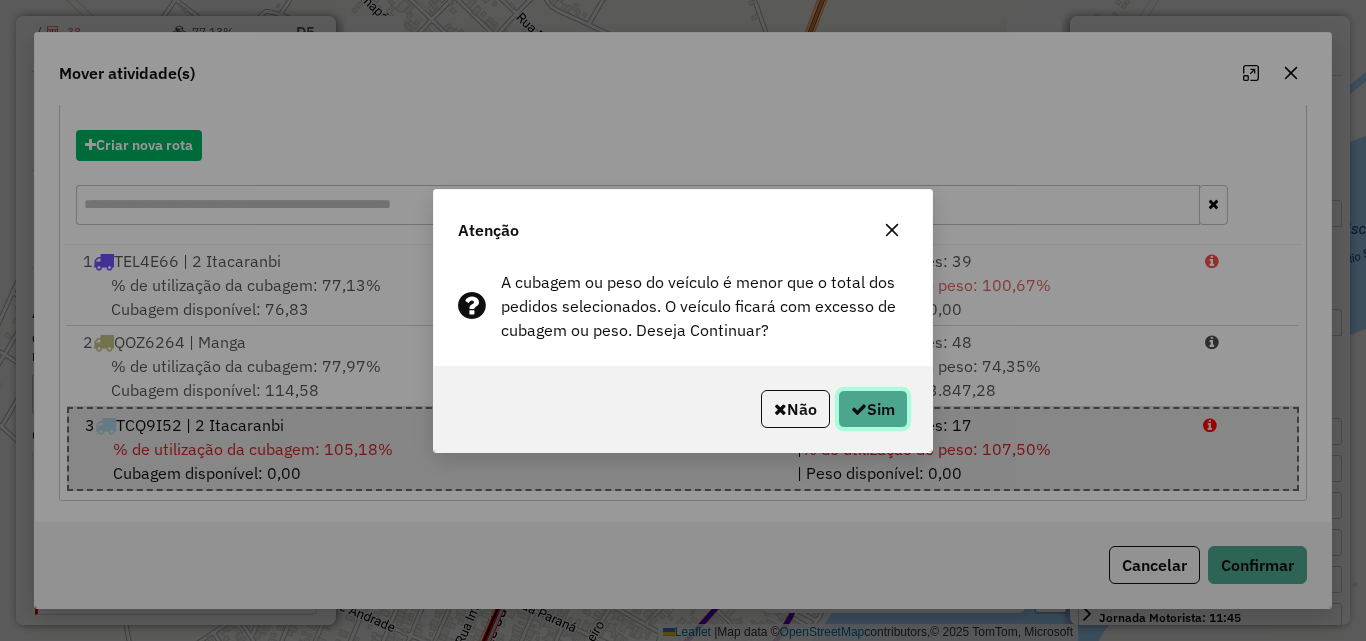 click 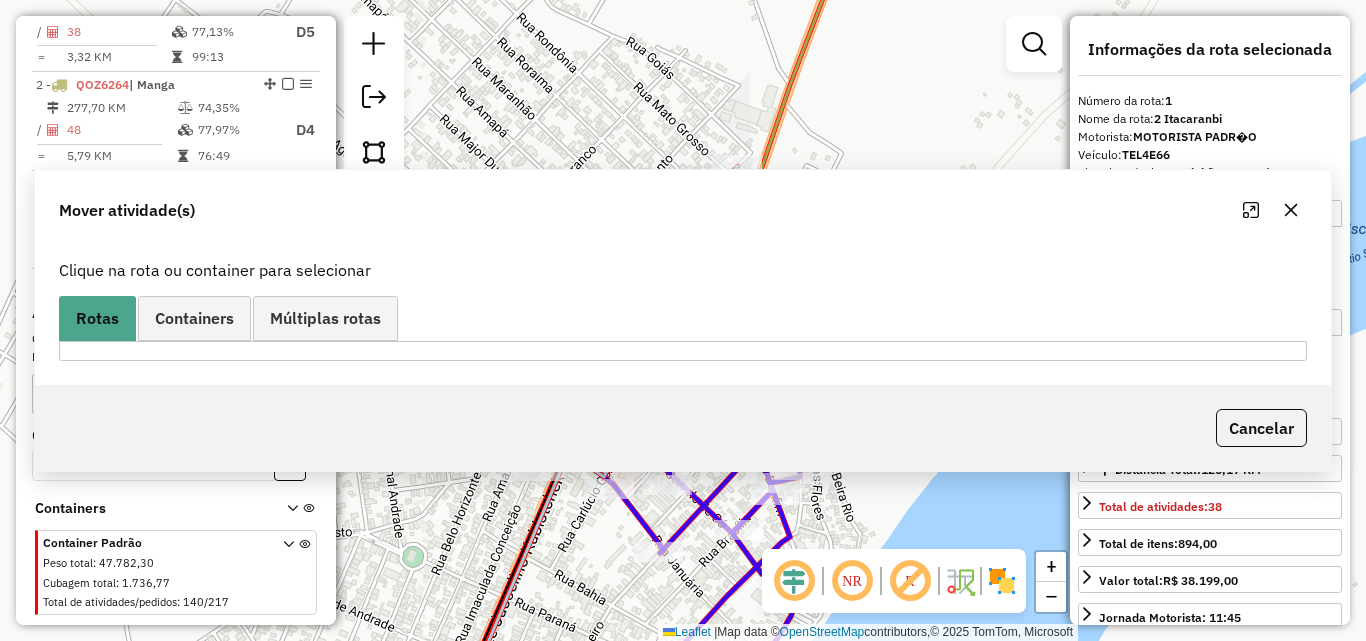 scroll, scrollTop: 0, scrollLeft: 0, axis: both 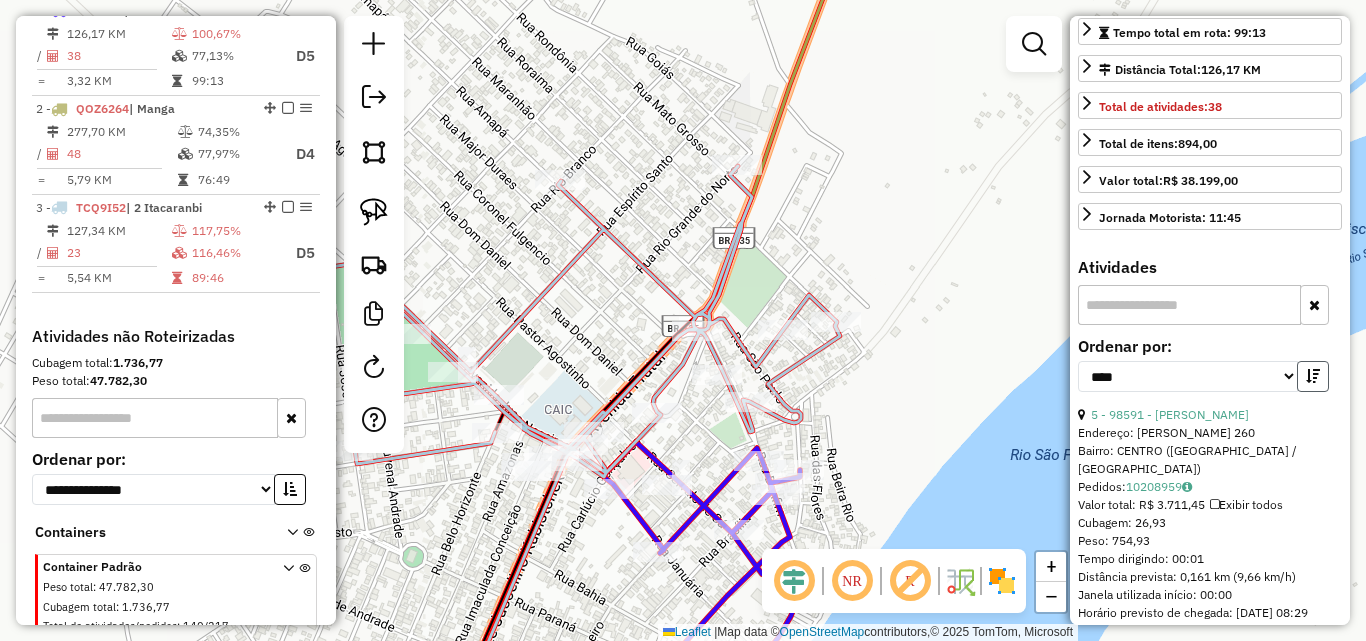 click at bounding box center (1313, 376) 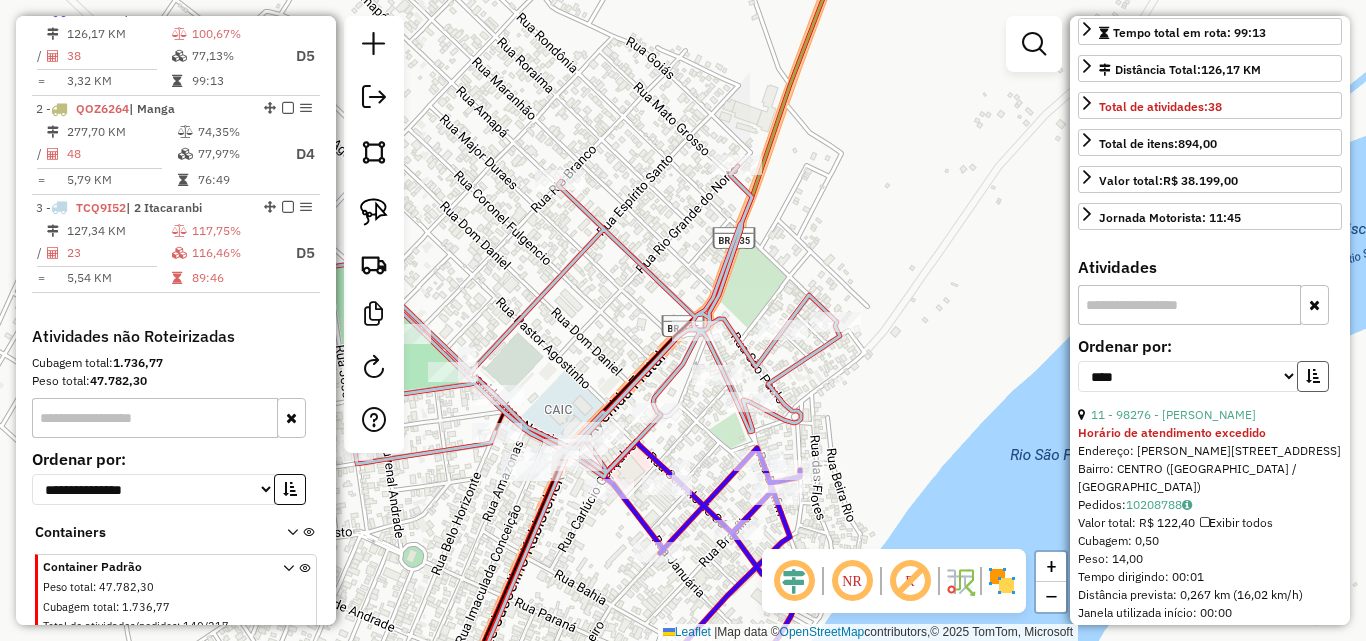 click at bounding box center (1313, 376) 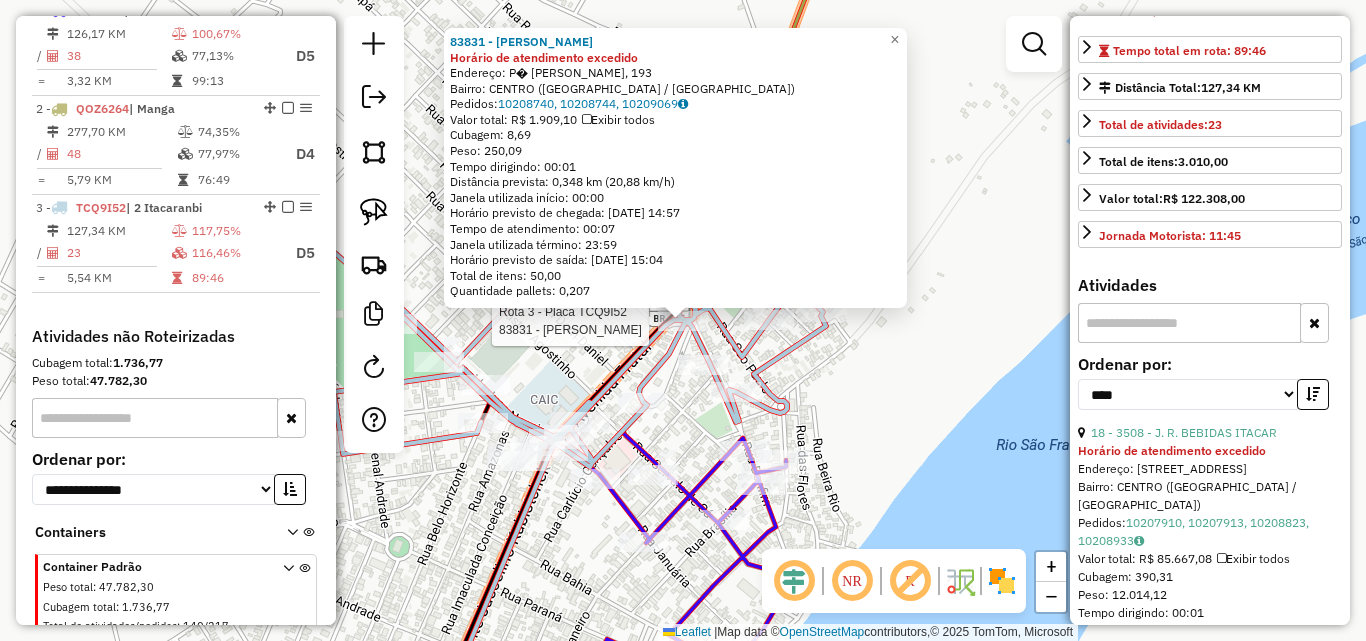 scroll, scrollTop: 454, scrollLeft: 0, axis: vertical 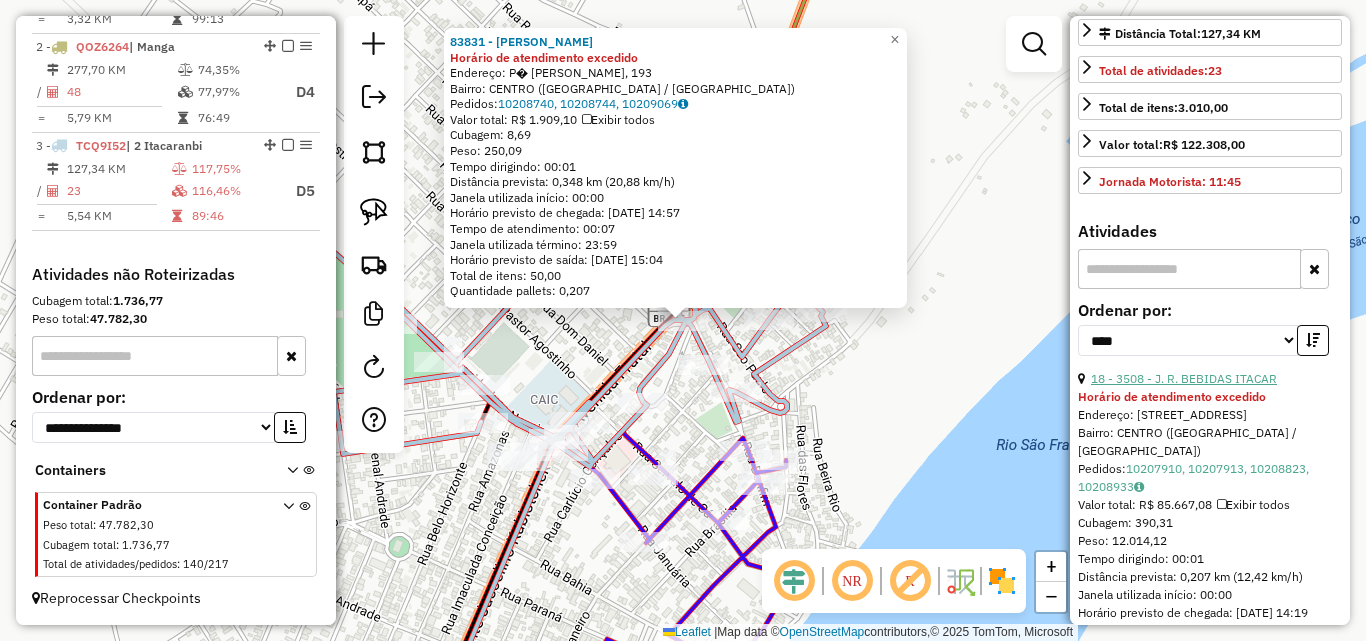 click on "18 - 3508 - J. R. BEBIDAS ITACAR" at bounding box center (1184, 378) 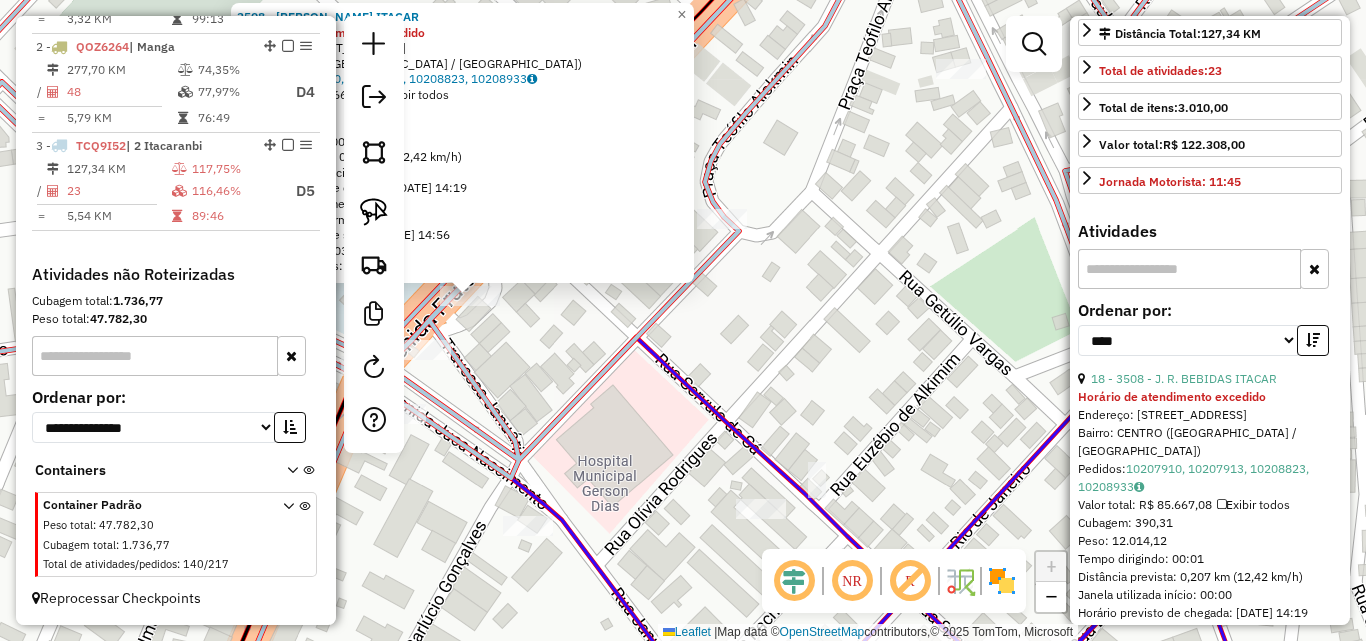 drag, startPoint x: 574, startPoint y: 321, endPoint x: 772, endPoint y: 344, distance: 199.33138 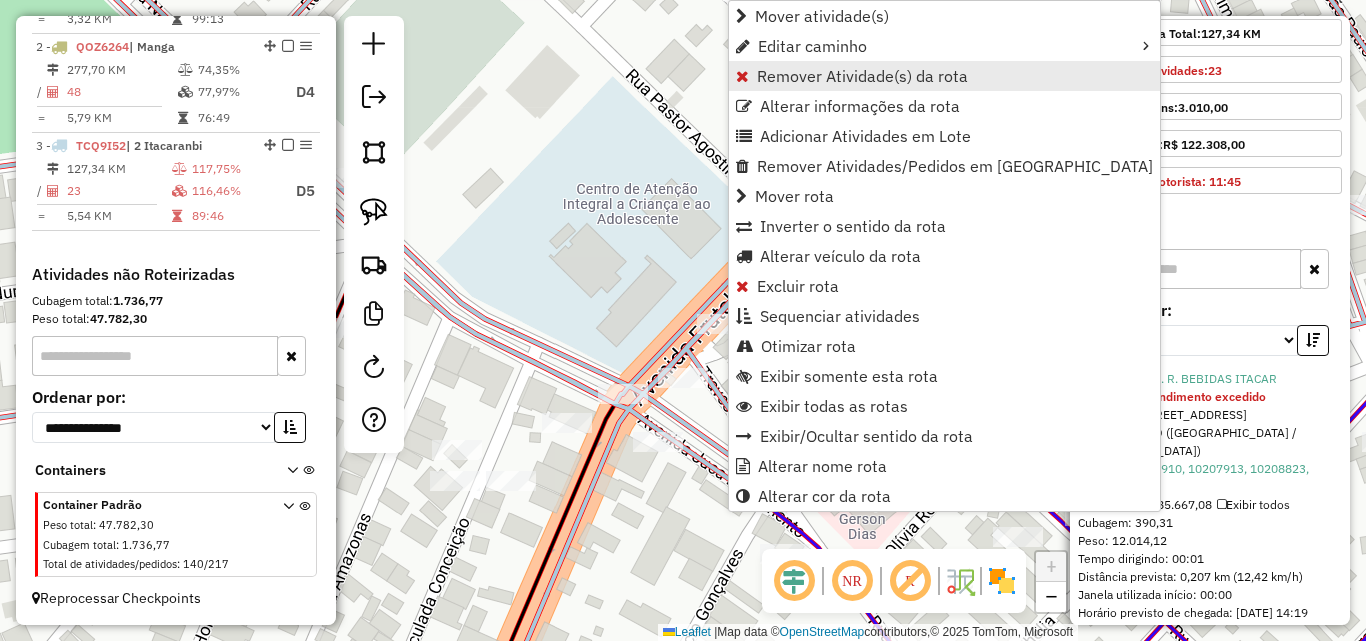 click on "Remover Atividade(s) da rota" at bounding box center (862, 76) 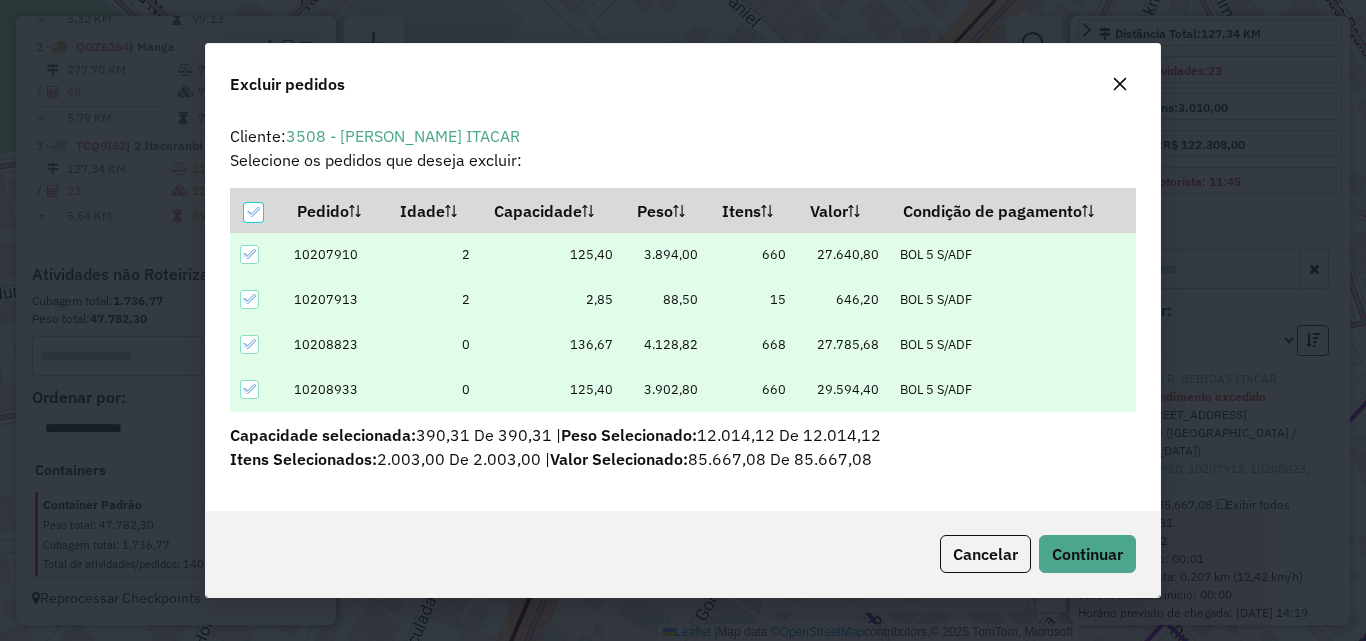 scroll, scrollTop: 82, scrollLeft: 0, axis: vertical 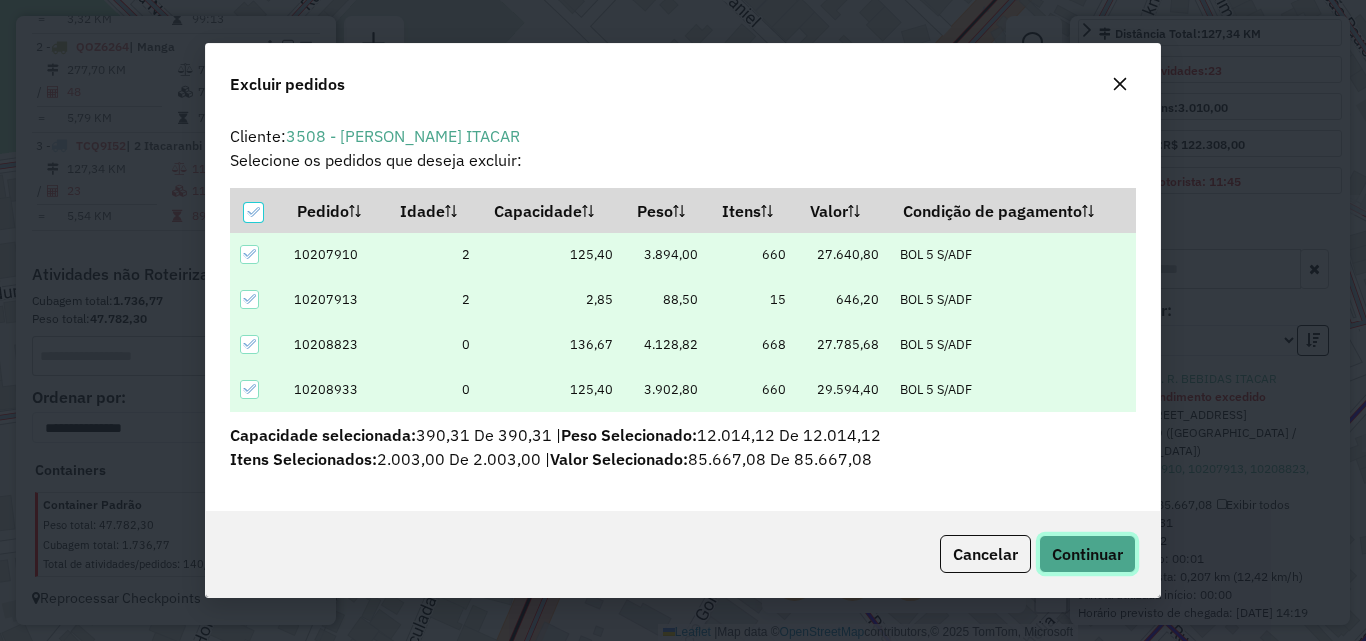 click on "Continuar" 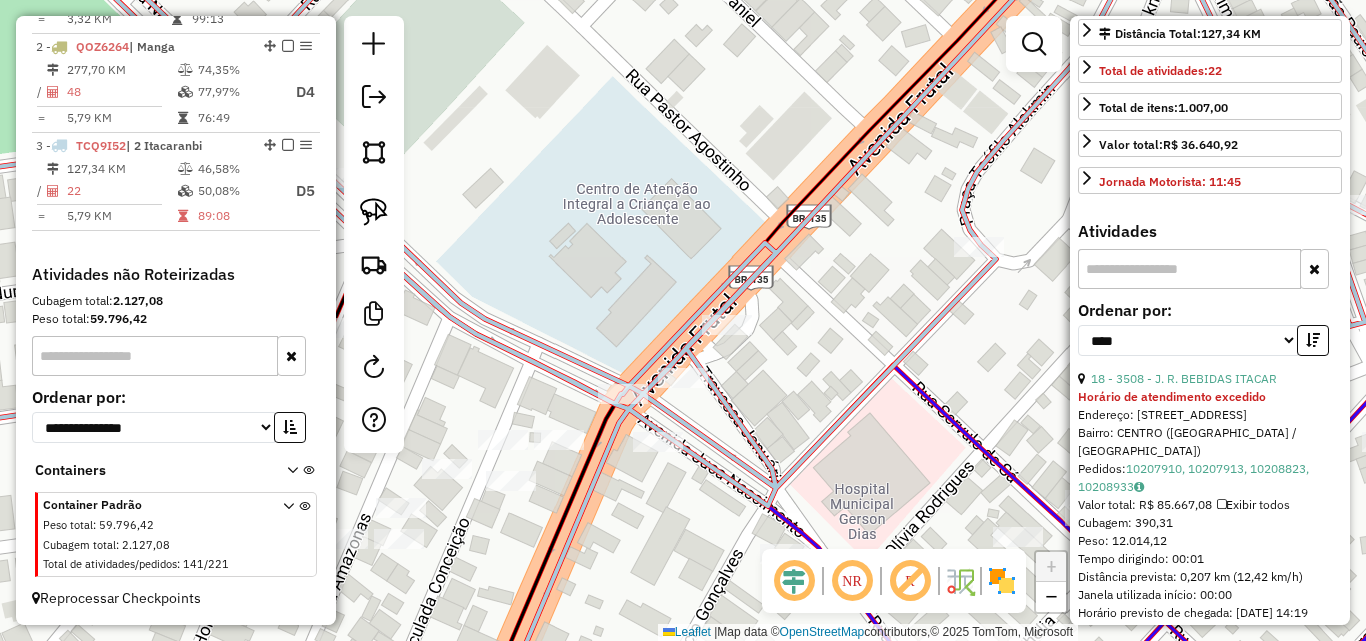 scroll, scrollTop: 418, scrollLeft: 0, axis: vertical 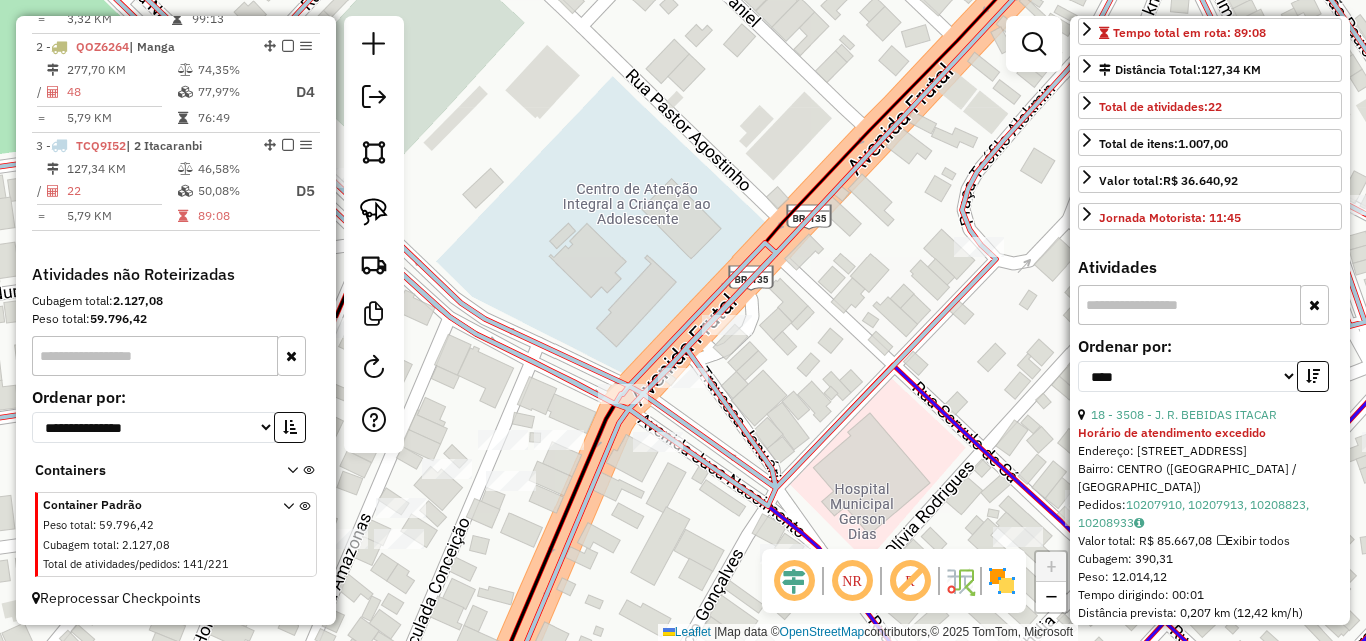 drag, startPoint x: 863, startPoint y: 296, endPoint x: 749, endPoint y: 352, distance: 127.01181 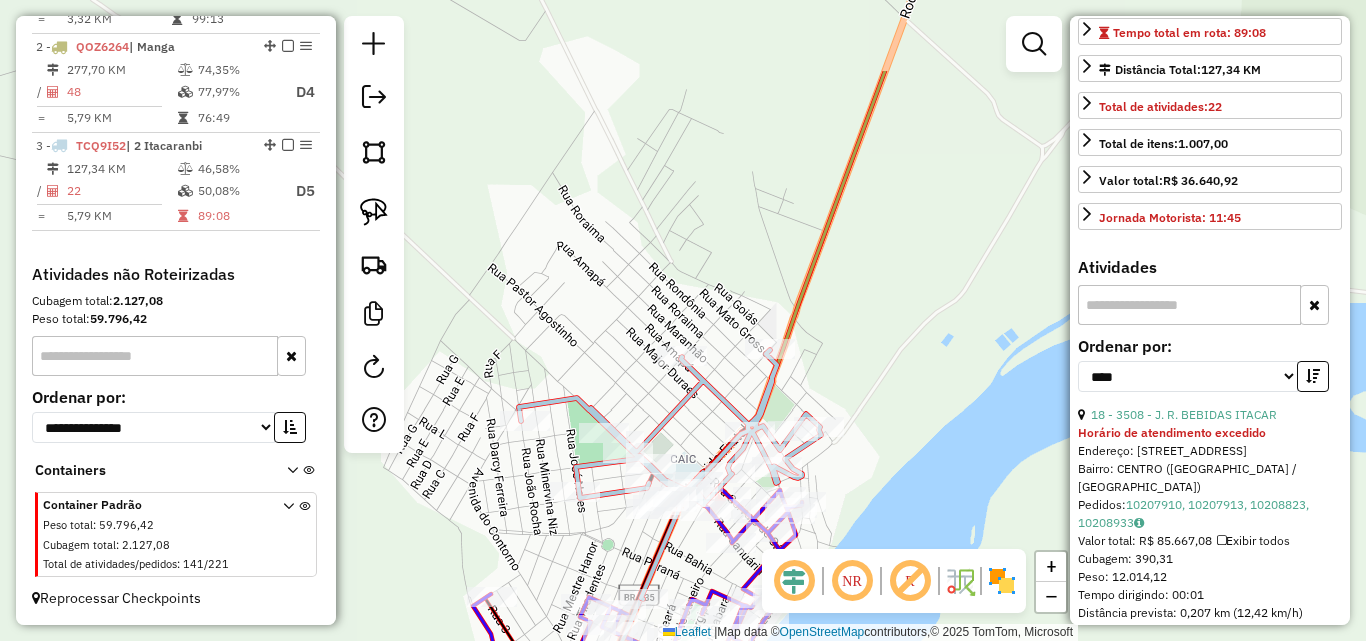 drag, startPoint x: 974, startPoint y: 137, endPoint x: 841, endPoint y: 431, distance: 322.68405 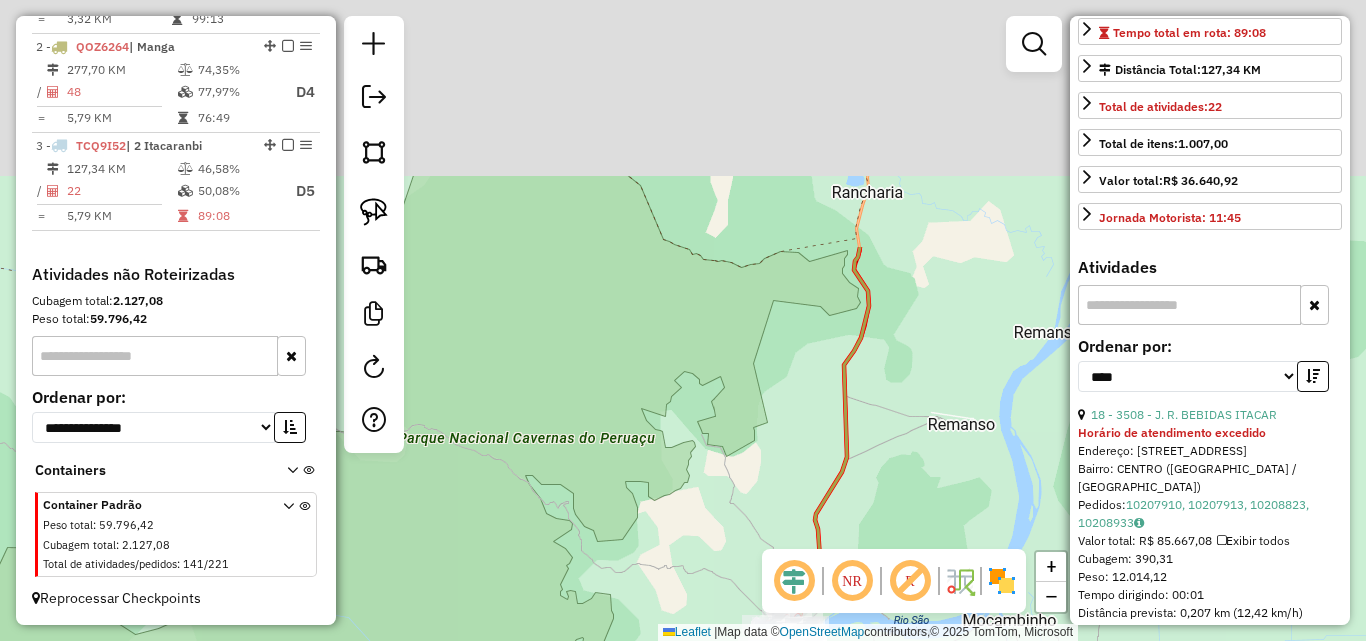 drag, startPoint x: 939, startPoint y: 178, endPoint x: 826, endPoint y: 623, distance: 459.12308 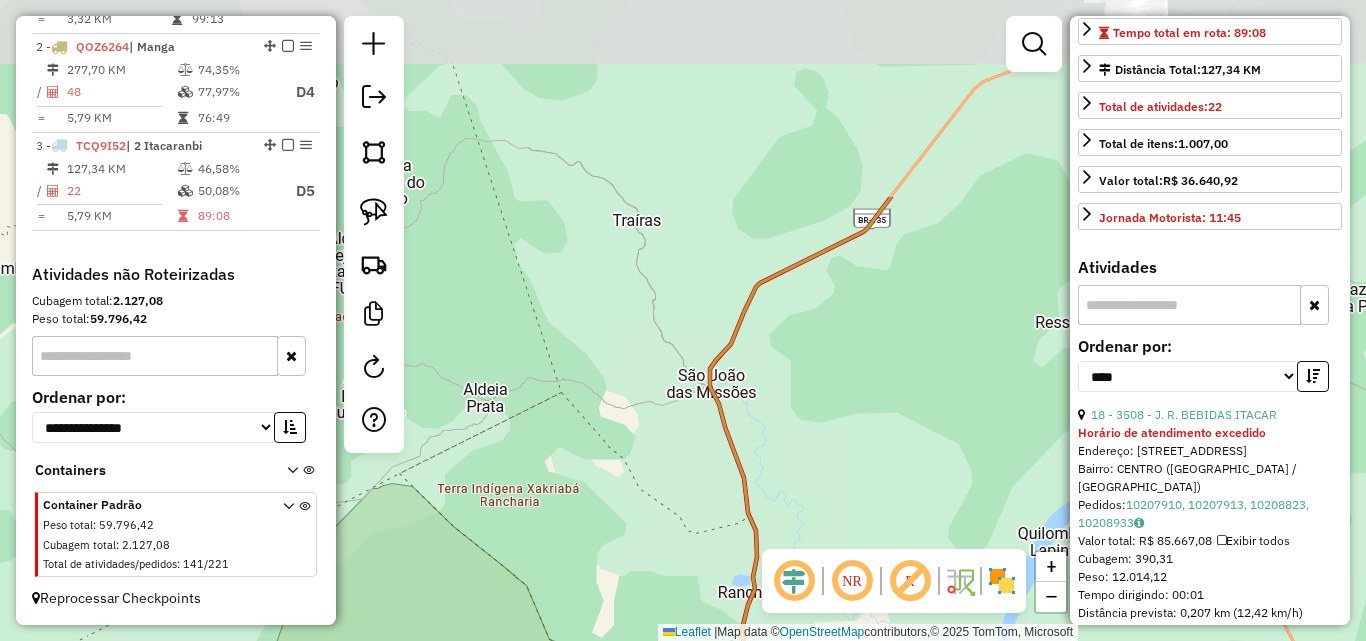 drag, startPoint x: 883, startPoint y: 294, endPoint x: 803, endPoint y: 538, distance: 256.78006 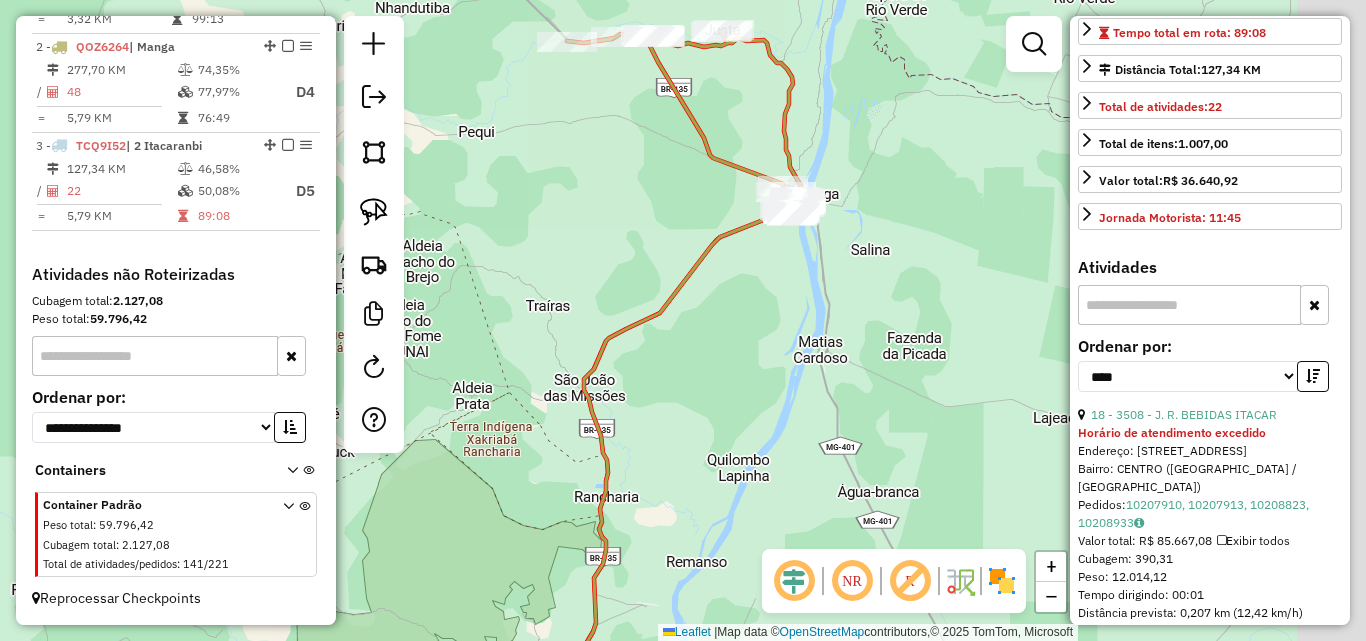 drag, startPoint x: 881, startPoint y: 284, endPoint x: 677, endPoint y: 307, distance: 205.29248 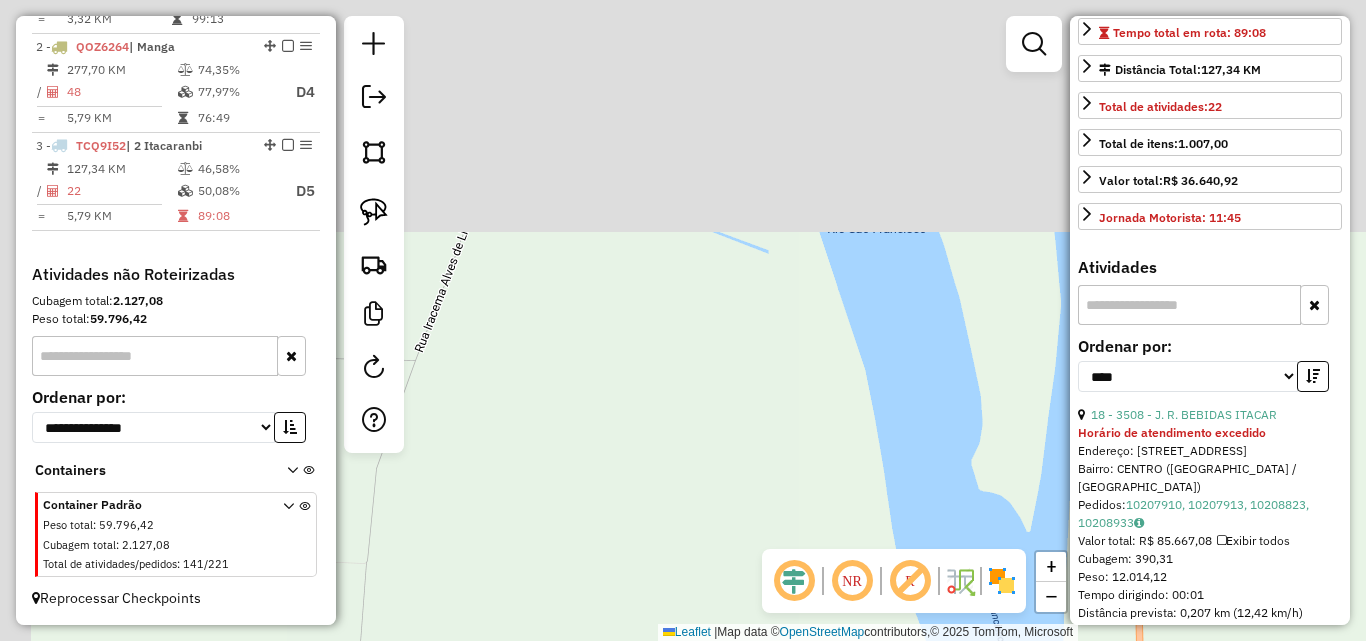 drag, startPoint x: 657, startPoint y: 140, endPoint x: 784, endPoint y: 518, distance: 398.76434 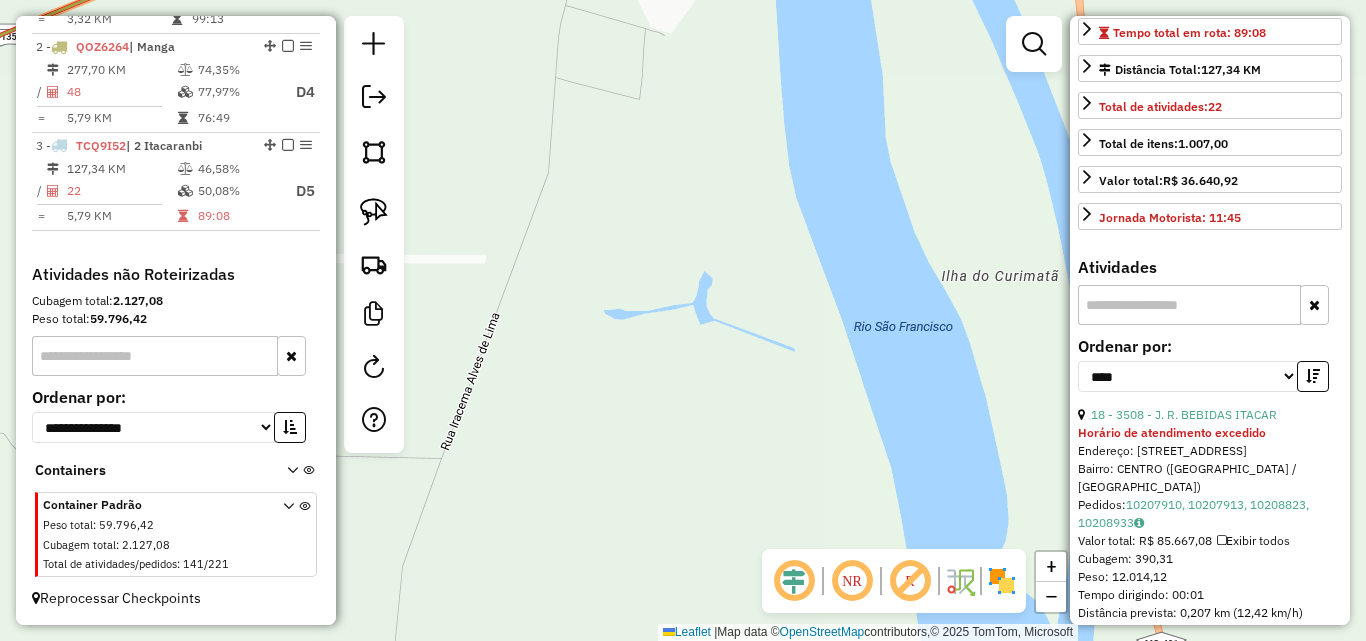 drag, startPoint x: 696, startPoint y: 220, endPoint x: 724, endPoint y: 571, distance: 352.11505 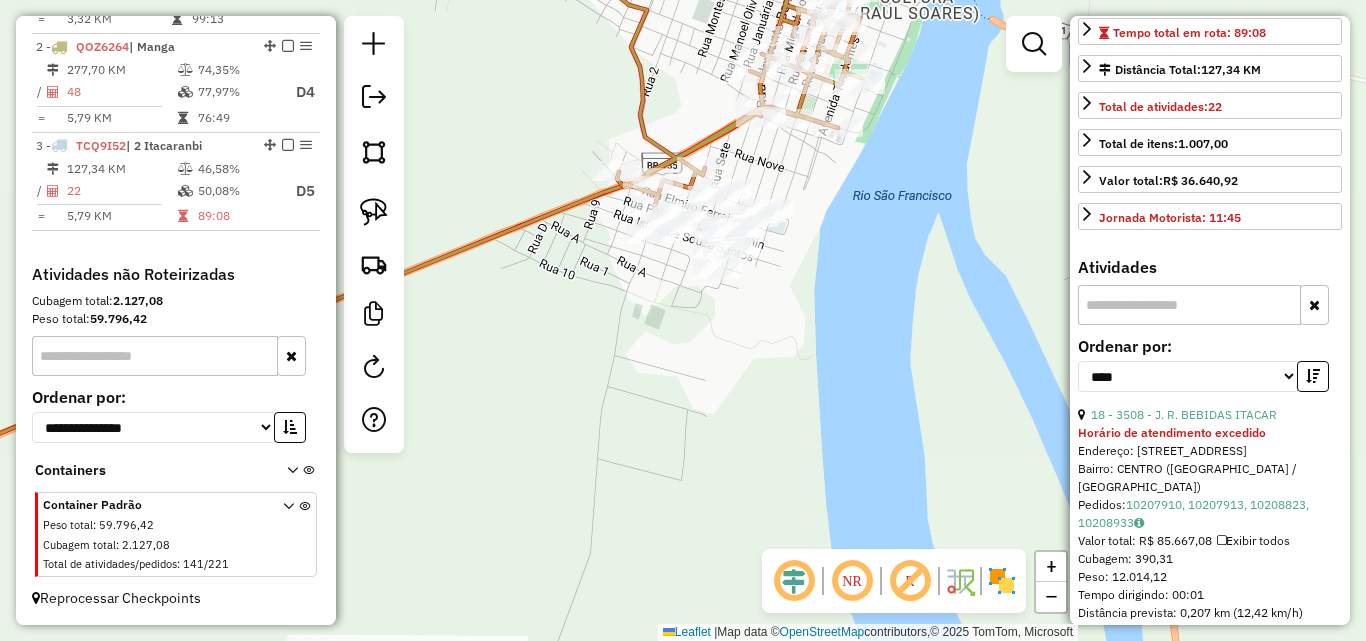 drag, startPoint x: 689, startPoint y: 307, endPoint x: 685, endPoint y: 355, distance: 48.166378 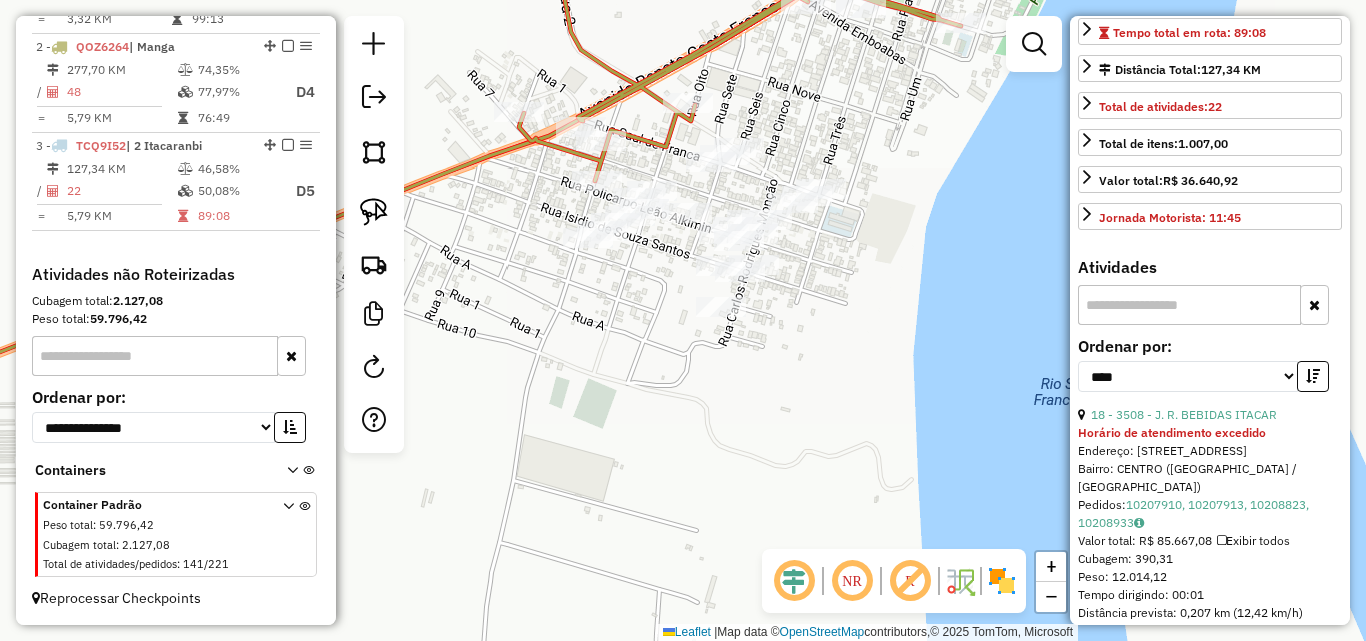 click on "Janela de atendimento Grade de atendimento Capacidade Transportadoras Veículos Cliente Pedidos  Rotas Selecione os dias de semana para filtrar as janelas de atendimento  Seg   Ter   Qua   Qui   Sex   Sáb   Dom  Informe o período da janela de atendimento: De: Até:  Filtrar exatamente a janela do cliente  Considerar janela de atendimento padrão  Selecione os dias de semana para filtrar as grades de atendimento  Seg   Ter   Qua   Qui   Sex   Sáb   Dom   Considerar clientes sem dia de atendimento cadastrado  Clientes fora do dia de atendimento selecionado Filtrar as atividades entre os valores definidos abaixo:  Peso mínimo:   Peso máximo:   Cubagem mínima:   Cubagem máxima:   De:   Até:  Filtrar as atividades entre o tempo de atendimento definido abaixo:  De:   Até:   Considerar capacidade total dos clientes não roteirizados Transportadora: Selecione um ou mais itens Tipo de veículo: Selecione um ou mais itens Veículo: Selecione um ou mais itens Motorista: Selecione um ou mais itens Nome: Rótulo:" 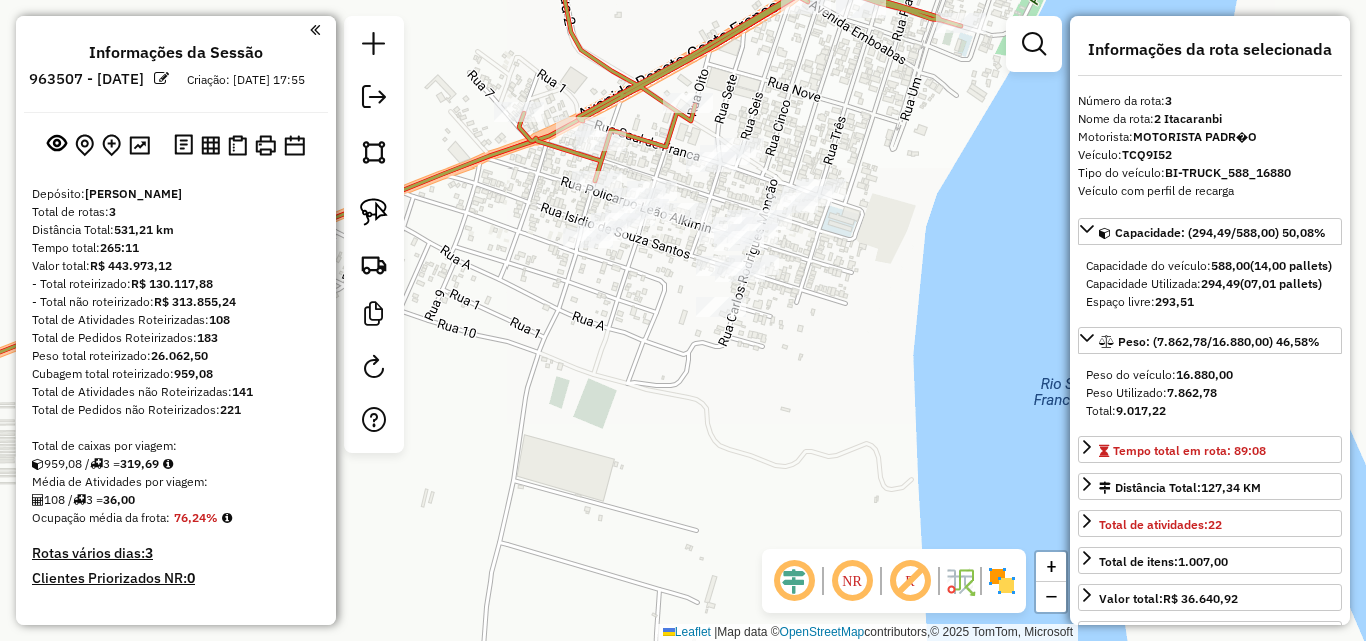 select on "*********" 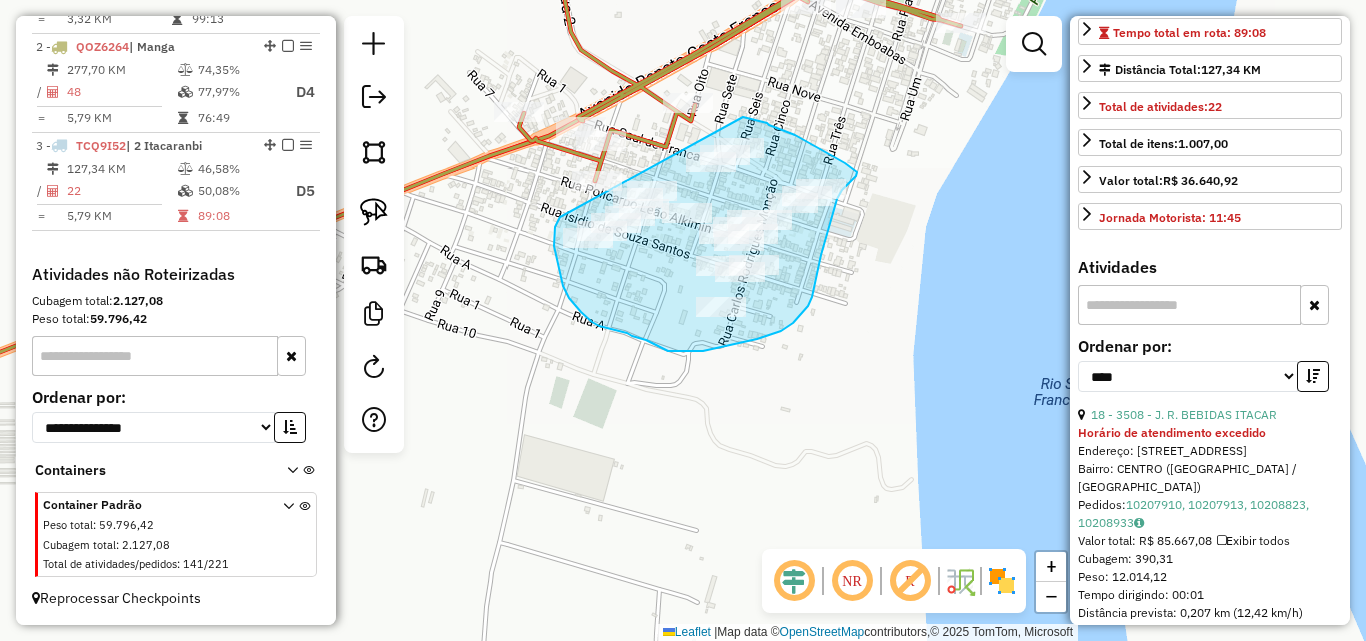 drag, startPoint x: 562, startPoint y: 216, endPoint x: 743, endPoint y: 117, distance: 206.3056 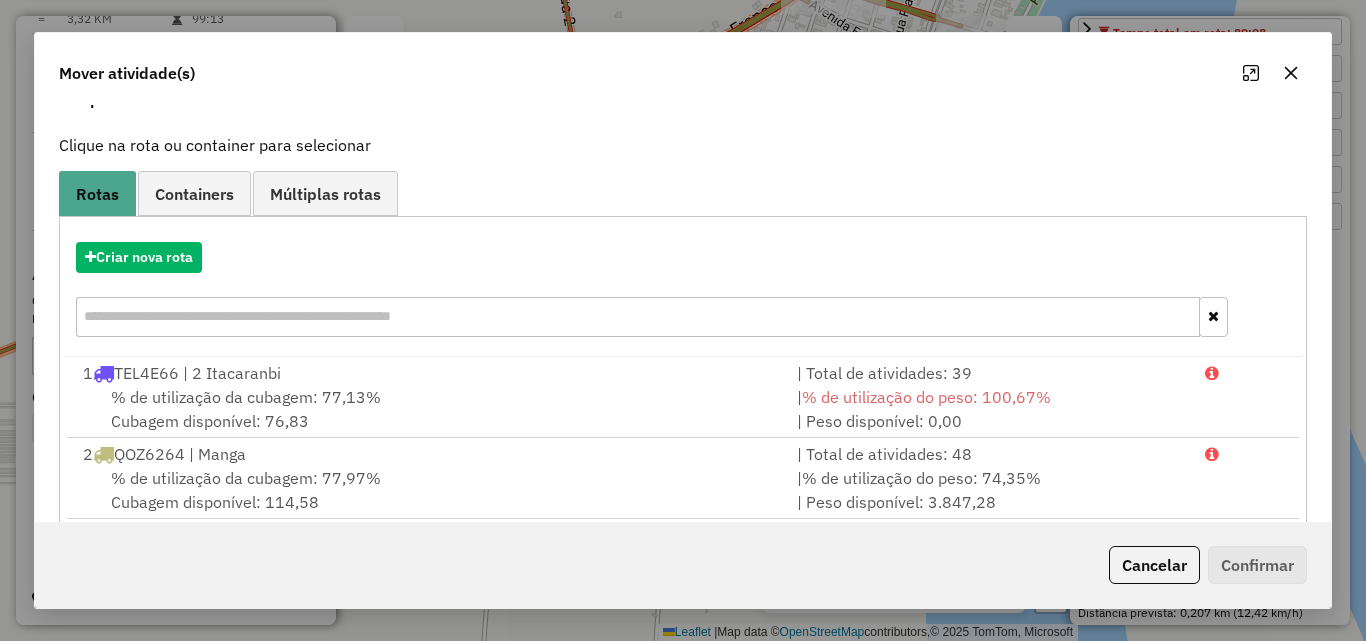 scroll, scrollTop: 210, scrollLeft: 0, axis: vertical 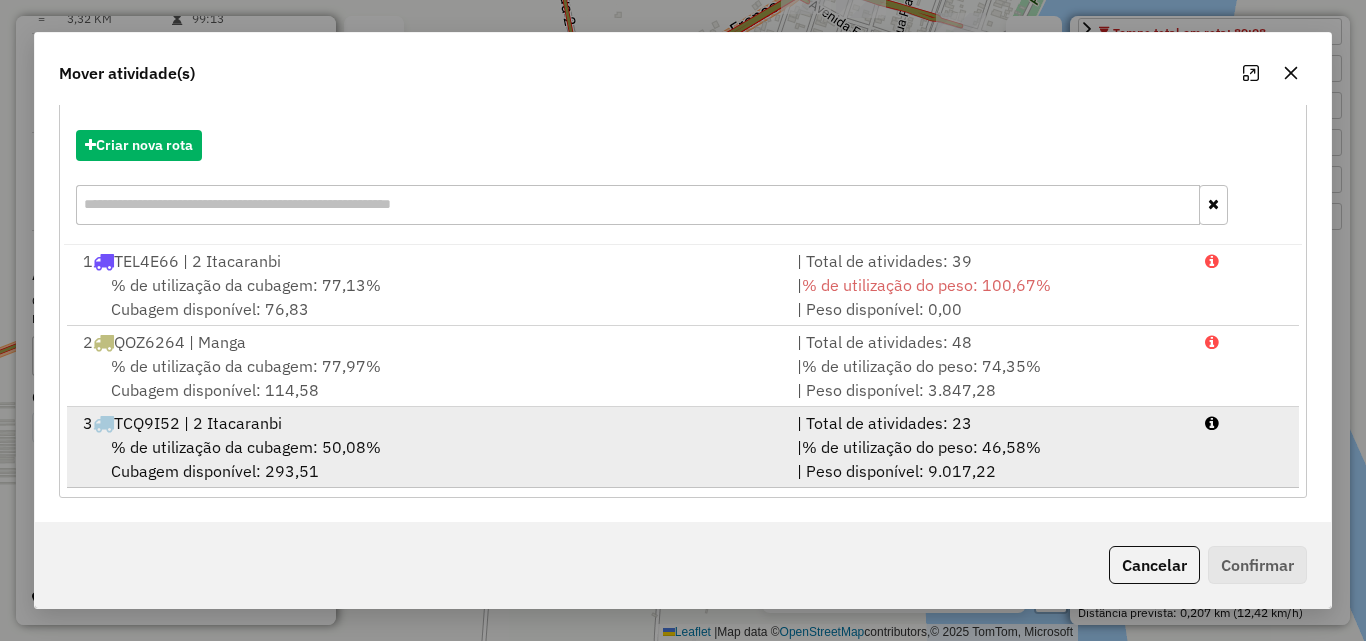 click on "3  TCQ9I52 | 2 Itacaranbi" at bounding box center (428, 423) 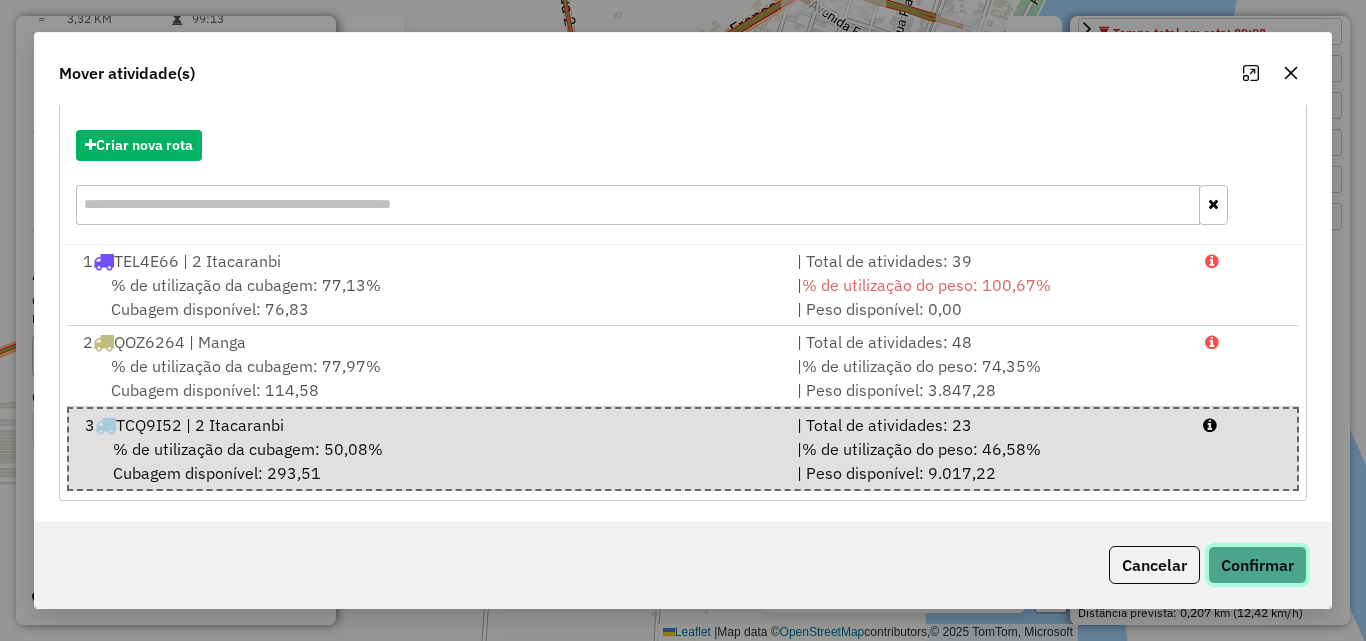 click on "Confirmar" 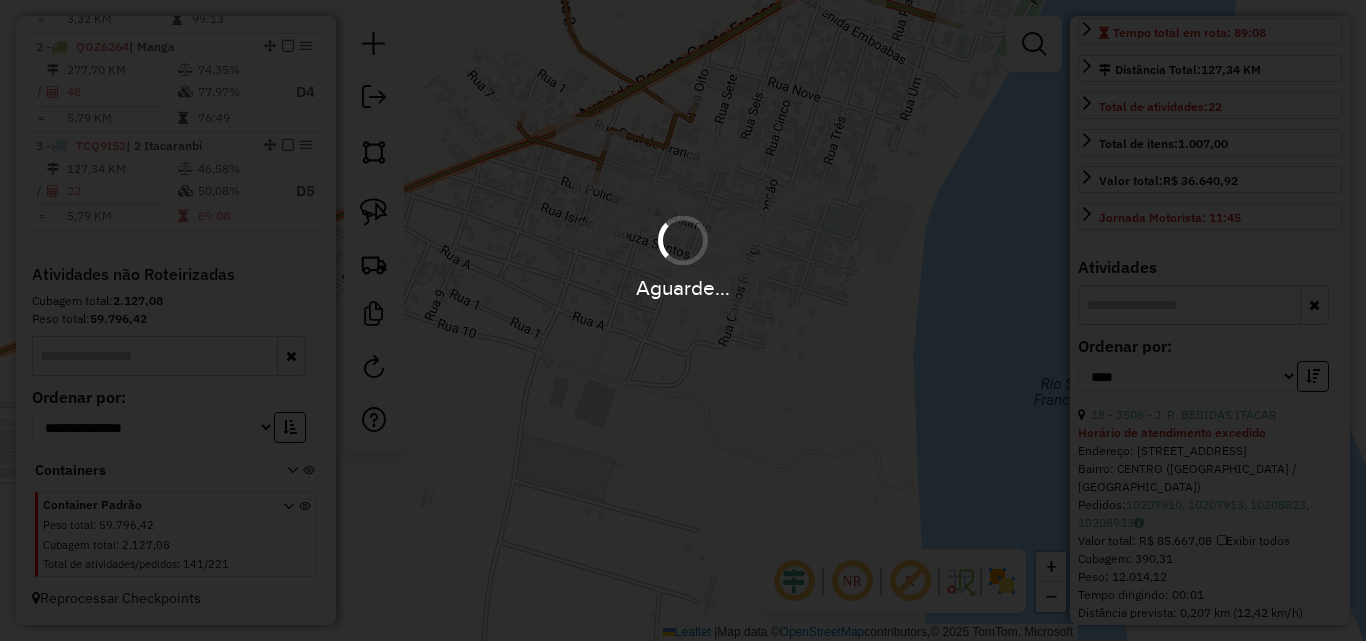 scroll, scrollTop: 0, scrollLeft: 0, axis: both 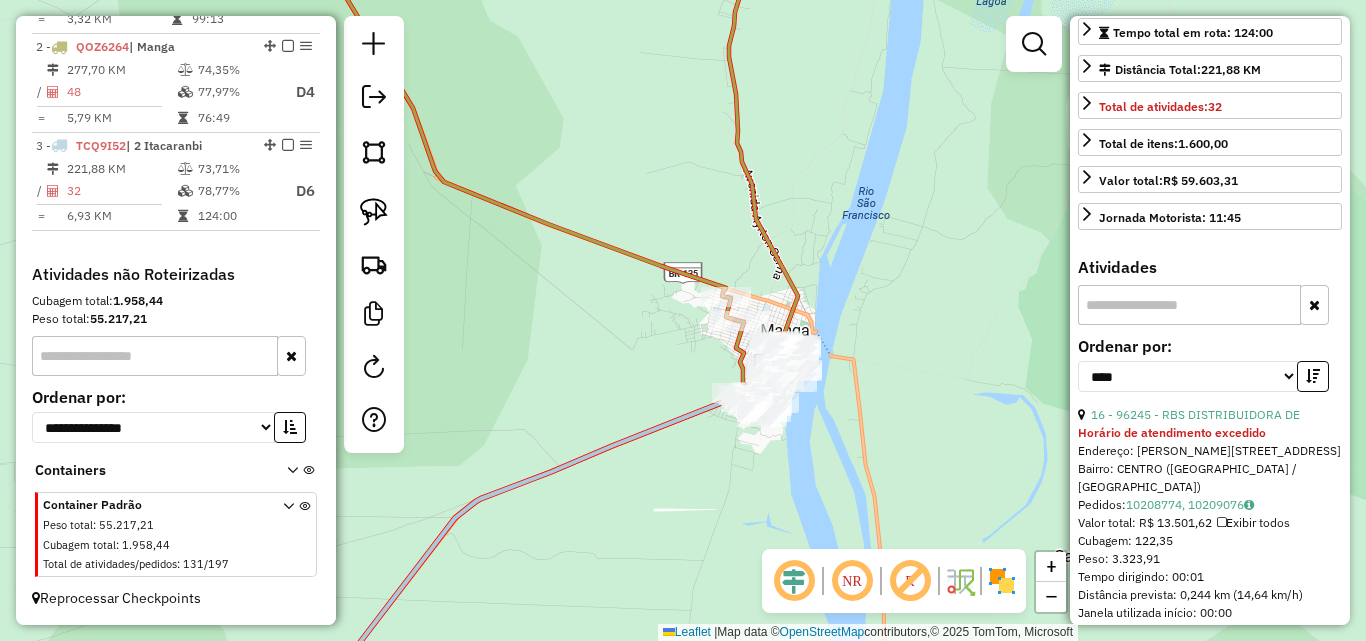 click on "Janela de atendimento Grade de atendimento Capacidade Transportadoras Veículos Cliente Pedidos  Rotas Selecione os dias de semana para filtrar as janelas de atendimento  Seg   Ter   Qua   Qui   Sex   Sáb   Dom  Informe o período da janela de atendimento: De: Até:  Filtrar exatamente a janela do cliente  Considerar janela de atendimento padrão  Selecione os dias de semana para filtrar as grades de atendimento  Seg   Ter   Qua   Qui   Sex   Sáb   Dom   Considerar clientes sem dia de atendimento cadastrado  Clientes fora do dia de atendimento selecionado Filtrar as atividades entre os valores definidos abaixo:  Peso mínimo:   Peso máximo:   Cubagem mínima:   Cubagem máxima:   De:   Até:  Filtrar as atividades entre o tempo de atendimento definido abaixo:  De:   Até:   Considerar capacidade total dos clientes não roteirizados Transportadora: Selecione um ou mais itens Tipo de veículo: Selecione um ou mais itens Veículo: Selecione um ou mais itens Motorista: Selecione um ou mais itens Nome: Rótulo:" 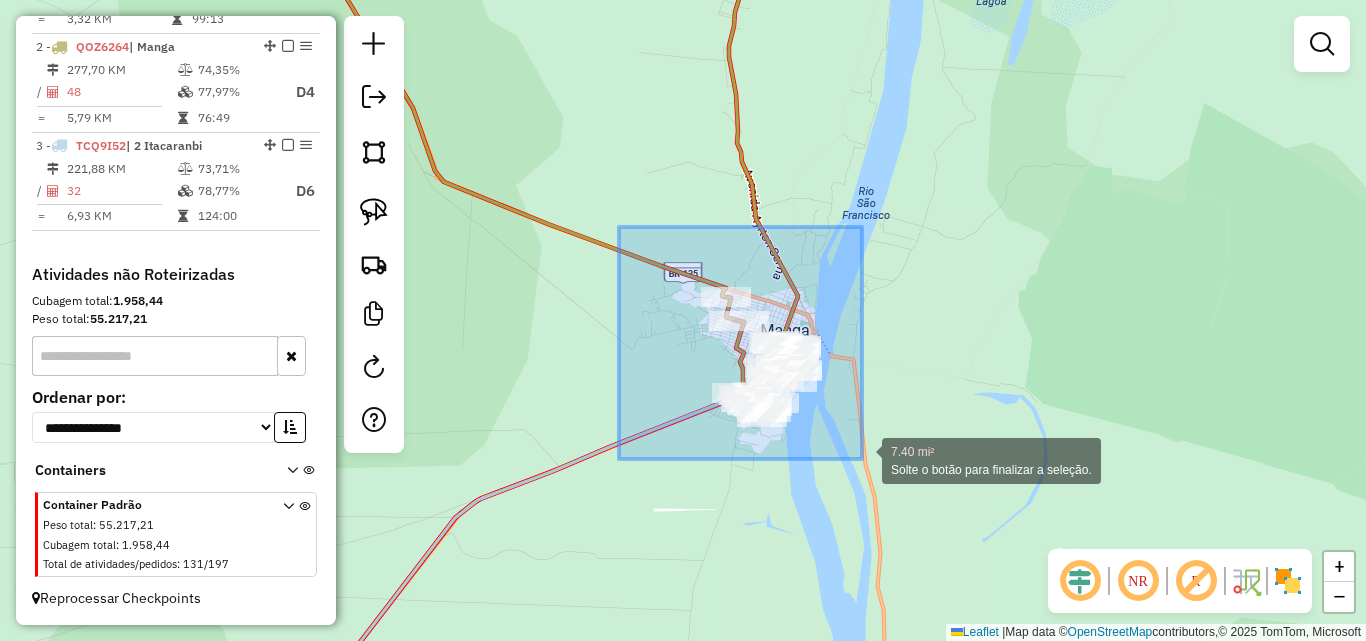 drag, startPoint x: 619, startPoint y: 227, endPoint x: 863, endPoint y: 460, distance: 337.3796 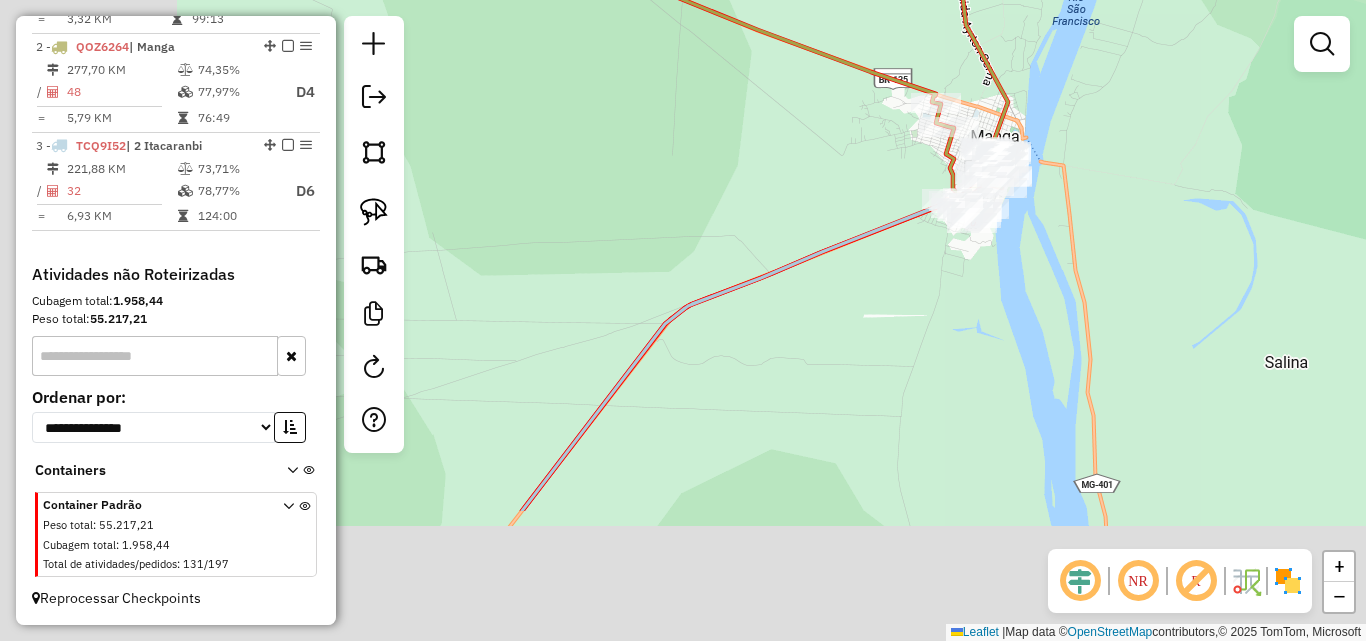 drag, startPoint x: 707, startPoint y: 513, endPoint x: 943, endPoint y: 284, distance: 328.84192 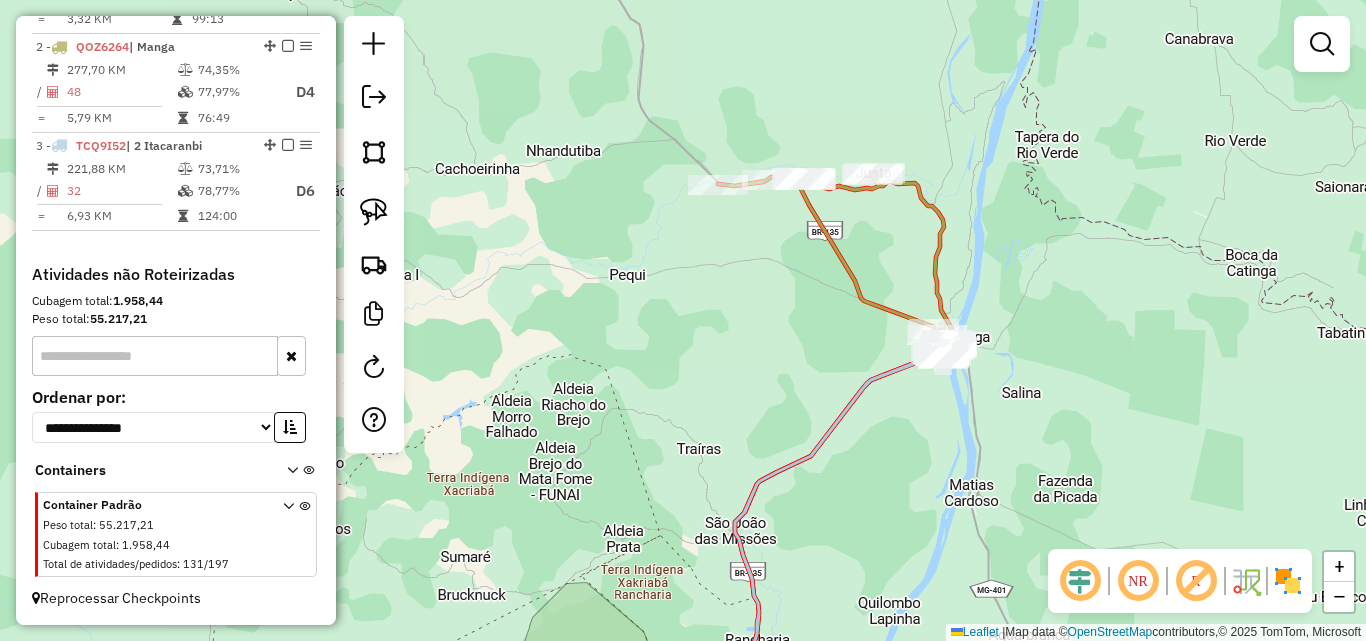 drag, startPoint x: 846, startPoint y: 449, endPoint x: 787, endPoint y: 396, distance: 79.30952 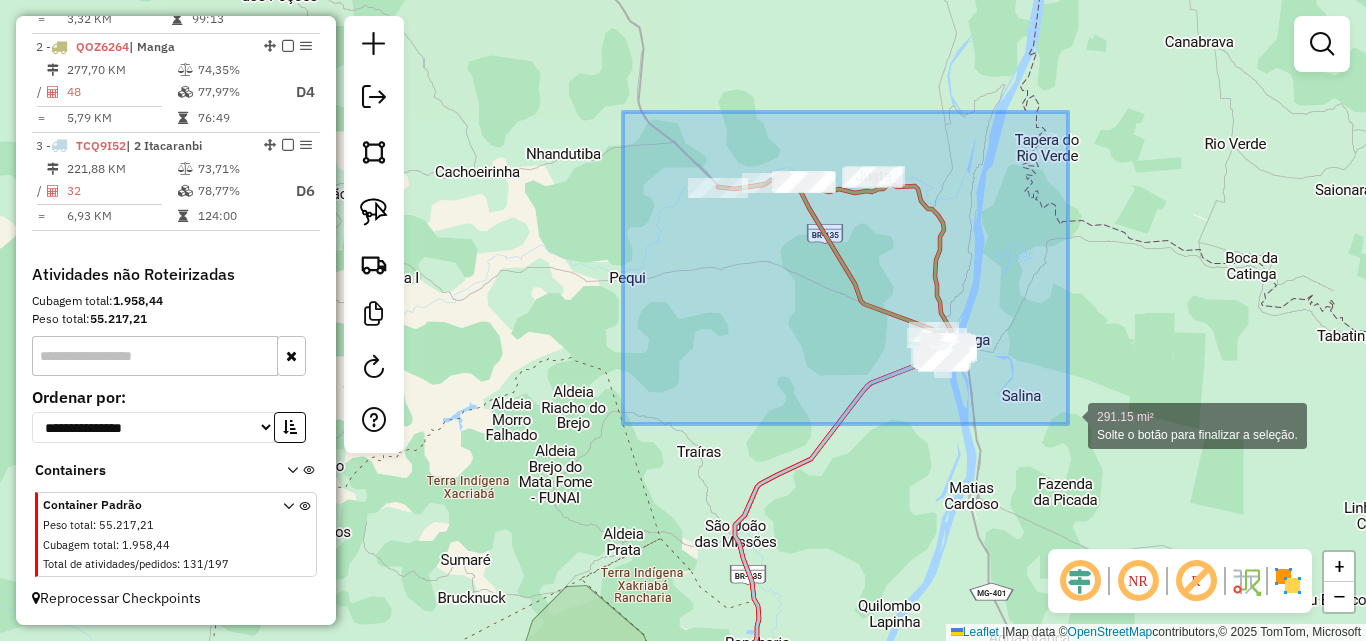 drag, startPoint x: 623, startPoint y: 112, endPoint x: 1068, endPoint y: 426, distance: 544.6292 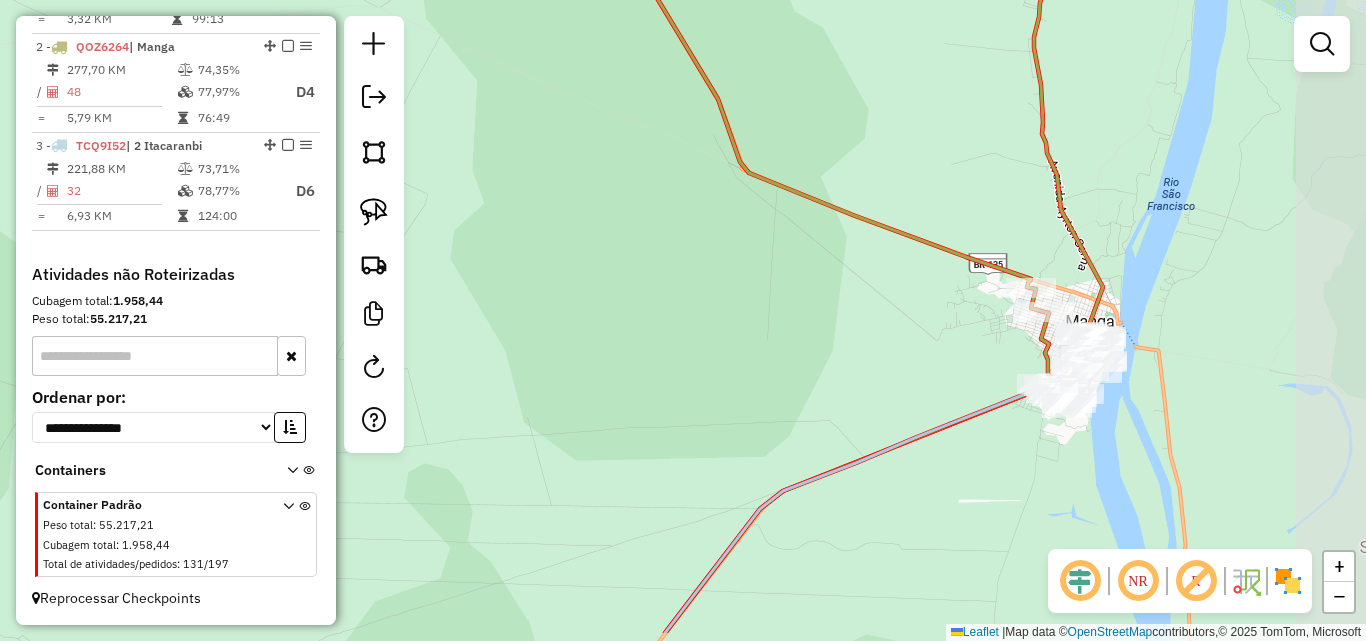 drag, startPoint x: 1023, startPoint y: 350, endPoint x: 668, endPoint y: 272, distance: 363.46802 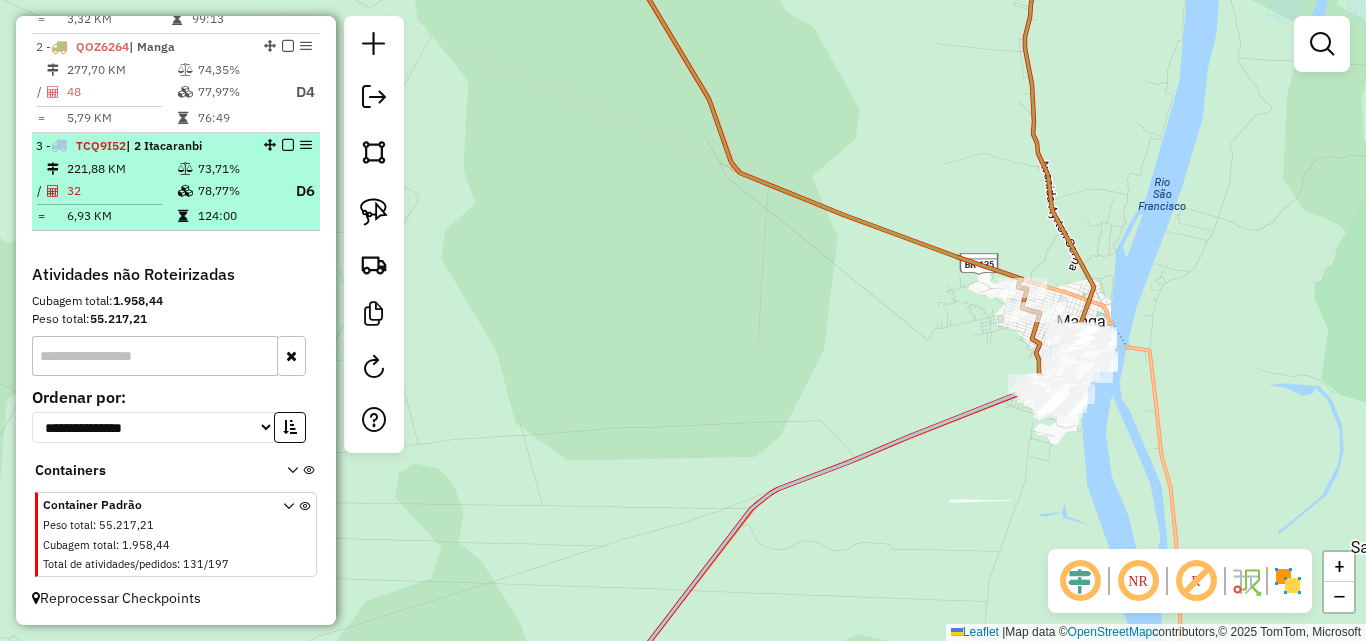 click on "221,88 KM" at bounding box center [121, 169] 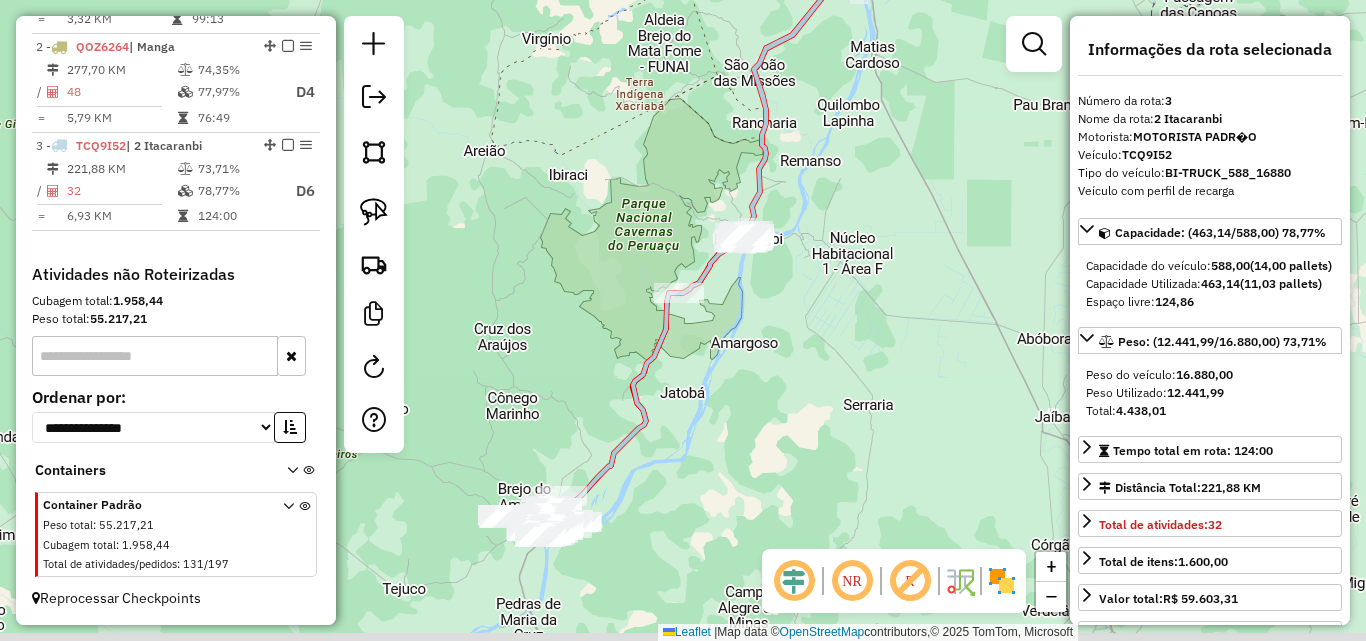 drag, startPoint x: 748, startPoint y: 474, endPoint x: 765, endPoint y: 404, distance: 72.03471 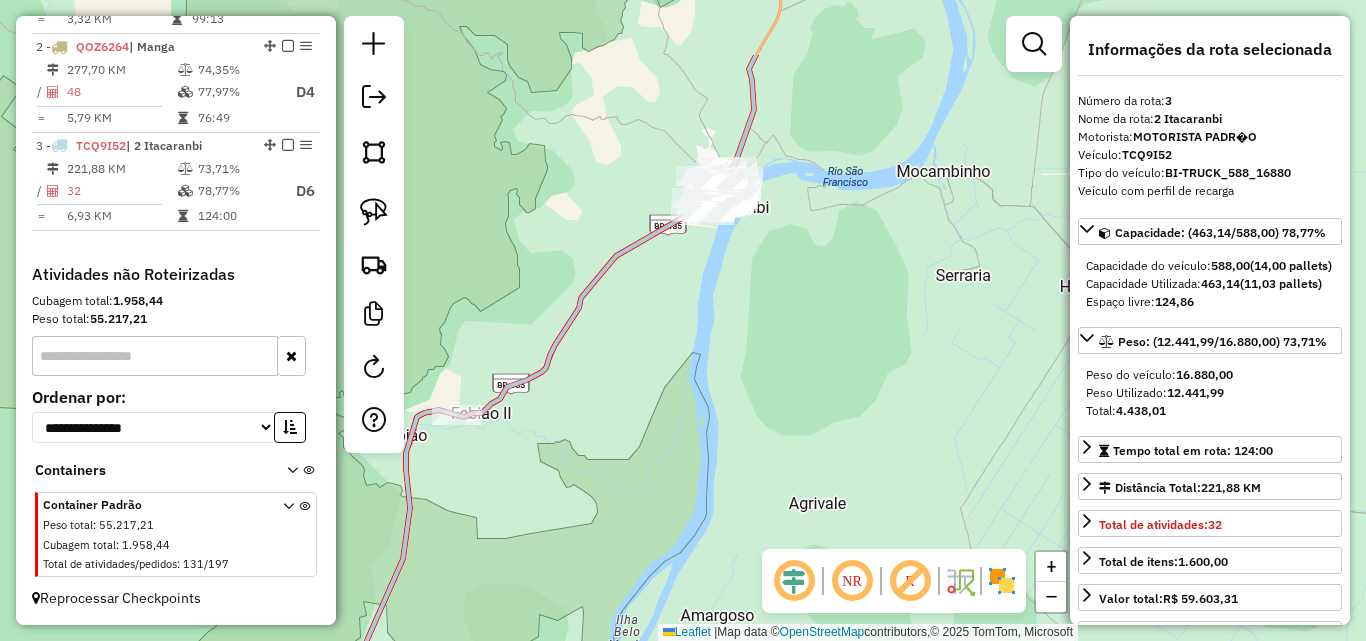 drag, startPoint x: 735, startPoint y: 192, endPoint x: 768, endPoint y: 368, distance: 179.06703 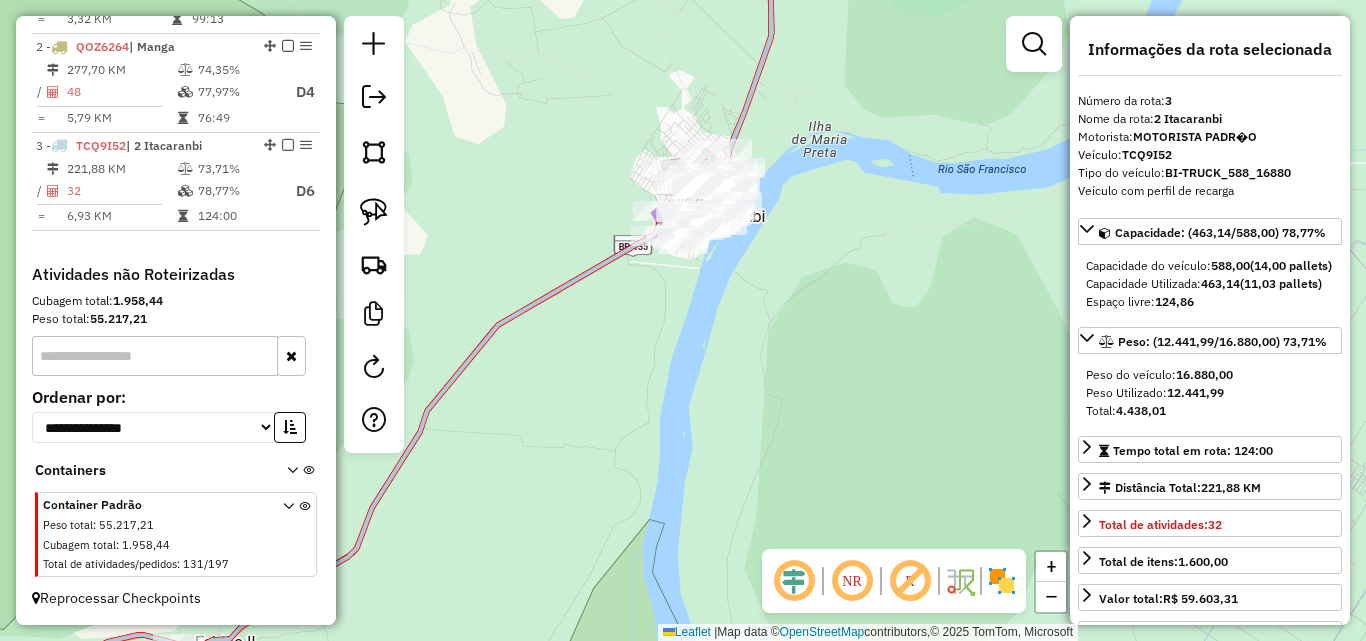 drag, startPoint x: 748, startPoint y: 275, endPoint x: 808, endPoint y: 344, distance: 91.43851 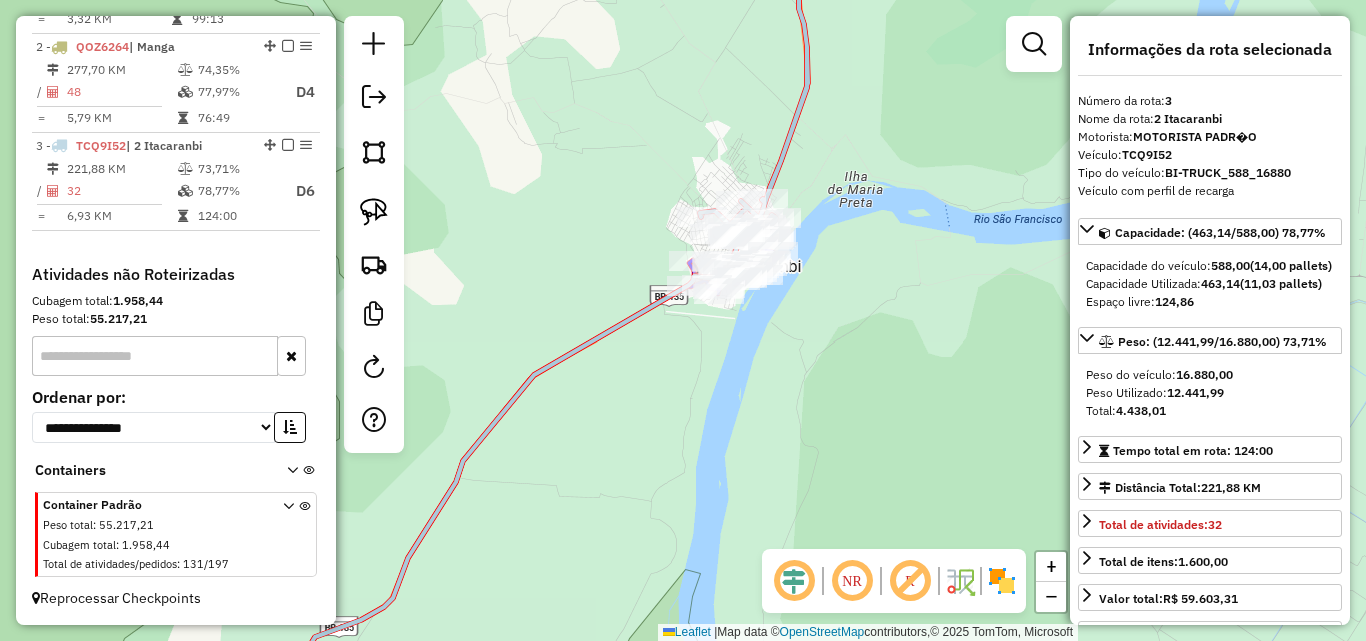 click on "Janela de atendimento Grade de atendimento Capacidade Transportadoras Veículos Cliente Pedidos  Rotas Selecione os dias de semana para filtrar as janelas de atendimento  Seg   Ter   Qua   Qui   Sex   Sáb   Dom  Informe o período da janela de atendimento: De: Até:  Filtrar exatamente a janela do cliente  Considerar janela de atendimento padrão  Selecione os dias de semana para filtrar as grades de atendimento  Seg   Ter   Qua   Qui   Sex   Sáb   Dom   Considerar clientes sem dia de atendimento cadastrado  Clientes fora do dia de atendimento selecionado Filtrar as atividades entre os valores definidos abaixo:  Peso mínimo:   Peso máximo:   Cubagem mínima:   Cubagem máxima:   De:   Até:  Filtrar as atividades entre o tempo de atendimento definido abaixo:  De:   Até:   Considerar capacidade total dos clientes não roteirizados Transportadora: Selecione um ou mais itens Tipo de veículo: Selecione um ou mais itens Veículo: Selecione um ou mais itens Motorista: Selecione um ou mais itens Nome: Rótulo:" 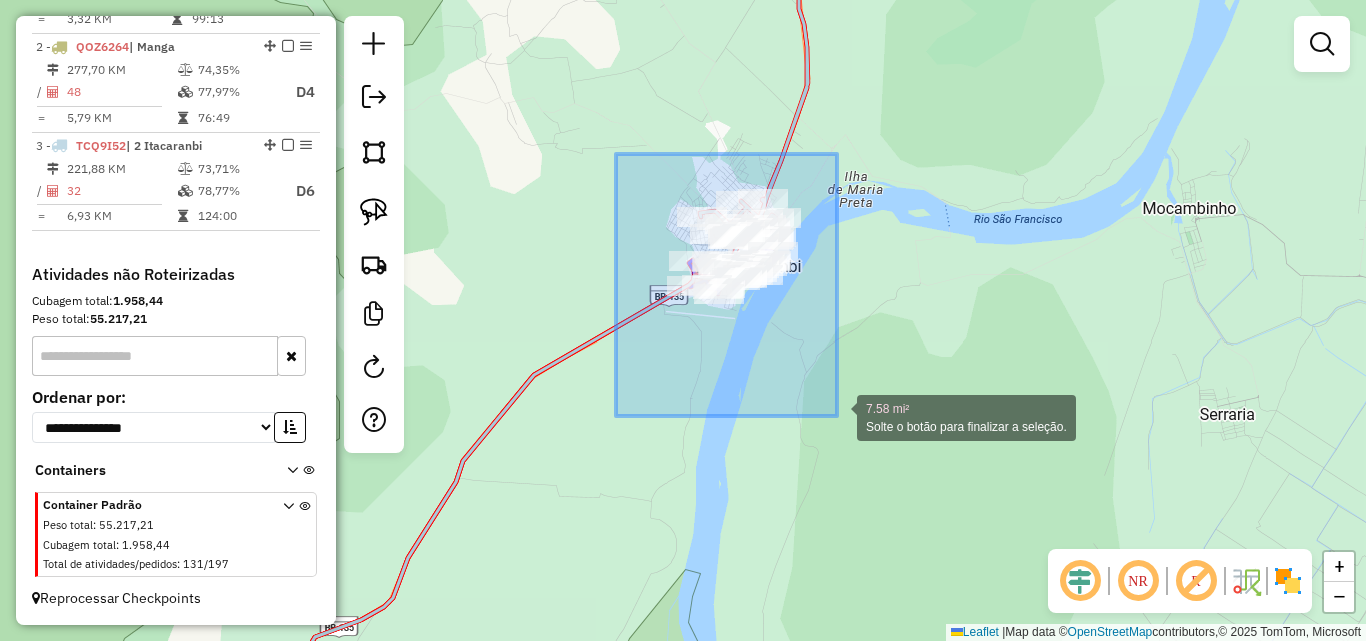 drag, startPoint x: 616, startPoint y: 154, endPoint x: 837, endPoint y: 416, distance: 342.76086 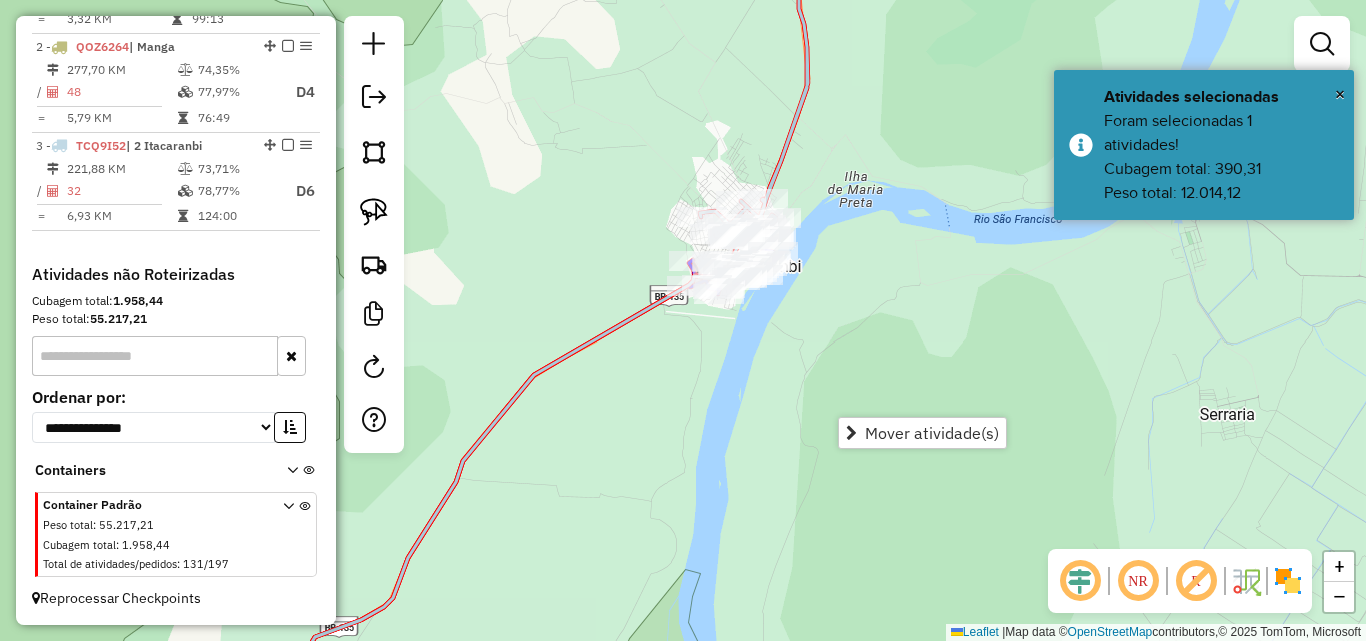 click on "Janela de atendimento Grade de atendimento Capacidade Transportadoras Veículos Cliente Pedidos  Rotas Selecione os dias de semana para filtrar as janelas de atendimento  Seg   Ter   Qua   Qui   Sex   Sáb   Dom  Informe o período da janela de atendimento: De: Até:  Filtrar exatamente a janela do cliente  Considerar janela de atendimento padrão  Selecione os dias de semana para filtrar as grades de atendimento  Seg   Ter   Qua   Qui   Sex   Sáb   Dom   Considerar clientes sem dia de atendimento cadastrado  Clientes fora do dia de atendimento selecionado Filtrar as atividades entre os valores definidos abaixo:  Peso mínimo:   Peso máximo:   Cubagem mínima:   Cubagem máxima:   De:   Até:  Filtrar as atividades entre o tempo de atendimento definido abaixo:  De:   Até:   Considerar capacidade total dos clientes não roteirizados Transportadora: Selecione um ou mais itens Tipo de veículo: Selecione um ou mais itens Veículo: Selecione um ou mais itens Motorista: Selecione um ou mais itens Nome: Rótulo:" 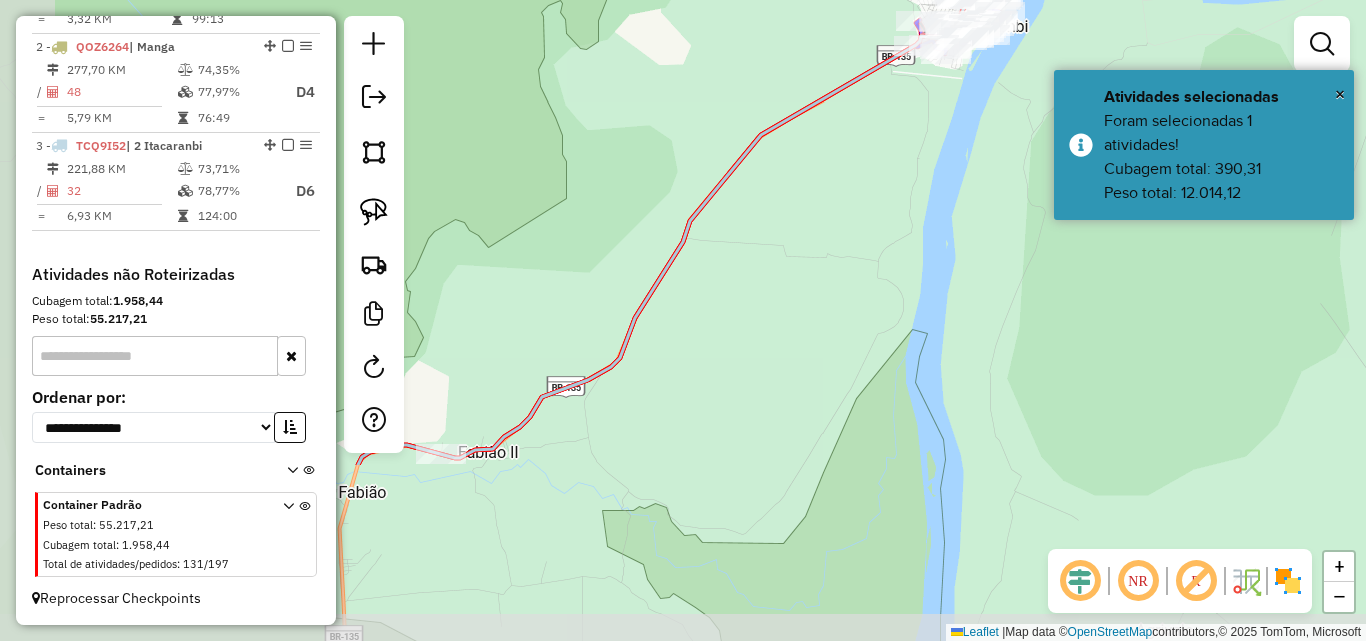 drag, startPoint x: 620, startPoint y: 471, endPoint x: 847, endPoint y: 231, distance: 330.3468 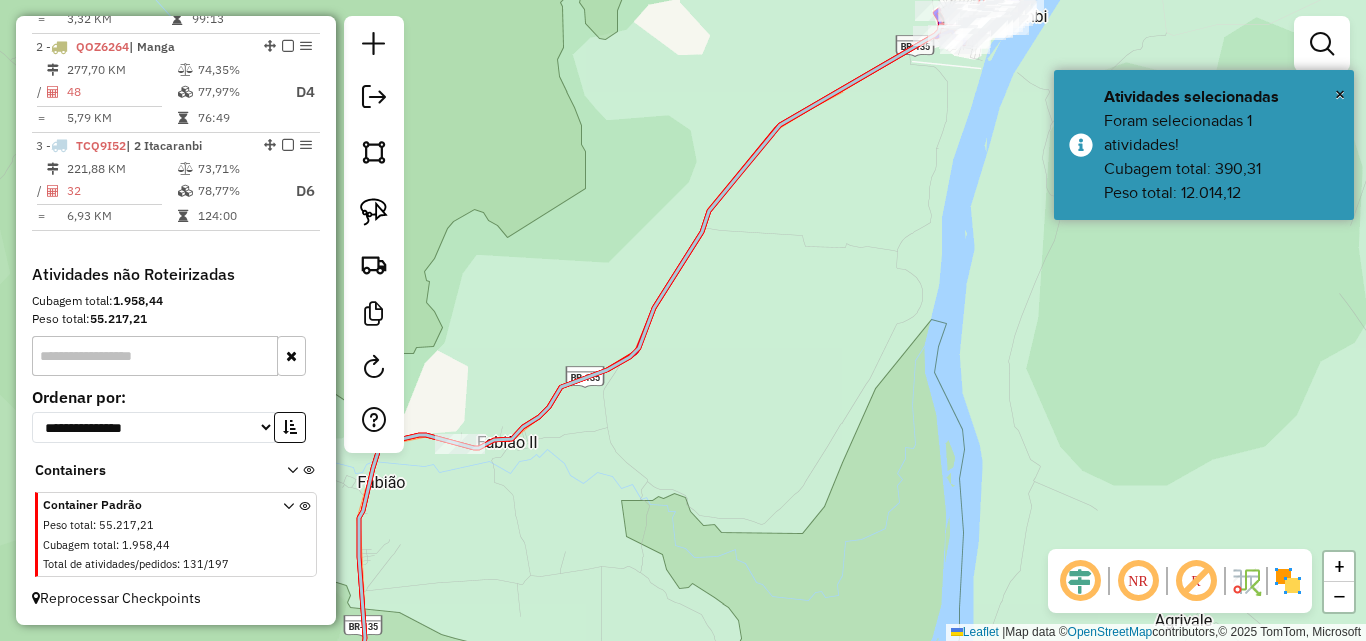 drag, startPoint x: 679, startPoint y: 476, endPoint x: 908, endPoint y: 301, distance: 288.21173 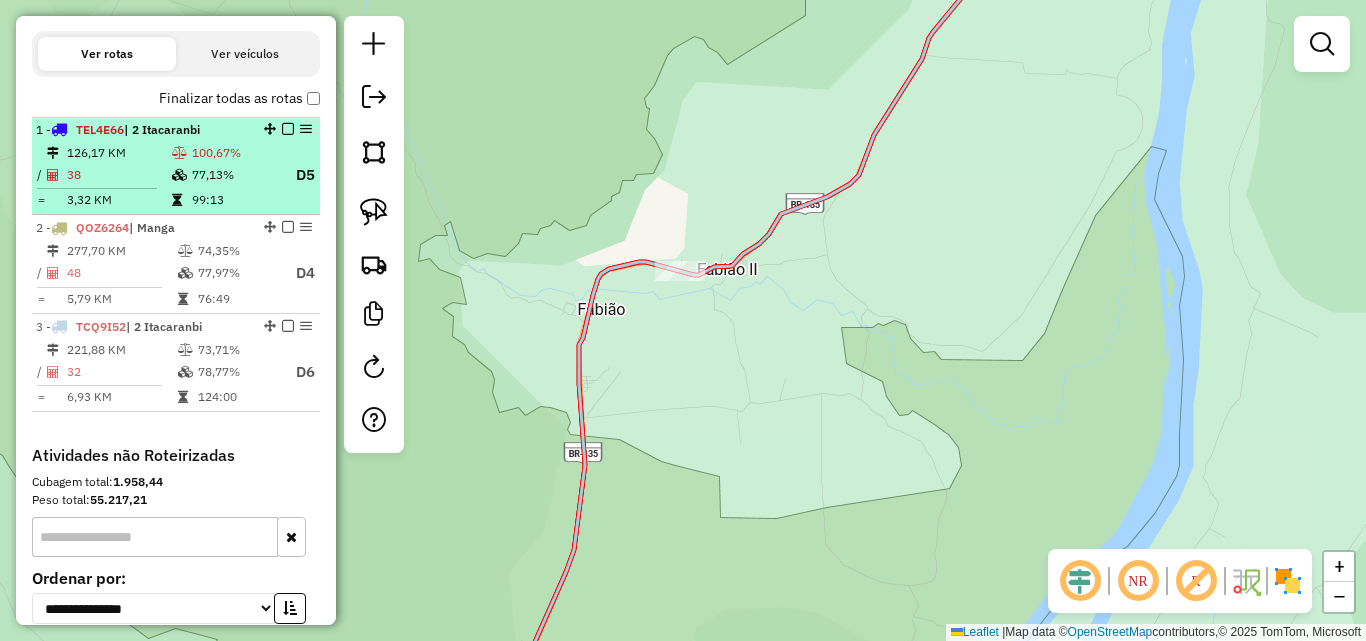 scroll, scrollTop: 630, scrollLeft: 0, axis: vertical 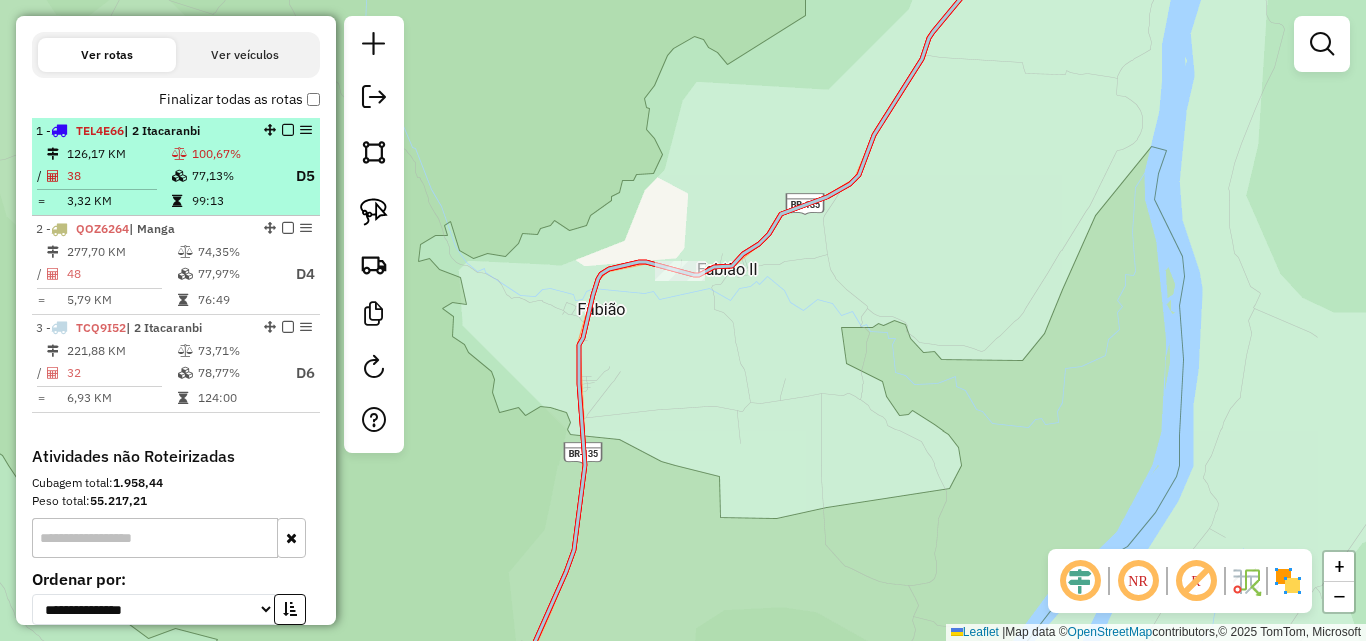 click on "38" at bounding box center (118, 176) 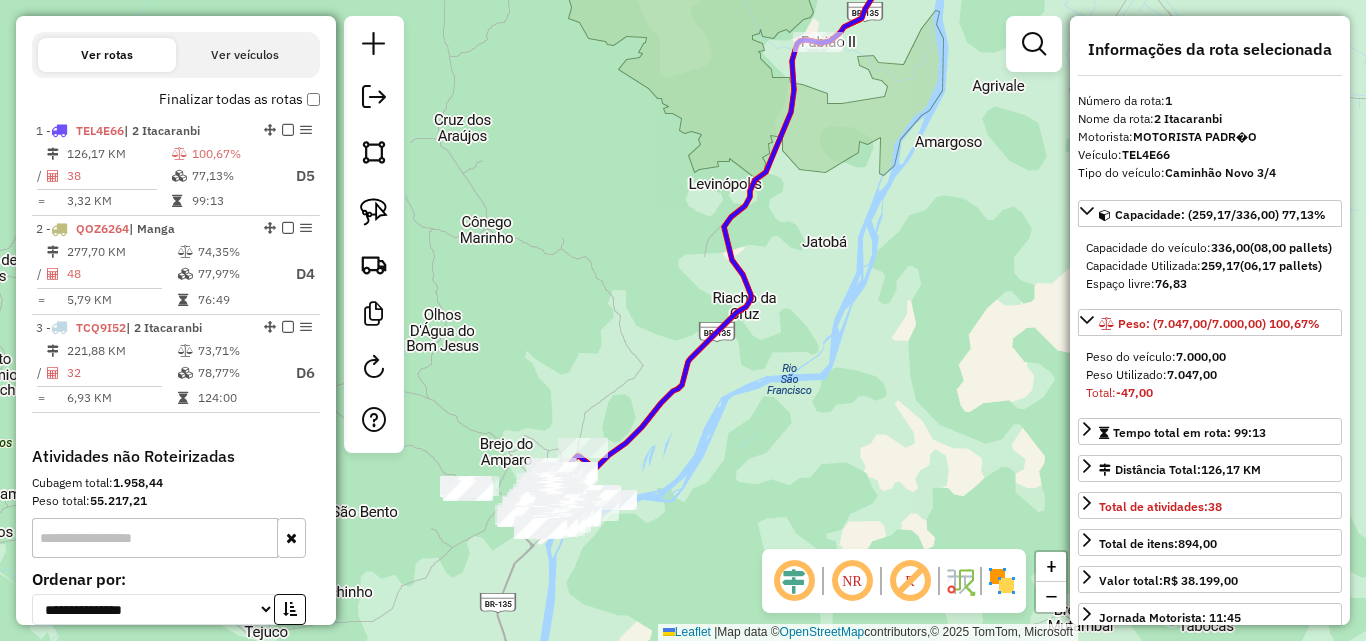 drag, startPoint x: 683, startPoint y: 489, endPoint x: 816, endPoint y: 288, distance: 241.01868 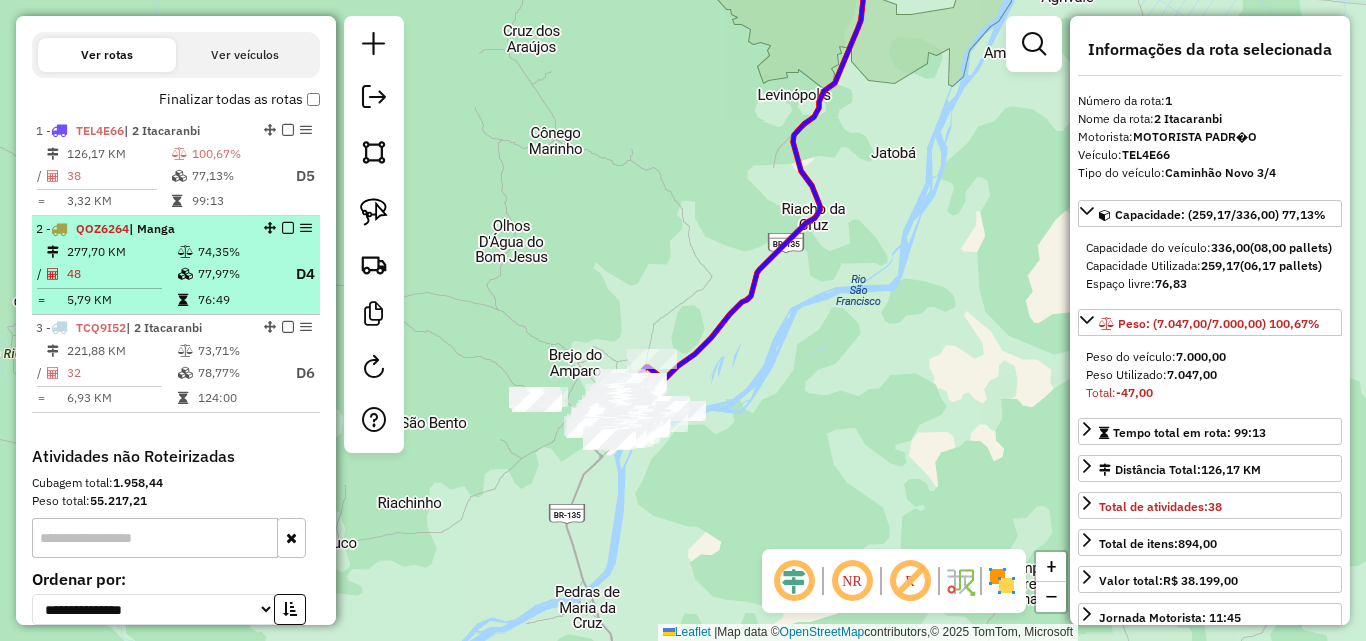 click on "277,70 KM" at bounding box center [121, 252] 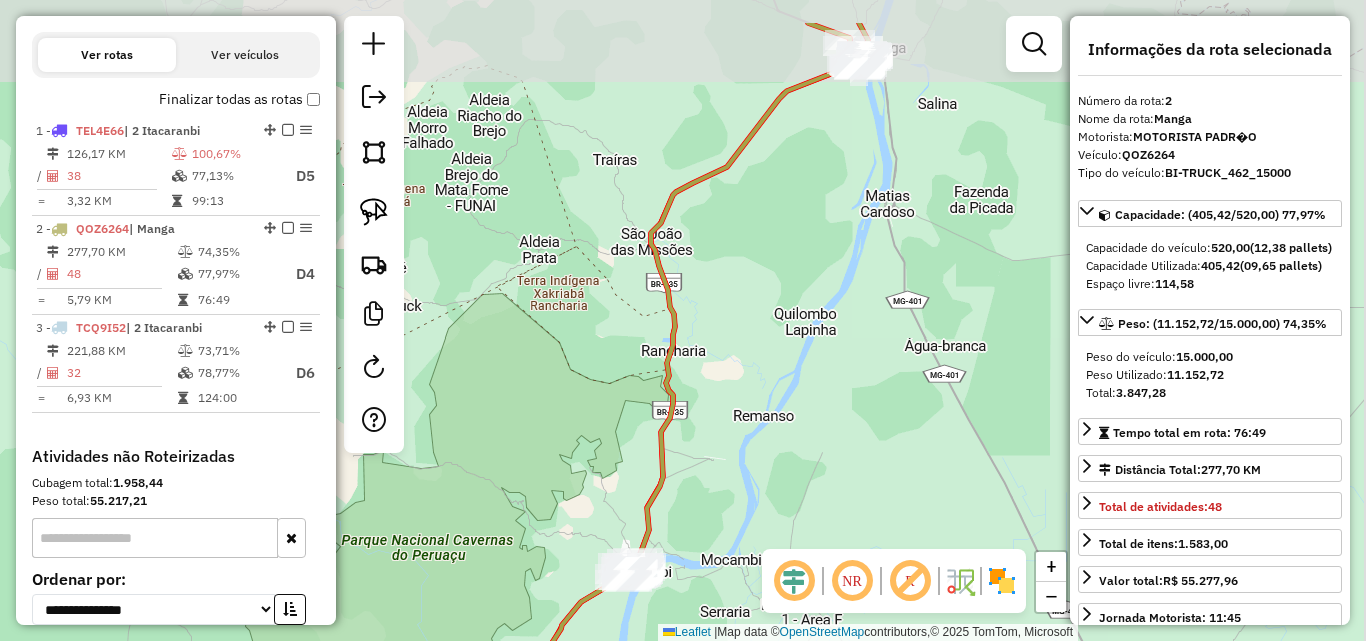 drag, startPoint x: 815, startPoint y: 146, endPoint x: 736, endPoint y: 449, distance: 313.12936 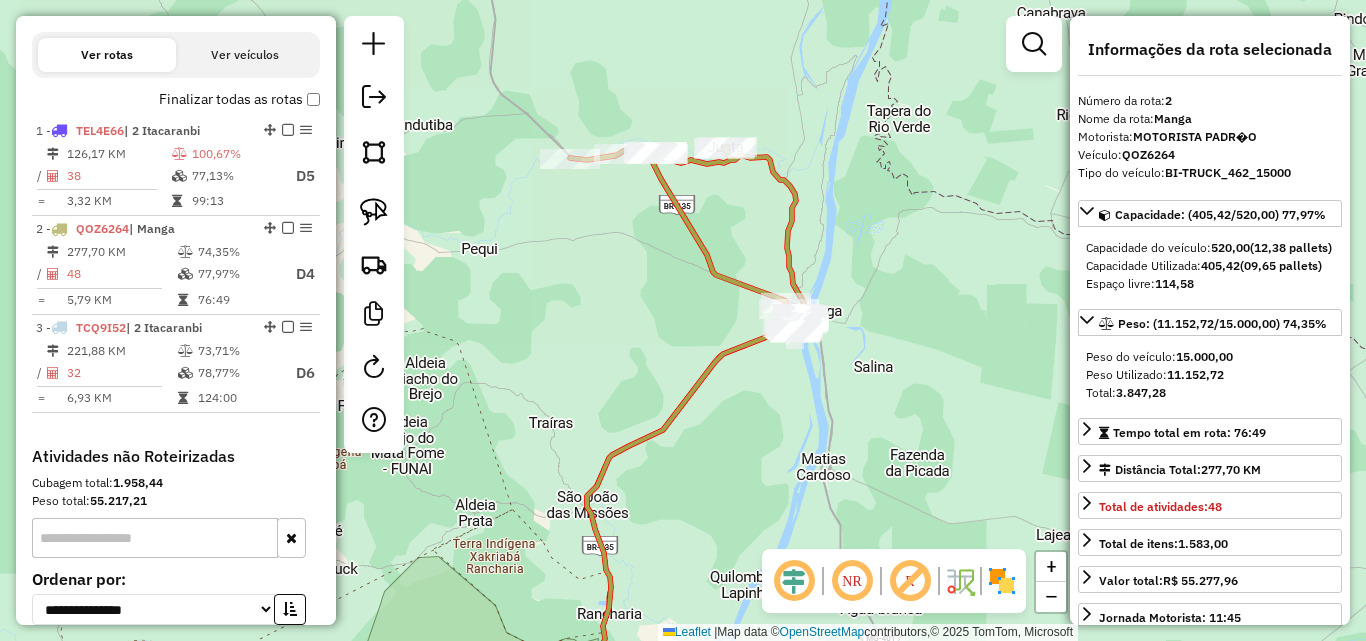 drag, startPoint x: 756, startPoint y: 193, endPoint x: 745, endPoint y: 239, distance: 47.296936 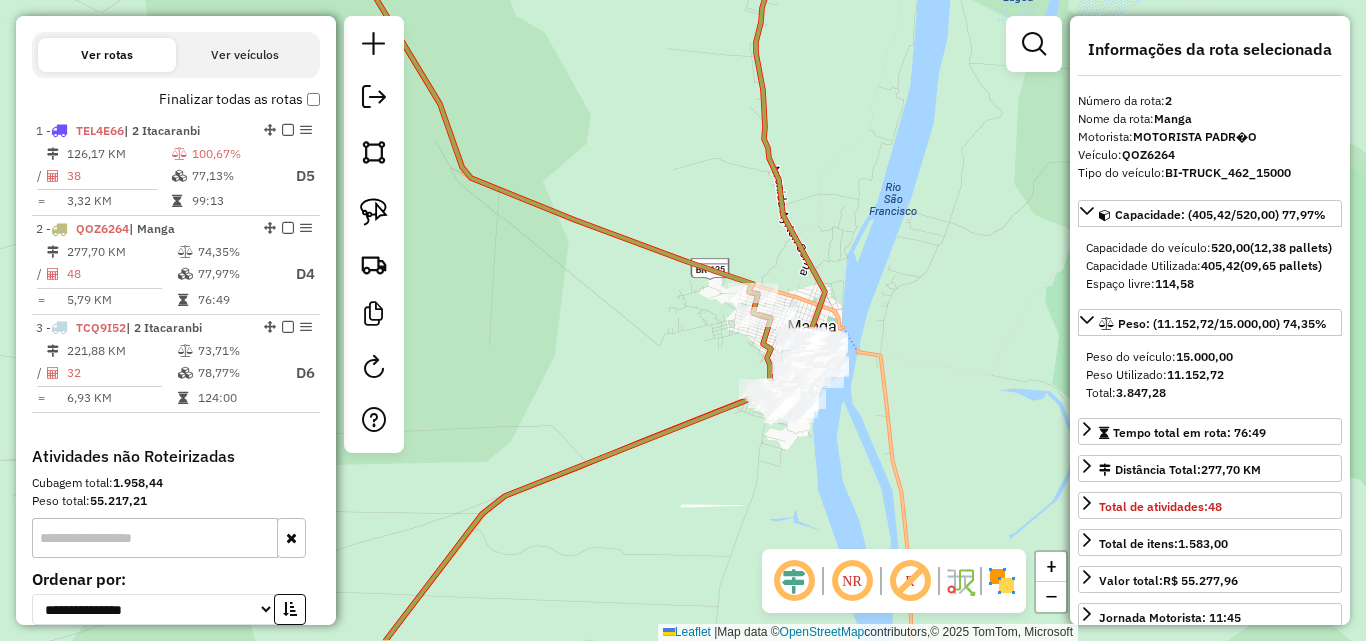 drag, startPoint x: 724, startPoint y: 188, endPoint x: 674, endPoint y: 115, distance: 88.481636 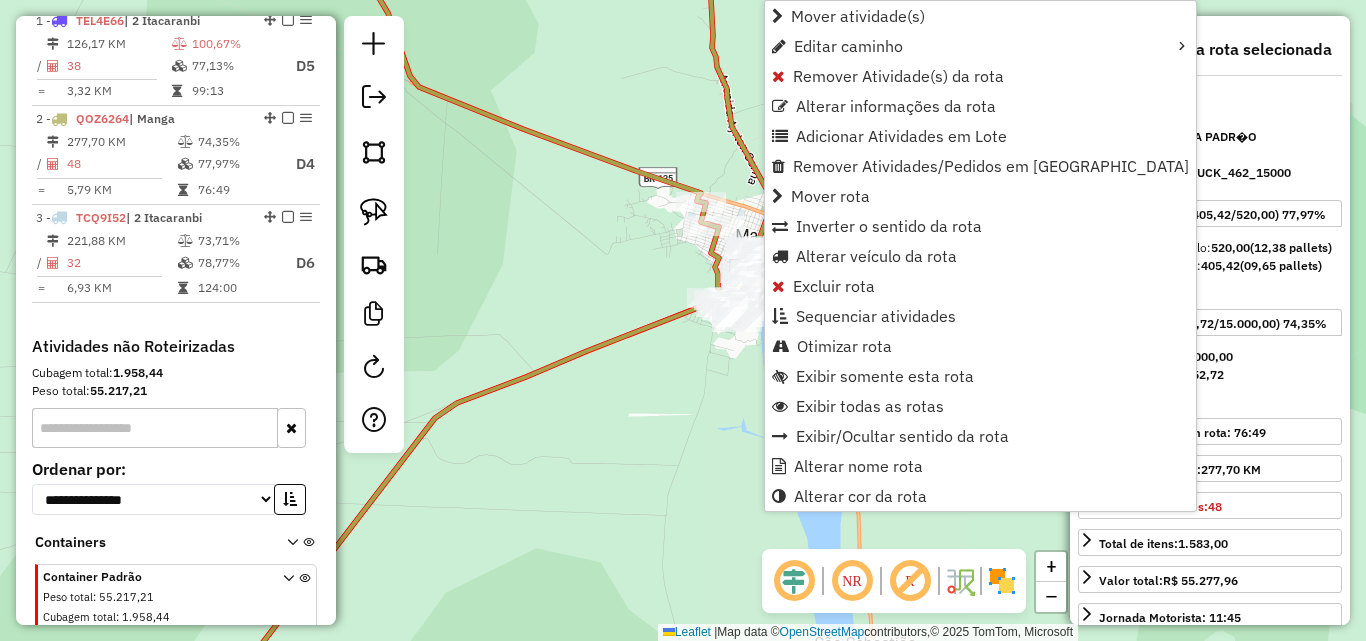 scroll, scrollTop: 830, scrollLeft: 0, axis: vertical 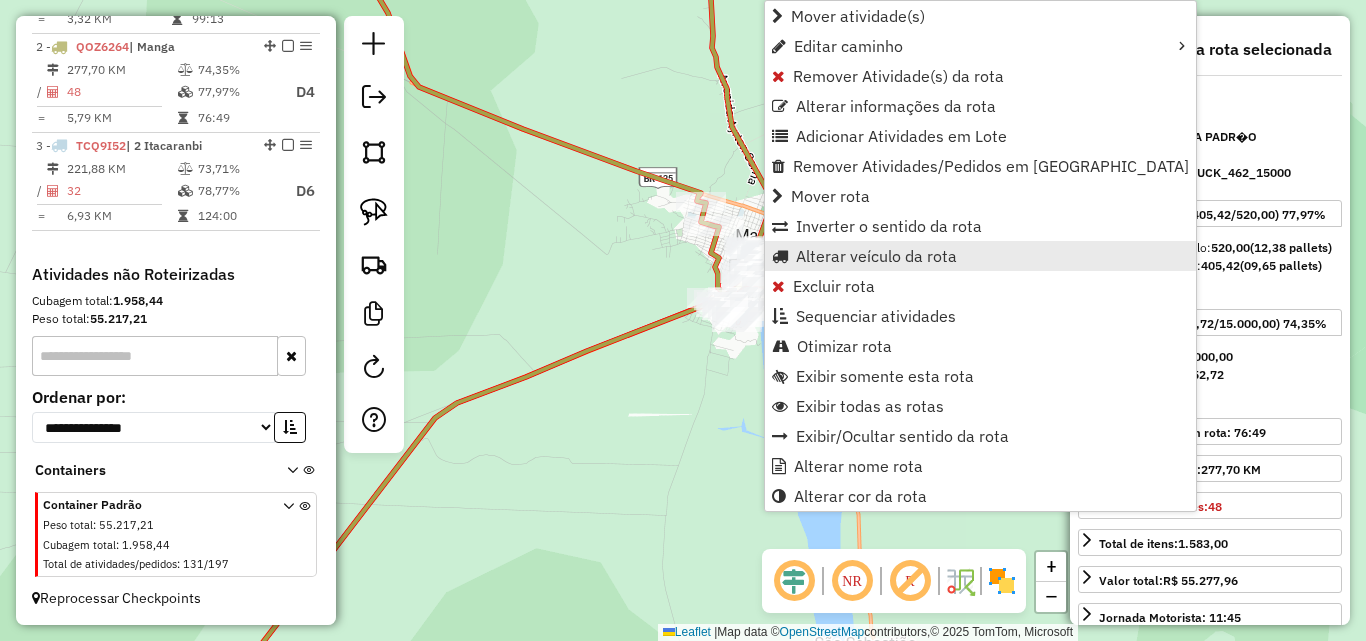 click on "Alterar veículo da rota" at bounding box center (876, 256) 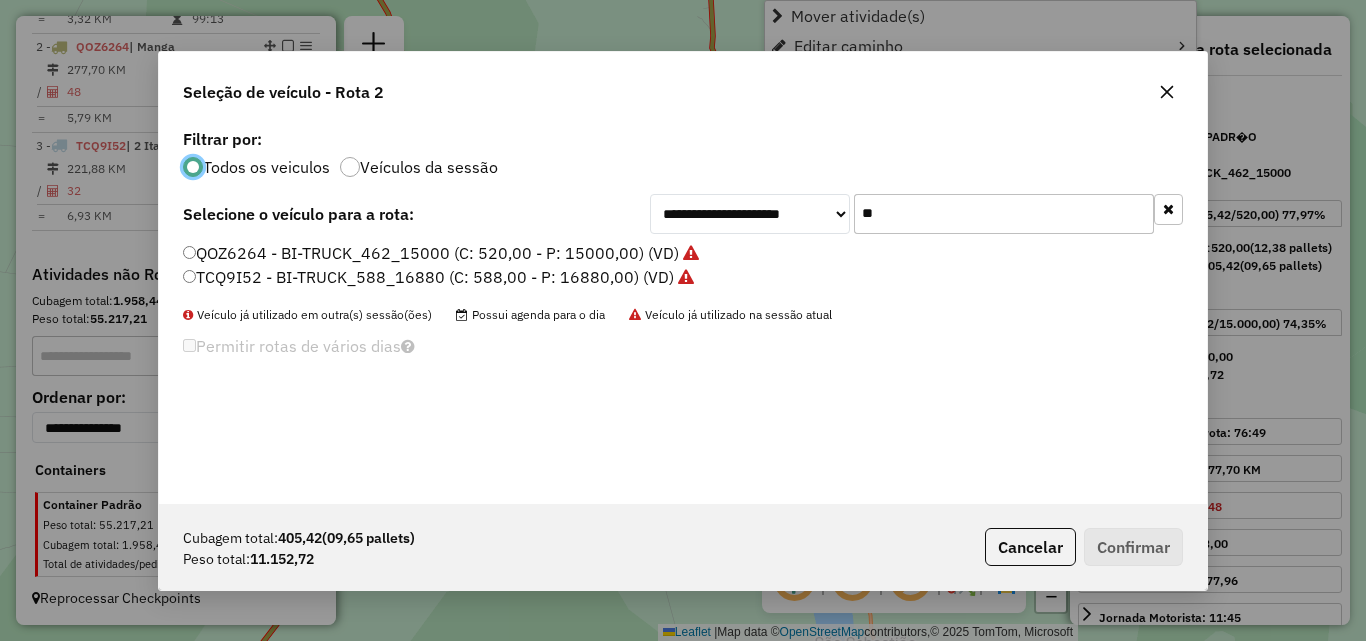 scroll, scrollTop: 11, scrollLeft: 6, axis: both 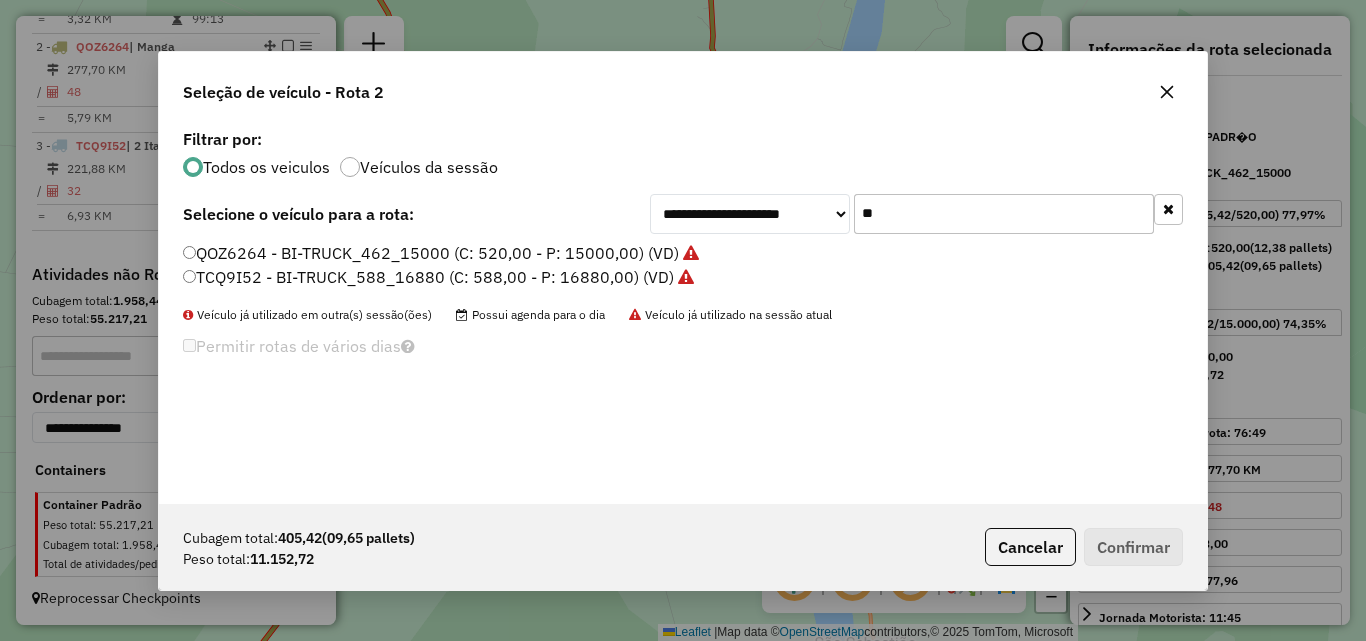 click on "**" 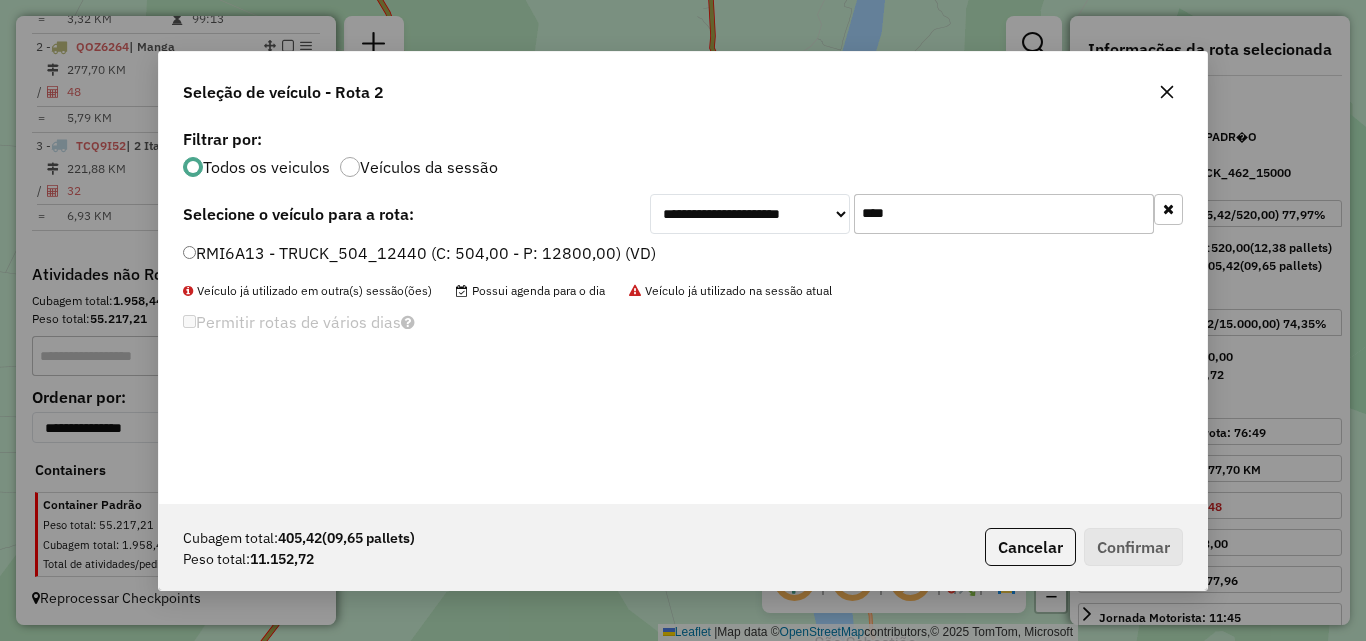type on "****" 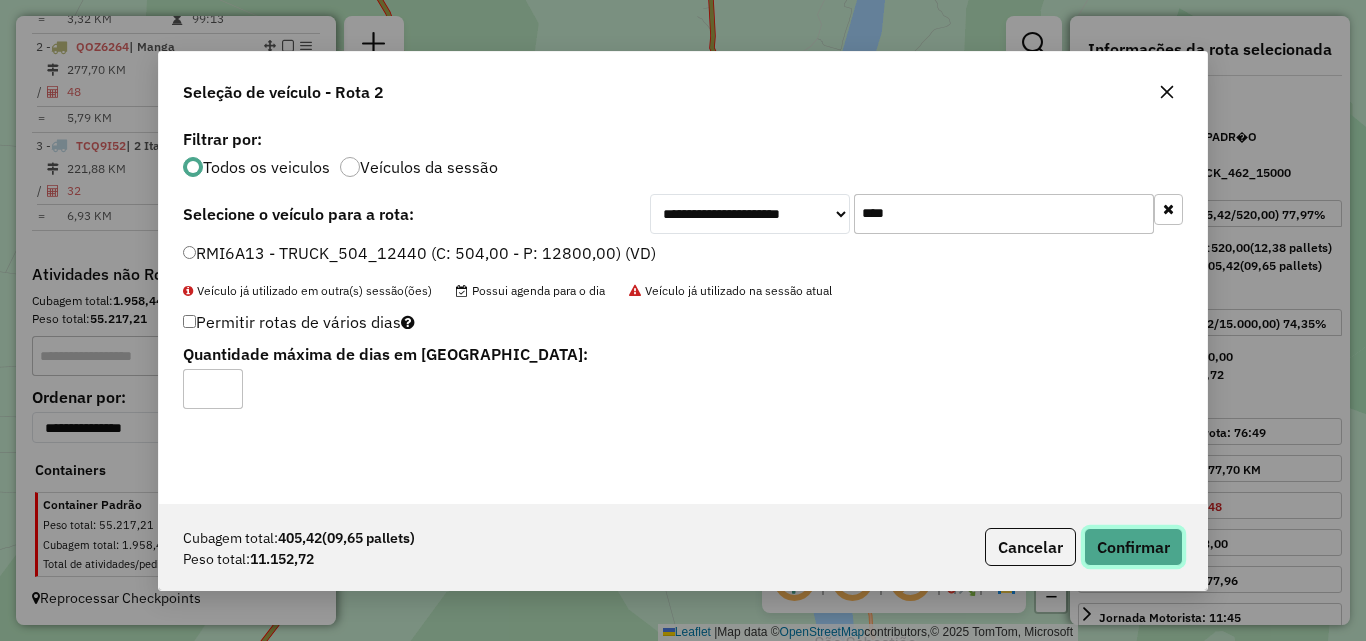 click on "Confirmar" 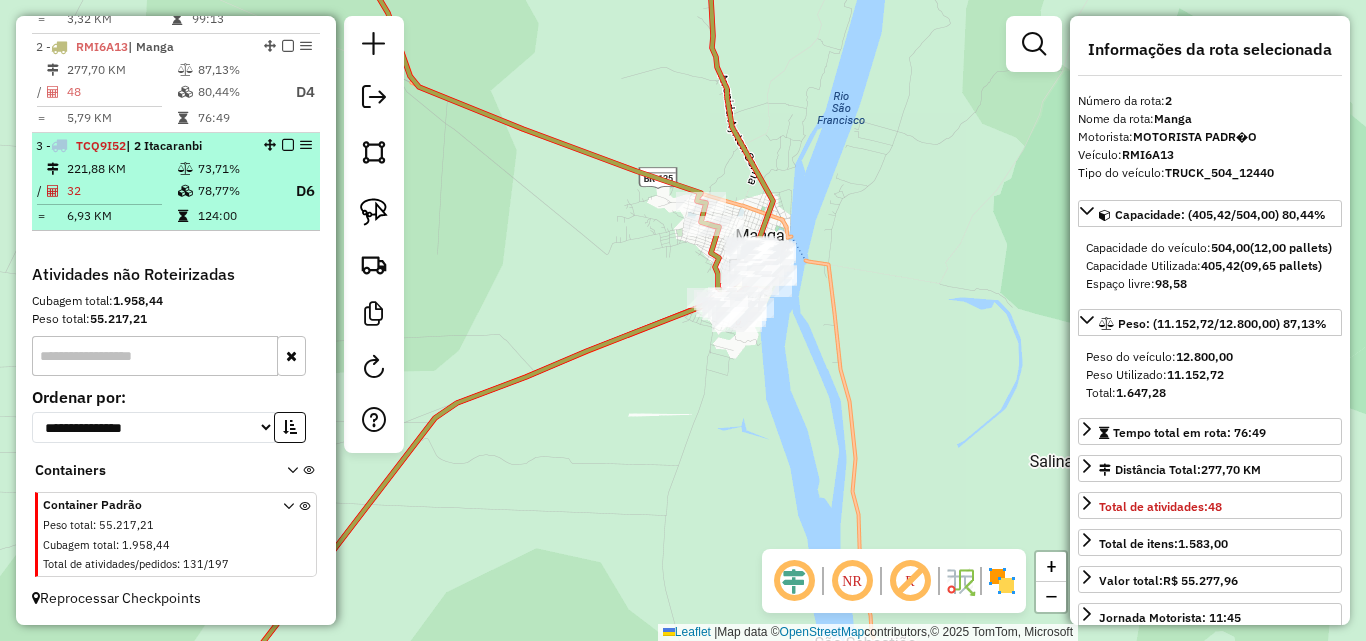 click on "32" at bounding box center [121, 191] 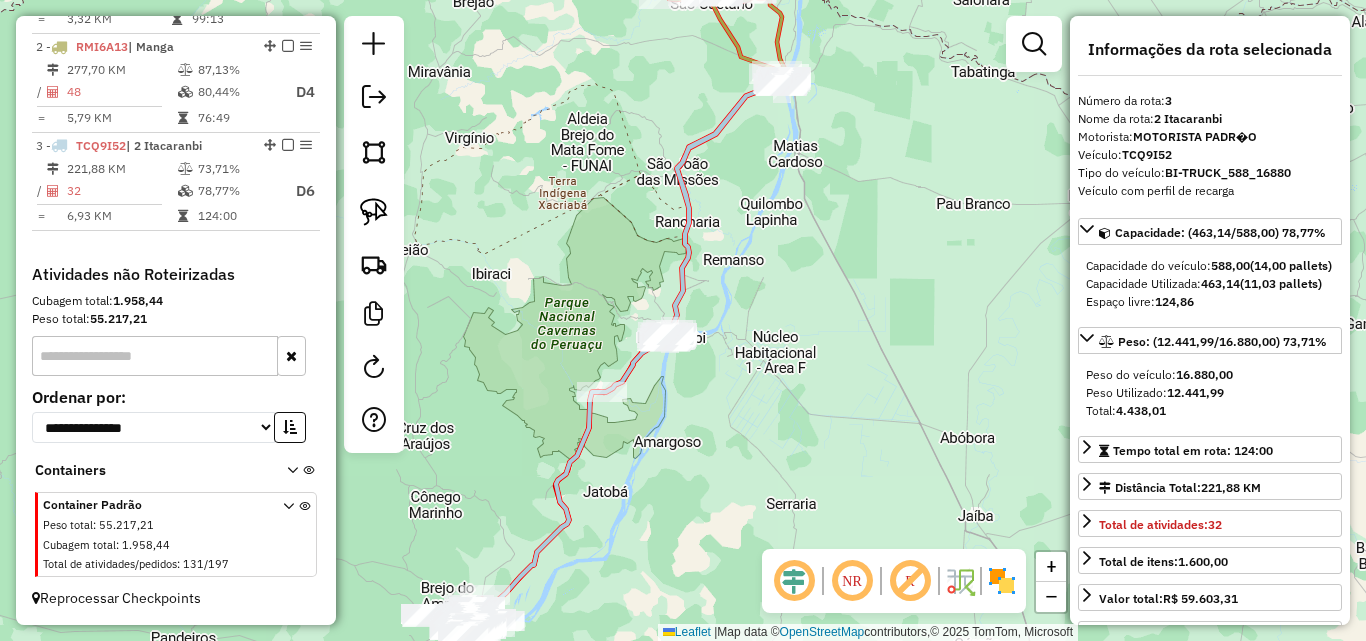 drag, startPoint x: 718, startPoint y: 482, endPoint x: 657, endPoint y: 511, distance: 67.54258 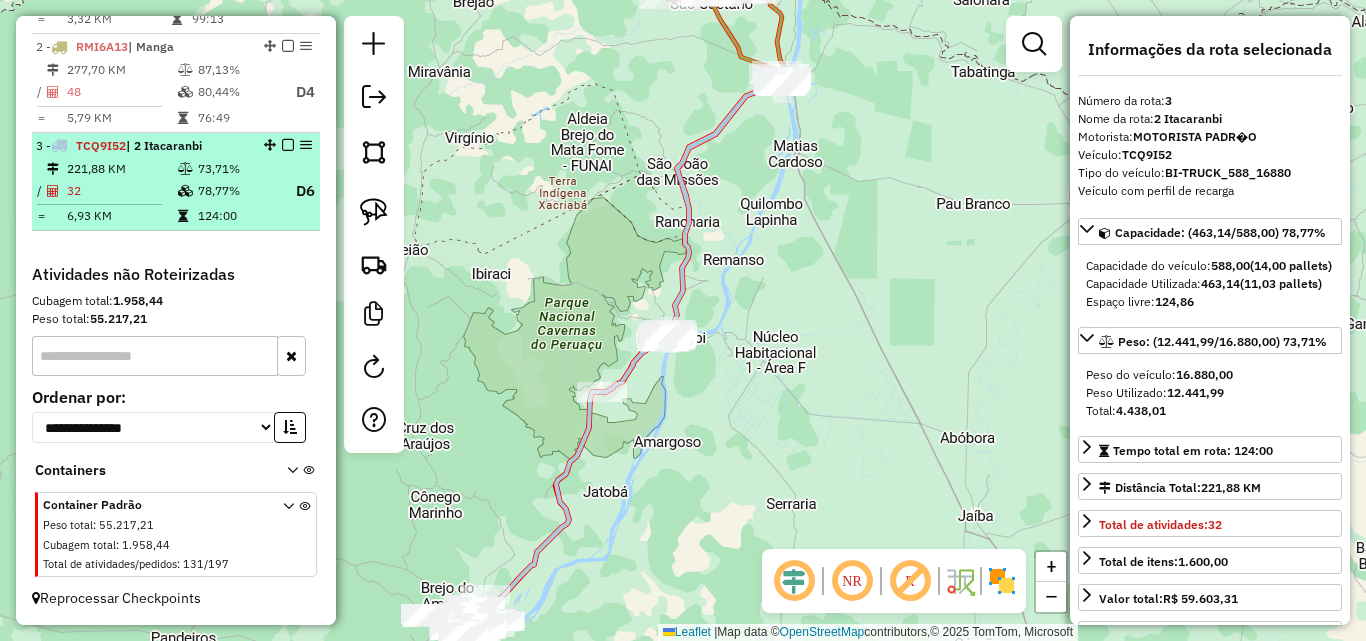 click on "32" at bounding box center (121, 191) 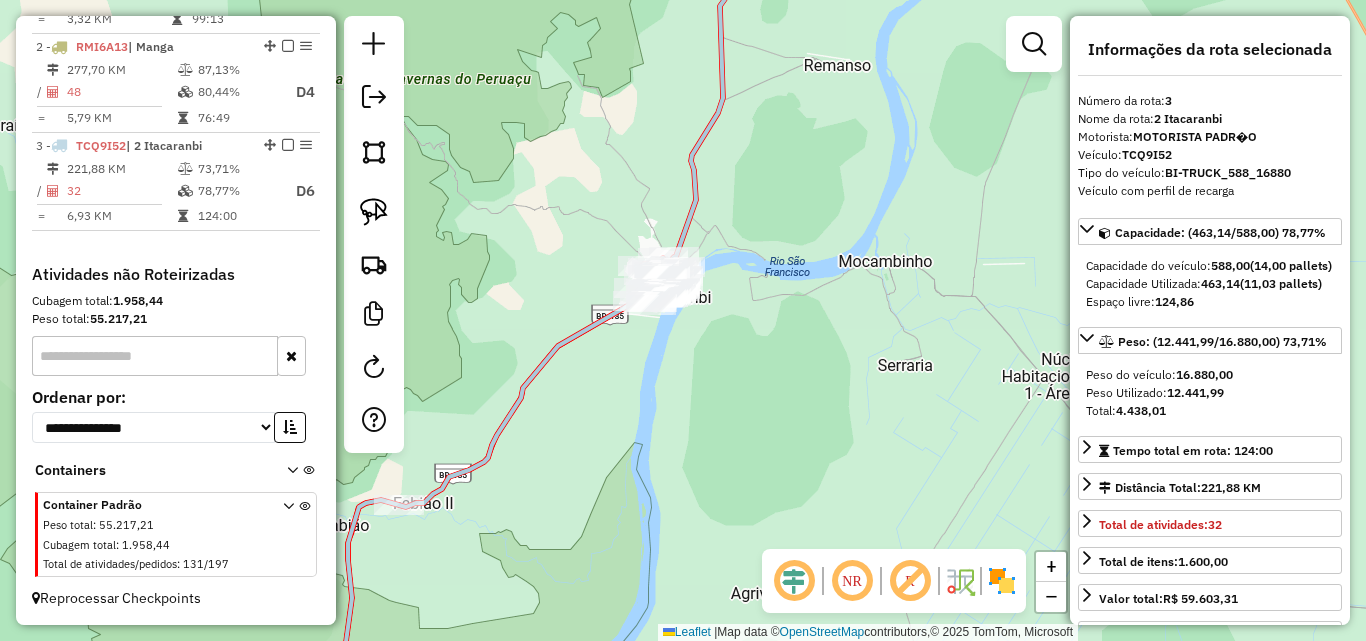 drag, startPoint x: 752, startPoint y: 280, endPoint x: 798, endPoint y: 371, distance: 101.96568 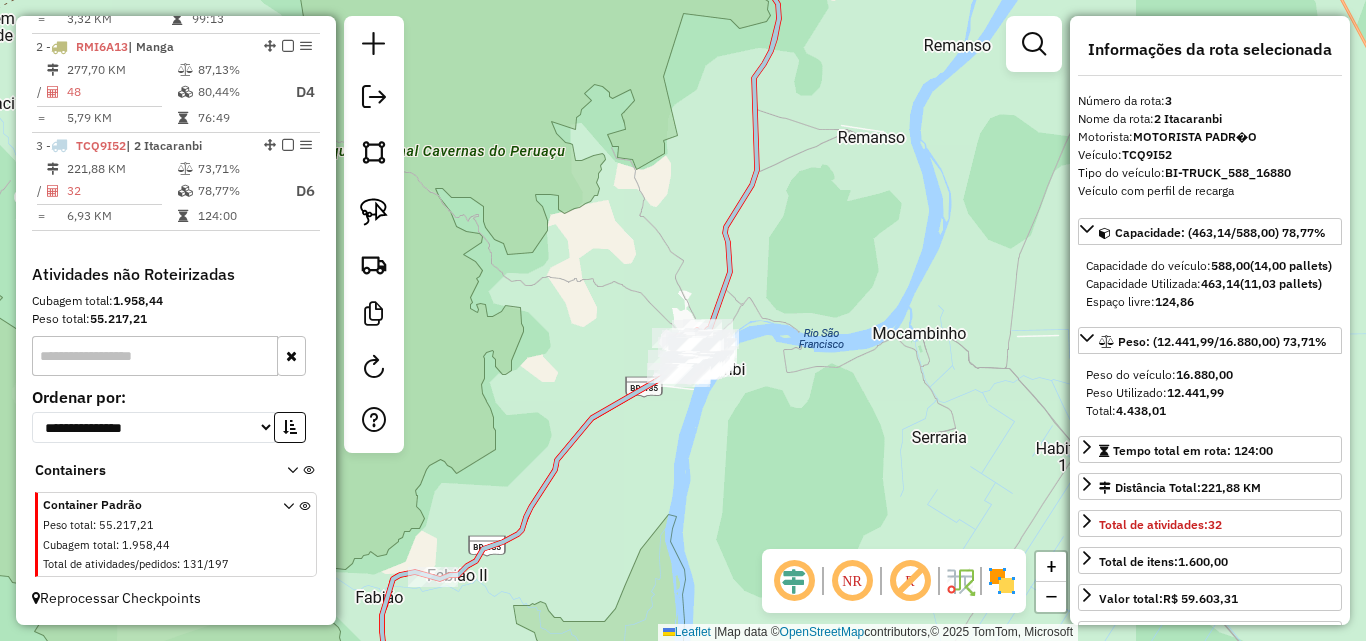 drag, startPoint x: 849, startPoint y: 209, endPoint x: 778, endPoint y: 576, distance: 373.80475 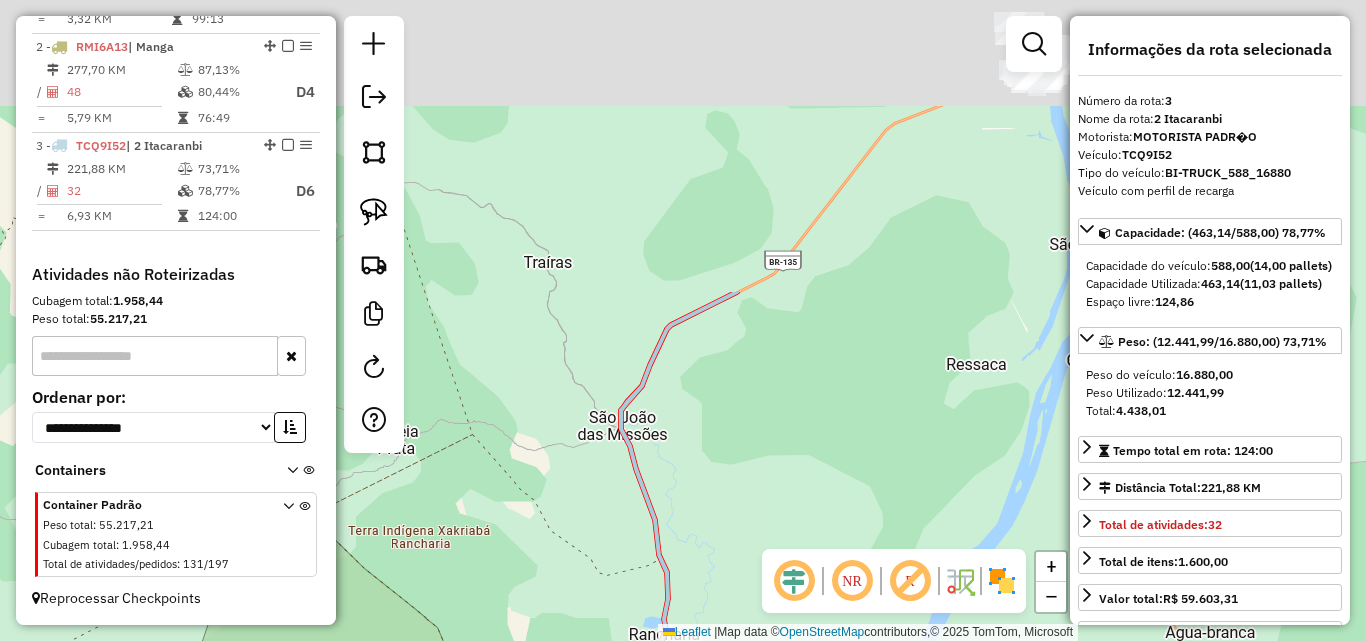 drag, startPoint x: 840, startPoint y: 208, endPoint x: 792, endPoint y: 592, distance: 386.98837 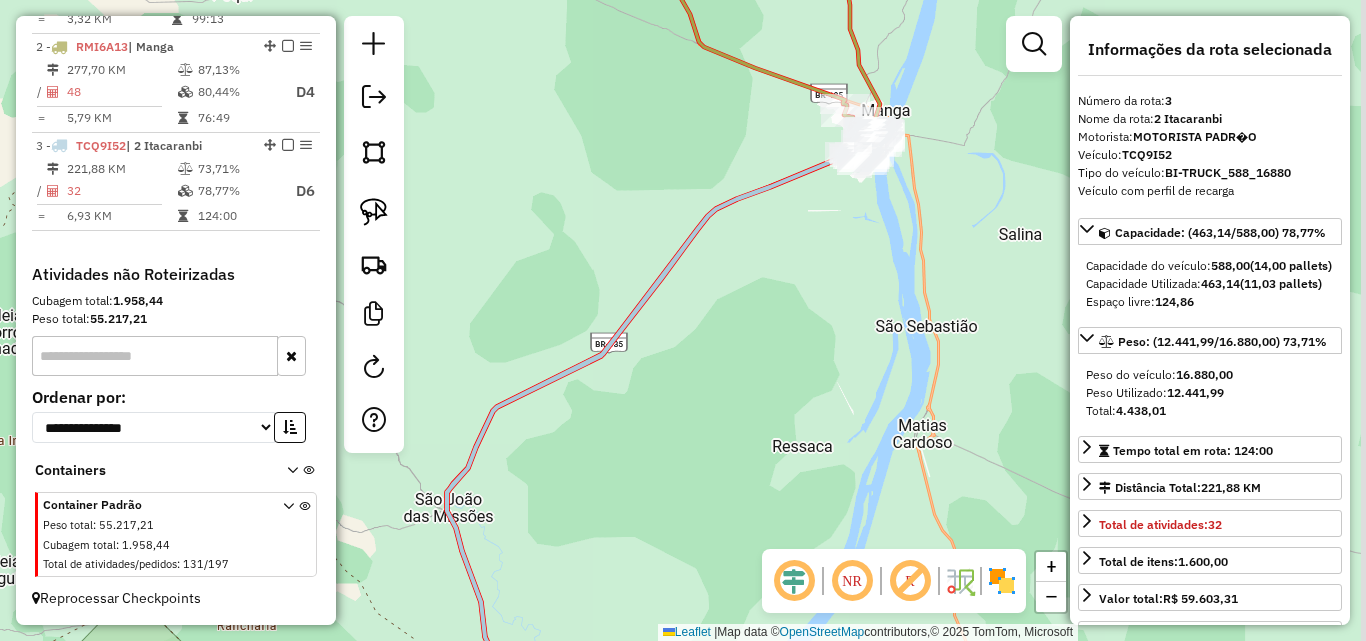 drag, startPoint x: 882, startPoint y: 185, endPoint x: 805, endPoint y: 221, distance: 85 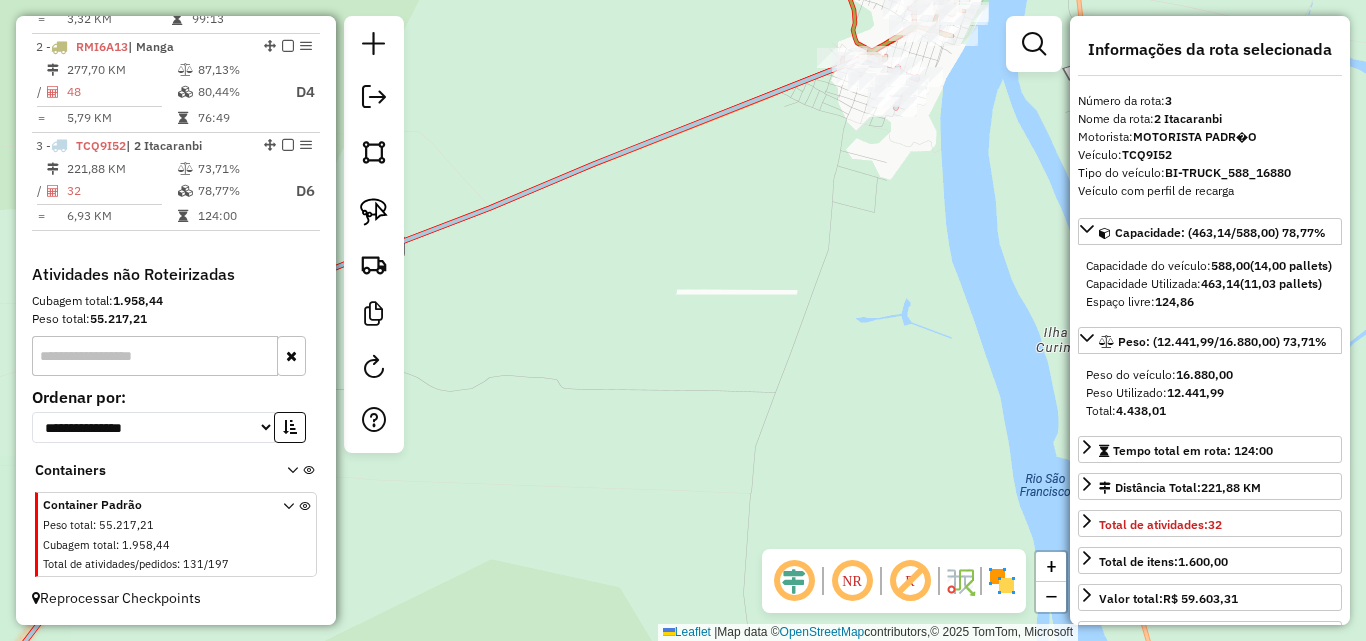 drag, startPoint x: 797, startPoint y: 275, endPoint x: 783, endPoint y: 286, distance: 17.804493 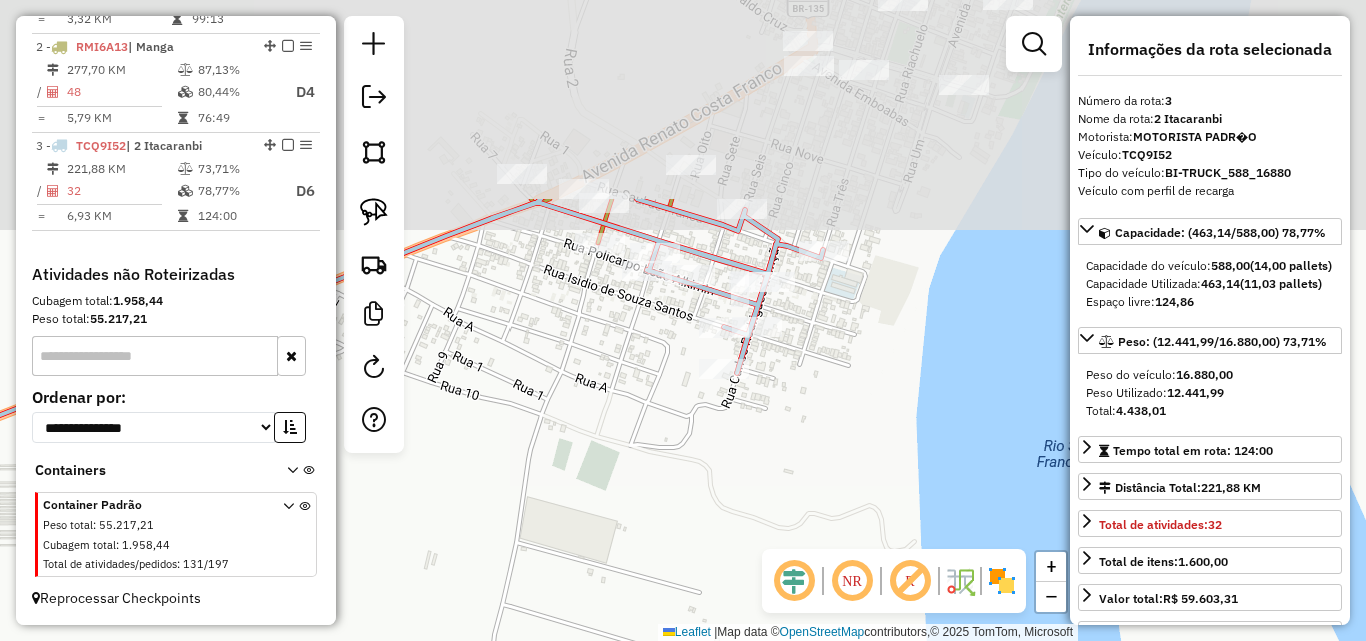 drag, startPoint x: 816, startPoint y: 127, endPoint x: 810, endPoint y: 390, distance: 263.06842 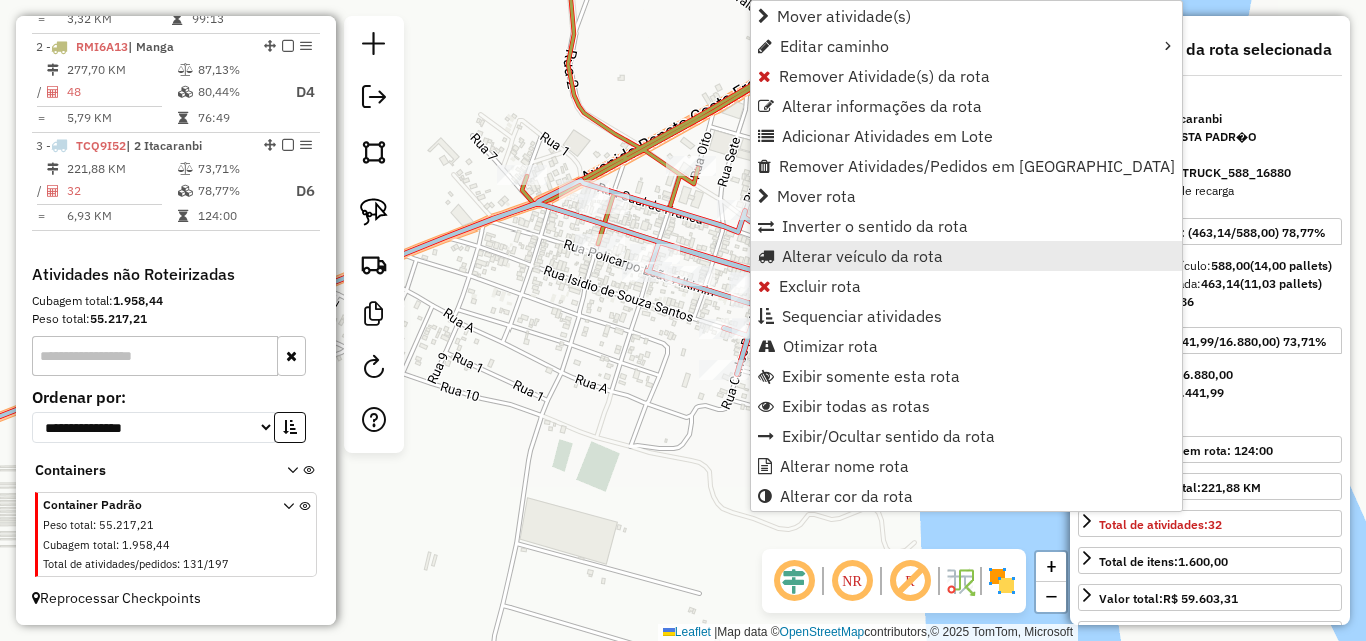 click on "Alterar veículo da rota" at bounding box center [862, 256] 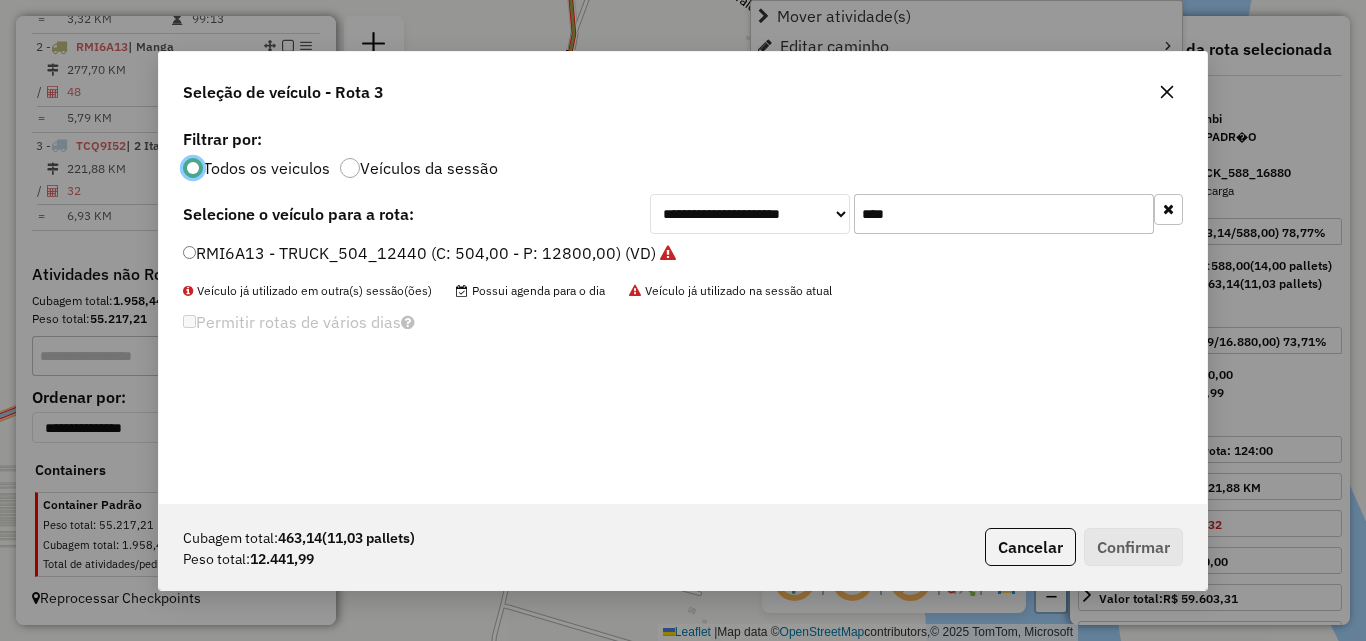 scroll, scrollTop: 11, scrollLeft: 6, axis: both 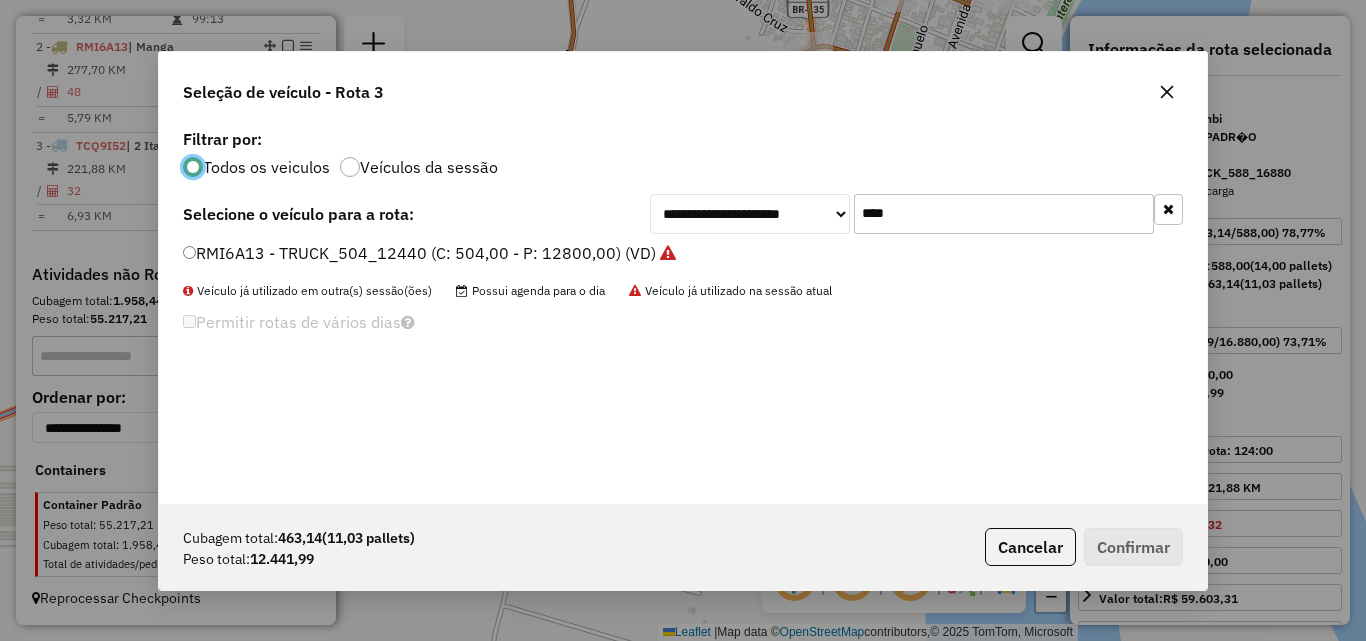 click on "****" 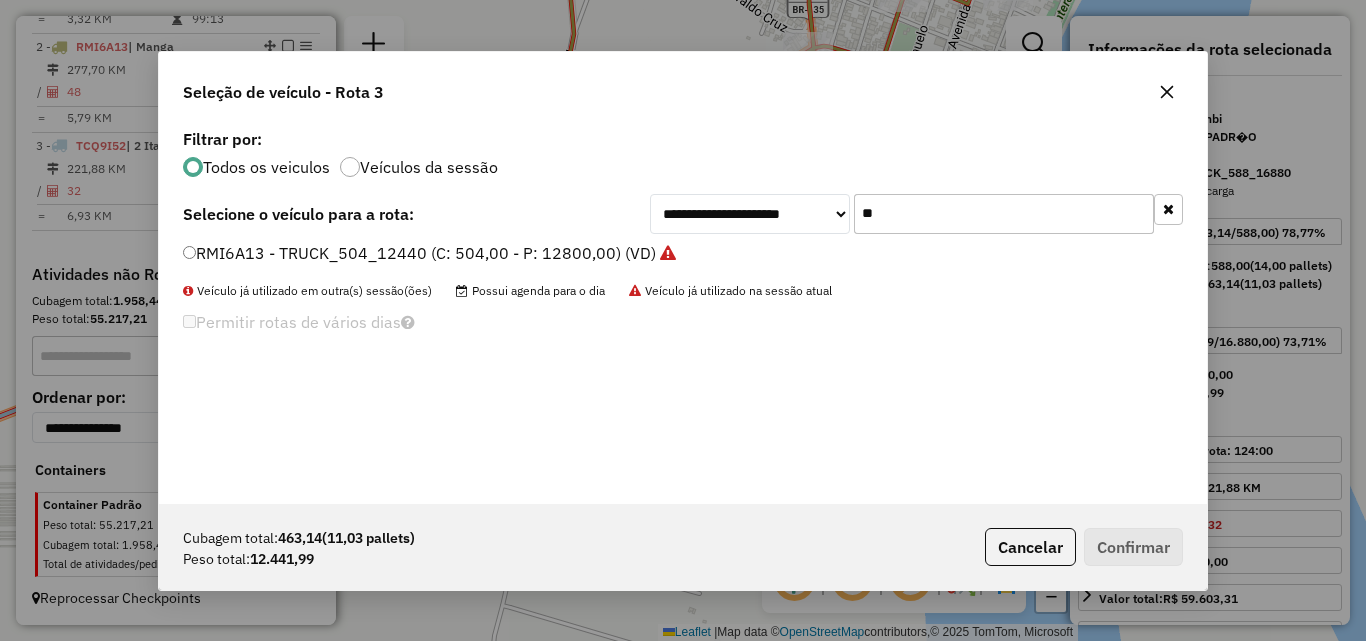 type on "*" 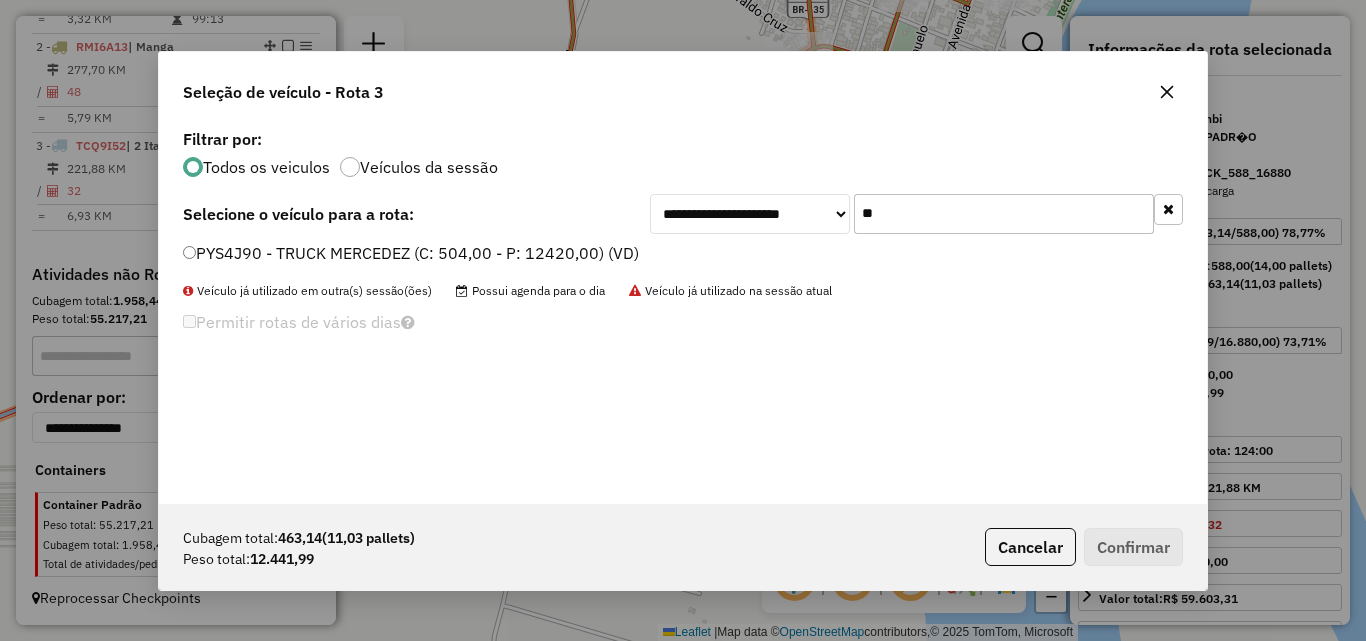 type on "**" 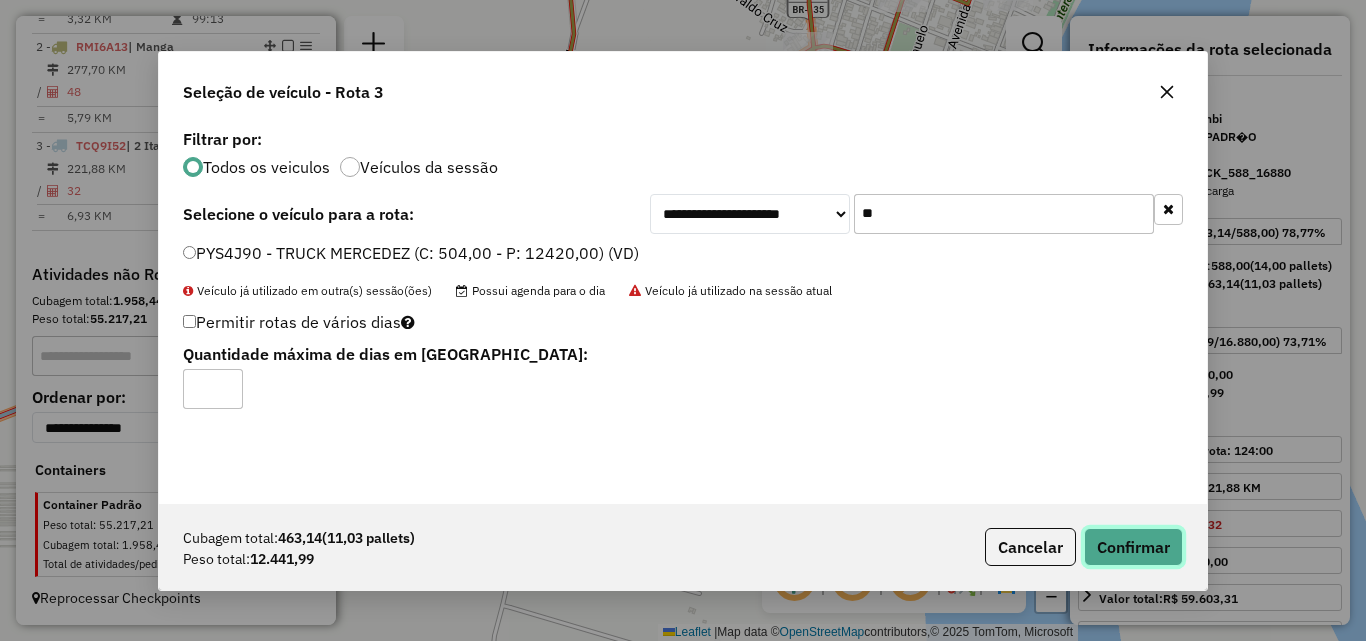 click on "Confirmar" 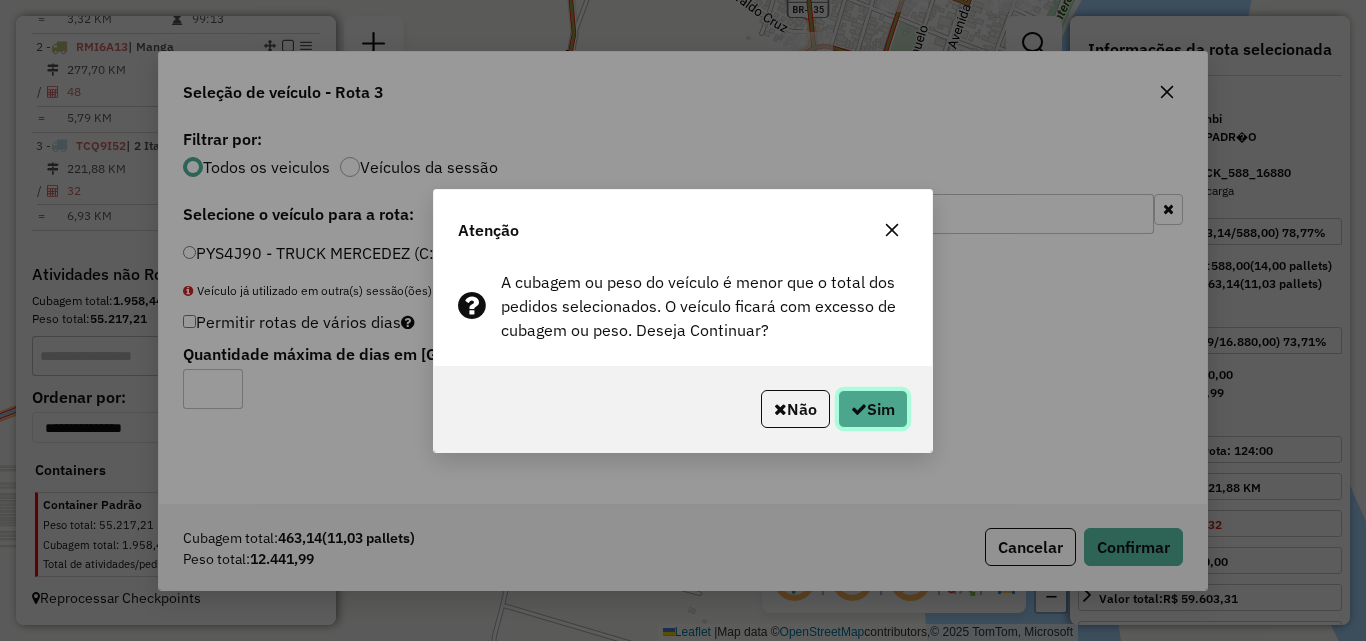 click on "Sim" 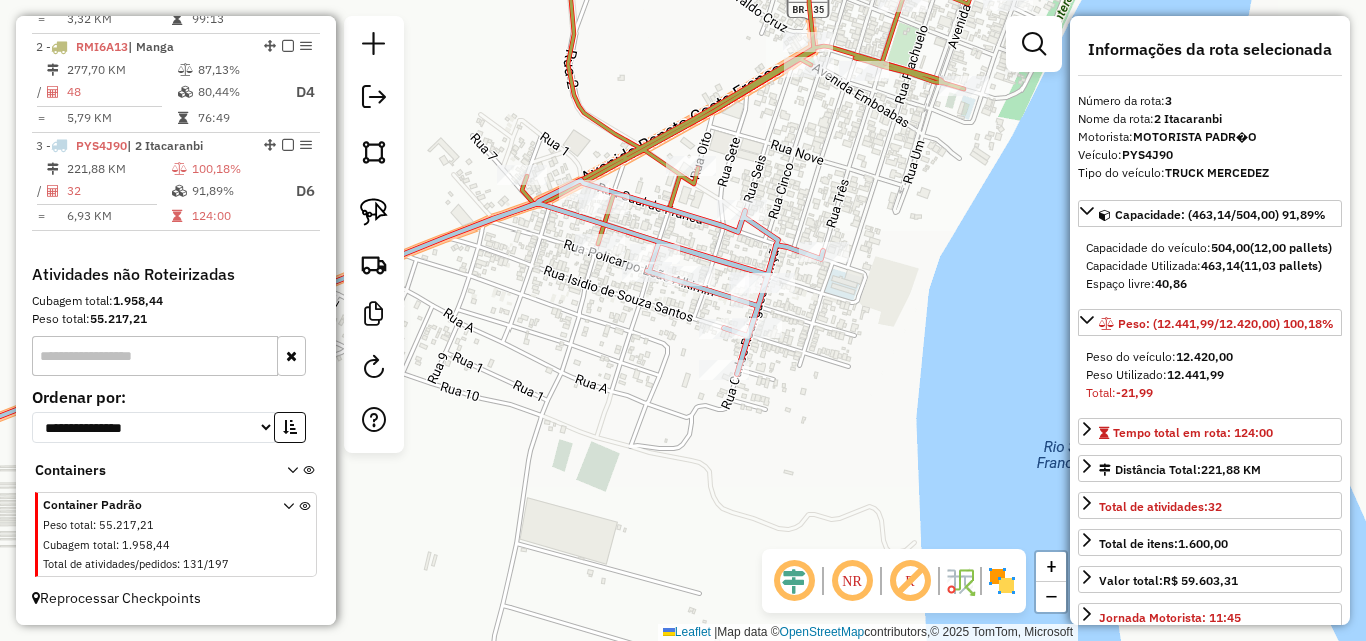 drag, startPoint x: 745, startPoint y: 434, endPoint x: 964, endPoint y: 302, distance: 255.70491 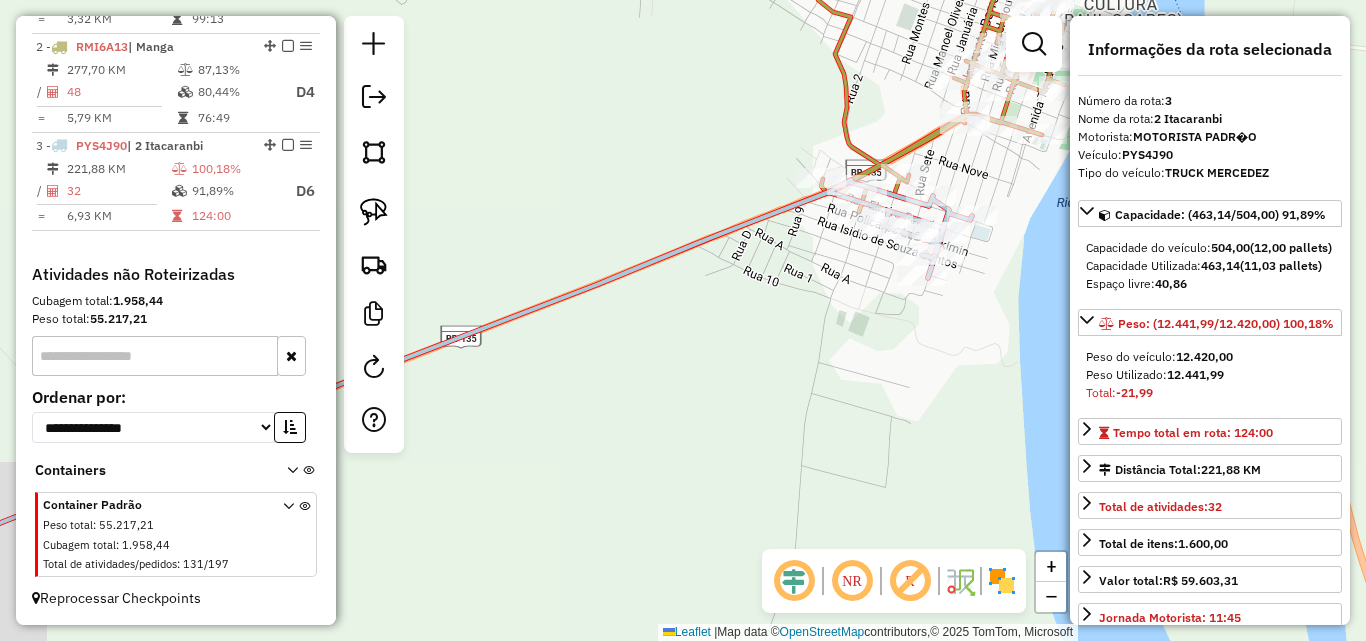 drag, startPoint x: 781, startPoint y: 405, endPoint x: 1047, endPoint y: 284, distance: 292.22766 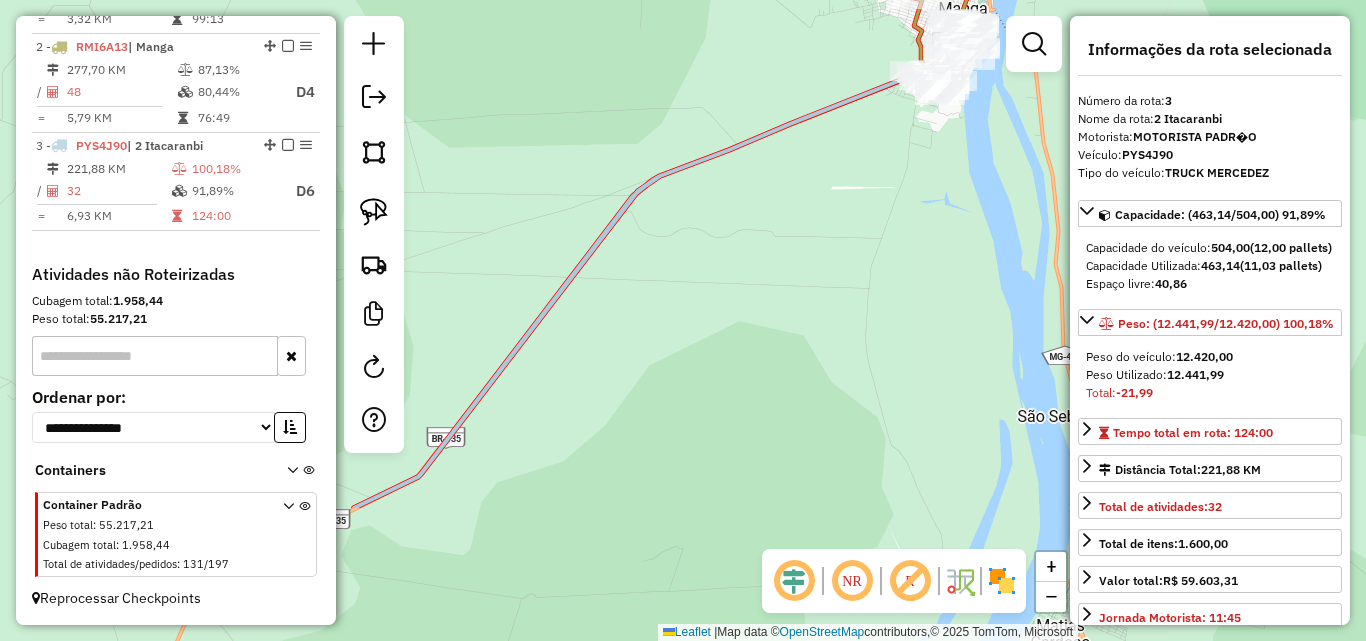 drag, startPoint x: 792, startPoint y: 411, endPoint x: 839, endPoint y: 206, distance: 210.3188 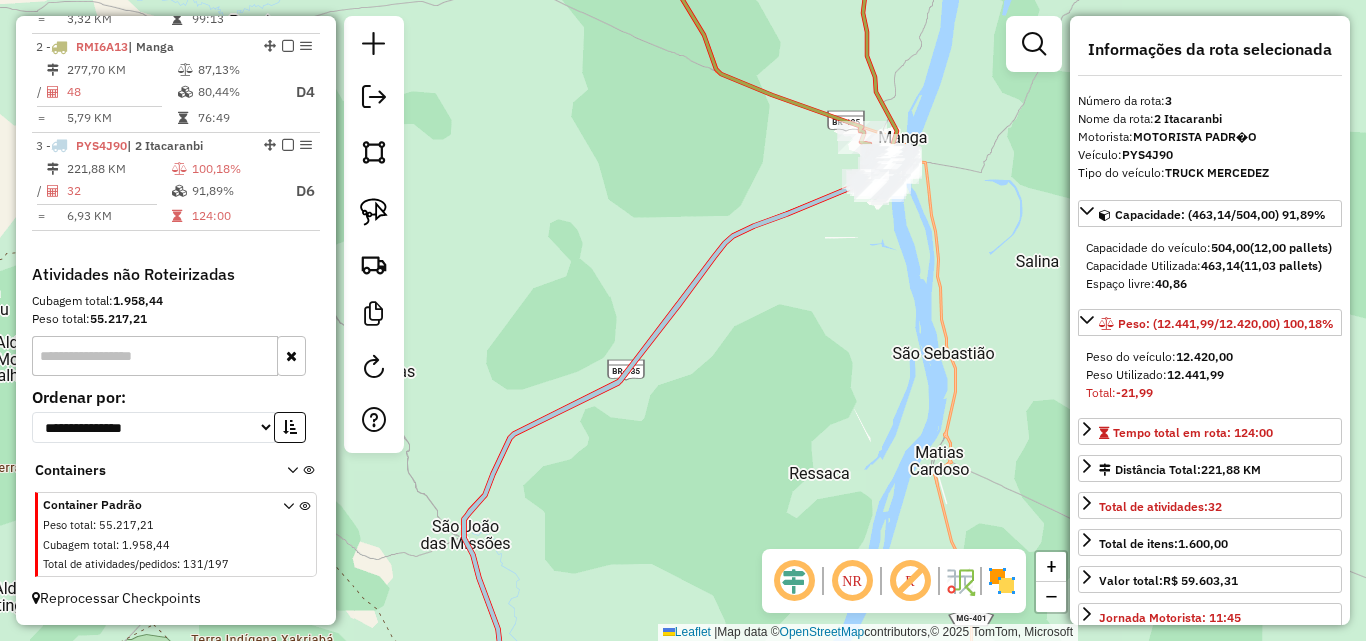 drag, startPoint x: 659, startPoint y: 415, endPoint x: 812, endPoint y: 262, distance: 216.37468 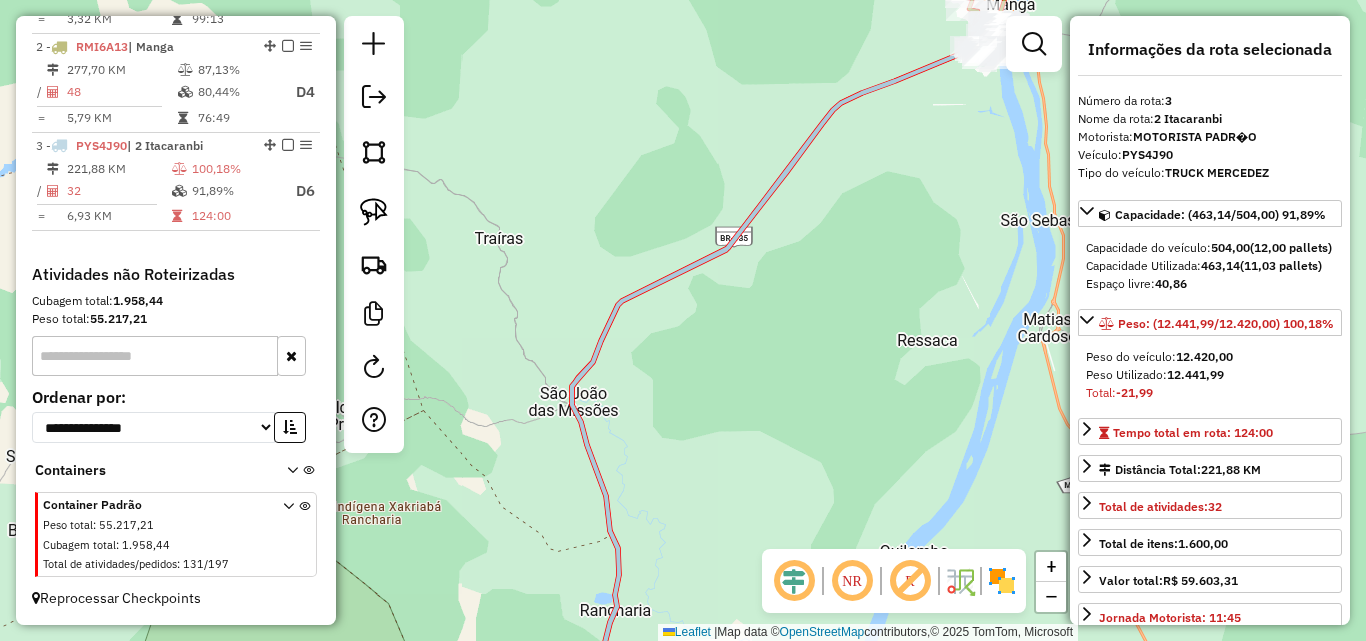 drag, startPoint x: 770, startPoint y: 383, endPoint x: 700, endPoint y: 174, distance: 220.41098 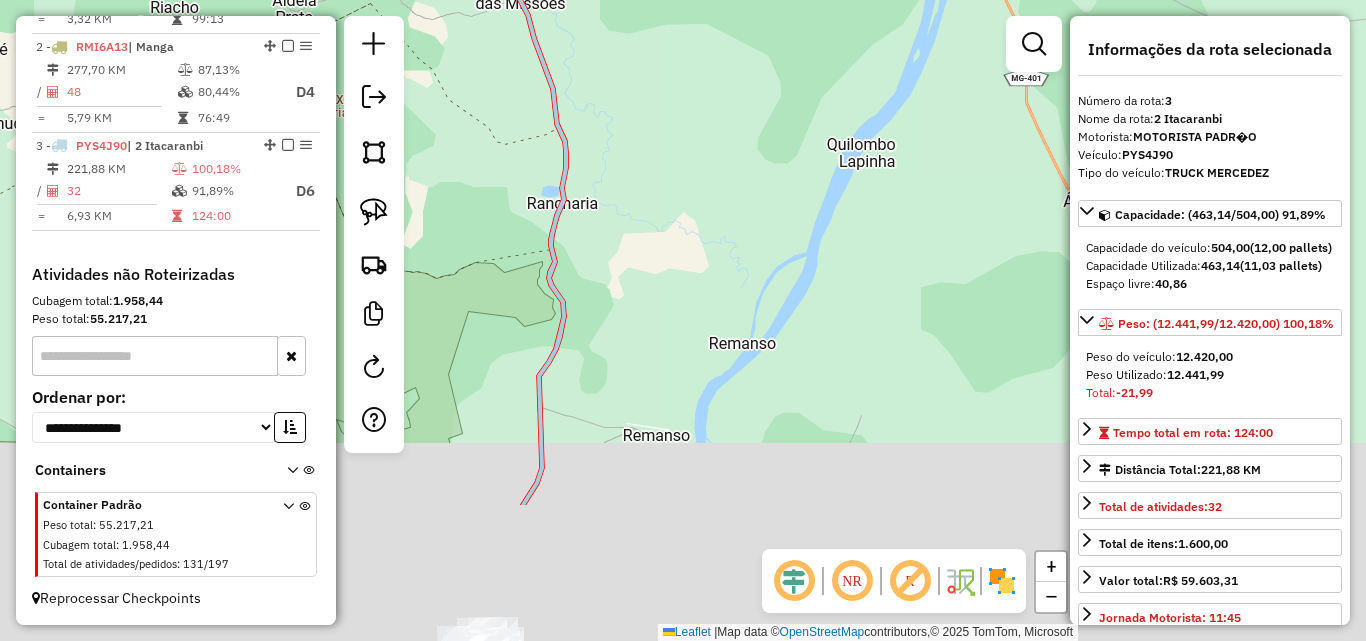 drag, startPoint x: 678, startPoint y: 302, endPoint x: 699, endPoint y: 152, distance: 151.46286 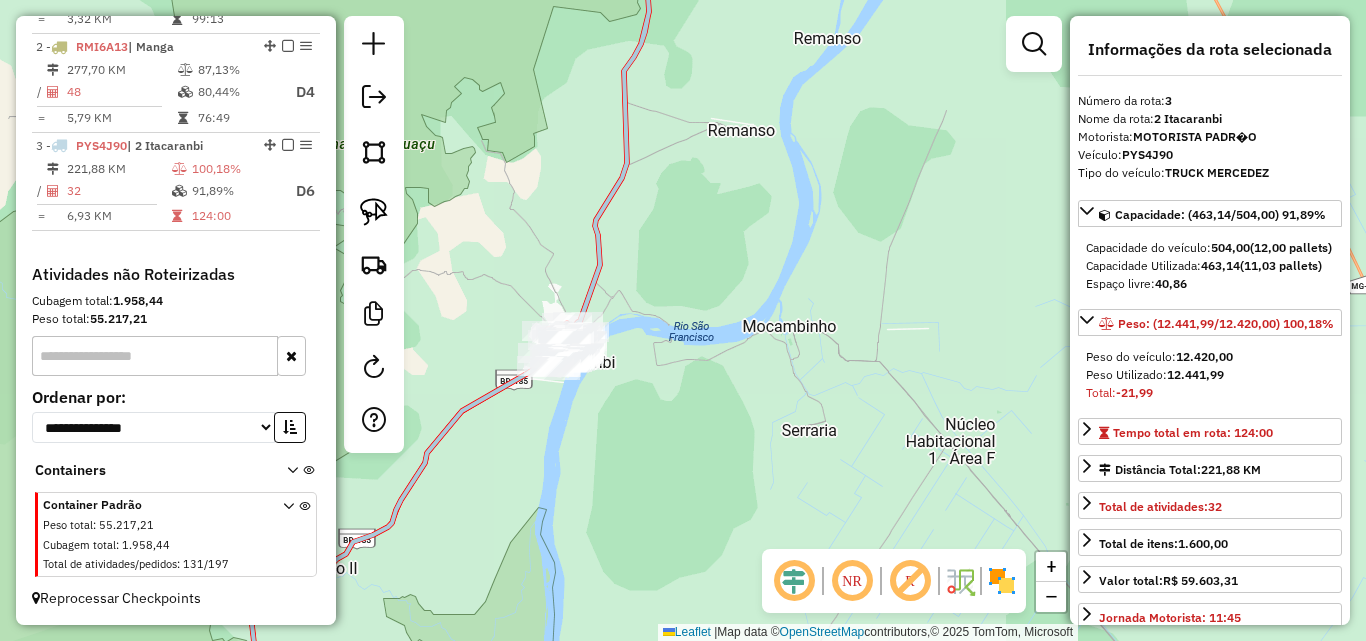 drag, startPoint x: 616, startPoint y: 379, endPoint x: 682, endPoint y: 325, distance: 85.276024 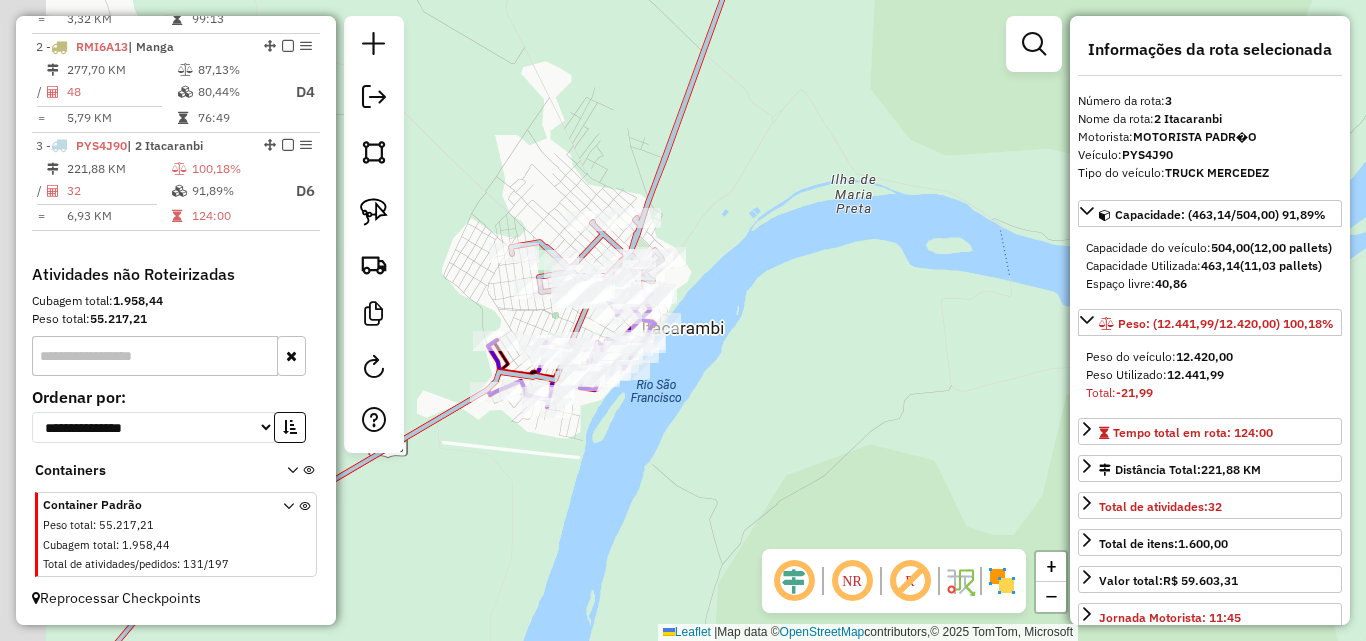 drag, startPoint x: 643, startPoint y: 396, endPoint x: 736, endPoint y: 341, distance: 108.04629 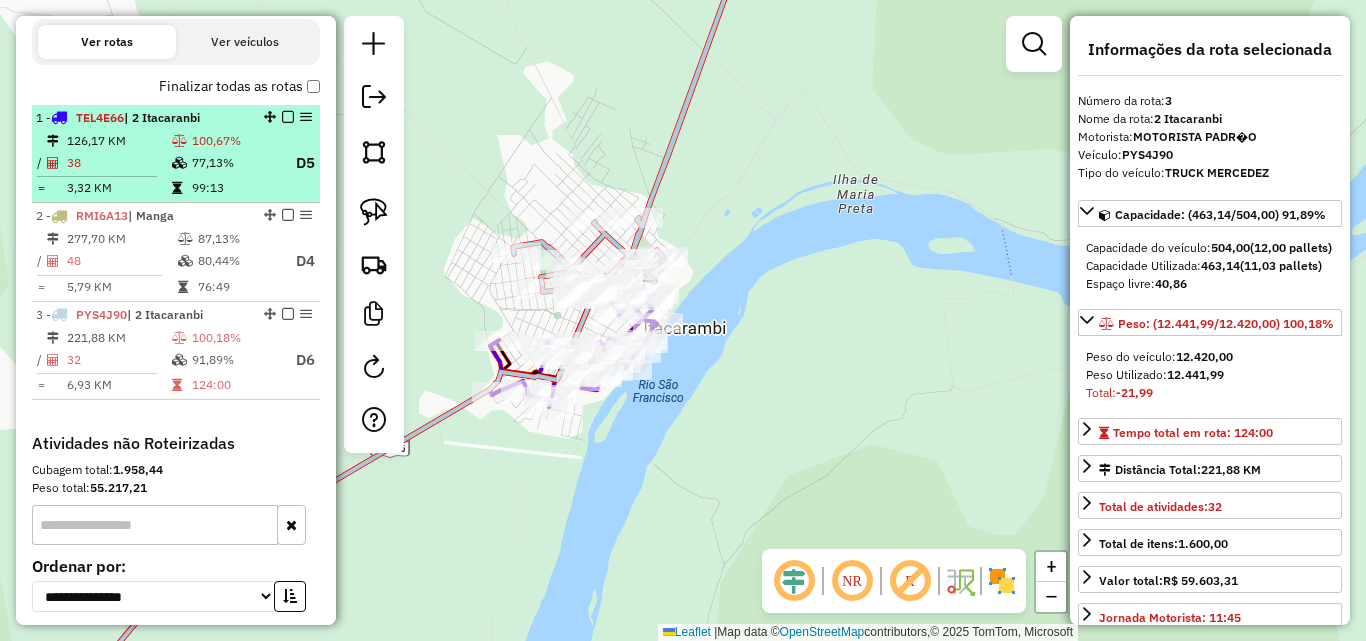 scroll, scrollTop: 630, scrollLeft: 0, axis: vertical 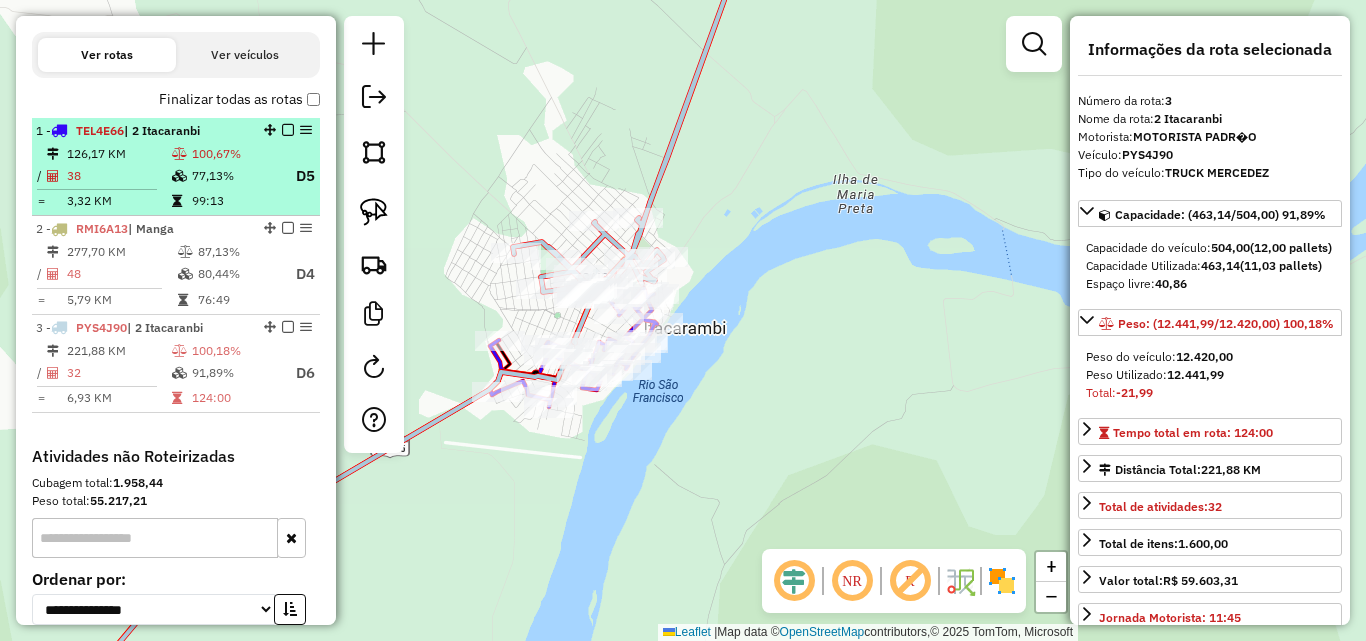 click on "126,17 KM" at bounding box center (118, 154) 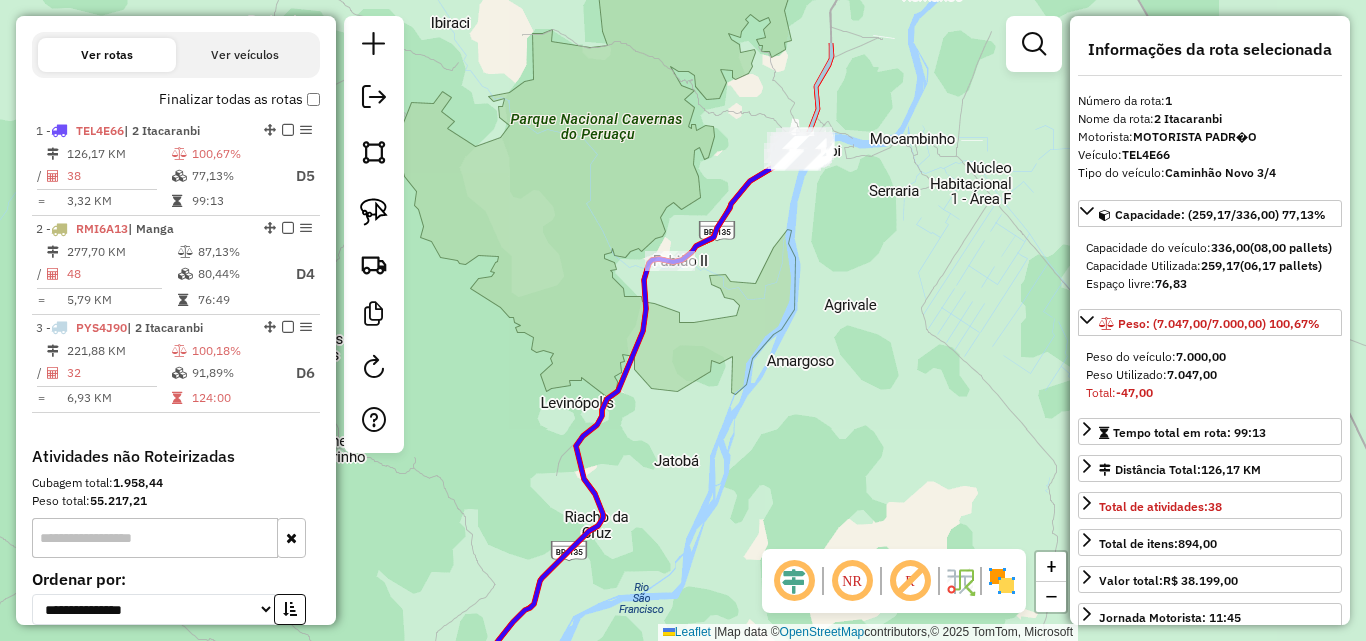 drag, startPoint x: 843, startPoint y: 135, endPoint x: 753, endPoint y: 242, distance: 139.81773 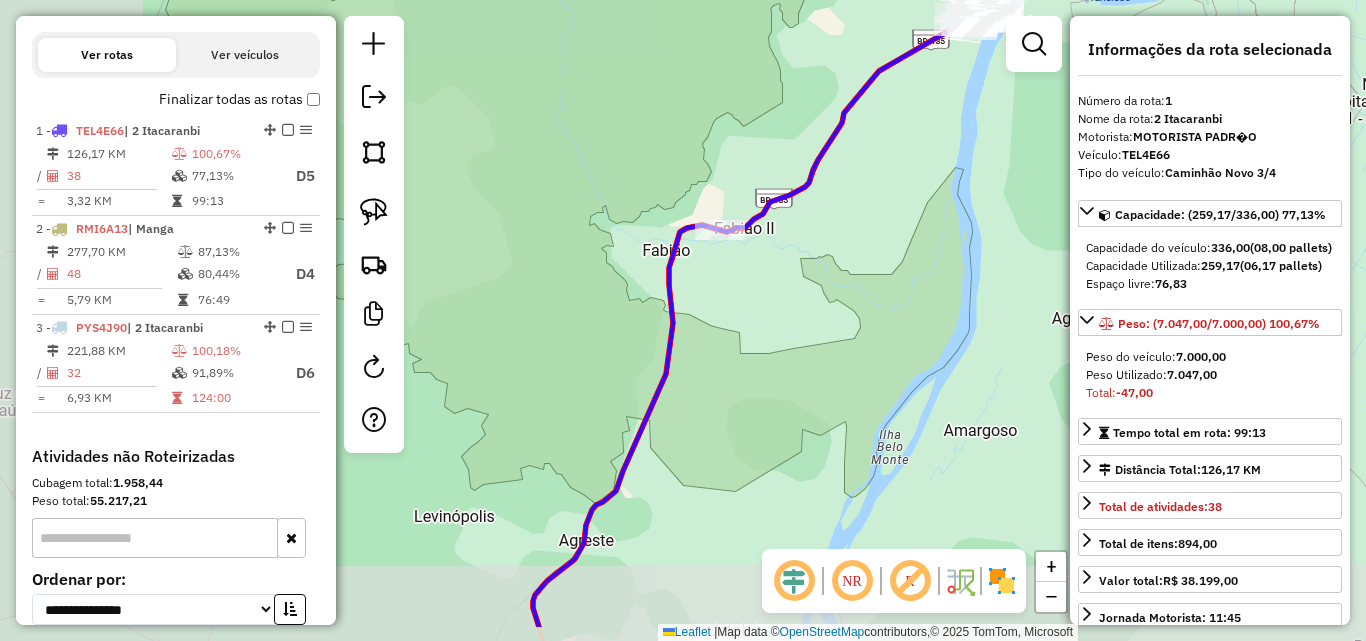 drag, startPoint x: 656, startPoint y: 358, endPoint x: 854, endPoint y: 242, distance: 229.47766 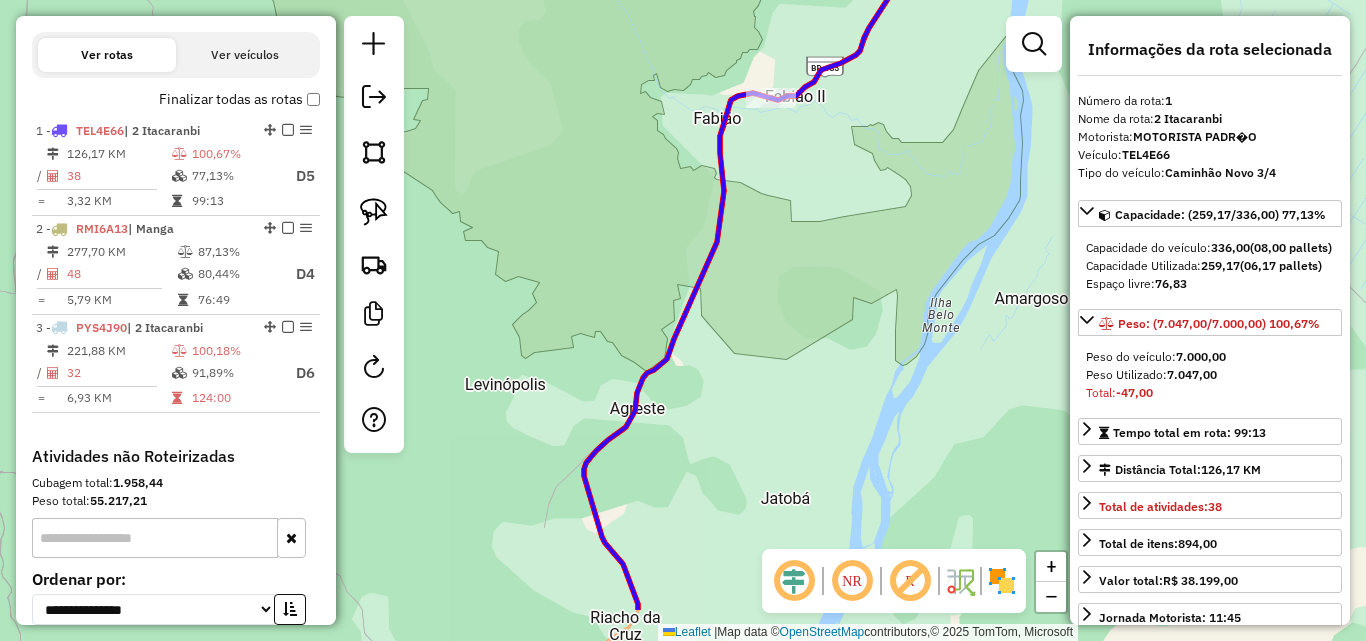 drag, startPoint x: 782, startPoint y: 394, endPoint x: 761, endPoint y: 241, distance: 154.43445 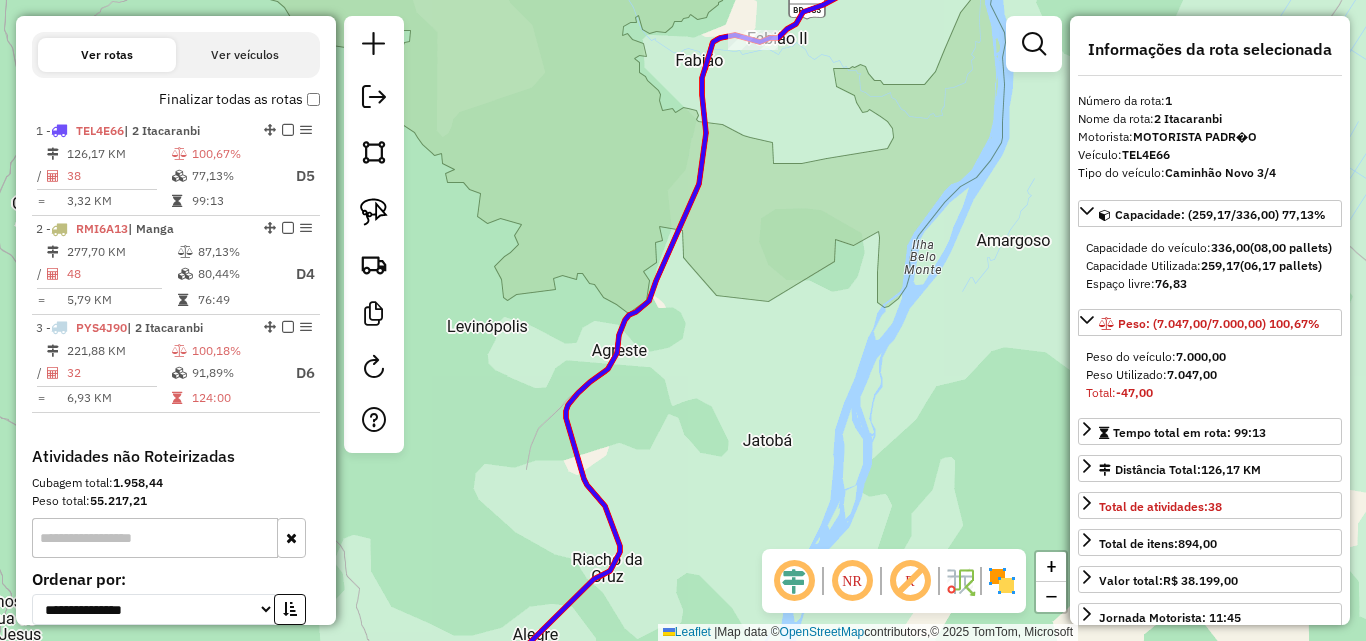 drag, startPoint x: 713, startPoint y: 385, endPoint x: 775, endPoint y: 99, distance: 292.64313 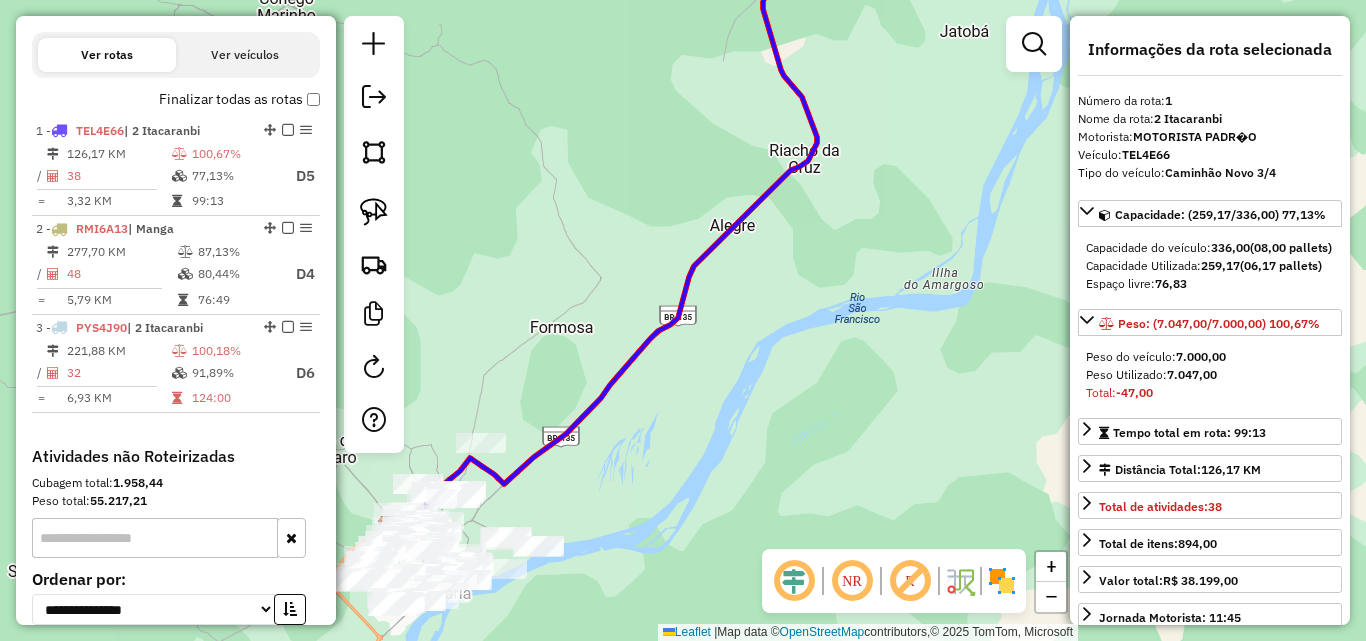 drag, startPoint x: 604, startPoint y: 423, endPoint x: 920, endPoint y: 195, distance: 389.66653 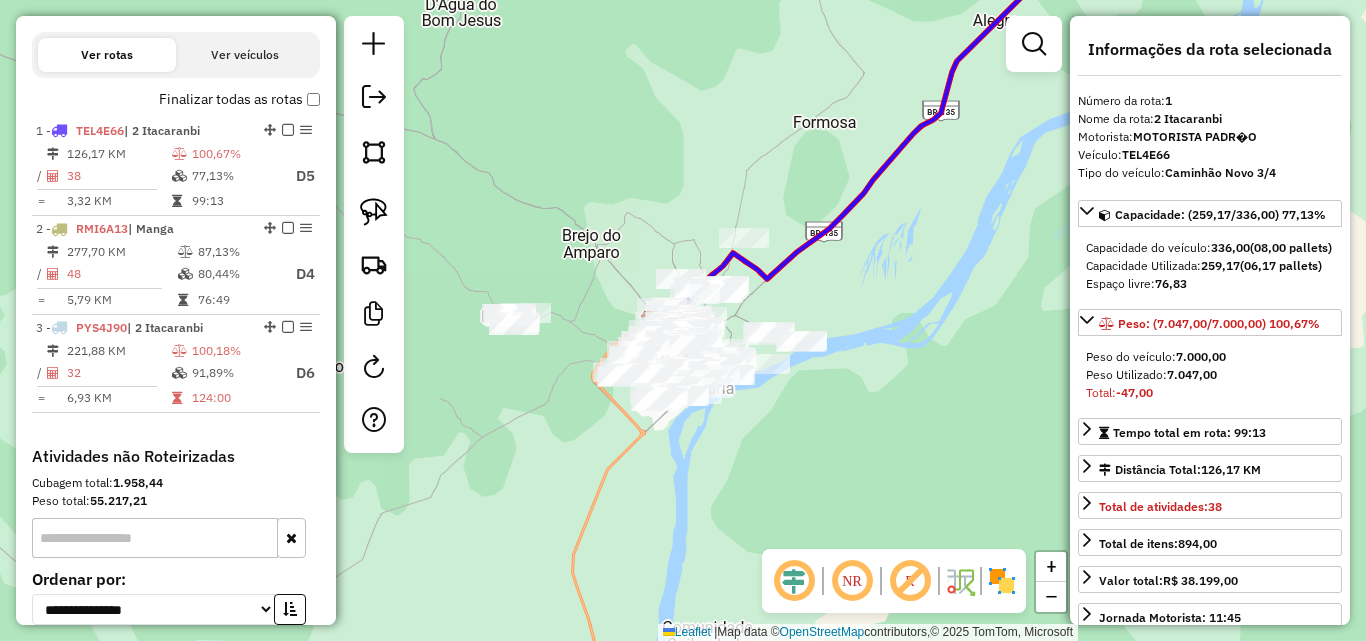 drag, startPoint x: 806, startPoint y: 298, endPoint x: 861, endPoint y: 273, distance: 60.41523 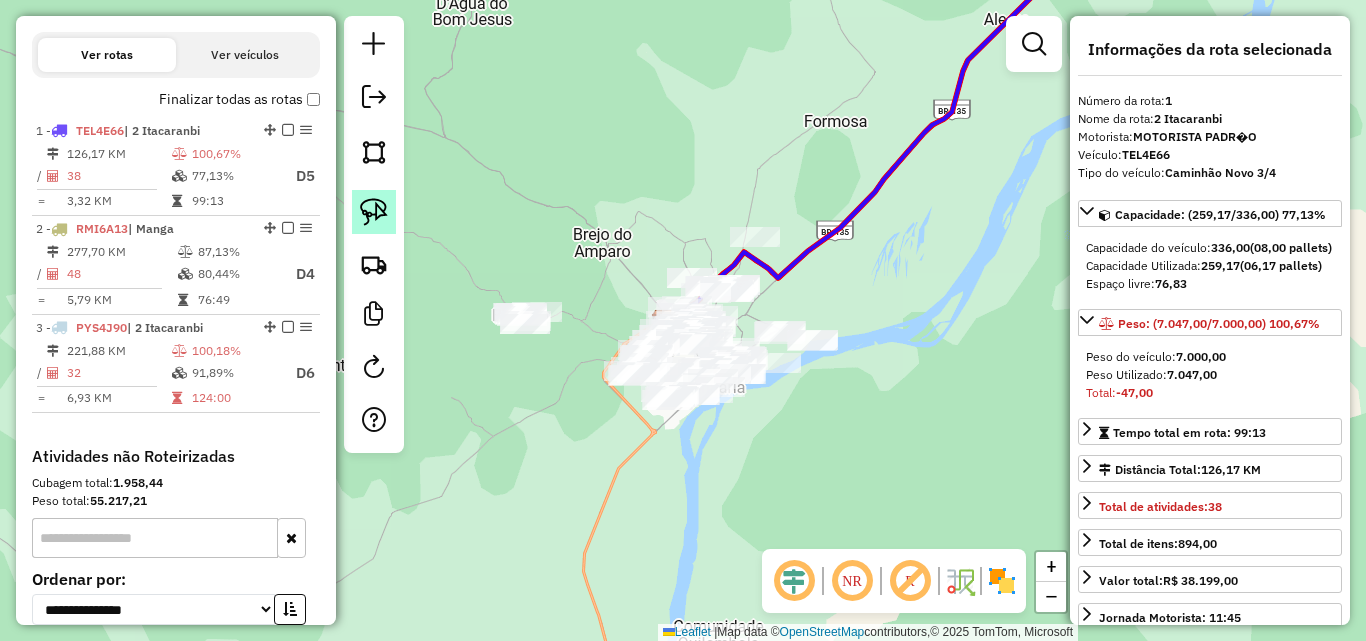 click 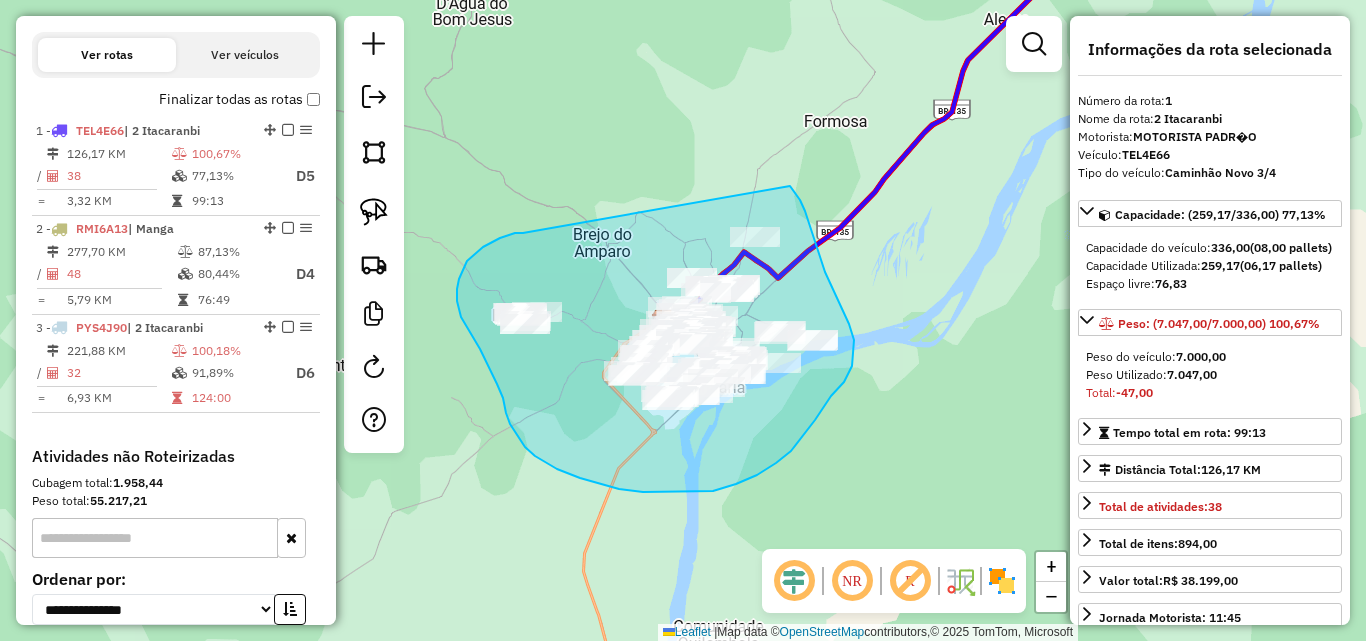 drag, startPoint x: 523, startPoint y: 233, endPoint x: 772, endPoint y: 173, distance: 256.12692 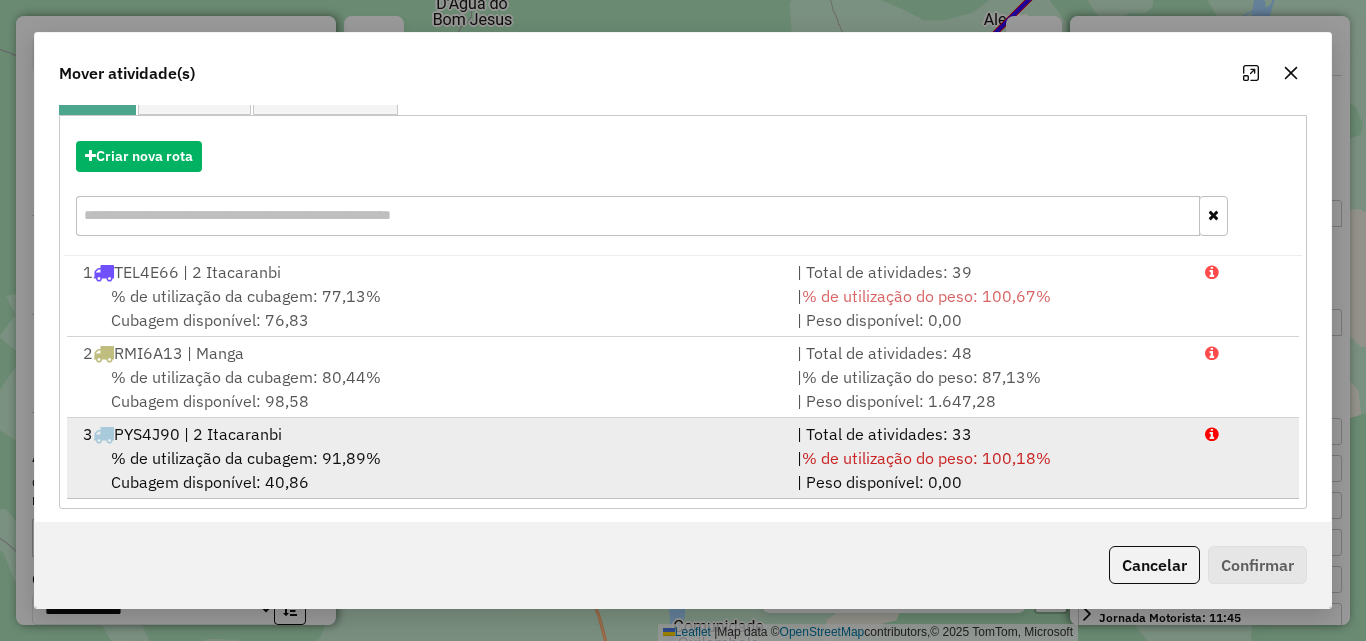 scroll, scrollTop: 210, scrollLeft: 0, axis: vertical 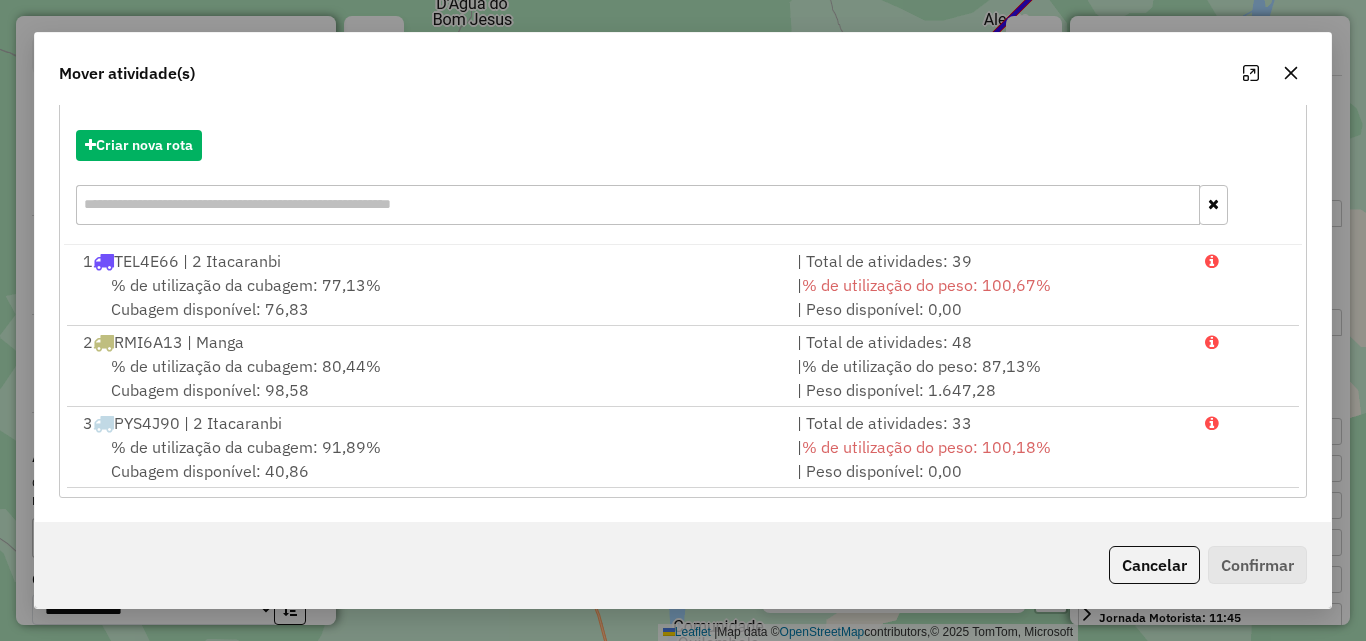 click 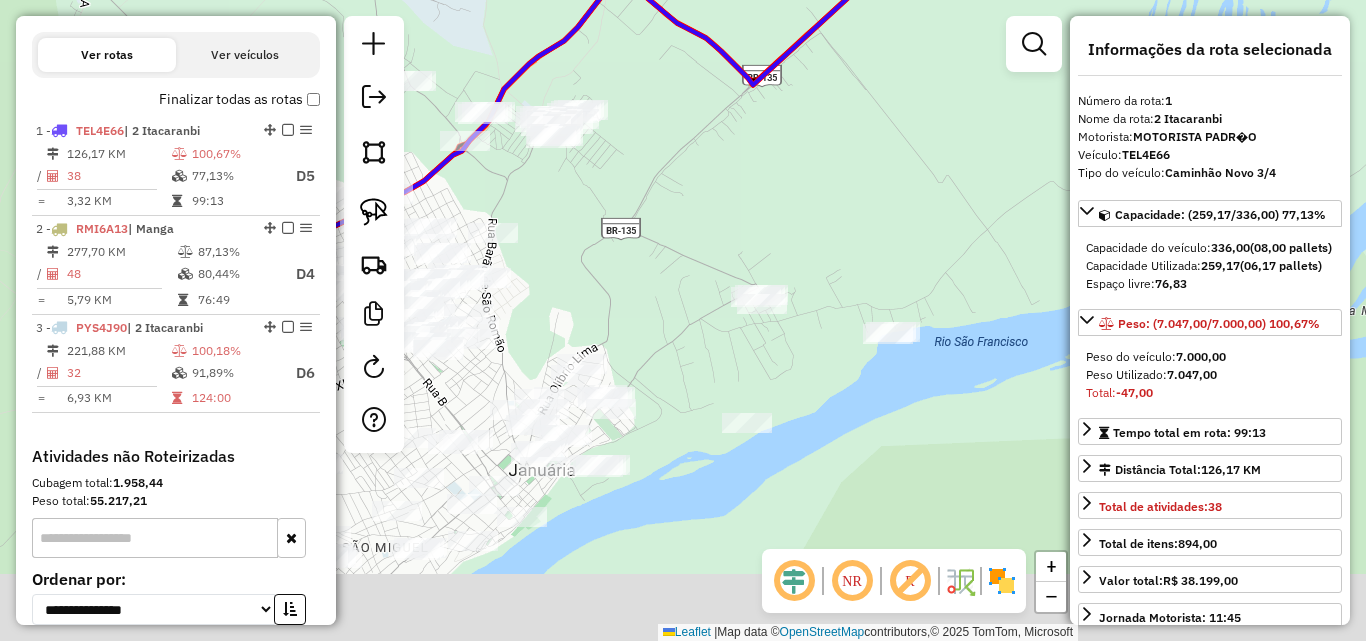 drag, startPoint x: 749, startPoint y: 266, endPoint x: 798, endPoint y: 101, distance: 172.12206 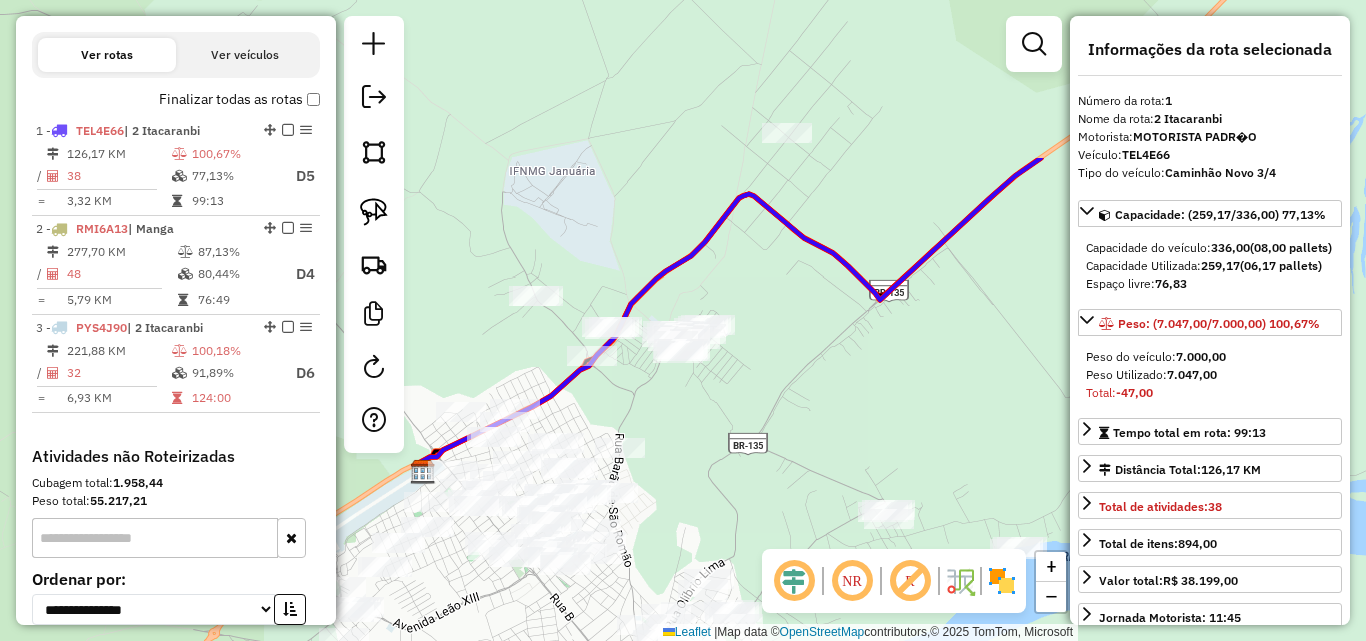 drag, startPoint x: 820, startPoint y: 157, endPoint x: 953, endPoint y: 379, distance: 258.7914 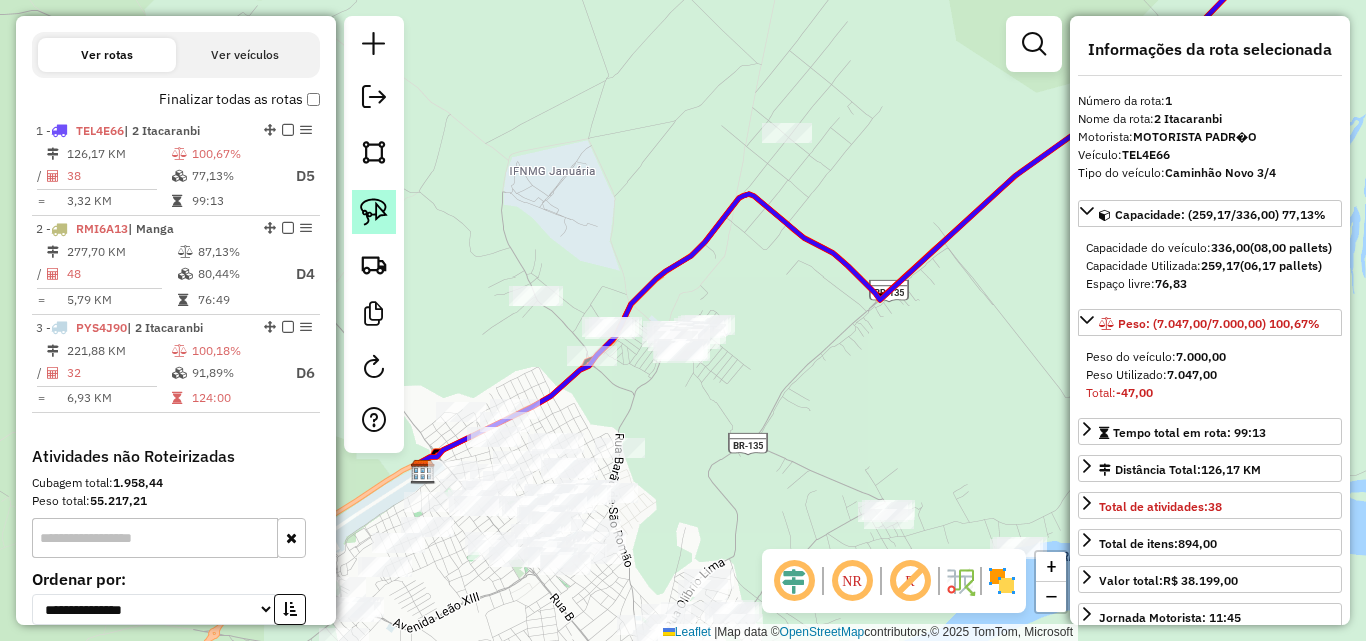 click 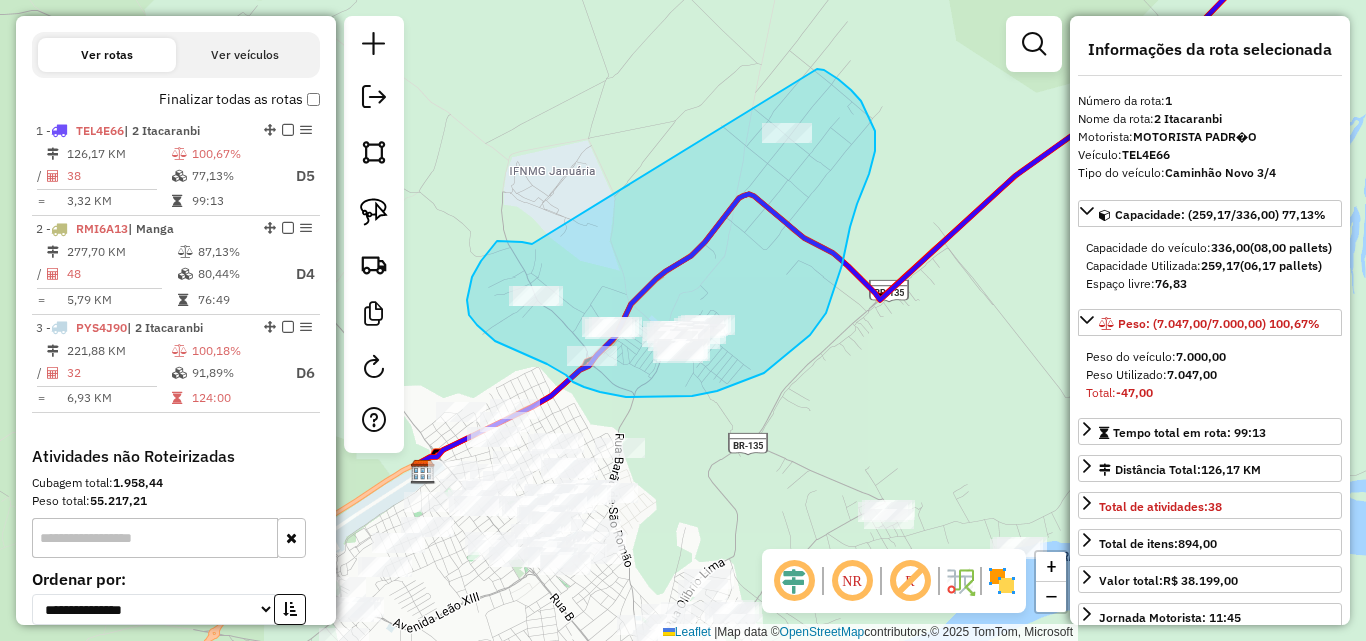 drag, startPoint x: 500, startPoint y: 241, endPoint x: 806, endPoint y: 67, distance: 352.01135 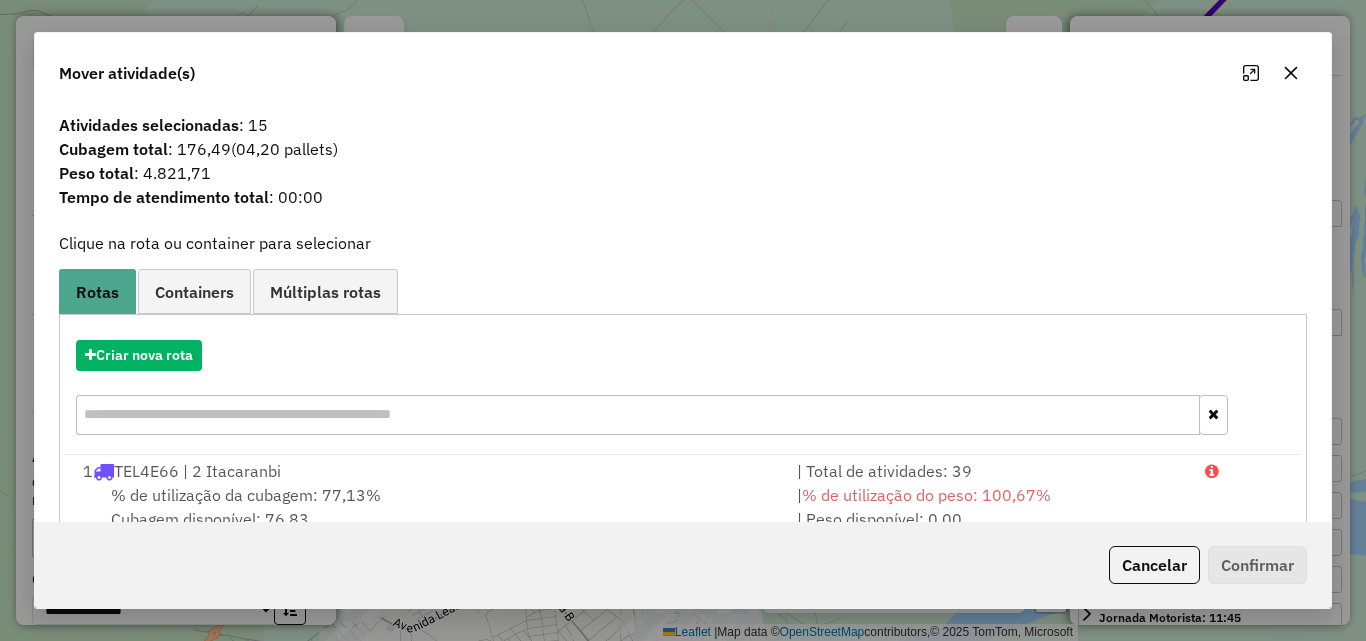 click 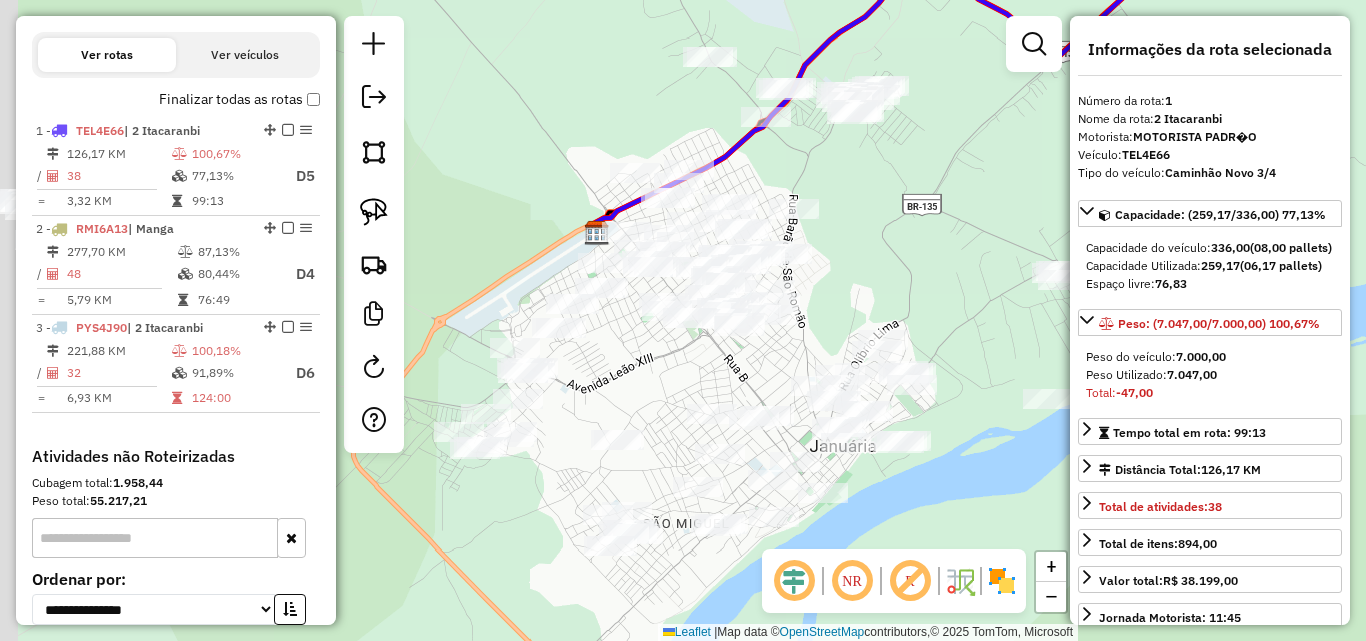 drag, startPoint x: 688, startPoint y: 421, endPoint x: 862, endPoint y: 182, distance: 295.62982 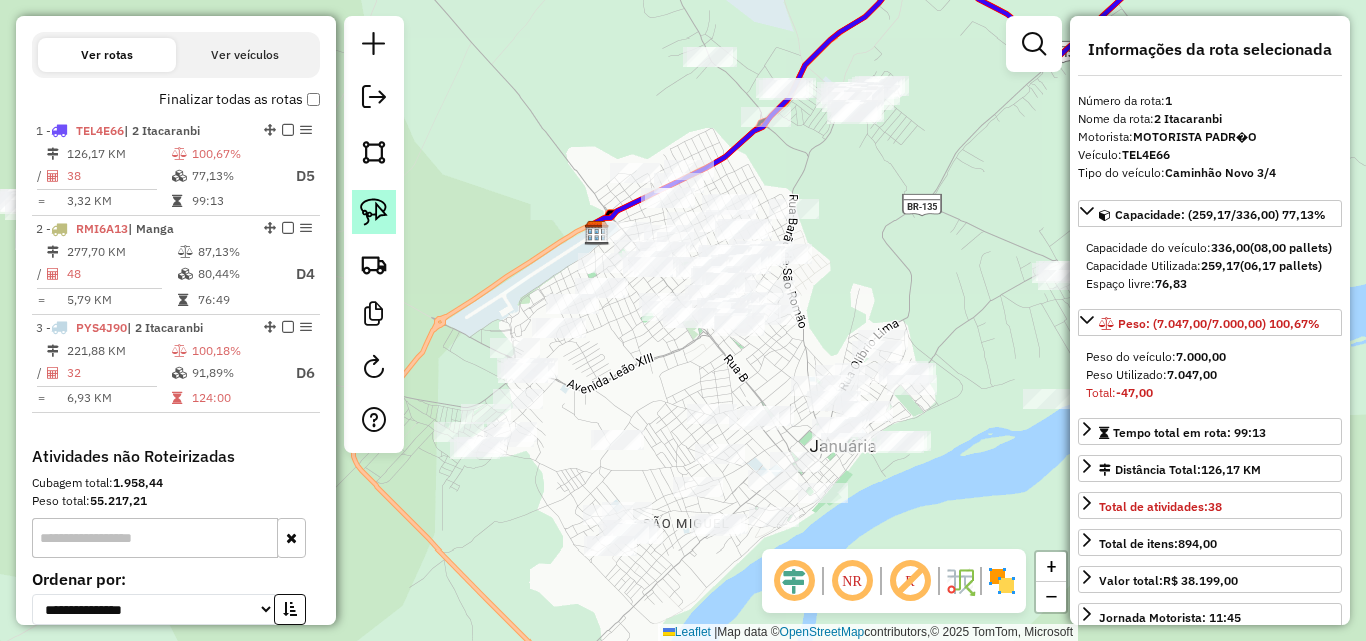 click 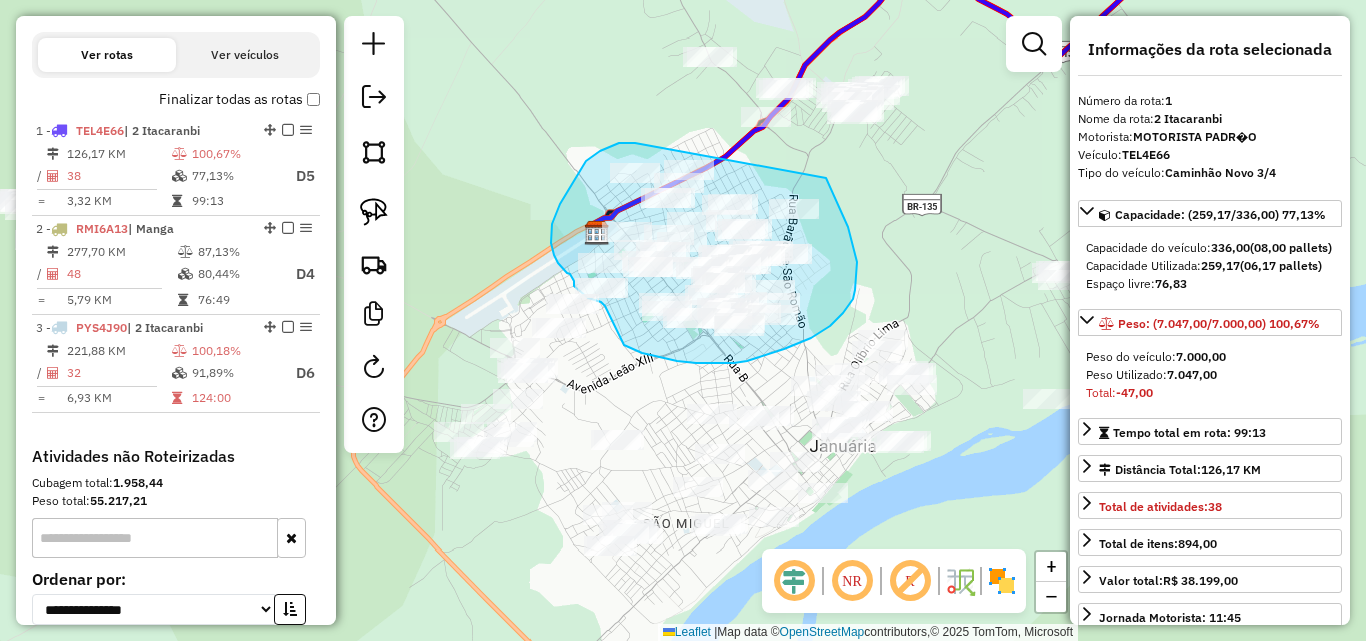 drag, startPoint x: 597, startPoint y: 153, endPoint x: 812, endPoint y: 153, distance: 215 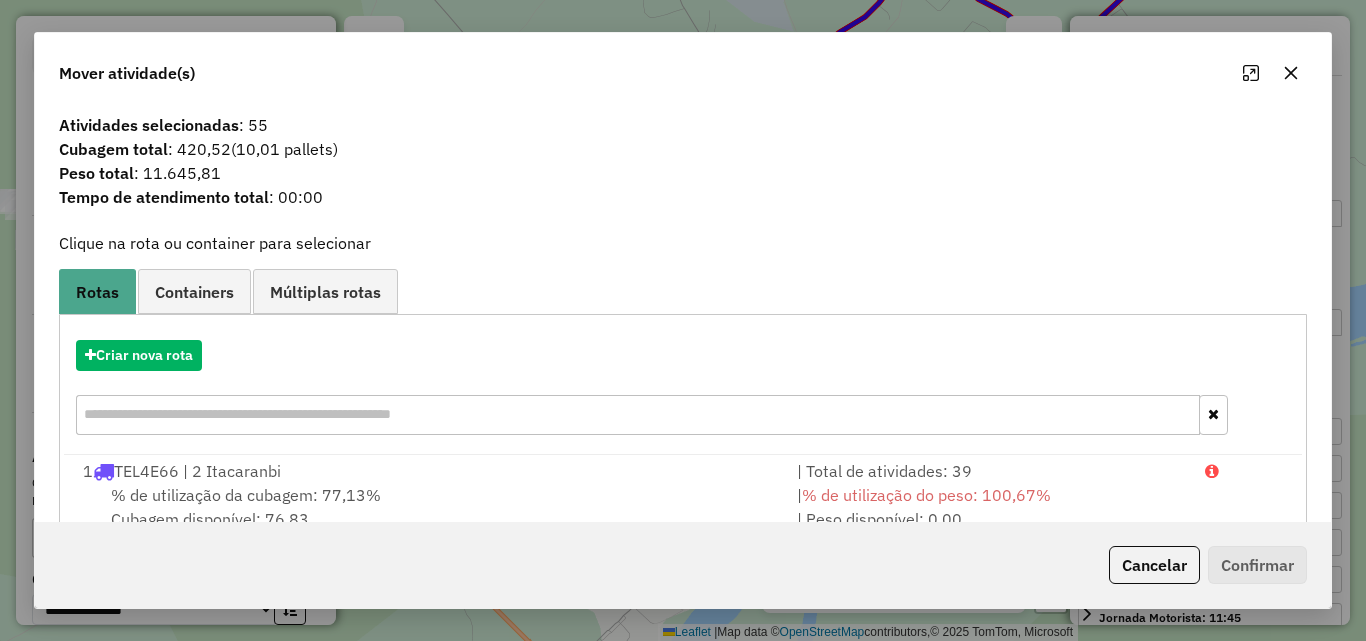 click 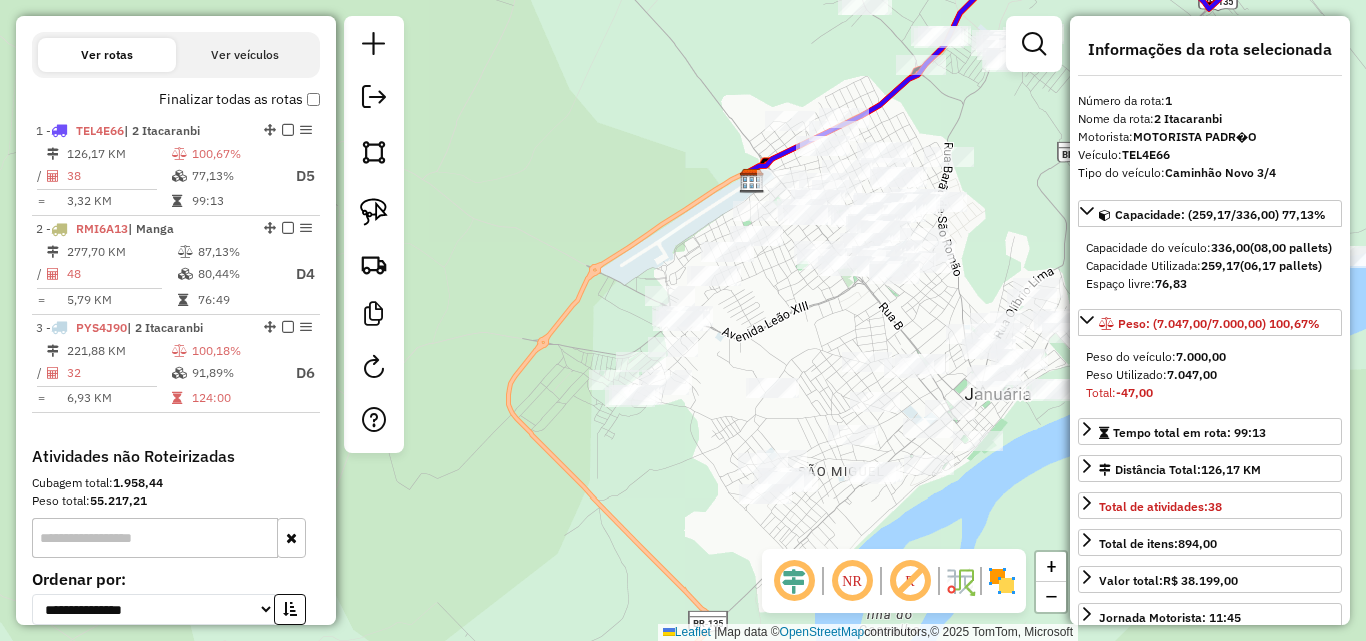 drag, startPoint x: 630, startPoint y: 346, endPoint x: 772, endPoint y: 267, distance: 162.49615 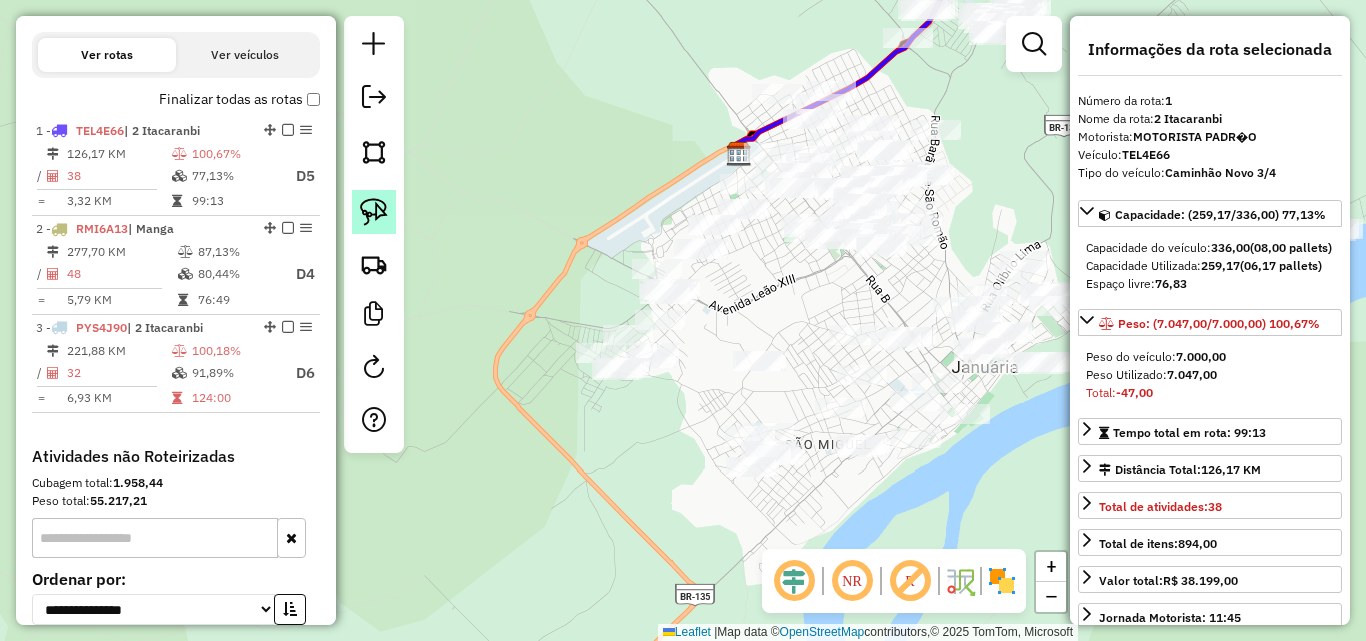 click 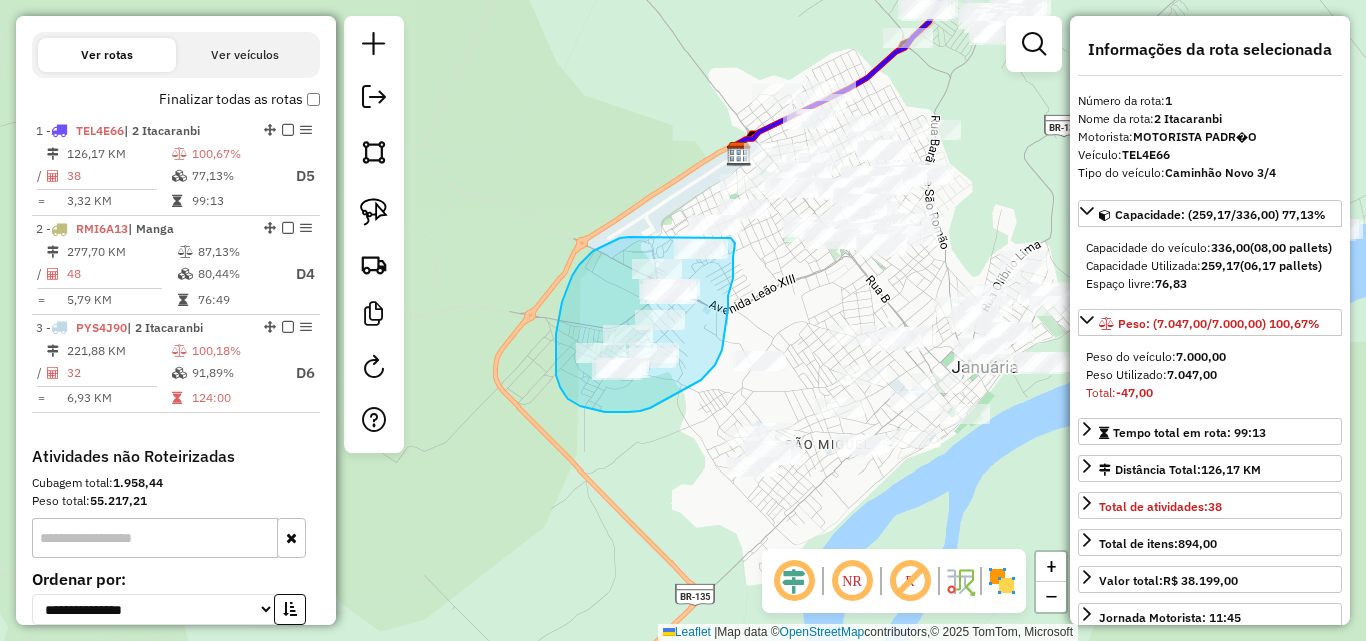 drag, startPoint x: 629, startPoint y: 237, endPoint x: 731, endPoint y: 238, distance: 102.0049 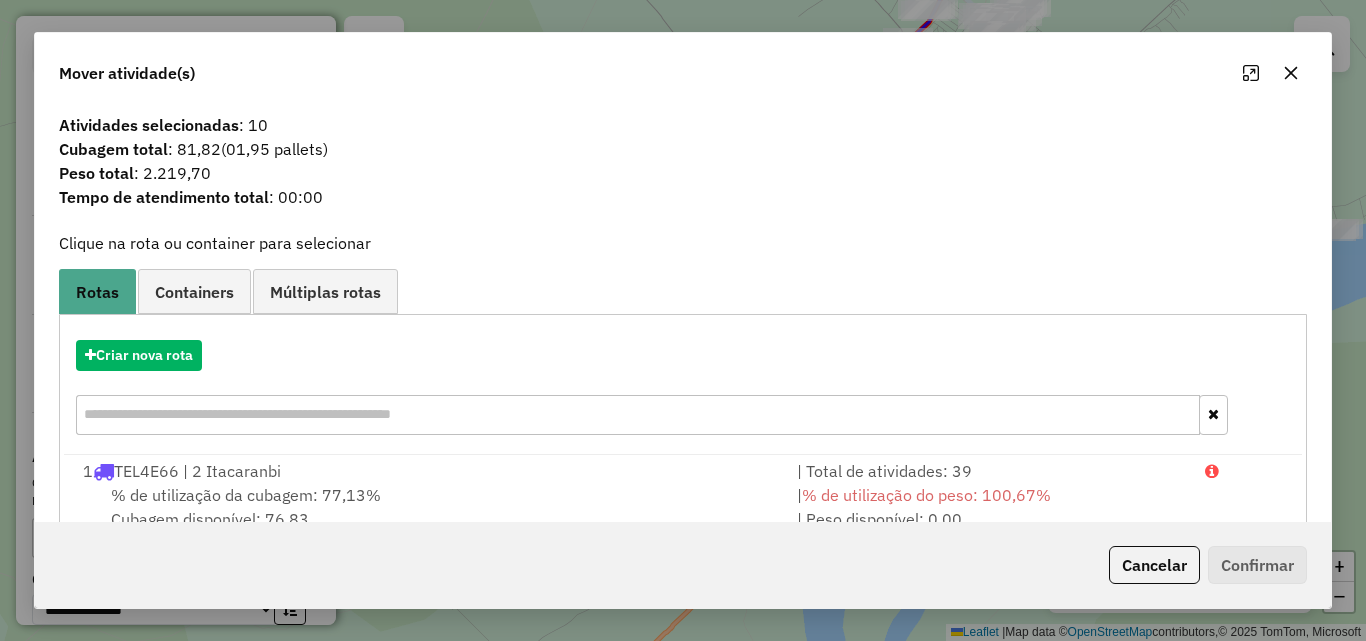 click 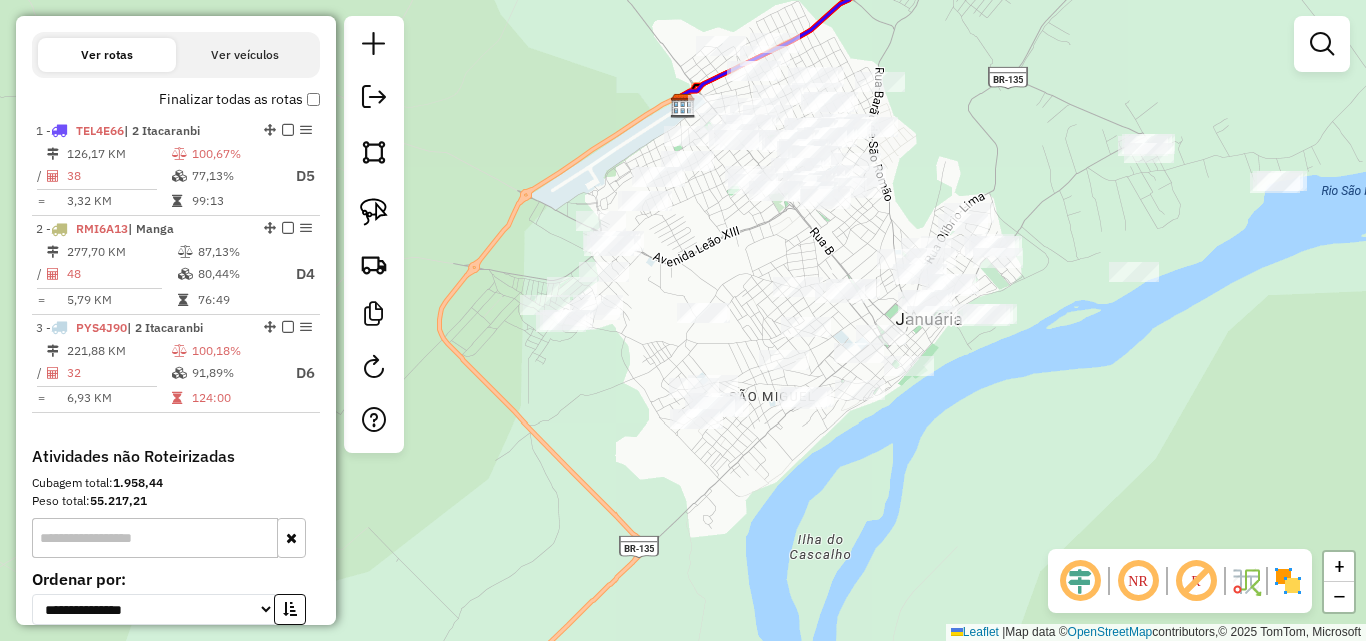 drag, startPoint x: 1028, startPoint y: 216, endPoint x: 945, endPoint y: 152, distance: 104.80935 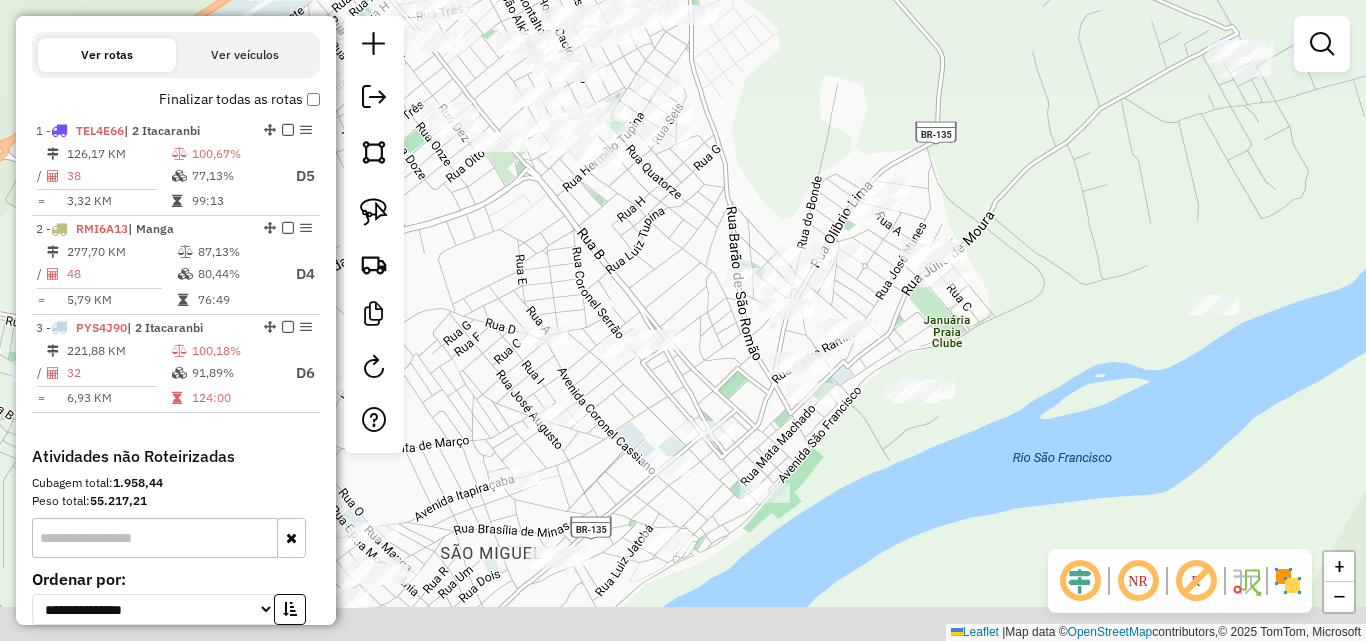 drag, startPoint x: 985, startPoint y: 195, endPoint x: 996, endPoint y: 152, distance: 44.38468 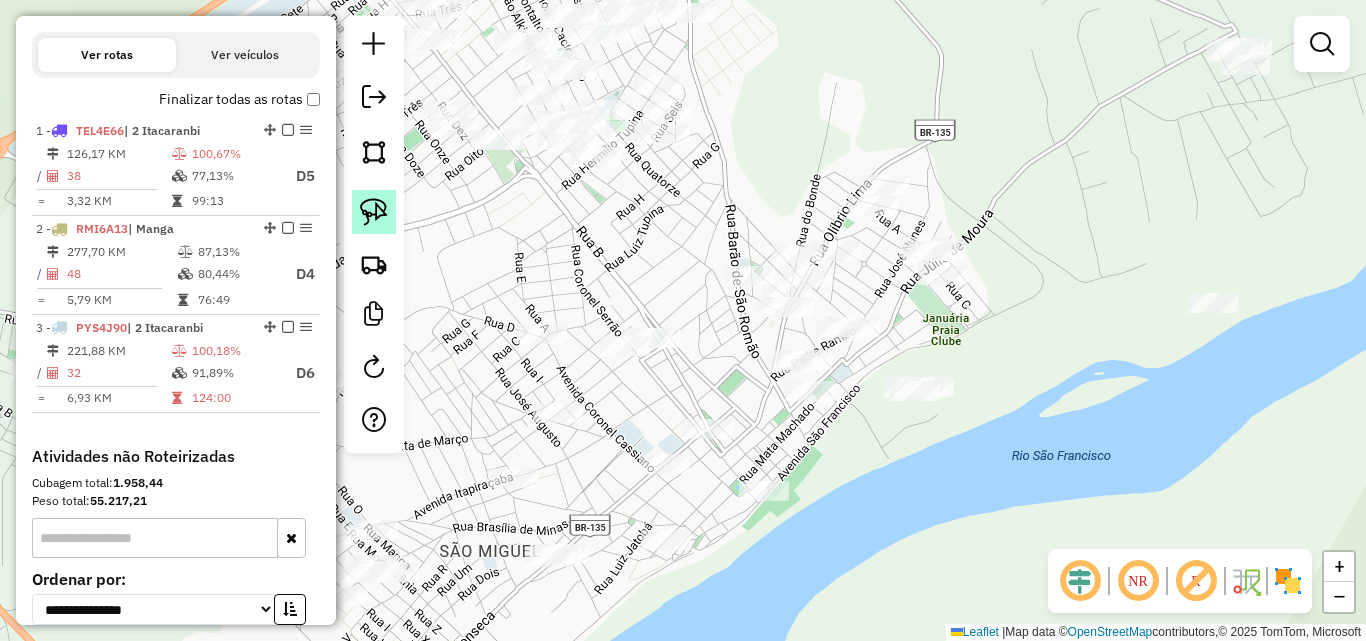 click 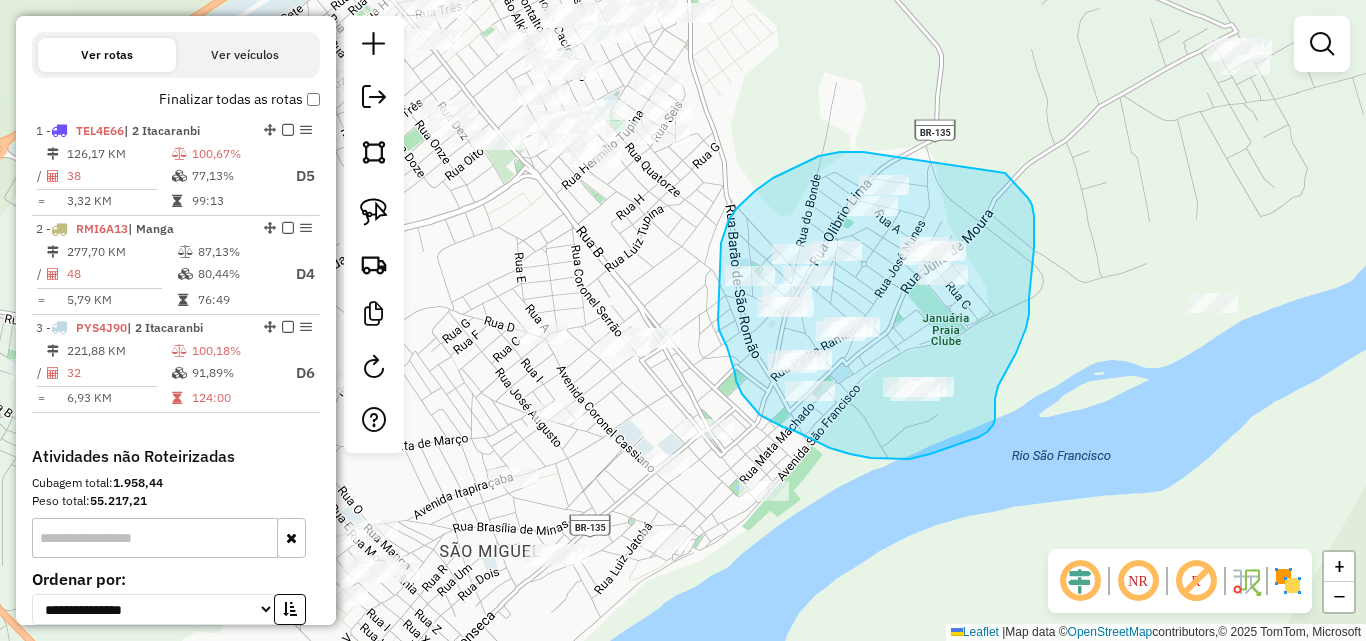drag, startPoint x: 854, startPoint y: 152, endPoint x: 1005, endPoint y: 173, distance: 152.45328 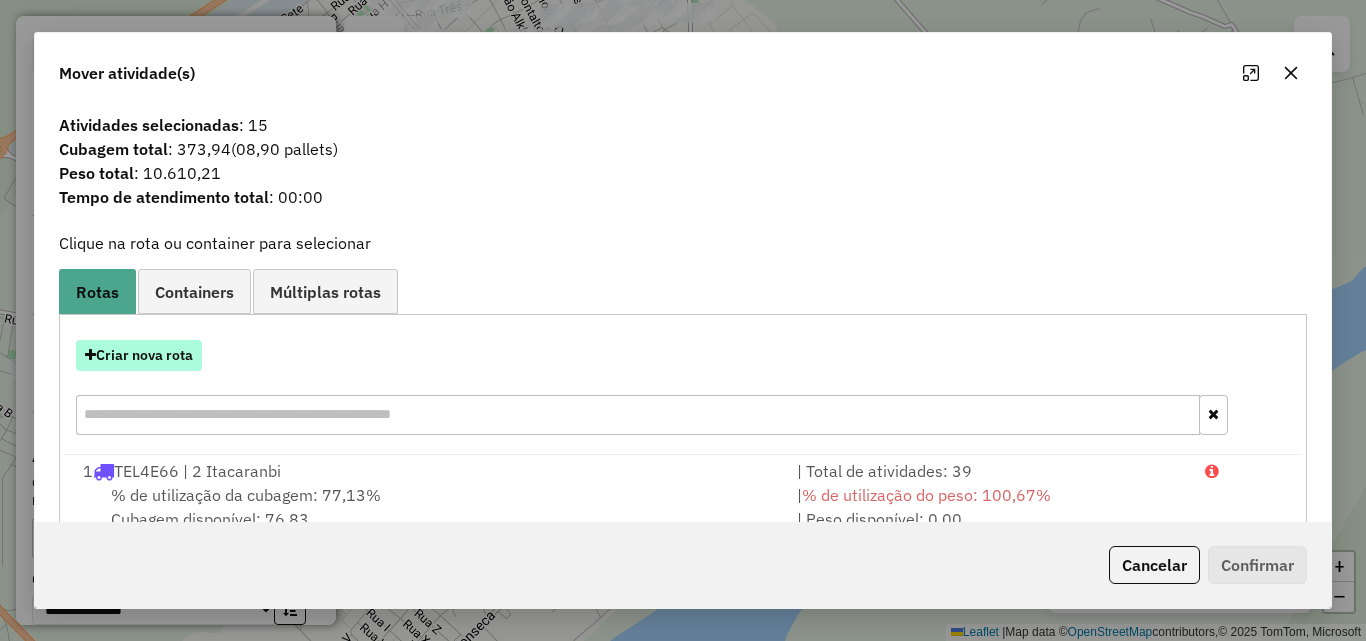 click on "Criar nova rota" at bounding box center [139, 355] 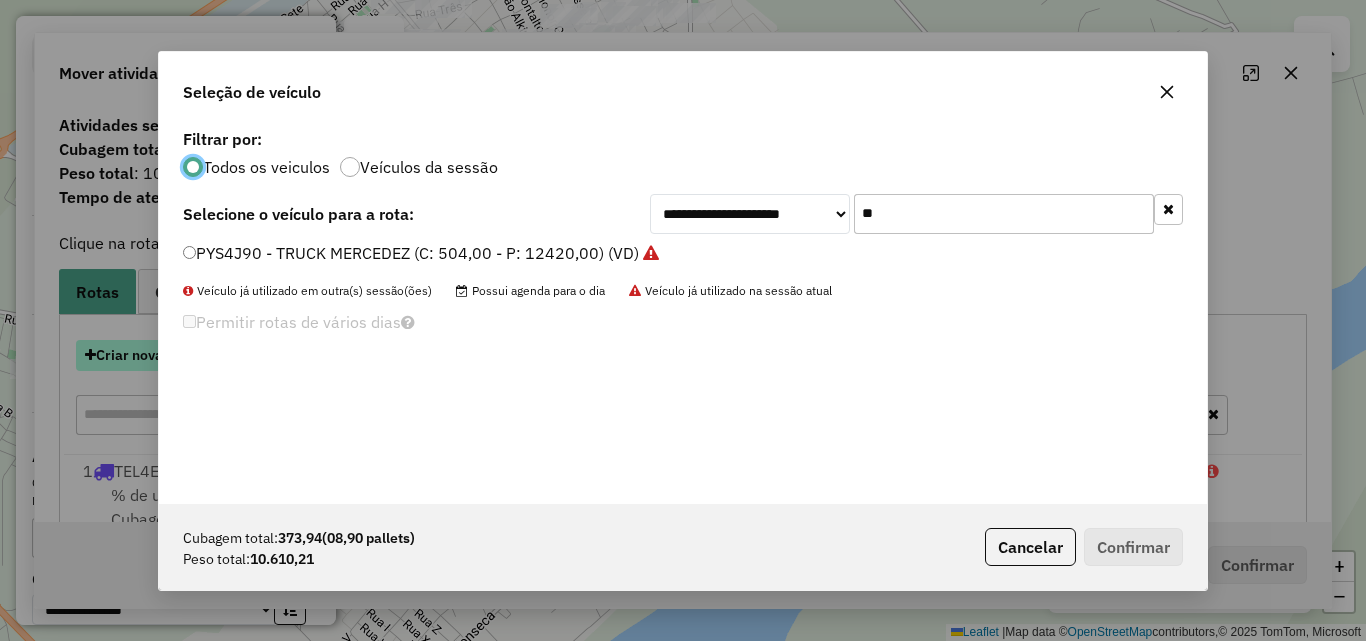 scroll, scrollTop: 11, scrollLeft: 6, axis: both 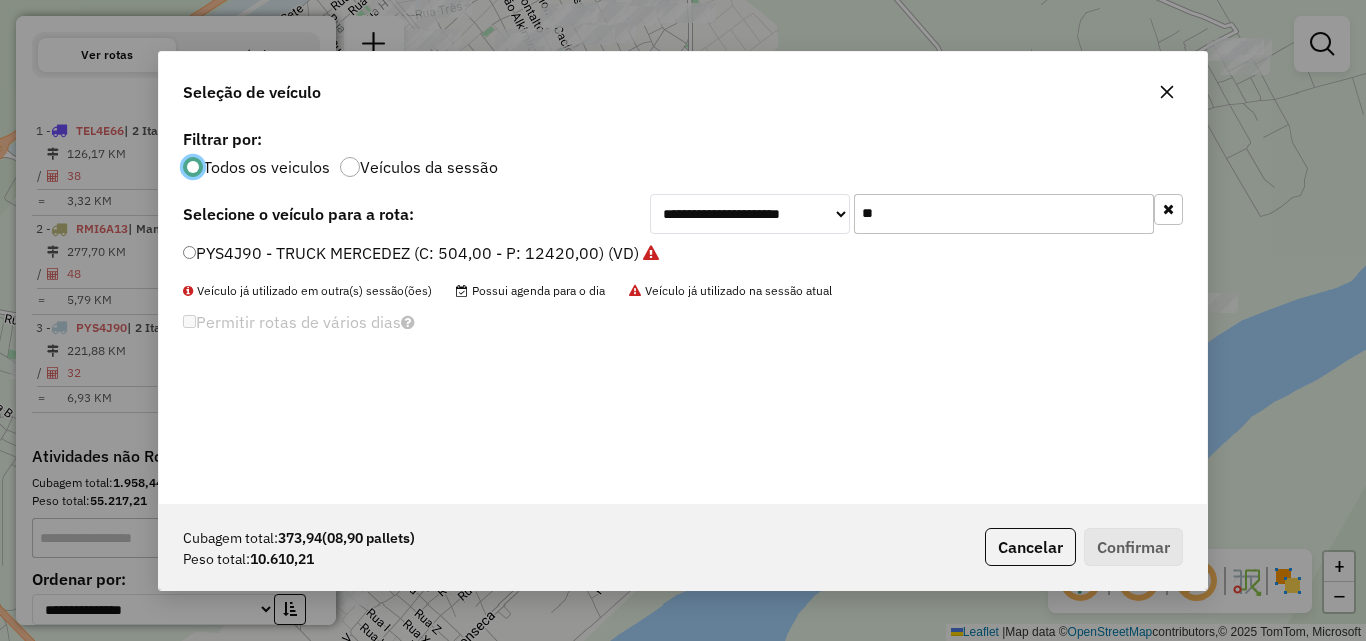 click on "**" 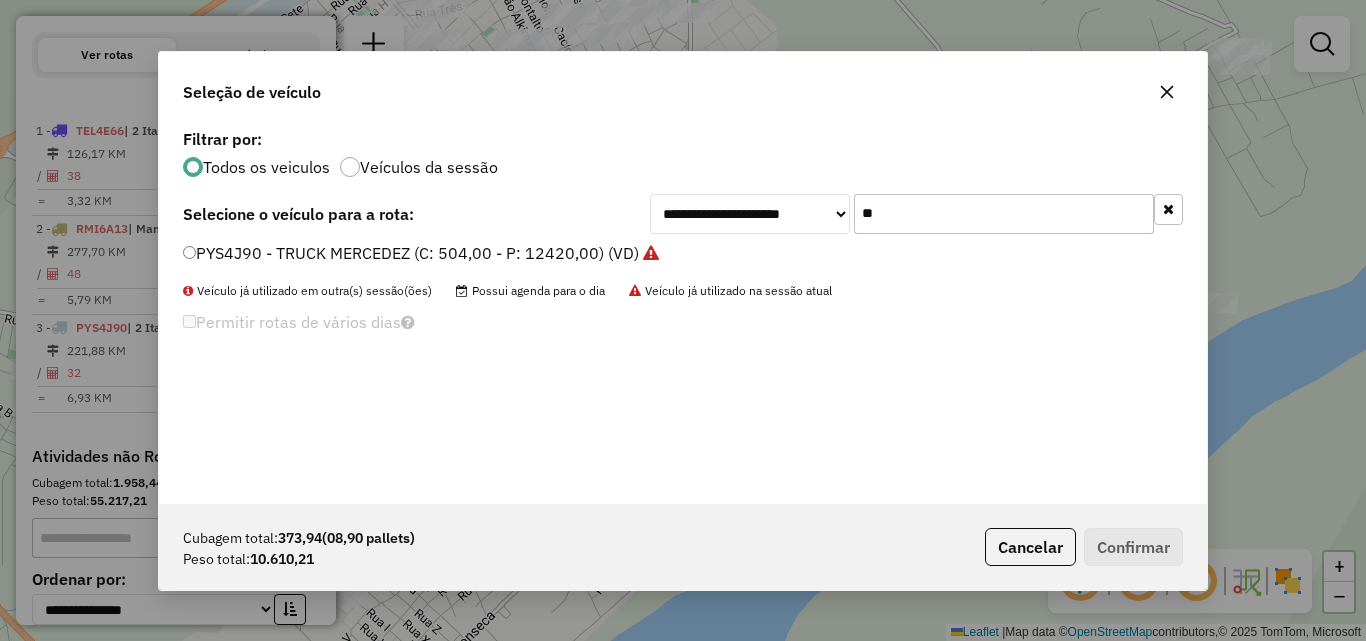 type on "*" 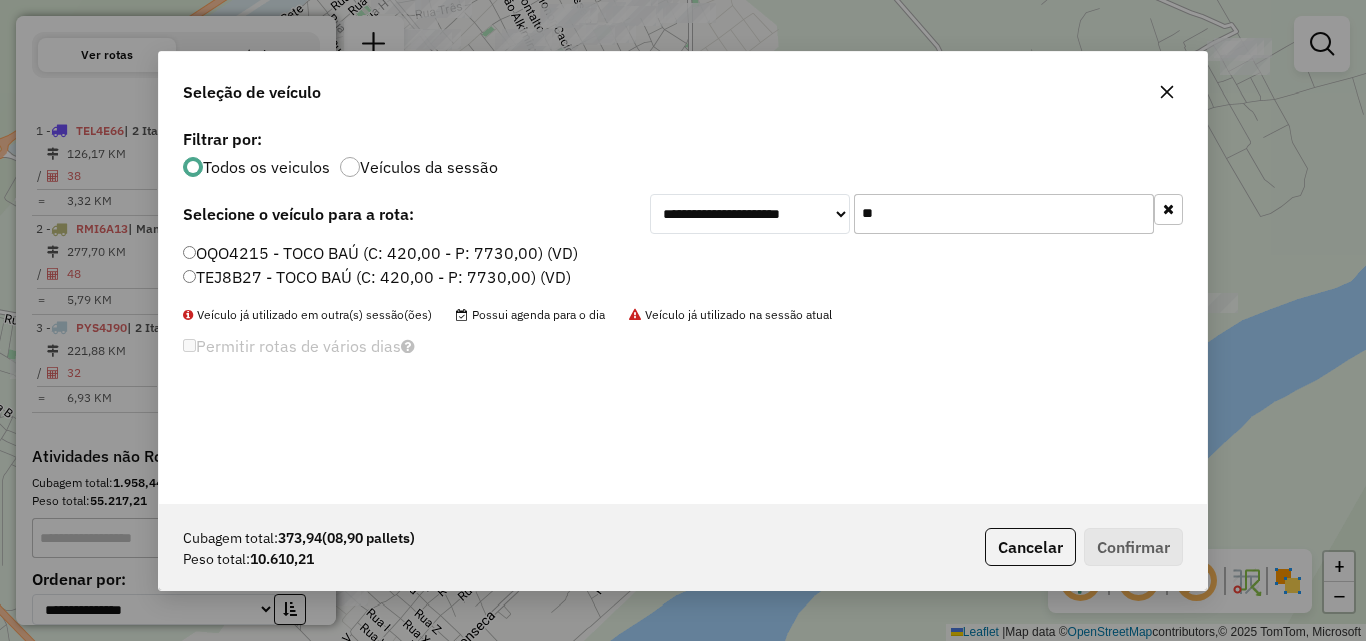 type on "*" 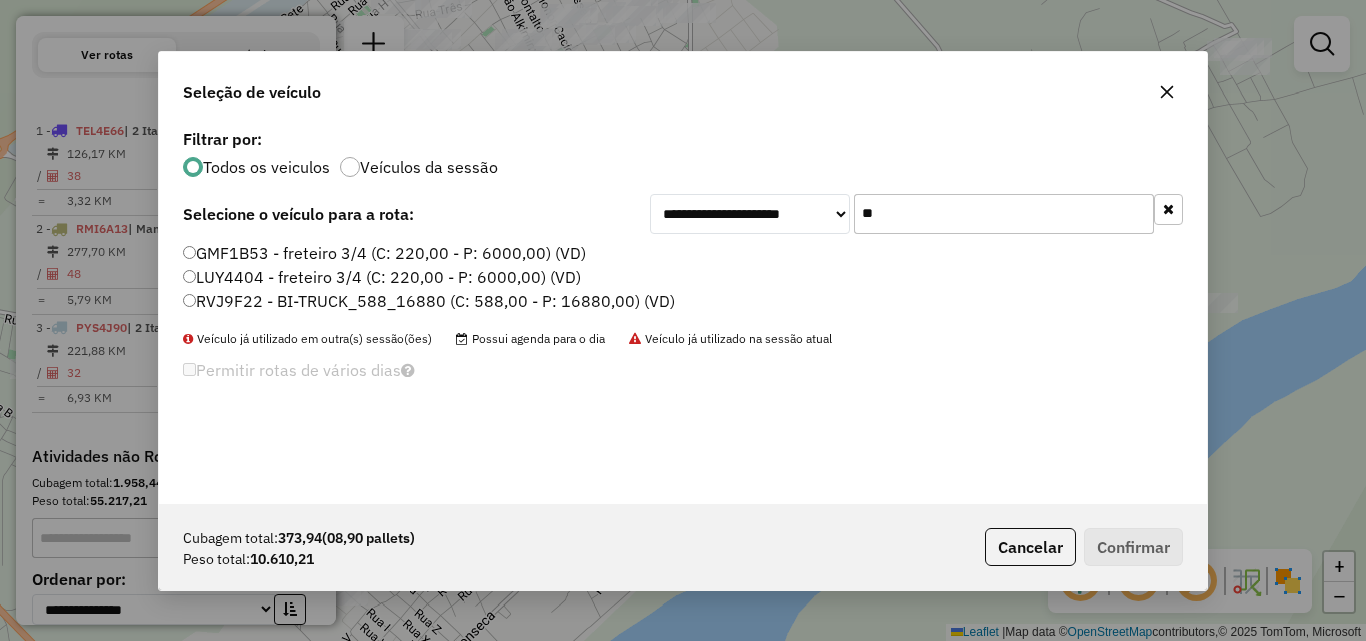 type on "**" 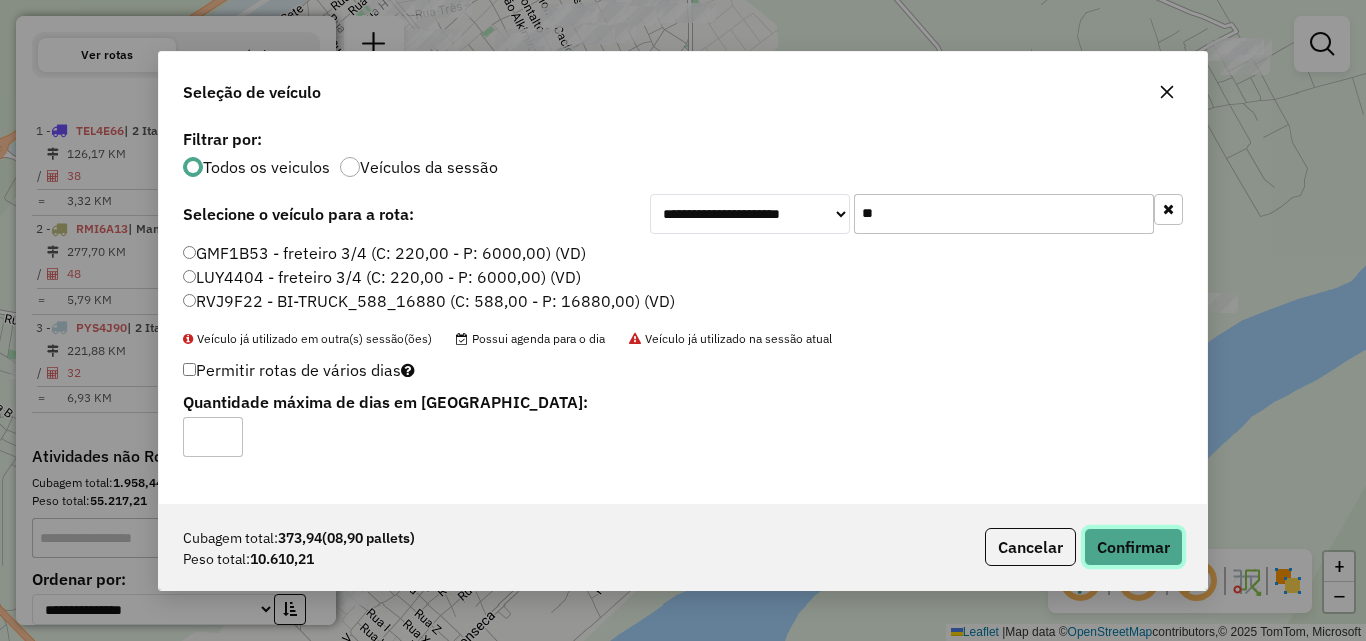 click on "Confirmar" 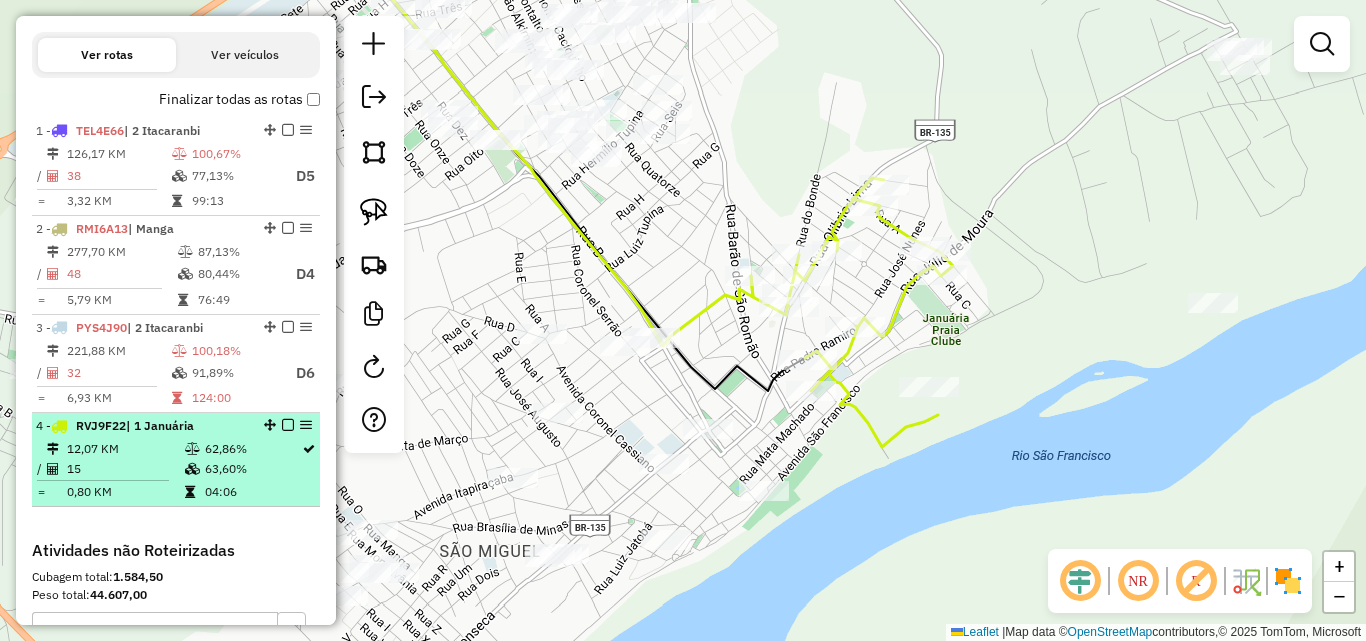 click on "15" at bounding box center (125, 469) 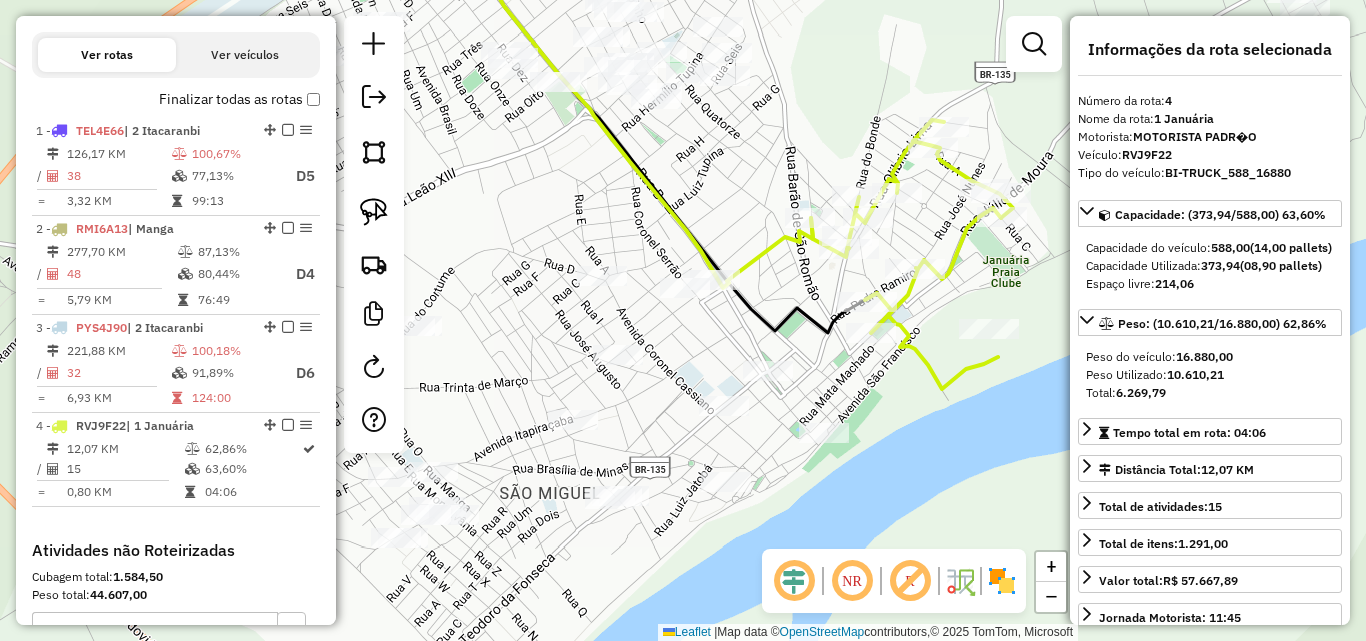 drag, startPoint x: 743, startPoint y: 372, endPoint x: 748, endPoint y: 182, distance: 190.06578 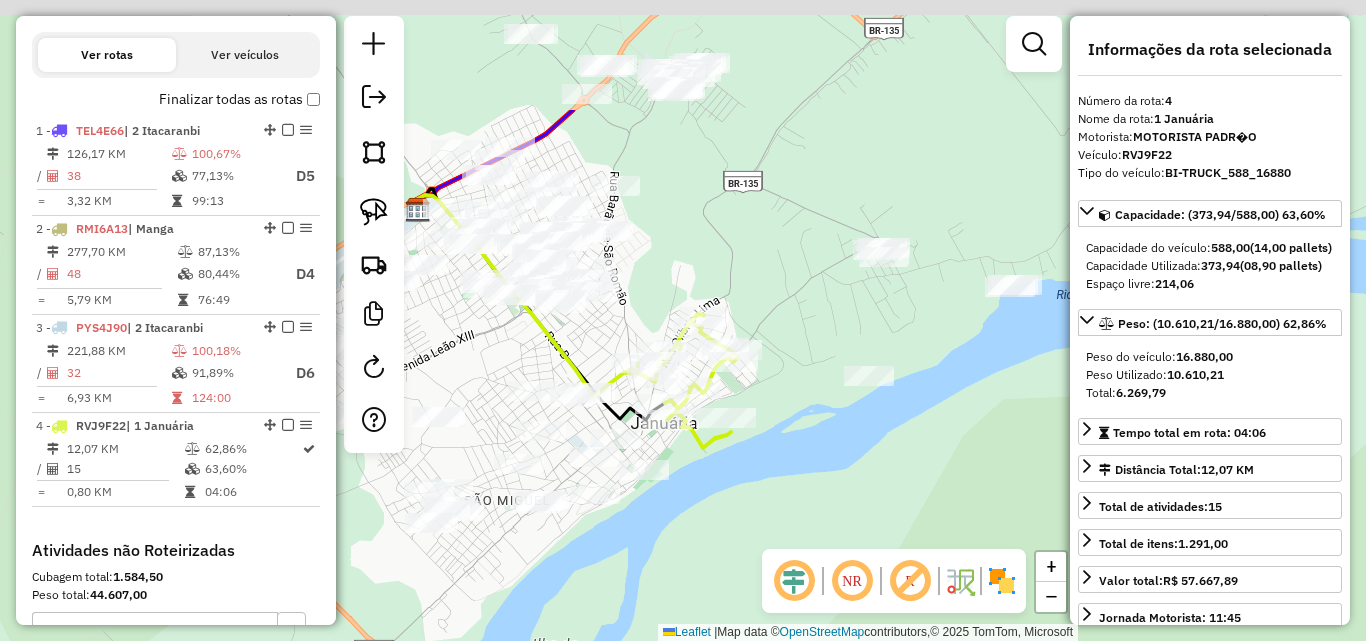 drag, startPoint x: 787, startPoint y: 87, endPoint x: 660, endPoint y: 335, distance: 278.62698 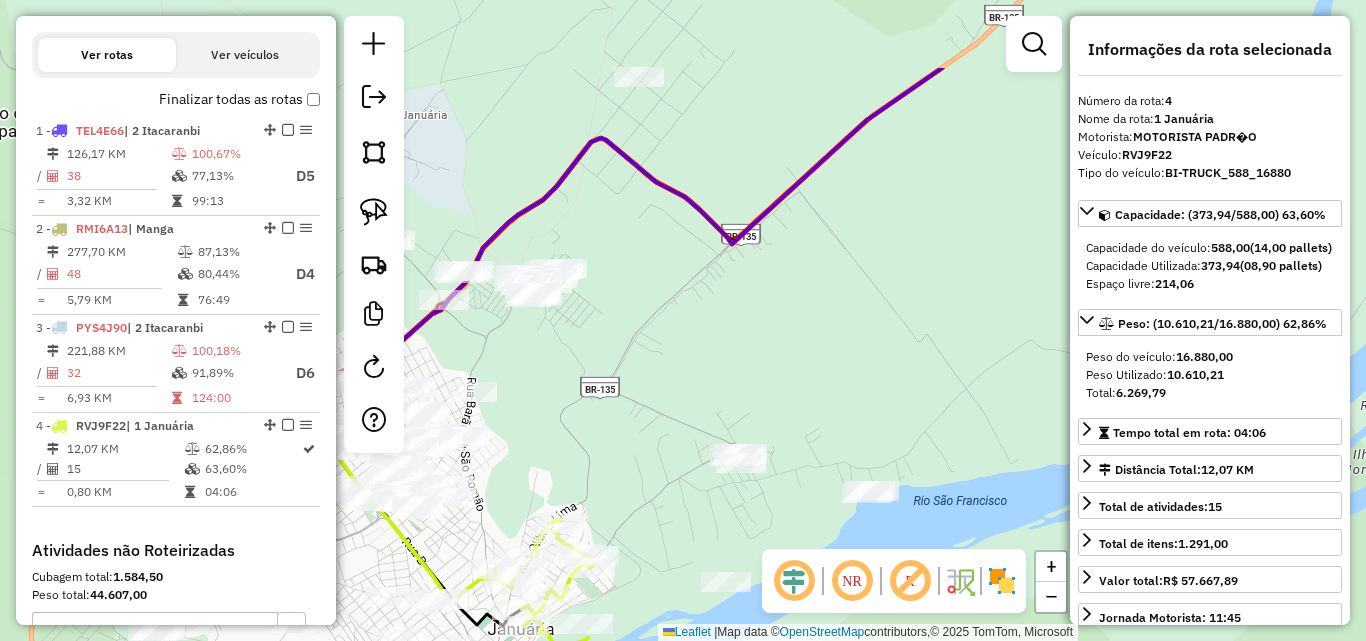 drag, startPoint x: 816, startPoint y: 126, endPoint x: 586, endPoint y: 303, distance: 290.22232 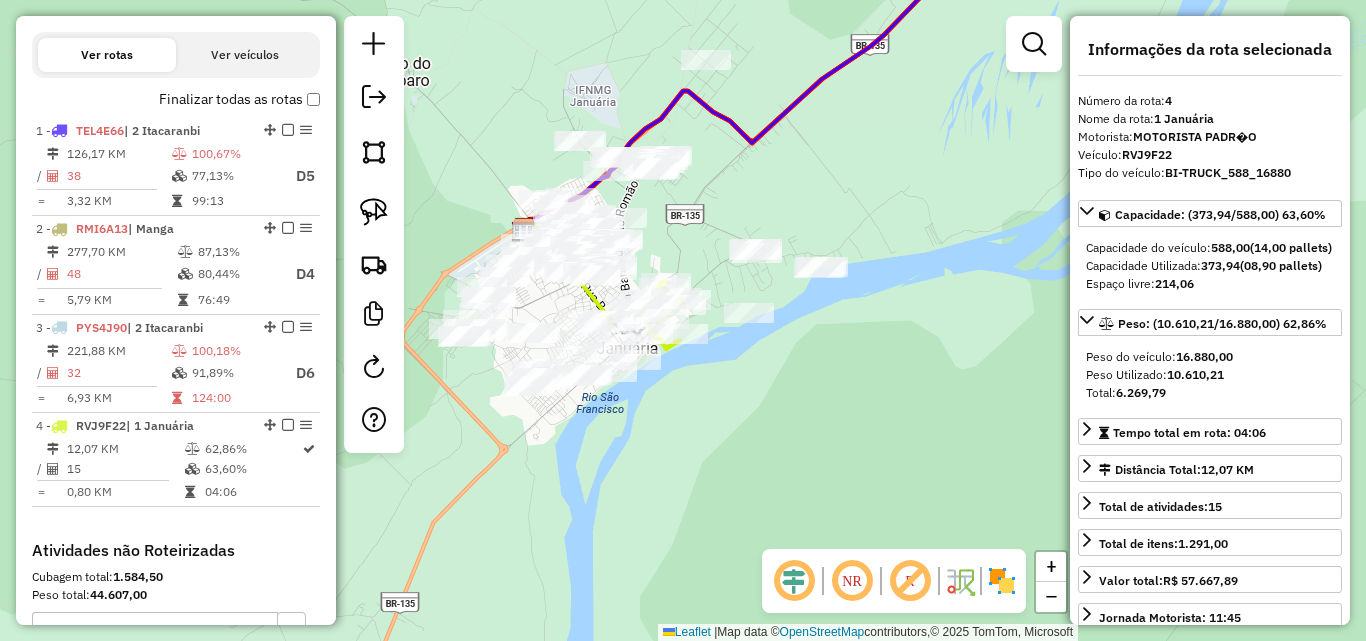 drag, startPoint x: 791, startPoint y: 256, endPoint x: 782, endPoint y: 172, distance: 84.48077 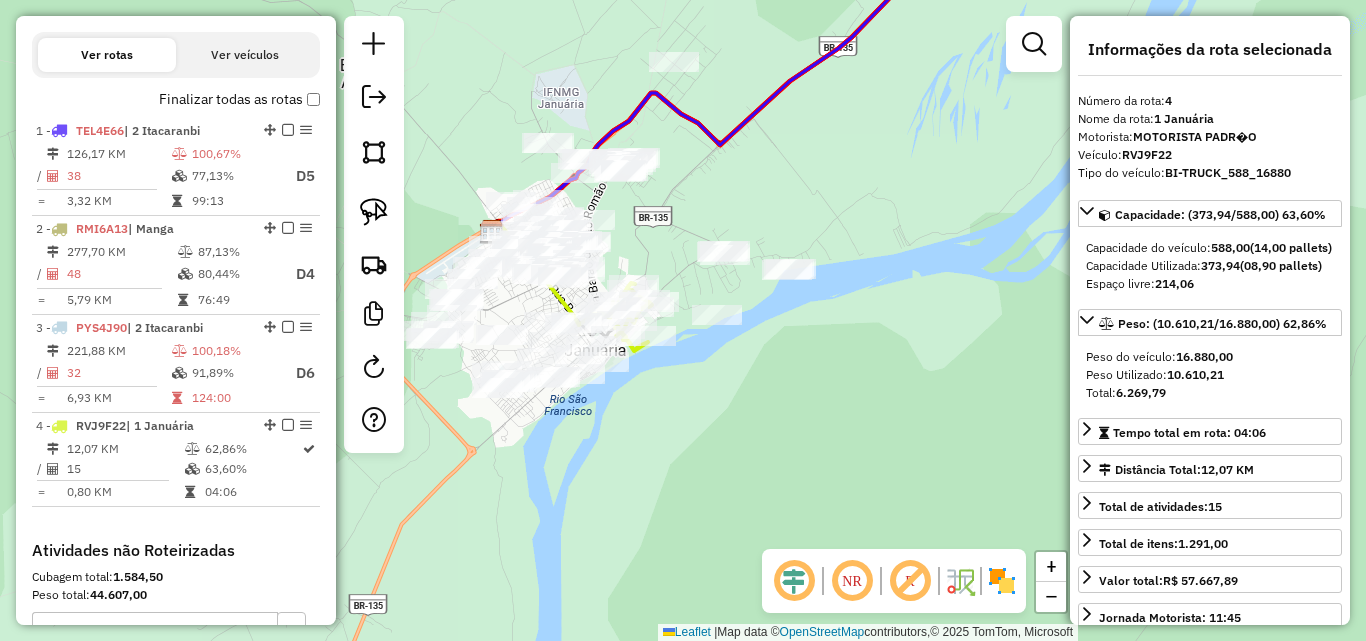 drag, startPoint x: 722, startPoint y: 357, endPoint x: 691, endPoint y: 363, distance: 31.575306 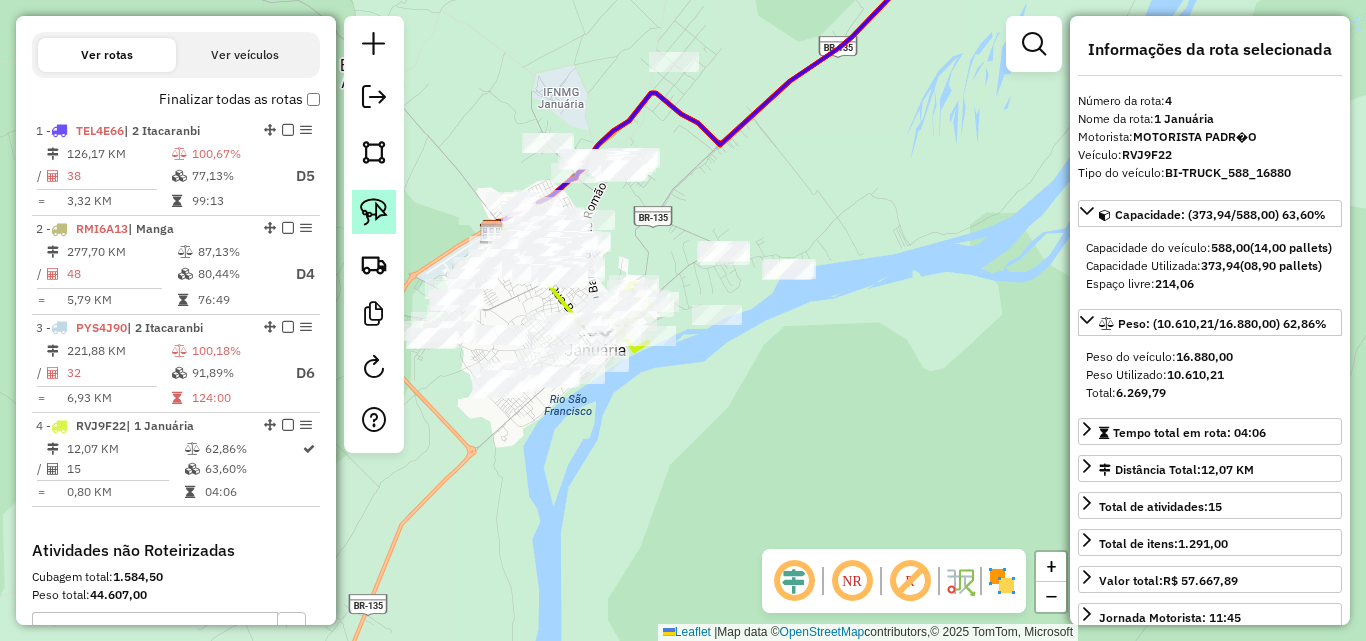click 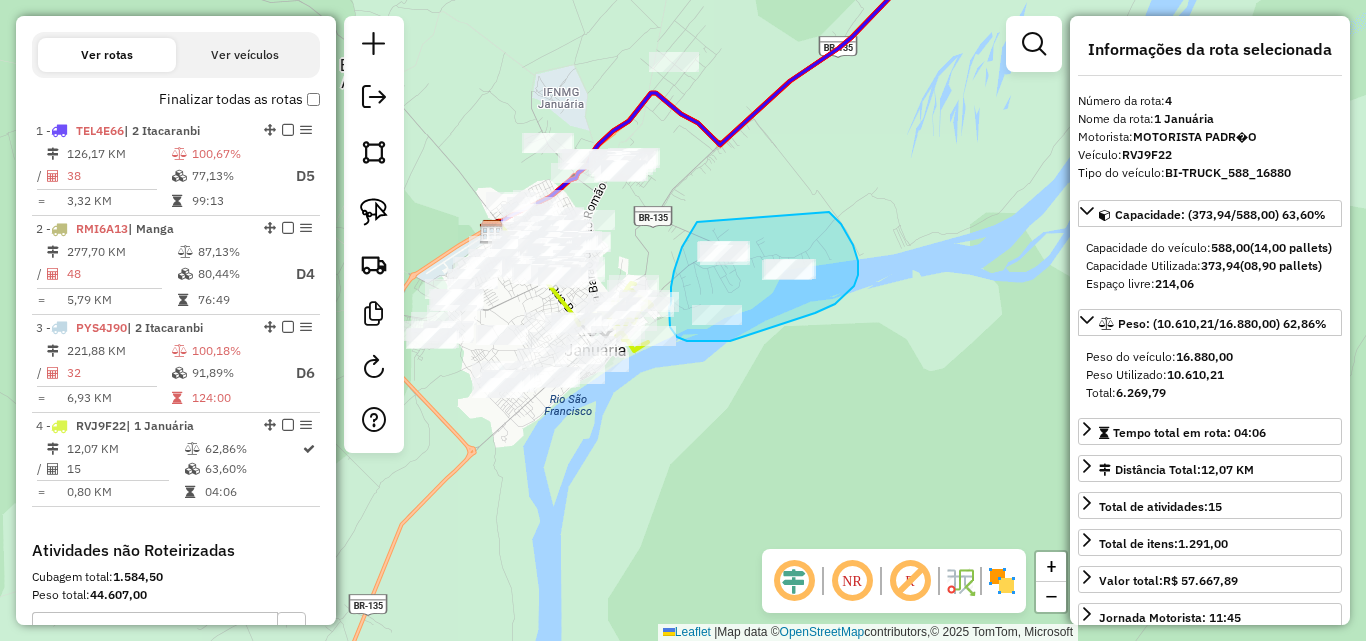 drag, startPoint x: 697, startPoint y: 222, endPoint x: 808, endPoint y: 200, distance: 113.15918 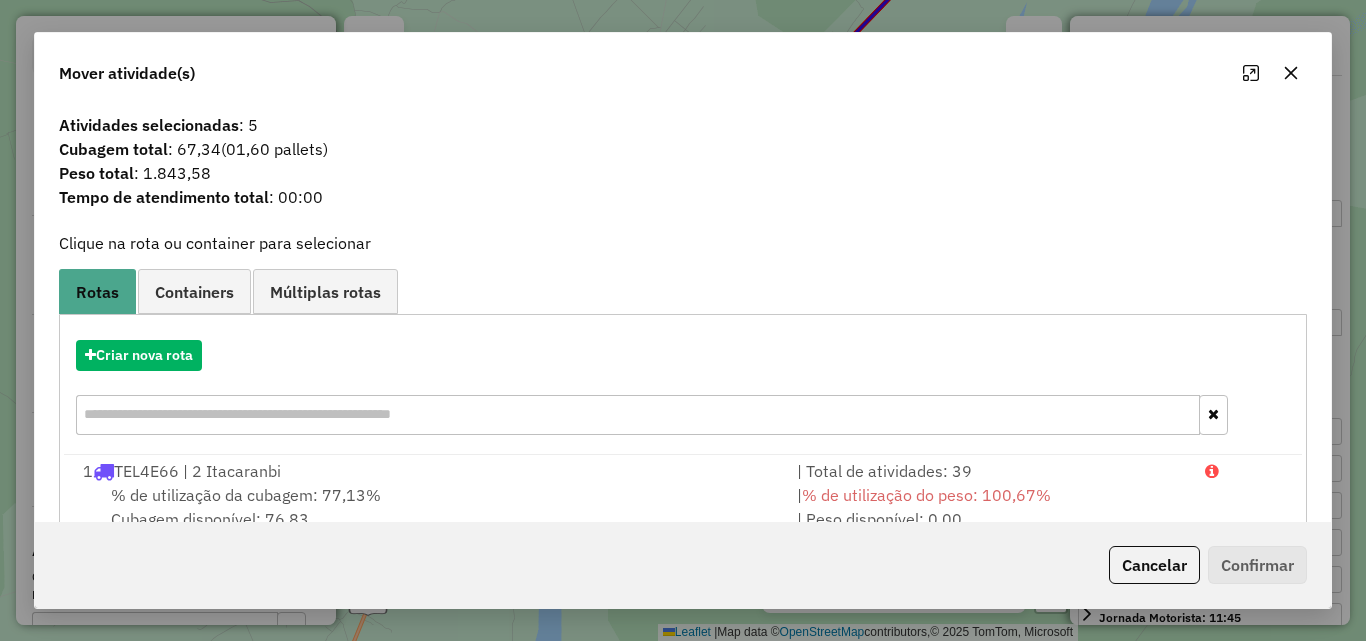 click 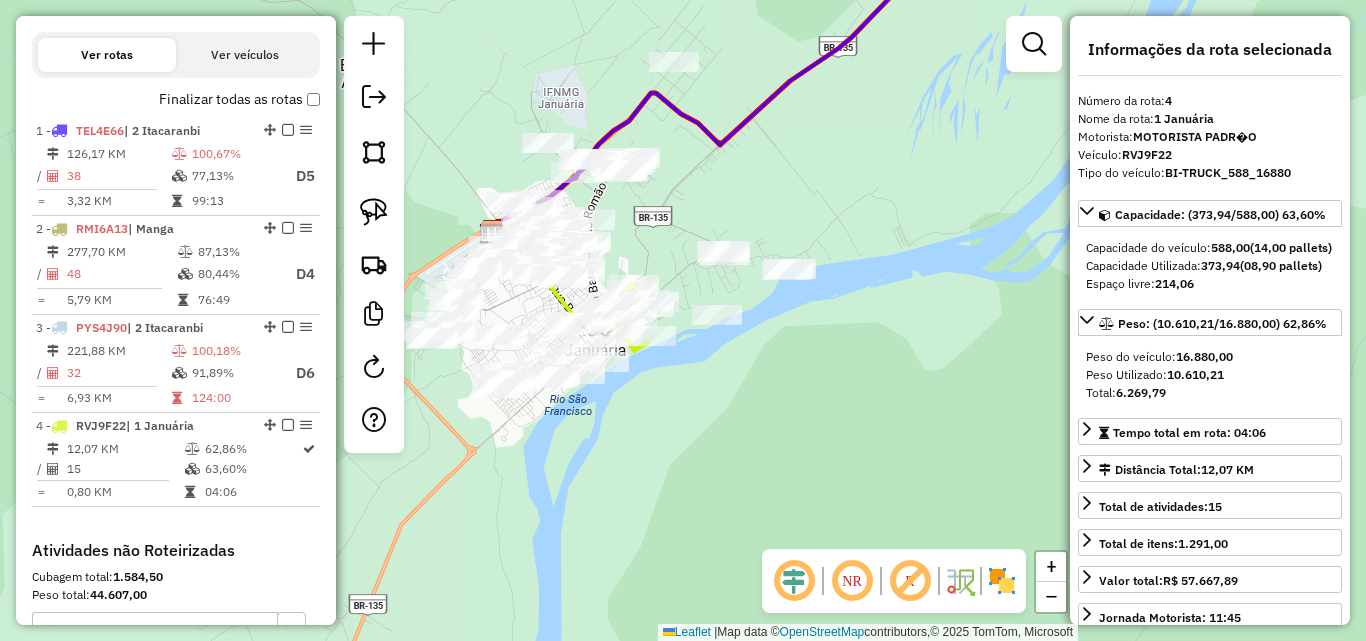 click on "Janela de atendimento Grade de atendimento Capacidade Transportadoras Veículos Cliente Pedidos  Rotas Selecione os dias de semana para filtrar as janelas de atendimento  Seg   Ter   Qua   Qui   Sex   Sáb   Dom  Informe o período da janela de atendimento: De: Até:  Filtrar exatamente a janela do cliente  Considerar janela de atendimento padrão  Selecione os dias de semana para filtrar as grades de atendimento  Seg   Ter   Qua   Qui   Sex   Sáb   Dom   Considerar clientes sem dia de atendimento cadastrado  Clientes fora do dia de atendimento selecionado Filtrar as atividades entre os valores definidos abaixo:  Peso mínimo:   Peso máximo:   Cubagem mínima:   Cubagem máxima:   De:   Até:  Filtrar as atividades entre o tempo de atendimento definido abaixo:  De:   Até:   Considerar capacidade total dos clientes não roteirizados Transportadora: Selecione um ou mais itens Tipo de veículo: Selecione um ou mais itens Veículo: Selecione um ou mais itens Motorista: Selecione um ou mais itens Nome: Rótulo:" 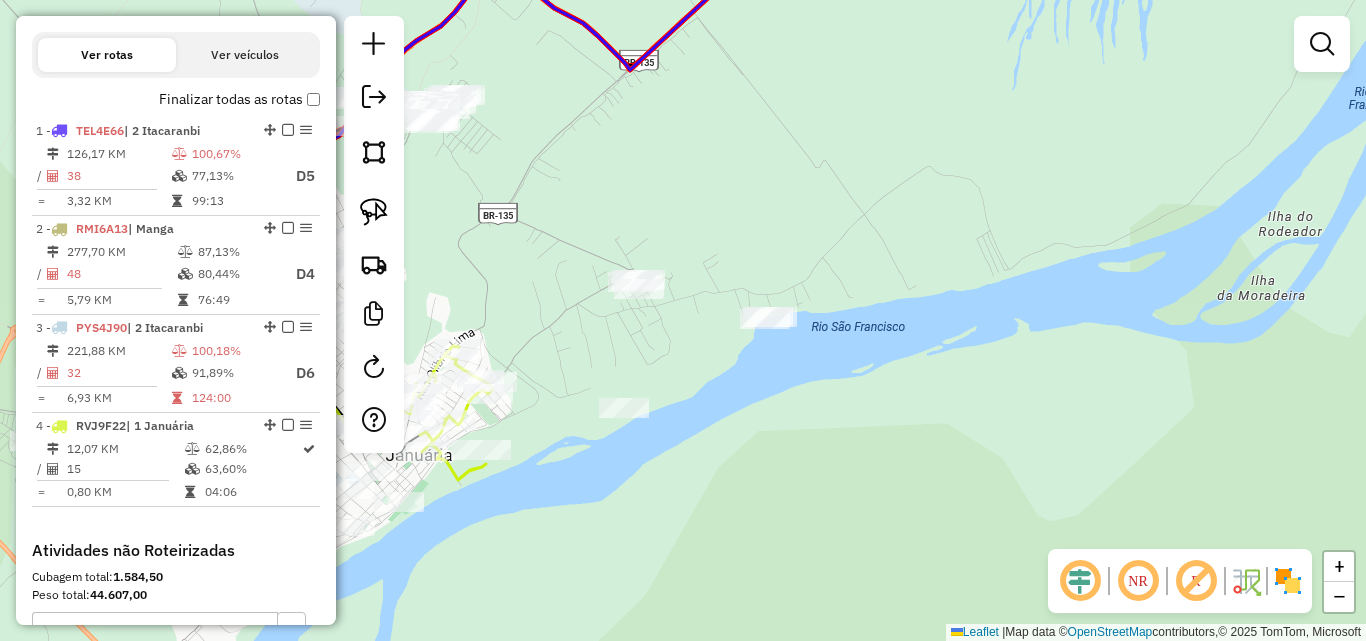 drag, startPoint x: 745, startPoint y: 185, endPoint x: 897, endPoint y: 226, distance: 157.43253 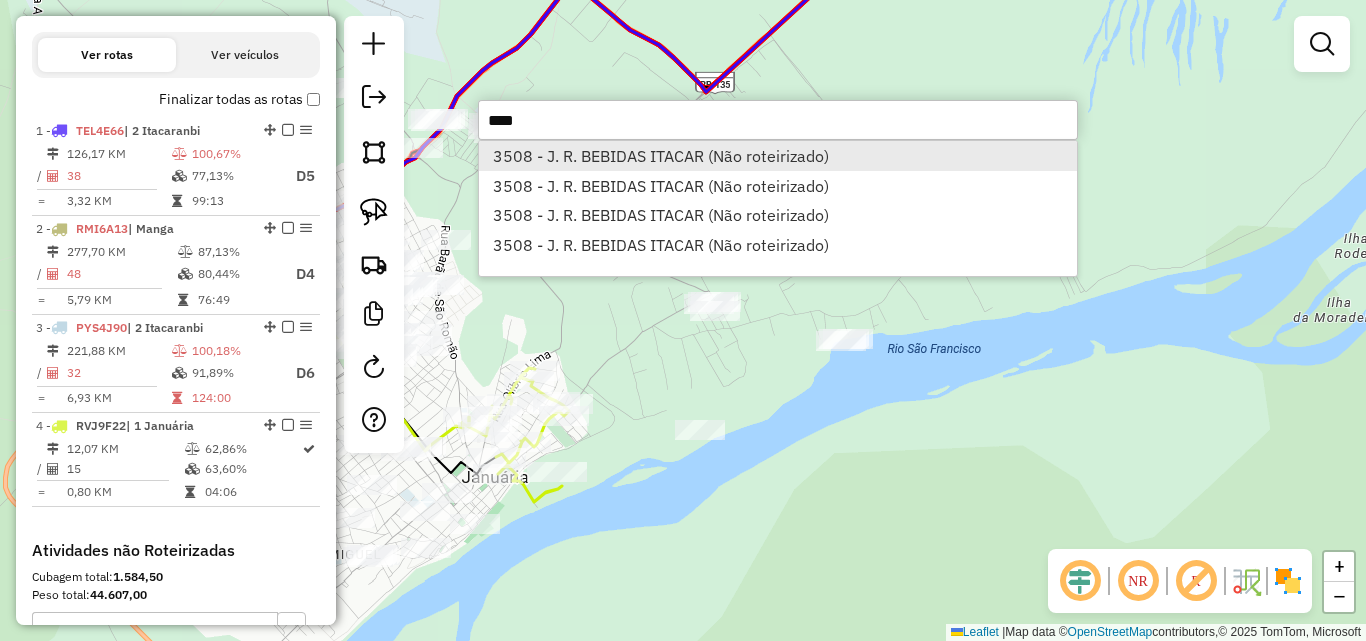 type on "****" 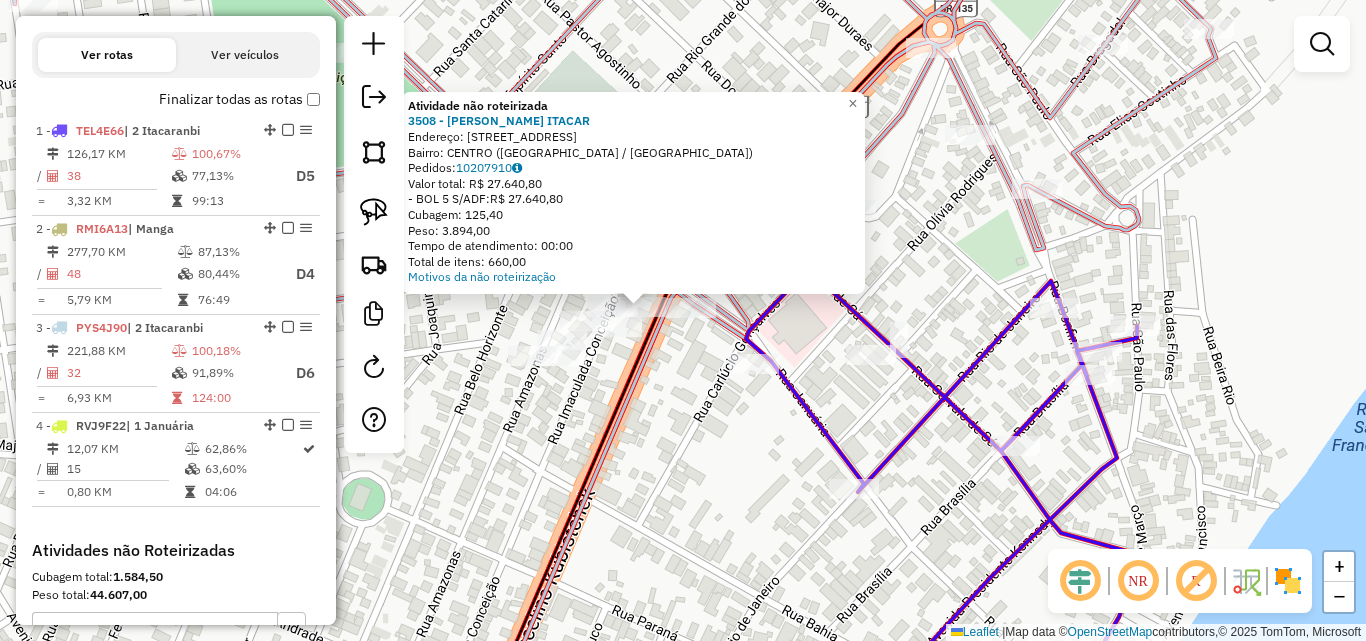 drag, startPoint x: 607, startPoint y: 348, endPoint x: 696, endPoint y: 365, distance: 90.60905 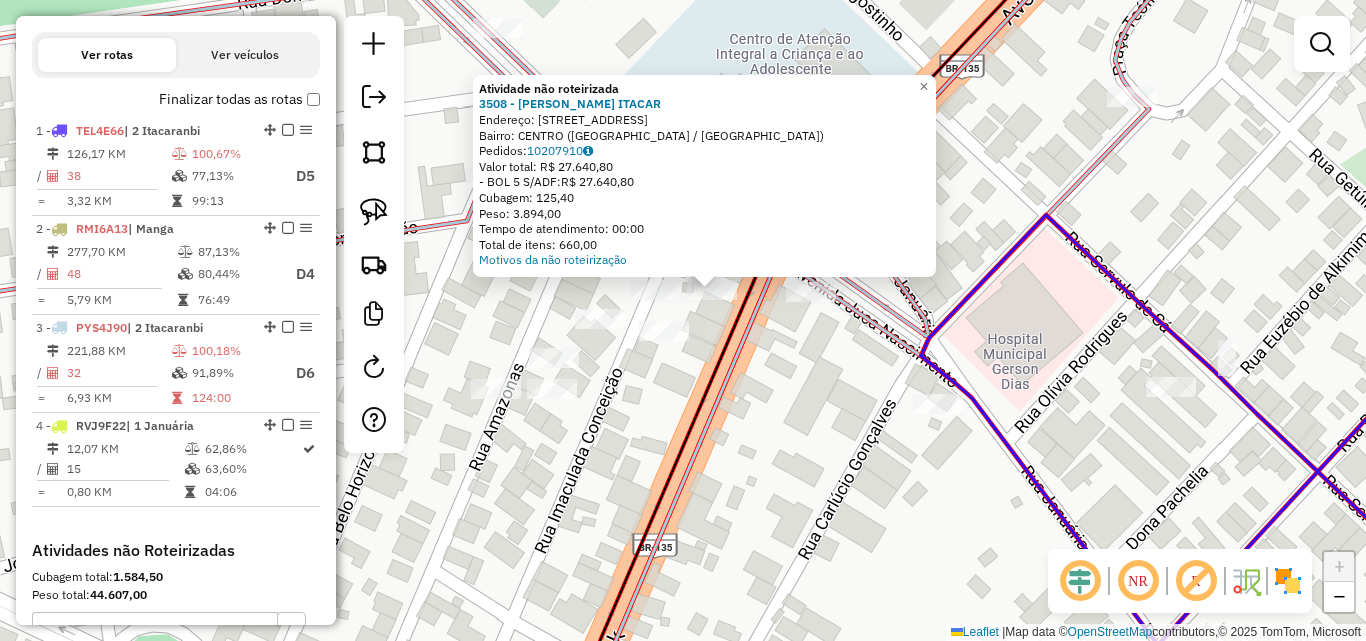 drag, startPoint x: 720, startPoint y: 412, endPoint x: 805, endPoint y: 413, distance: 85.00588 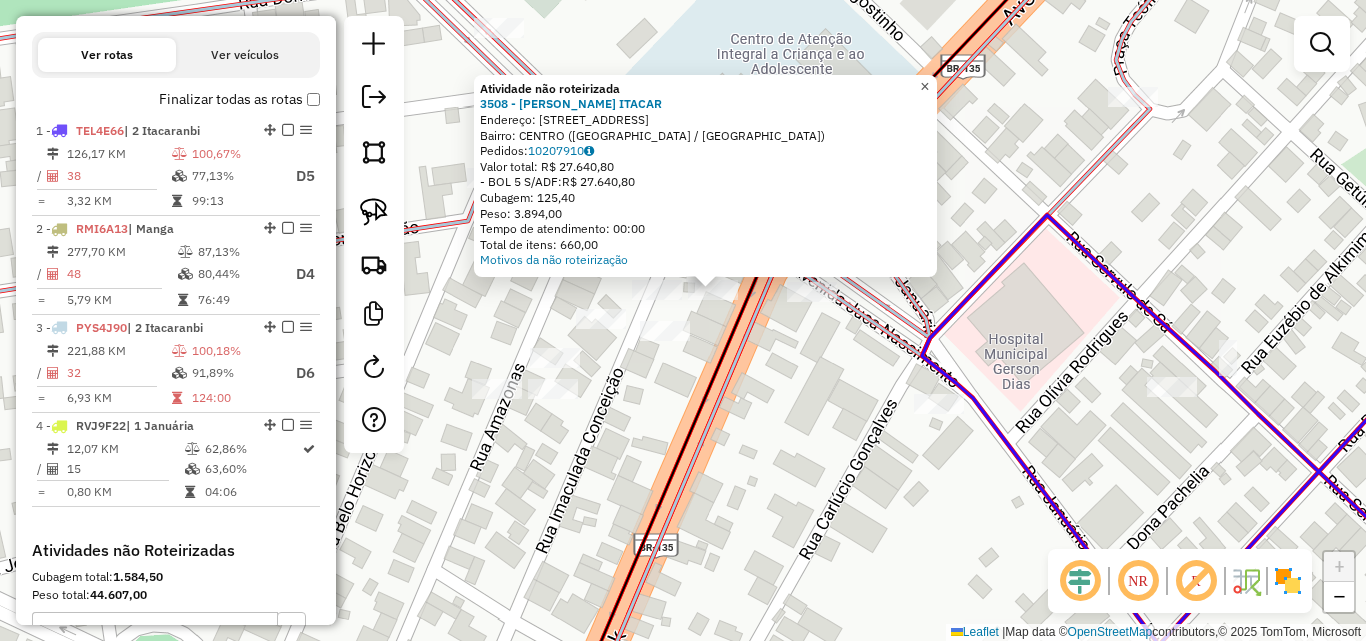 click on "×" 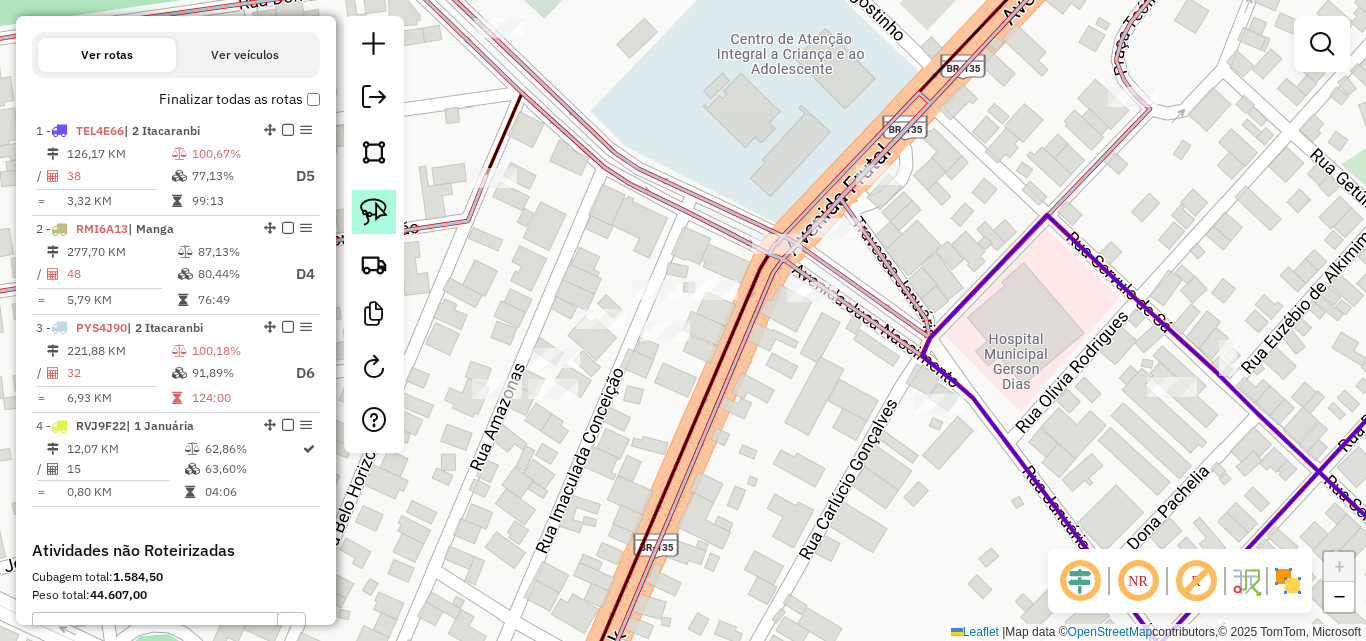 click 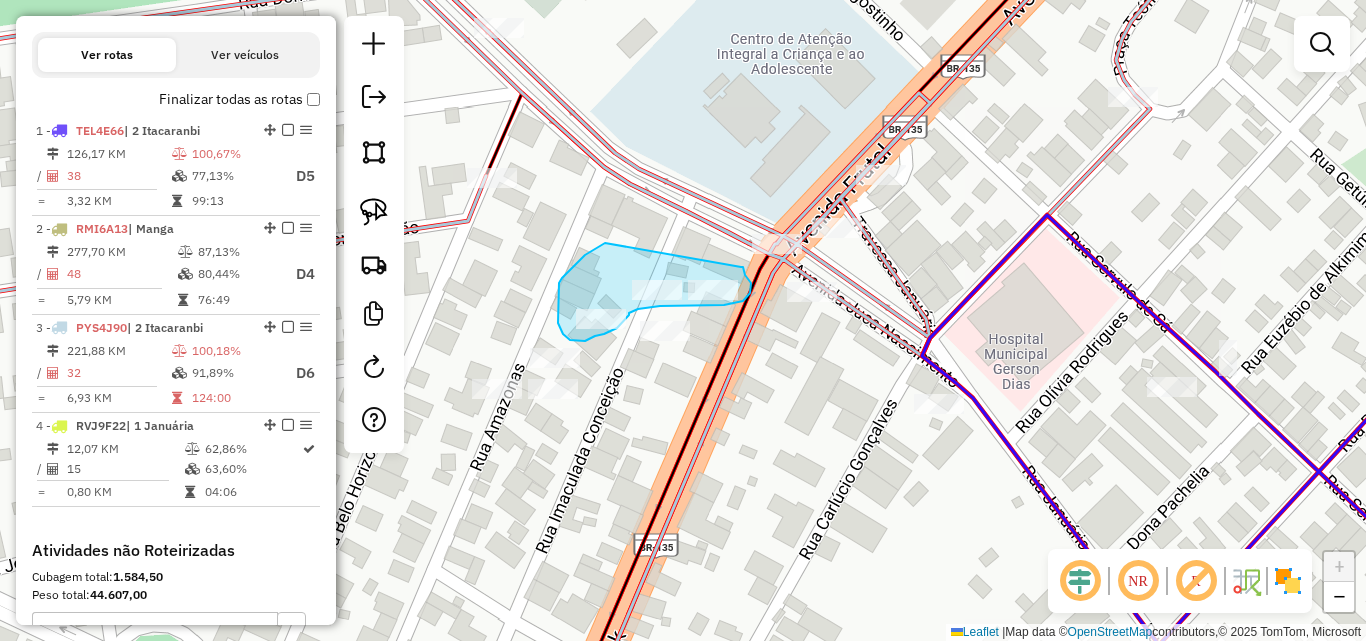 drag, startPoint x: 605, startPoint y: 243, endPoint x: 737, endPoint y: 265, distance: 133.82077 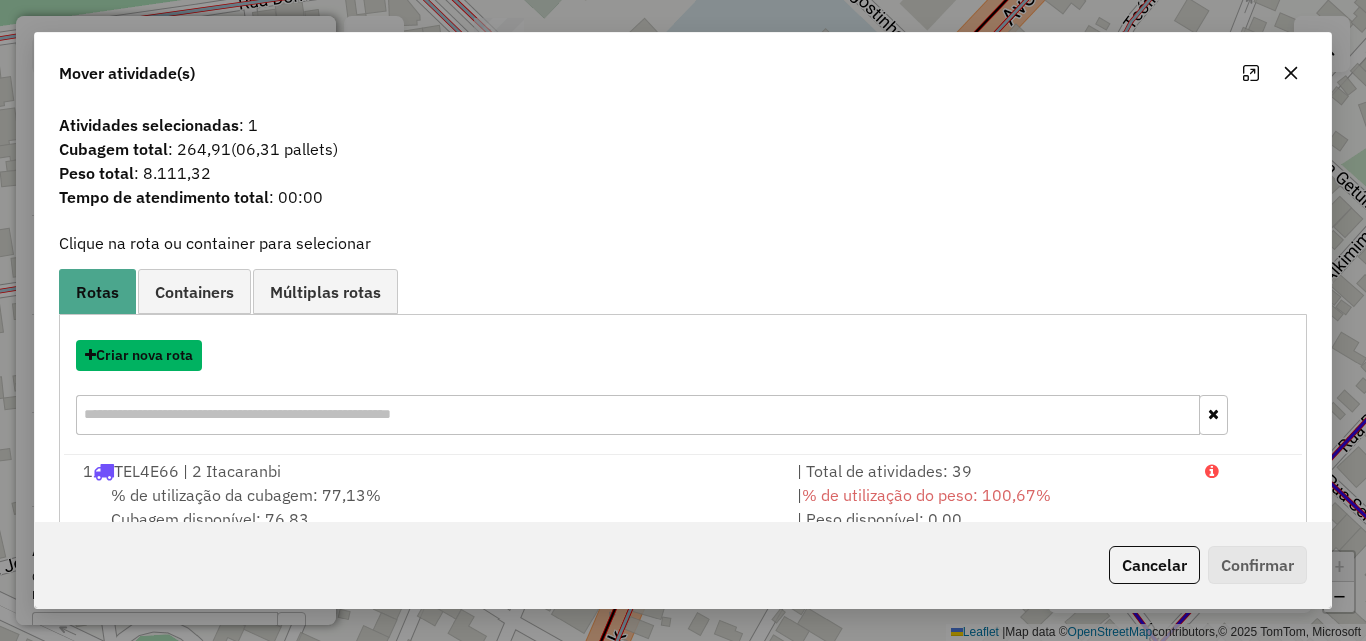 click on "Criar nova rota" at bounding box center [139, 355] 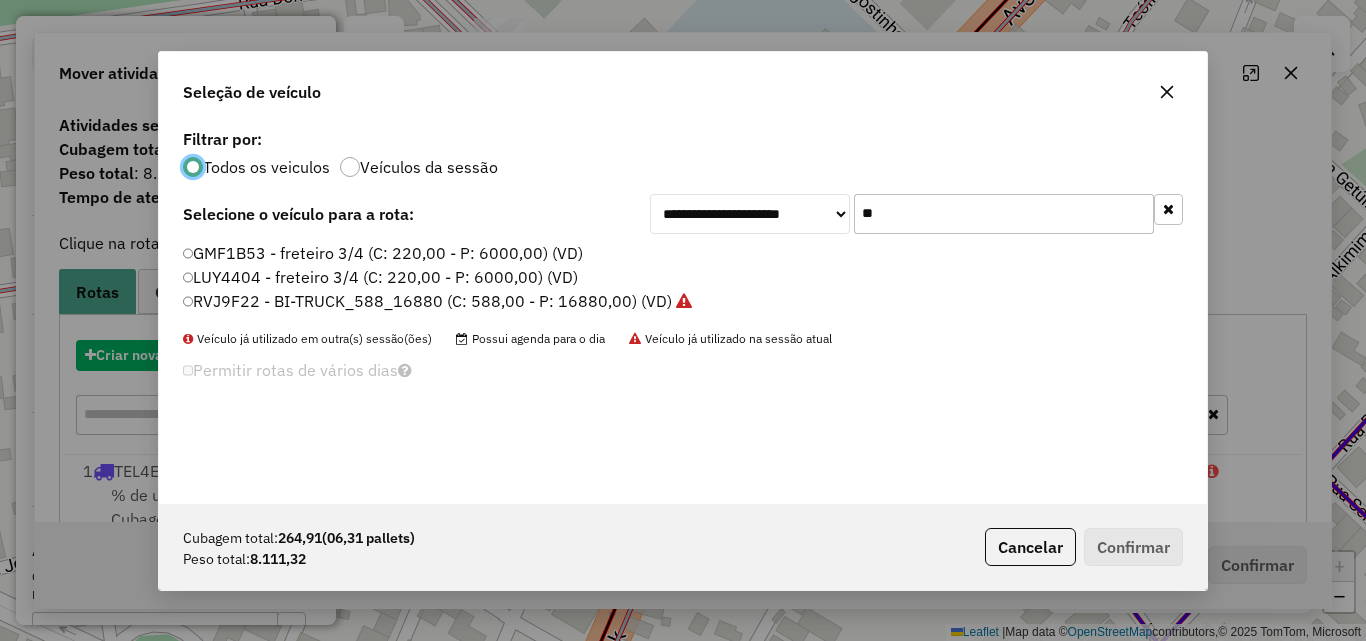 scroll, scrollTop: 11, scrollLeft: 6, axis: both 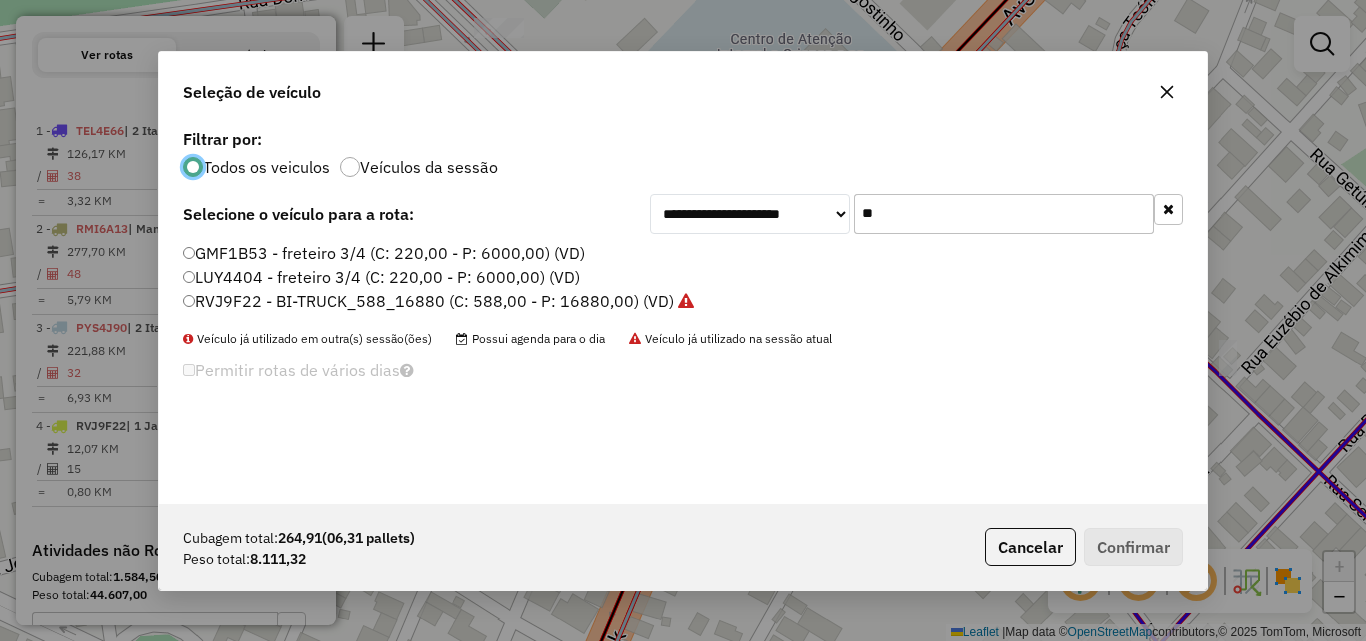 click on "**" 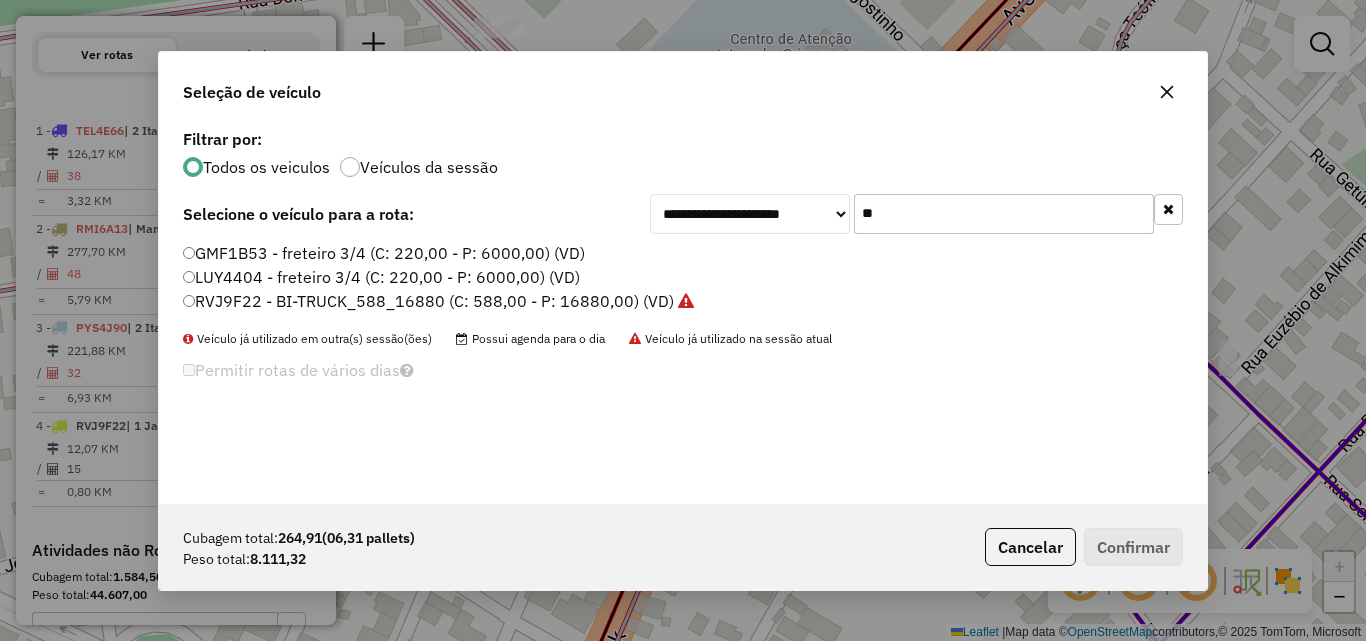 type on "*" 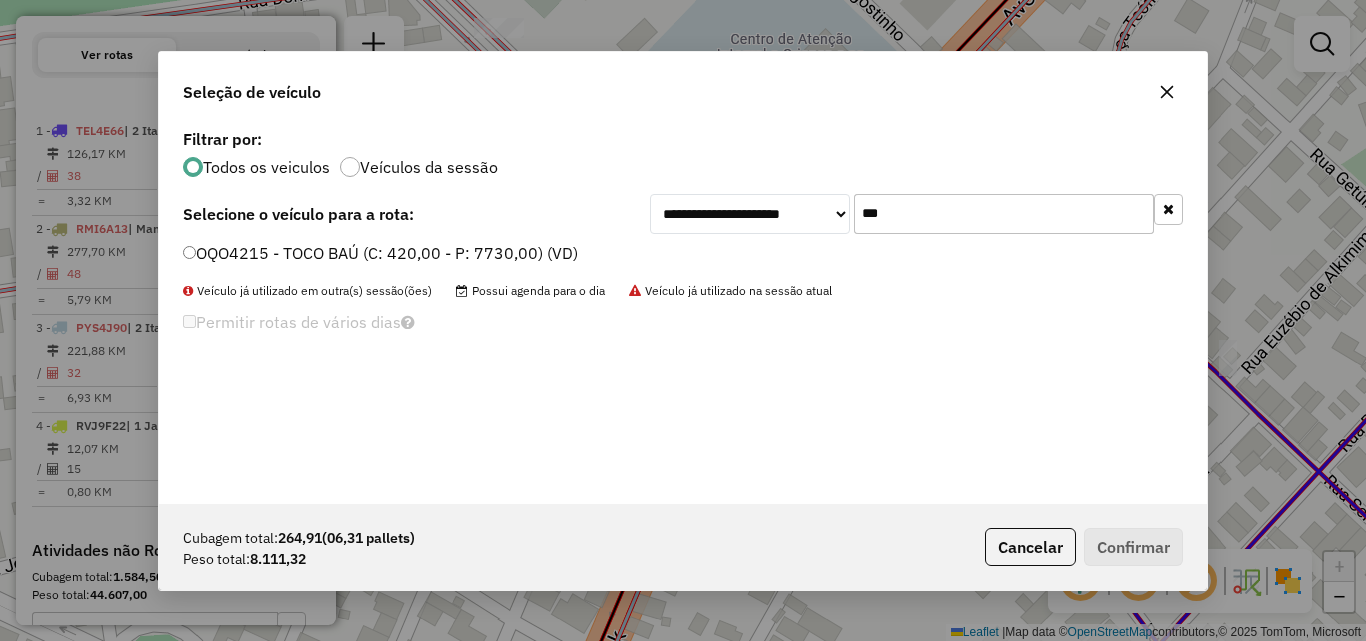 type on "***" 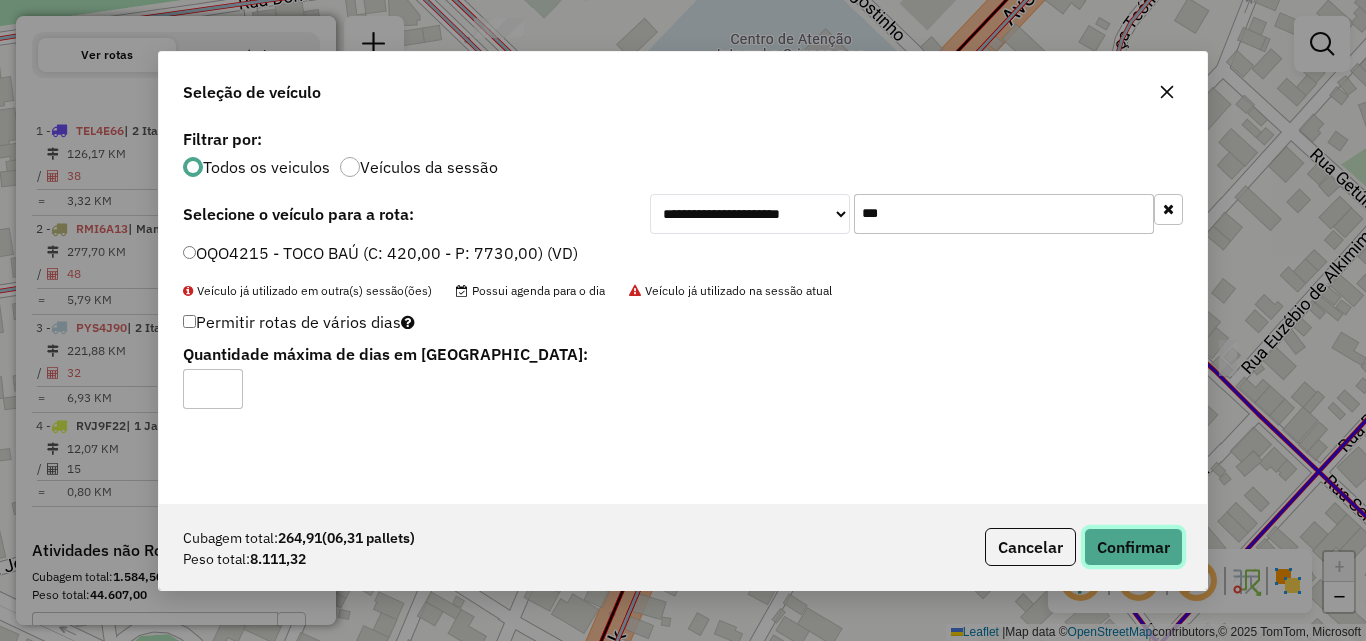 click on "Confirmar" 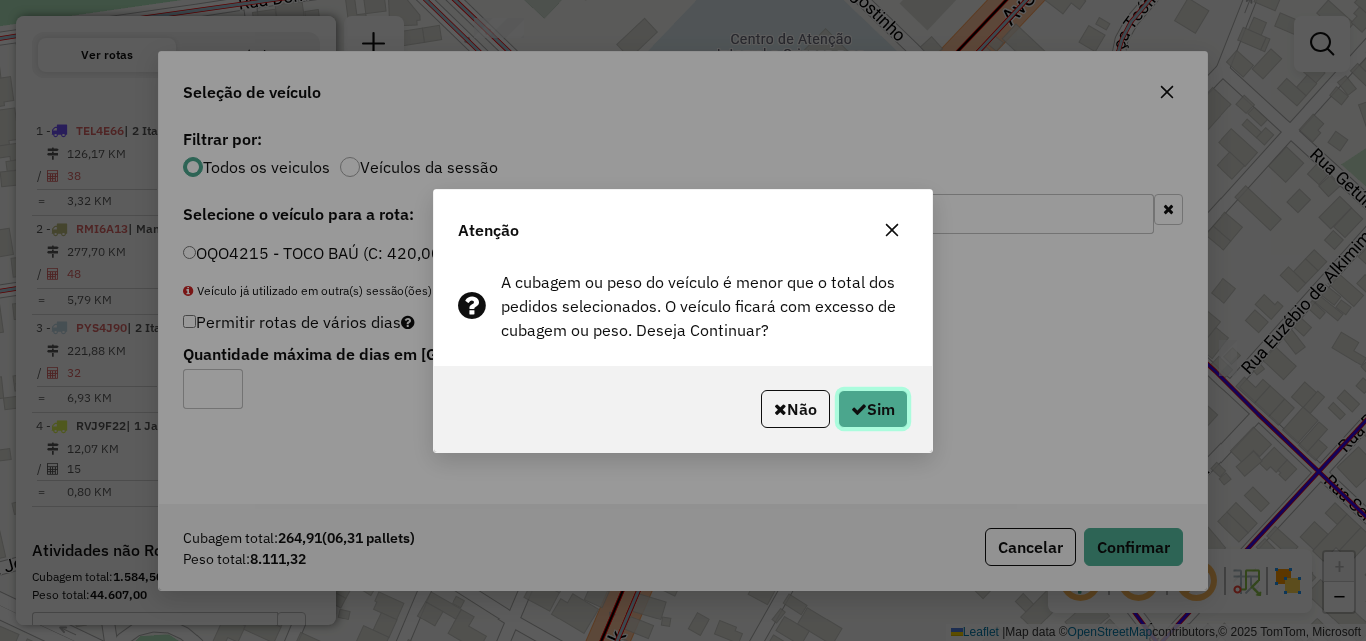 click on "Sim" 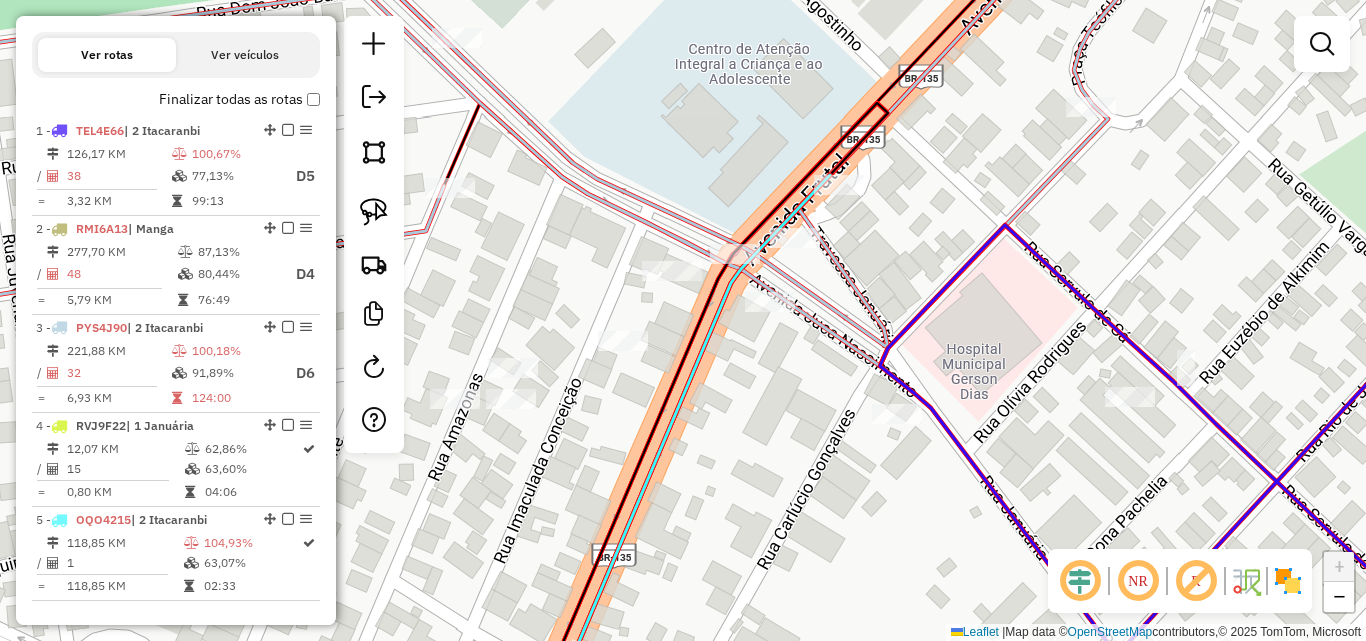 drag, startPoint x: 658, startPoint y: 183, endPoint x: 503, endPoint y: 254, distance: 170.48753 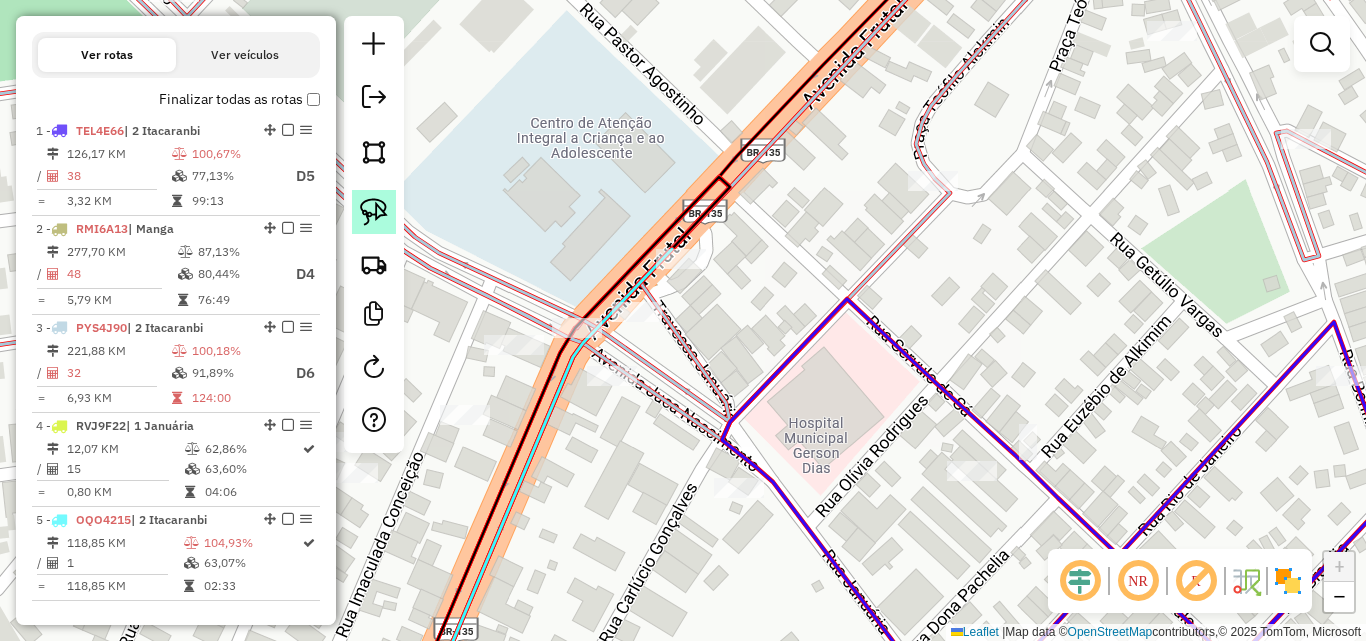 click 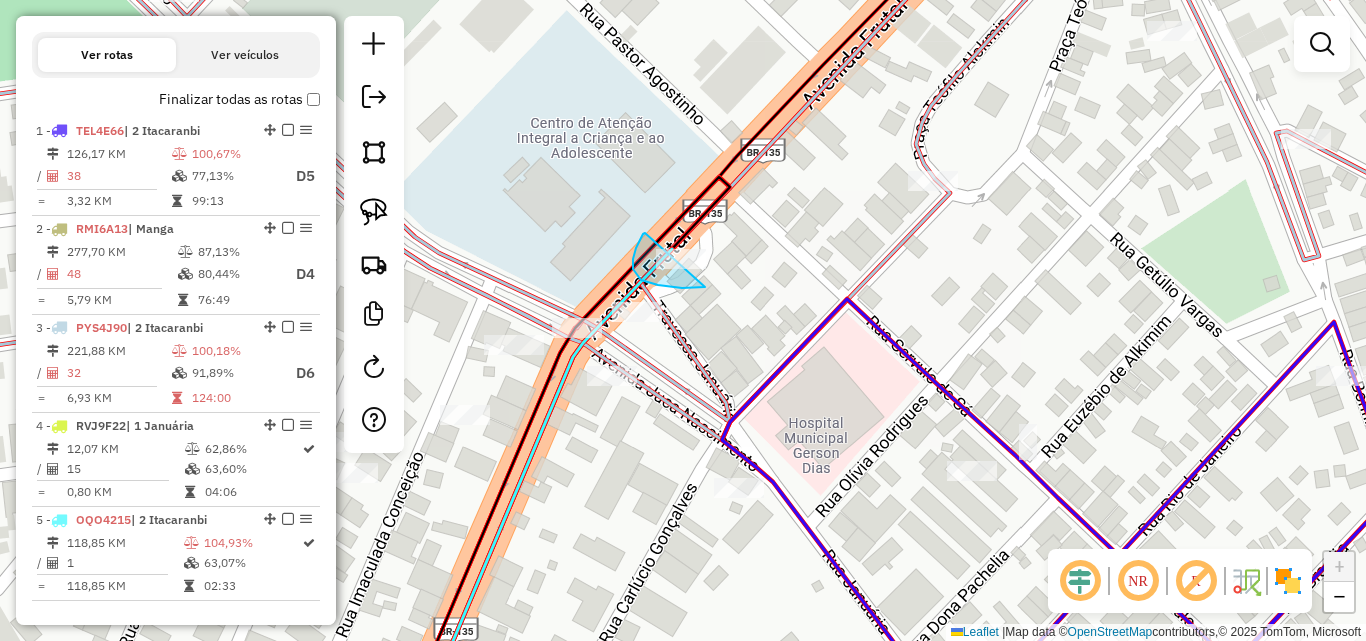 drag, startPoint x: 643, startPoint y: 234, endPoint x: 735, endPoint y: 233, distance: 92.00543 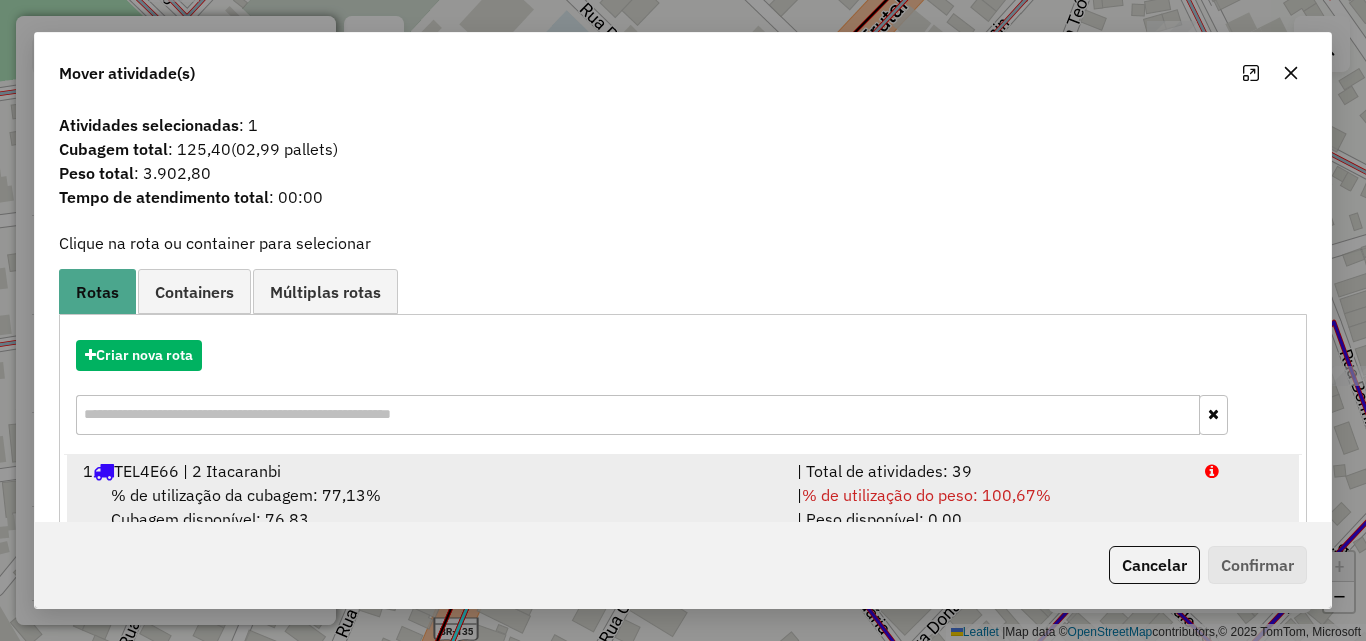 scroll, scrollTop: 5, scrollLeft: 0, axis: vertical 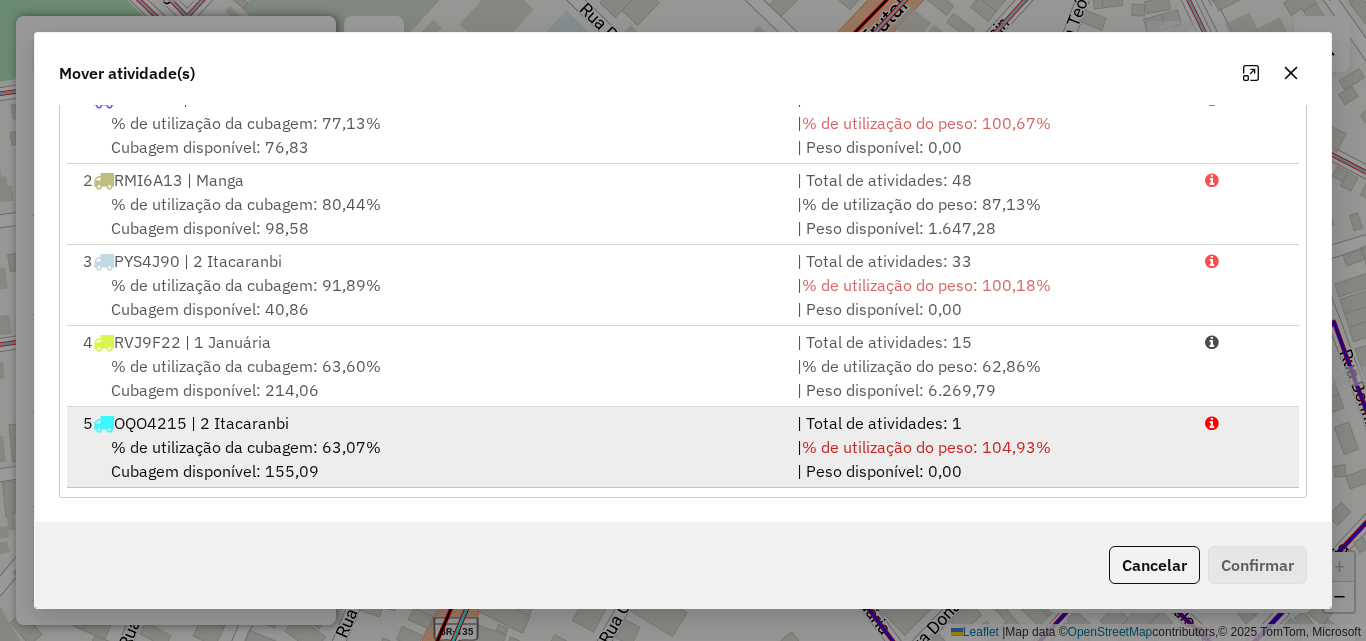 click on "% de utilização da cubagem: 63,07%  Cubagem disponível: 155,09" at bounding box center [428, 459] 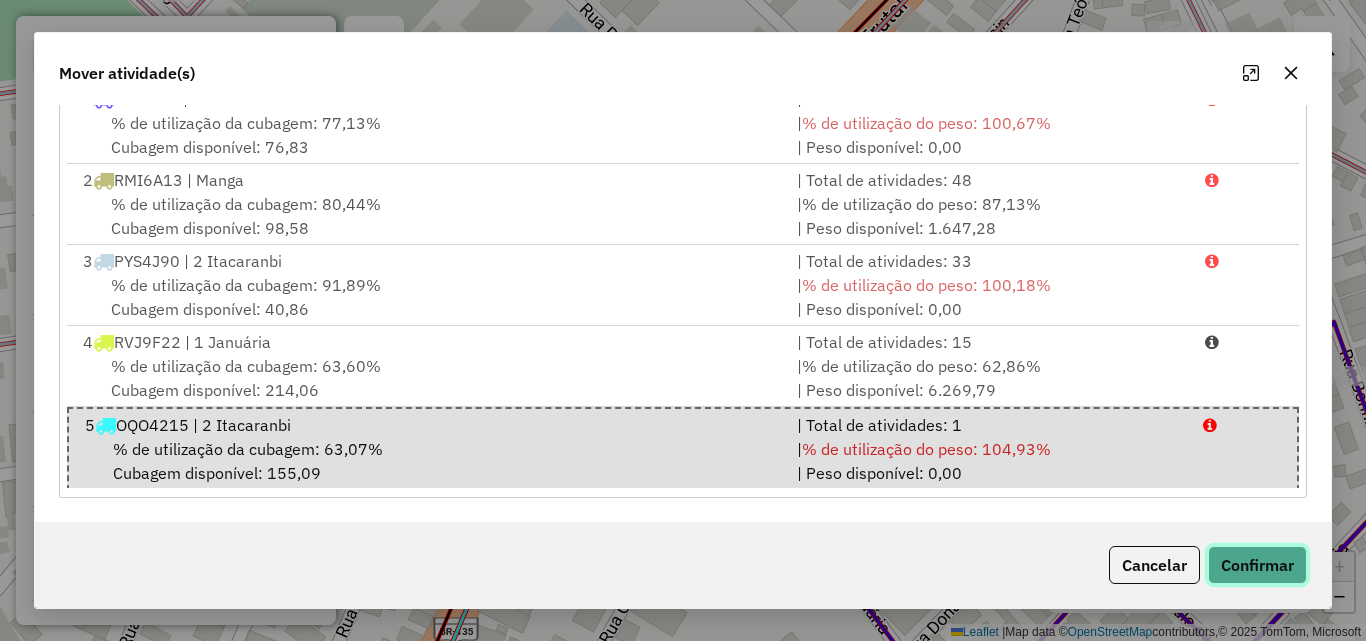 click on "Confirmar" 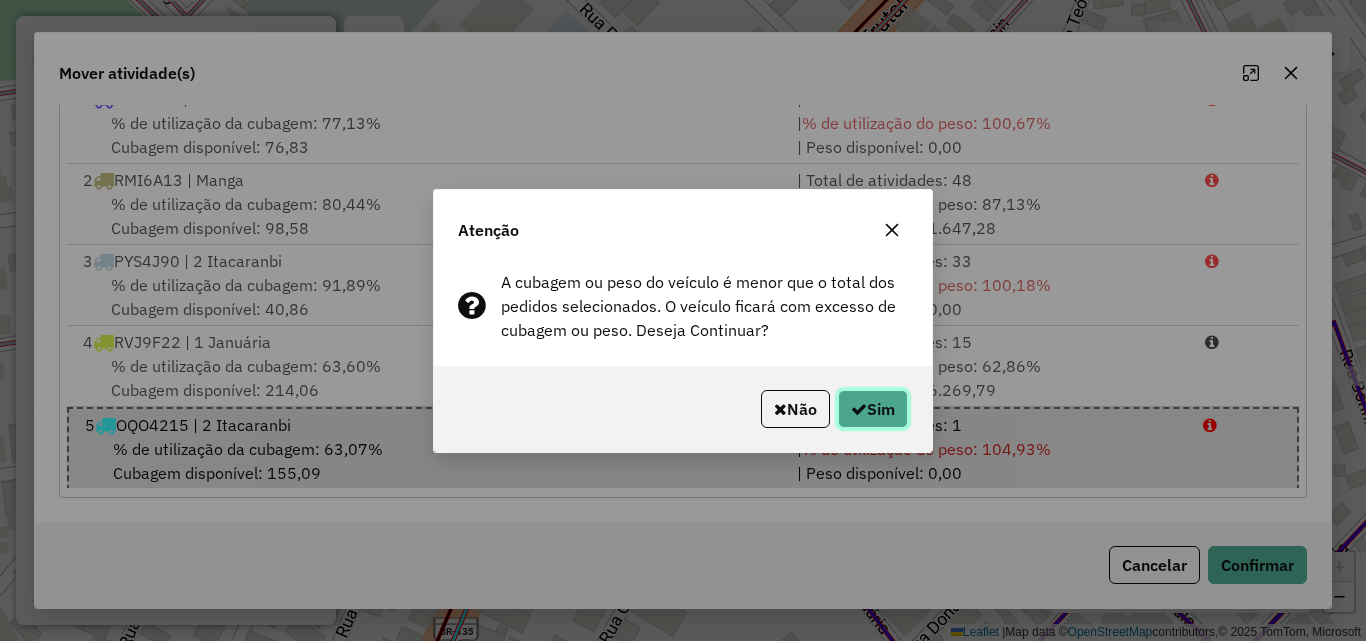 click on "Sim" 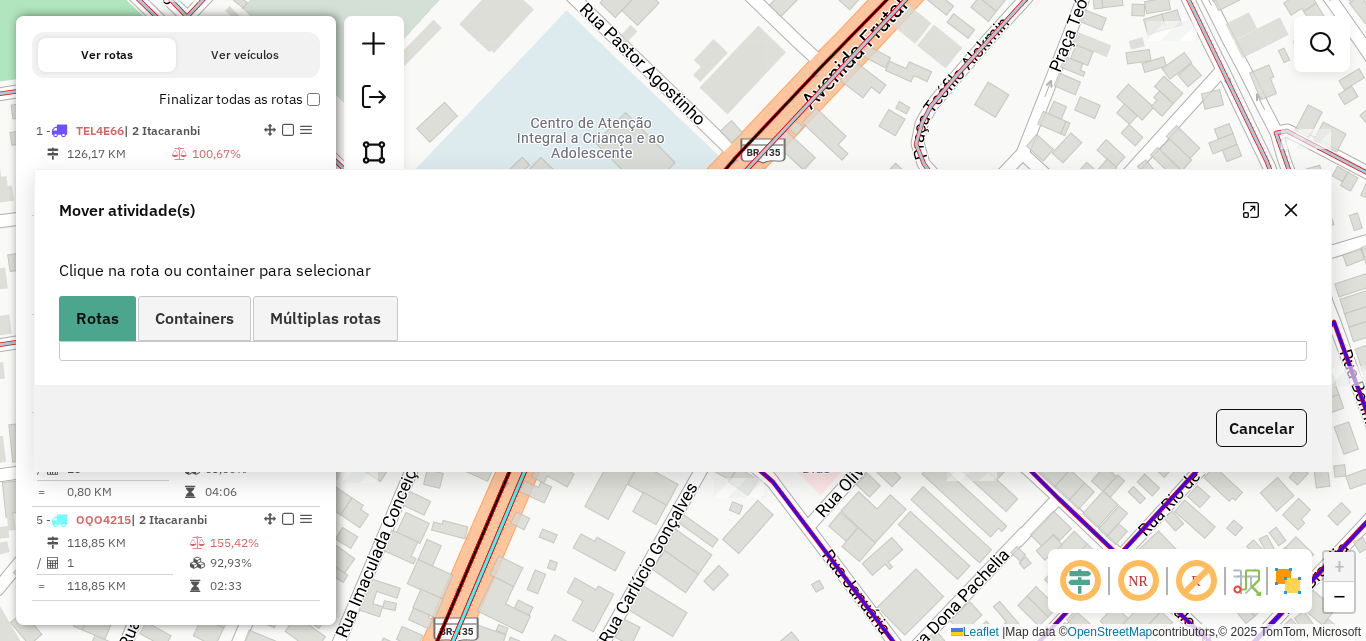 scroll, scrollTop: 0, scrollLeft: 0, axis: both 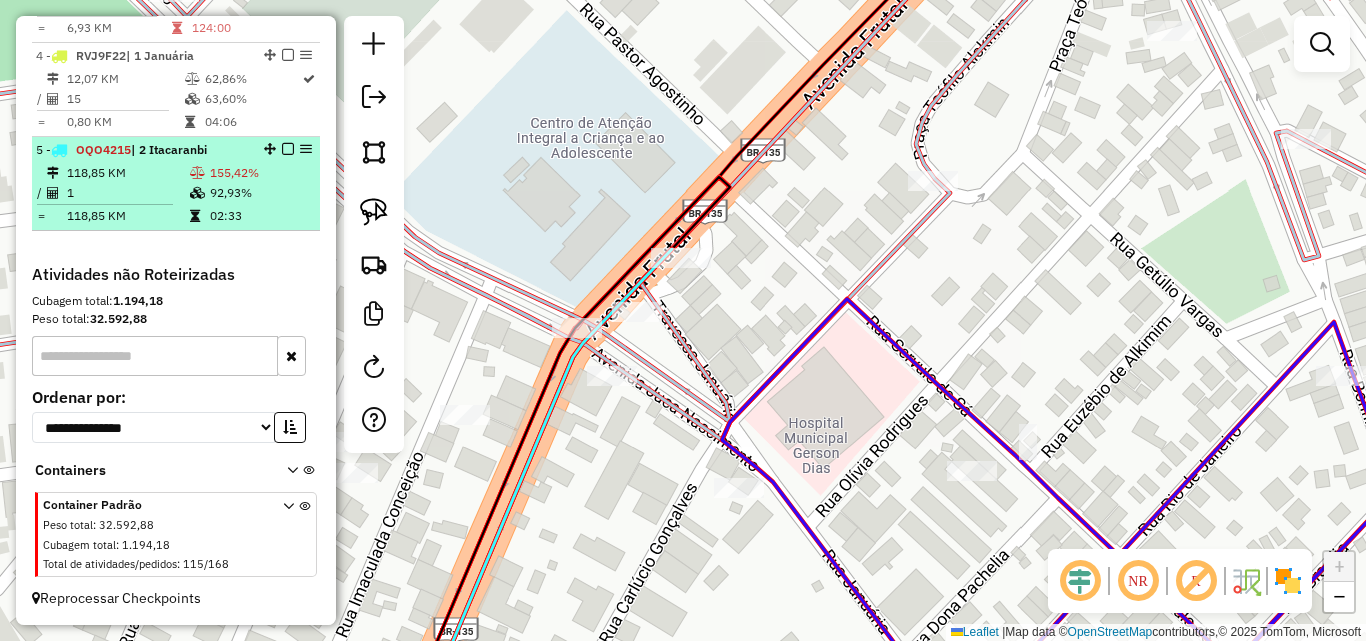 click on "118,85 KM" at bounding box center (127, 173) 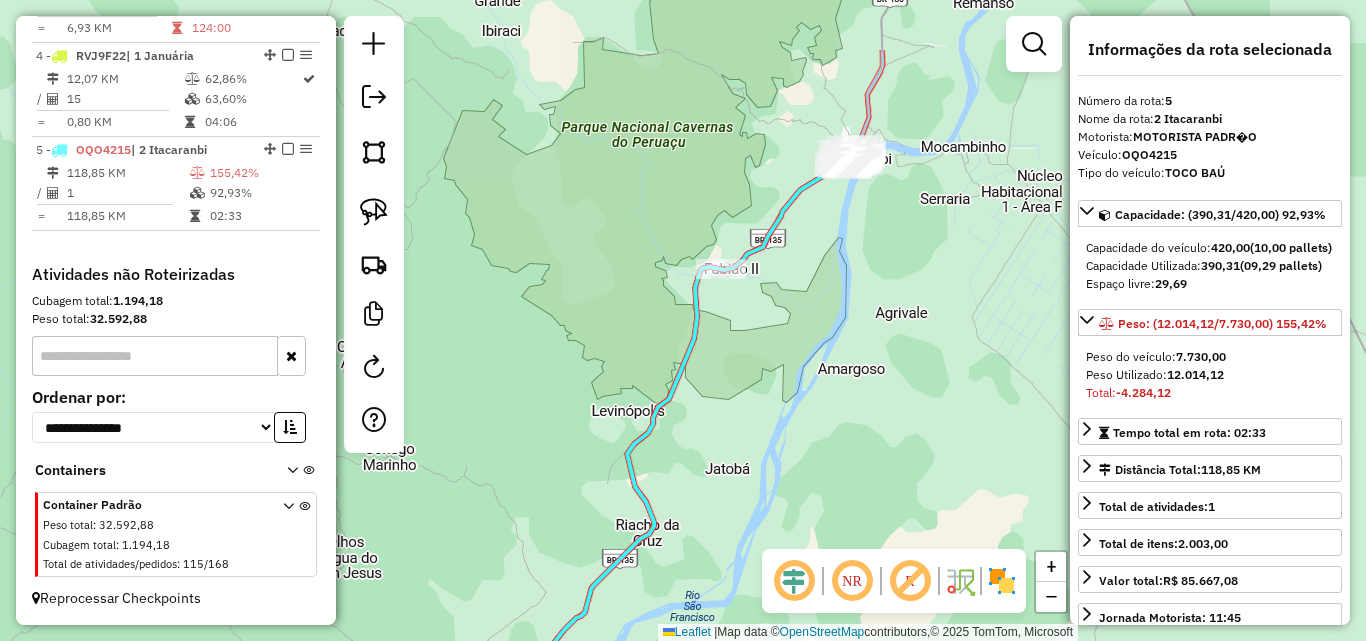 drag, startPoint x: 859, startPoint y: 173, endPoint x: 745, endPoint y: 474, distance: 321.86487 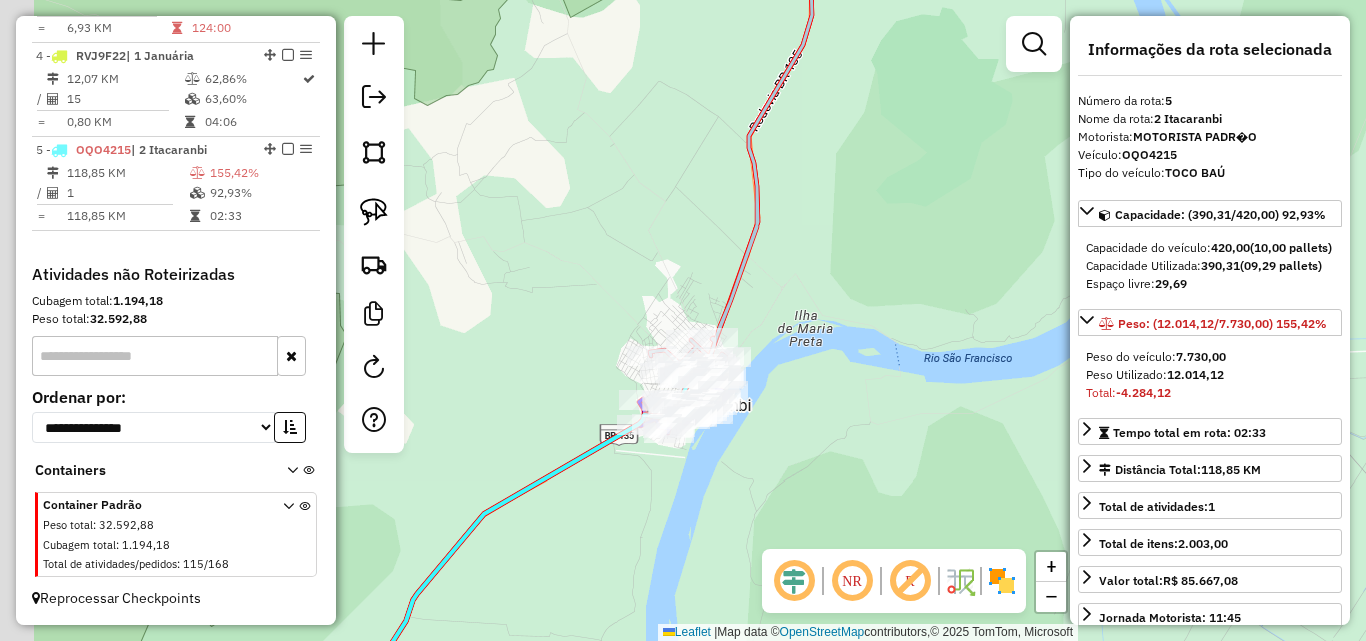 drag, startPoint x: 618, startPoint y: 315, endPoint x: 925, endPoint y: 280, distance: 308.98868 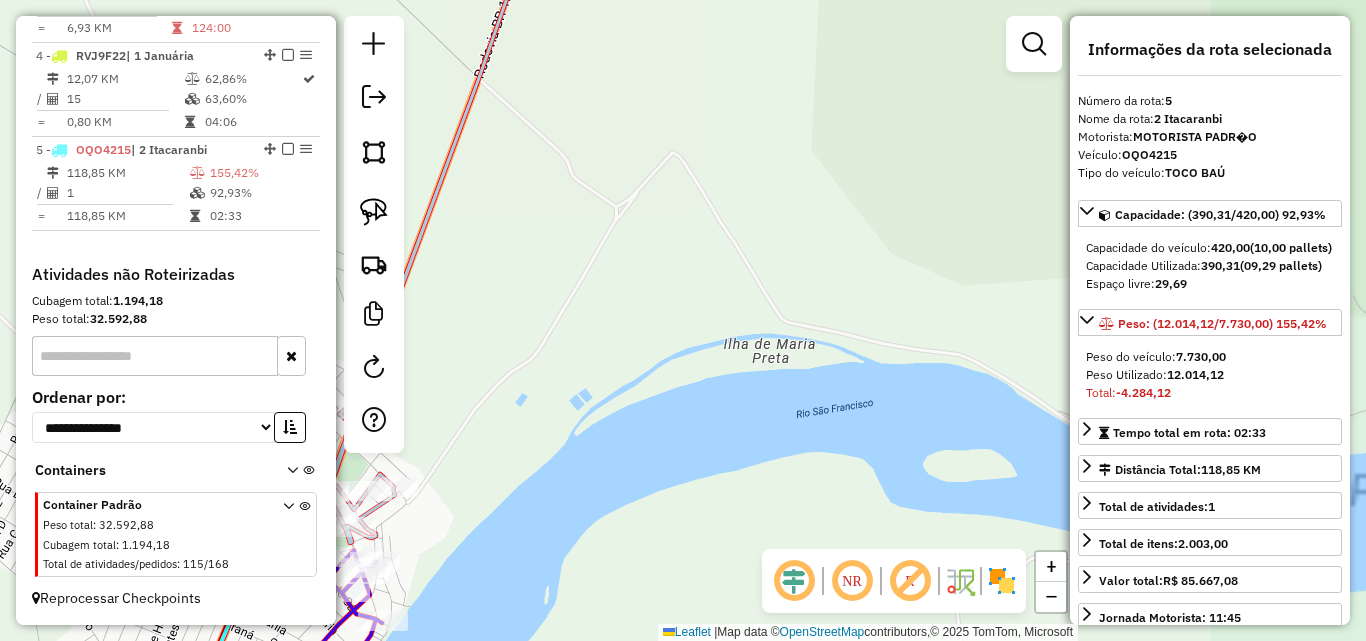 drag, startPoint x: 584, startPoint y: 387, endPoint x: 937, endPoint y: 280, distance: 368.8604 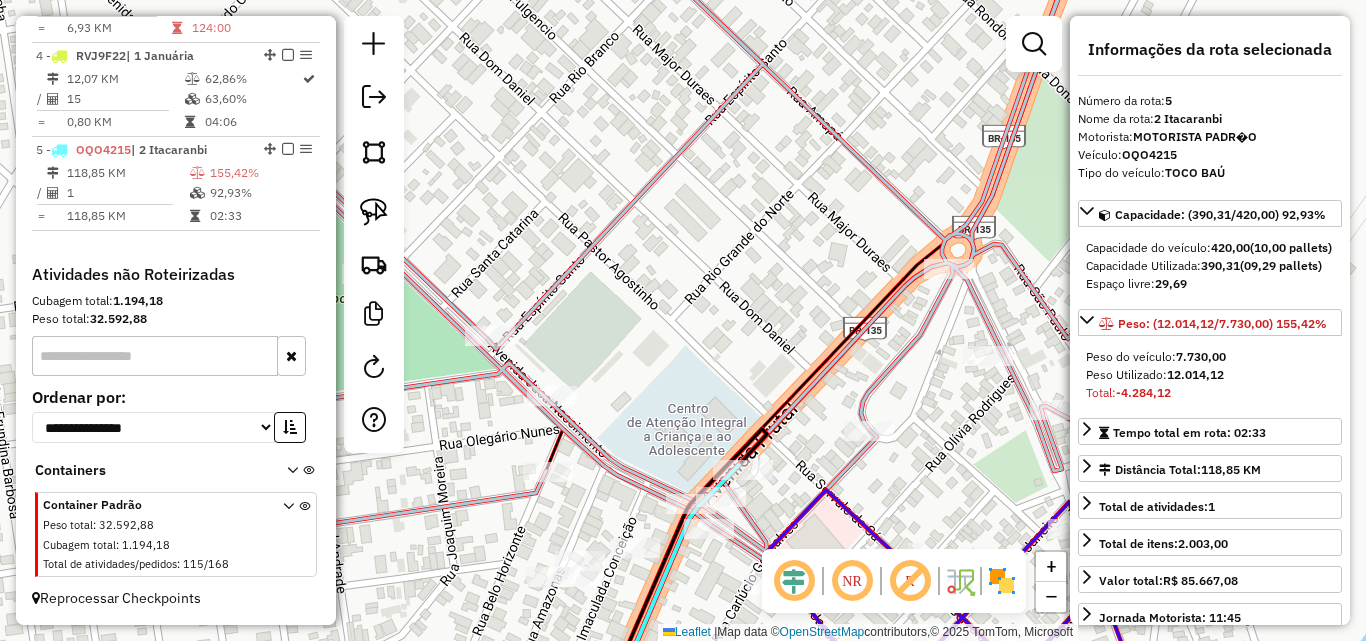 drag, startPoint x: 762, startPoint y: 211, endPoint x: 728, endPoint y: 145, distance: 74.24284 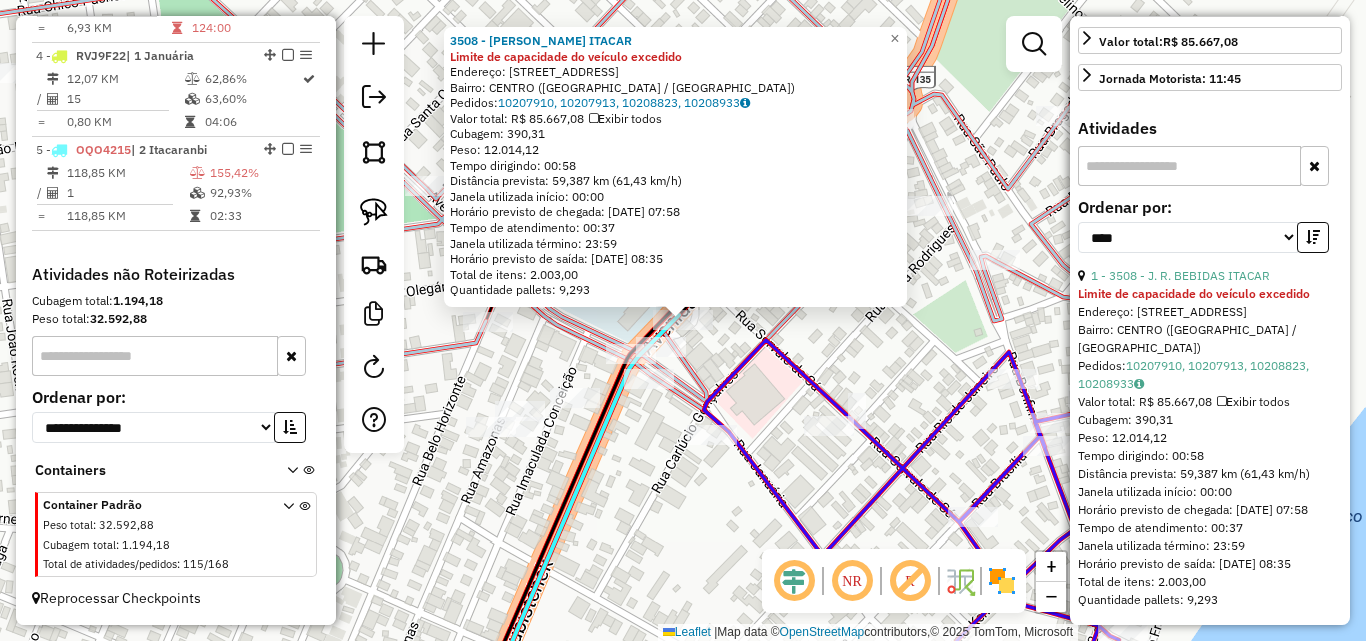 scroll, scrollTop: 575, scrollLeft: 0, axis: vertical 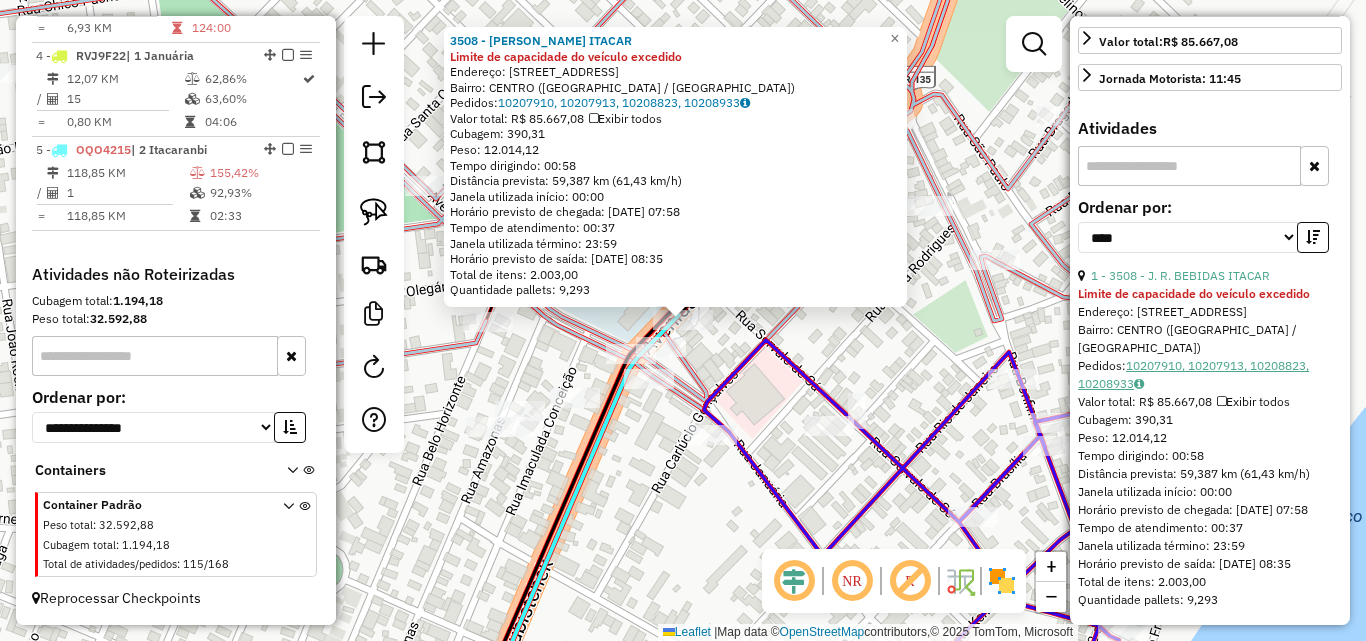 click on "10207910, 10207913, 10208823, 10208933" at bounding box center [1193, 374] 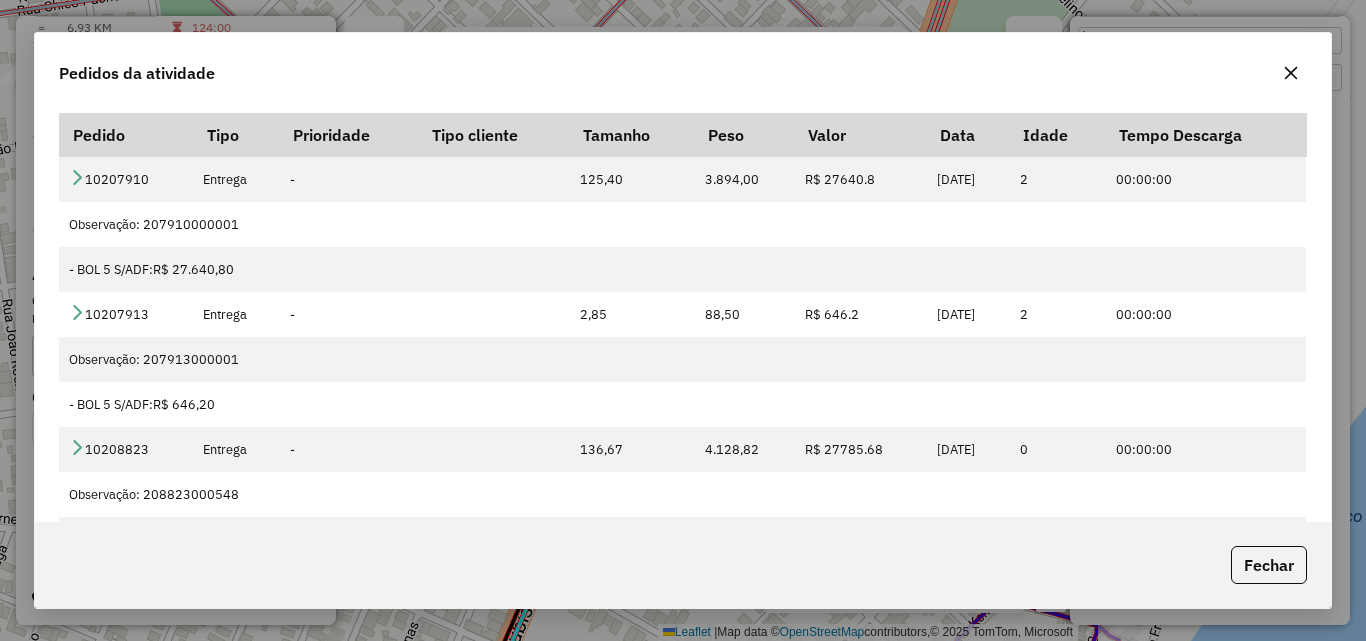 click 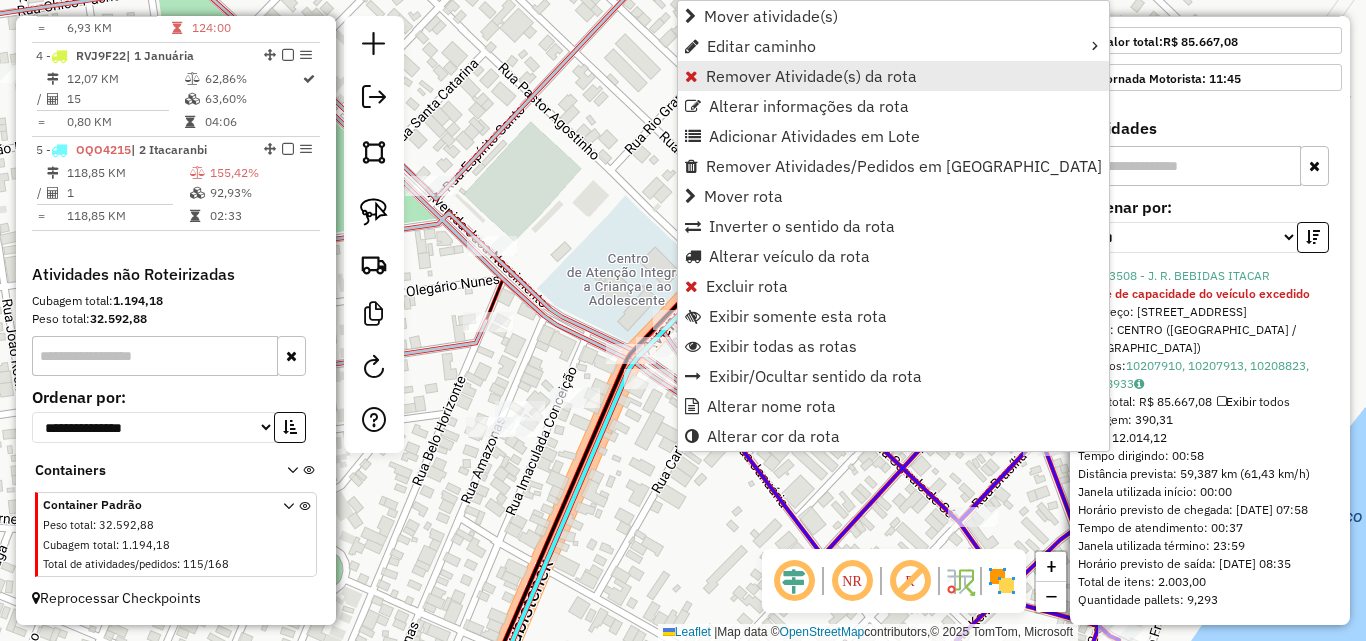click on "Remover Atividade(s) da rota" at bounding box center [811, 76] 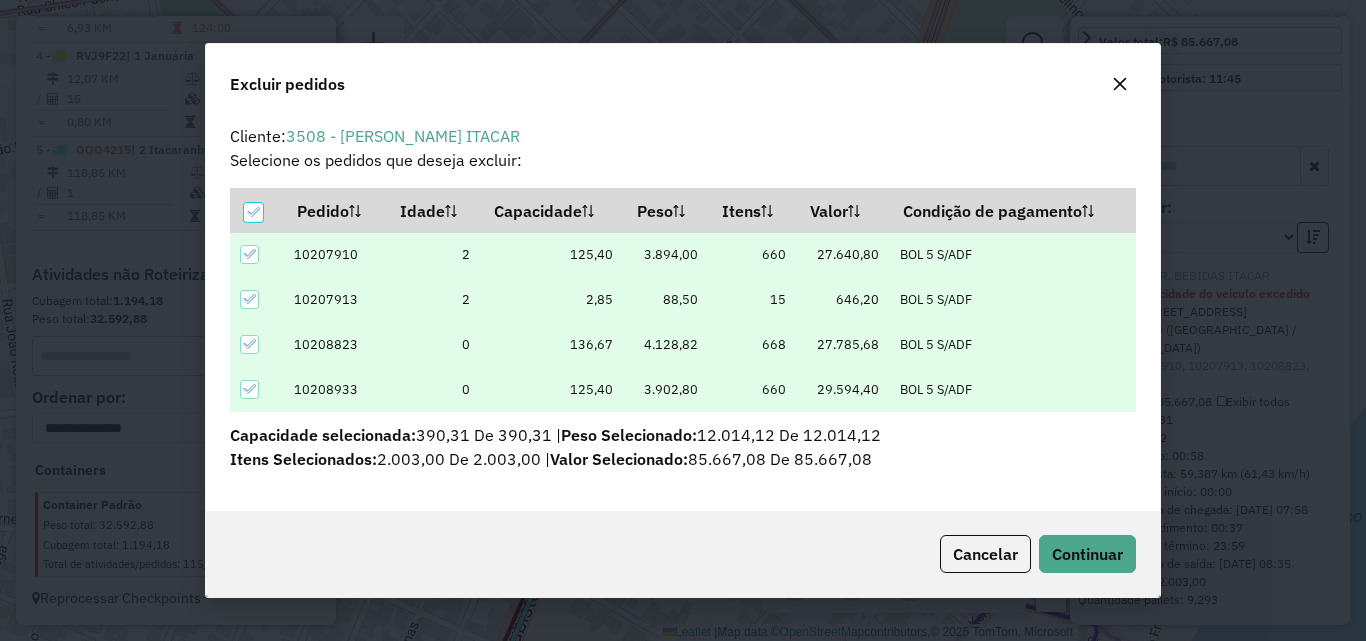 scroll, scrollTop: 0, scrollLeft: 0, axis: both 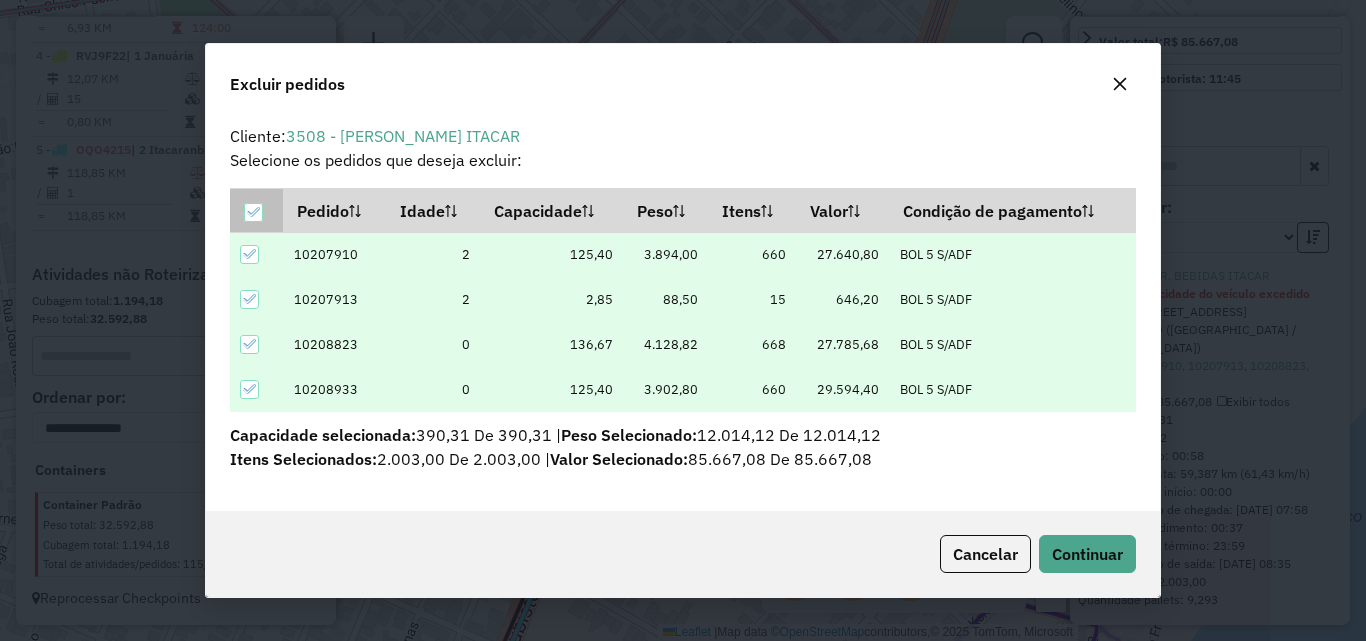 click 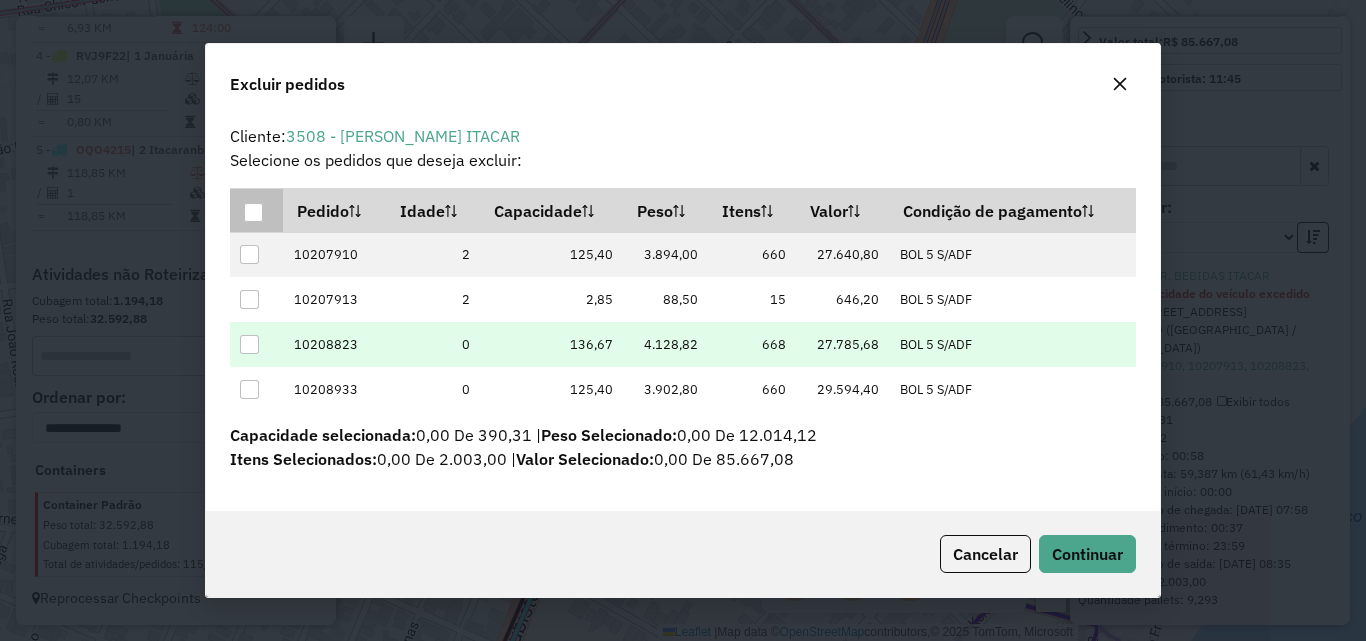 click at bounding box center (249, 344) 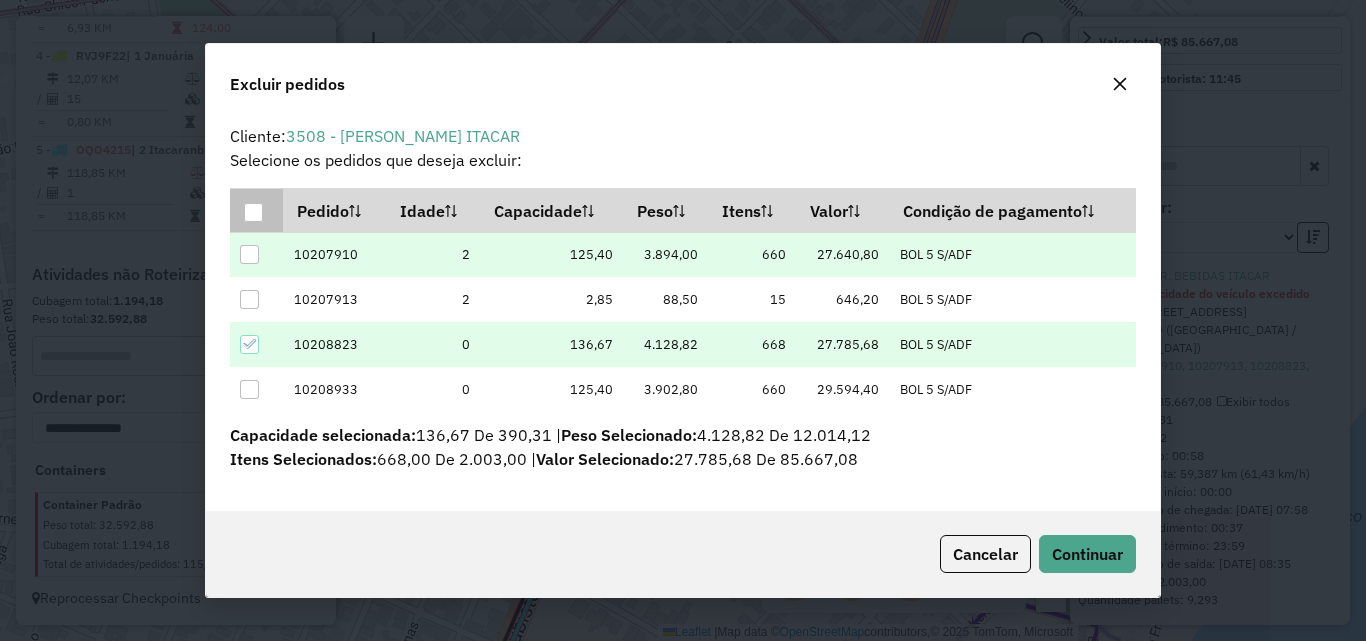 click at bounding box center [249, 254] 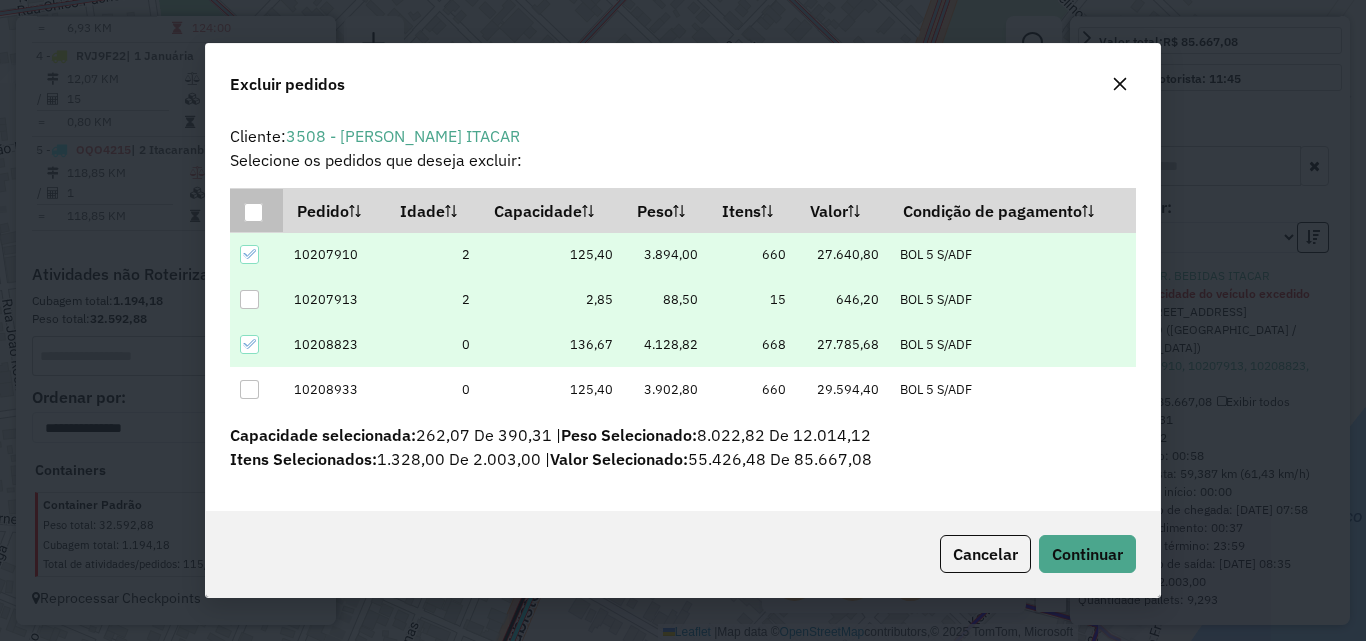 click at bounding box center [249, 299] 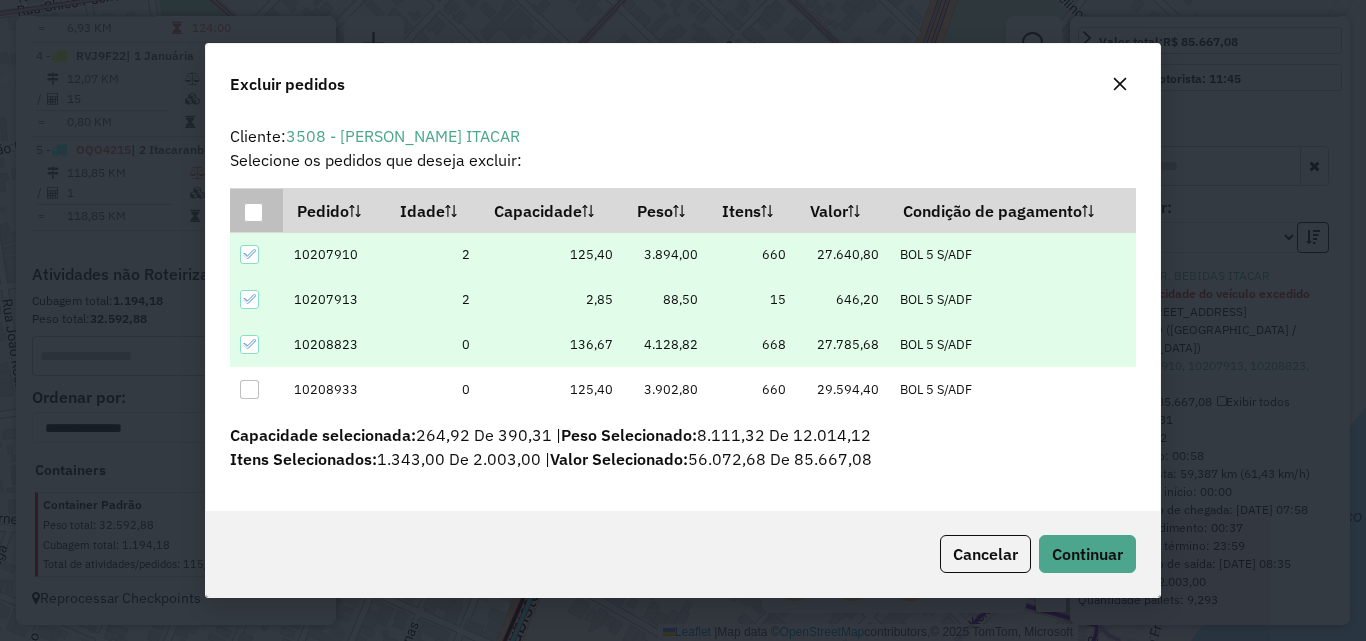 click at bounding box center (253, 212) 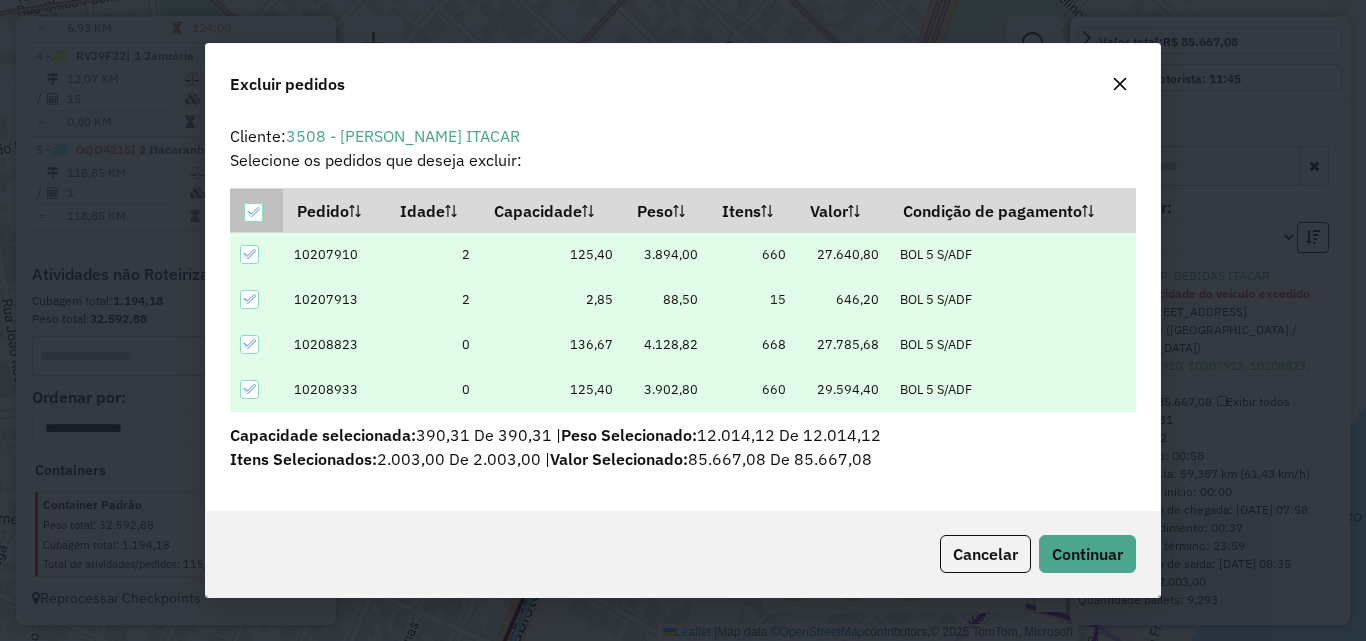 click 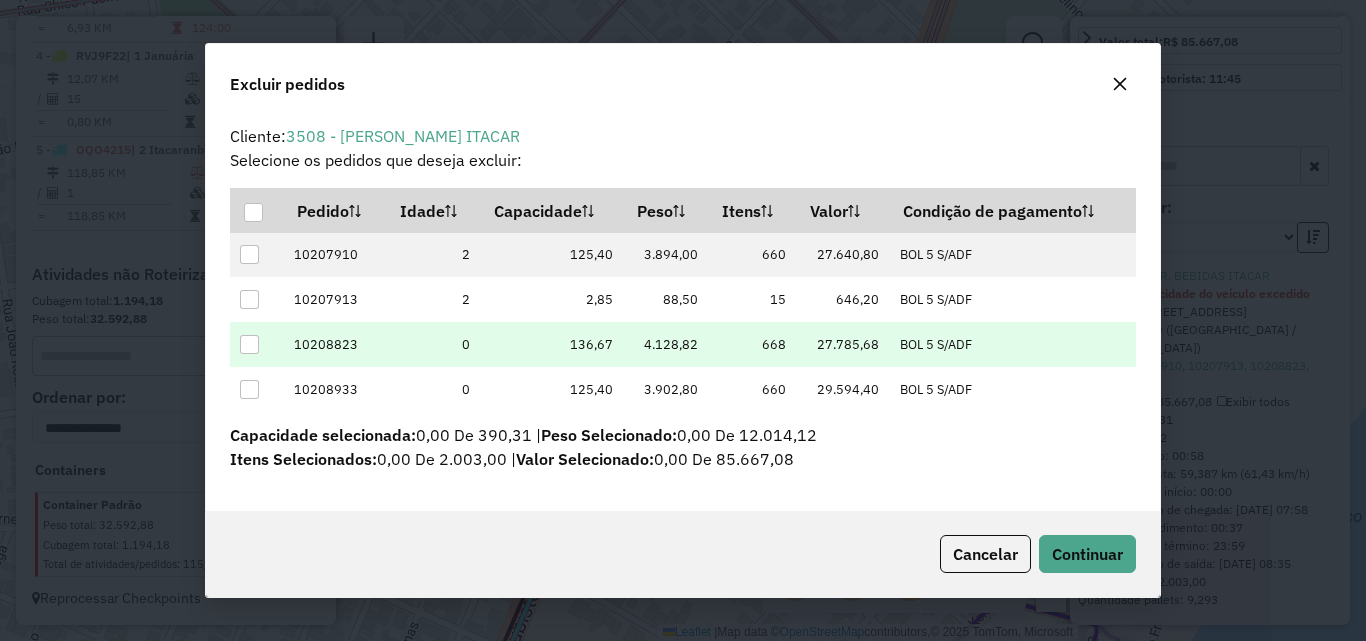 click at bounding box center (249, 344) 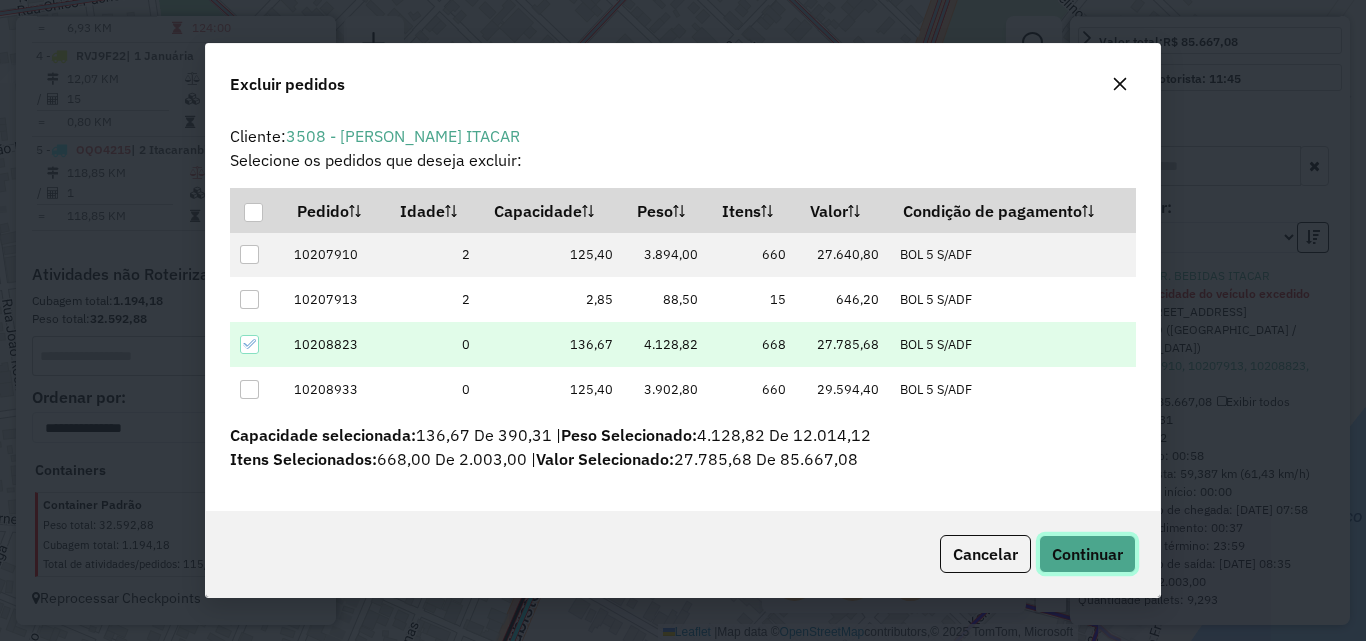 click on "Continuar" 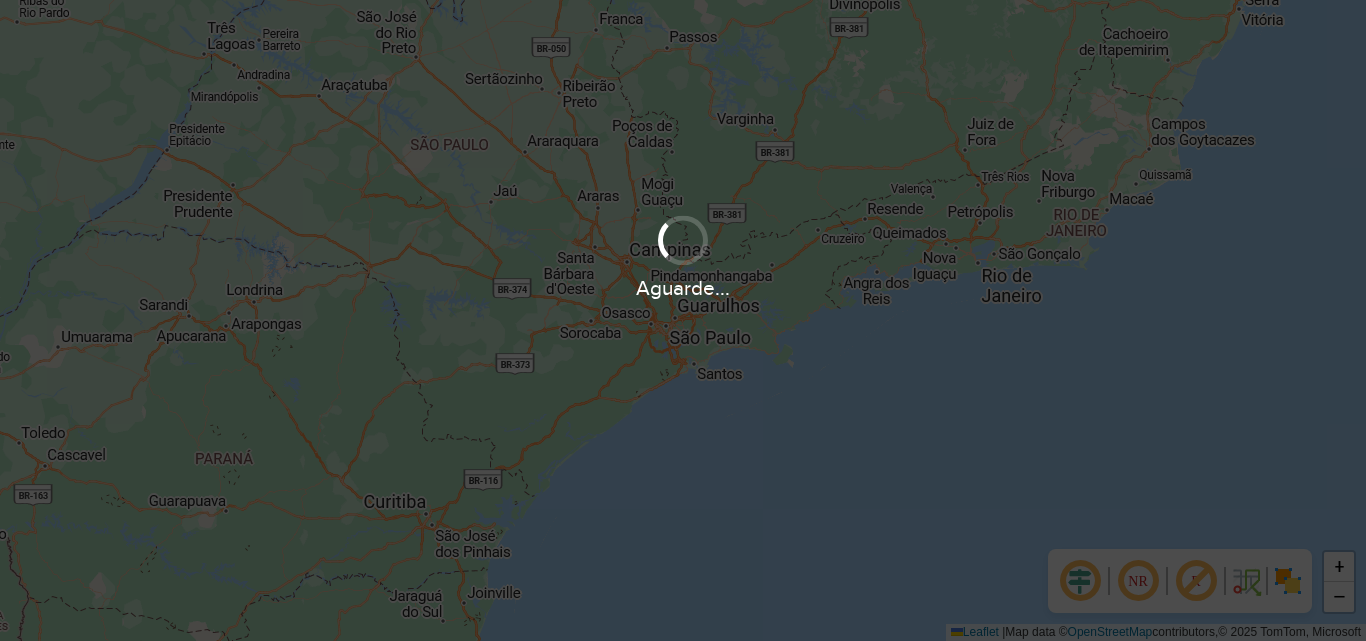 scroll, scrollTop: 0, scrollLeft: 0, axis: both 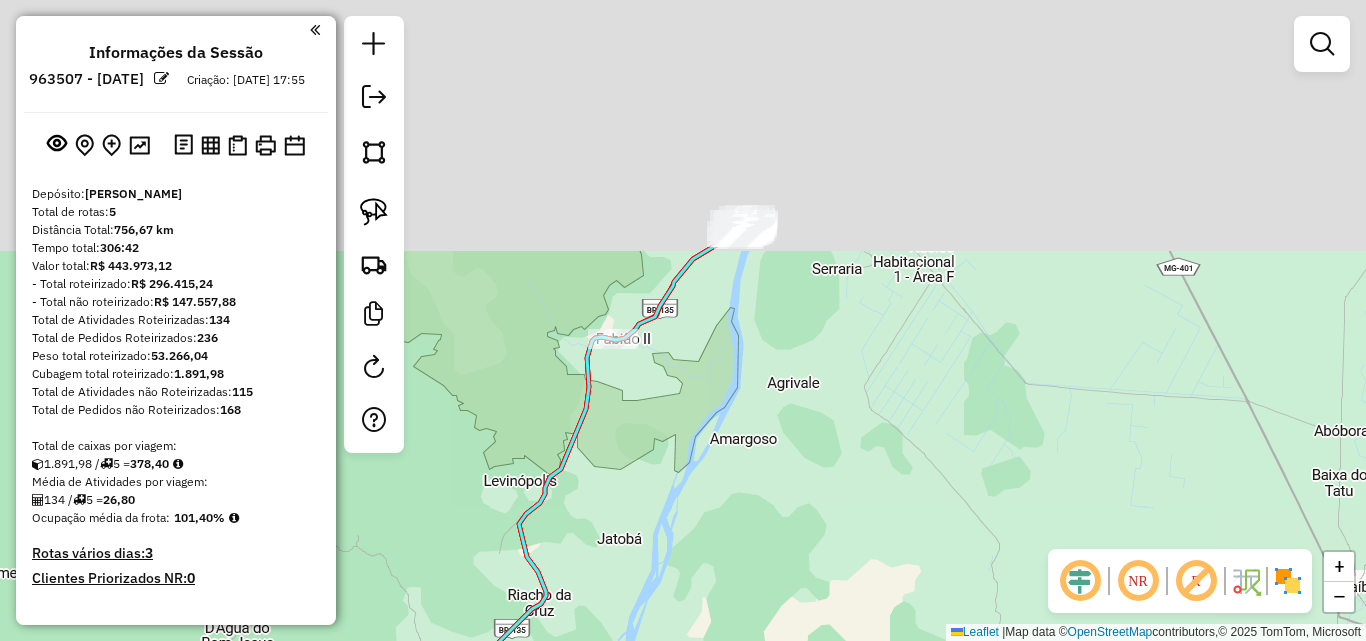 drag, startPoint x: 834, startPoint y: 102, endPoint x: 779, endPoint y: 492, distance: 393.8591 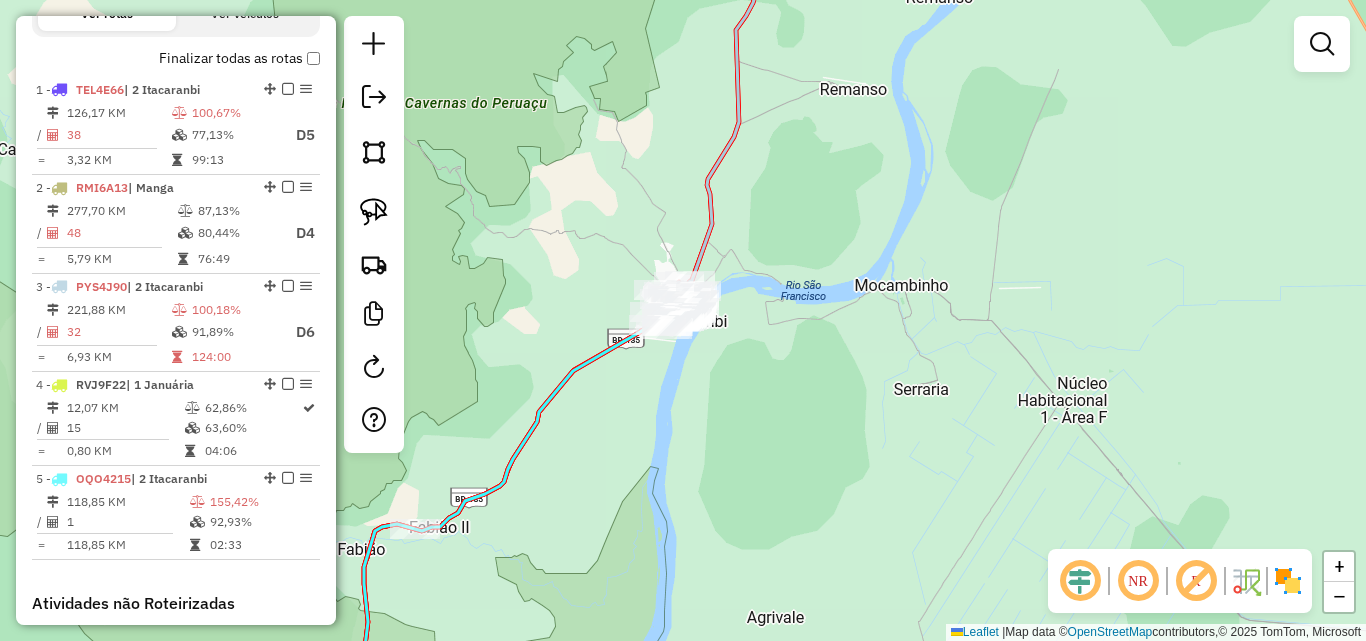 scroll, scrollTop: 700, scrollLeft: 0, axis: vertical 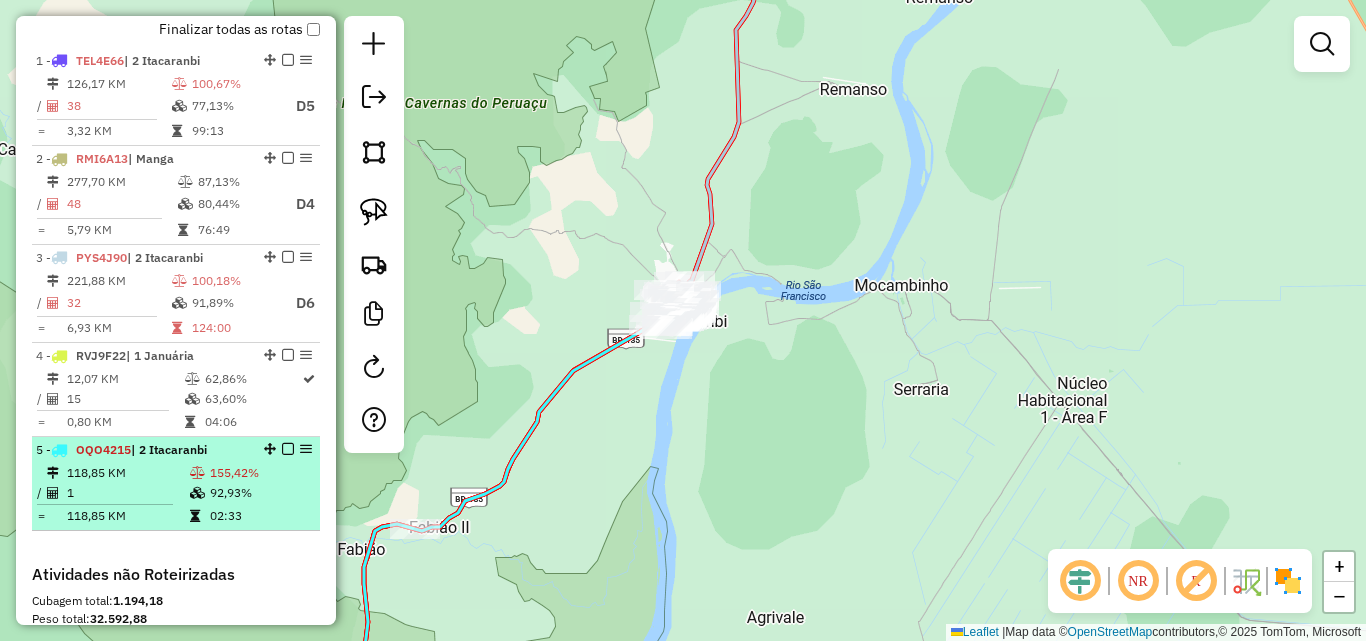 click on "118,85 KM" at bounding box center (127, 473) 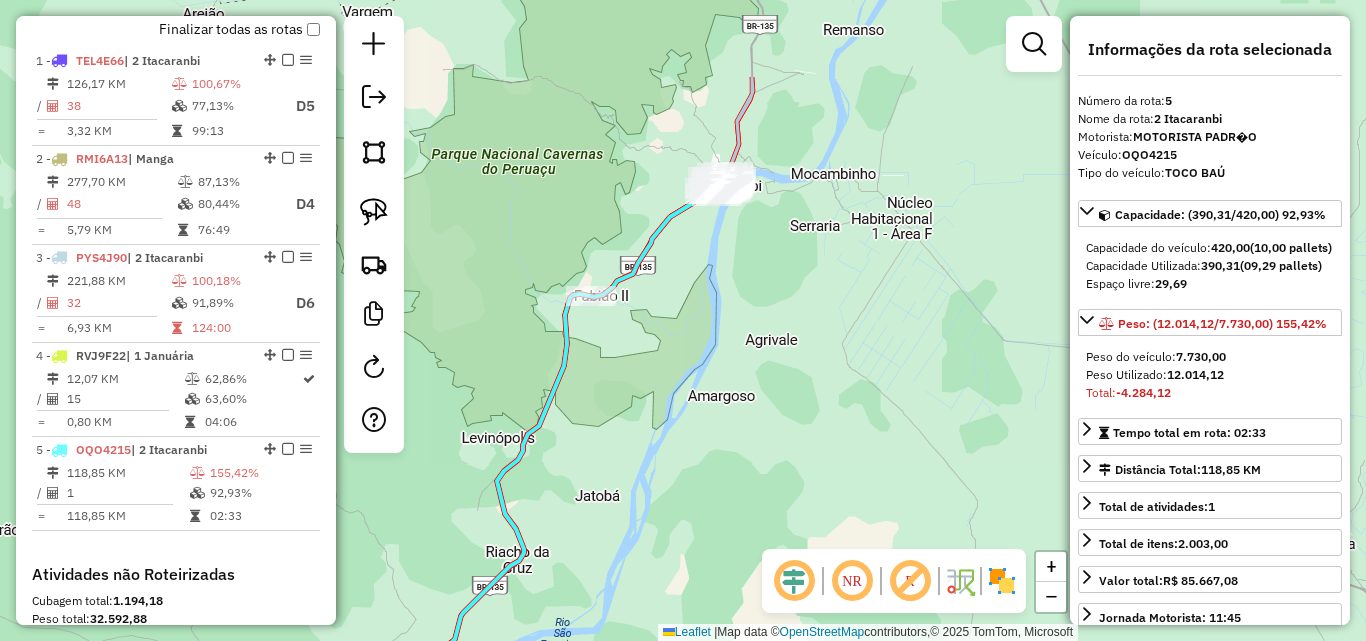 drag, startPoint x: 851, startPoint y: 132, endPoint x: 682, endPoint y: 275, distance: 221.38202 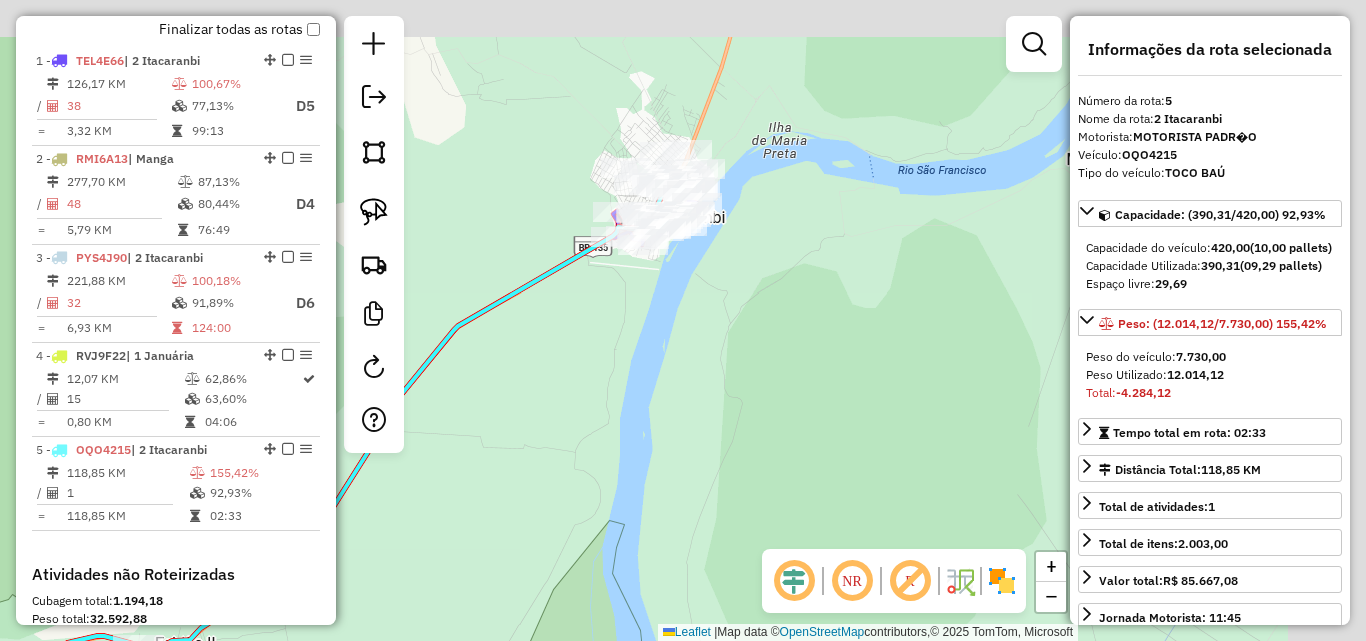 drag, startPoint x: 729, startPoint y: 103, endPoint x: 587, endPoint y: 399, distance: 328.29865 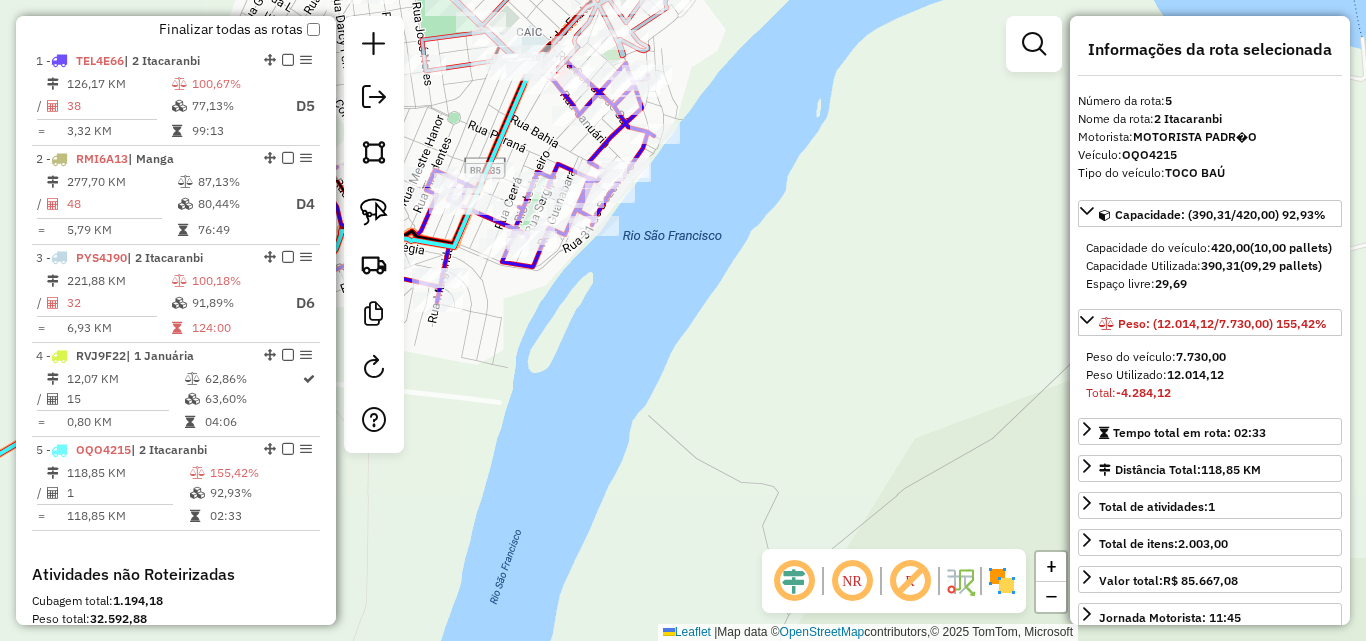 drag, startPoint x: 686, startPoint y: 42, endPoint x: 717, endPoint y: 144, distance: 106.60675 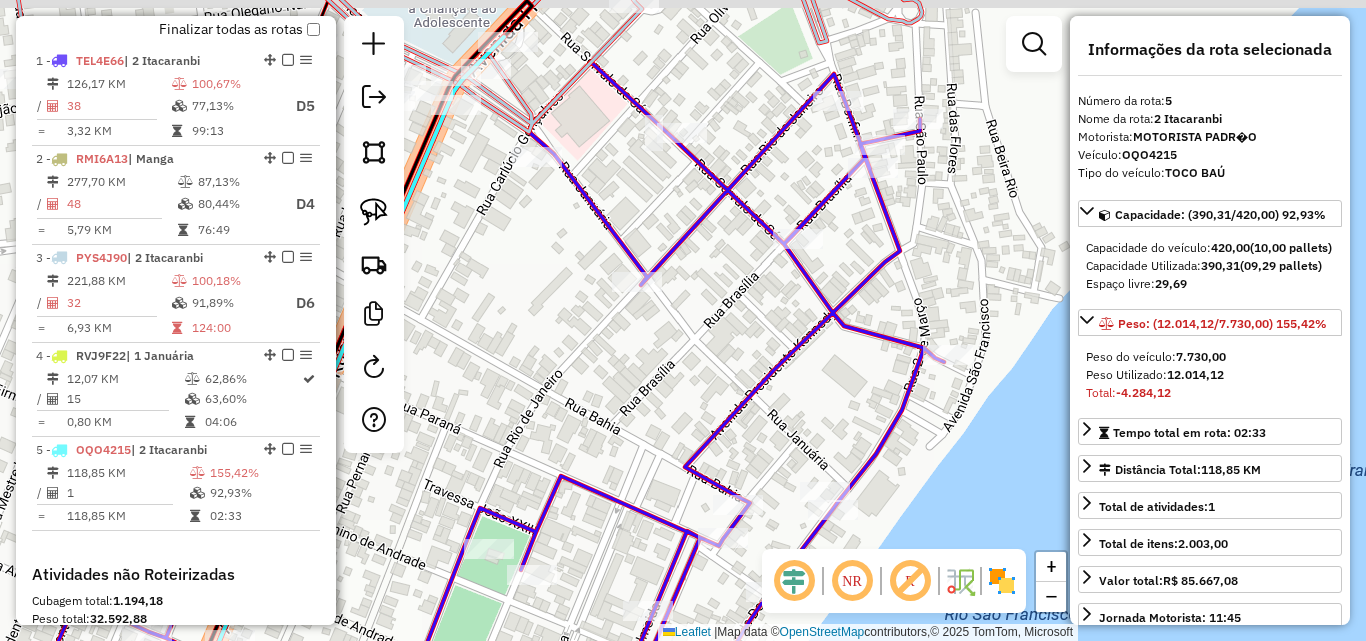 drag, startPoint x: 645, startPoint y: 138, endPoint x: 644, endPoint y: 249, distance: 111.0045 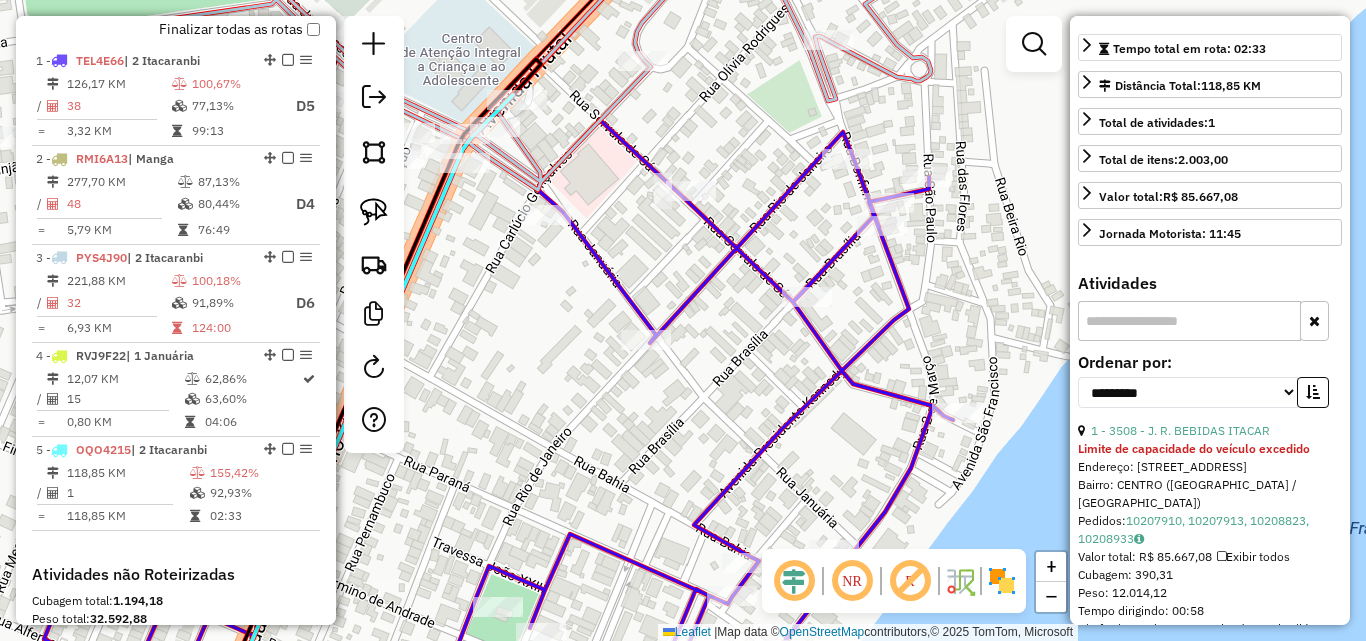 scroll, scrollTop: 400, scrollLeft: 0, axis: vertical 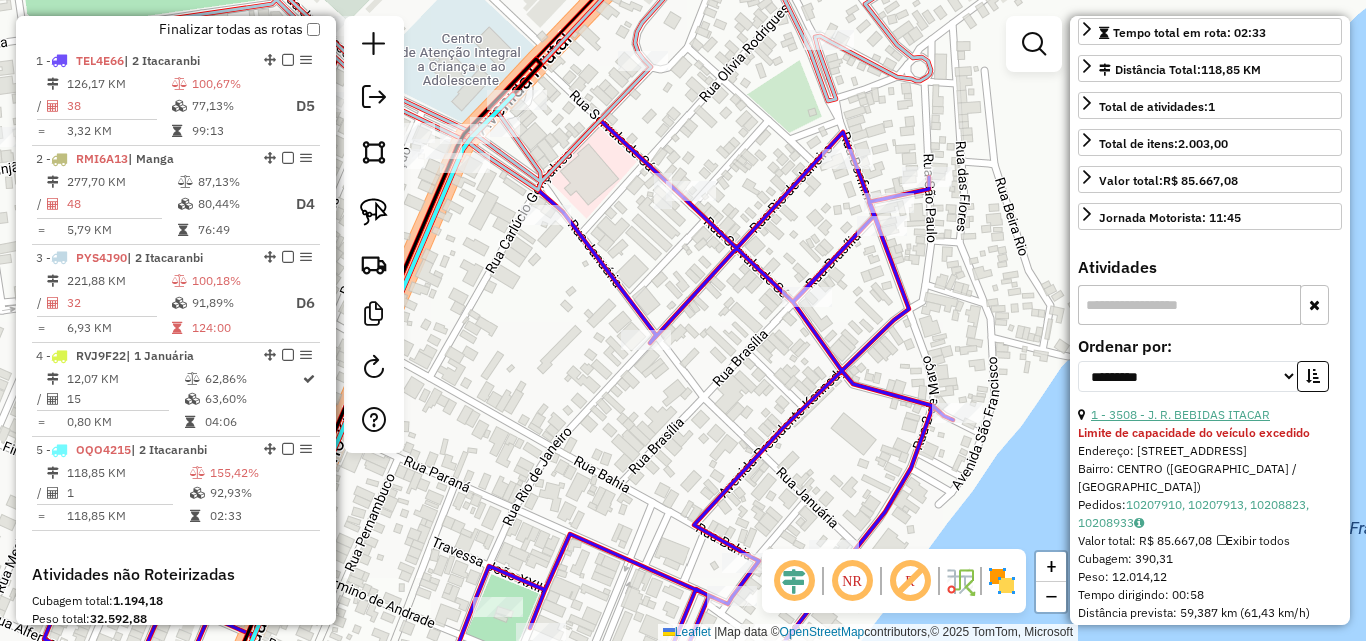 click on "1 - 3508 - J. R. BEBIDAS ITACAR" at bounding box center [1180, 414] 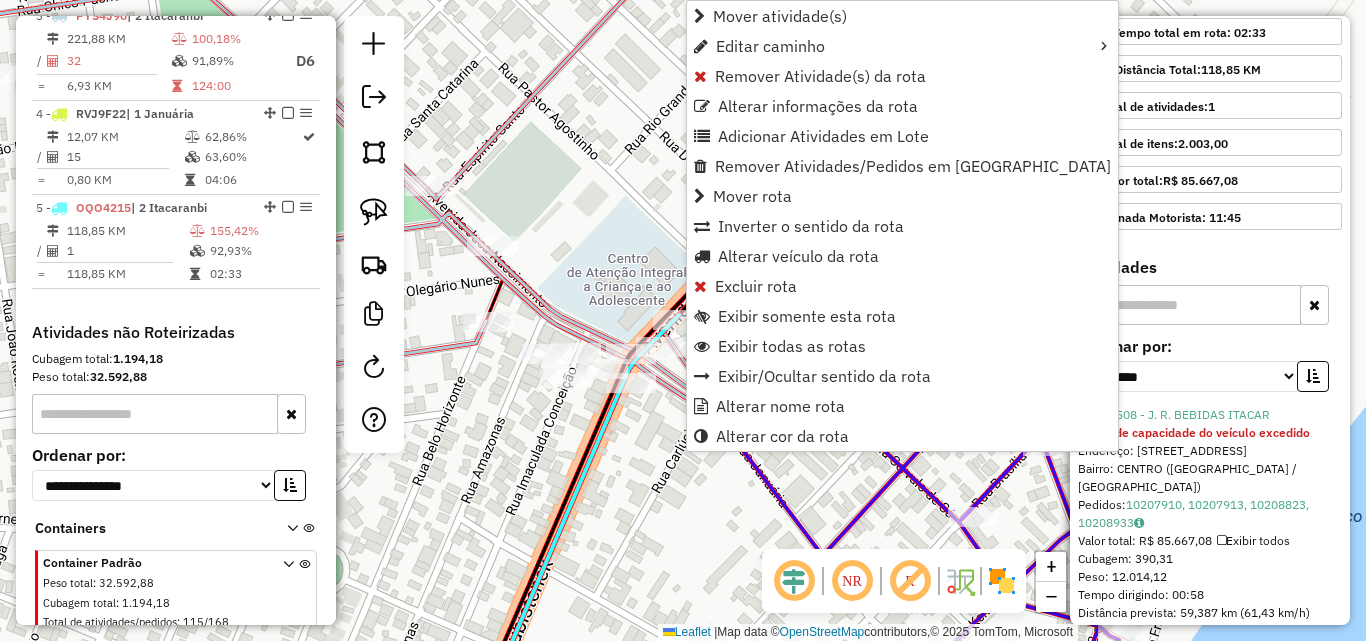 scroll, scrollTop: 1018, scrollLeft: 0, axis: vertical 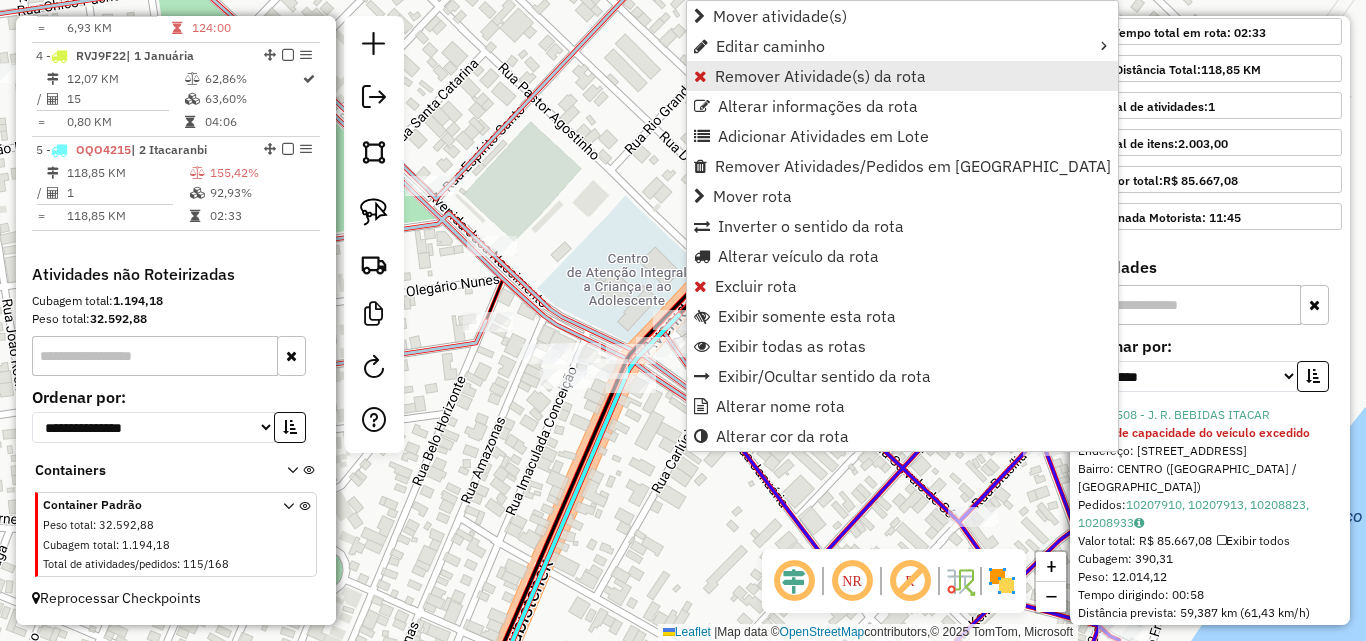 click on "Remover Atividade(s) da rota" at bounding box center (820, 76) 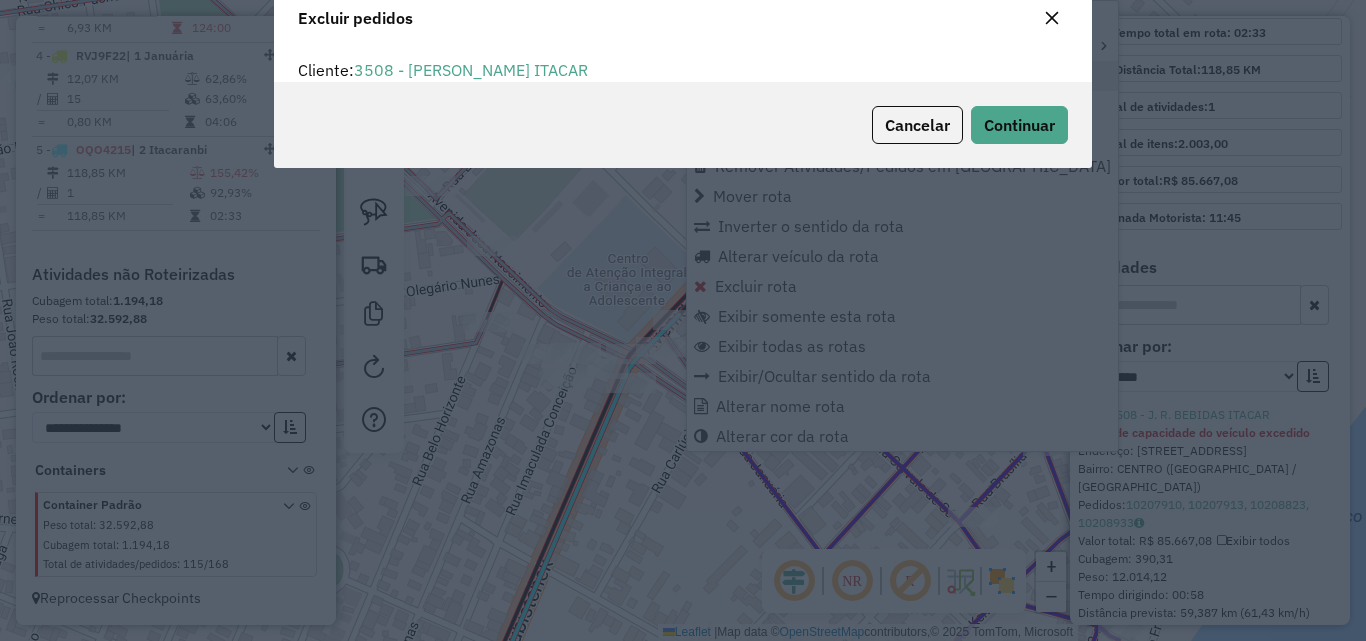 scroll, scrollTop: 12, scrollLeft: 6, axis: both 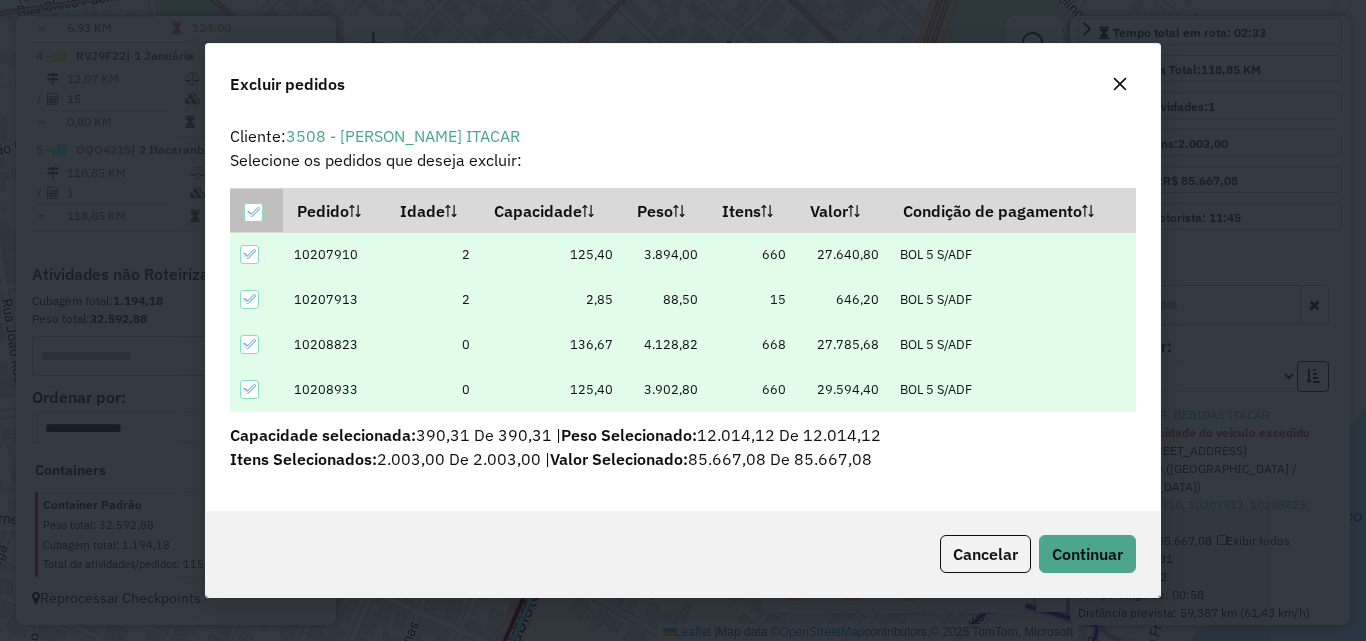 click 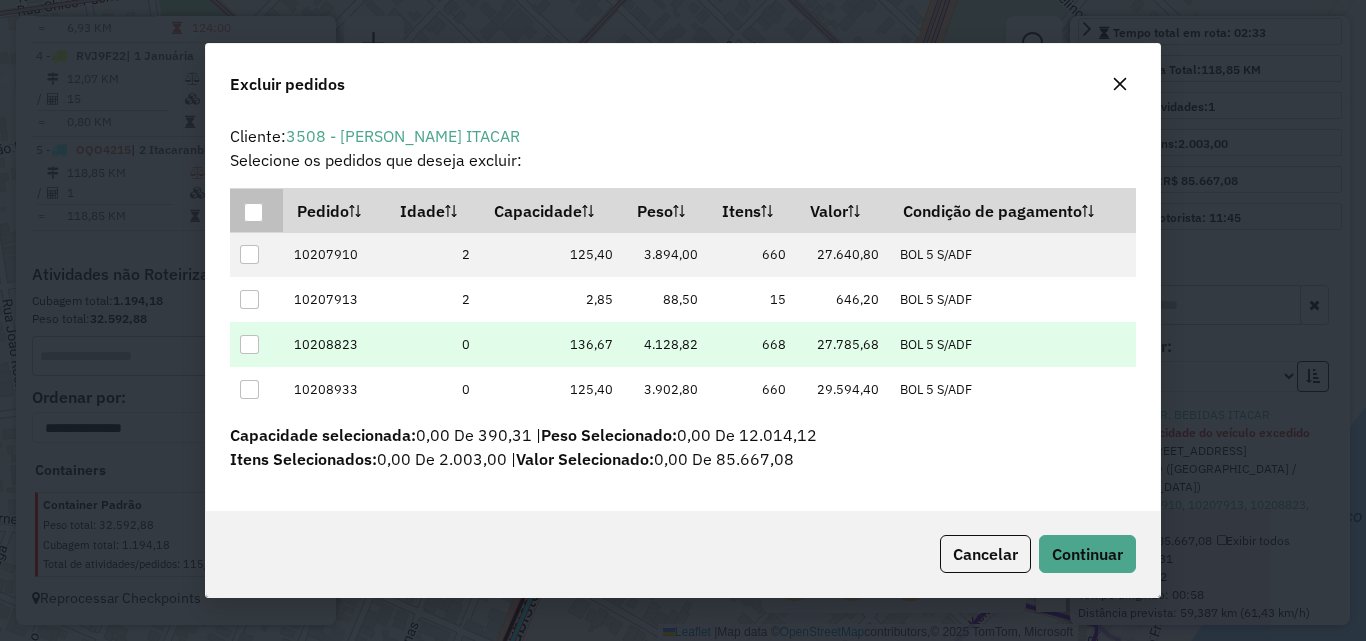 click at bounding box center [249, 344] 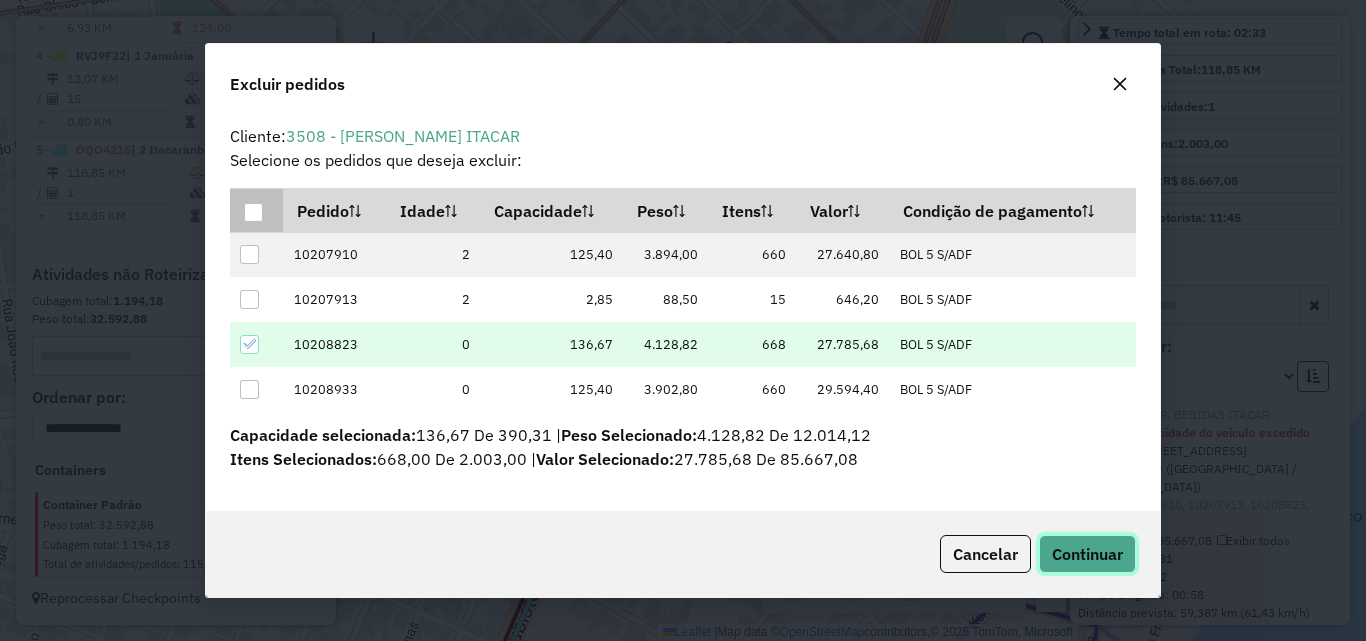 click on "Continuar" 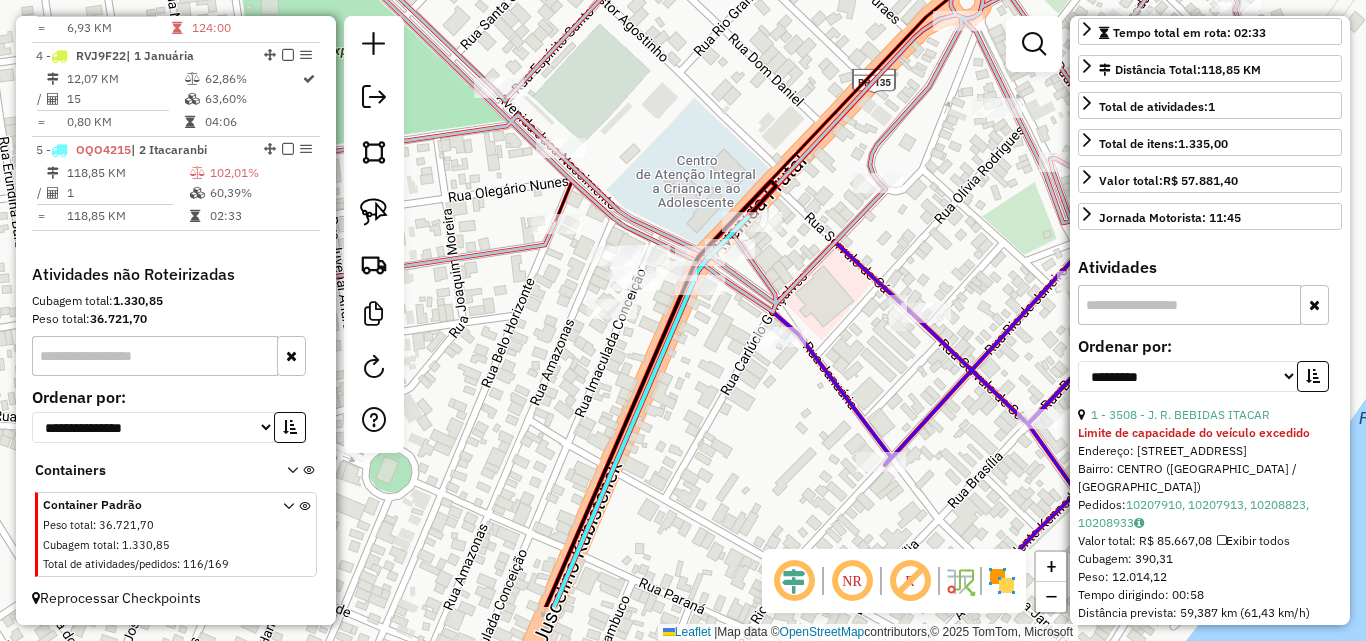 drag, startPoint x: 514, startPoint y: 457, endPoint x: 571, endPoint y: 292, distance: 174.56804 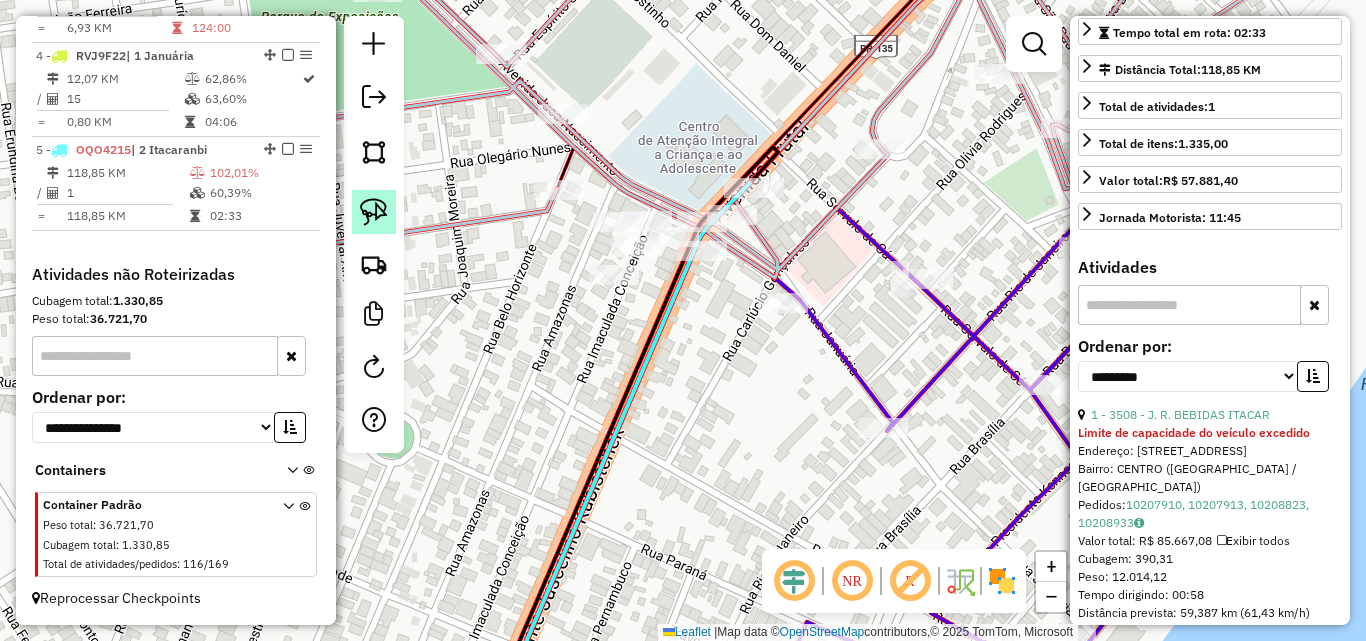 click 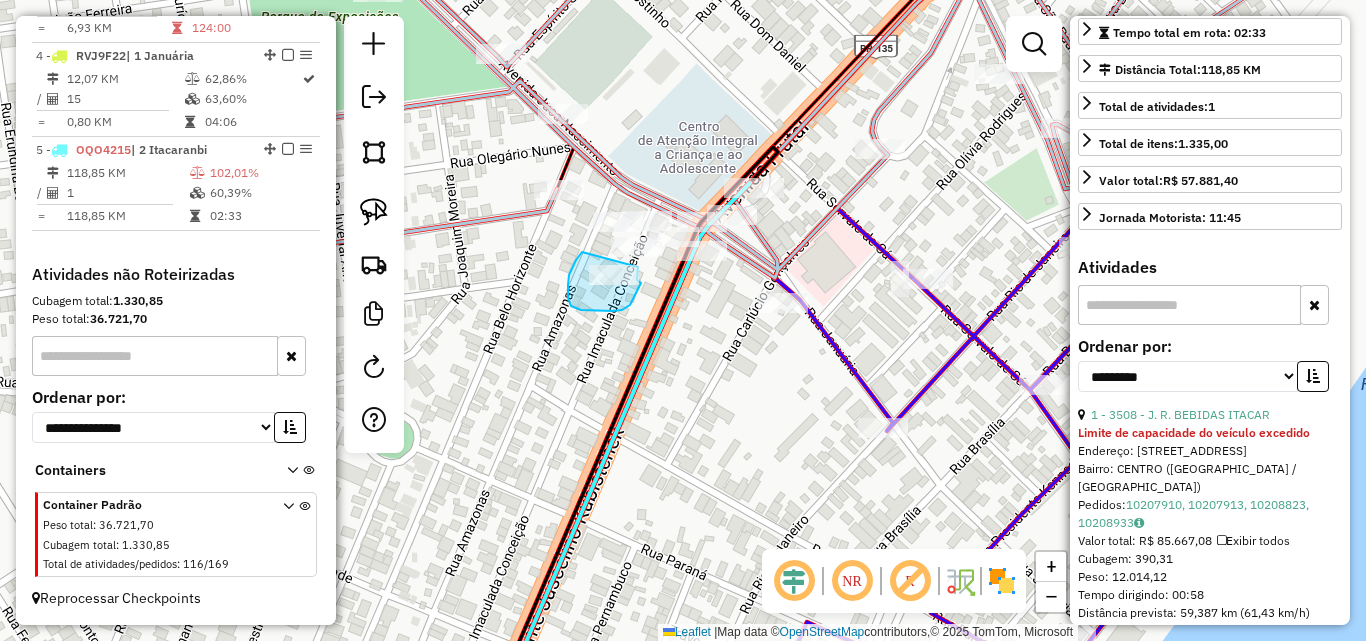 click on "Janela de atendimento Grade de atendimento Capacidade Transportadoras Veículos Cliente Pedidos  Rotas Selecione os dias de semana para filtrar as janelas de atendimento  Seg   Ter   Qua   Qui   Sex   Sáb   Dom  Informe o período da janela de atendimento: De: Até:  Filtrar exatamente a janela do cliente  Considerar janela de atendimento padrão  Selecione os dias de semana para filtrar as grades de atendimento  Seg   Ter   Qua   Qui   Sex   Sáb   Dom   Considerar clientes sem dia de atendimento cadastrado  Clientes fora do dia de atendimento selecionado Filtrar as atividades entre os valores definidos abaixo:  Peso mínimo:   Peso máximo:   Cubagem mínima:   Cubagem máxima:   De:   Até:  Filtrar as atividades entre o tempo de atendimento definido abaixo:  De:   Até:   Considerar capacidade total dos clientes não roteirizados Transportadora: Selecione um ou mais itens Tipo de veículo: Selecione um ou mais itens Veículo: Selecione um ou mais itens Motorista: Selecione um ou mais itens Nome: Rótulo:" 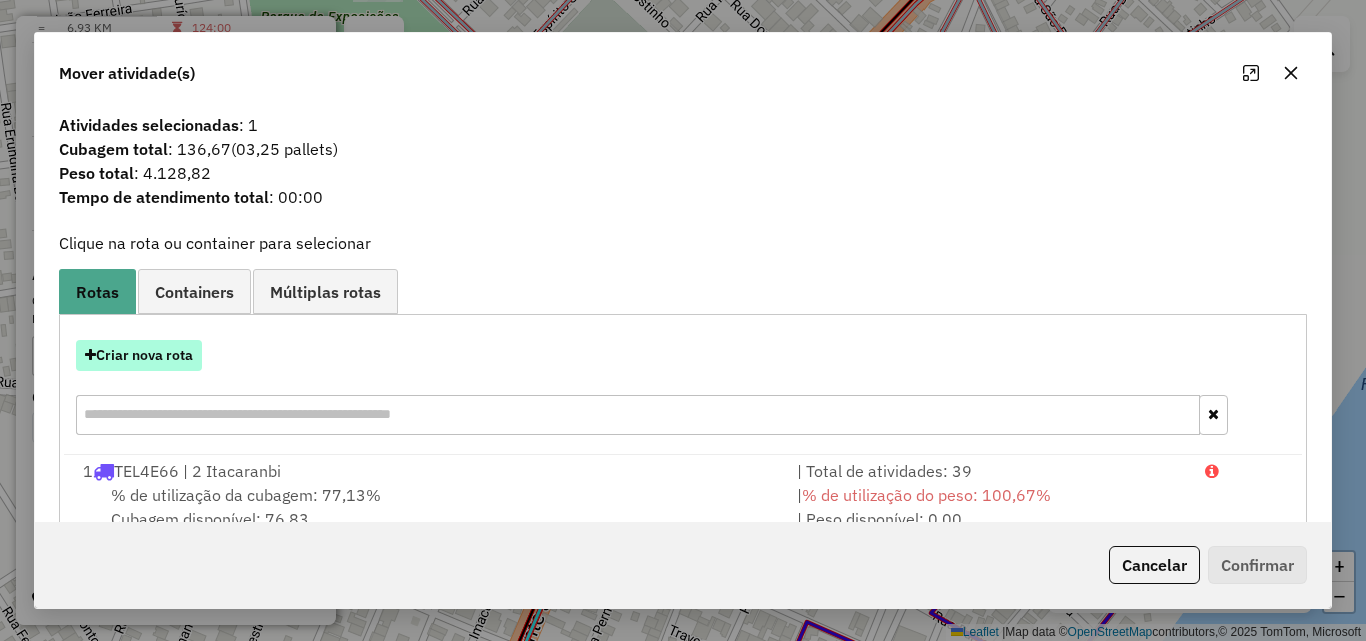 click on "Criar nova rota" at bounding box center [139, 355] 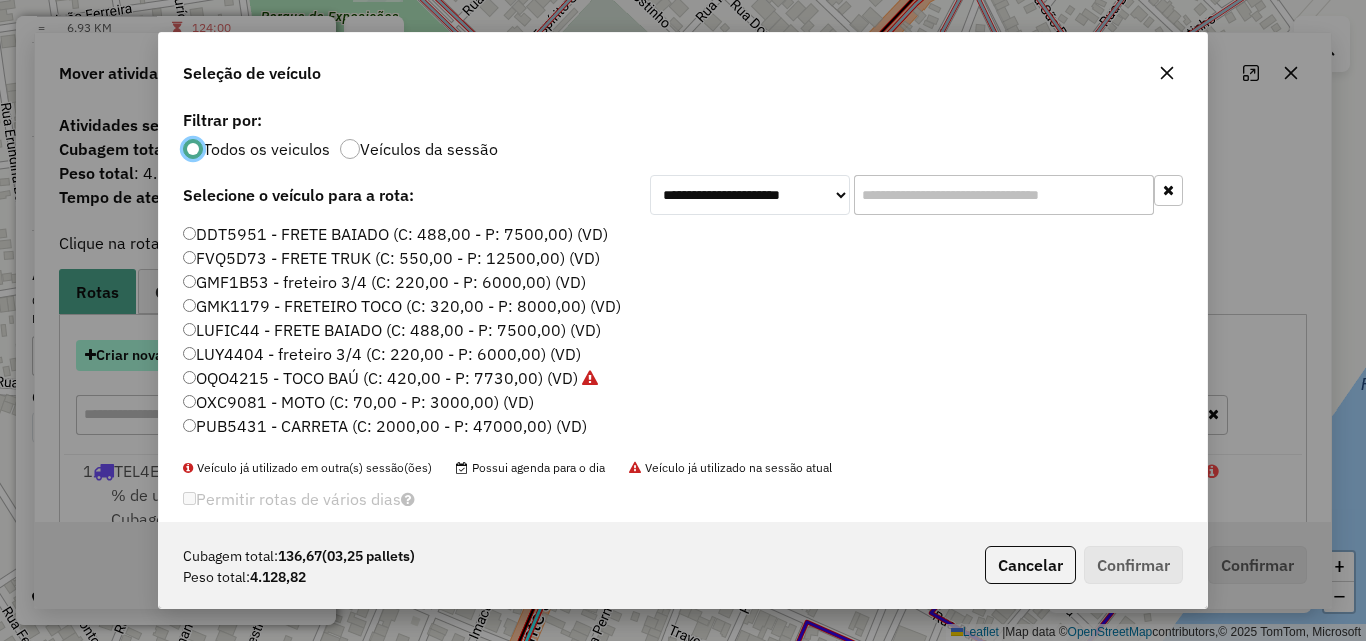 scroll, scrollTop: 11, scrollLeft: 6, axis: both 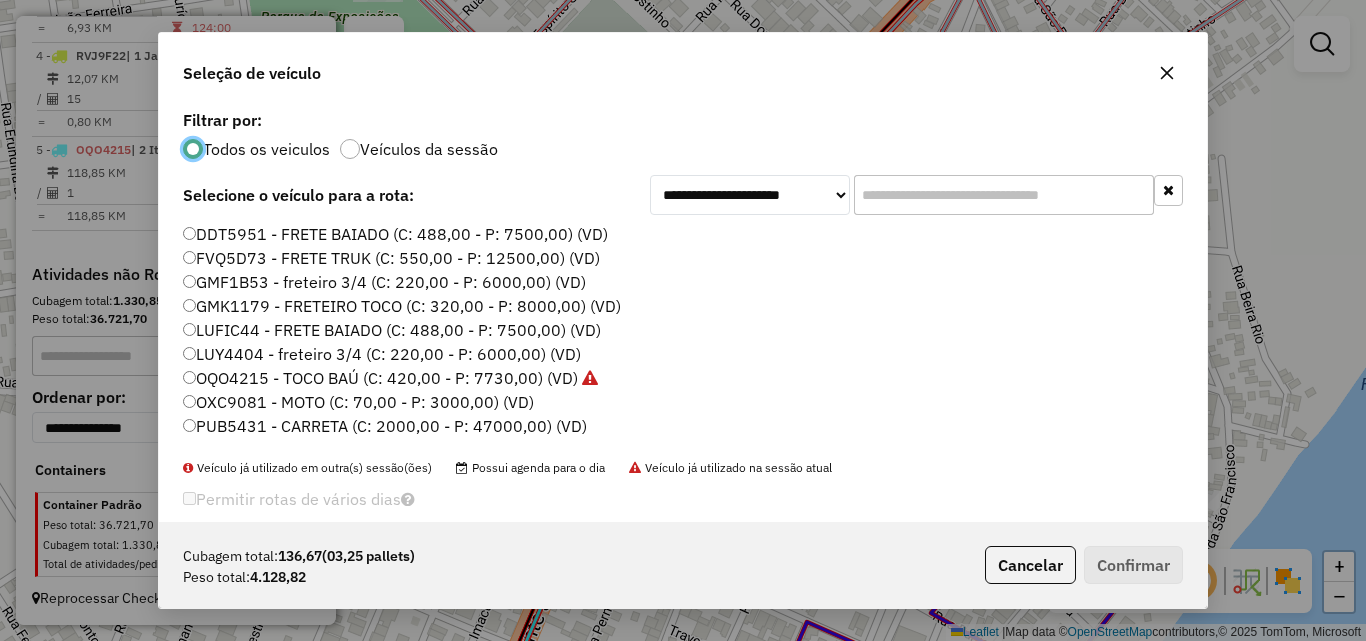 click 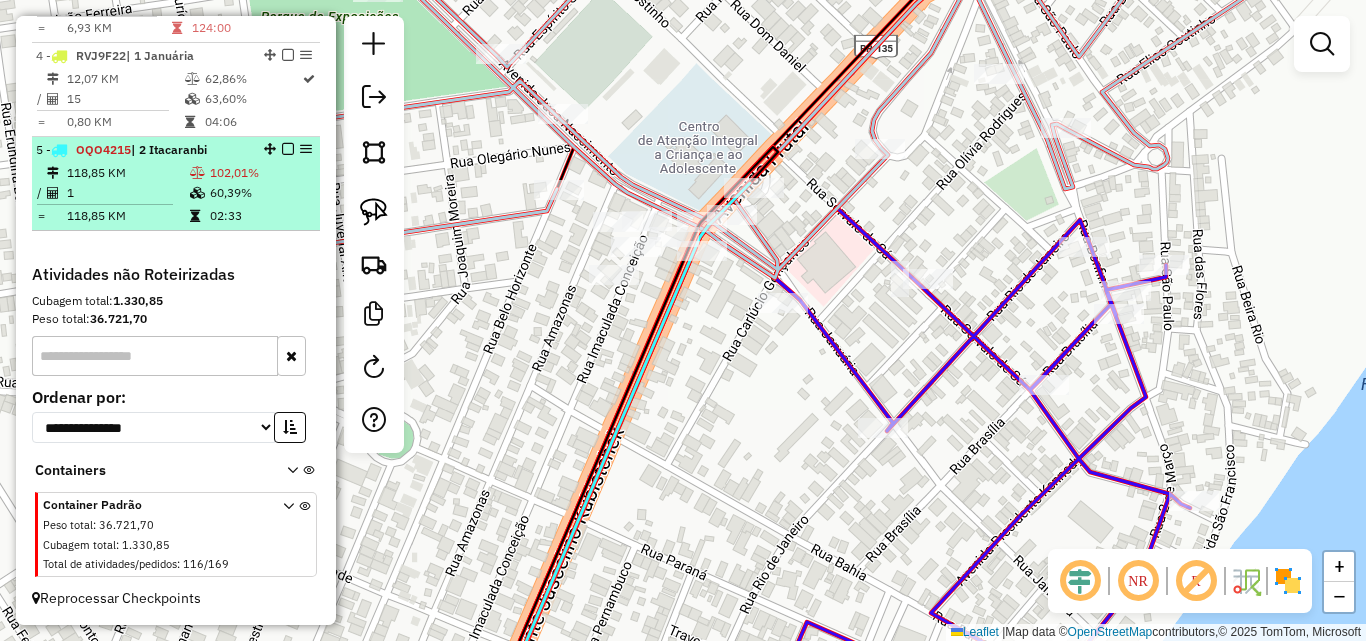 click on "118,85 KM" at bounding box center (127, 173) 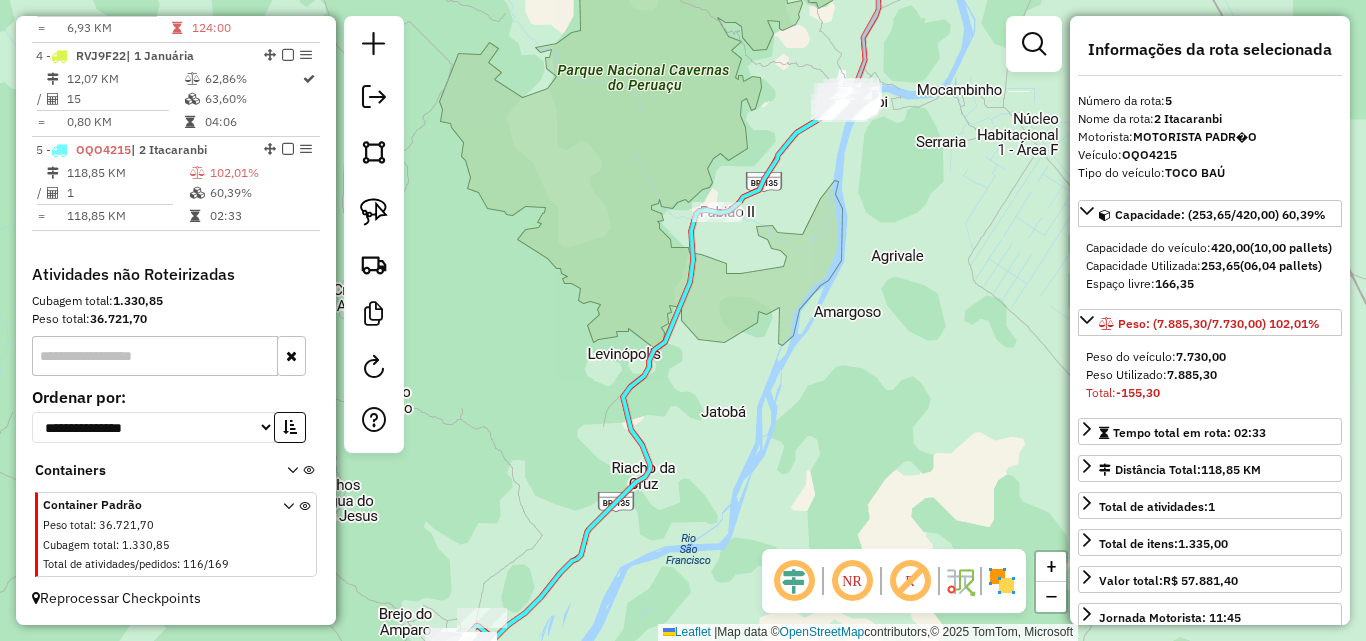 drag, startPoint x: 847, startPoint y: 109, endPoint x: 724, endPoint y: 267, distance: 200.23236 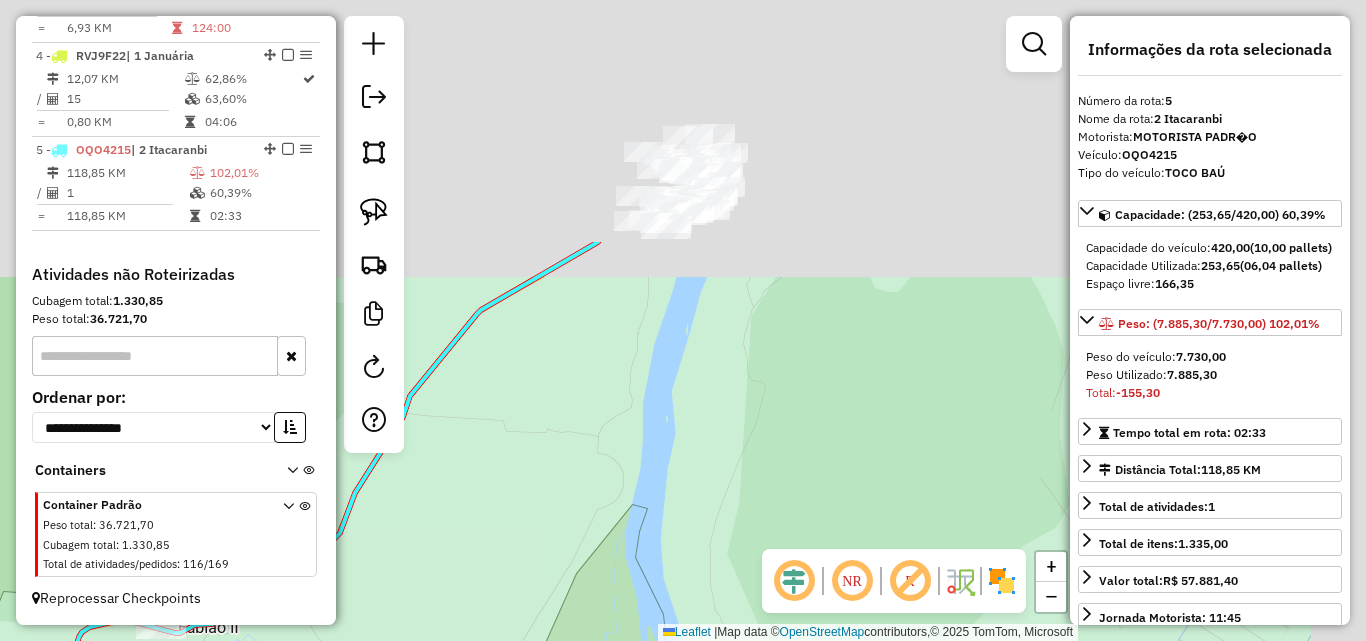 drag, startPoint x: 766, startPoint y: 130, endPoint x: 672, endPoint y: 435, distance: 319.1567 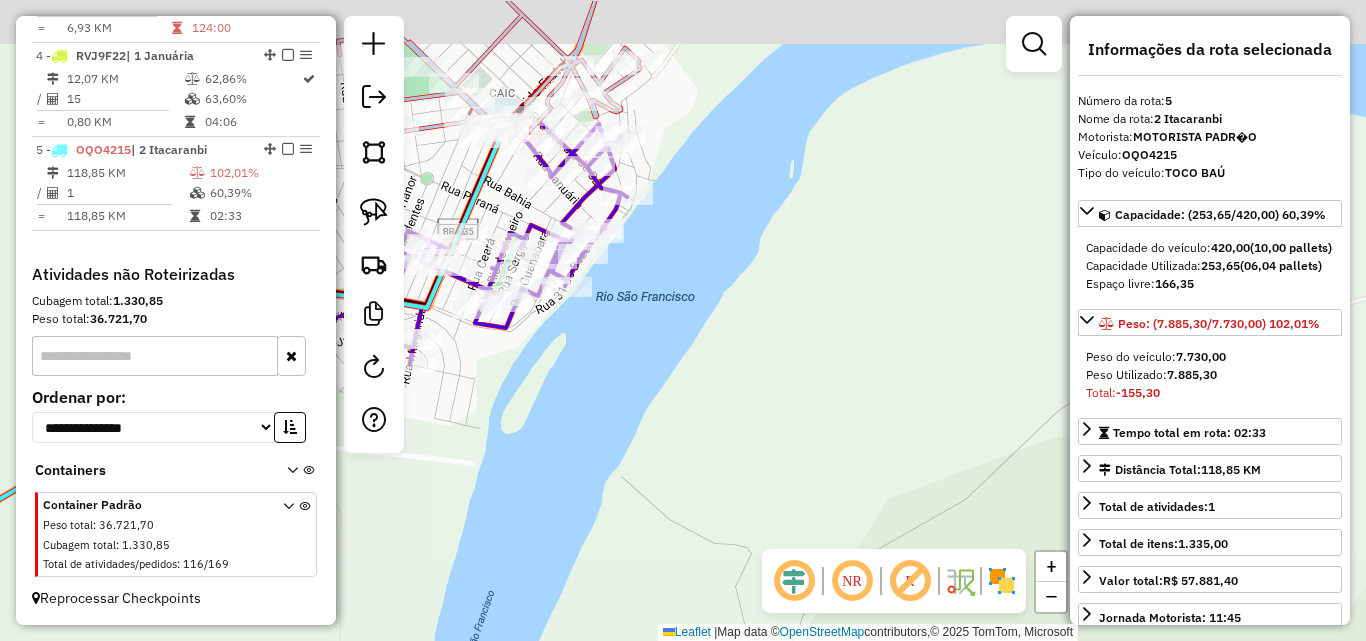 drag, startPoint x: 494, startPoint y: 125, endPoint x: 498, endPoint y: 192, distance: 67.11929 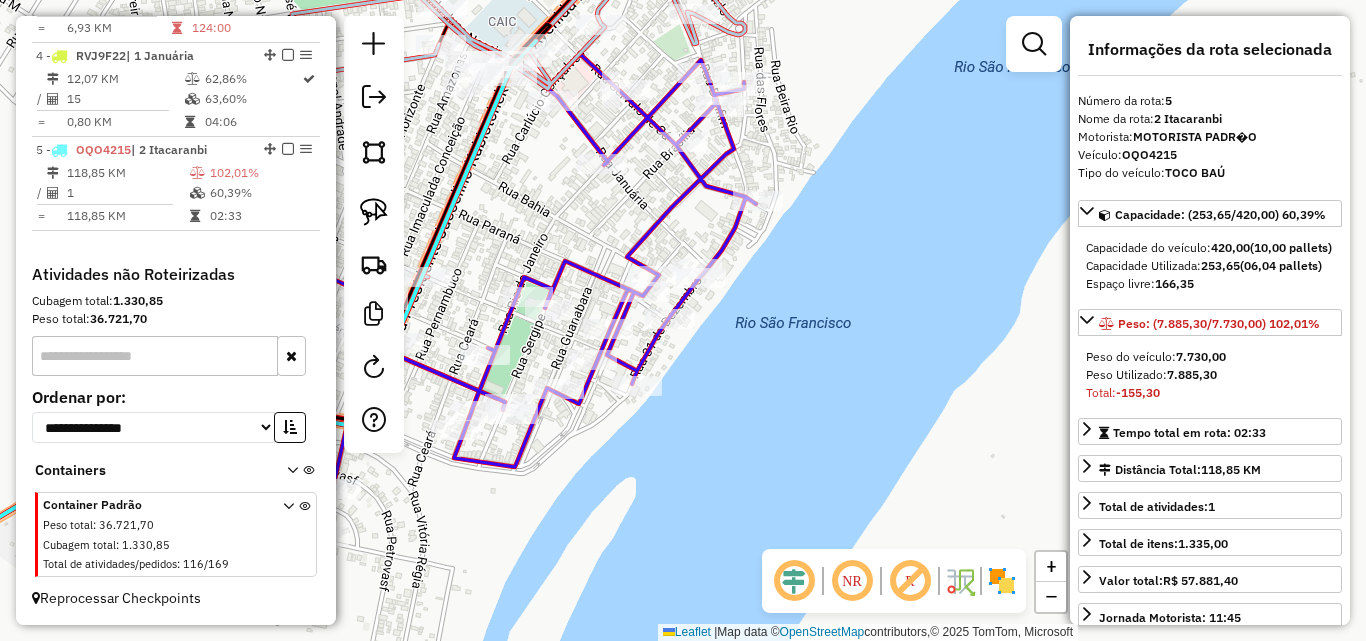 drag, startPoint x: 509, startPoint y: 146, endPoint x: 537, endPoint y: 290, distance: 146.69696 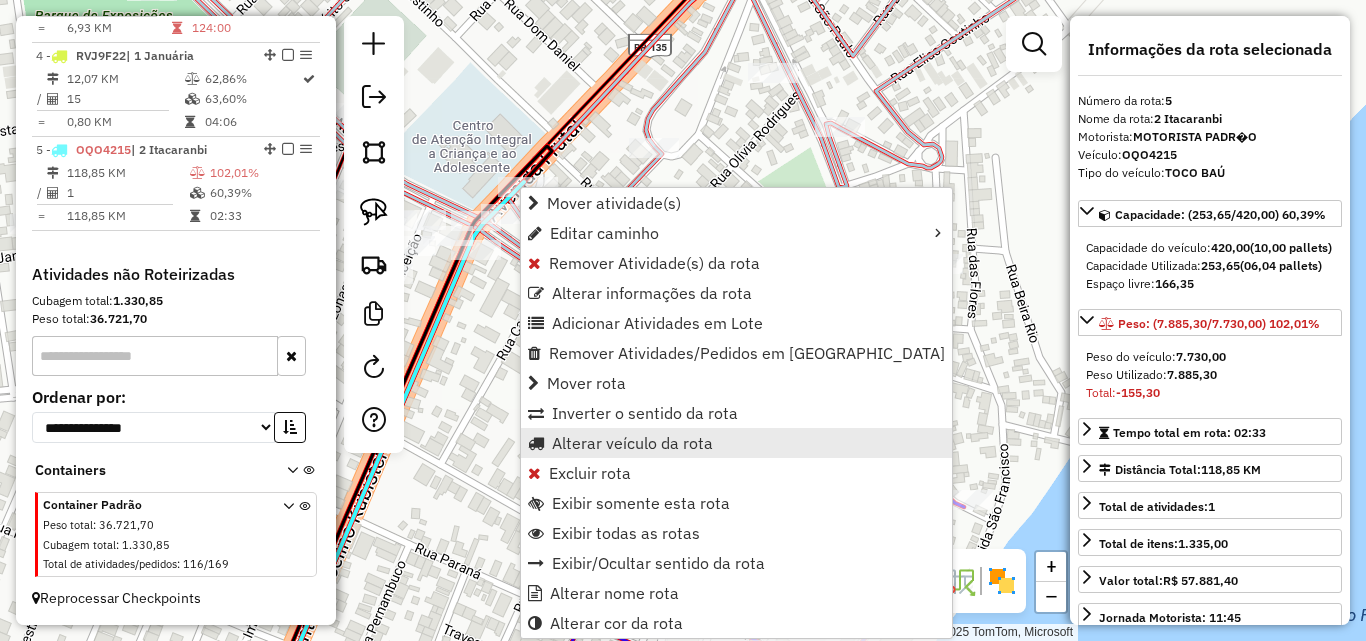 click on "Alterar veículo da rota" at bounding box center (736, 443) 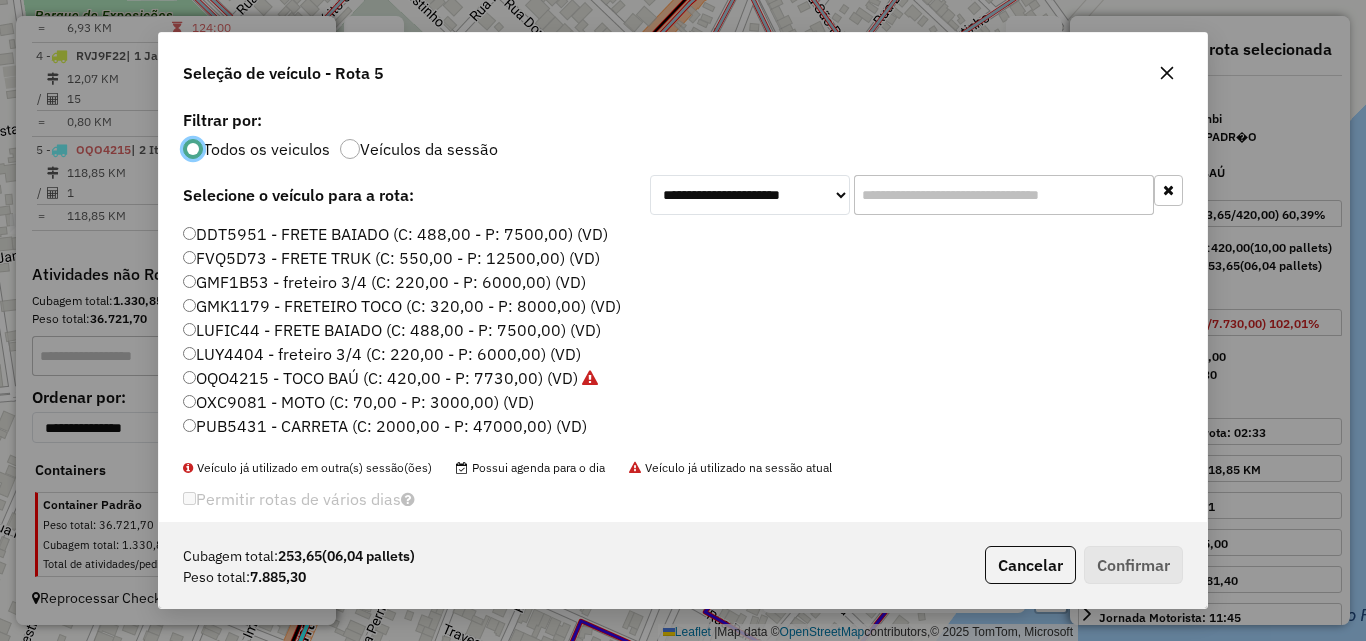scroll, scrollTop: 11, scrollLeft: 6, axis: both 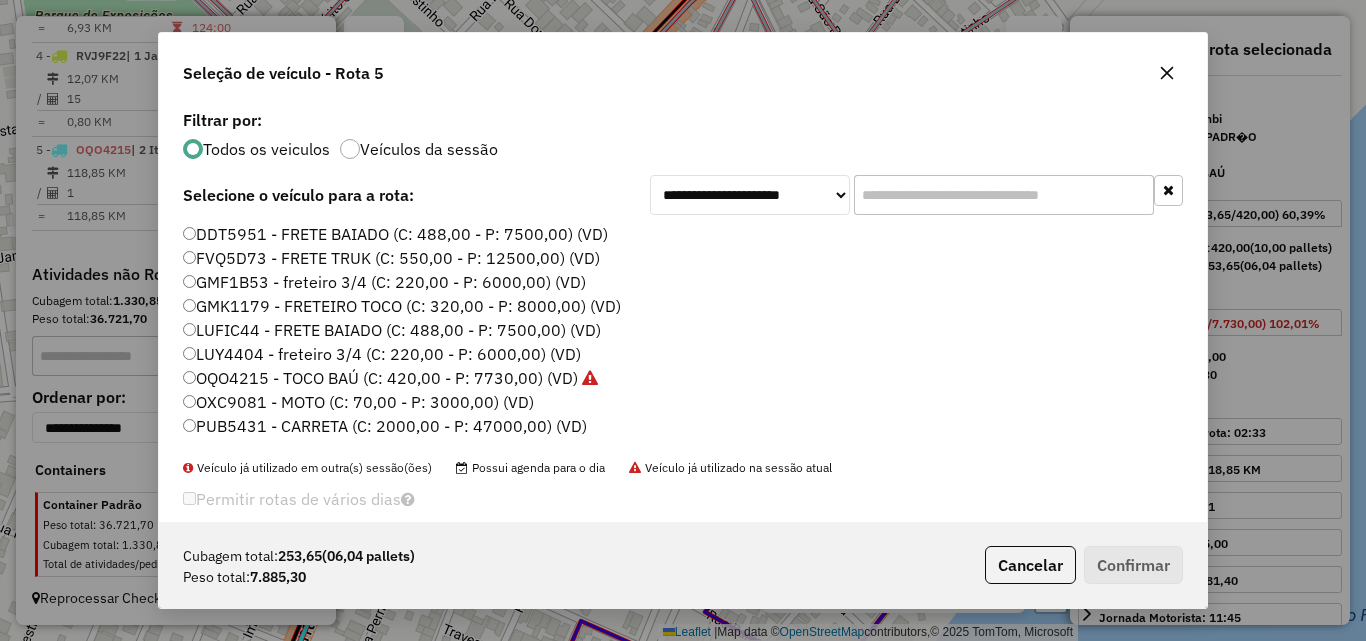 click 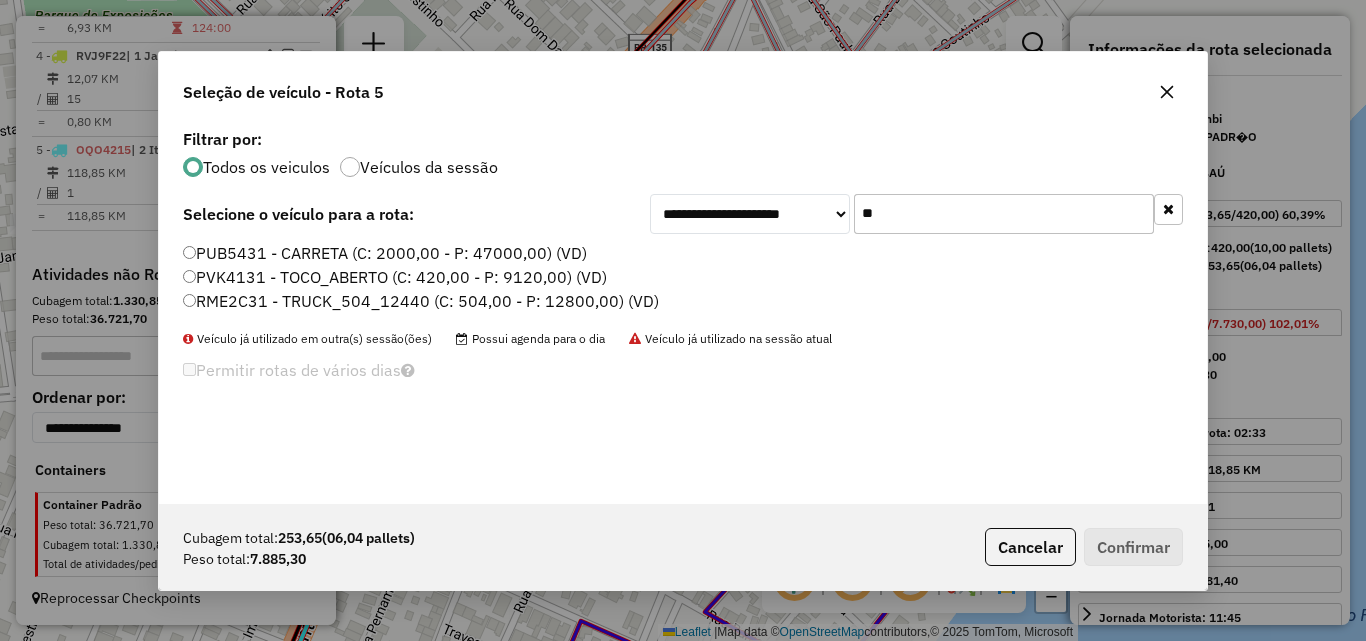 type on "*" 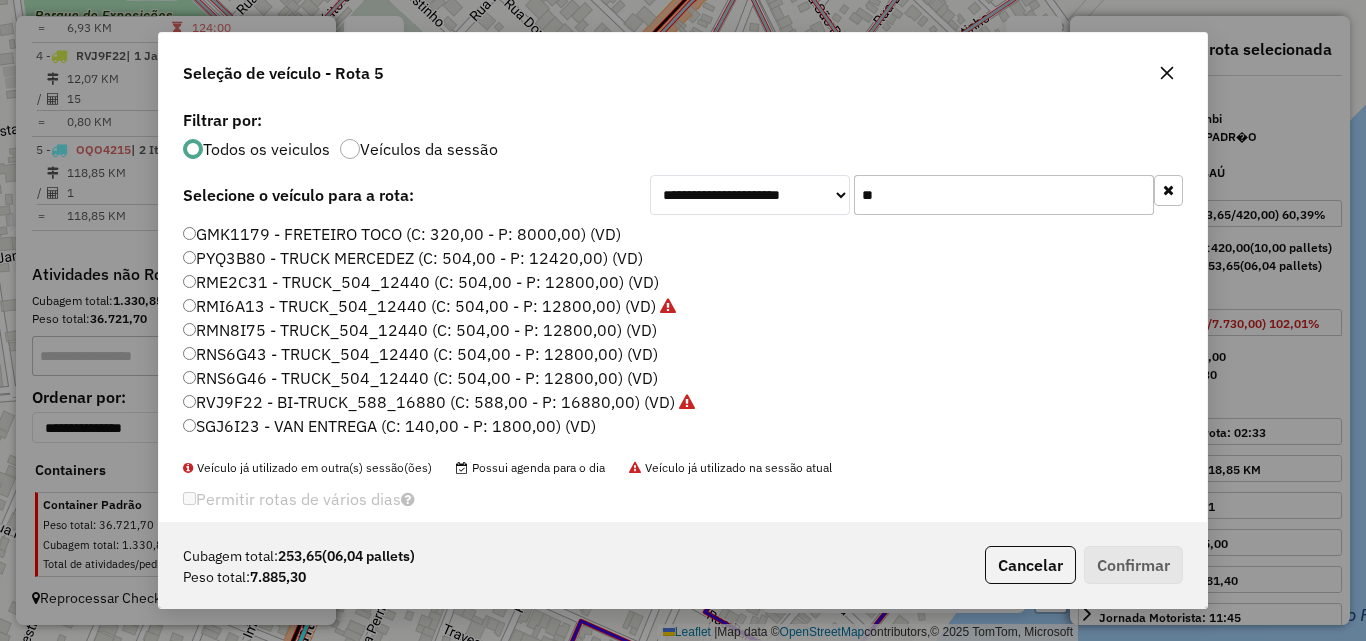 type on "**" 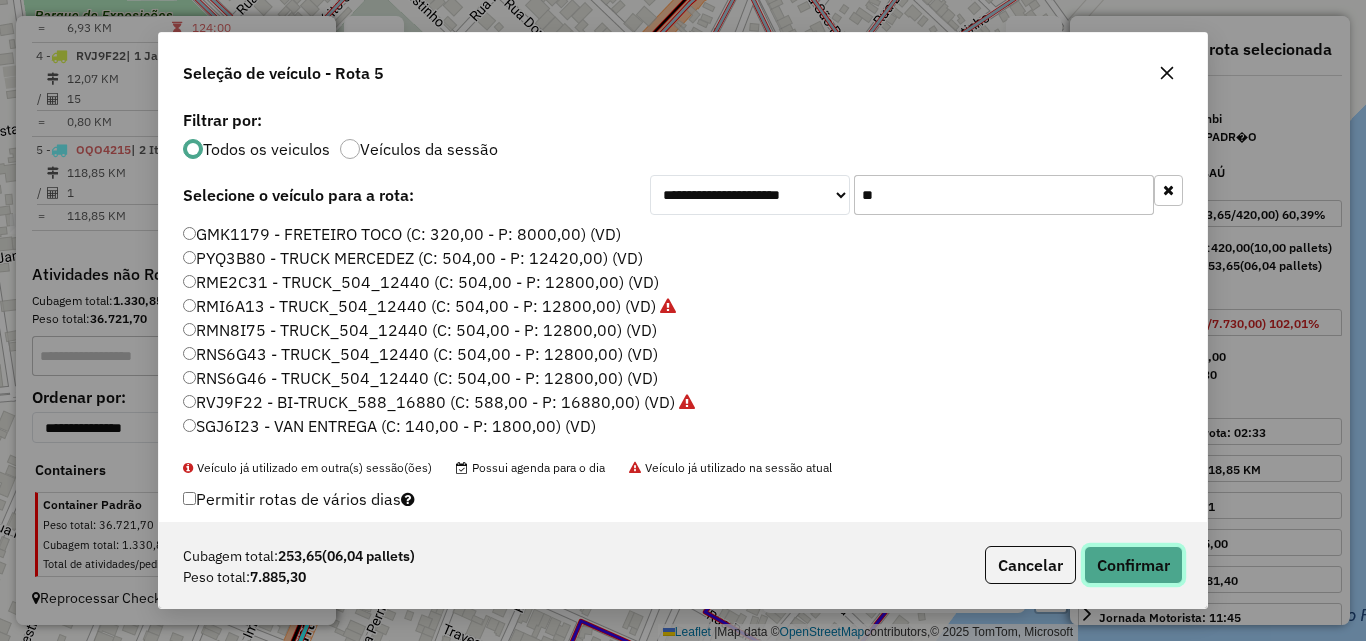 click on "Confirmar" 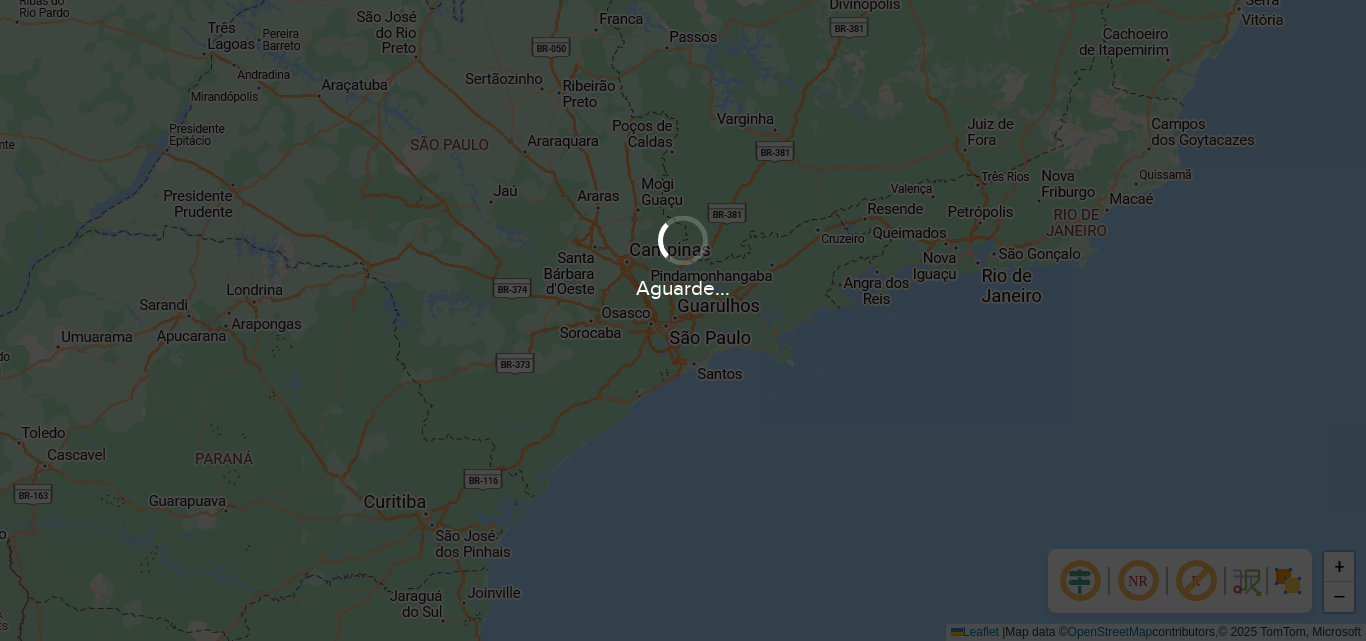 scroll, scrollTop: 0, scrollLeft: 0, axis: both 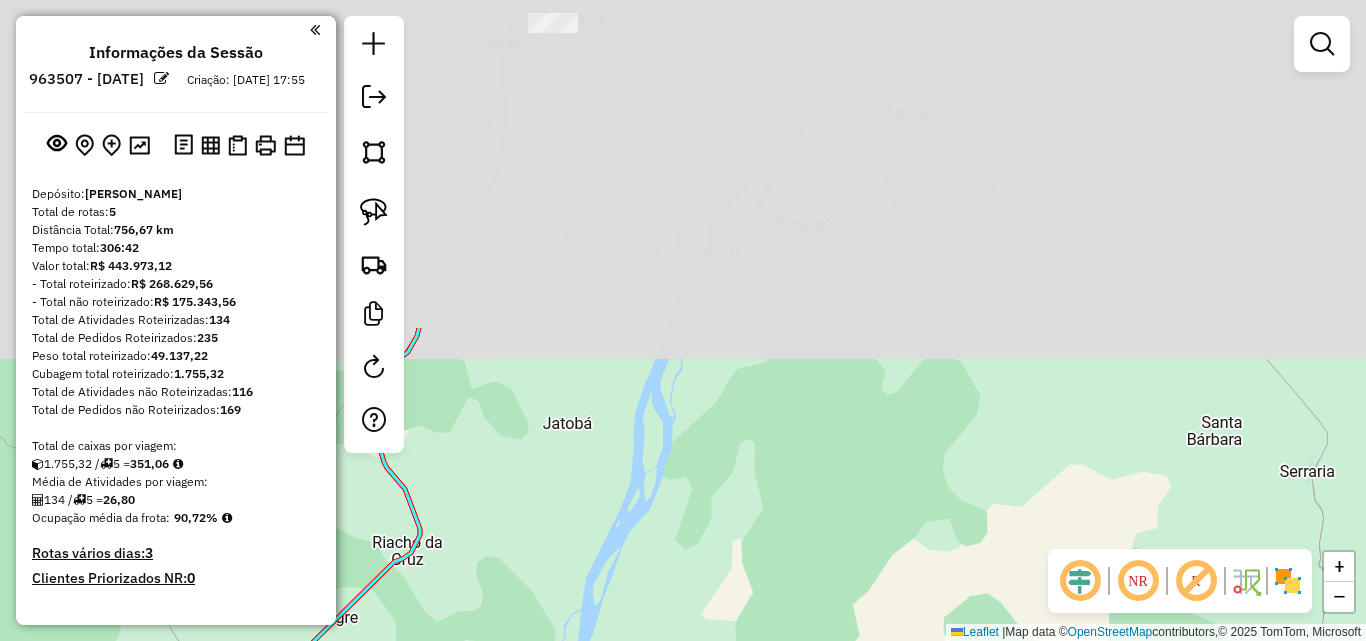 drag, startPoint x: 872, startPoint y: 155, endPoint x: 1058, endPoint y: 632, distance: 511.98145 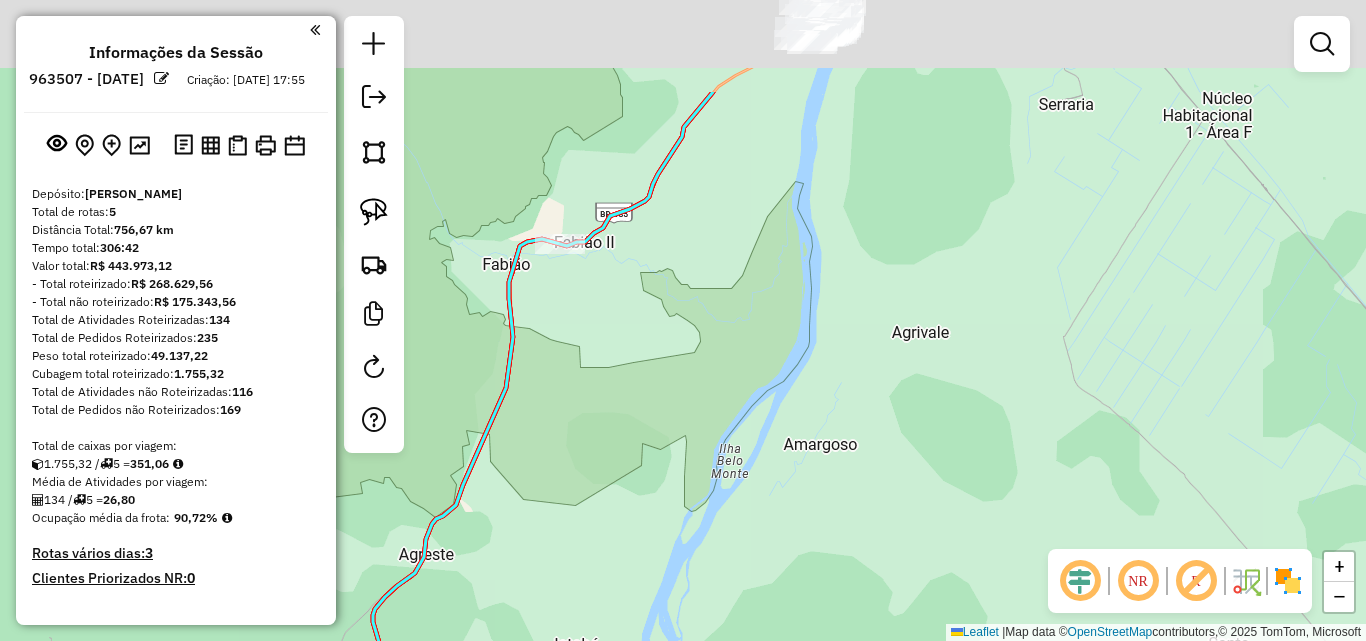 drag, startPoint x: 753, startPoint y: 131, endPoint x: 658, endPoint y: 503, distance: 383.9388 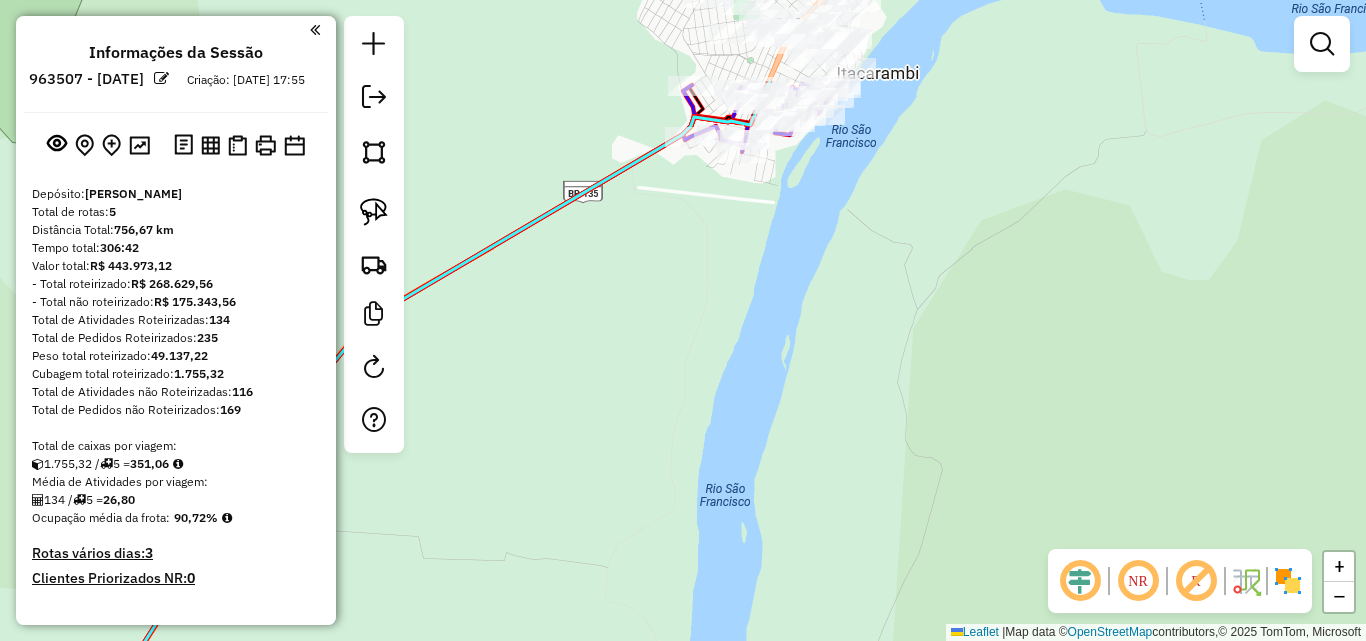 drag, startPoint x: 748, startPoint y: 82, endPoint x: 681, endPoint y: 466, distance: 389.80124 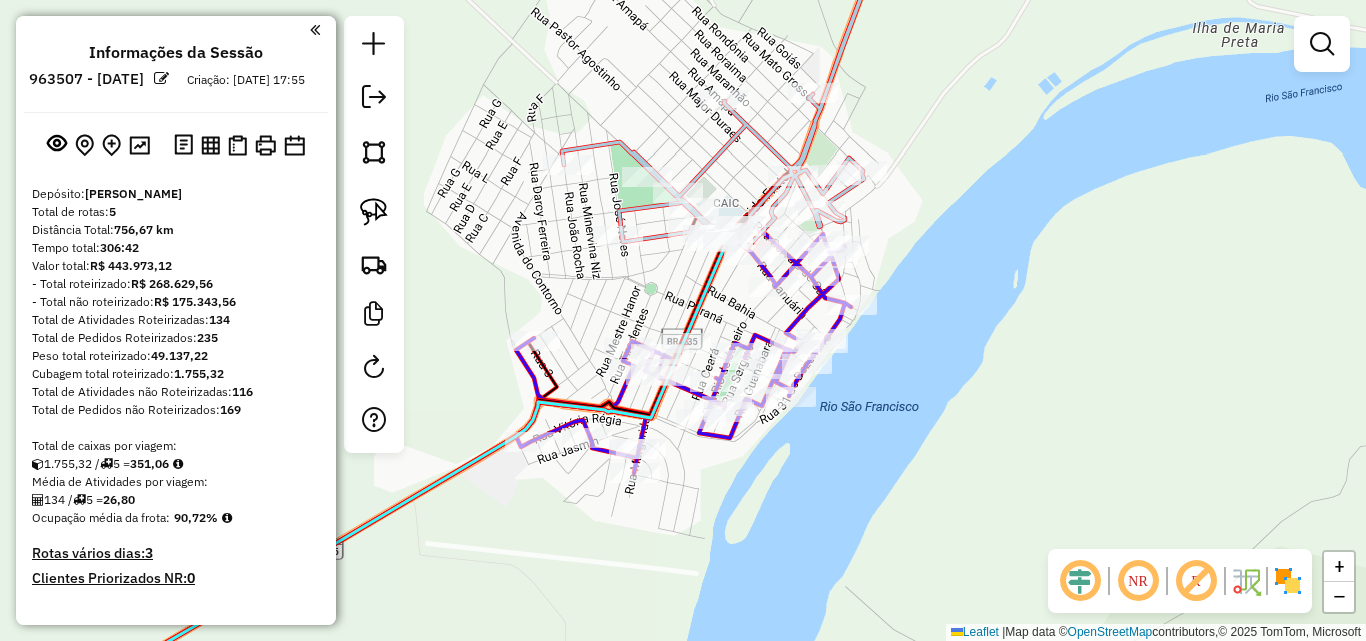 drag, startPoint x: 976, startPoint y: 78, endPoint x: 867, endPoint y: 293, distance: 241.05186 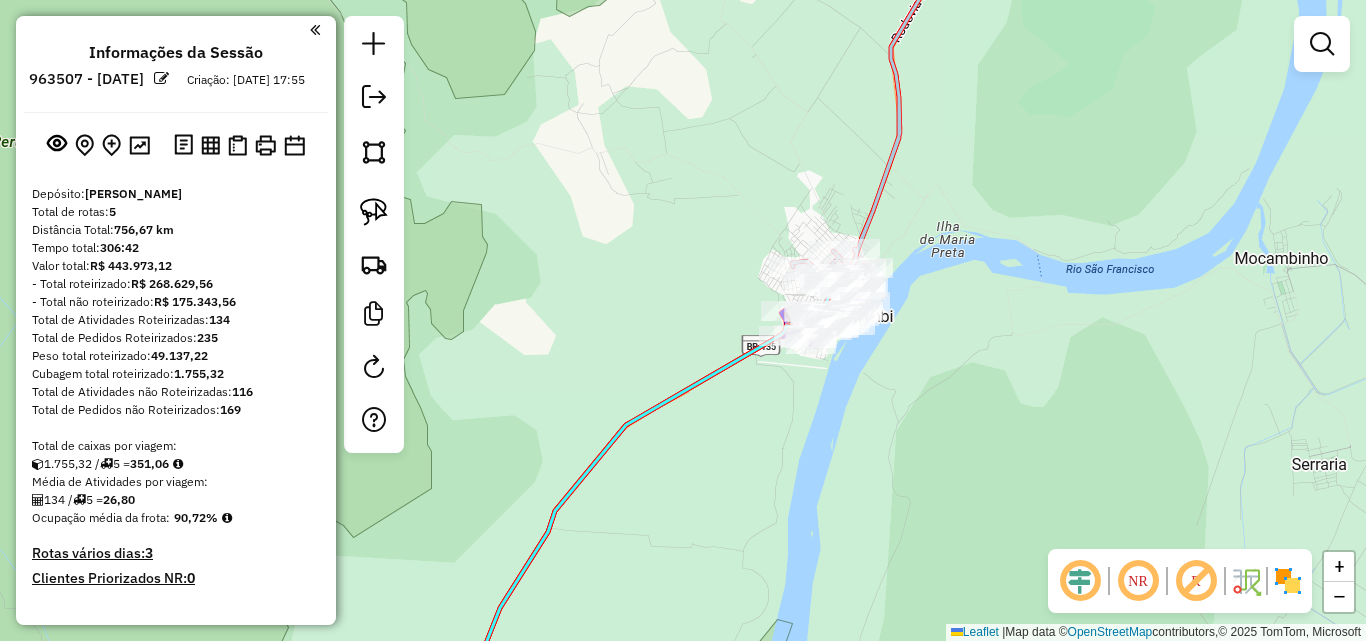 drag, startPoint x: 999, startPoint y: 166, endPoint x: 734, endPoint y: 438, distance: 379.7486 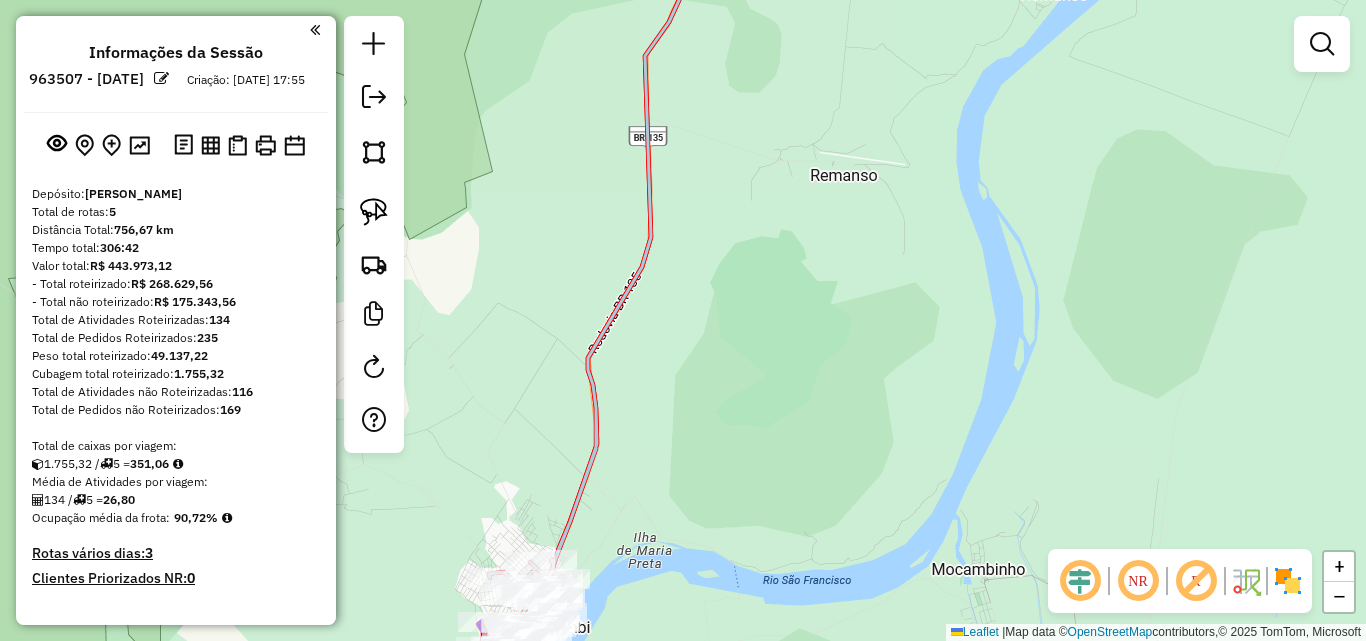 drag, startPoint x: 791, startPoint y: 138, endPoint x: 739, endPoint y: 599, distance: 463.9235 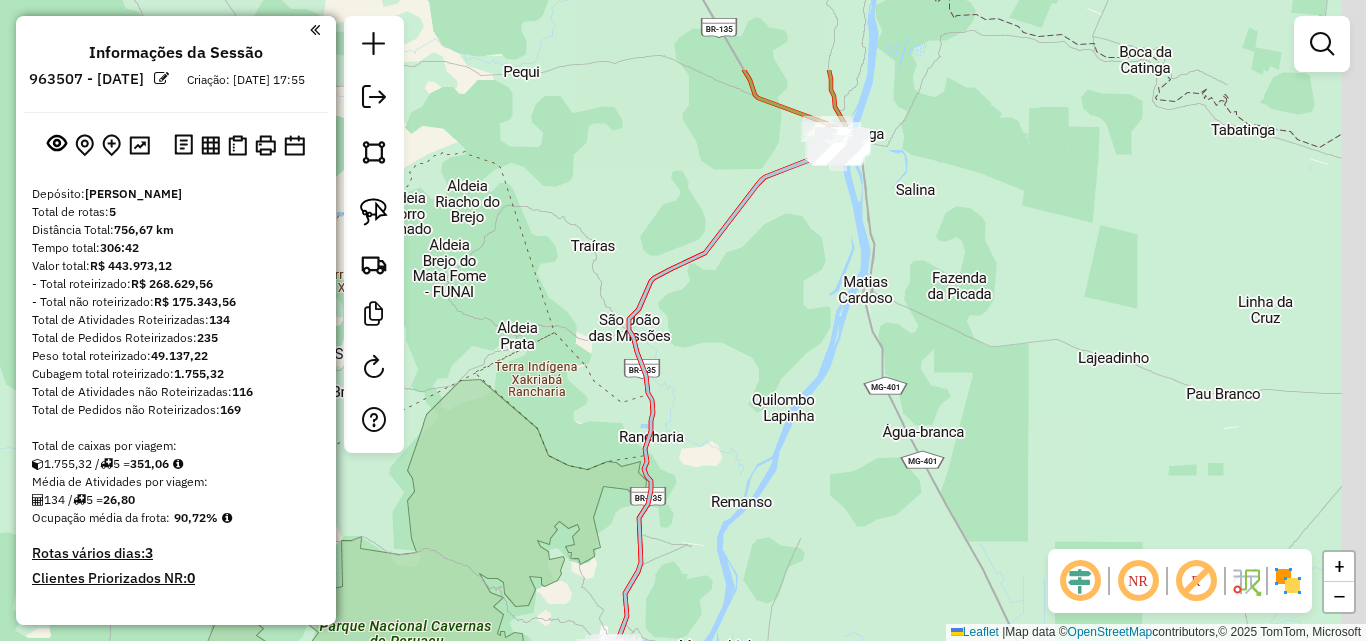 drag, startPoint x: 808, startPoint y: 194, endPoint x: 729, endPoint y: 332, distance: 159.01257 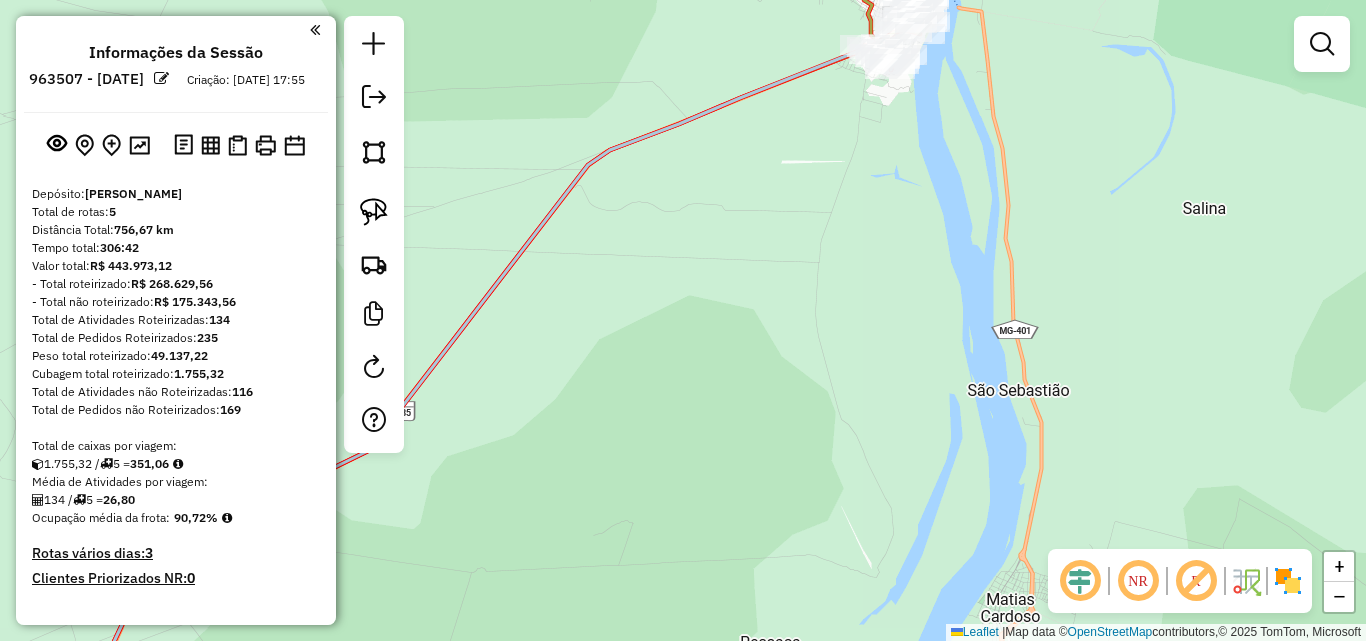 drag, startPoint x: 914, startPoint y: 103, endPoint x: 826, endPoint y: 328, distance: 241.59677 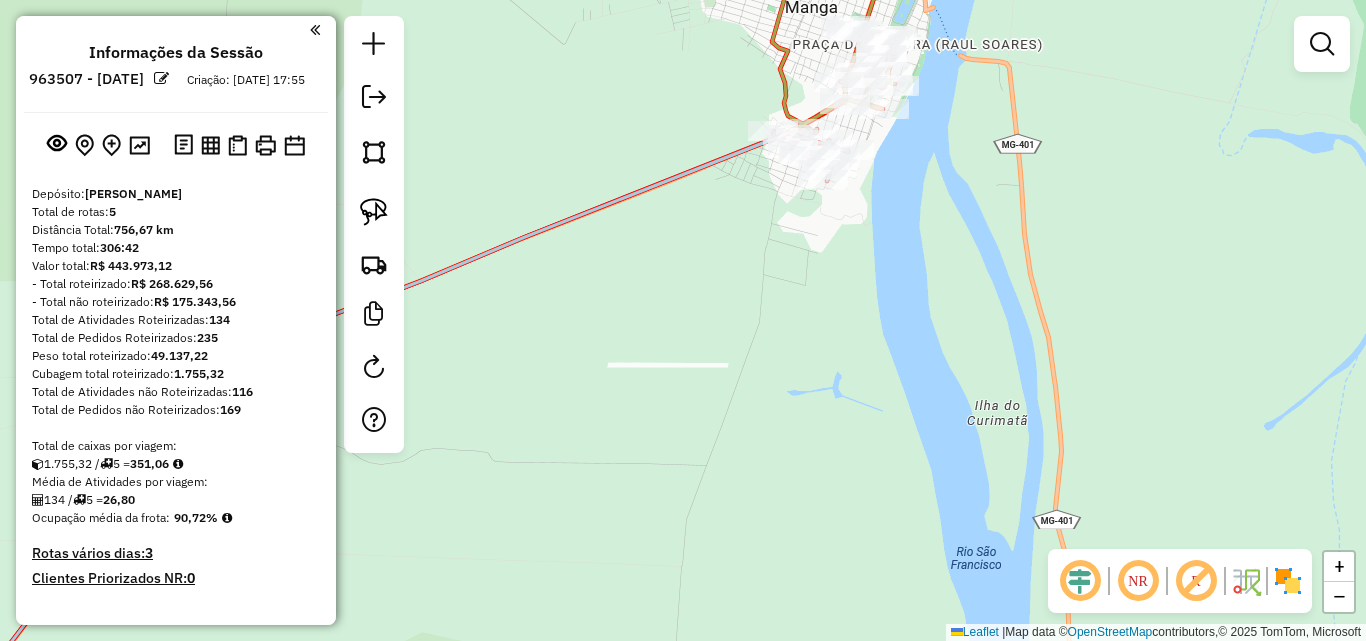 drag, startPoint x: 845, startPoint y: 227, endPoint x: 814, endPoint y: 352, distance: 128.78665 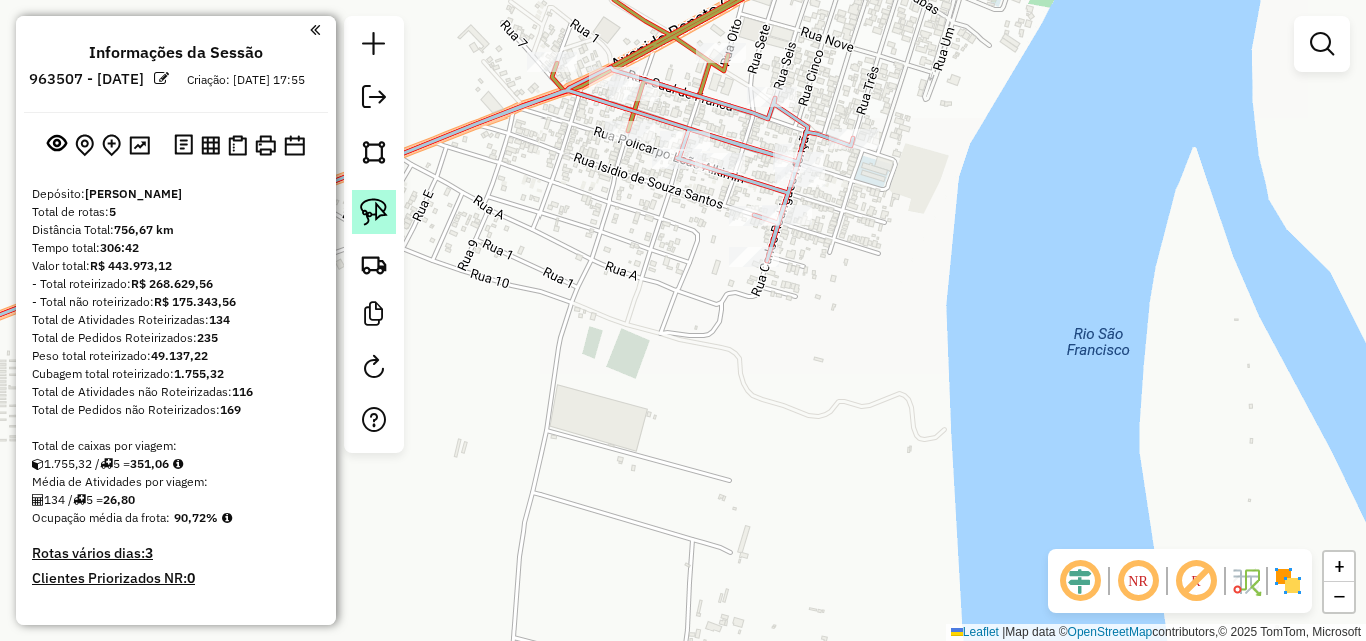 click 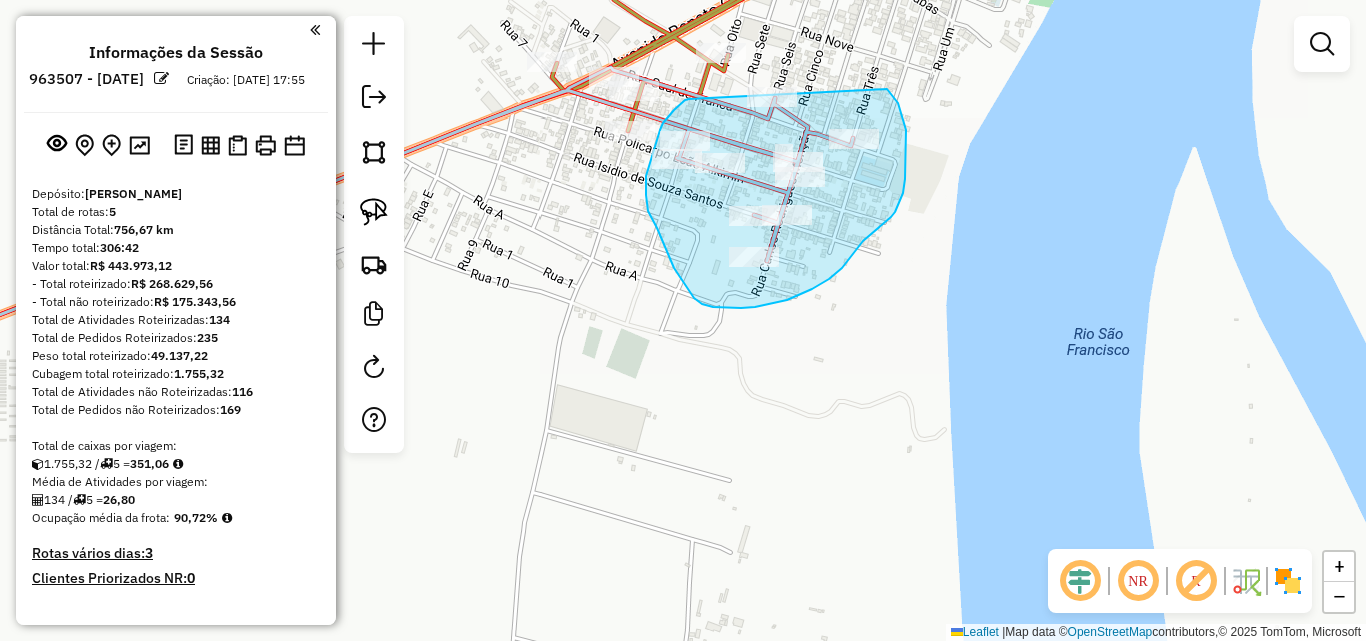 drag, startPoint x: 689, startPoint y: 99, endPoint x: 855, endPoint y: 63, distance: 169.85876 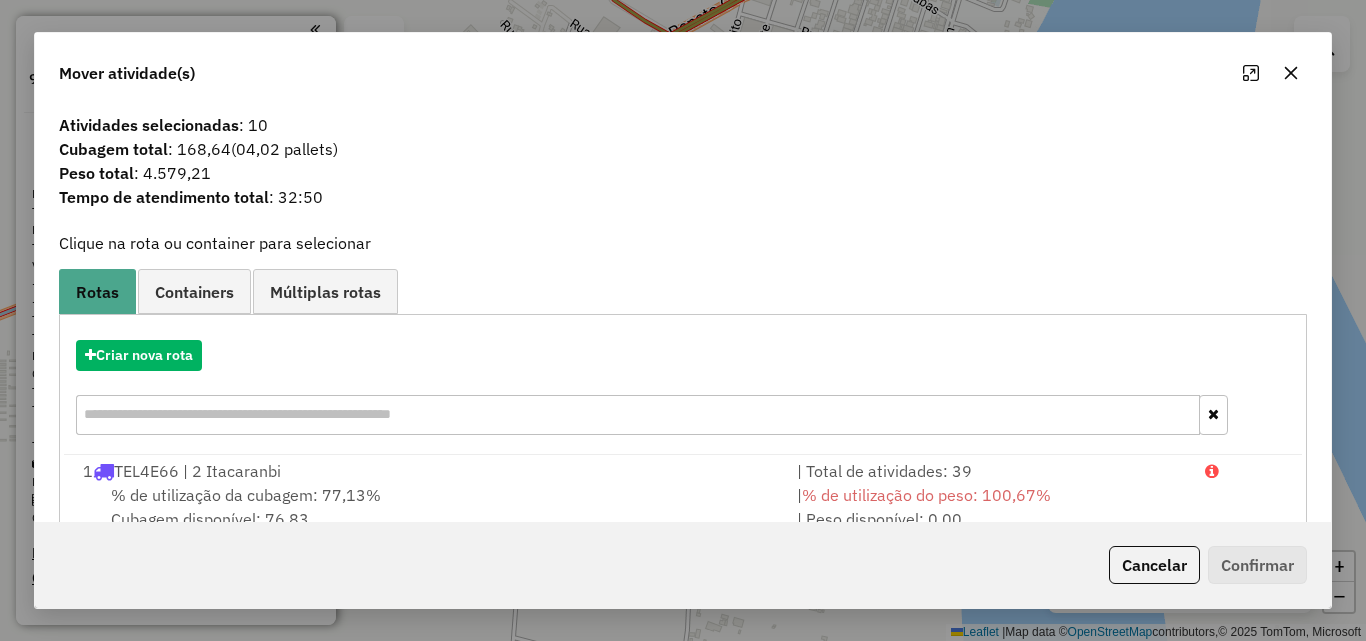 click 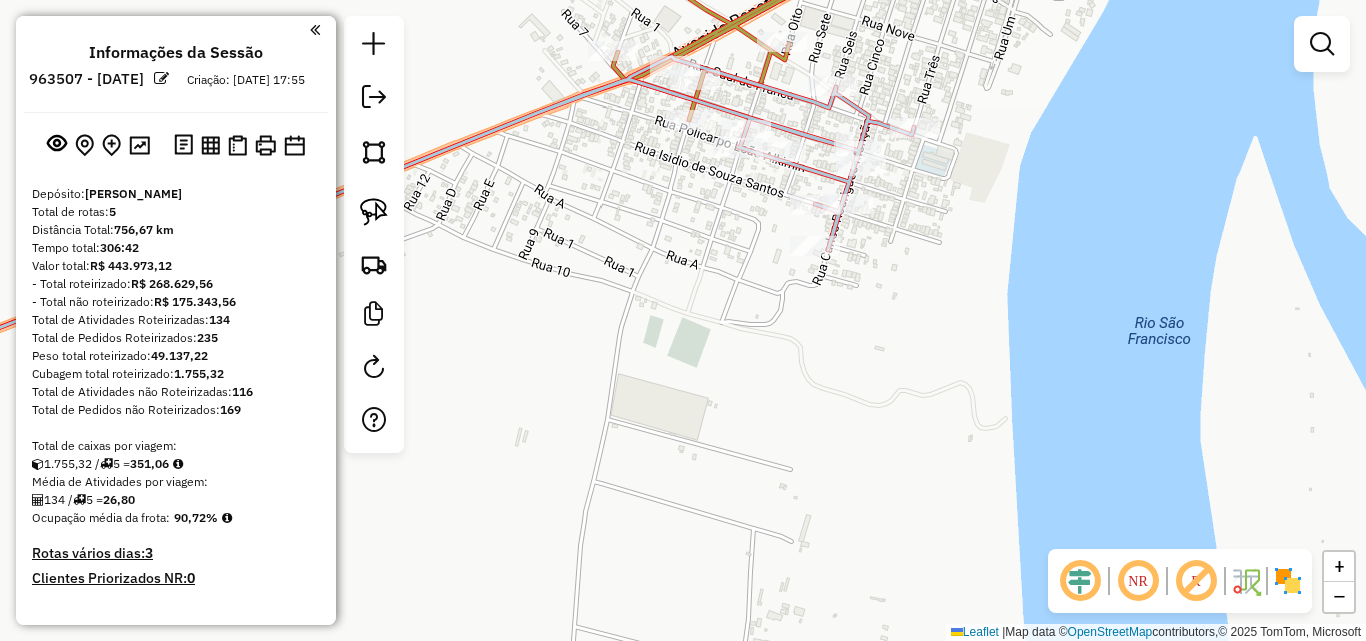 drag, startPoint x: 549, startPoint y: 355, endPoint x: 736, endPoint y: 294, distance: 196.69774 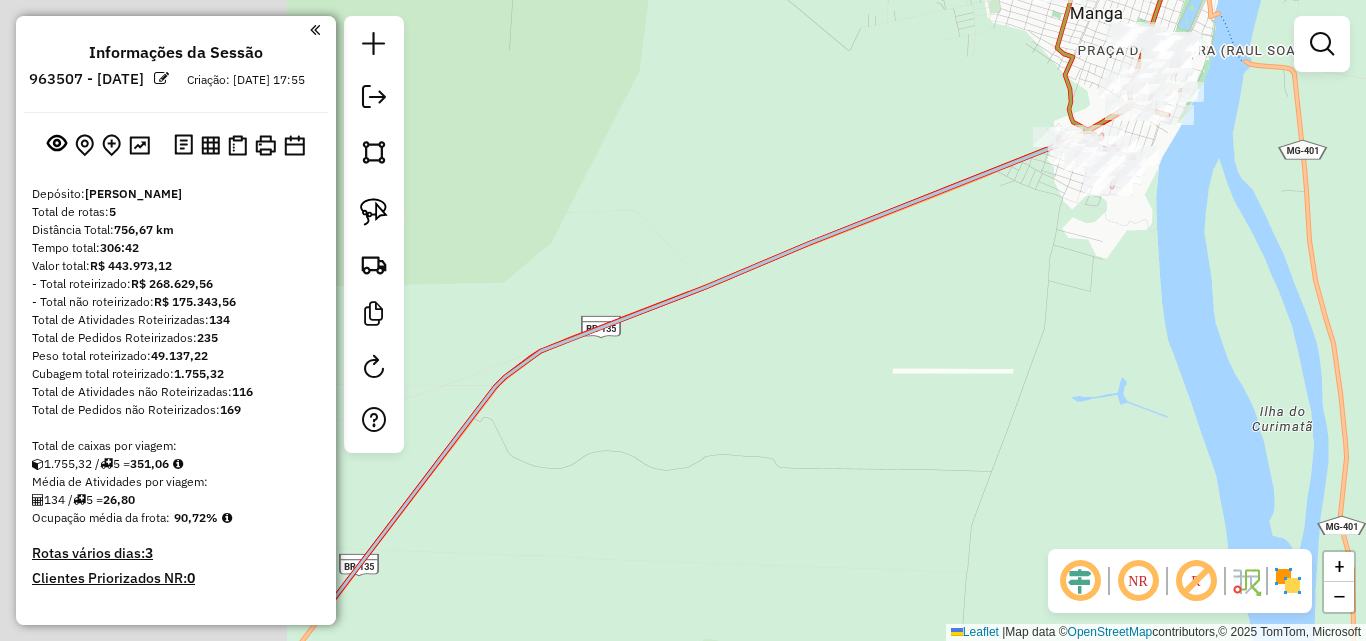 drag, startPoint x: 652, startPoint y: 346, endPoint x: 1033, endPoint y: 242, distance: 394.93924 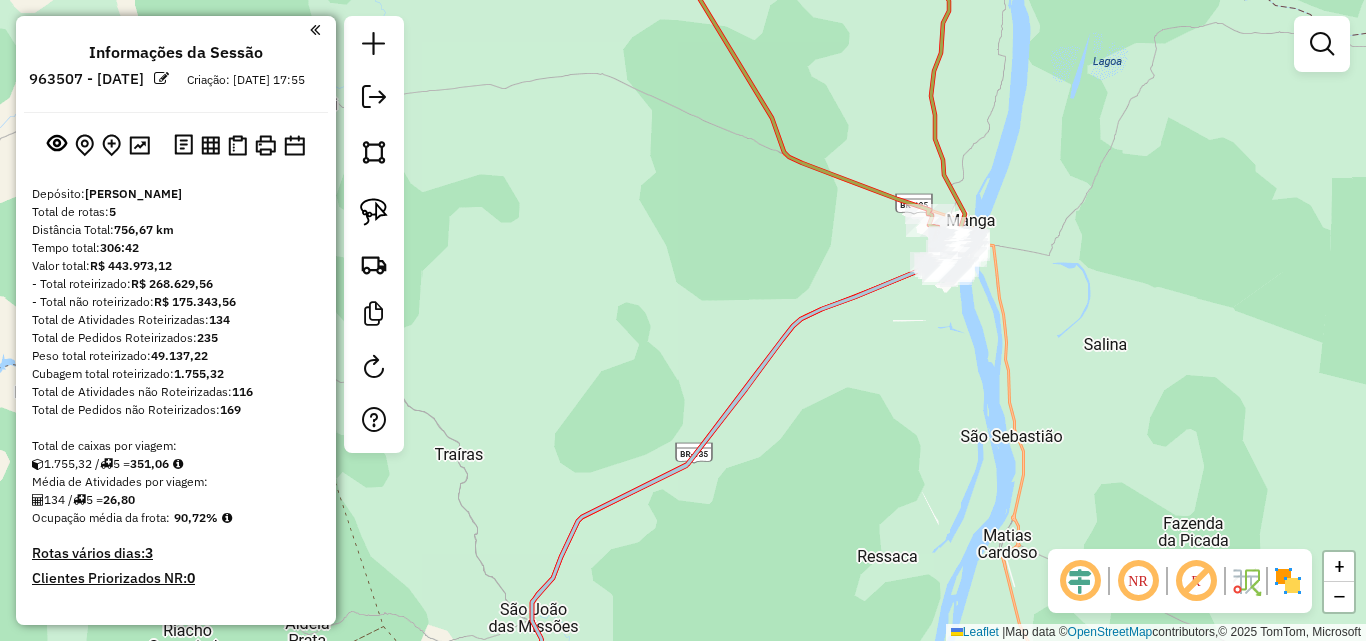 drag, startPoint x: 777, startPoint y: 451, endPoint x: 874, endPoint y: 234, distance: 237.69308 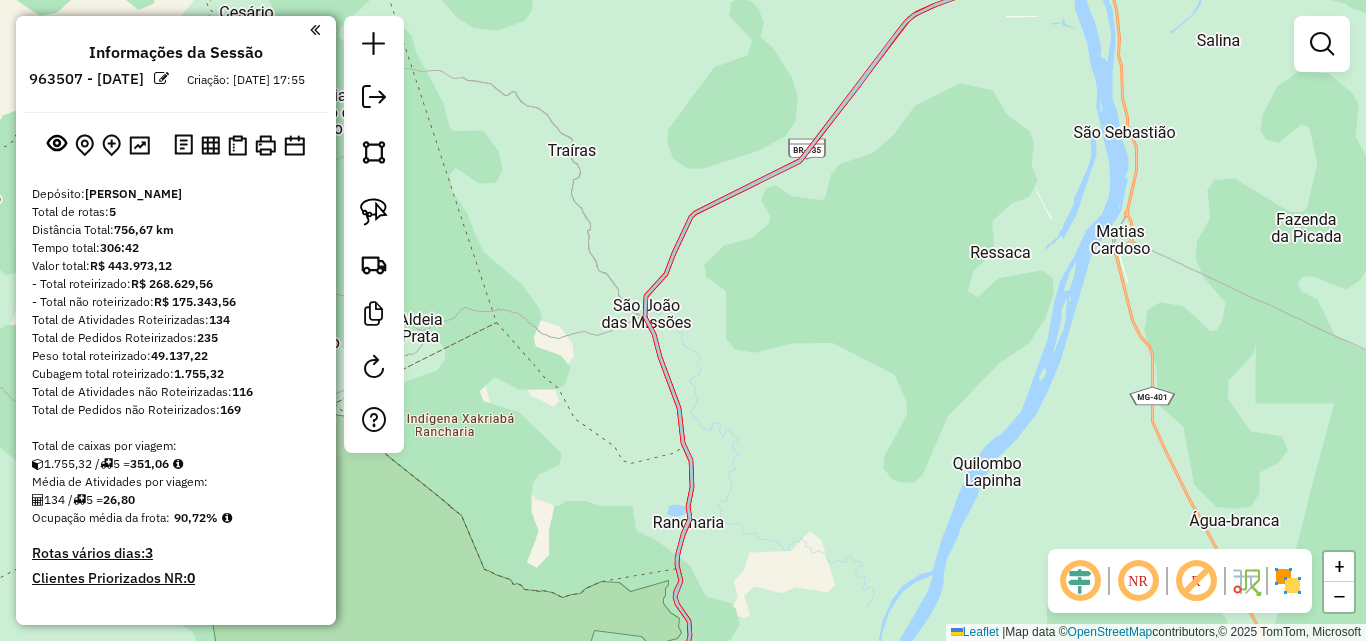 drag, startPoint x: 756, startPoint y: 457, endPoint x: 747, endPoint y: 198, distance: 259.1563 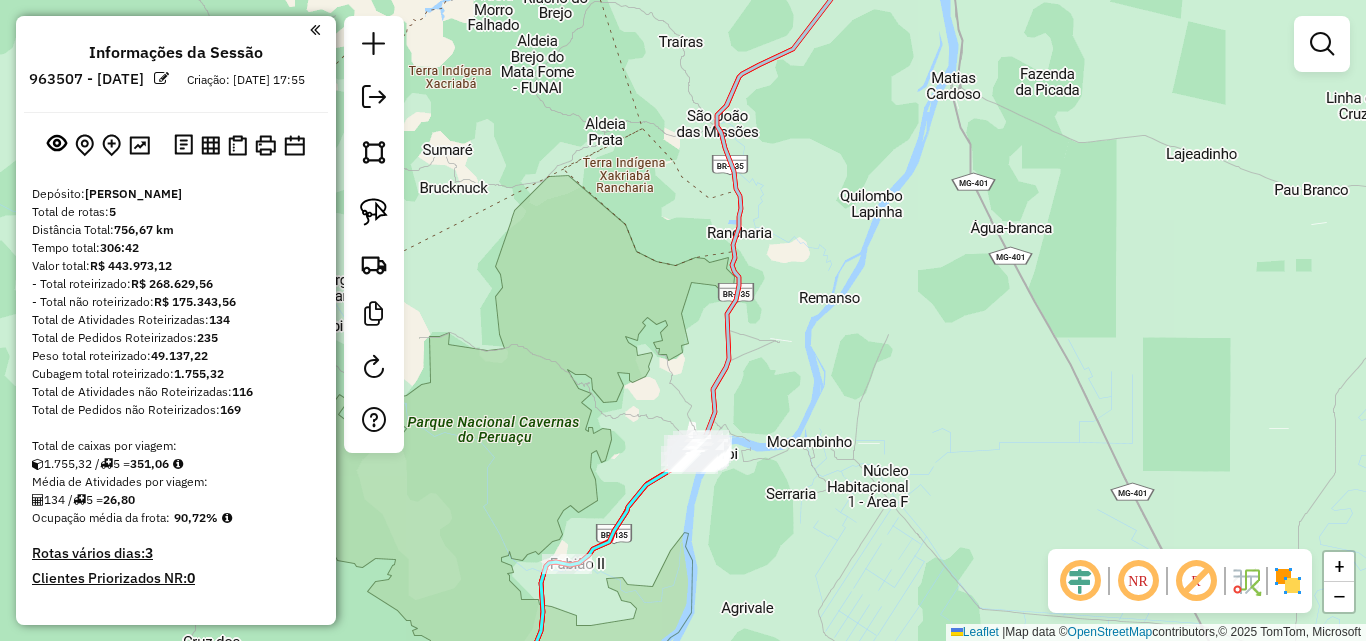 drag, startPoint x: 750, startPoint y: 448, endPoint x: 801, endPoint y: 303, distance: 153.70752 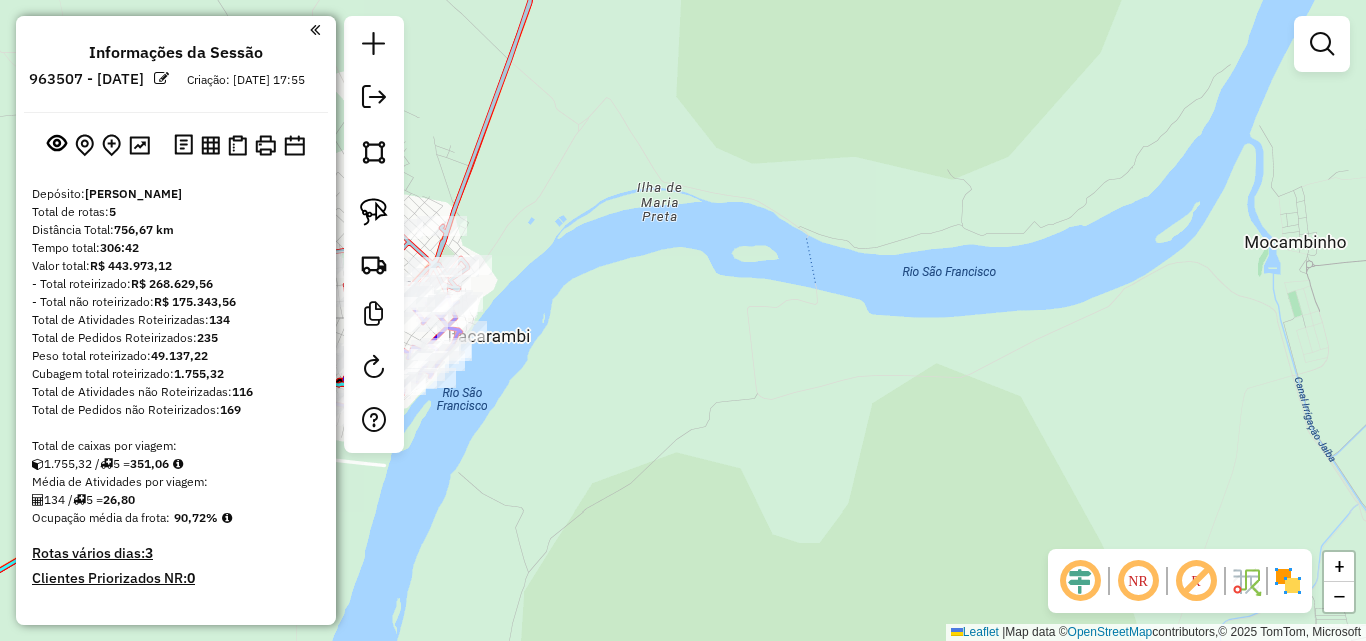 drag, startPoint x: 579, startPoint y: 280, endPoint x: 845, endPoint y: 290, distance: 266.1879 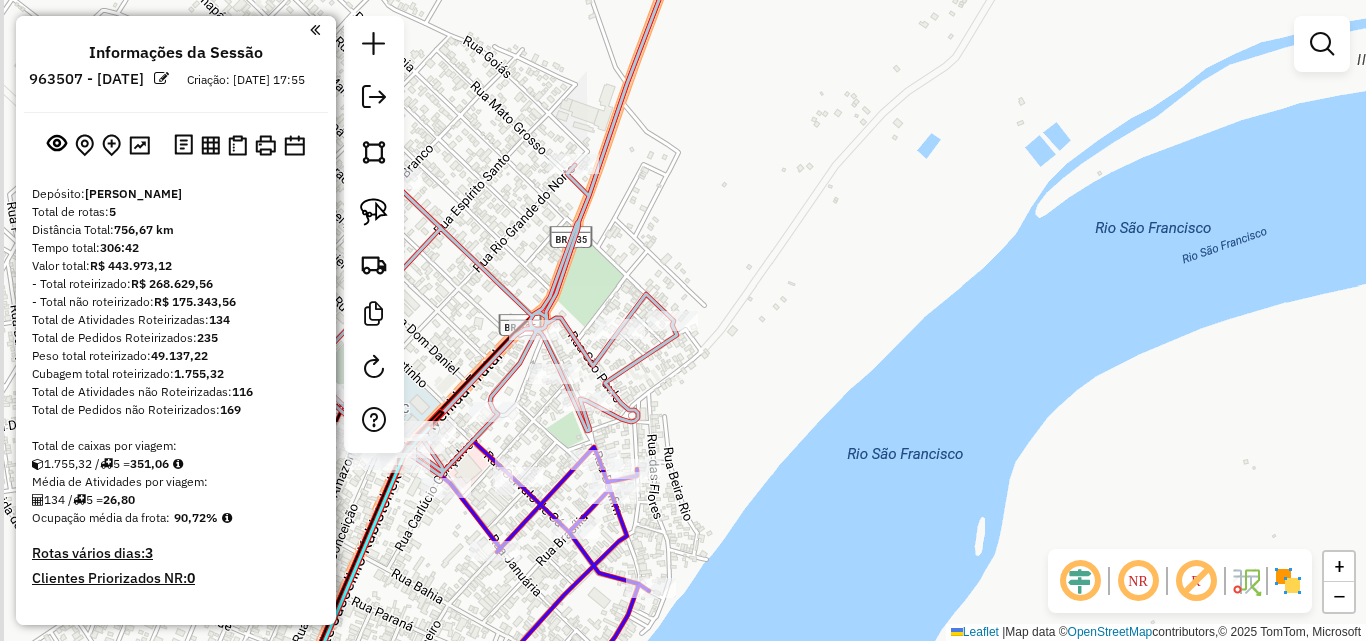 drag, startPoint x: 798, startPoint y: 322, endPoint x: 1009, endPoint y: 271, distance: 217.07602 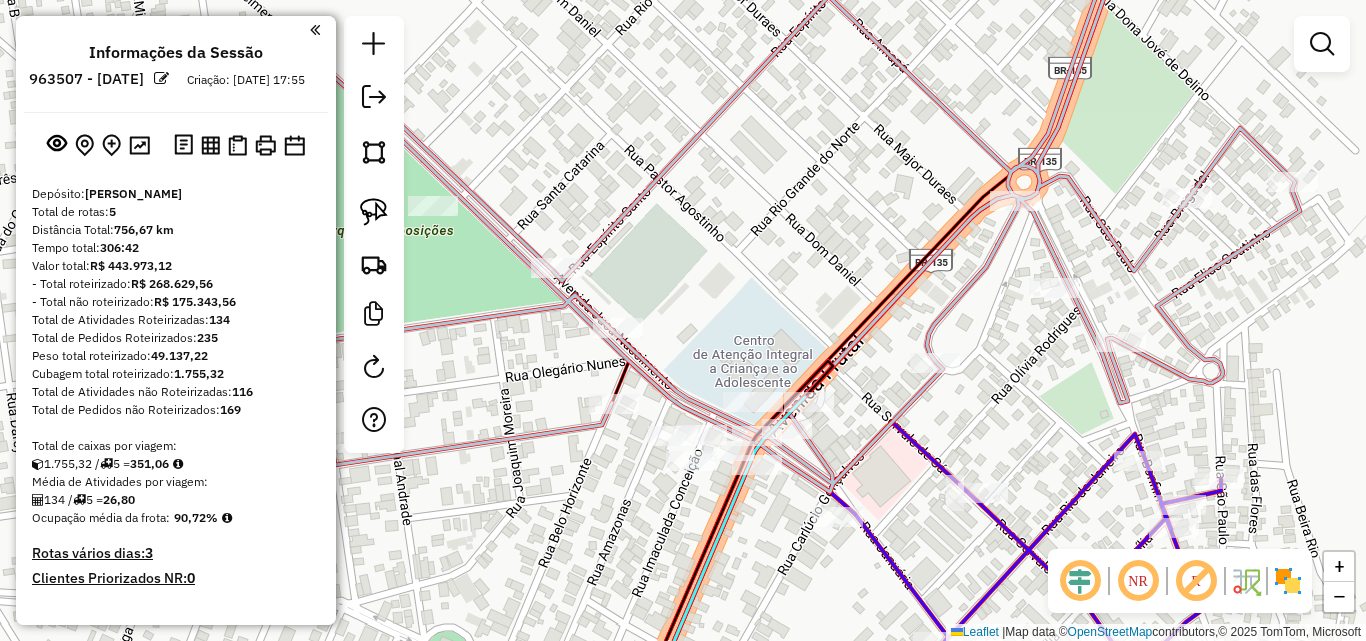 drag, startPoint x: 730, startPoint y: 308, endPoint x: 687, endPoint y: 241, distance: 79.61156 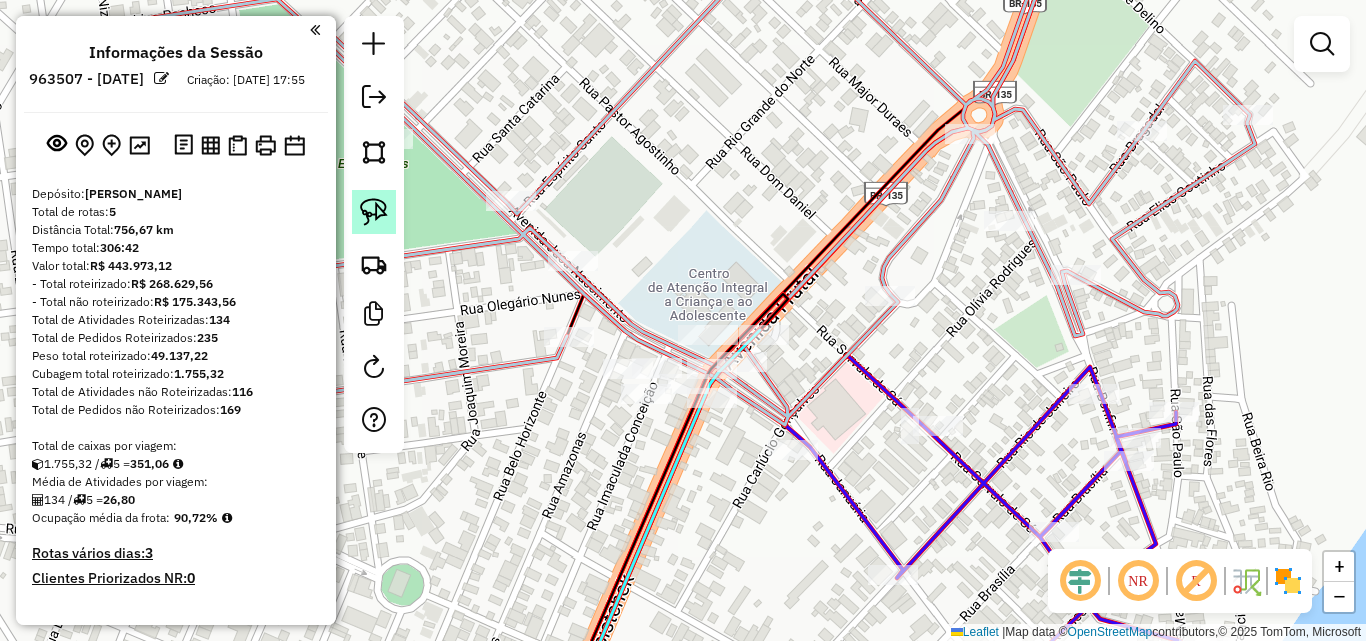 click 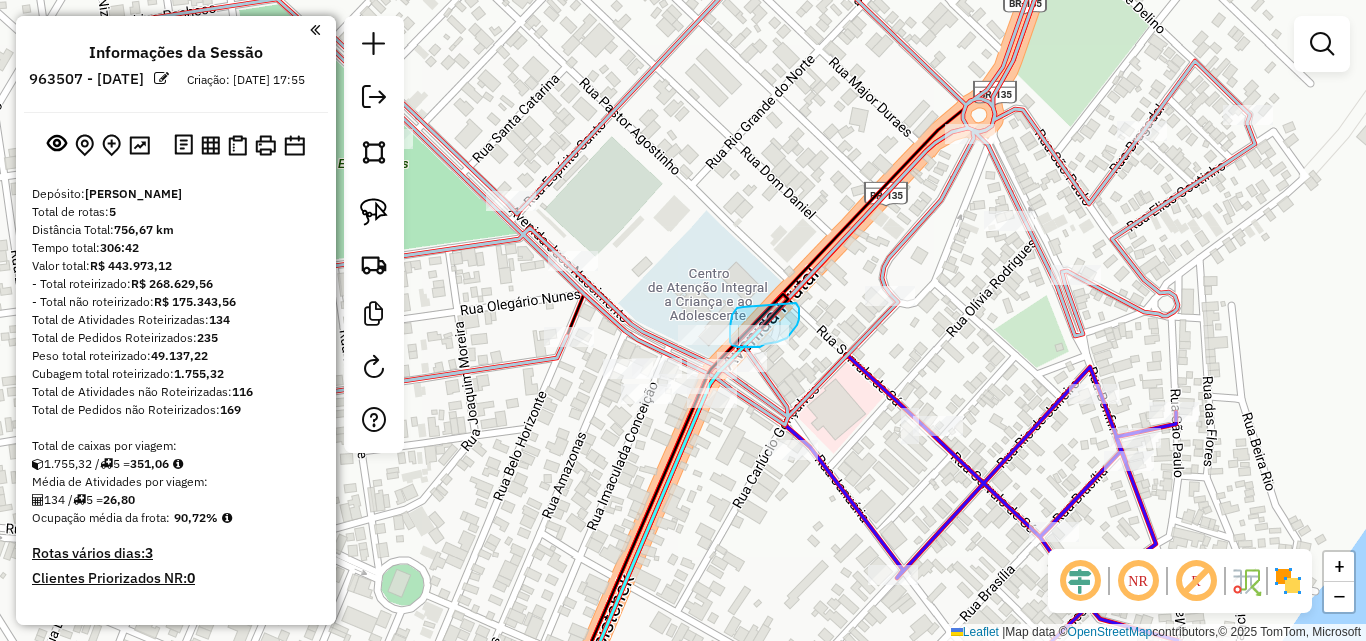 drag, startPoint x: 743, startPoint y: 307, endPoint x: 795, endPoint y: 303, distance: 52.153618 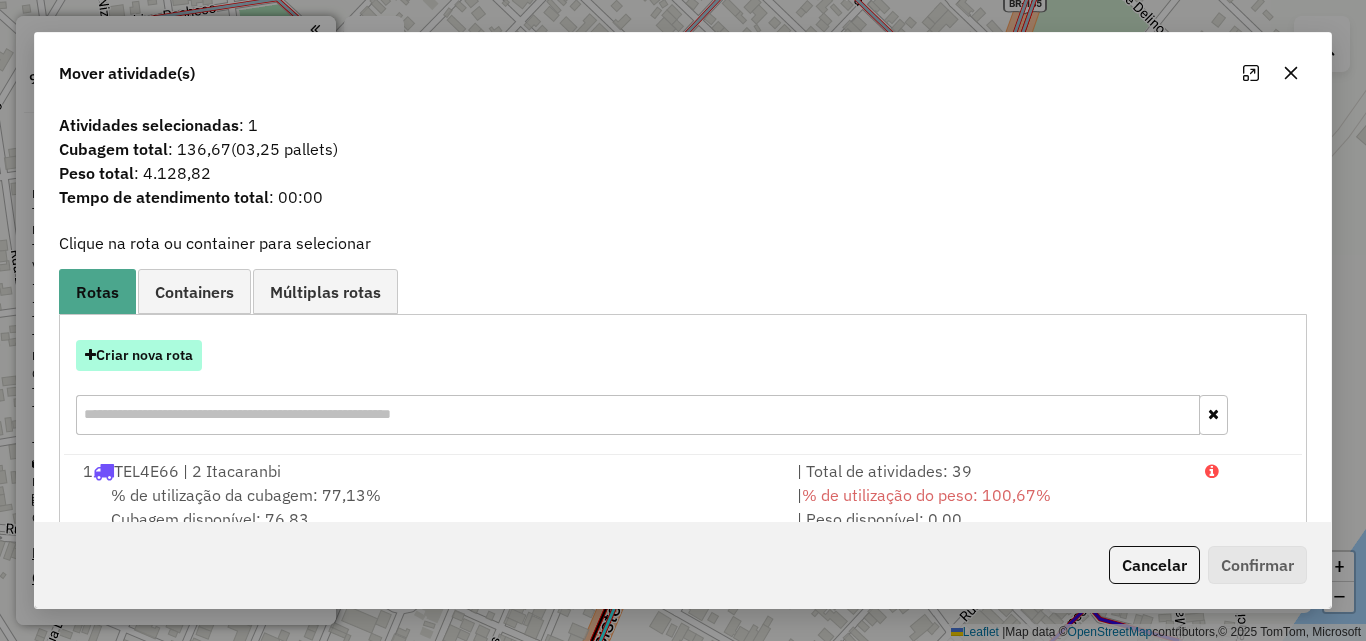 click on "Criar nova rota" at bounding box center [139, 355] 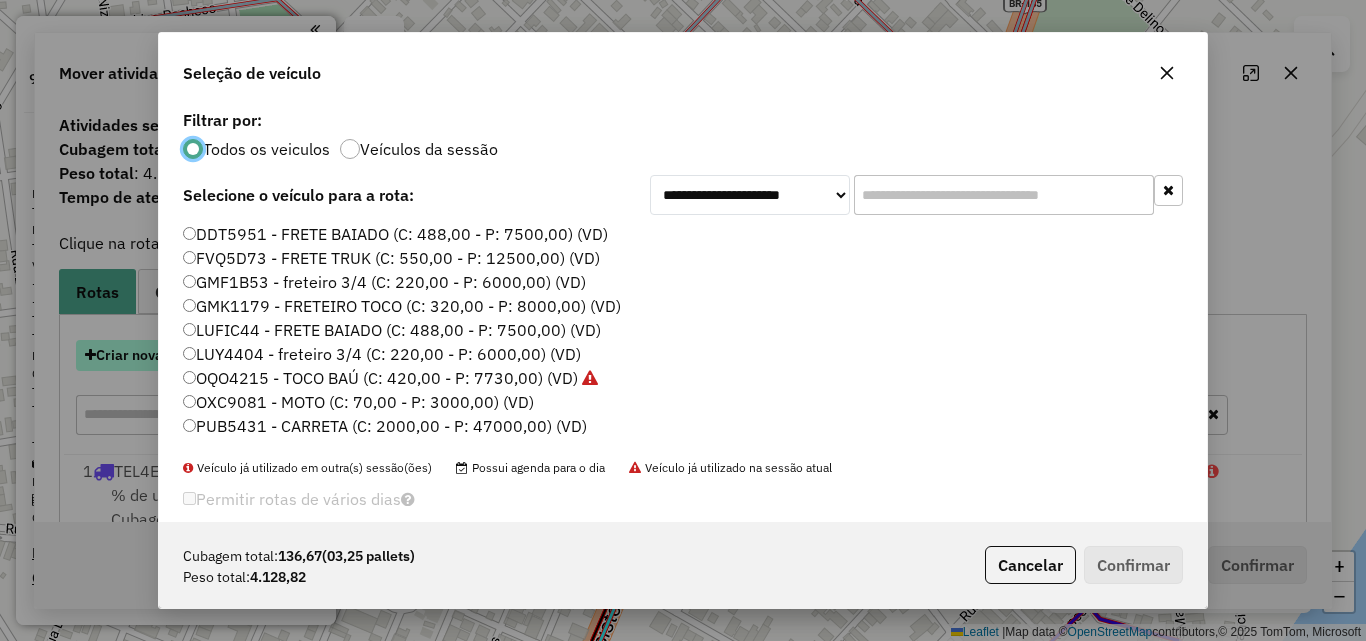 scroll, scrollTop: 11, scrollLeft: 6, axis: both 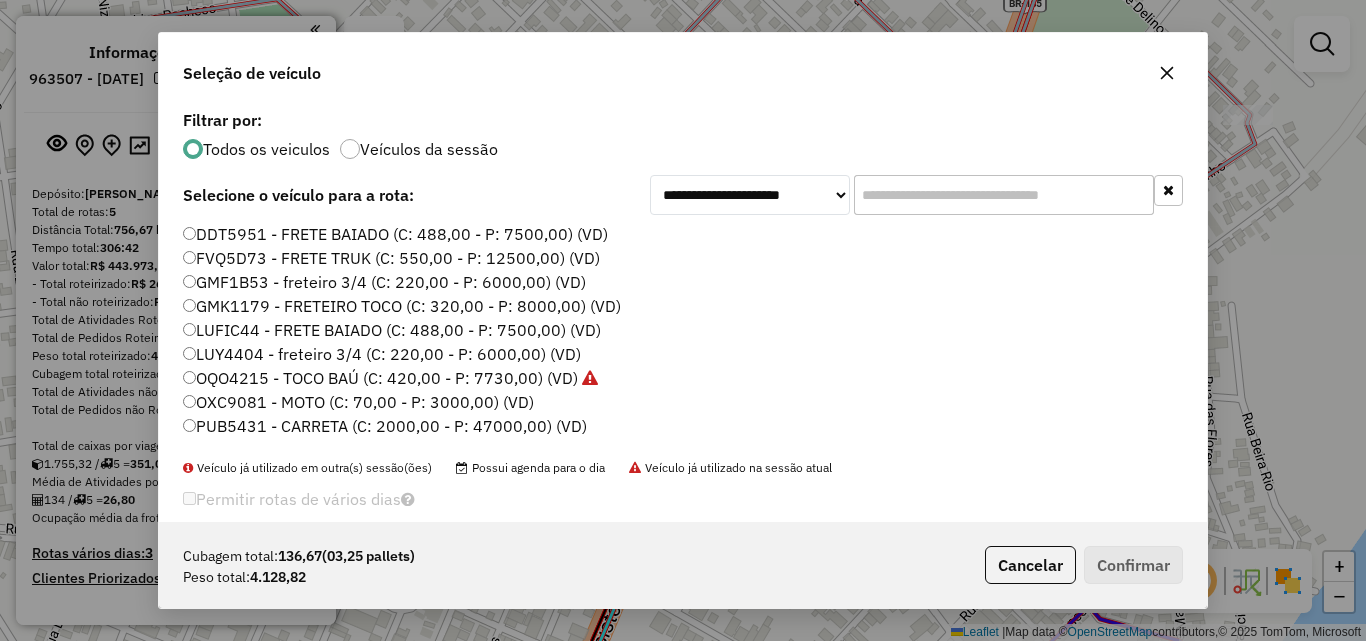click 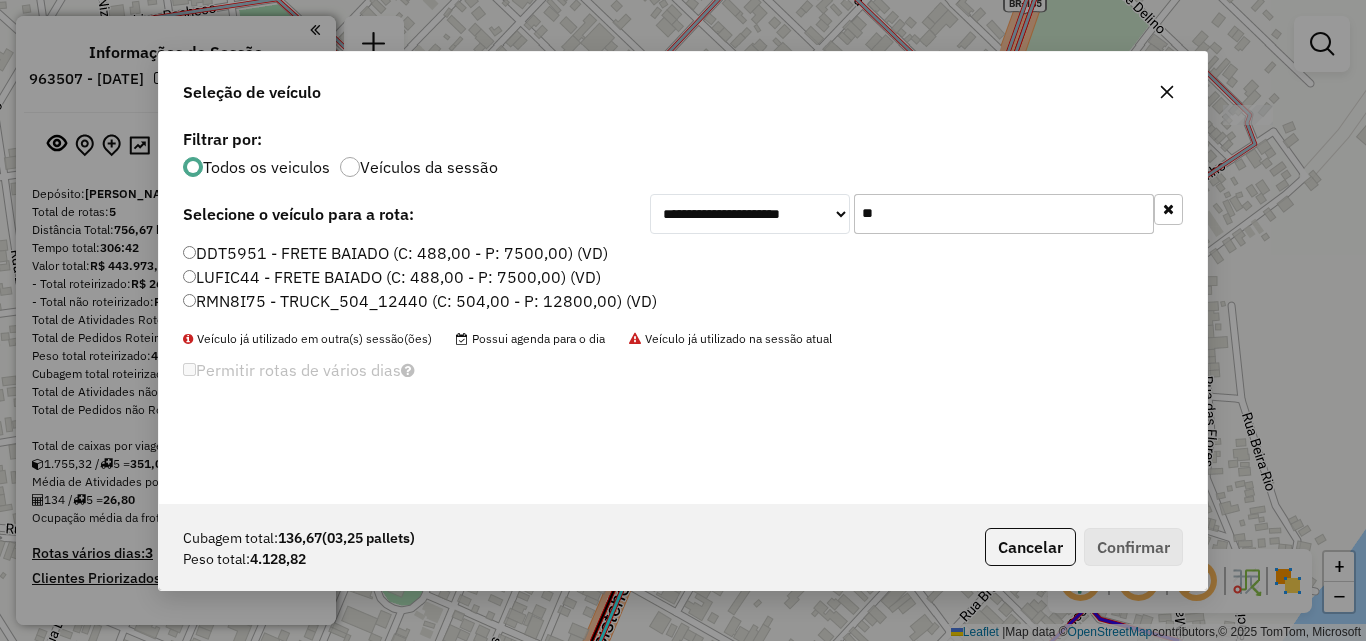 type on "**" 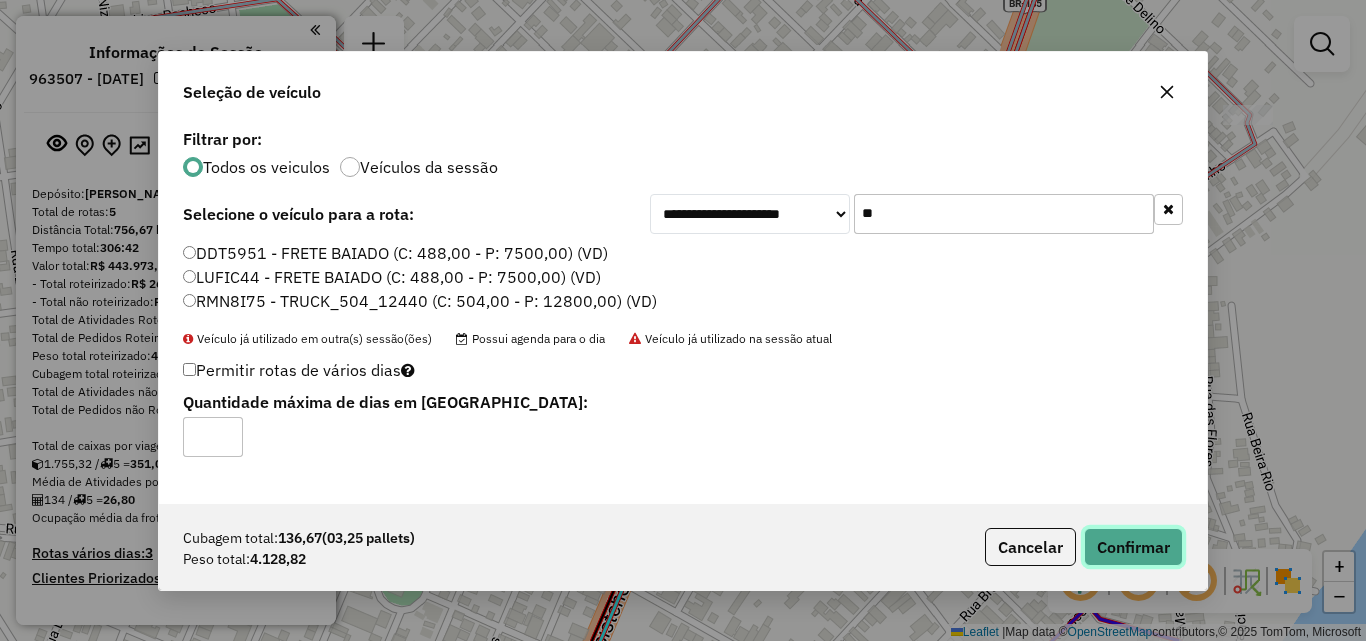 click on "Confirmar" 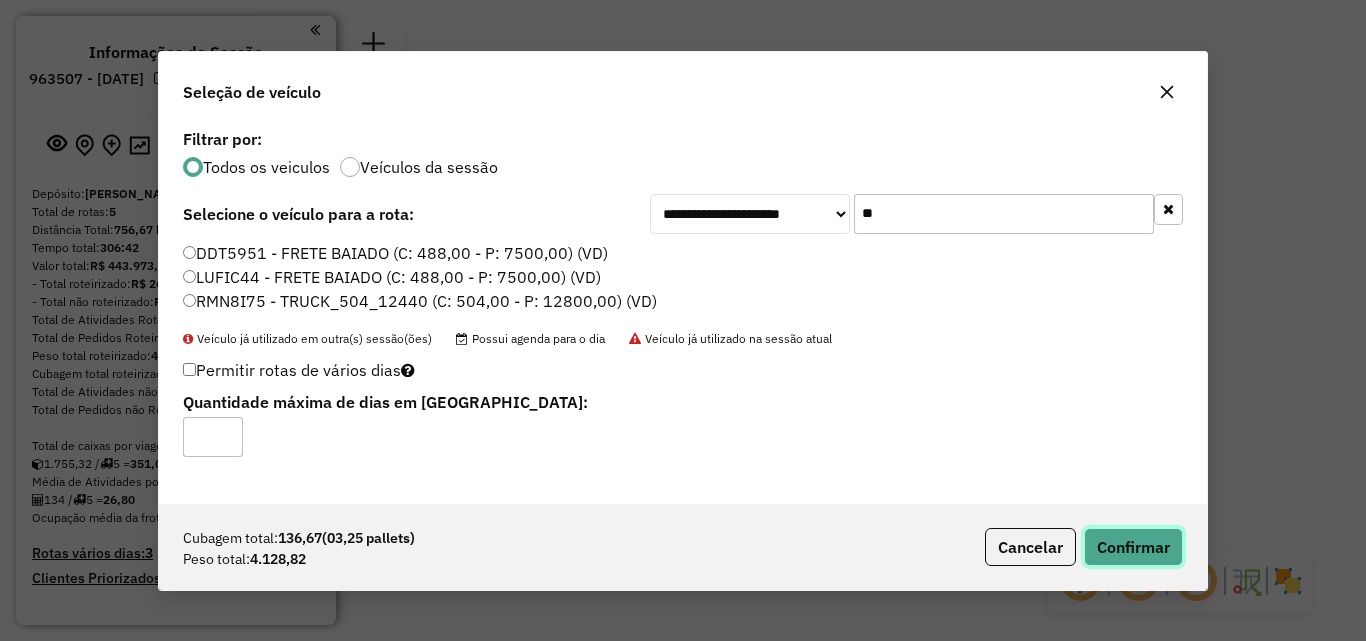 click on "Confirmar" 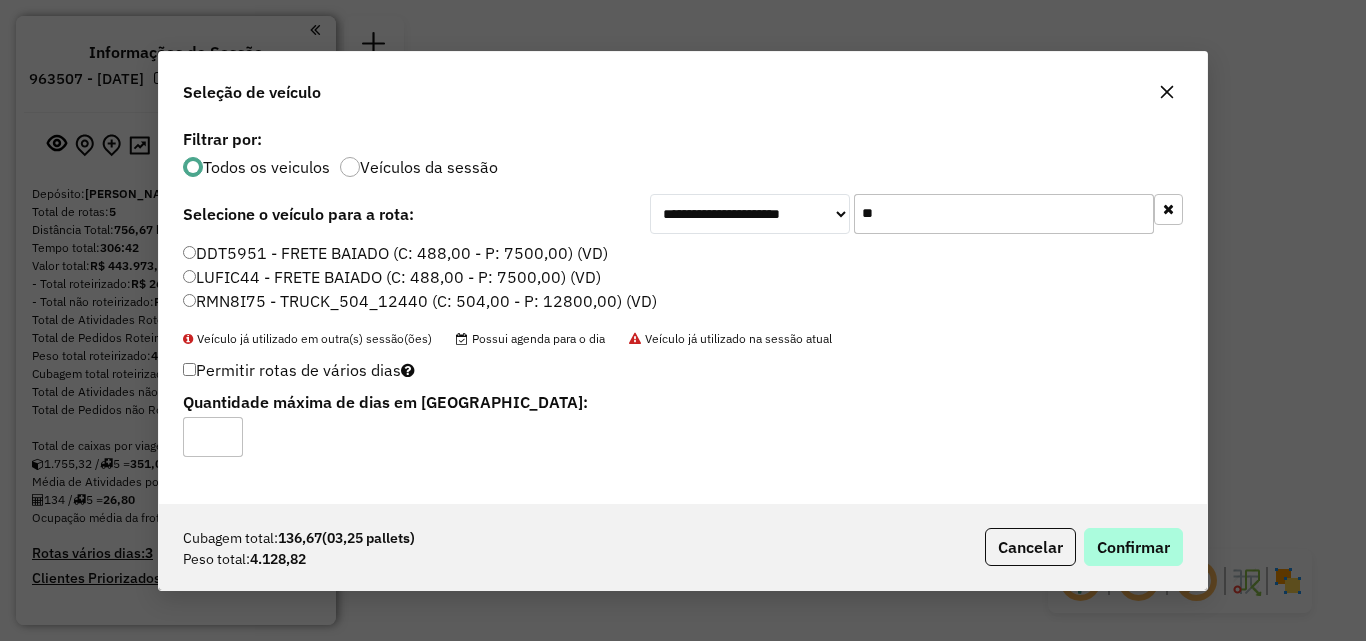 type 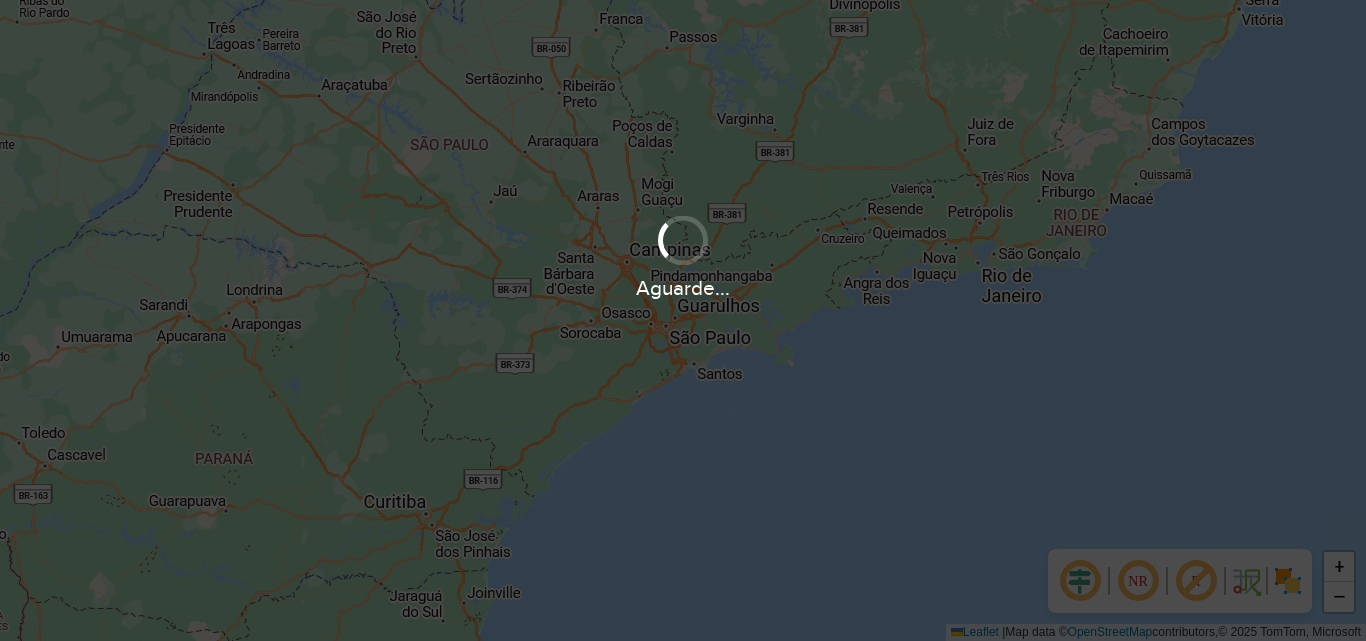 scroll, scrollTop: 0, scrollLeft: 0, axis: both 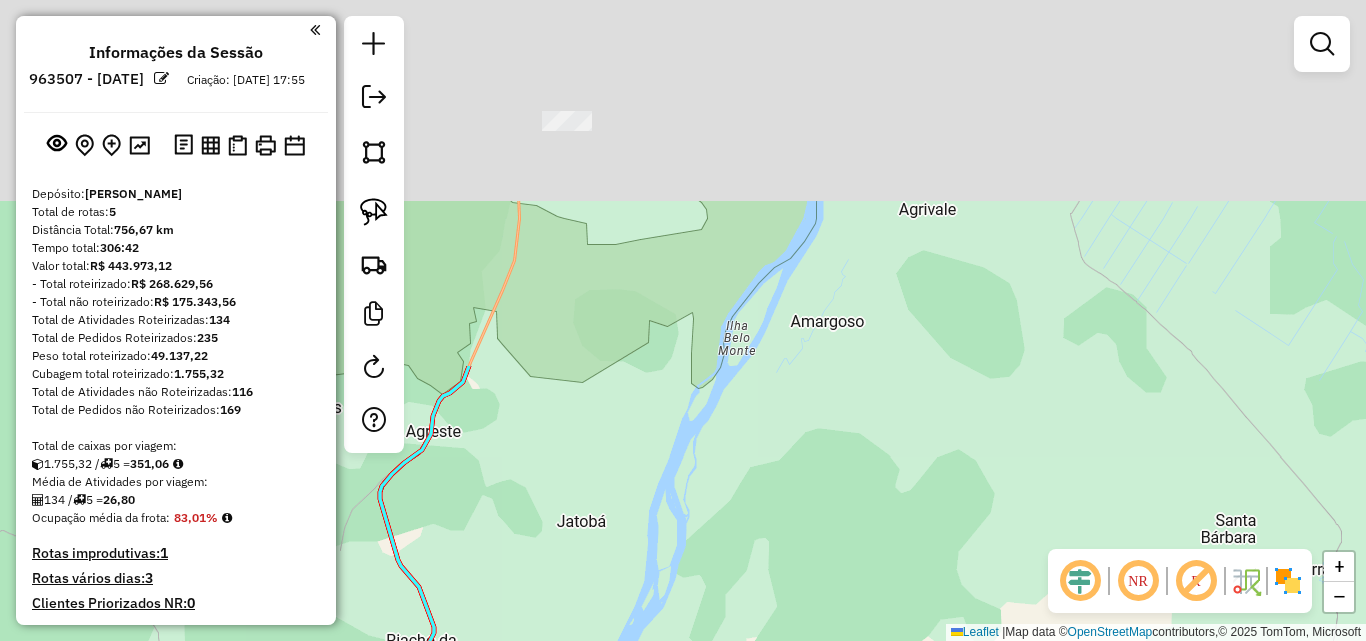 drag, startPoint x: 808, startPoint y: 106, endPoint x: 939, endPoint y: 594, distance: 505.27716 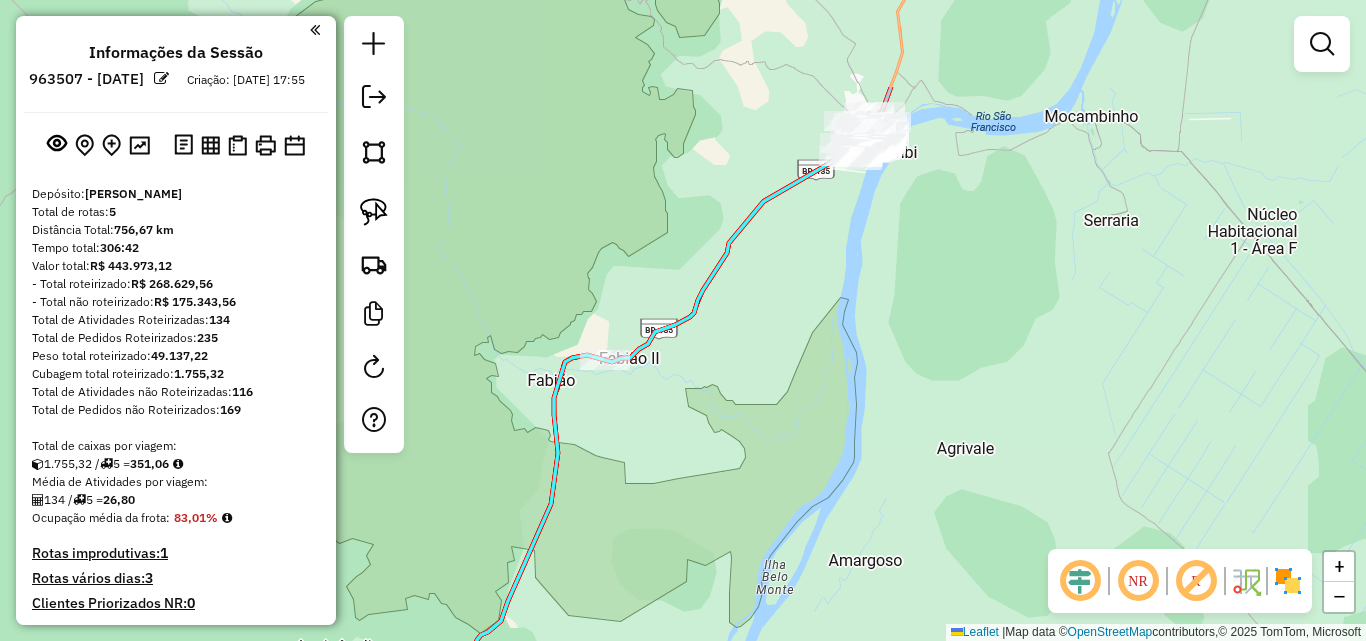 drag, startPoint x: 762, startPoint y: 147, endPoint x: 754, endPoint y: 369, distance: 222.1441 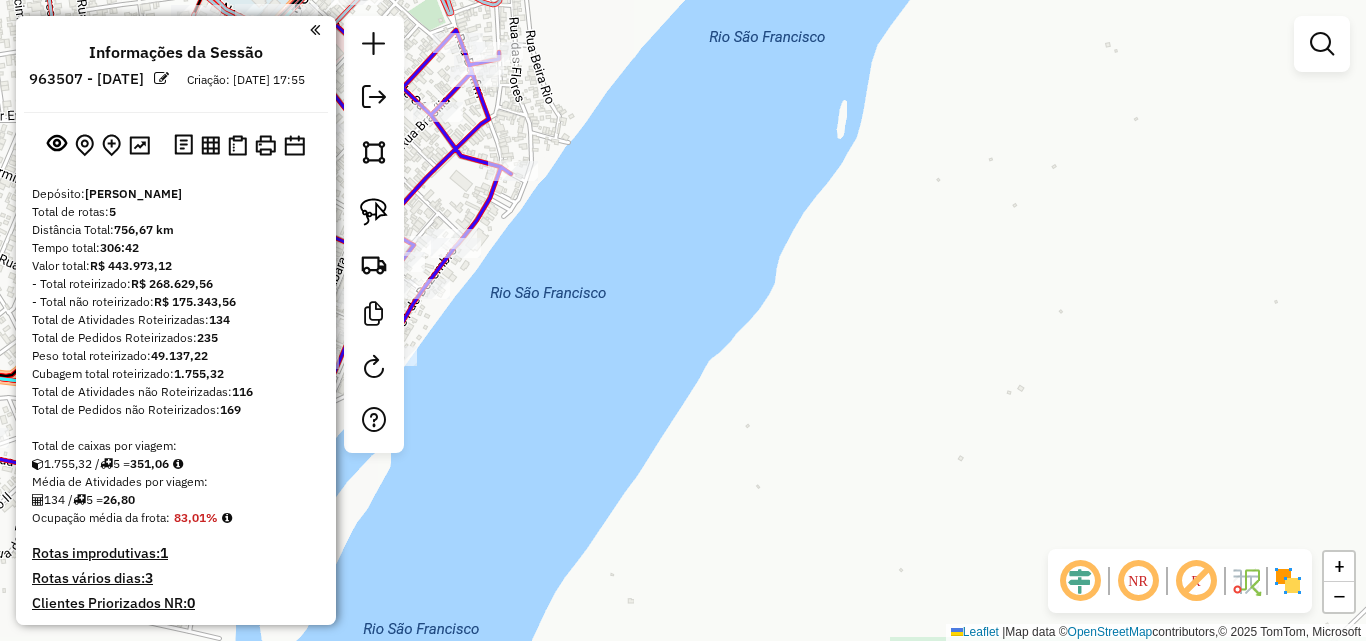 drag, startPoint x: 732, startPoint y: 212, endPoint x: 1227, endPoint y: 437, distance: 543.73706 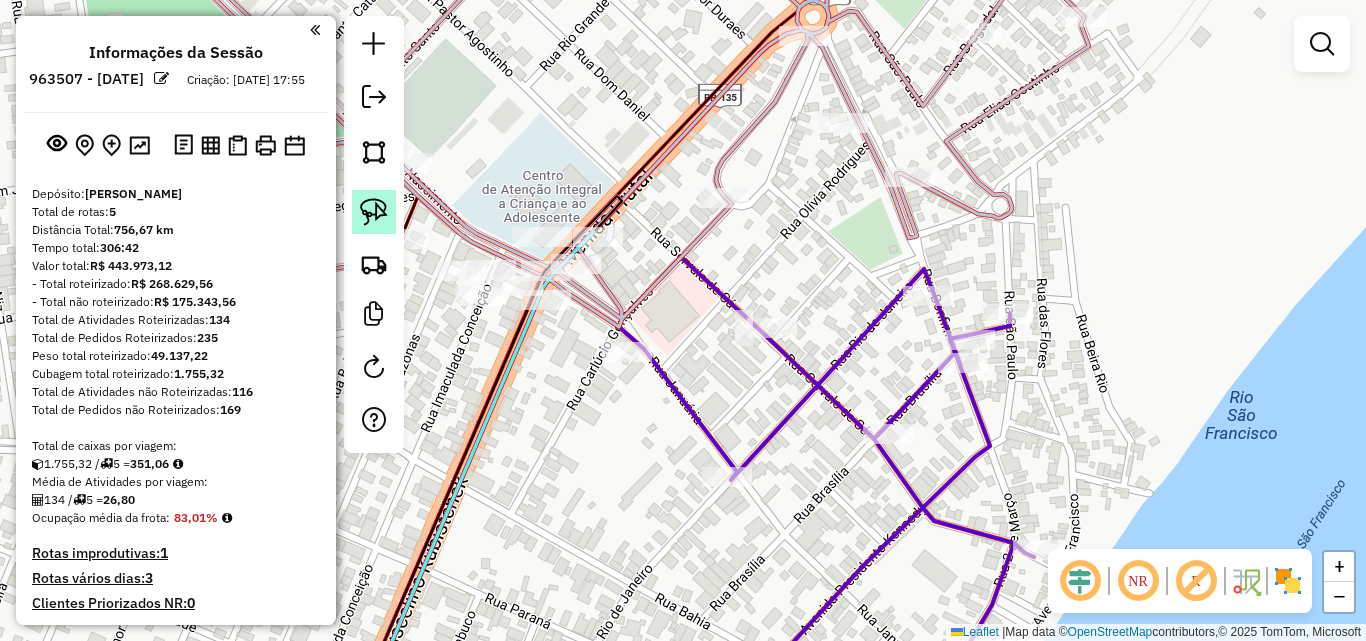 click 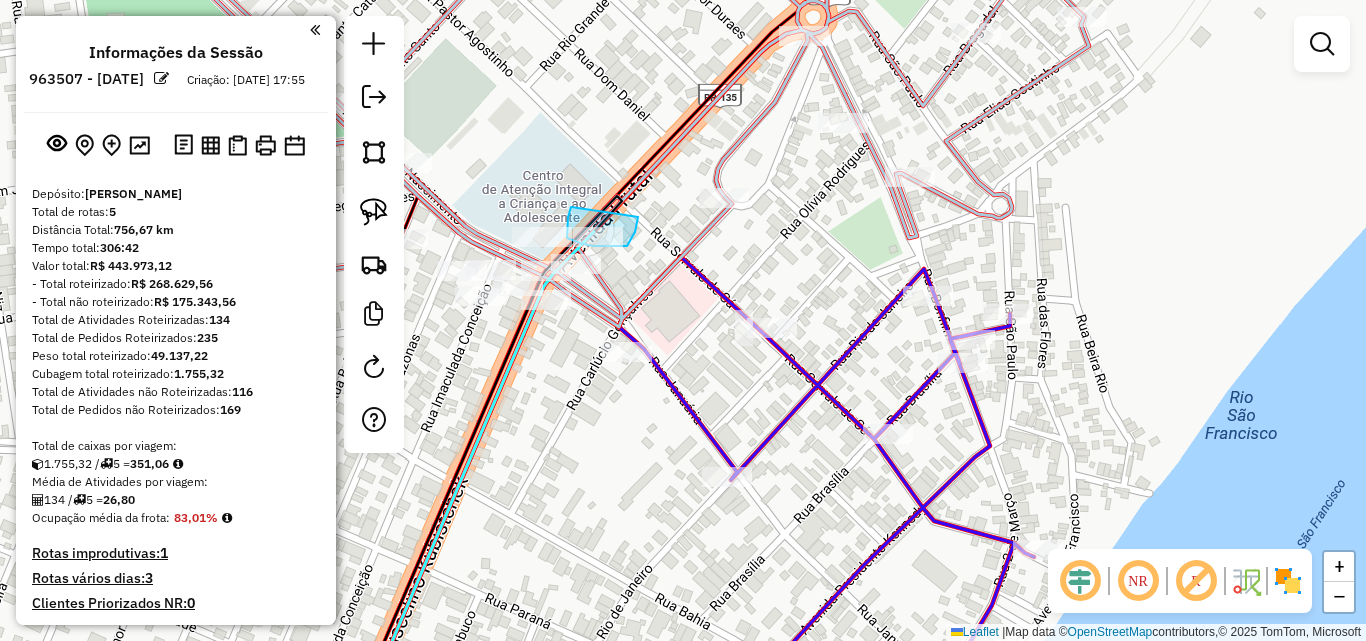 drag, startPoint x: 571, startPoint y: 207, endPoint x: 638, endPoint y: 217, distance: 67.74216 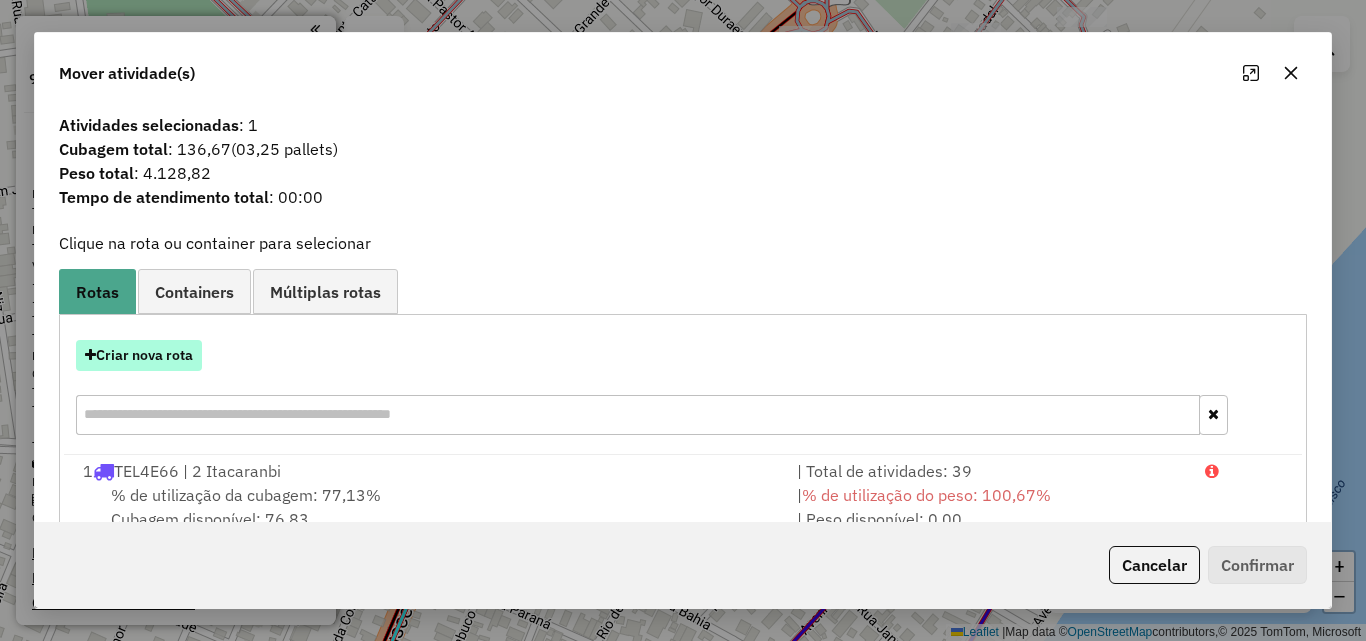 click on "Criar nova rota" at bounding box center [139, 355] 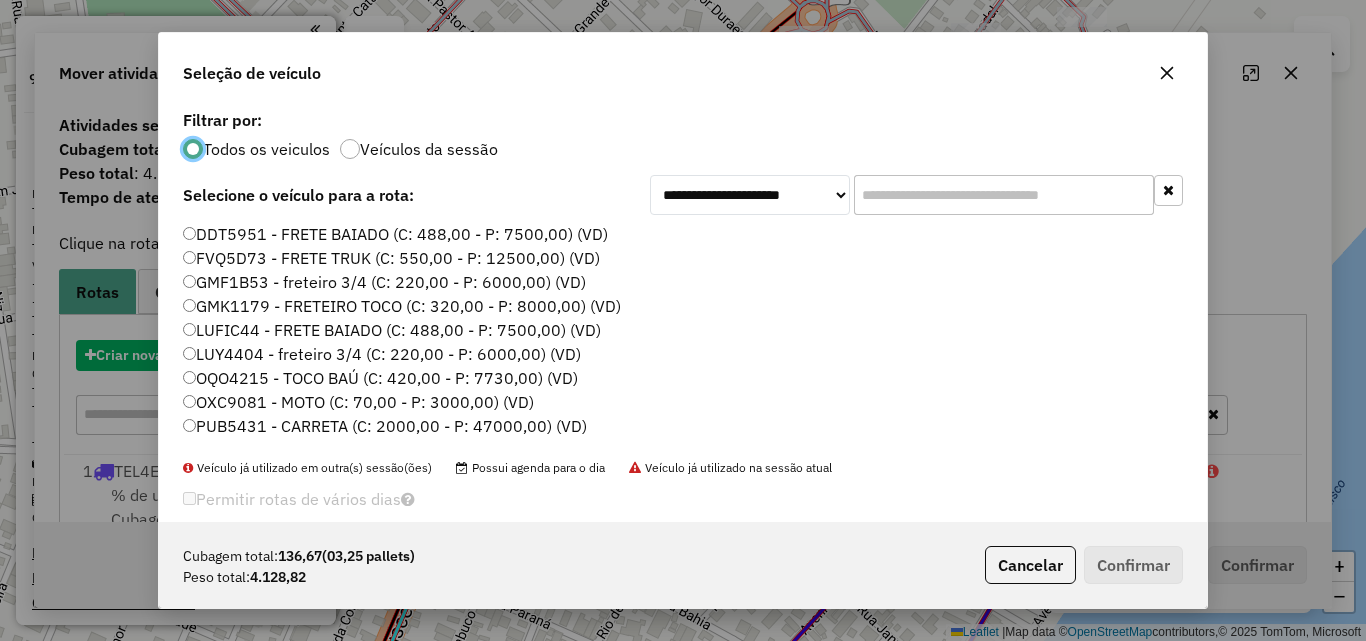 scroll, scrollTop: 11, scrollLeft: 6, axis: both 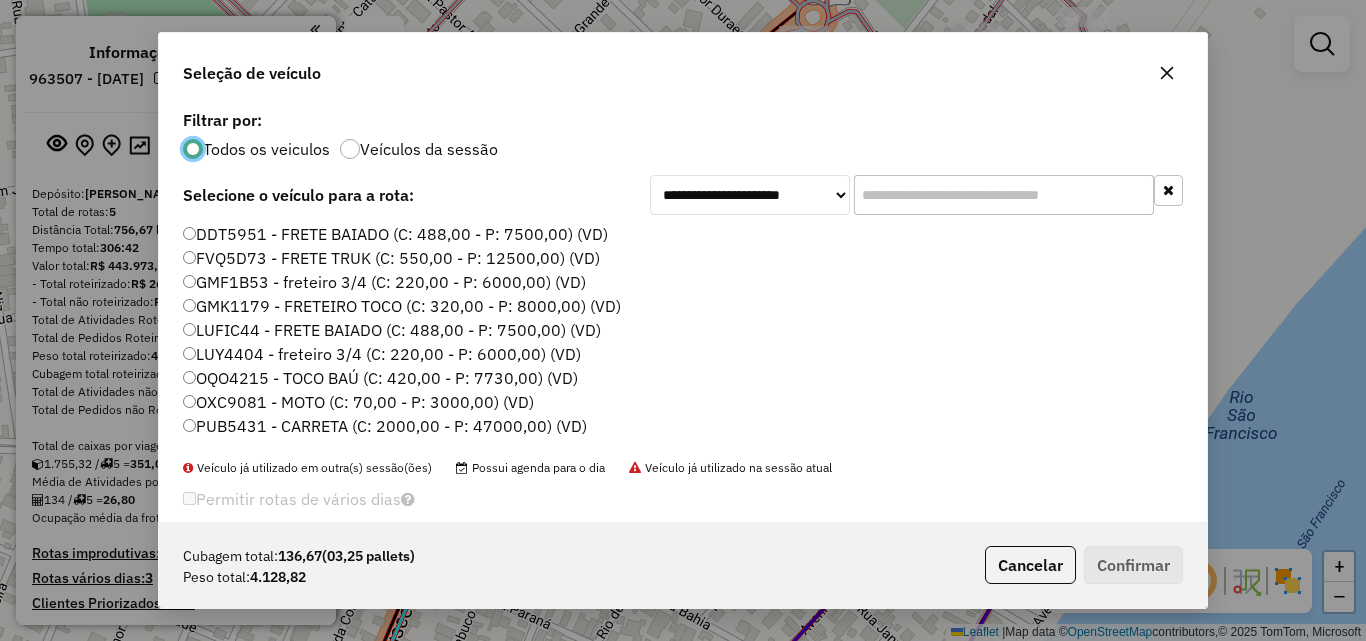 click 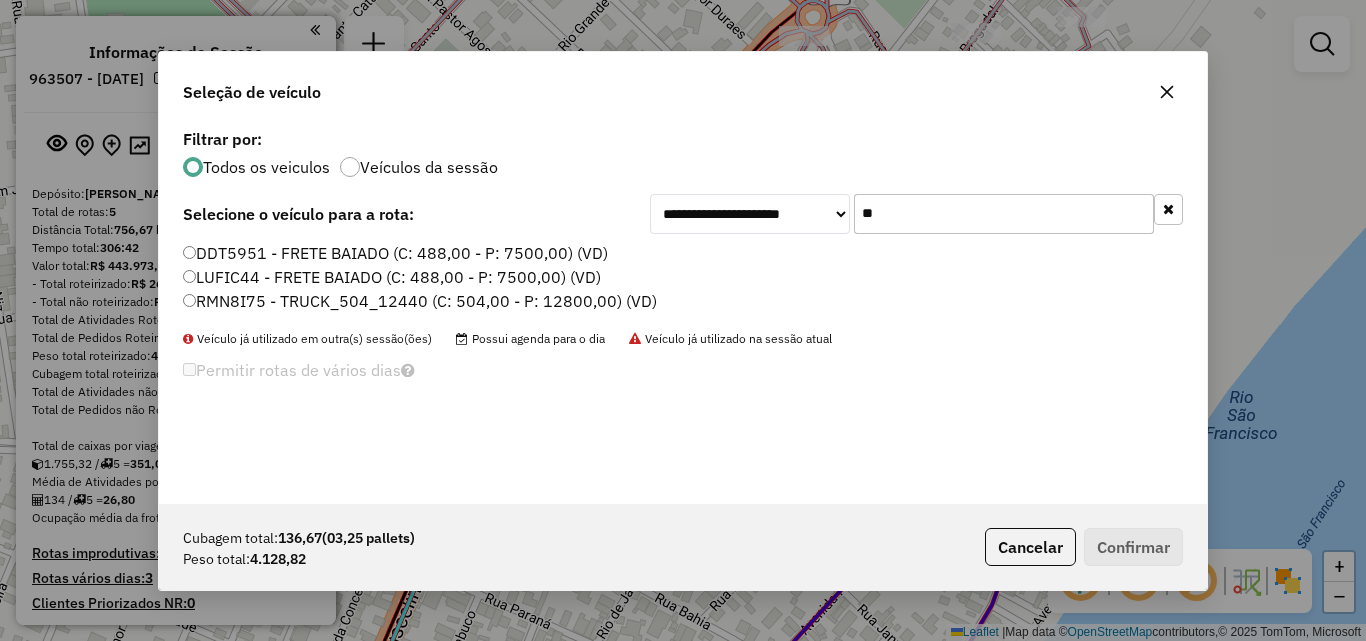 type on "**" 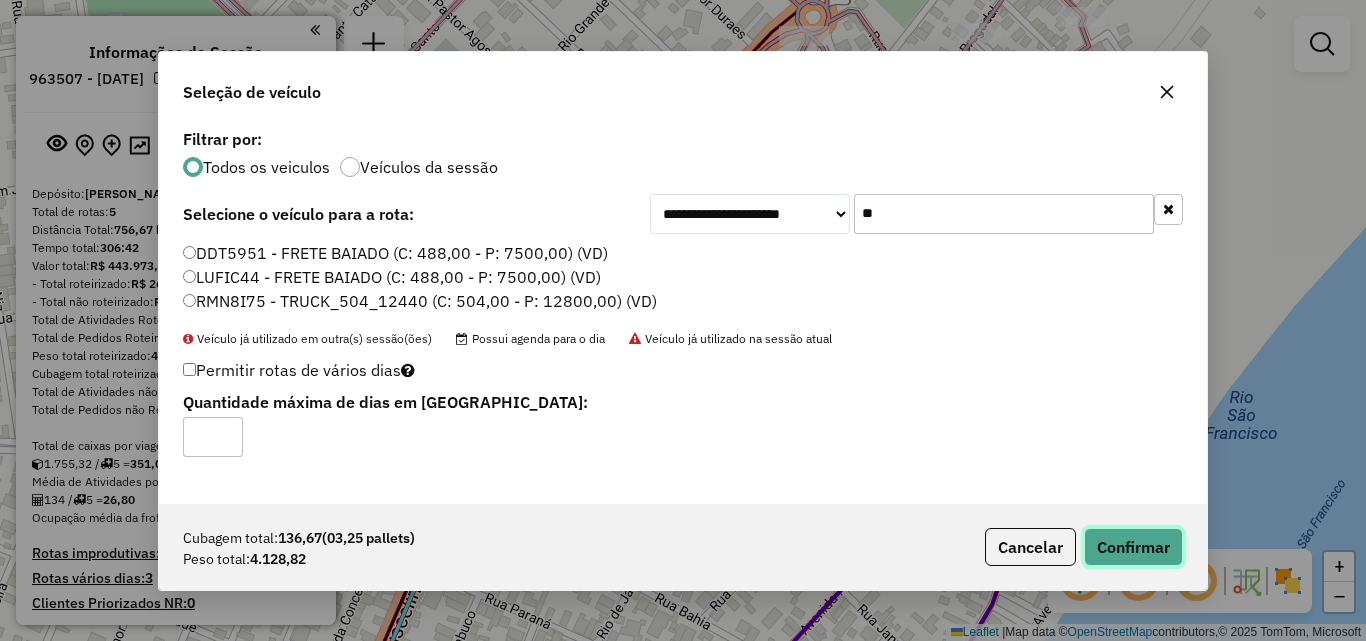 click on "Confirmar" 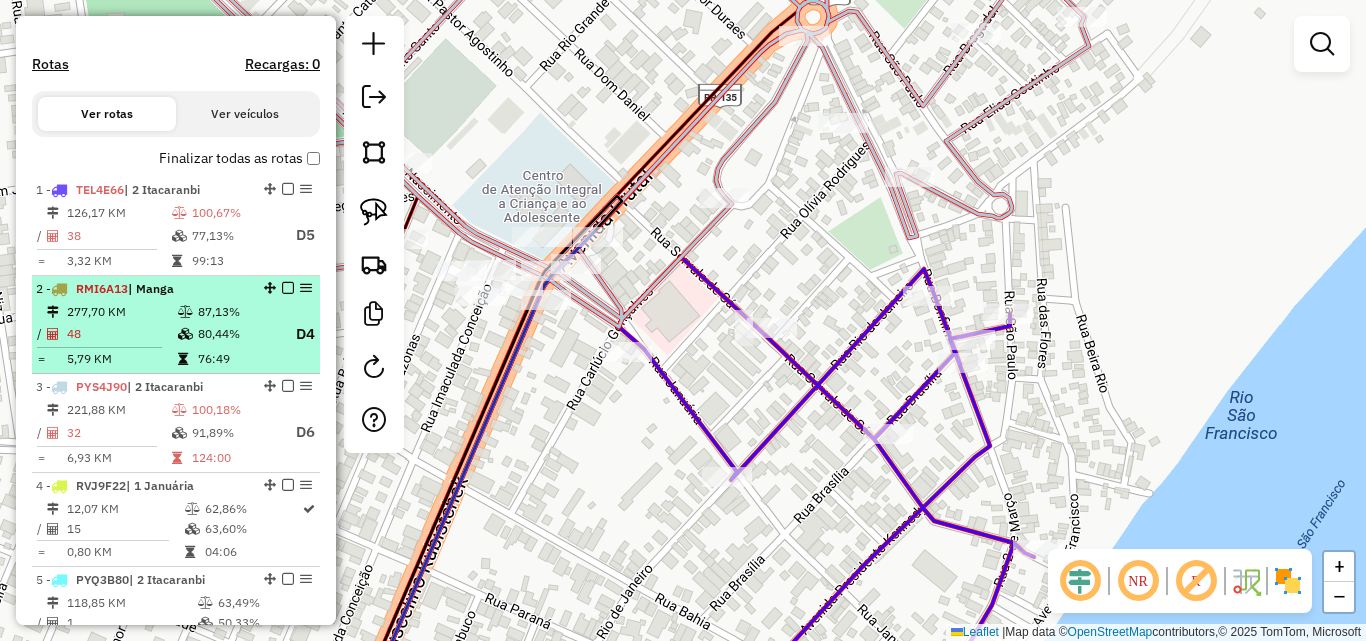 scroll, scrollTop: 900, scrollLeft: 0, axis: vertical 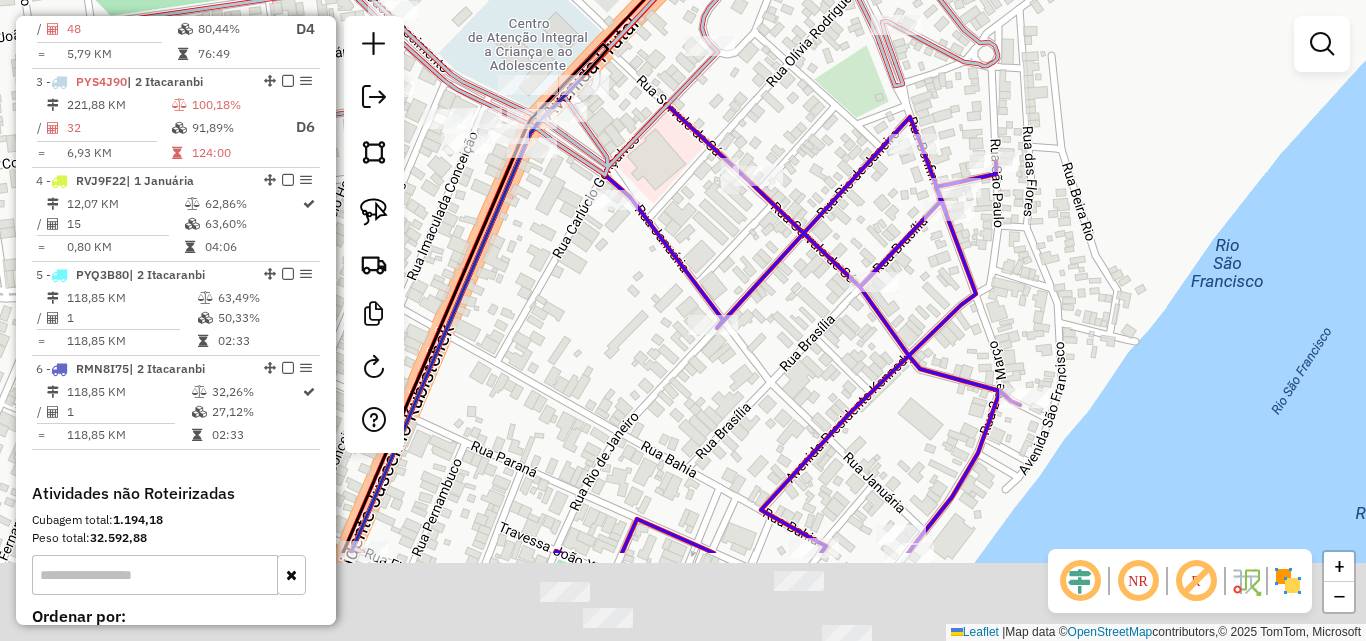 drag, startPoint x: 574, startPoint y: 411, endPoint x: 542, endPoint y: 193, distance: 220.3361 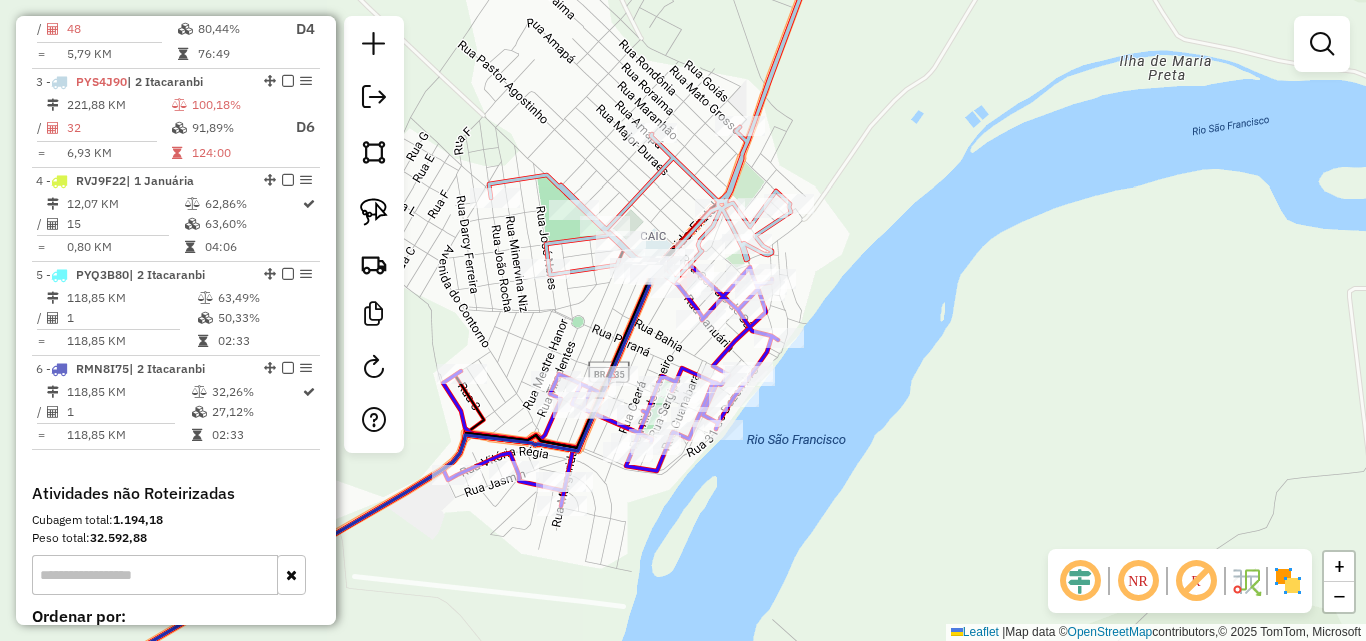 drag, startPoint x: 420, startPoint y: 588, endPoint x: 1017, endPoint y: 320, distance: 654.39514 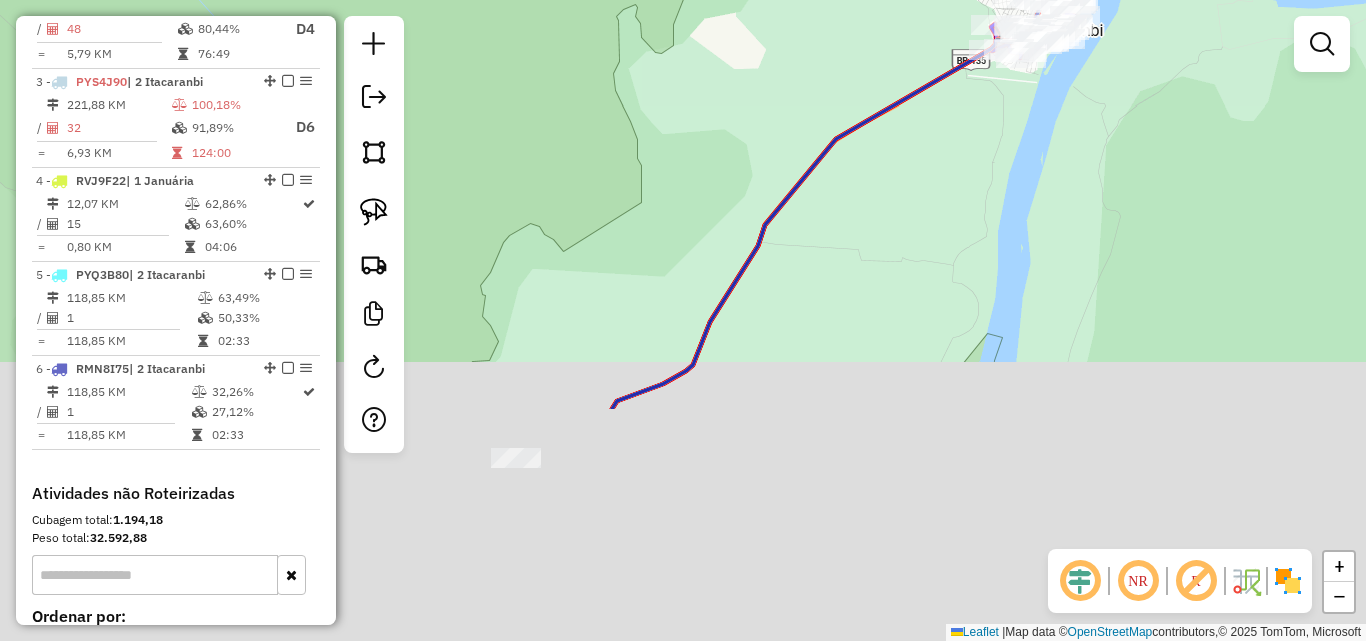 drag, startPoint x: 804, startPoint y: 518, endPoint x: 871, endPoint y: 149, distance: 375.03333 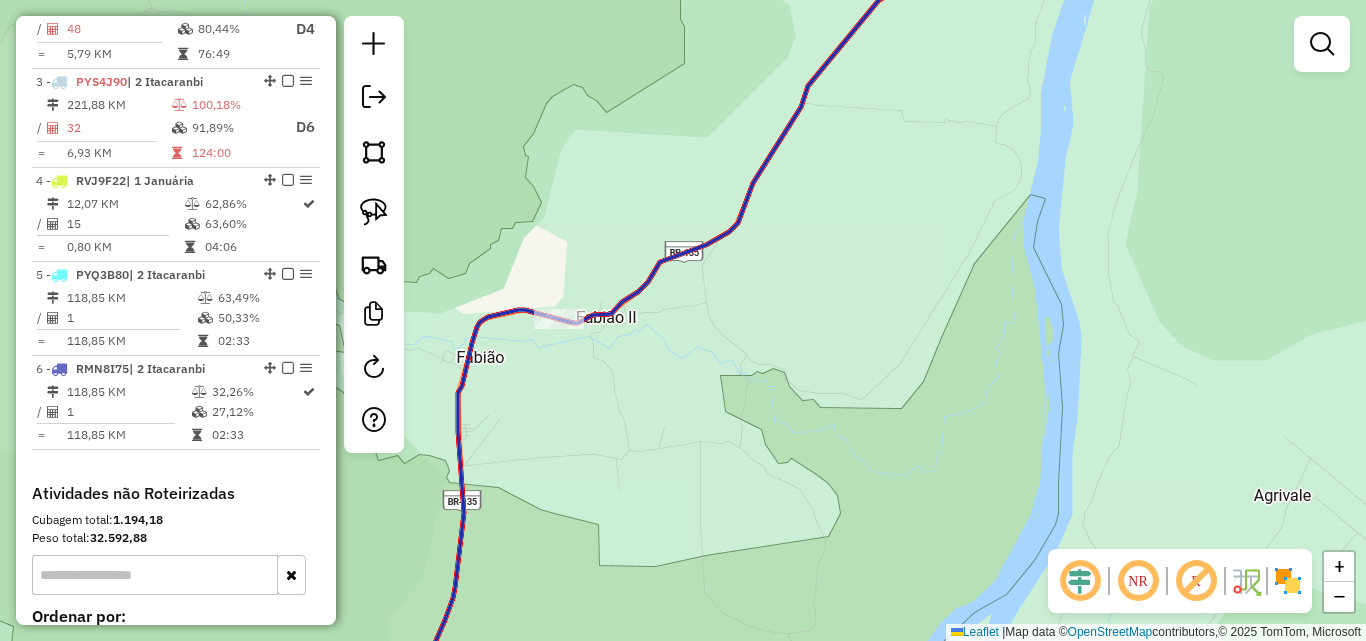 drag, startPoint x: 607, startPoint y: 480, endPoint x: 770, endPoint y: 287, distance: 252.62225 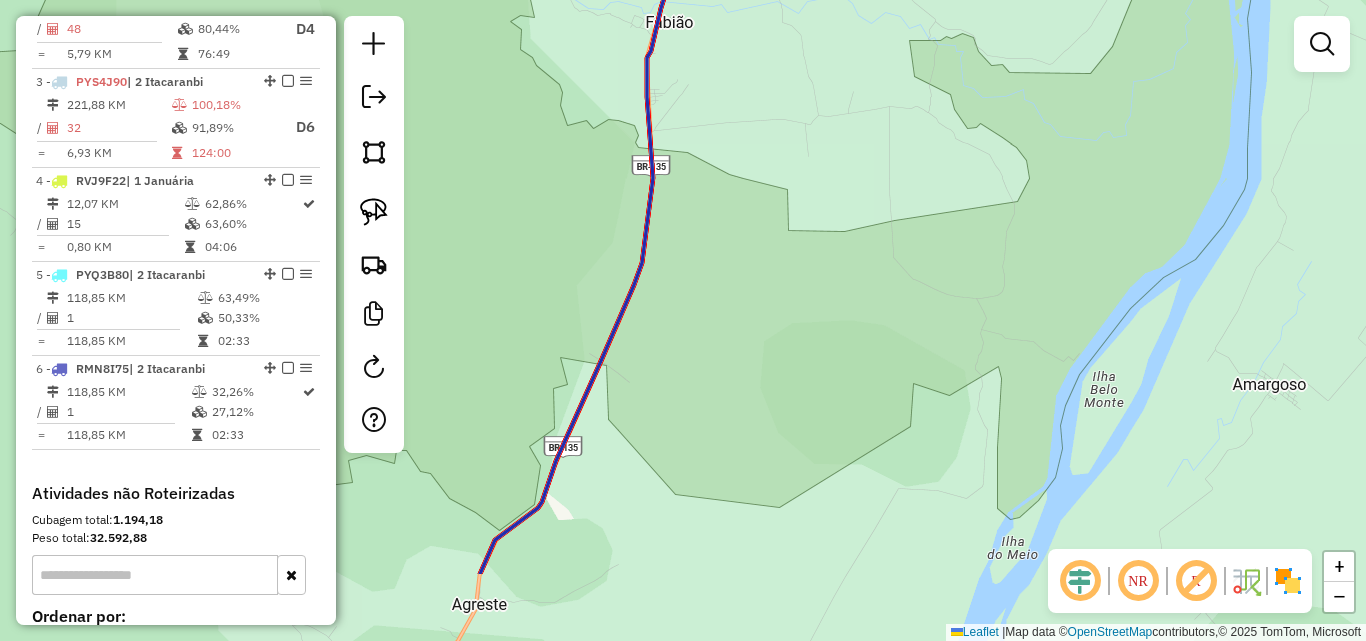drag, startPoint x: 705, startPoint y: 380, endPoint x: 727, endPoint y: 251, distance: 130.86252 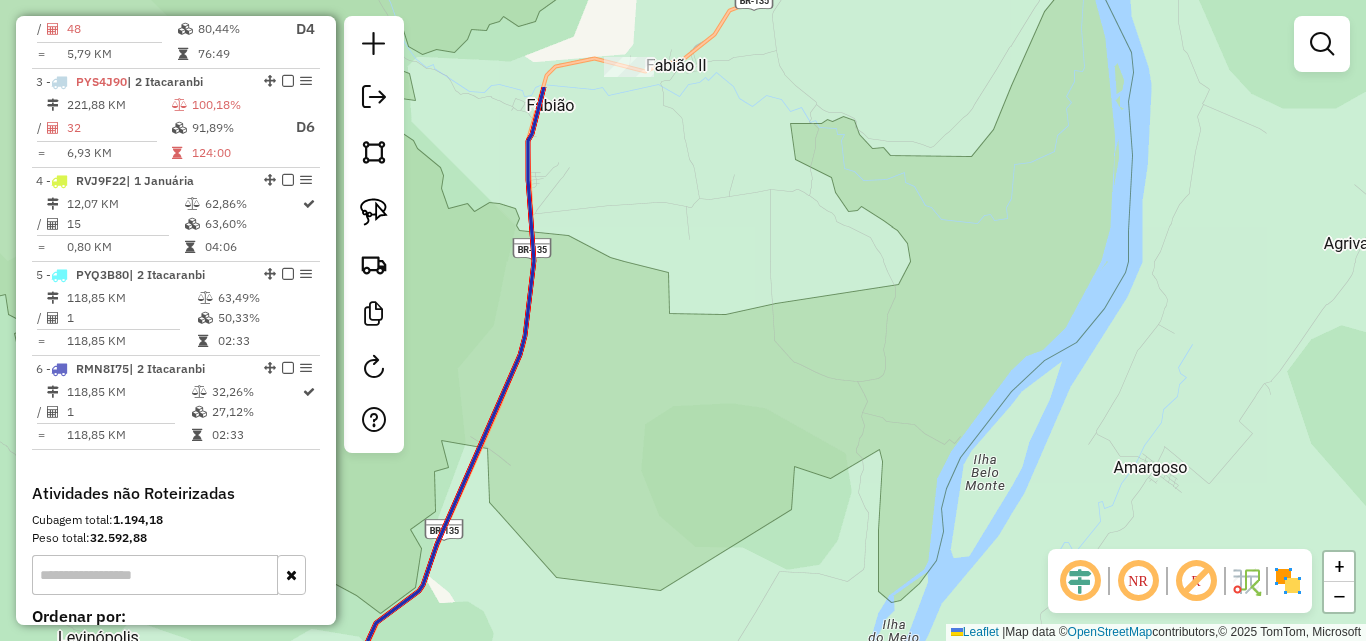 drag, startPoint x: 633, startPoint y: 529, endPoint x: 482, endPoint y: 434, distance: 178.39844 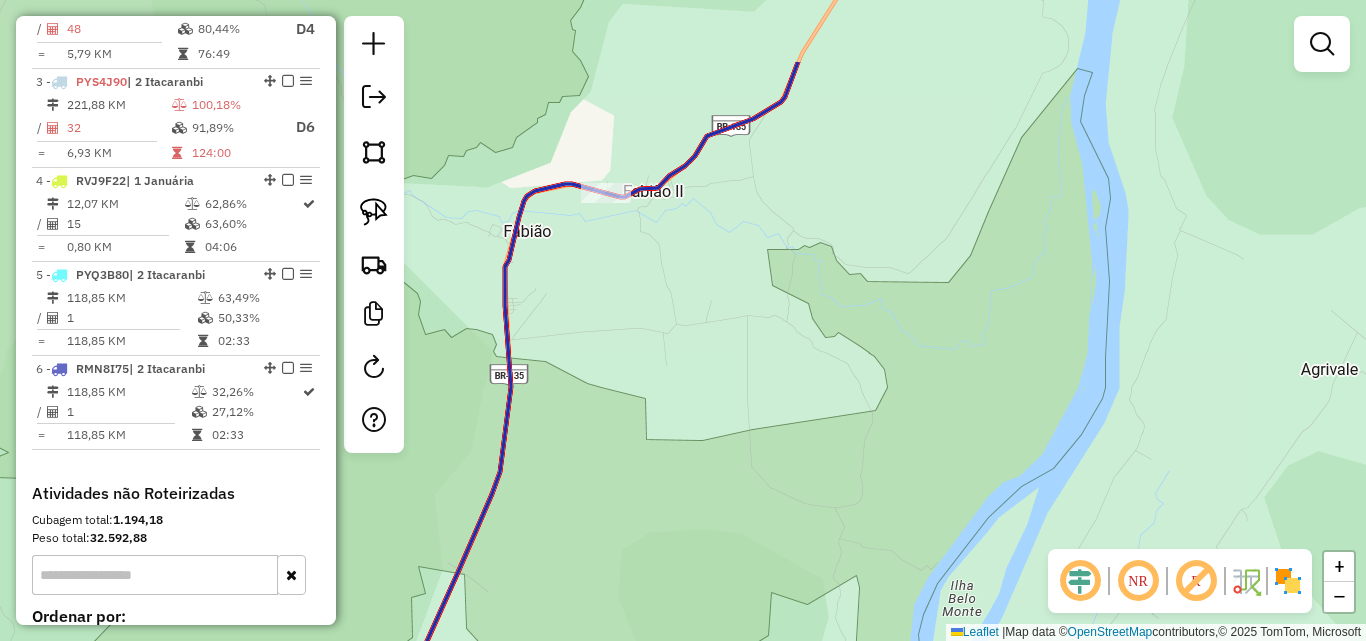 drag, startPoint x: 649, startPoint y: 143, endPoint x: 780, endPoint y: -61, distance: 242.43968 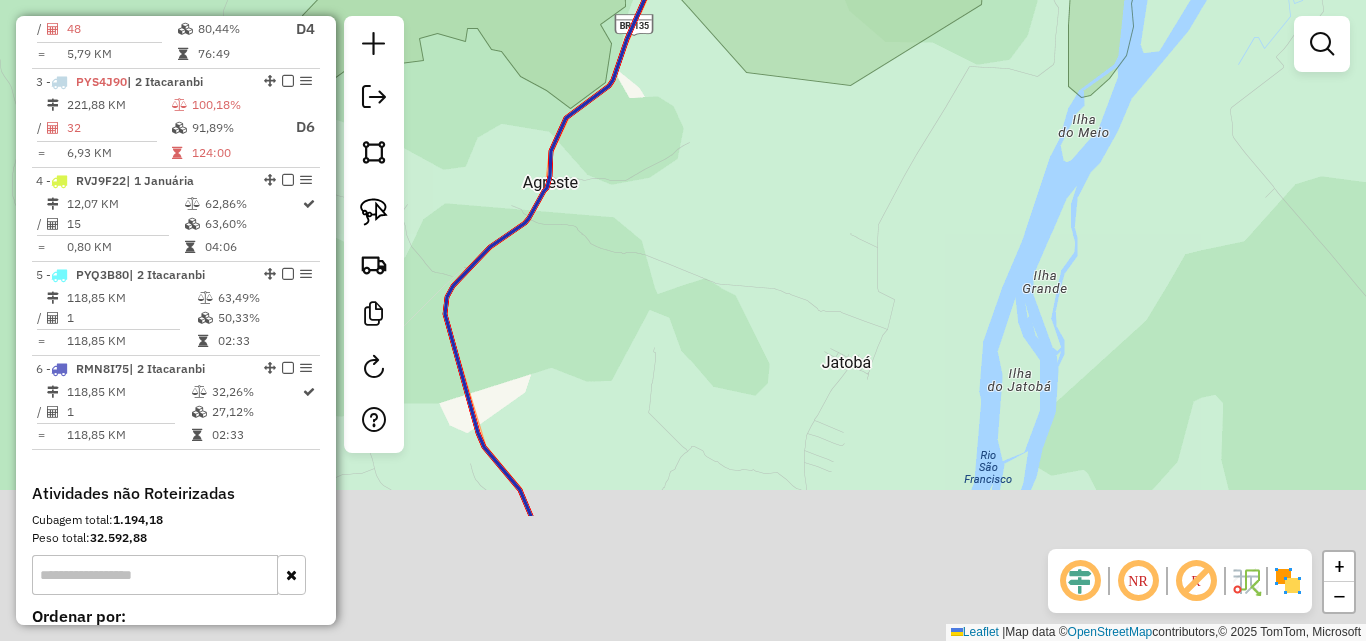 drag, startPoint x: 596, startPoint y: 465, endPoint x: 622, endPoint y: 141, distance: 325.04153 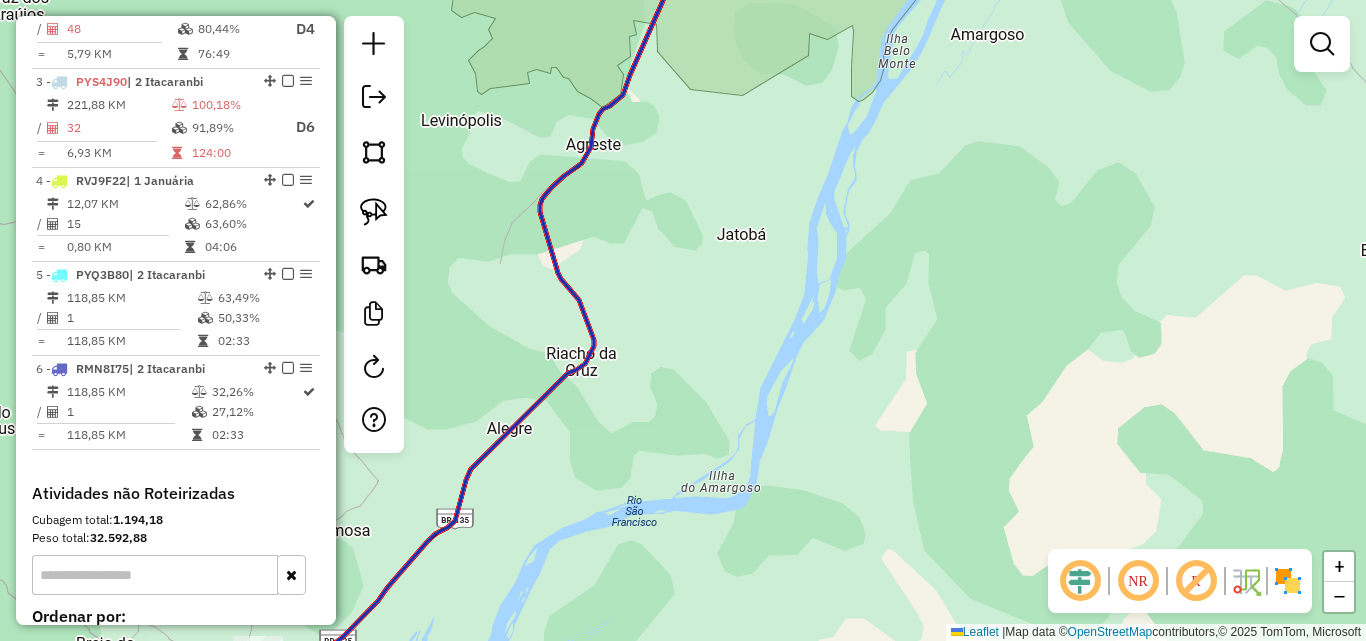 drag, startPoint x: 585, startPoint y: 431, endPoint x: 828, endPoint y: 230, distance: 315.35693 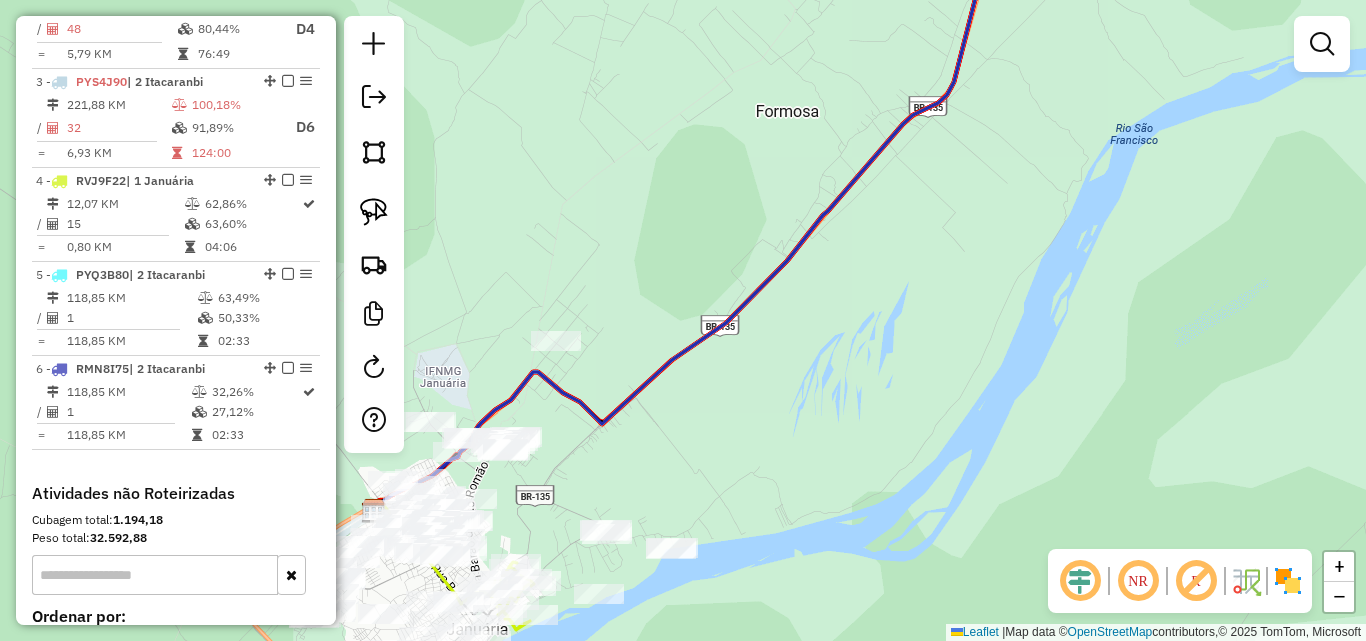 drag, startPoint x: 680, startPoint y: 458, endPoint x: 683, endPoint y: 322, distance: 136.03308 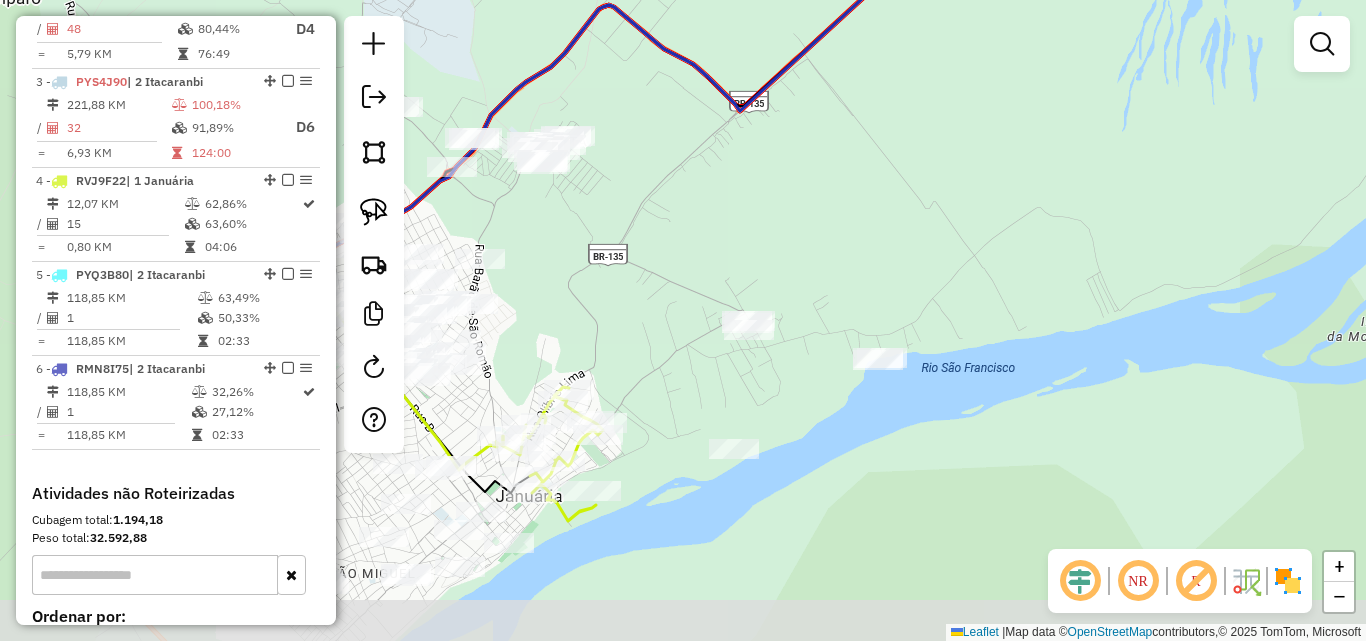 drag, startPoint x: 716, startPoint y: 314, endPoint x: 876, endPoint y: 215, distance: 188.15154 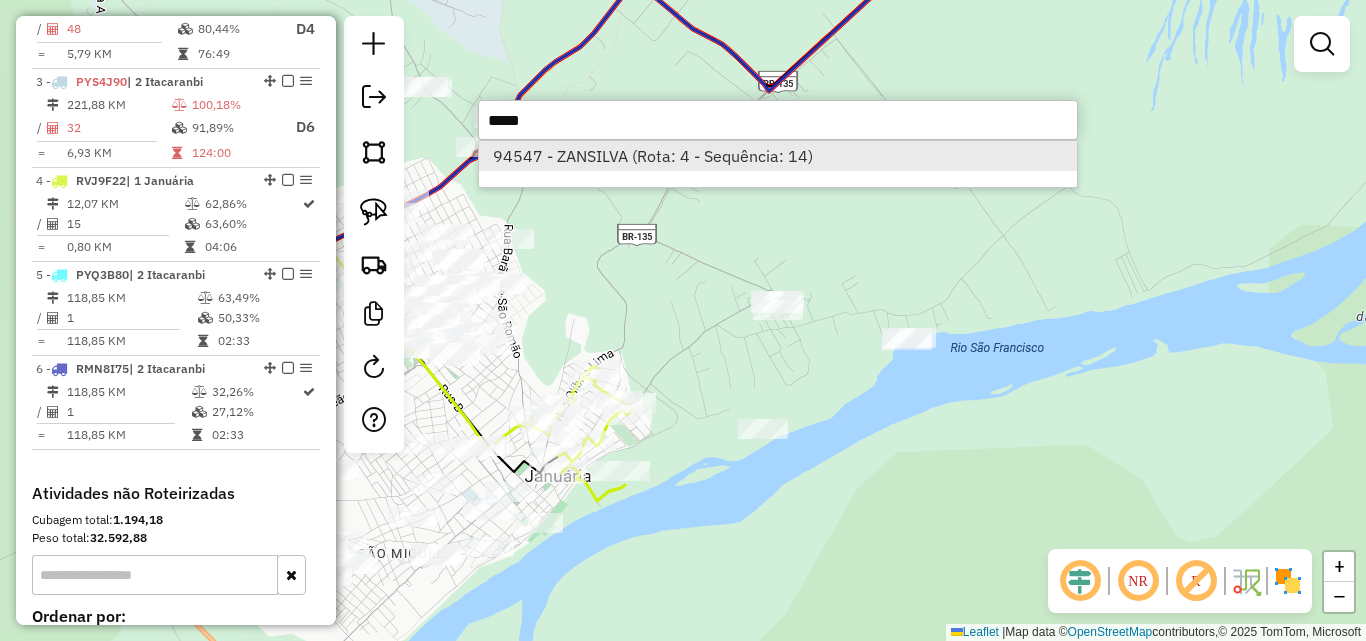 type on "*****" 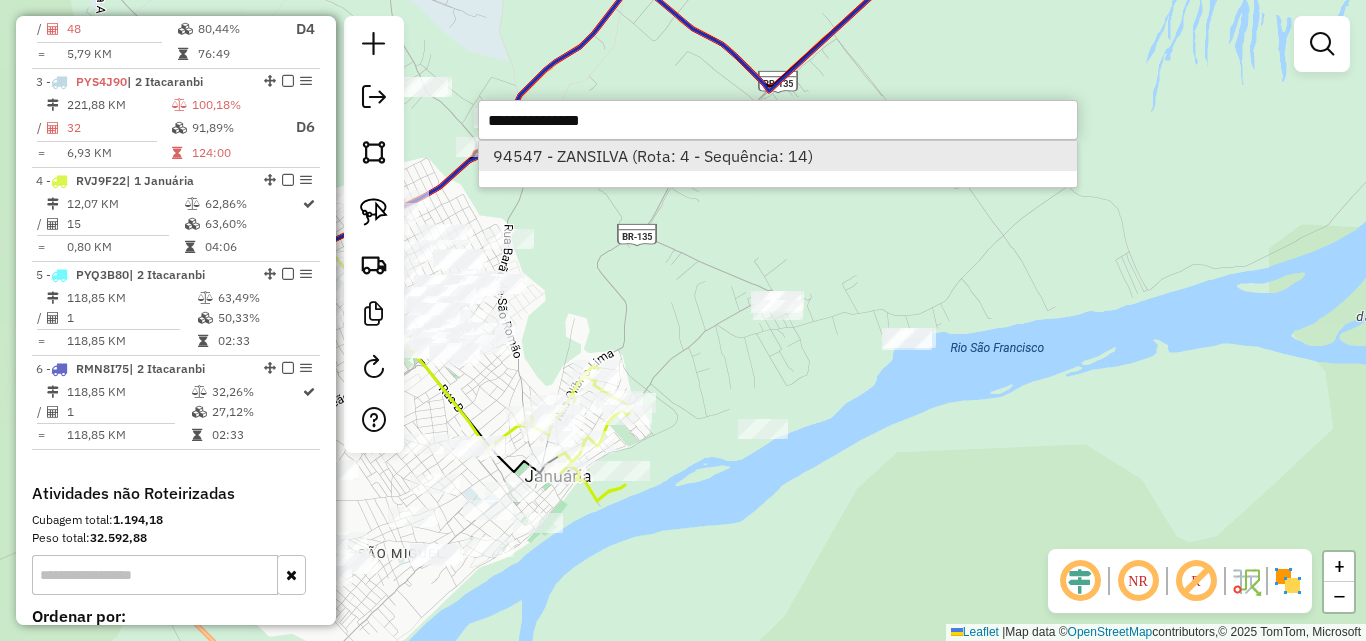 select on "**********" 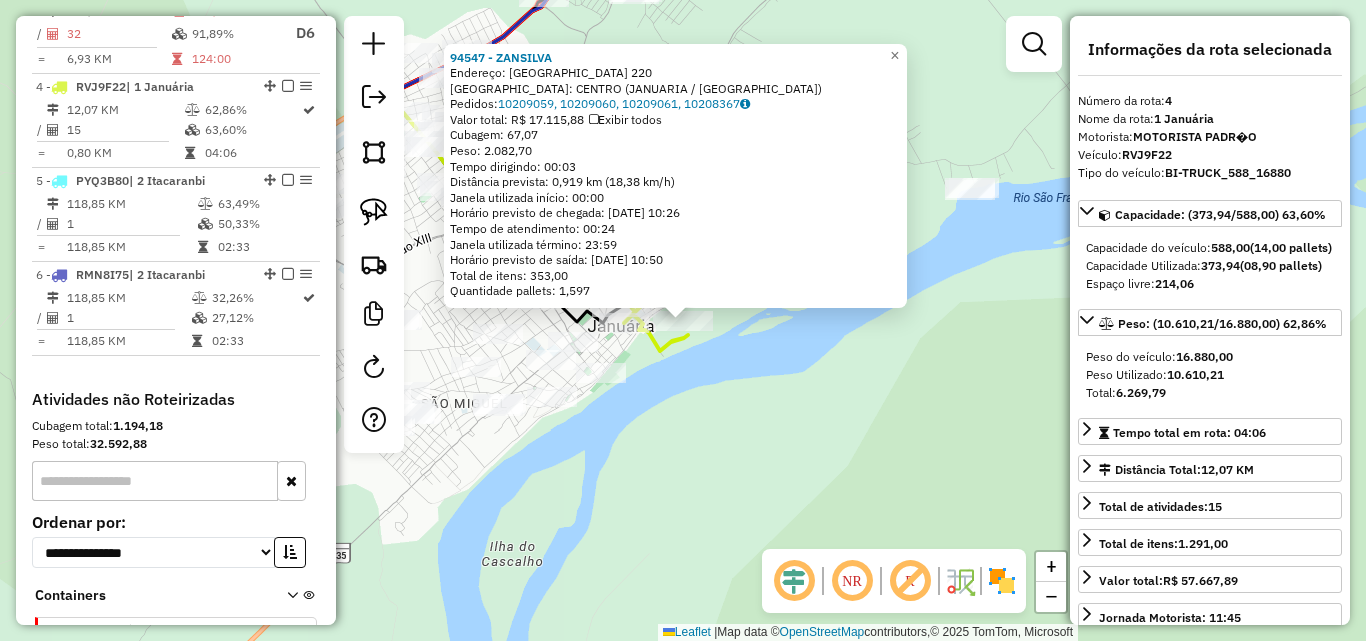 scroll, scrollTop: 1070, scrollLeft: 0, axis: vertical 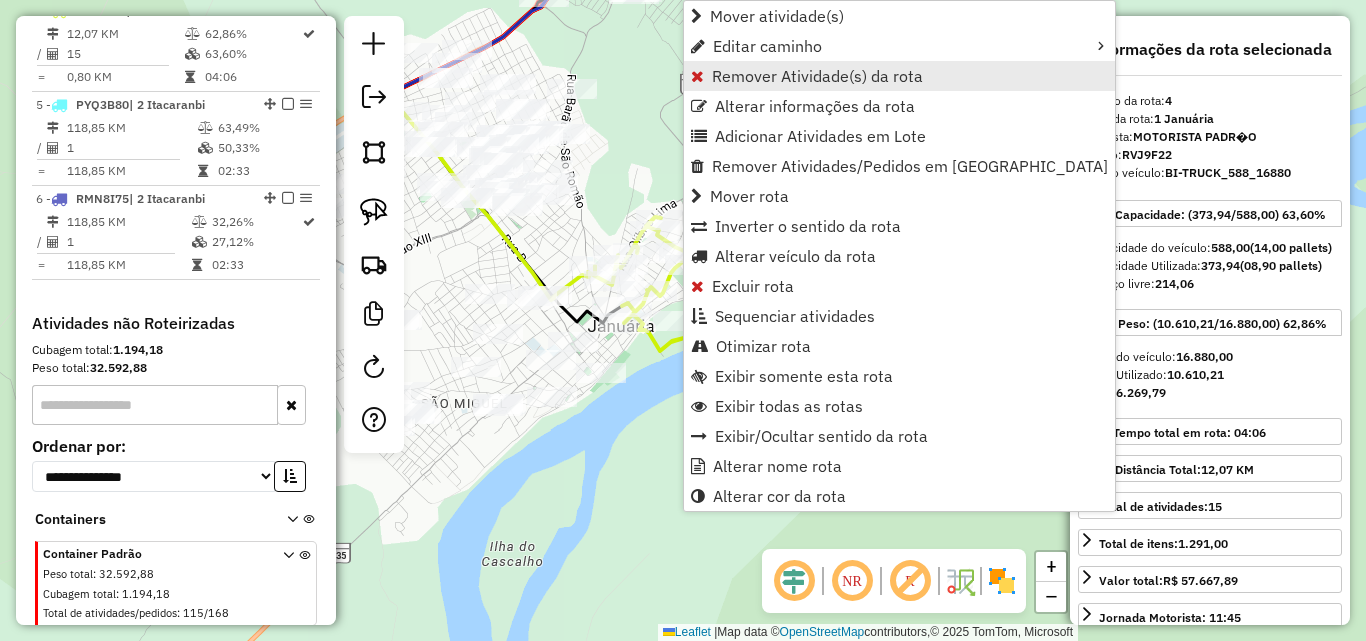 click on "Remover Atividade(s) da rota" at bounding box center [817, 76] 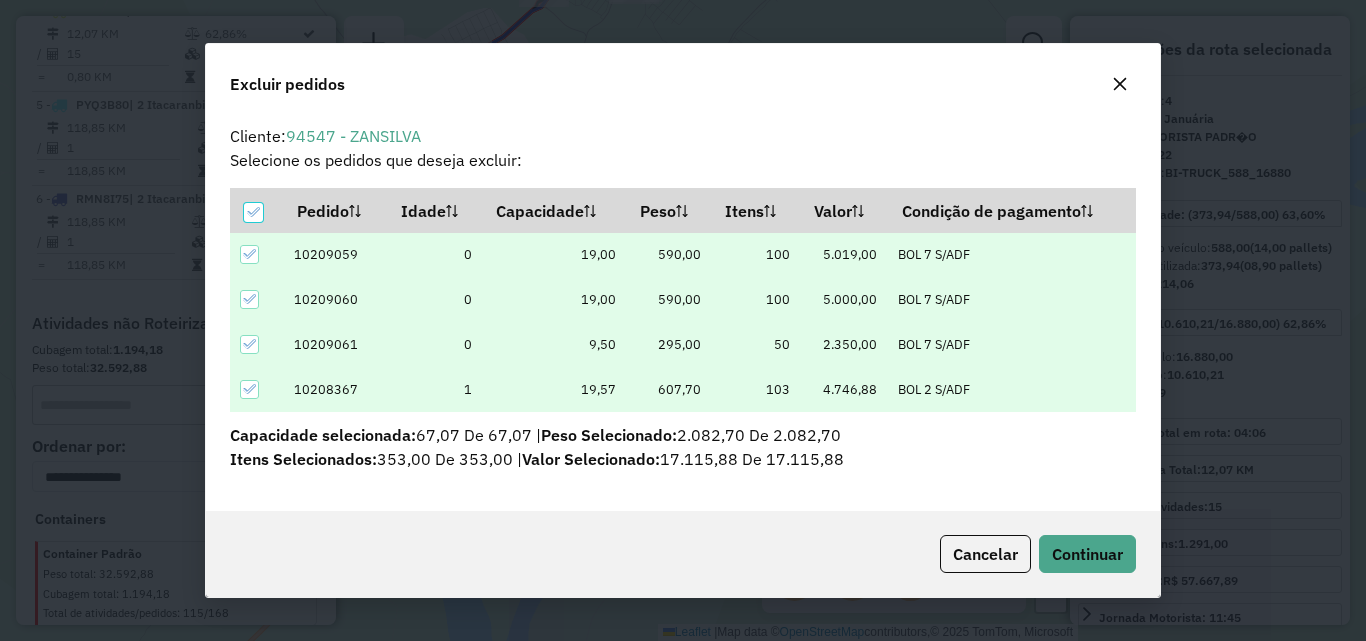 scroll, scrollTop: 0, scrollLeft: 0, axis: both 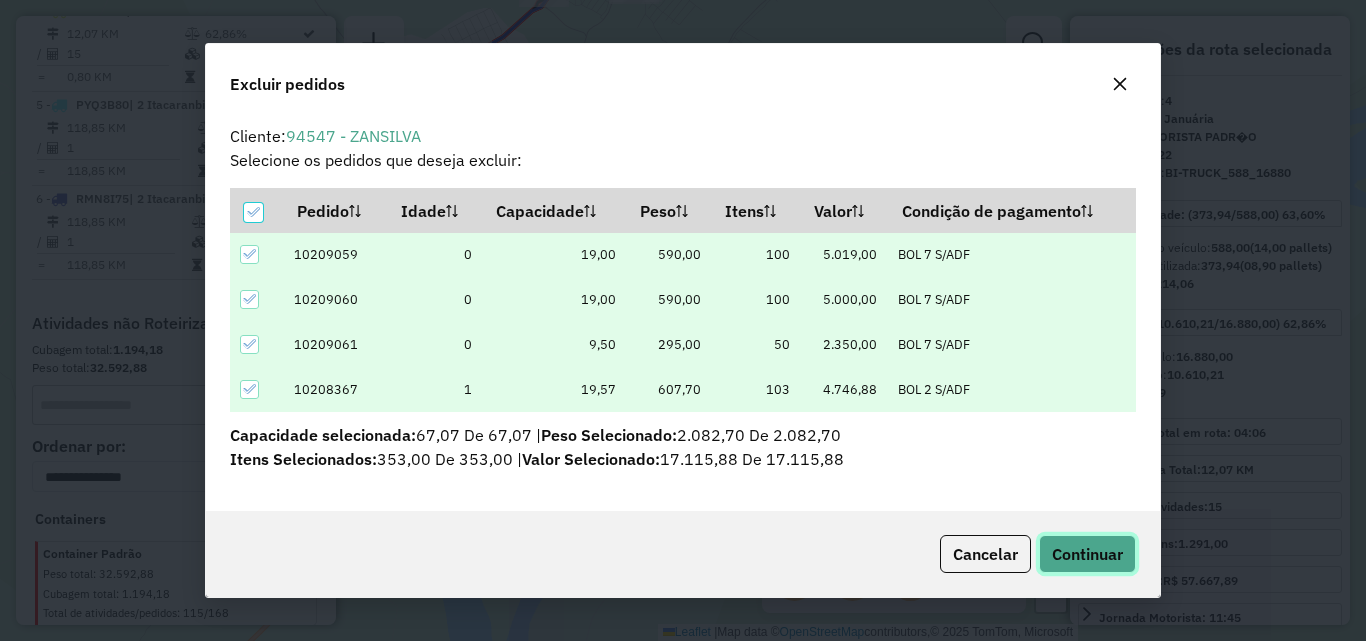 click on "Continuar" 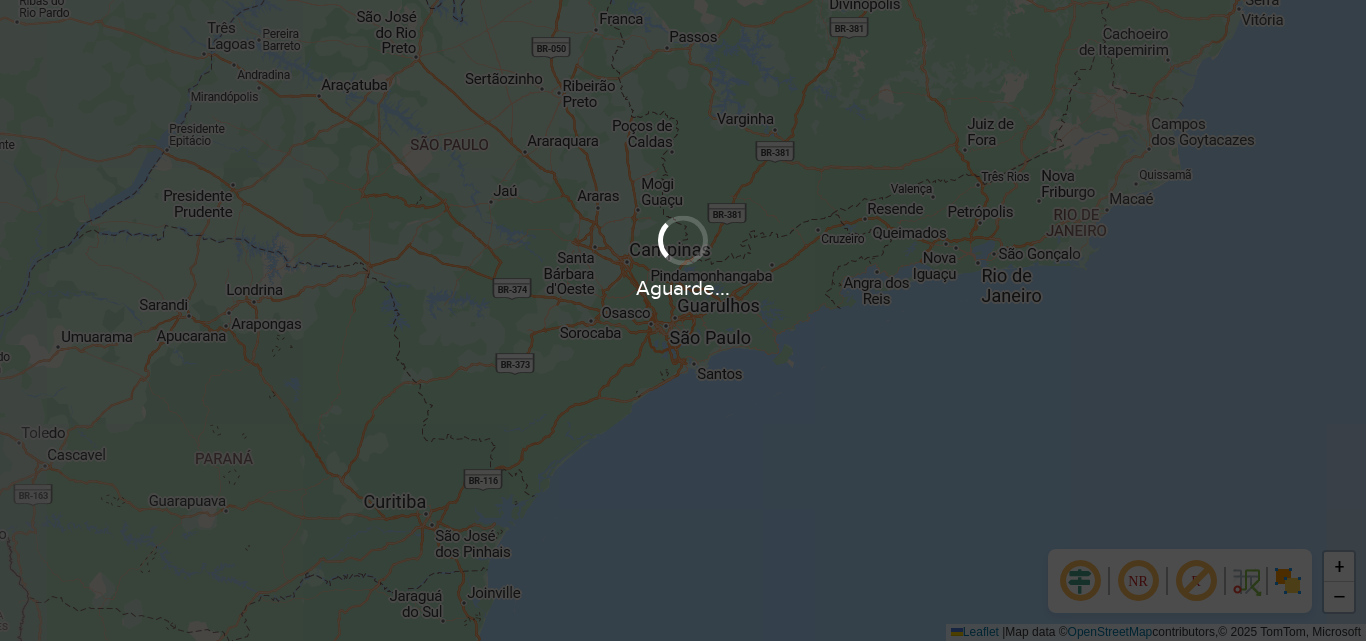 scroll, scrollTop: 0, scrollLeft: 0, axis: both 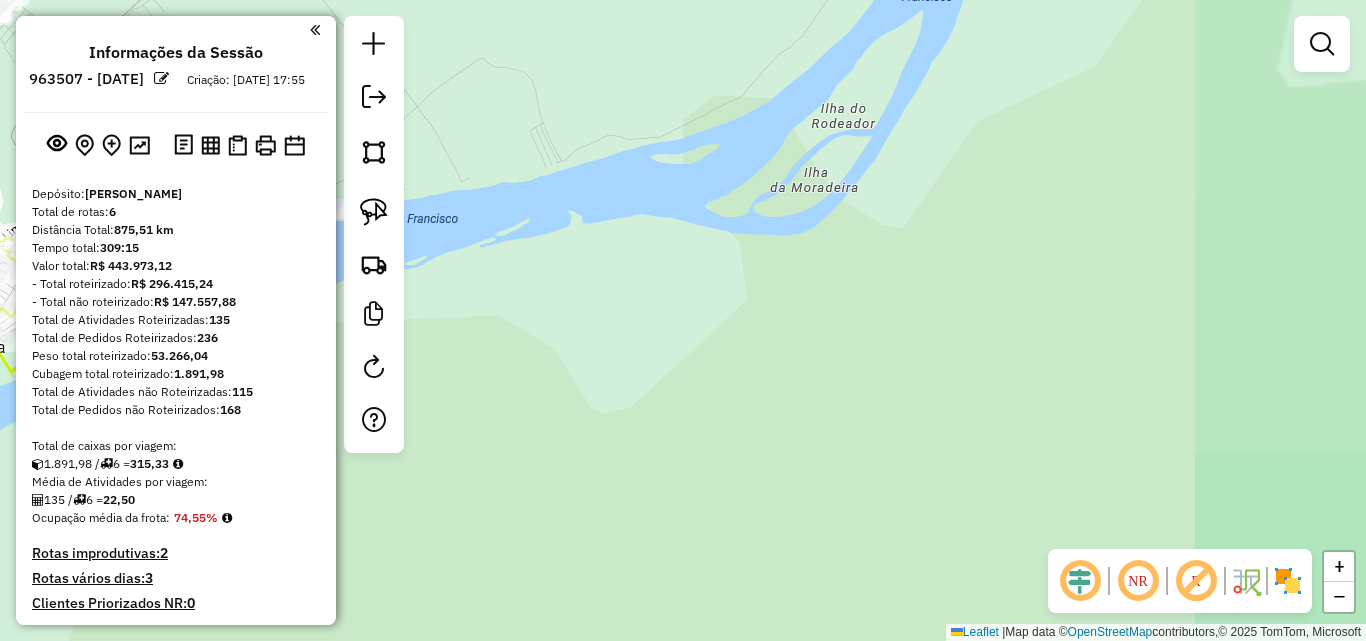 drag, startPoint x: 521, startPoint y: 311, endPoint x: 1113, endPoint y: 366, distance: 594.54944 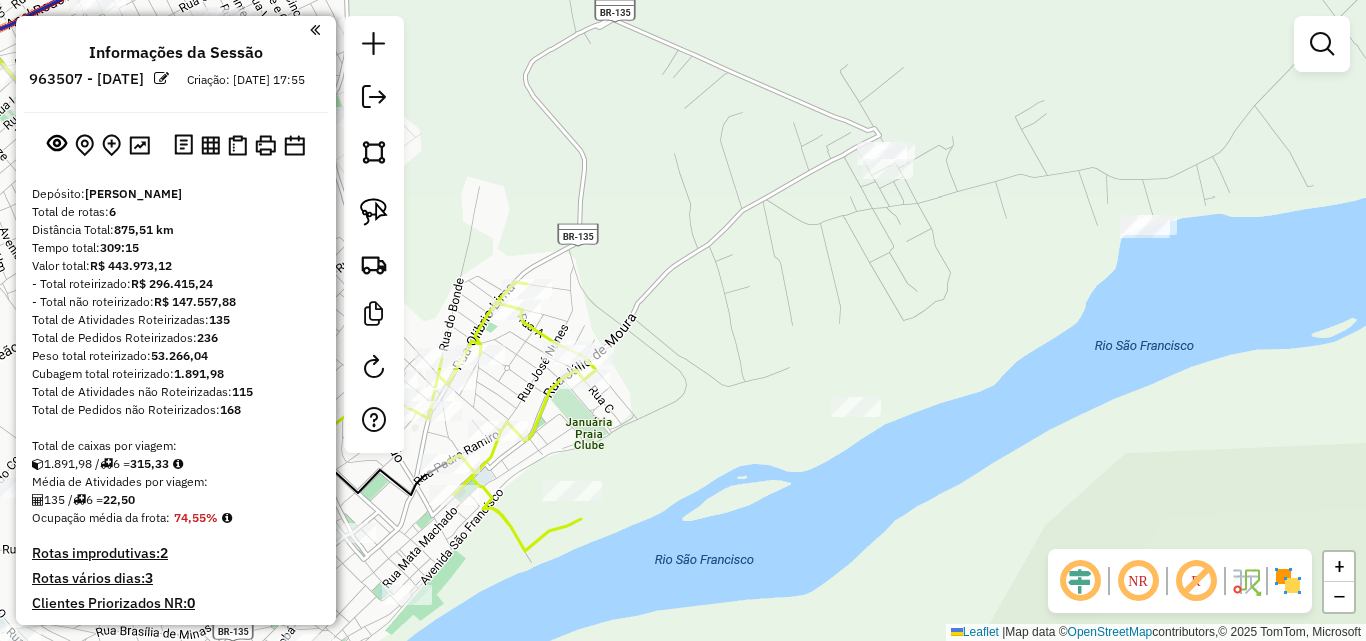 drag, startPoint x: 785, startPoint y: 358, endPoint x: 846, endPoint y: 303, distance: 82.13403 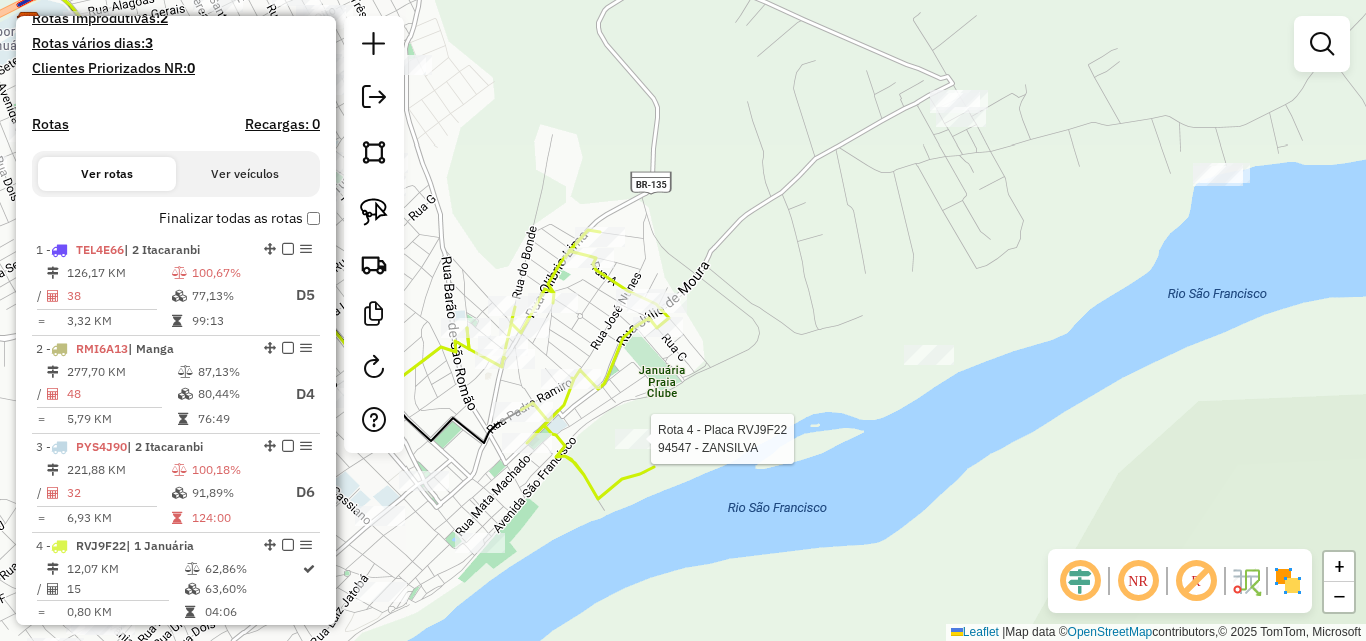 select on "**********" 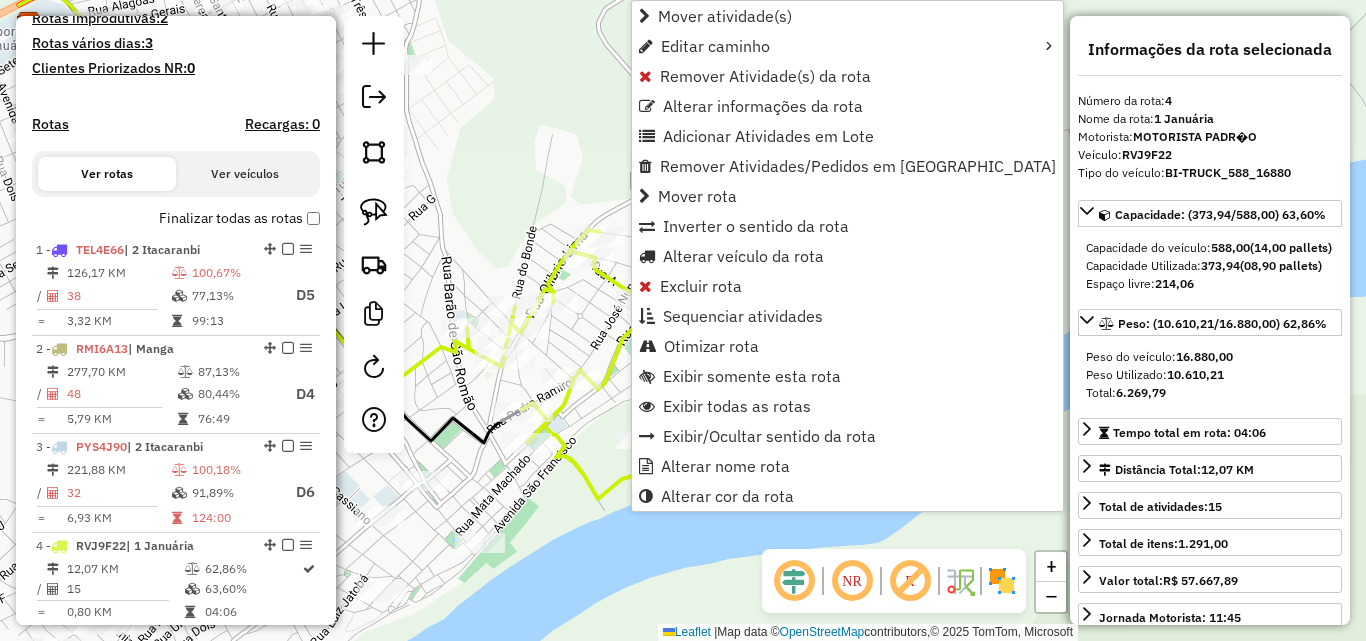 scroll, scrollTop: 1070, scrollLeft: 0, axis: vertical 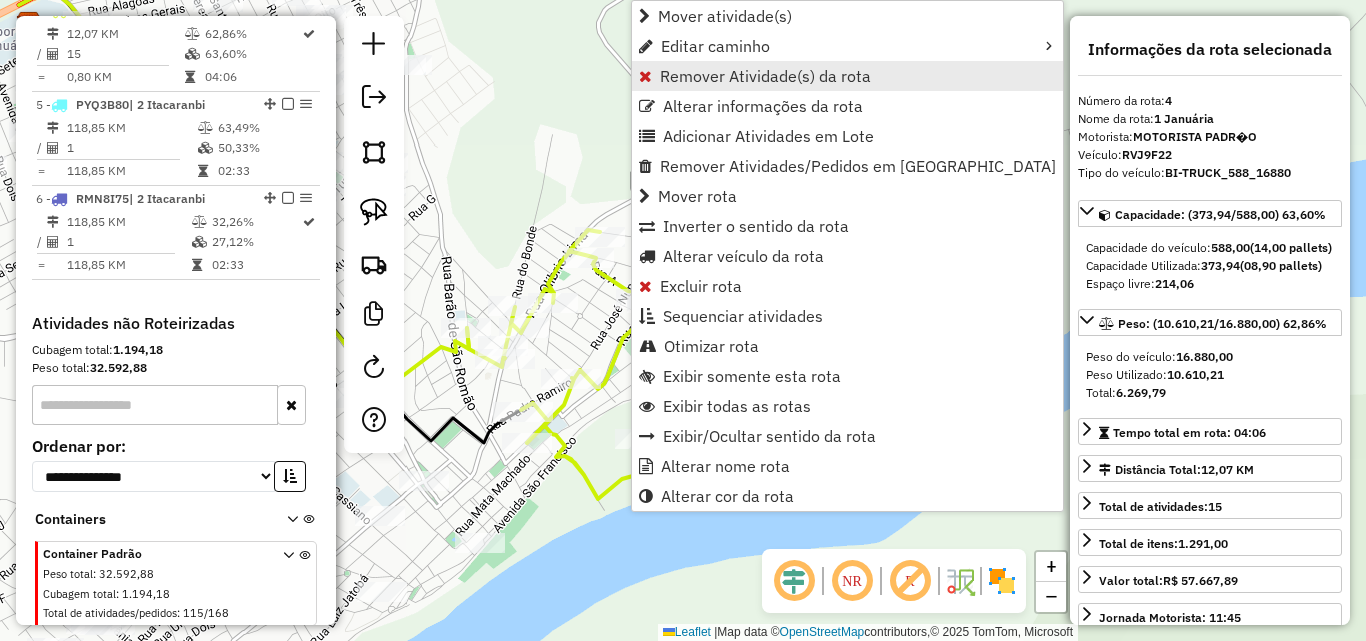 click on "Remover Atividade(s) da rota" at bounding box center (765, 76) 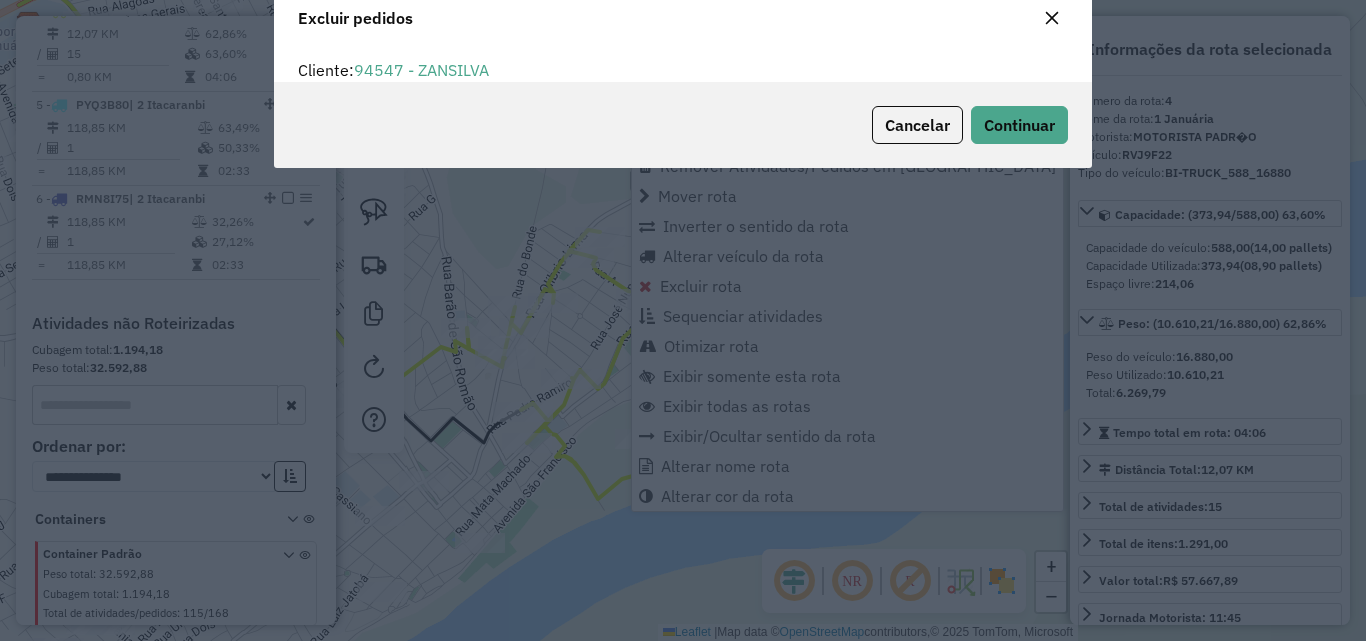 scroll, scrollTop: 12, scrollLeft: 6, axis: both 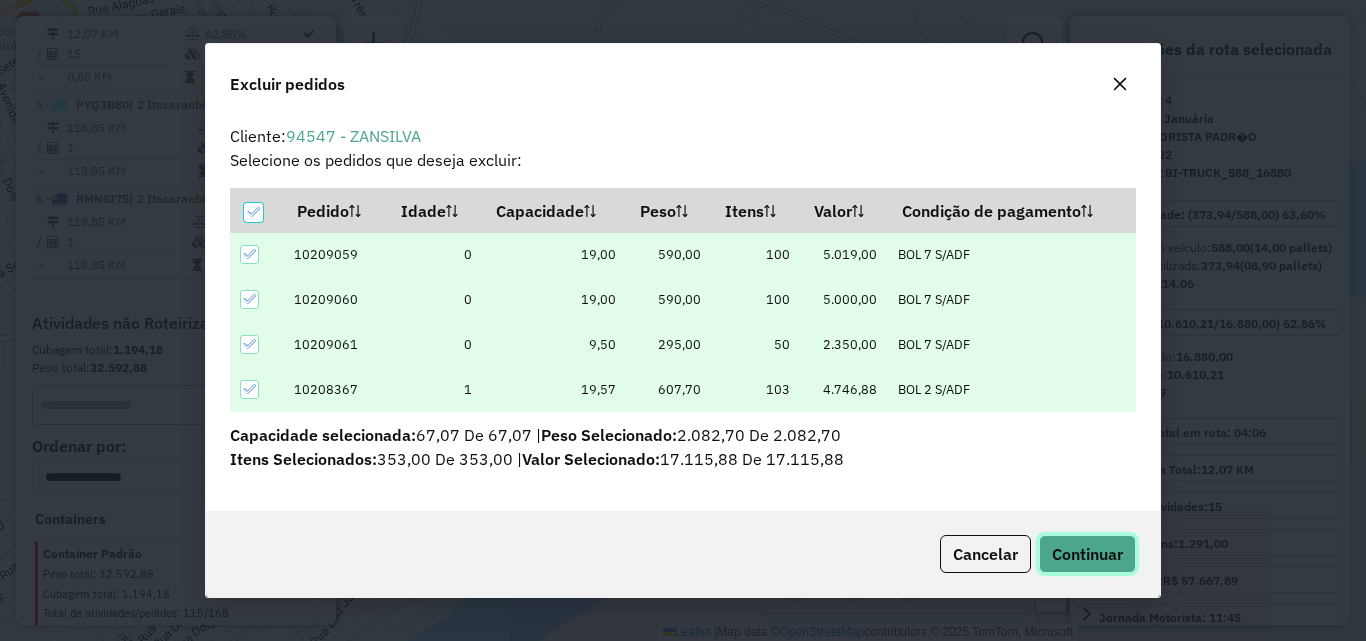 click on "Continuar" 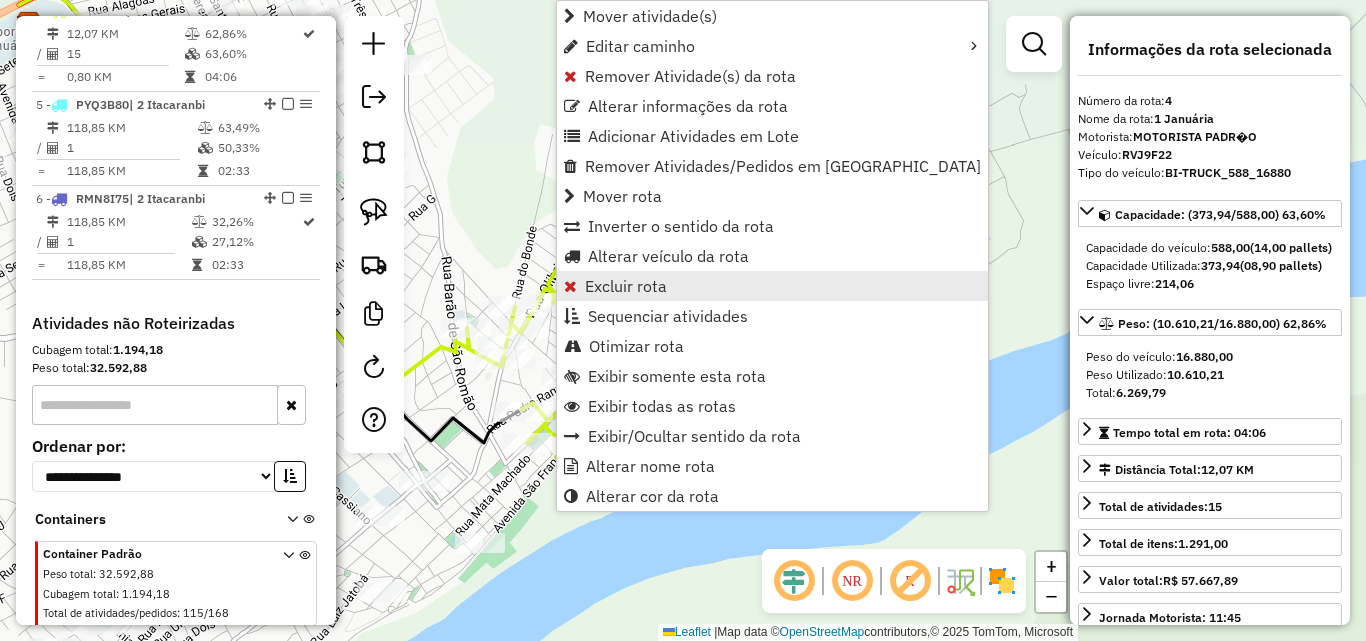 click on "Excluir rota" at bounding box center [626, 286] 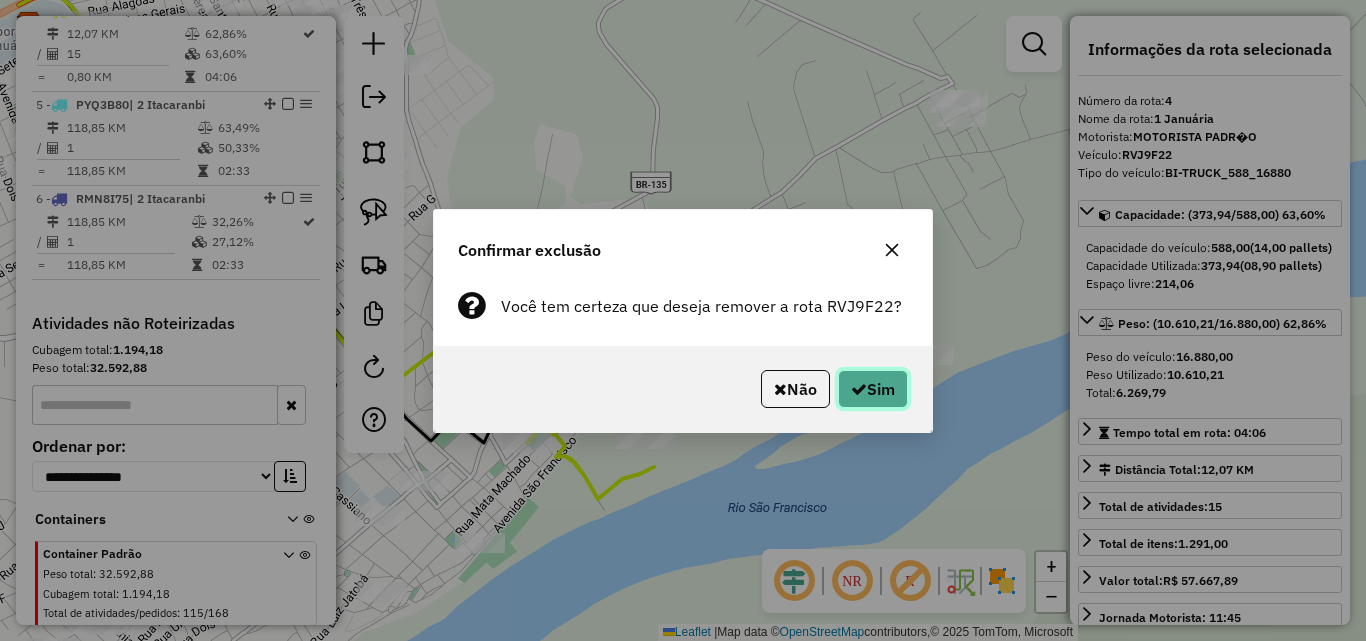 click 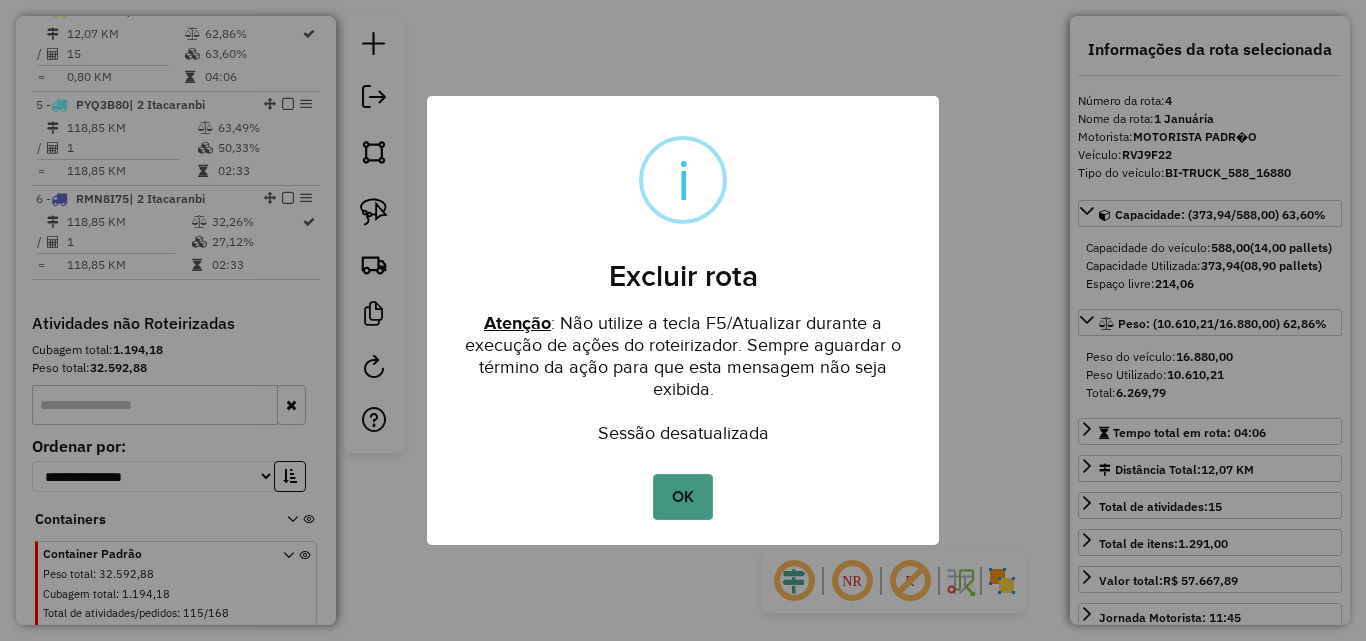 click on "OK" at bounding box center (682, 497) 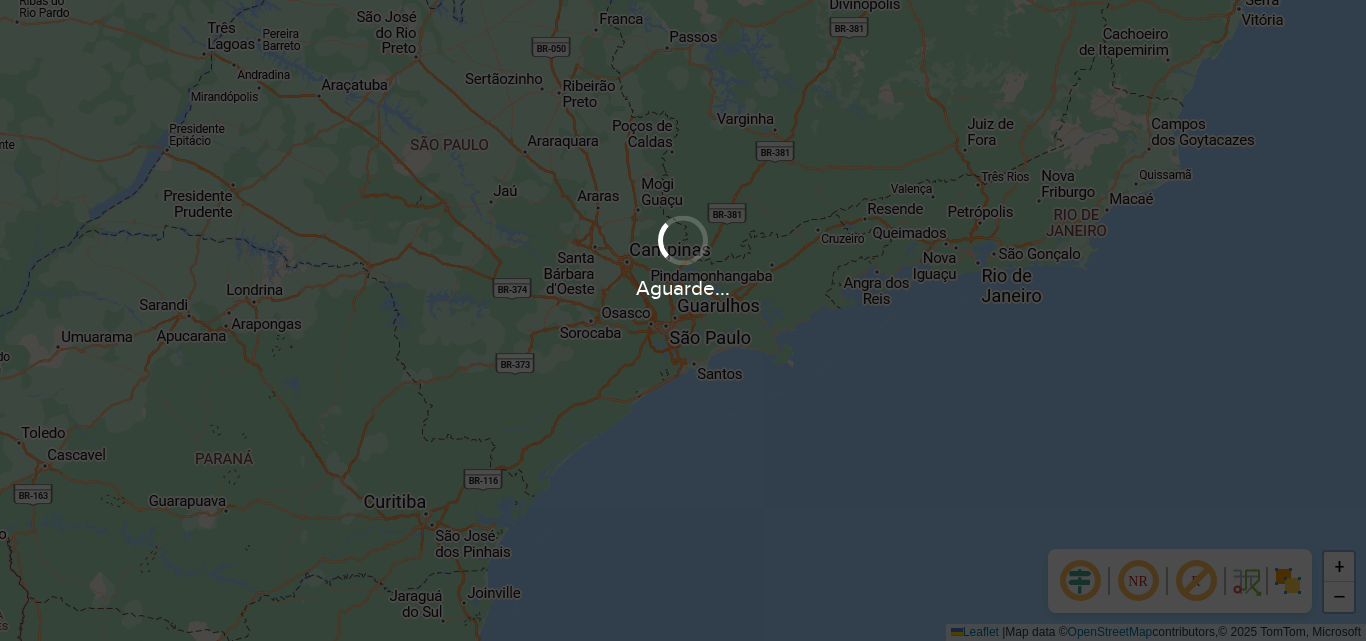 scroll, scrollTop: 0, scrollLeft: 0, axis: both 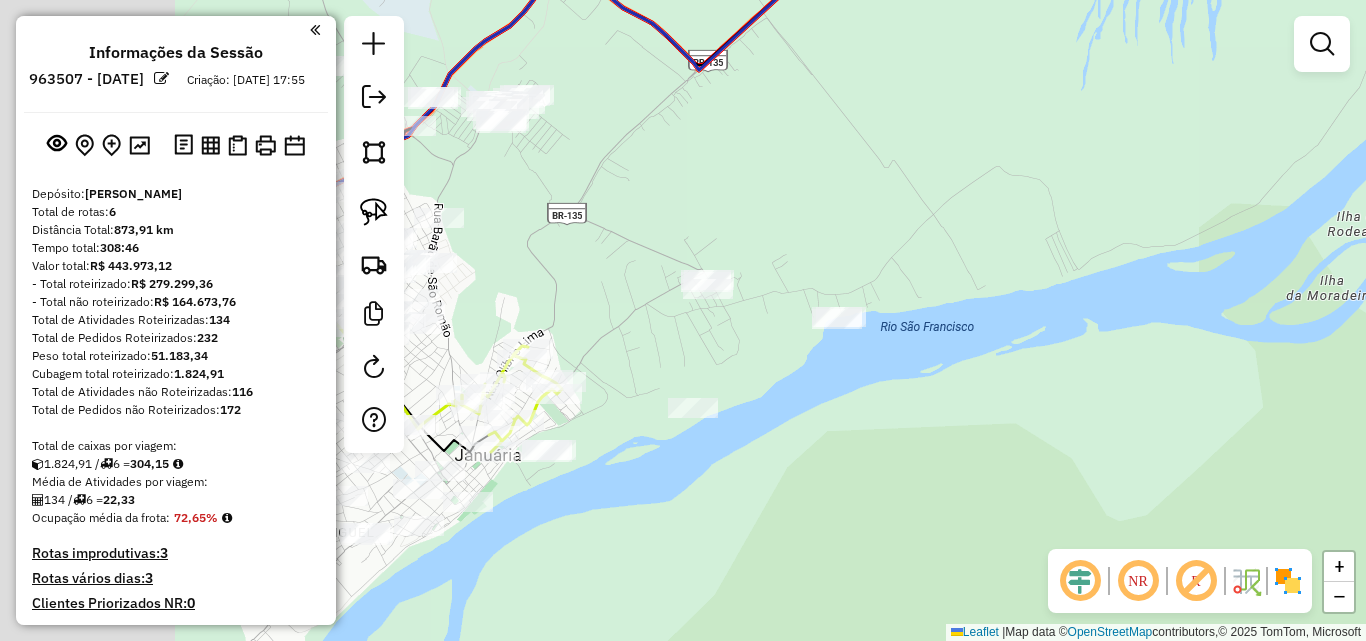 drag, startPoint x: 572, startPoint y: 295, endPoint x: 894, endPoint y: 262, distance: 323.68658 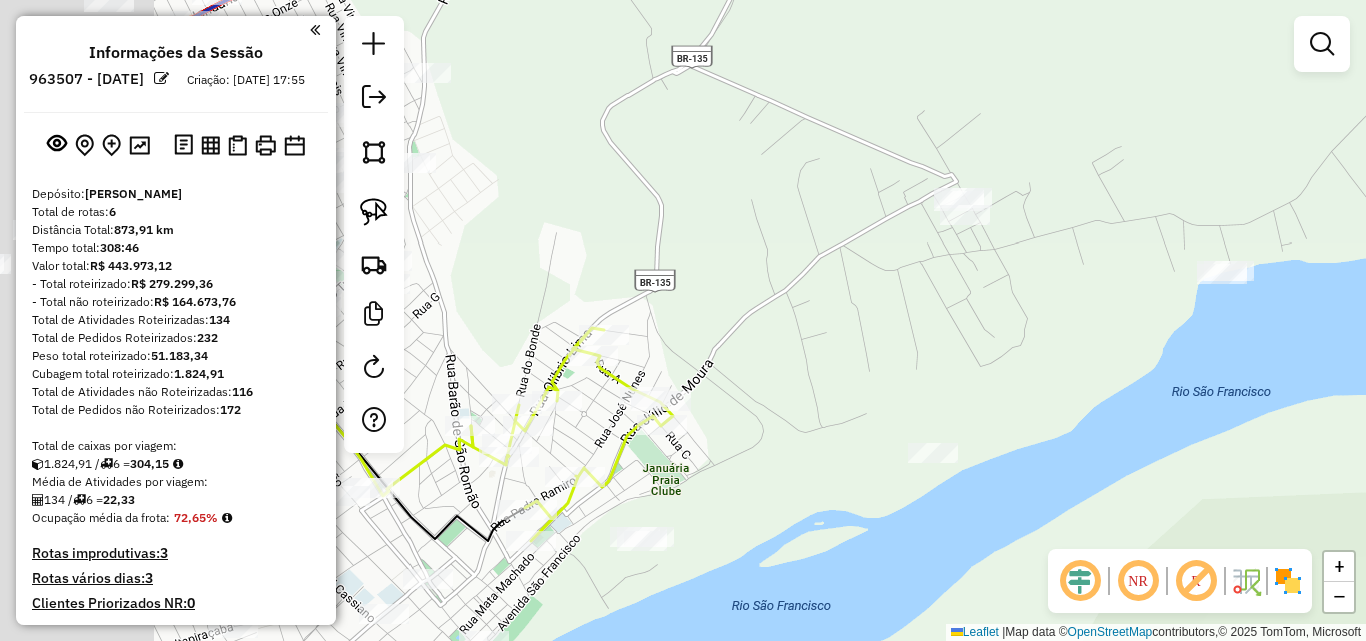 drag, startPoint x: 626, startPoint y: 393, endPoint x: 874, endPoint y: 303, distance: 263.8257 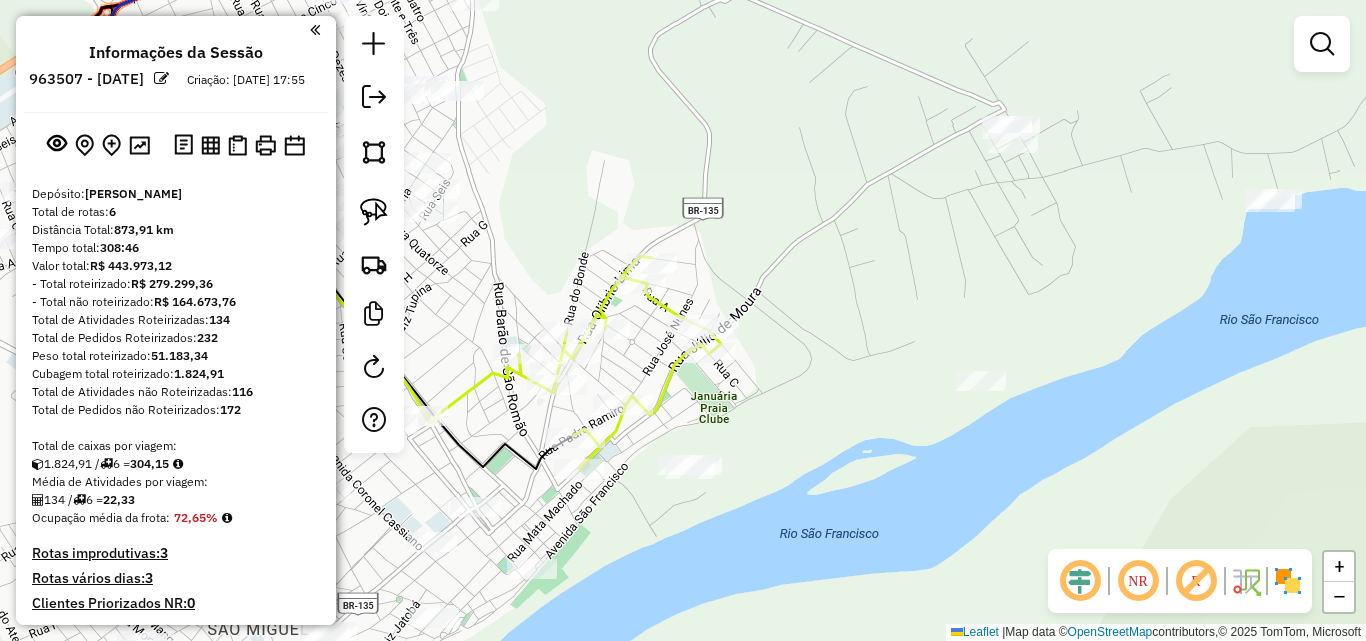 drag, startPoint x: 681, startPoint y: 461, endPoint x: 672, endPoint y: 340, distance: 121.33425 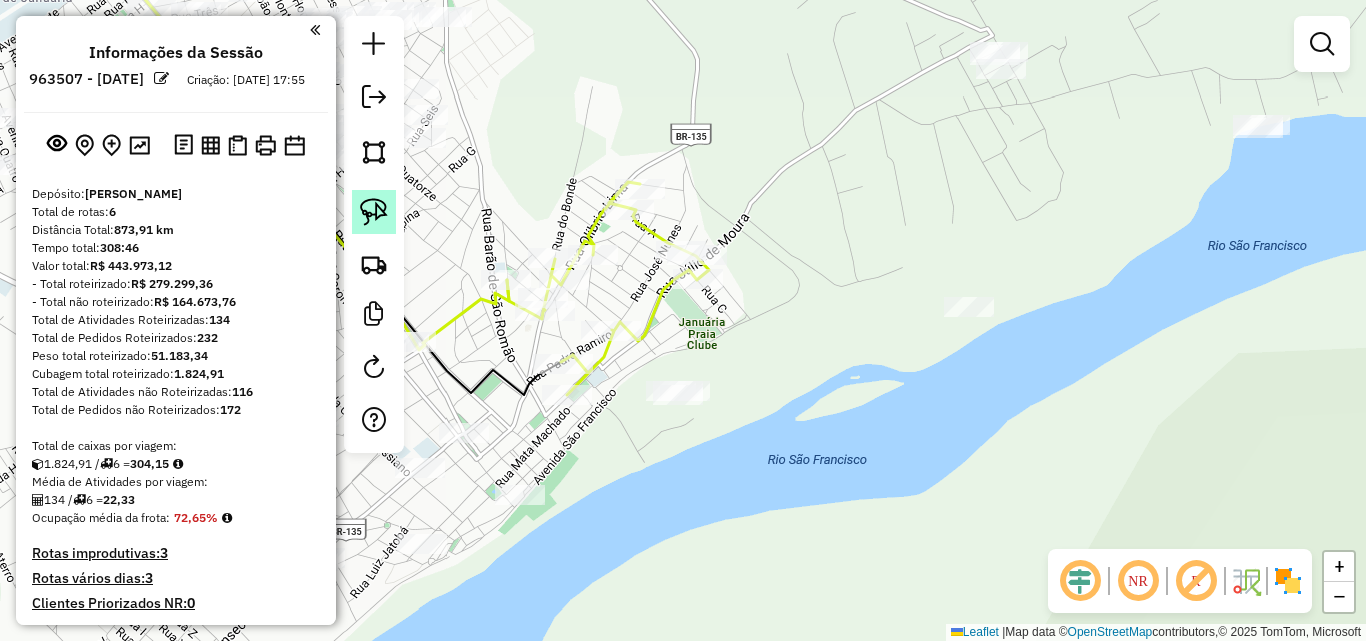 click 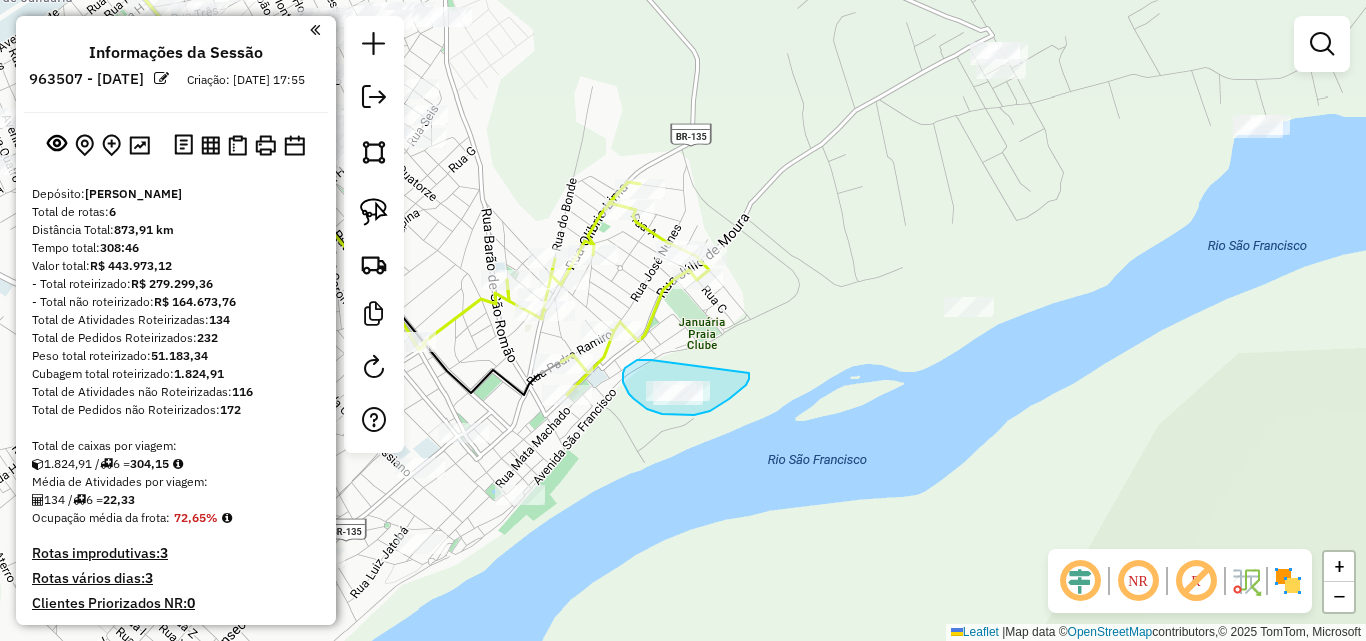 drag, startPoint x: 651, startPoint y: 360, endPoint x: 731, endPoint y: 369, distance: 80.50466 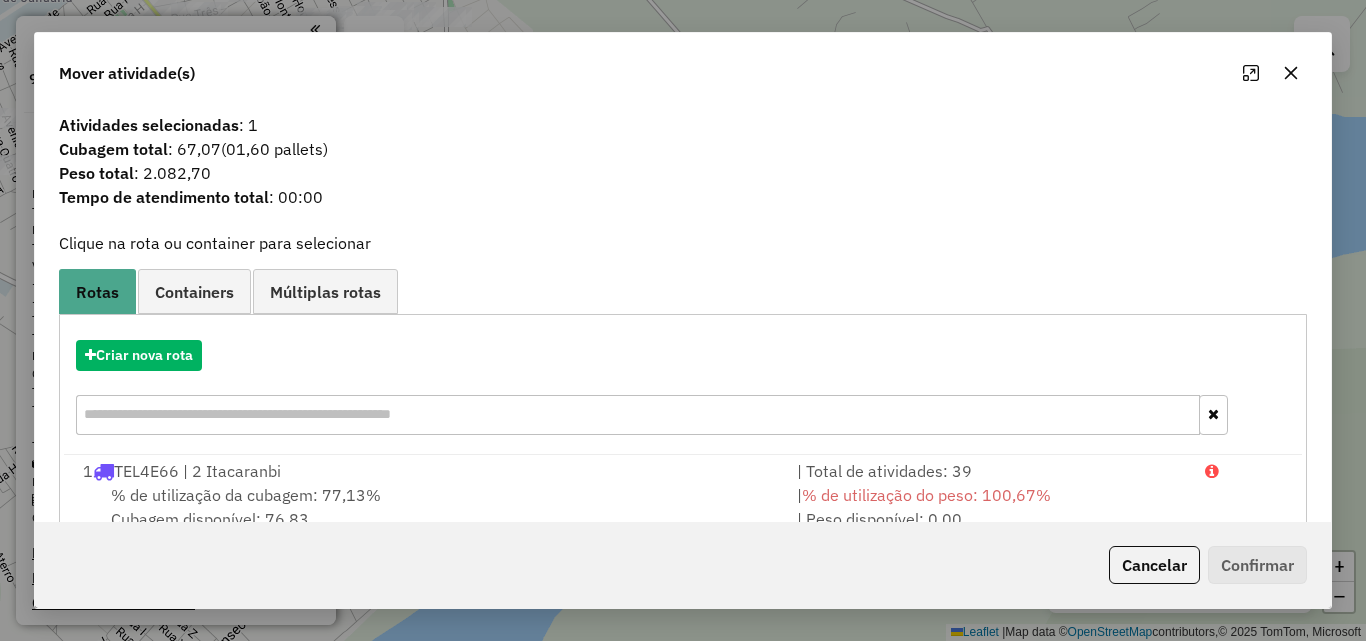 scroll, scrollTop: 86, scrollLeft: 0, axis: vertical 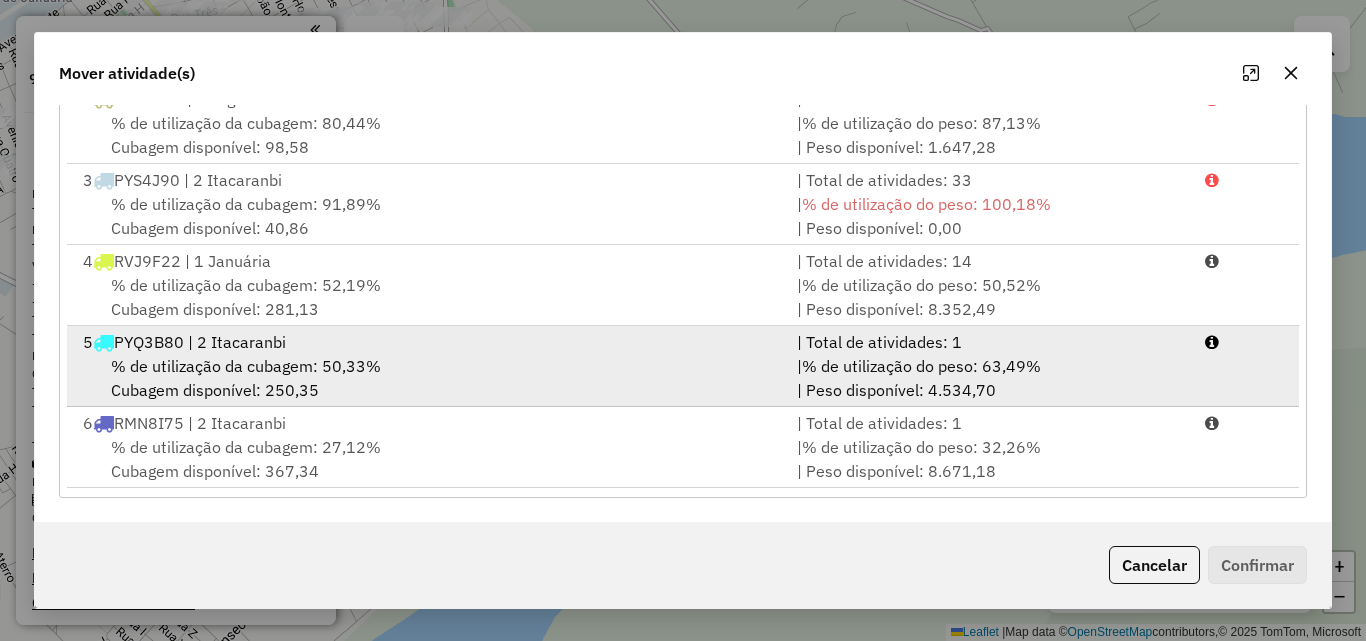 click on "% de utilização da cubagem: 50,33%  Cubagem disponível: 250,35" at bounding box center (428, 378) 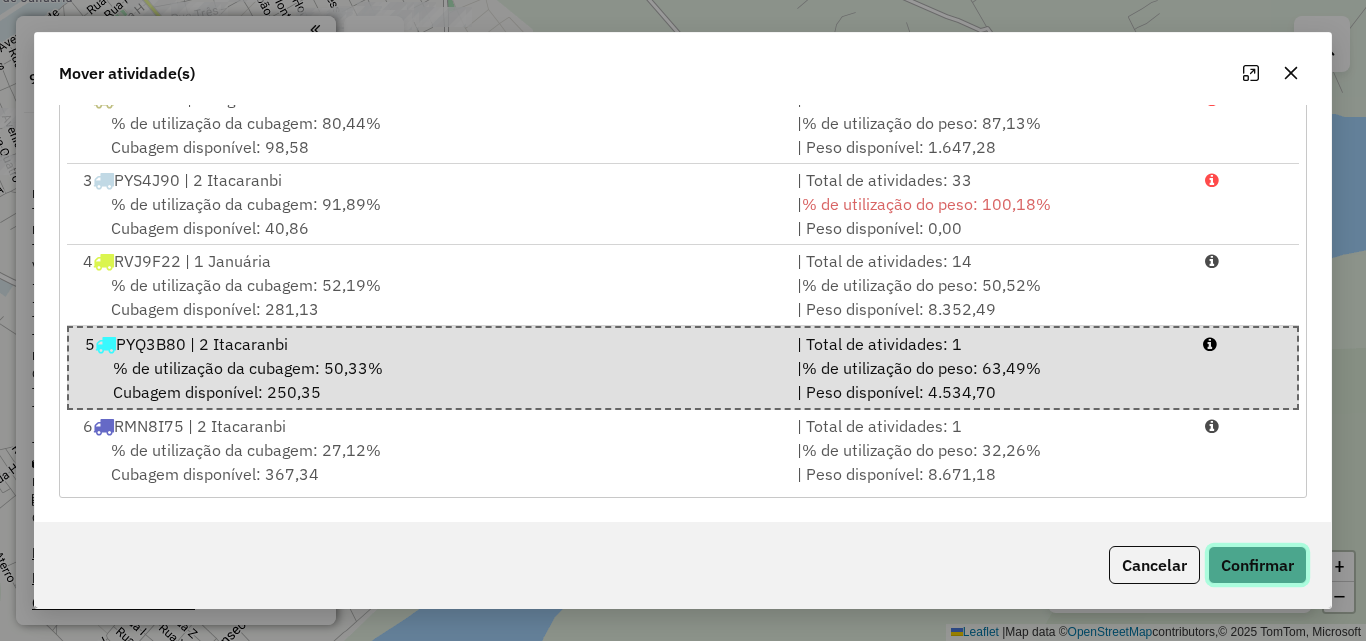 click on "Confirmar" 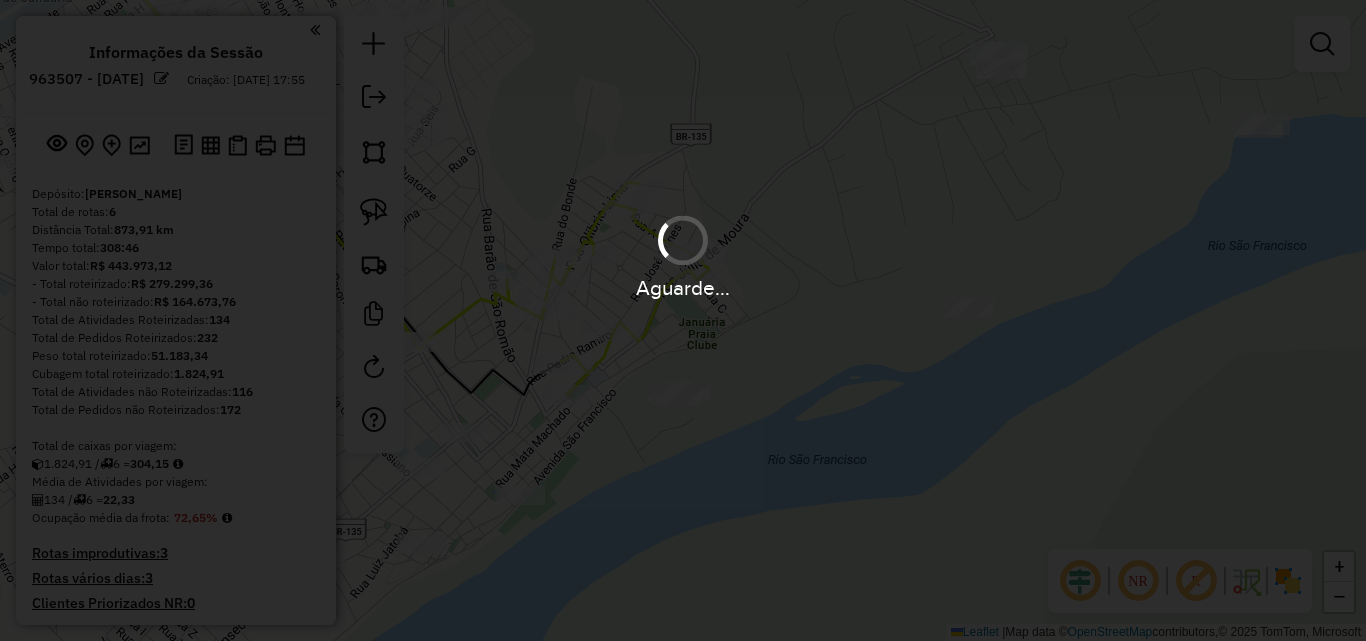 scroll, scrollTop: 0, scrollLeft: 0, axis: both 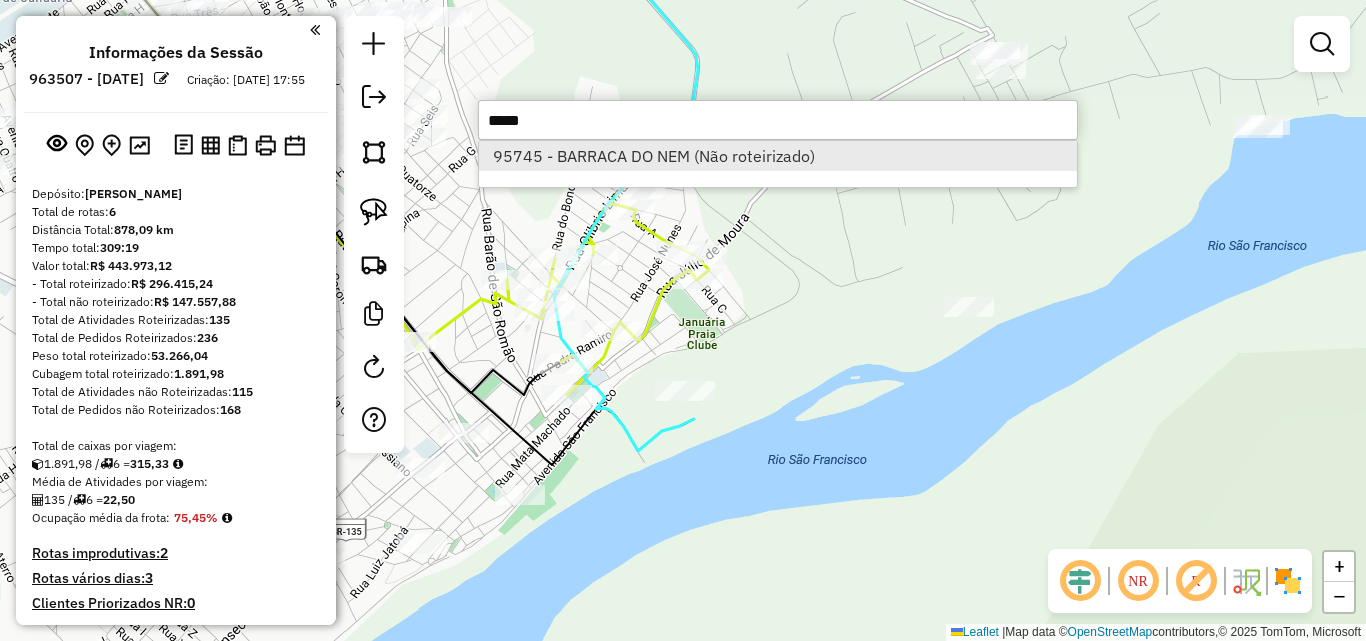 type on "*****" 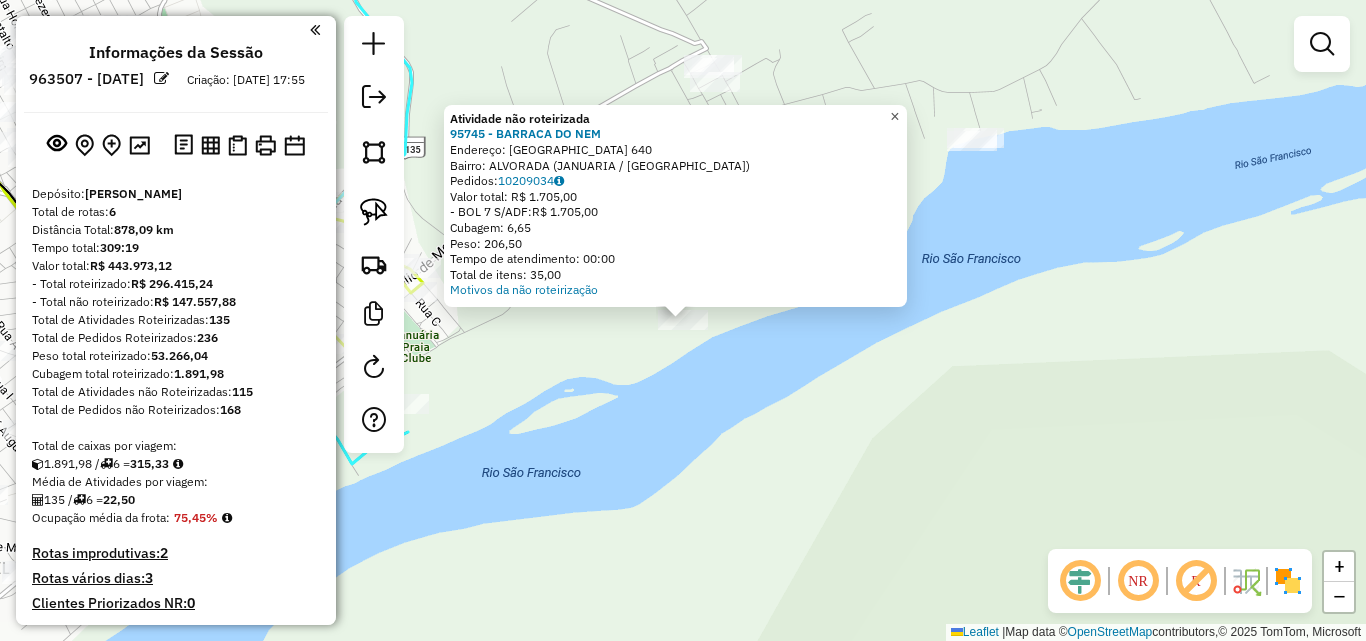 click on "×" 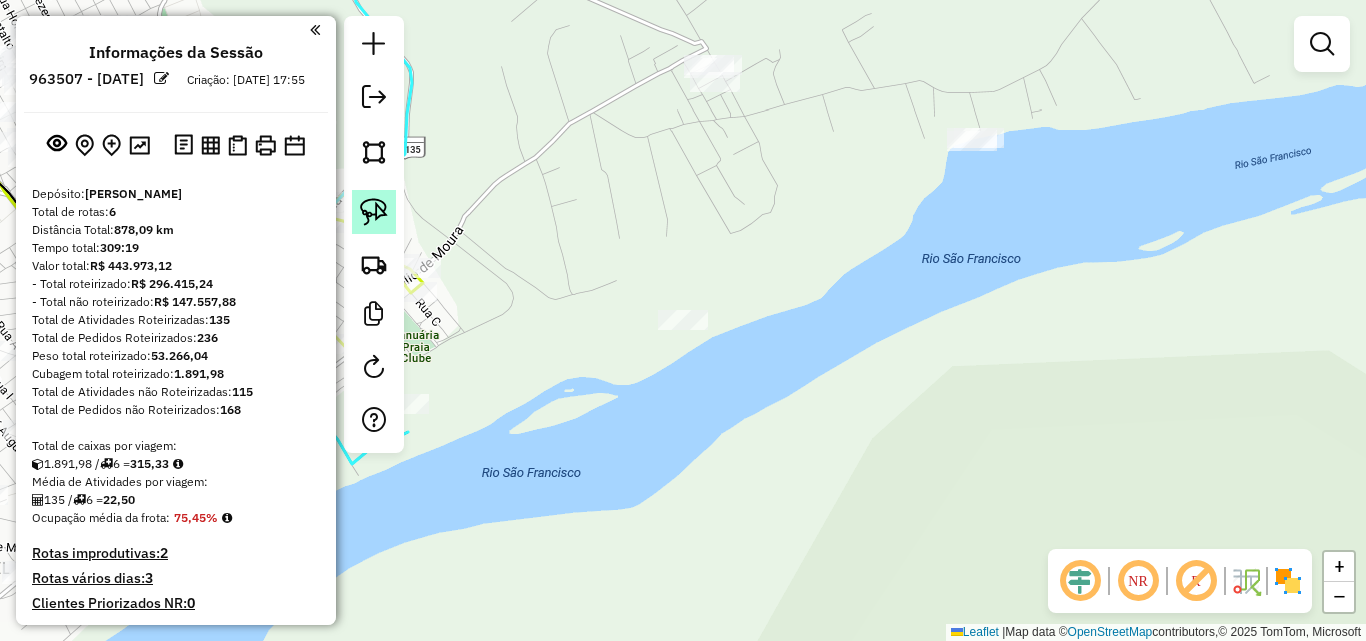 click 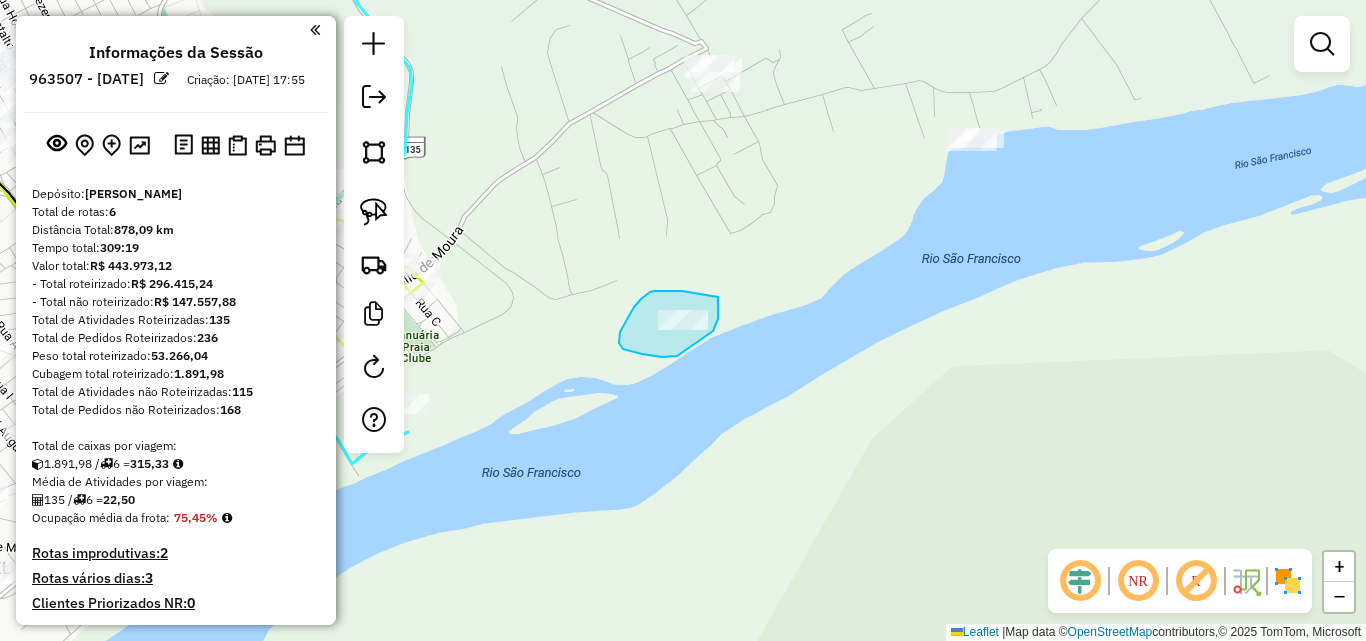 drag, startPoint x: 694, startPoint y: 293, endPoint x: 713, endPoint y: 293, distance: 19 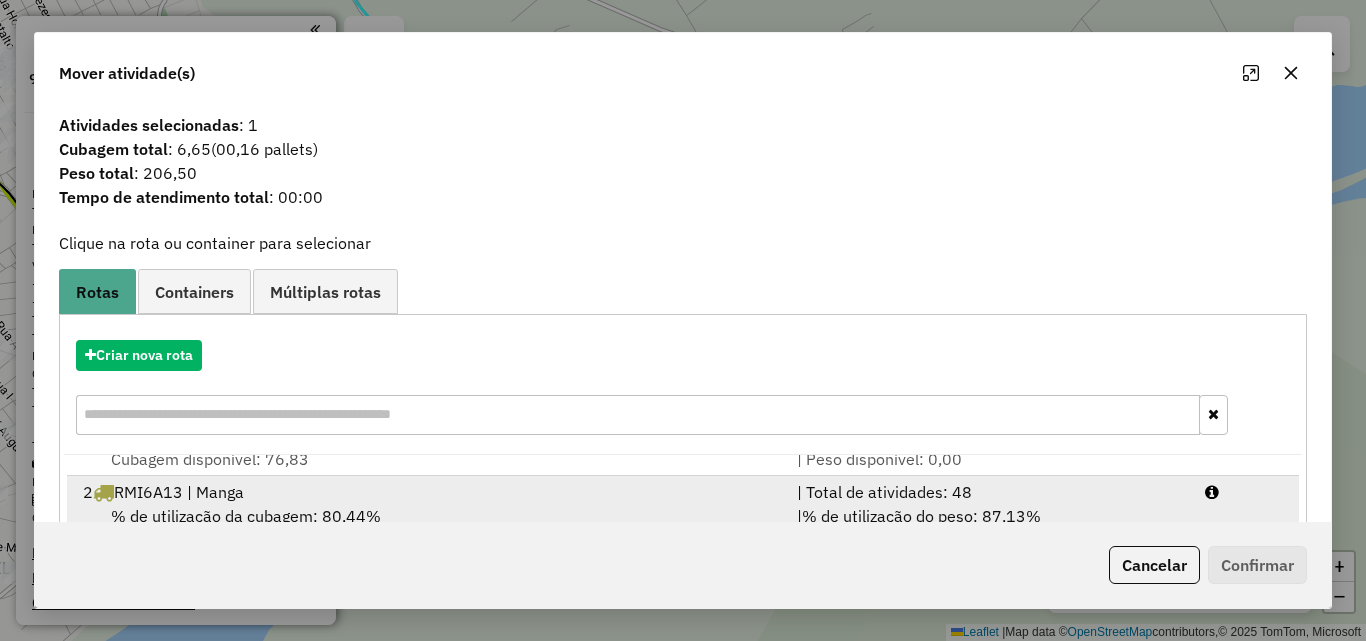 scroll, scrollTop: 86, scrollLeft: 0, axis: vertical 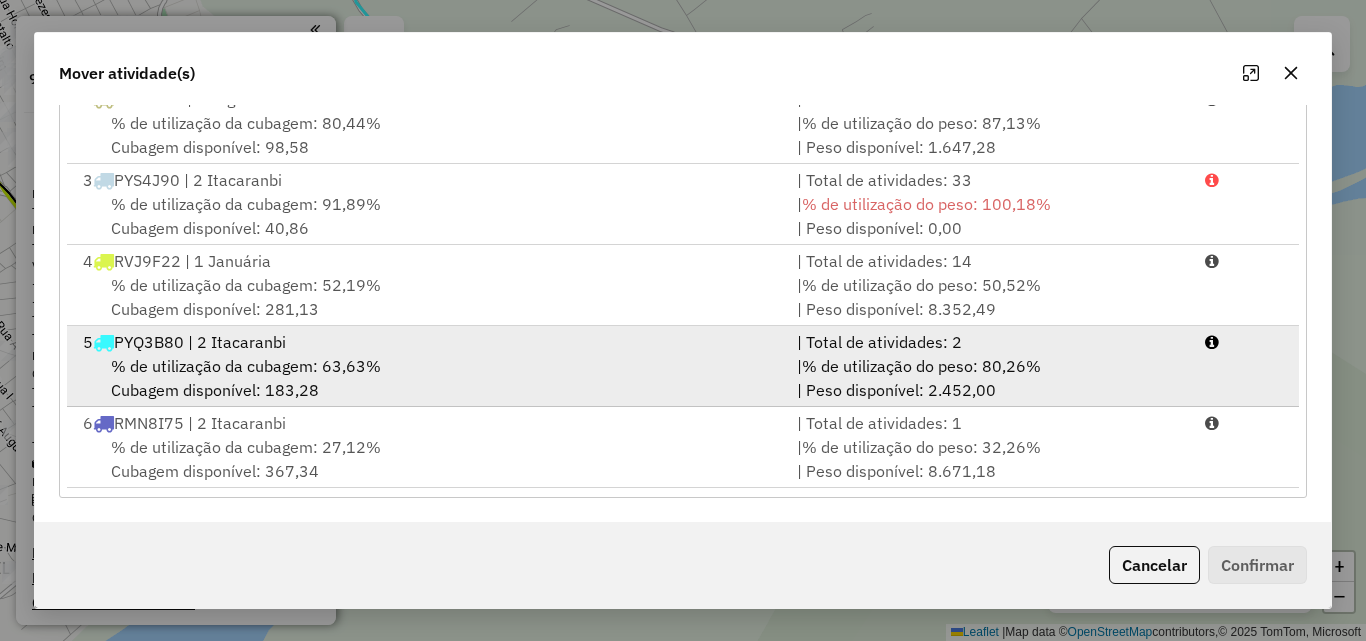 click on "5  PYQ3B80 | 2 Itacaranbi" at bounding box center [428, 342] 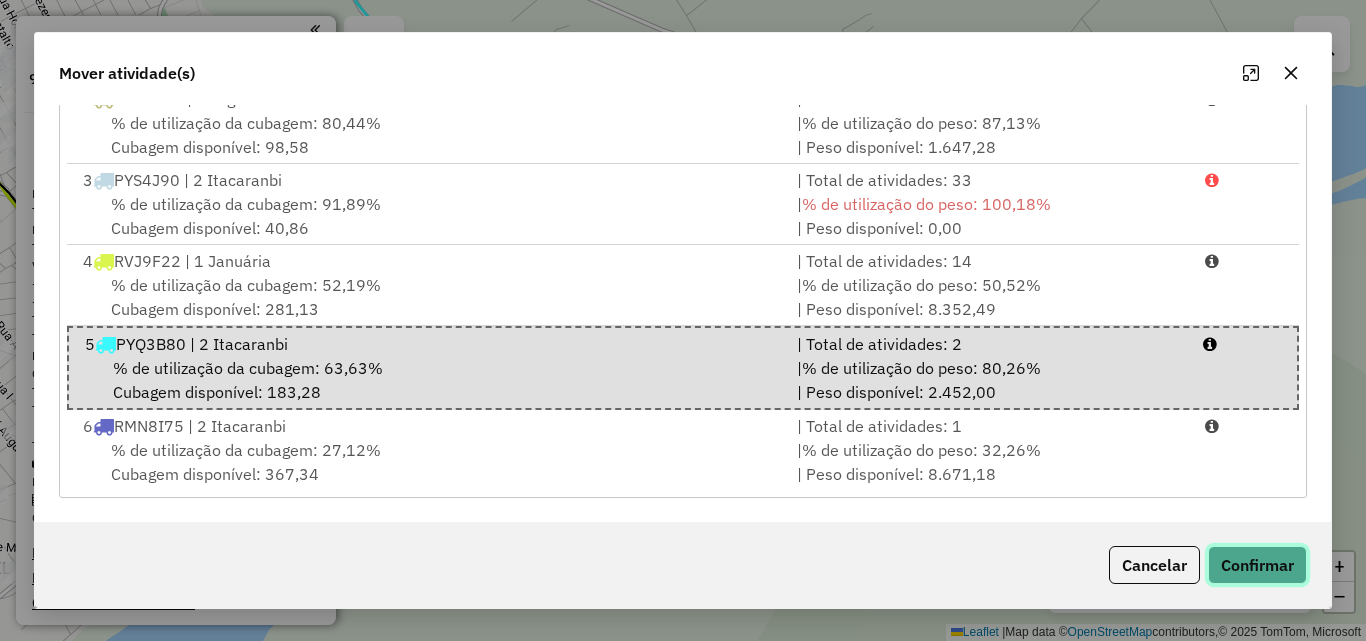click on "Confirmar" 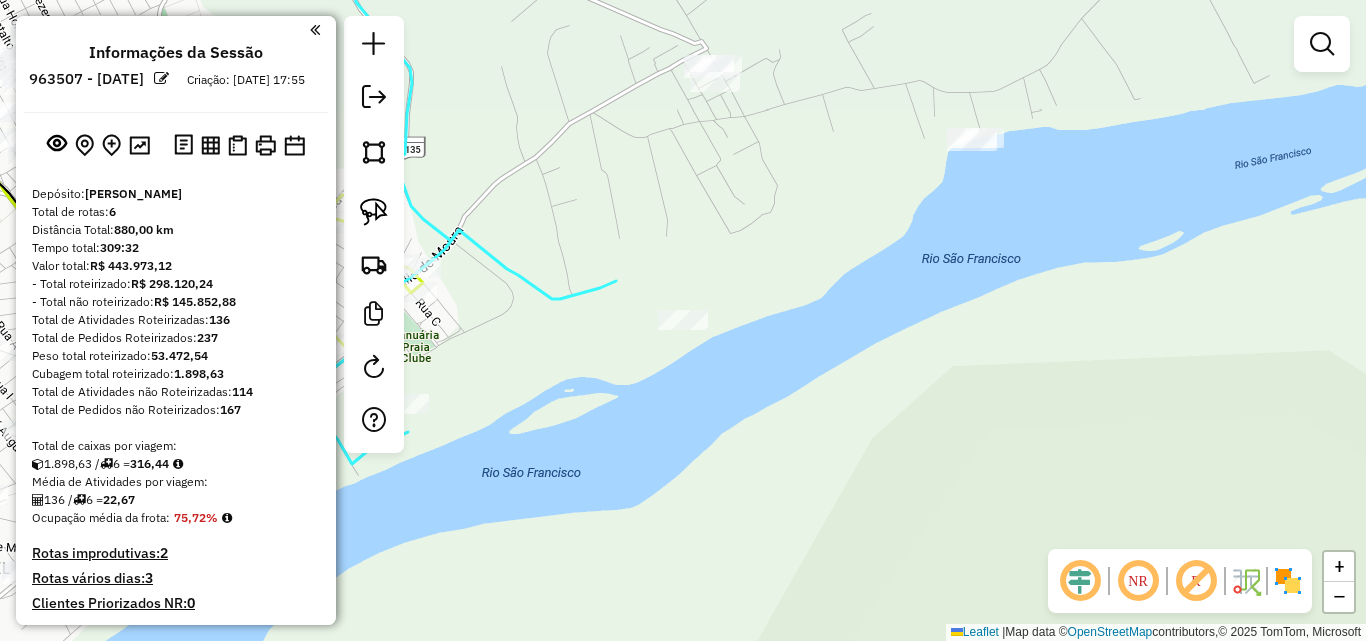scroll, scrollTop: 0, scrollLeft: 0, axis: both 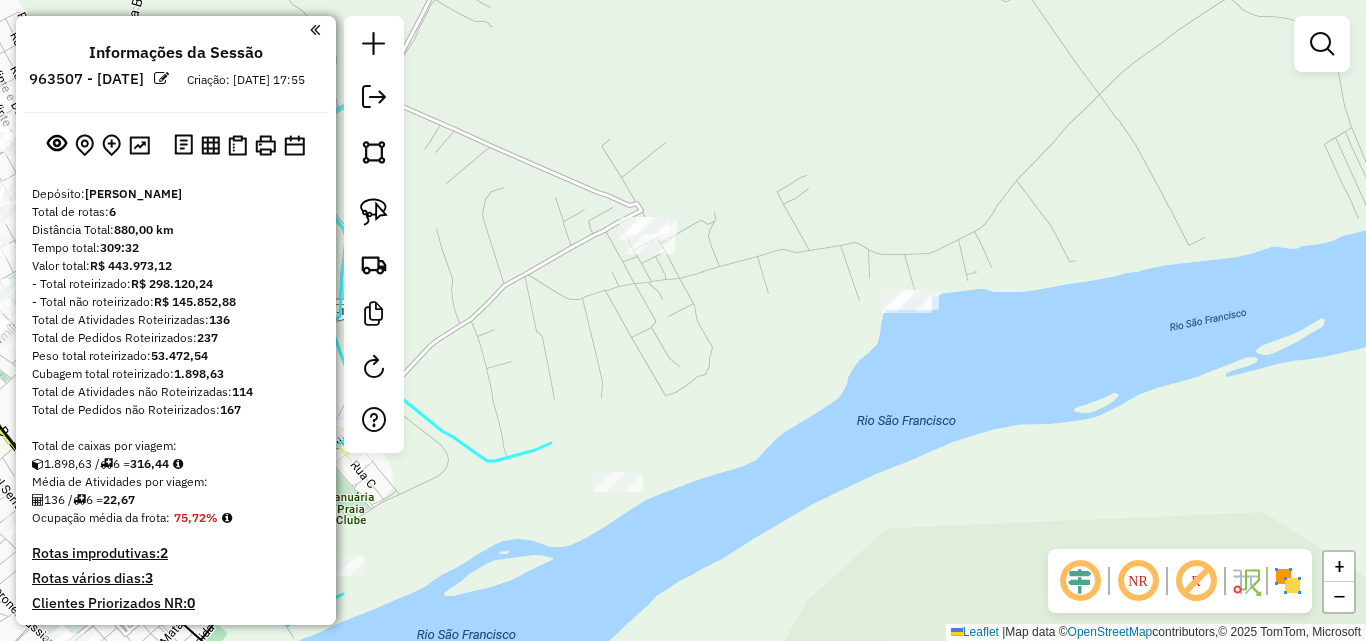 drag, startPoint x: 766, startPoint y: 209, endPoint x: 701, endPoint y: 371, distance: 174.55371 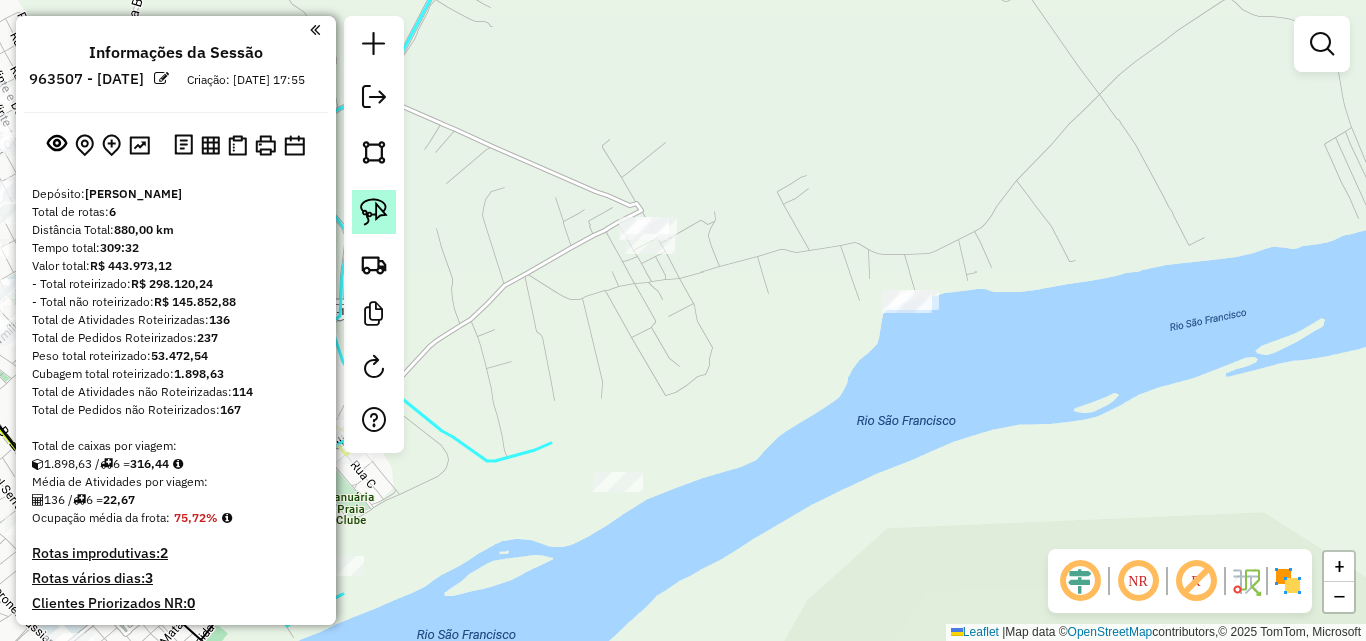 click 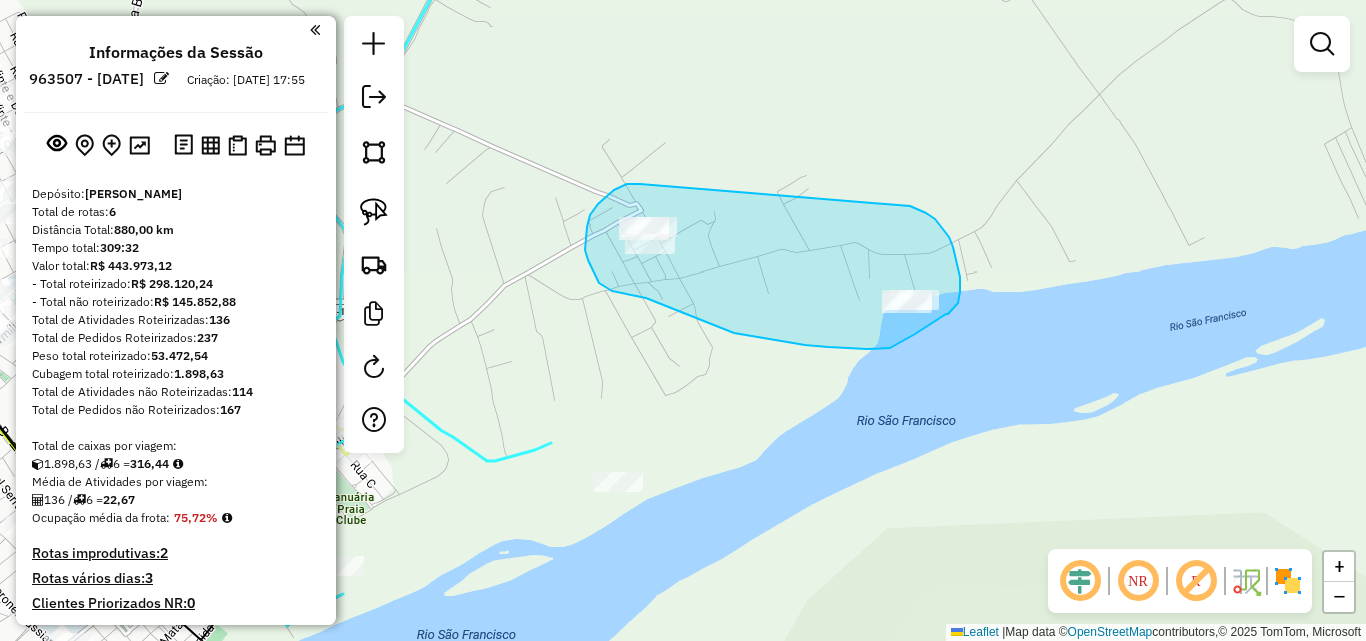 drag, startPoint x: 640, startPoint y: 184, endPoint x: 909, endPoint y: 206, distance: 269.89813 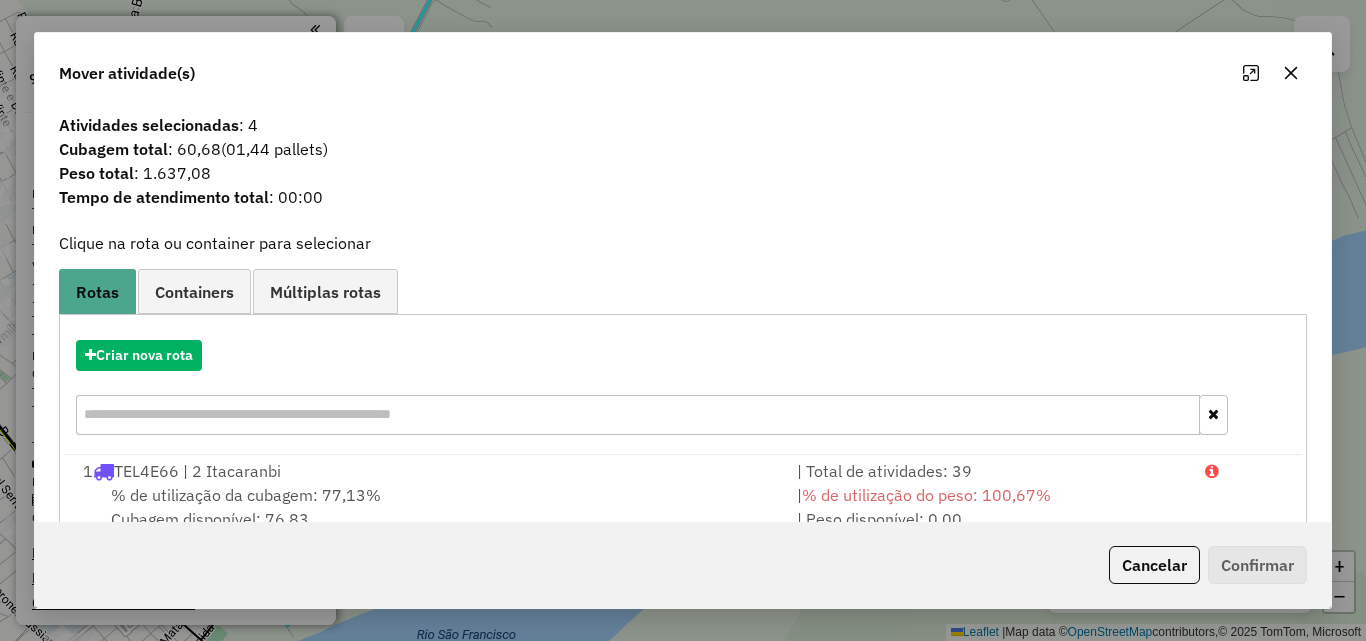 scroll, scrollTop: 367, scrollLeft: 0, axis: vertical 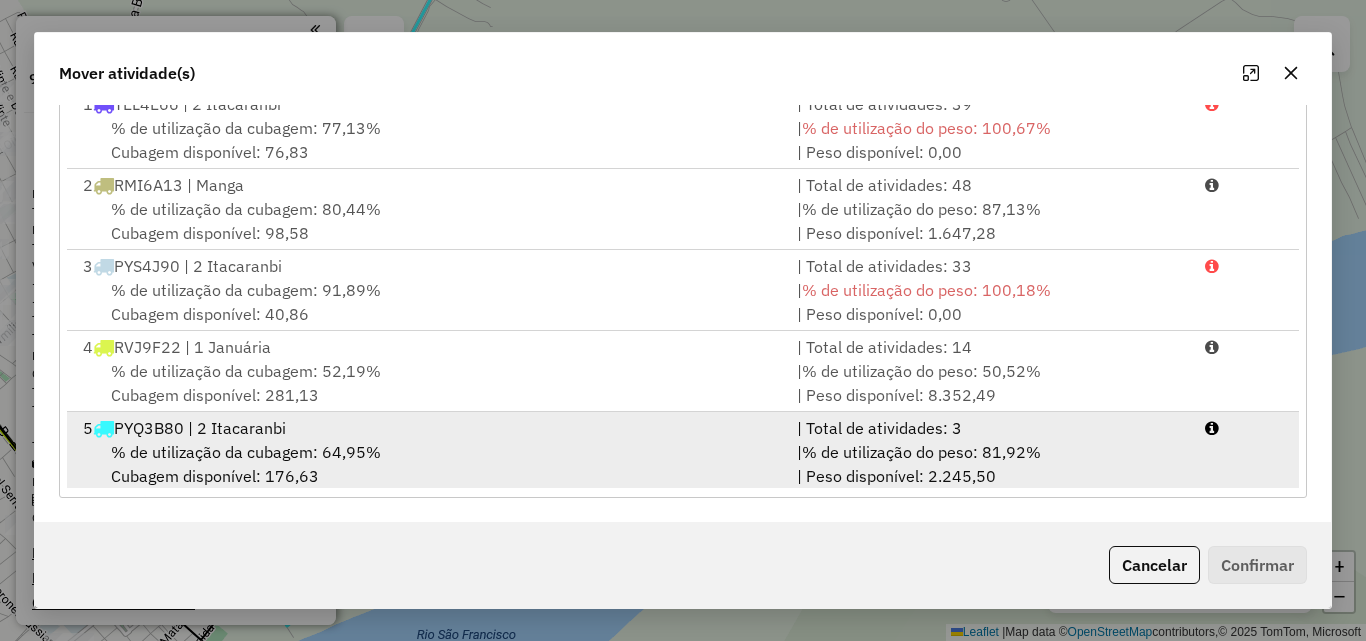 click on "% de utilização da cubagem: 64,95%  Cubagem disponível: 176,63" at bounding box center (428, 464) 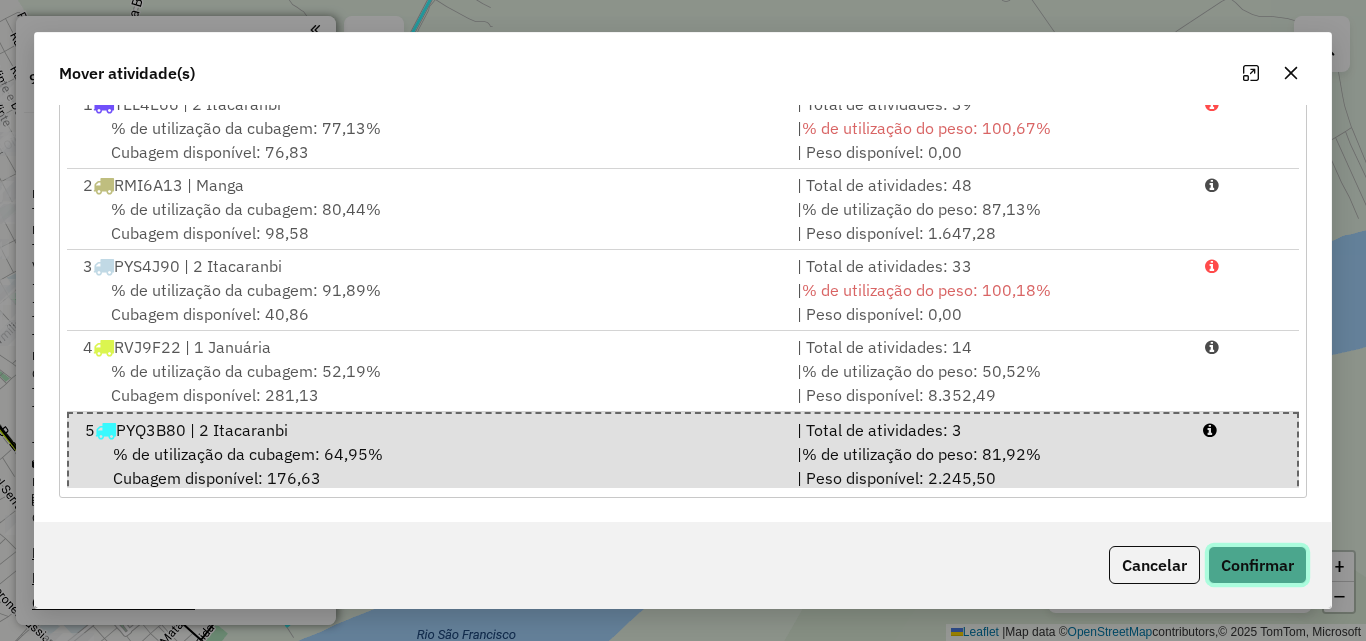 click on "Confirmar" 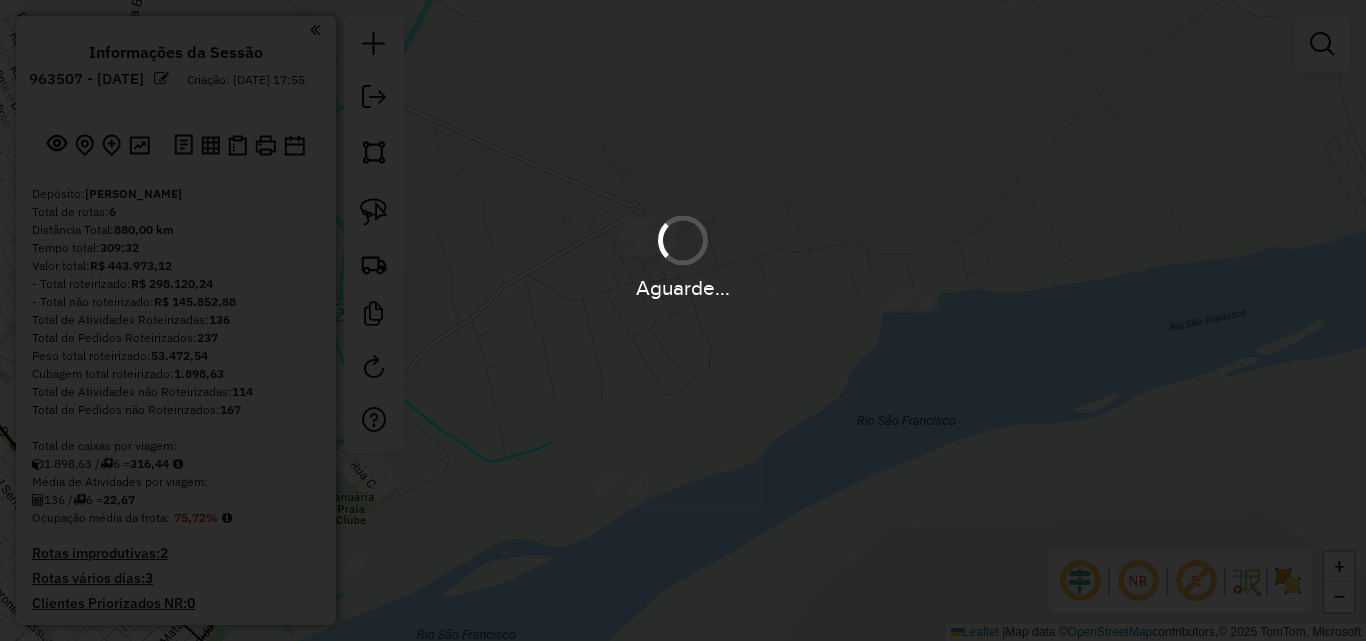 scroll, scrollTop: 0, scrollLeft: 0, axis: both 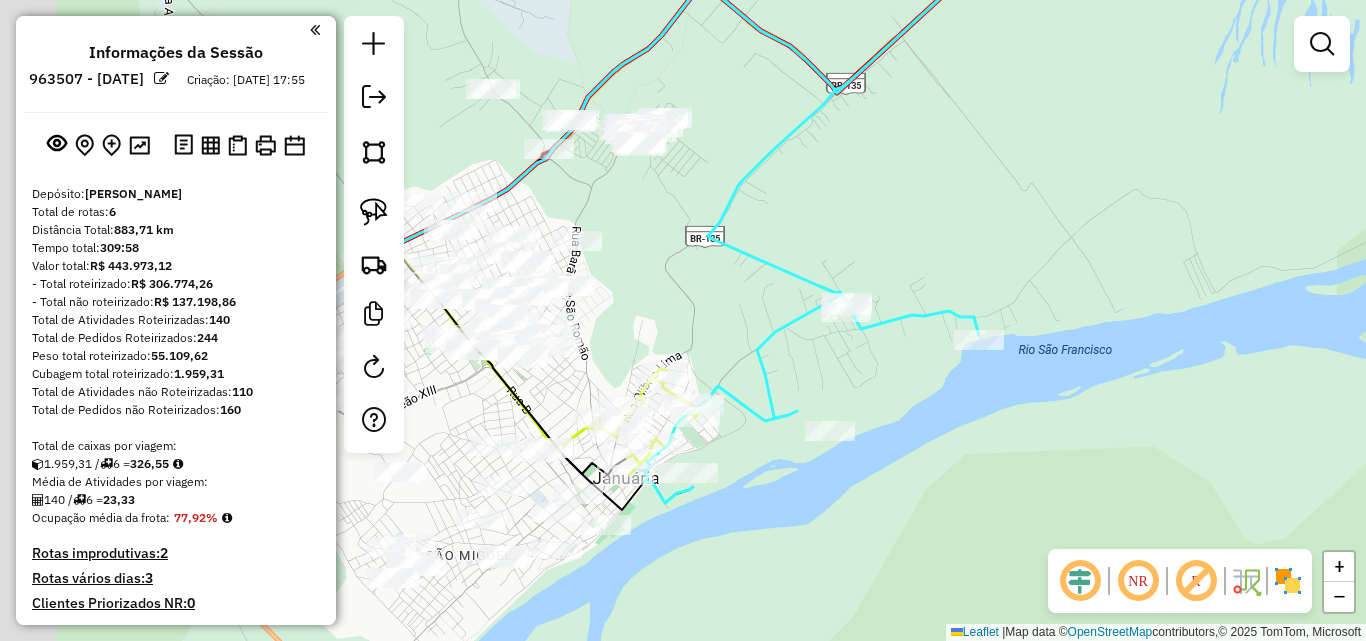 drag, startPoint x: 701, startPoint y: 387, endPoint x: 839, endPoint y: 384, distance: 138.03261 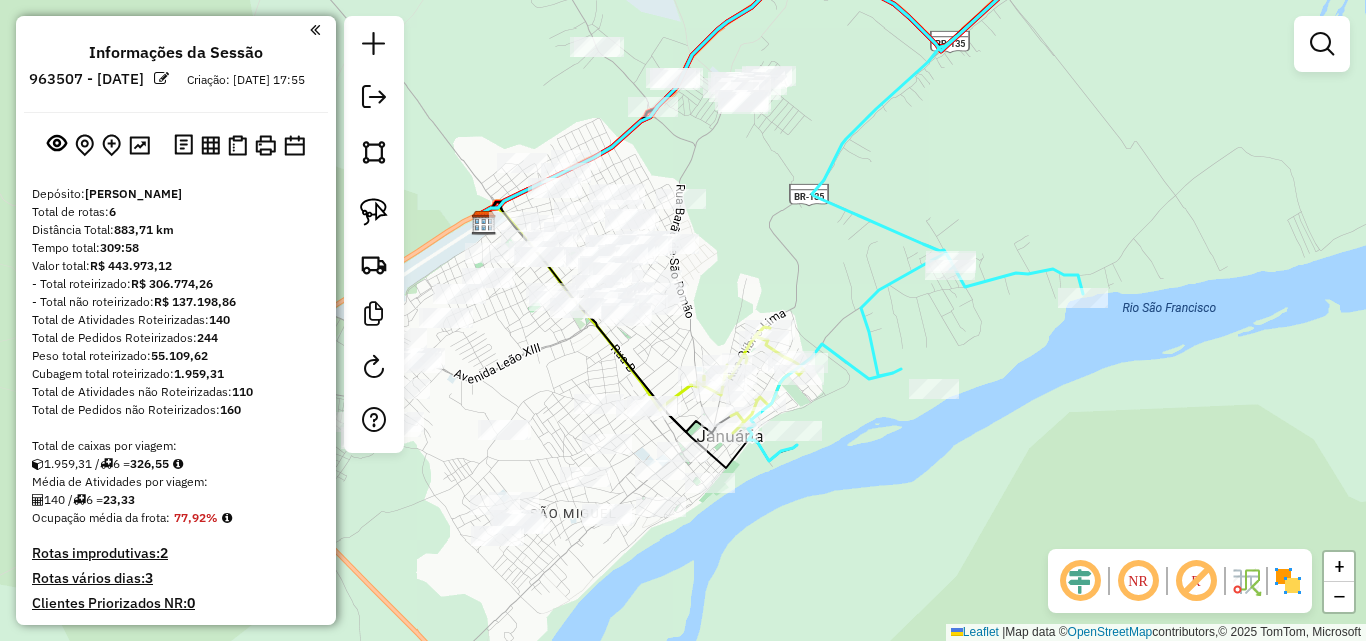 drag, startPoint x: 730, startPoint y: 435, endPoint x: 831, endPoint y: 393, distance: 109.38464 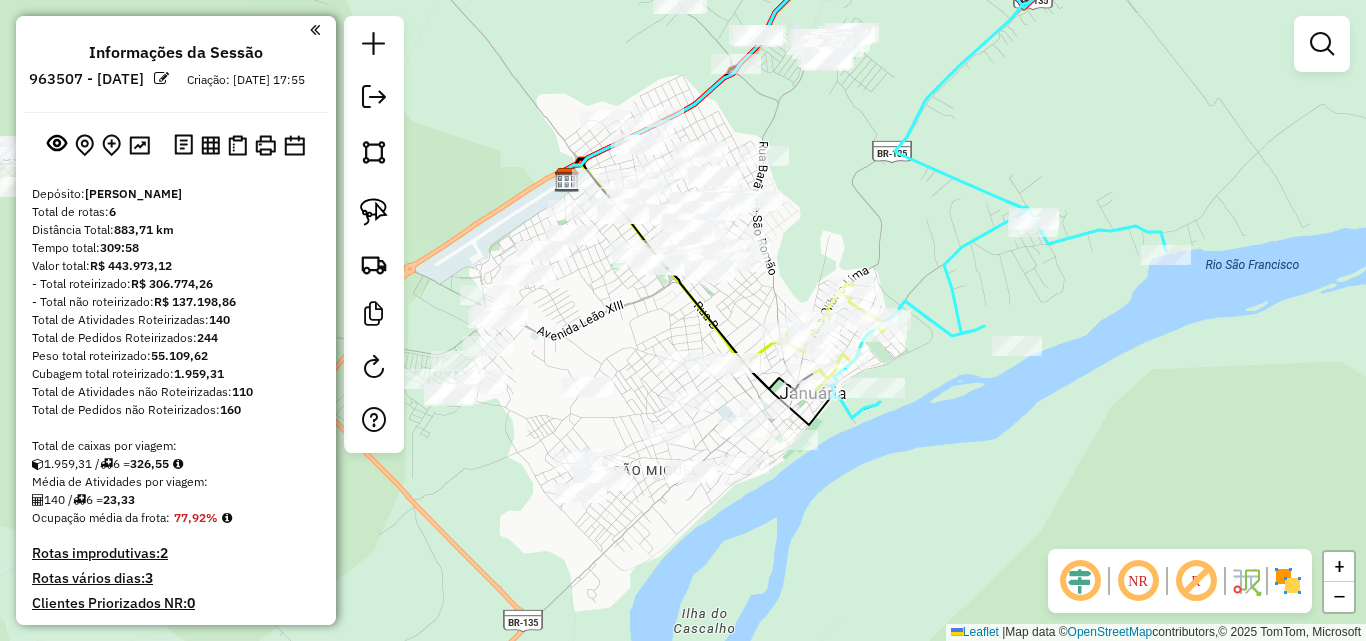 drag, startPoint x: 699, startPoint y: 369, endPoint x: 753, endPoint y: 328, distance: 67.80118 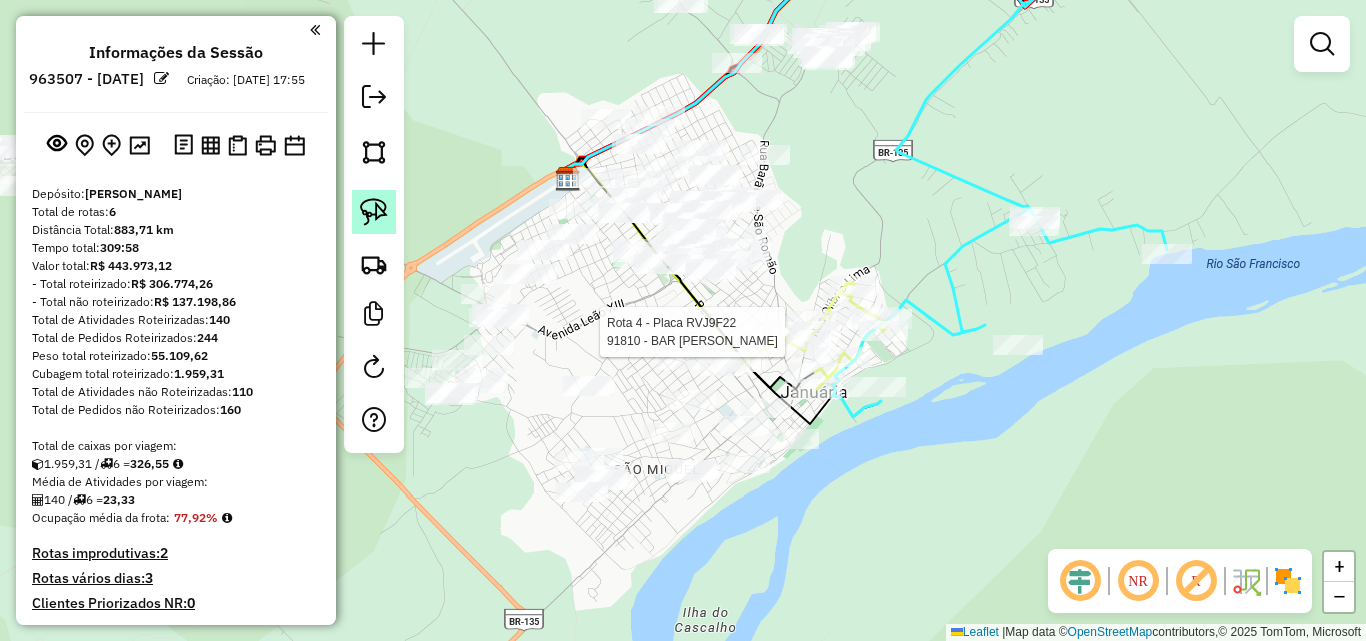click 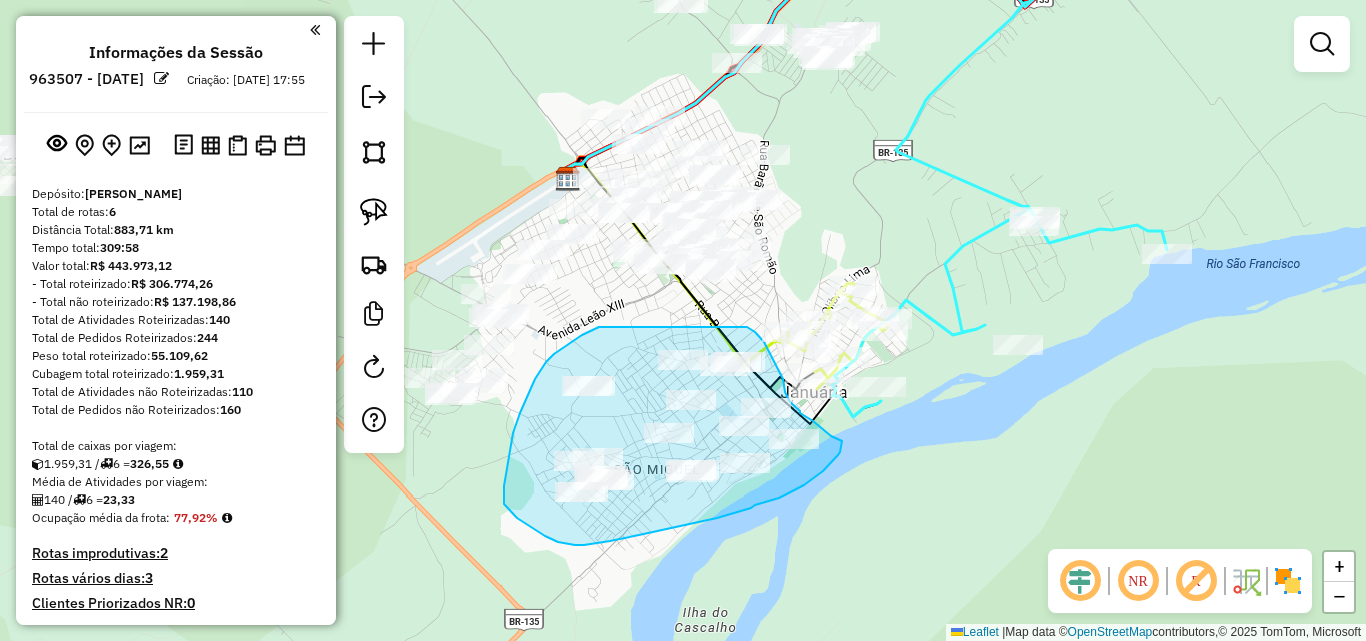 drag, startPoint x: 599, startPoint y: 327, endPoint x: 747, endPoint y: 327, distance: 148 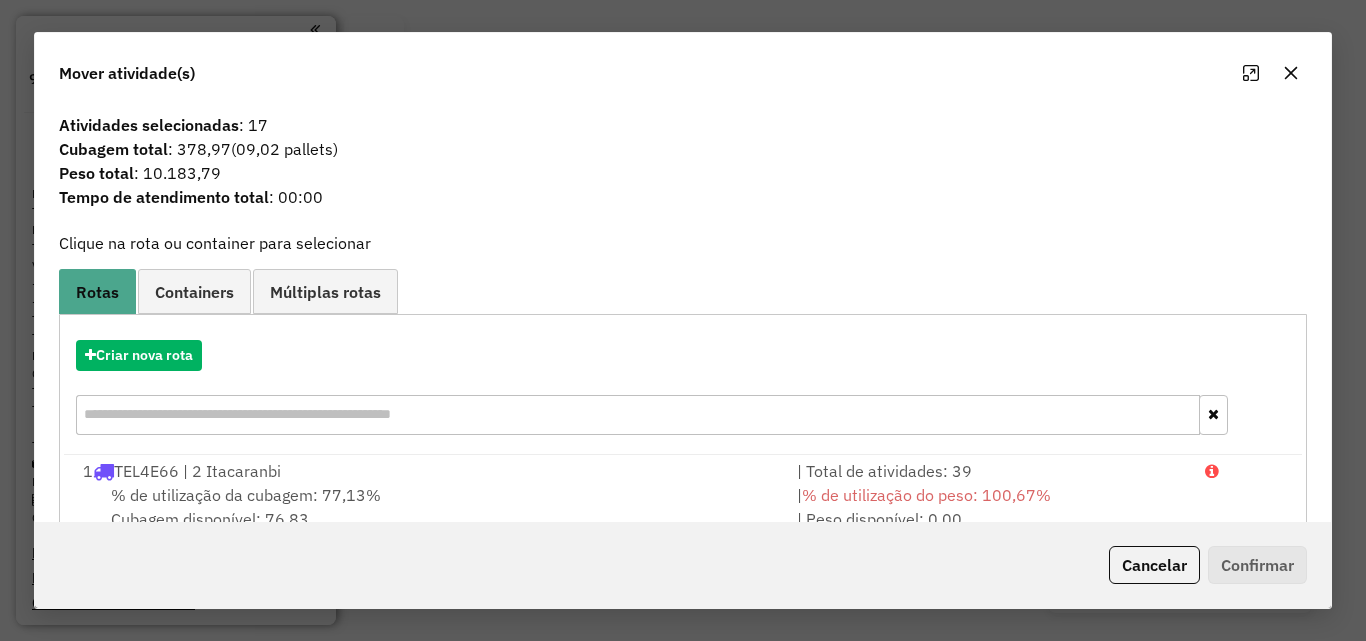 click 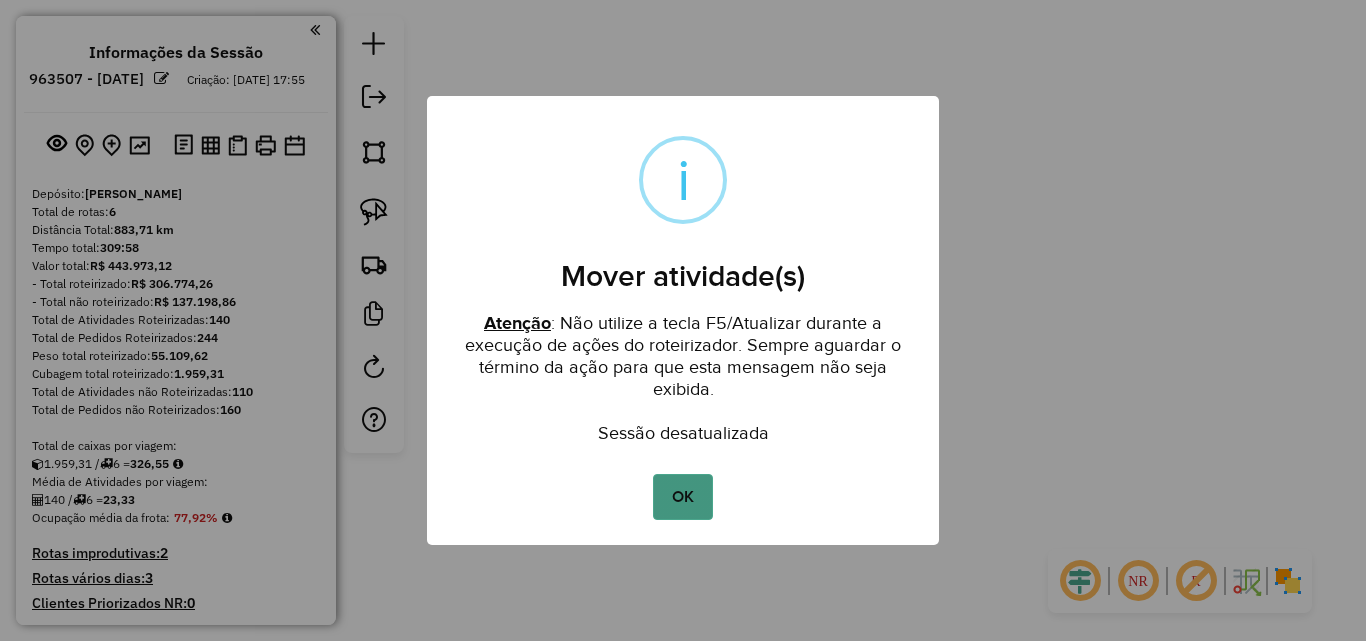 click on "OK" at bounding box center (682, 497) 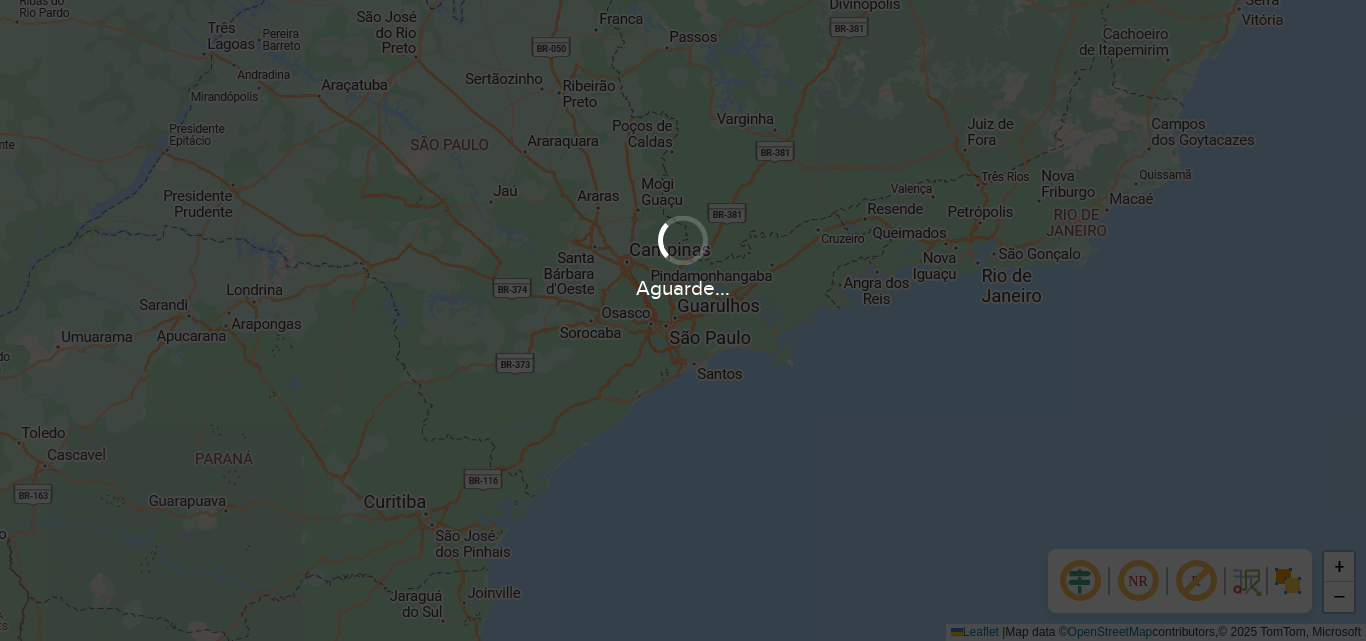 scroll, scrollTop: 0, scrollLeft: 0, axis: both 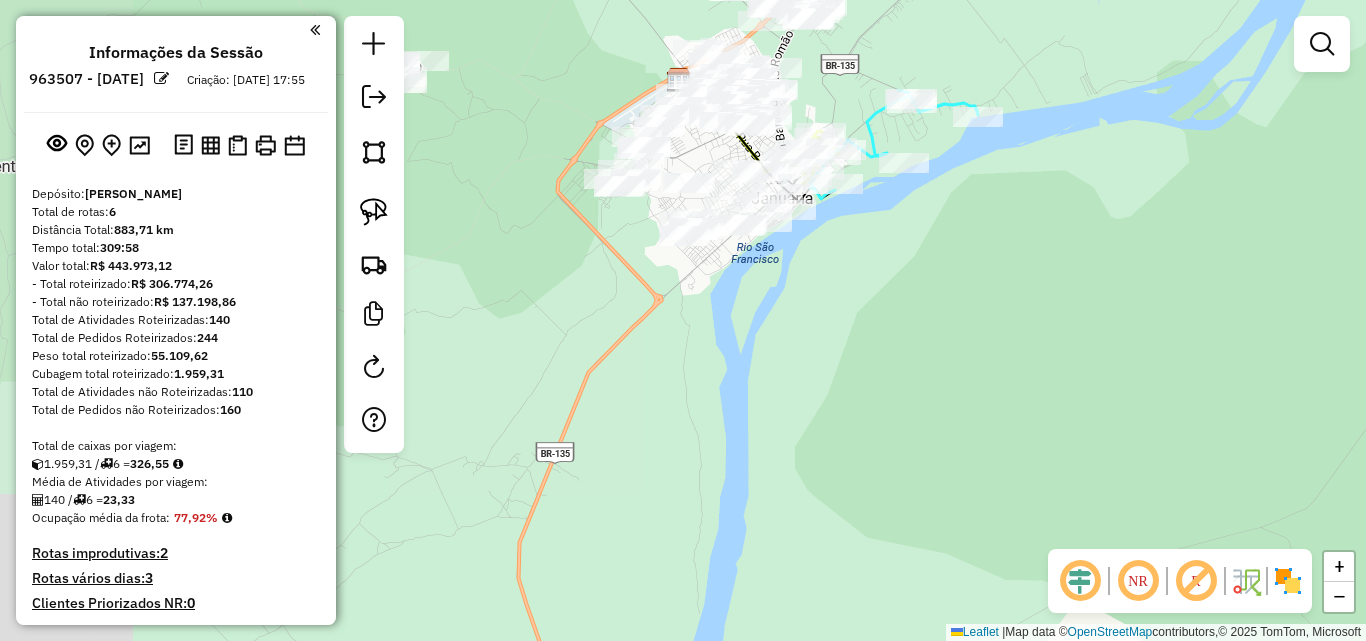 drag, startPoint x: 785, startPoint y: 257, endPoint x: 845, endPoint y: 343, distance: 104.86182 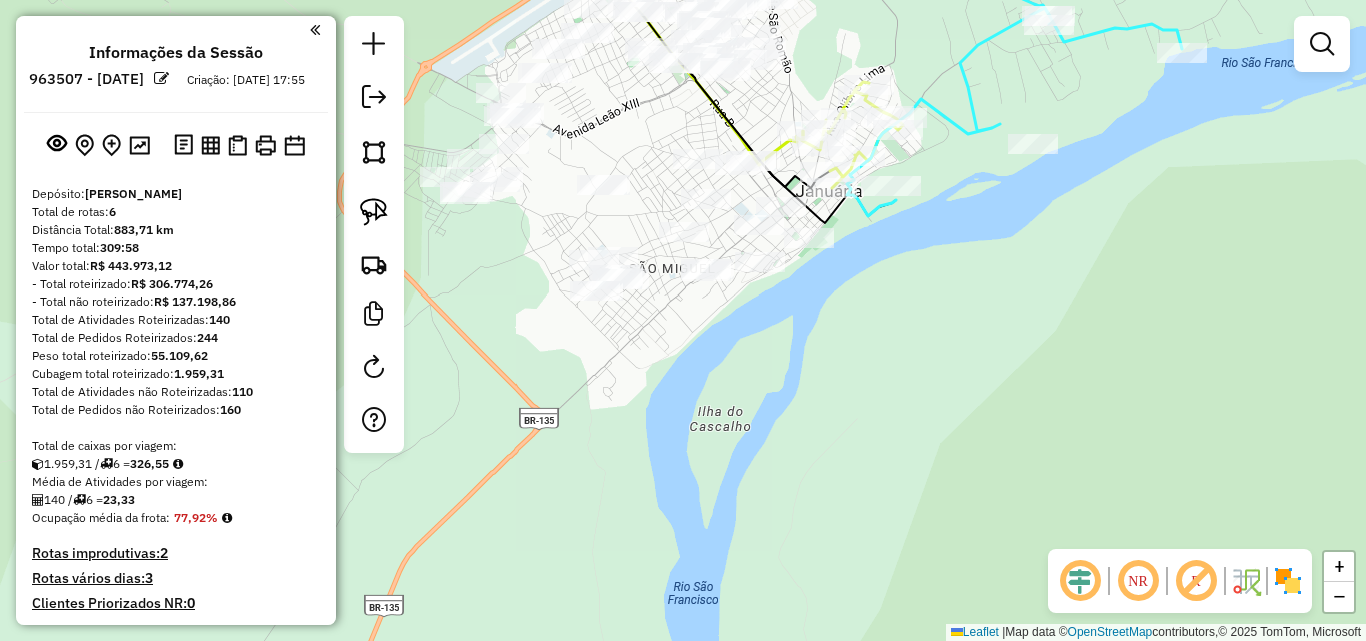 drag, startPoint x: 720, startPoint y: 305, endPoint x: 707, endPoint y: 335, distance: 32.695564 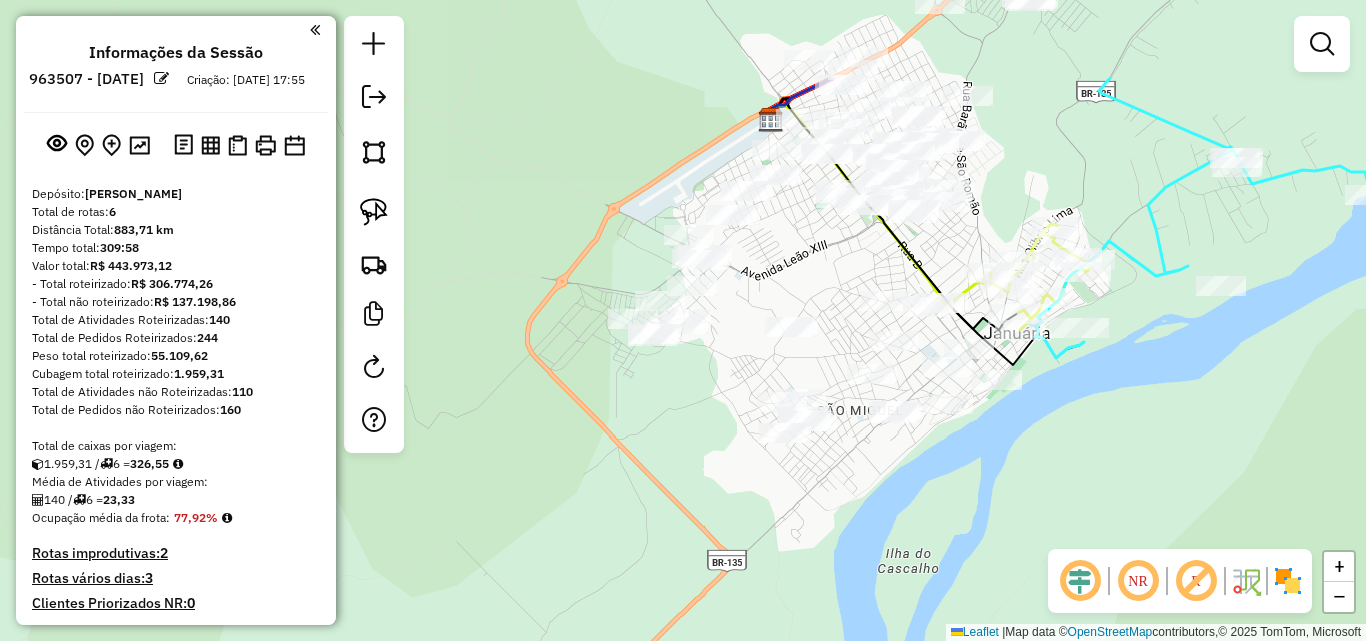 drag, startPoint x: 663, startPoint y: 314, endPoint x: 816, endPoint y: 427, distance: 190.20515 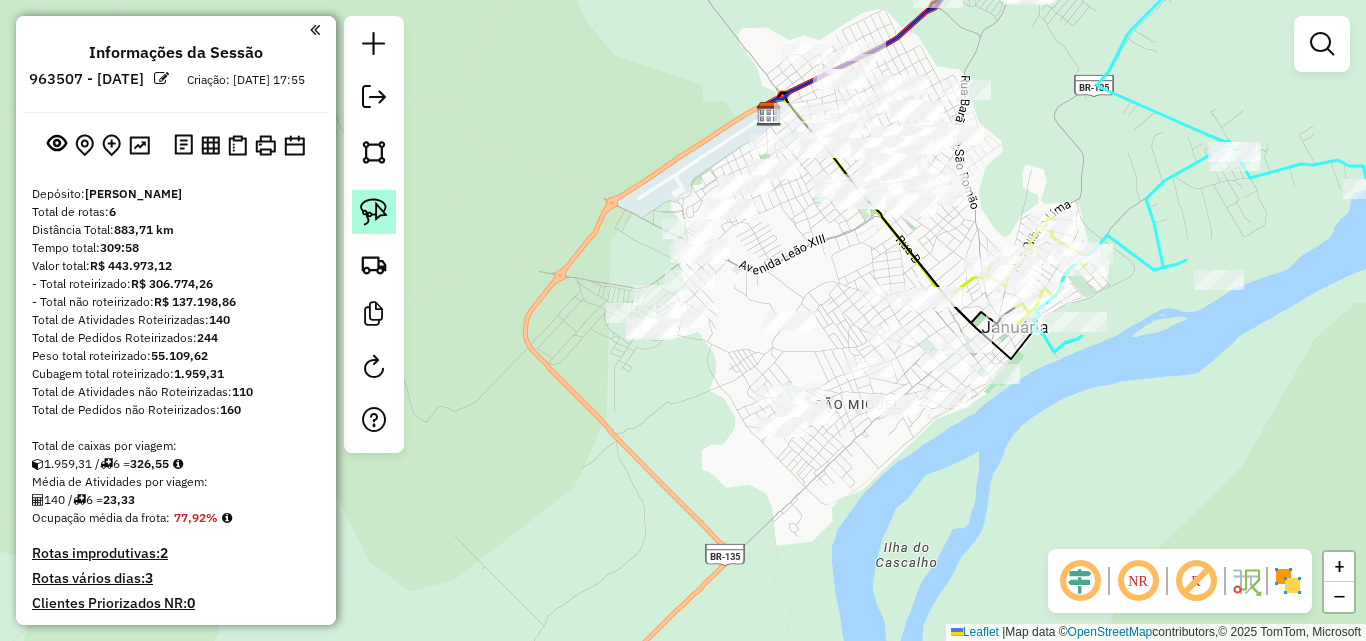 click 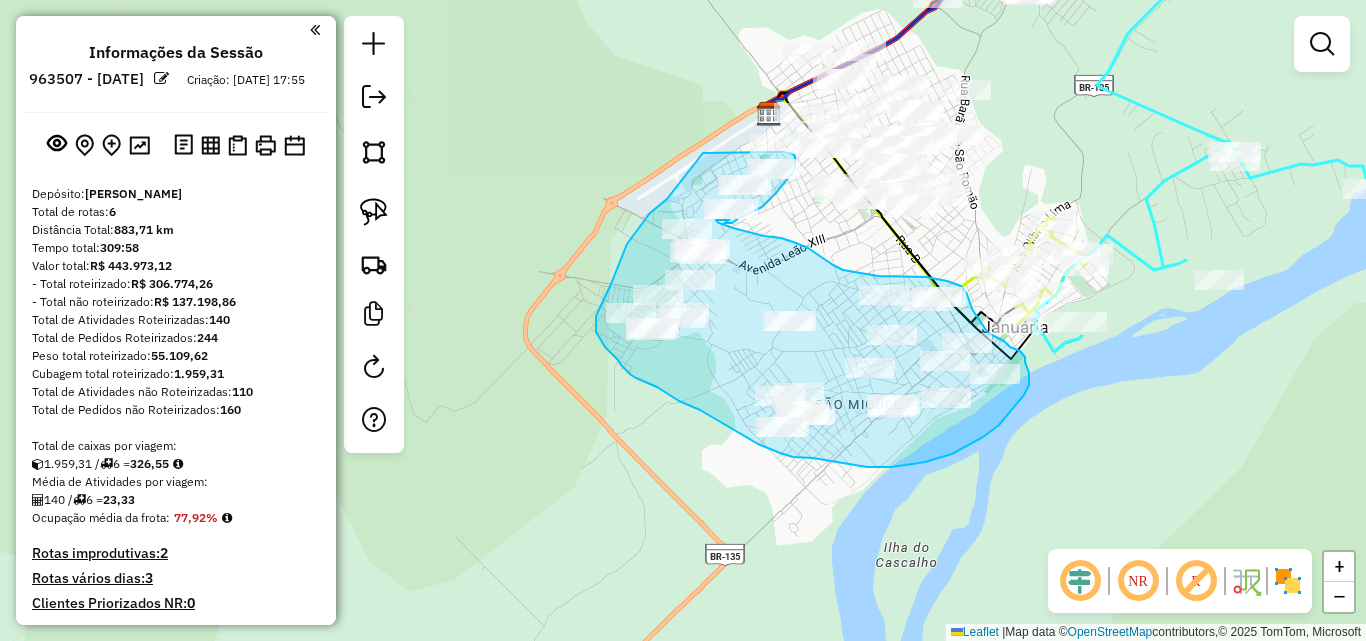 drag, startPoint x: 667, startPoint y: 199, endPoint x: 703, endPoint y: 153, distance: 58.412327 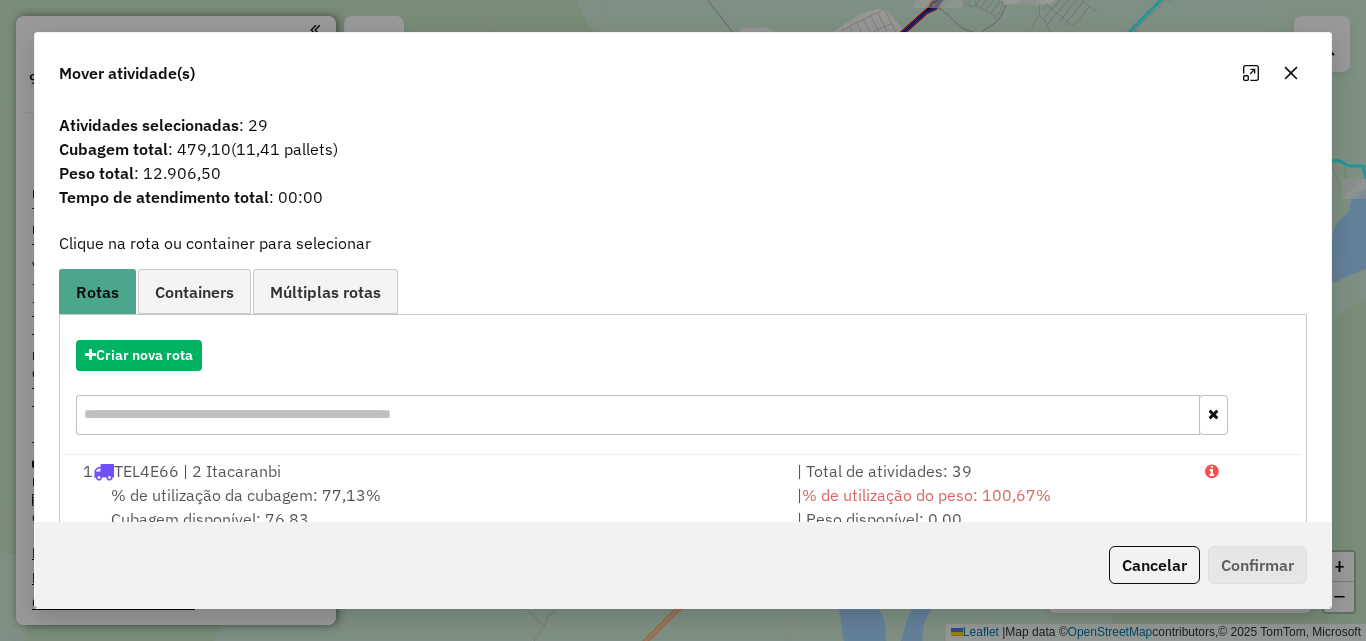 click on "Criar nova rota" at bounding box center (683, 390) 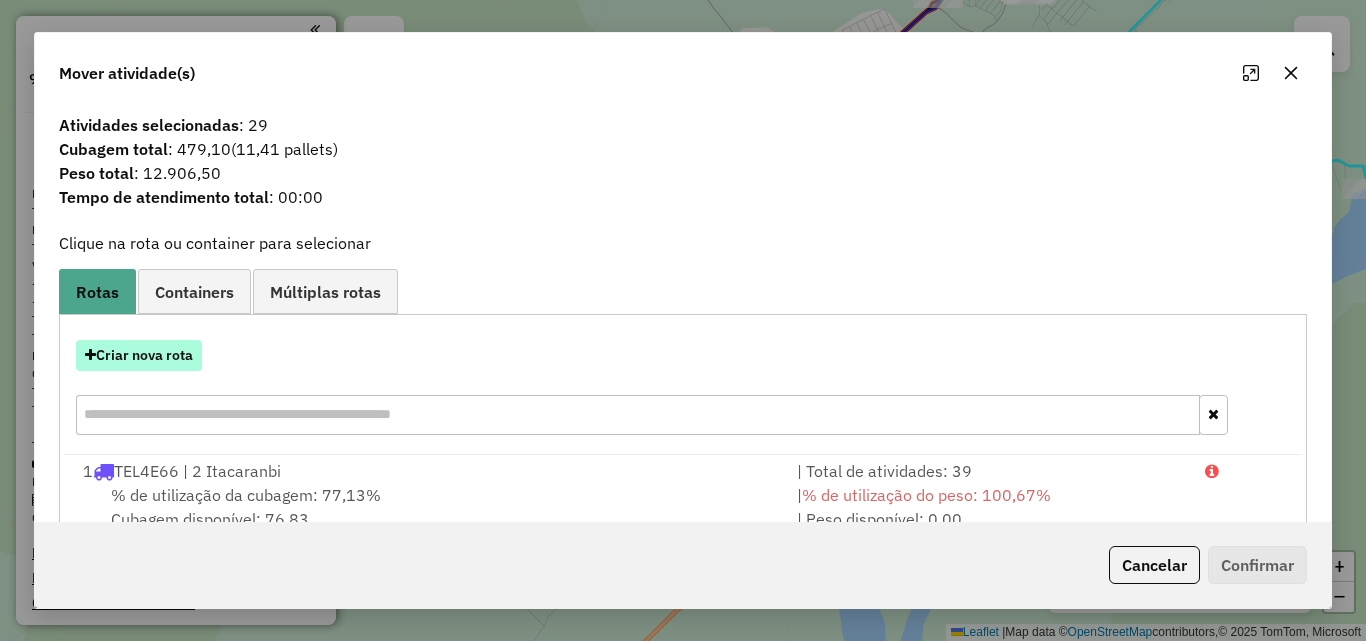 click on "Criar nova rota" at bounding box center [139, 355] 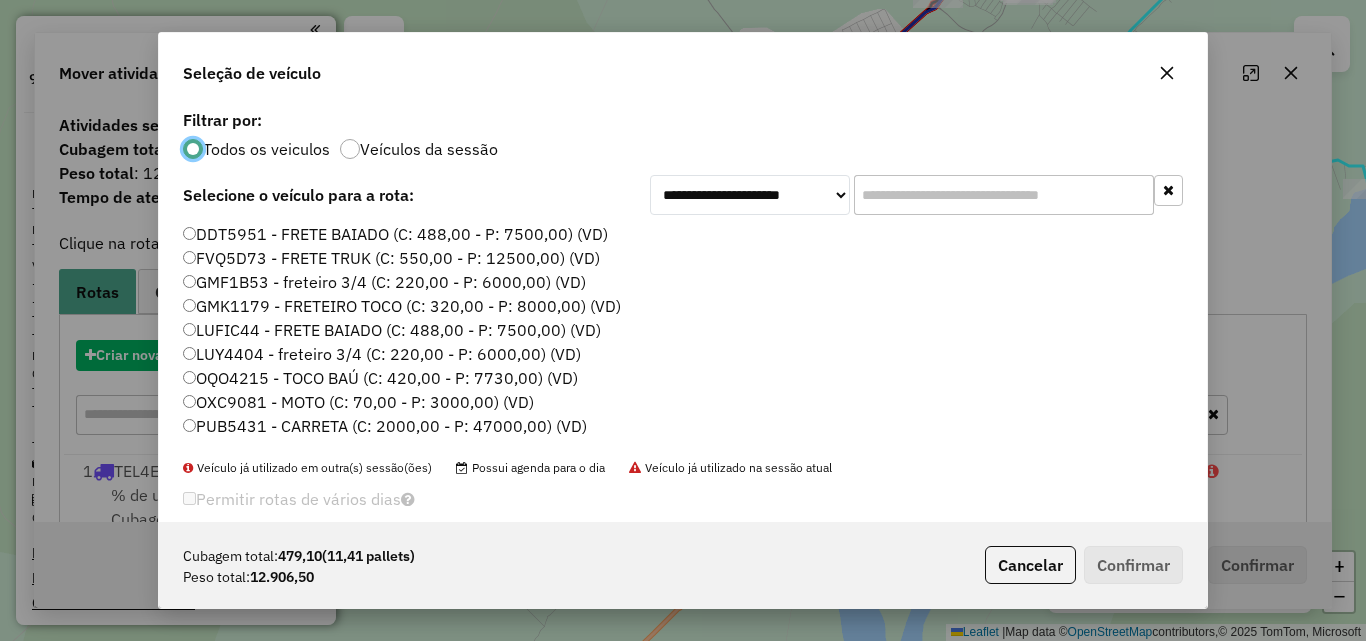 scroll, scrollTop: 11, scrollLeft: 6, axis: both 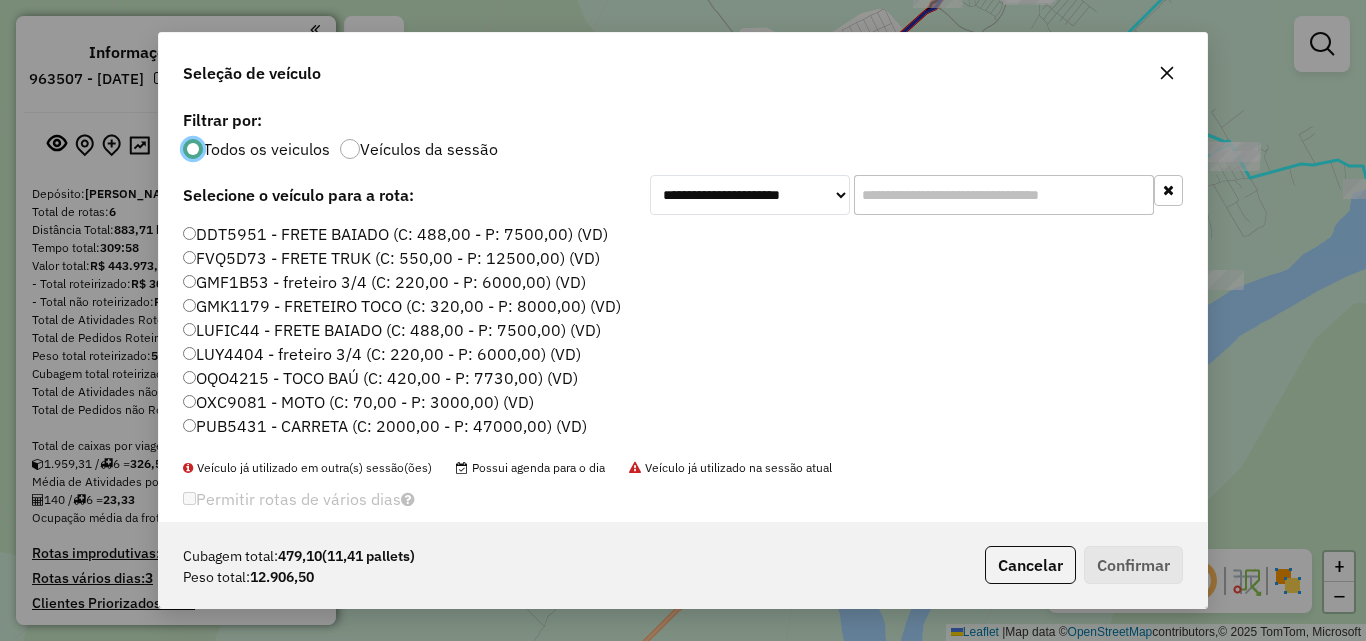click 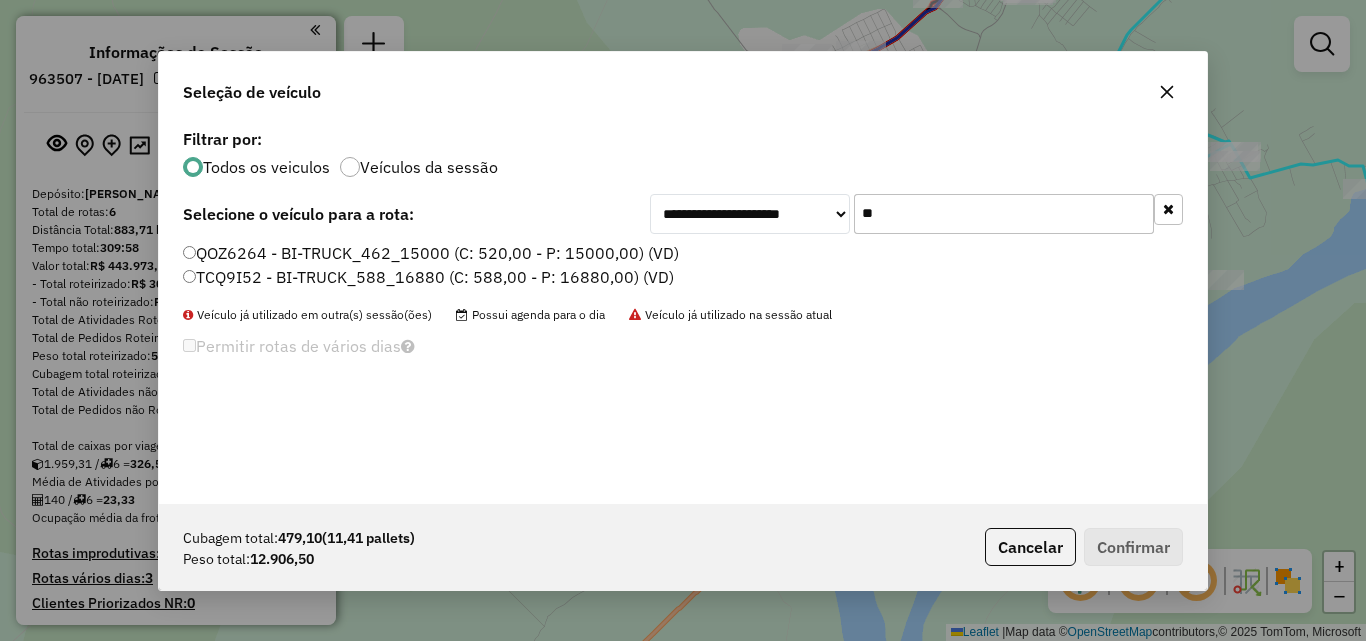 type on "**" 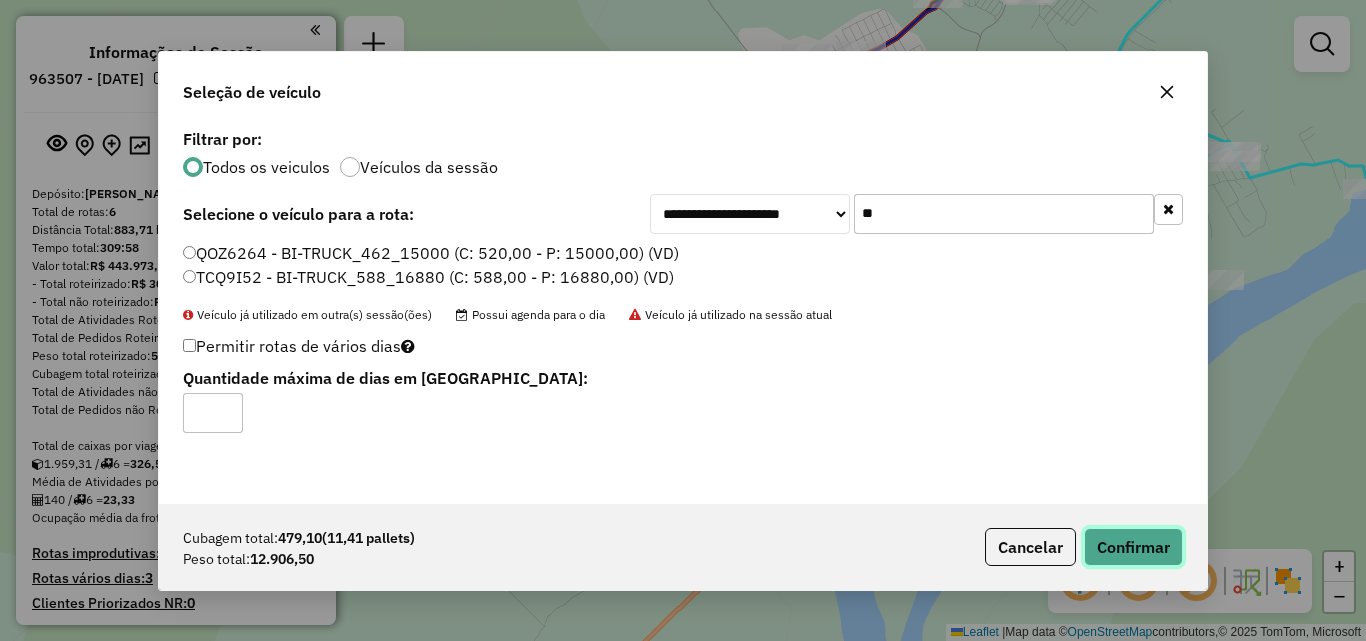 click on "Confirmar" 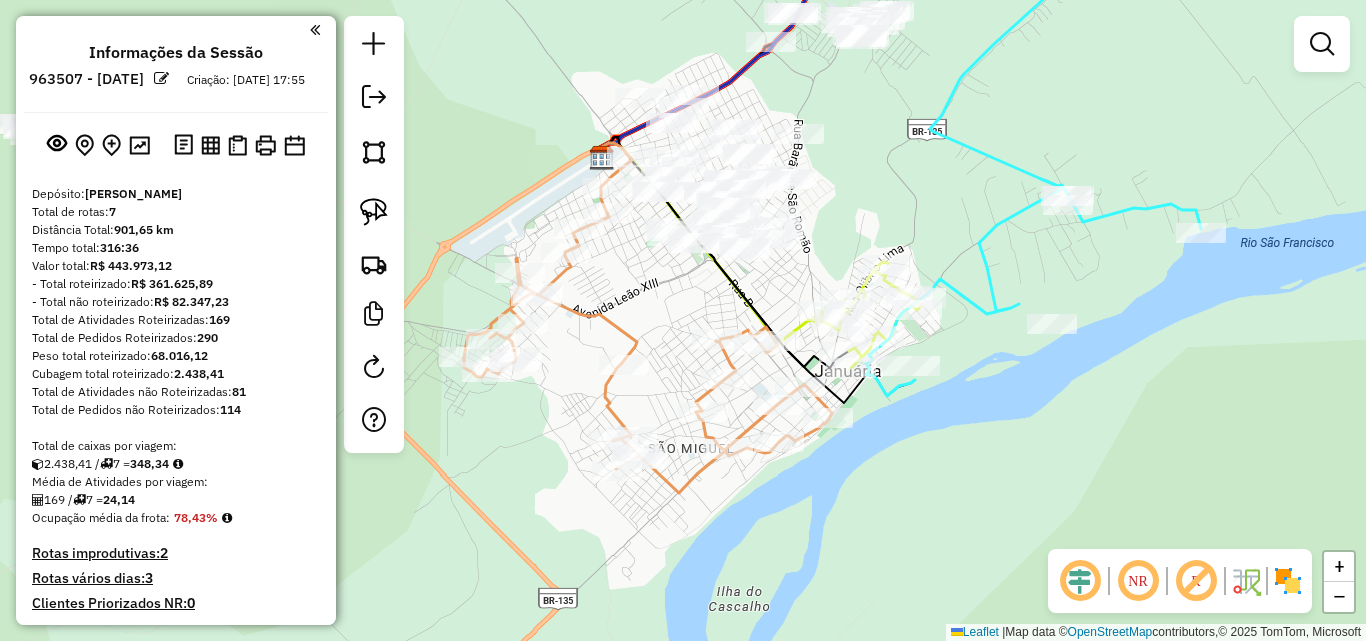 drag, startPoint x: 840, startPoint y: 249, endPoint x: 673, endPoint y: 293, distance: 172.69916 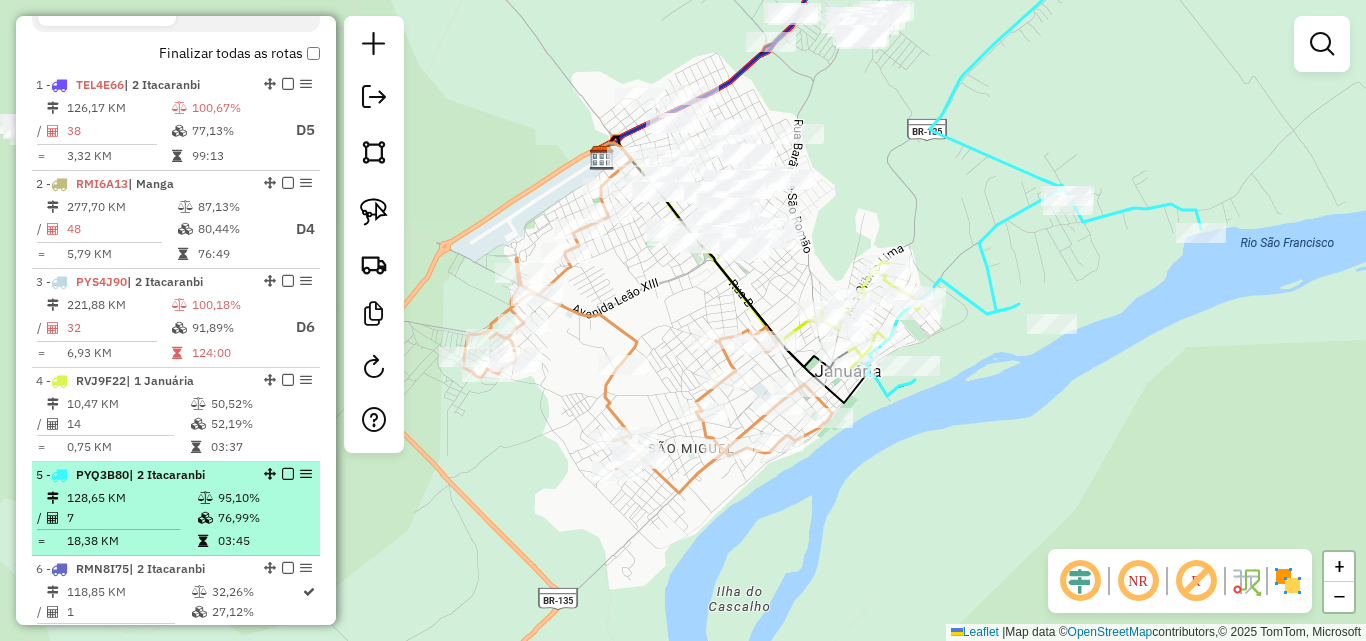 scroll, scrollTop: 800, scrollLeft: 0, axis: vertical 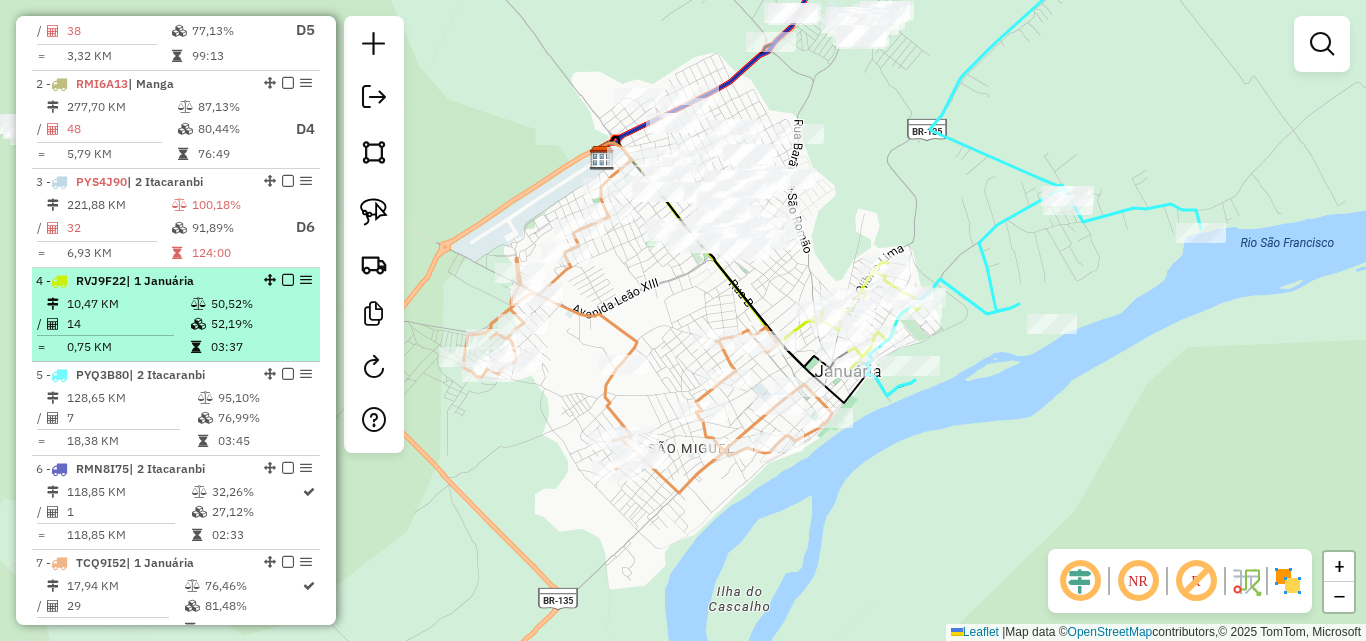 click on "14" at bounding box center [128, 324] 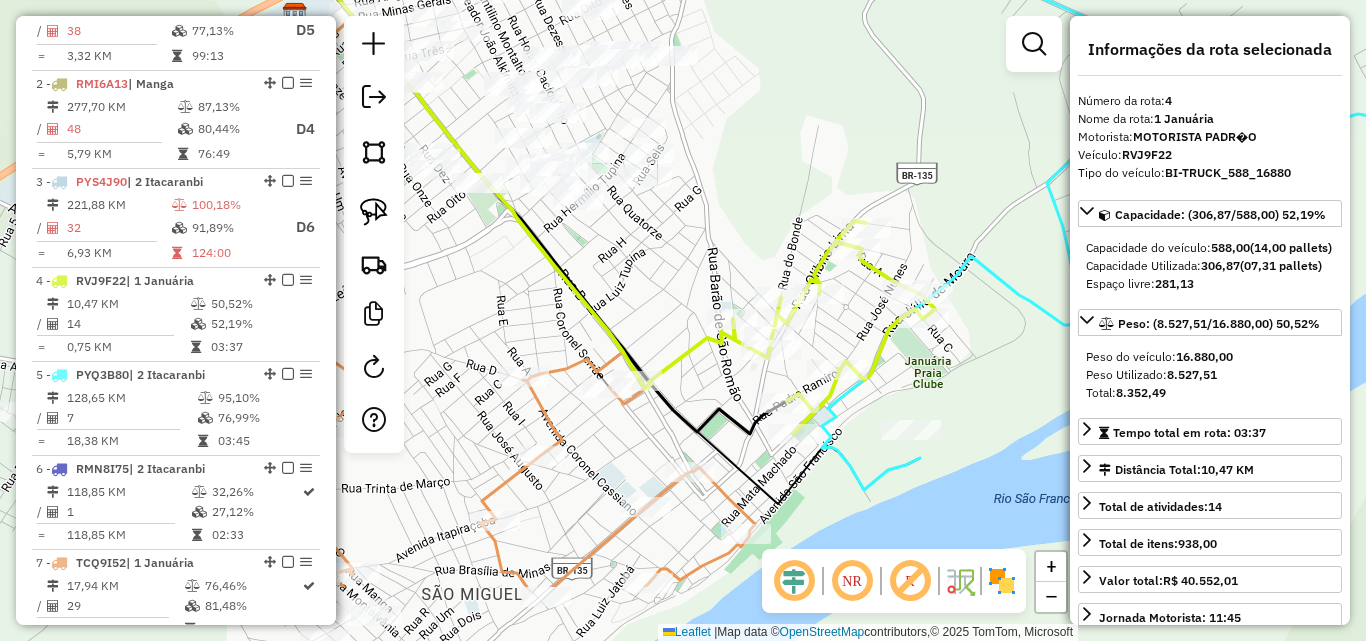 drag, startPoint x: 850, startPoint y: 313, endPoint x: 815, endPoint y: 240, distance: 80.95678 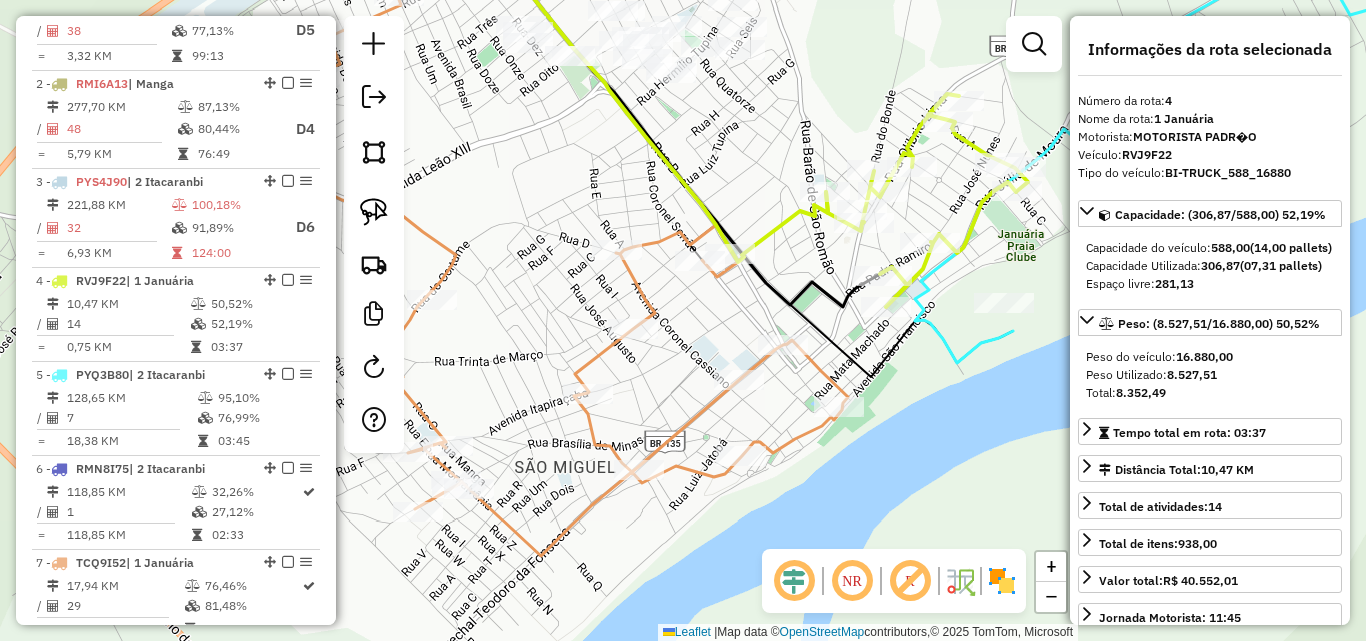 drag, startPoint x: 730, startPoint y: 324, endPoint x: 785, endPoint y: 259, distance: 85.146935 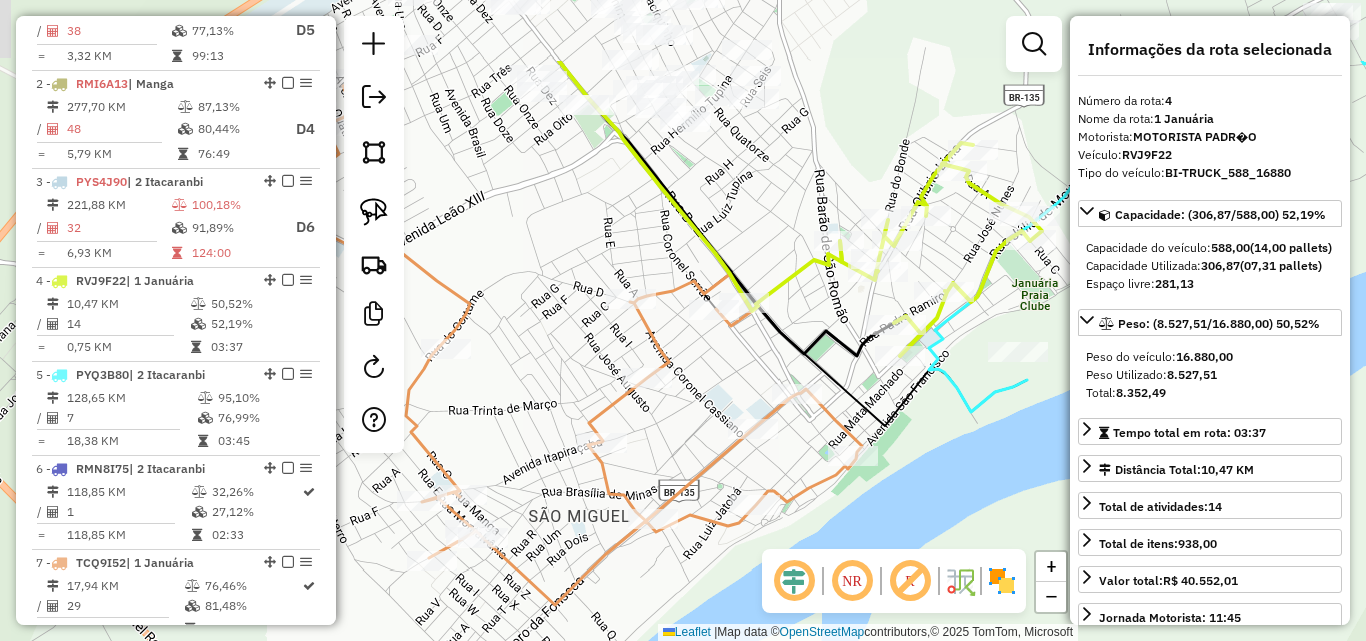 drag, startPoint x: 822, startPoint y: 108, endPoint x: 762, endPoint y: 265, distance: 168.07439 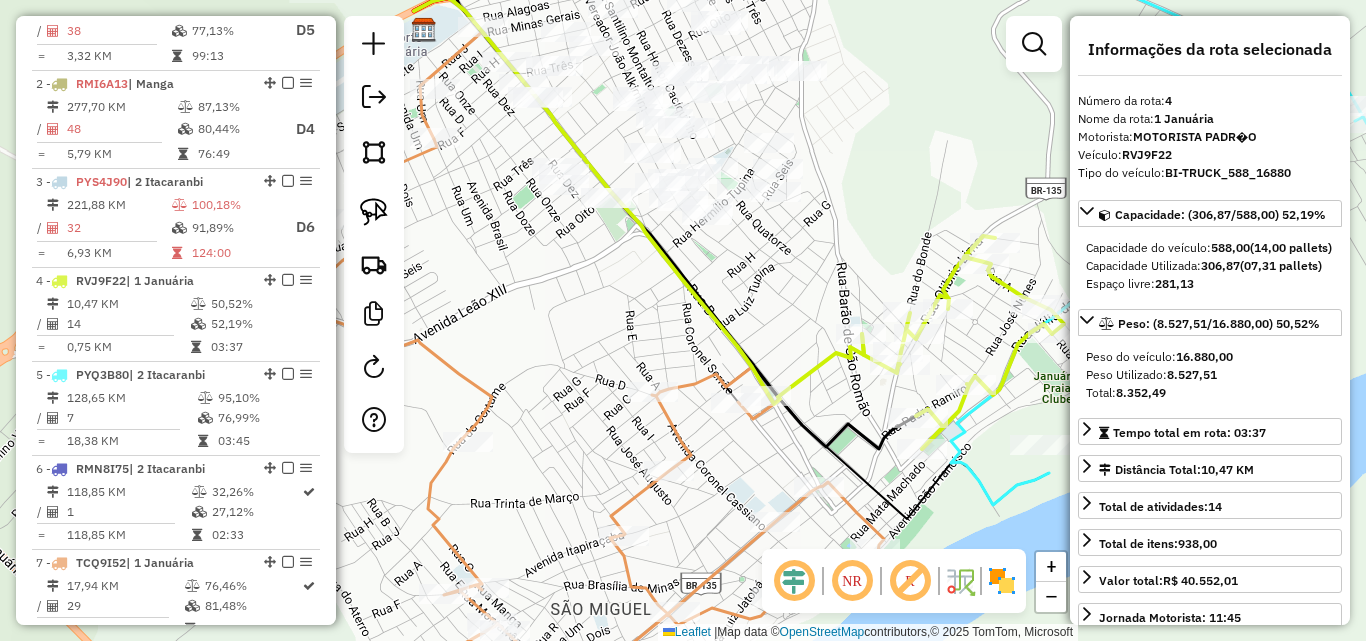 drag, startPoint x: 783, startPoint y: 141, endPoint x: 818, endPoint y: 184, distance: 55.443665 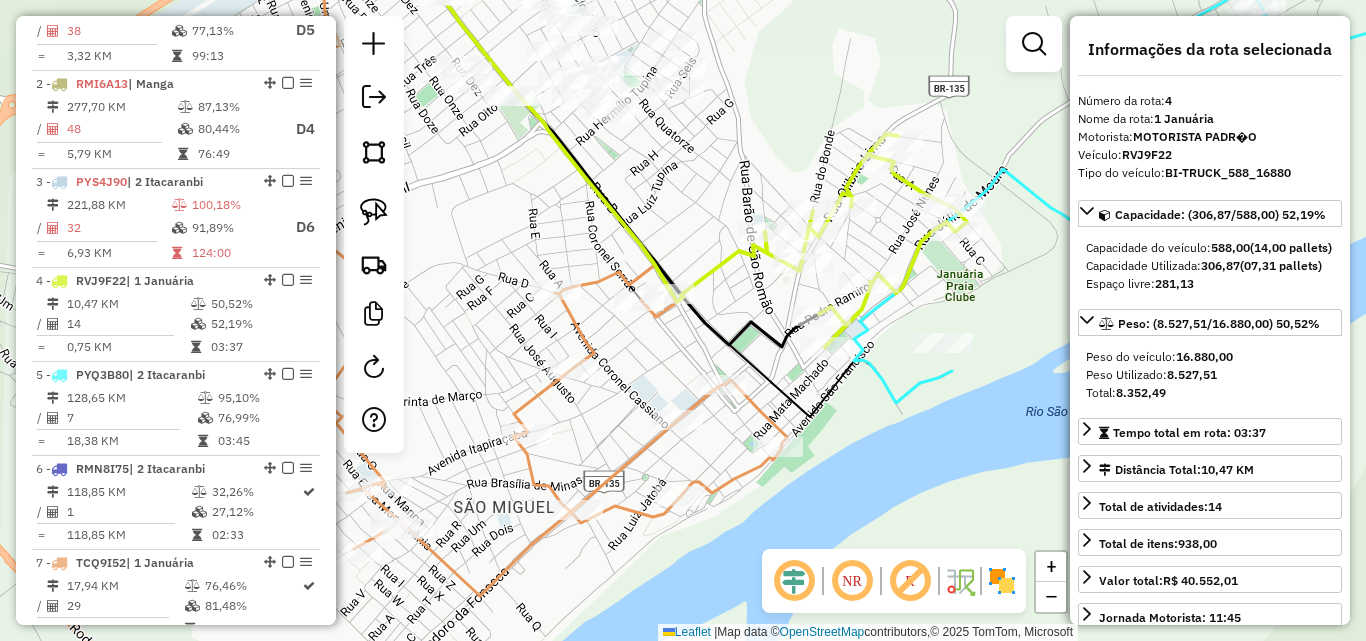 drag, startPoint x: 835, startPoint y: 208, endPoint x: 683, endPoint y: 59, distance: 212.84972 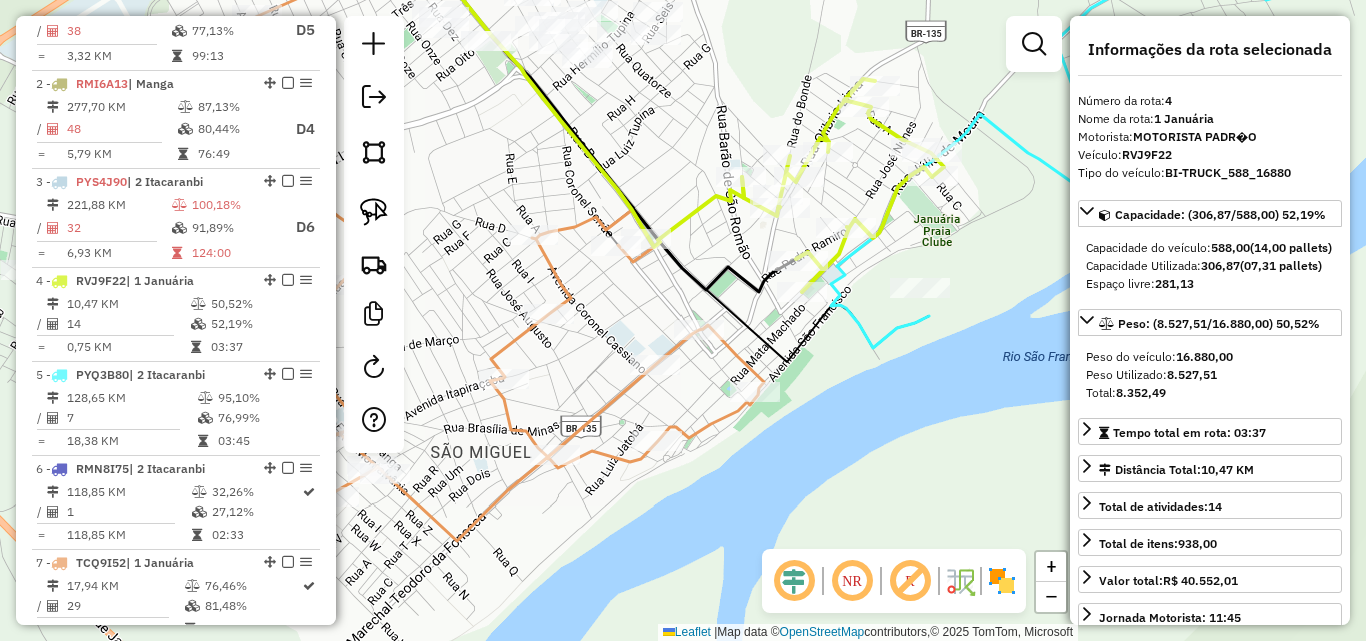 drag, startPoint x: 665, startPoint y: 240, endPoint x: 871, endPoint y: 385, distance: 251.91467 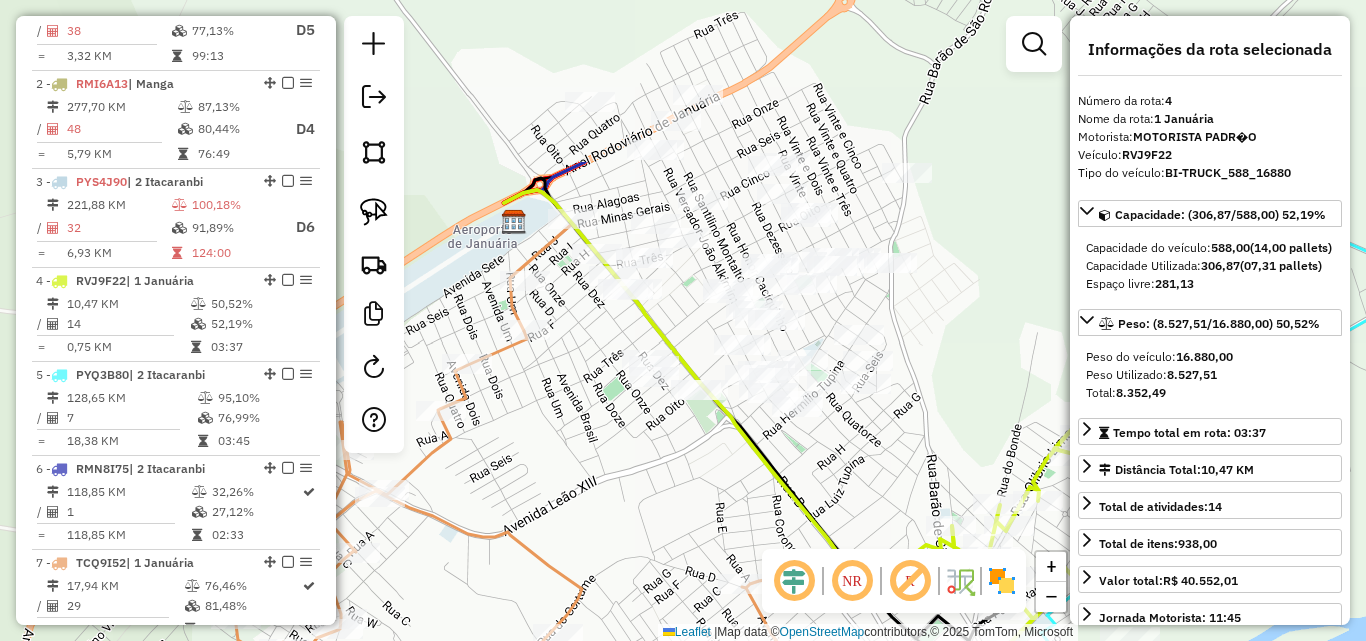 drag, startPoint x: 638, startPoint y: 275, endPoint x: 686, endPoint y: 501, distance: 231.04112 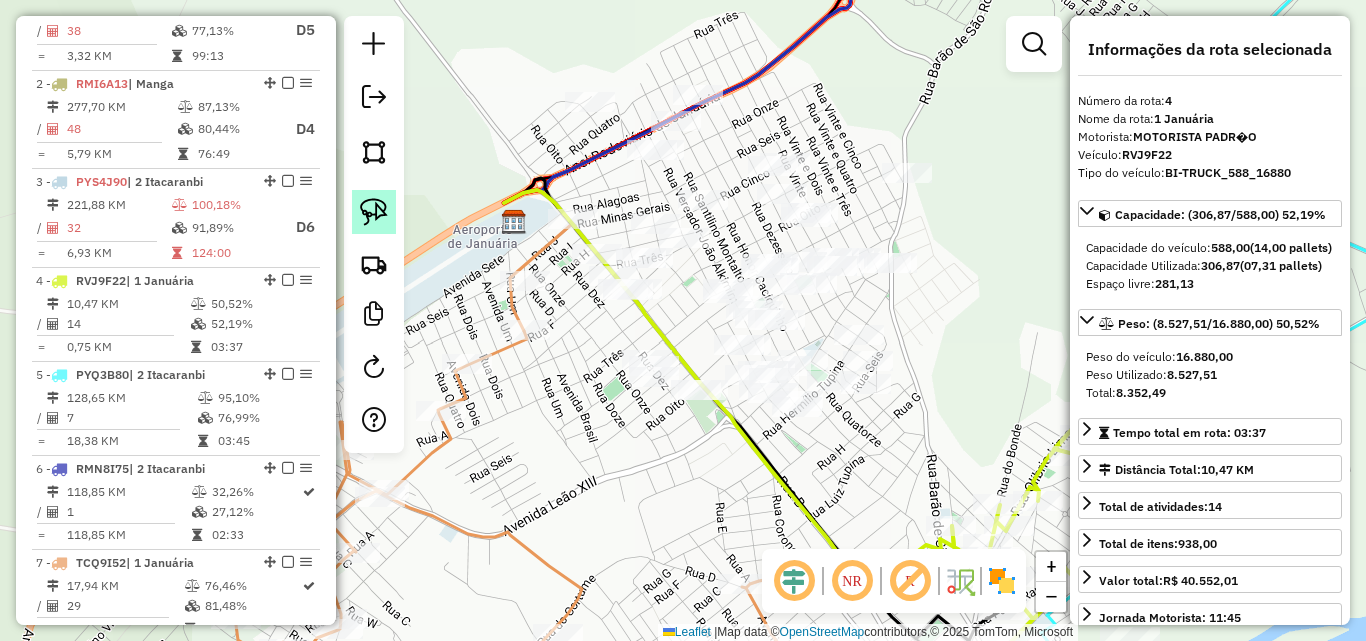 click 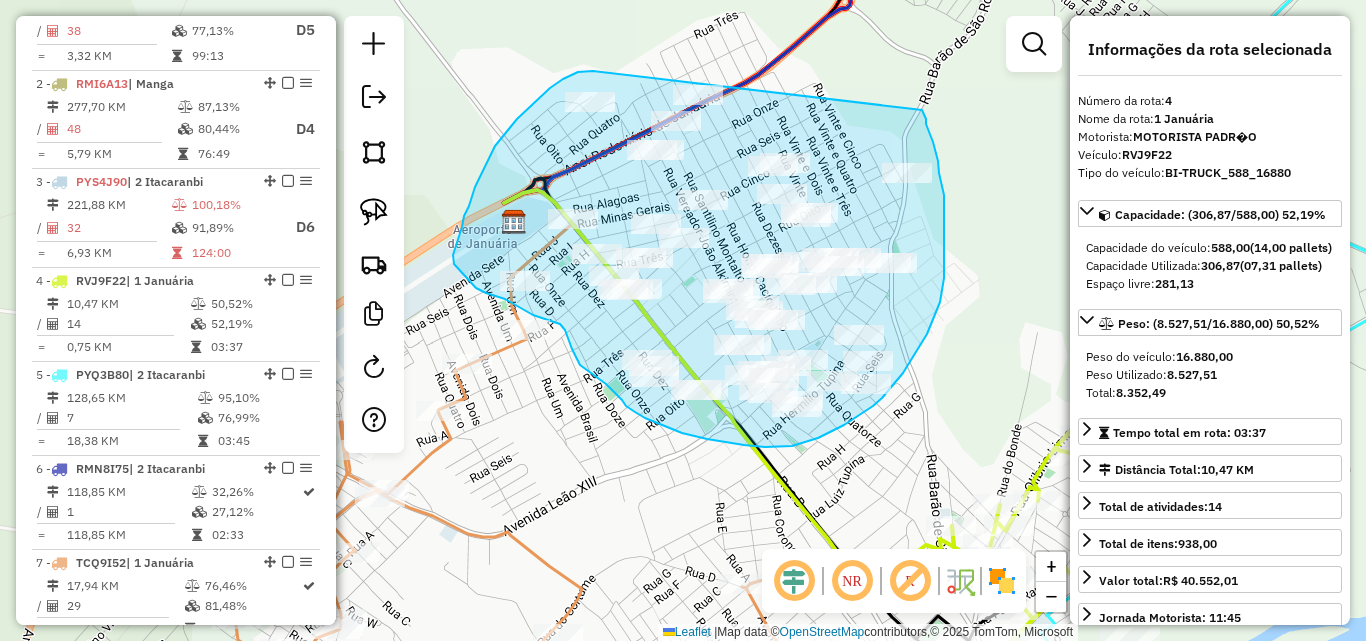 drag, startPoint x: 593, startPoint y: 71, endPoint x: 922, endPoint y: 110, distance: 331.3035 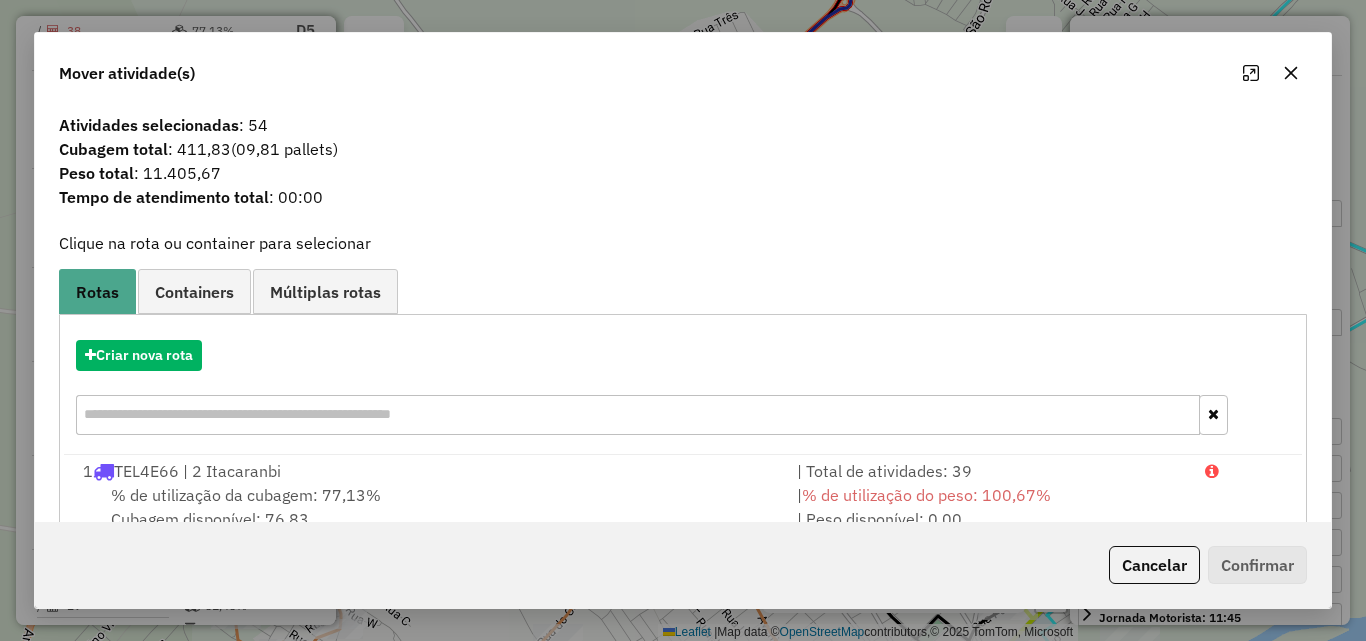click 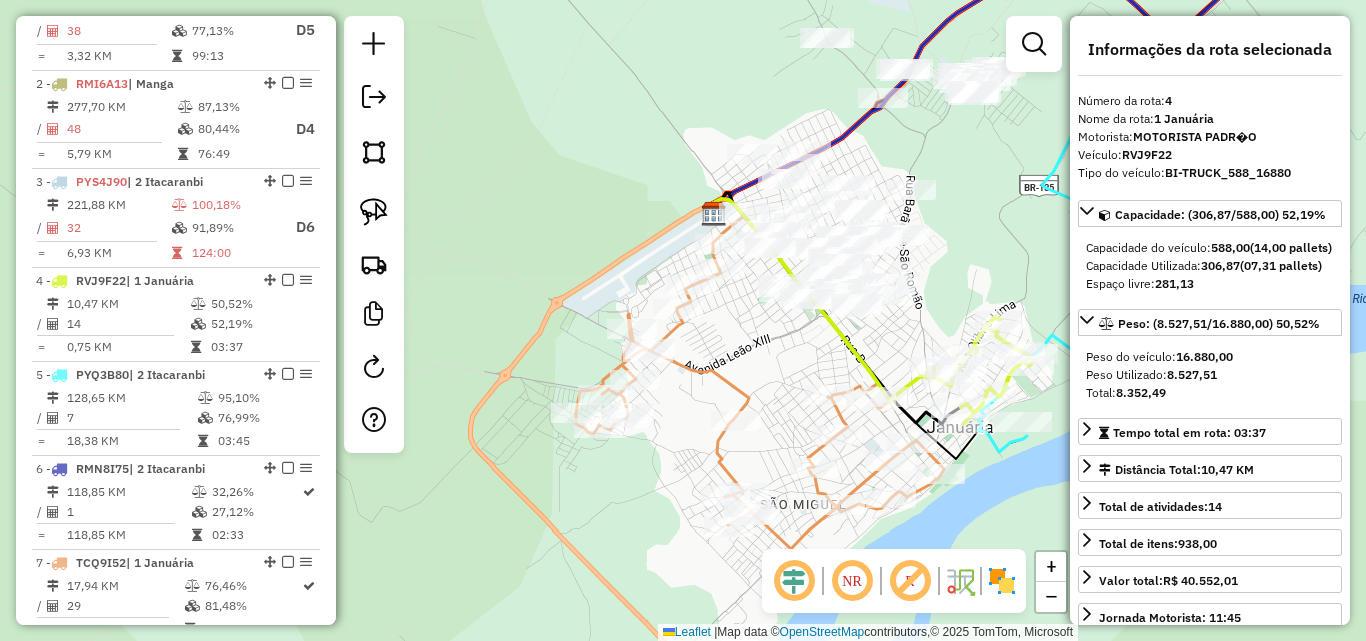 click on "Janela de atendimento Grade de atendimento Capacidade Transportadoras Veículos Cliente Pedidos  Rotas Selecione os dias de semana para filtrar as janelas de atendimento  Seg   Ter   Qua   Qui   Sex   Sáb   Dom  Informe o período da janela de atendimento: De: Até:  Filtrar exatamente a janela do cliente  Considerar janela de atendimento padrão  Selecione os dias de semana para filtrar as grades de atendimento  Seg   Ter   Qua   Qui   Sex   Sáb   Dom   Considerar clientes sem dia de atendimento cadastrado  Clientes fora do dia de atendimento selecionado Filtrar as atividades entre os valores definidos abaixo:  Peso mínimo:   Peso máximo:   Cubagem mínima:   Cubagem máxima:   De:   Até:  Filtrar as atividades entre o tempo de atendimento definido abaixo:  De:   Até:   Considerar capacidade total dos clientes não roteirizados Transportadora: Selecione um ou mais itens Tipo de veículo: Selecione um ou mais itens Veículo: Selecione um ou mais itens Motorista: Selecione um ou mais itens Nome: Rótulo:" 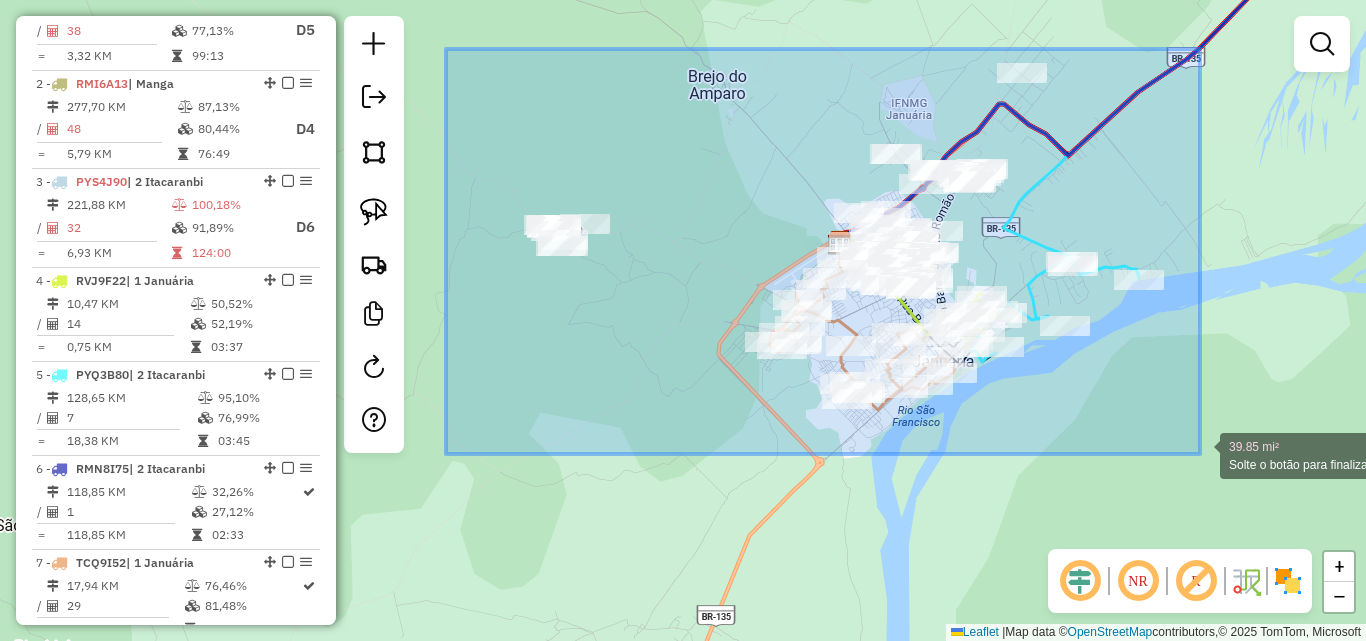 drag, startPoint x: 446, startPoint y: 49, endPoint x: 1195, endPoint y: 457, distance: 852.9156 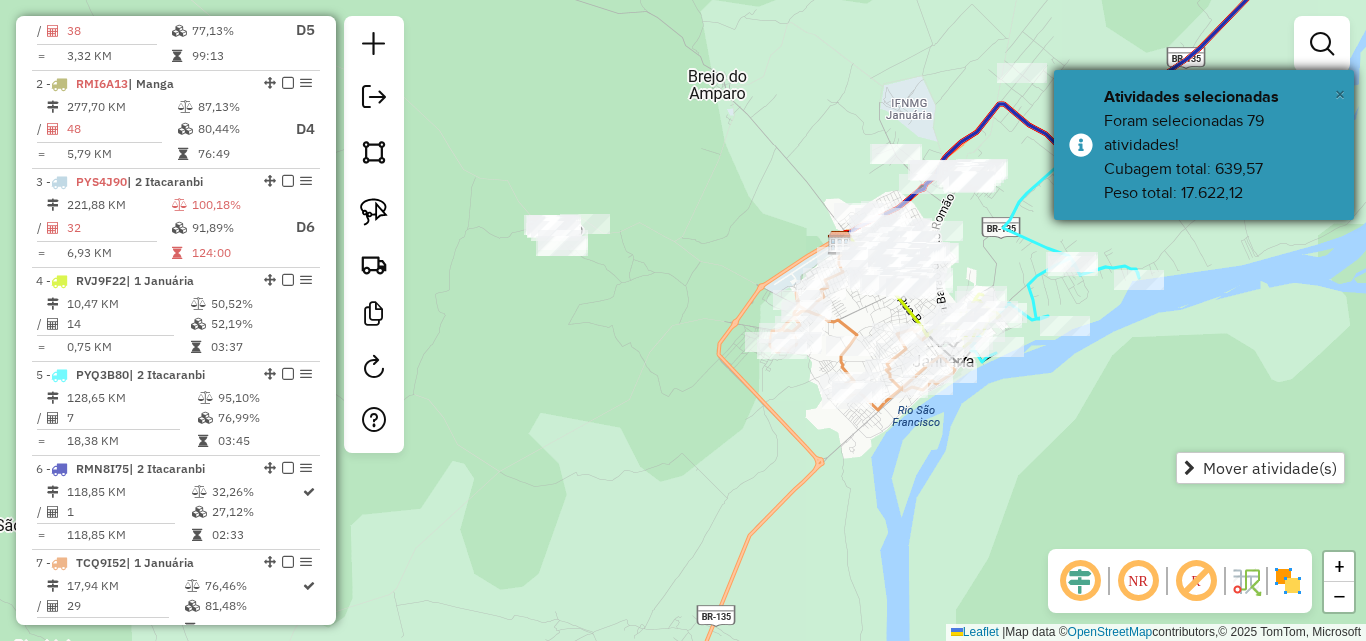 click on "×" at bounding box center [1340, 94] 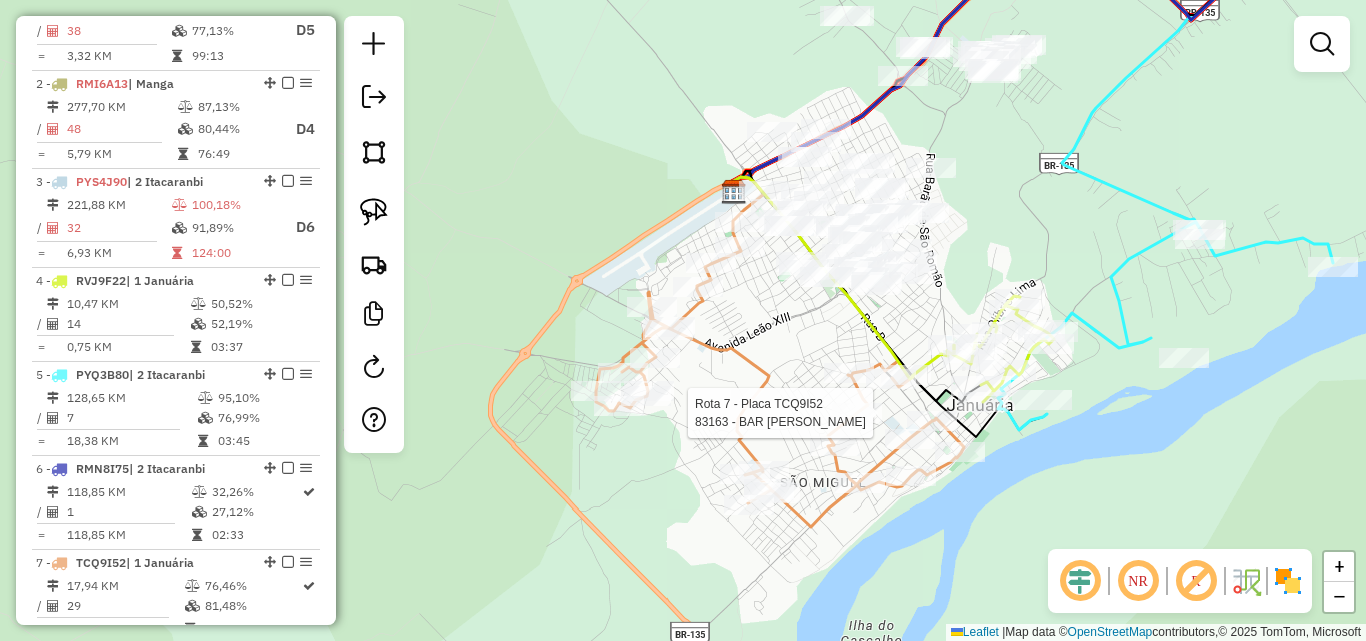 select on "**********" 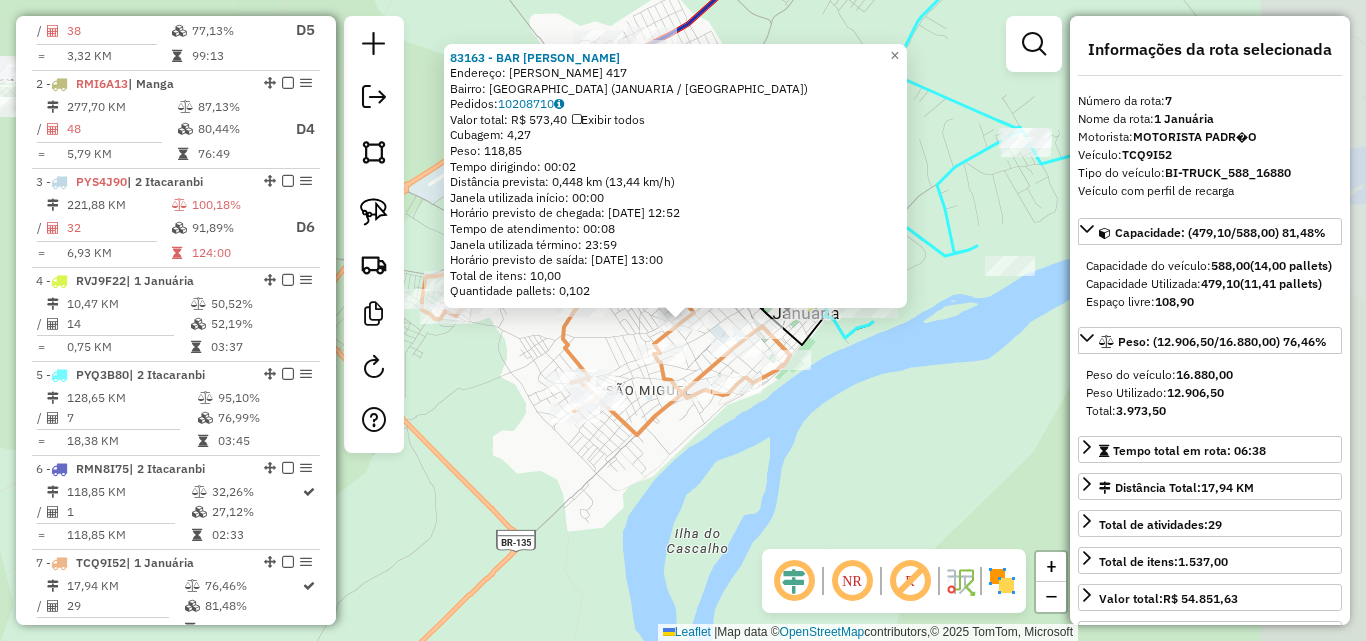 scroll, scrollTop: 1231, scrollLeft: 0, axis: vertical 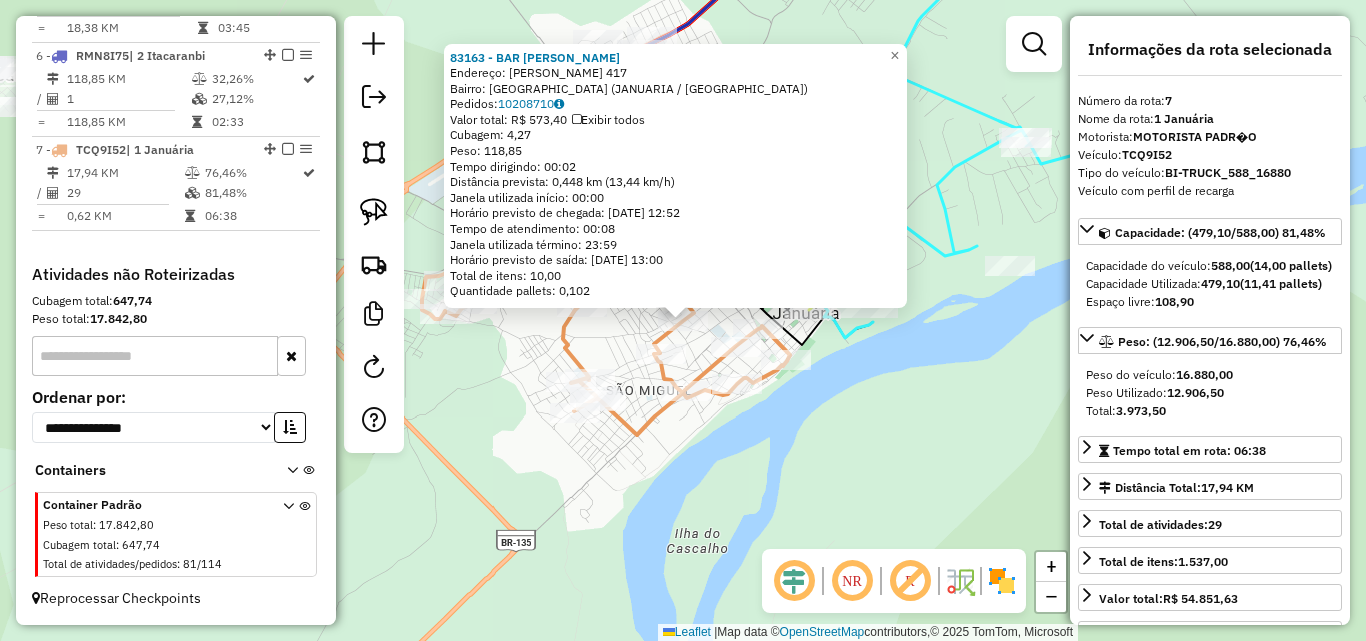 click on "83163 - BAR JOAO PANDU  Endereço:  FLOREANO PEIXOTO 417   Bairro: LEVIANOPOLIS (JANUARIA / MG)   Pedidos:  10208710   Valor total: R$ 573,40   Exibir todos   Cubagem: 4,27  Peso: 118,85  Tempo dirigindo: 00:02   Distância prevista: 0,448 km (13,44 km/h)   Janela utilizada início: 00:00   Horário previsto de chegada: 11/07/2025 12:52   Tempo de atendimento: 00:08   Janela utilizada término: 23:59   Horário previsto de saída: 11/07/2025 13:00   Total de itens: 10,00   Quantidade pallets: 0,102  × Janela de atendimento Grade de atendimento Capacidade Transportadoras Veículos Cliente Pedidos  Rotas Selecione os dias de semana para filtrar as janelas de atendimento  Seg   Ter   Qua   Qui   Sex   Sáb   Dom  Informe o período da janela de atendimento: De: Até:  Filtrar exatamente a janela do cliente  Considerar janela de atendimento padrão  Selecione os dias de semana para filtrar as grades de atendimento  Seg   Ter   Qua   Qui   Sex   Sáb   Dom   Considerar clientes sem dia de atendimento cadastrado +" 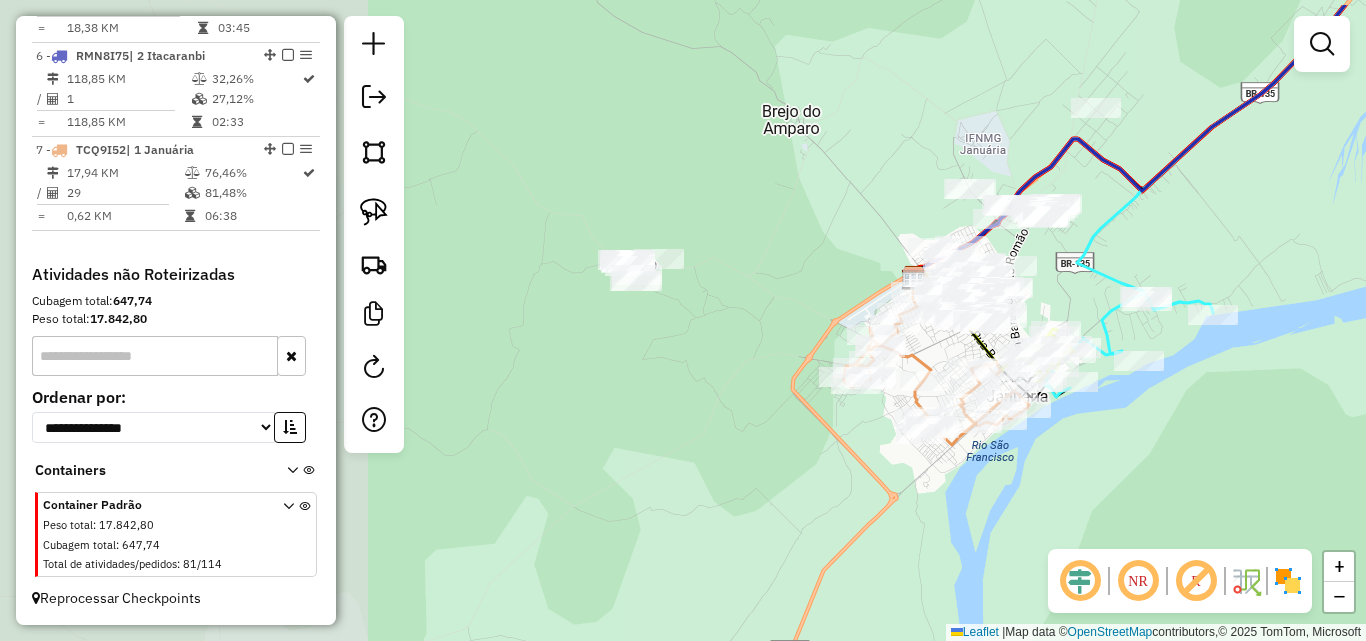 drag, startPoint x: 483, startPoint y: 399, endPoint x: 876, endPoint y: 472, distance: 399.7224 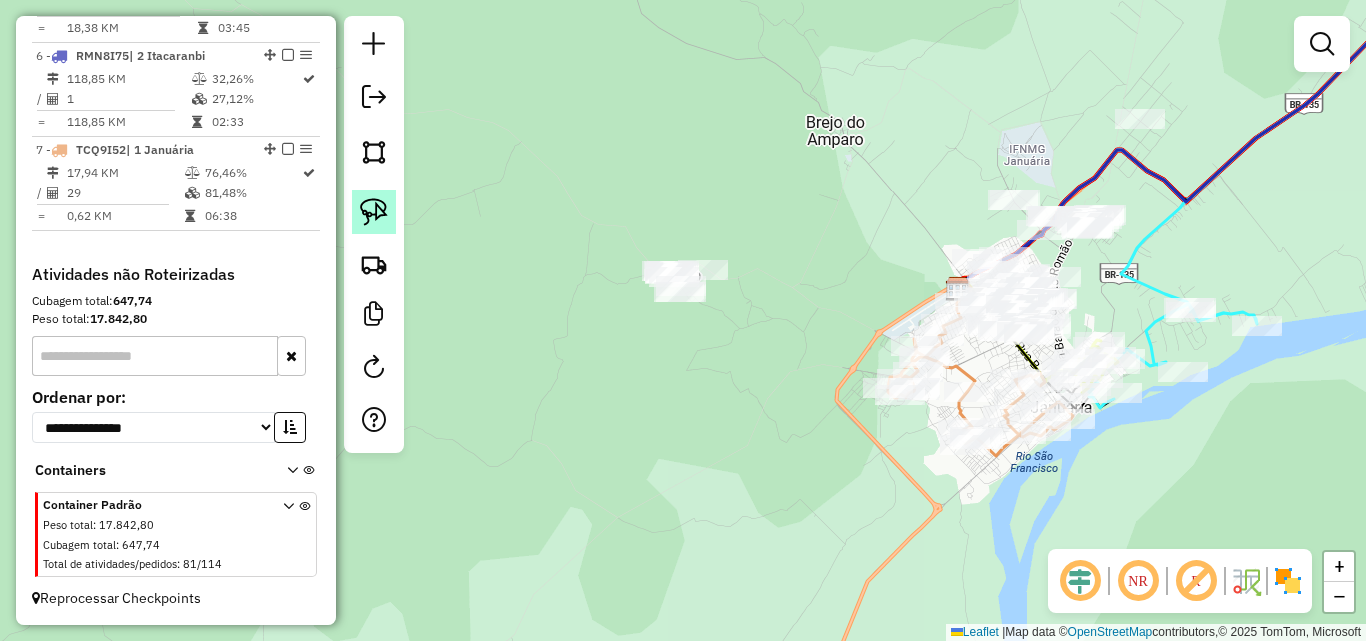 click 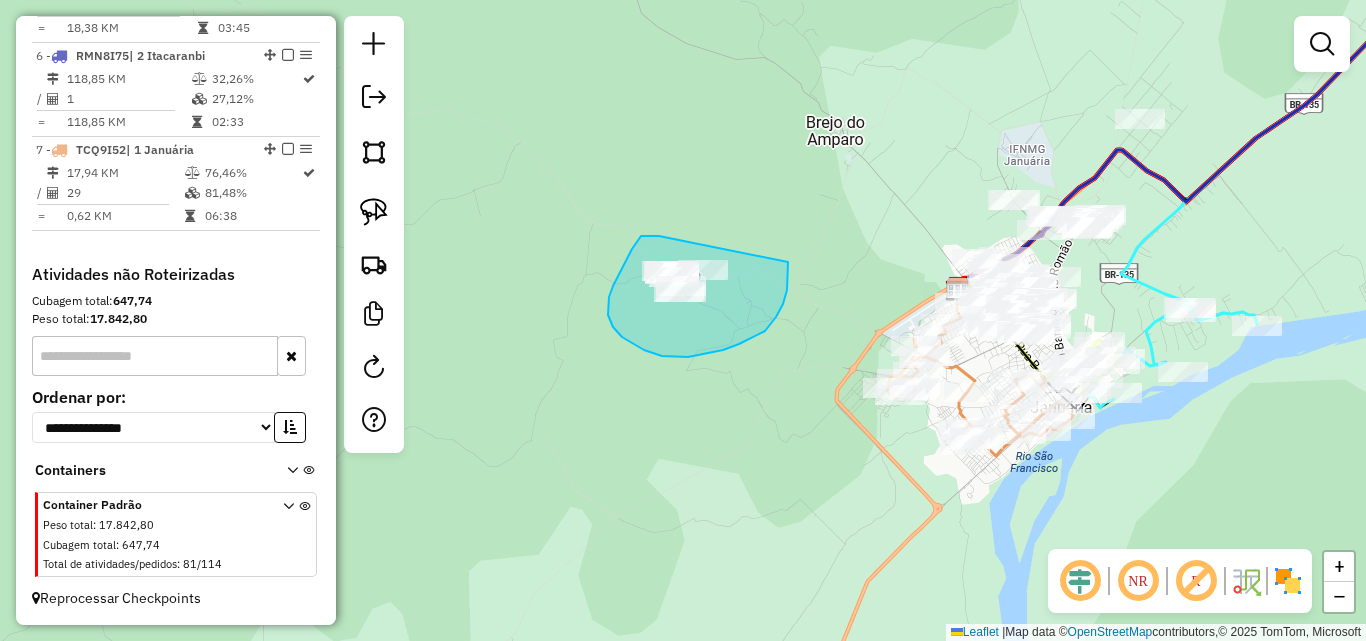 drag, startPoint x: 650, startPoint y: 235, endPoint x: 770, endPoint y: 227, distance: 120.26637 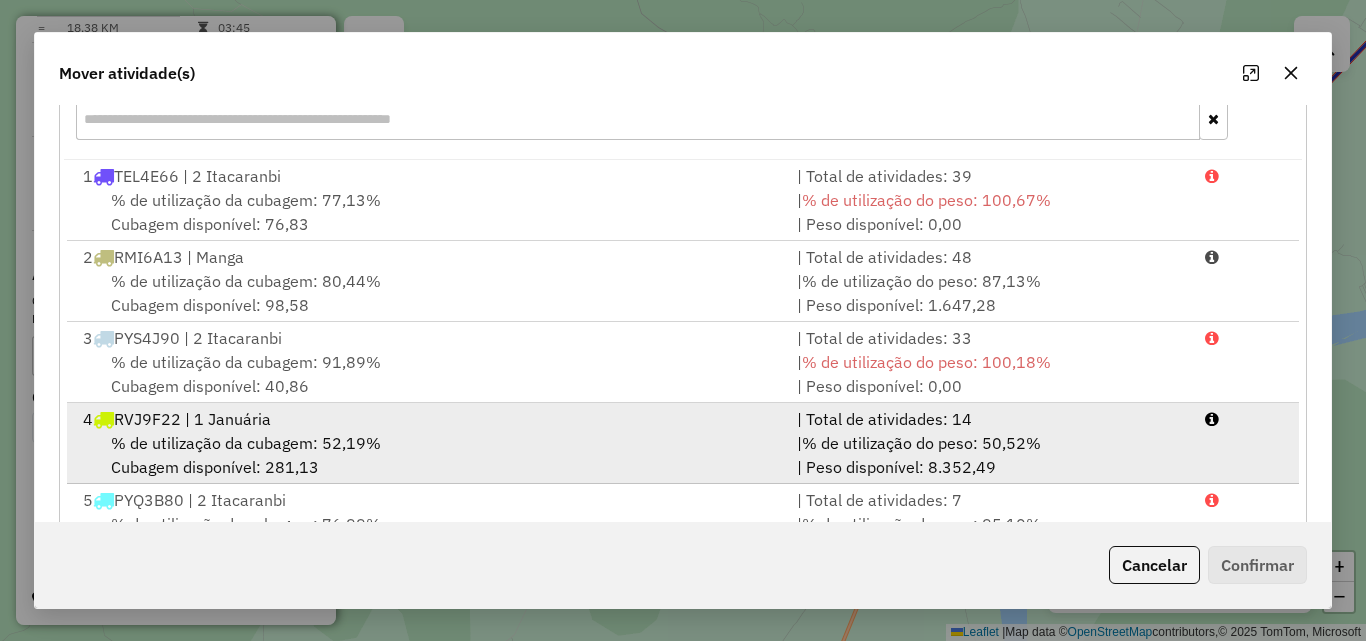 scroll, scrollTop: 300, scrollLeft: 0, axis: vertical 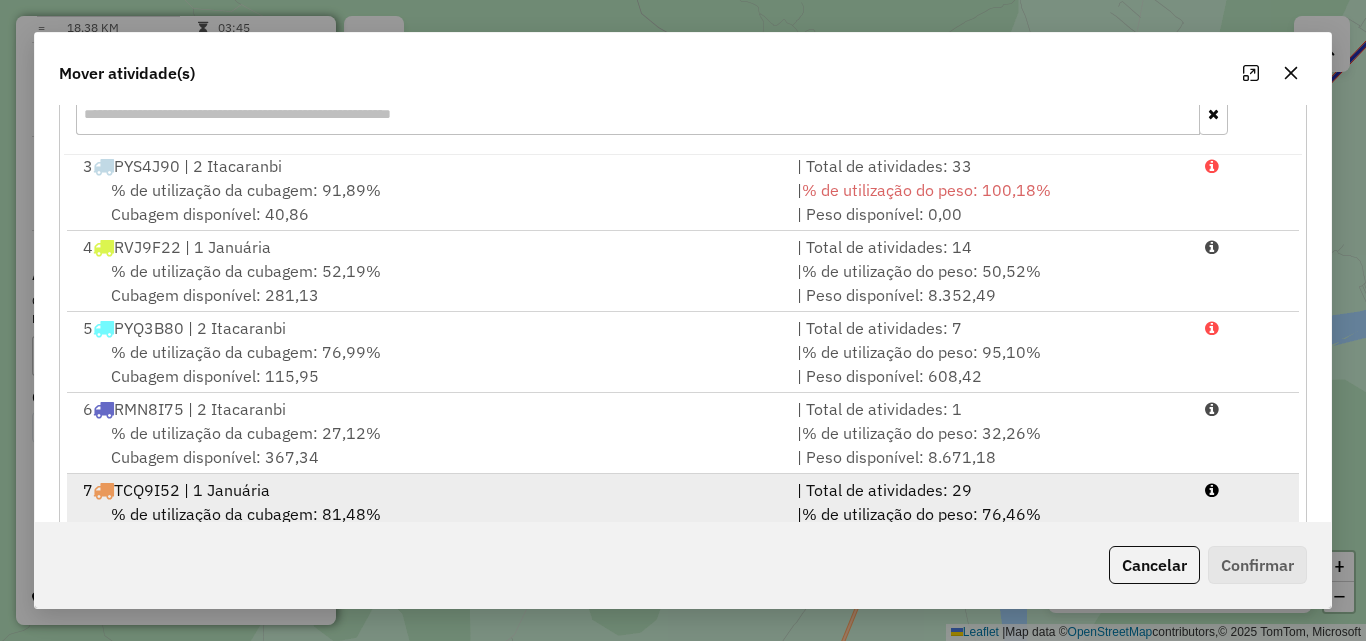 click on "7  TCQ9I52 | 1 Januária" at bounding box center (428, 490) 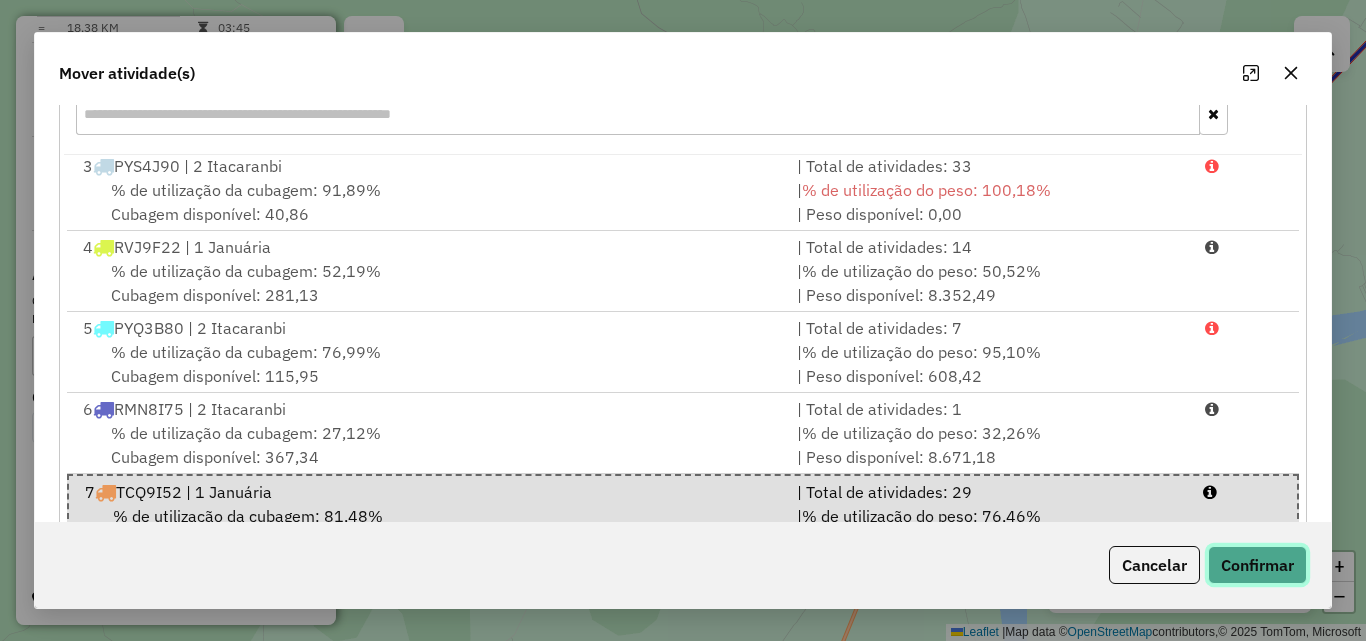 click on "Confirmar" 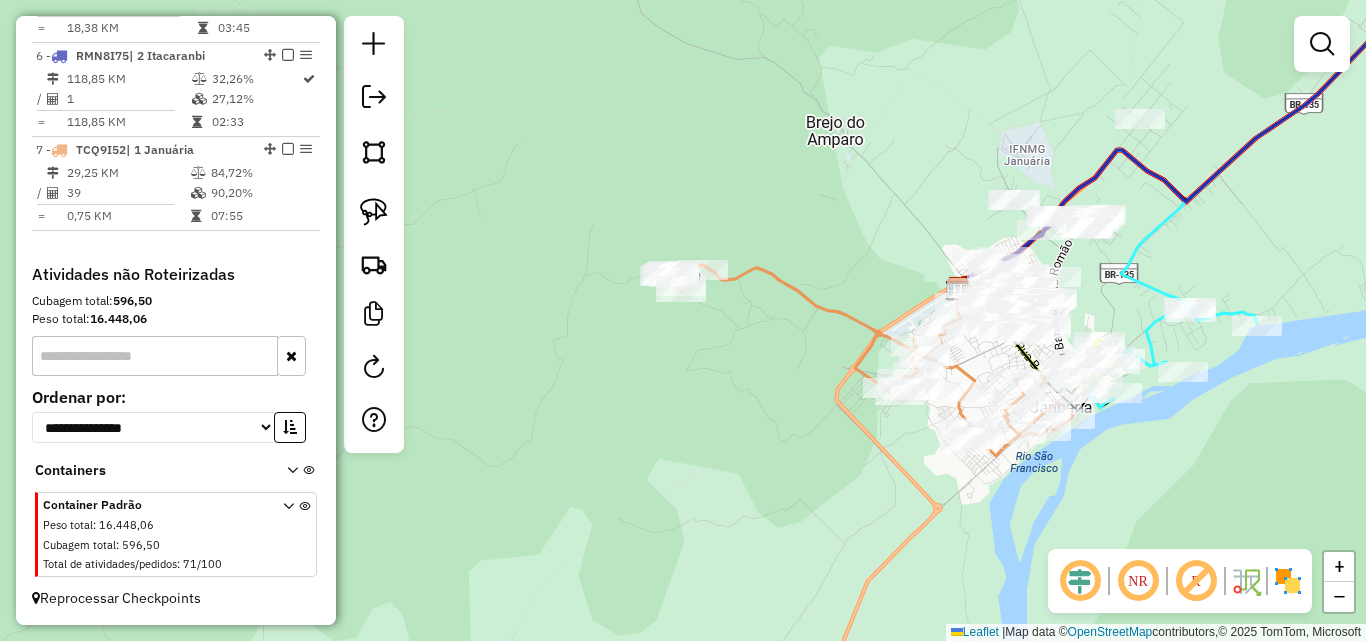 scroll, scrollTop: 0, scrollLeft: 0, axis: both 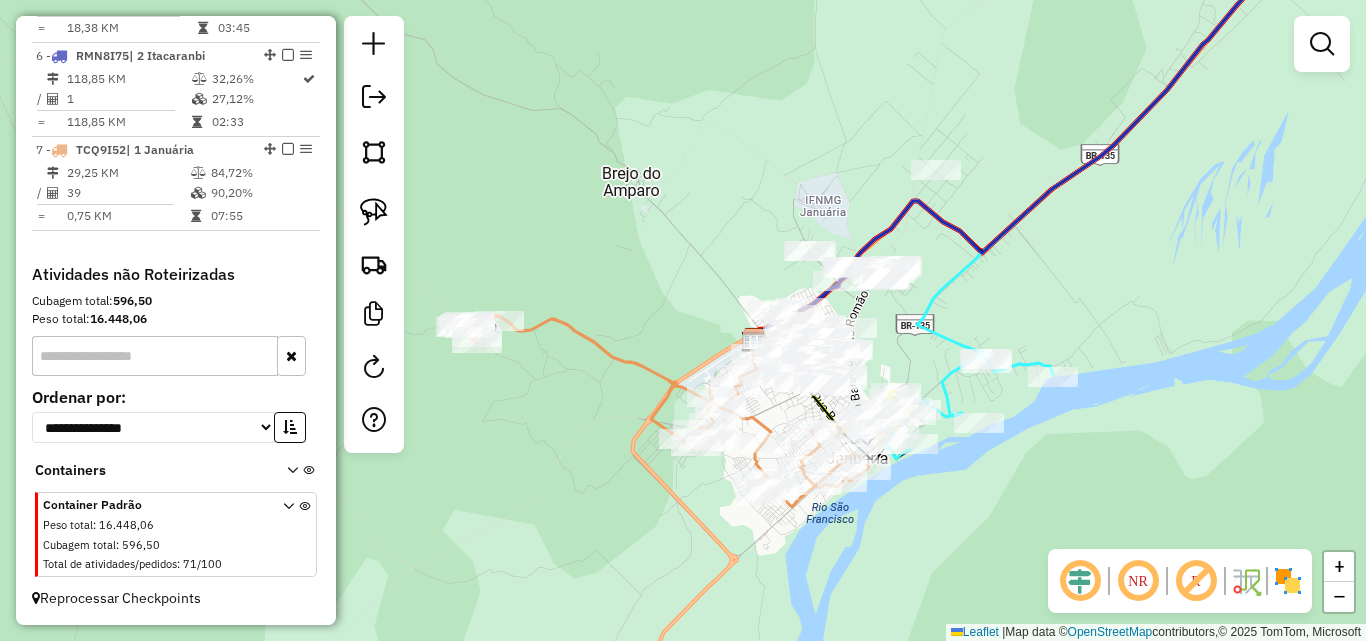 drag, startPoint x: 754, startPoint y: 362, endPoint x: 520, endPoint y: 400, distance: 237.0654 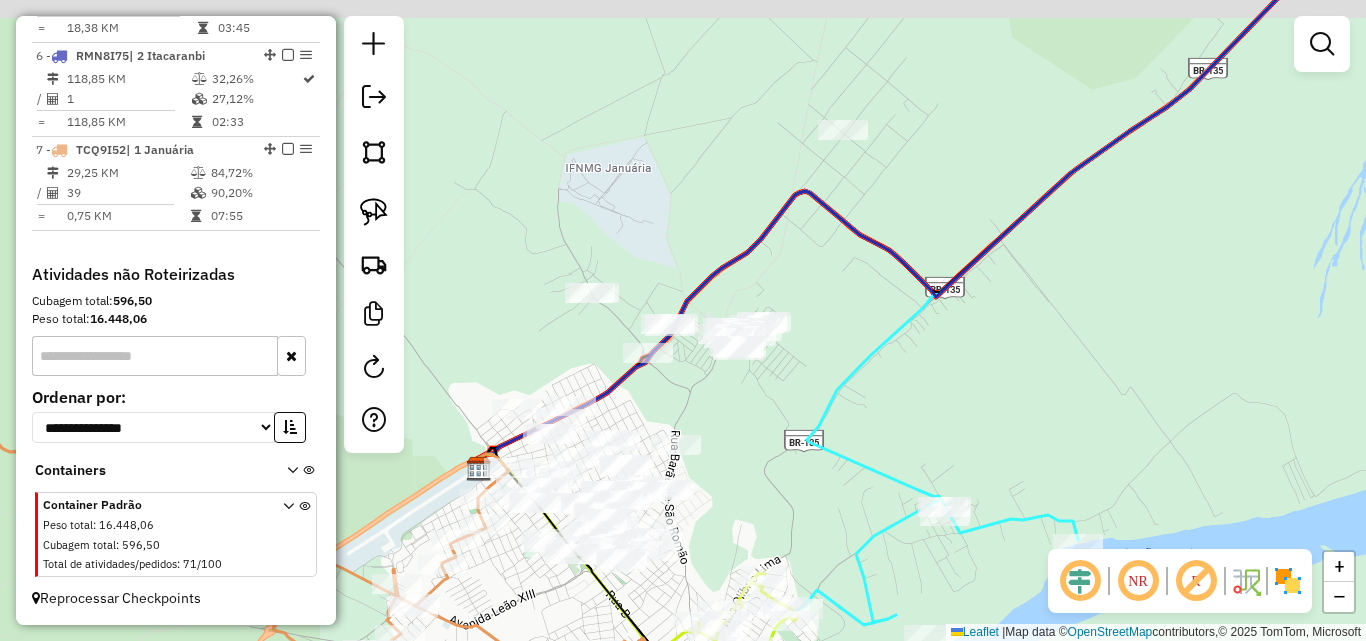 drag, startPoint x: 877, startPoint y: 292, endPoint x: 780, endPoint y: 308, distance: 98.31073 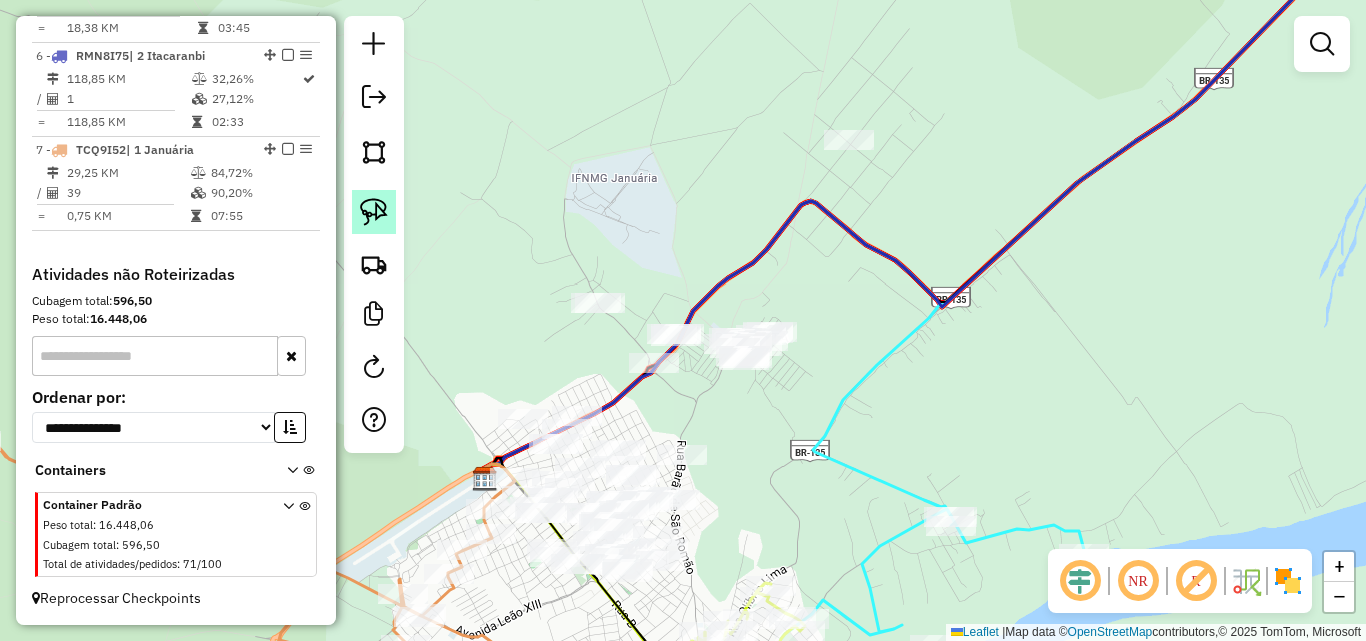 click 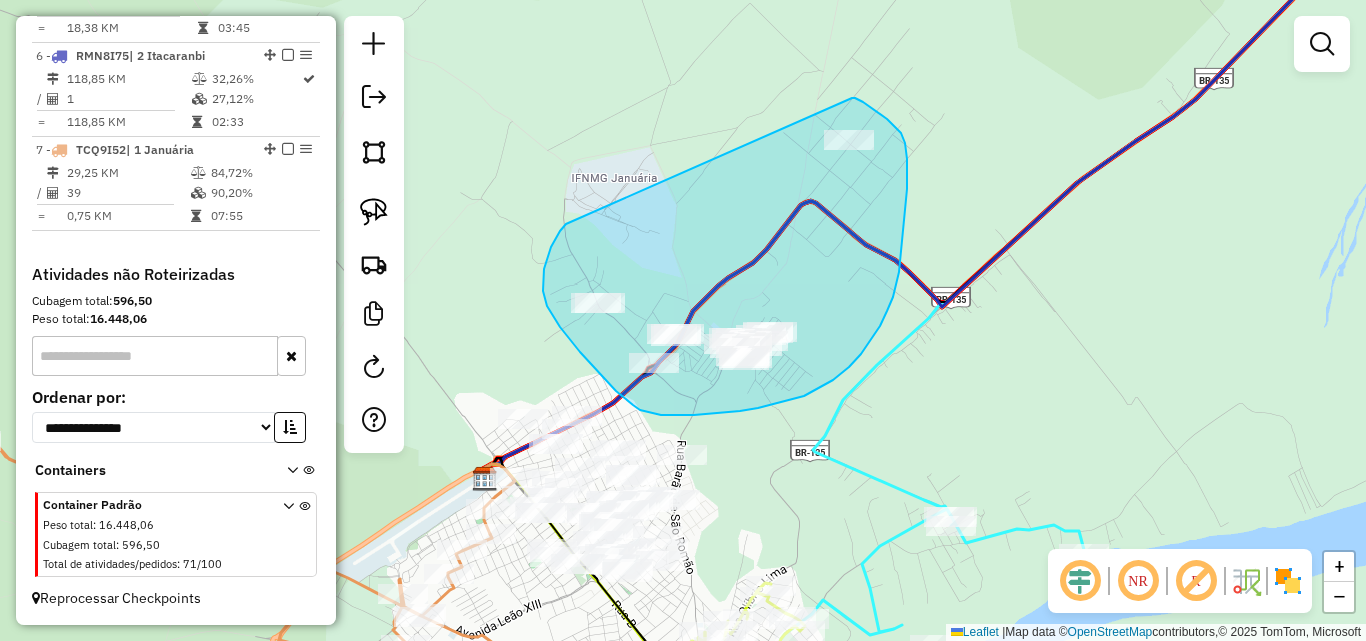 drag, startPoint x: 566, startPoint y: 224, endPoint x: 852, endPoint y: 98, distance: 312.5252 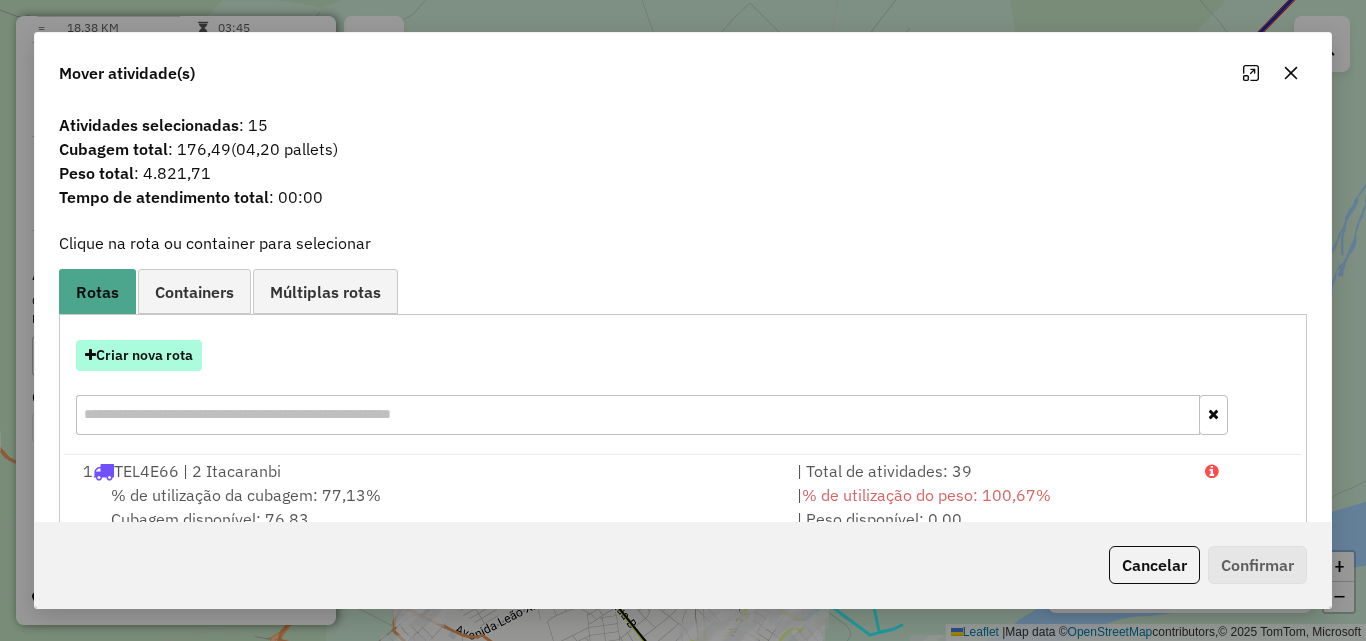 click on "Criar nova rota" at bounding box center [139, 355] 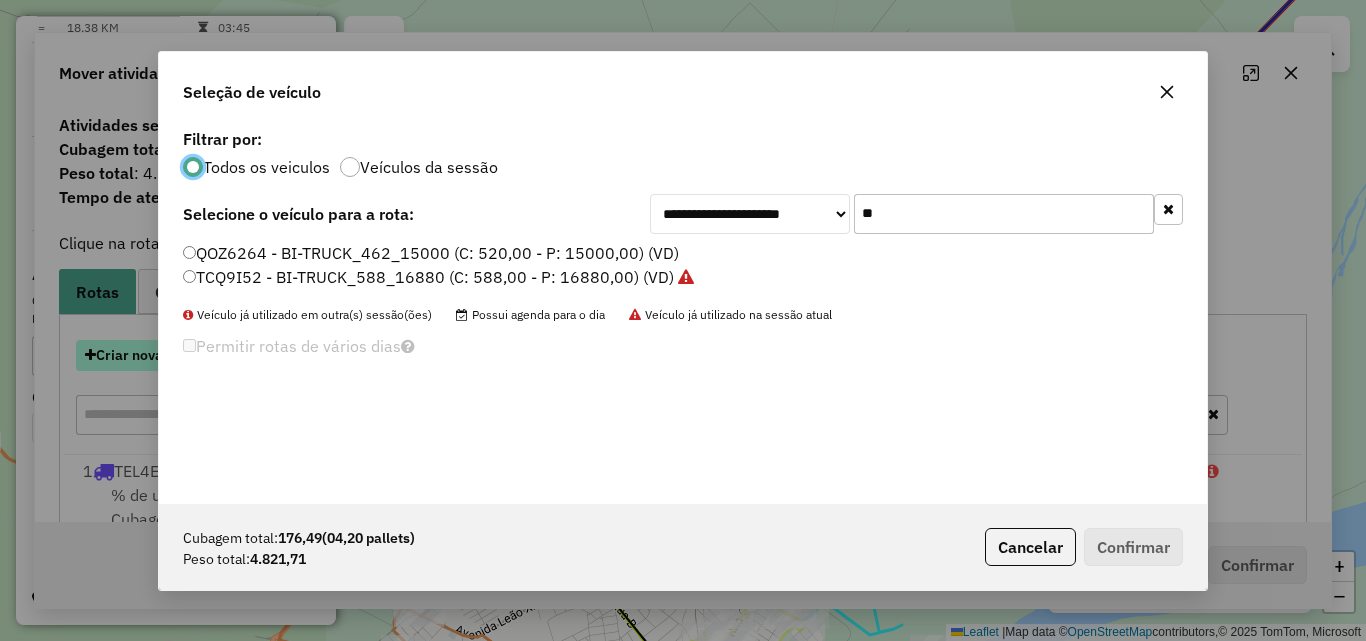 scroll, scrollTop: 11, scrollLeft: 6, axis: both 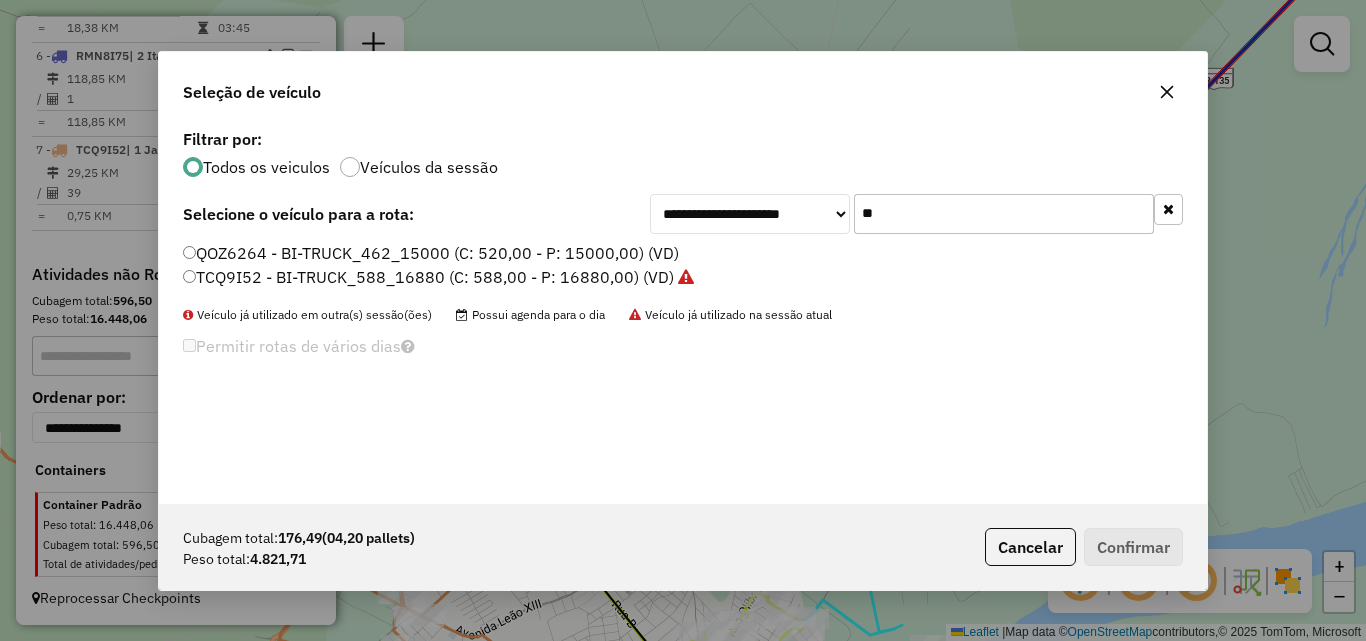 click 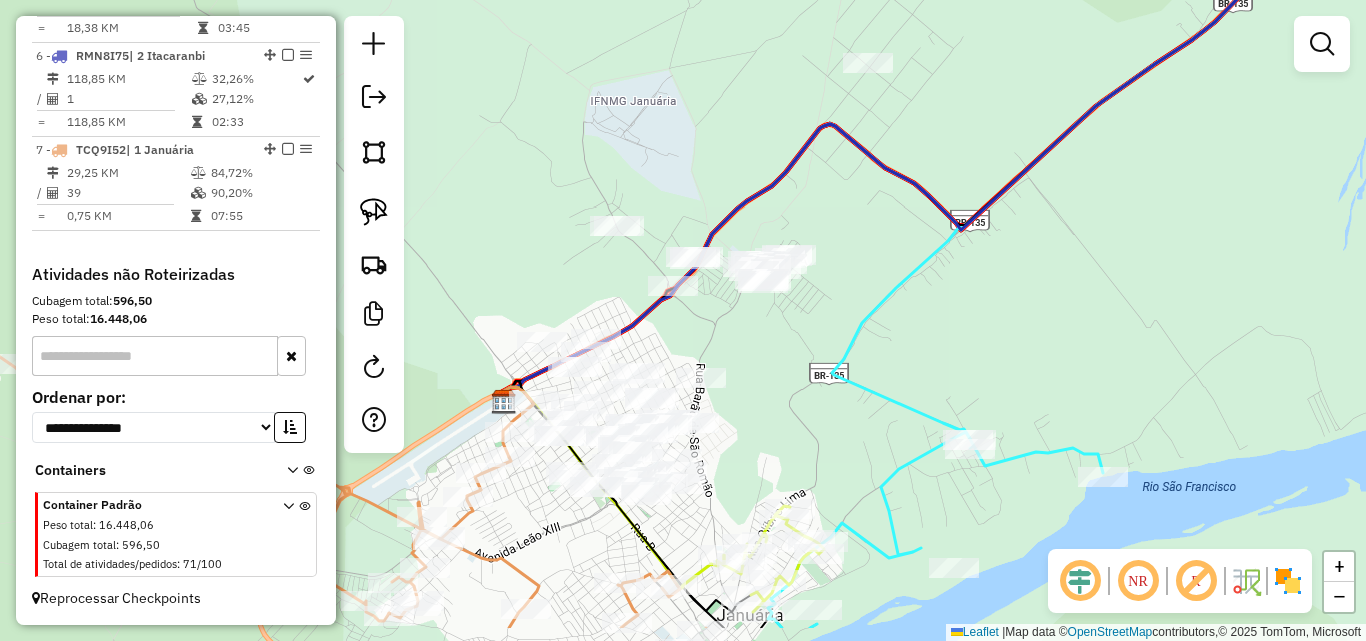 drag, startPoint x: 585, startPoint y: 381, endPoint x: 656, endPoint y: 190, distance: 203.76947 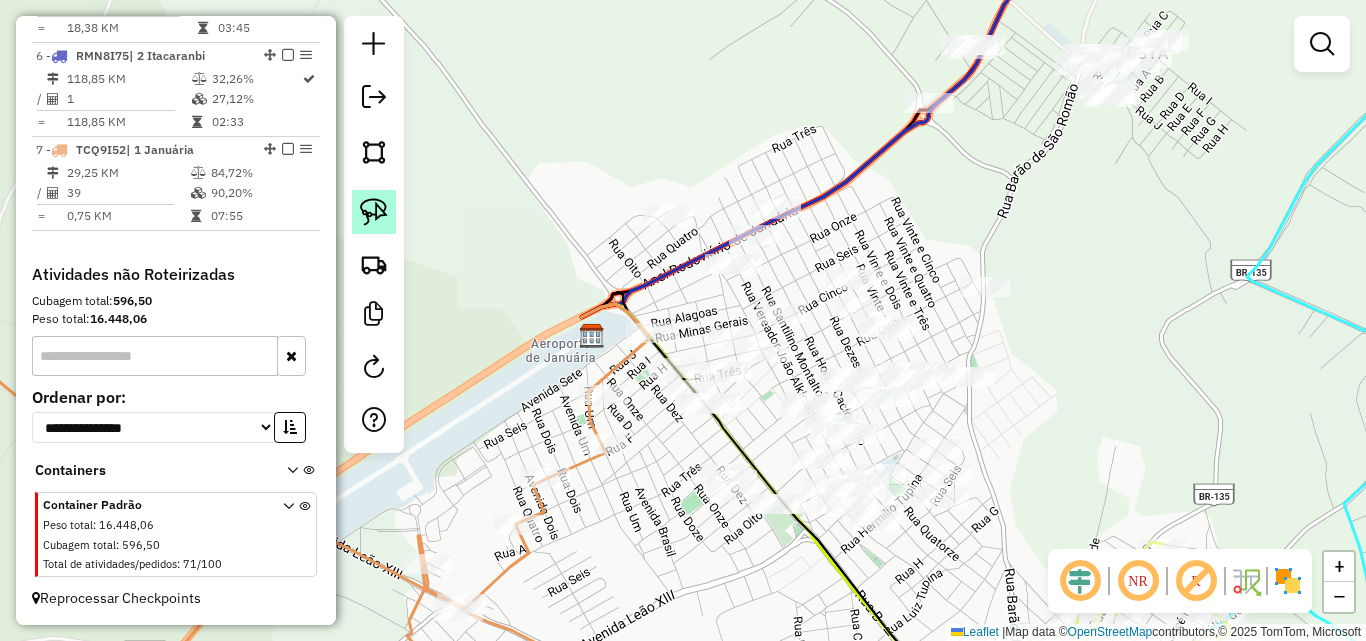 click 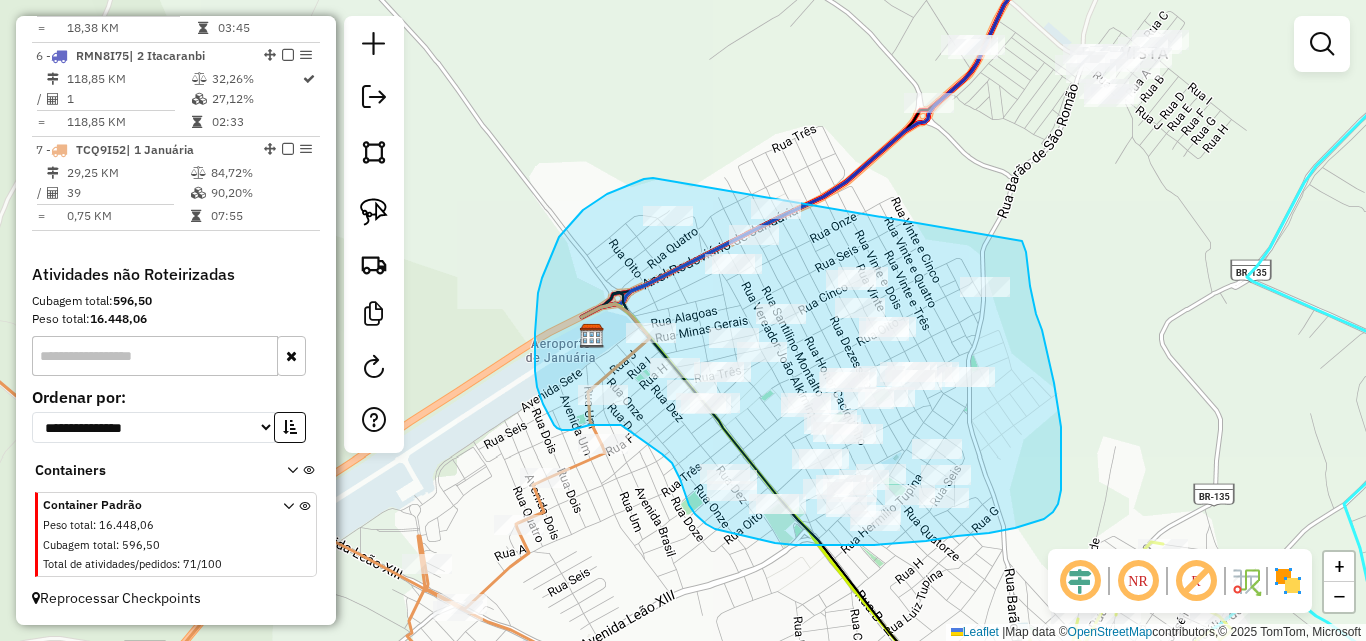 drag, startPoint x: 653, startPoint y: 178, endPoint x: 1022, endPoint y: 241, distance: 374.33942 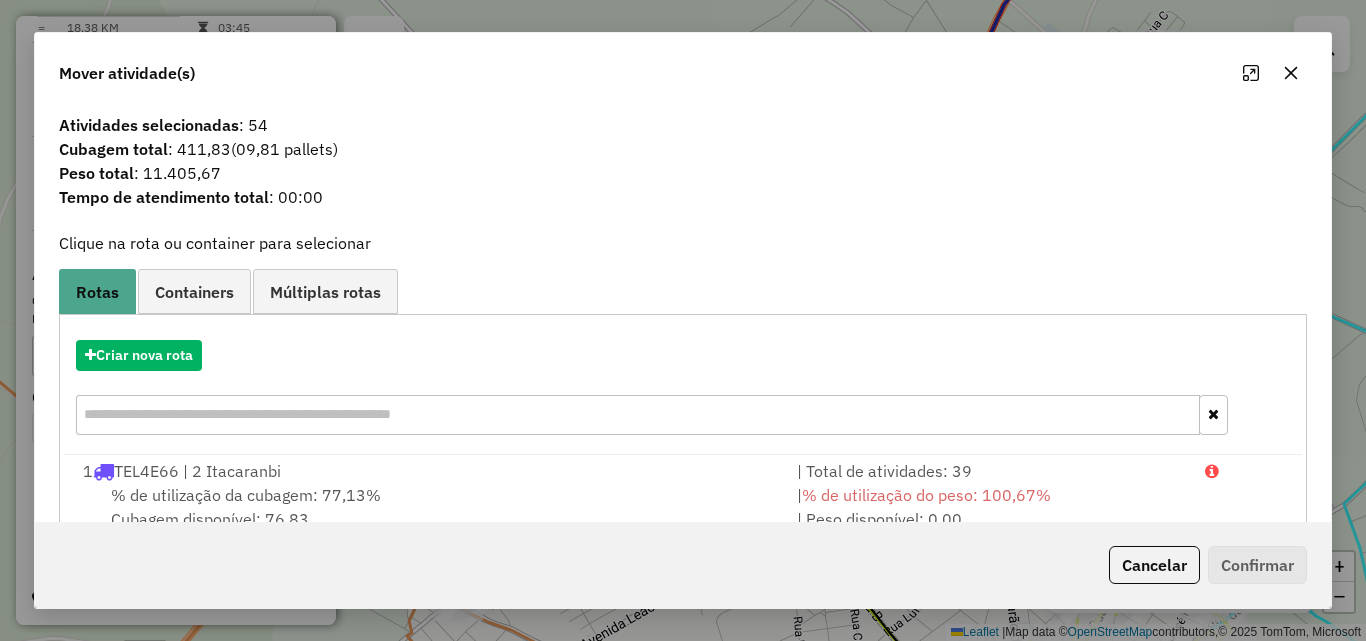 click 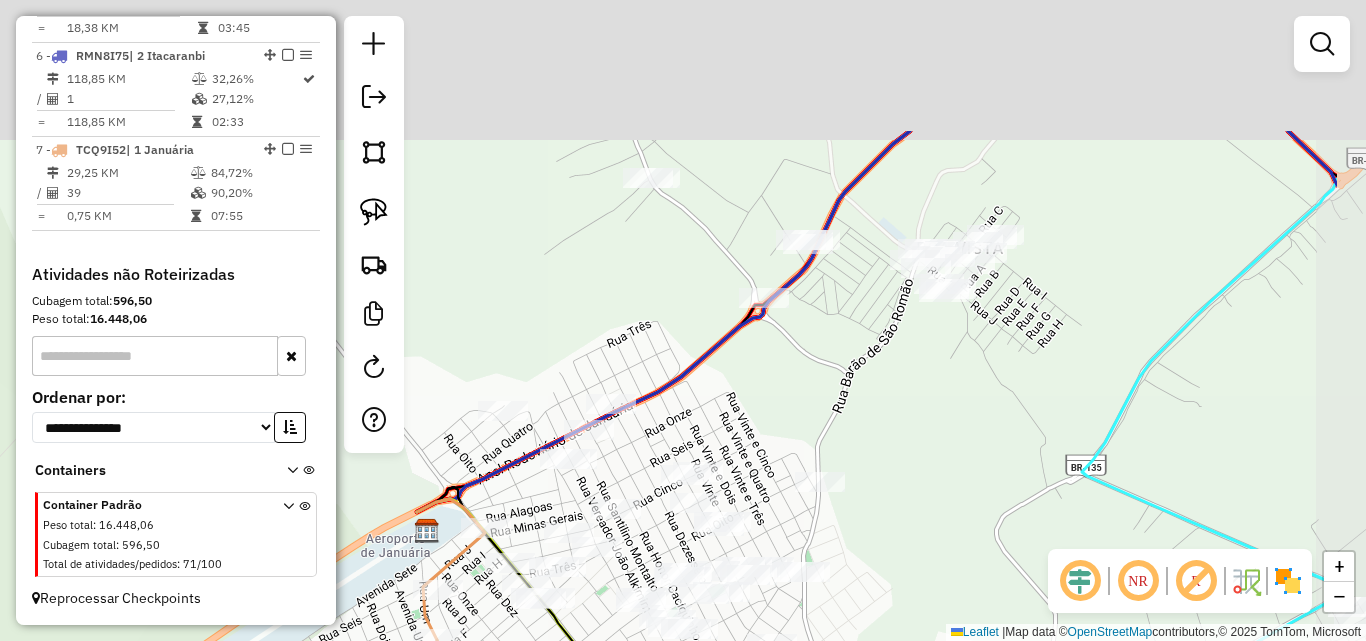 drag, startPoint x: 1040, startPoint y: 201, endPoint x: 875, endPoint y: 396, distance: 255.4408 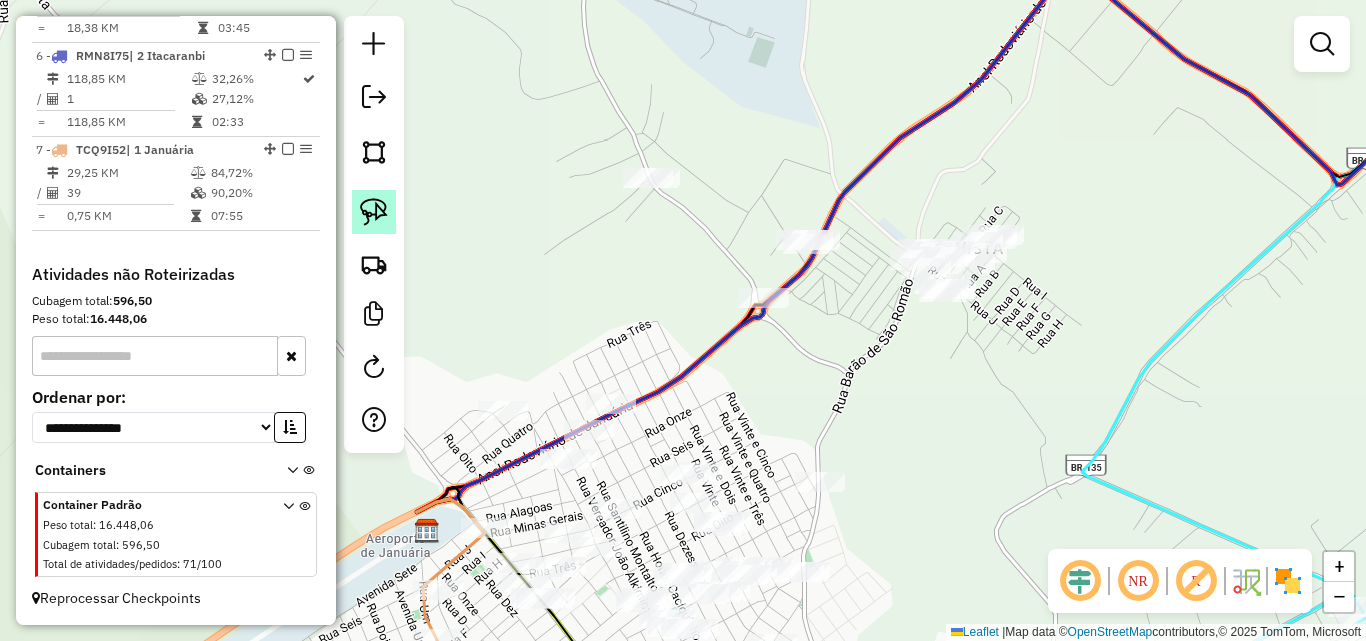 click 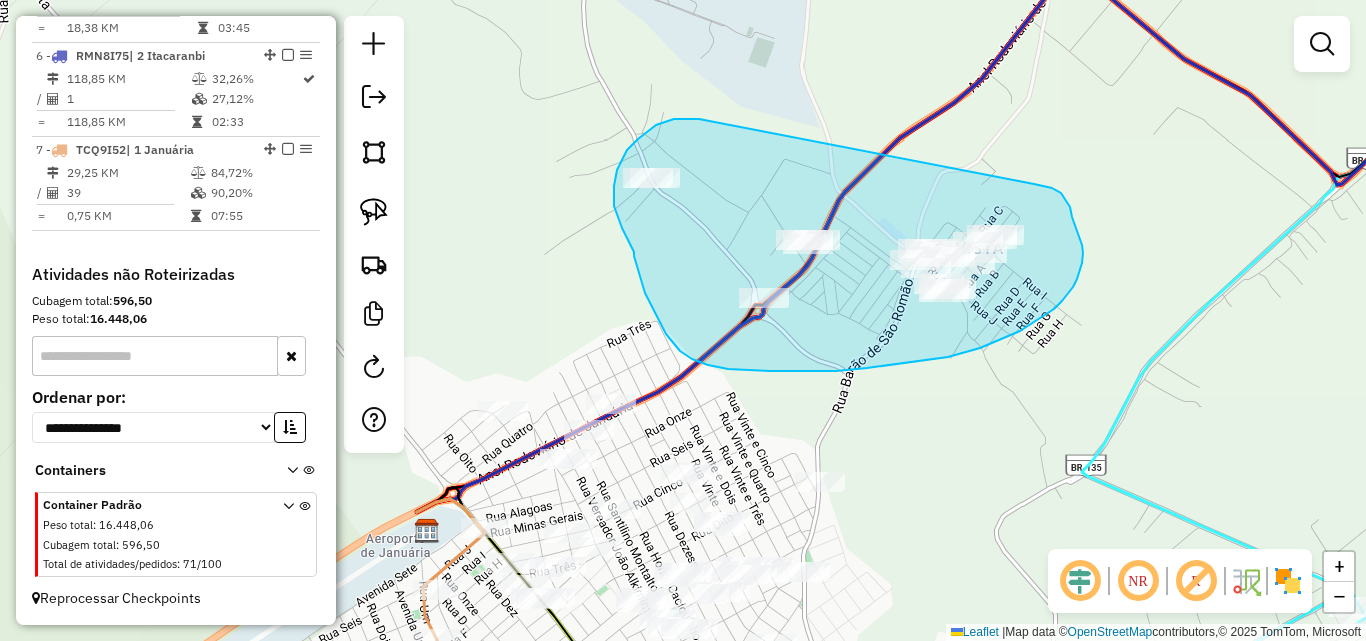 drag, startPoint x: 699, startPoint y: 119, endPoint x: 1034, endPoint y: 184, distance: 341.2477 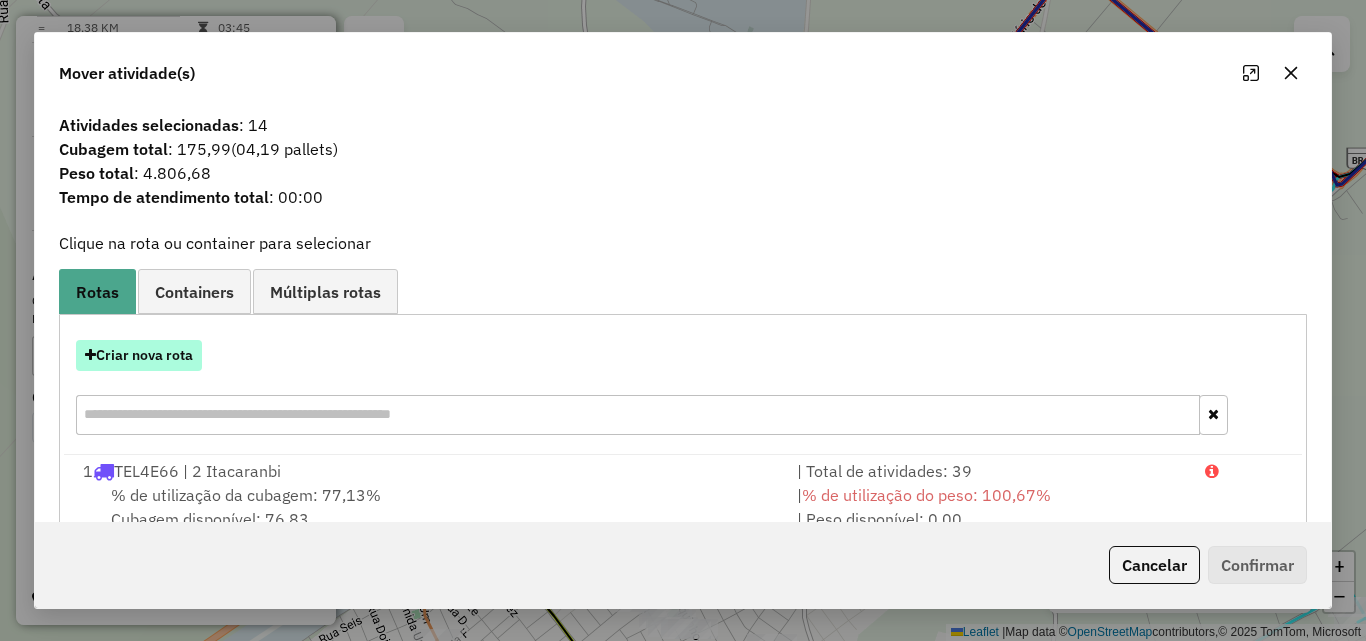 click on "Criar nova rota" at bounding box center (139, 355) 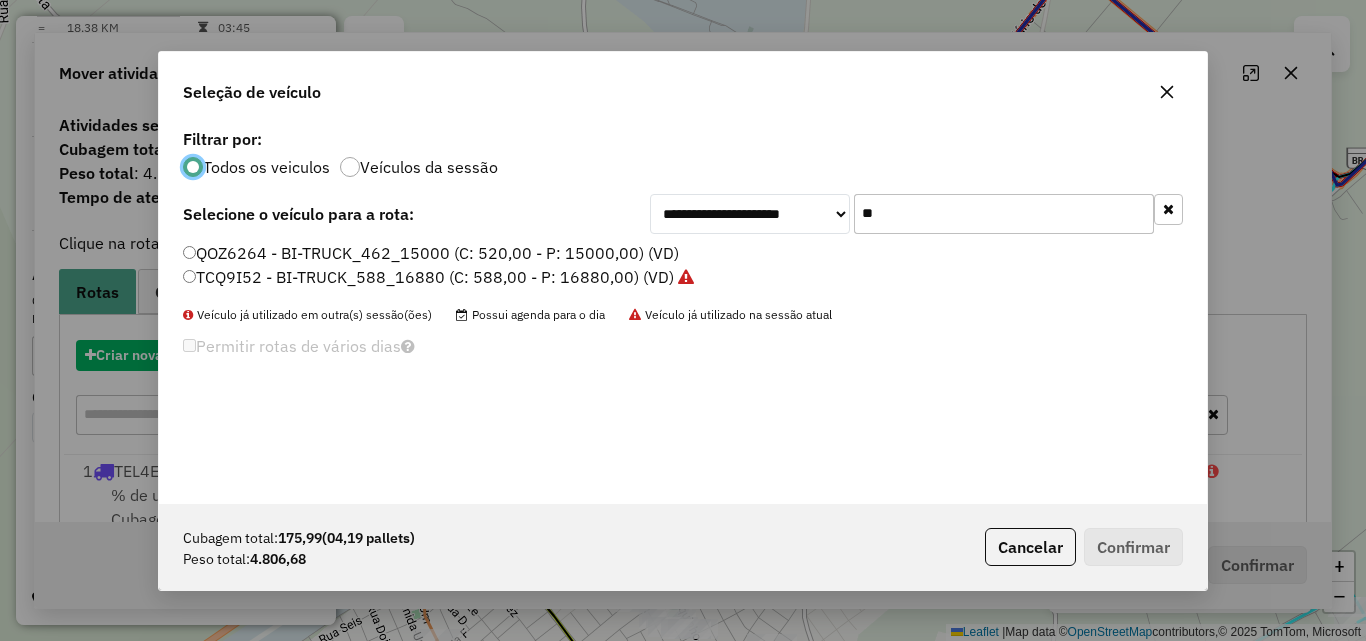 scroll, scrollTop: 11, scrollLeft: 6, axis: both 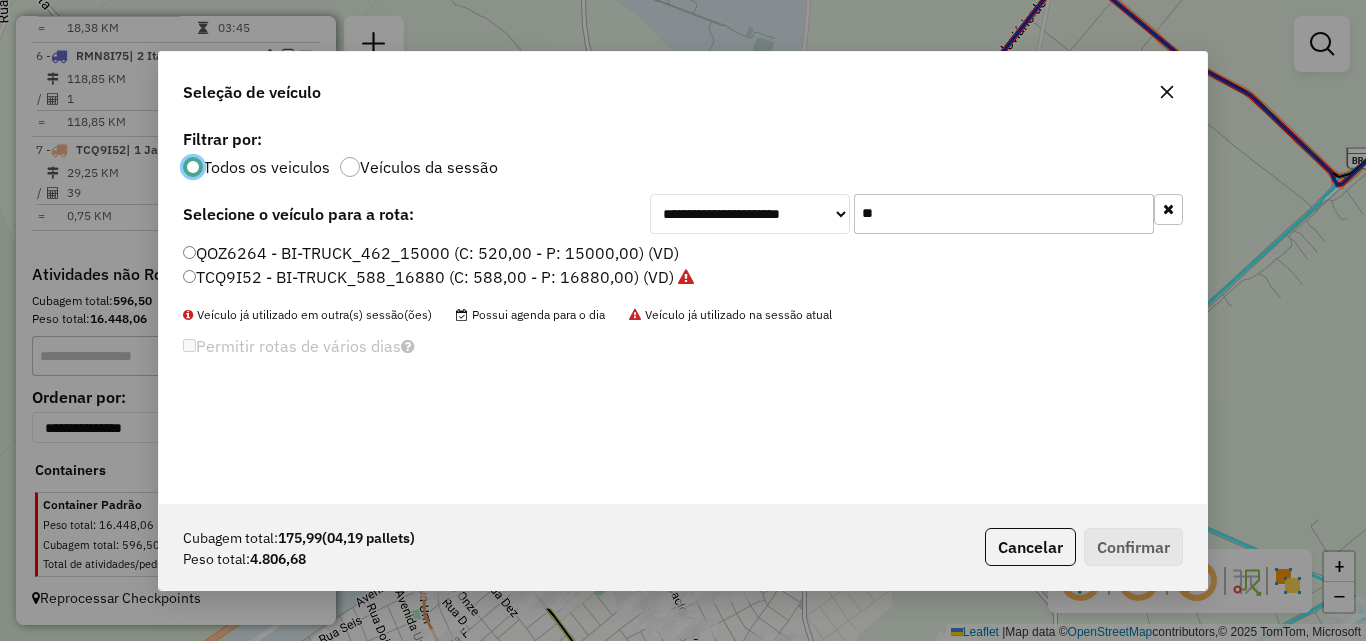 click on "**" 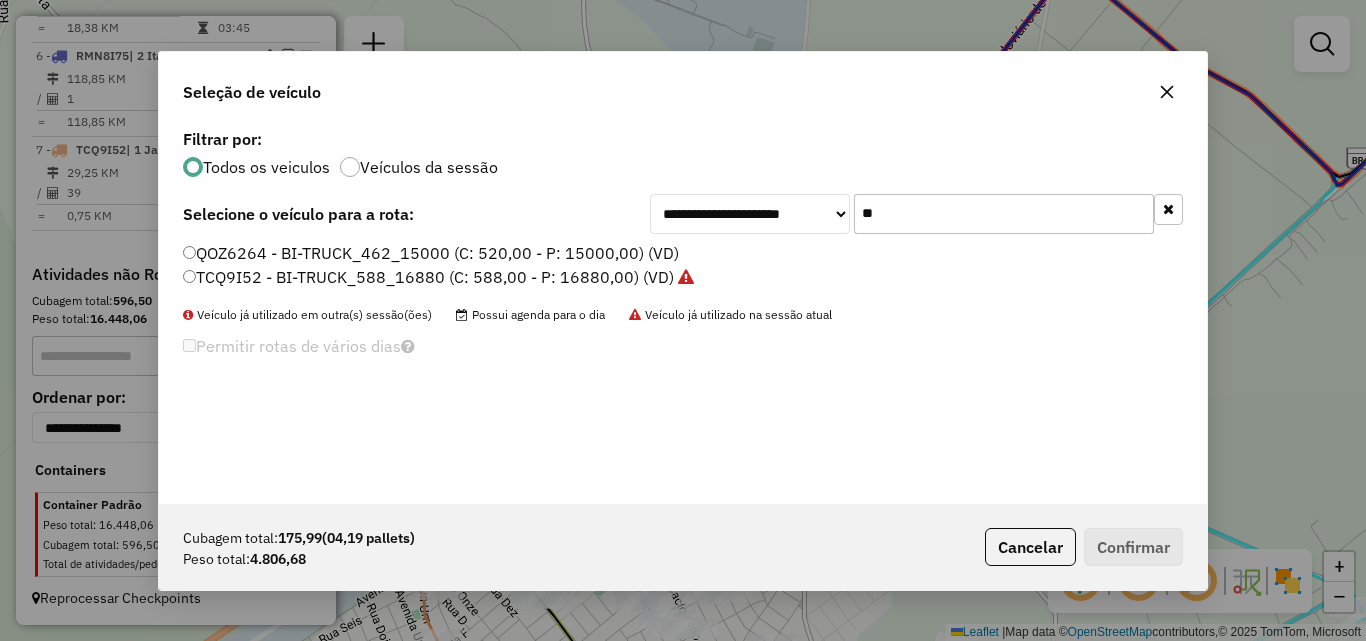 type on "*" 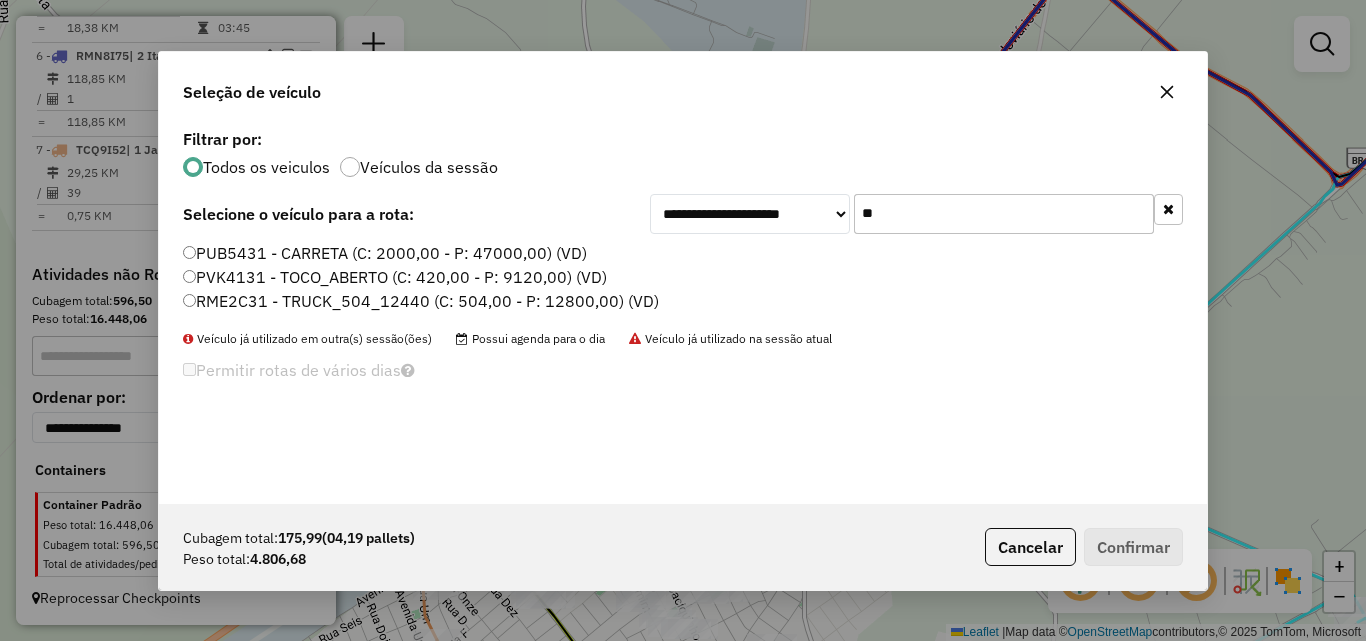 type on "**" 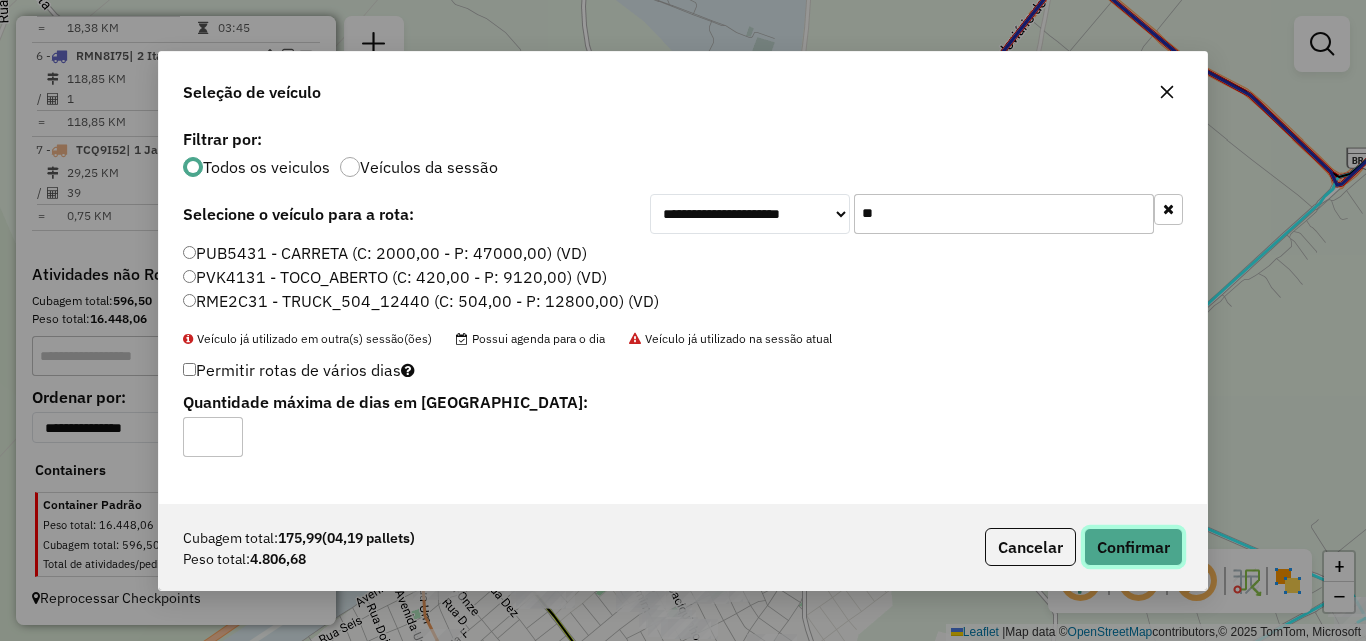 click on "Confirmar" 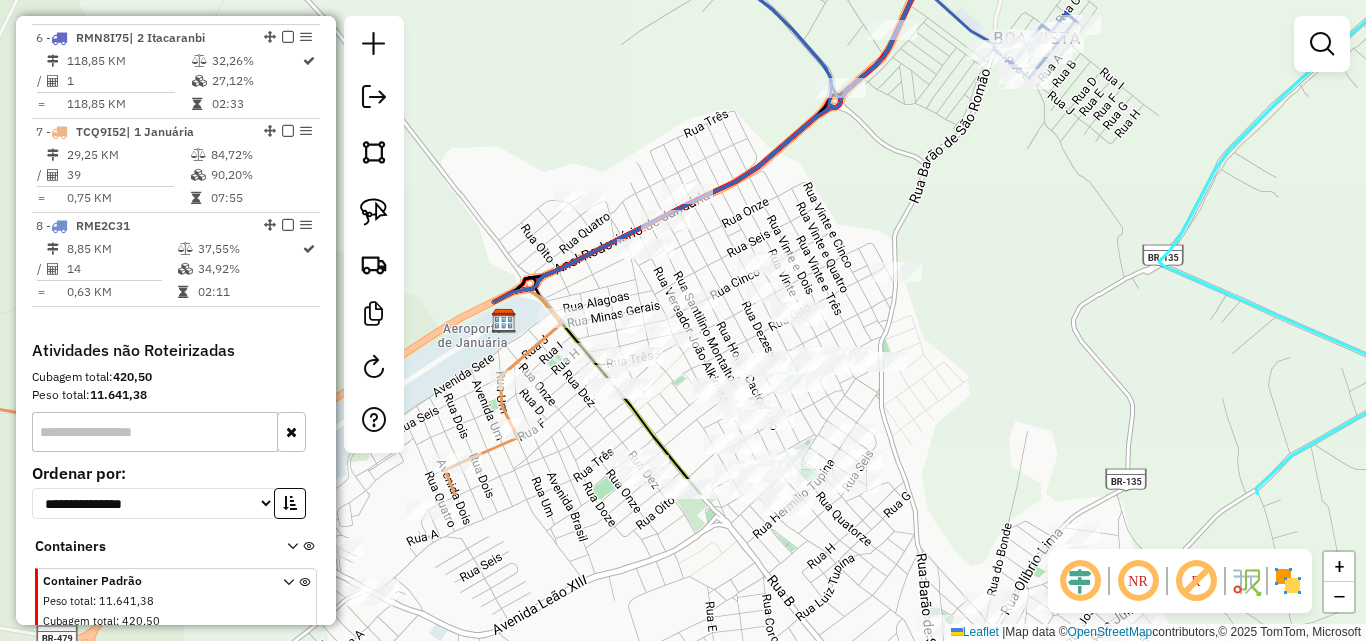 drag, startPoint x: 787, startPoint y: 404, endPoint x: 884, endPoint y: 79, distance: 339.16663 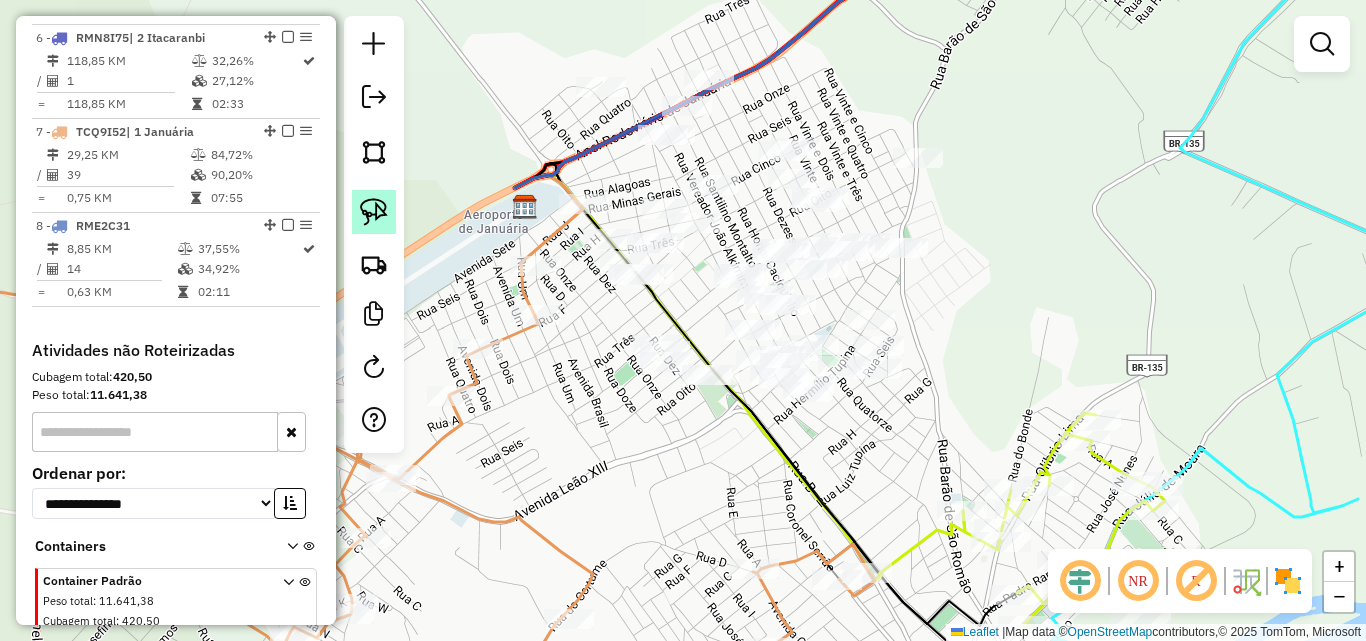 click 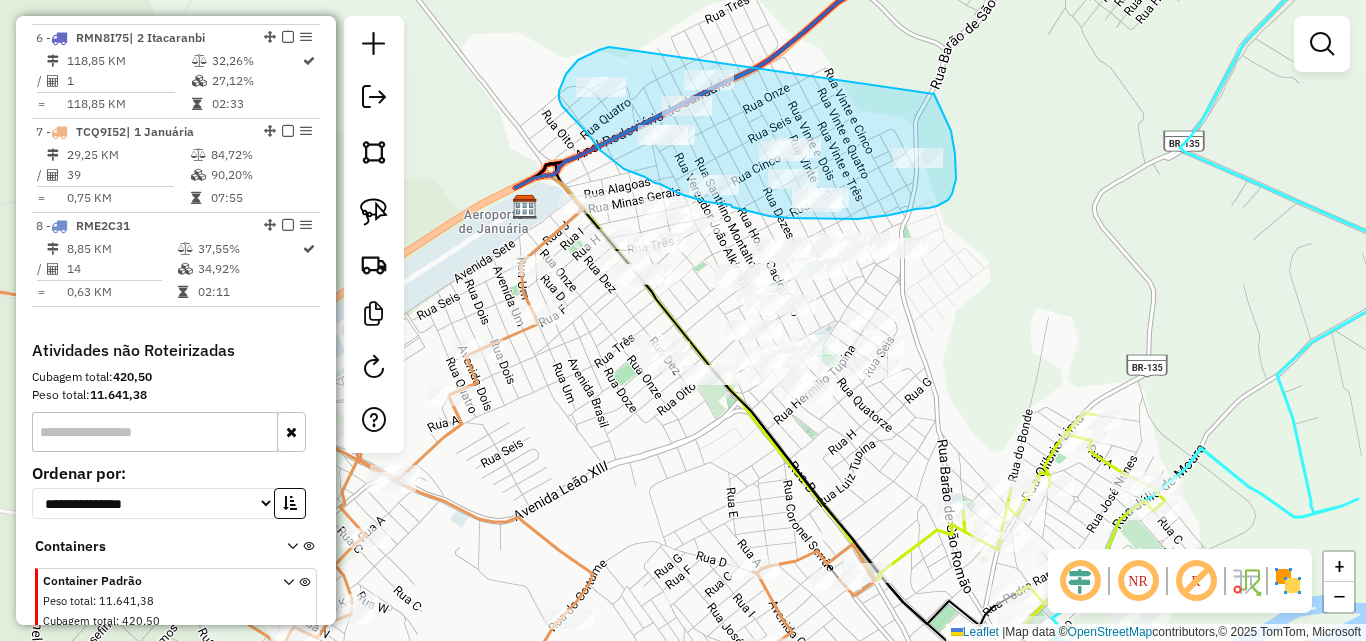 drag, startPoint x: 609, startPoint y: 47, endPoint x: 932, endPoint y: 92, distance: 326.1196 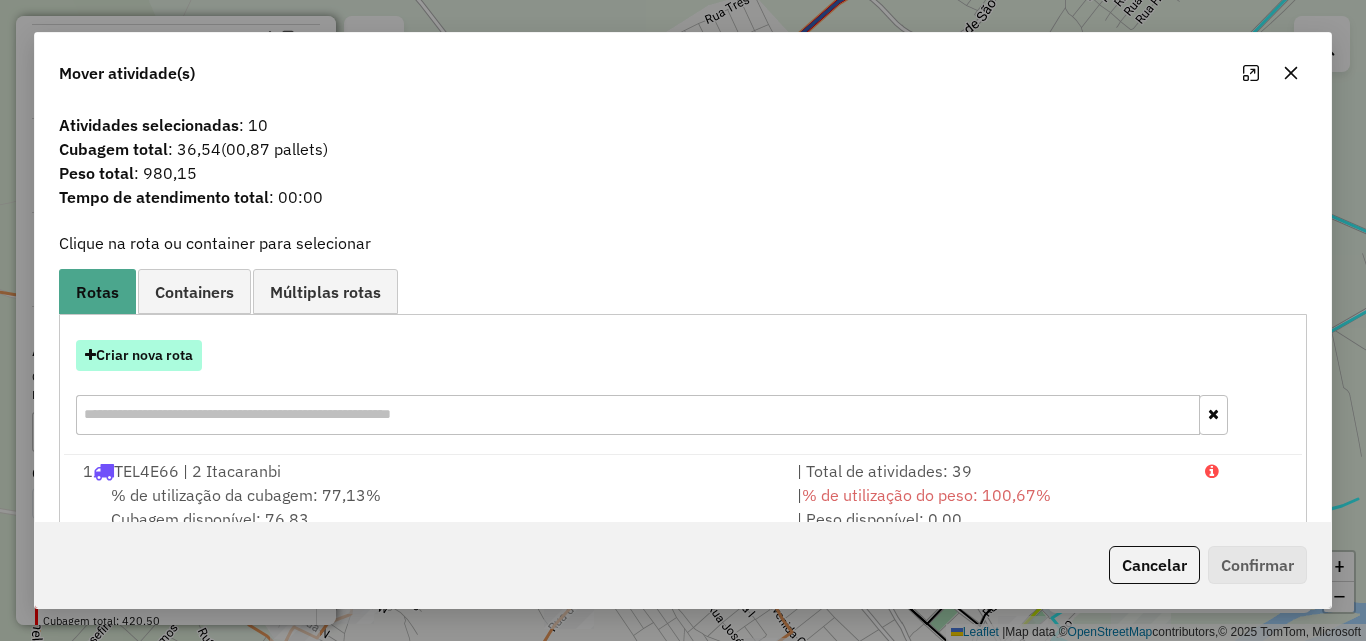 click on "Criar nova rota" at bounding box center [139, 355] 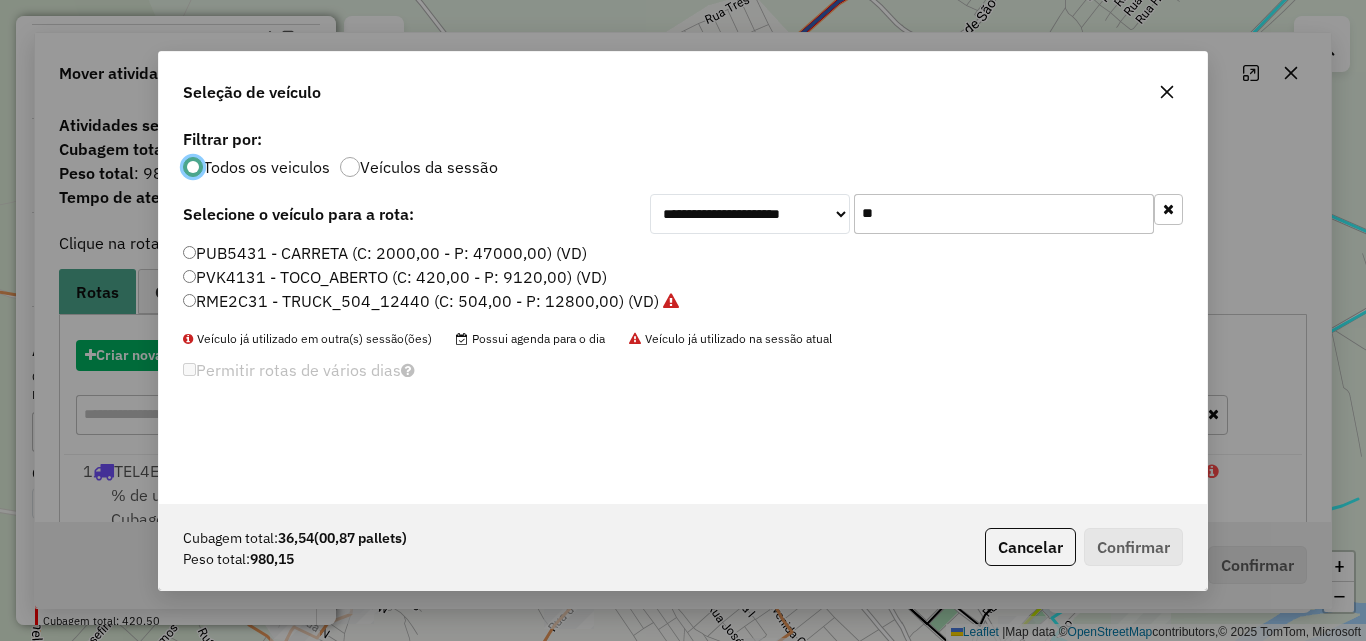 scroll, scrollTop: 11, scrollLeft: 6, axis: both 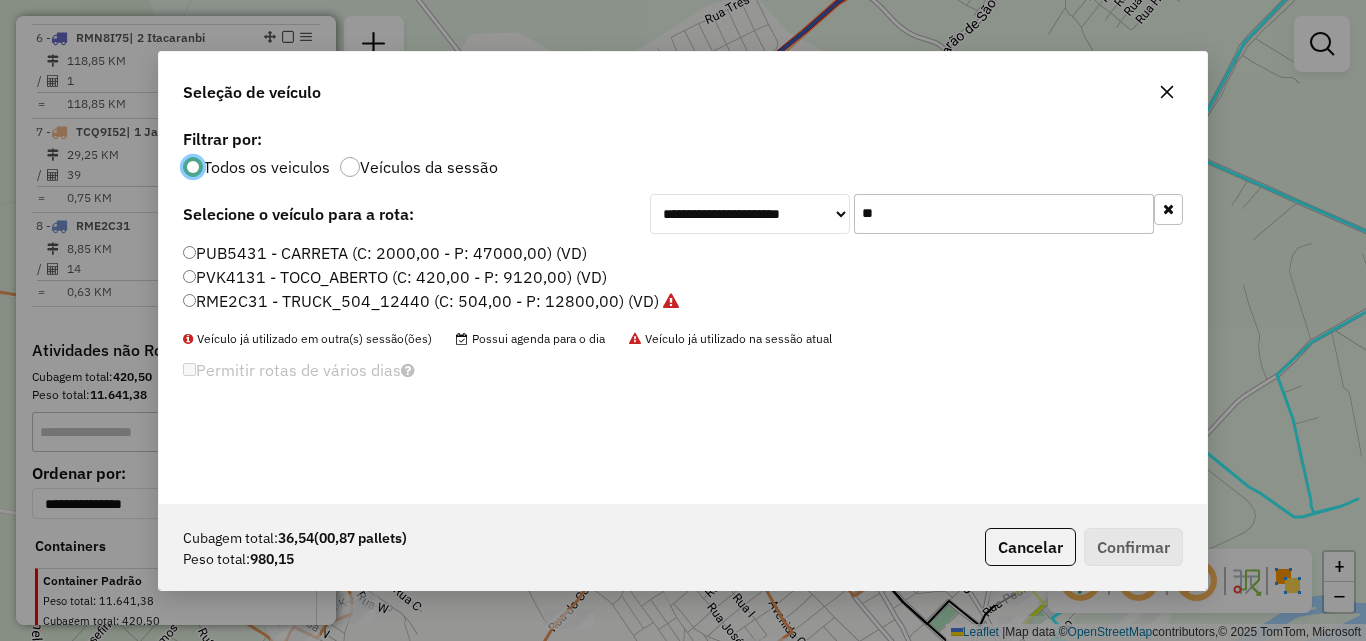 click 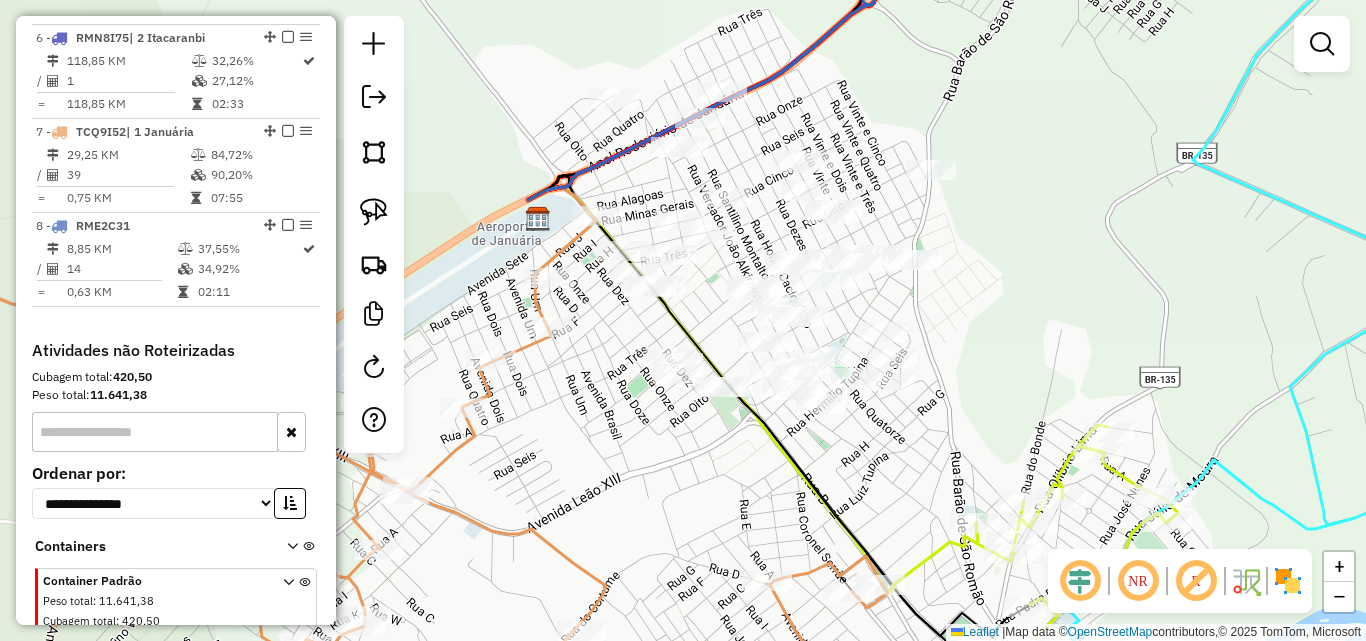 drag, startPoint x: 948, startPoint y: 274, endPoint x: 962, endPoint y: 286, distance: 18.439089 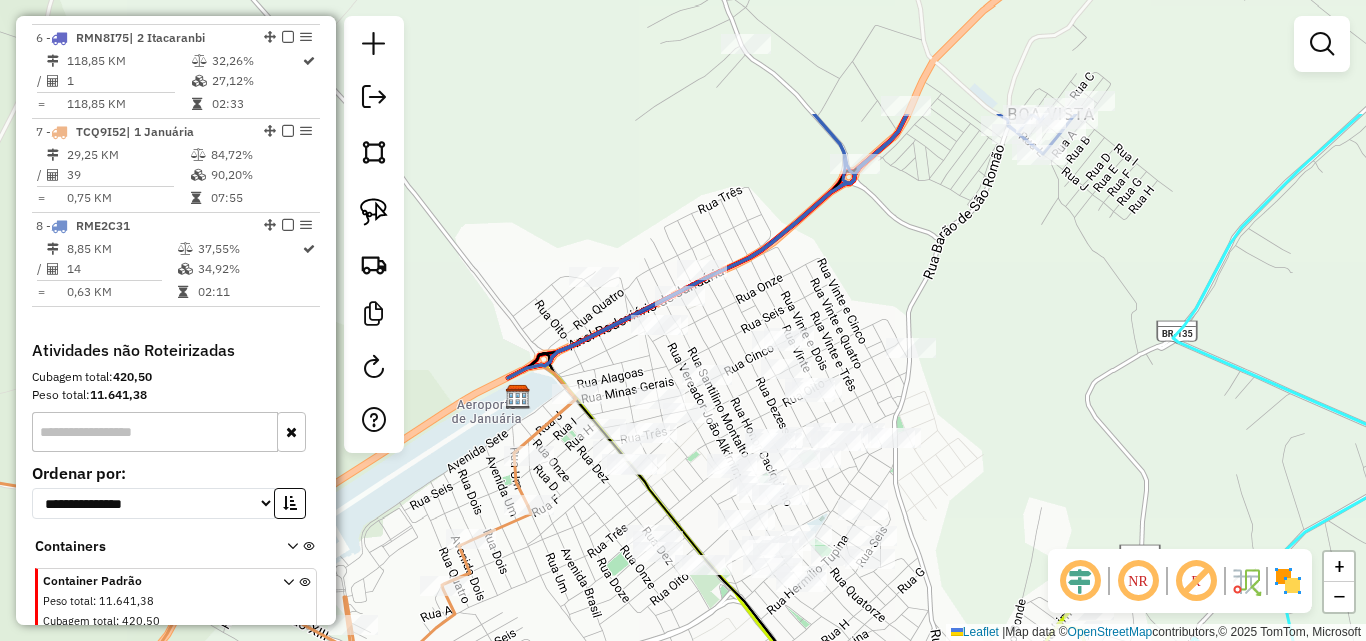 drag, startPoint x: 1025, startPoint y: 215, endPoint x: 934, endPoint y: 255, distance: 99.40322 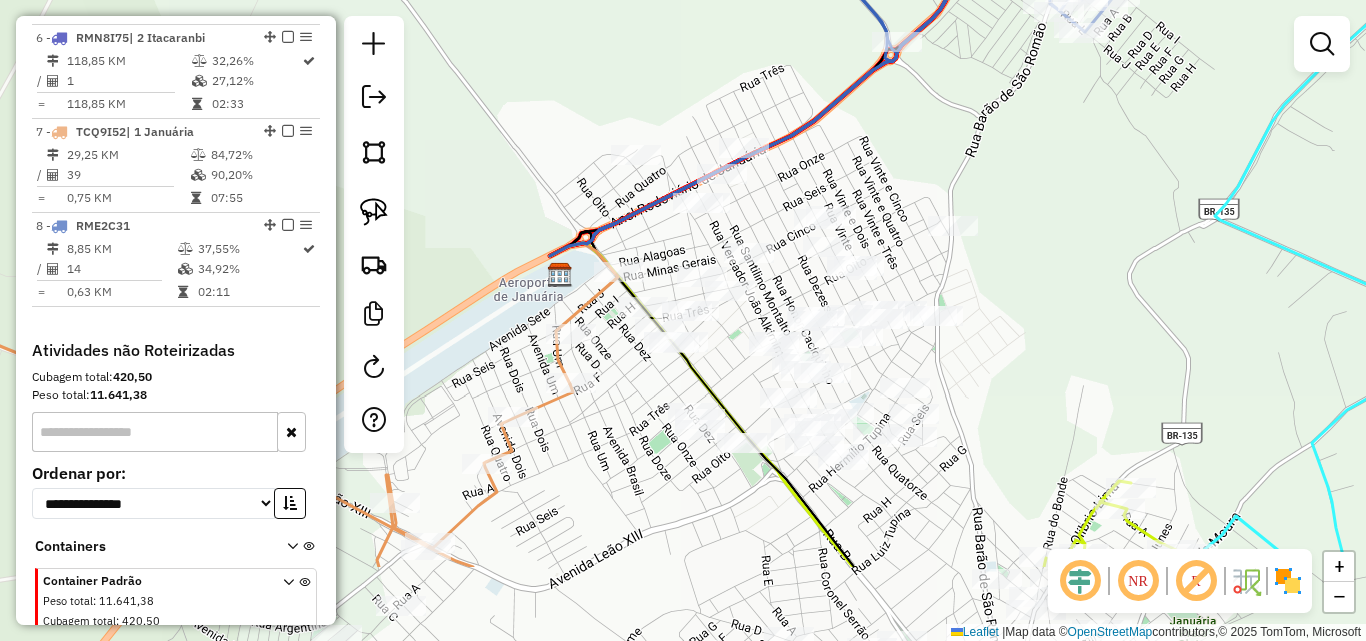 drag, startPoint x: 979, startPoint y: 326, endPoint x: 1022, endPoint y: 188, distance: 144.54411 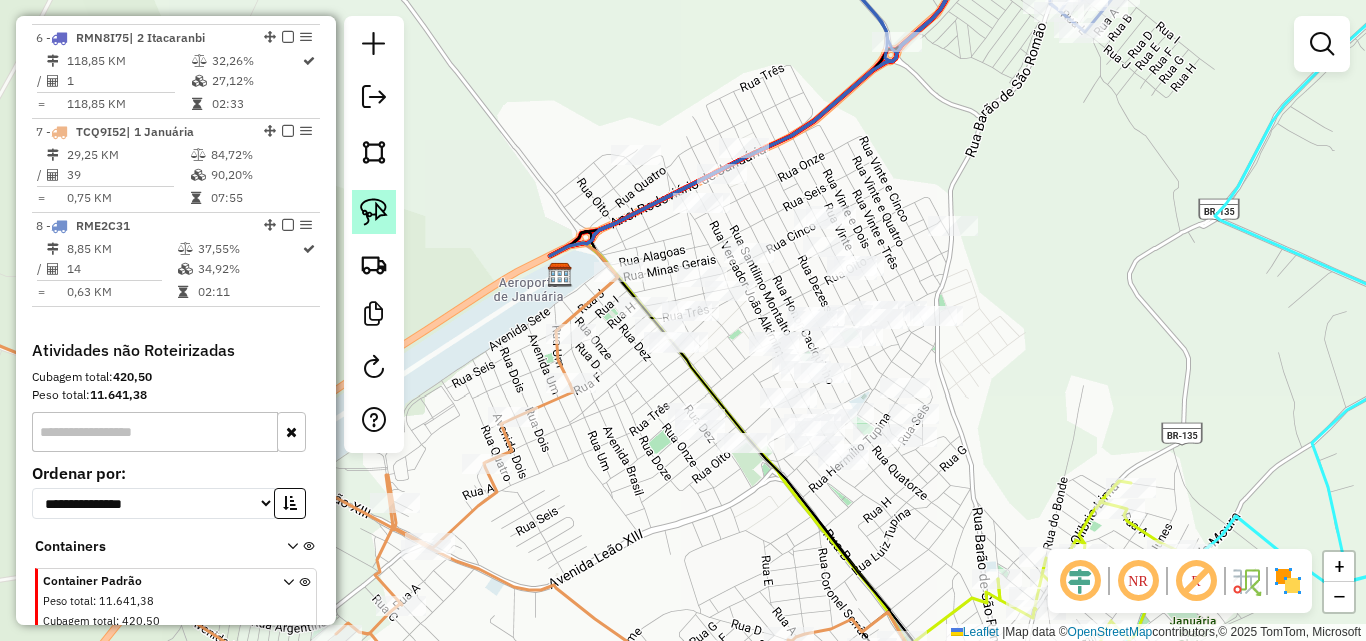 click 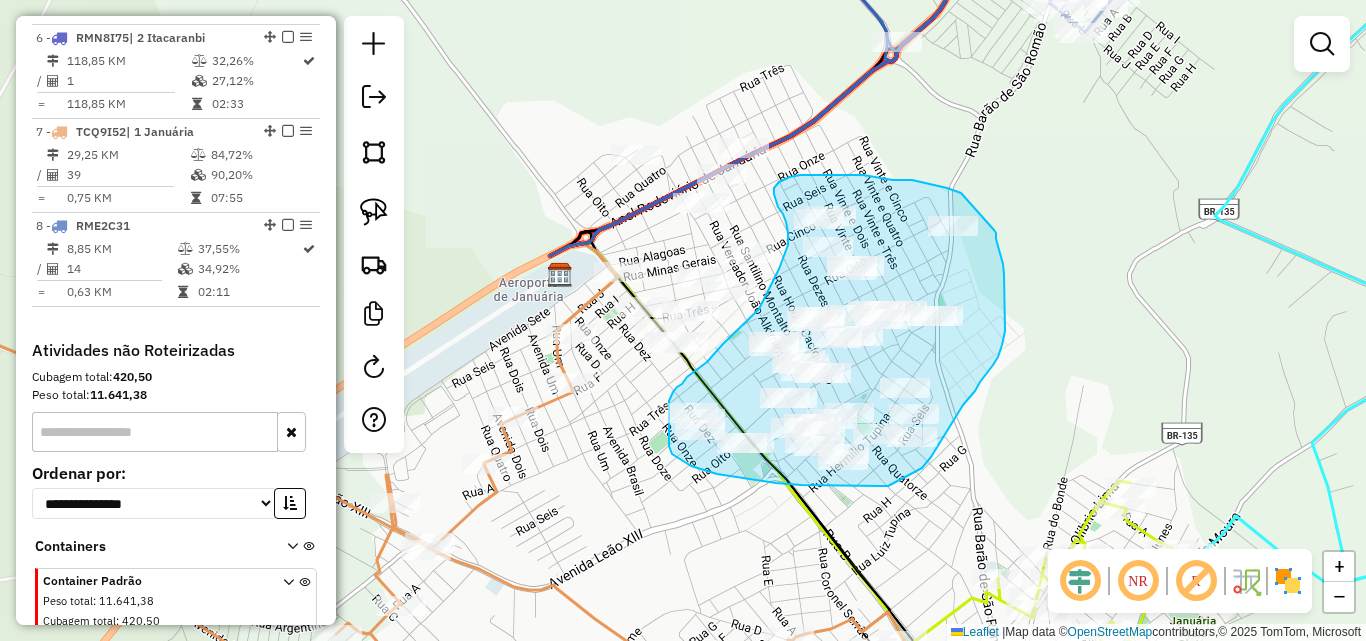 drag, startPoint x: 961, startPoint y: 193, endPoint x: 994, endPoint y: 230, distance: 49.57822 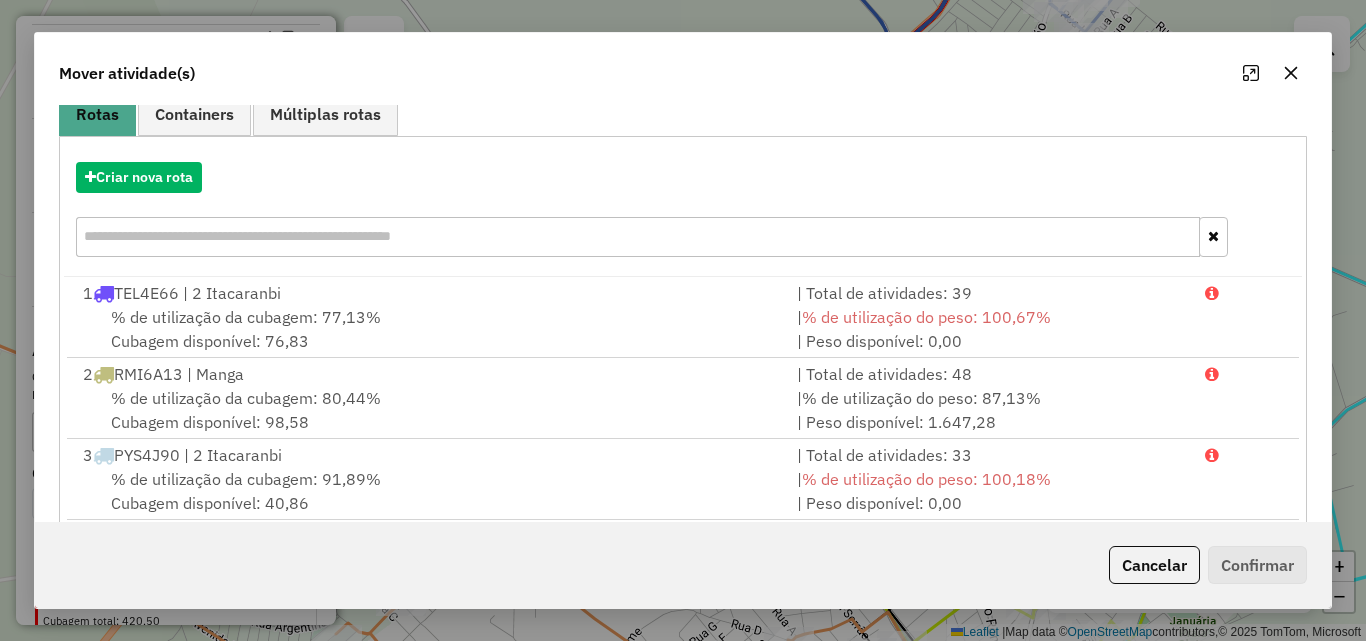 scroll, scrollTop: 200, scrollLeft: 0, axis: vertical 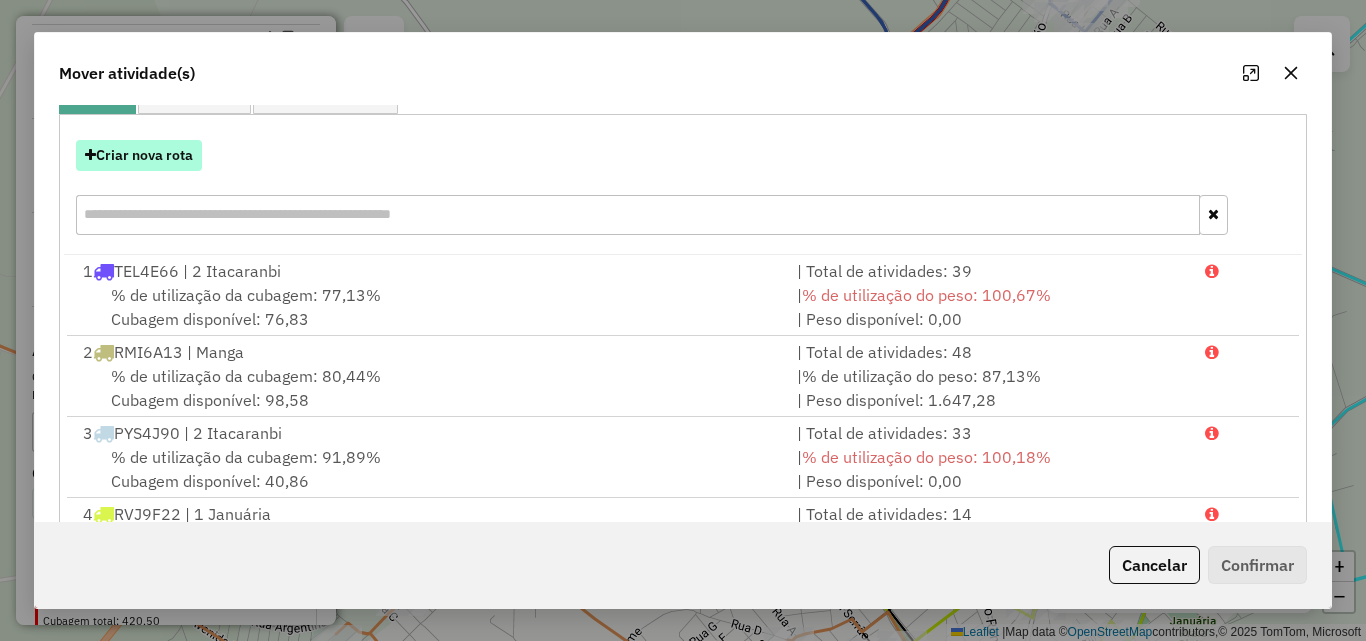 click on "Criar nova rota" at bounding box center (139, 155) 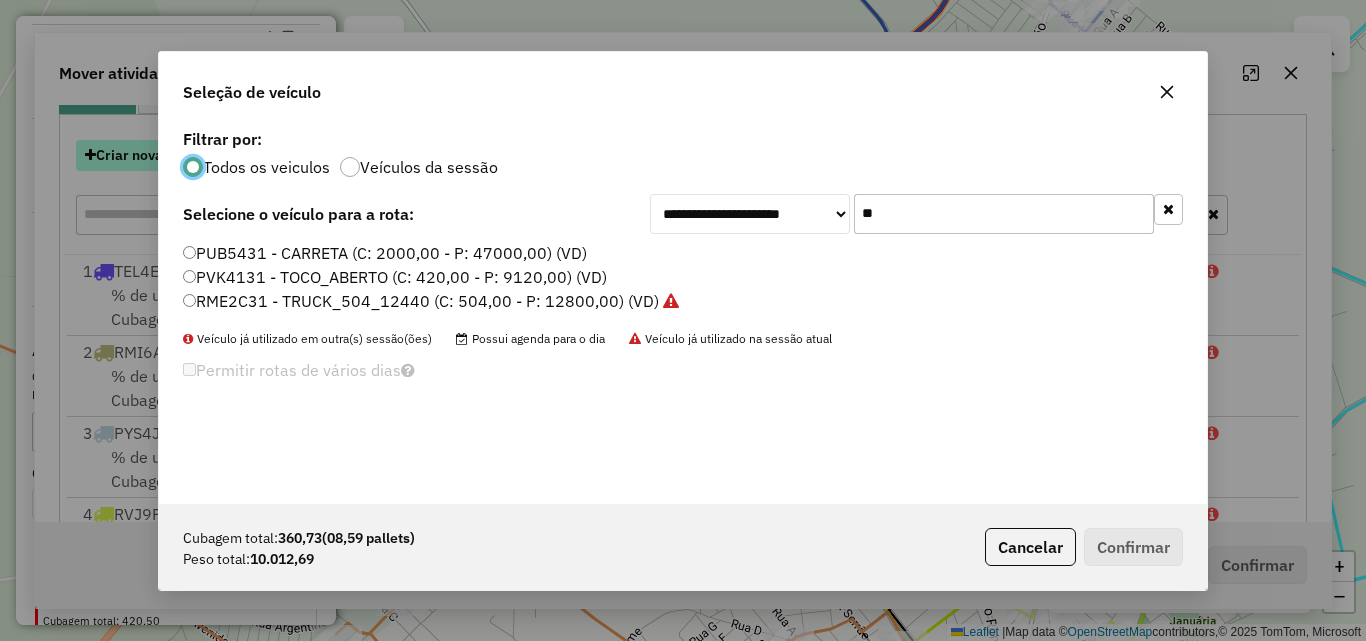 scroll, scrollTop: 11, scrollLeft: 6, axis: both 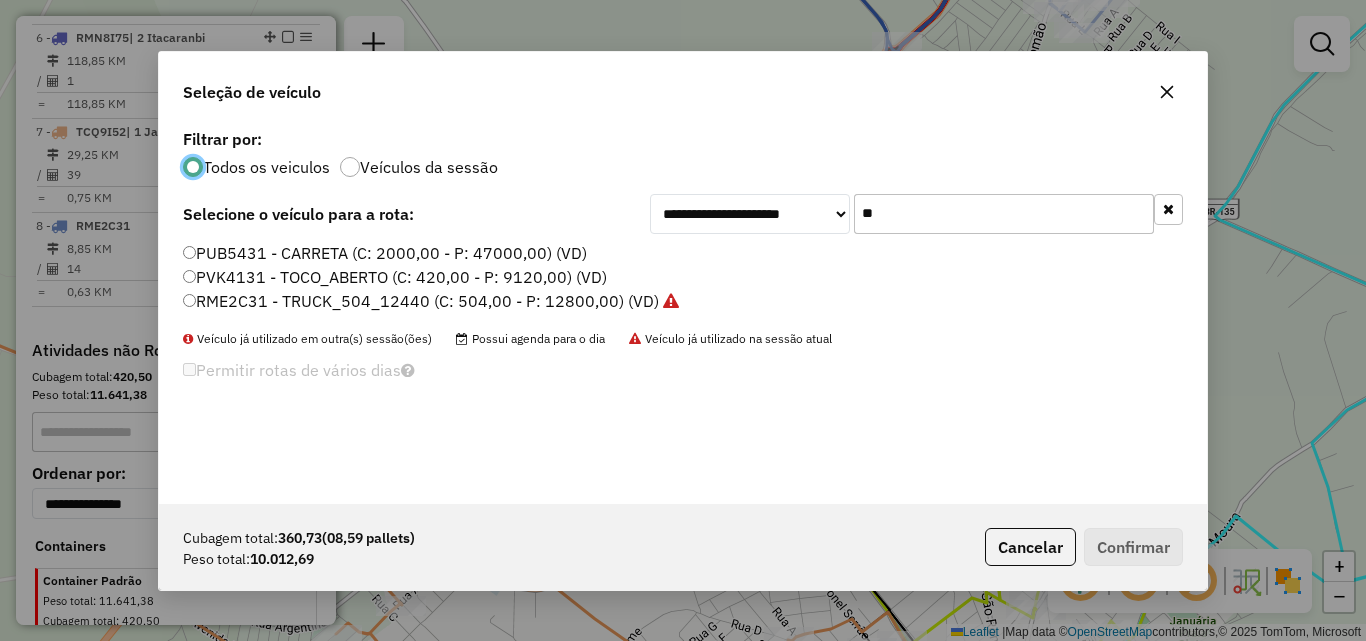 click on "RME2C31 - TRUCK_504_12440 (C: 504,00 - P: 12800,00) (VD)" 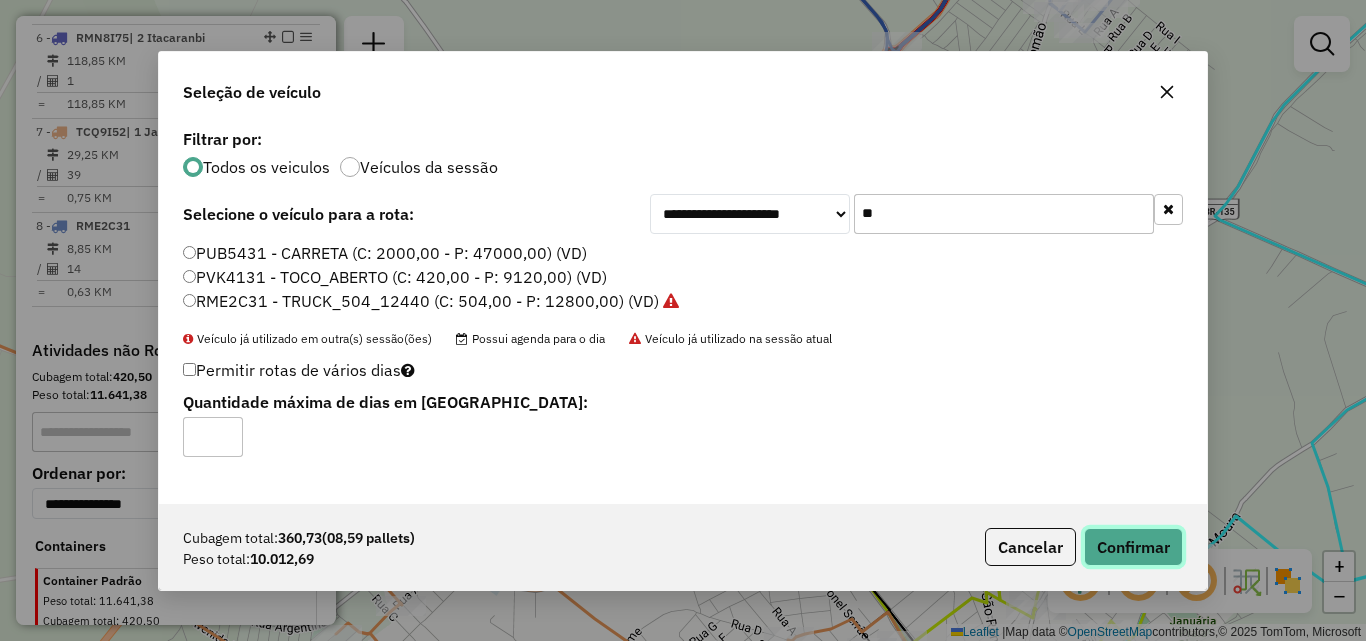 click on "Confirmar" 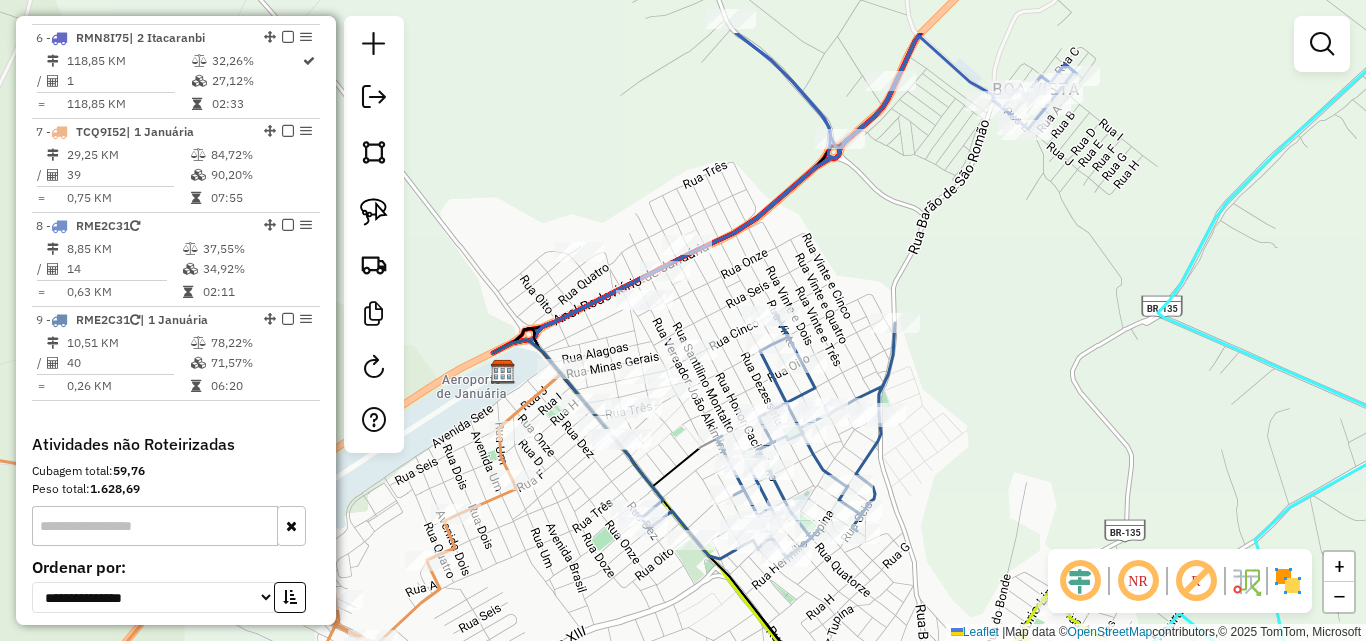 drag, startPoint x: 977, startPoint y: 157, endPoint x: 859, endPoint y: 313, distance: 195.60164 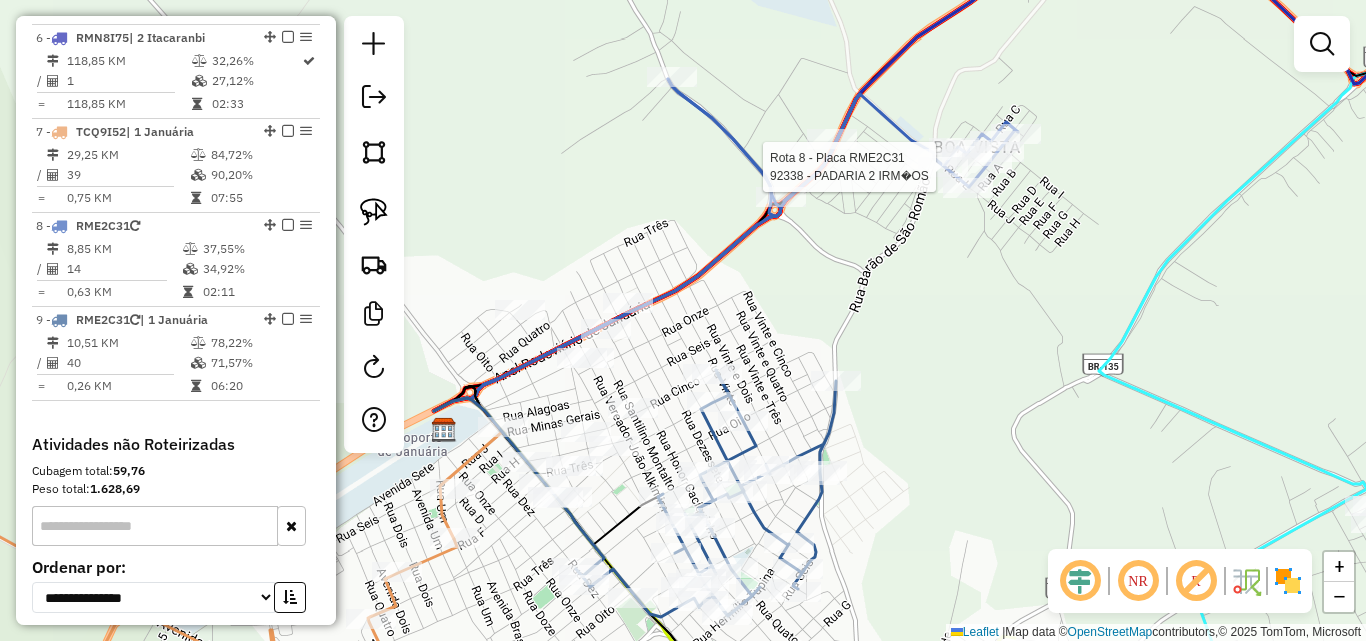 select on "**********" 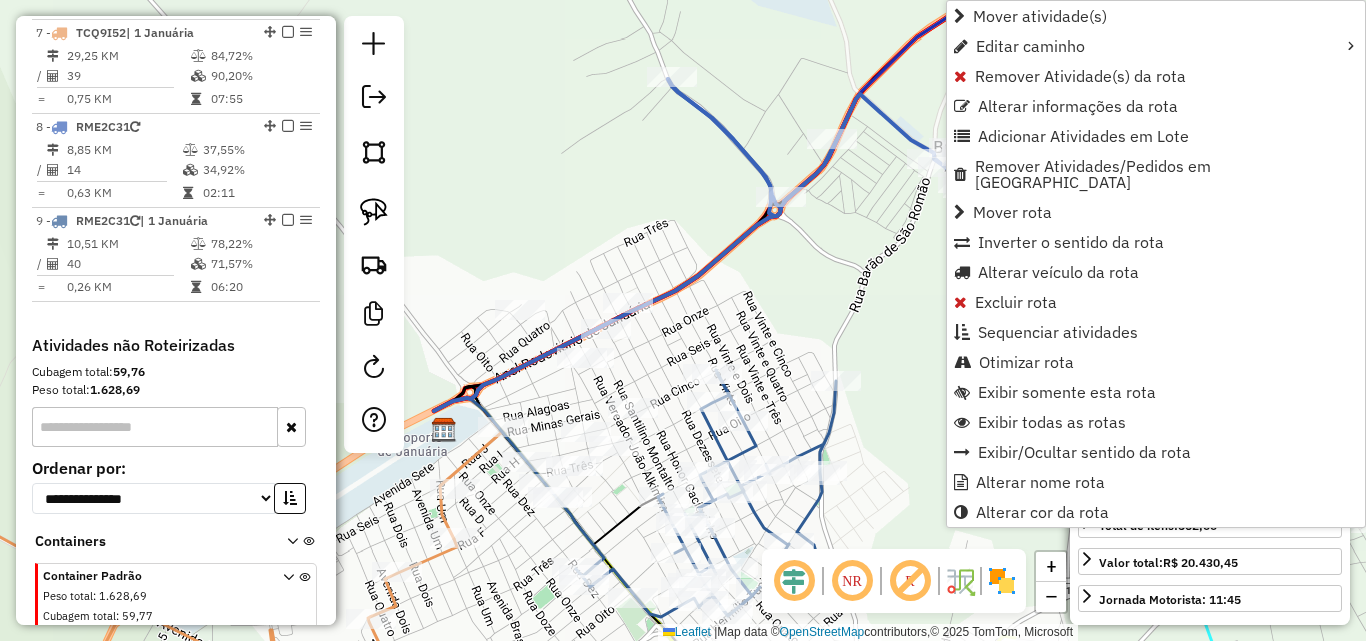 scroll, scrollTop: 1419, scrollLeft: 0, axis: vertical 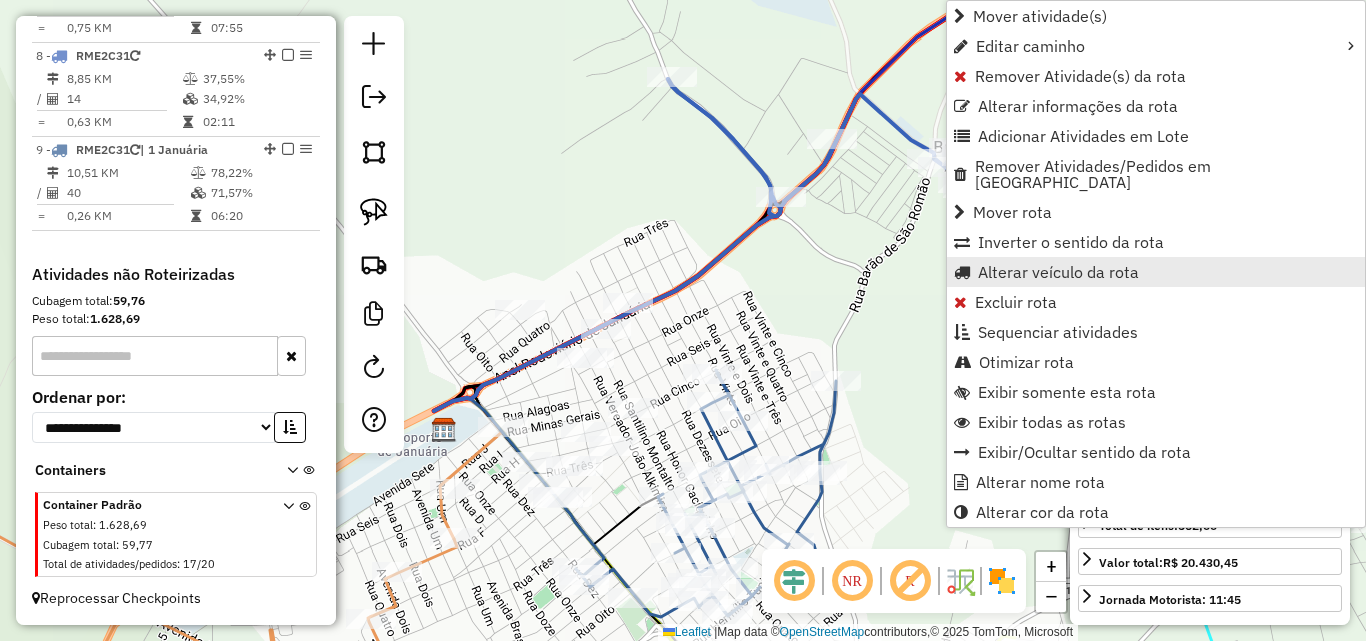 click on "Alterar veículo da rota" at bounding box center (1058, 272) 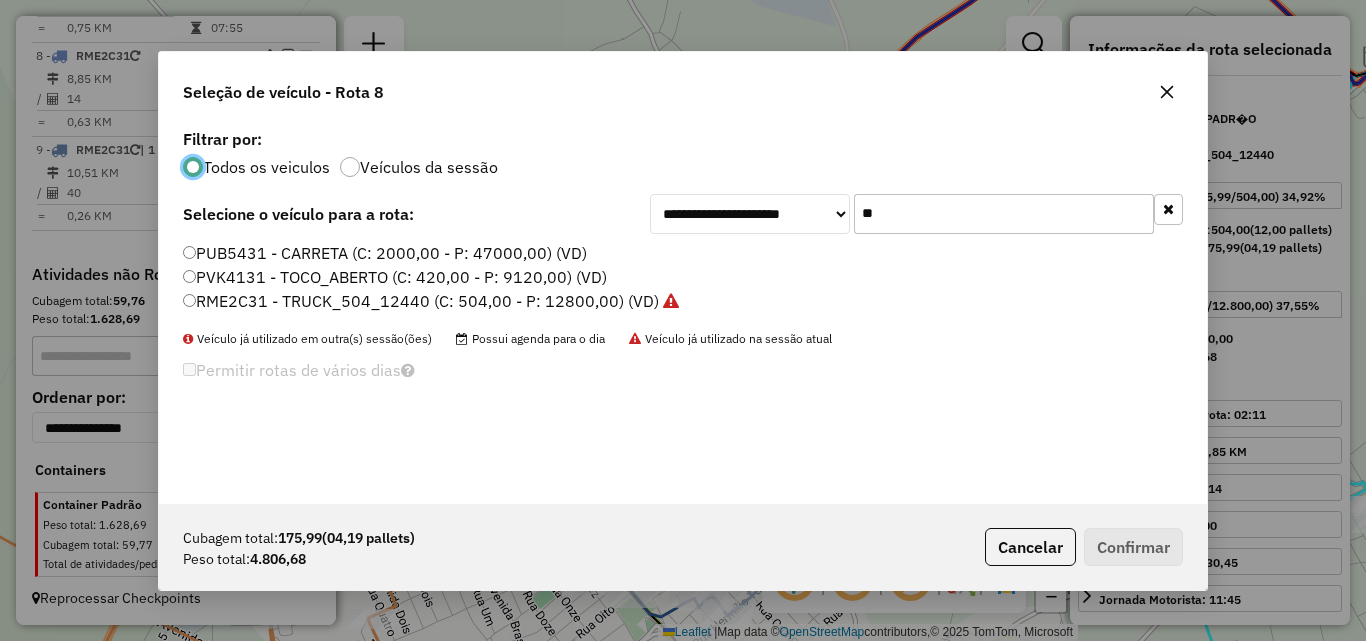 scroll, scrollTop: 11, scrollLeft: 6, axis: both 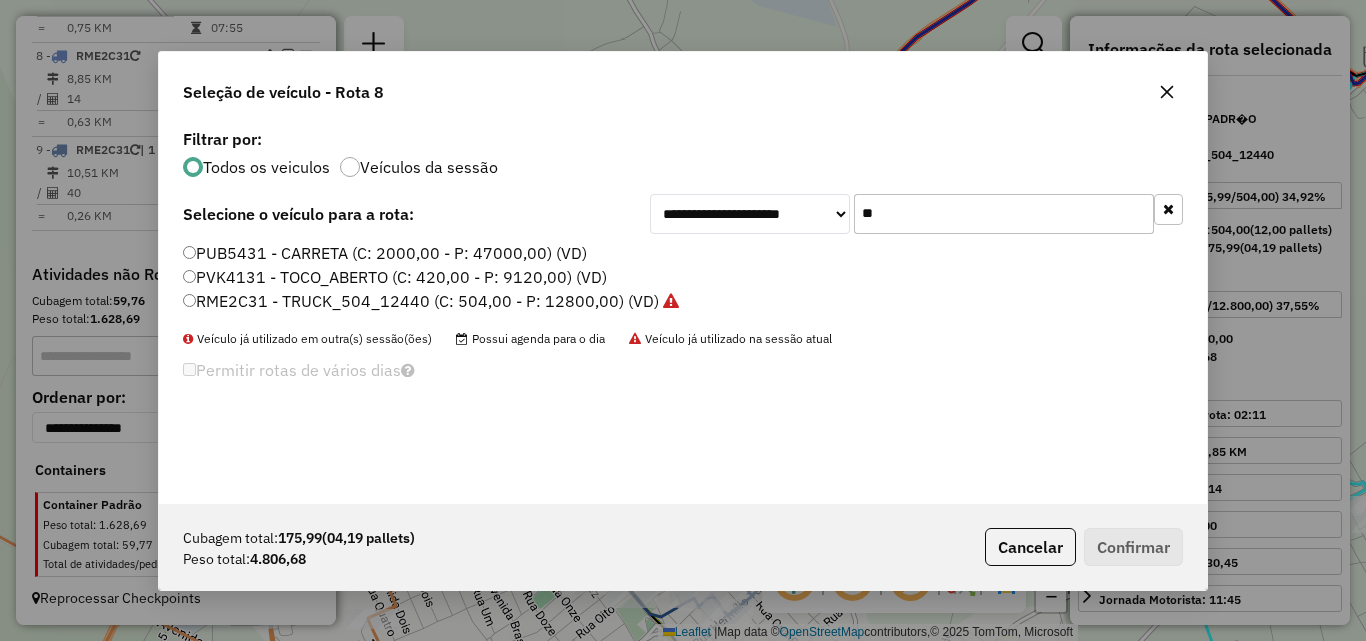 click on "**" 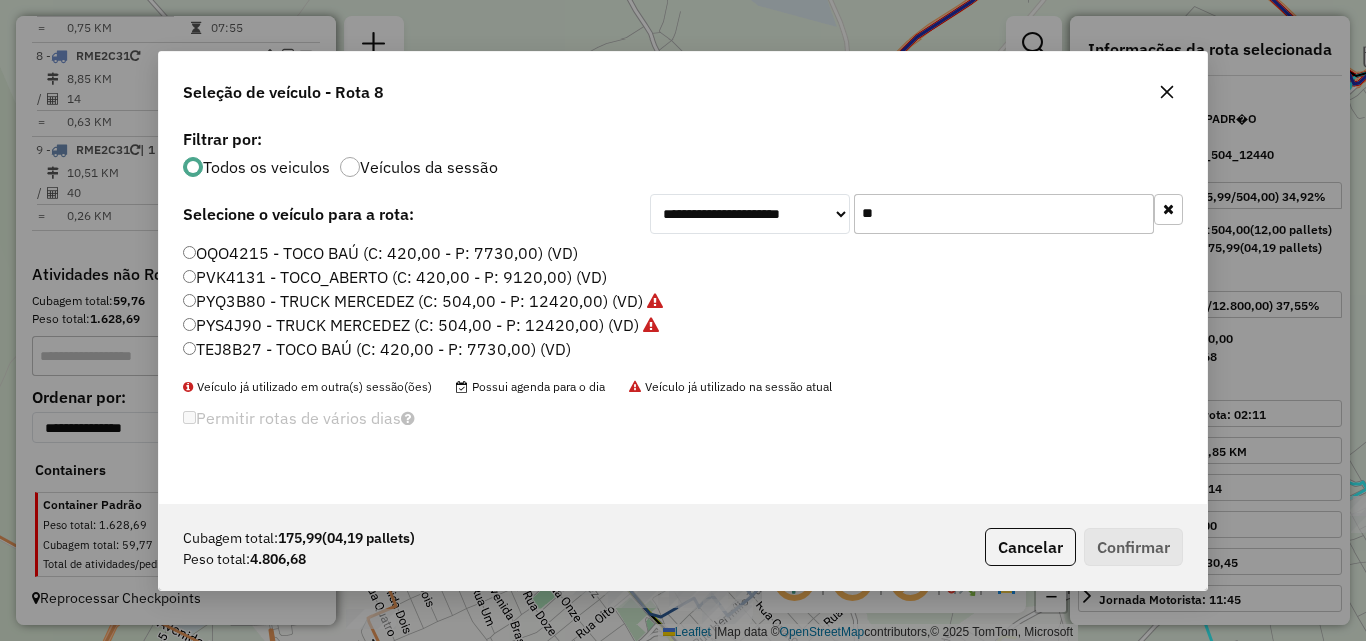 type on "**" 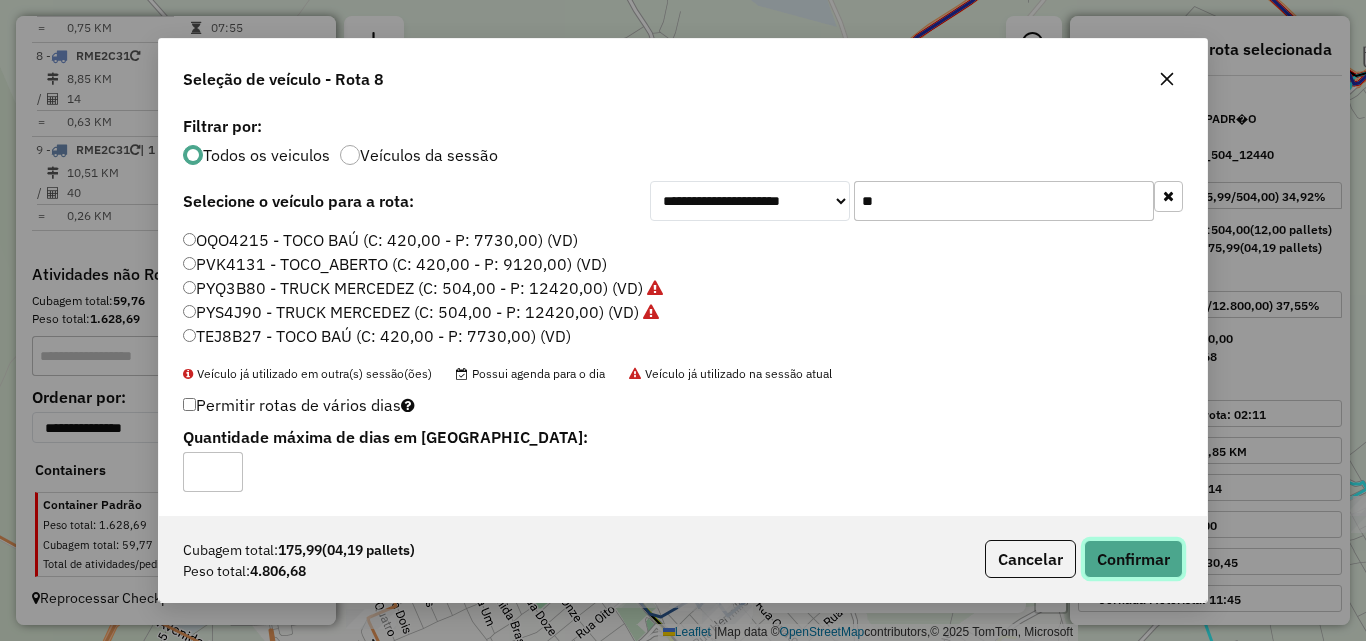 click on "Confirmar" 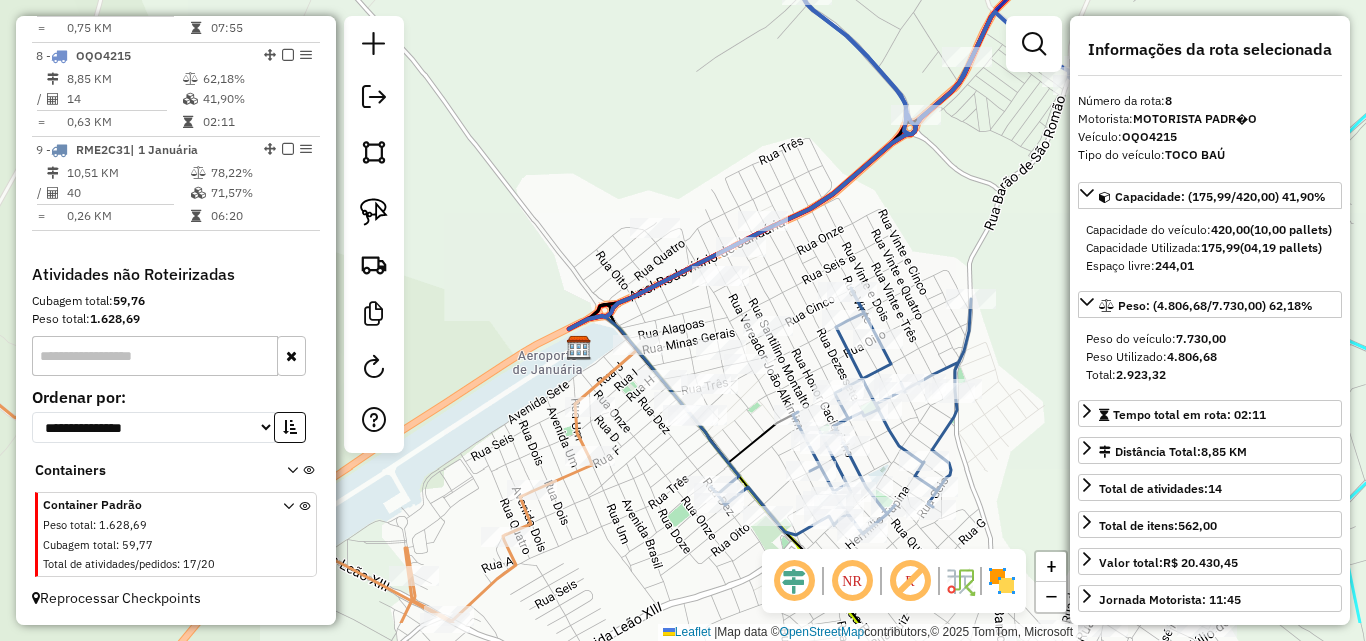 drag, startPoint x: 766, startPoint y: 331, endPoint x: 926, endPoint y: 234, distance: 187.10692 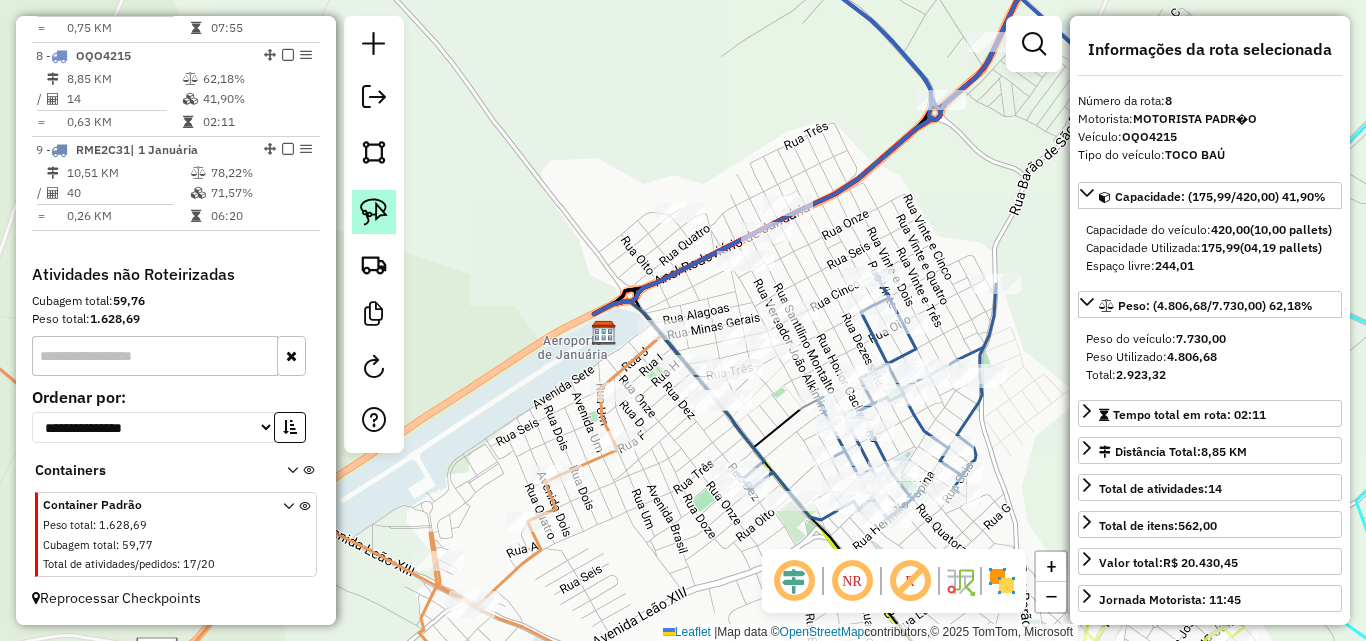 click 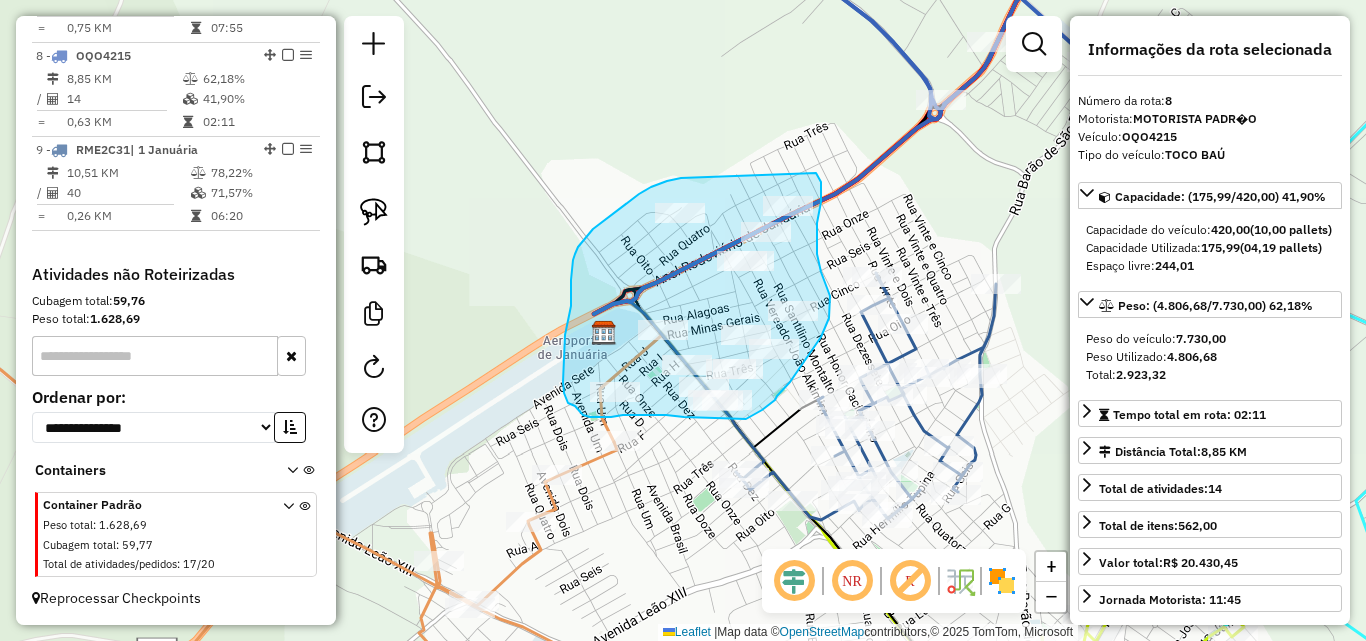 drag, startPoint x: 667, startPoint y: 181, endPoint x: 816, endPoint y: 173, distance: 149.21461 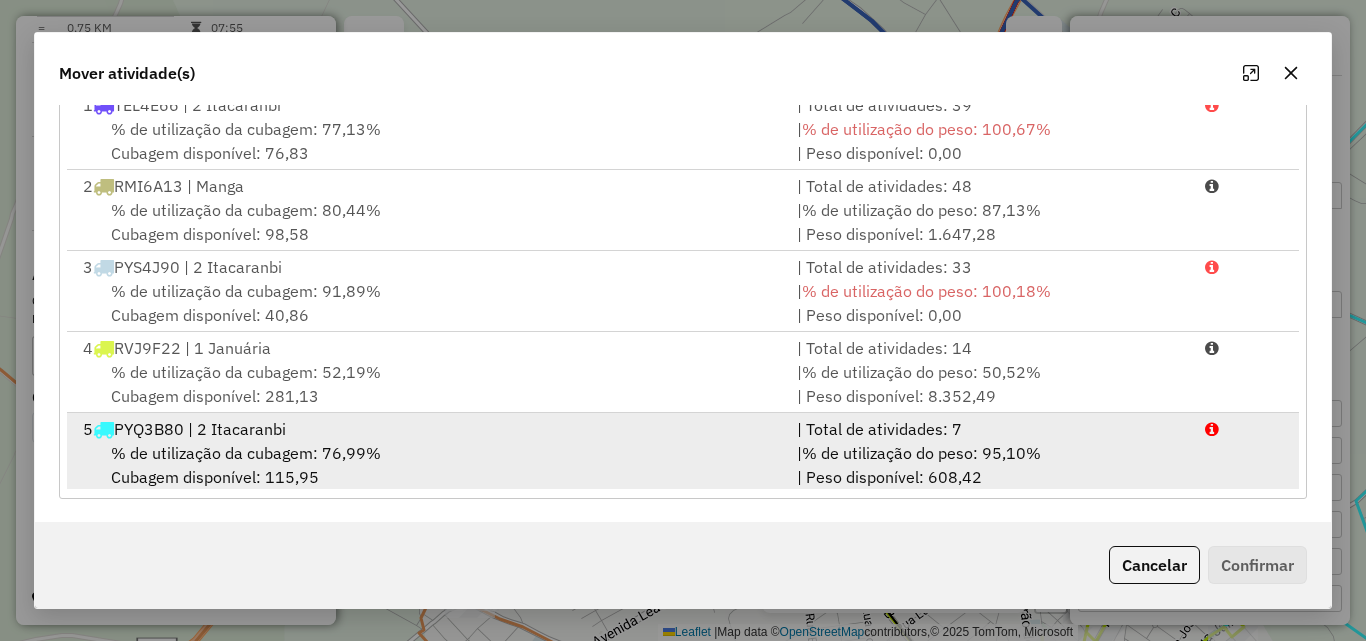 scroll, scrollTop: 367, scrollLeft: 0, axis: vertical 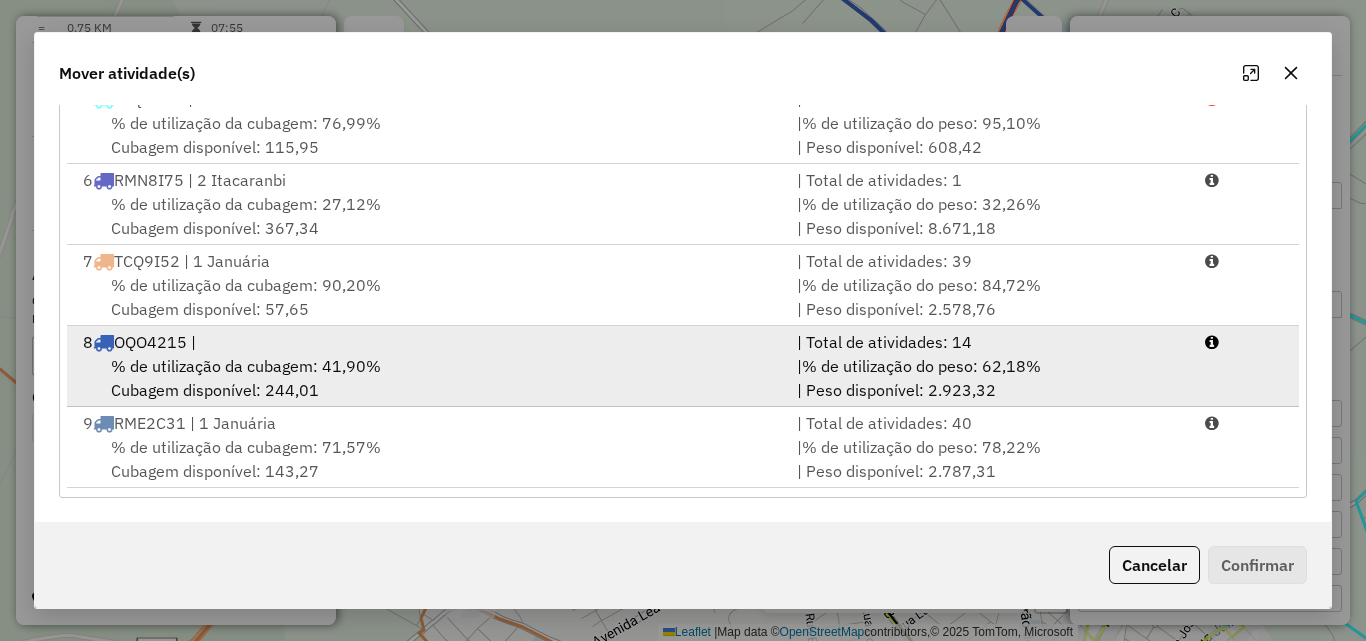 click on "% de utilização da cubagem: 41,90%" at bounding box center (246, 366) 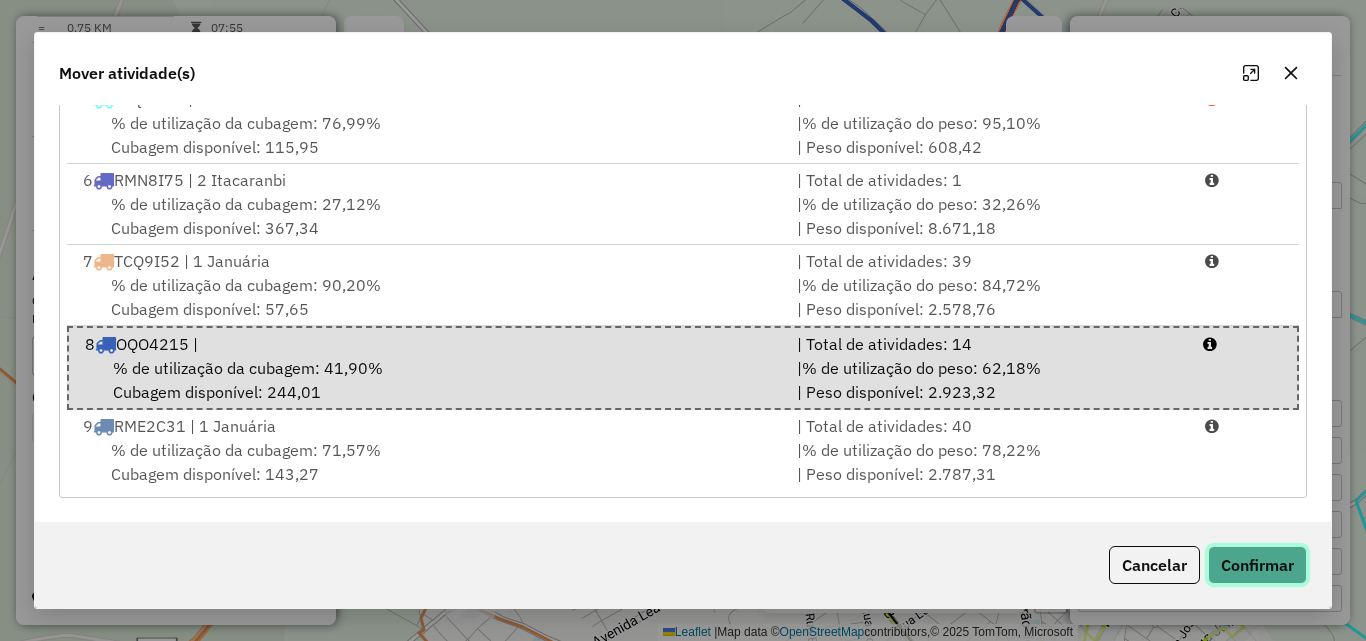 click on "Confirmar" 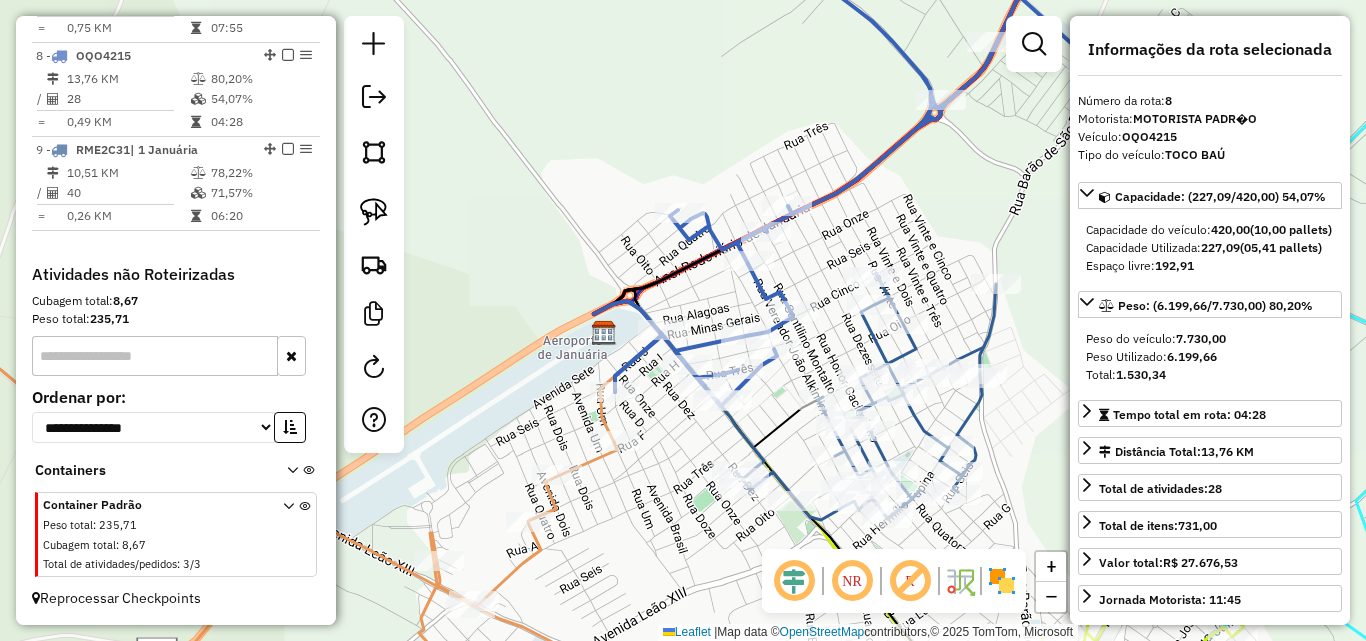 scroll, scrollTop: 0, scrollLeft: 0, axis: both 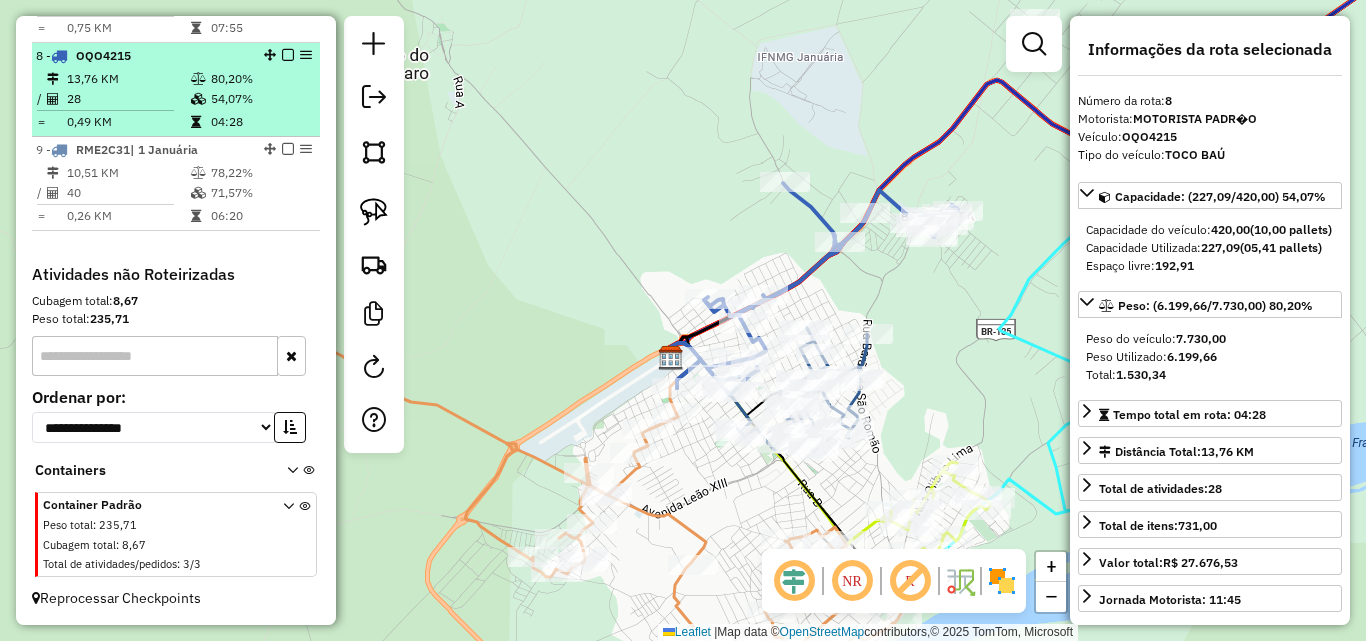 click on "13,76 KM" at bounding box center (128, 79) 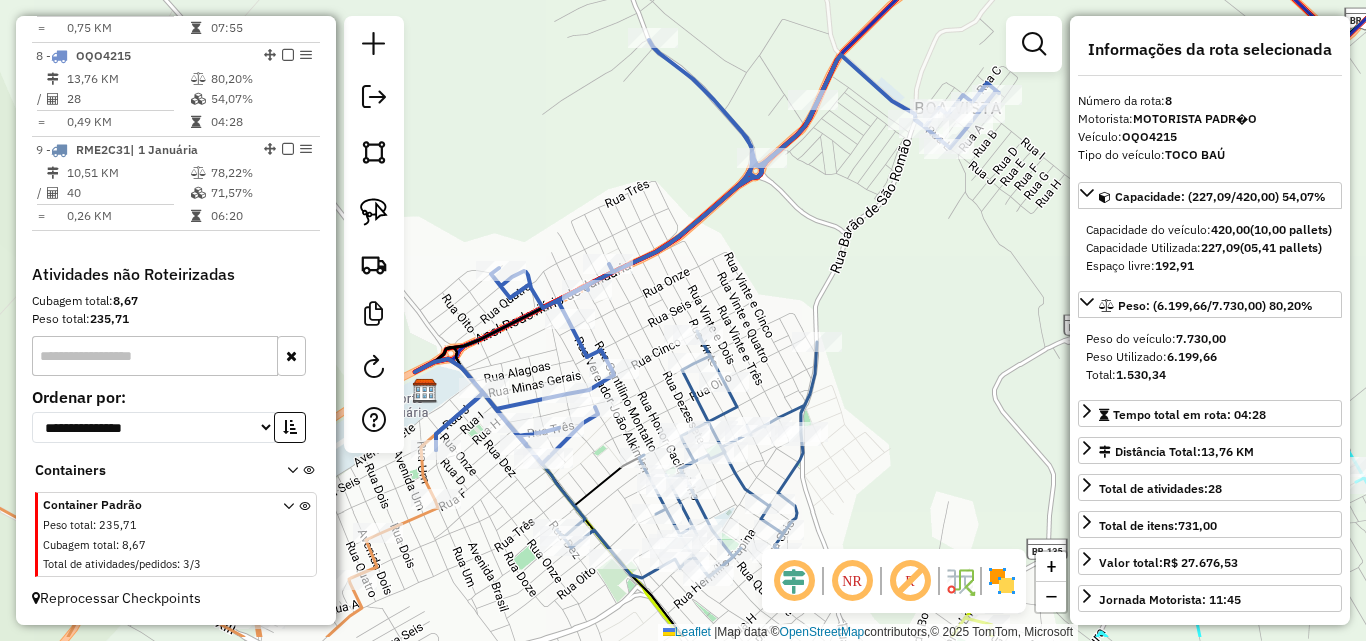 drag, startPoint x: 705, startPoint y: 350, endPoint x: 729, endPoint y: 253, distance: 99.92497 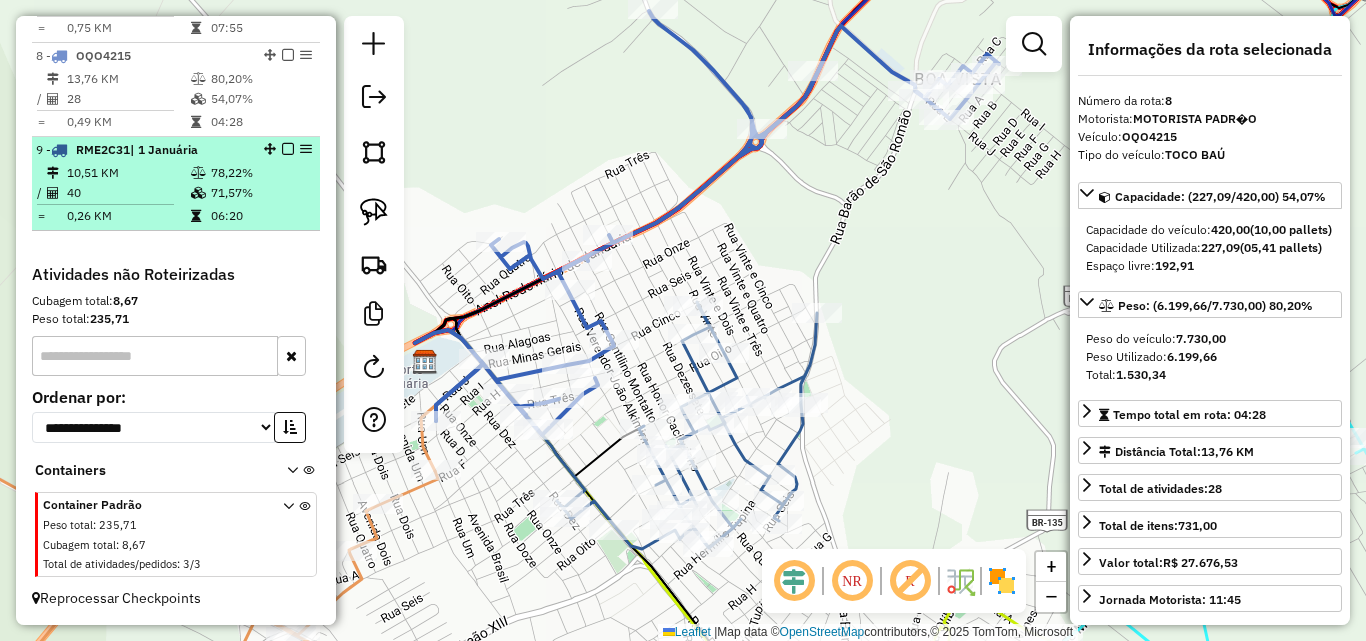 click on "40" at bounding box center [128, 193] 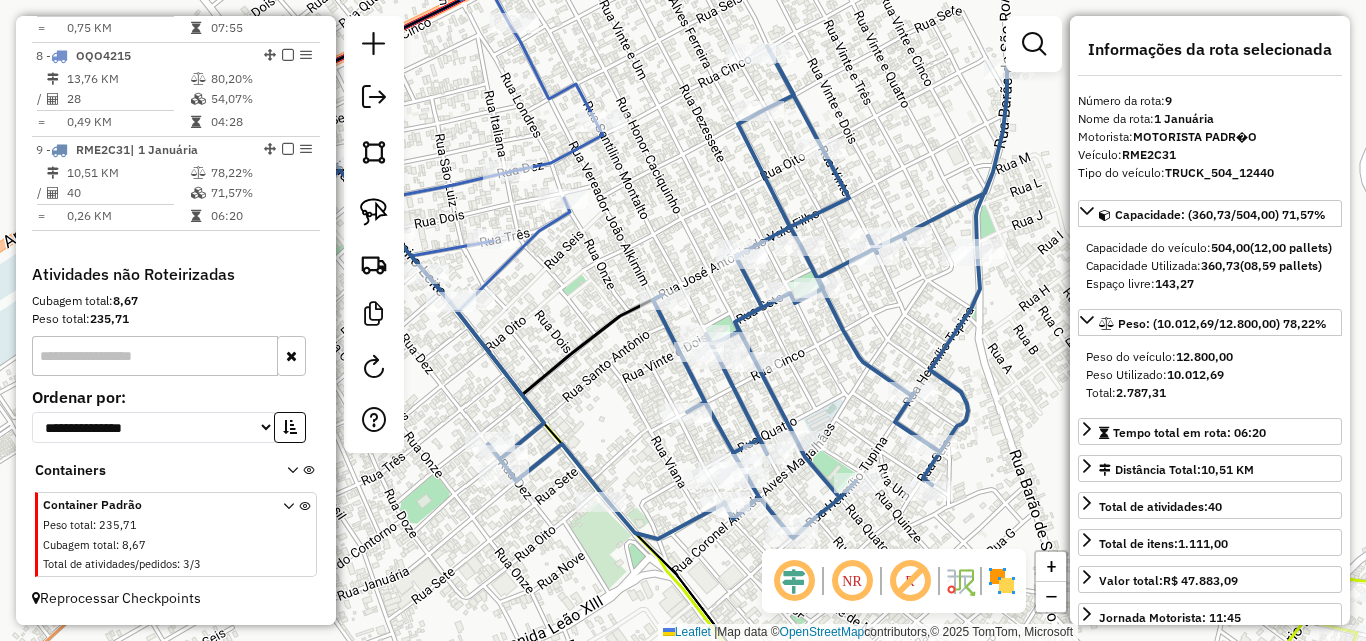 drag, startPoint x: 723, startPoint y: 268, endPoint x: 640, endPoint y: 238, distance: 88.25531 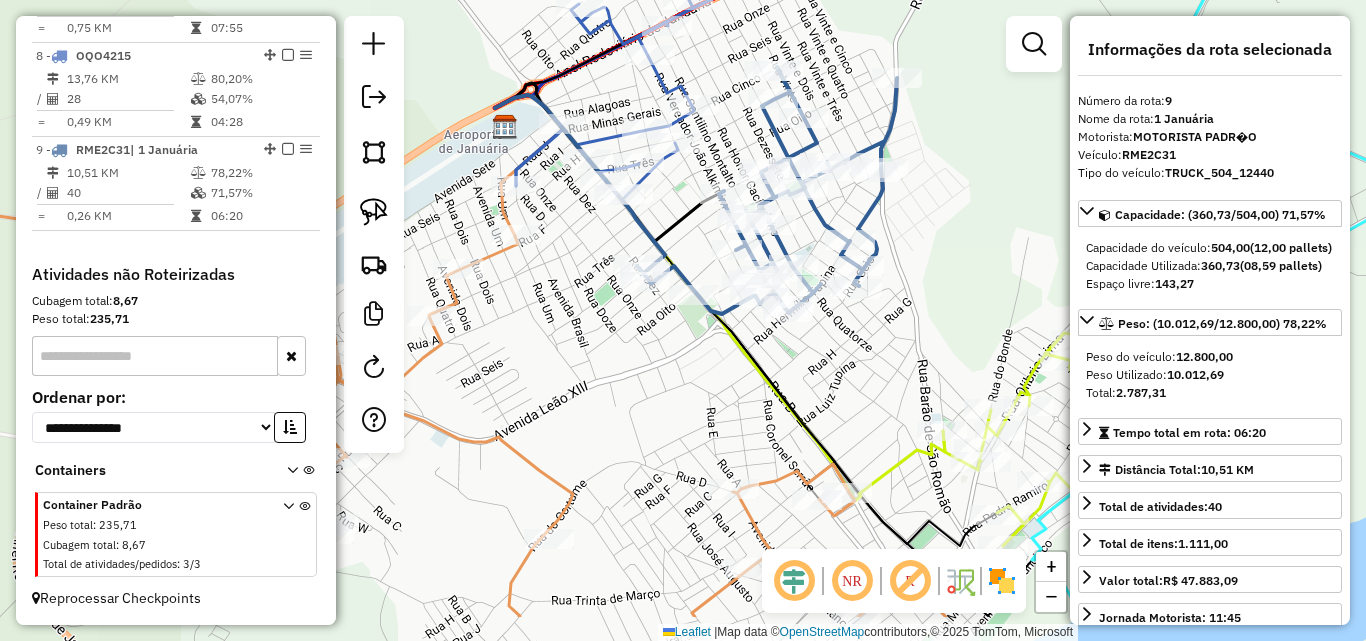 drag, startPoint x: 740, startPoint y: 459, endPoint x: 822, endPoint y: 357, distance: 130.87398 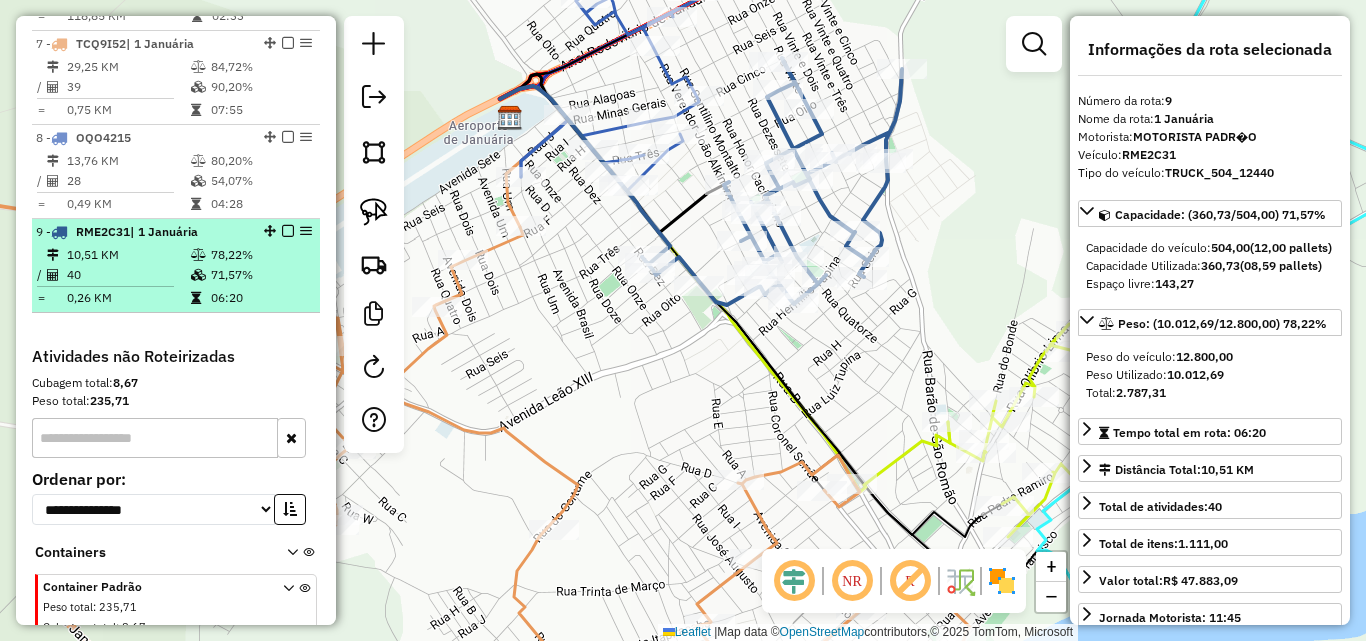 scroll, scrollTop: 1219, scrollLeft: 0, axis: vertical 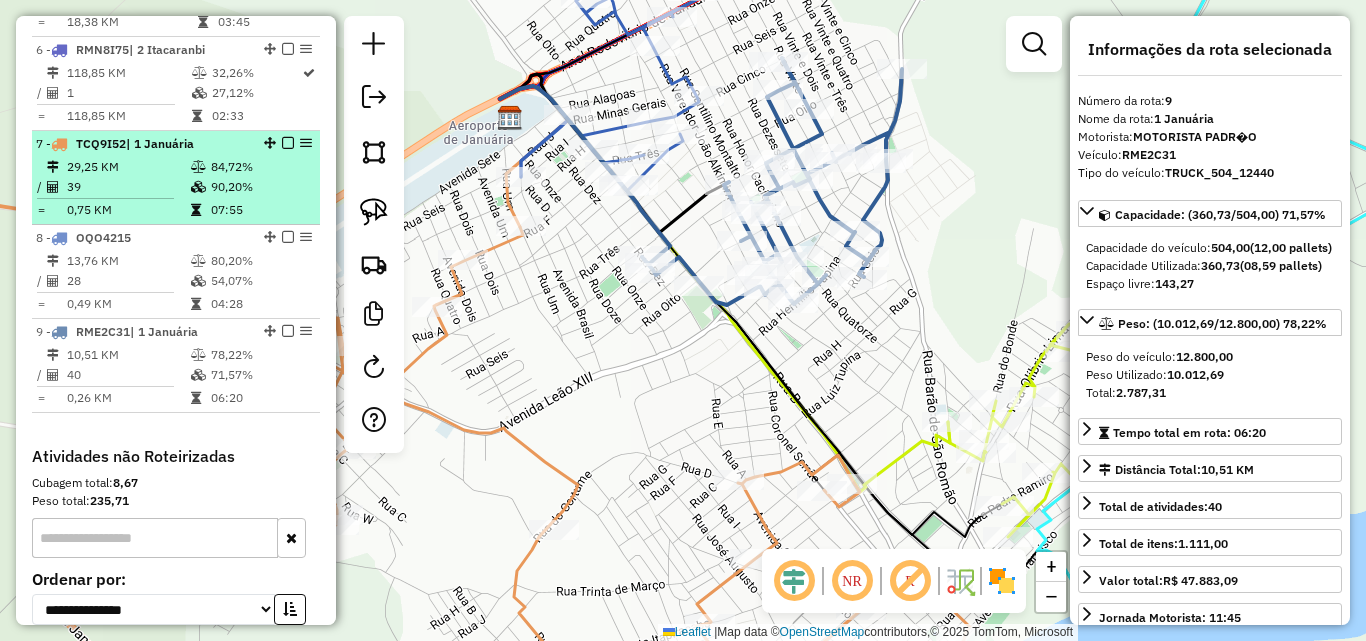 click on "0,75 KM" at bounding box center [128, 210] 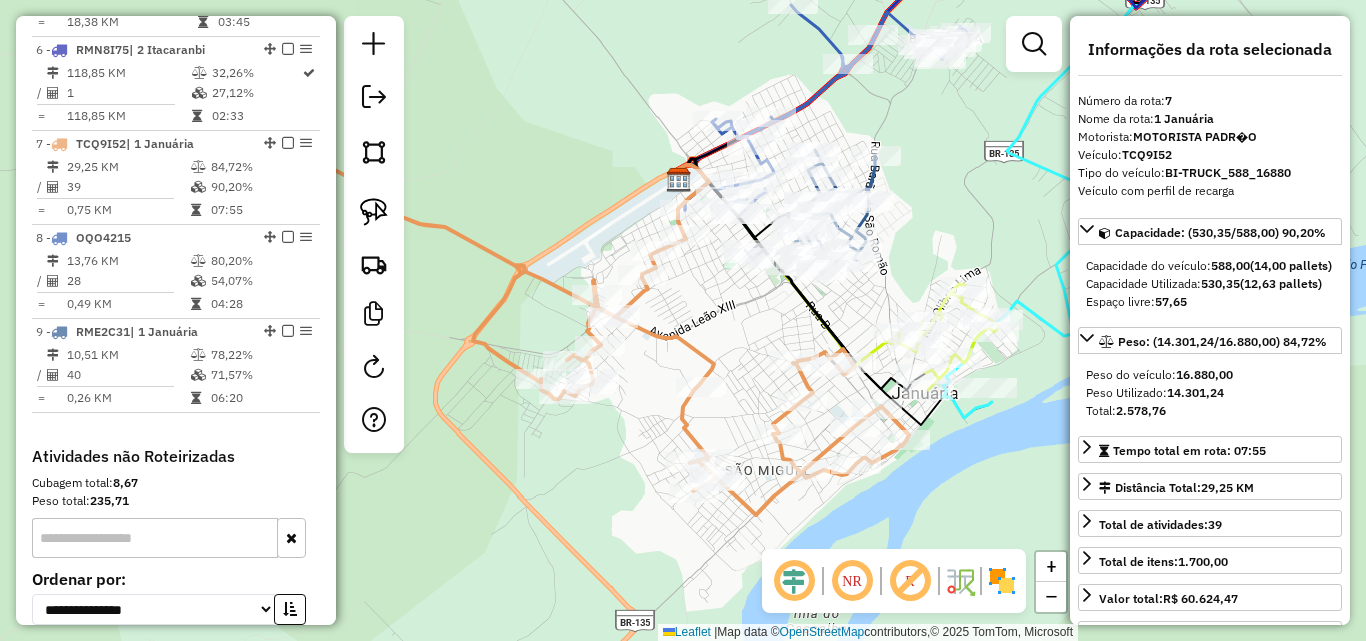 drag, startPoint x: 909, startPoint y: 315, endPoint x: 706, endPoint y: 322, distance: 203.12065 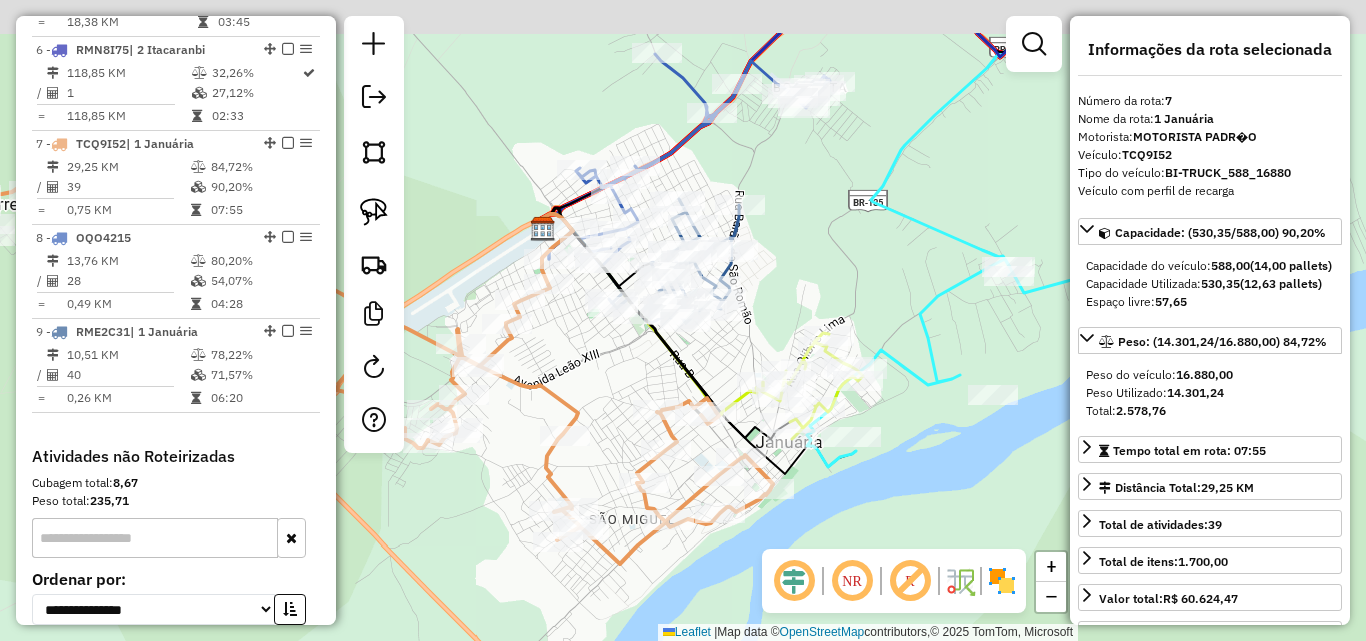 drag, startPoint x: 852, startPoint y: 154, endPoint x: 816, endPoint y: 294, distance: 144.55449 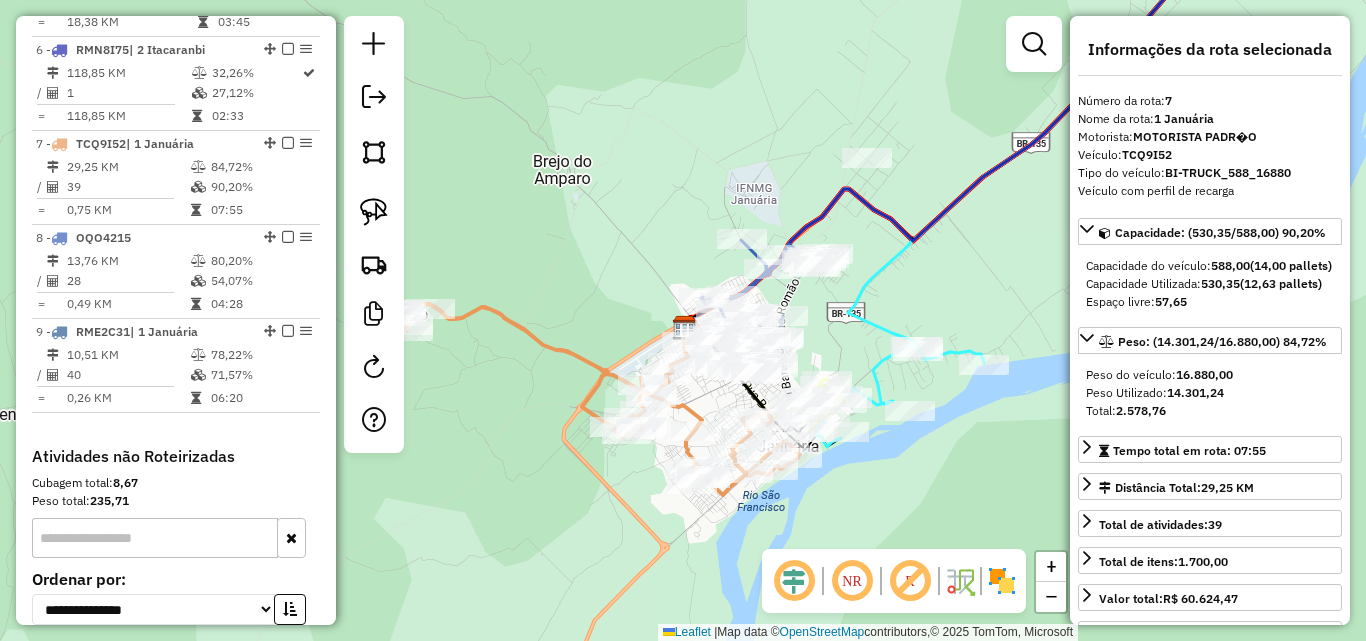 drag, startPoint x: 845, startPoint y: 203, endPoint x: 854, endPoint y: 248, distance: 45.891174 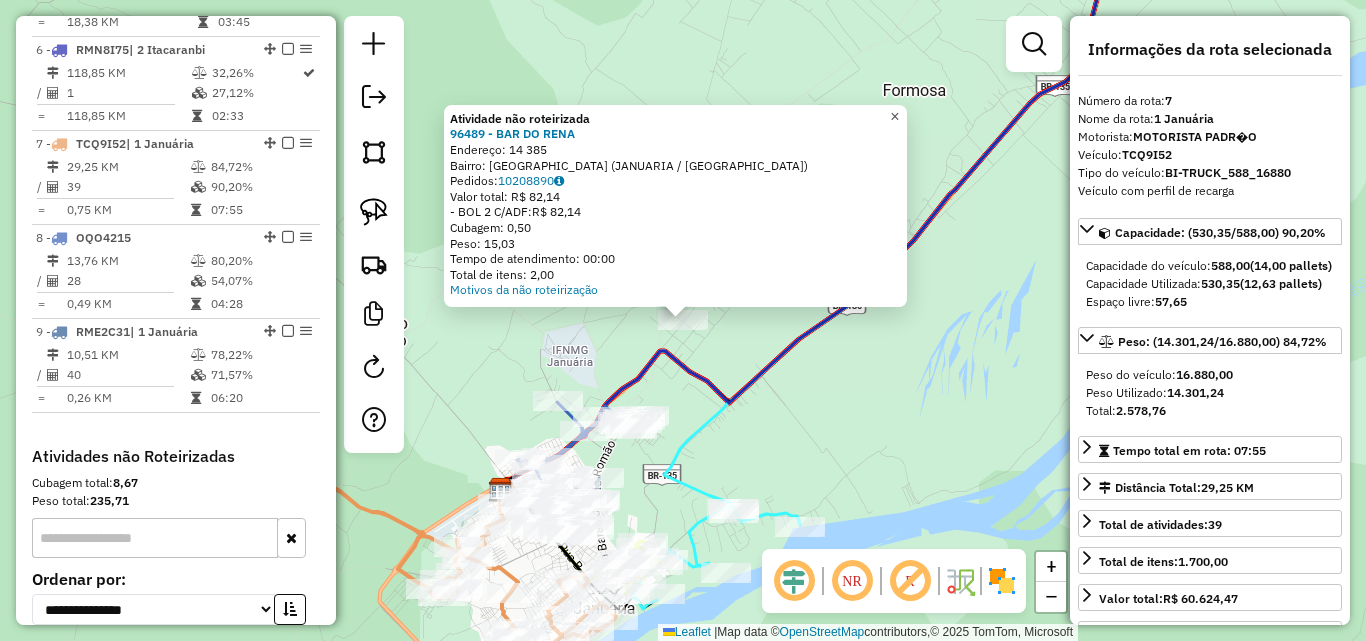 click on "×" 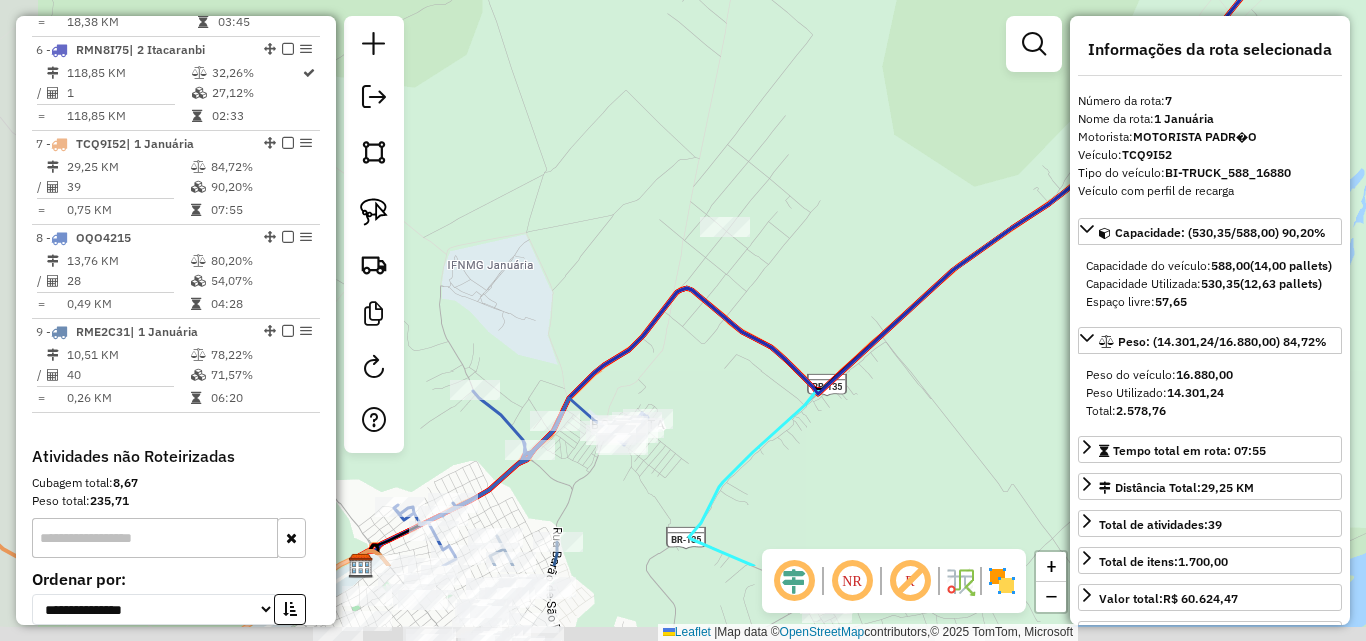 drag, startPoint x: 653, startPoint y: 415, endPoint x: 737, endPoint y: 225, distance: 207.74022 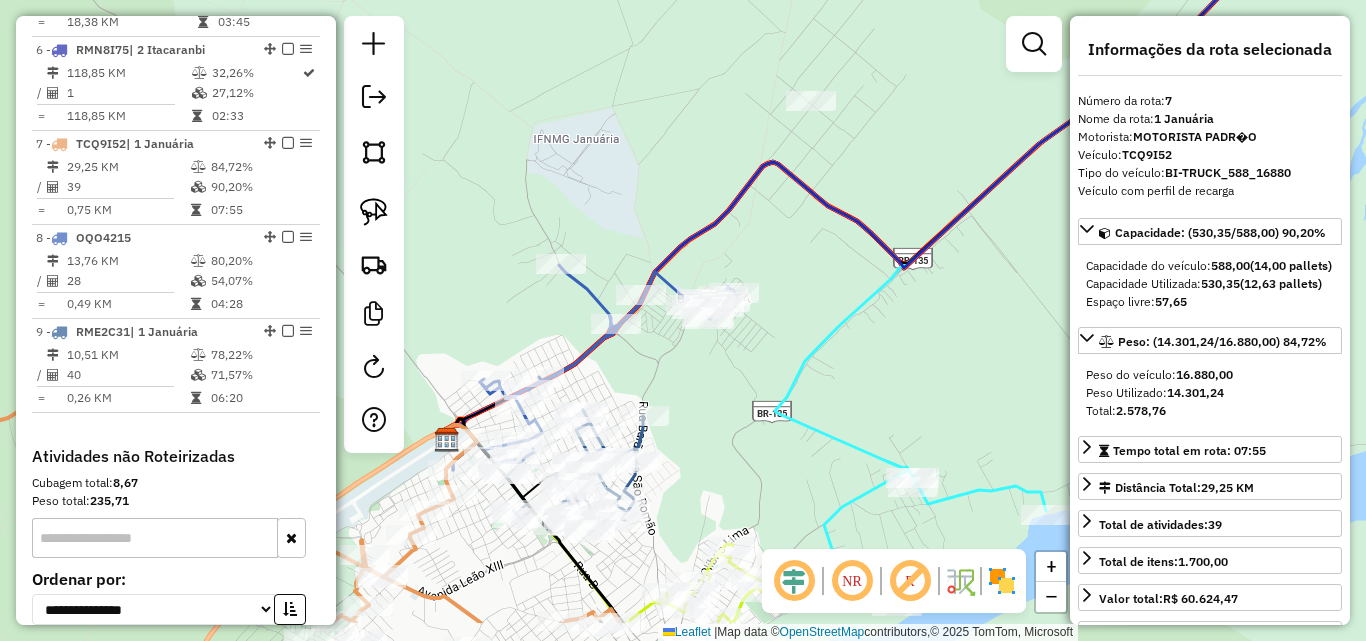 drag, startPoint x: 641, startPoint y: 495, endPoint x: 729, endPoint y: 397, distance: 131.7118 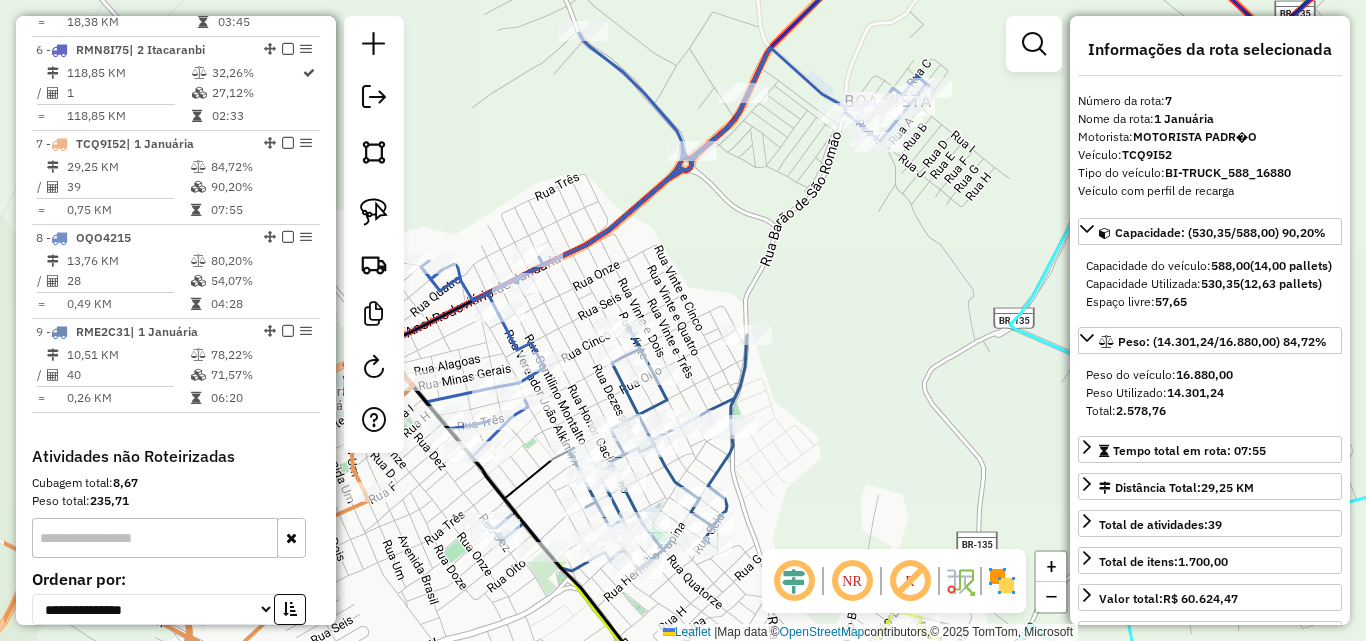 drag, startPoint x: 721, startPoint y: 288, endPoint x: 862, endPoint y: 224, distance: 154.84508 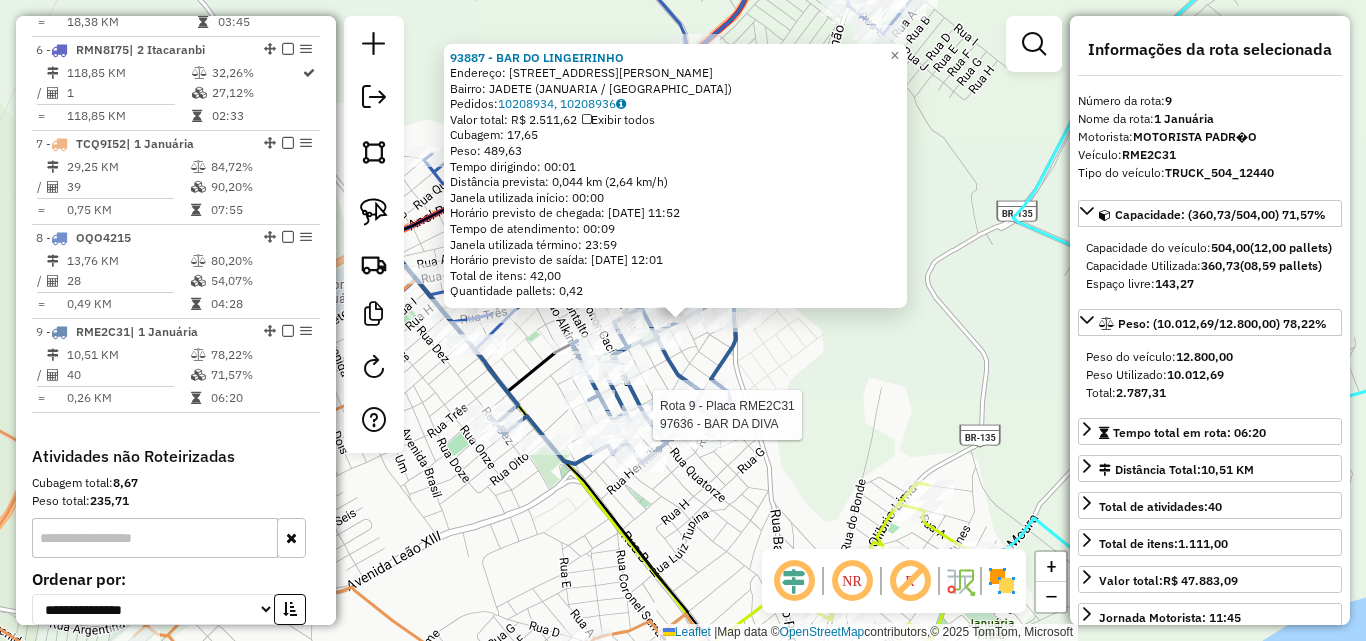scroll, scrollTop: 1419, scrollLeft: 0, axis: vertical 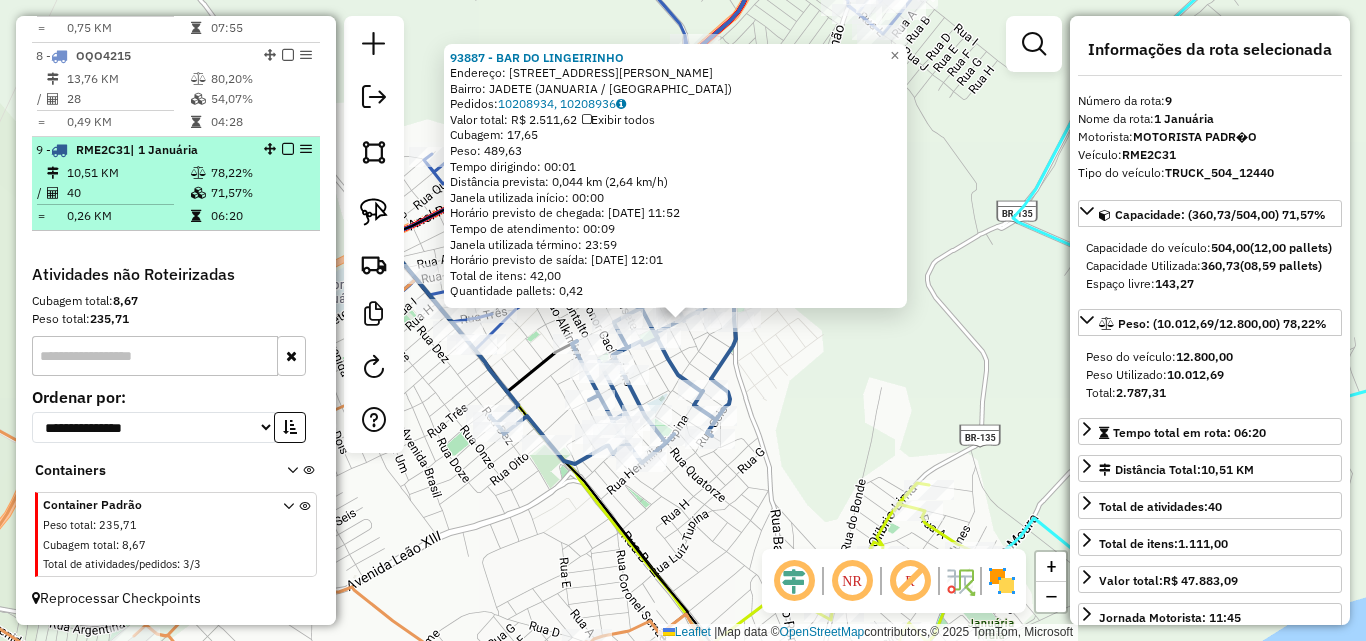 click on "10,51 KM" at bounding box center (128, 173) 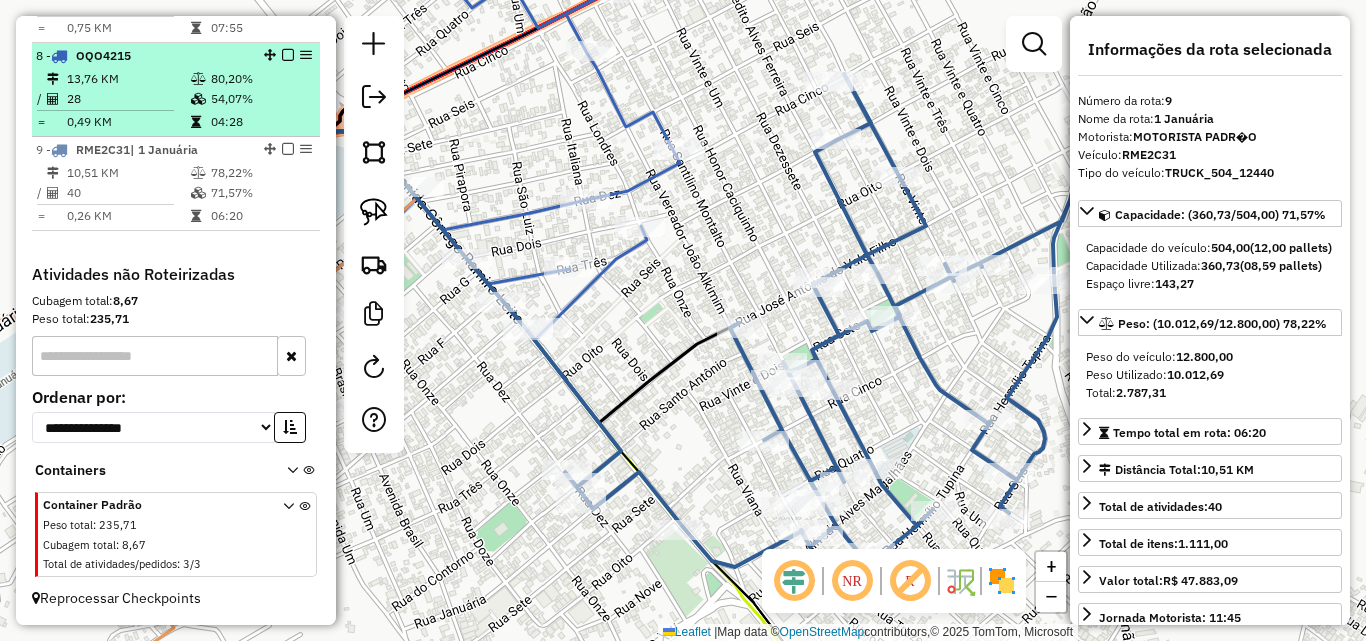 click on "28" at bounding box center [128, 99] 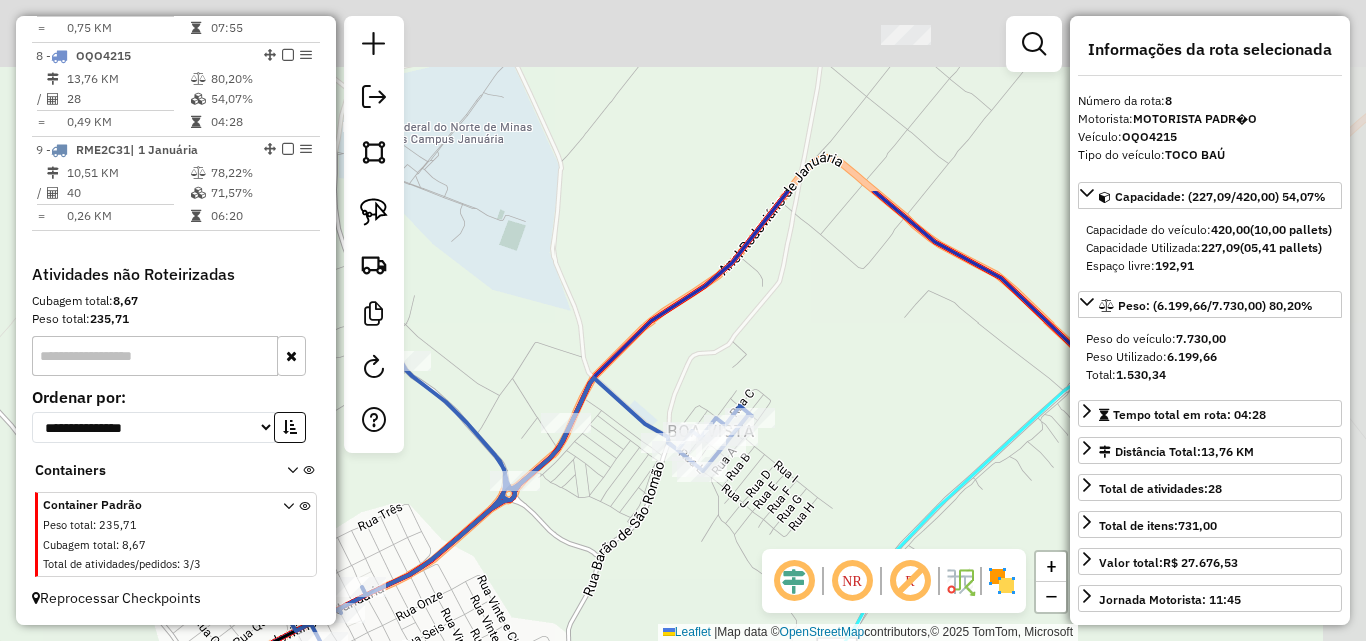 drag, startPoint x: 825, startPoint y: 245, endPoint x: 593, endPoint y: 467, distance: 321.10434 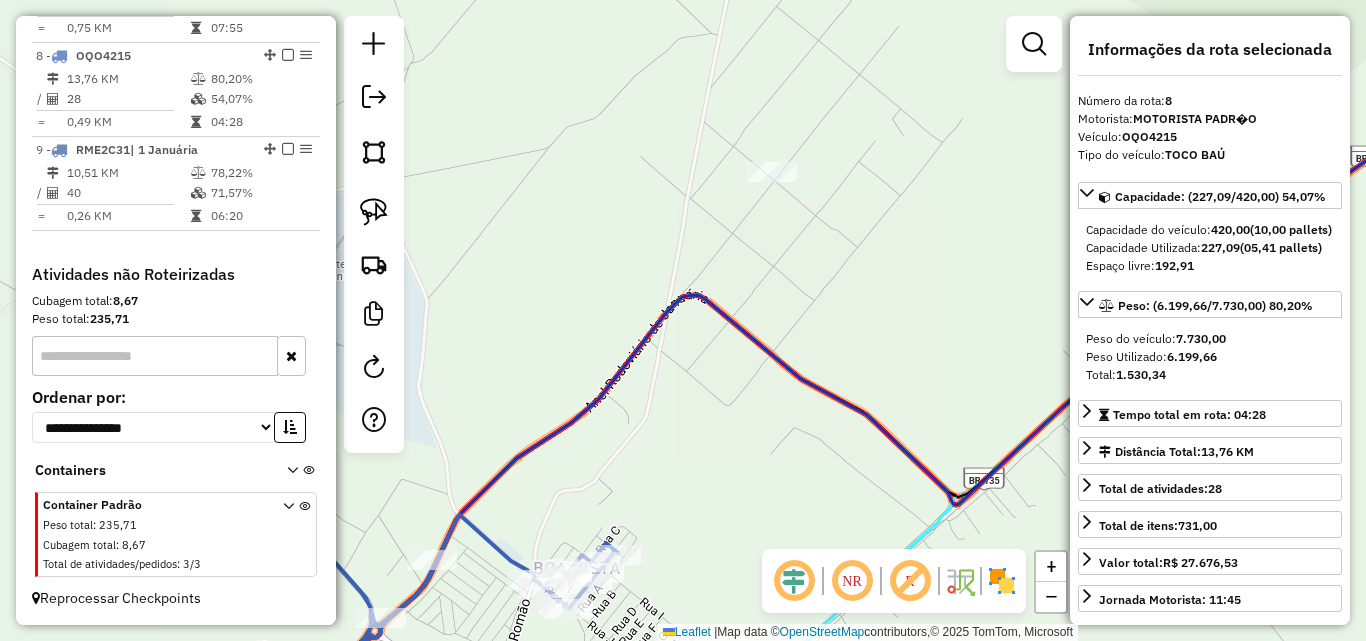 drag, startPoint x: 760, startPoint y: 330, endPoint x: 640, endPoint y: 420, distance: 150 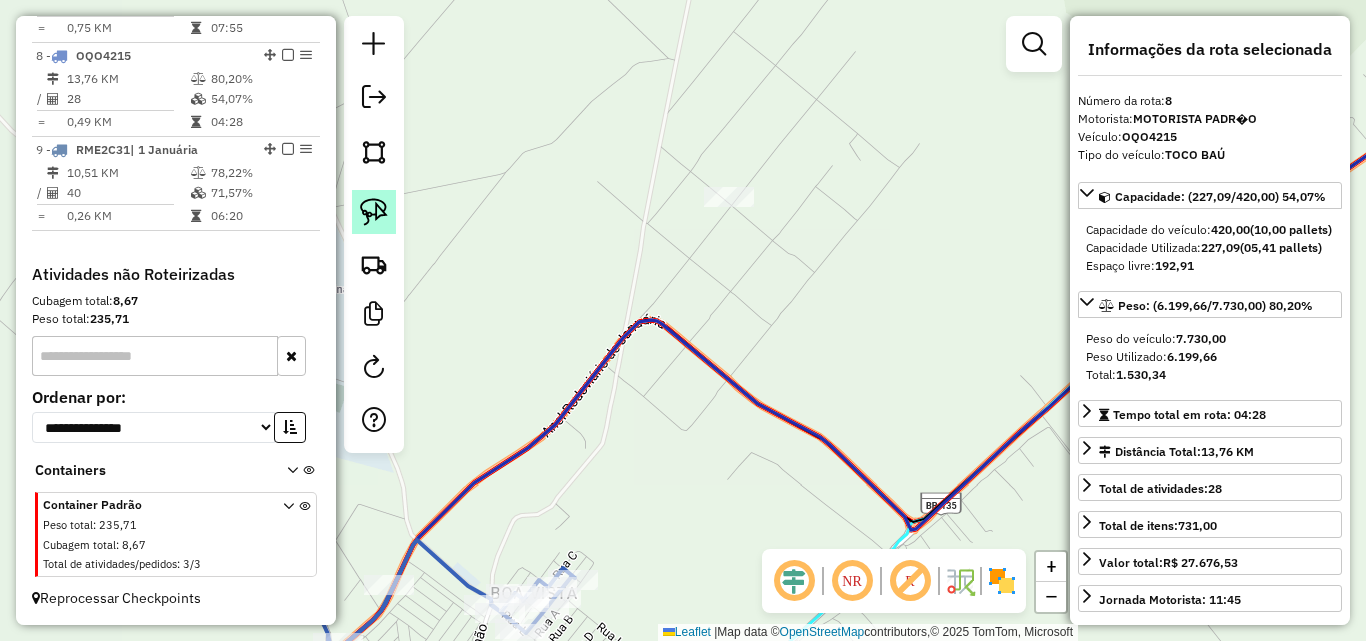 click 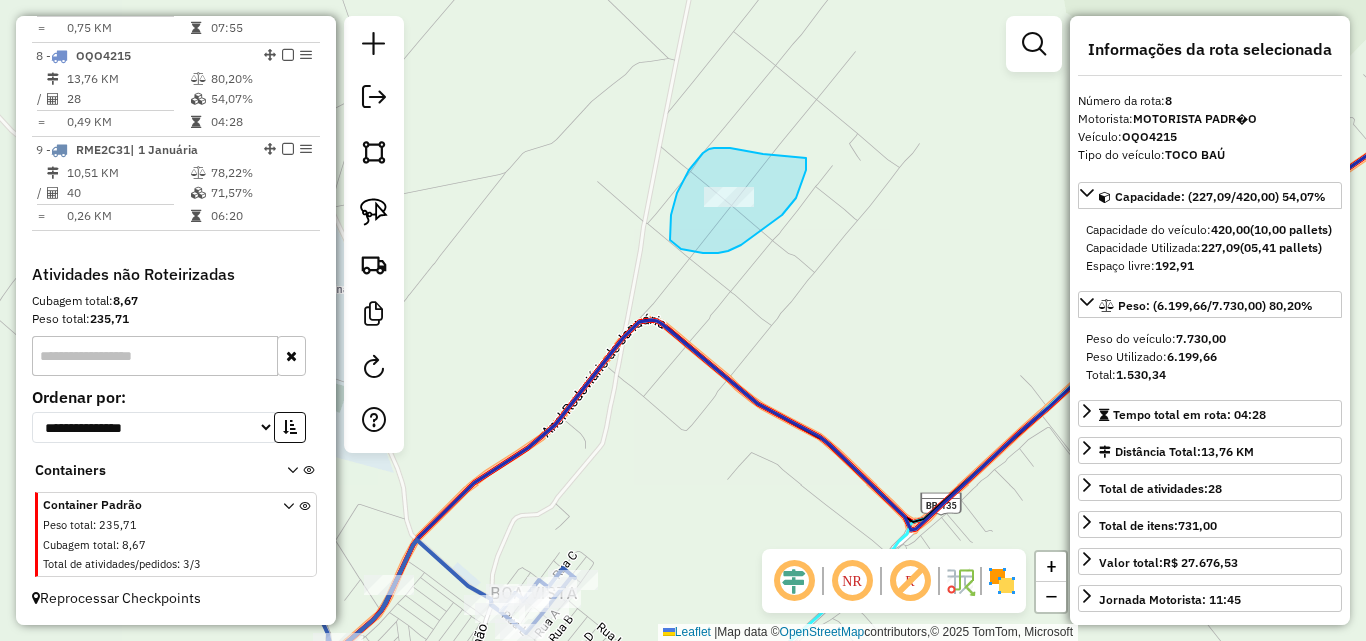 drag, startPoint x: 709, startPoint y: 149, endPoint x: 806, endPoint y: 156, distance: 97.25225 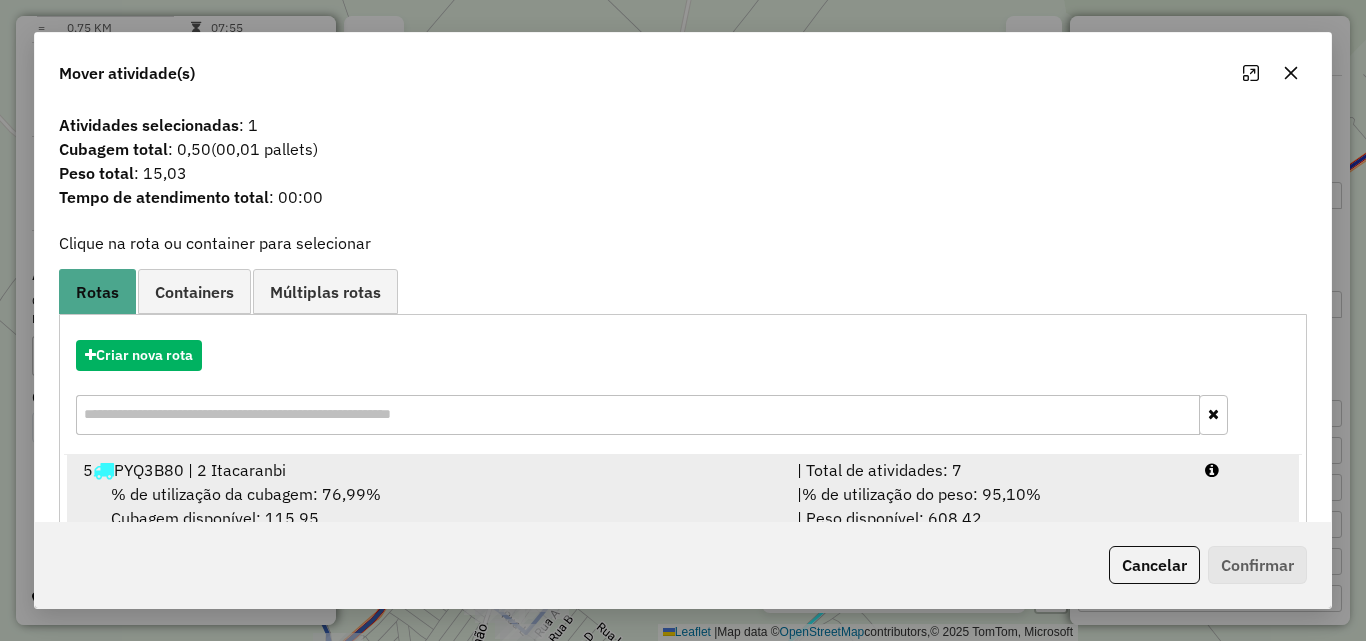 scroll, scrollTop: 329, scrollLeft: 0, axis: vertical 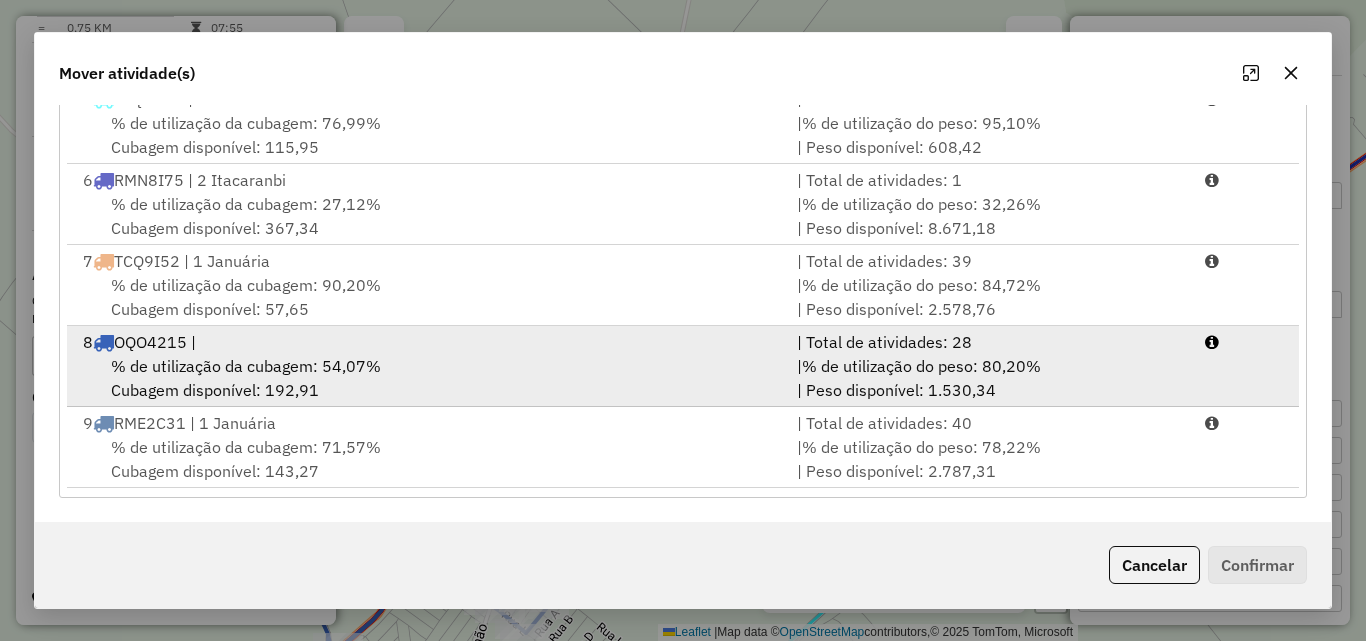 click on "% de utilização da cubagem: 54,07%  Cubagem disponível: 192,91" at bounding box center (428, 378) 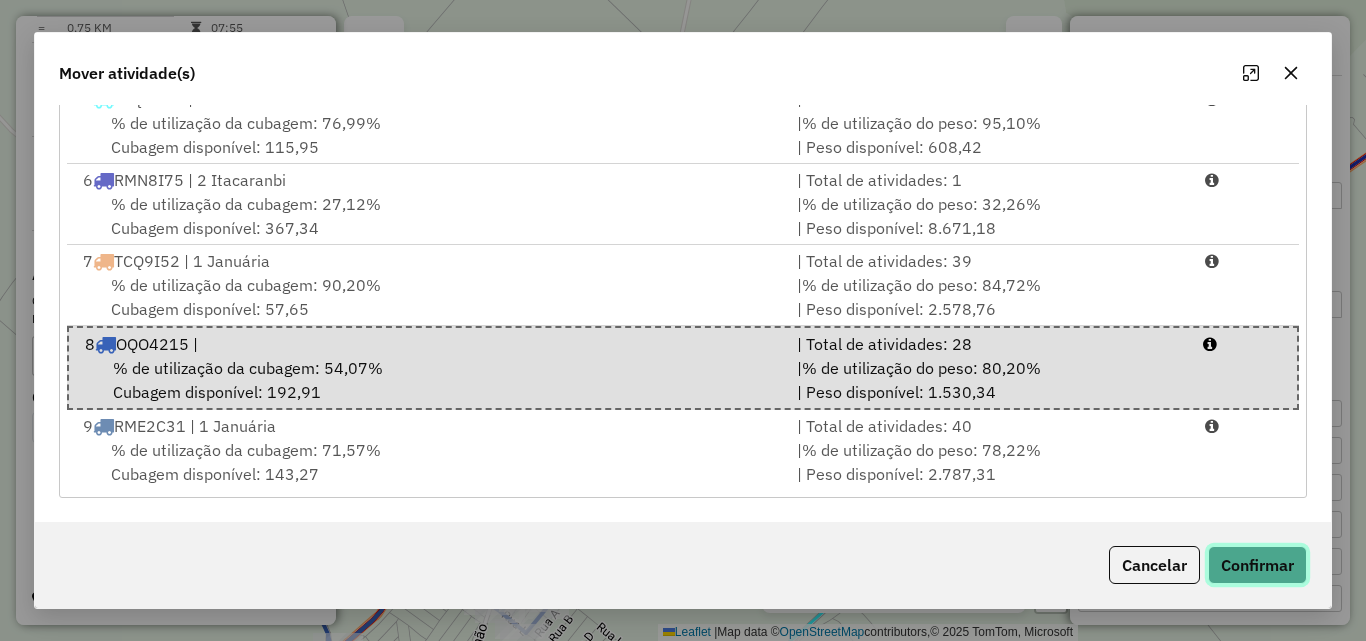 click on "Confirmar" 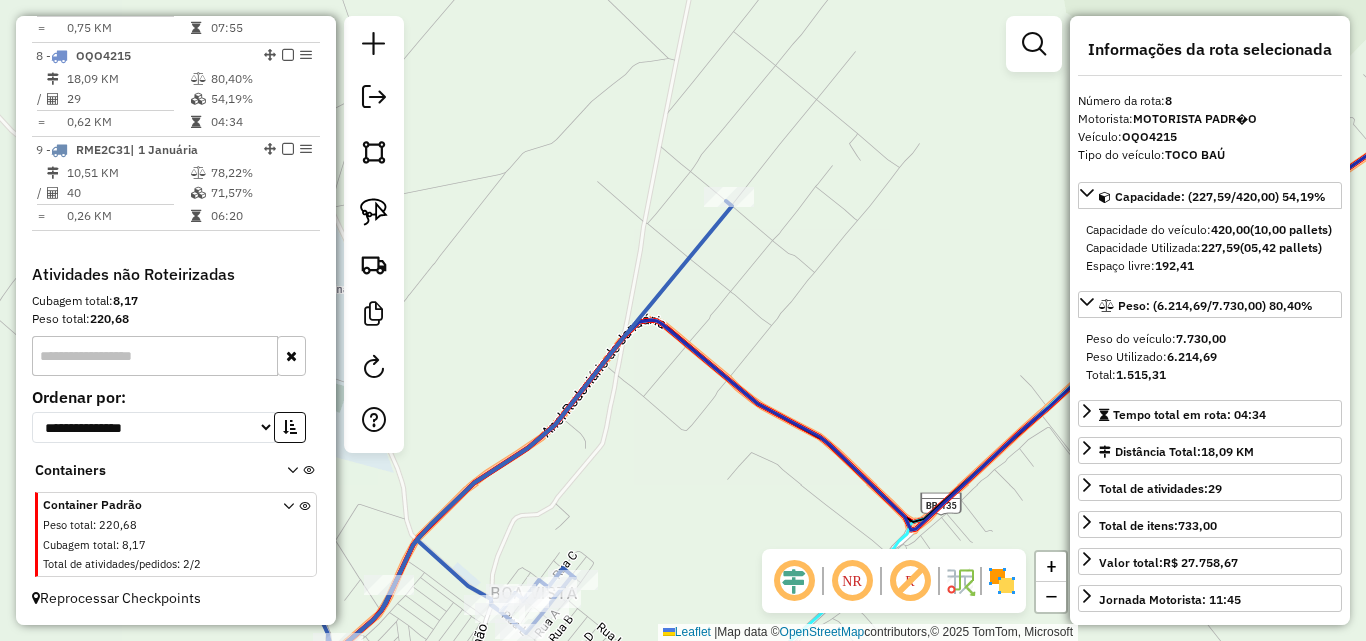 scroll, scrollTop: 0, scrollLeft: 0, axis: both 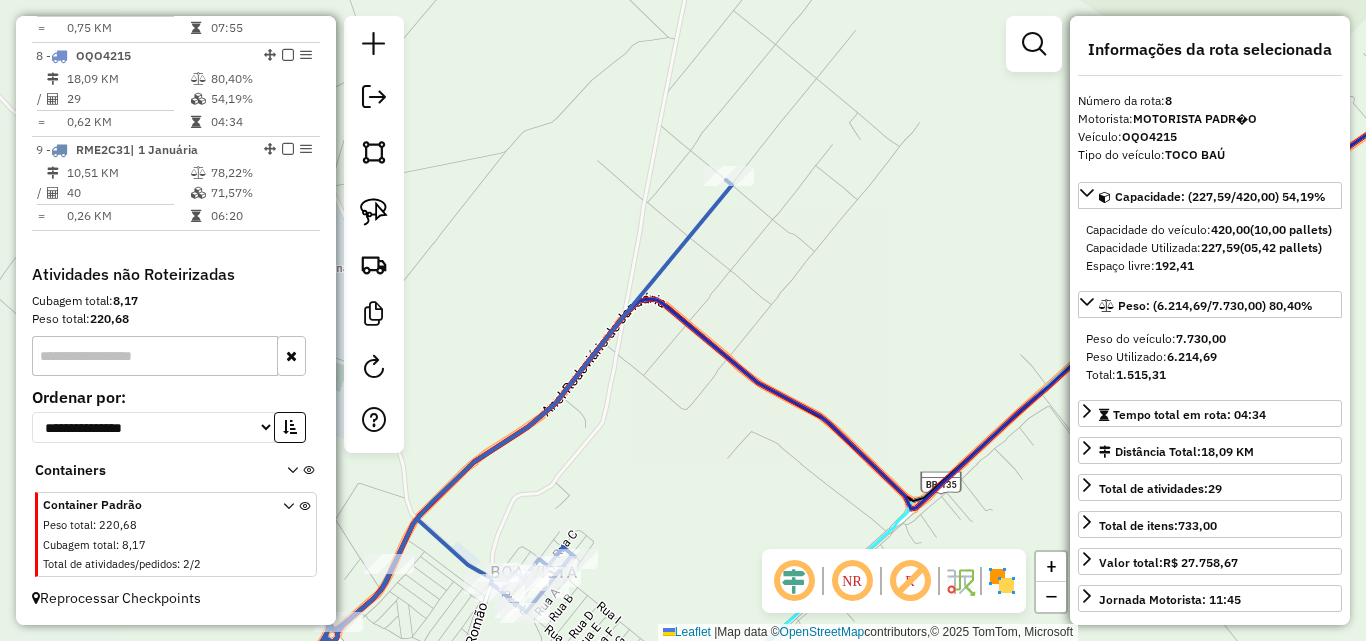 drag, startPoint x: 641, startPoint y: 484, endPoint x: 623, endPoint y: 245, distance: 239.67686 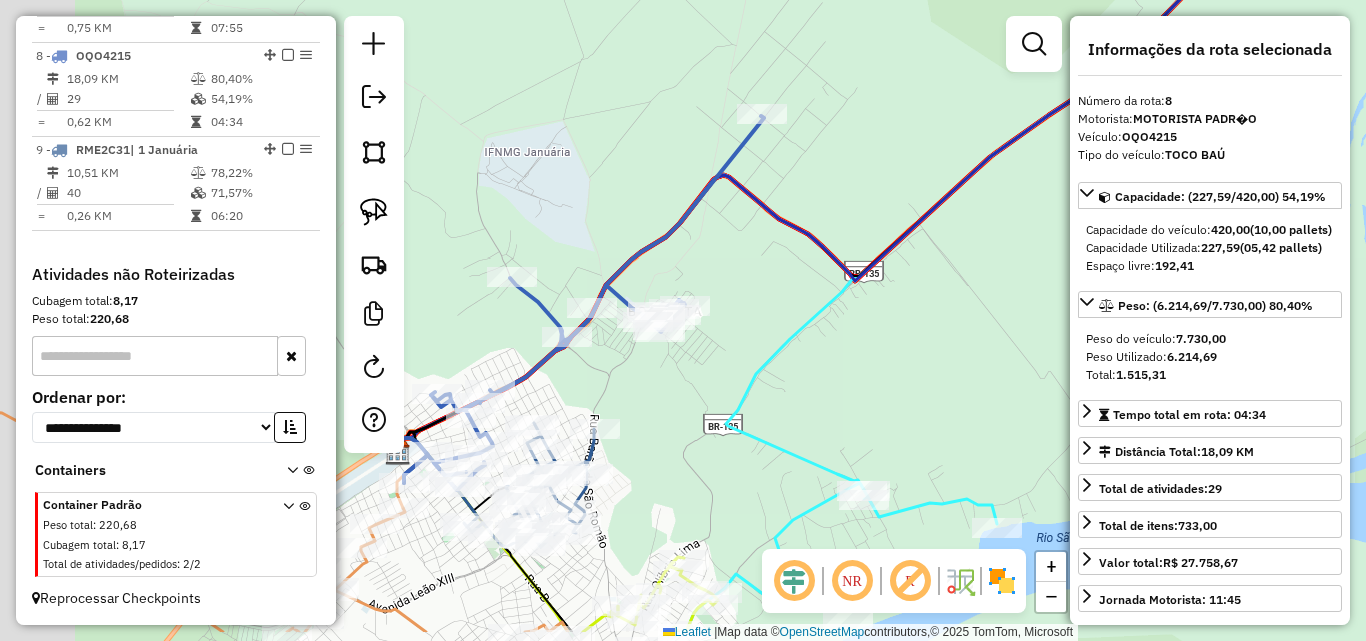 drag, startPoint x: 532, startPoint y: 484, endPoint x: 688, endPoint y: 378, distance: 188.60541 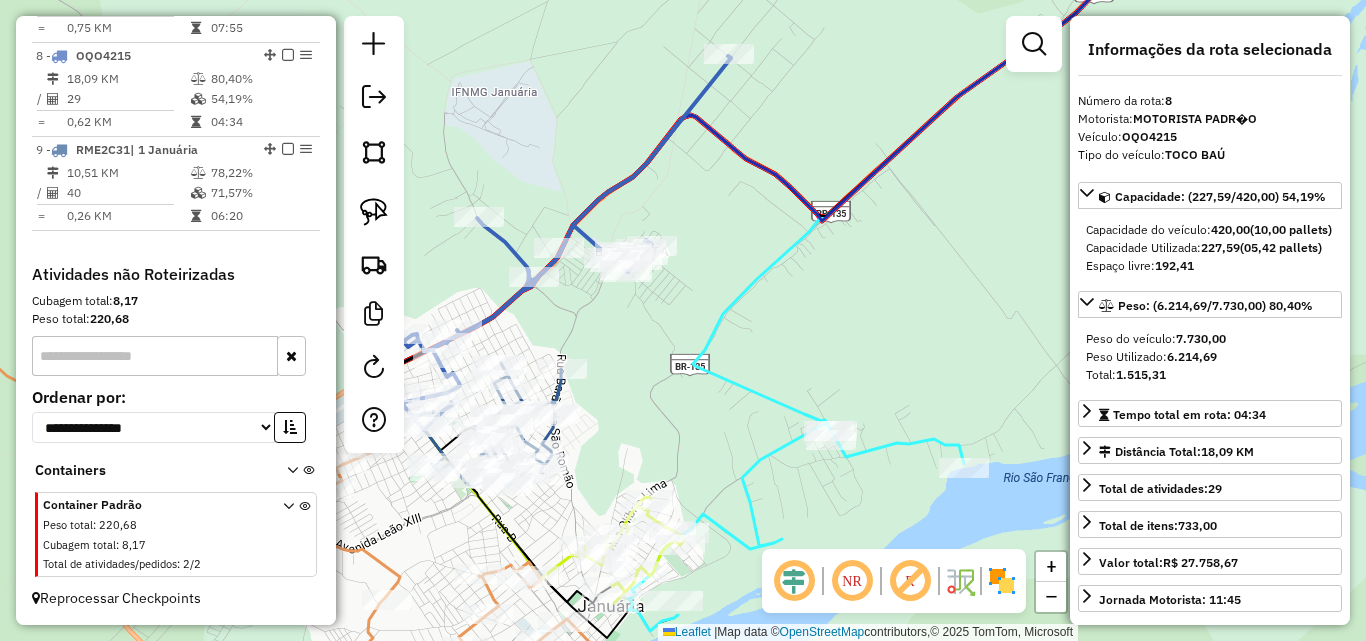 drag, startPoint x: 680, startPoint y: 449, endPoint x: 832, endPoint y: 312, distance: 204.62894 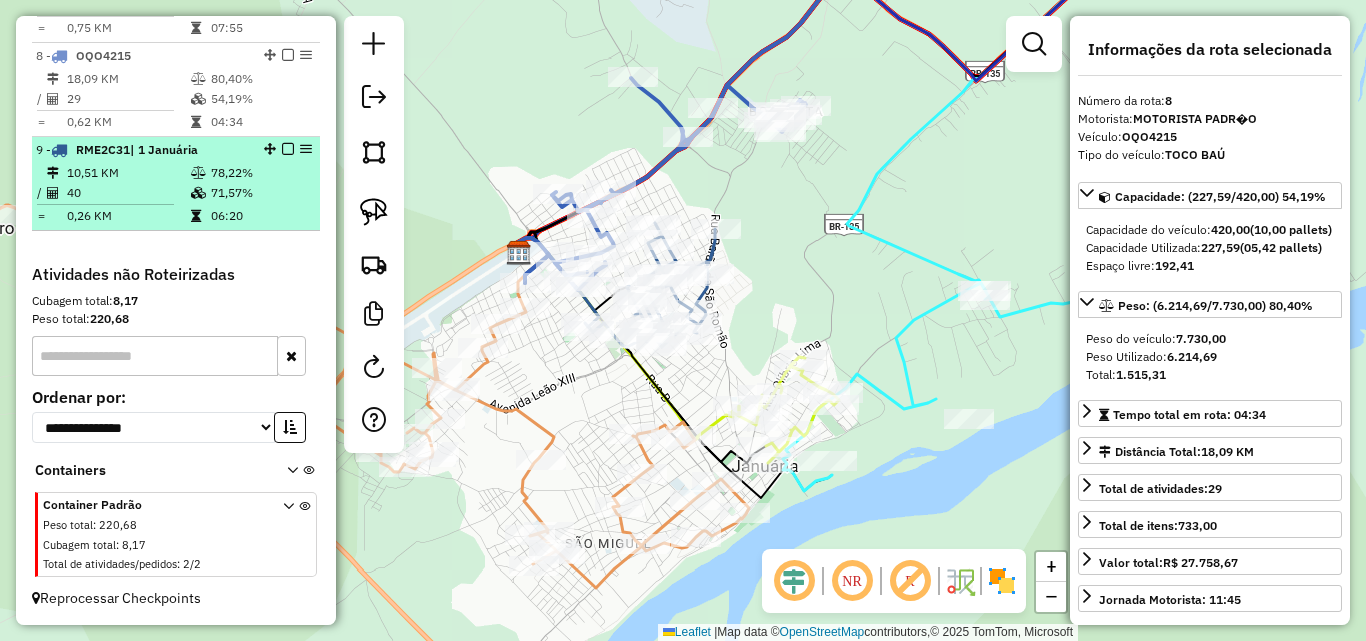 click on "40" at bounding box center [128, 193] 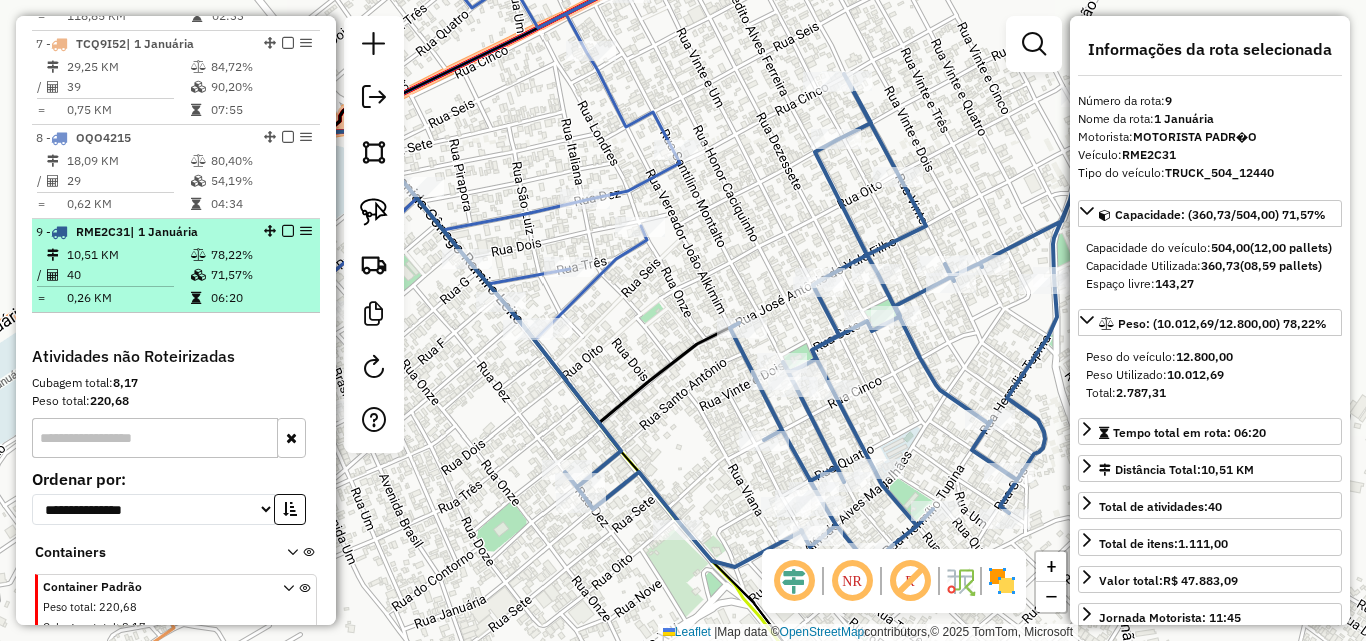 scroll, scrollTop: 1219, scrollLeft: 0, axis: vertical 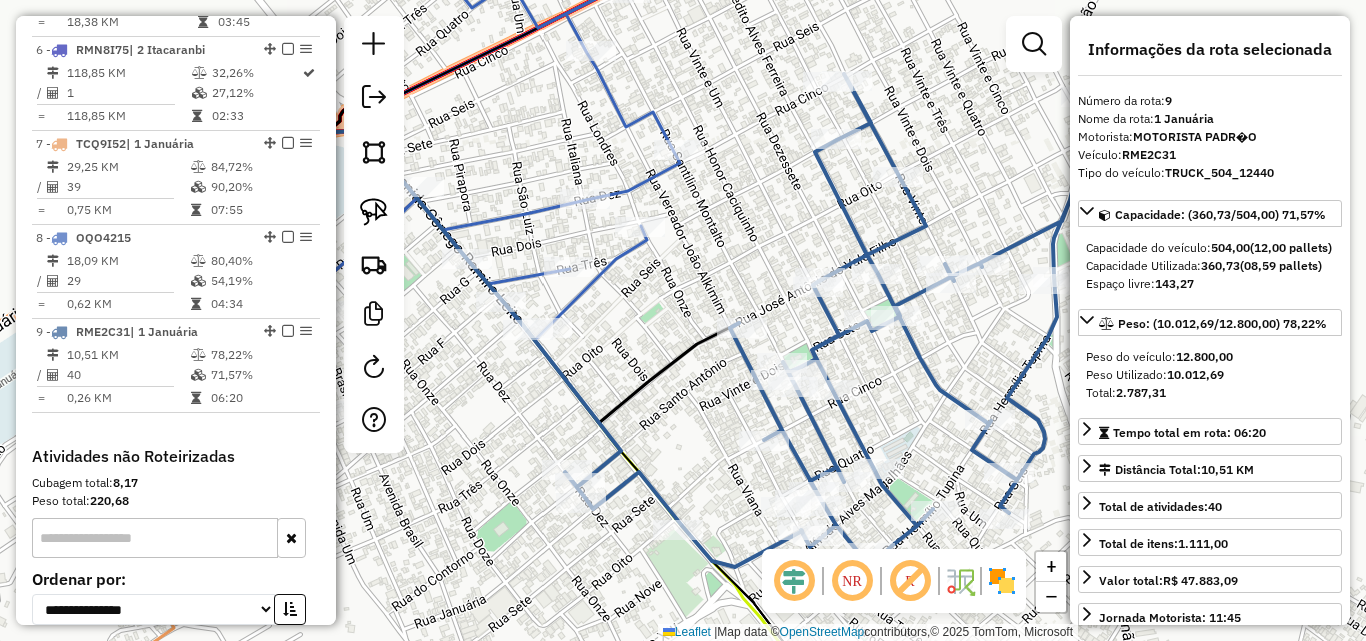 click on "Janela de atendimento Grade de atendimento Capacidade Transportadoras Veículos Cliente Pedidos  Rotas Selecione os dias de semana para filtrar as janelas de atendimento  Seg   Ter   Qua   Qui   Sex   Sáb   Dom  Informe o período da janela de atendimento: De: Até:  Filtrar exatamente a janela do cliente  Considerar janela de atendimento padrão  Selecione os dias de semana para filtrar as grades de atendimento  Seg   Ter   Qua   Qui   Sex   Sáb   Dom   Considerar clientes sem dia de atendimento cadastrado  Clientes fora do dia de atendimento selecionado Filtrar as atividades entre os valores definidos abaixo:  Peso mínimo:   Peso máximo:   Cubagem mínima:   Cubagem máxima:   De:   Até:  Filtrar as atividades entre o tempo de atendimento definido abaixo:  De:   Até:   Considerar capacidade total dos clientes não roteirizados Transportadora: Selecione um ou mais itens Tipo de veículo: Selecione um ou mais itens Veículo: Selecione um ou mais itens Motorista: Selecione um ou mais itens Nome: Rótulo:" 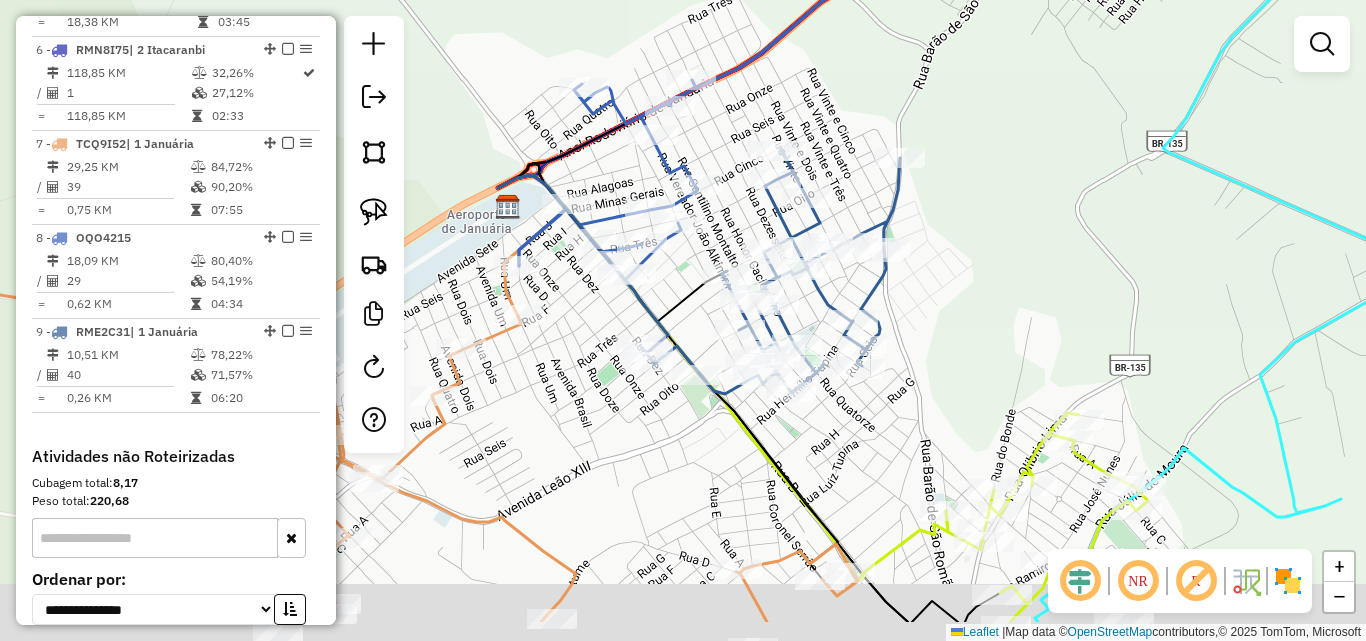 drag, startPoint x: 854, startPoint y: 526, endPoint x: 844, endPoint y: 407, distance: 119.419426 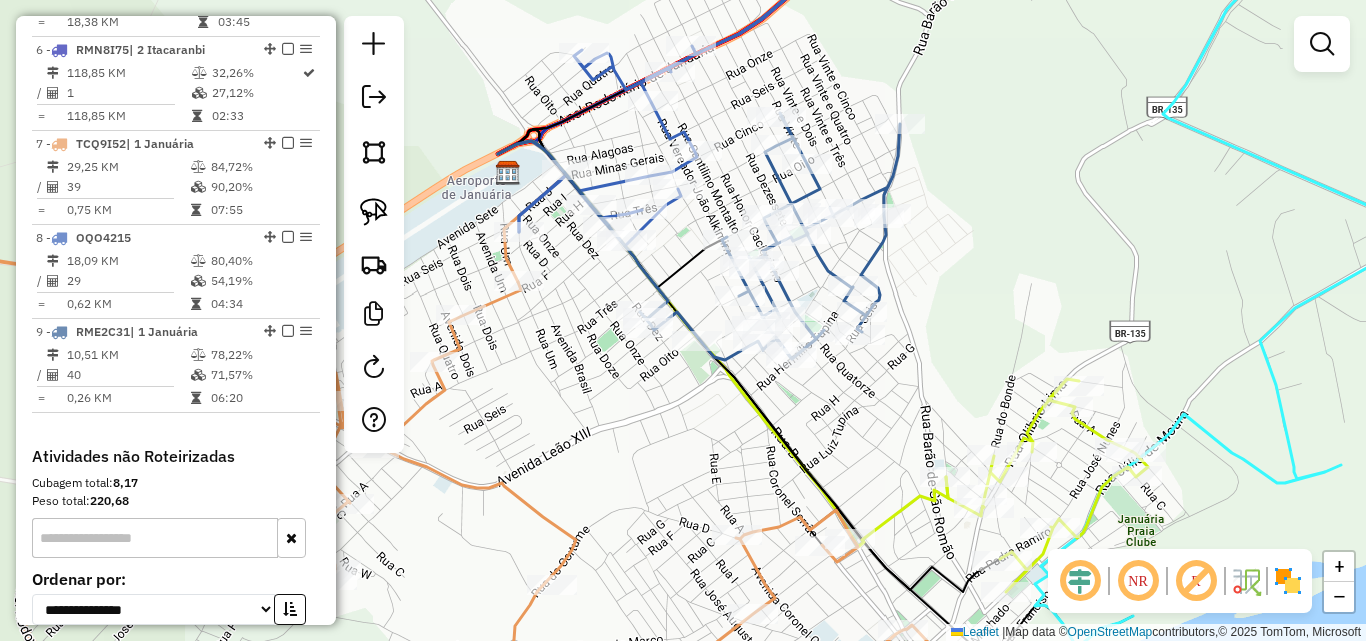 drag, startPoint x: 876, startPoint y: 445, endPoint x: 827, endPoint y: 349, distance: 107.78219 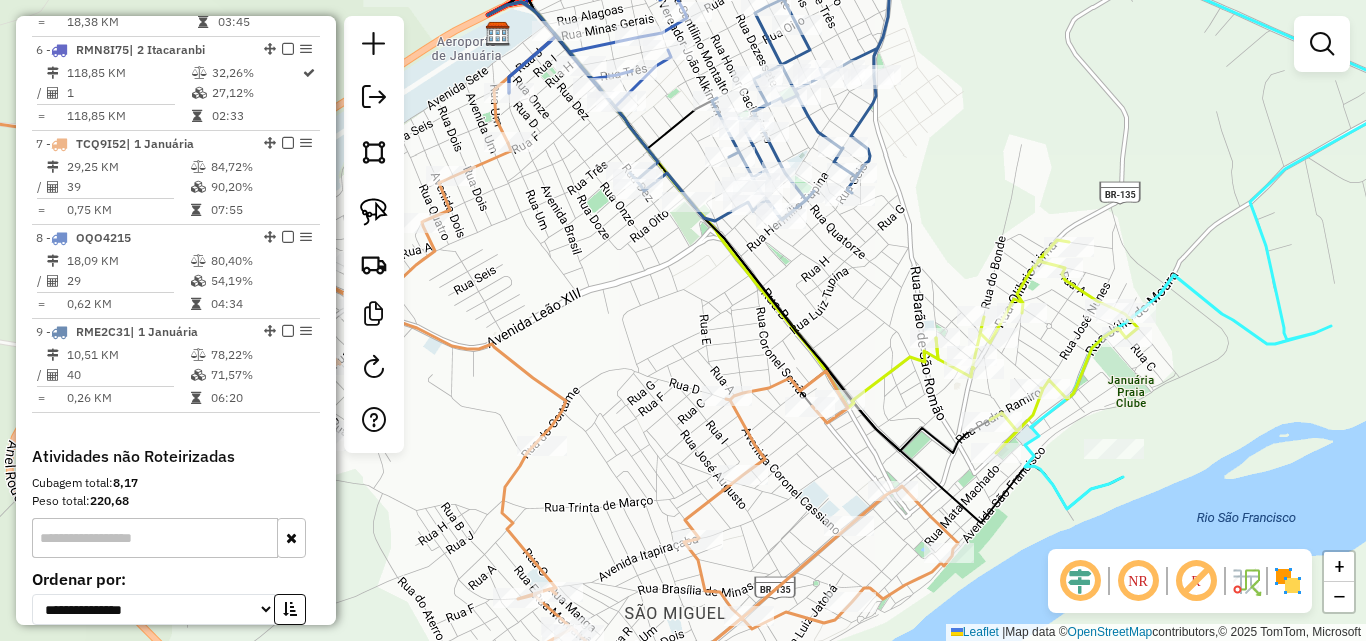 drag, startPoint x: 619, startPoint y: 402, endPoint x: 709, endPoint y: 297, distance: 138.29317 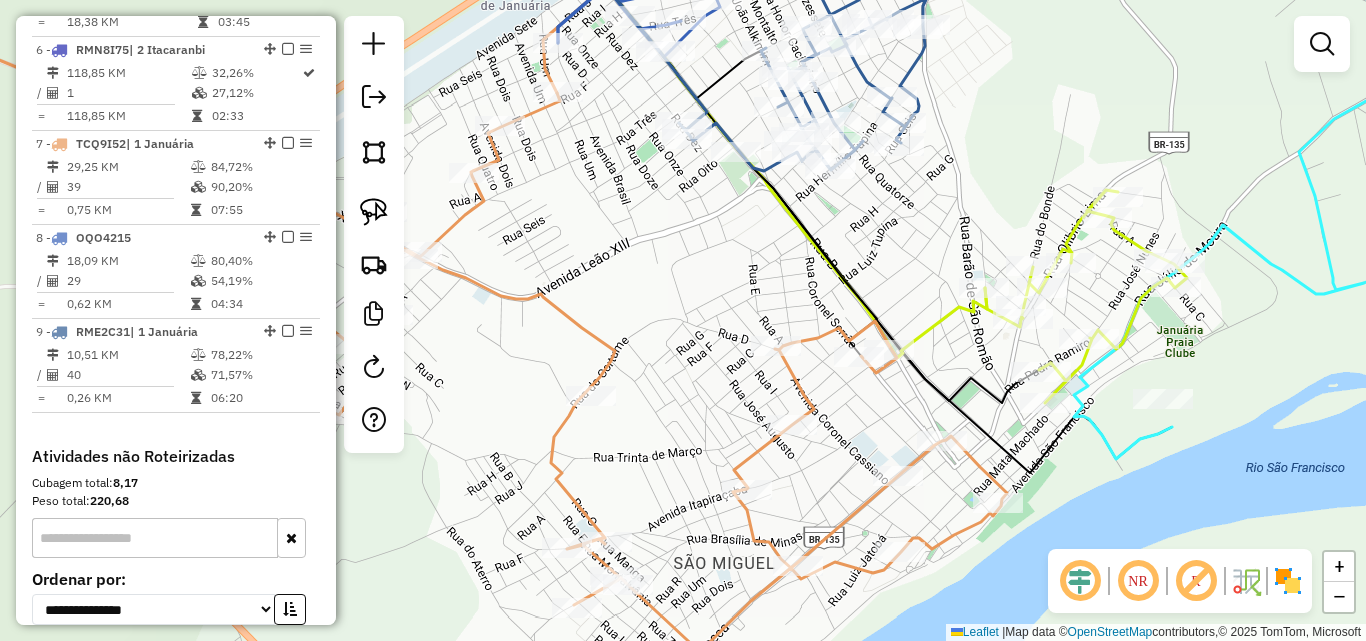 drag, startPoint x: 768, startPoint y: 310, endPoint x: 708, endPoint y: 404, distance: 111.516815 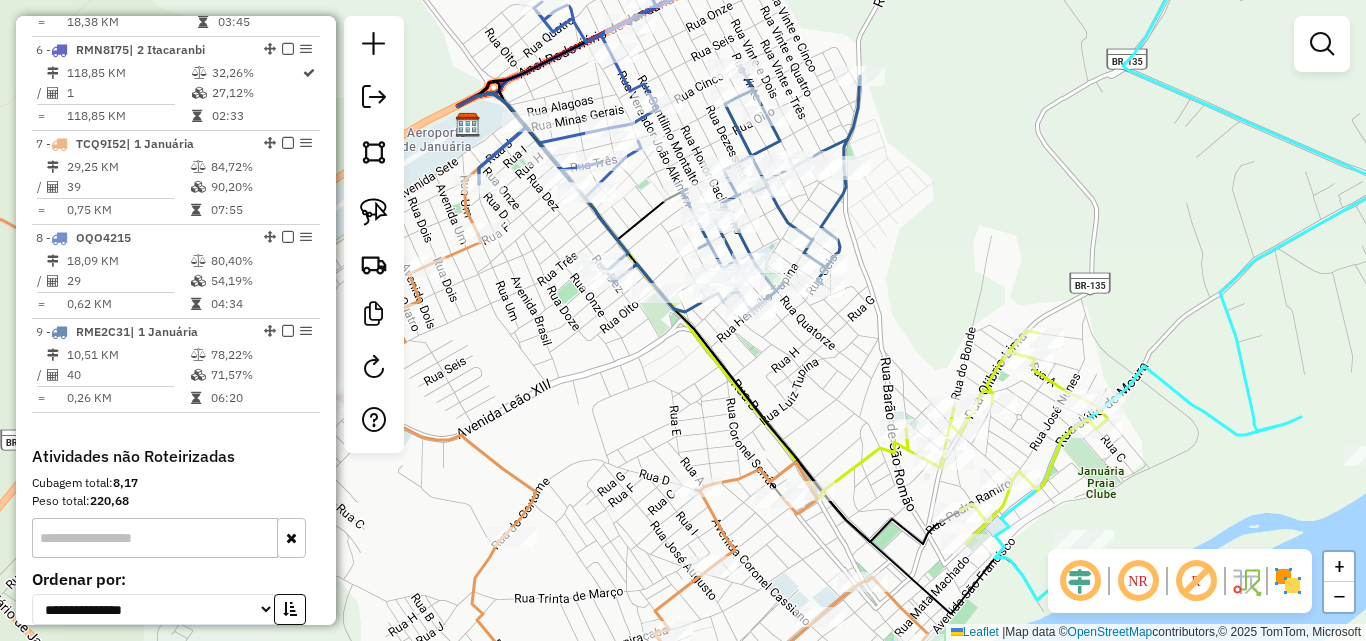 drag, startPoint x: 901, startPoint y: 278, endPoint x: 930, endPoint y: 340, distance: 68.44706 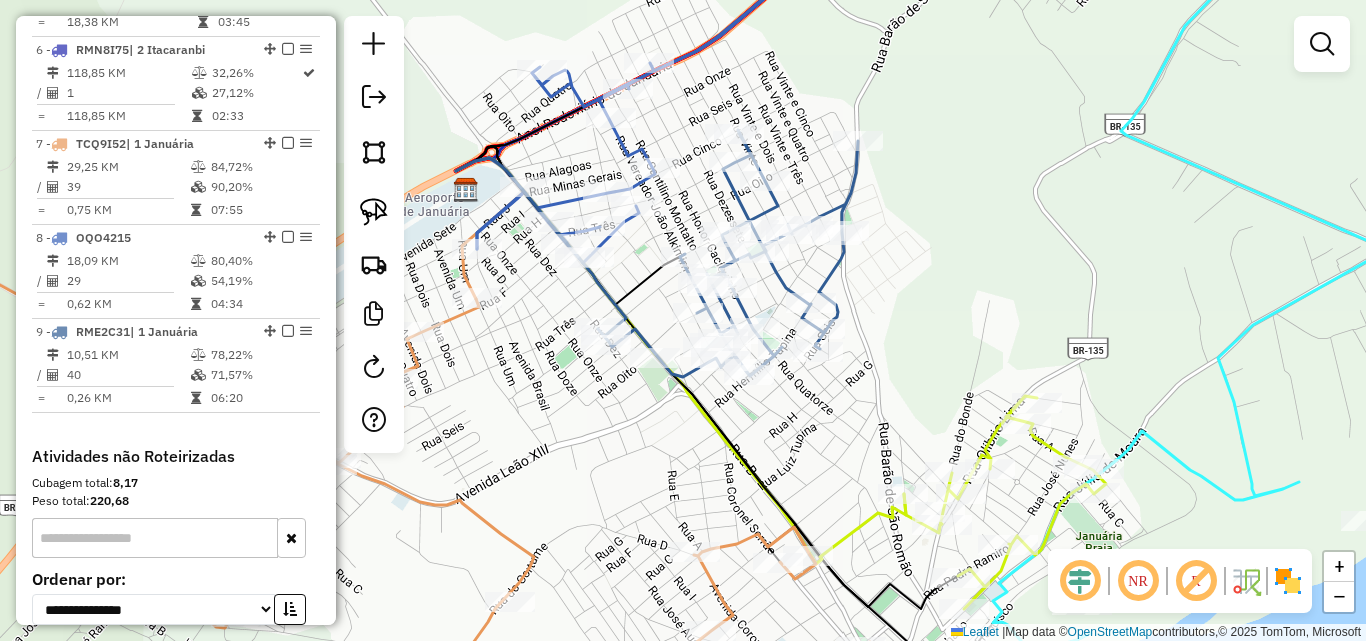 drag, startPoint x: 895, startPoint y: 331, endPoint x: 885, endPoint y: 399, distance: 68.73136 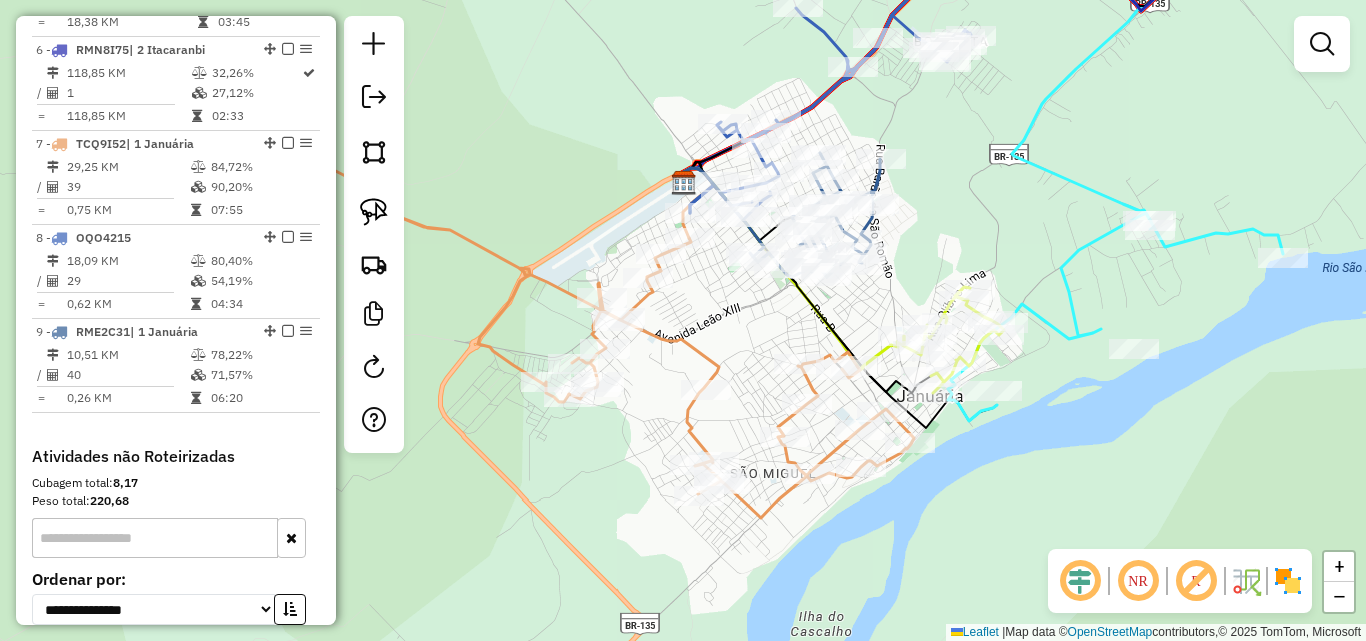 drag, startPoint x: 903, startPoint y: 394, endPoint x: 898, endPoint y: 263, distance: 131.09538 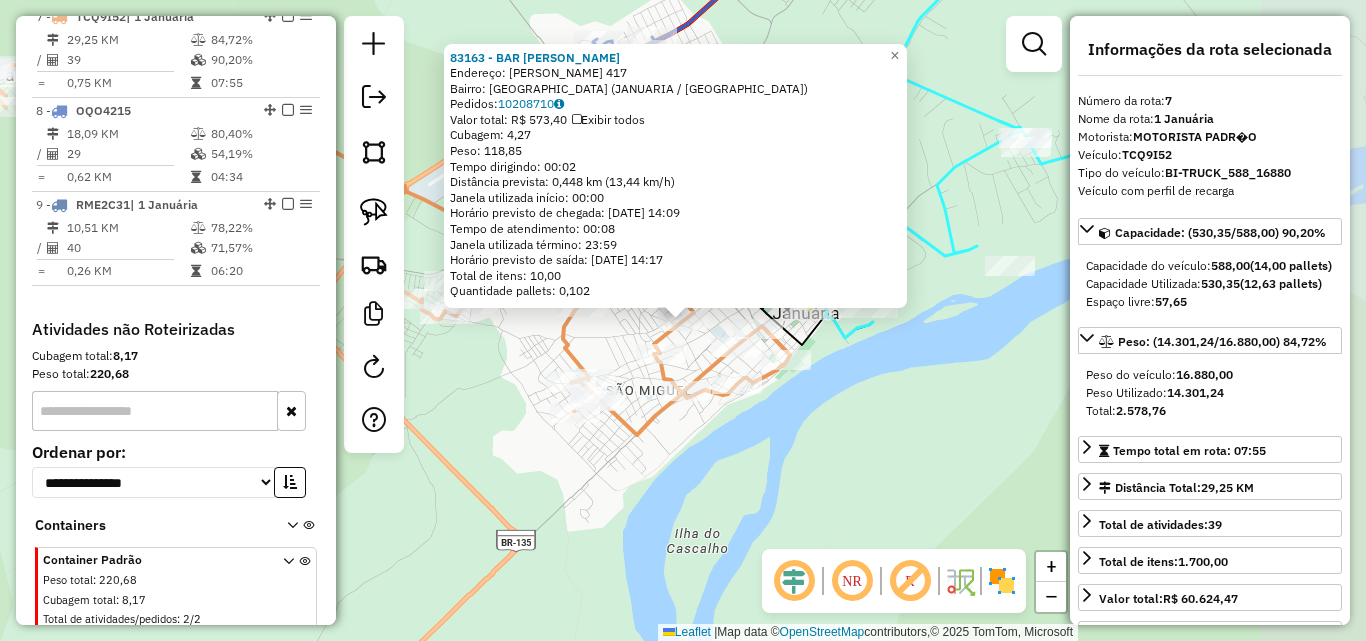 scroll, scrollTop: 1352, scrollLeft: 0, axis: vertical 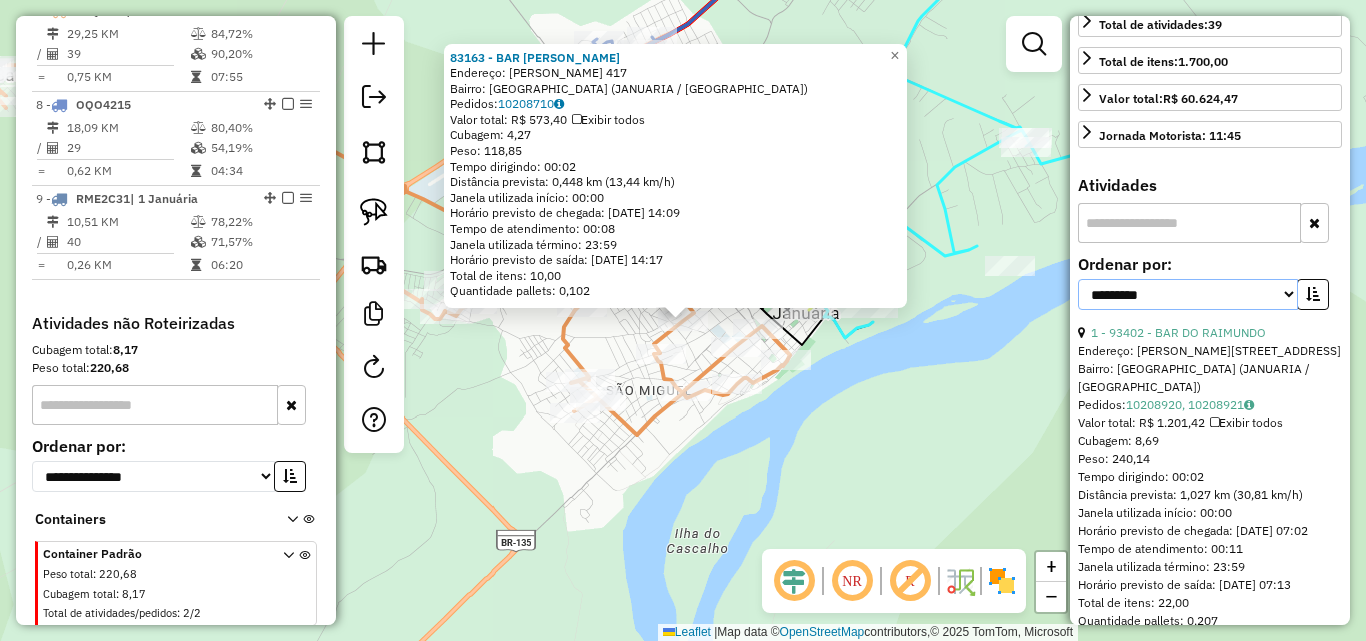 drag, startPoint x: 1227, startPoint y: 329, endPoint x: 1211, endPoint y: 338, distance: 18.35756 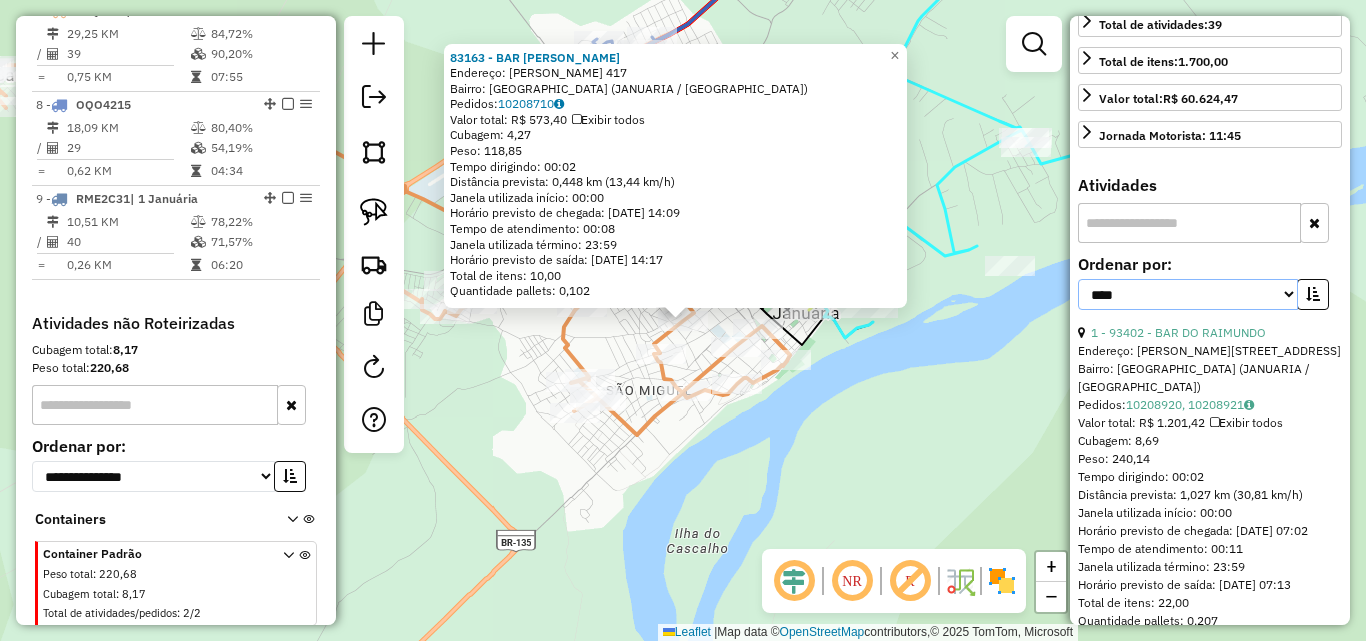 click on "**********" at bounding box center [1188, 294] 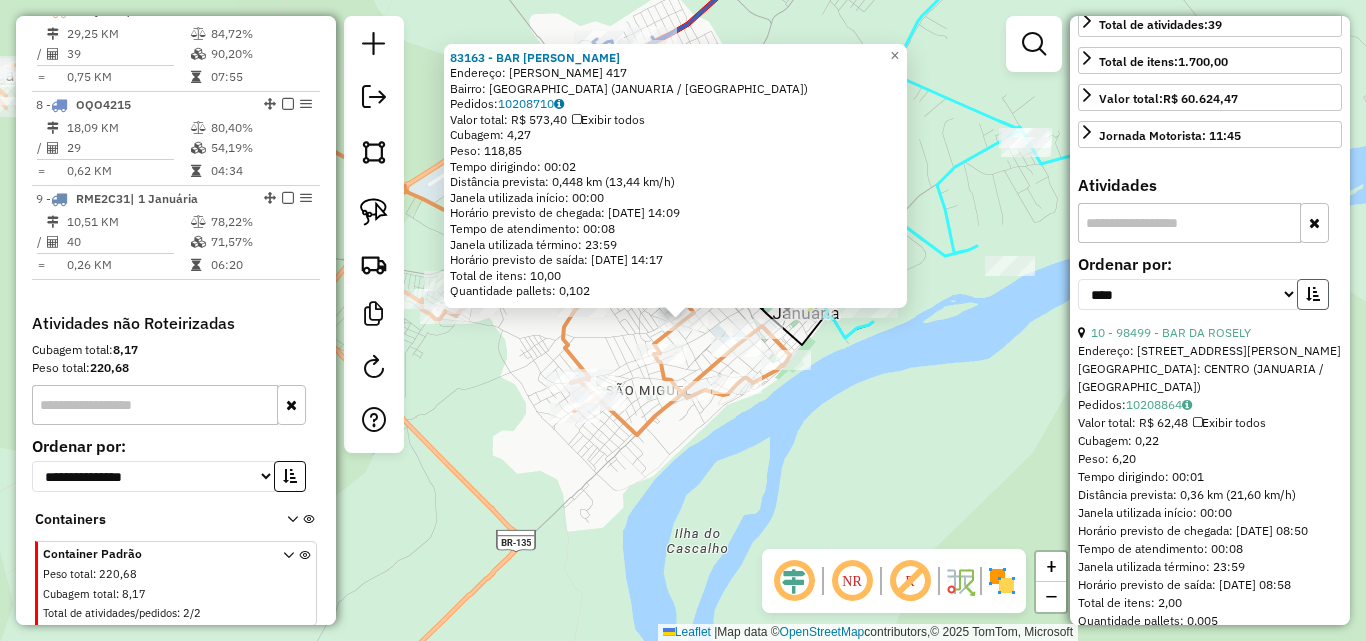 click at bounding box center (1313, 294) 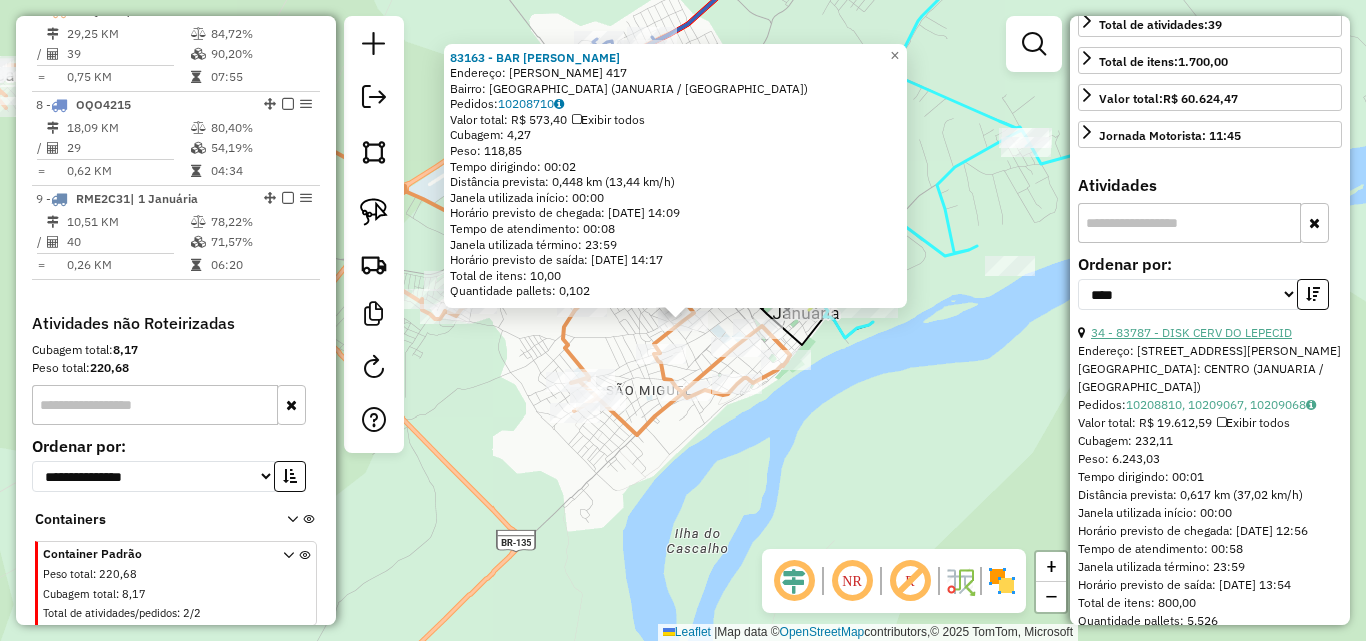 click on "34 - 83787 - DISK CERV DO LEPECID" at bounding box center [1191, 332] 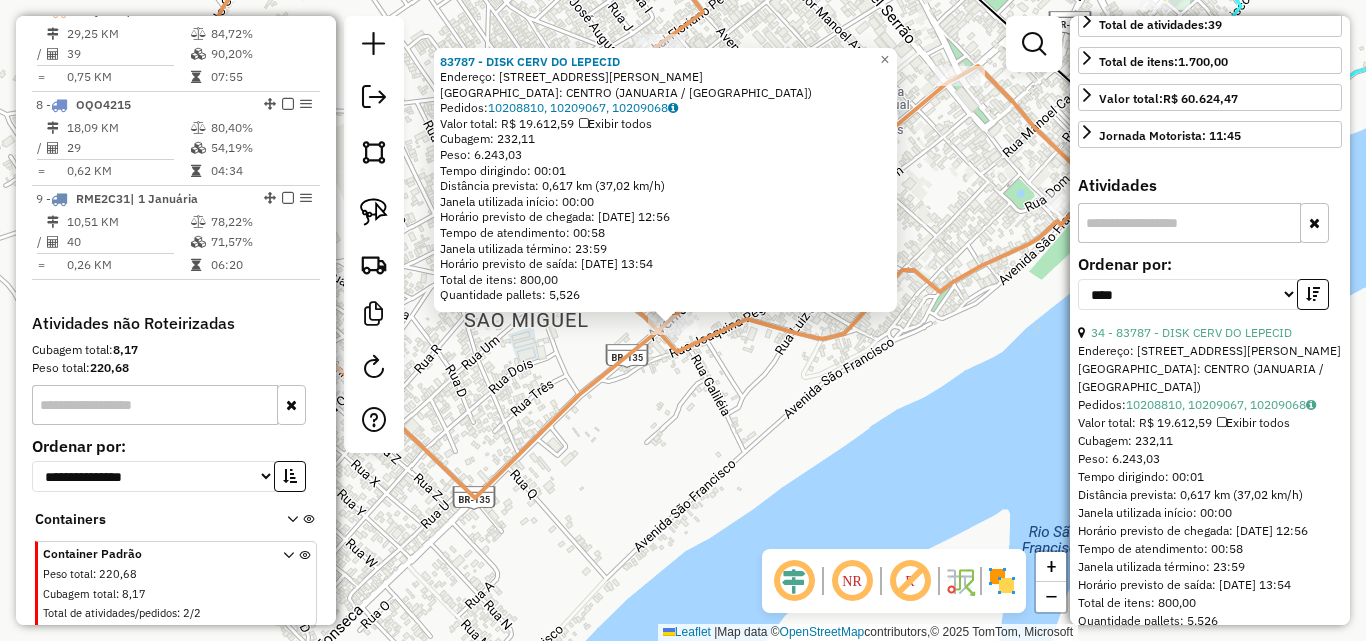 drag, startPoint x: 719, startPoint y: 321, endPoint x: 693, endPoint y: 390, distance: 73.736015 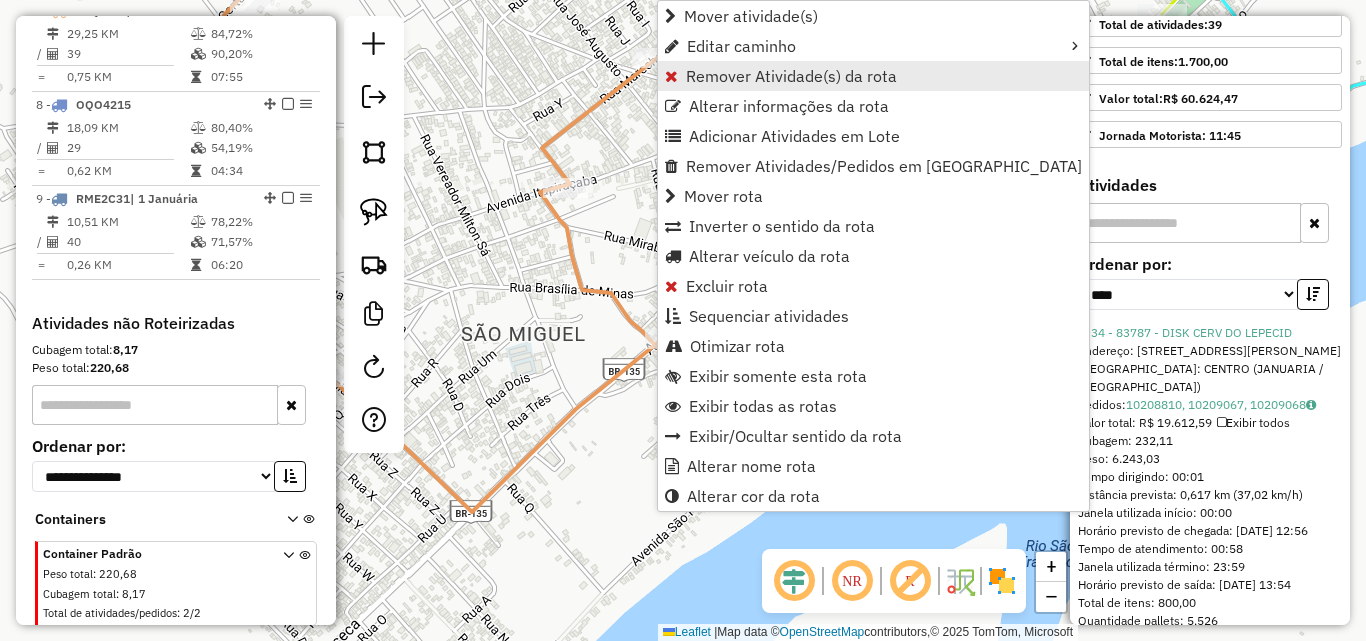 click on "Remover Atividade(s) da rota" at bounding box center [873, 76] 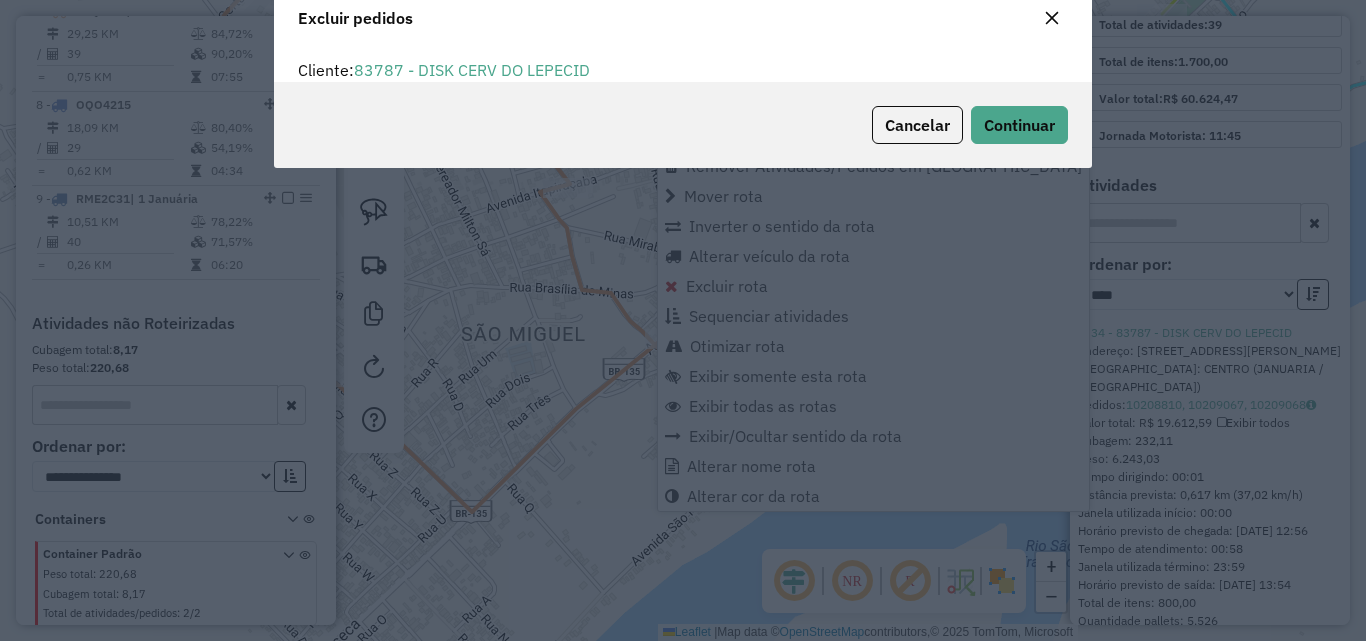 scroll, scrollTop: 82, scrollLeft: 0, axis: vertical 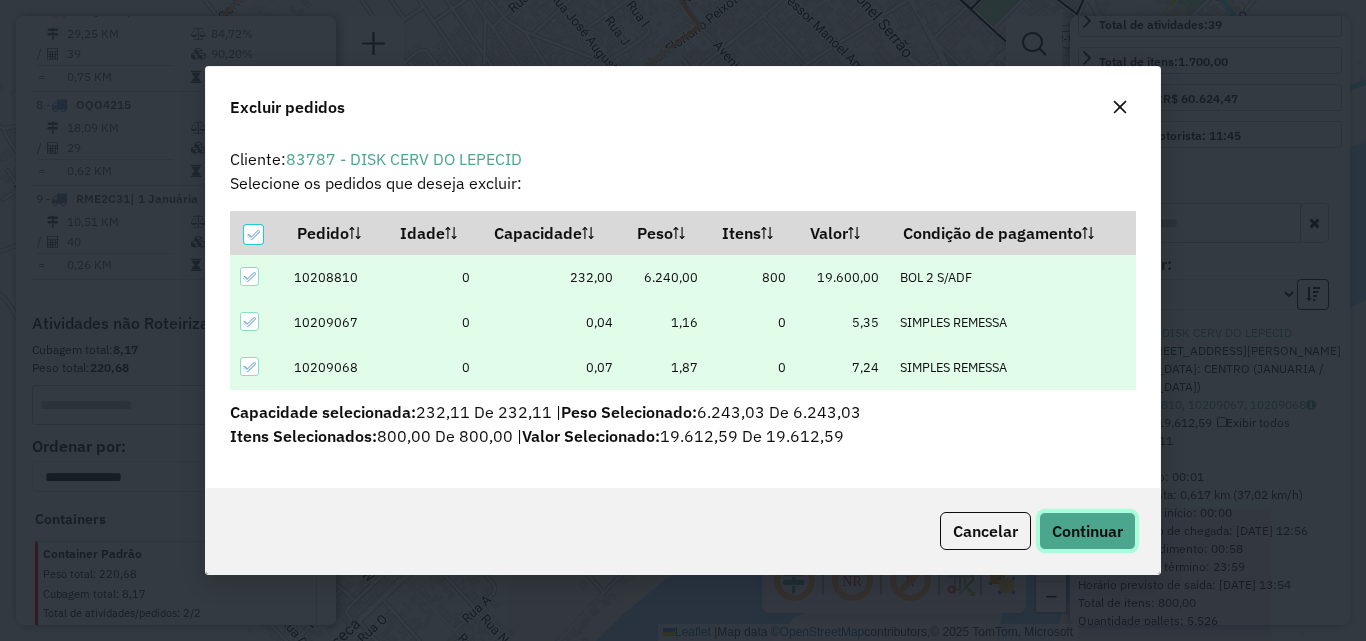 click on "Continuar" 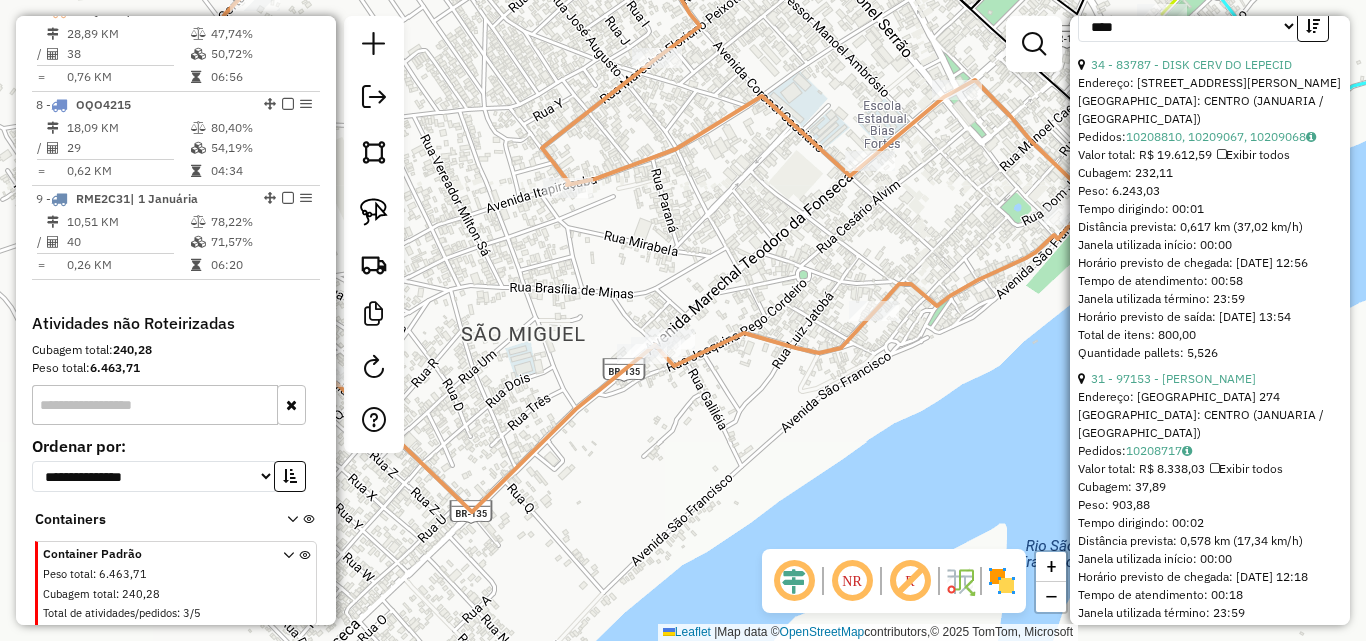 scroll, scrollTop: 800, scrollLeft: 0, axis: vertical 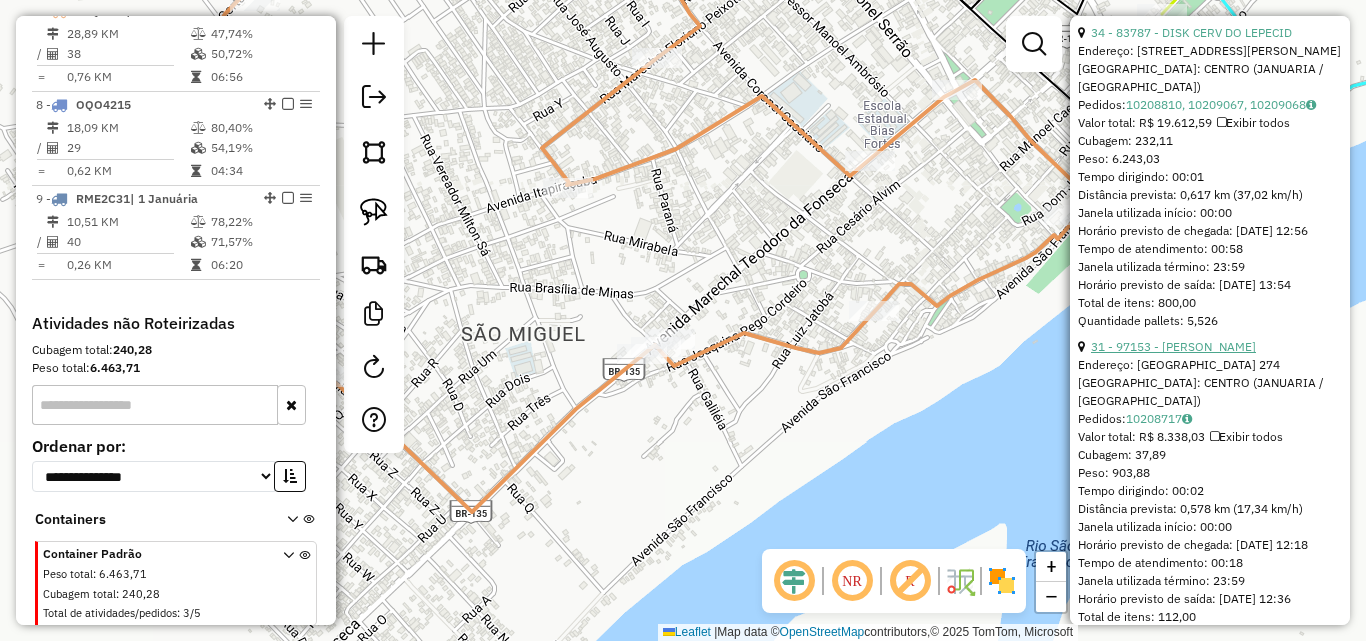 click on "31 - 97153 - MAXIMO SERVICOS" at bounding box center (1173, 346) 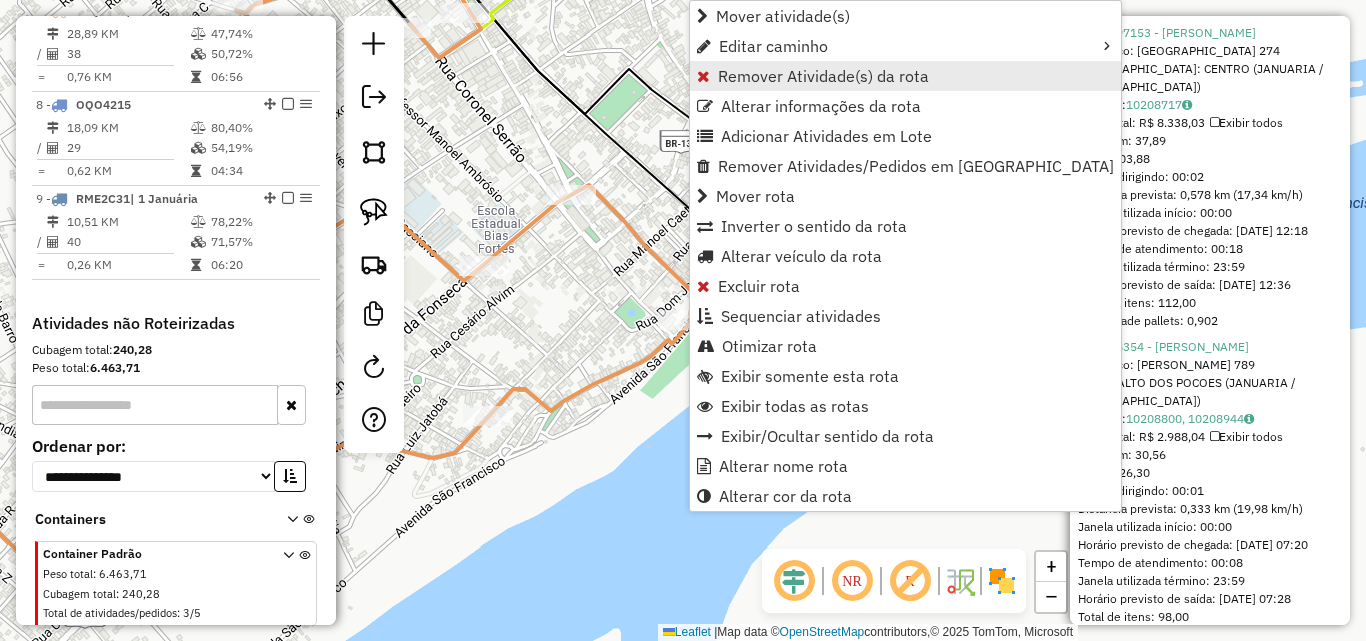 click on "Remover Atividade(s) da rota" at bounding box center [823, 76] 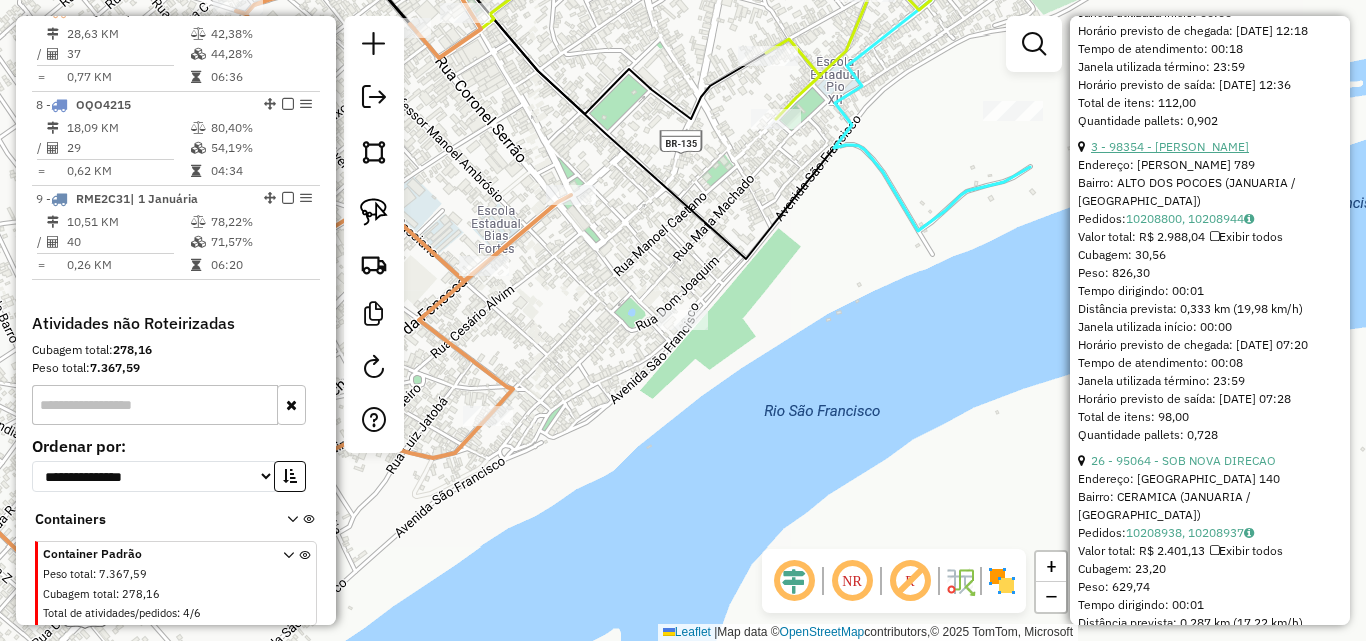 scroll, scrollTop: 1100, scrollLeft: 0, axis: vertical 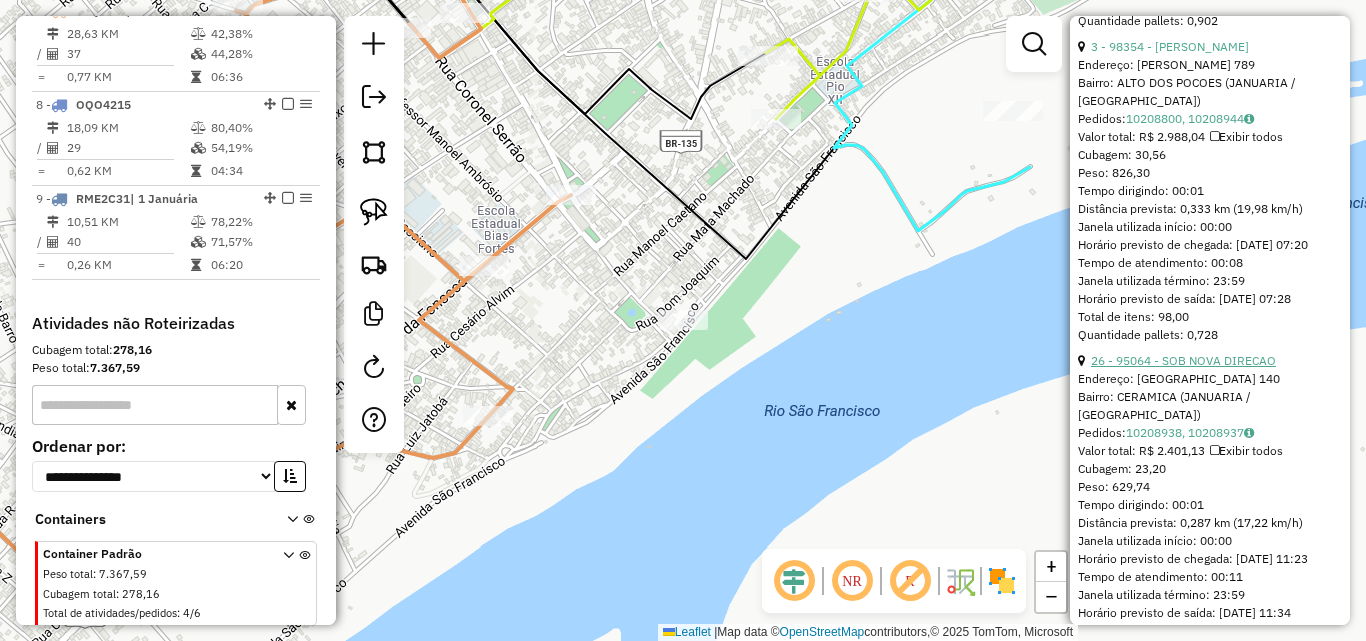 click on "26 - 95064 - SOB NOVA DIRECAO" at bounding box center [1183, 360] 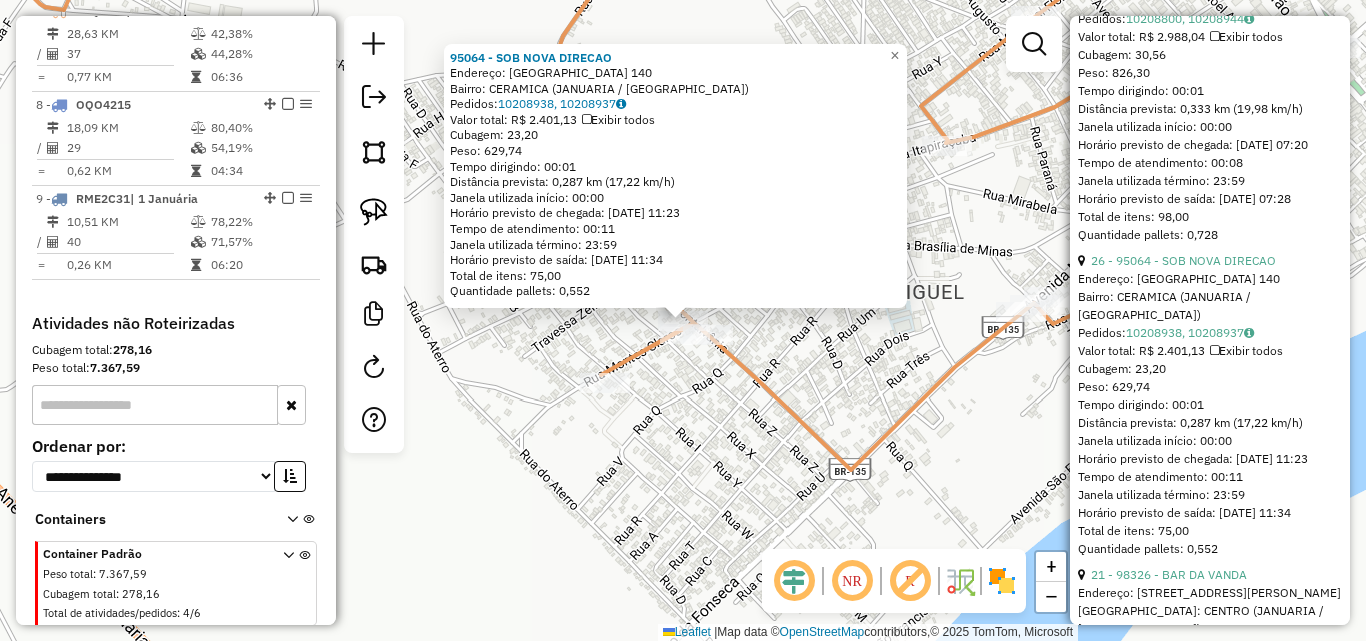 scroll, scrollTop: 1300, scrollLeft: 0, axis: vertical 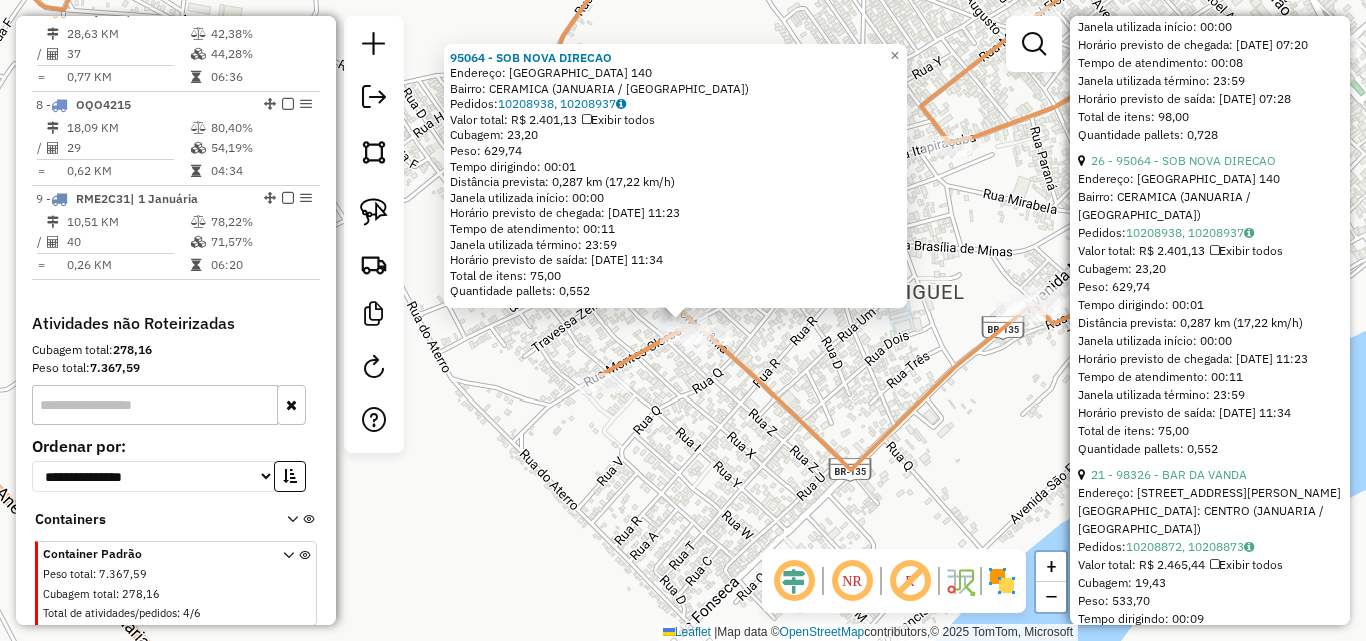 click on "95064 - SOB NOVA DIRECAO  Endereço:  MONTALVANIA 140   Bairro: CERAMICA (JANUARIA / MG)   Pedidos:  10208938, 10208937   Valor total: R$ 2.401,13   Exibir todos   Cubagem: 23,20  Peso: 629,74  Tempo dirigindo: 00:01   Distância prevista: 0,287 km (17,22 km/h)   Janela utilizada início: 00:00   Horário previsto de chegada: 11/07/2025 11:23   Tempo de atendimento: 00:11   Janela utilizada término: 23:59   Horário previsto de saída: 11/07/2025 11:34   Total de itens: 75,00   Quantidade pallets: 0,552  × Janela de atendimento Grade de atendimento Capacidade Transportadoras Veículos Cliente Pedidos  Rotas Selecione os dias de semana para filtrar as janelas de atendimento  Seg   Ter   Qua   Qui   Sex   Sáb   Dom  Informe o período da janela de atendimento: De: Até:  Filtrar exatamente a janela do cliente  Considerar janela de atendimento padrão  Selecione os dias de semana para filtrar as grades de atendimento  Seg   Ter   Qua   Qui   Sex   Sáb   Dom   Clientes fora do dia de atendimento selecionado +" 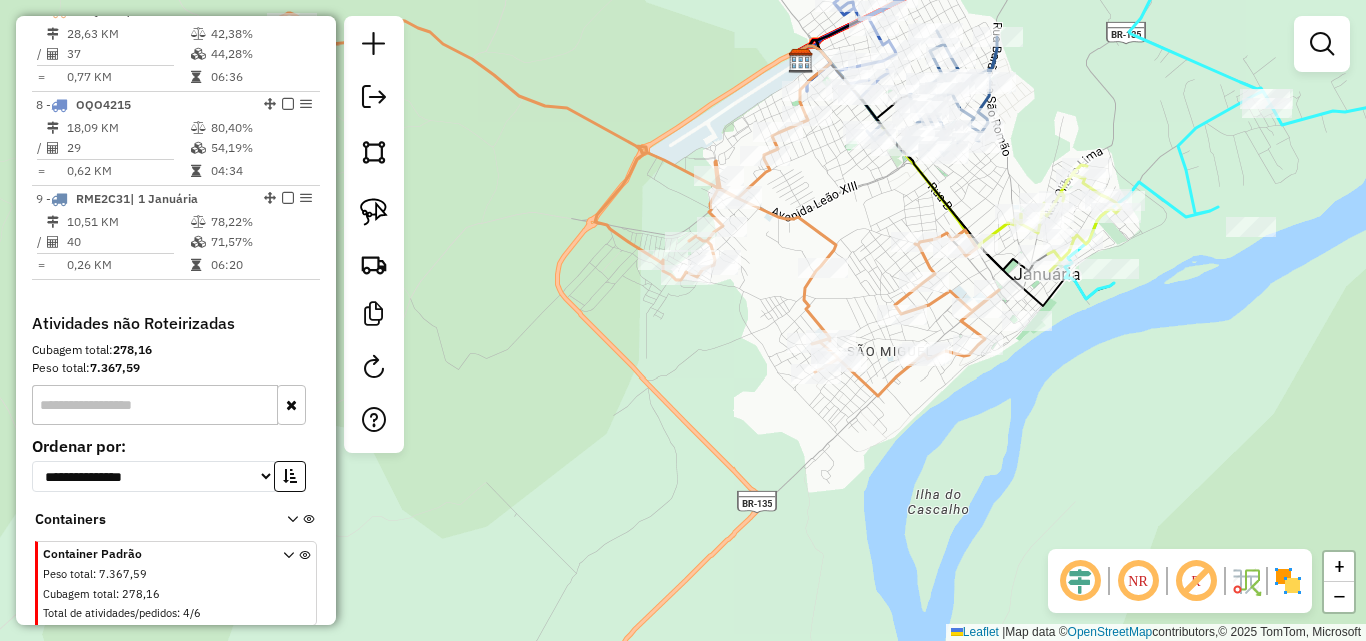 click on "Janela de atendimento Grade de atendimento Capacidade Transportadoras Veículos Cliente Pedidos  Rotas Selecione os dias de semana para filtrar as janelas de atendimento  Seg   Ter   Qua   Qui   Sex   Sáb   Dom  Informe o período da janela de atendimento: De: Até:  Filtrar exatamente a janela do cliente  Considerar janela de atendimento padrão  Selecione os dias de semana para filtrar as grades de atendimento  Seg   Ter   Qua   Qui   Sex   Sáb   Dom   Considerar clientes sem dia de atendimento cadastrado  Clientes fora do dia de atendimento selecionado Filtrar as atividades entre os valores definidos abaixo:  Peso mínimo:   Peso máximo:   Cubagem mínima:   Cubagem máxima:   De:   Até:  Filtrar as atividades entre o tempo de atendimento definido abaixo:  De:   Até:   Considerar capacidade total dos clientes não roteirizados Transportadora: Selecione um ou mais itens Tipo de veículo: Selecione um ou mais itens Veículo: Selecione um ou mais itens Motorista: Selecione um ou mais itens Nome: Rótulo:" 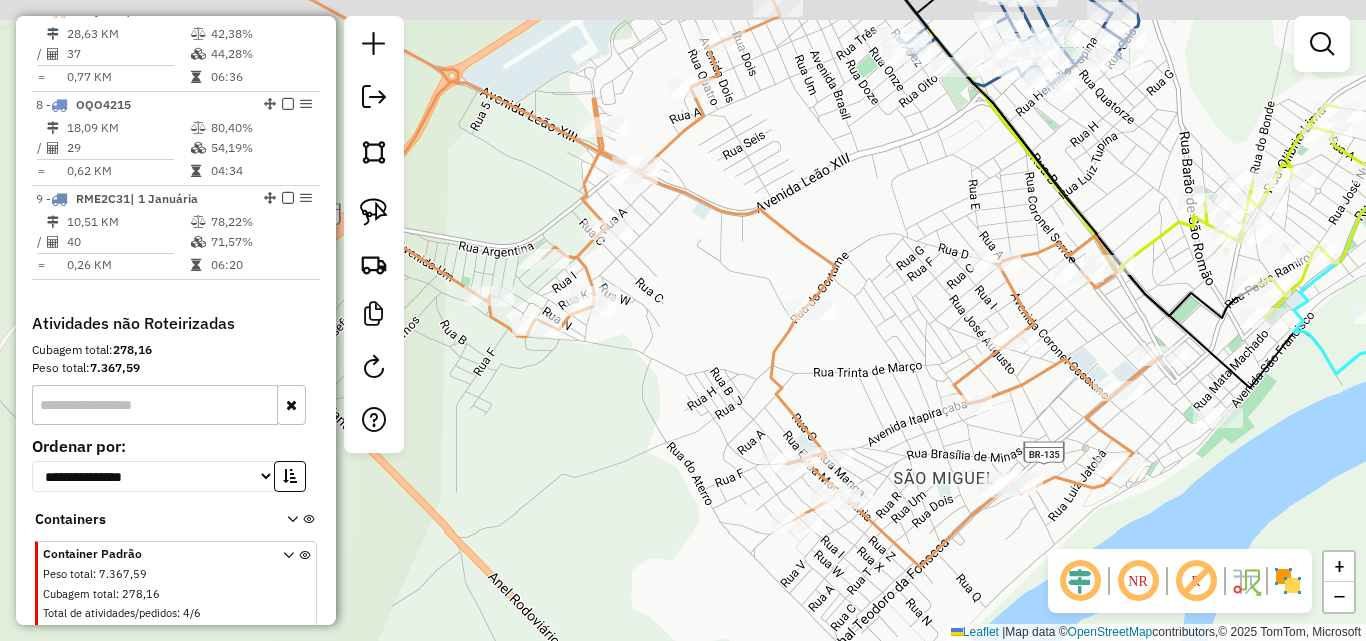 drag, startPoint x: 876, startPoint y: 193, endPoint x: 869, endPoint y: 325, distance: 132.18547 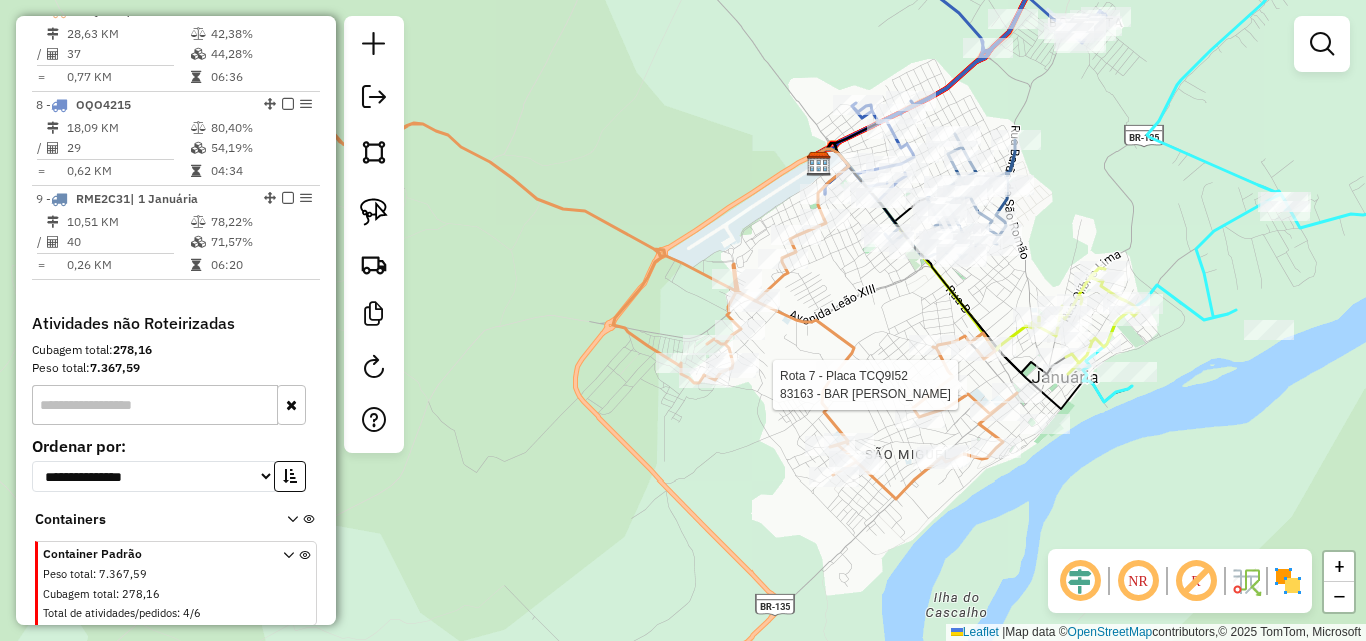 select on "*********" 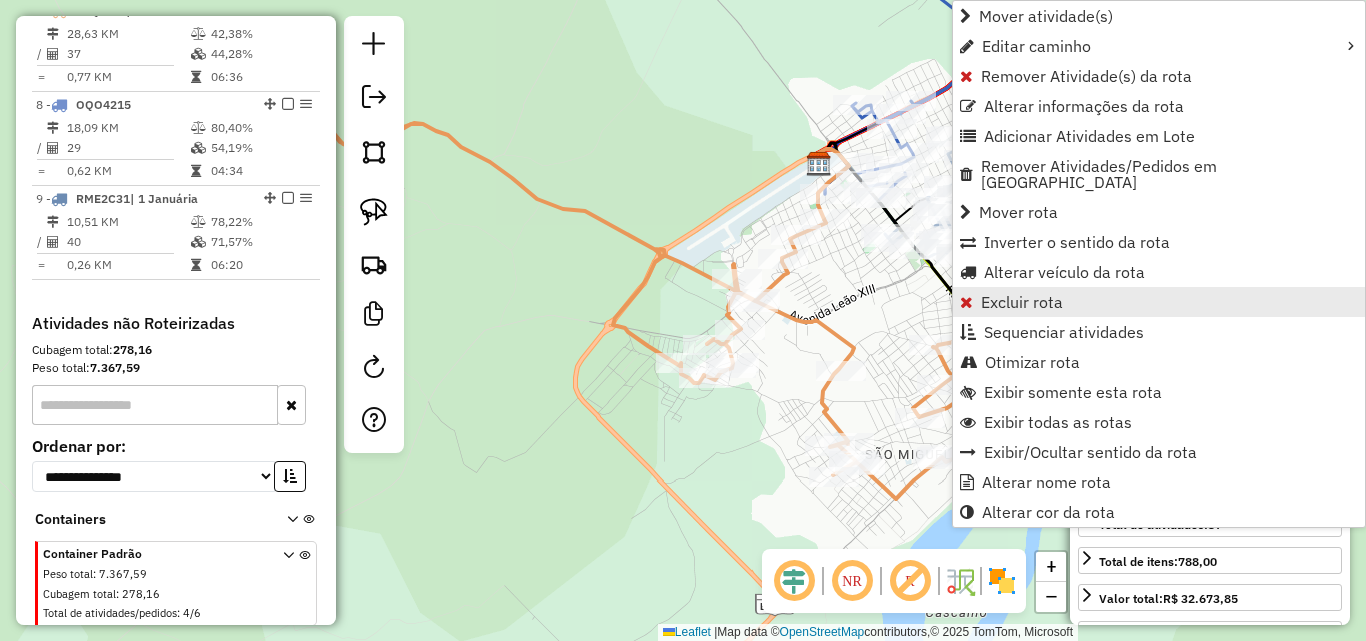click on "Excluir rota" at bounding box center [1022, 302] 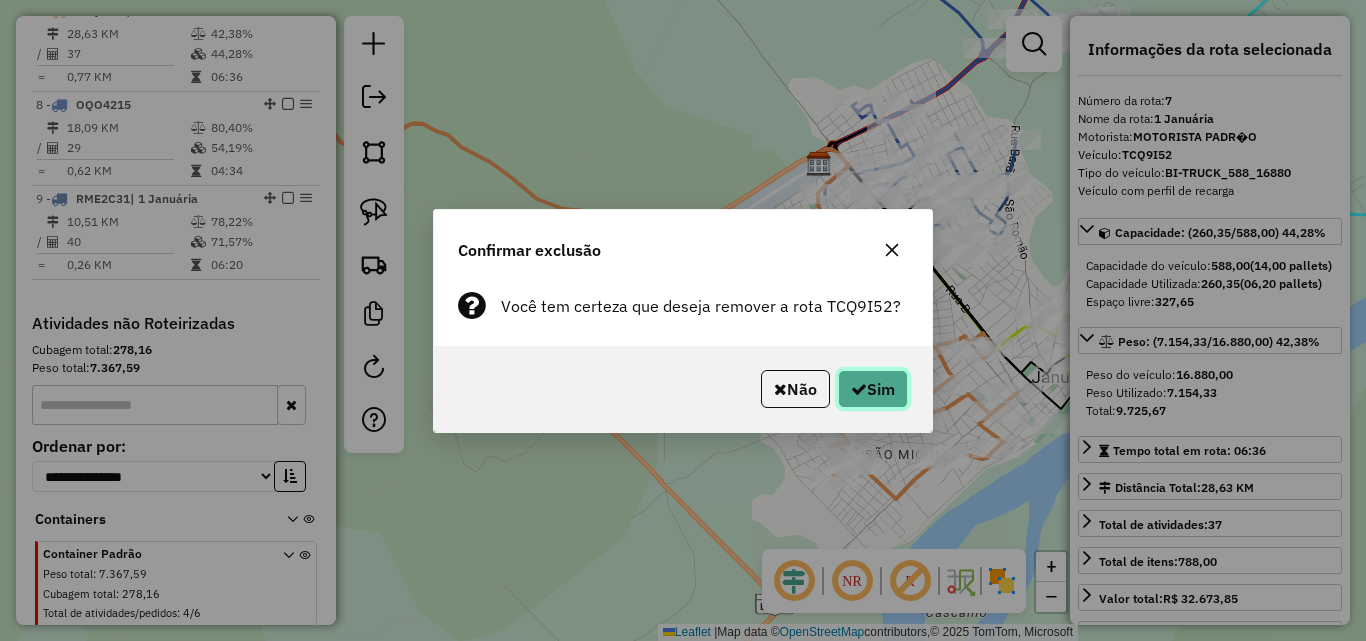 click 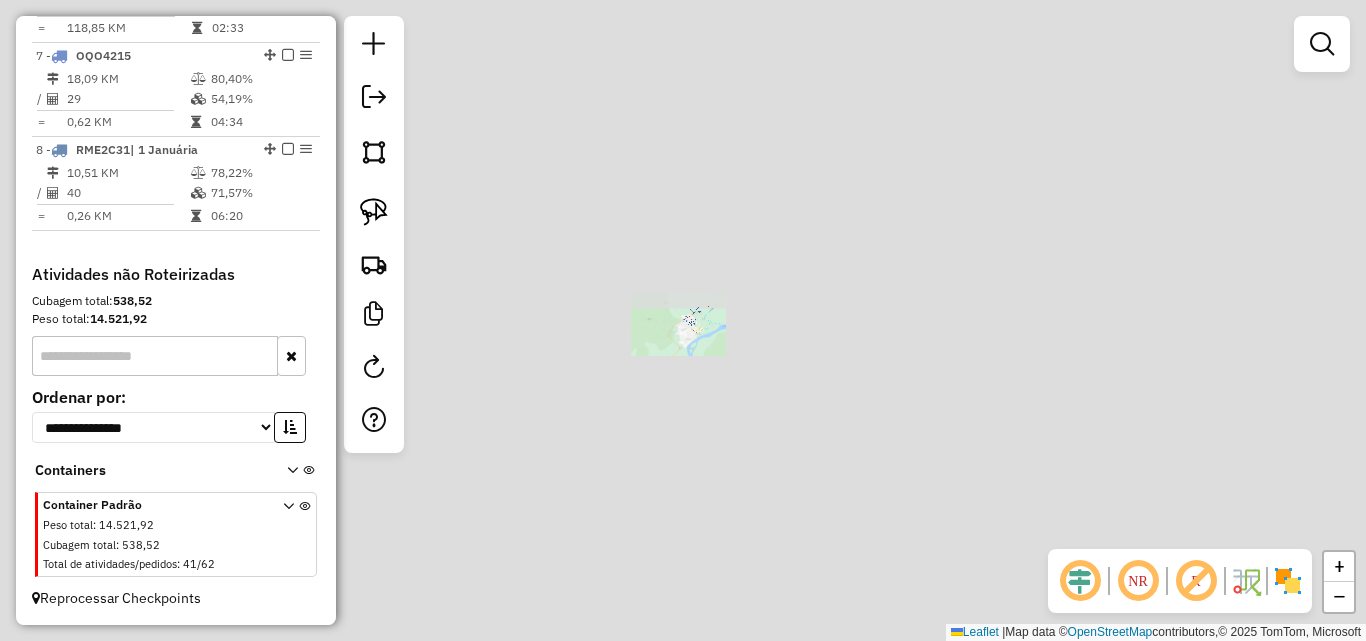 scroll, scrollTop: 1258, scrollLeft: 0, axis: vertical 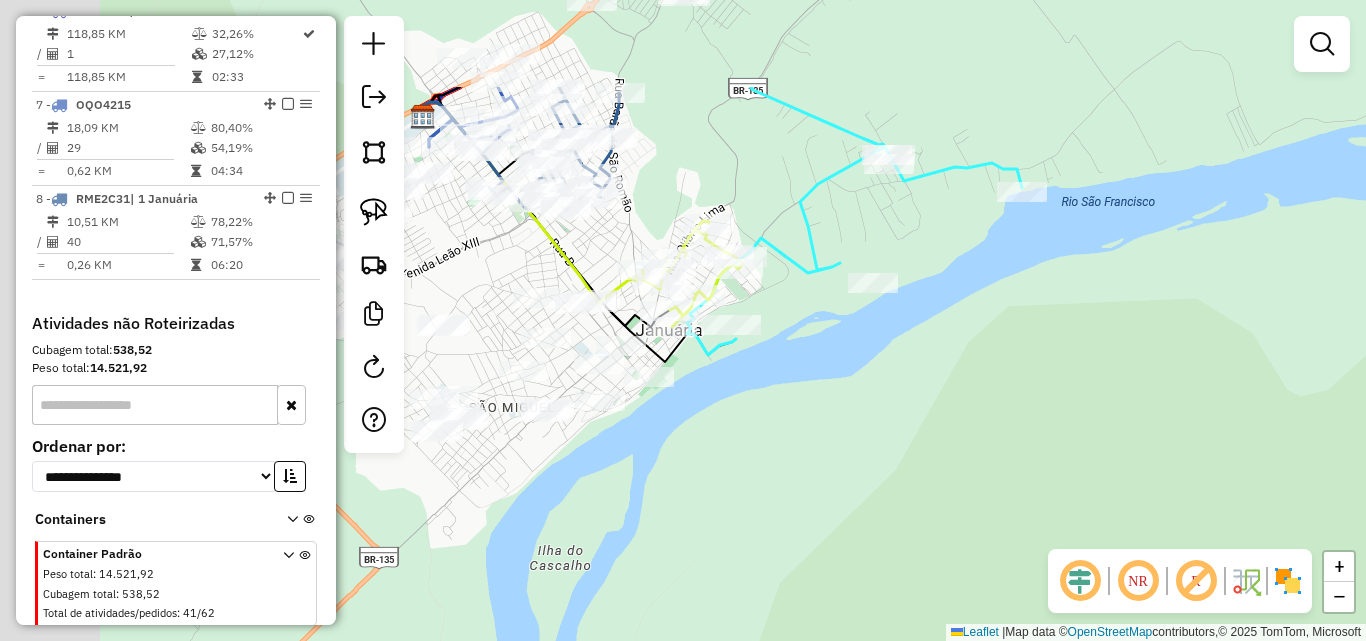 drag, startPoint x: 574, startPoint y: 291, endPoint x: 1037, endPoint y: 488, distance: 503.16797 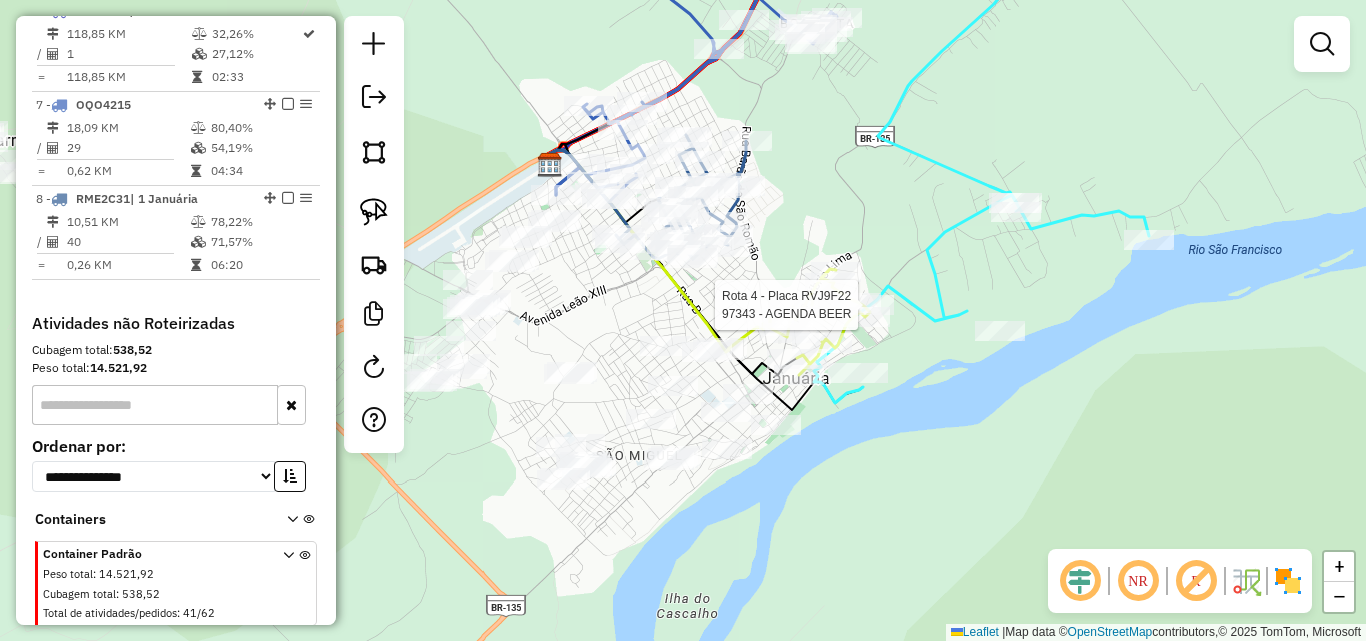 select on "*********" 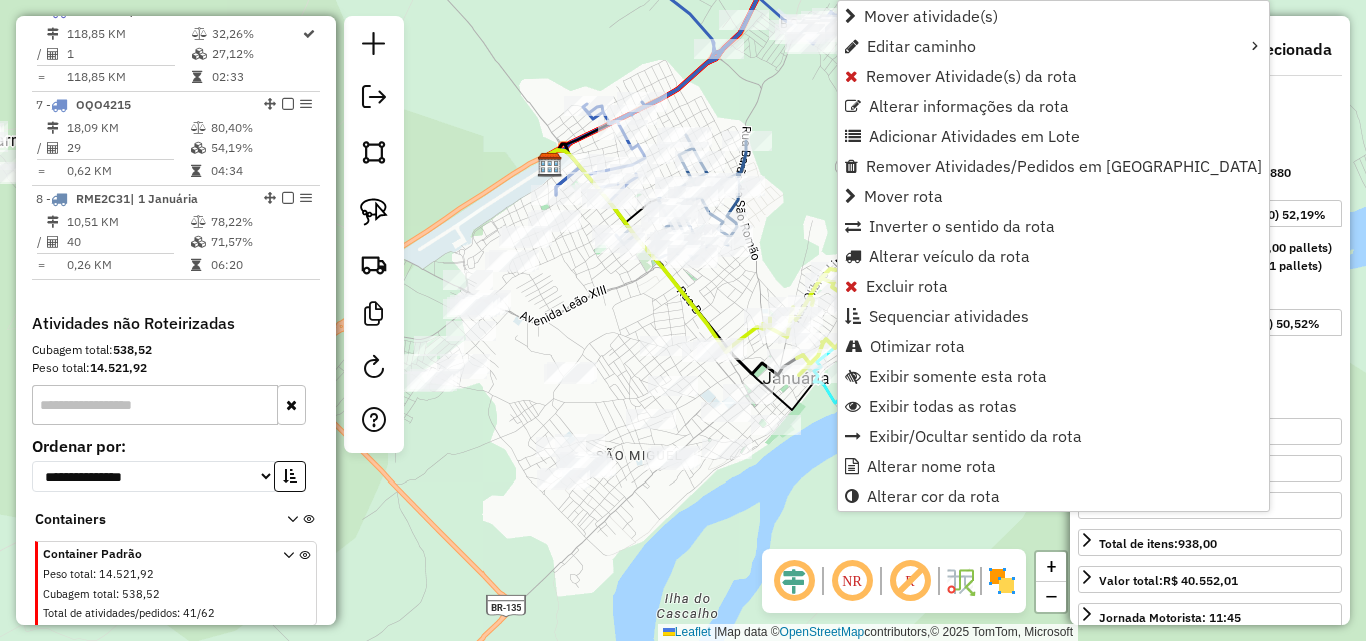 scroll, scrollTop: 1070, scrollLeft: 0, axis: vertical 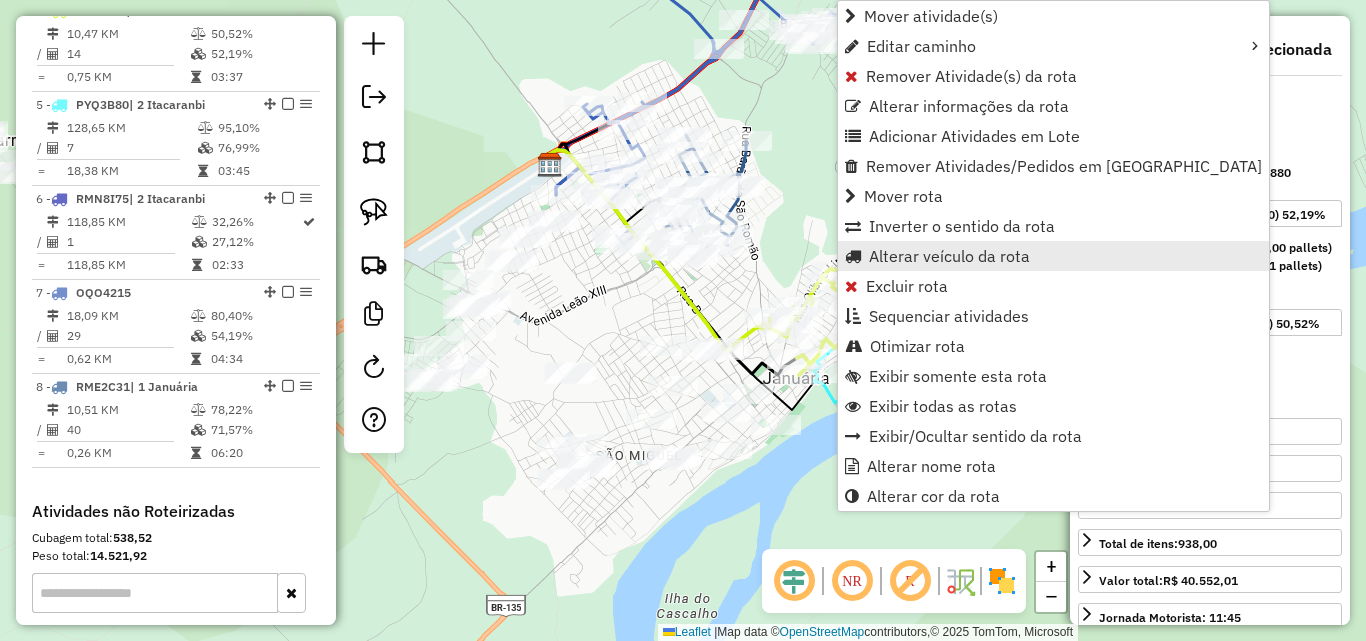 click on "Alterar veículo da rota" at bounding box center [949, 256] 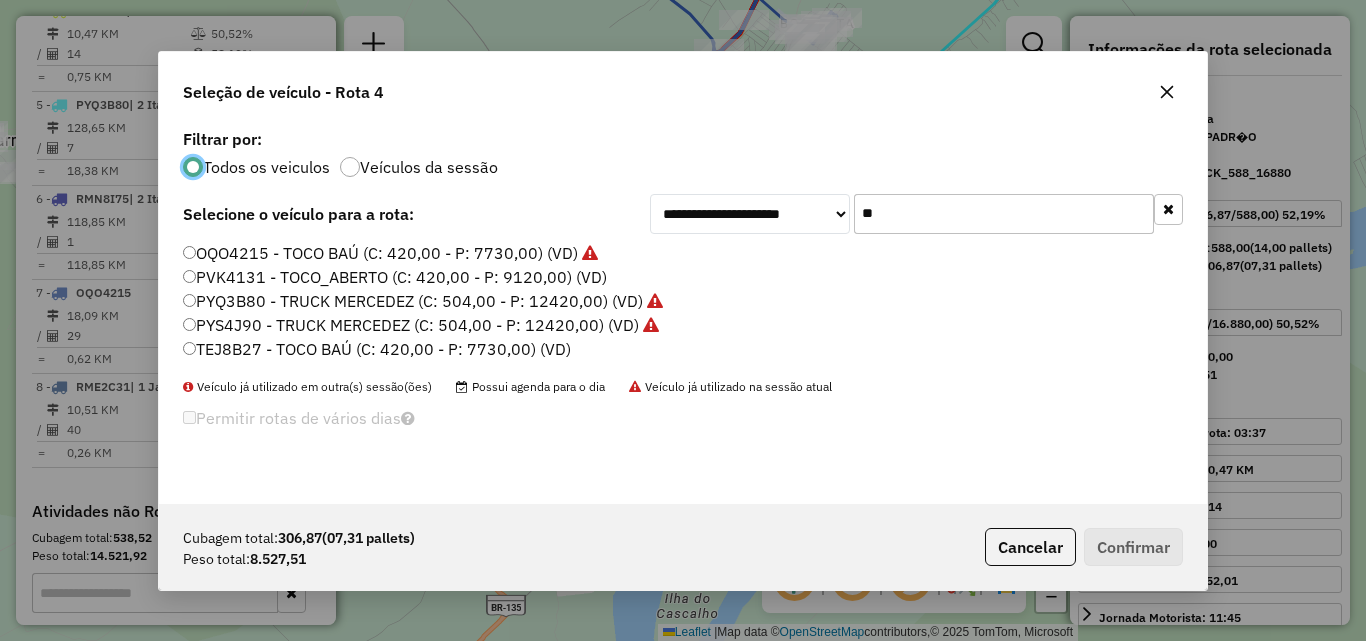 scroll, scrollTop: 11, scrollLeft: 6, axis: both 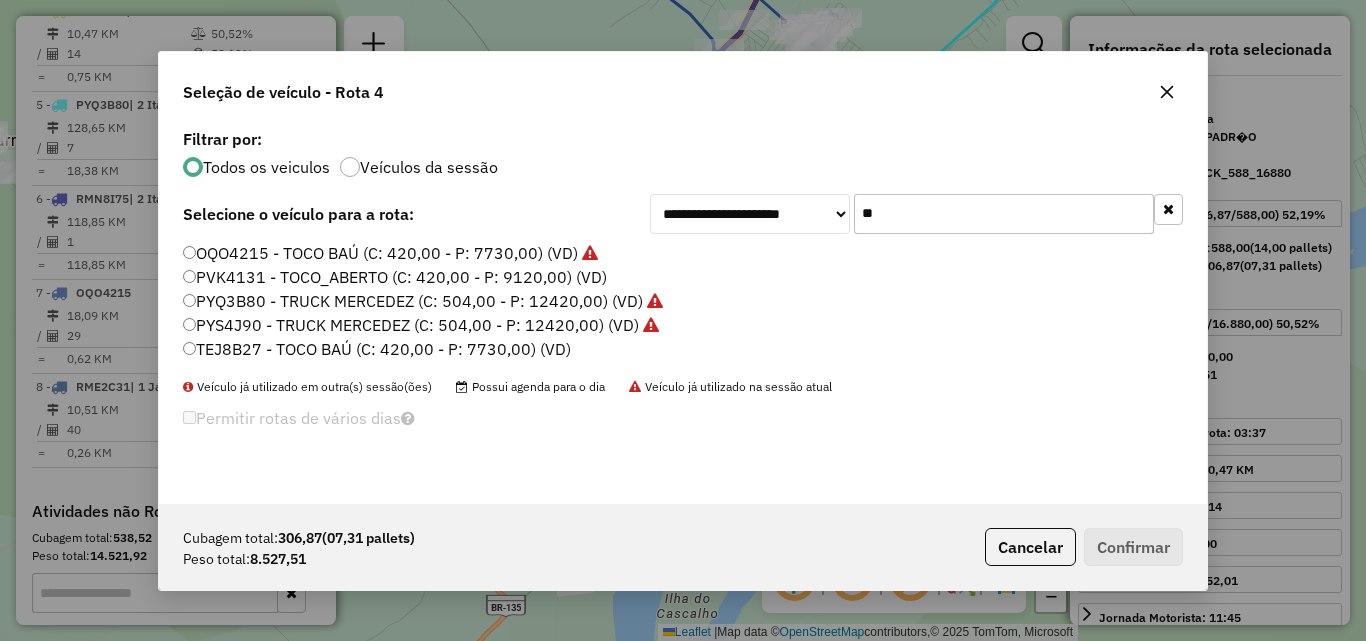 click on "**" 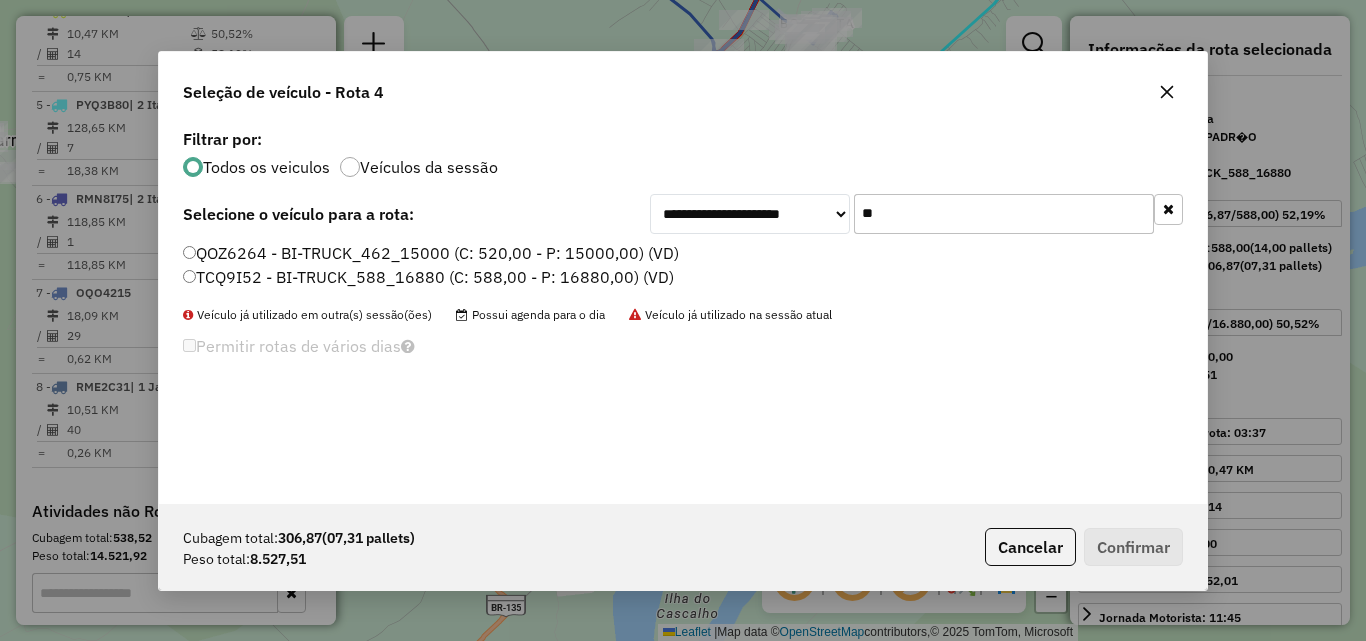 type on "**" 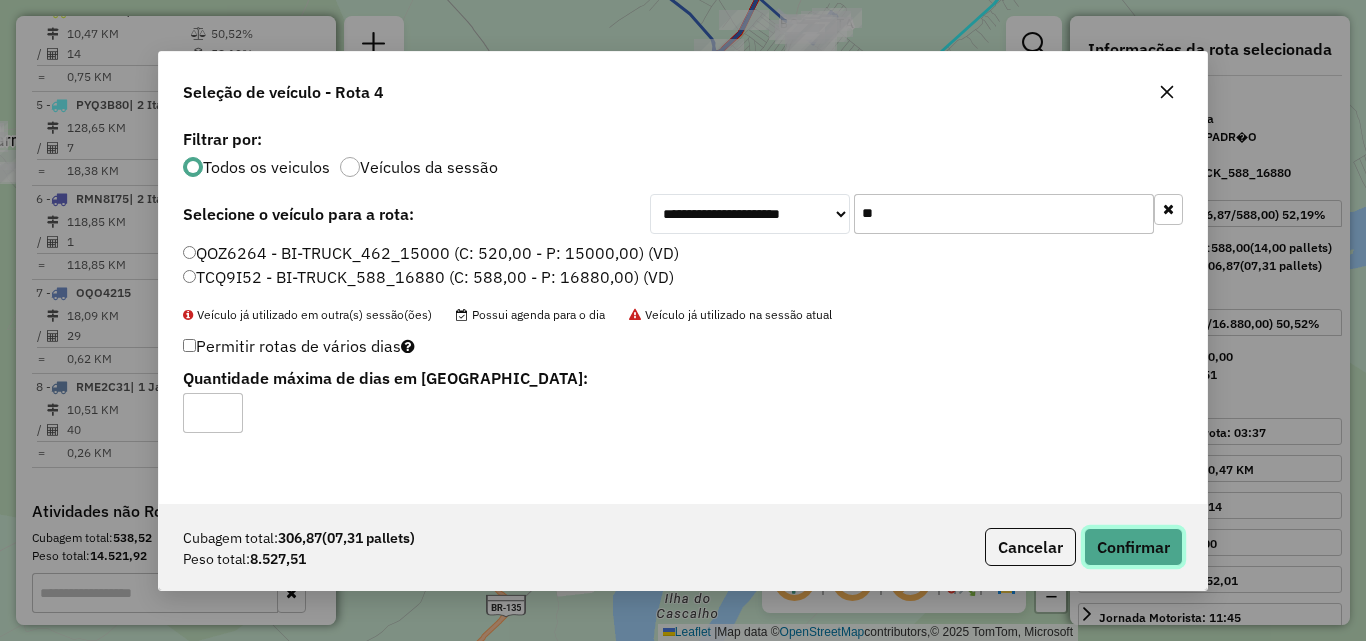 click on "Confirmar" 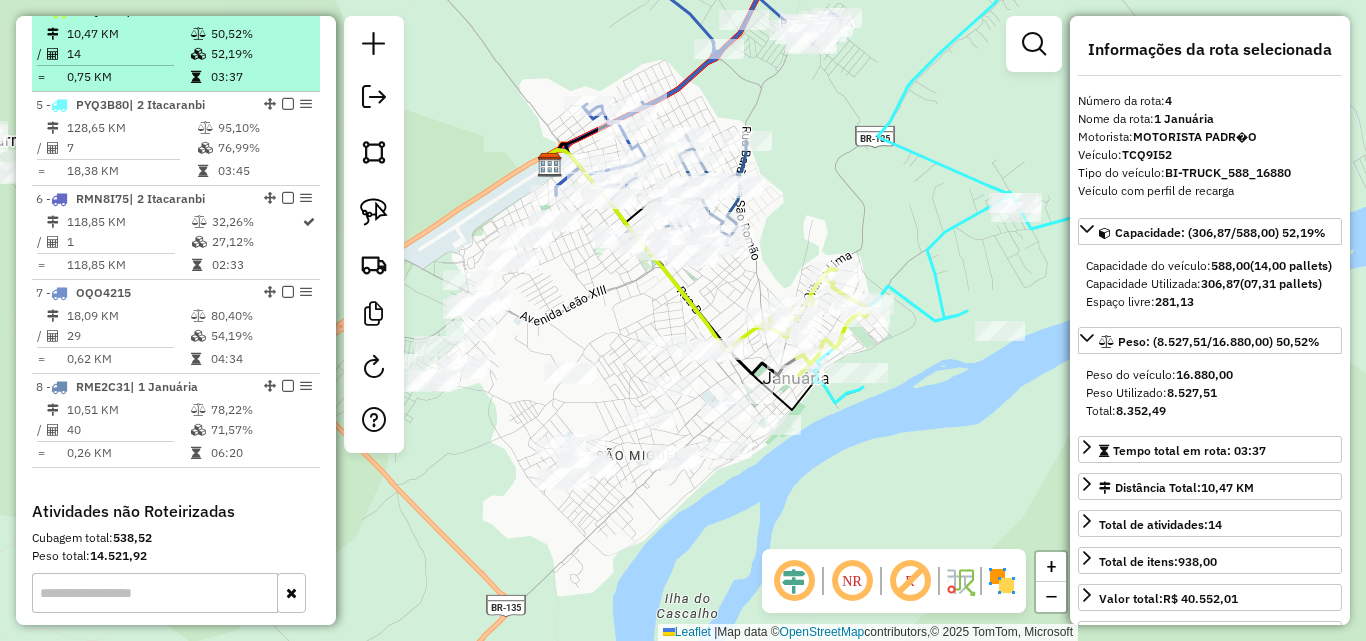 click on "10,47 KM" at bounding box center [128, 34] 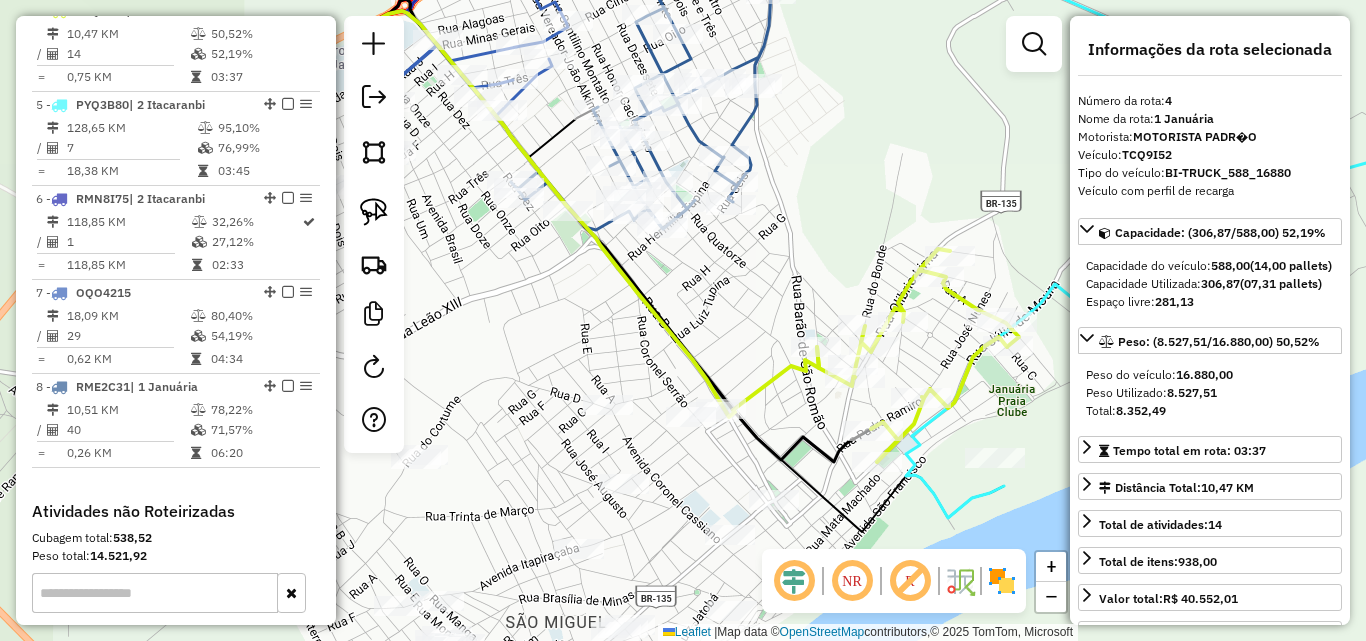 drag, startPoint x: 747, startPoint y: 271, endPoint x: 753, endPoint y: 115, distance: 156.11534 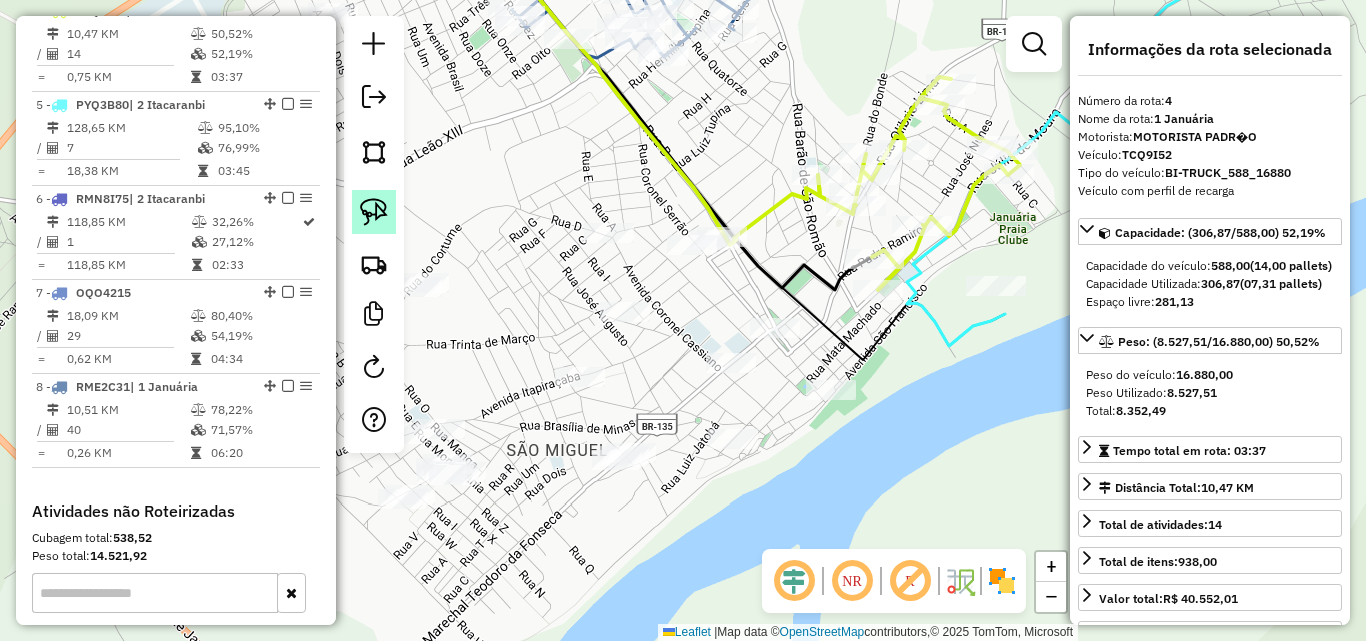 click 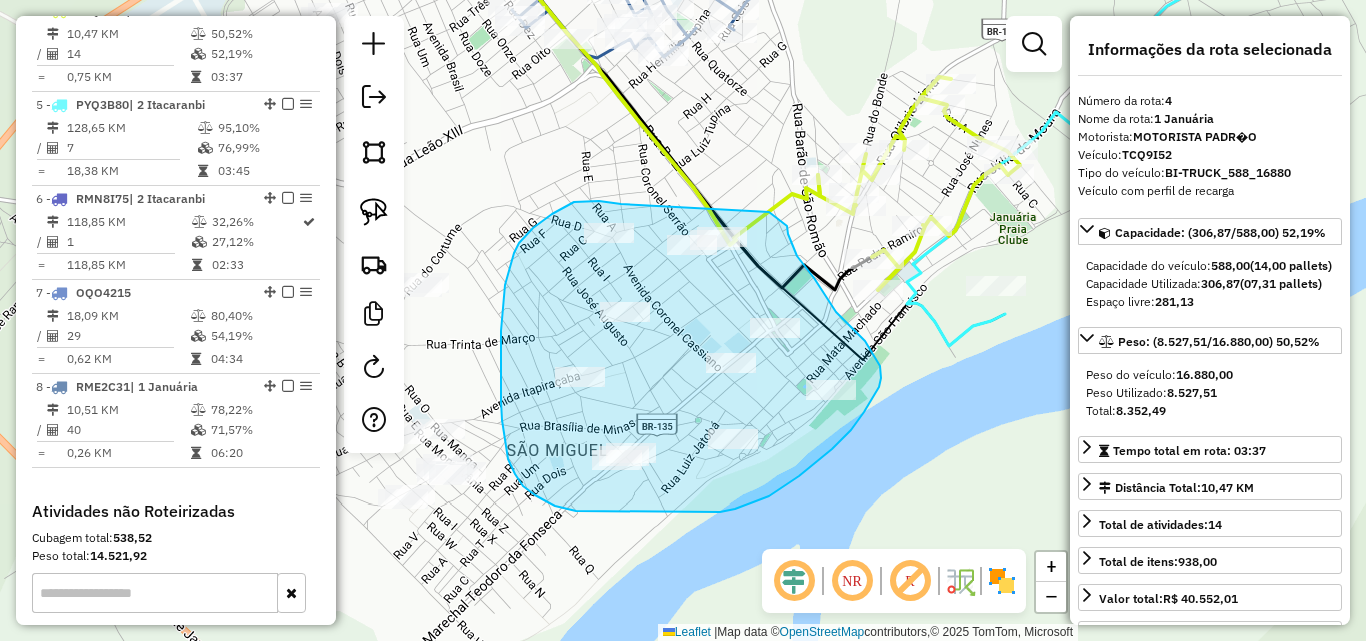 drag, startPoint x: 621, startPoint y: 204, endPoint x: 768, endPoint y: 211, distance: 147.16656 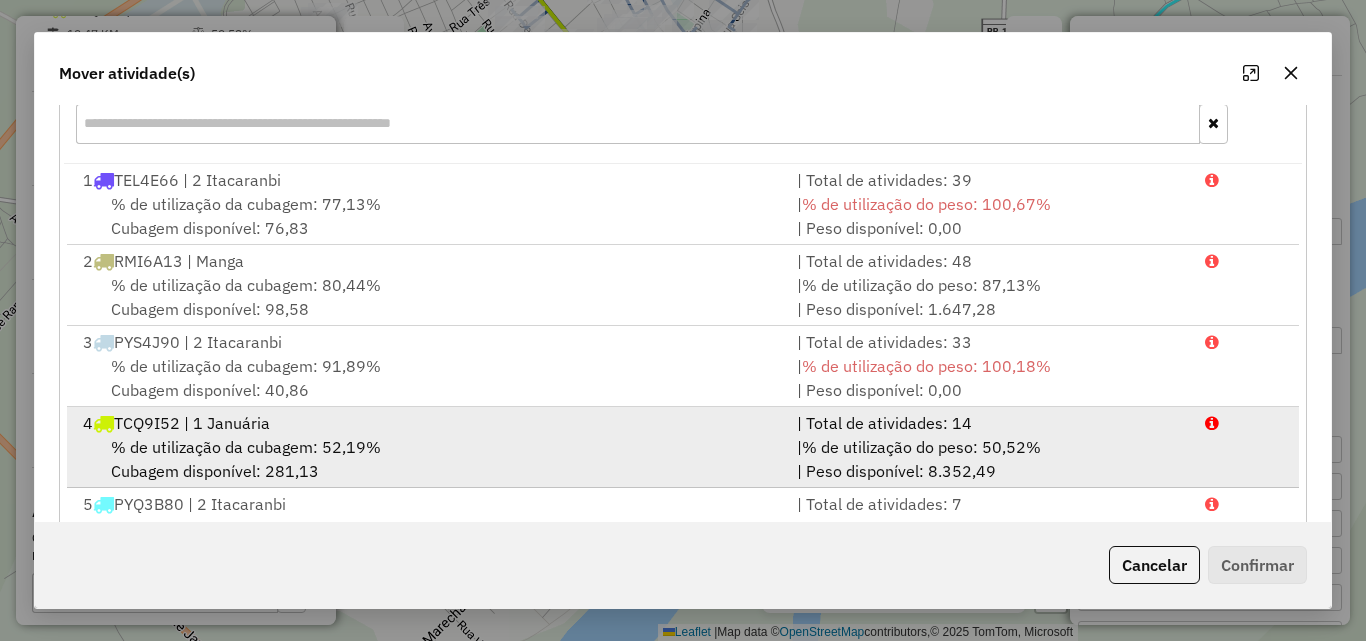 scroll, scrollTop: 300, scrollLeft: 0, axis: vertical 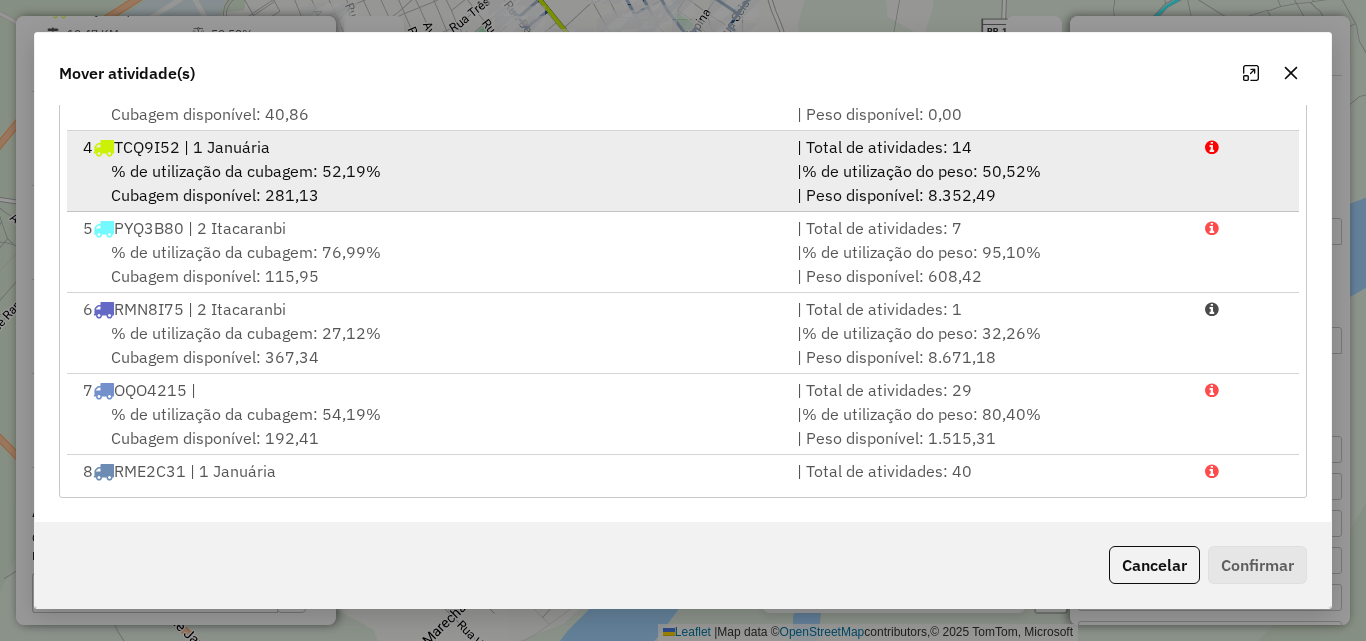 click on "% de utilização da cubagem: 52,19%  Cubagem disponível: 281,13" at bounding box center (428, 183) 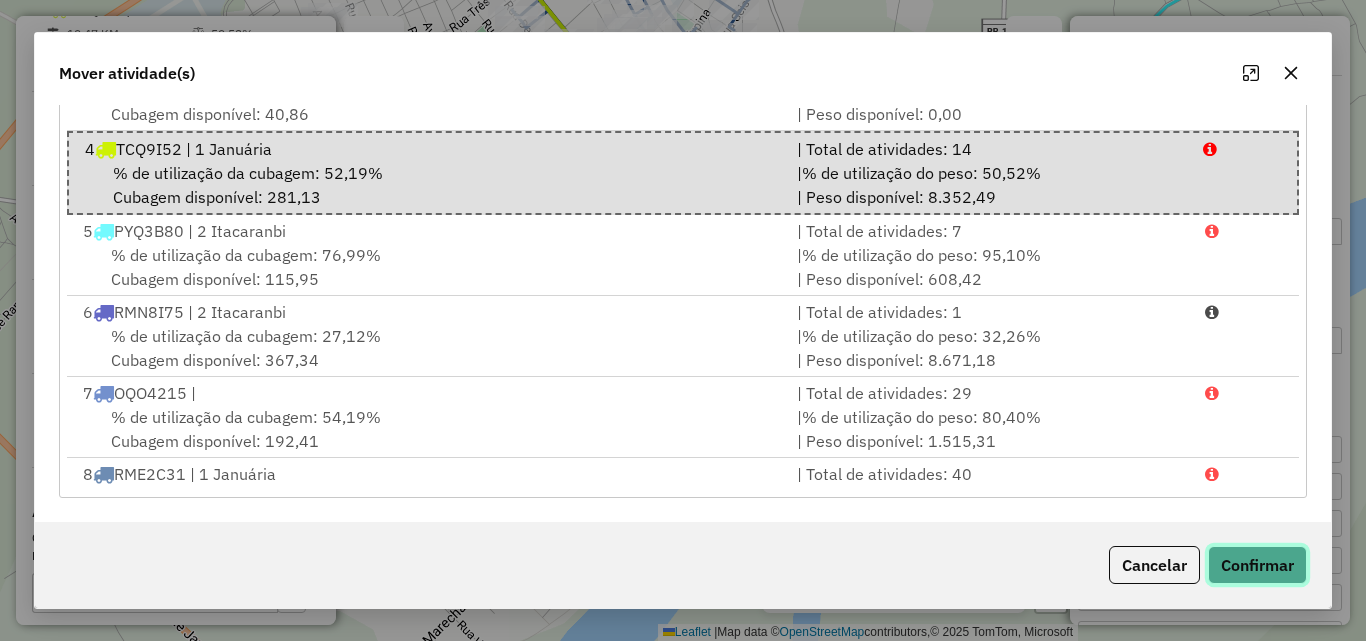 click on "Confirmar" 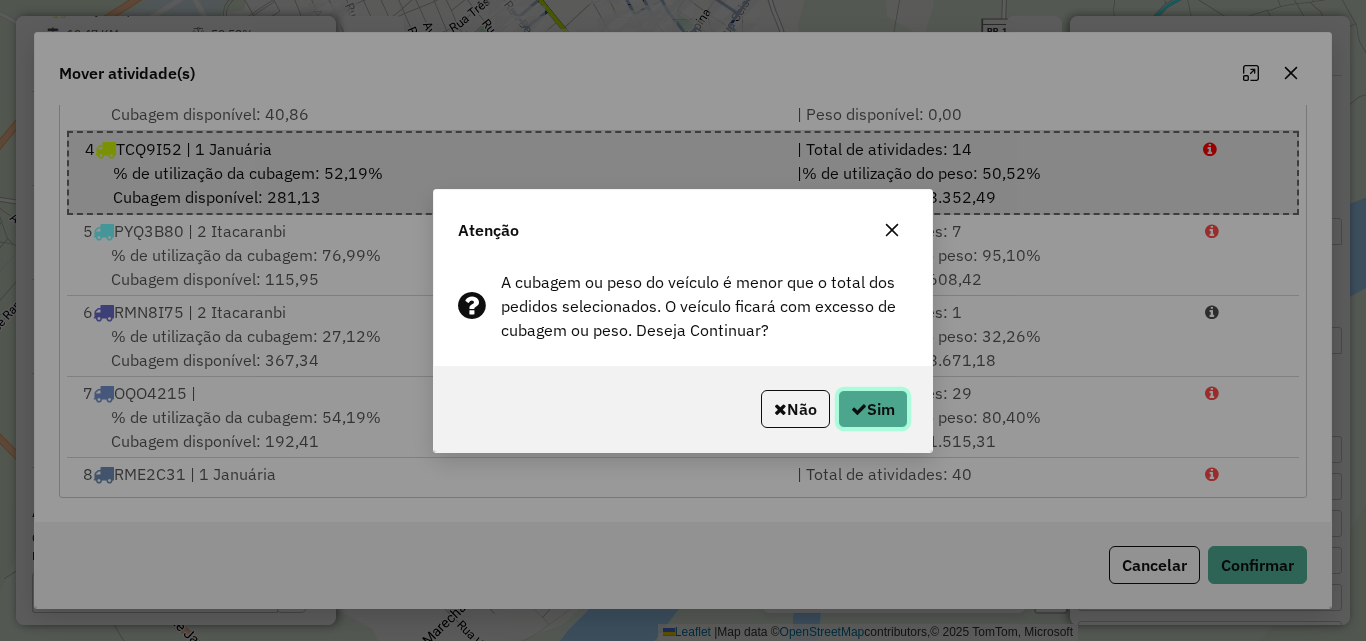 click on "Sim" 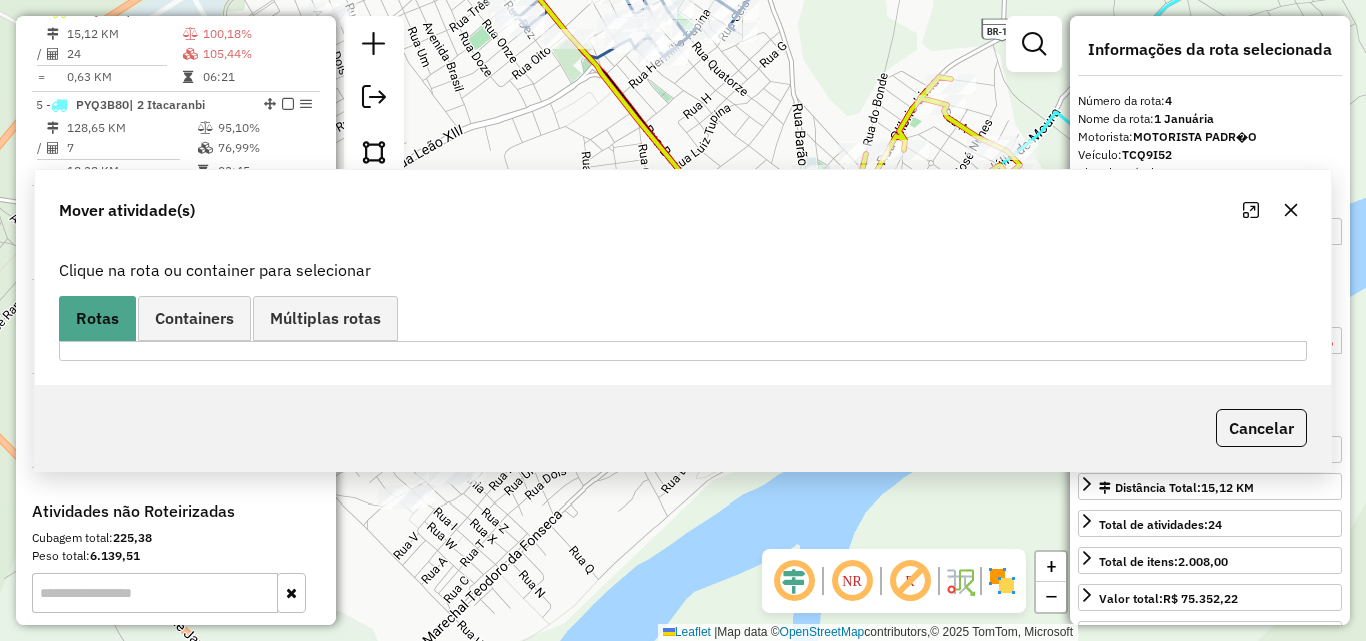 scroll, scrollTop: 0, scrollLeft: 0, axis: both 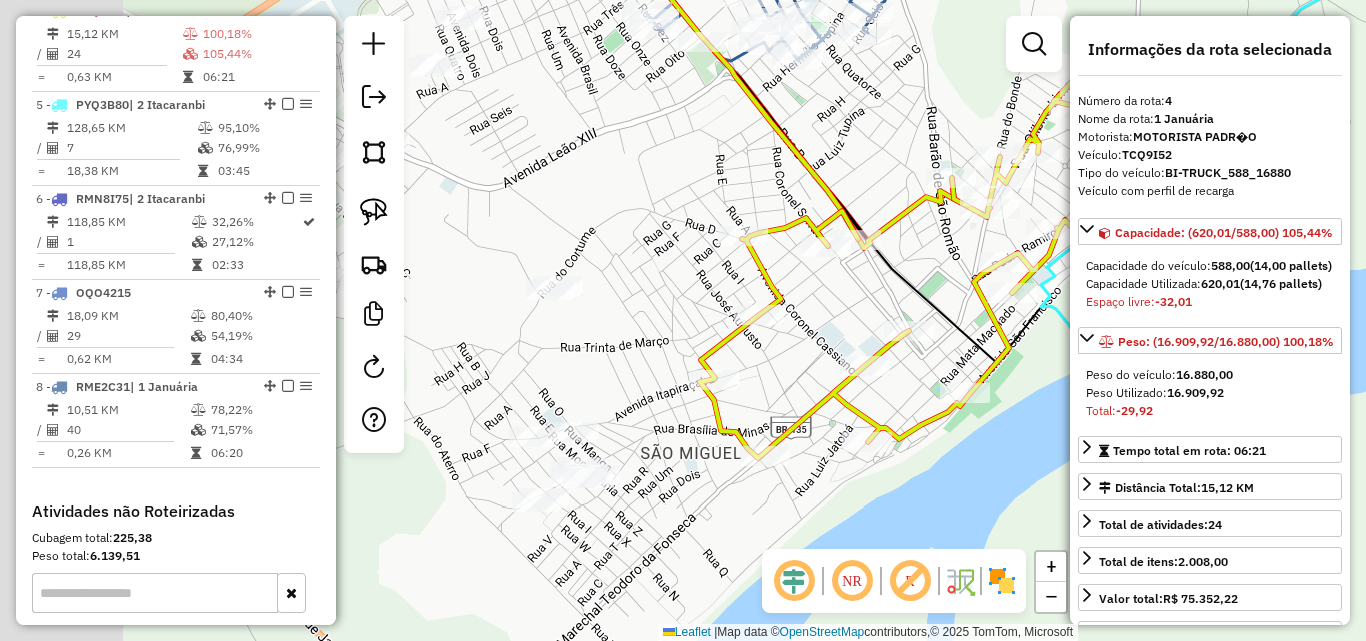 drag, startPoint x: 603, startPoint y: 309, endPoint x: 969, endPoint y: 318, distance: 366.11063 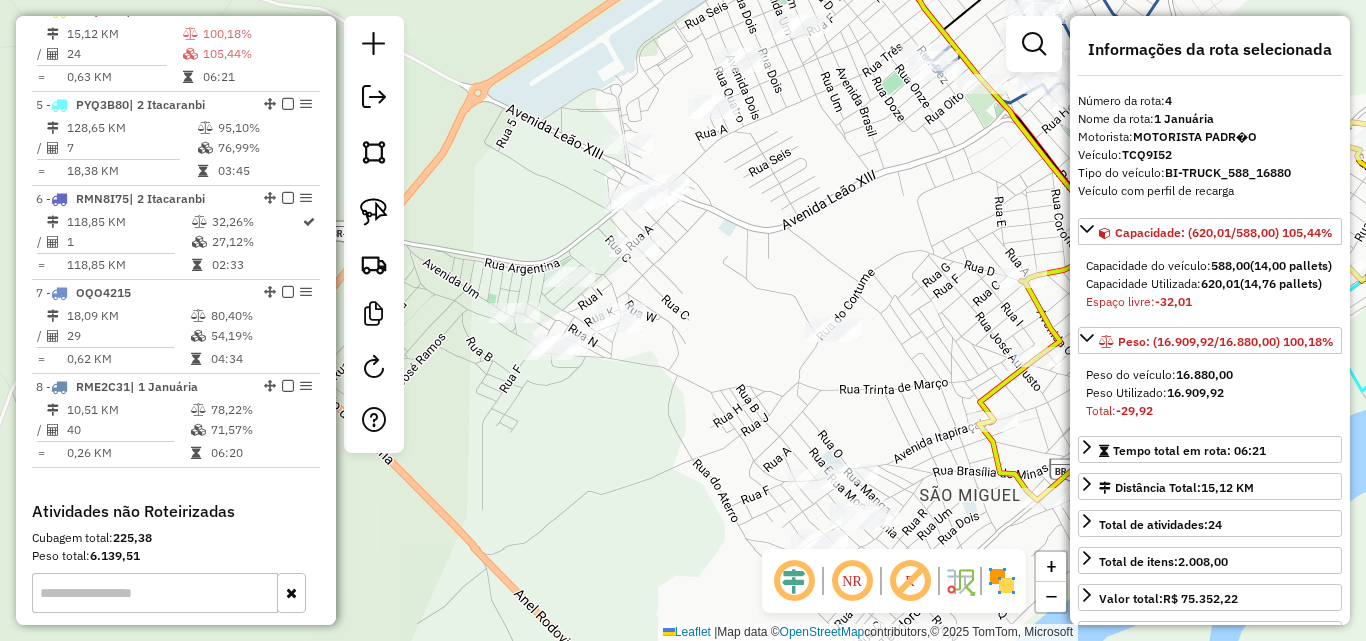 drag, startPoint x: 774, startPoint y: 225, endPoint x: 638, endPoint y: 388, distance: 212.28519 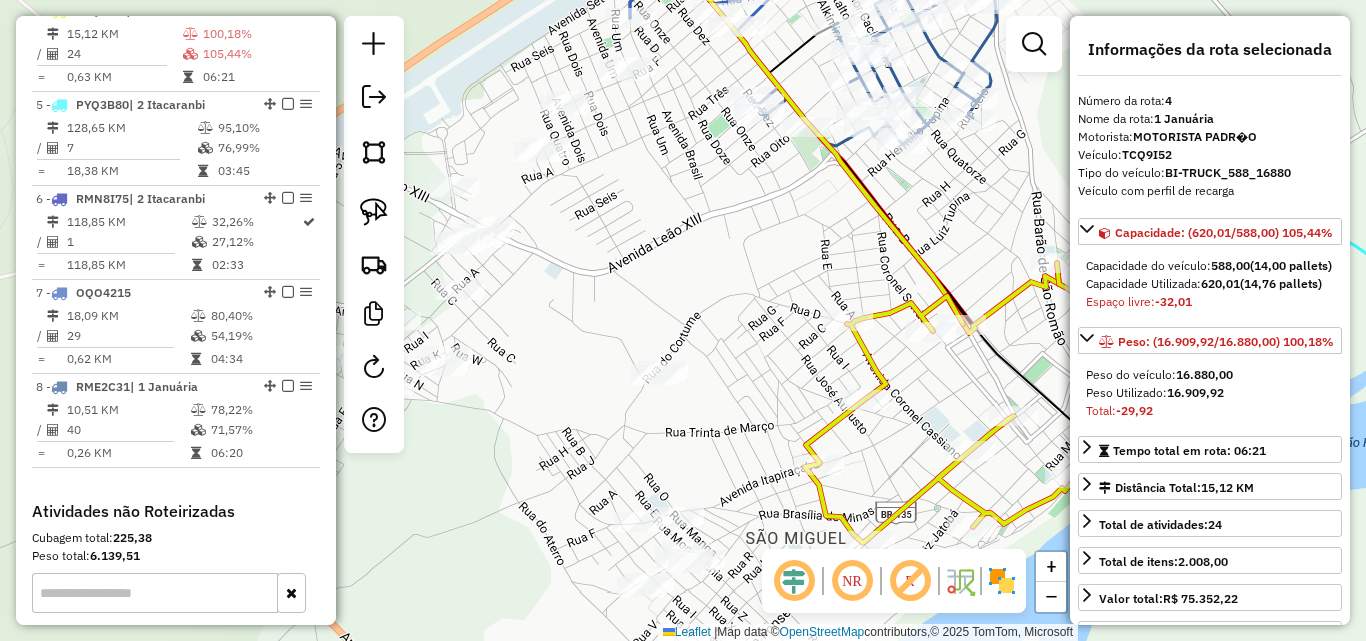 drag, startPoint x: 706, startPoint y: 345, endPoint x: 644, endPoint y: 173, distance: 182.83325 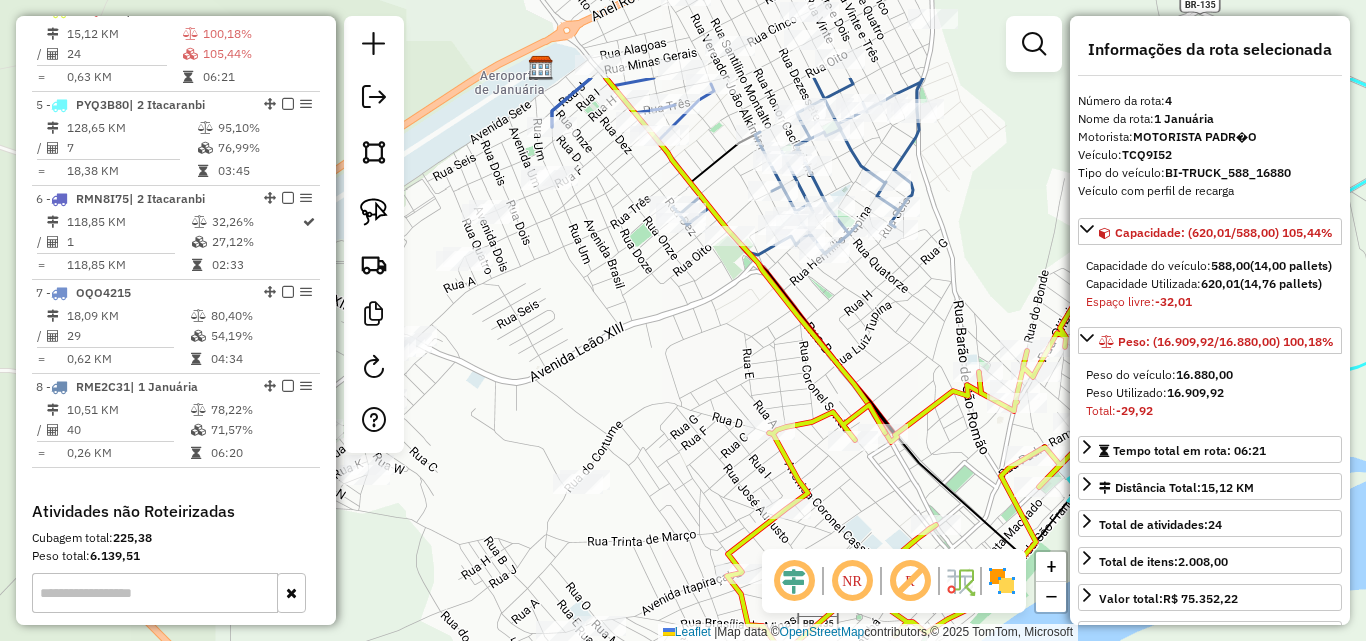 drag, startPoint x: 750, startPoint y: 163, endPoint x: 664, endPoint y: 391, distance: 243.68011 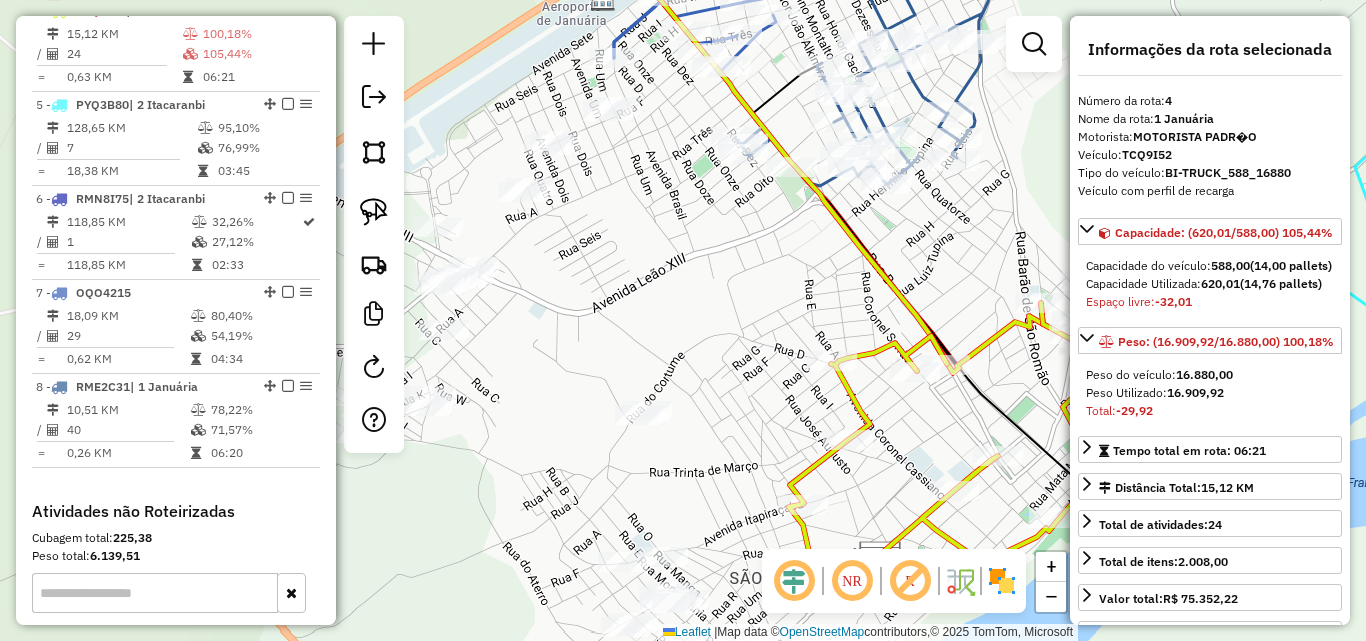 drag, startPoint x: 659, startPoint y: 372, endPoint x: 714, endPoint y: 248, distance: 135.65028 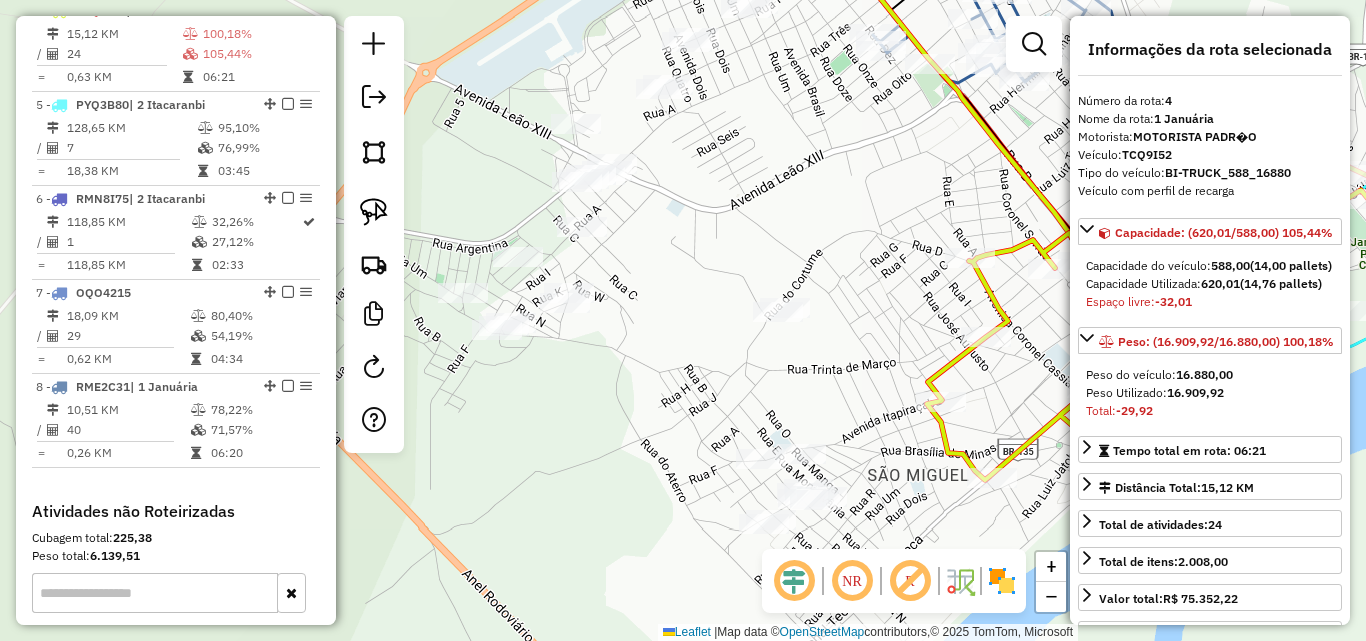 drag, startPoint x: 667, startPoint y: 285, endPoint x: 780, endPoint y: 232, distance: 124.81186 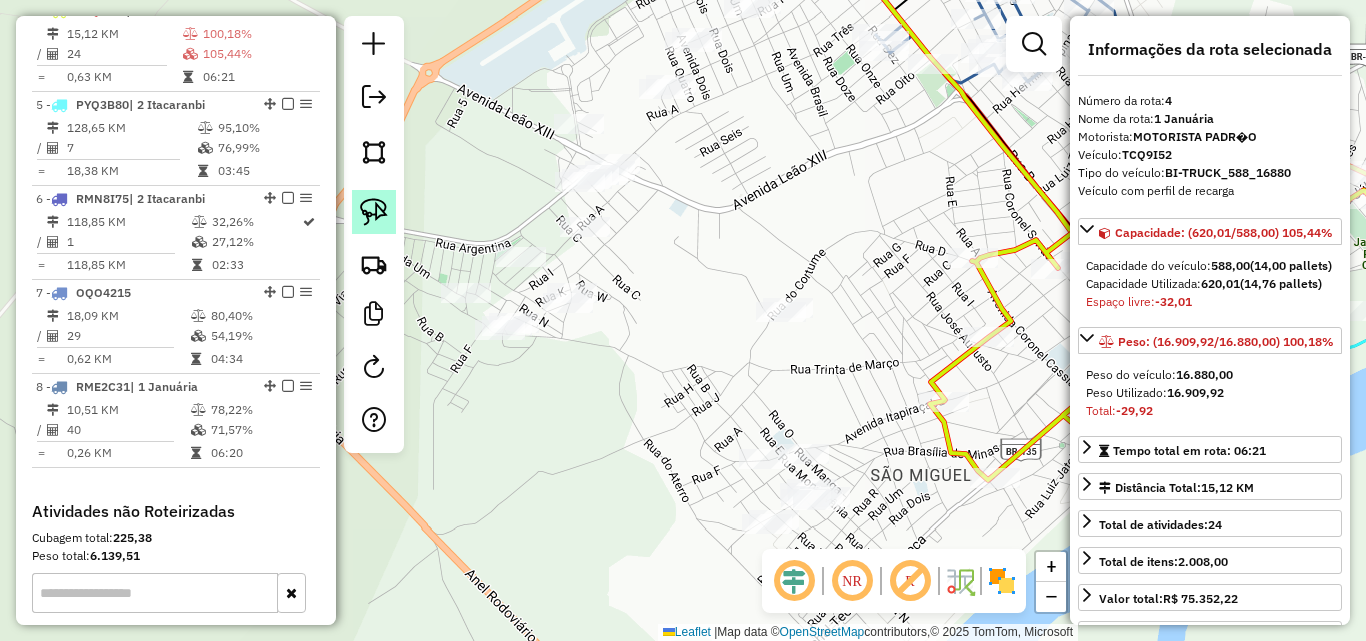 click 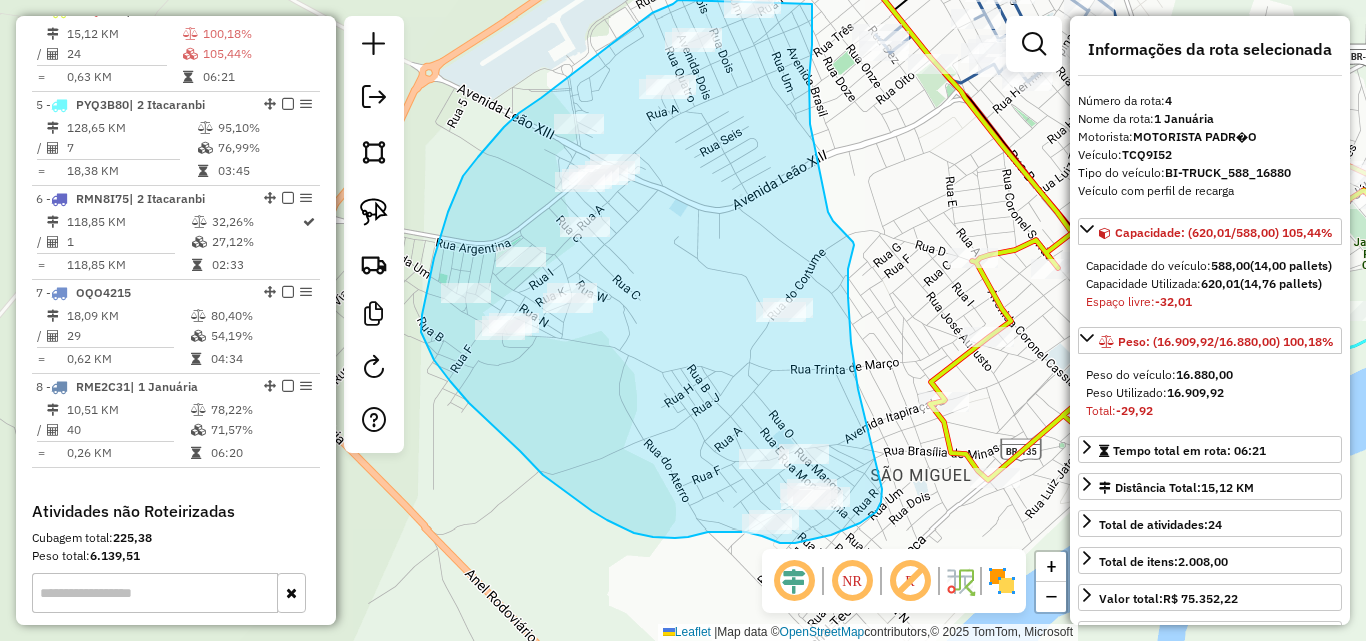 drag, startPoint x: 527, startPoint y: 107, endPoint x: 652, endPoint y: 13, distance: 156.40013 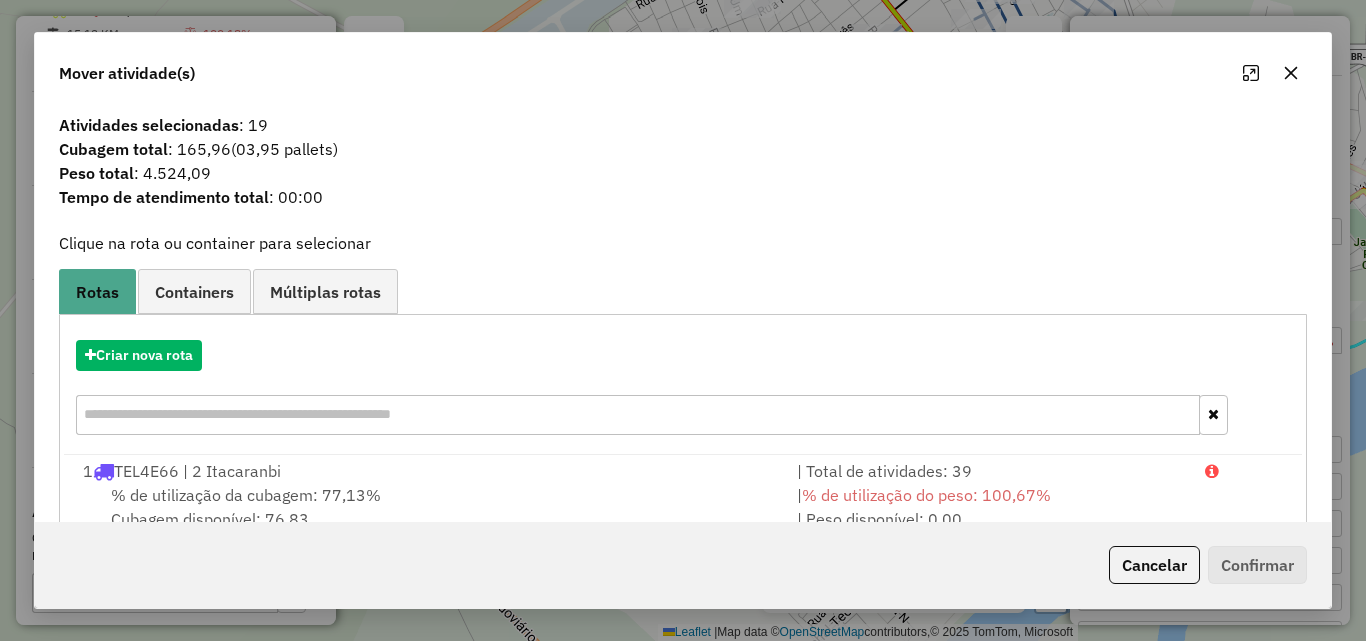 click 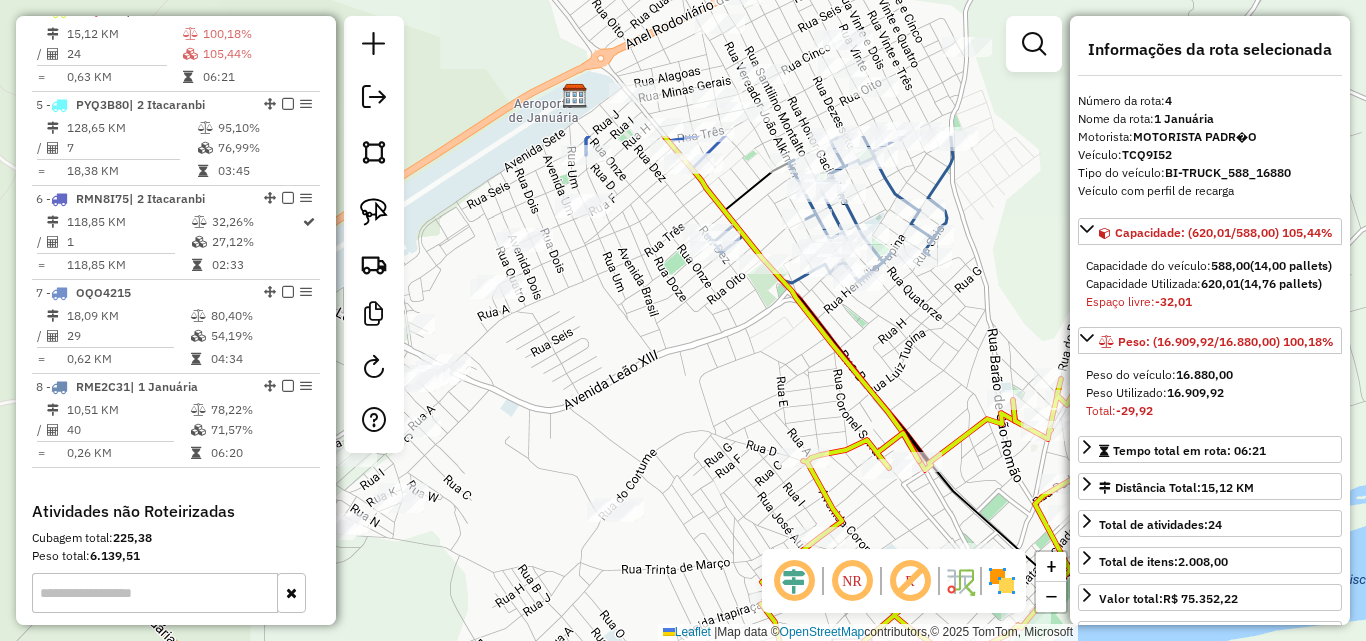 drag, startPoint x: 817, startPoint y: 146, endPoint x: 536, endPoint y: 368, distance: 358.1131 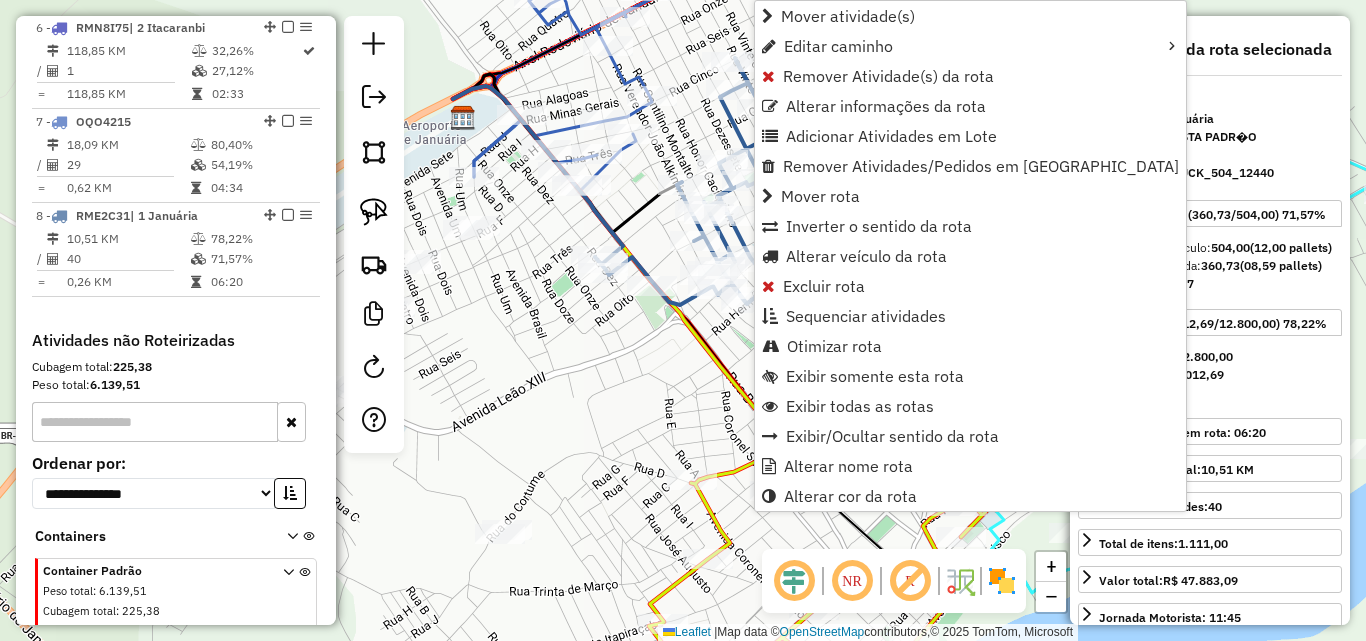 scroll, scrollTop: 1325, scrollLeft: 0, axis: vertical 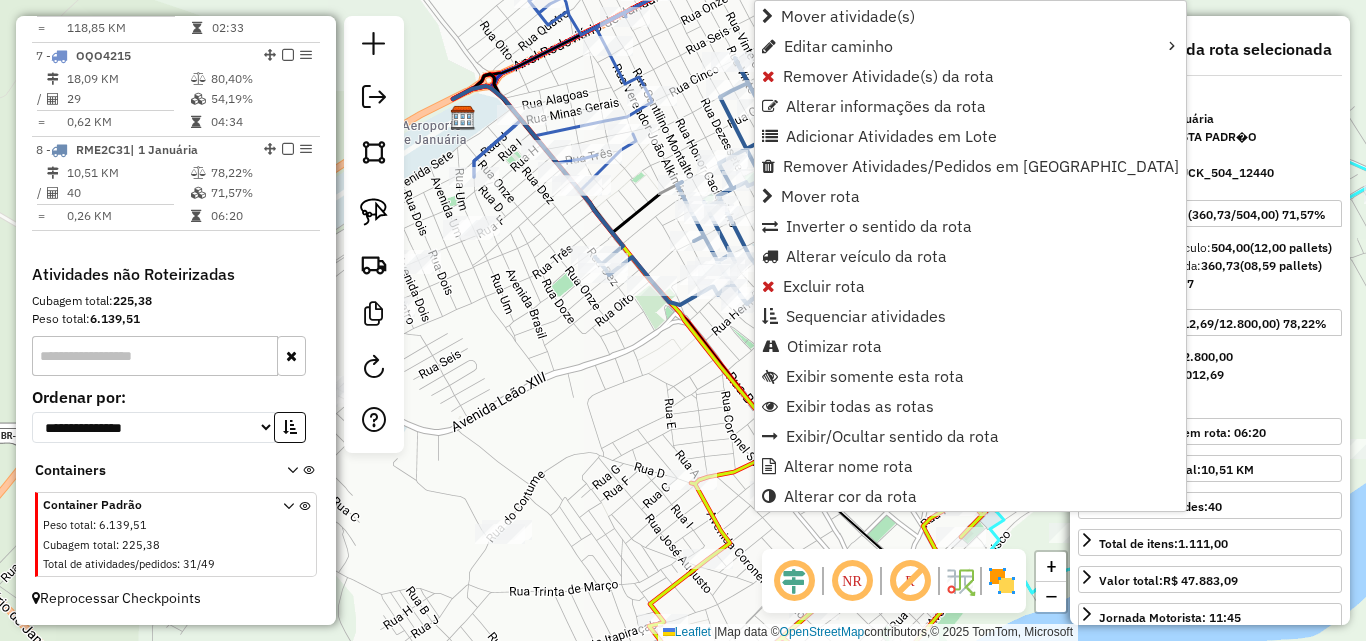 click on "Janela de atendimento Grade de atendimento Capacidade Transportadoras Veículos Cliente Pedidos  Rotas Selecione os dias de semana para filtrar as janelas de atendimento  Seg   Ter   Qua   Qui   Sex   Sáb   Dom  Informe o período da janela de atendimento: De: Até:  Filtrar exatamente a janela do cliente  Considerar janela de atendimento padrão  Selecione os dias de semana para filtrar as grades de atendimento  Seg   Ter   Qua   Qui   Sex   Sáb   Dom   Considerar clientes sem dia de atendimento cadastrado  Clientes fora do dia de atendimento selecionado Filtrar as atividades entre os valores definidos abaixo:  Peso mínimo:   Peso máximo:   Cubagem mínima:   Cubagem máxima:   De:   Até:  Filtrar as atividades entre o tempo de atendimento definido abaixo:  De:   Até:   Considerar capacidade total dos clientes não roteirizados Transportadora: Selecione um ou mais itens Tipo de veículo: Selecione um ou mais itens Veículo: Selecione um ou mais itens Motorista: Selecione um ou mais itens Nome: Rótulo:" 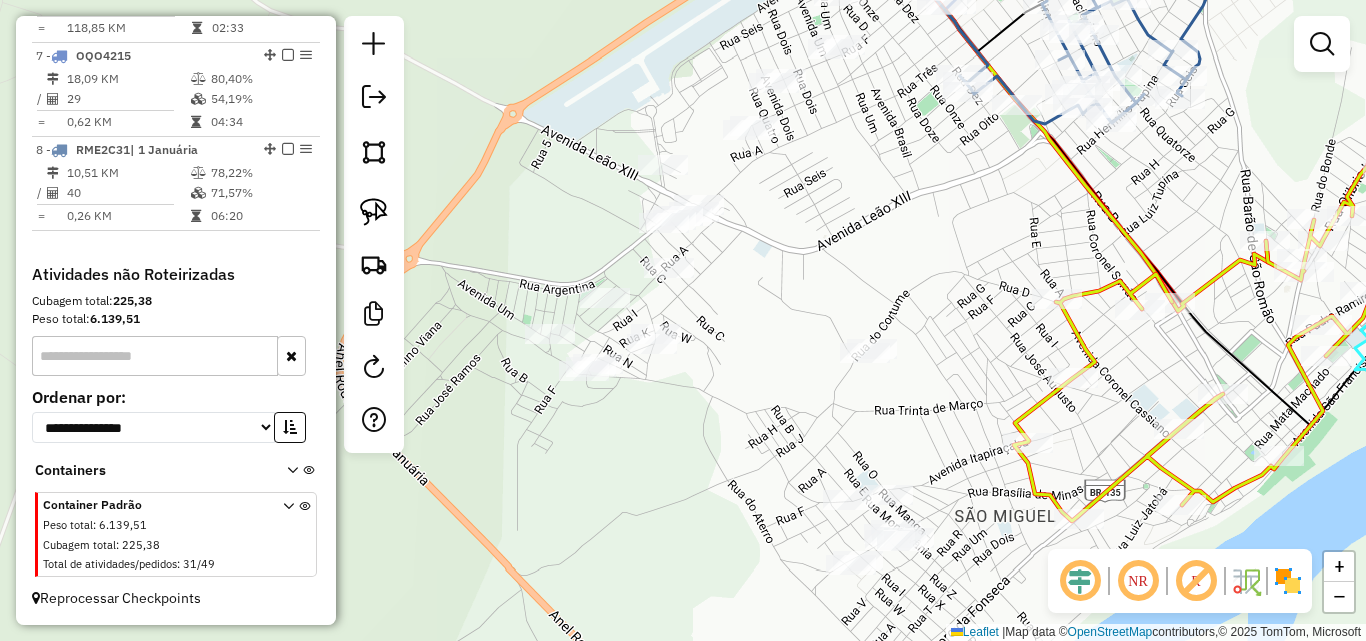 drag, startPoint x: 589, startPoint y: 359, endPoint x: 878, endPoint y: 190, distance: 334.7865 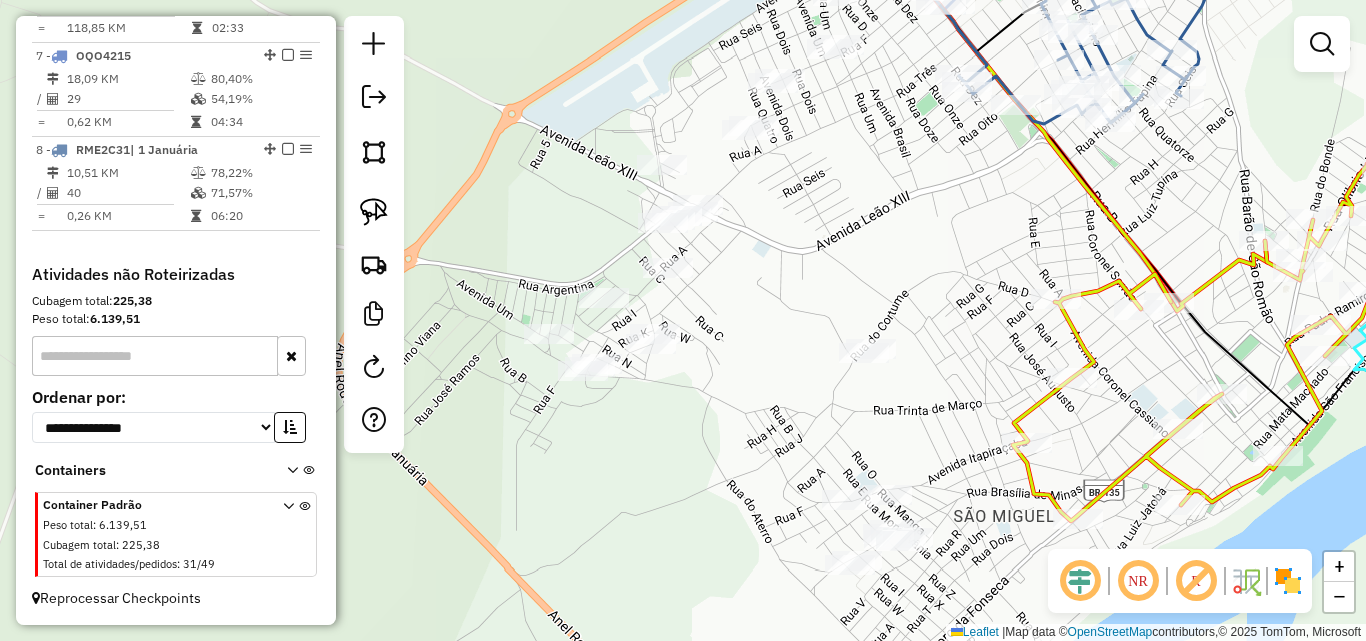 drag, startPoint x: 378, startPoint y: 204, endPoint x: 429, endPoint y: 186, distance: 54.08327 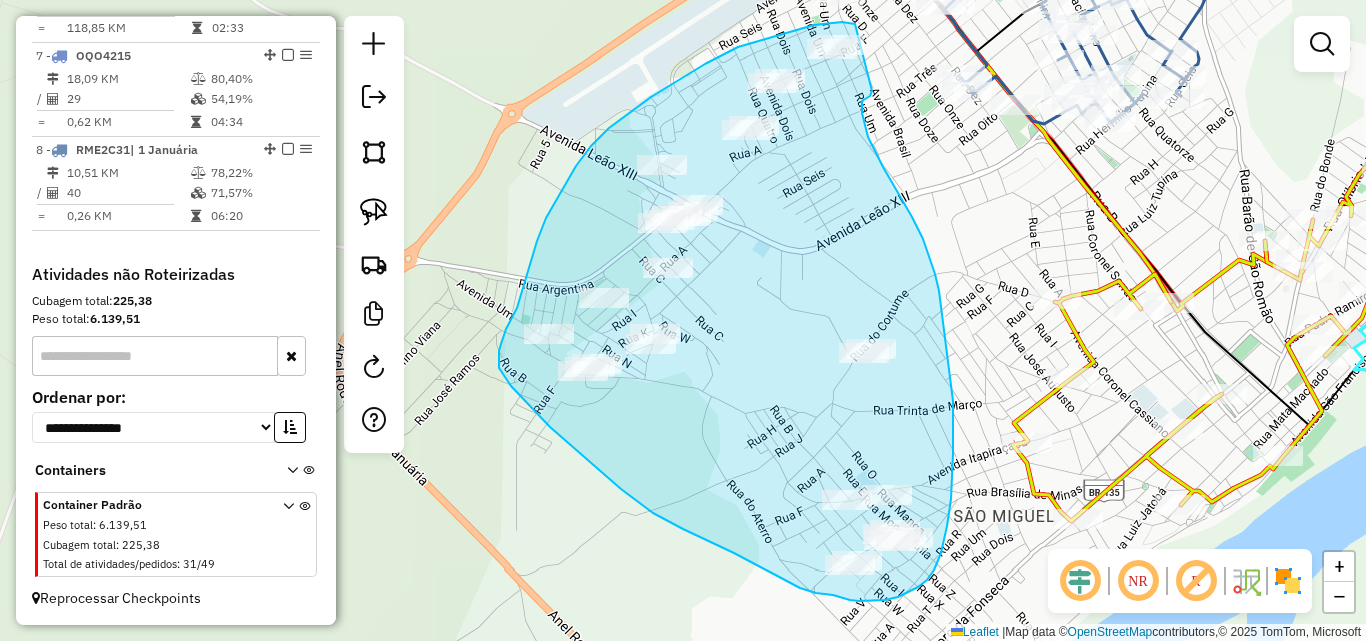 drag, startPoint x: 848, startPoint y: 23, endPoint x: 872, endPoint y: 91, distance: 72.11102 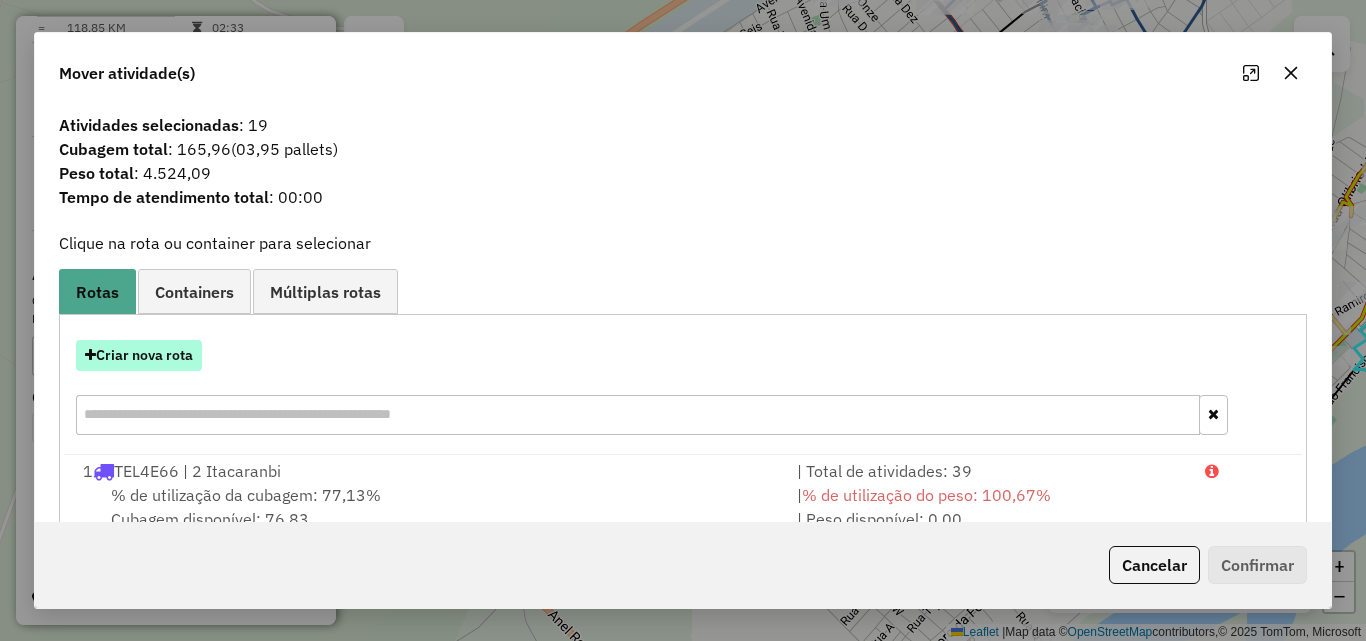 click on "Criar nova rota" at bounding box center (139, 355) 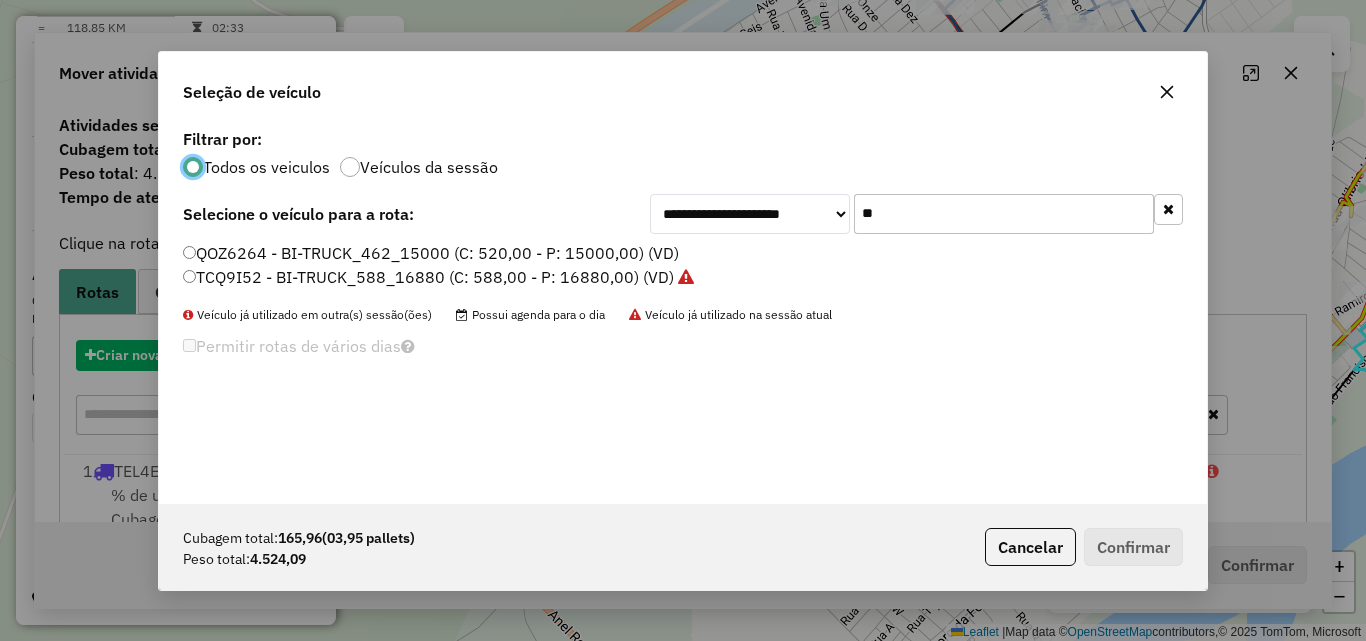 scroll, scrollTop: 11, scrollLeft: 6, axis: both 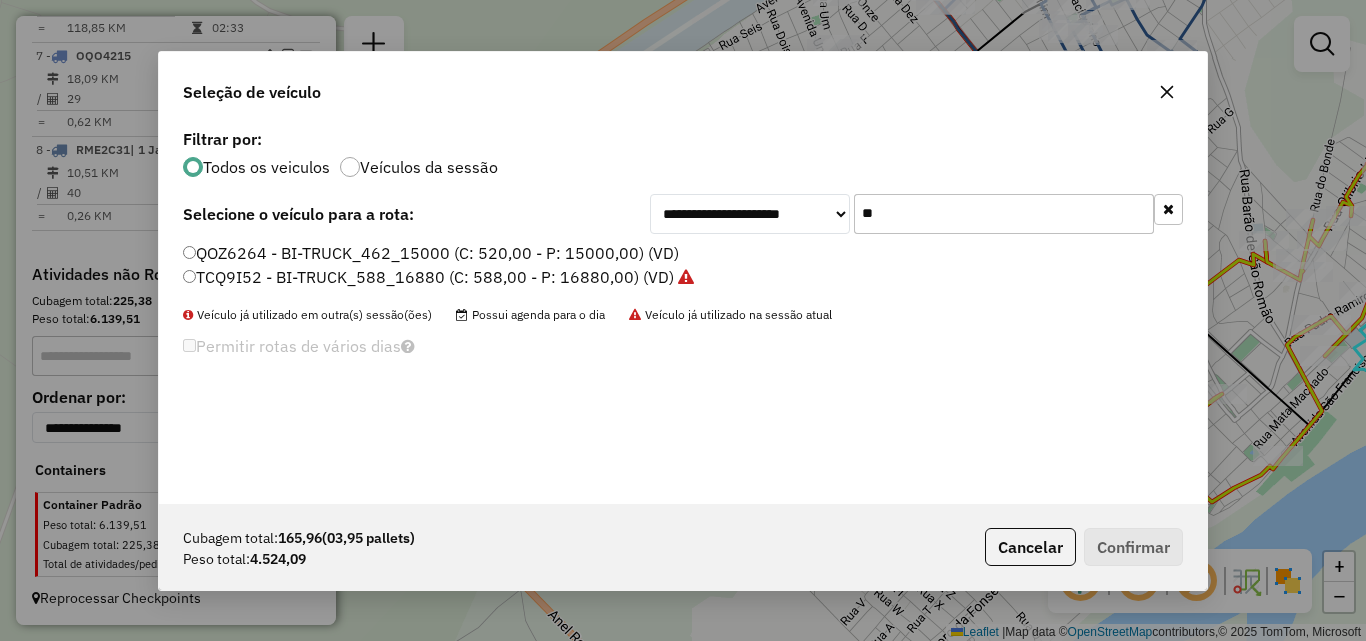 click on "**" 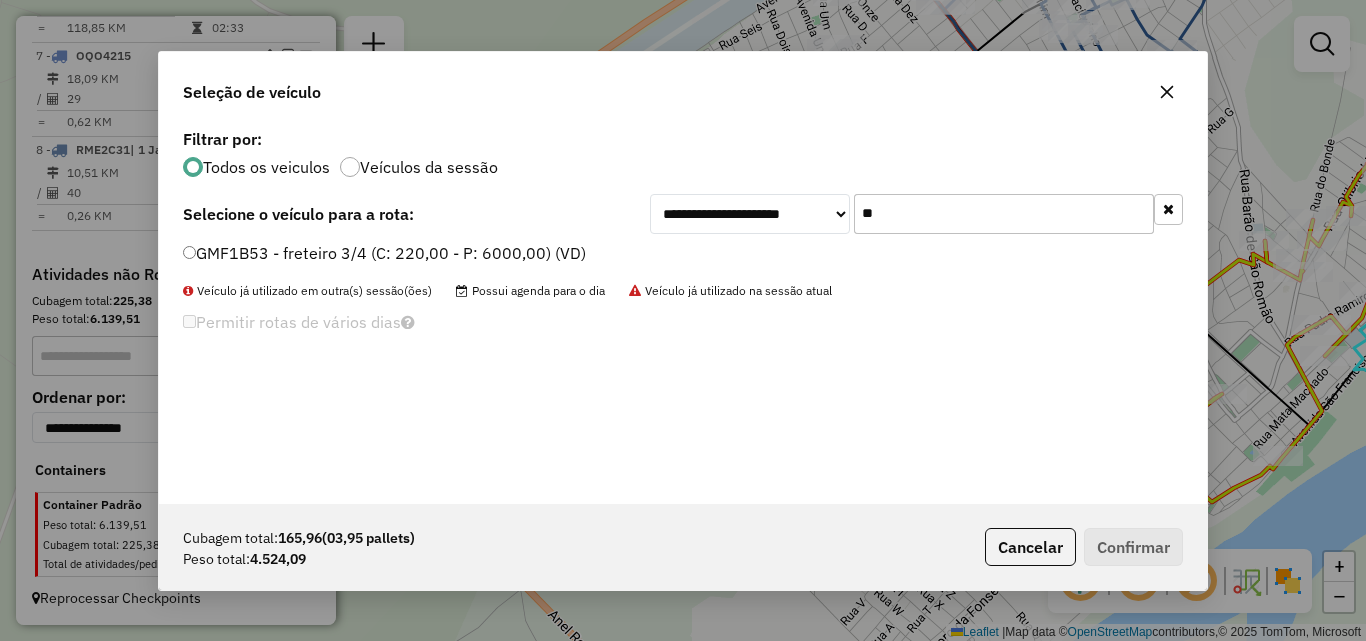 type on "**" 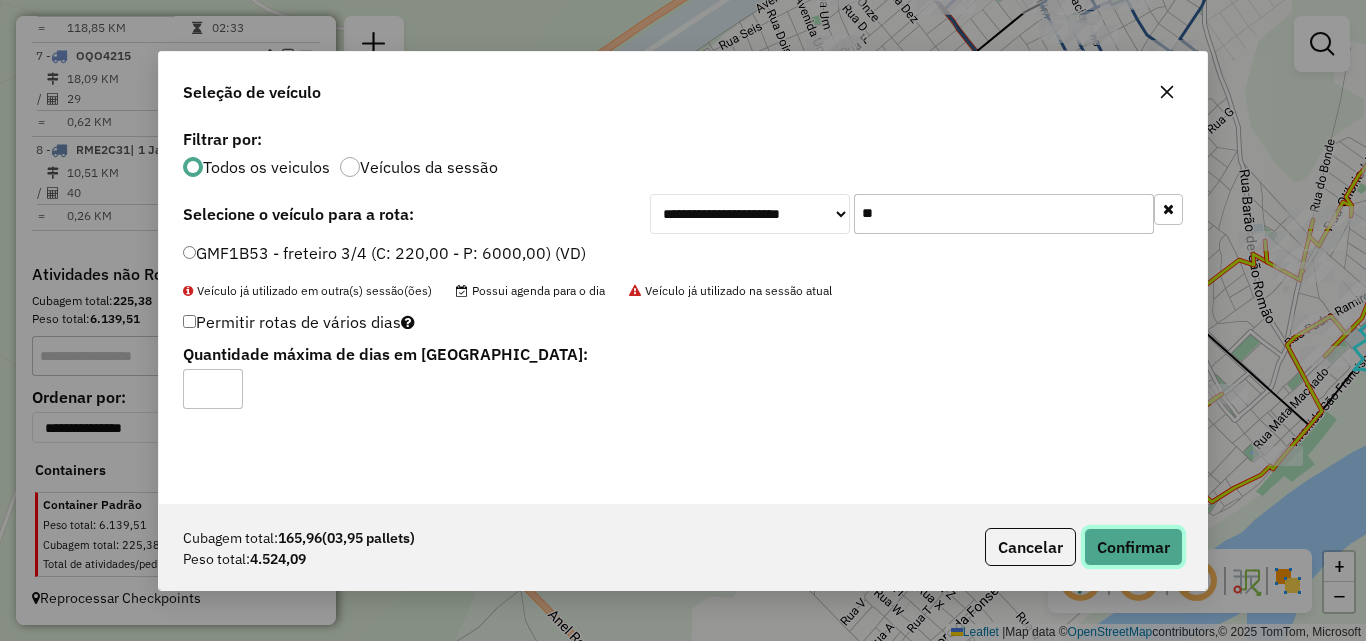 click on "Confirmar" 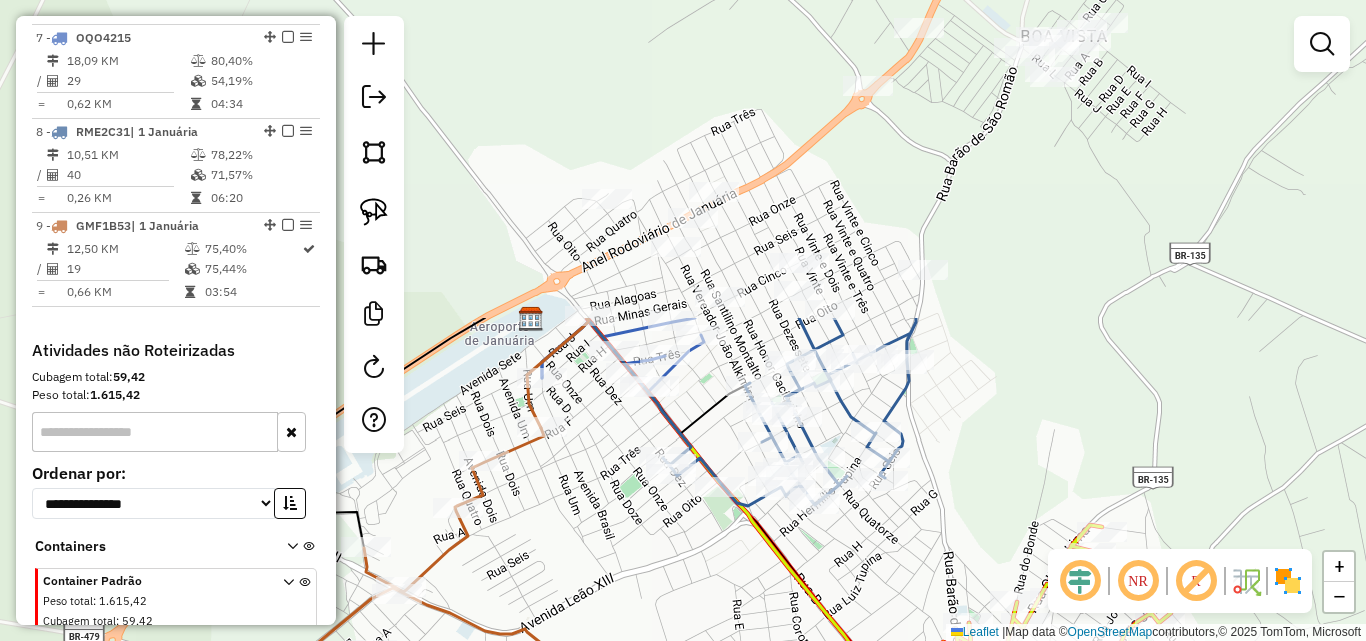 drag, startPoint x: 983, startPoint y: 216, endPoint x: 687, endPoint y: 598, distance: 483.25977 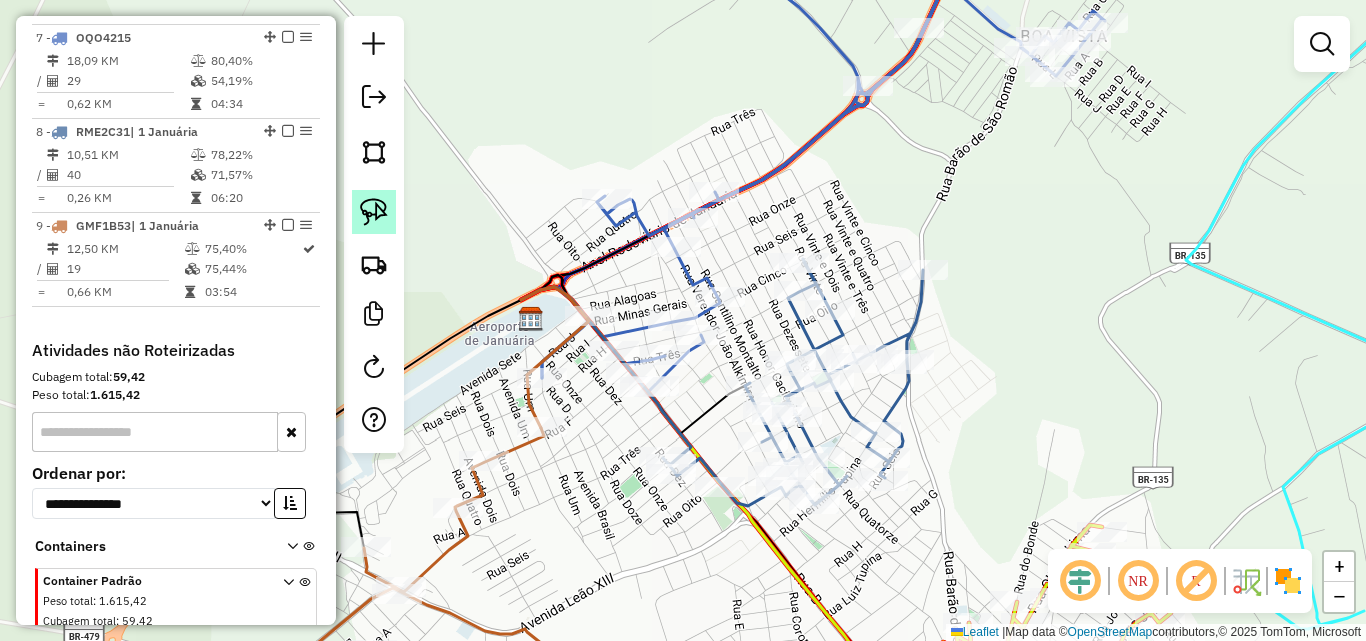 click 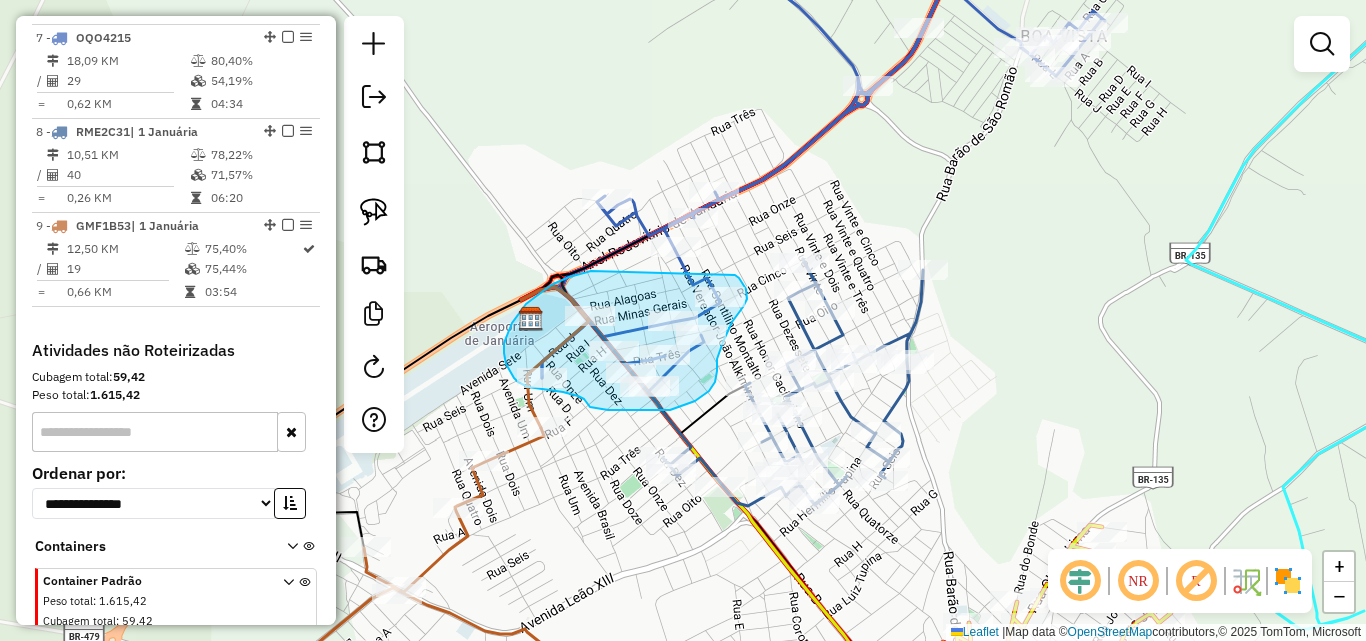 drag, startPoint x: 591, startPoint y: 271, endPoint x: 731, endPoint y: 272, distance: 140.00357 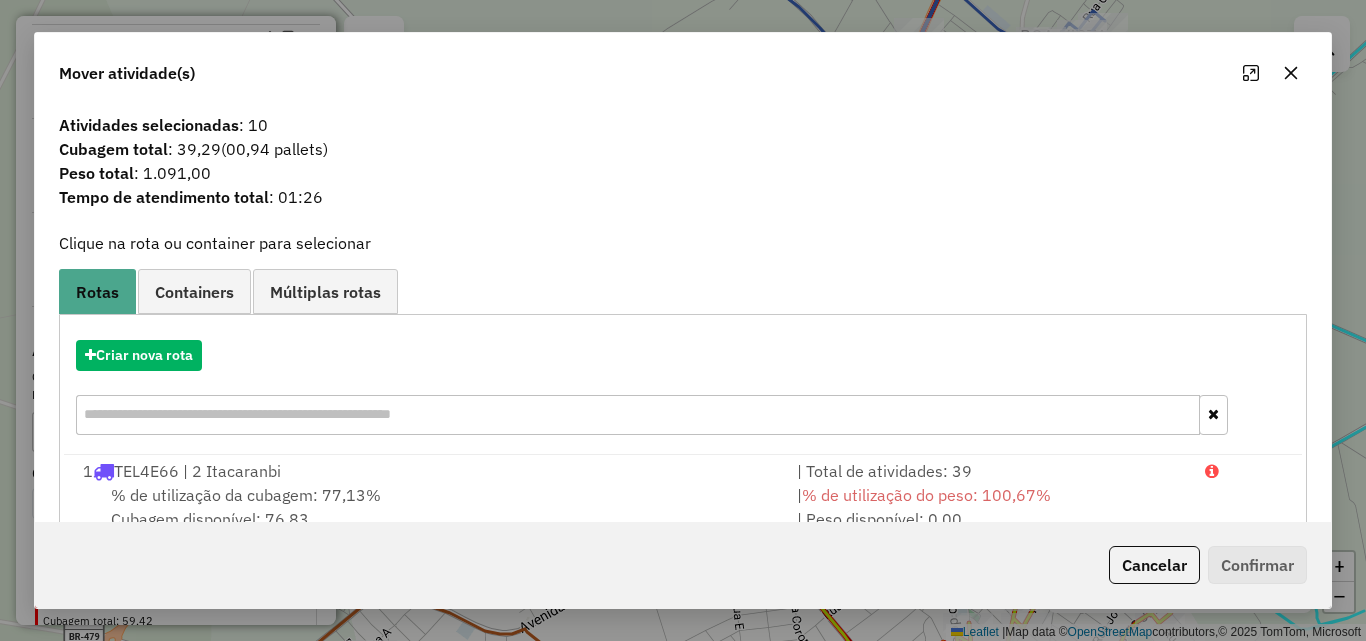 click 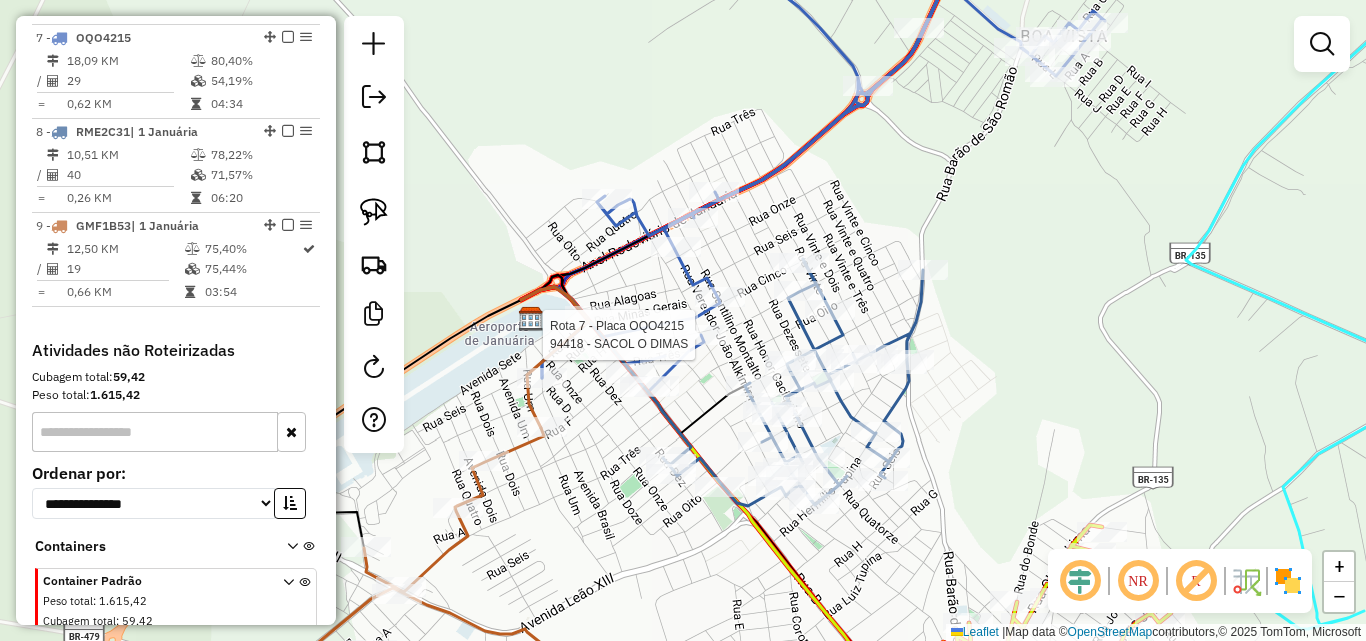 select on "*********" 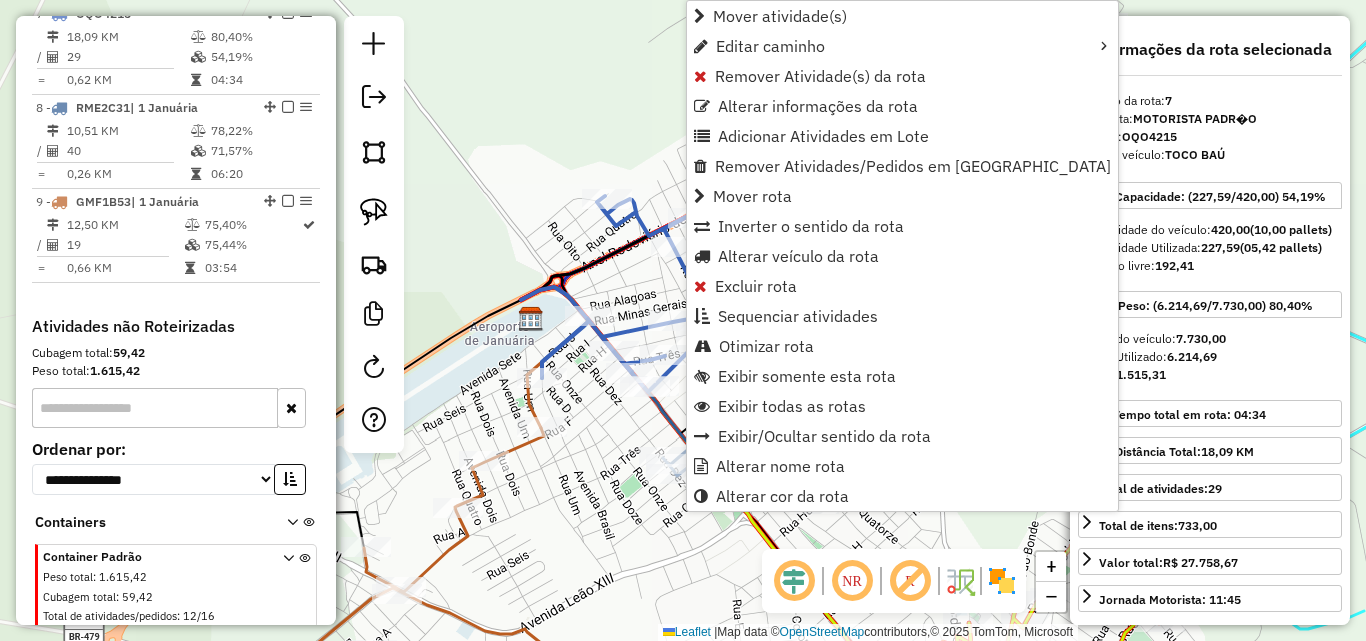scroll, scrollTop: 1352, scrollLeft: 0, axis: vertical 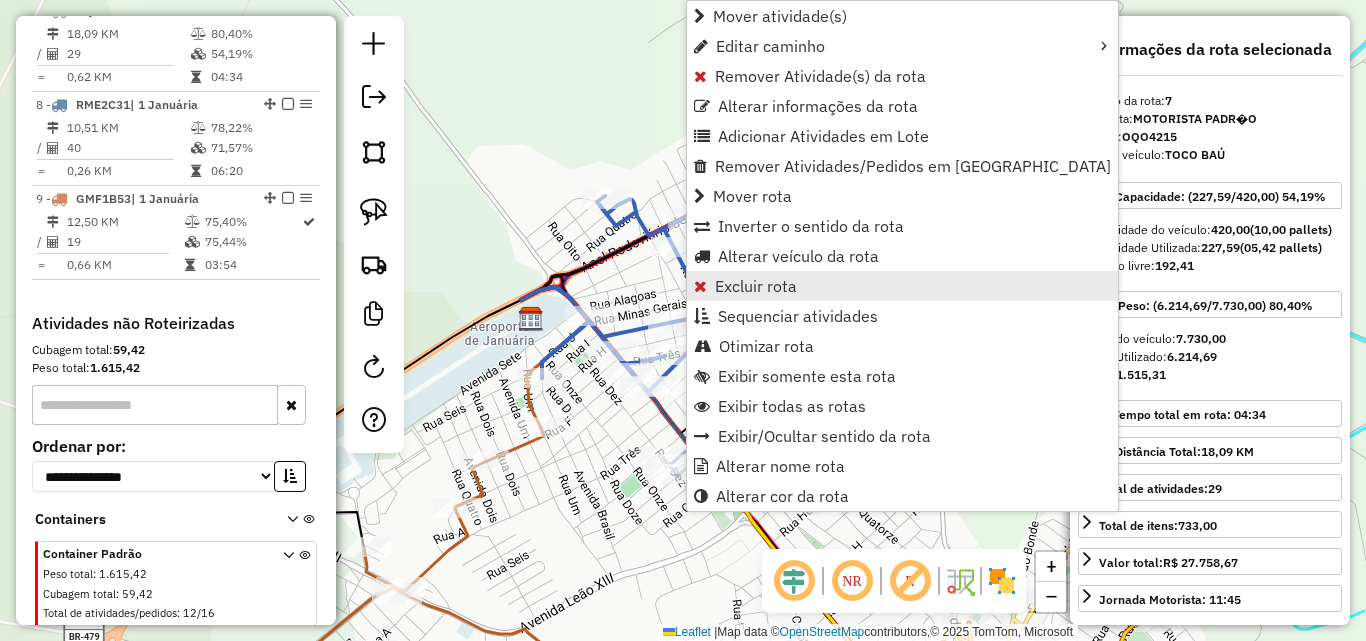 click on "Excluir rota" at bounding box center [756, 286] 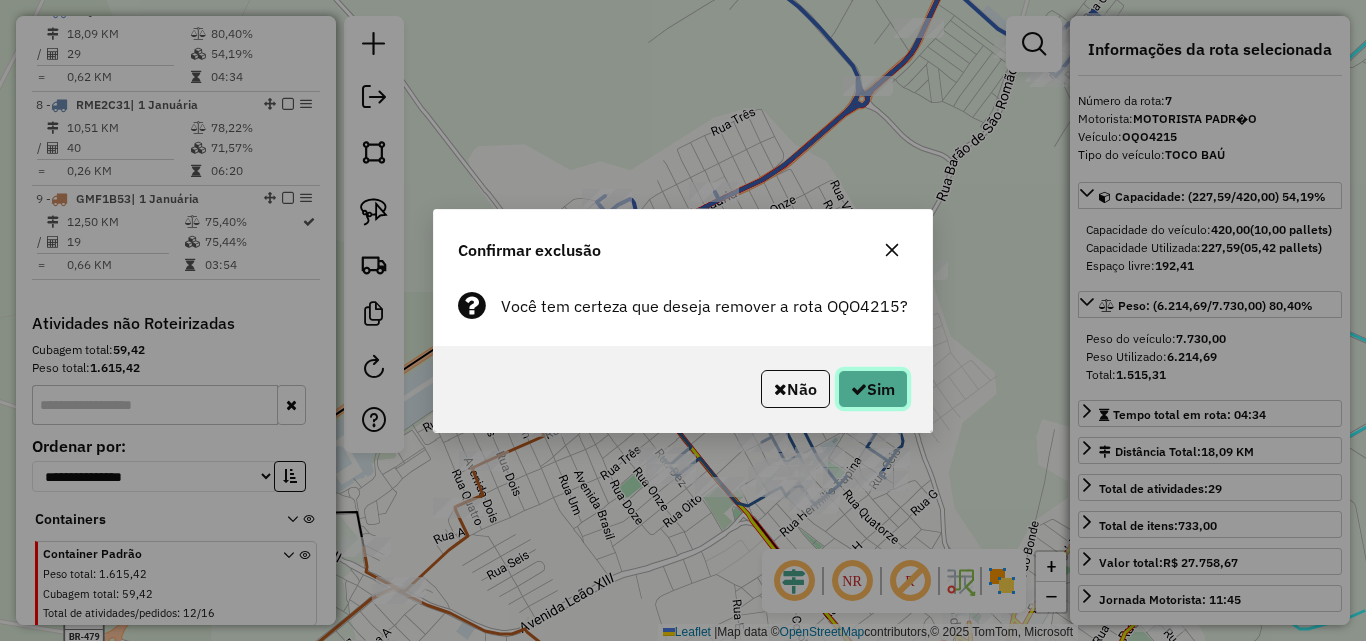 click 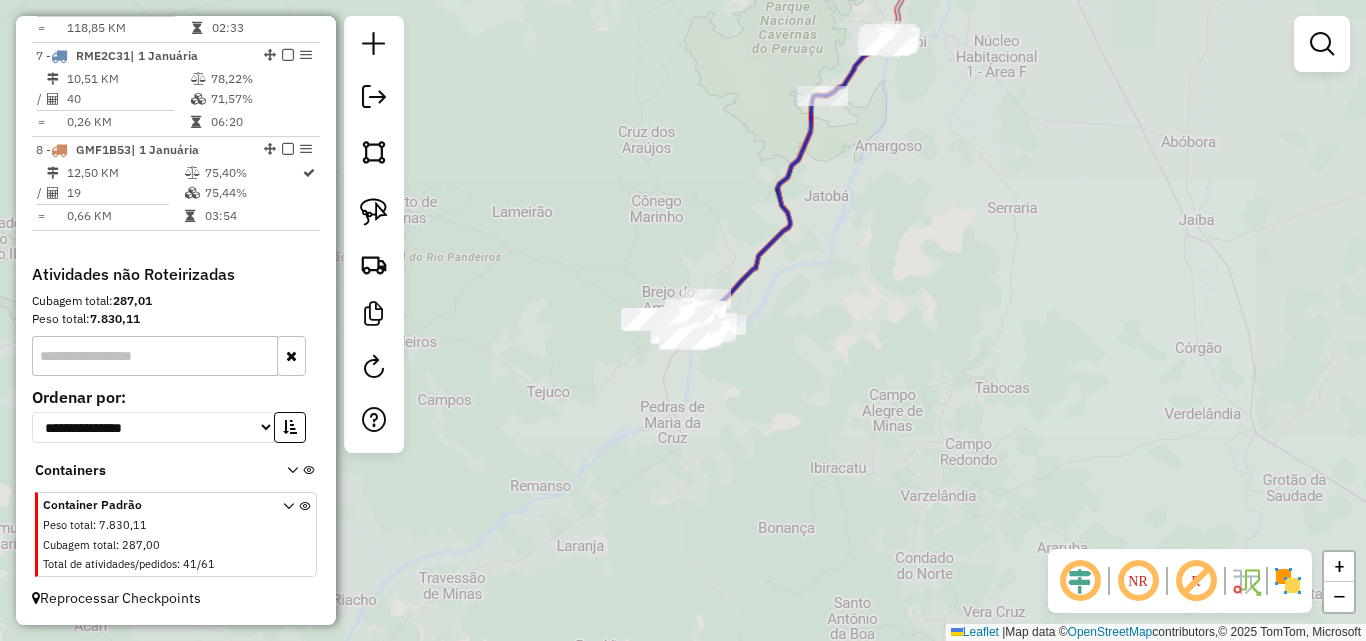scroll, scrollTop: 1258, scrollLeft: 0, axis: vertical 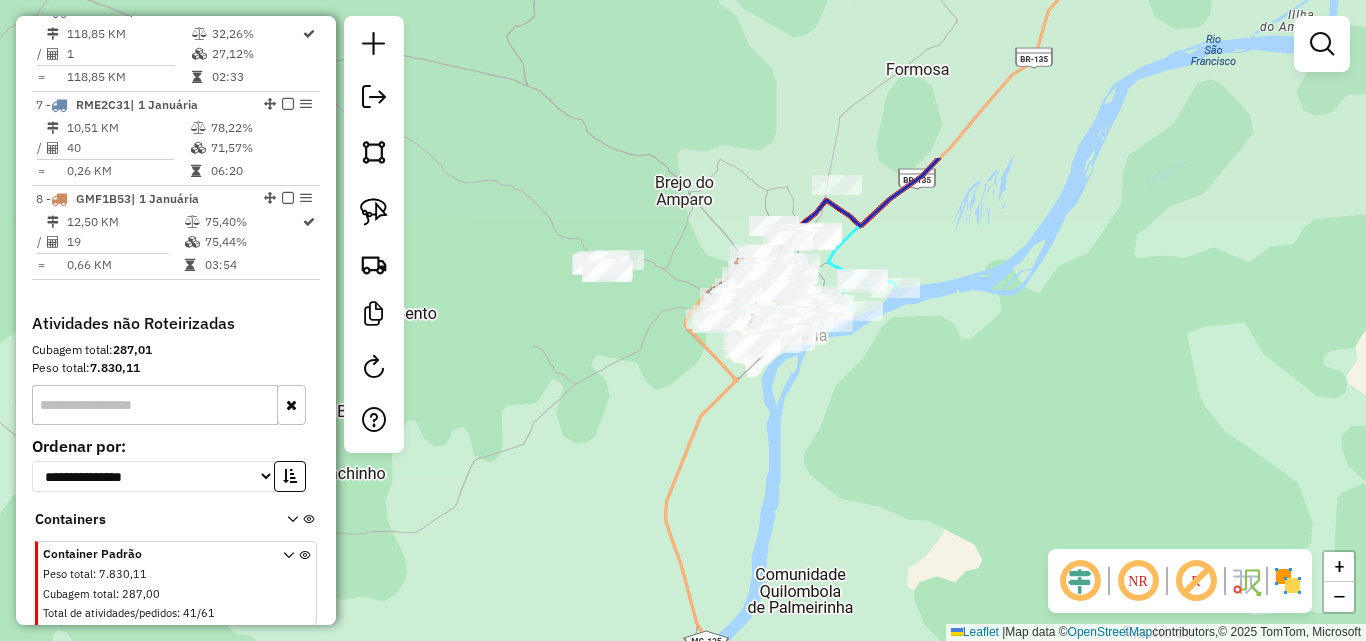 drag, startPoint x: 691, startPoint y: 222, endPoint x: 708, endPoint y: 421, distance: 199.72481 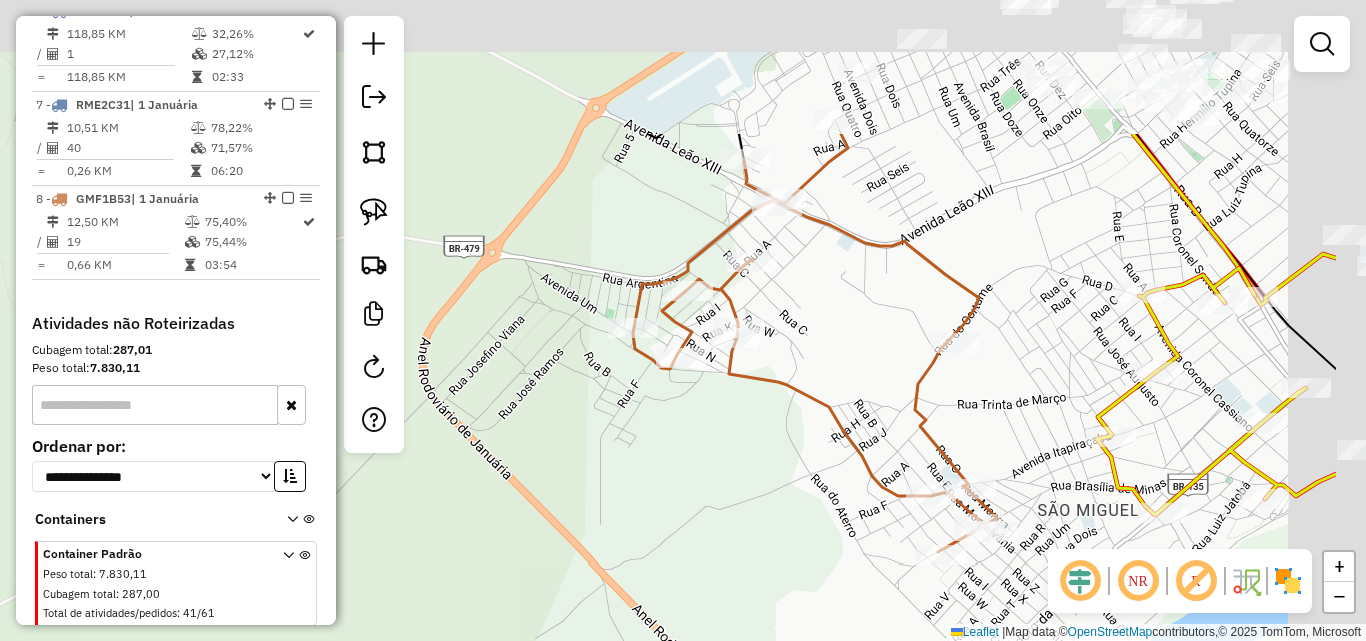 drag, startPoint x: 978, startPoint y: 210, endPoint x: 692, endPoint y: 668, distance: 539.96295 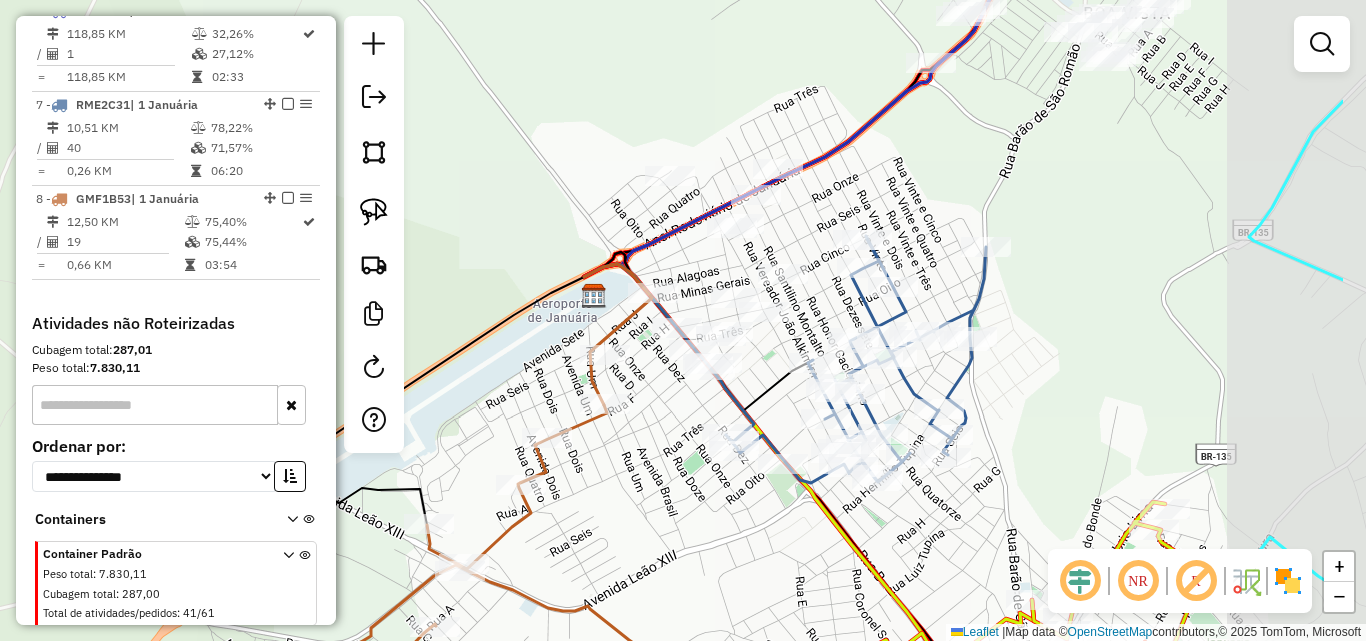 drag, startPoint x: 787, startPoint y: 533, endPoint x: 636, endPoint y: 576, distance: 157.00319 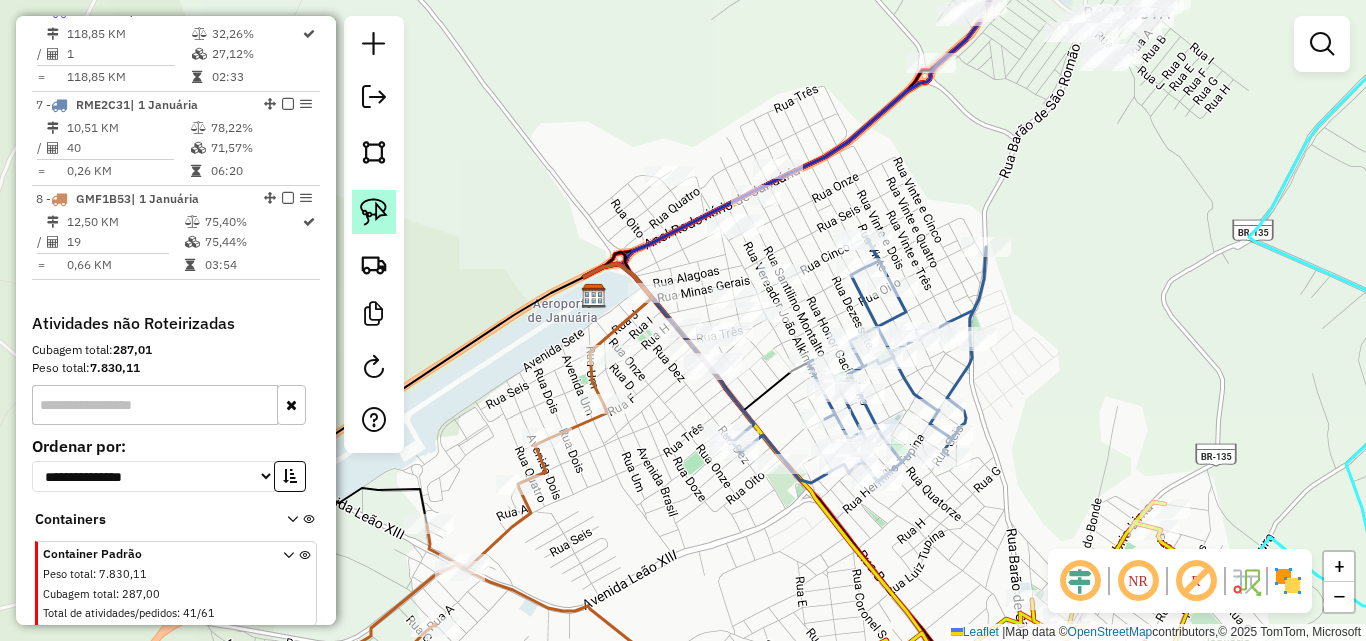 click 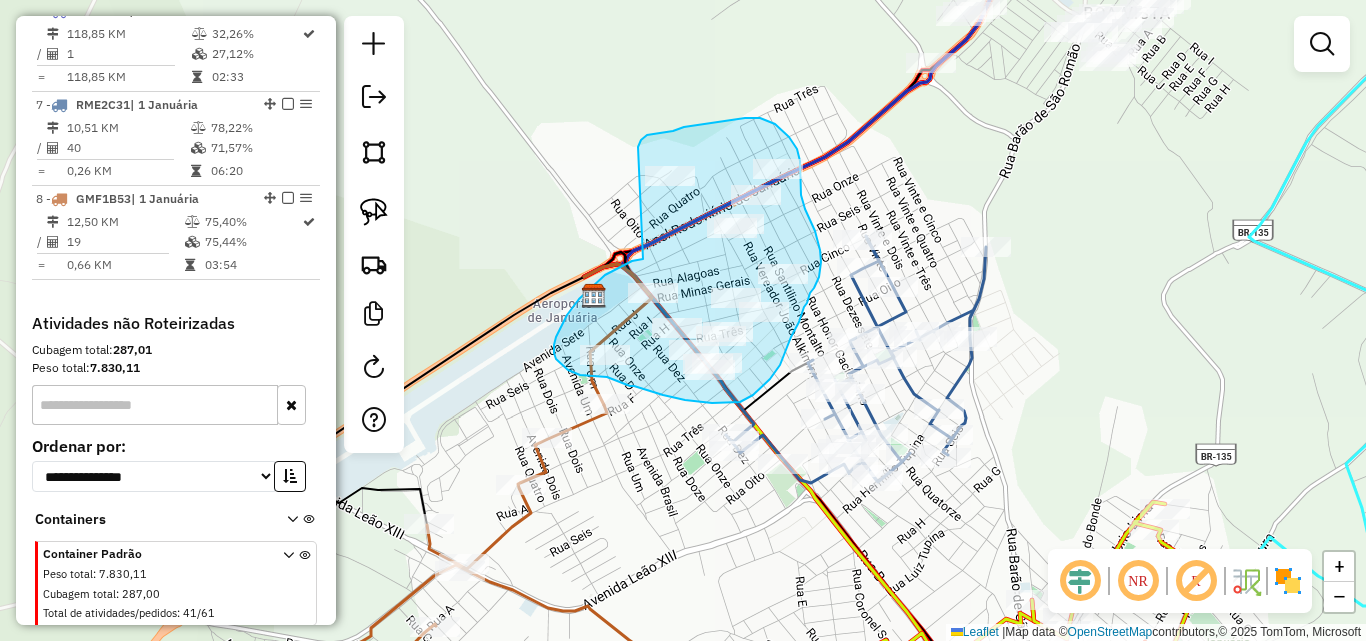 drag, startPoint x: 643, startPoint y: 259, endPoint x: 649, endPoint y: 150, distance: 109.165016 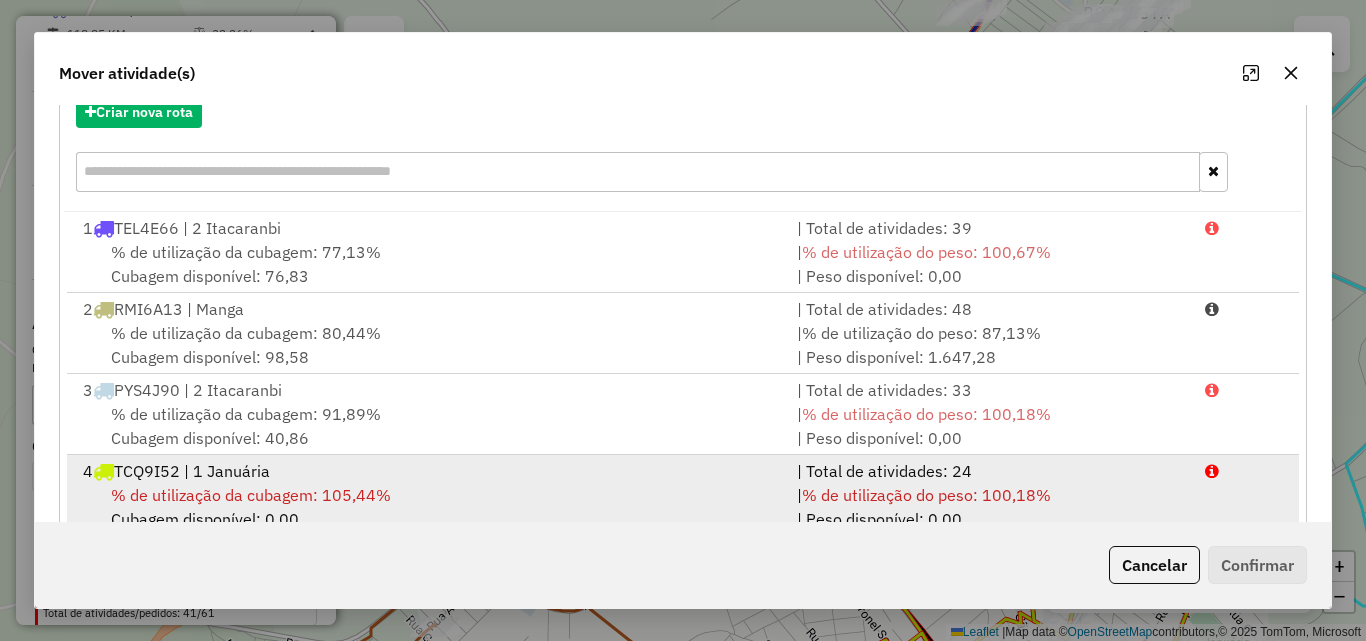 scroll, scrollTop: 300, scrollLeft: 0, axis: vertical 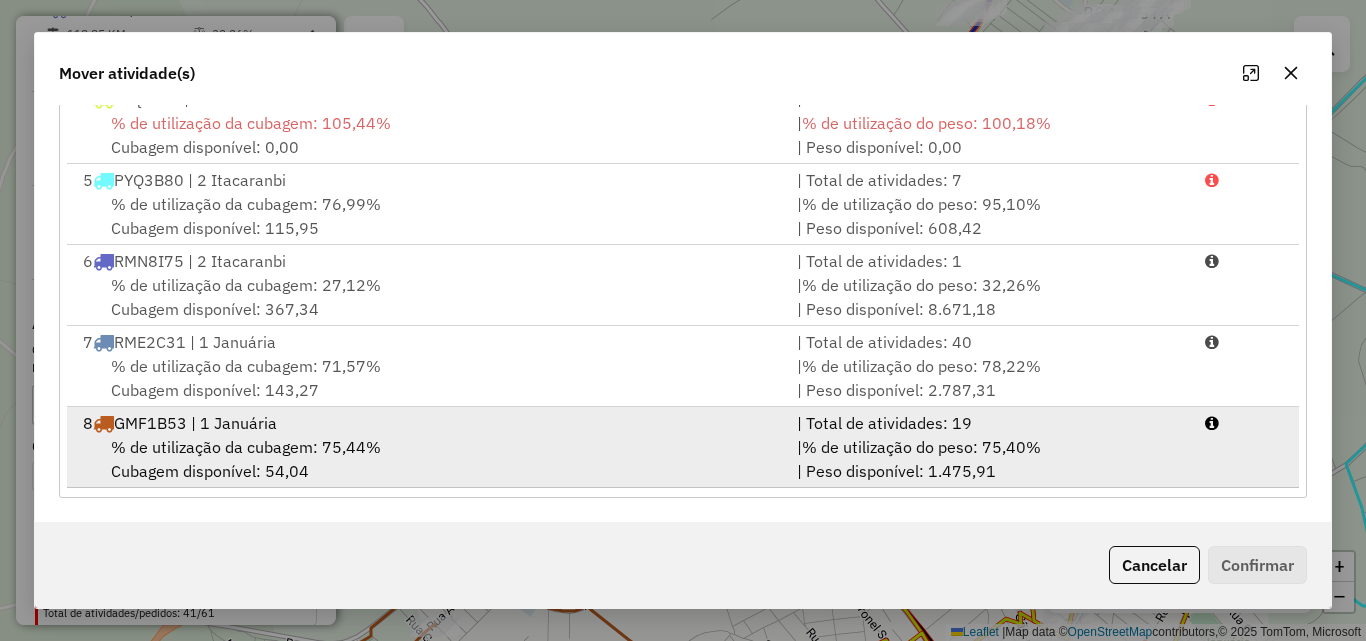 click on "% de utilização da cubagem: 75,44%  Cubagem disponível: 54,04" at bounding box center (428, 459) 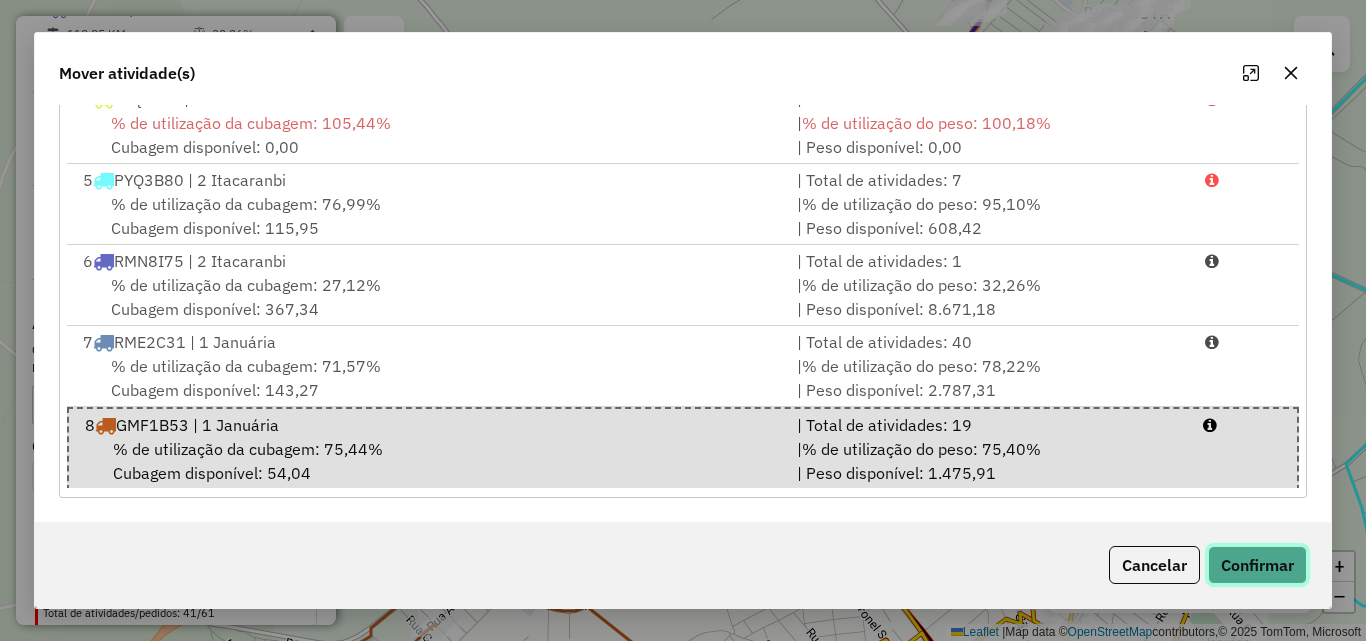 click on "Confirmar" 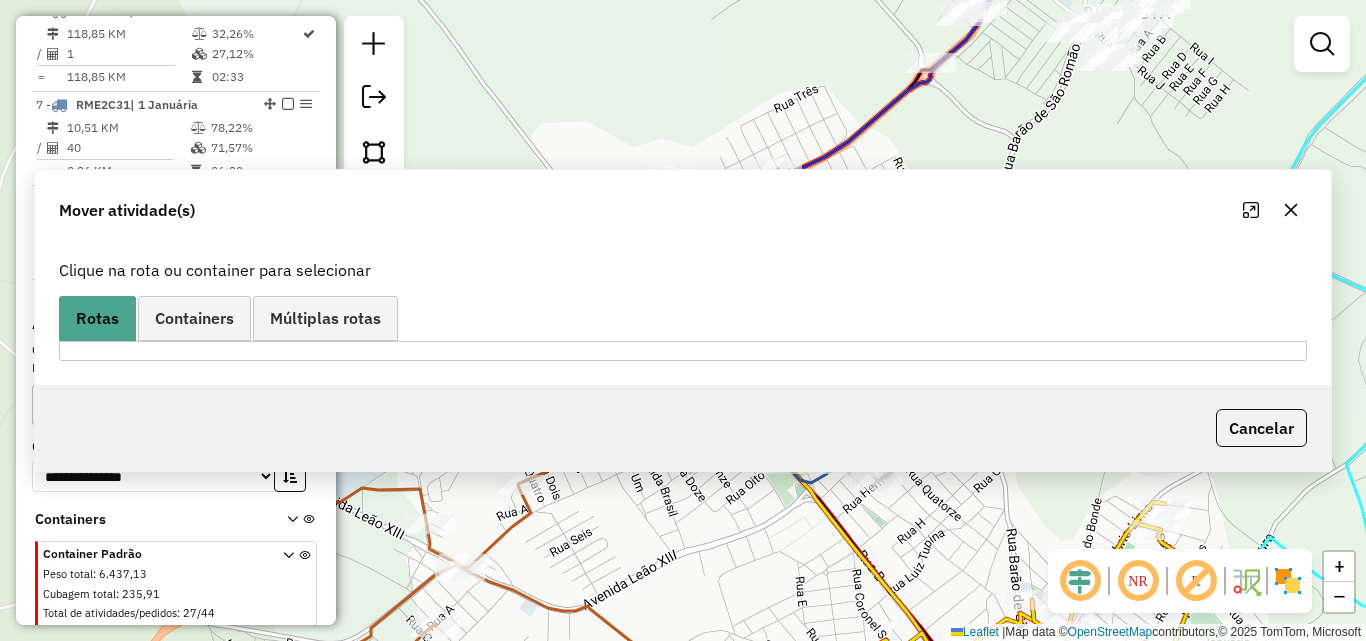 scroll, scrollTop: 0, scrollLeft: 0, axis: both 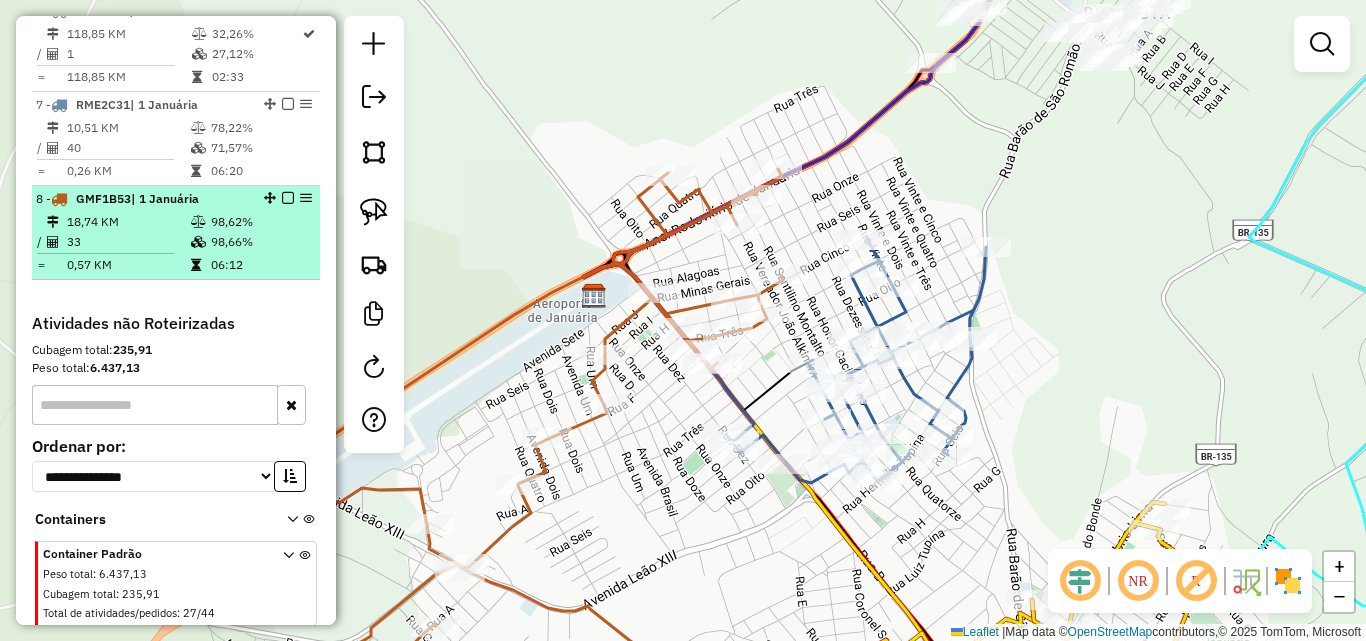 click on "33" at bounding box center [128, 242] 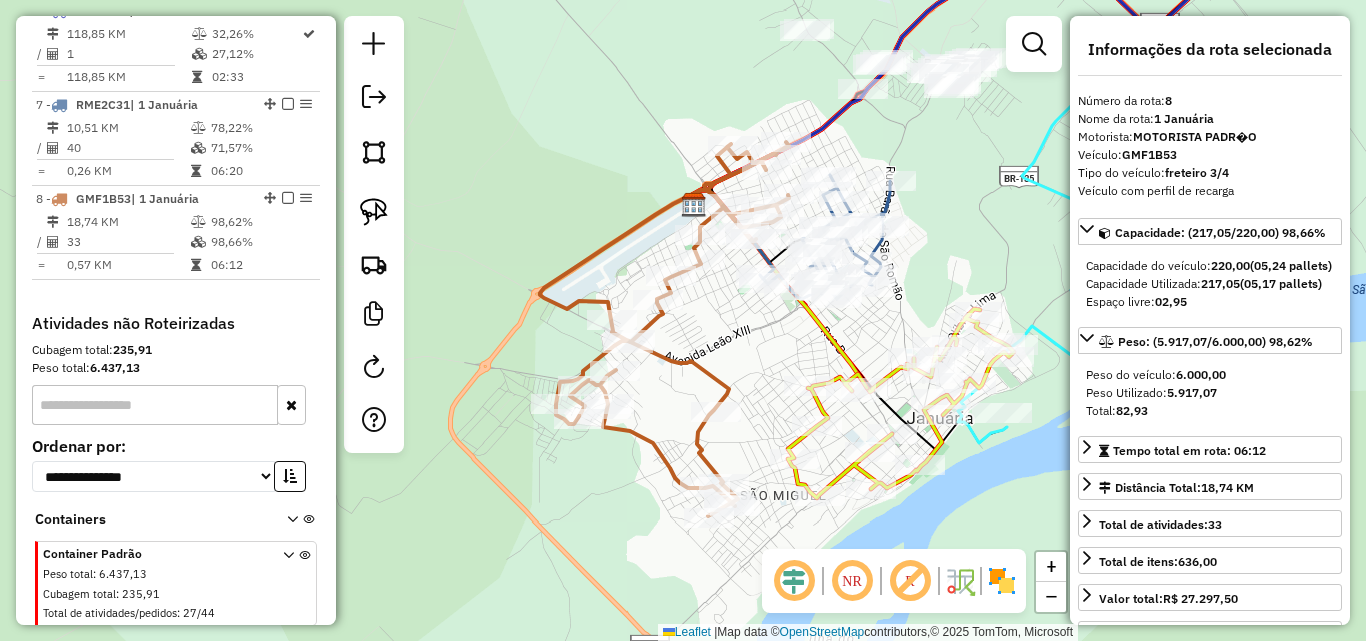 drag, startPoint x: 739, startPoint y: 325, endPoint x: 612, endPoint y: 392, distance: 143.58969 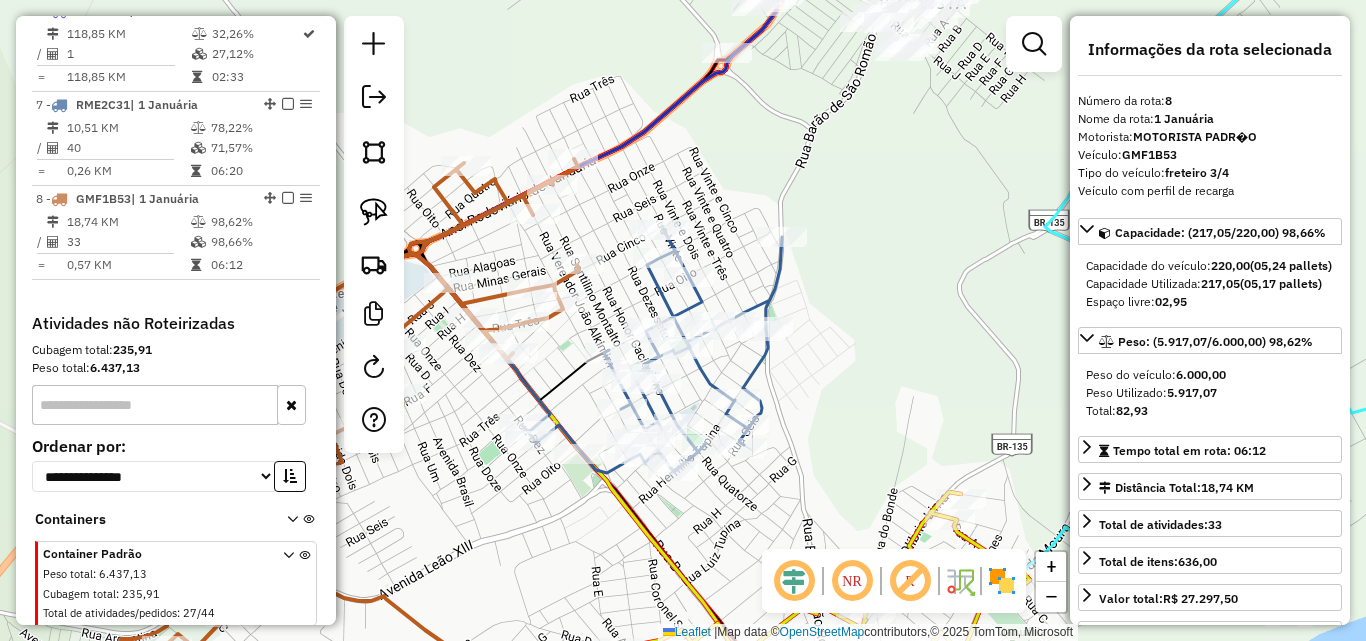 drag, startPoint x: 809, startPoint y: 346, endPoint x: 856, endPoint y: 327, distance: 50.695168 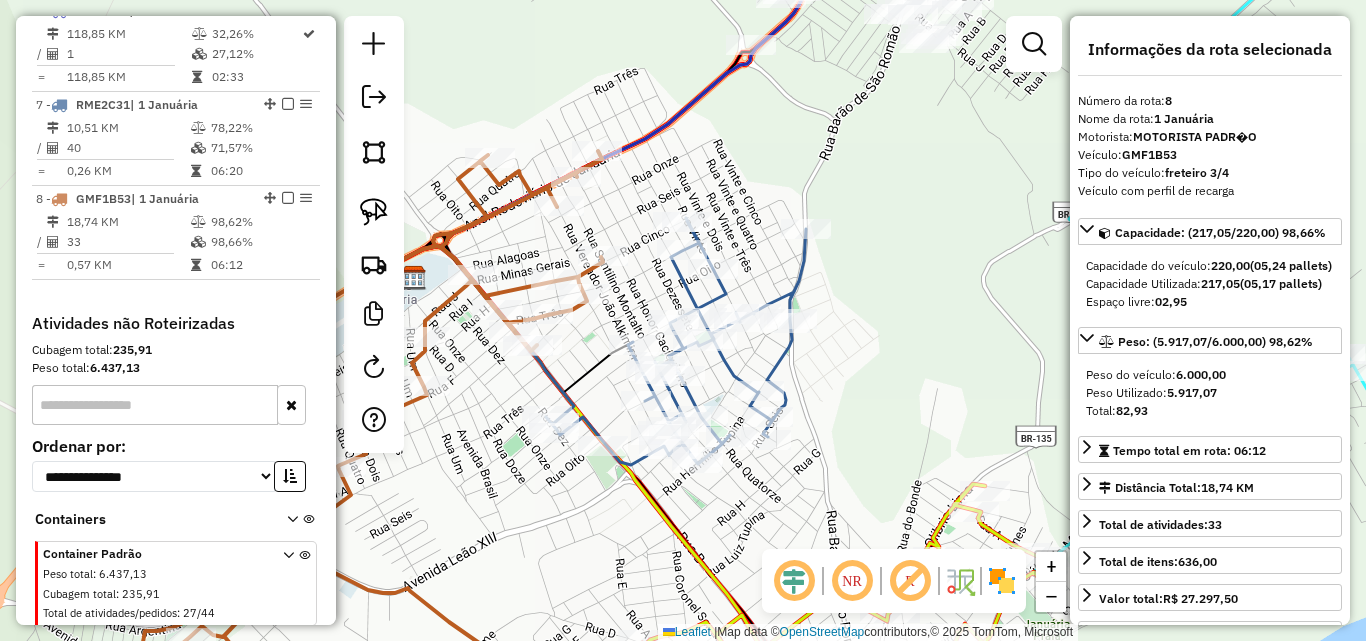 drag, startPoint x: 893, startPoint y: 218, endPoint x: 866, endPoint y: 305, distance: 91.09336 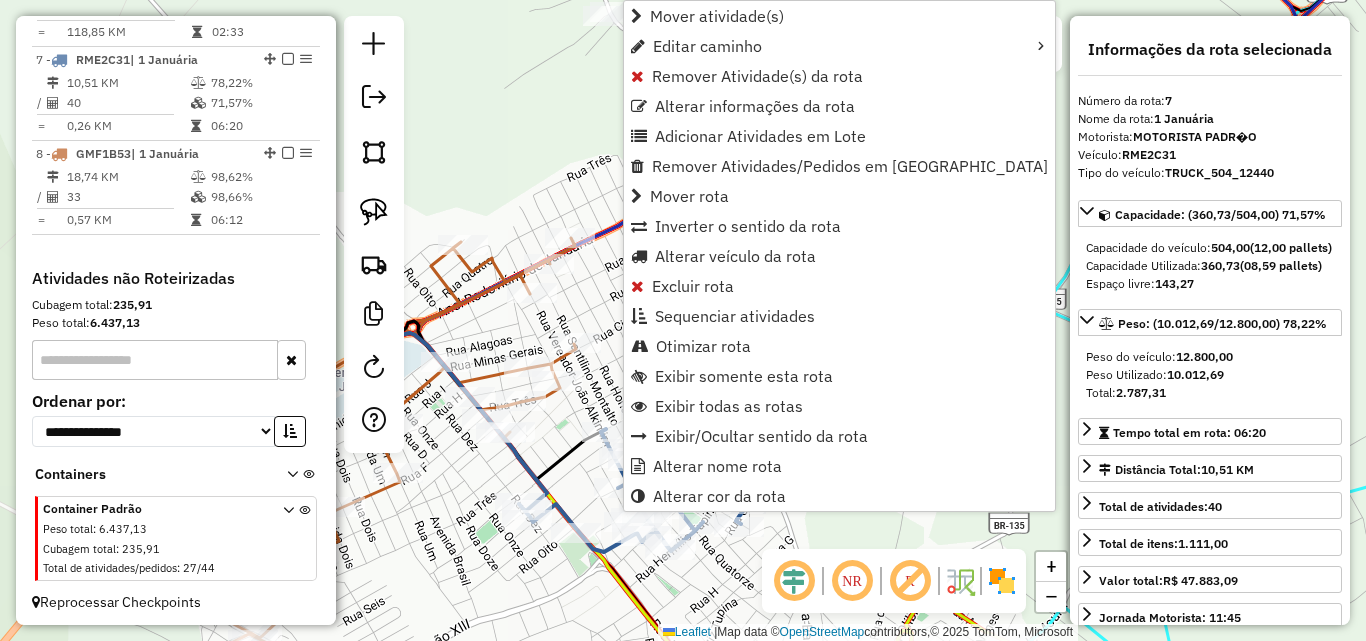 scroll, scrollTop: 1325, scrollLeft: 0, axis: vertical 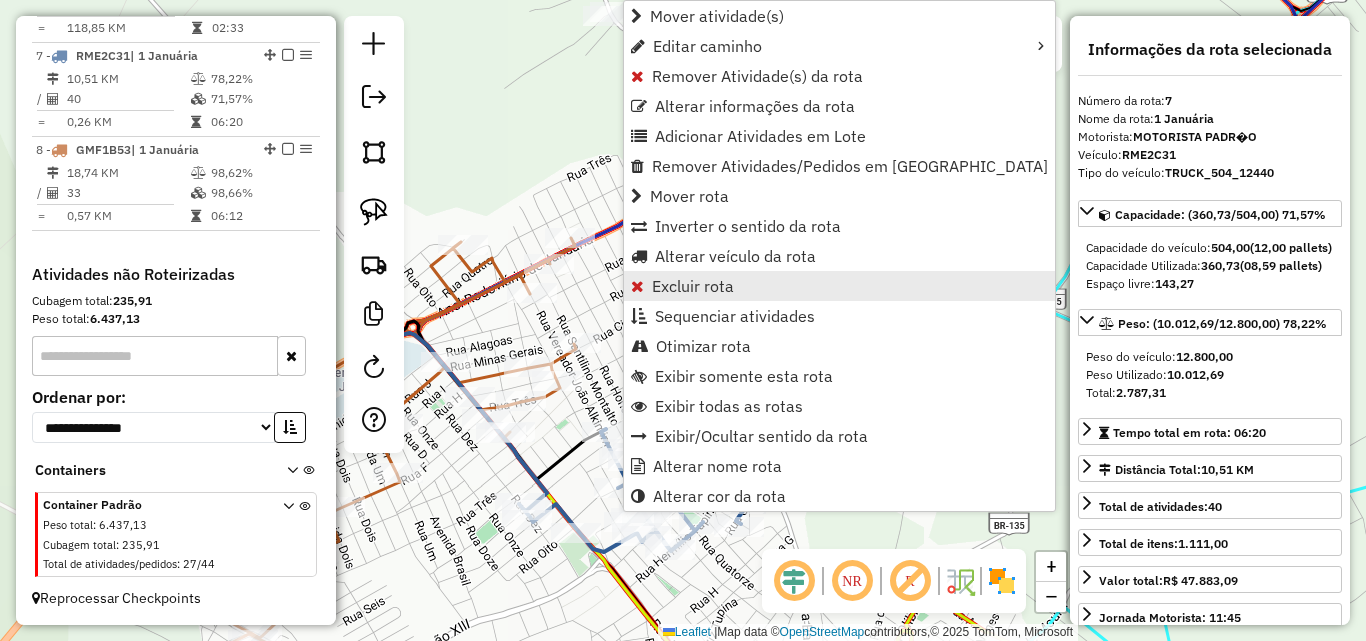 click on "Excluir rota" at bounding box center (839, 286) 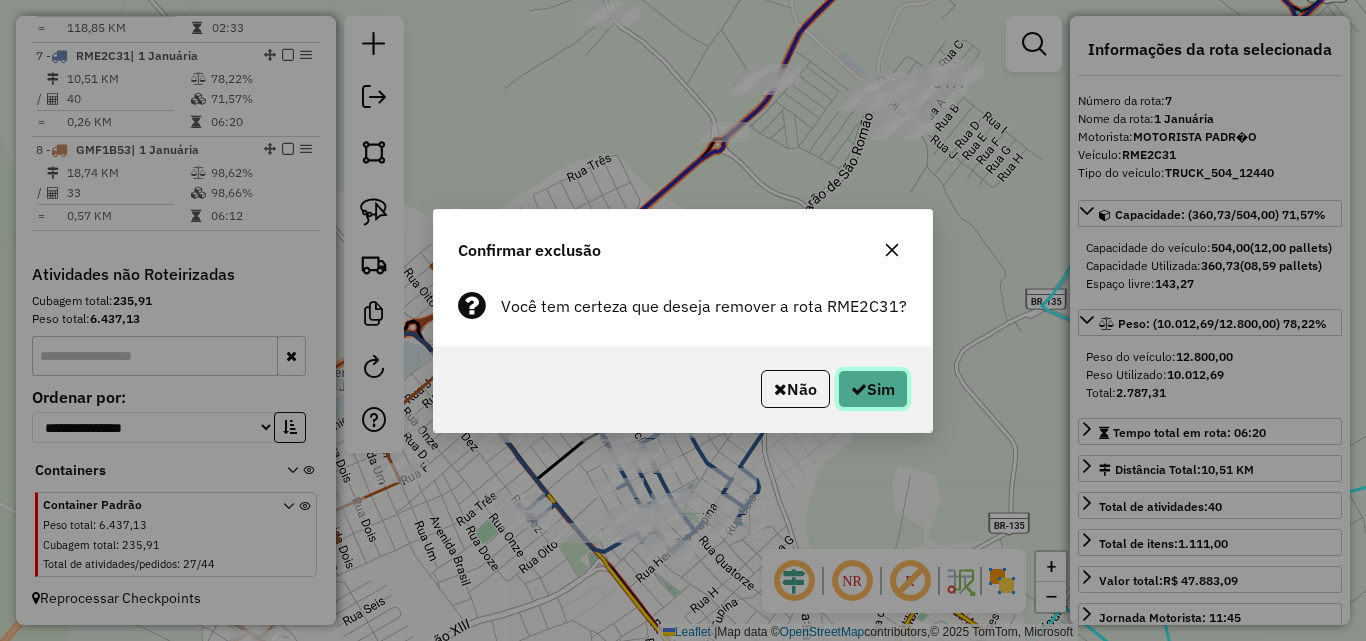 click 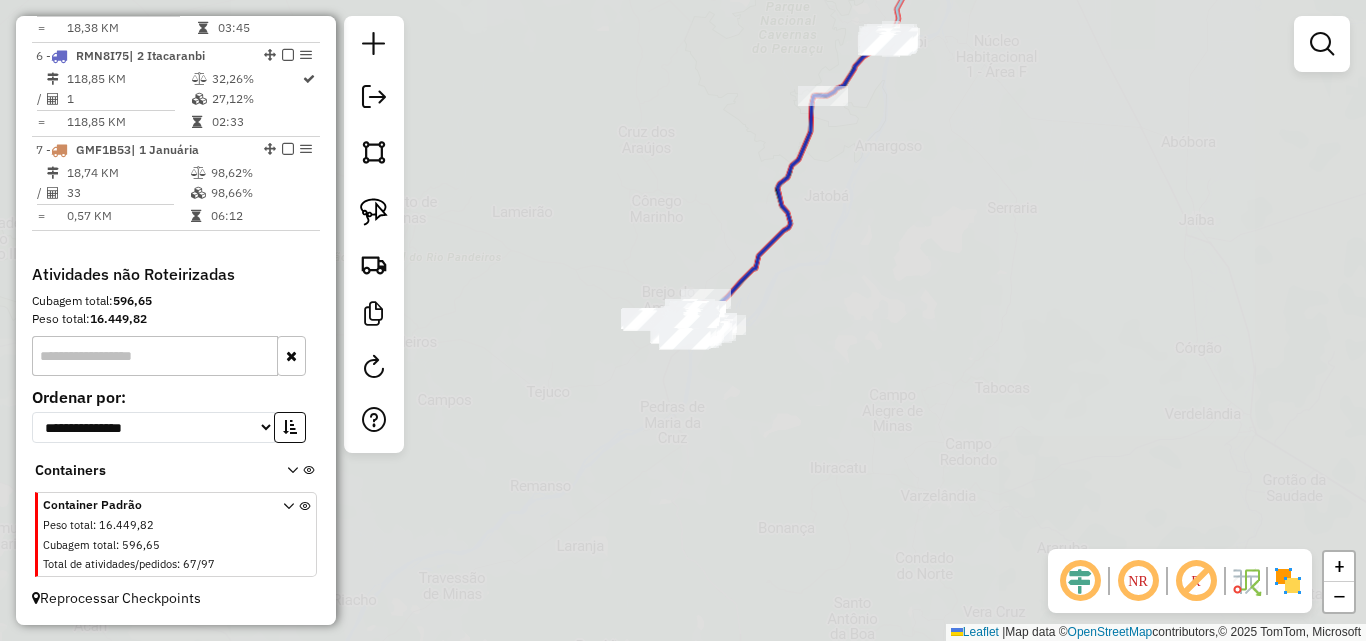 scroll, scrollTop: 1231, scrollLeft: 0, axis: vertical 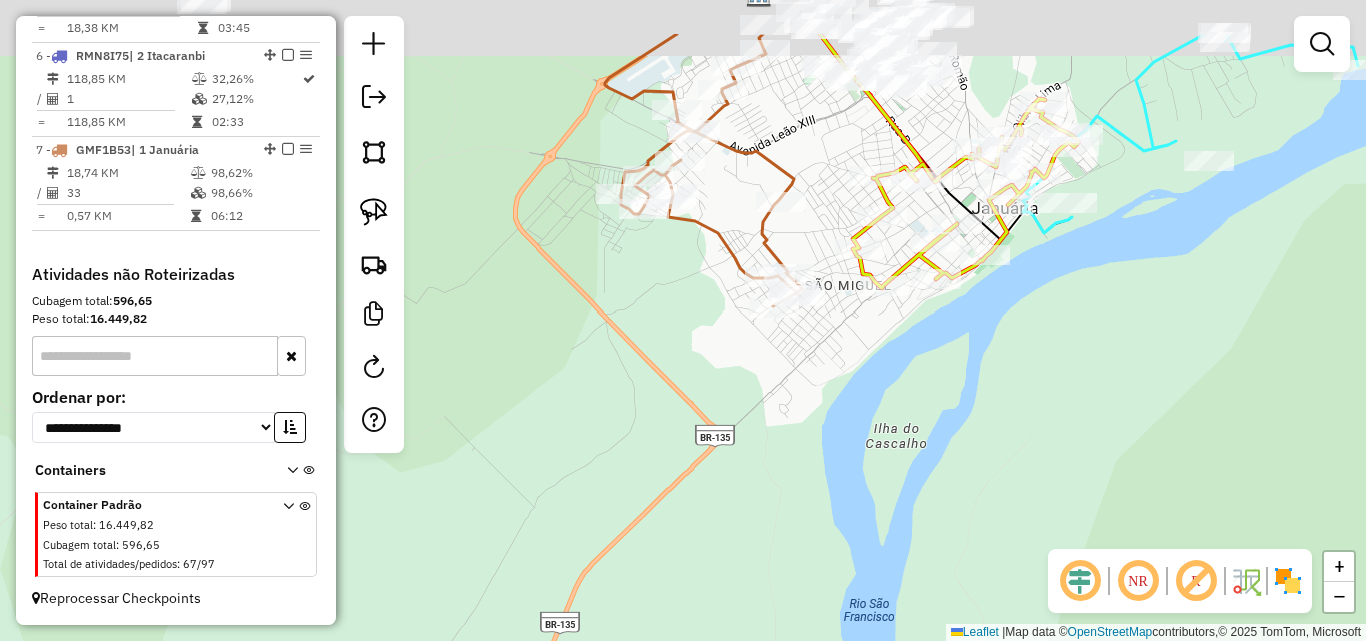 drag, startPoint x: 839, startPoint y: 45, endPoint x: 706, endPoint y: 349, distance: 331.82074 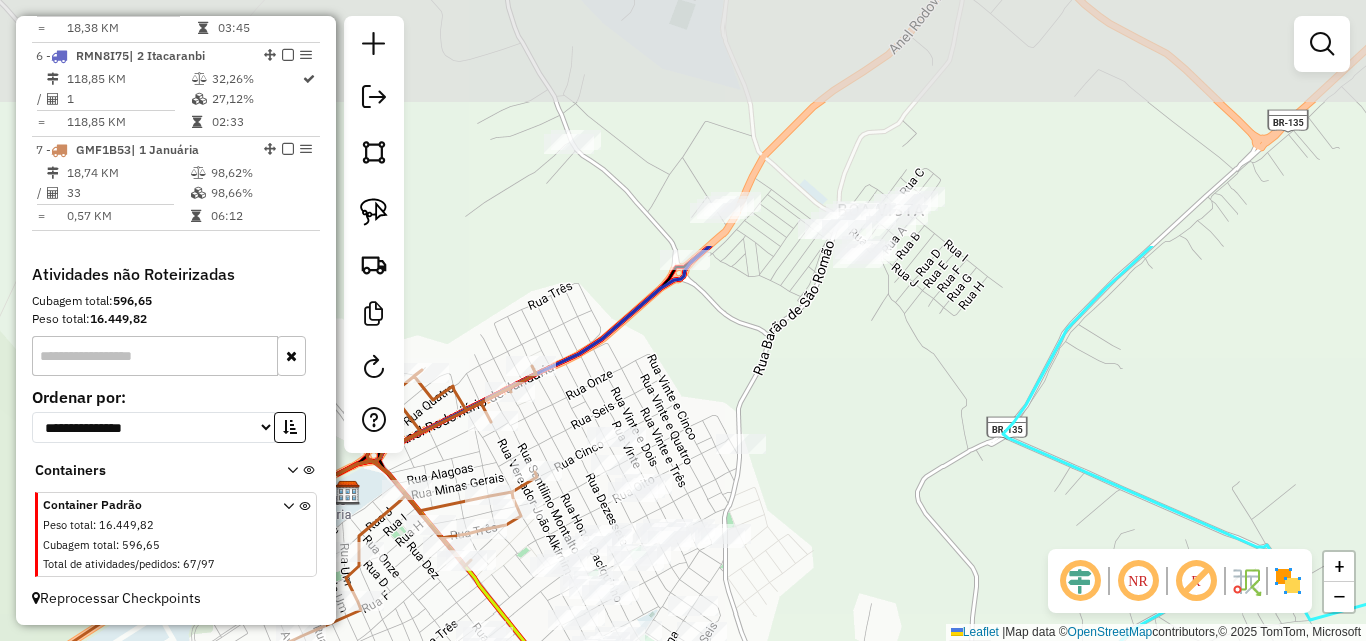 drag, startPoint x: 852, startPoint y: 170, endPoint x: 802, endPoint y: 480, distance: 314.00638 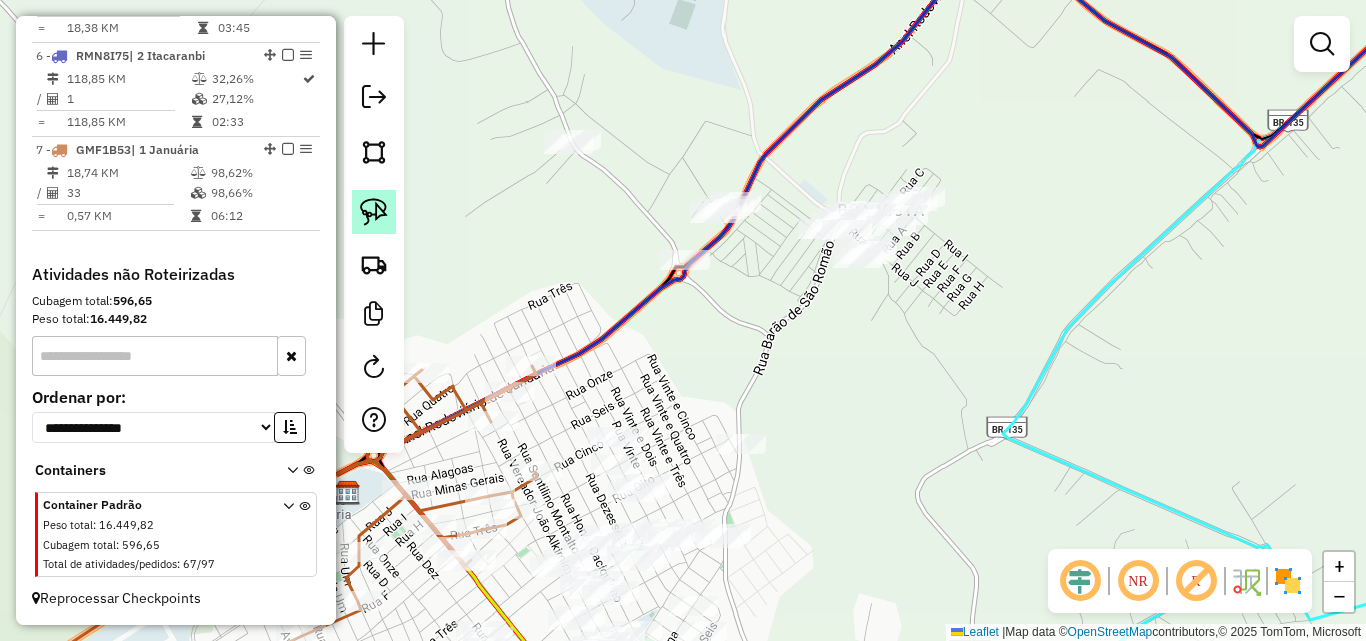 click 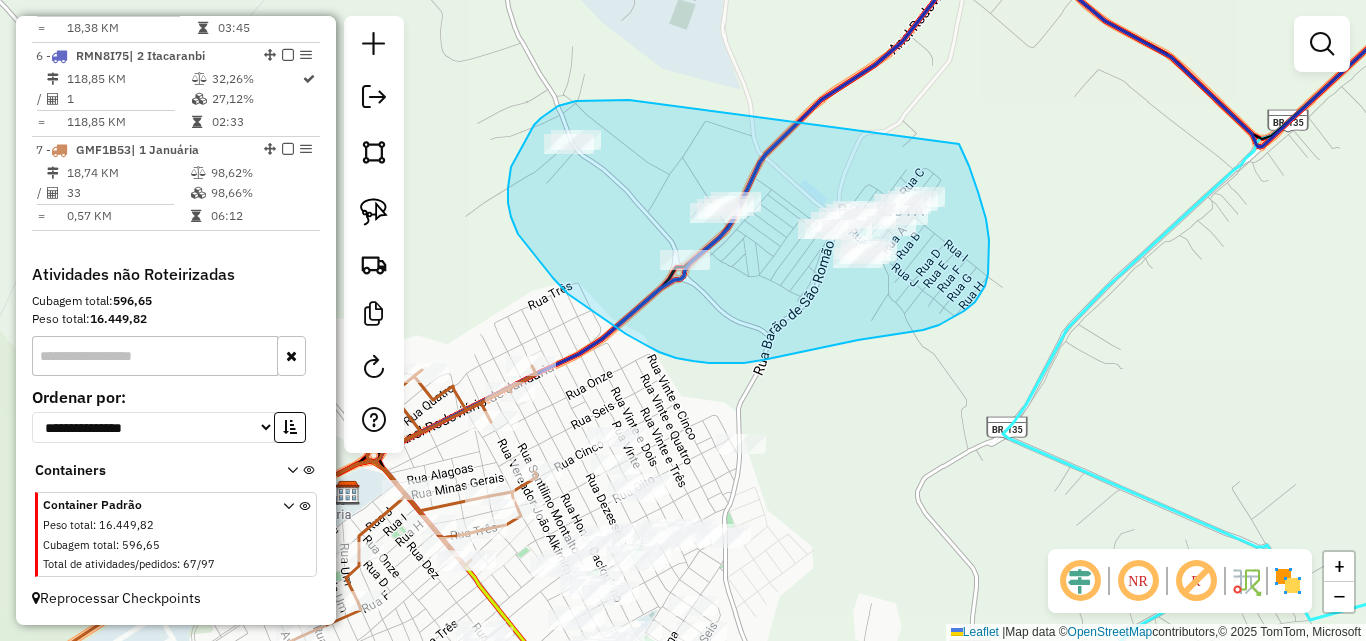 drag, startPoint x: 629, startPoint y: 100, endPoint x: 908, endPoint y: 61, distance: 281.71262 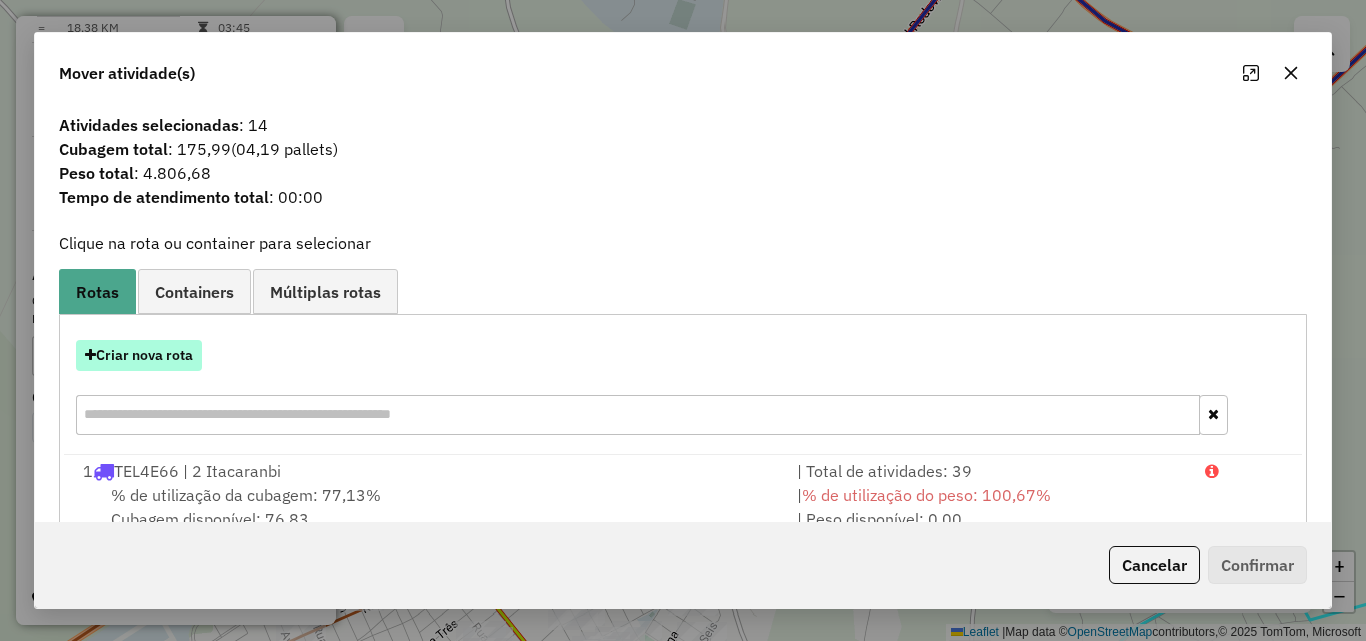 click on "Criar nova rota" at bounding box center [139, 355] 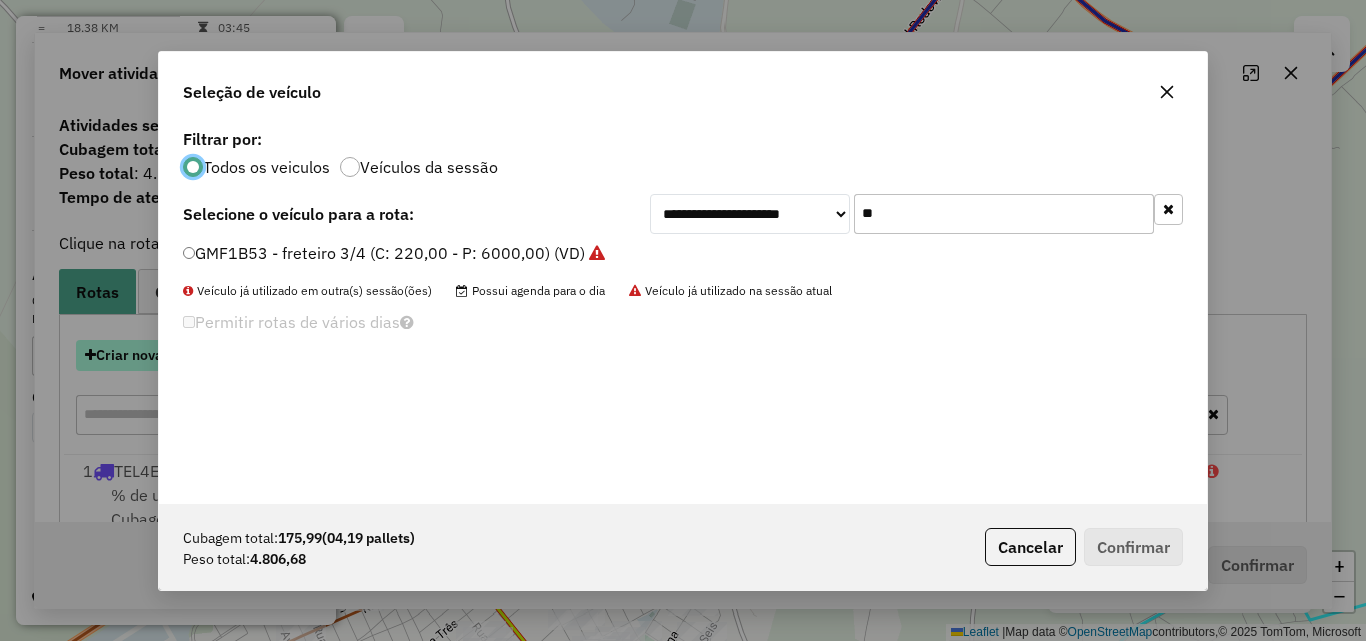 scroll, scrollTop: 11, scrollLeft: 6, axis: both 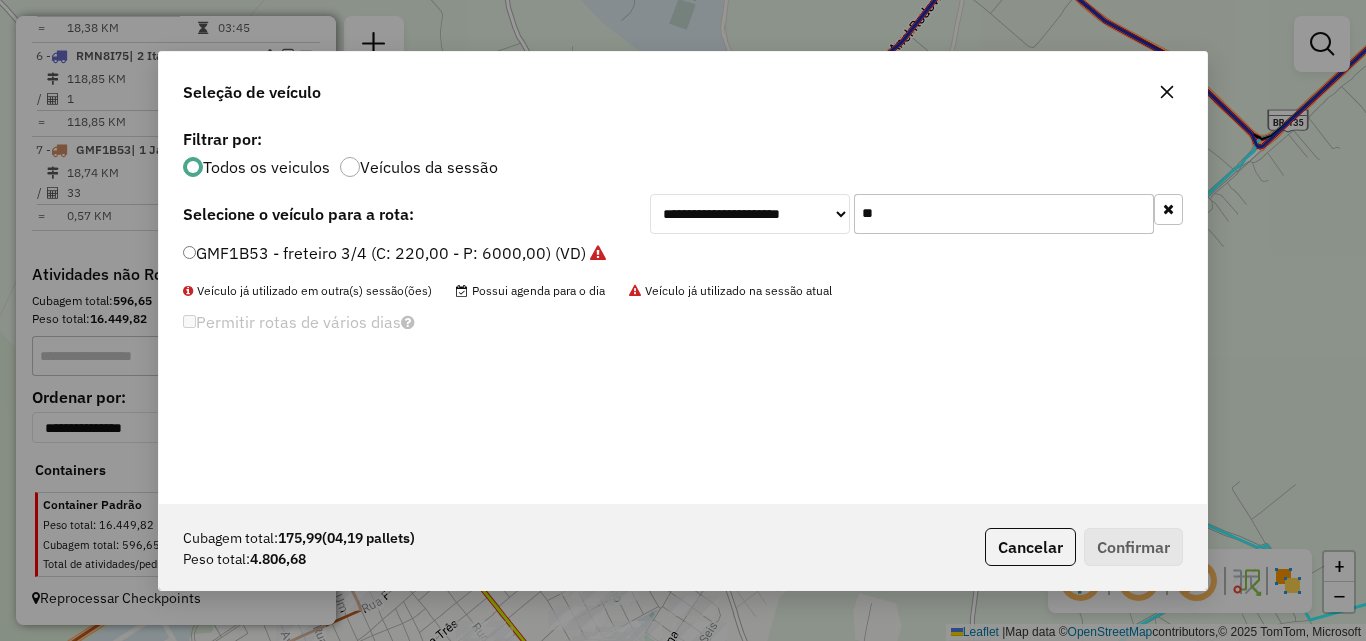 click on "**" 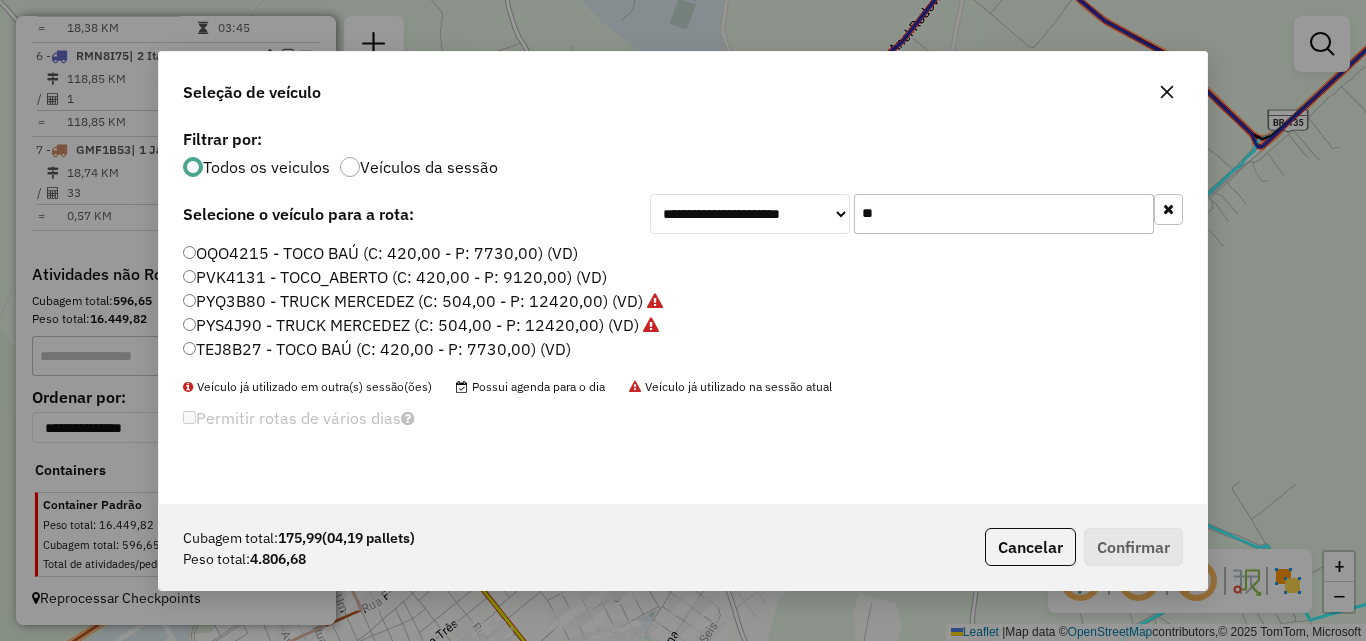 type on "**" 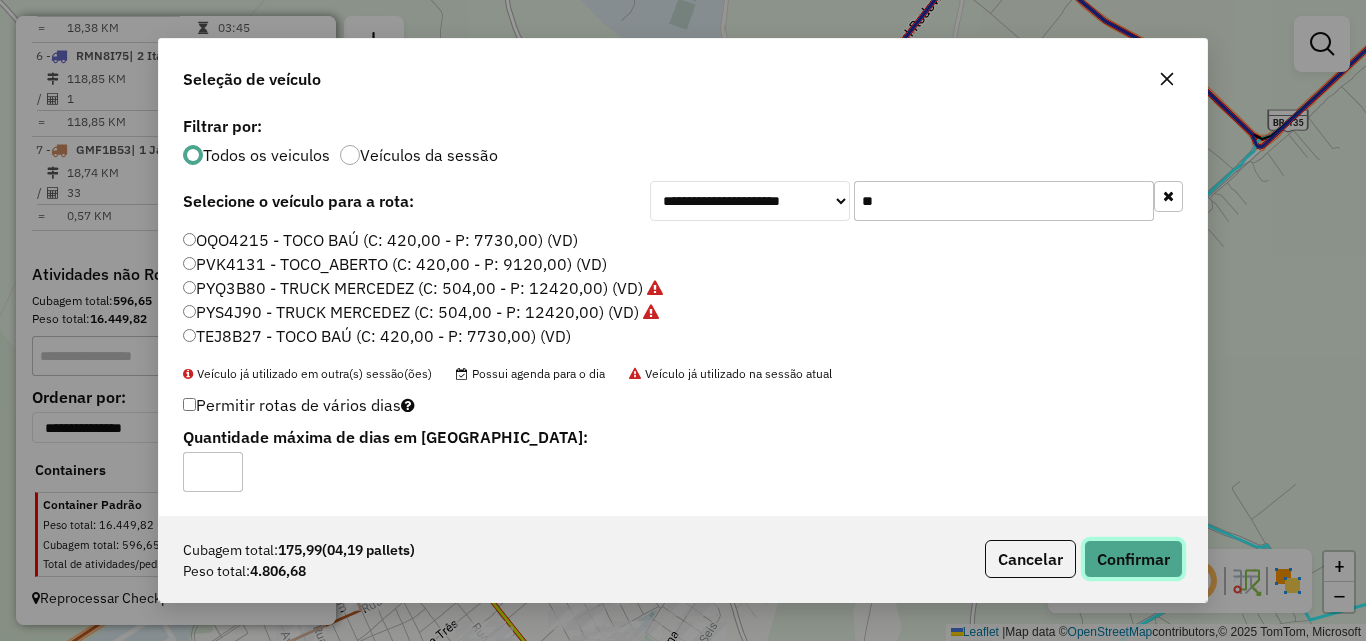 click on "Confirmar" 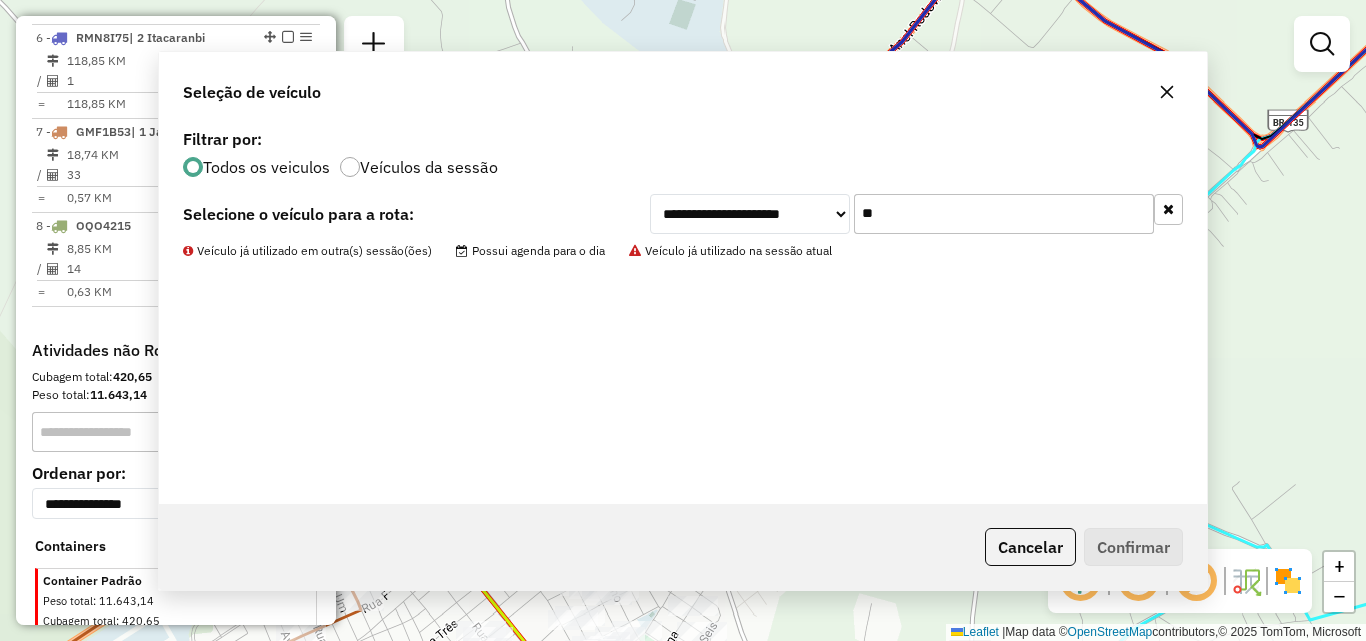 scroll, scrollTop: 1325, scrollLeft: 0, axis: vertical 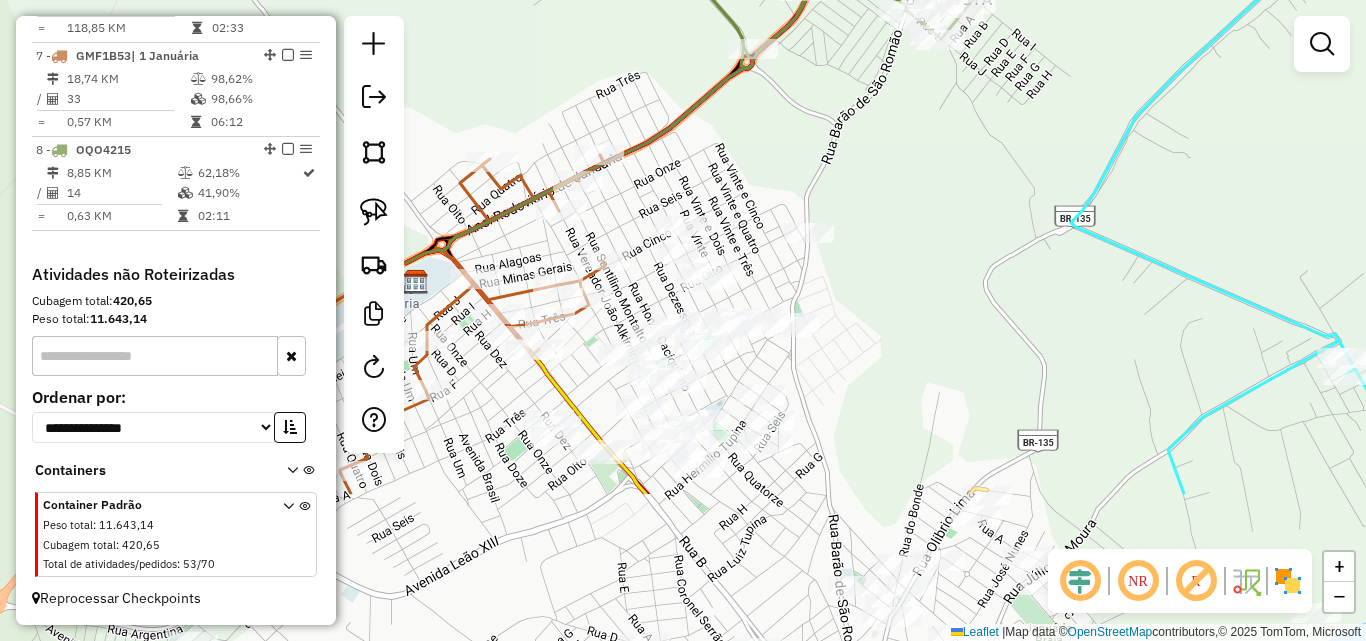 drag, startPoint x: 795, startPoint y: 489, endPoint x: 858, endPoint y: 252, distance: 245.2305 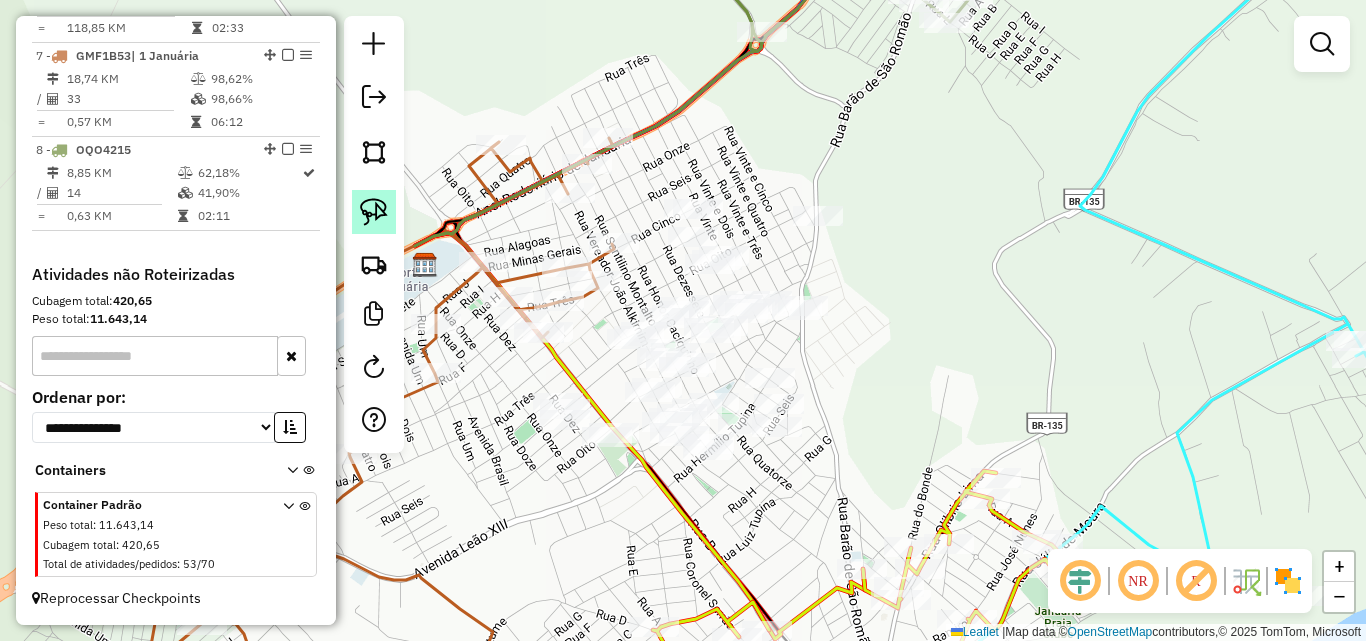 click 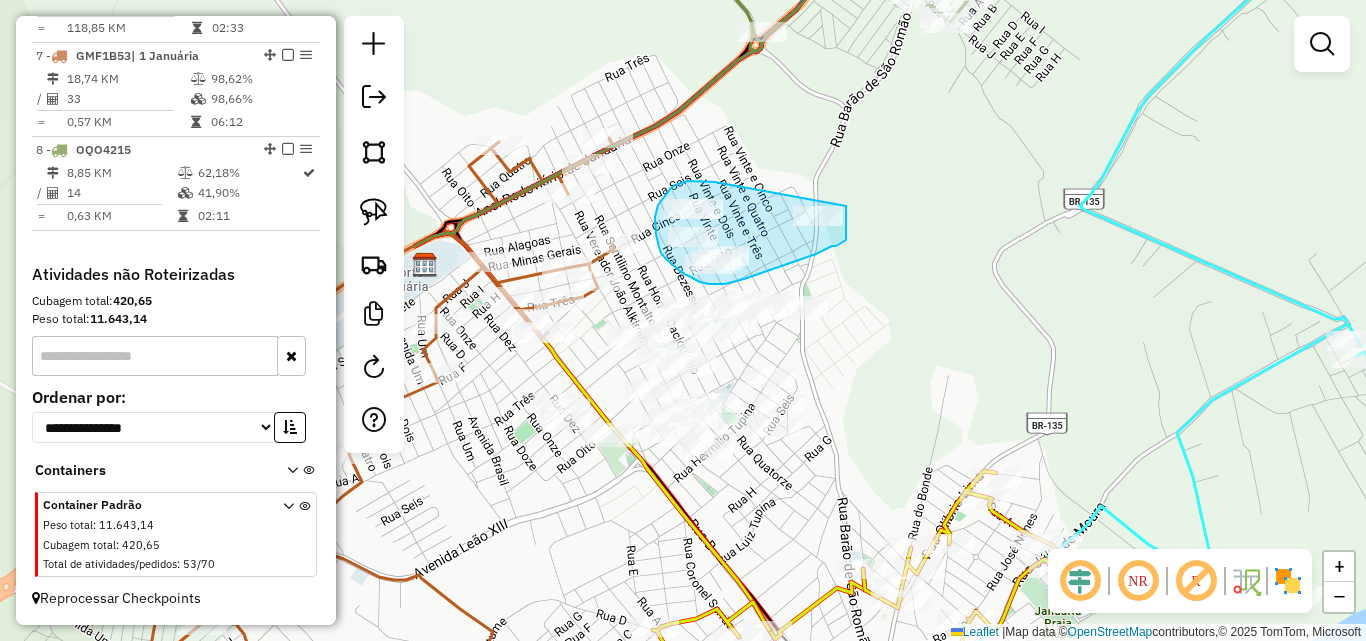 drag, startPoint x: 715, startPoint y: 182, endPoint x: 846, endPoint y: 205, distance: 133.00375 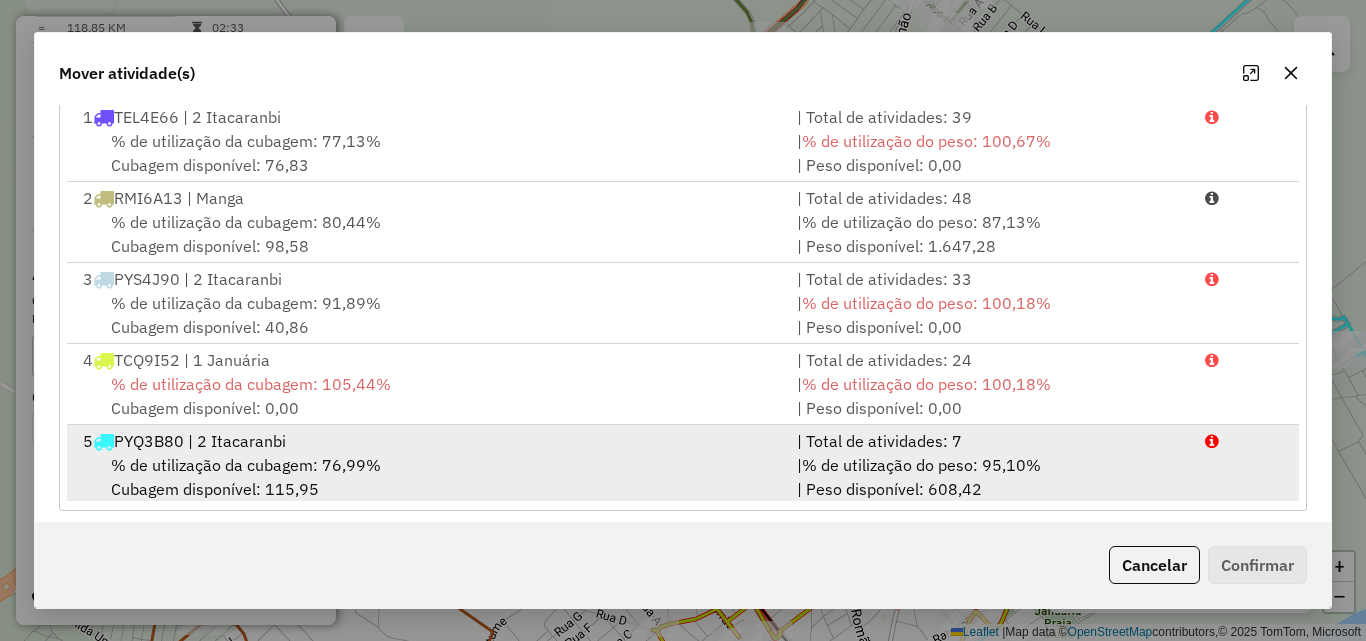 scroll, scrollTop: 367, scrollLeft: 0, axis: vertical 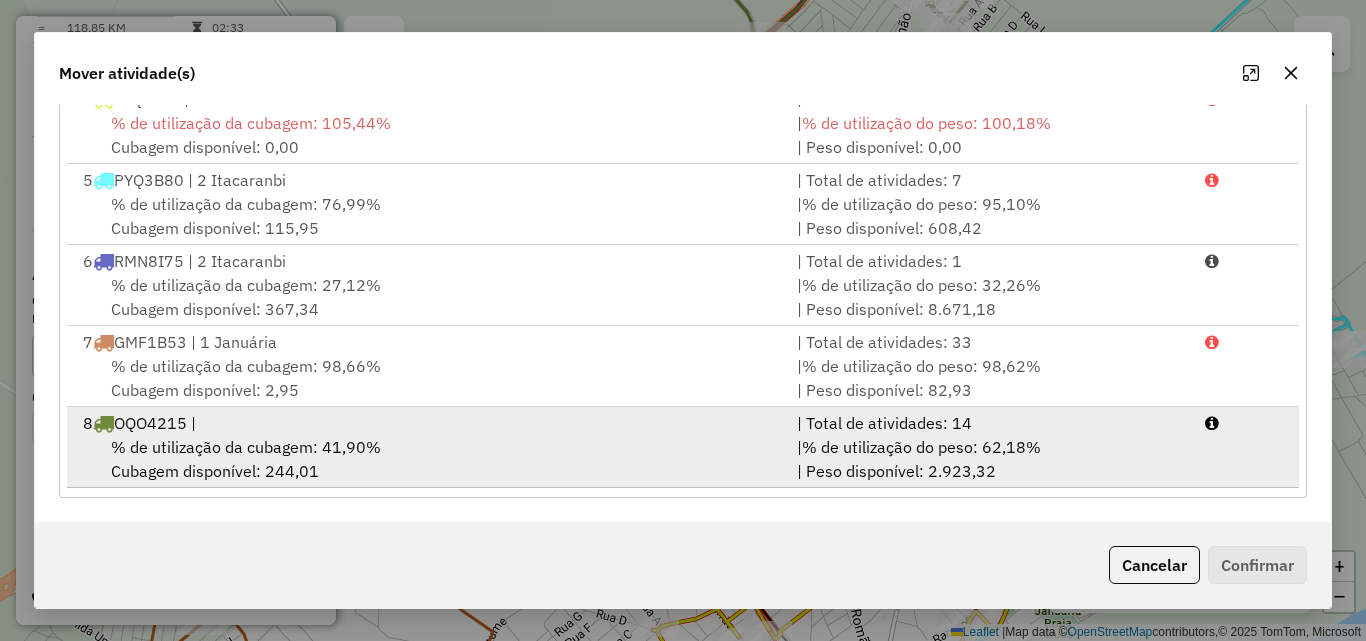 click on "% de utilização da cubagem: 41,90%  Cubagem disponível: 244,01" at bounding box center (428, 459) 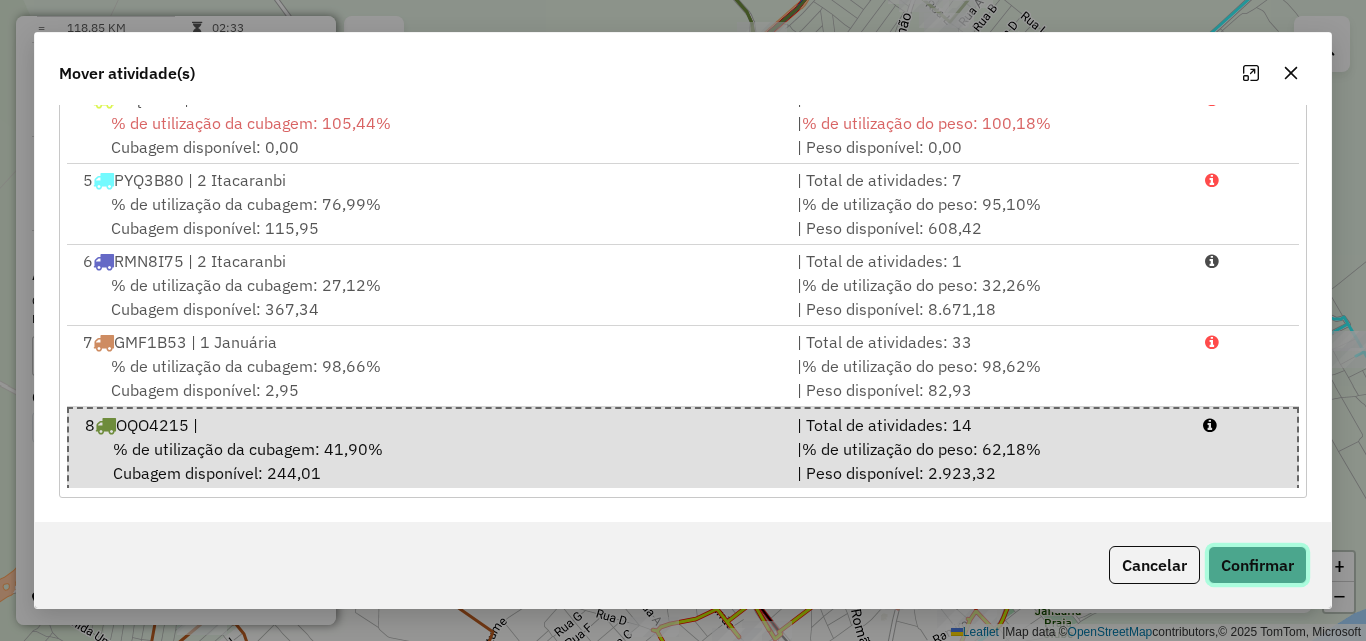 click on "Confirmar" 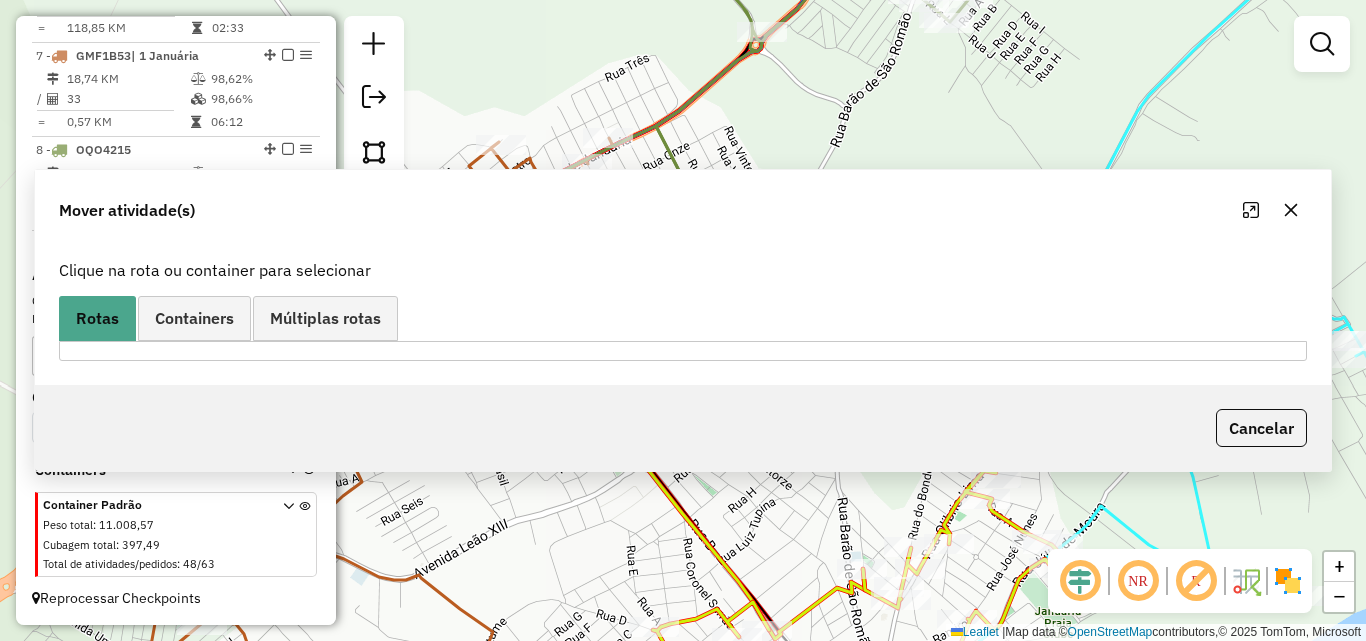 scroll, scrollTop: 0, scrollLeft: 0, axis: both 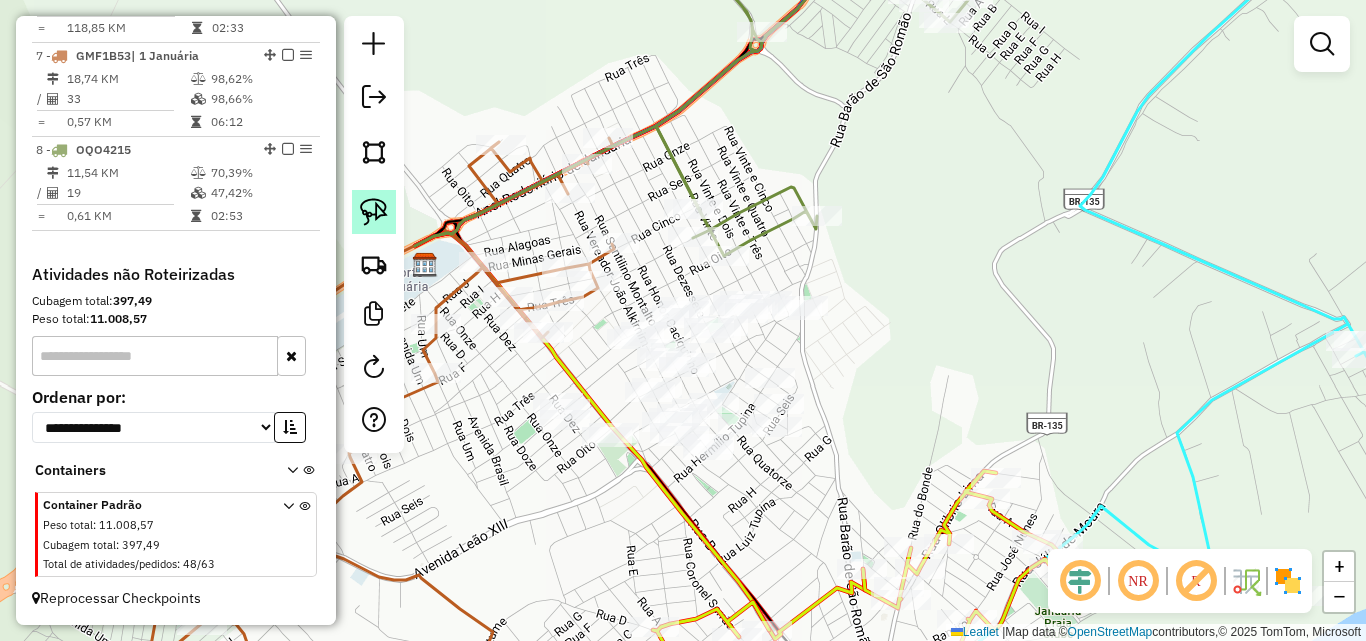 click 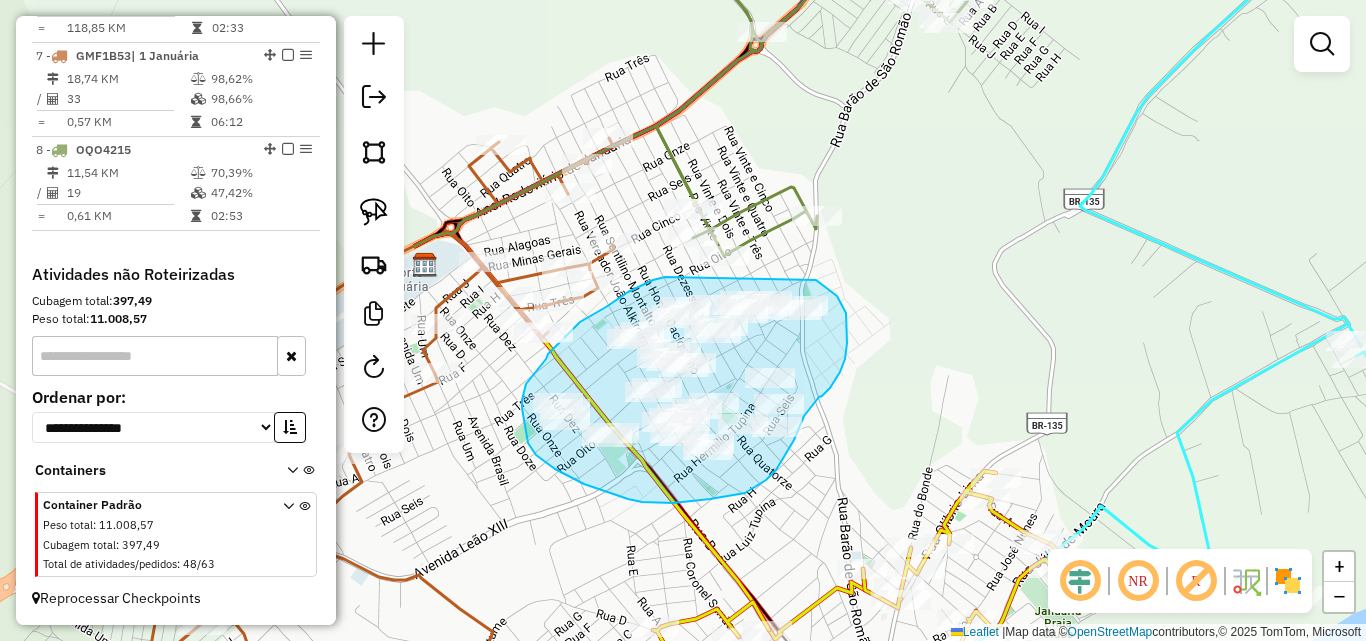 drag, startPoint x: 665, startPoint y: 277, endPoint x: 816, endPoint y: 280, distance: 151.0298 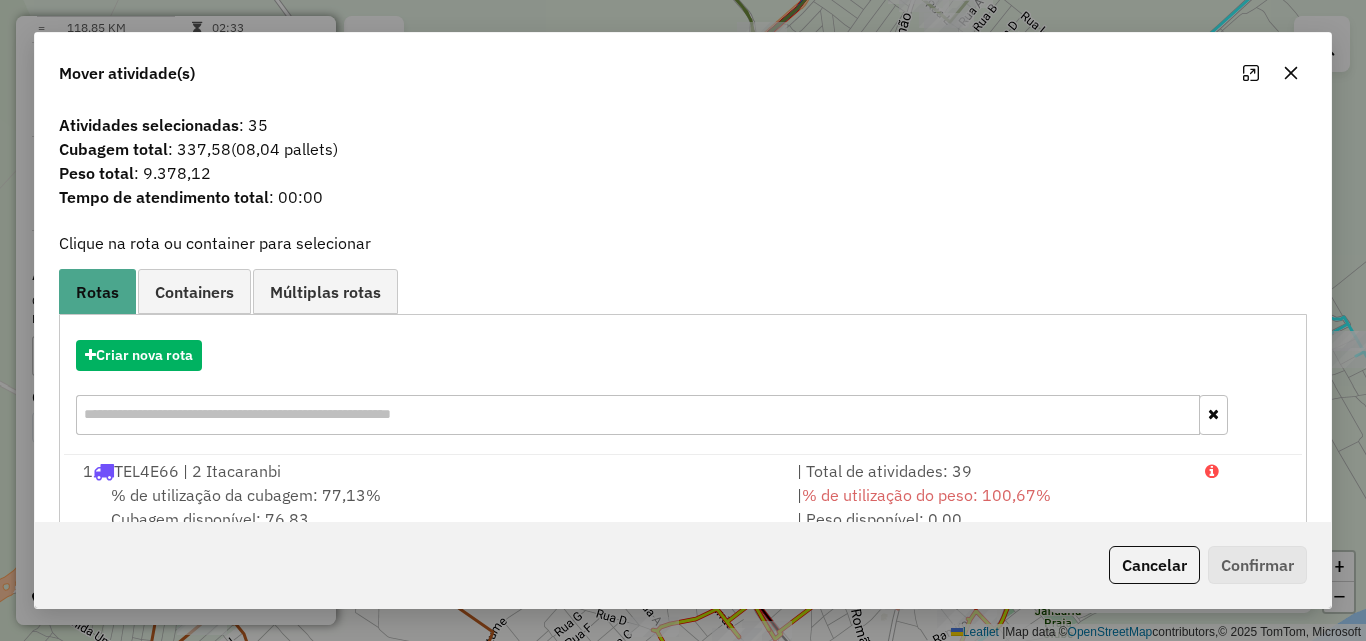 click 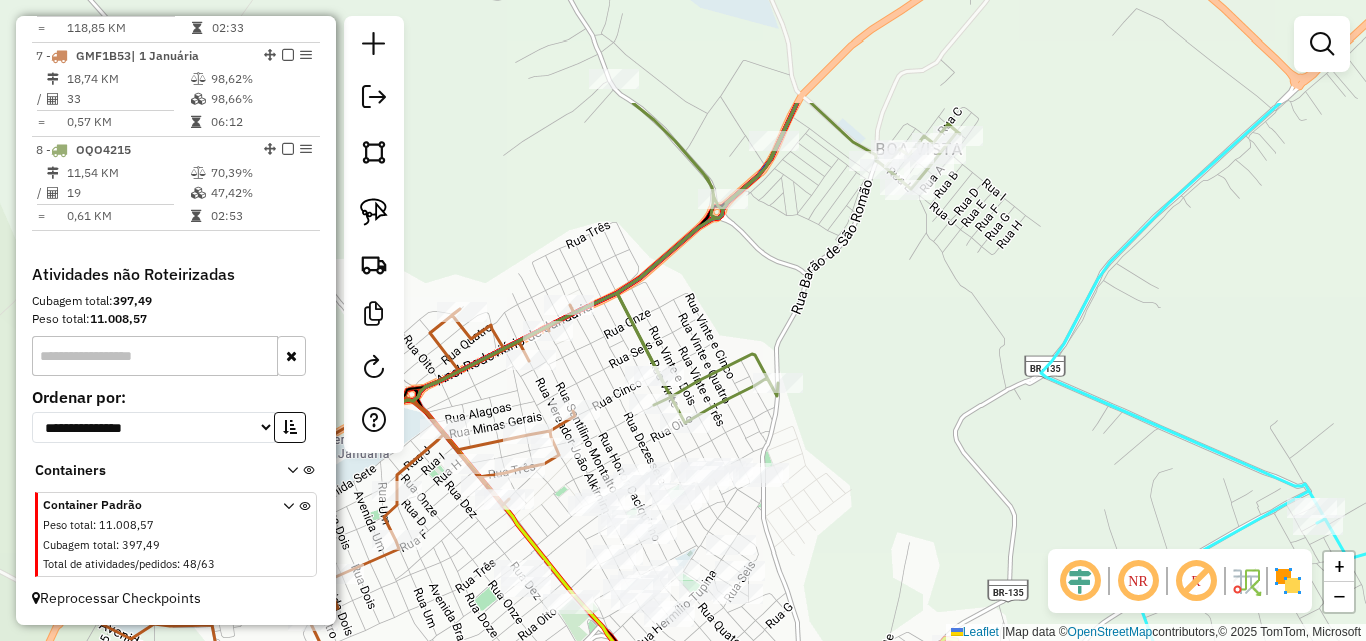 drag, startPoint x: 864, startPoint y: 276, endPoint x: 825, endPoint y: 443, distance: 171.49344 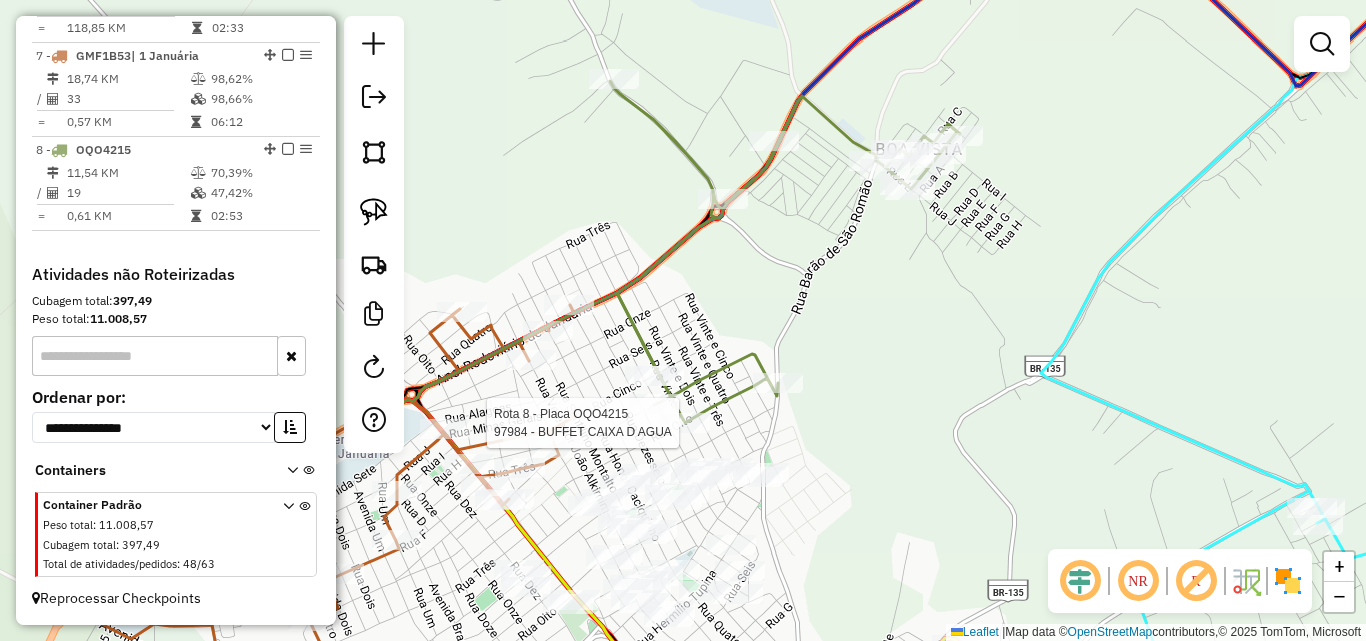 select on "*********" 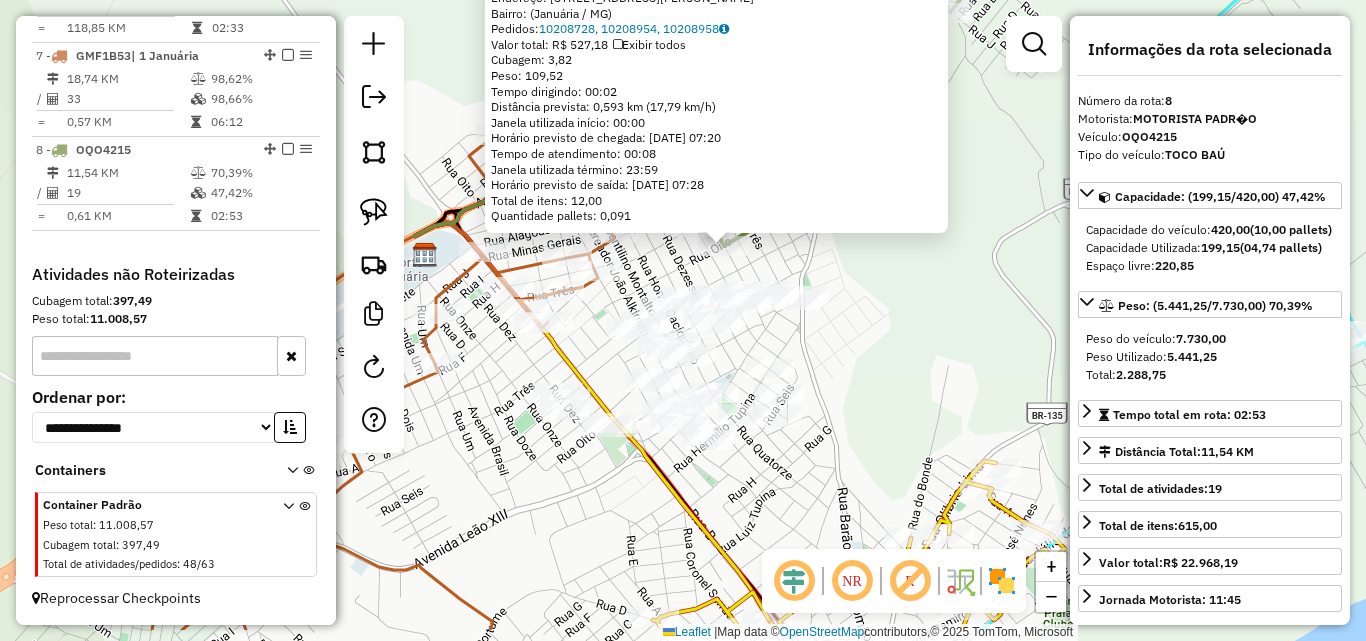 drag, startPoint x: 804, startPoint y: 417, endPoint x: 846, endPoint y: 334, distance: 93.0215 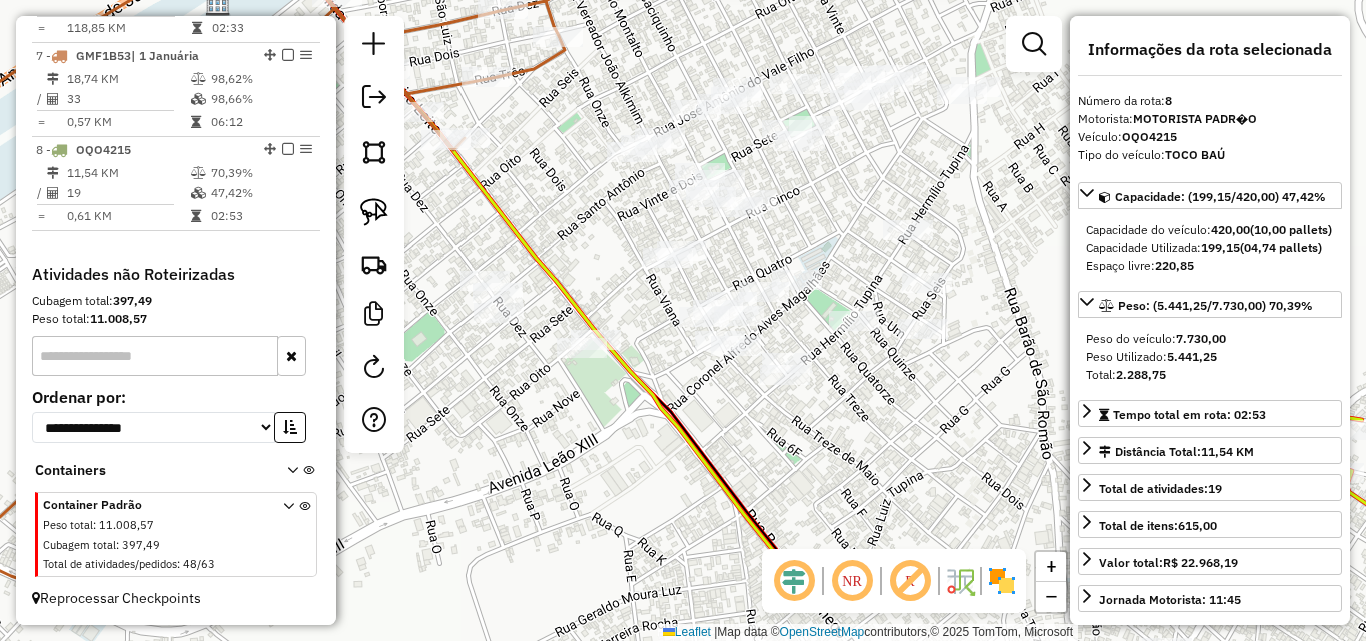 drag, startPoint x: 721, startPoint y: 330, endPoint x: 831, endPoint y: 209, distance: 163.52675 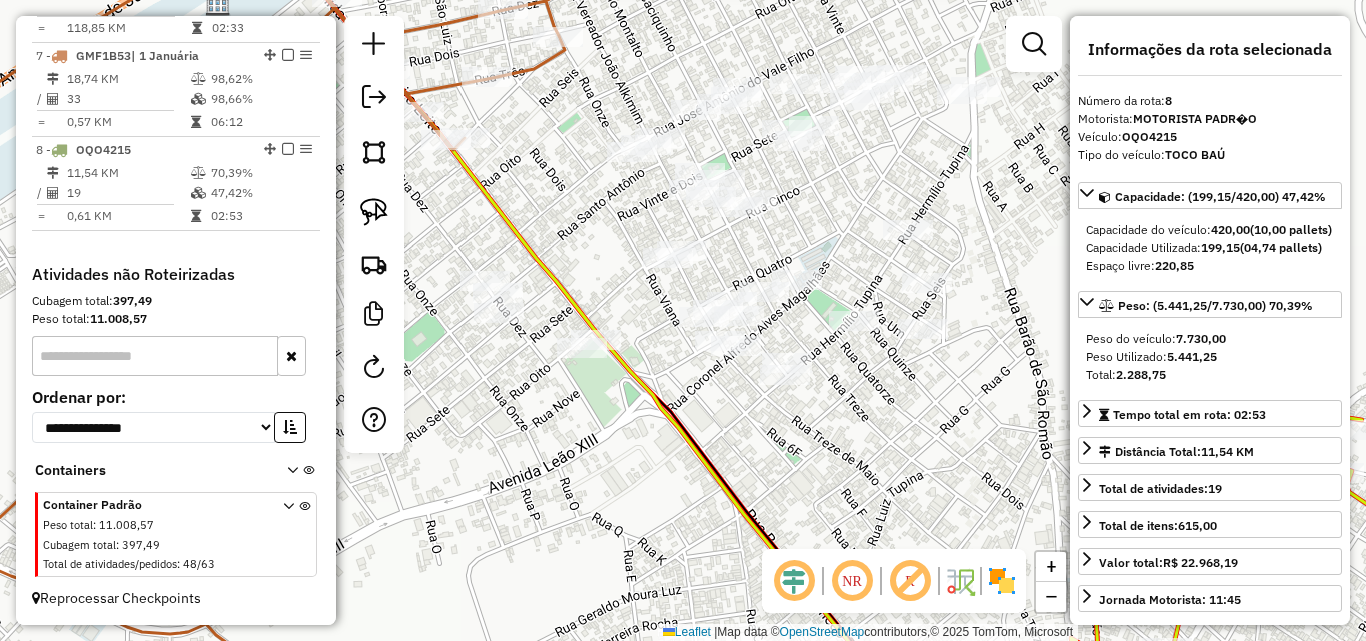 click on "97984 - BUFFET CAIXA D AGUA  Endereço: Rua Benedito Alves Ferreira, 435   Bairro:  (Januária / MG)   Pedidos:  10208728, 10208954, 10208958   Valor total: R$ 527,18   Exibir todos   Cubagem: 3,82  Peso: 109,52  Tempo dirigindo: 00:02   Distância prevista: 0,593 km (17,79 km/h)   Janela utilizada início: 00:00   Horário previsto de chegada: 11/07/2025 07:20   Tempo de atendimento: 00:08   Janela utilizada término: 23:59   Horário previsto de saída: 11/07/2025 07:28   Total de itens: 12,00   Quantidade pallets: 0,091  × Janela de atendimento Grade de atendimento Capacidade Transportadoras Veículos Cliente Pedidos  Rotas Selecione os dias de semana para filtrar as janelas de atendimento  Seg   Ter   Qua   Qui   Sex   Sáb   Dom  Informe o período da janela de atendimento: De: Até:  Filtrar exatamente a janela do cliente  Considerar janela de atendimento padrão  Selecione os dias de semana para filtrar as grades de atendimento  Seg   Ter   Qua   Qui   Sex   Sáb   Dom   Peso mínimo:   Peso máximo:" 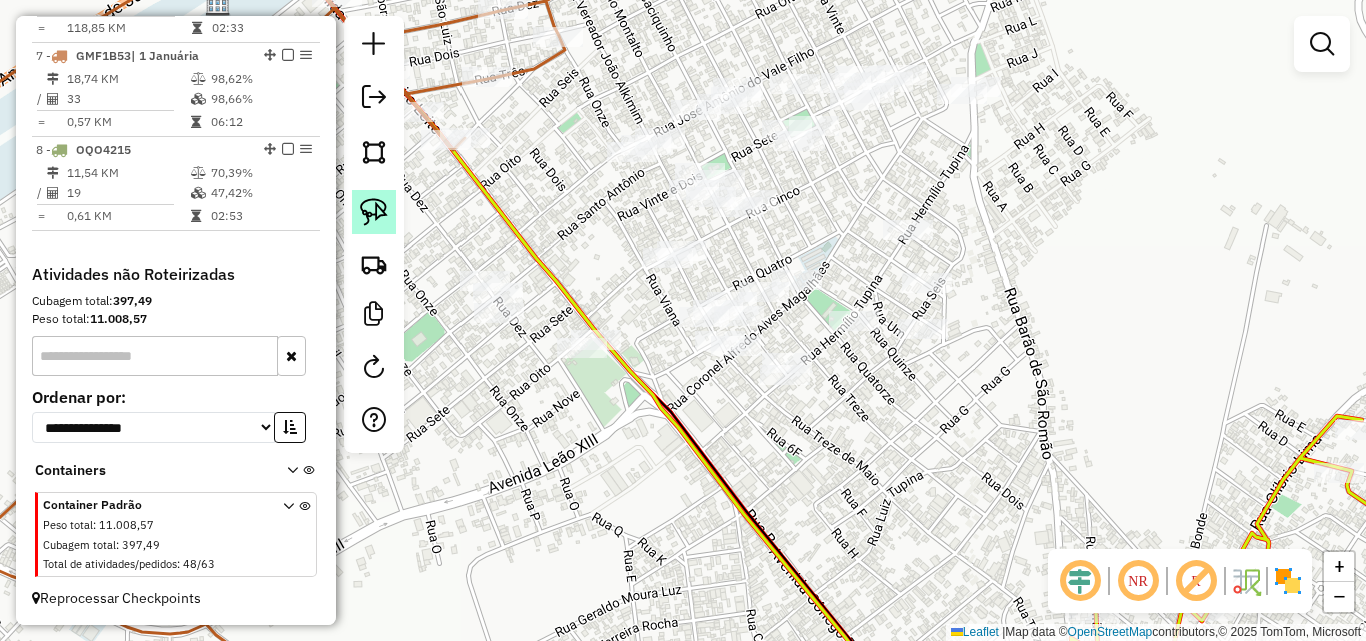 click 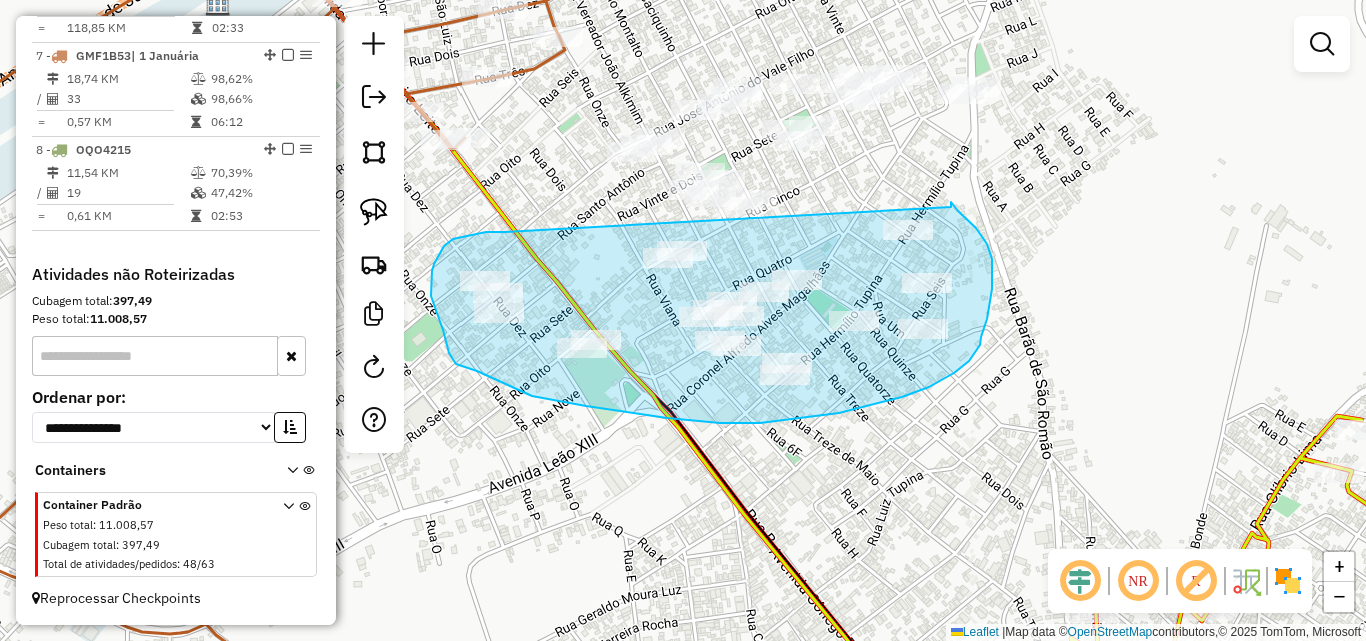drag, startPoint x: 505, startPoint y: 232, endPoint x: 951, endPoint y: 207, distance: 446.70013 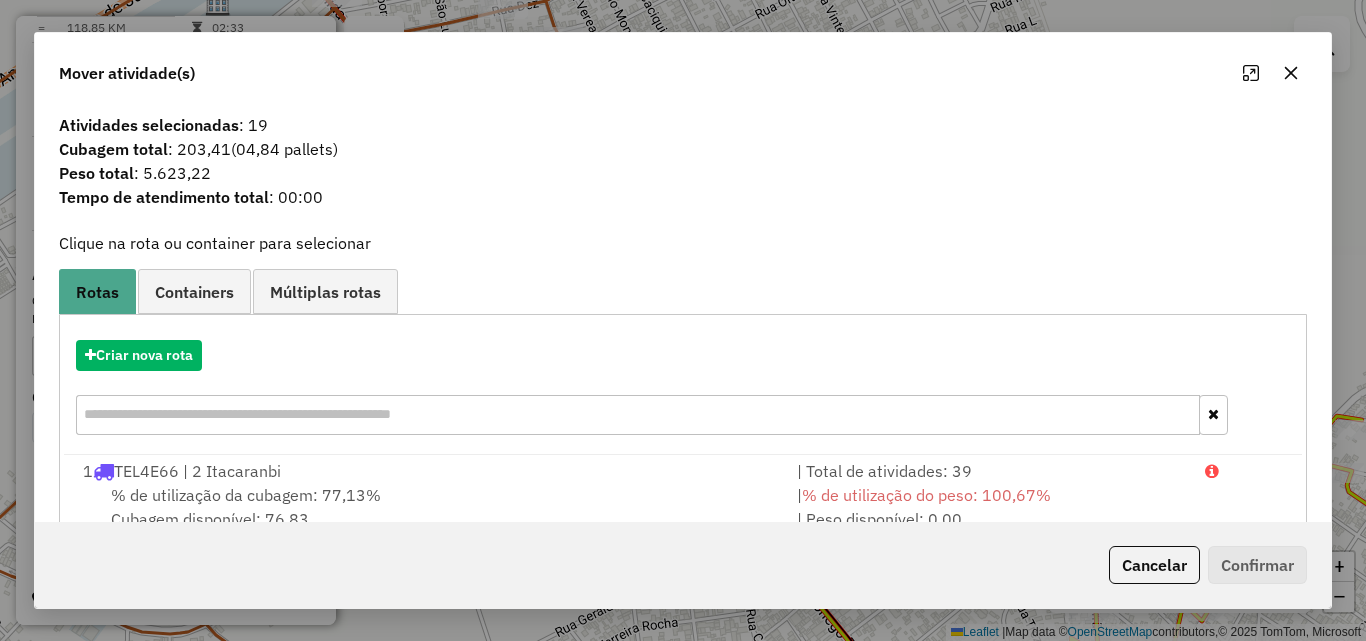 click 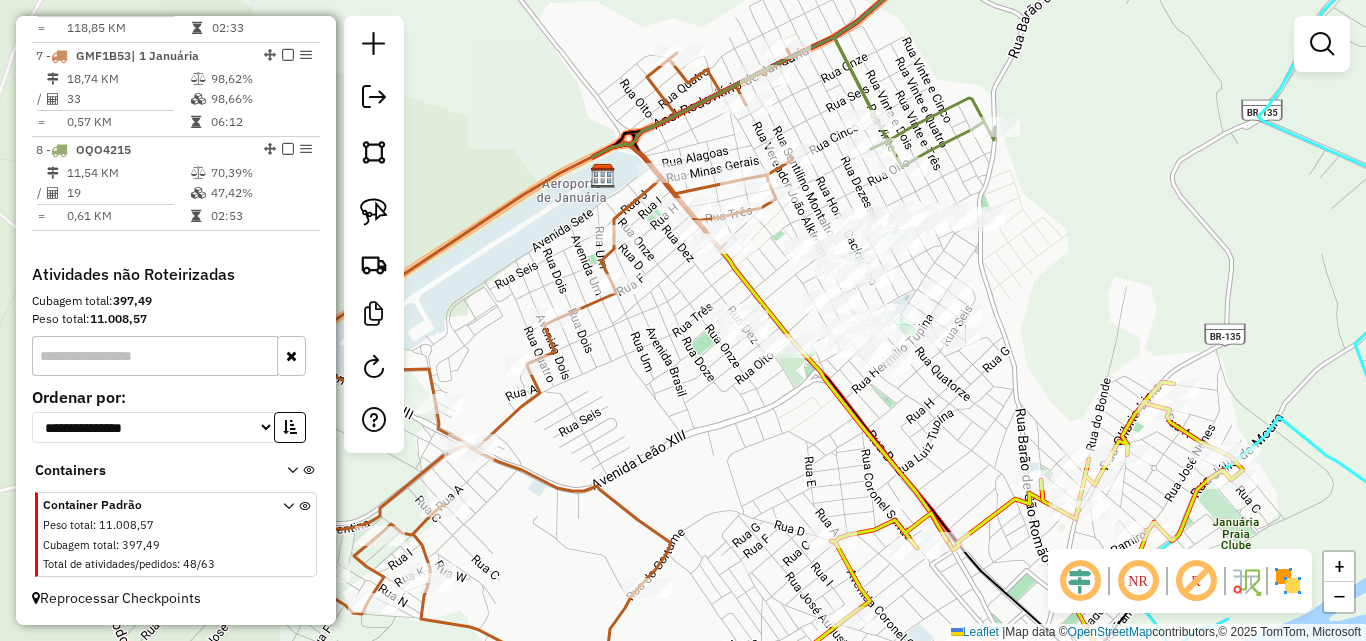 drag, startPoint x: 1009, startPoint y: 160, endPoint x: 1024, endPoint y: 279, distance: 119.94165 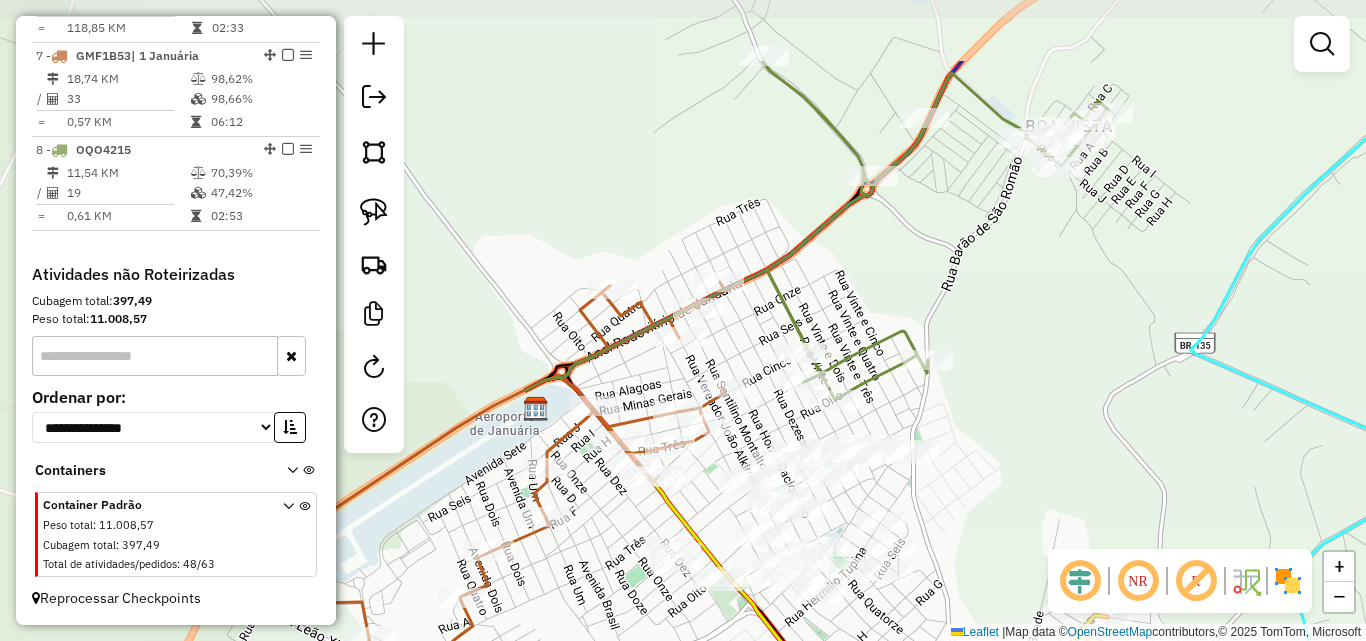 drag, startPoint x: 1084, startPoint y: 137, endPoint x: 1002, endPoint y: 262, distance: 149.49582 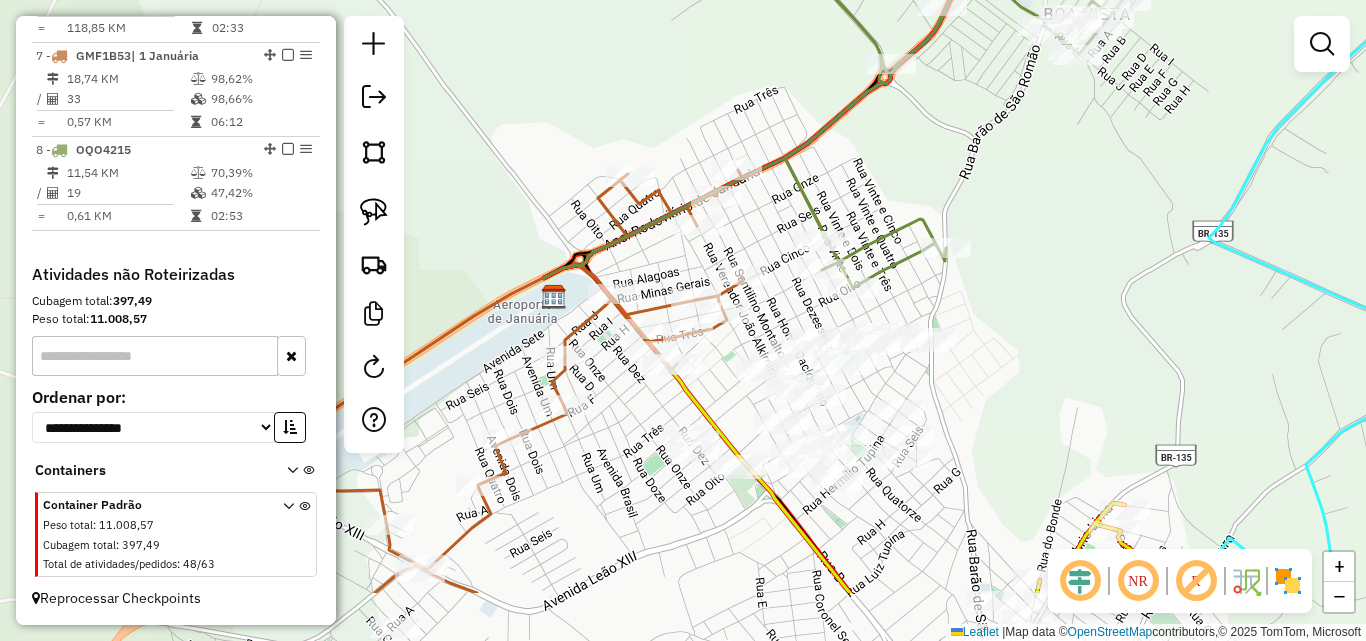 drag, startPoint x: 980, startPoint y: 385, endPoint x: 992, endPoint y: 267, distance: 118.6086 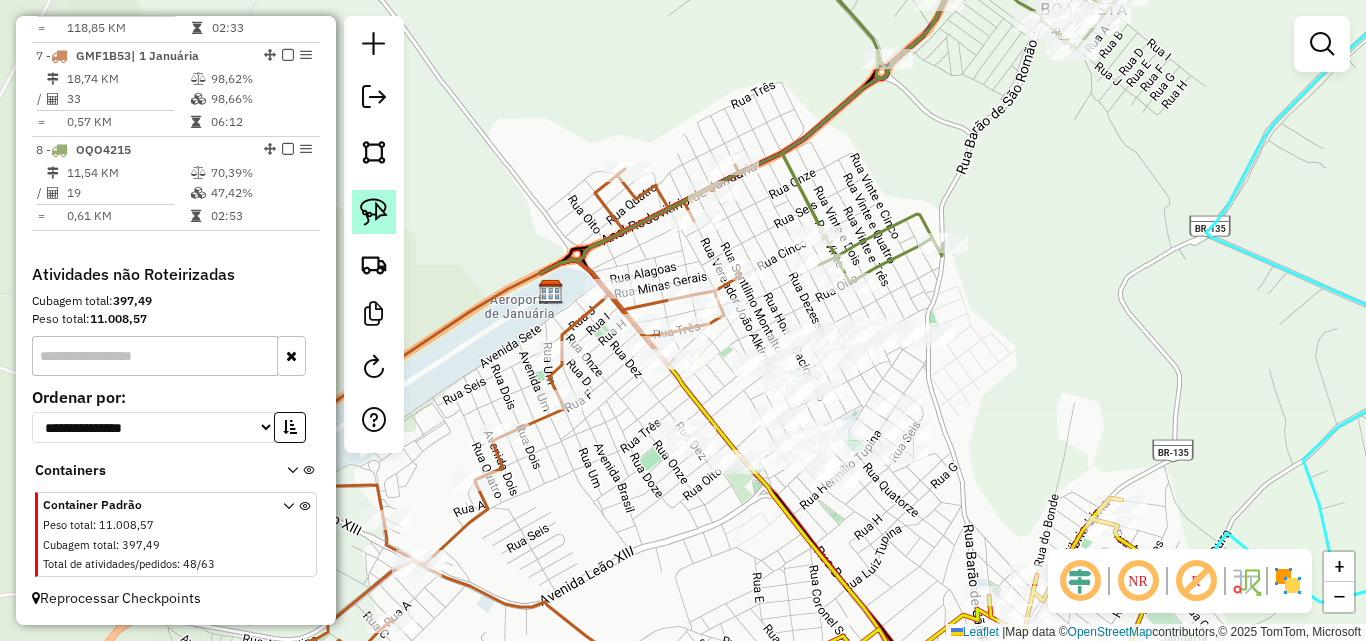 click 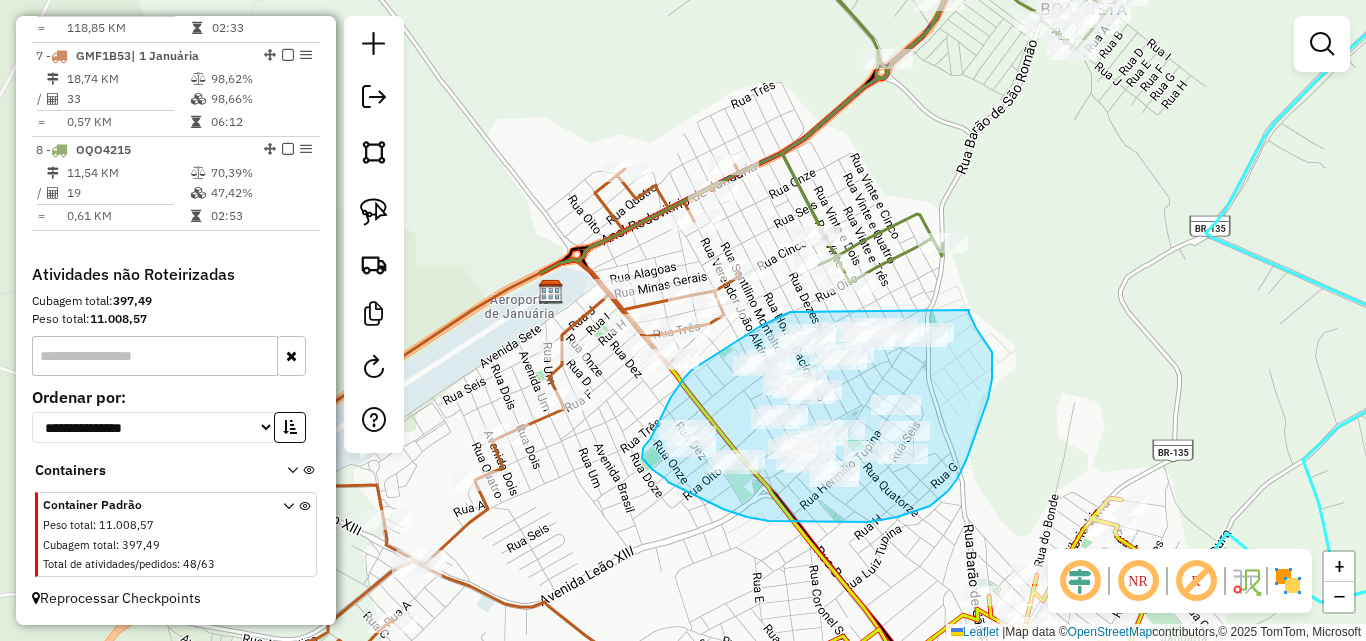 drag, startPoint x: 790, startPoint y: 312, endPoint x: 969, endPoint y: 310, distance: 179.01117 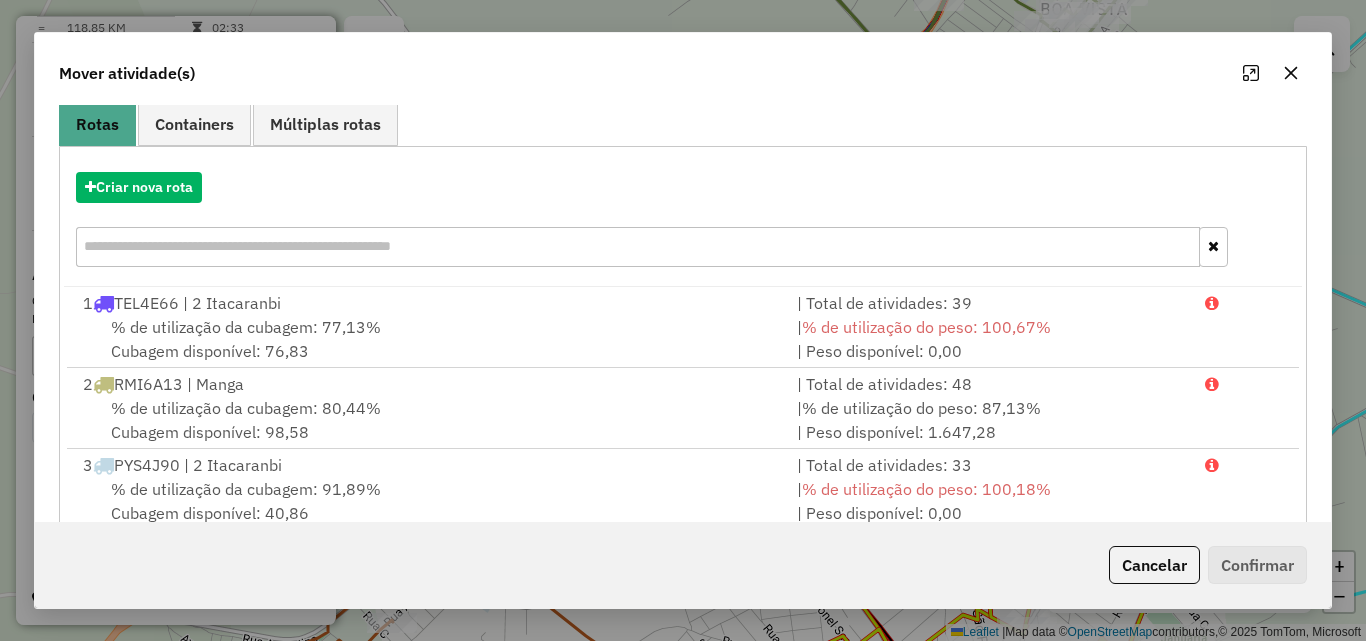 scroll, scrollTop: 200, scrollLeft: 0, axis: vertical 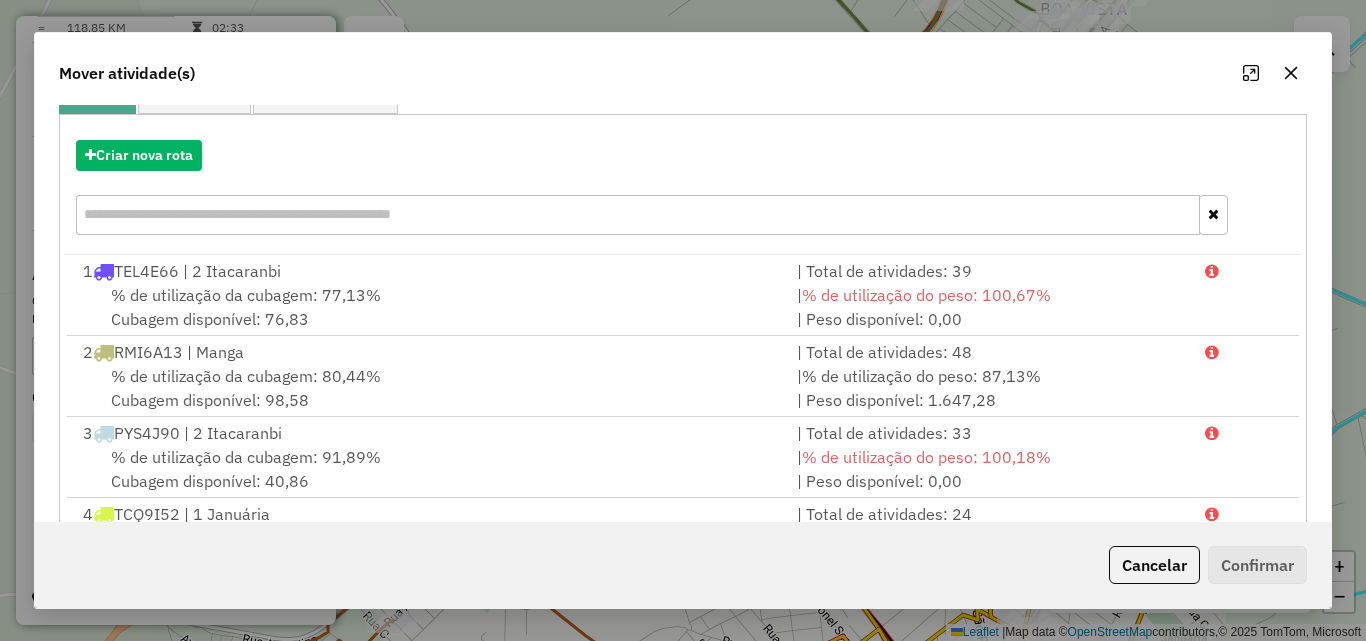 click 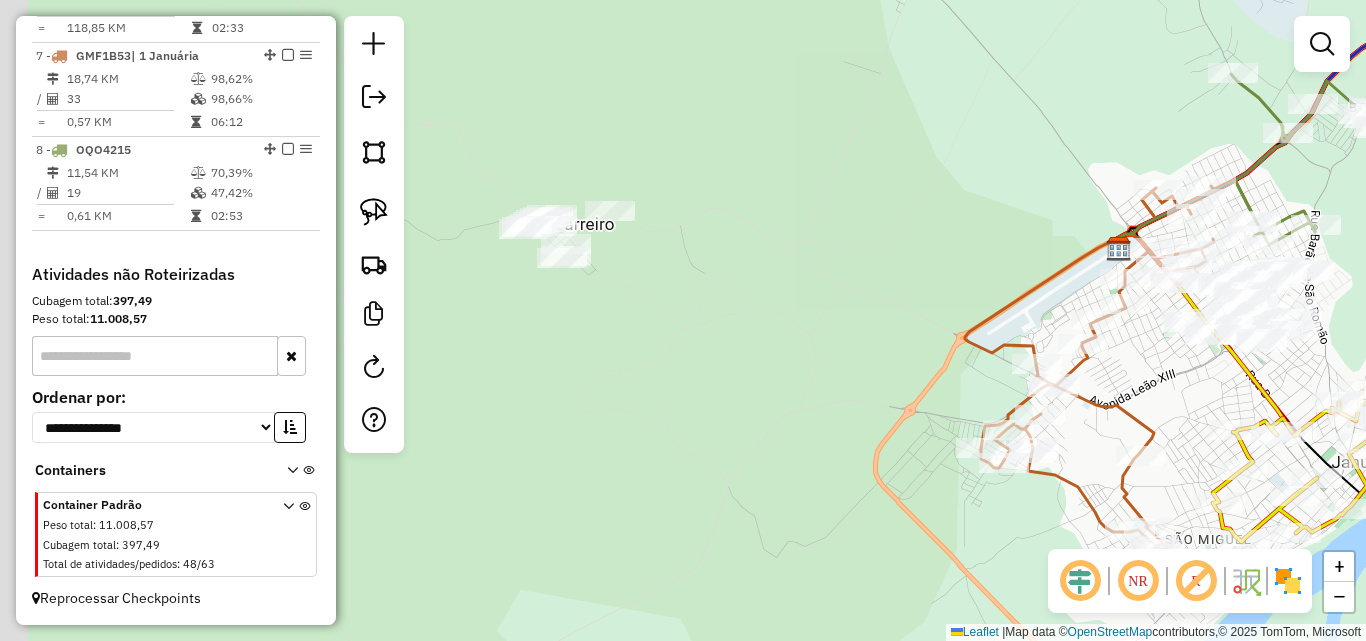 drag, startPoint x: 655, startPoint y: 322, endPoint x: 780, endPoint y: 310, distance: 125.57468 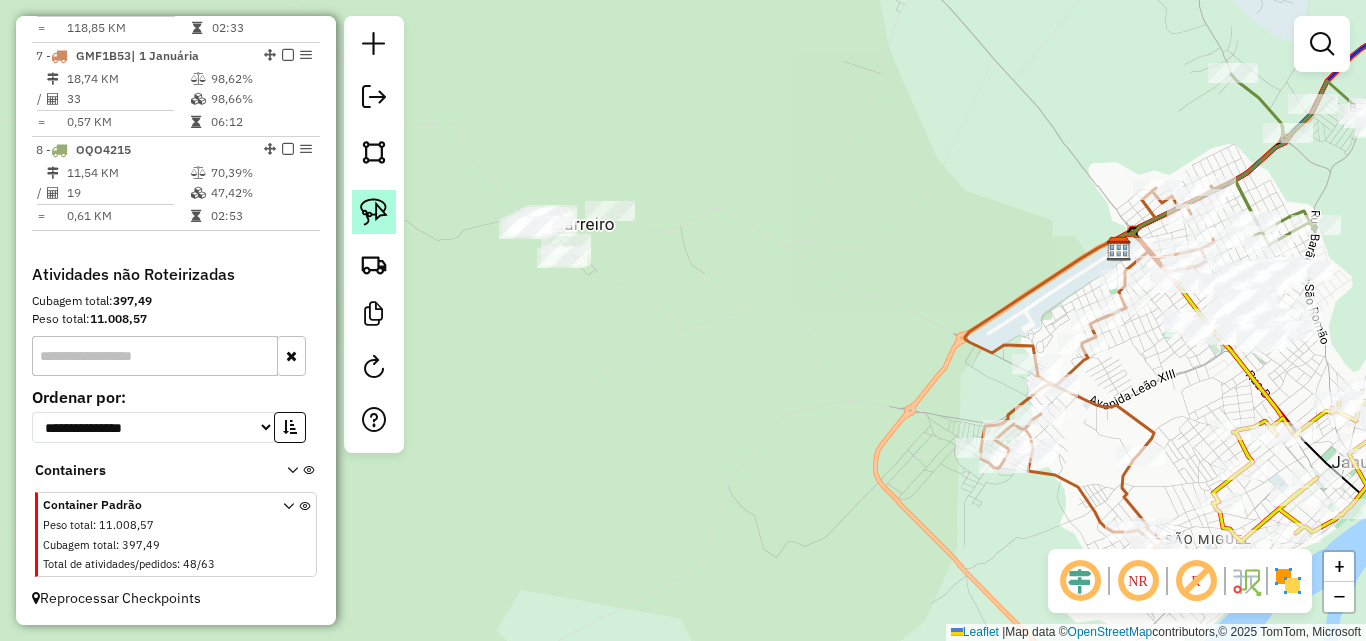 click 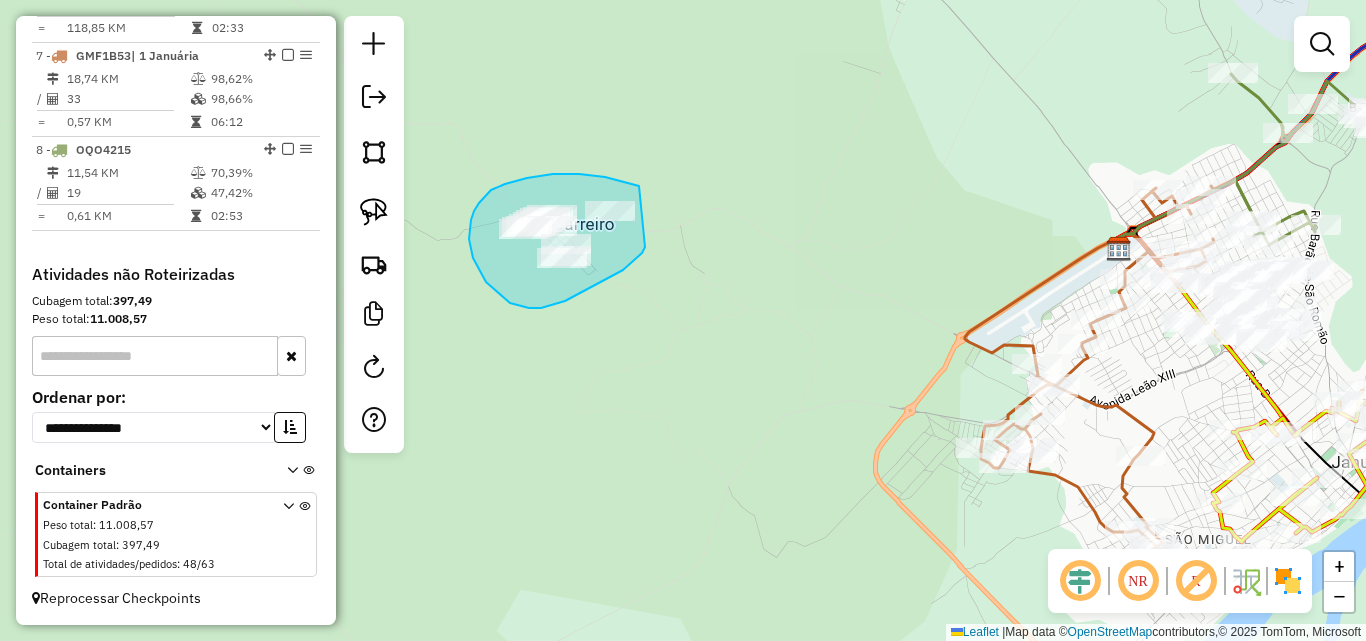 drag, startPoint x: 639, startPoint y: 186, endPoint x: 650, endPoint y: 232, distance: 47.296936 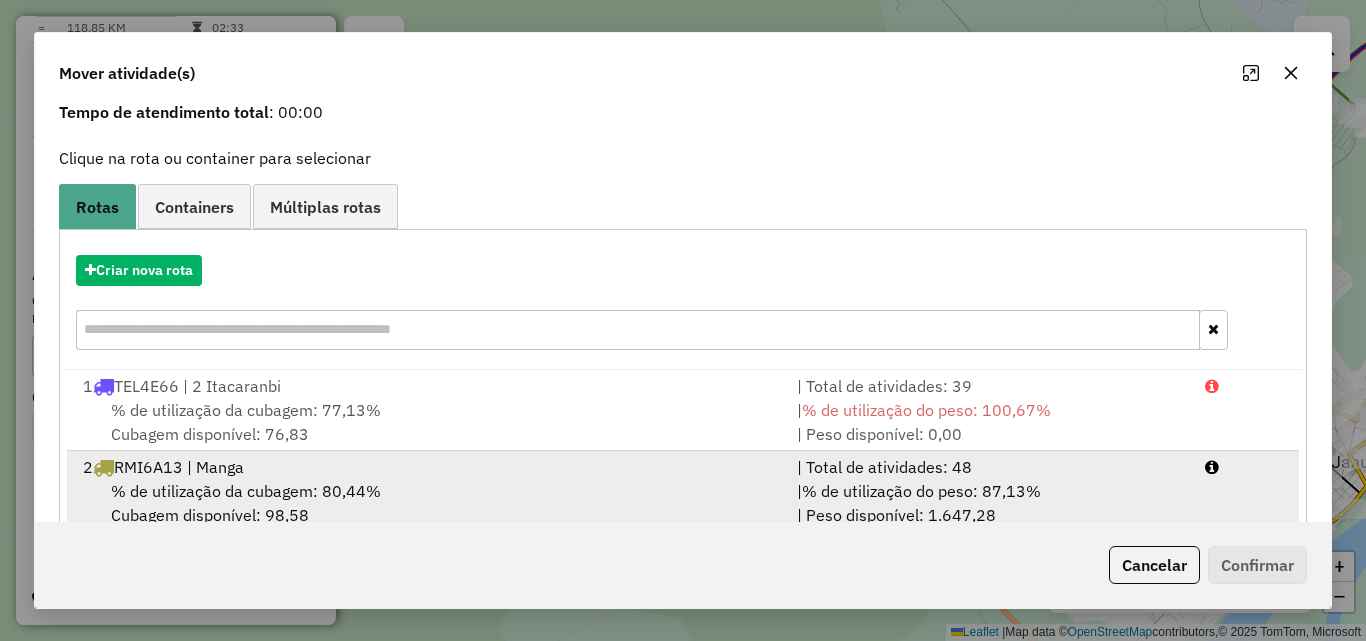 scroll, scrollTop: 367, scrollLeft: 0, axis: vertical 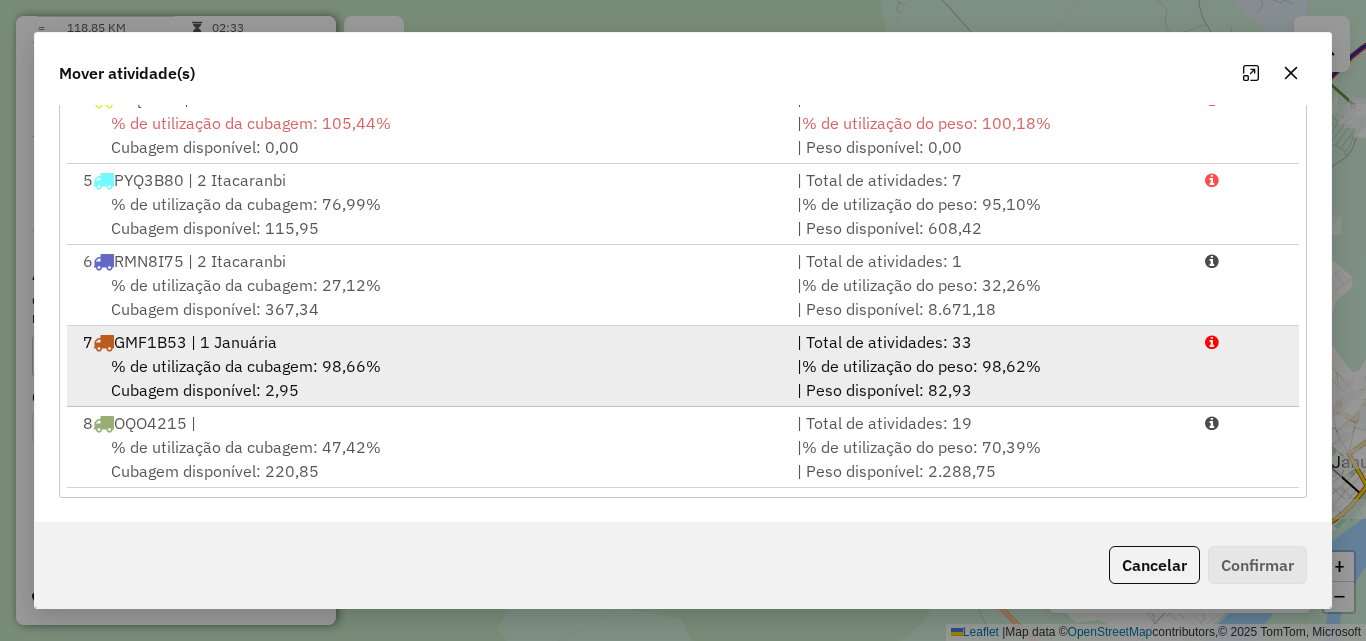 click on "% de utilização da cubagem: 98,66%  Cubagem disponível: 2,95" at bounding box center (428, 378) 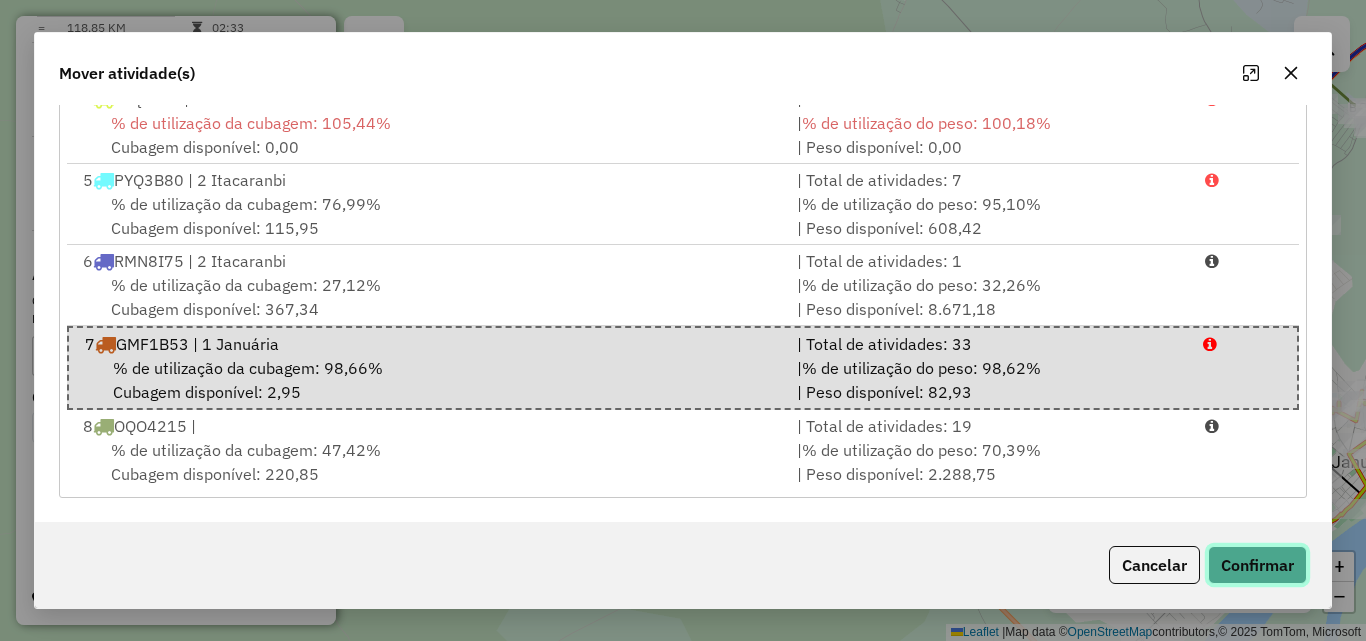 click on "Confirmar" 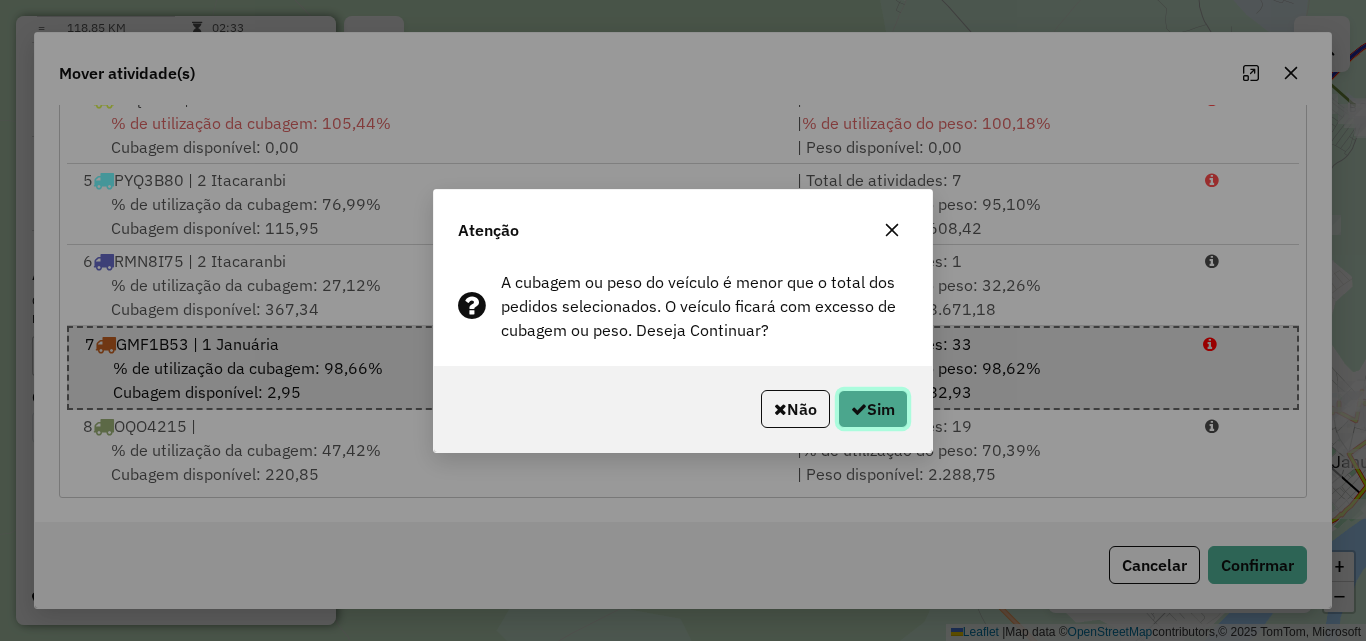 click on "Sim" 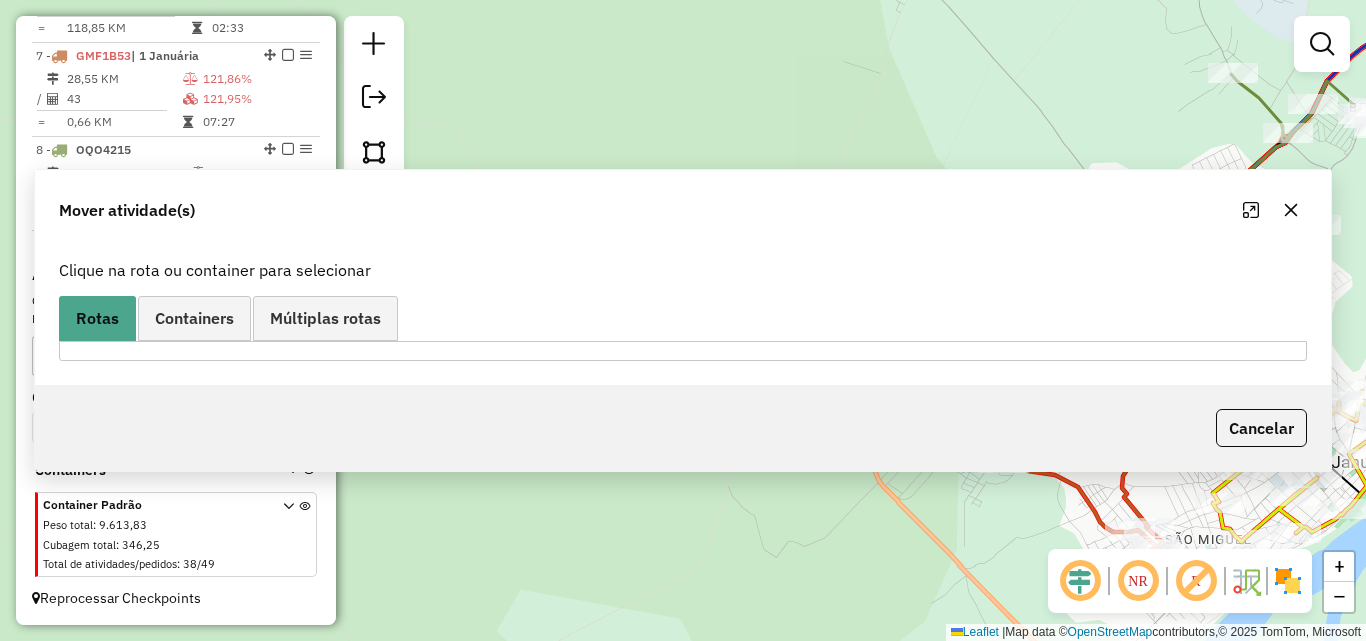 scroll, scrollTop: 0, scrollLeft: 0, axis: both 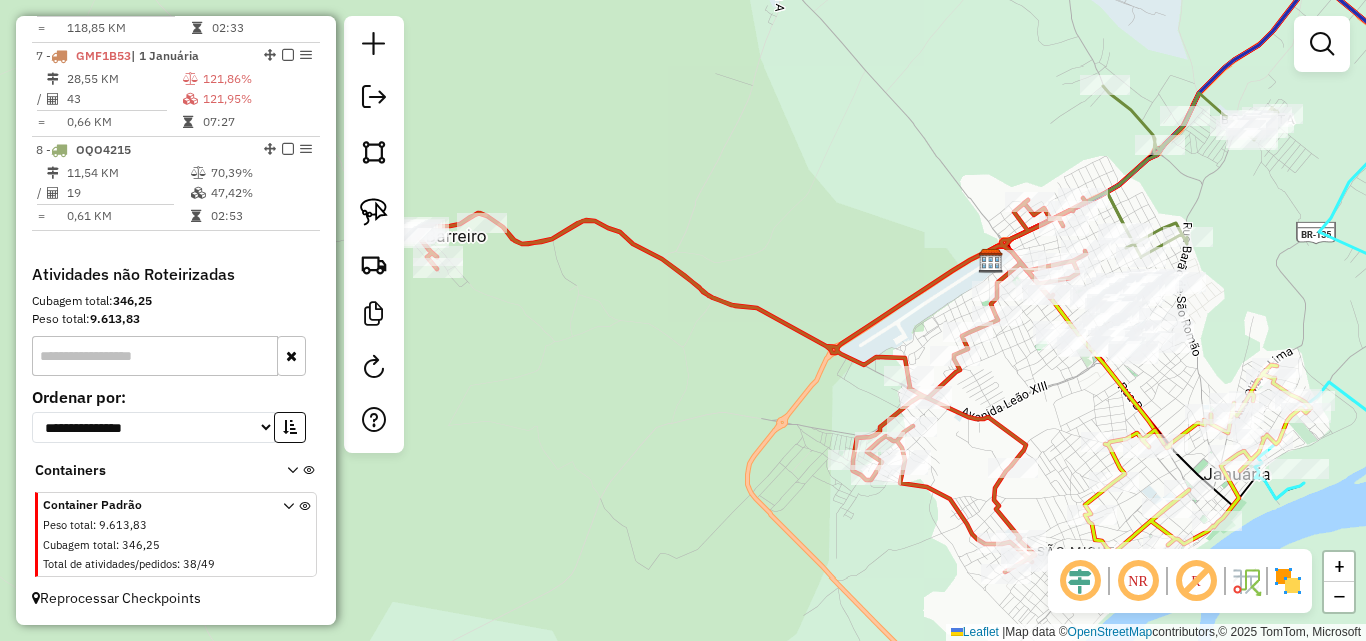drag, startPoint x: 1179, startPoint y: 352, endPoint x: 942, endPoint y: 369, distance: 237.60892 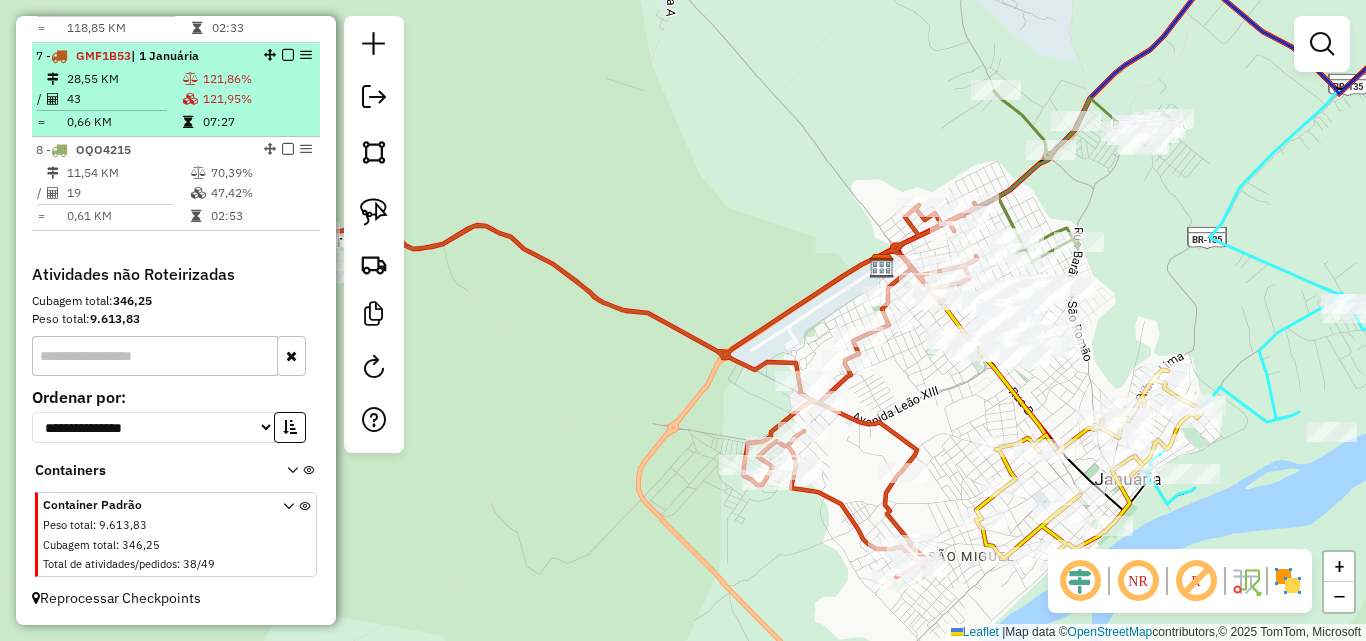 click on "43" at bounding box center (124, 99) 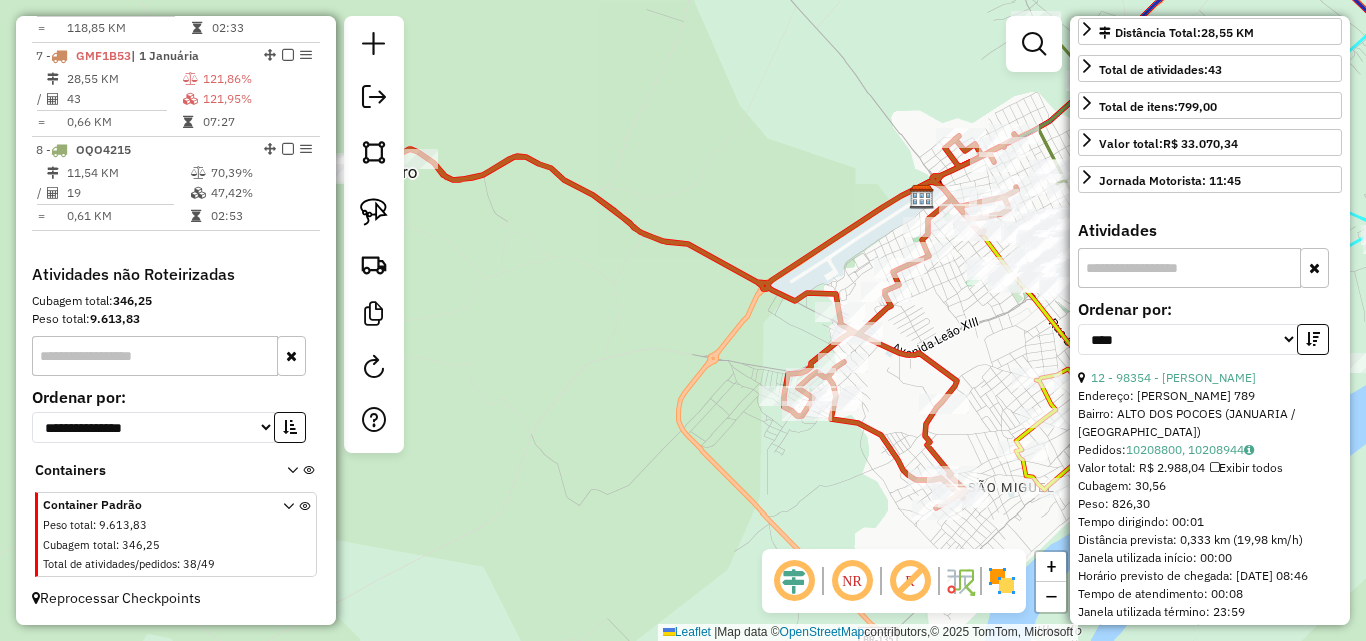 scroll, scrollTop: 500, scrollLeft: 0, axis: vertical 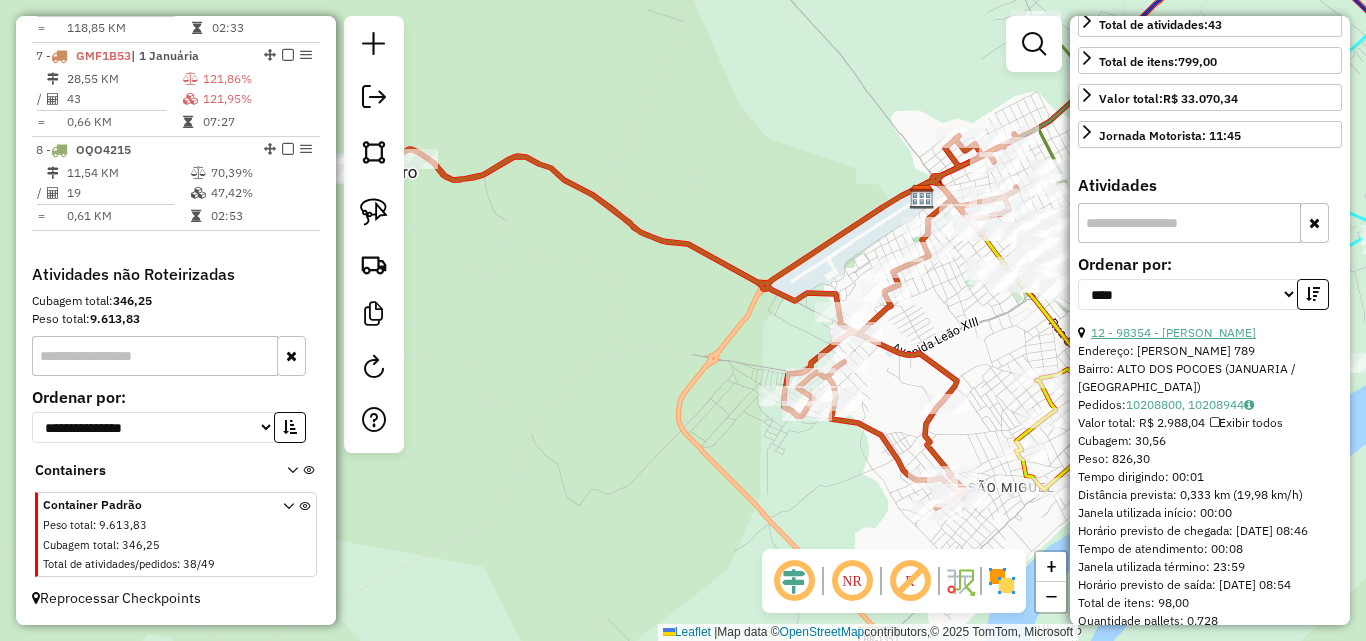 click on "12 - 98354 - DARDIANE CAROLINE" at bounding box center [1173, 332] 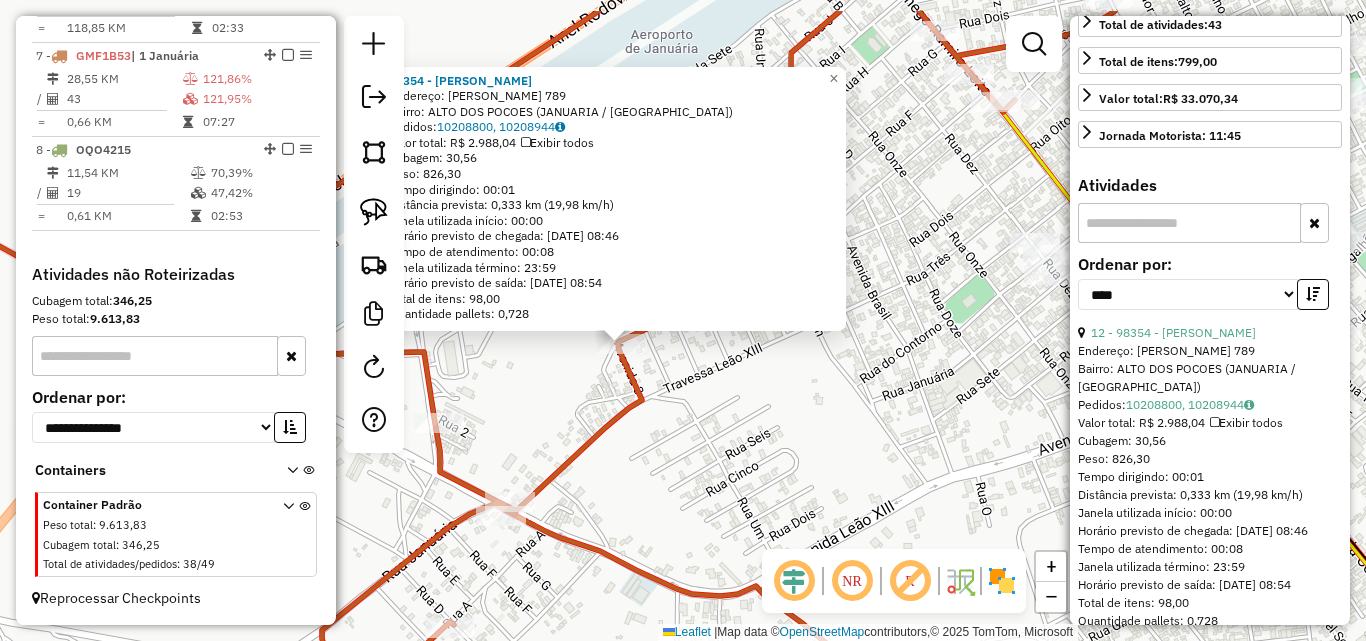 drag, startPoint x: 706, startPoint y: 334, endPoint x: 761, endPoint y: 451, distance: 129.28264 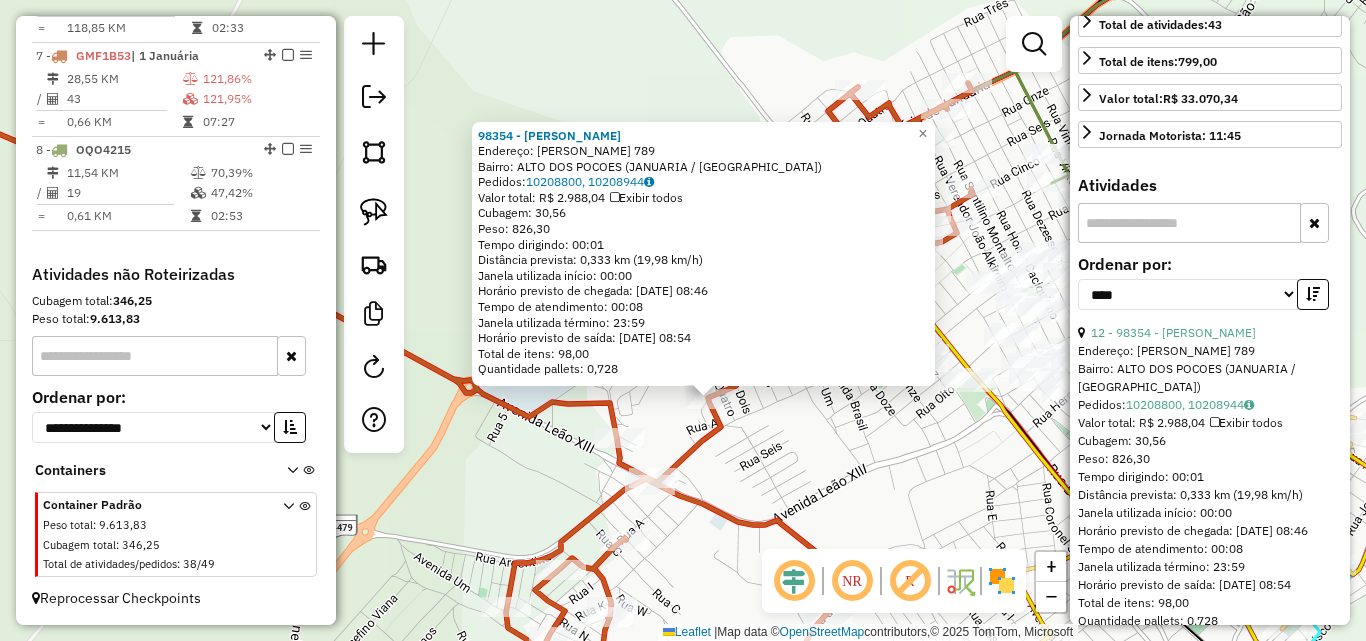 click on "98354 - DARDIANE CAROLINE  Endereço:  HELENA GUEDES VIANA 789   Bairro: ALTO DOS POCOES (JANUARIA / MG)   Pedidos:  10208800, 10208944   Valor total: R$ 2.988,04   Exibir todos   Cubagem: 30,56  Peso: 826,30  Tempo dirigindo: 00:01   Distância prevista: 0,333 km (19,98 km/h)   Janela utilizada início: 00:00   Horário previsto de chegada: 11/07/2025 08:46   Tempo de atendimento: 00:08   Janela utilizada término: 23:59   Horário previsto de saída: 11/07/2025 08:54   Total de itens: 98,00   Quantidade pallets: 0,728  × Janela de atendimento Grade de atendimento Capacidade Transportadoras Veículos Cliente Pedidos  Rotas Selecione os dias de semana para filtrar as janelas de atendimento  Seg   Ter   Qua   Qui   Sex   Sáb   Dom  Informe o período da janela de atendimento: De: Até:  Filtrar exatamente a janela do cliente  Considerar janela de atendimento padrão  Selecione os dias de semana para filtrar as grades de atendimento  Seg   Ter   Qua   Qui   Sex   Sáb   Dom   Peso mínimo:   Peso máximo:  +" 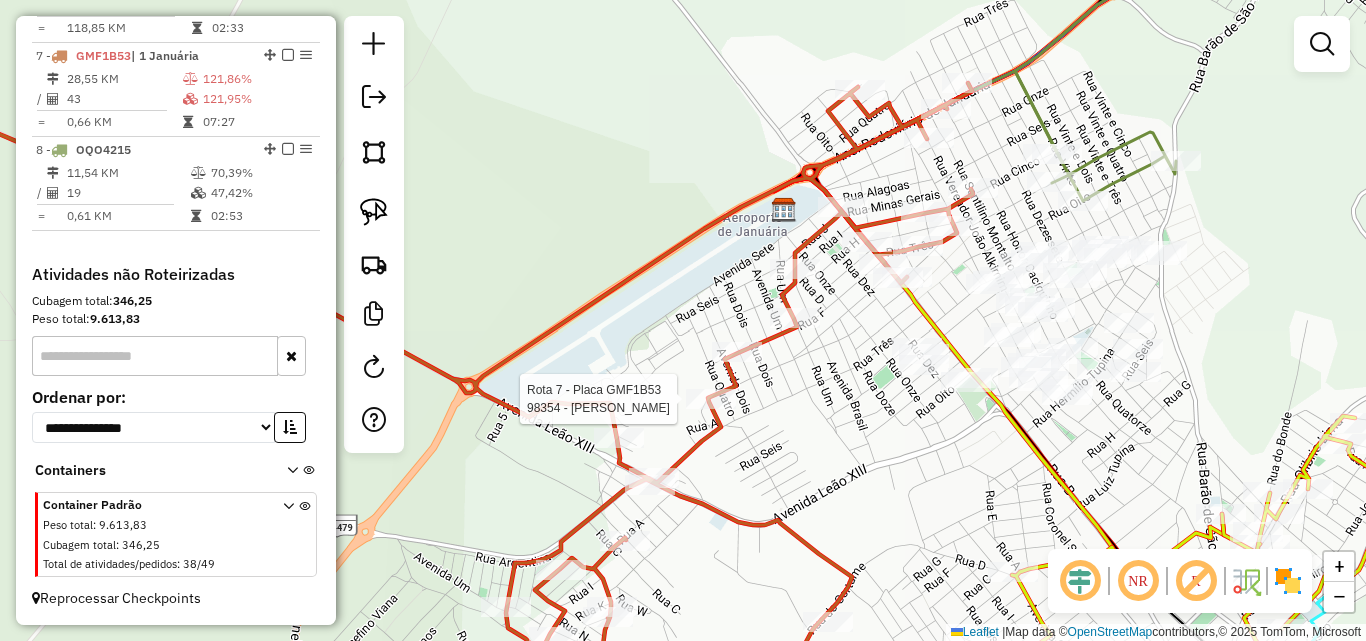 select on "*********" 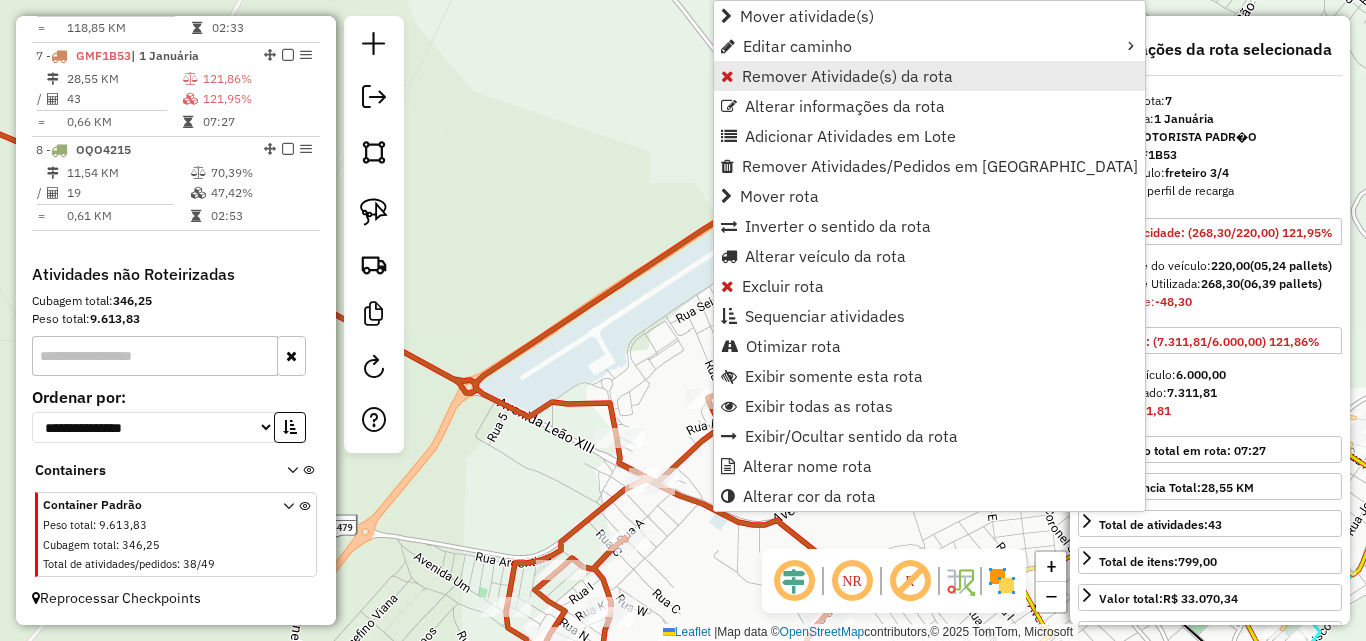 click on "Remover Atividade(s) da rota" at bounding box center [847, 76] 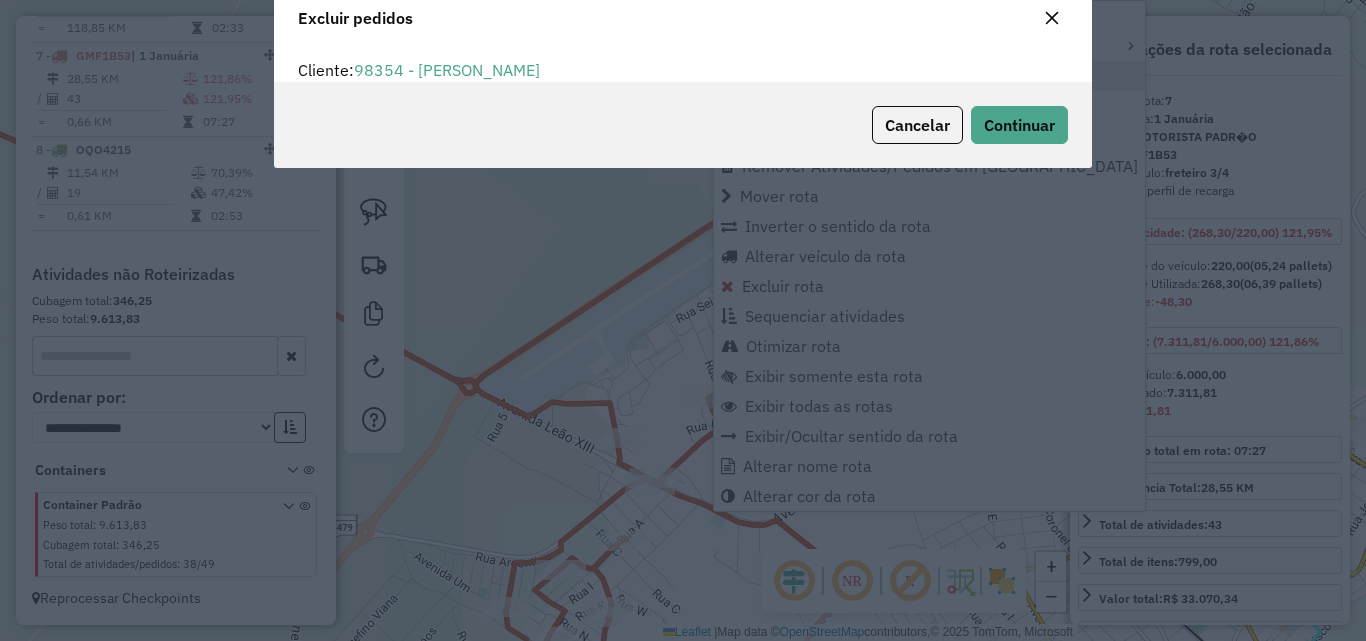 scroll, scrollTop: 12, scrollLeft: 6, axis: both 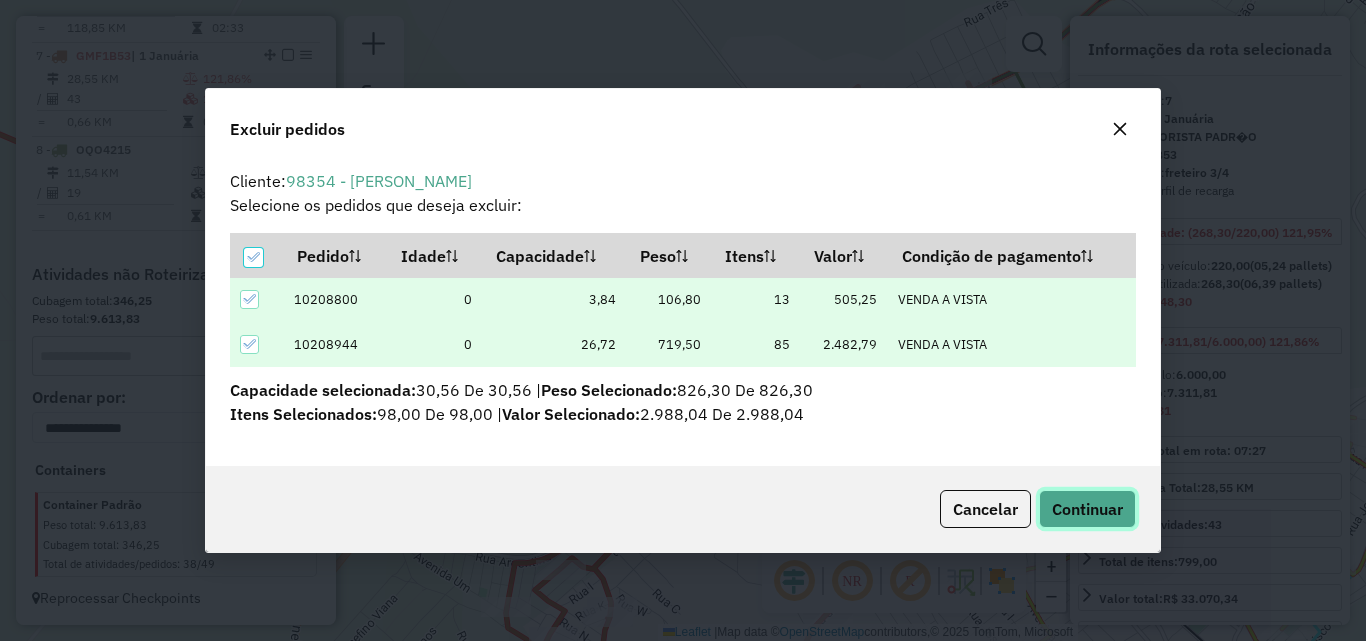 click on "Continuar" 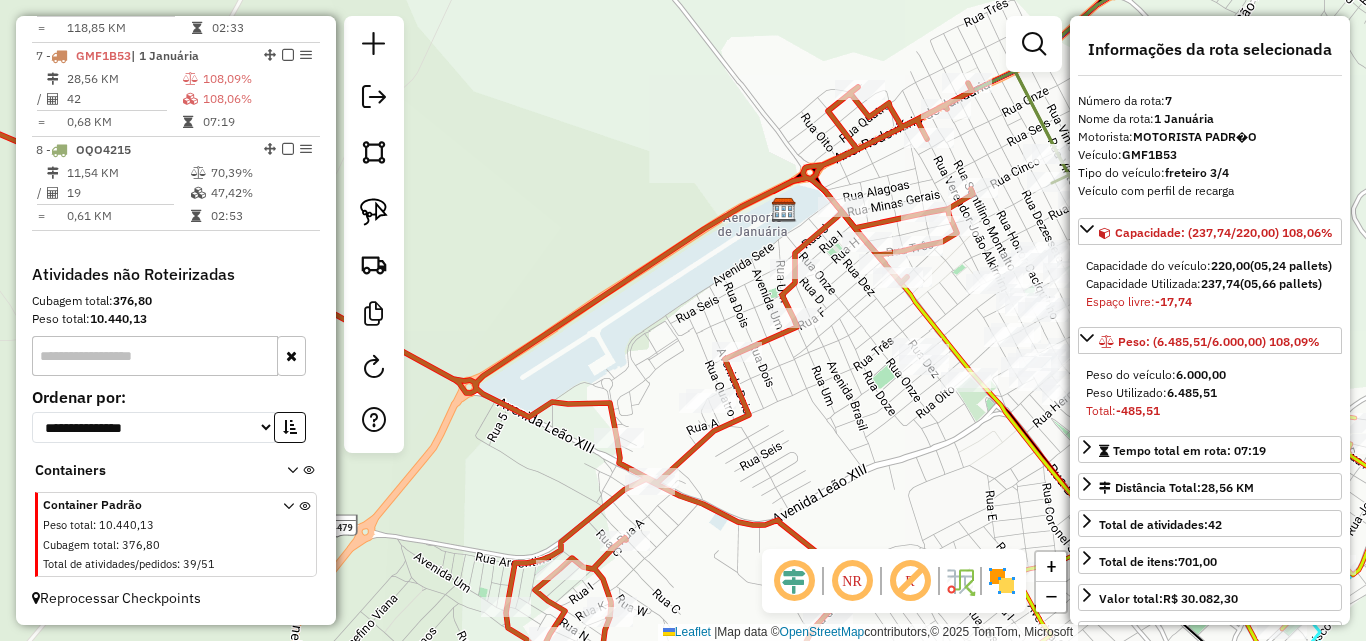 drag, startPoint x: 841, startPoint y: 442, endPoint x: 740, endPoint y: 310, distance: 166.2077 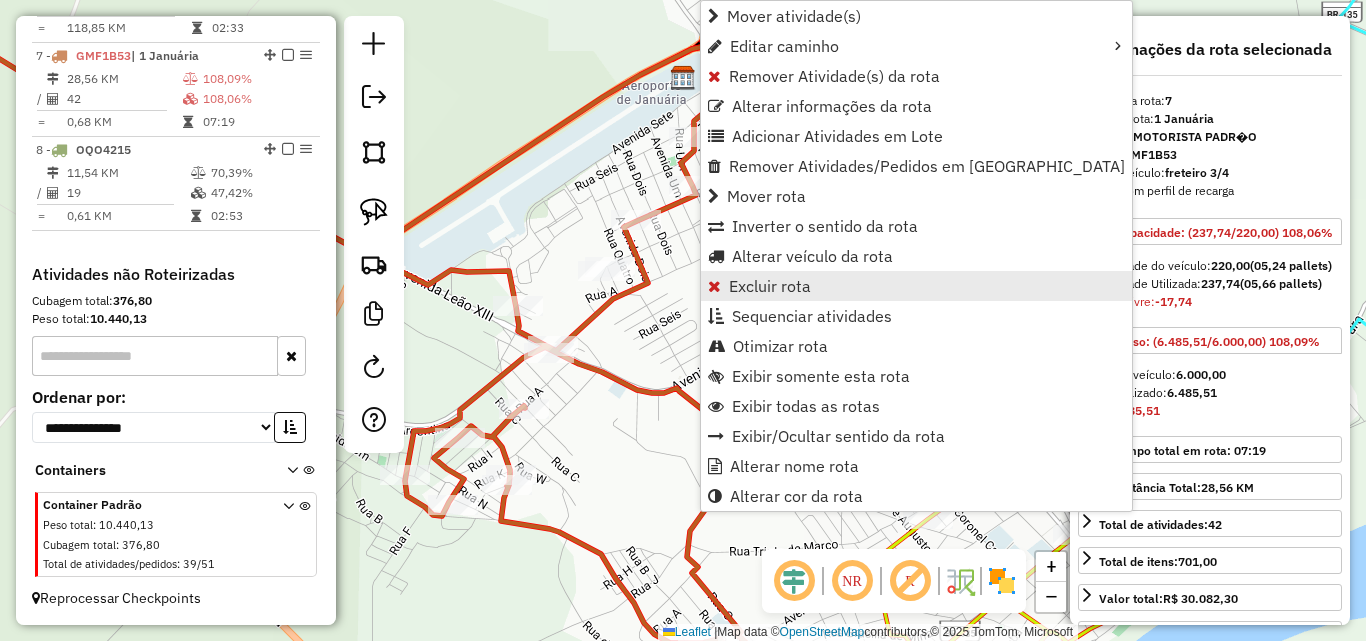 click on "Excluir rota" at bounding box center (770, 286) 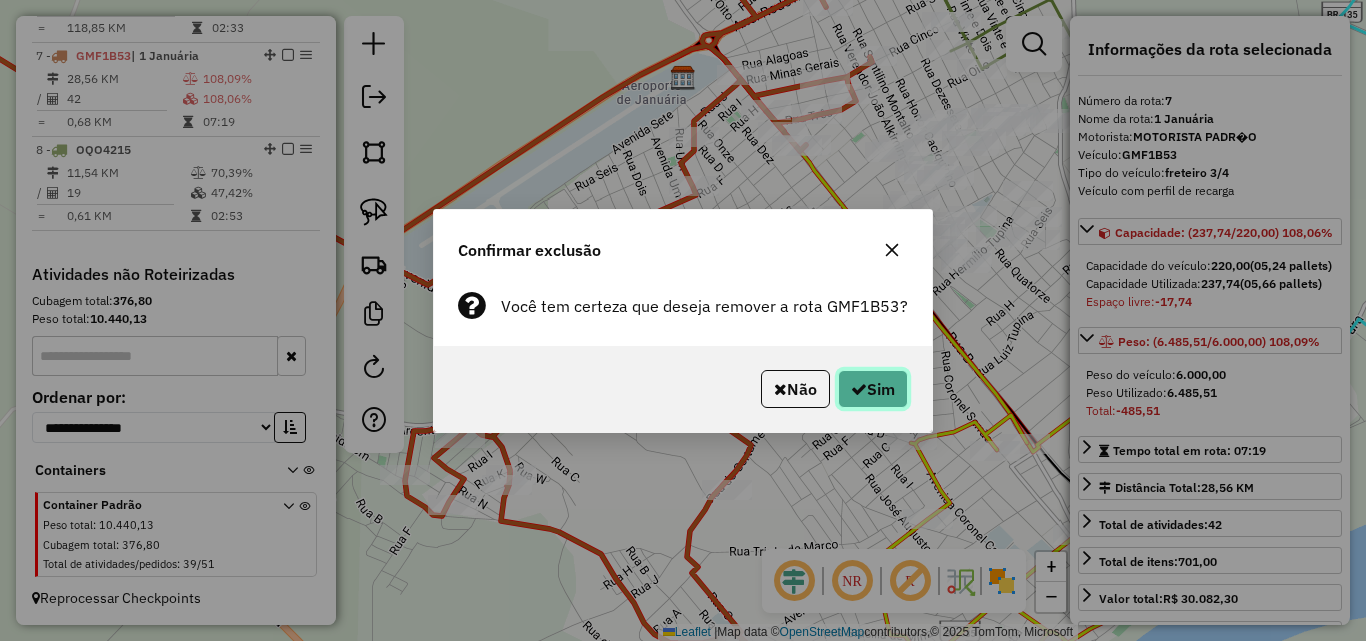 click 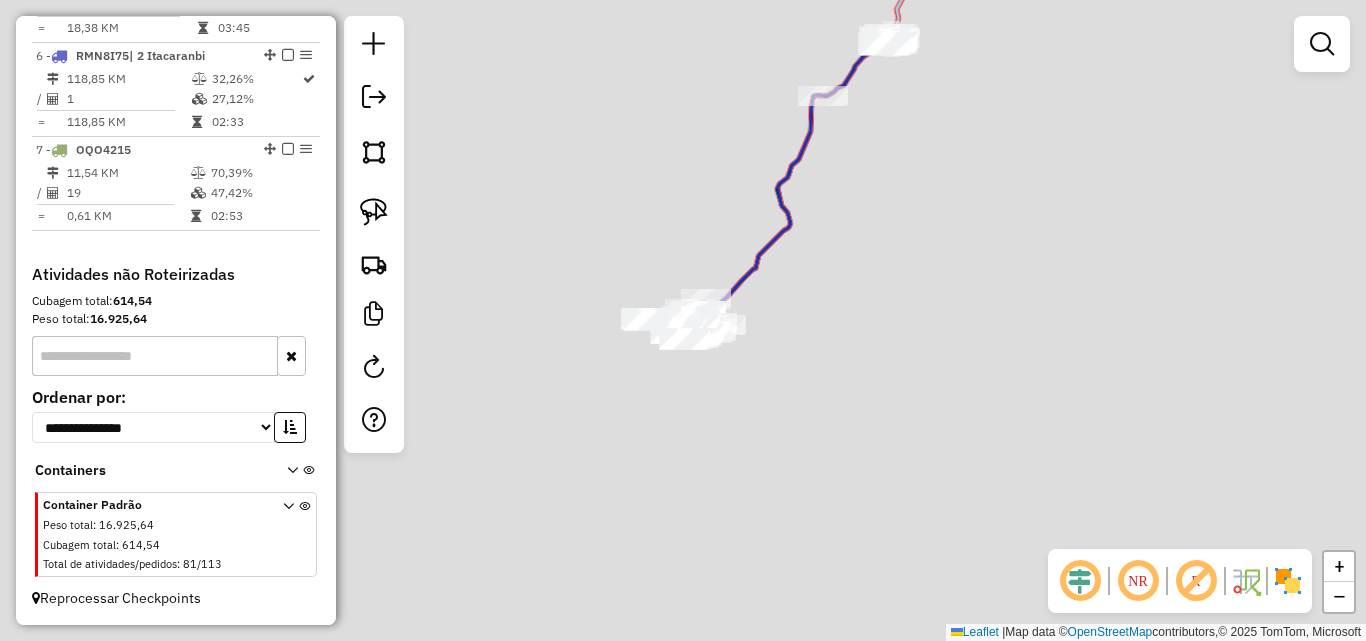 scroll, scrollTop: 1231, scrollLeft: 0, axis: vertical 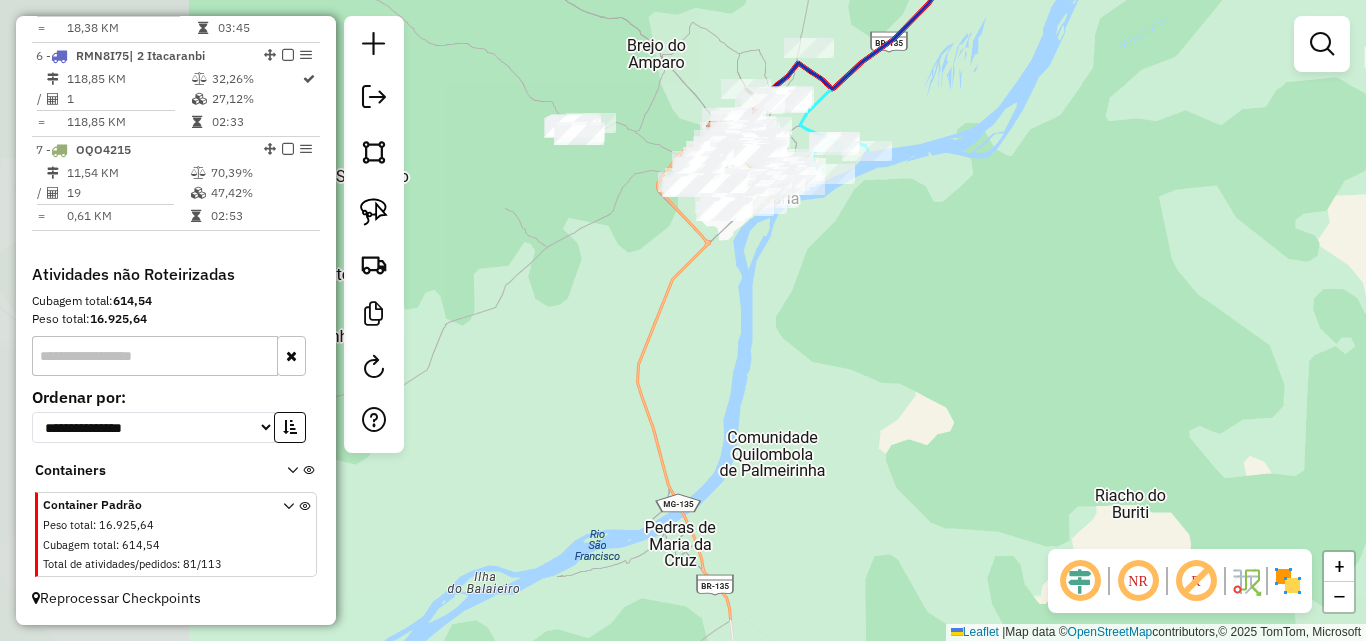 drag, startPoint x: 793, startPoint y: 369, endPoint x: 1107, endPoint y: 450, distance: 324.2792 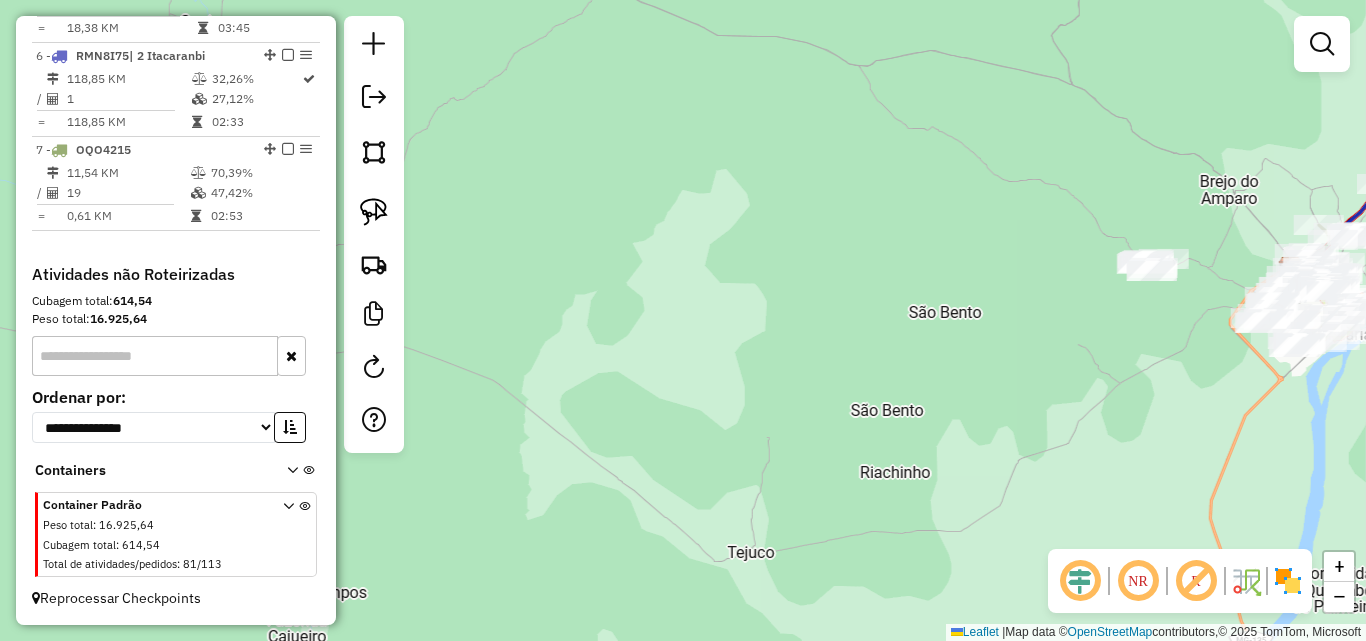 drag, startPoint x: 1025, startPoint y: 430, endPoint x: 965, endPoint y: 438, distance: 60.530983 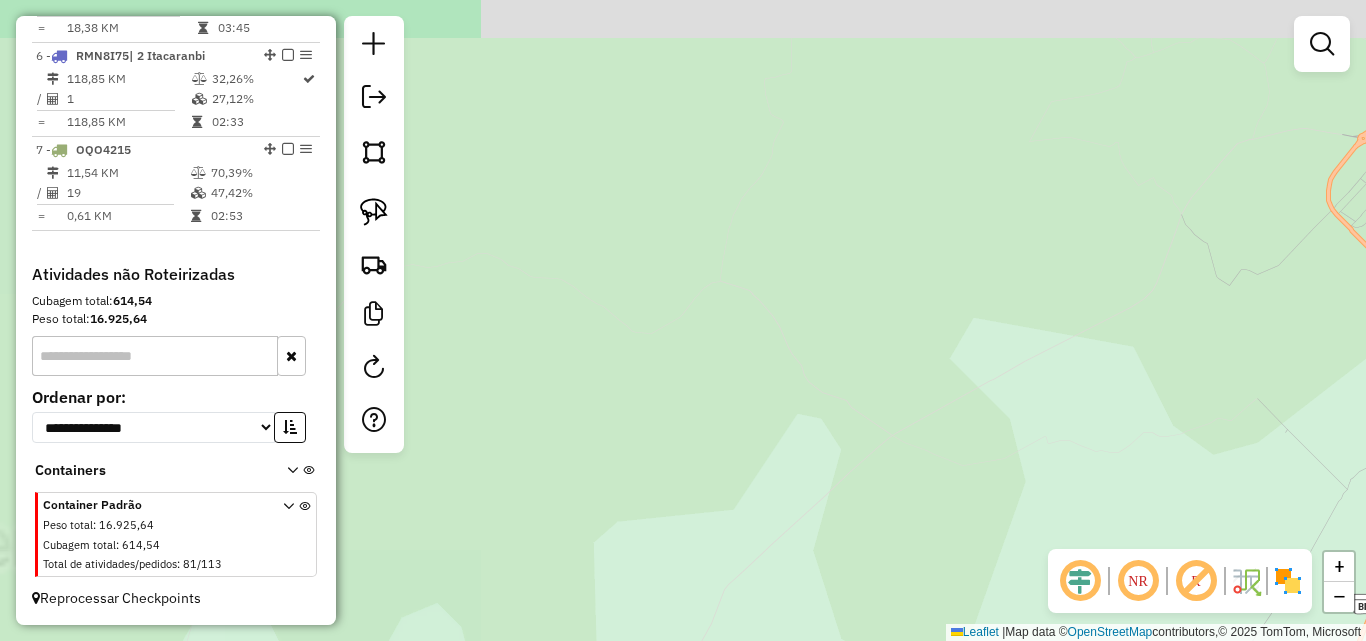 drag, startPoint x: 1085, startPoint y: 272, endPoint x: 875, endPoint y: 524, distance: 328.0305 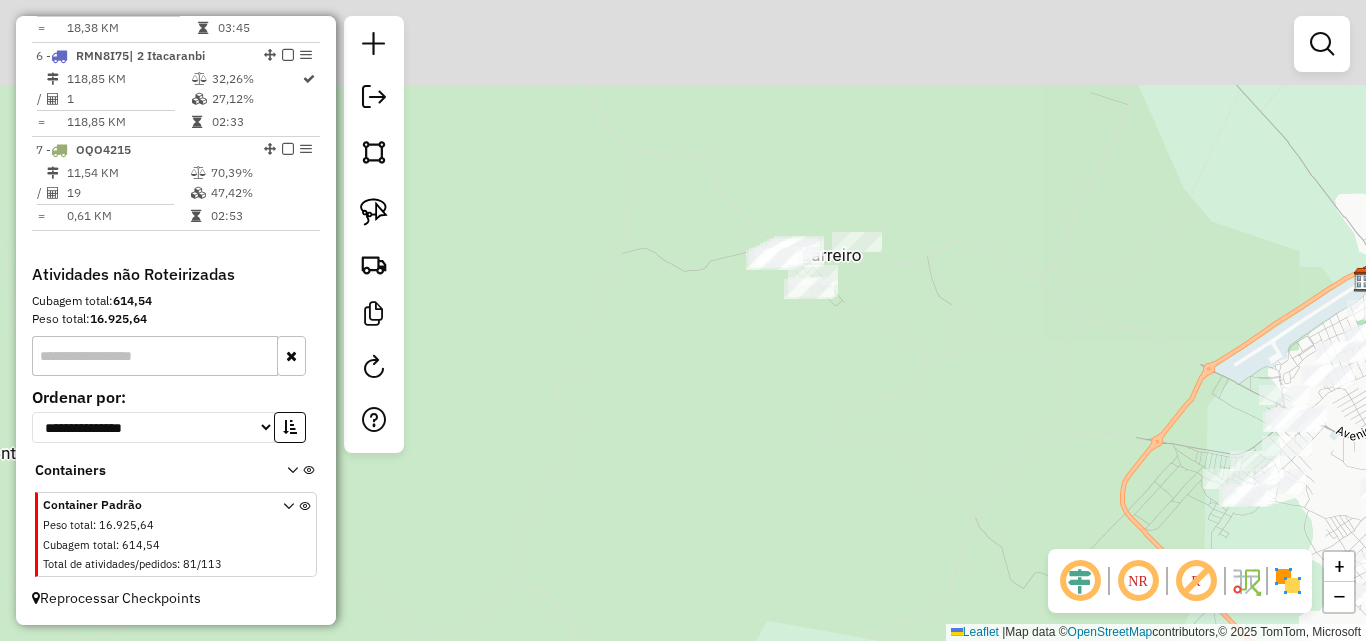 drag, startPoint x: 923, startPoint y: 378, endPoint x: 880, endPoint y: 475, distance: 106.10372 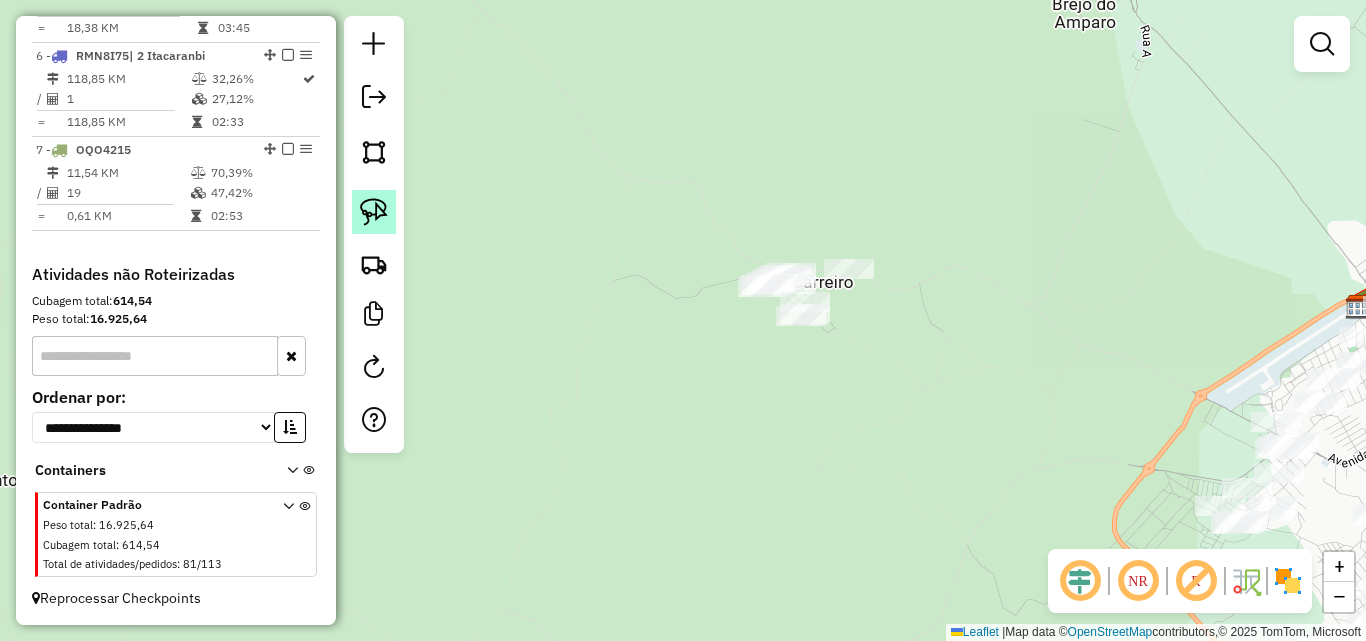 click 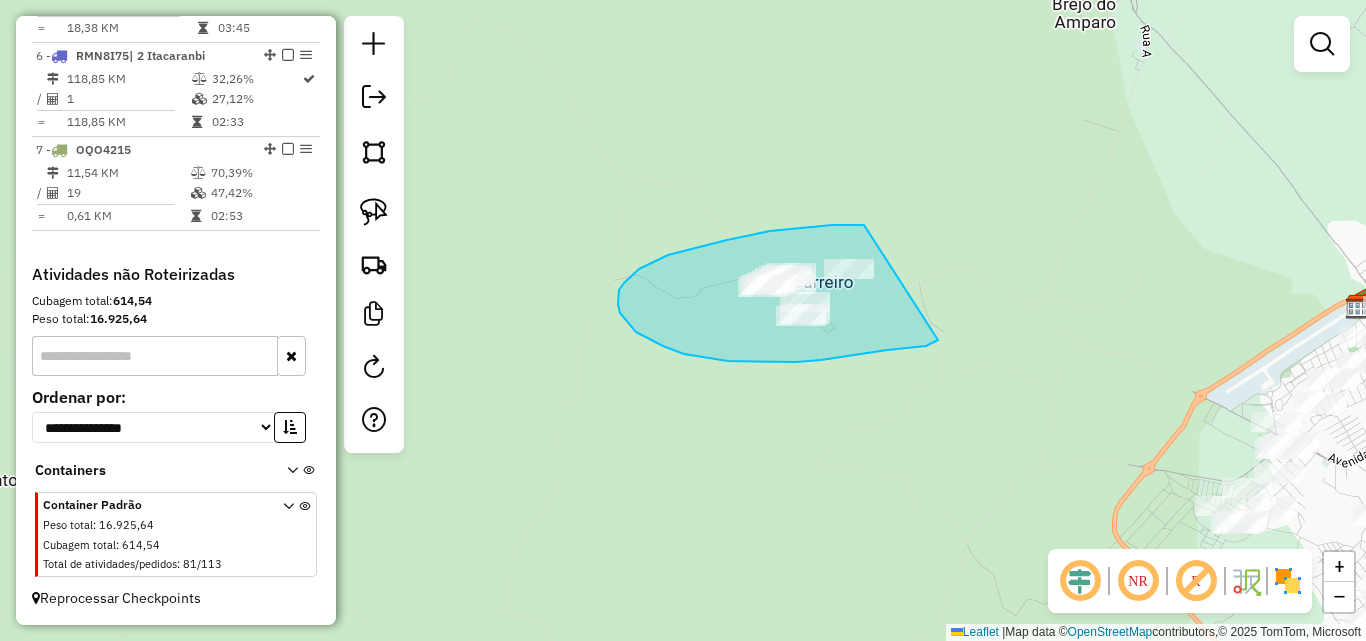 drag, startPoint x: 864, startPoint y: 225, endPoint x: 951, endPoint y: 273, distance: 99.36297 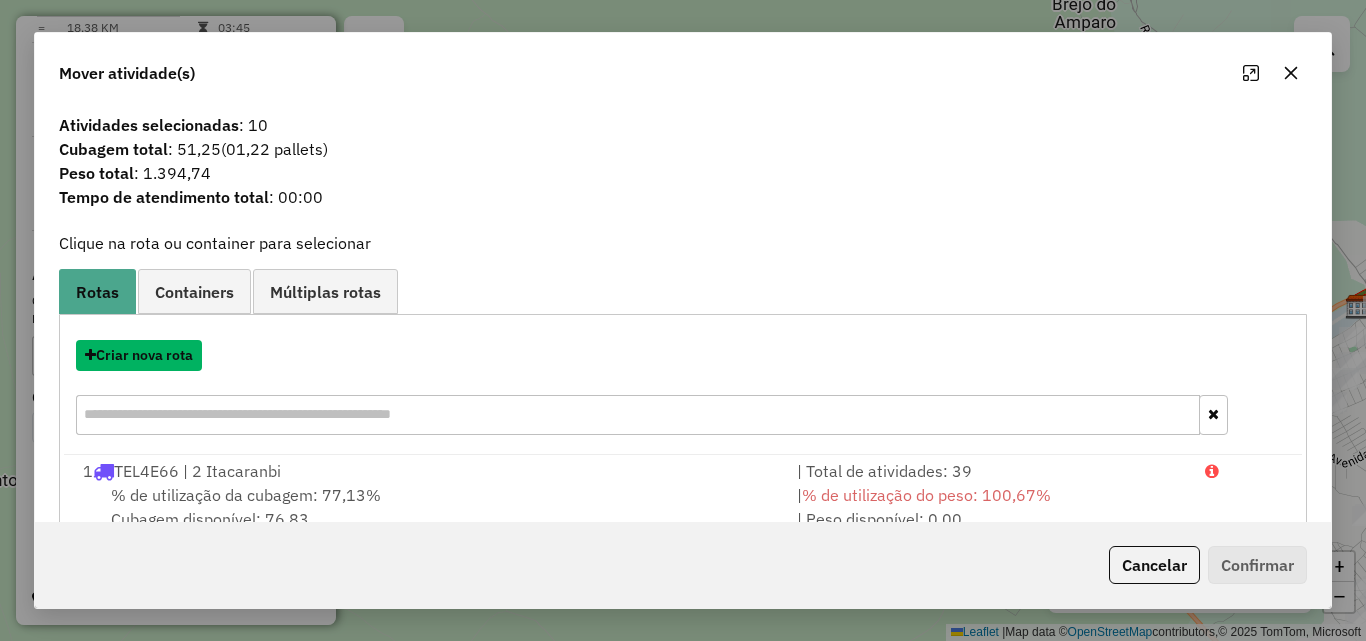 click on "Criar nova rota" at bounding box center (139, 355) 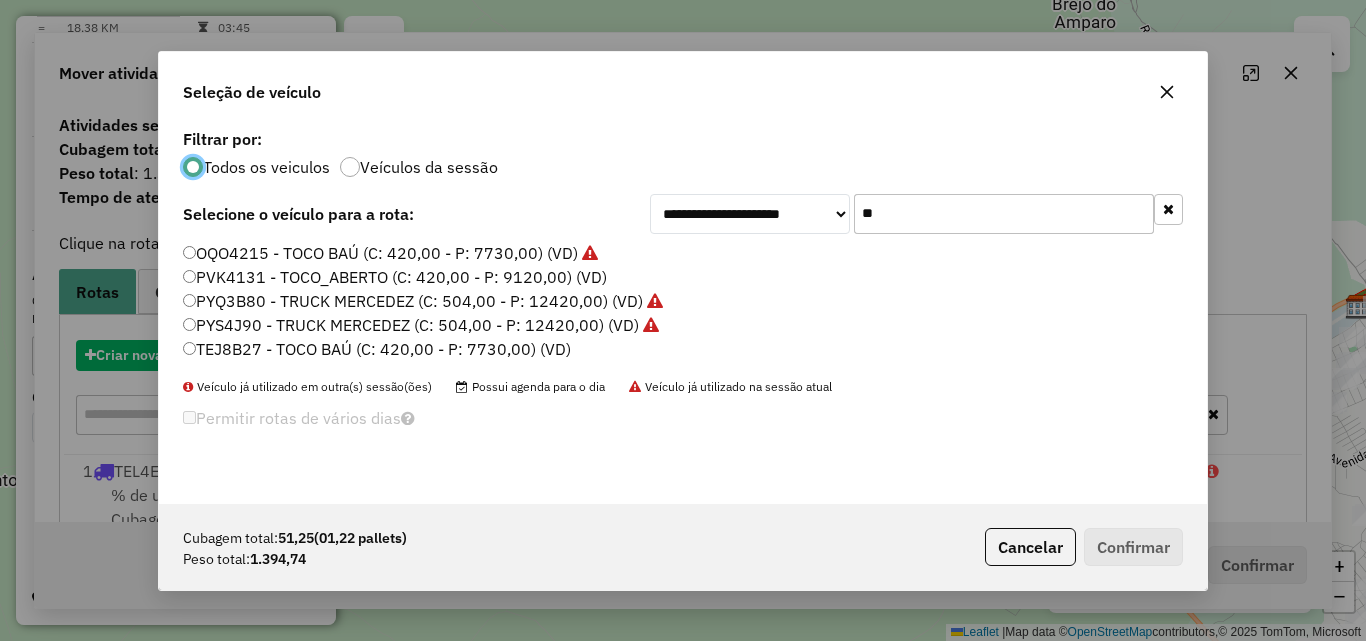 scroll, scrollTop: 11, scrollLeft: 6, axis: both 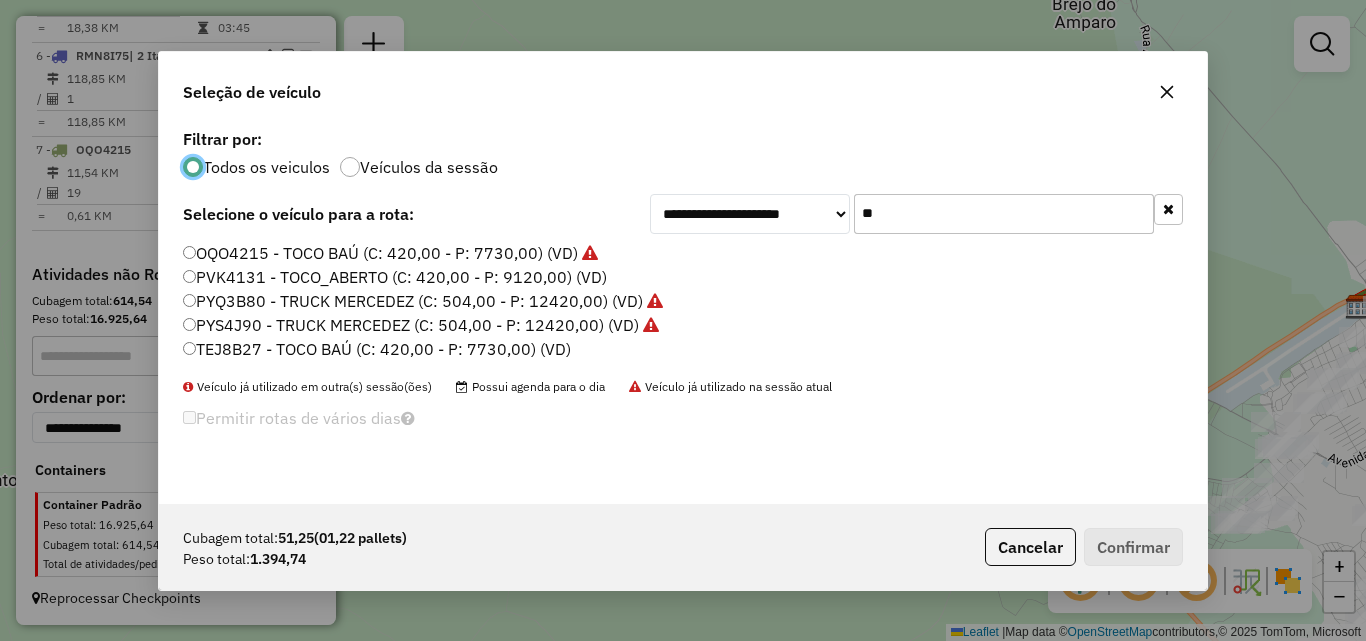 click on "**" 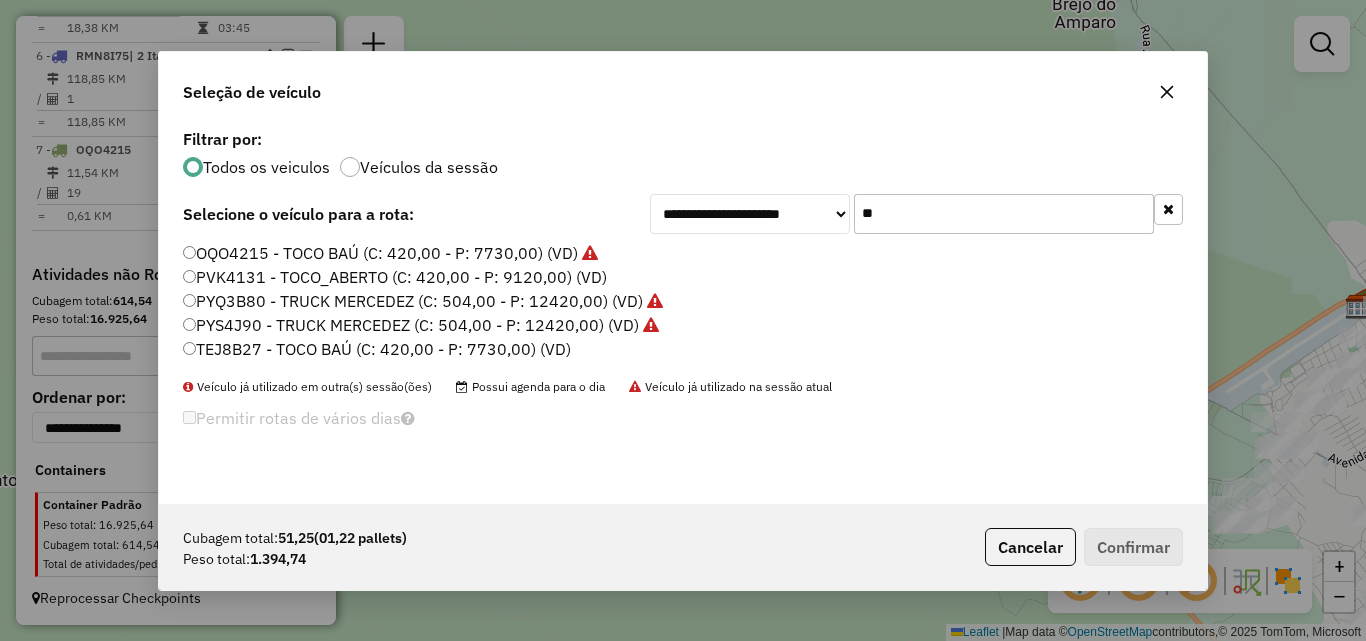 type on "*" 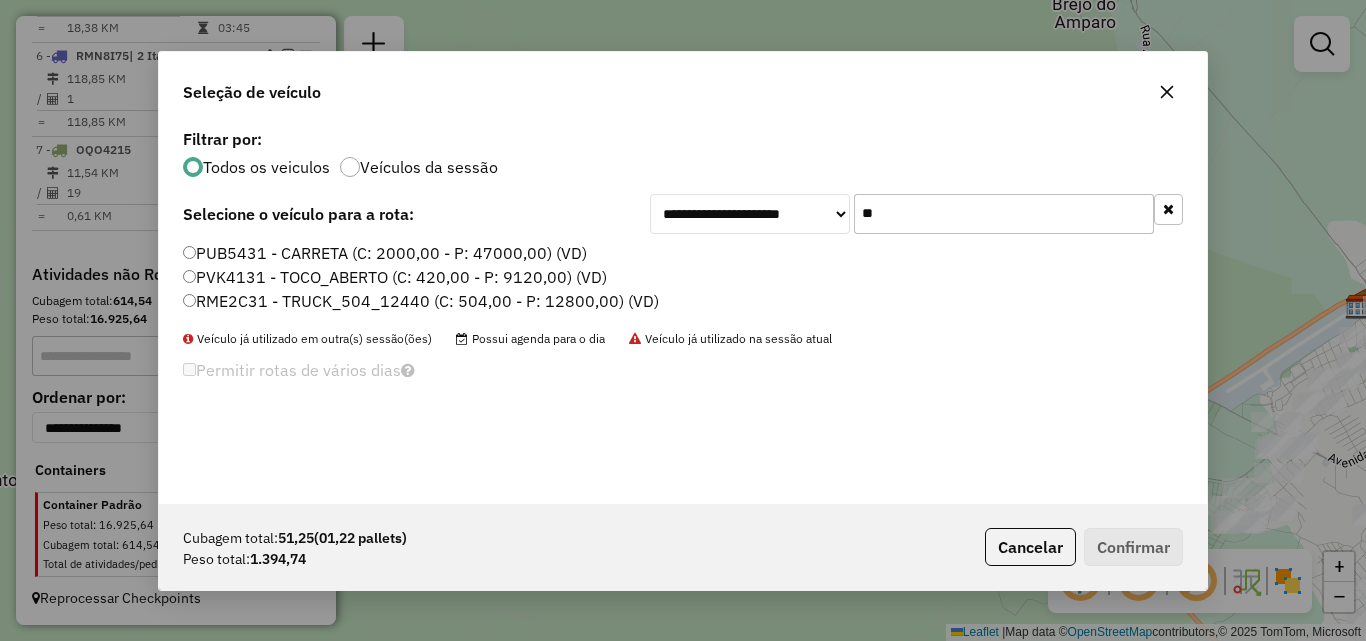 type on "*" 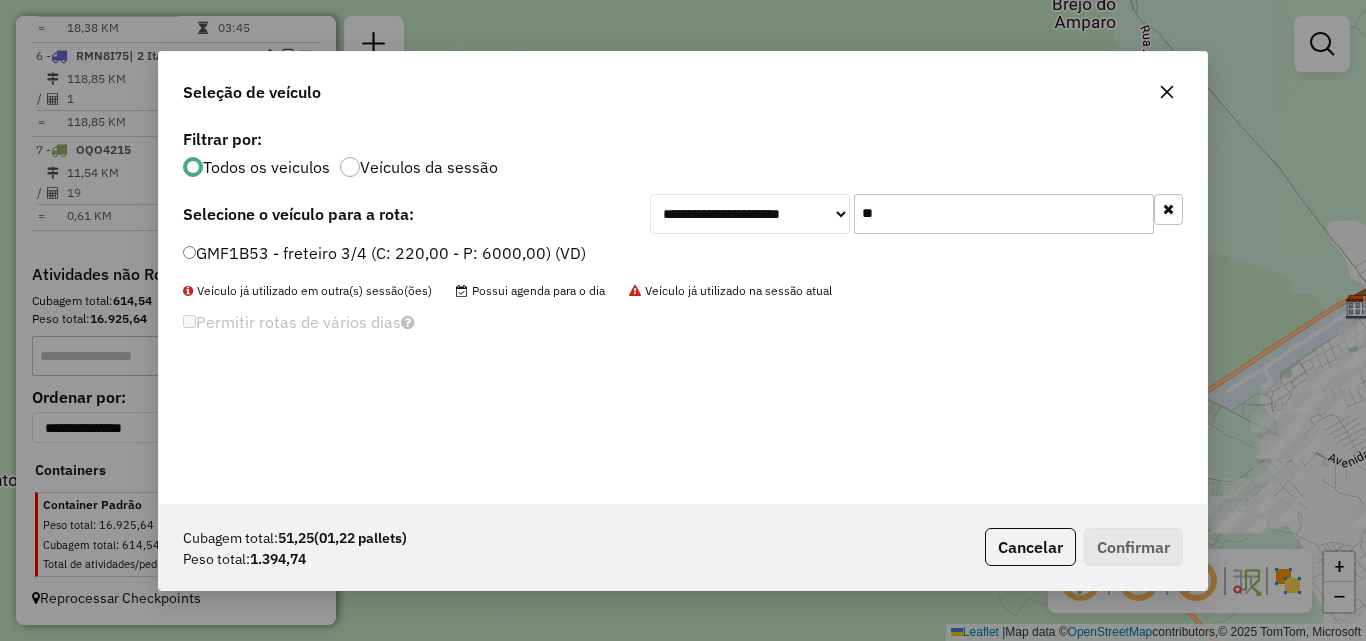 type on "**" 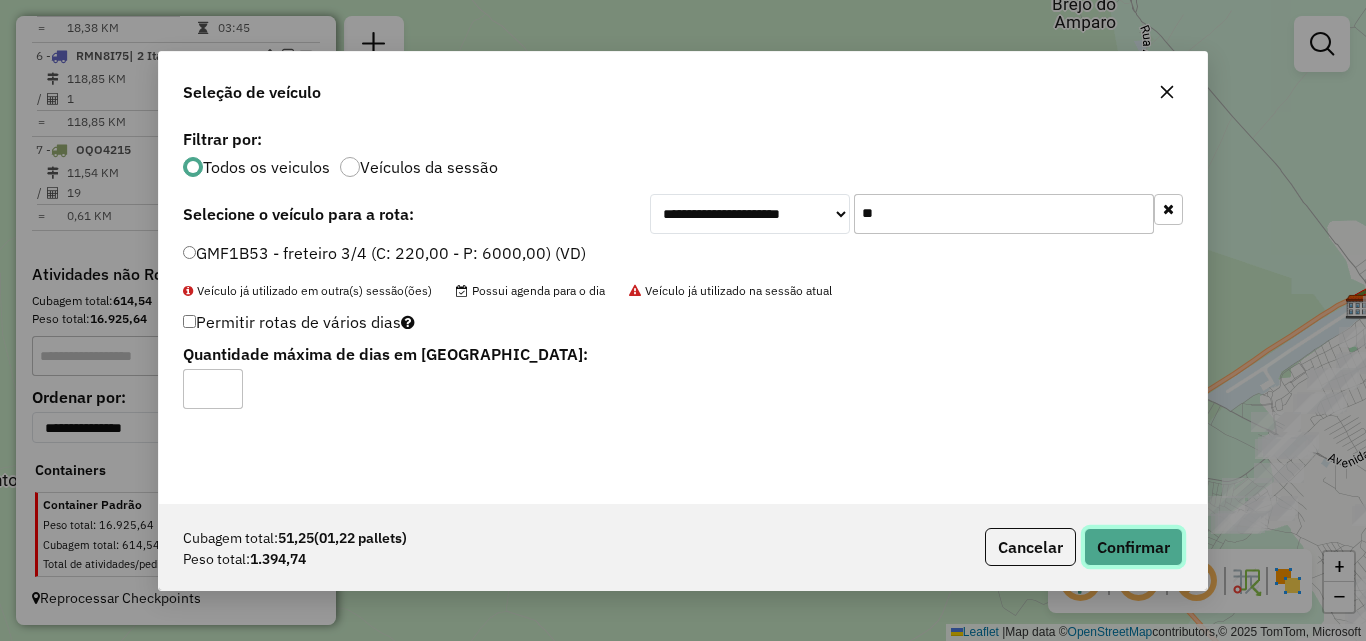 click on "Confirmar" 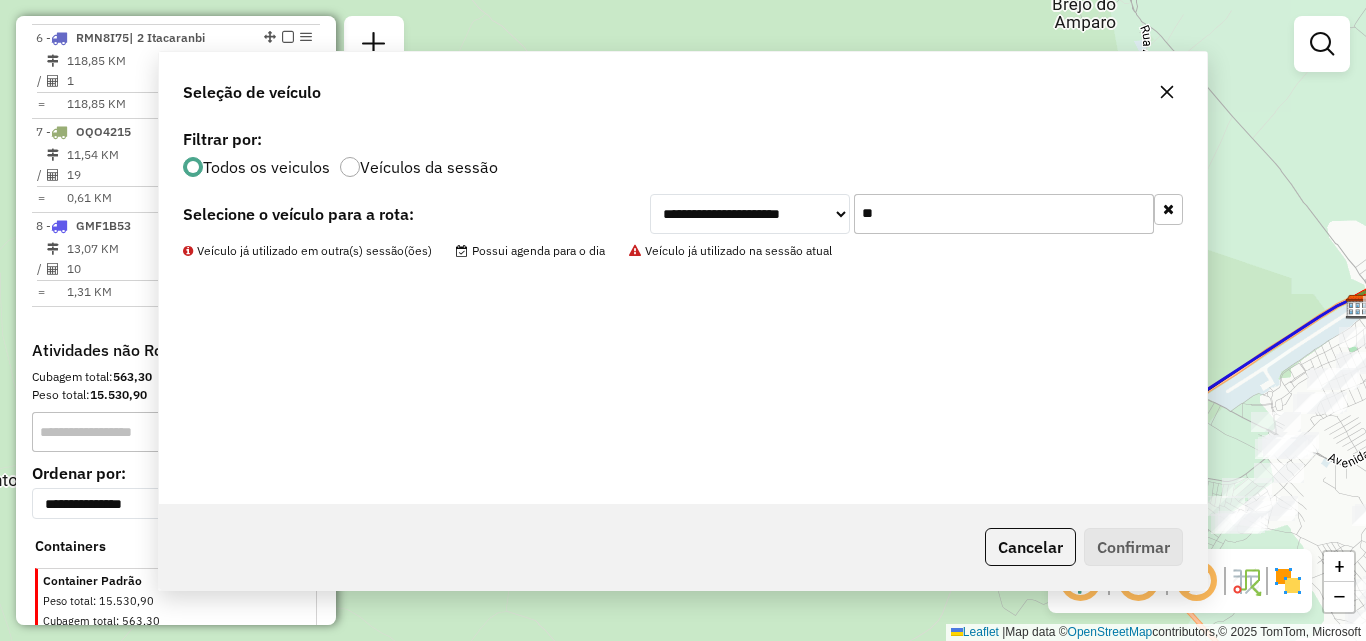 scroll, scrollTop: 1325, scrollLeft: 0, axis: vertical 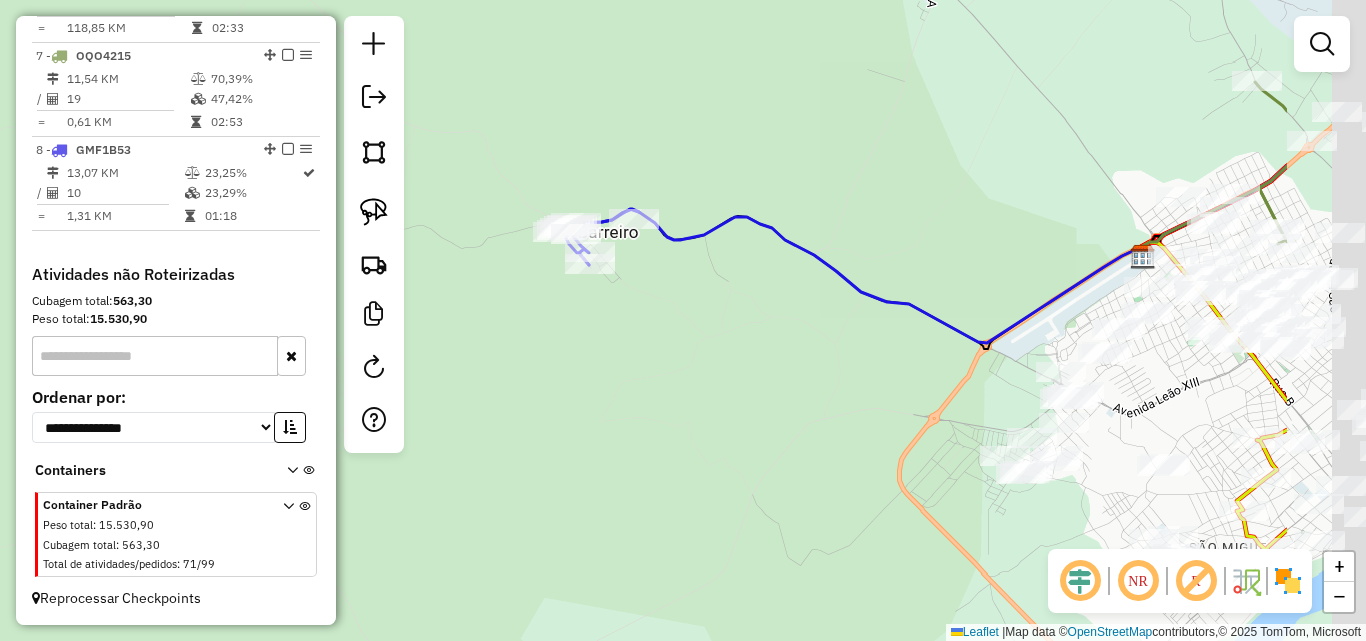 drag, startPoint x: 1008, startPoint y: 430, endPoint x: 738, endPoint y: 373, distance: 275.95108 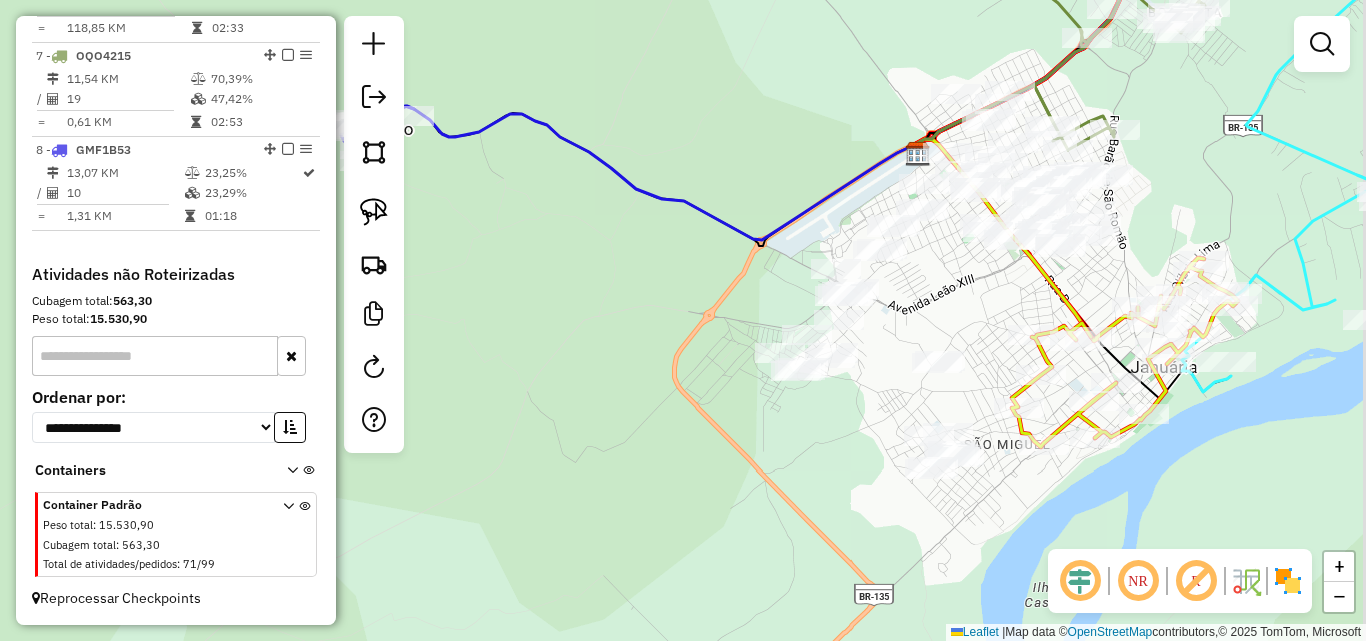 drag, startPoint x: 1001, startPoint y: 398, endPoint x: 926, endPoint y: 321, distance: 107.48953 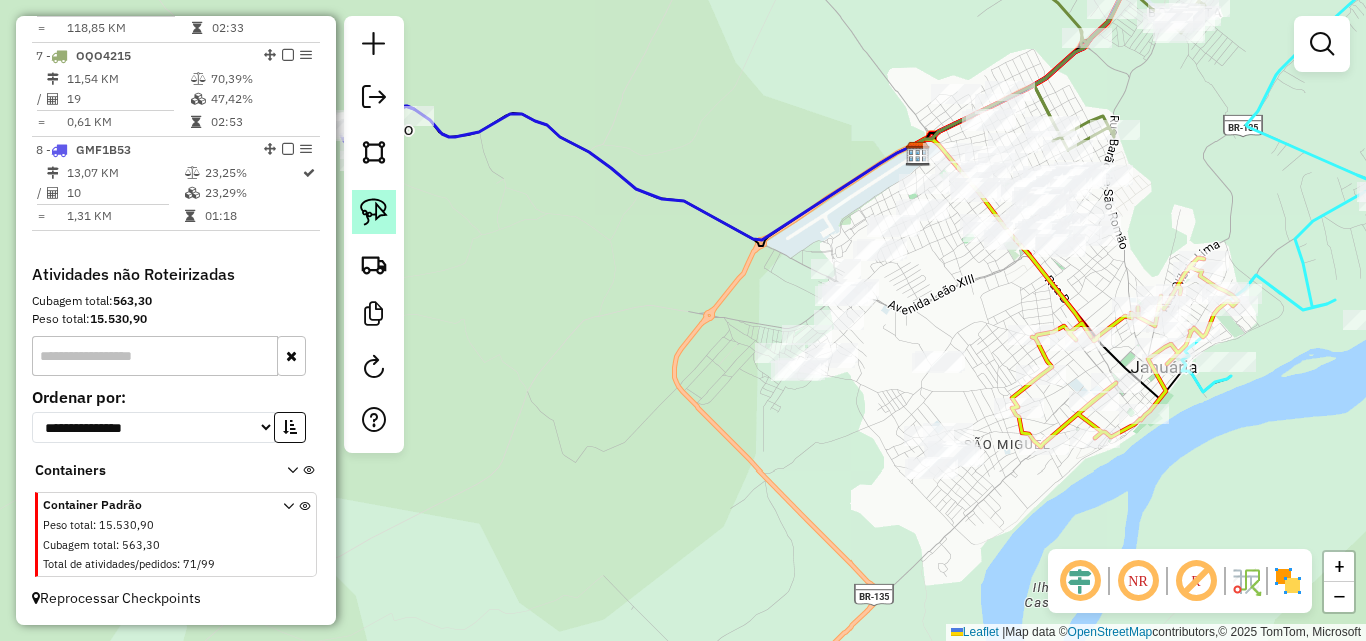 click 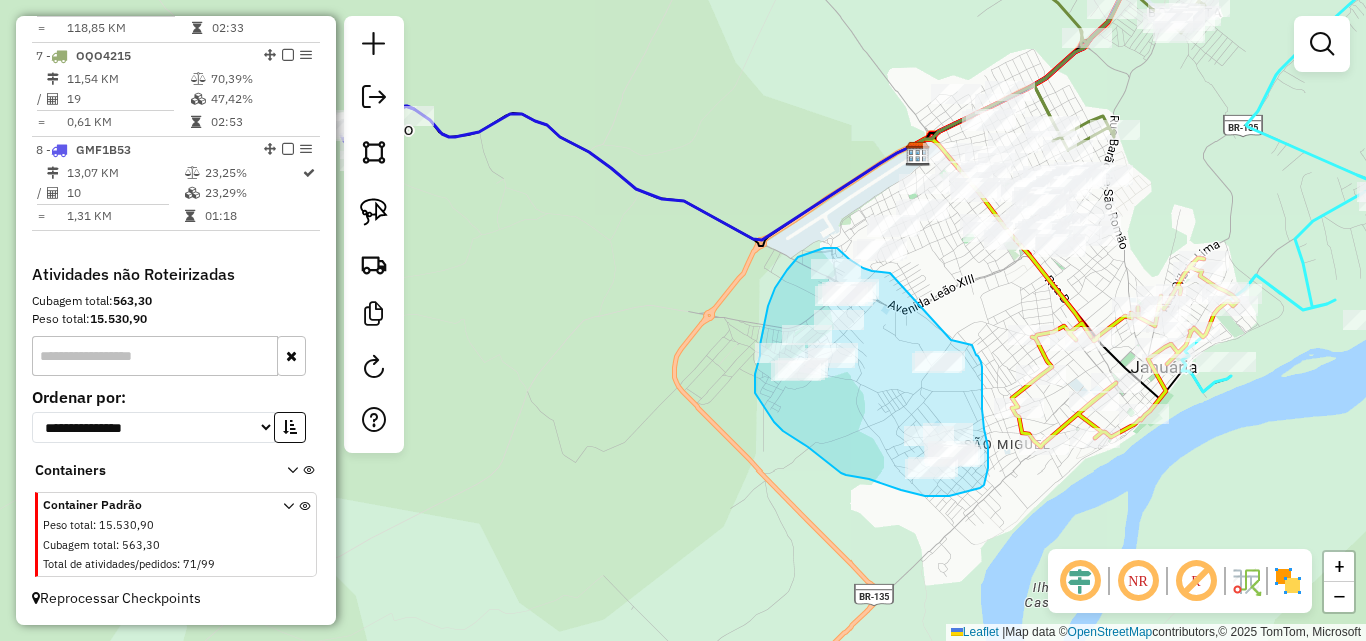 drag, startPoint x: 890, startPoint y: 273, endPoint x: 951, endPoint y: 340, distance: 90.60905 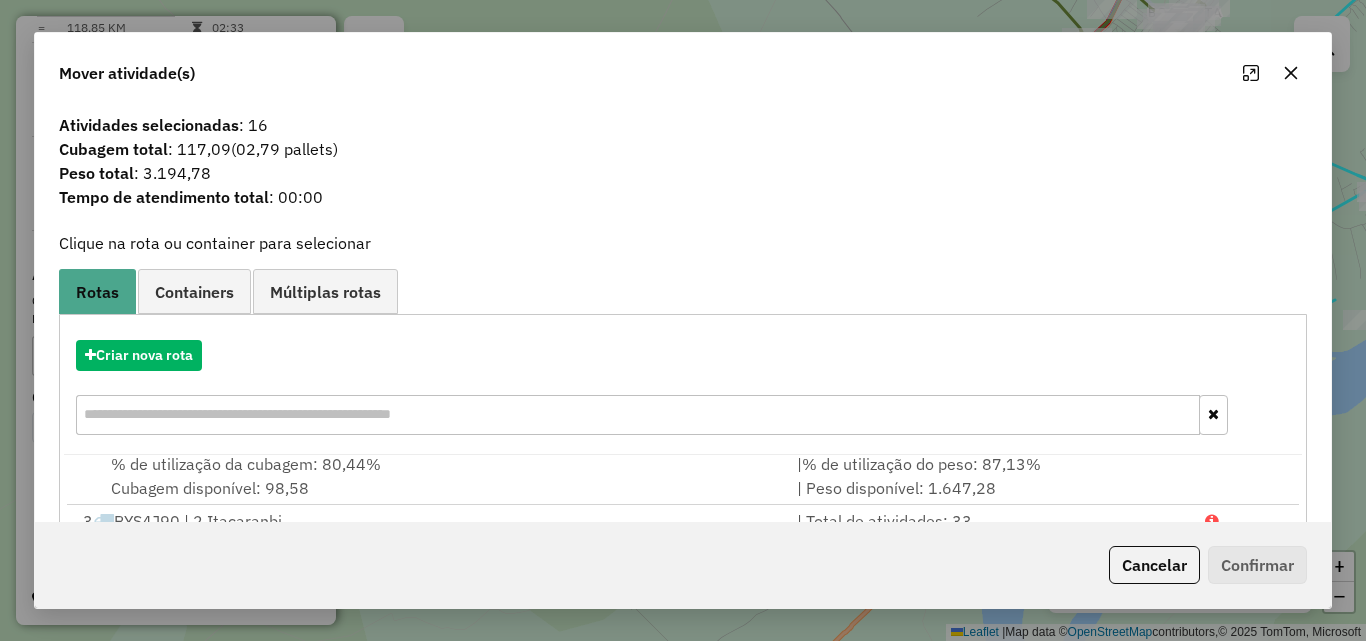 scroll, scrollTop: 248, scrollLeft: 0, axis: vertical 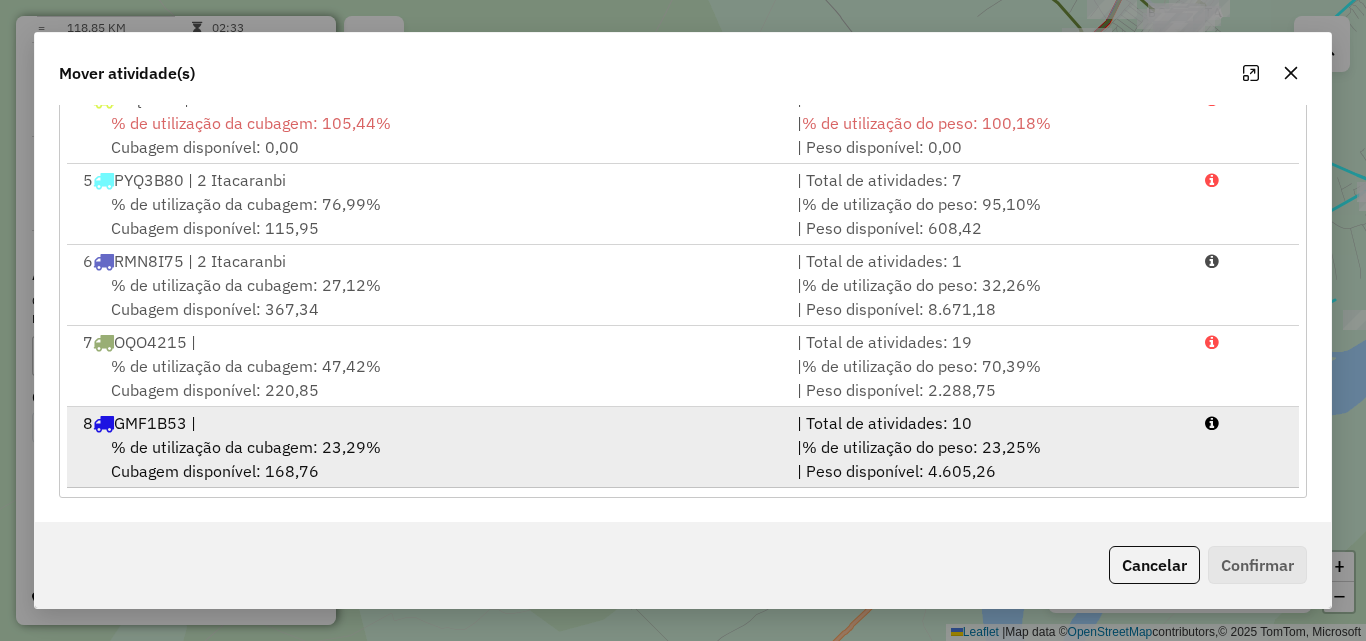 click on "% de utilização da cubagem: 23,29%  Cubagem disponível: 168,76" at bounding box center [428, 459] 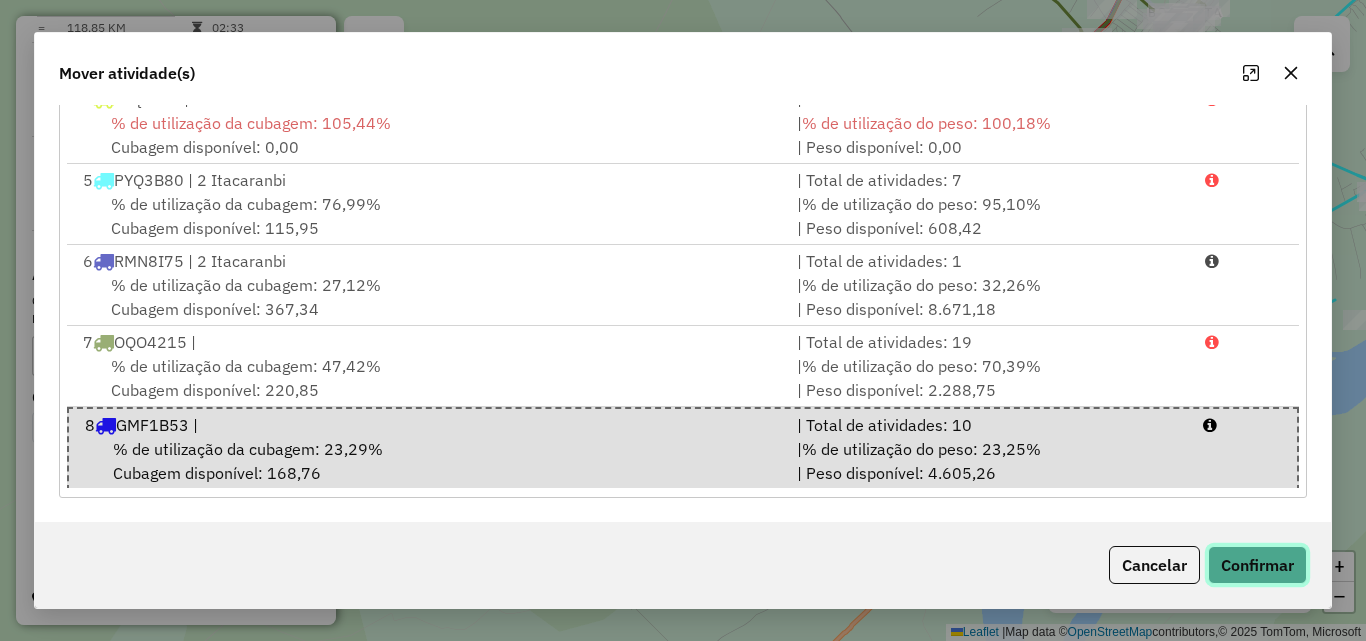 click on "Confirmar" 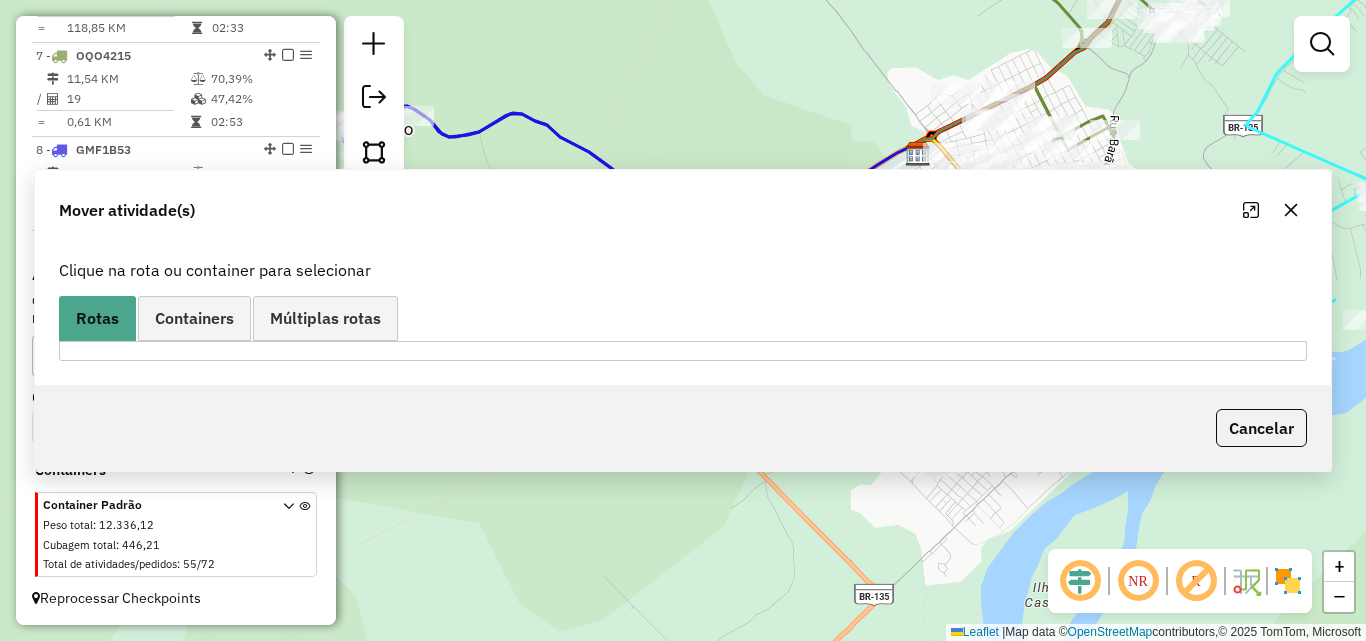 scroll, scrollTop: 0, scrollLeft: 0, axis: both 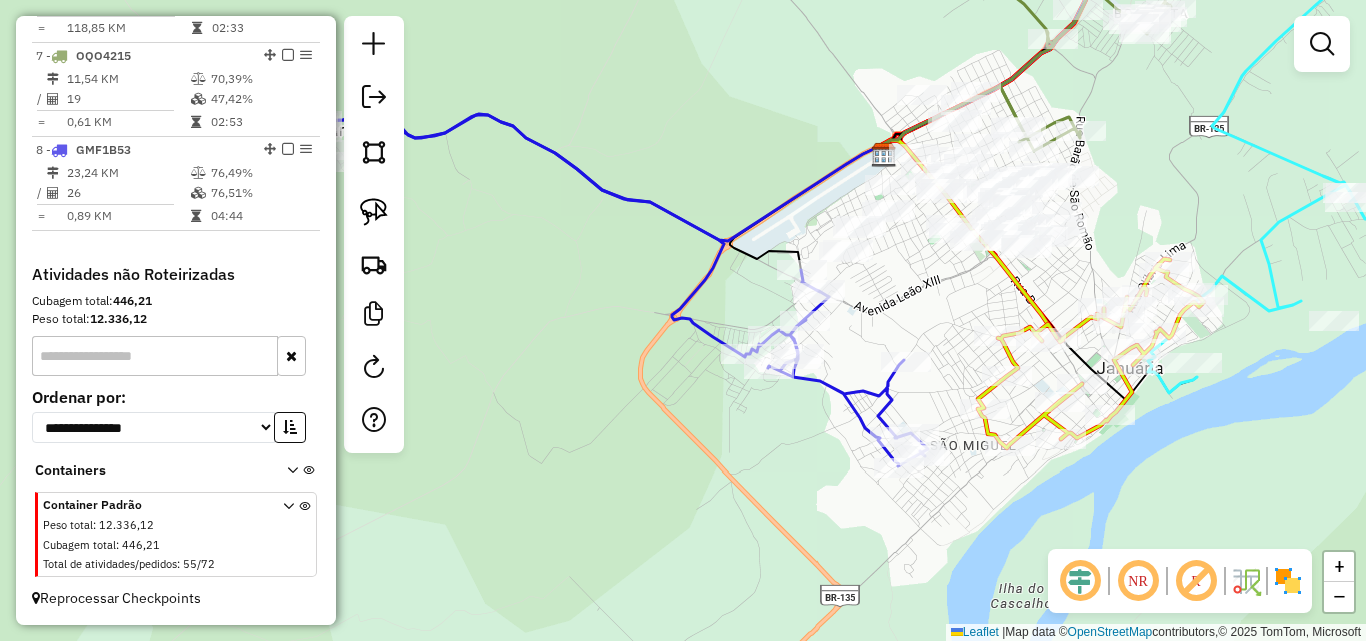 drag, startPoint x: 794, startPoint y: 213, endPoint x: 675, endPoint y: 229, distance: 120.070816 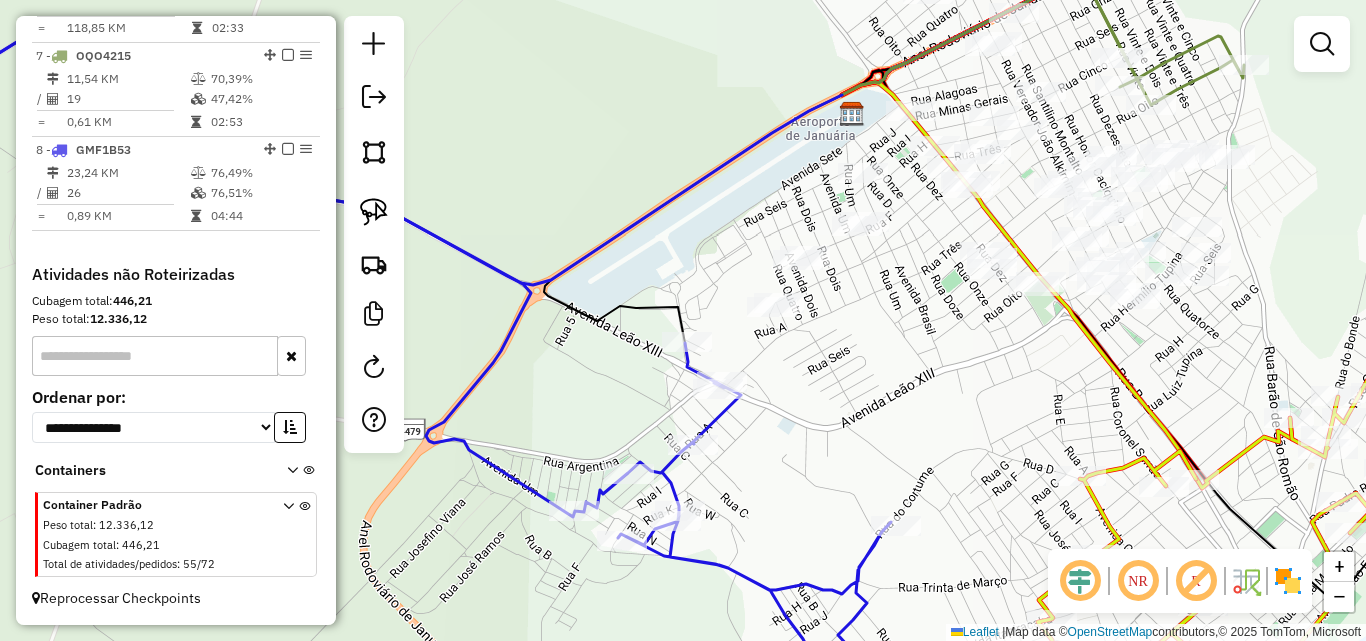 drag, startPoint x: 891, startPoint y: 272, endPoint x: 892, endPoint y: 292, distance: 20.024984 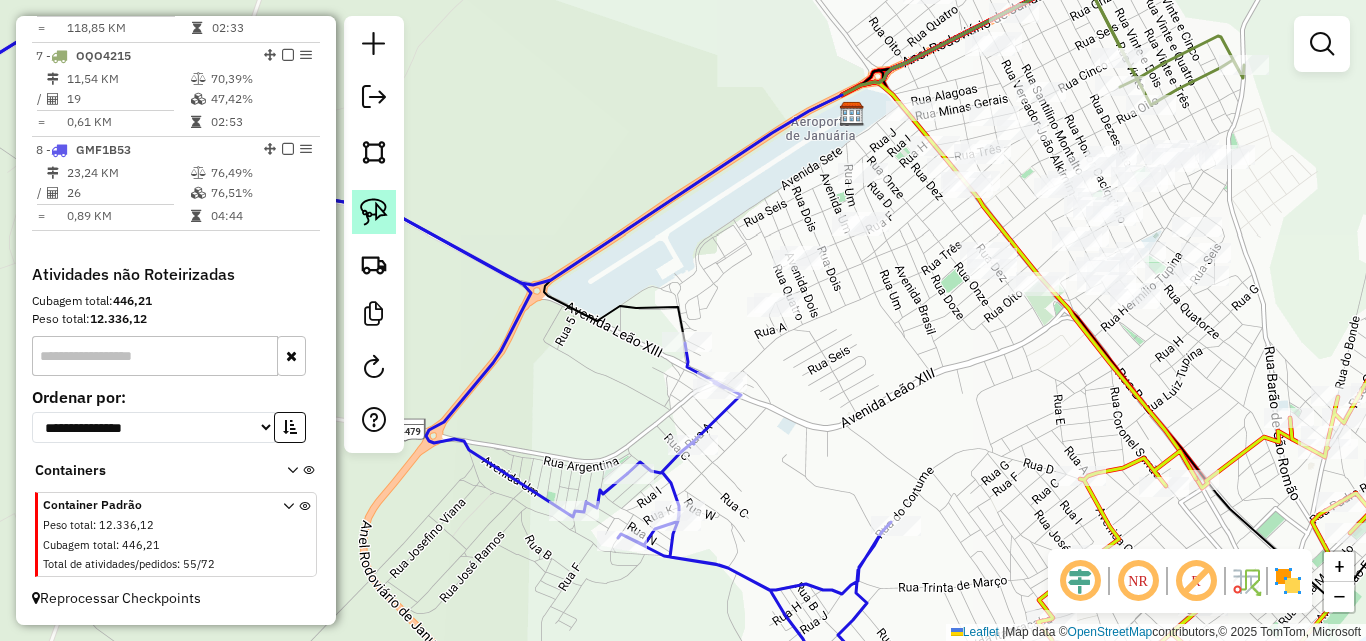 click 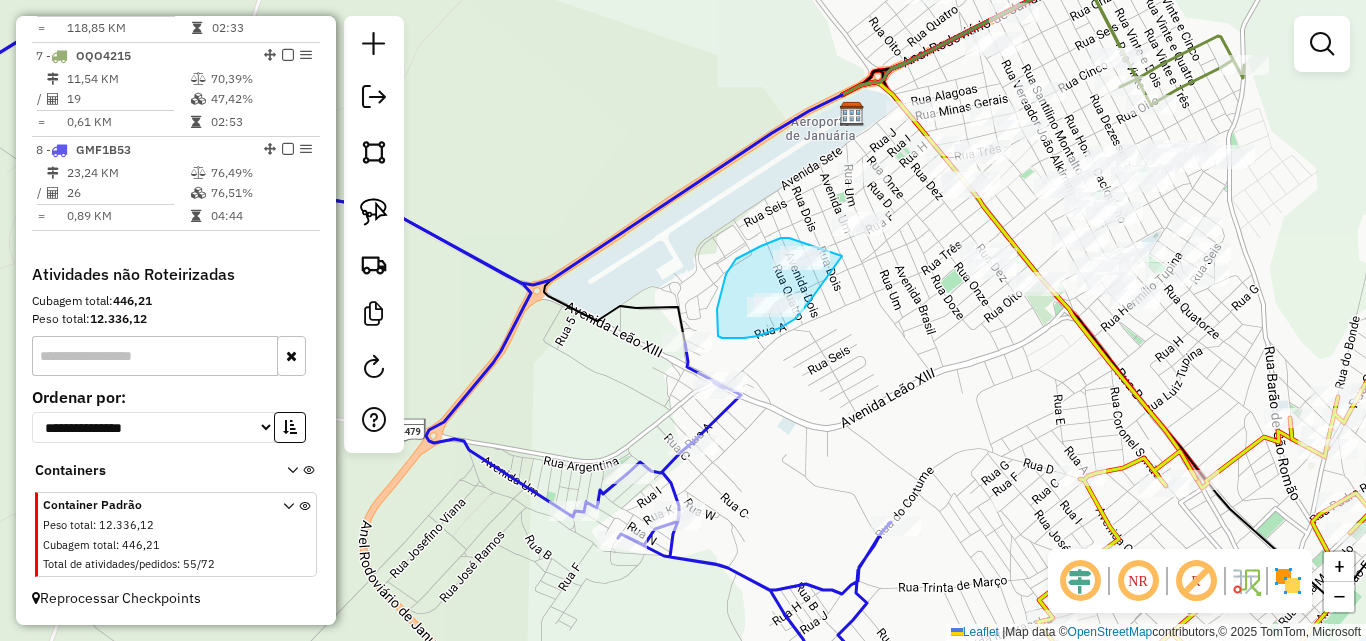 drag, startPoint x: 842, startPoint y: 256, endPoint x: 809, endPoint y: 302, distance: 56.61272 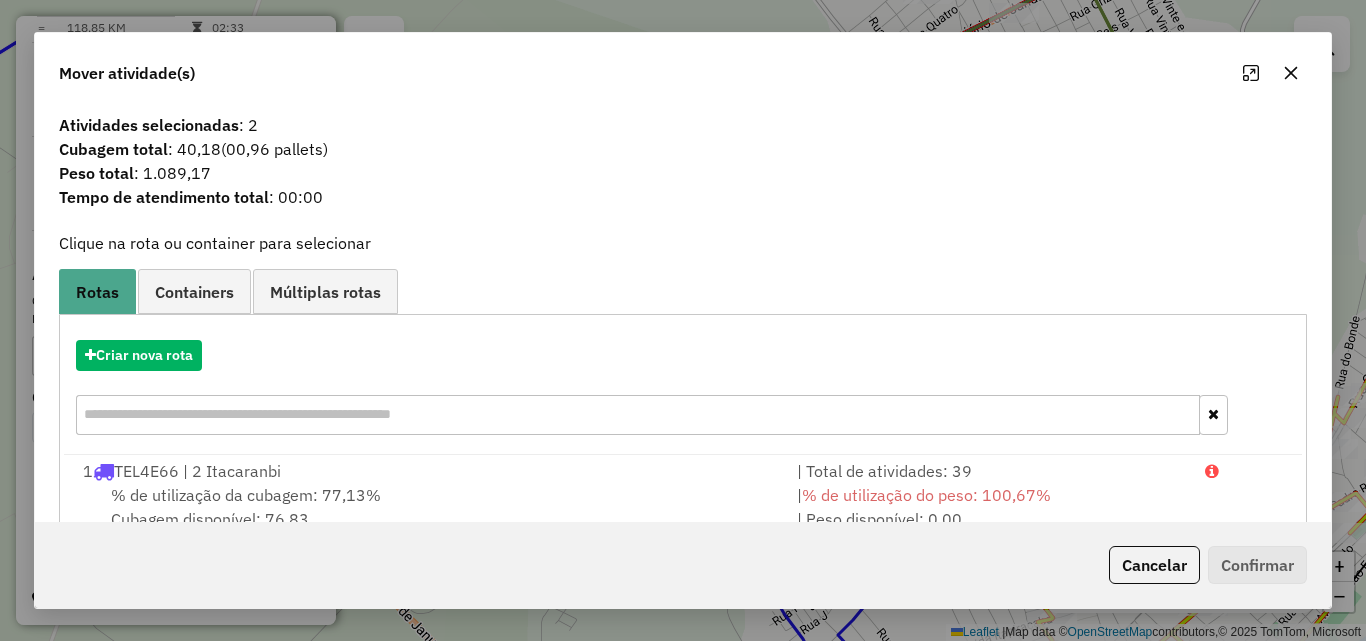 click 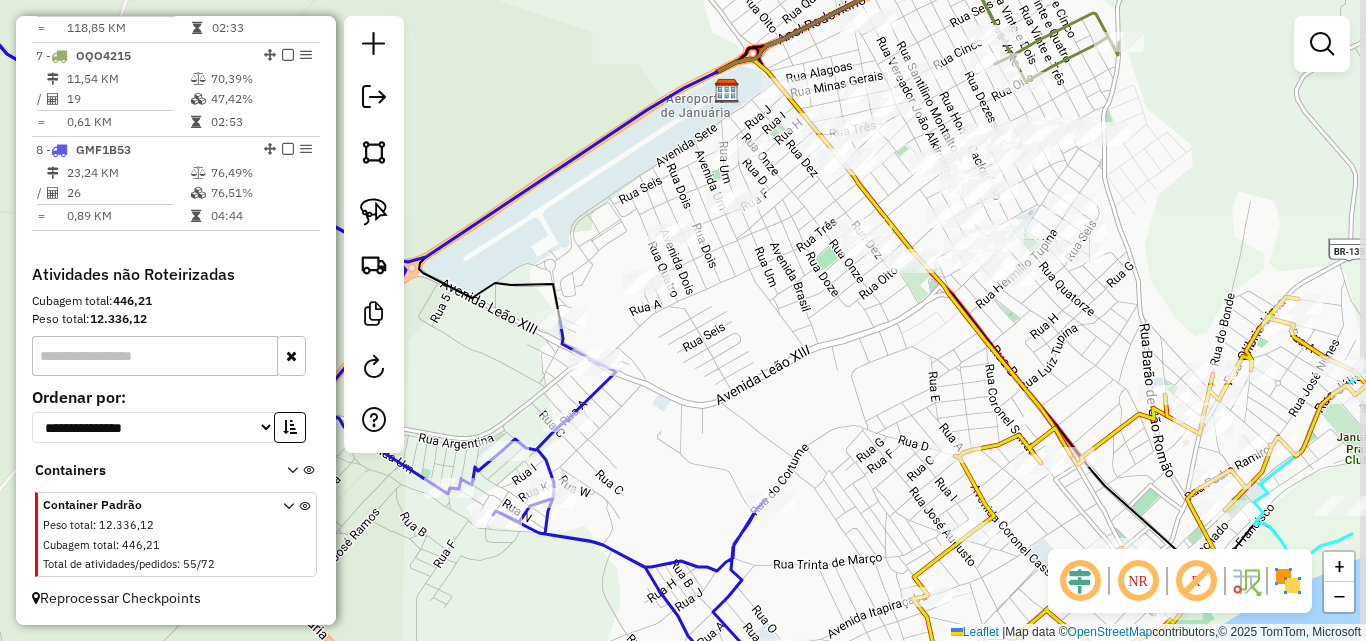 drag, startPoint x: 964, startPoint y: 333, endPoint x: 837, endPoint y: 303, distance: 130.49521 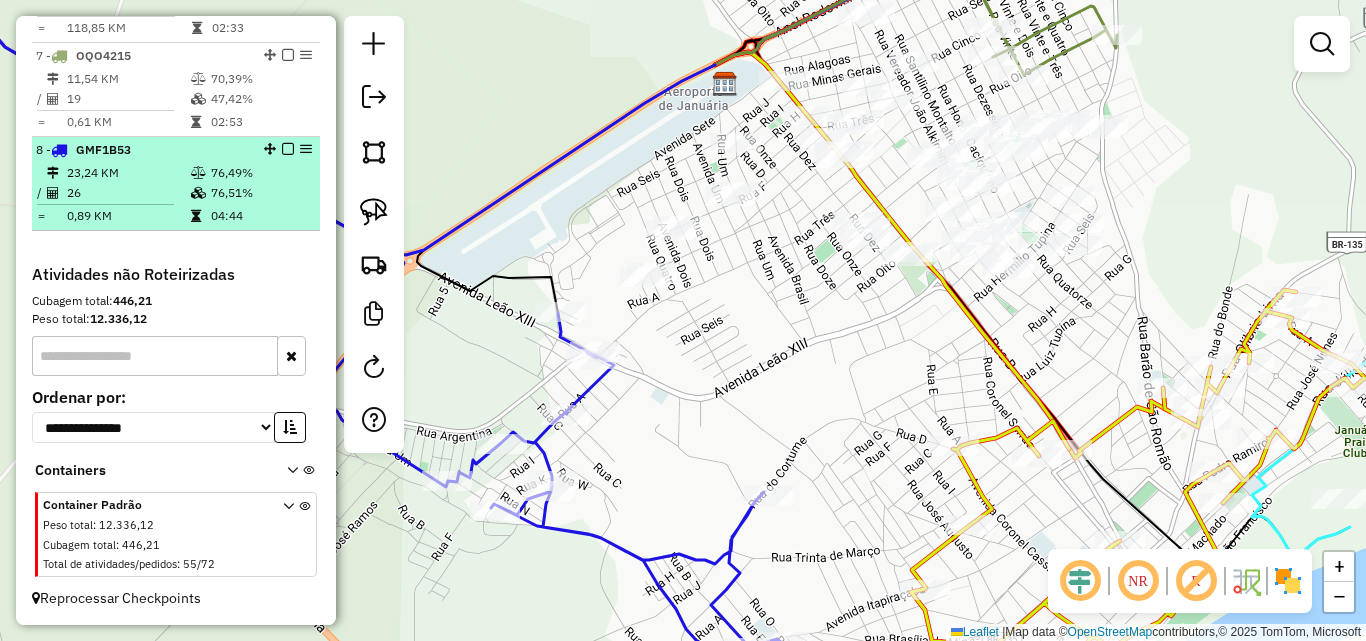 click on "23,24 KM" at bounding box center [128, 173] 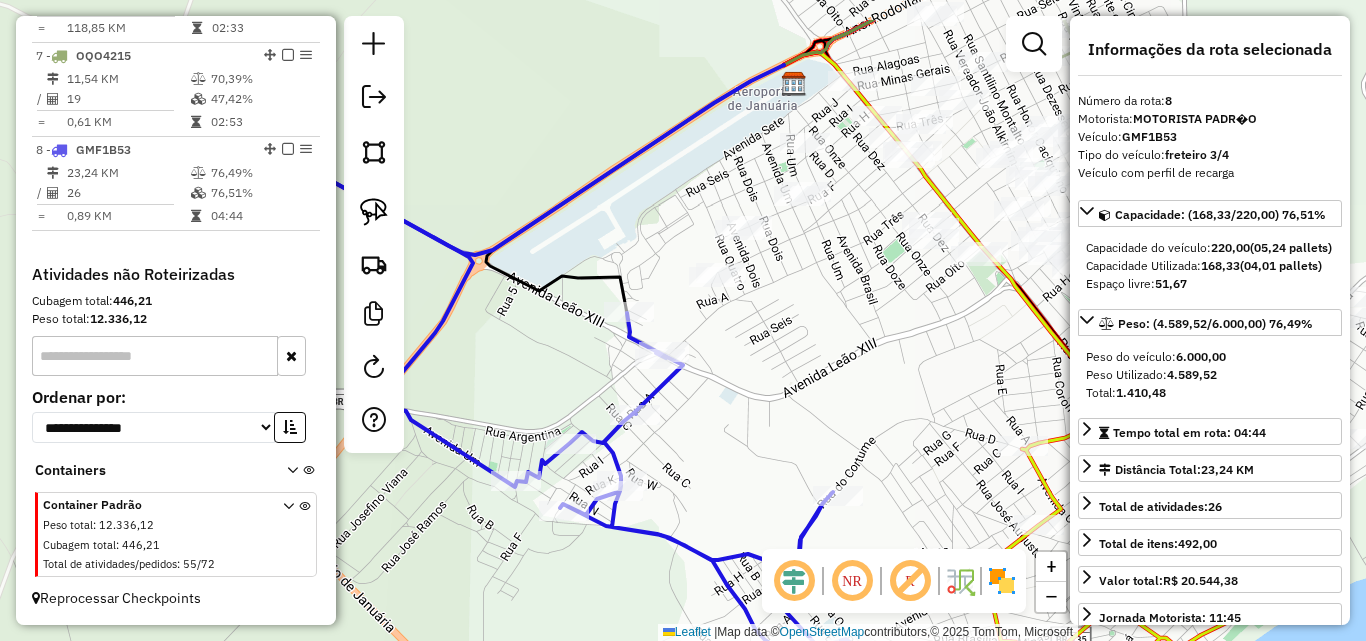 drag, startPoint x: 995, startPoint y: 275, endPoint x: 618, endPoint y: 424, distance: 405.37637 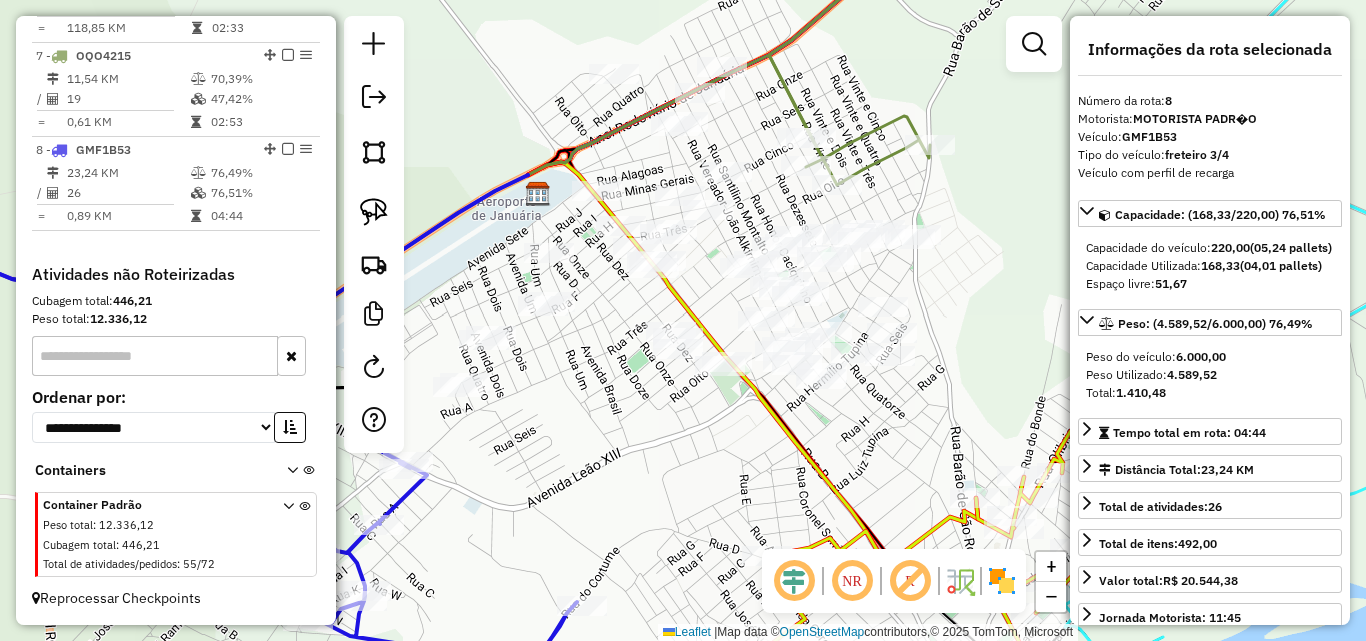 drag, startPoint x: 738, startPoint y: 412, endPoint x: 661, endPoint y: 457, distance: 89.1852 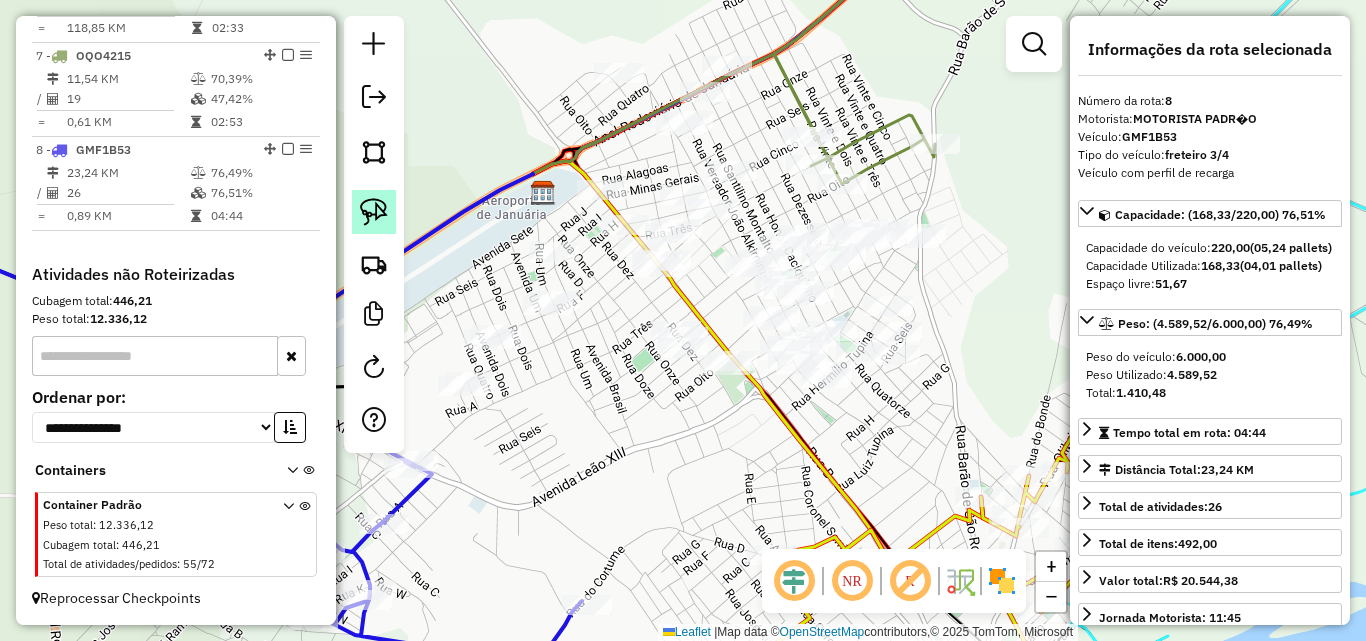 click 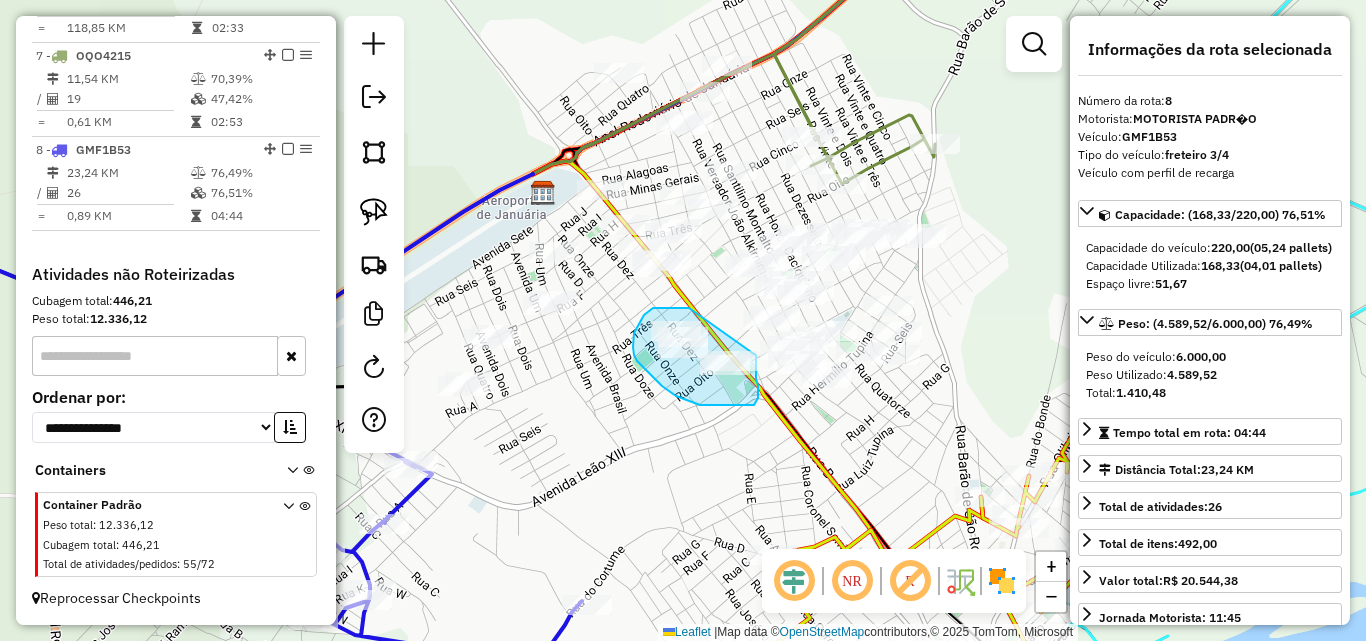 click 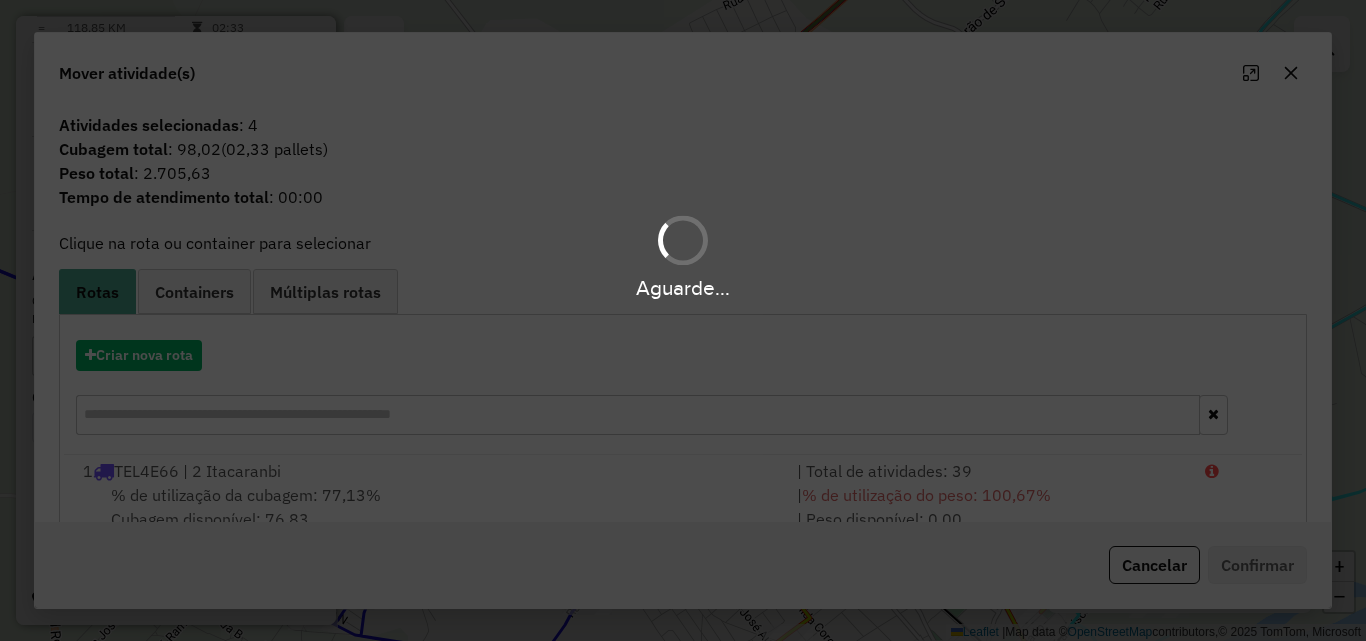 click on "Aguarde..." at bounding box center [683, 320] 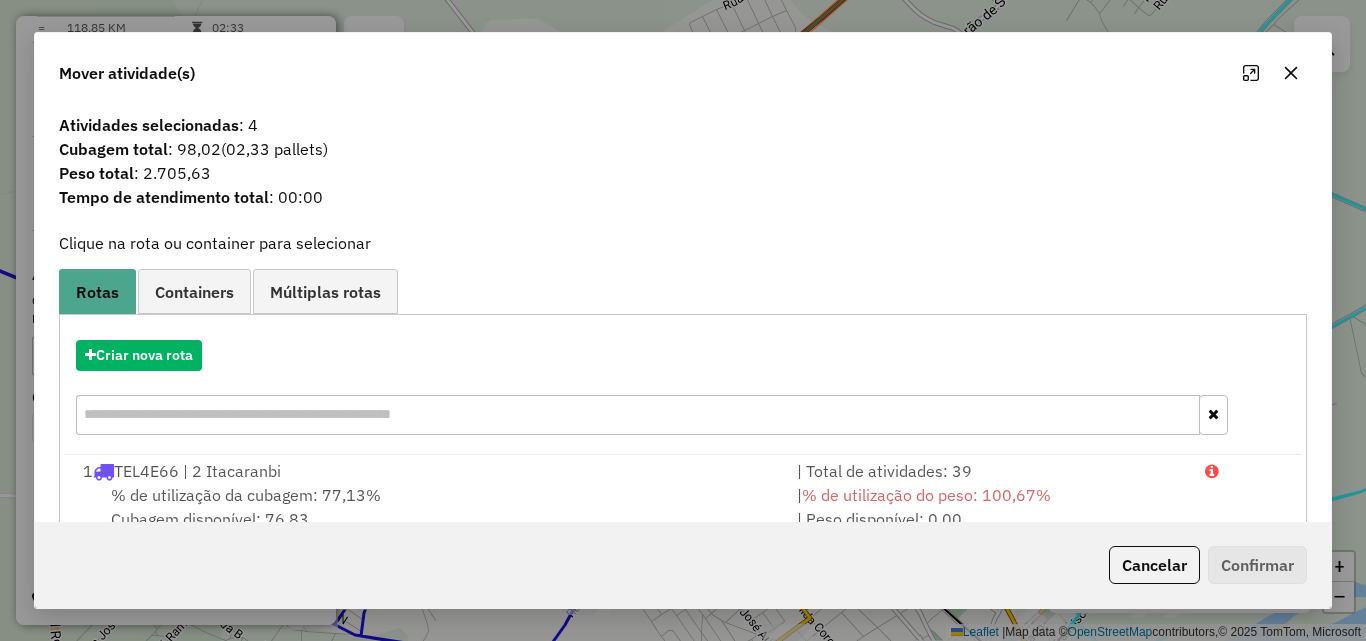 click 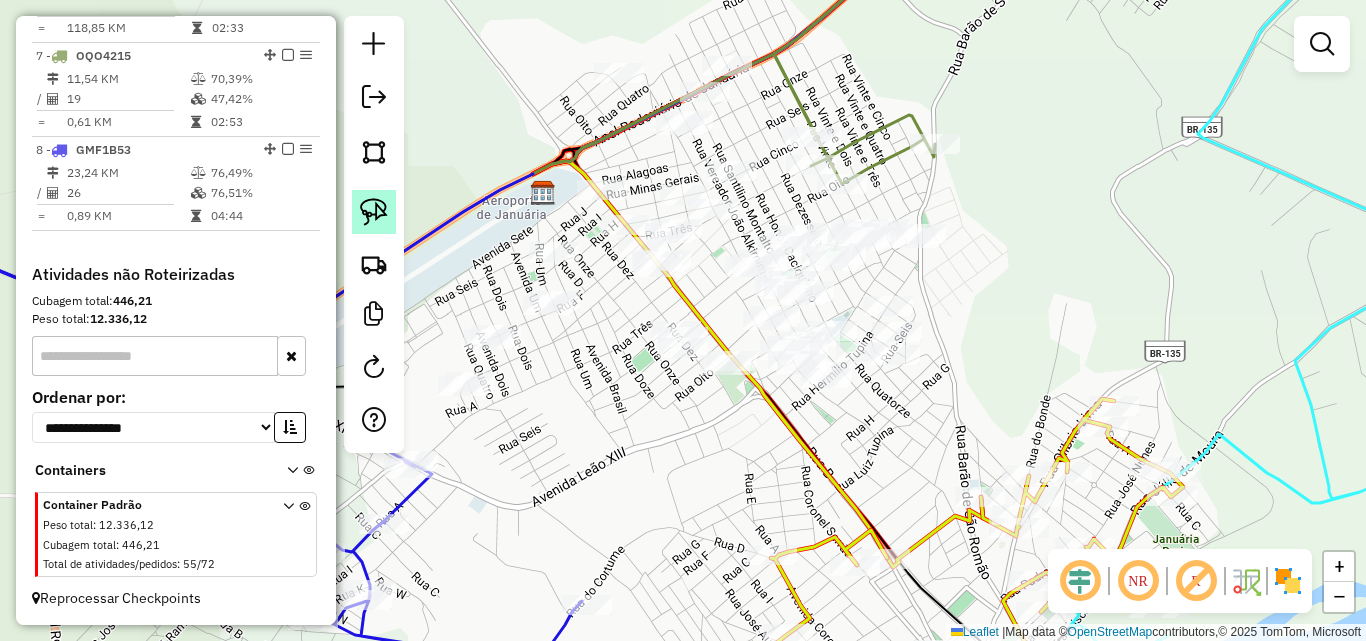 click 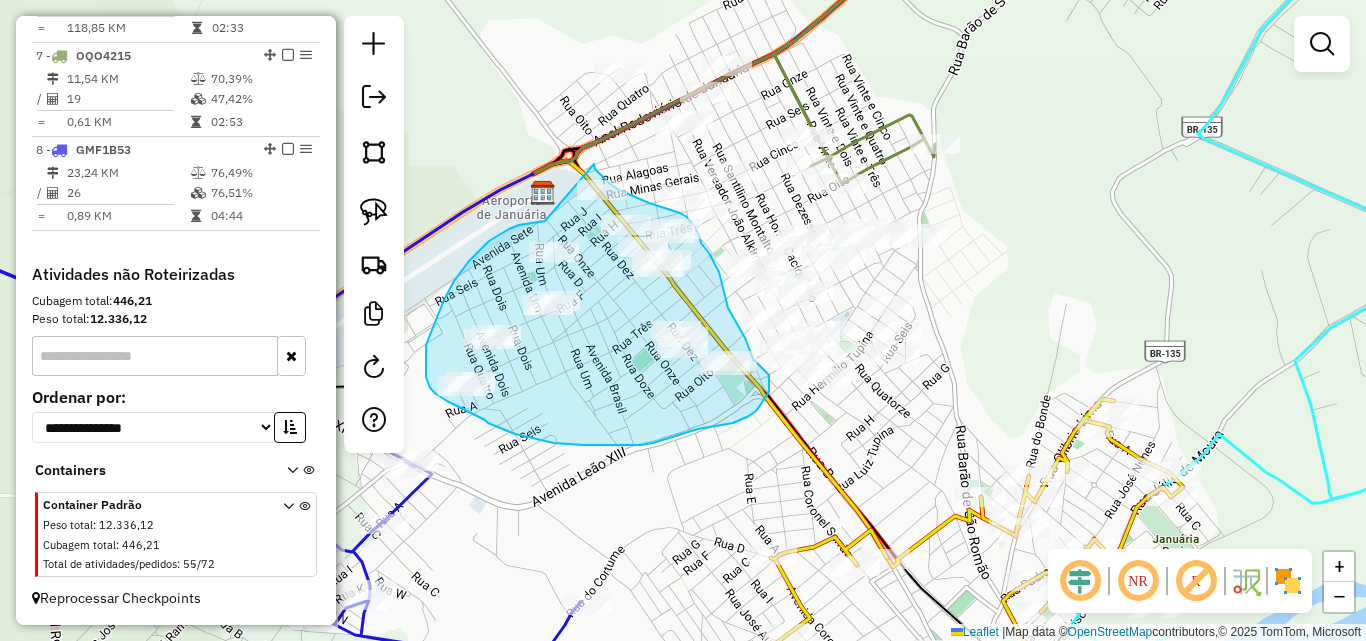 drag, startPoint x: 545, startPoint y: 221, endPoint x: 593, endPoint y: 164, distance: 74.518456 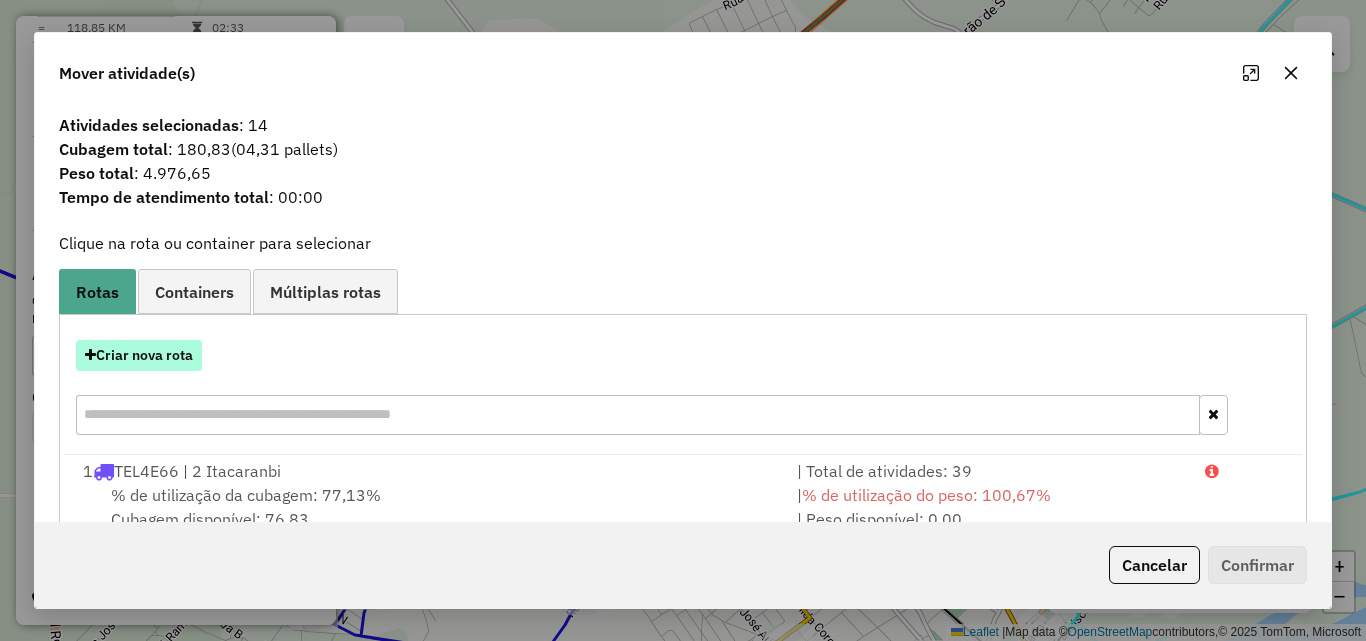 click on "Criar nova rota" at bounding box center (139, 355) 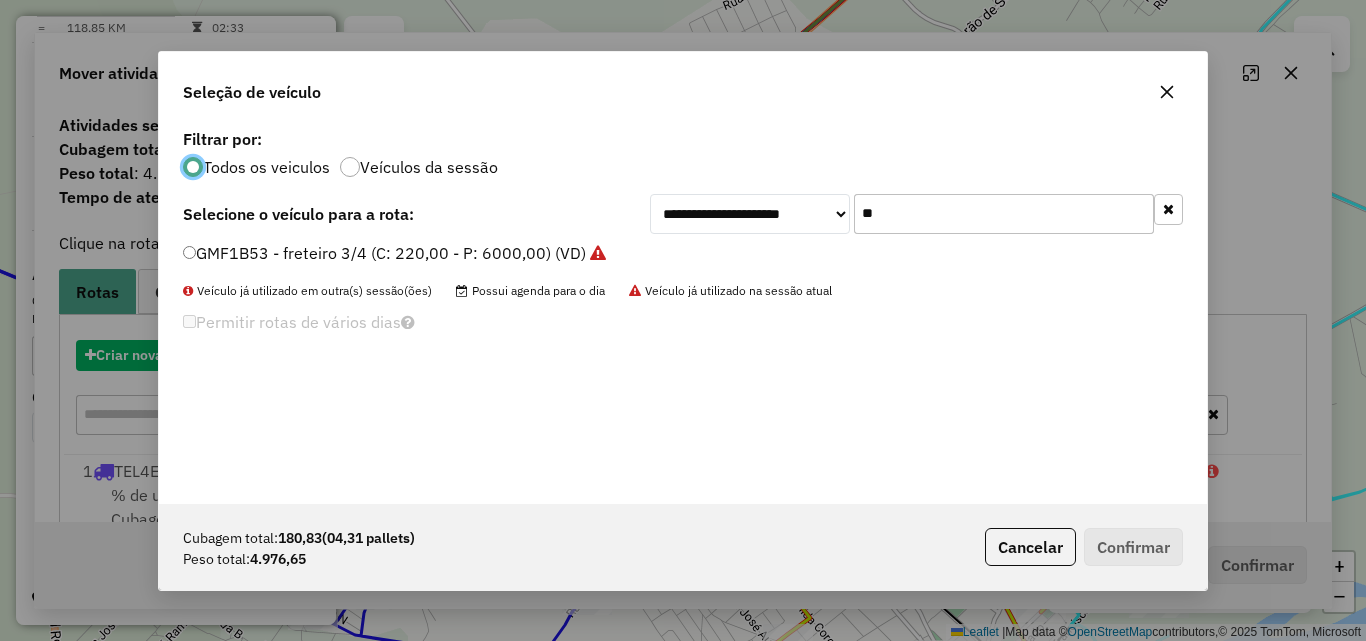 scroll, scrollTop: 11, scrollLeft: 6, axis: both 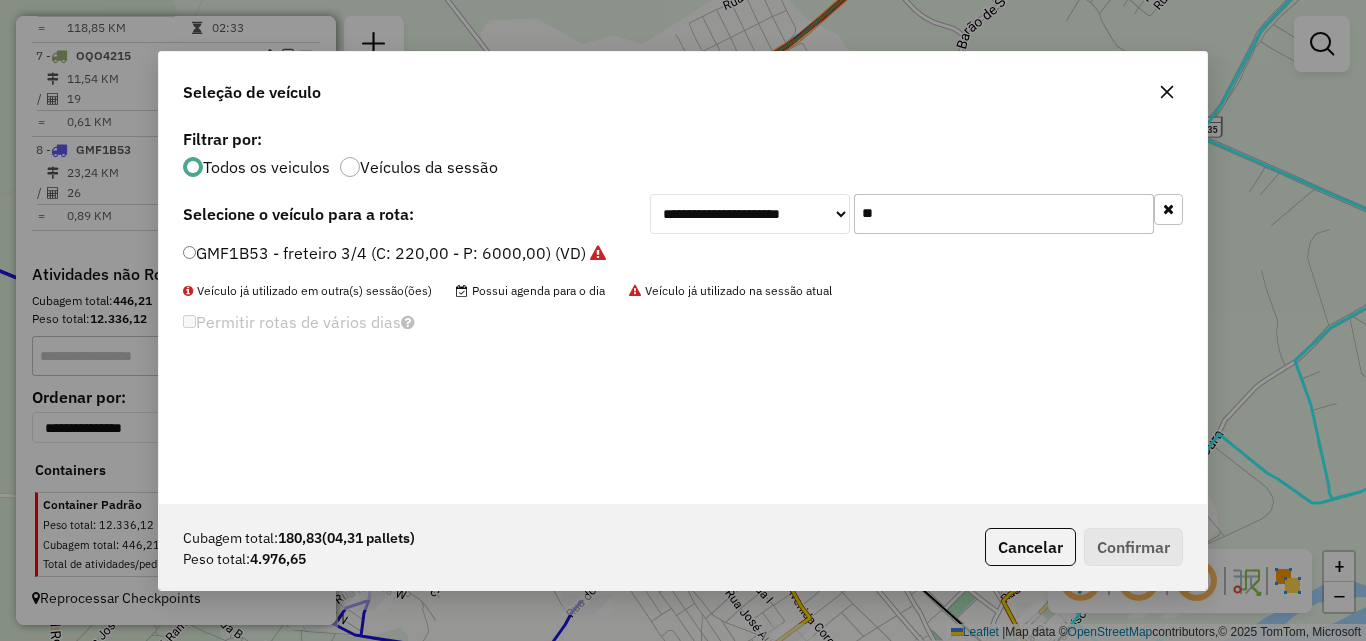click on "**" 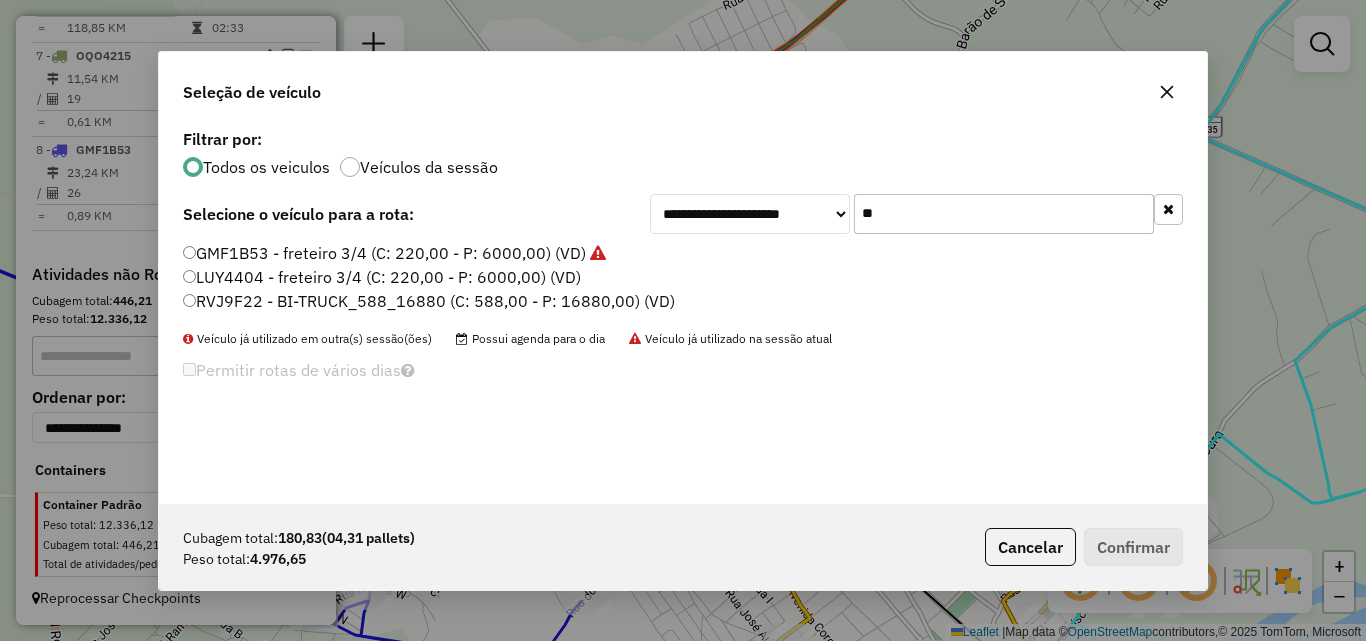 type on "**" 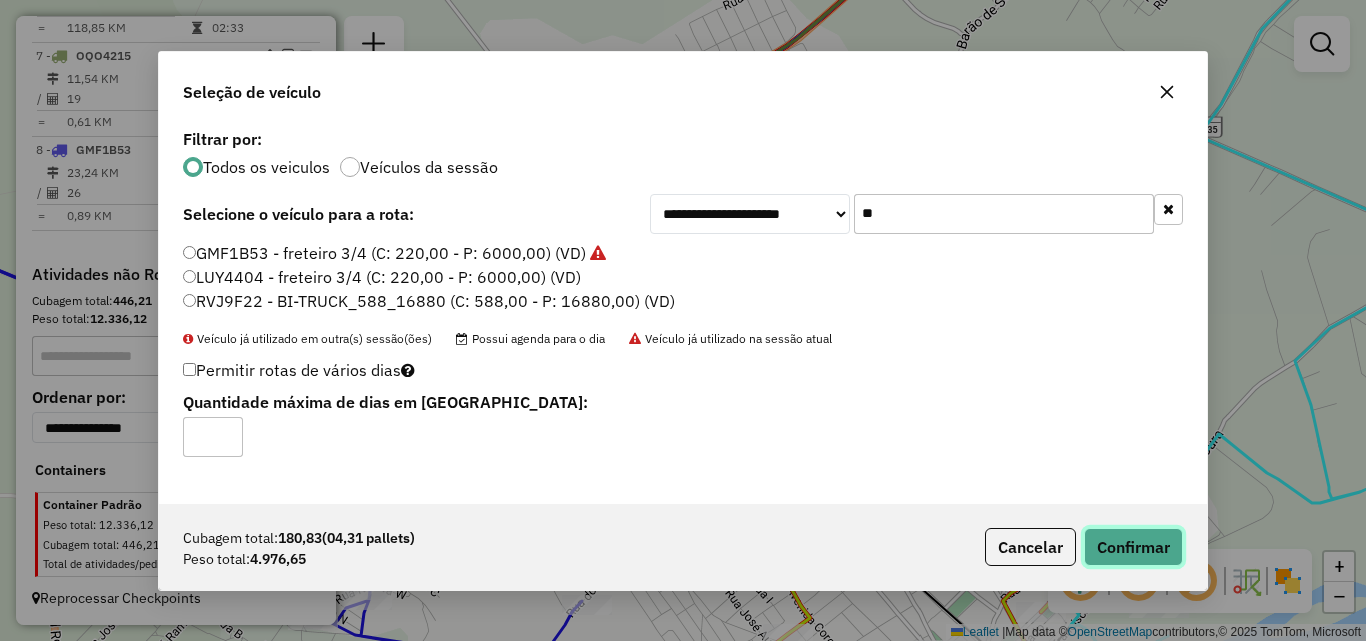 click on "Confirmar" 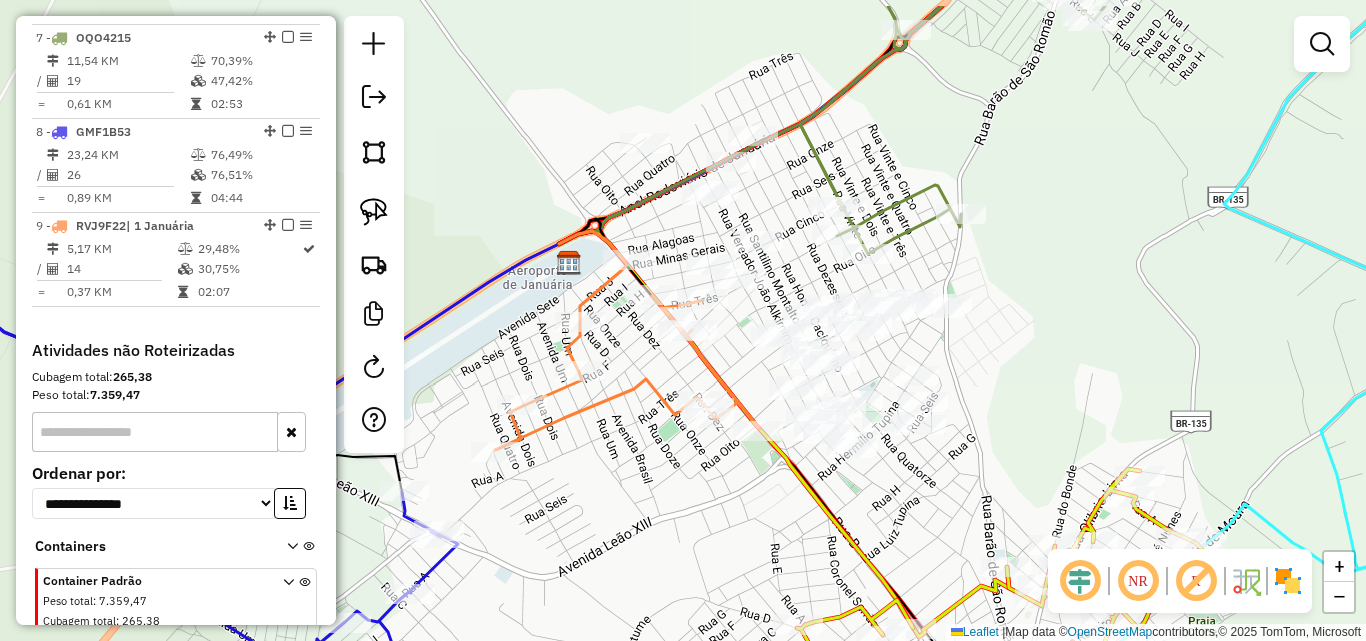 drag, startPoint x: 910, startPoint y: 415, endPoint x: 936, endPoint y: 485, distance: 74.672615 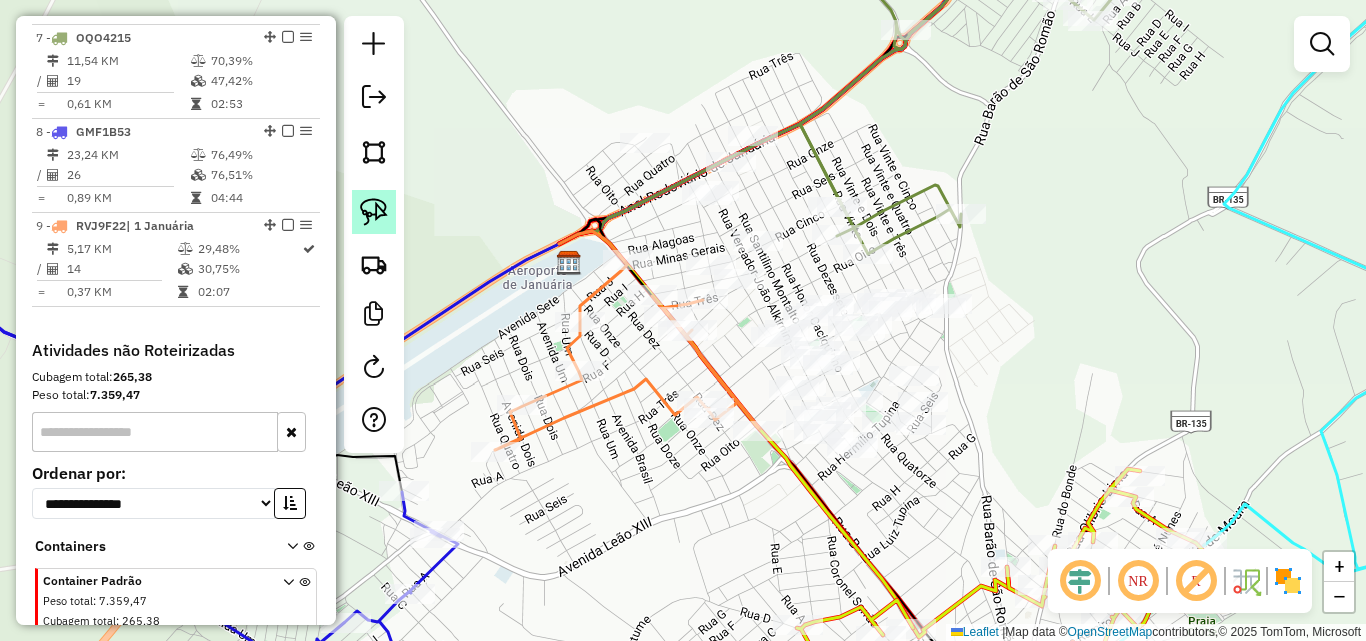 click 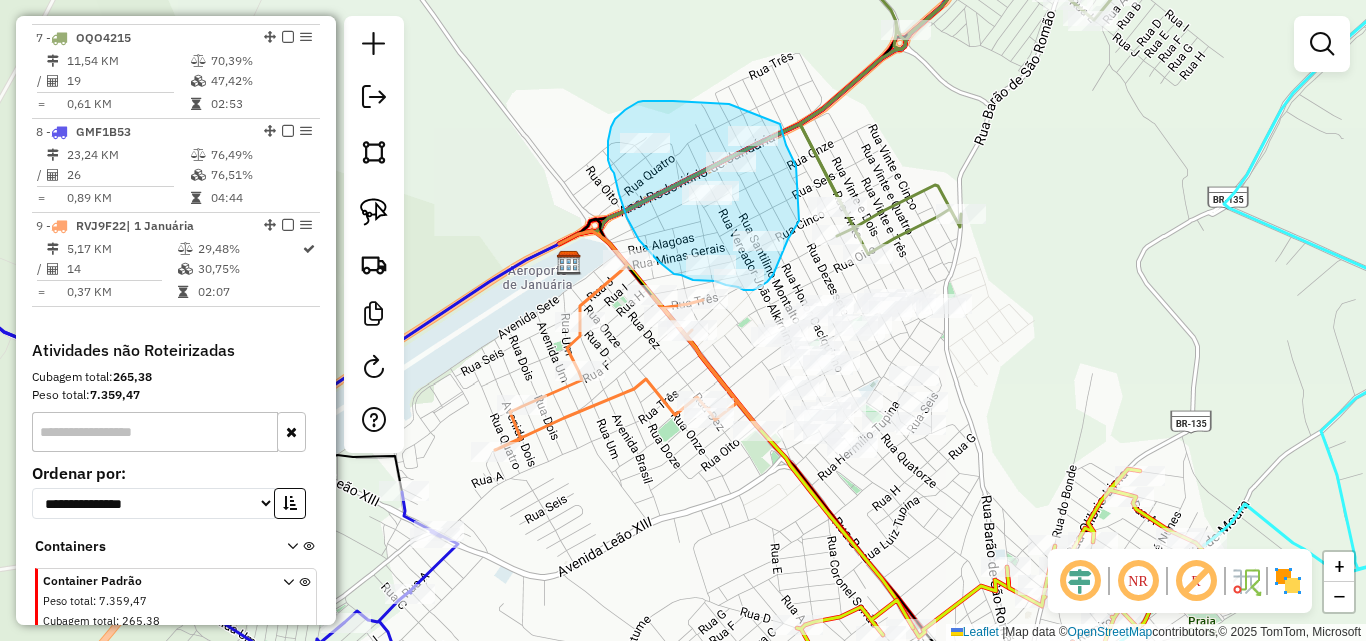 drag, startPoint x: 729, startPoint y: 104, endPoint x: 780, endPoint y: 124, distance: 54.781384 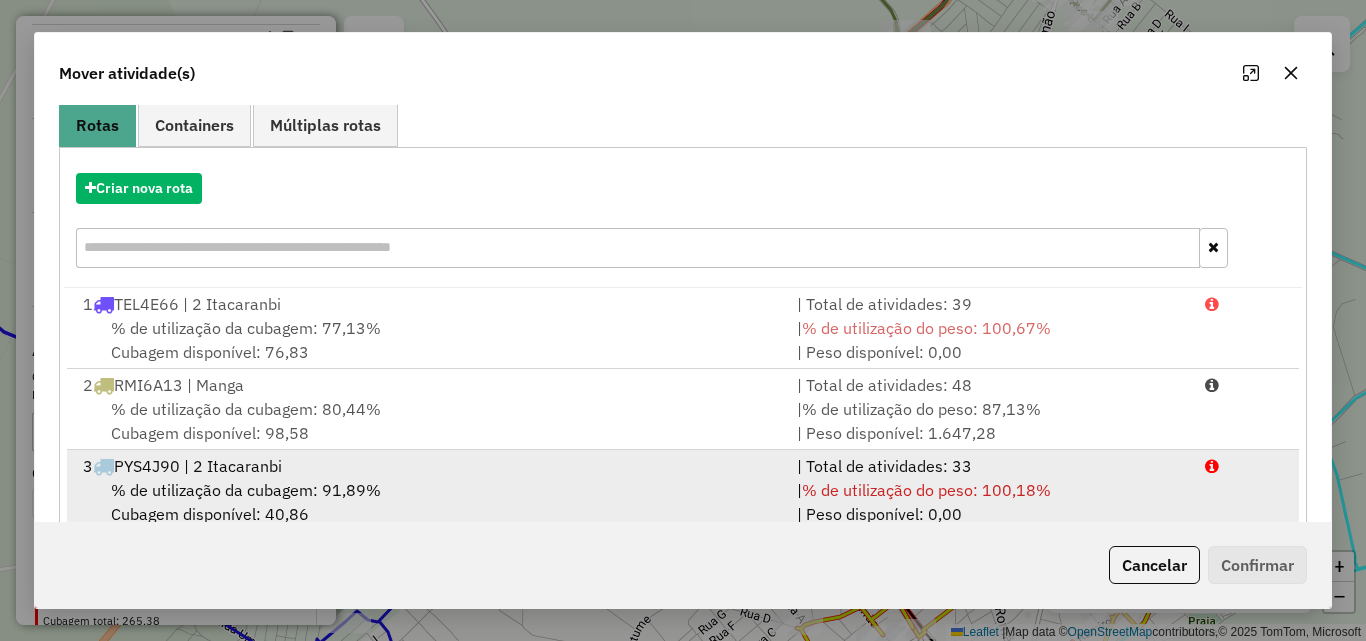 scroll, scrollTop: 367, scrollLeft: 0, axis: vertical 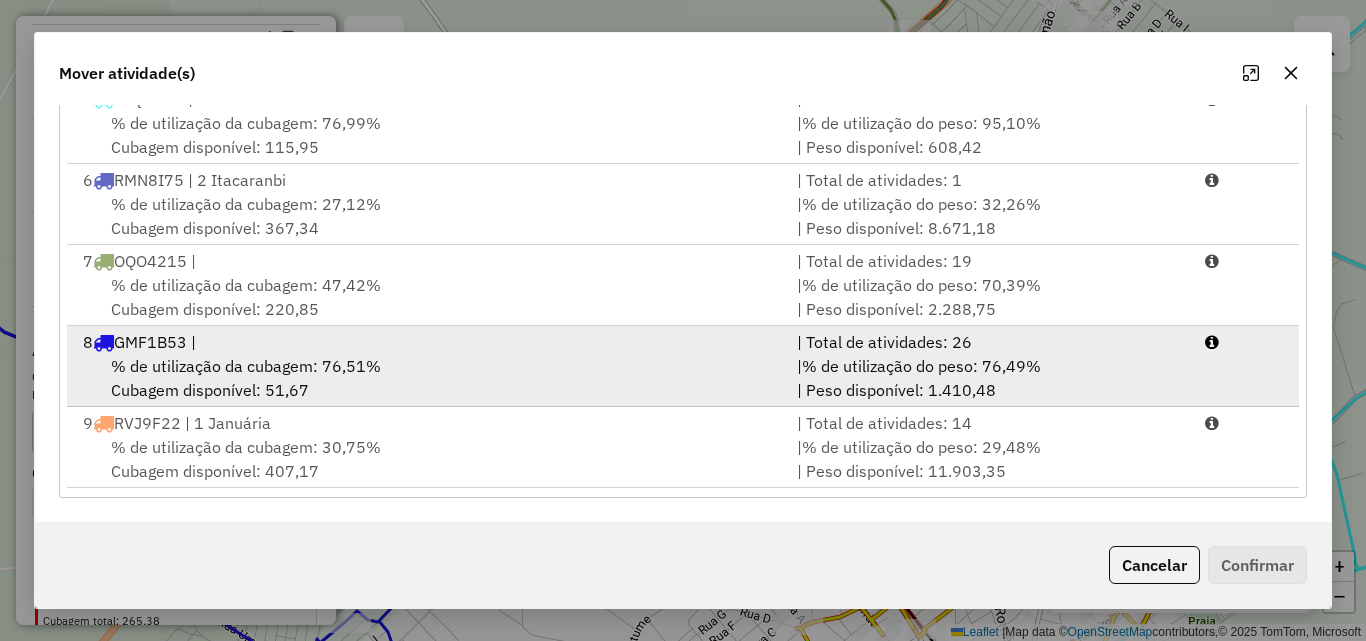 click on "% de utilização da cubagem: 76,51%  Cubagem disponível: 51,67" at bounding box center (428, 378) 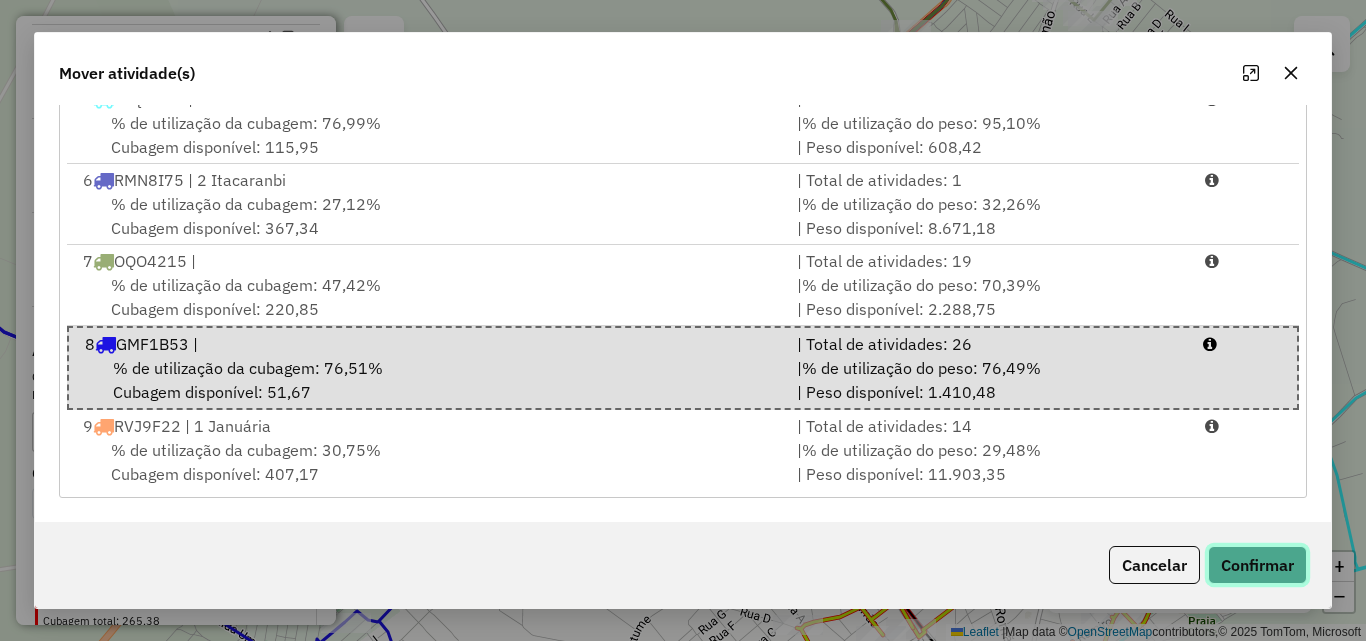 click on "Confirmar" 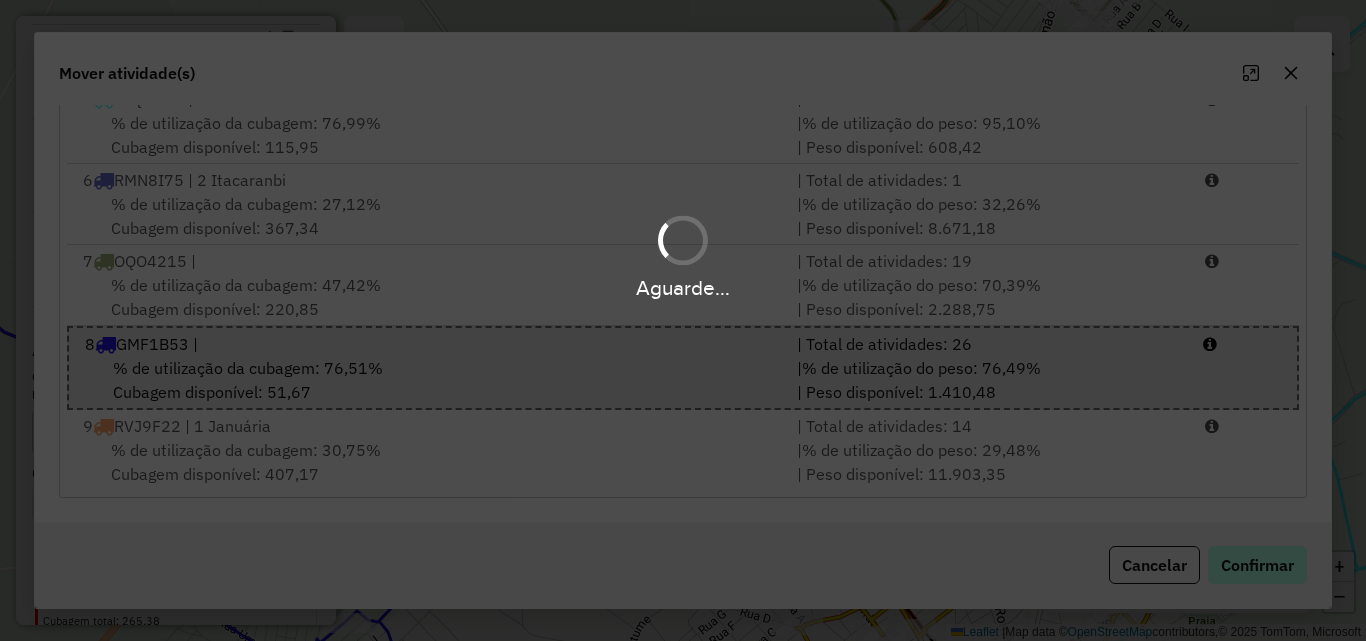 scroll, scrollTop: 0, scrollLeft: 0, axis: both 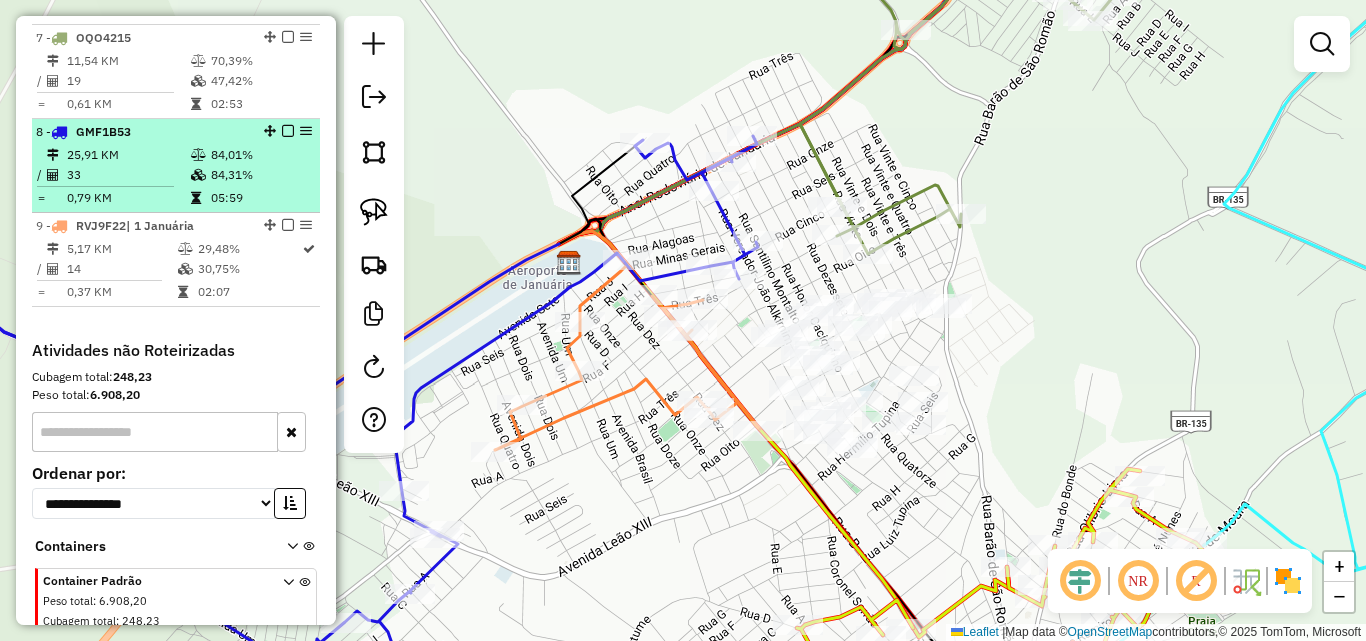 click on "25,91 KM" at bounding box center [128, 155] 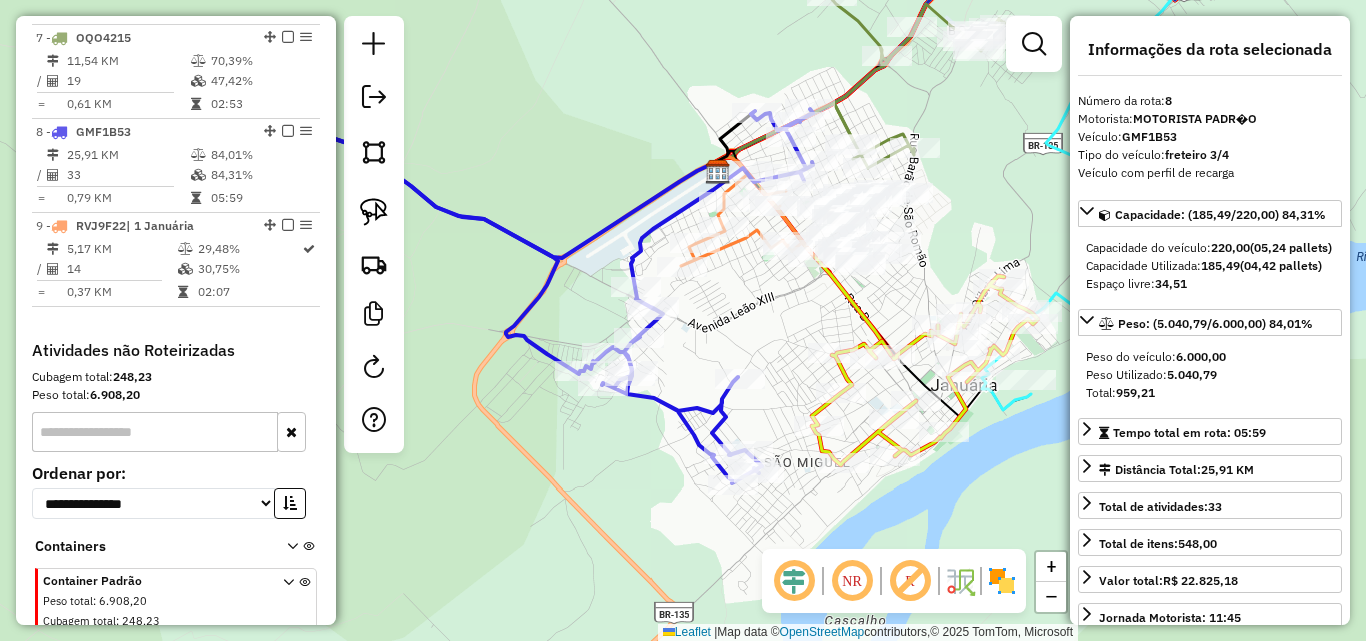 drag, startPoint x: 987, startPoint y: 364, endPoint x: 781, endPoint y: 339, distance: 207.51144 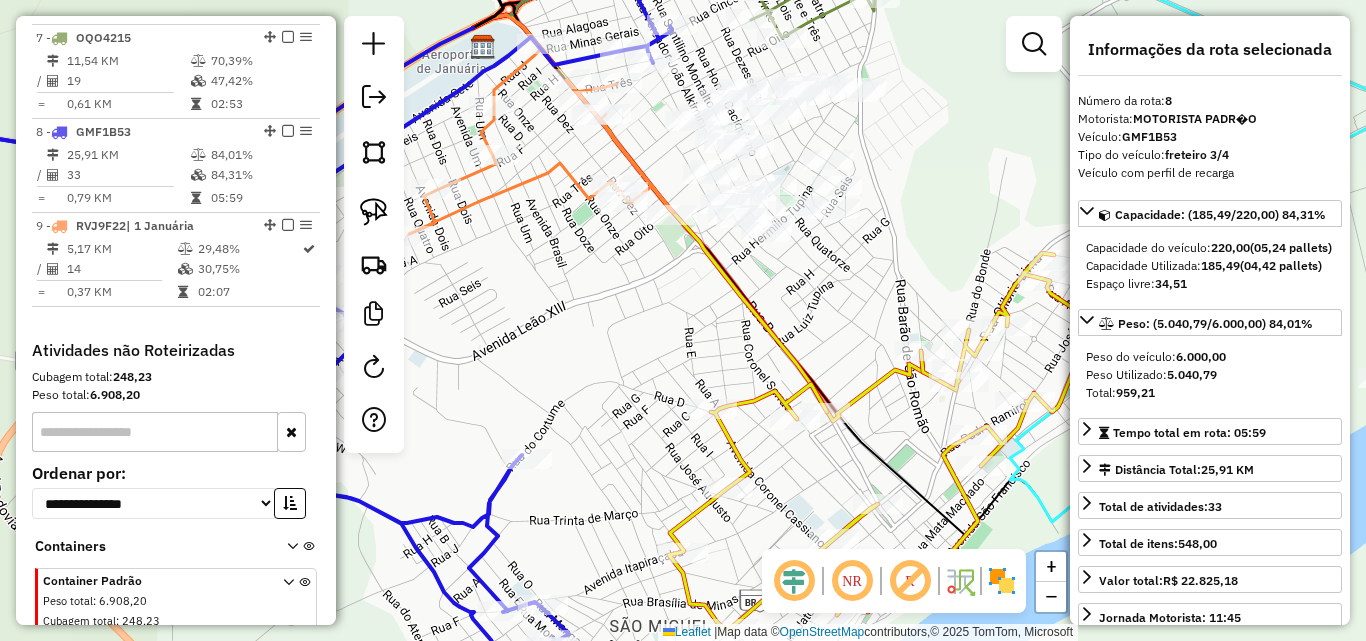drag, startPoint x: 930, startPoint y: 252, endPoint x: 775, endPoint y: 268, distance: 155.82362 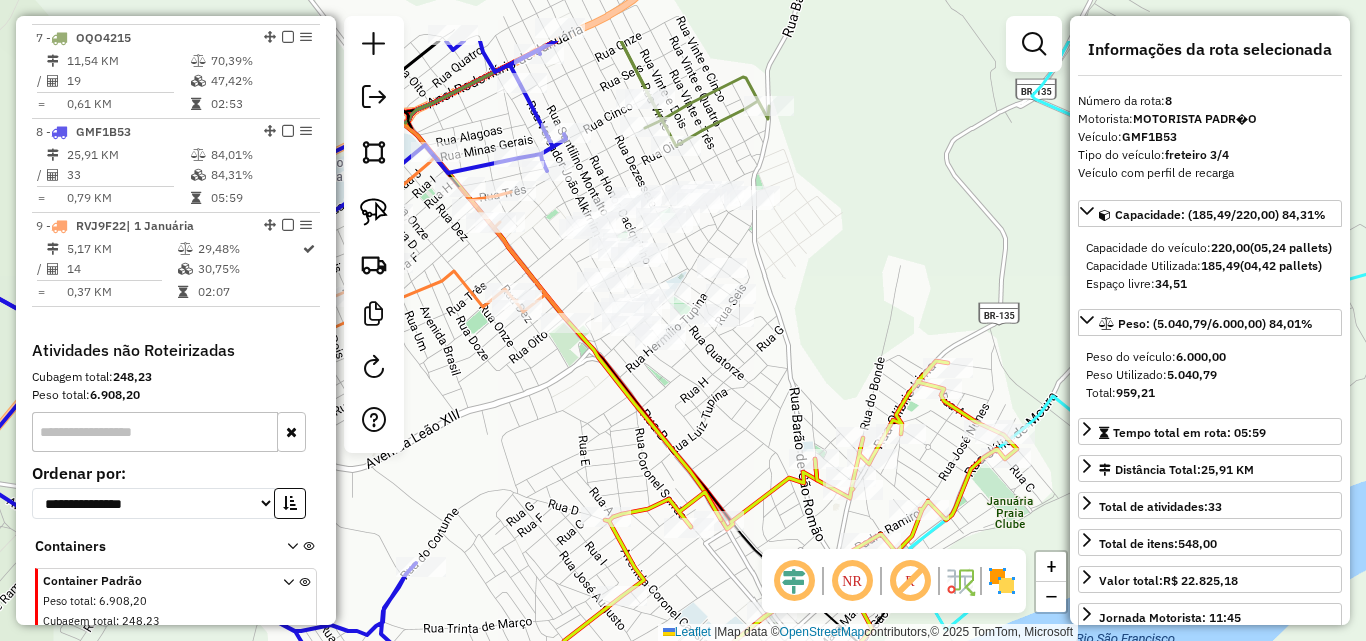drag, startPoint x: 818, startPoint y: 299, endPoint x: 729, endPoint y: 403, distance: 136.88316 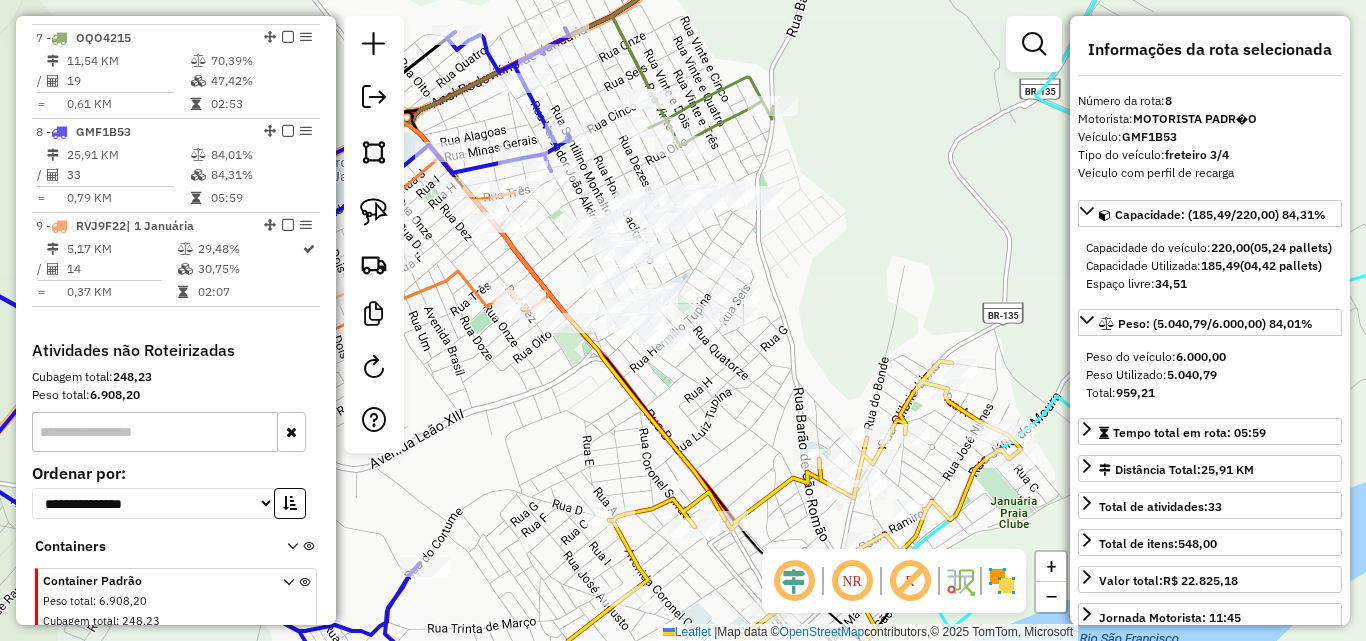 drag, startPoint x: 869, startPoint y: 249, endPoint x: 1034, endPoint y: 186, distance: 176.61823 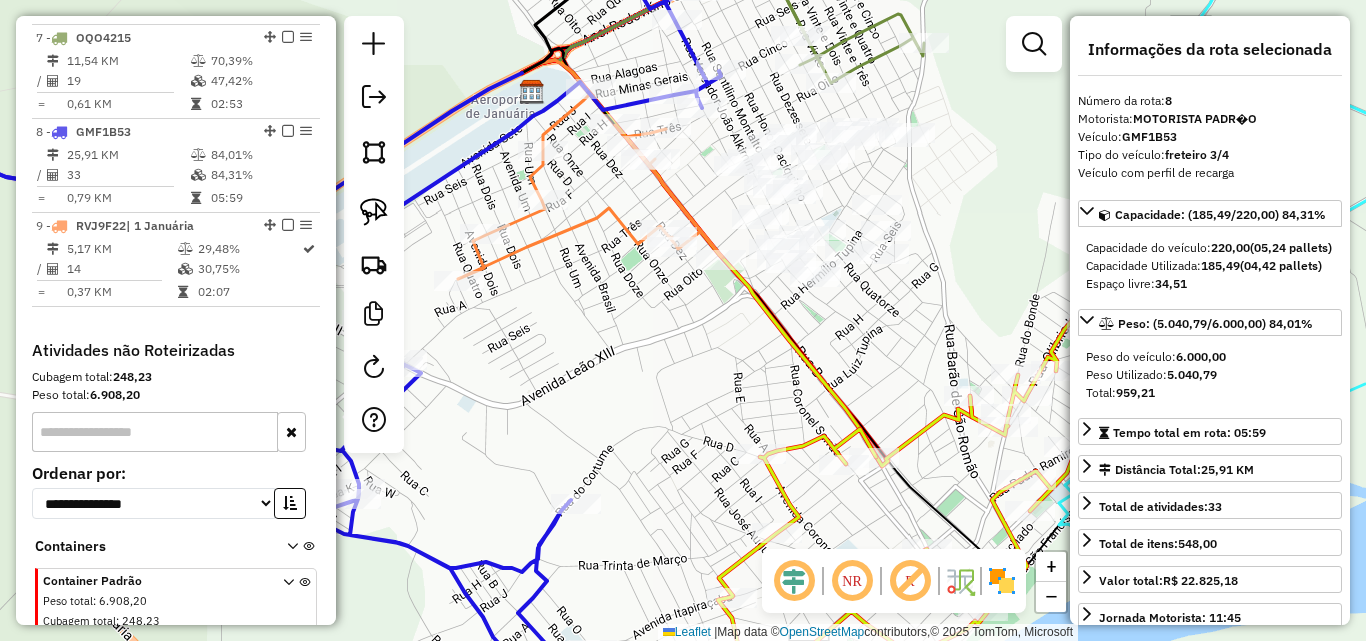 drag, startPoint x: 519, startPoint y: 435, endPoint x: 682, endPoint y: 325, distance: 196.64435 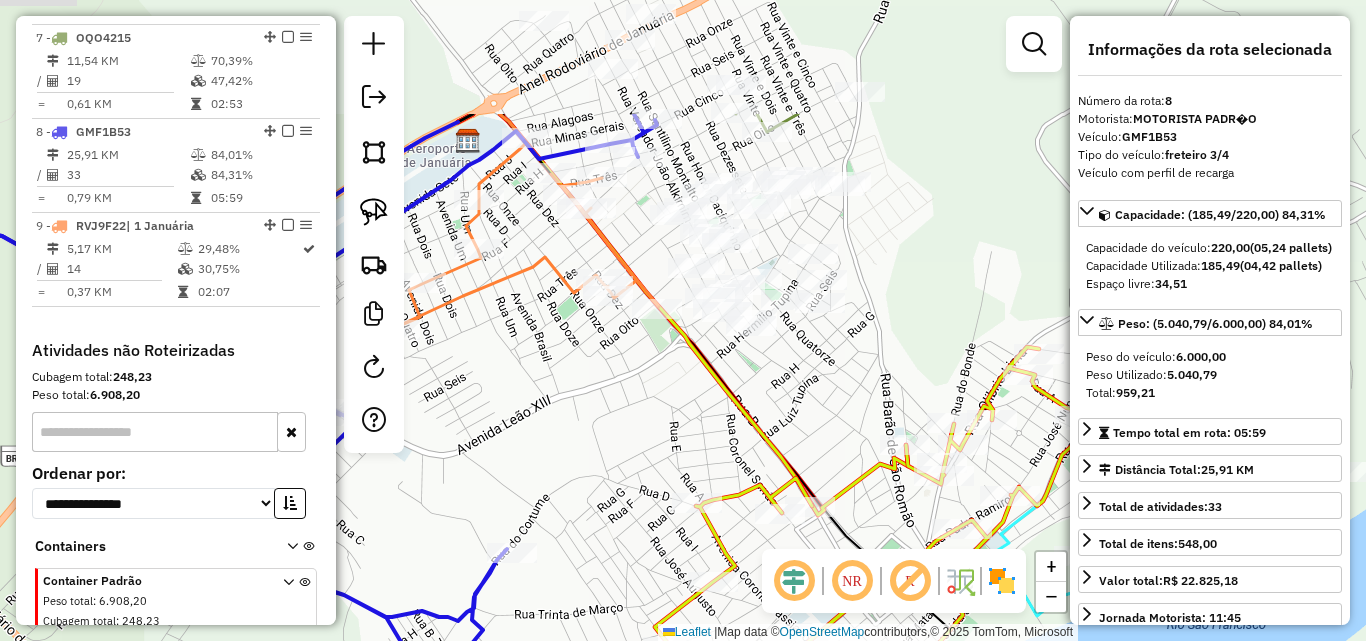 drag, startPoint x: 777, startPoint y: 301, endPoint x: 557, endPoint y: 506, distance: 300.7075 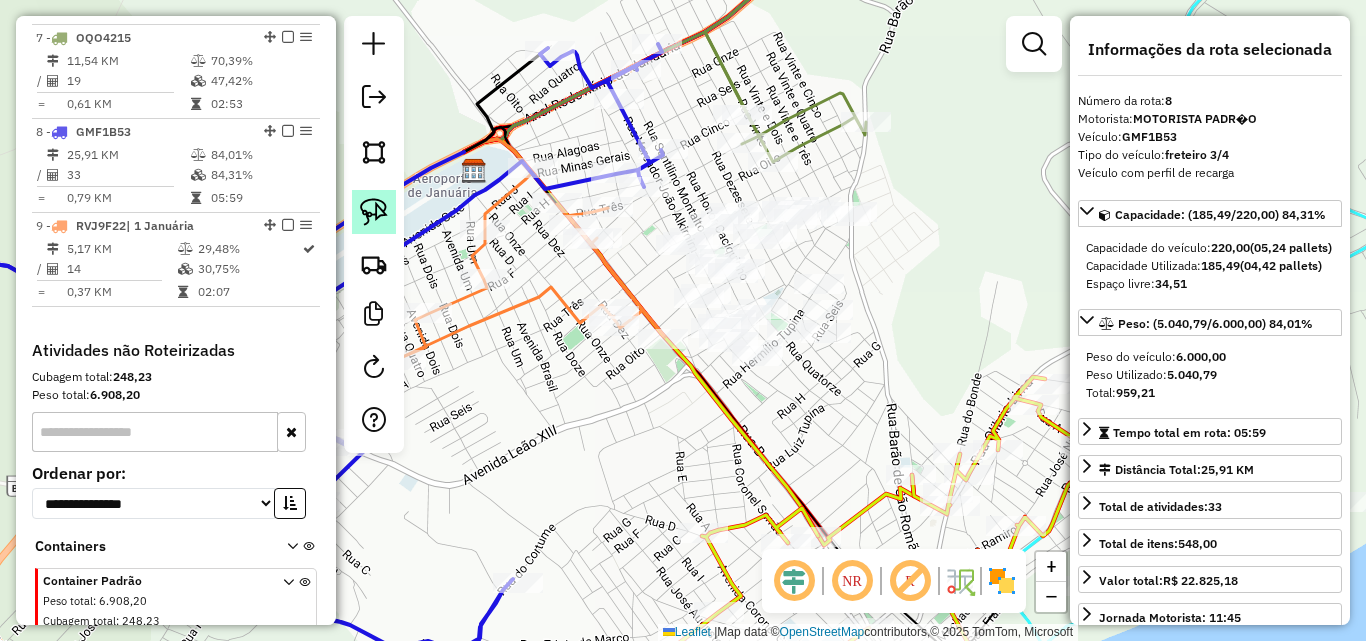 click 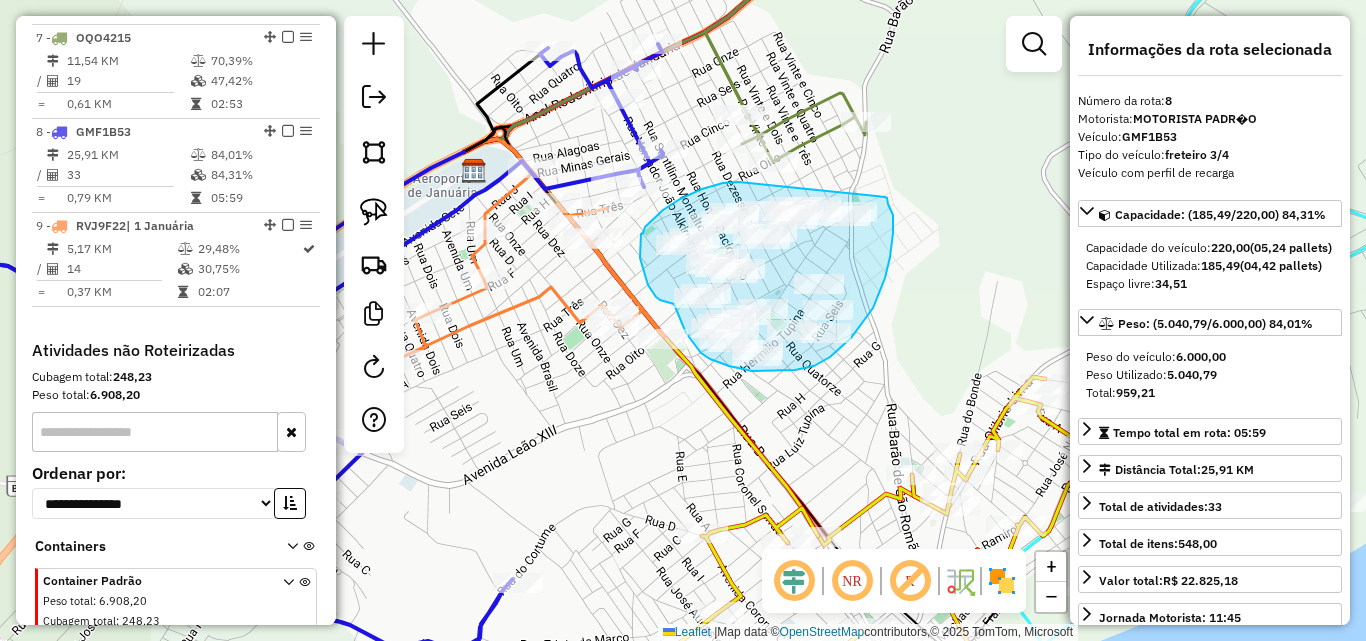 drag, startPoint x: 739, startPoint y: 182, endPoint x: 882, endPoint y: 195, distance: 143.58969 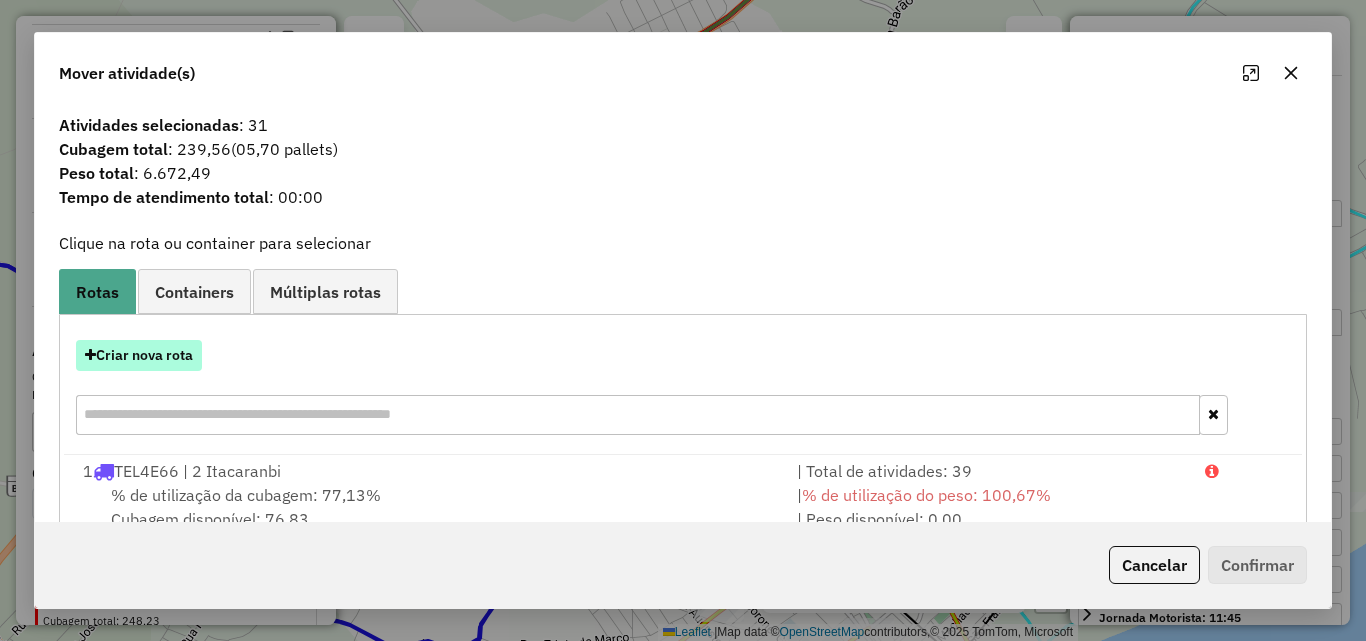 click on "Criar nova rota" at bounding box center (139, 355) 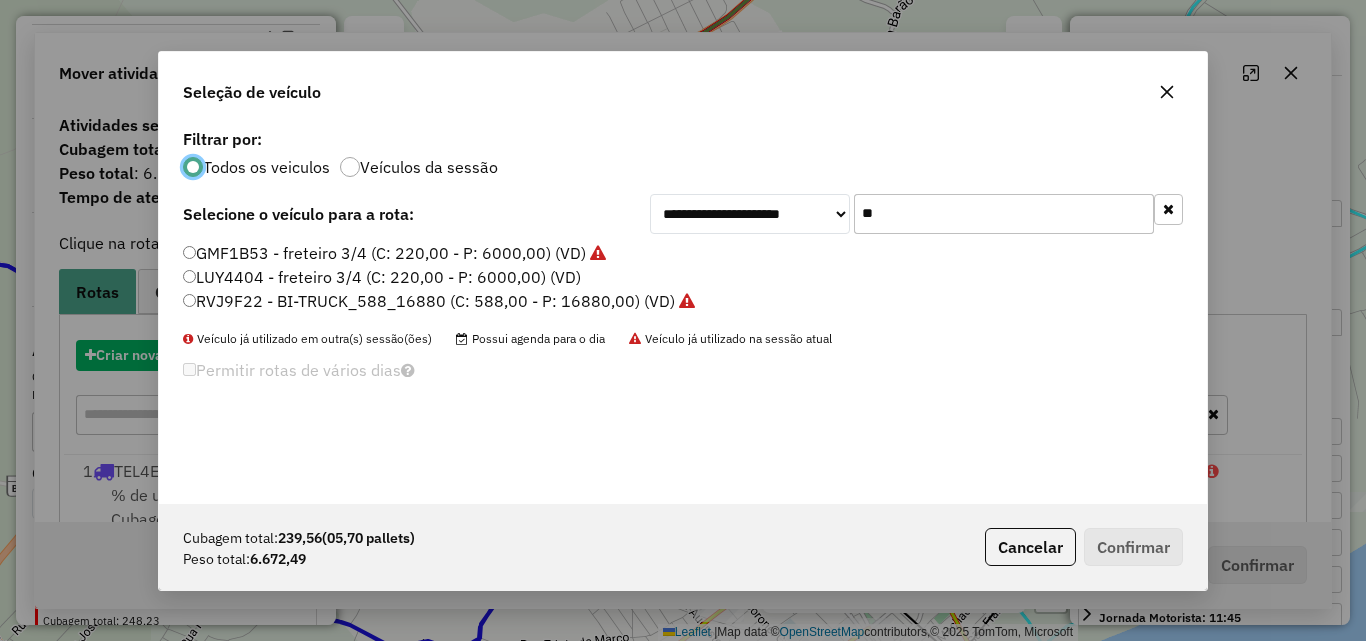 scroll, scrollTop: 11, scrollLeft: 6, axis: both 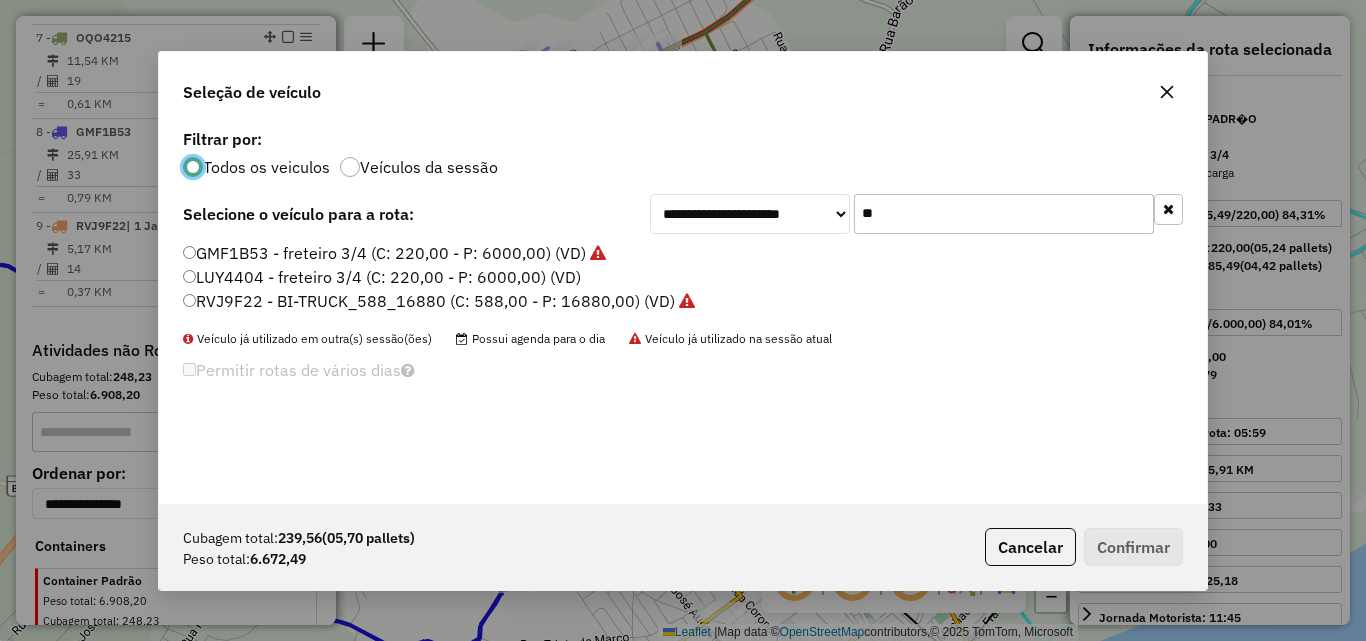 click on "**" 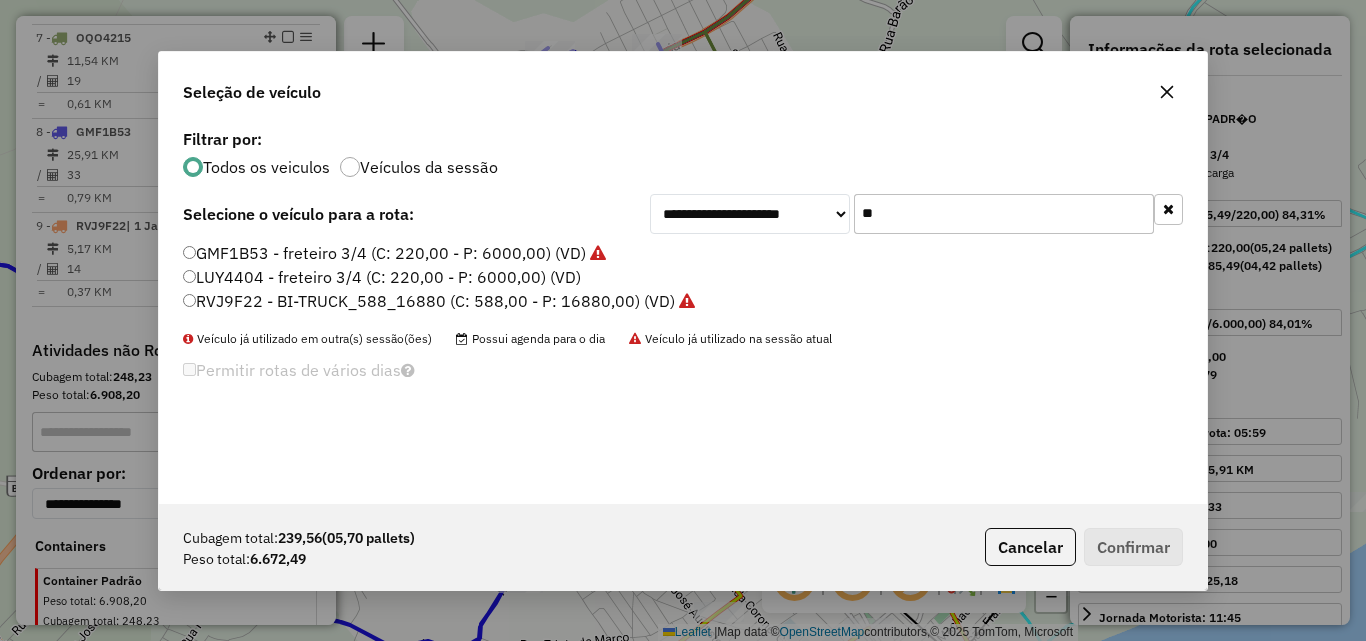 type on "*" 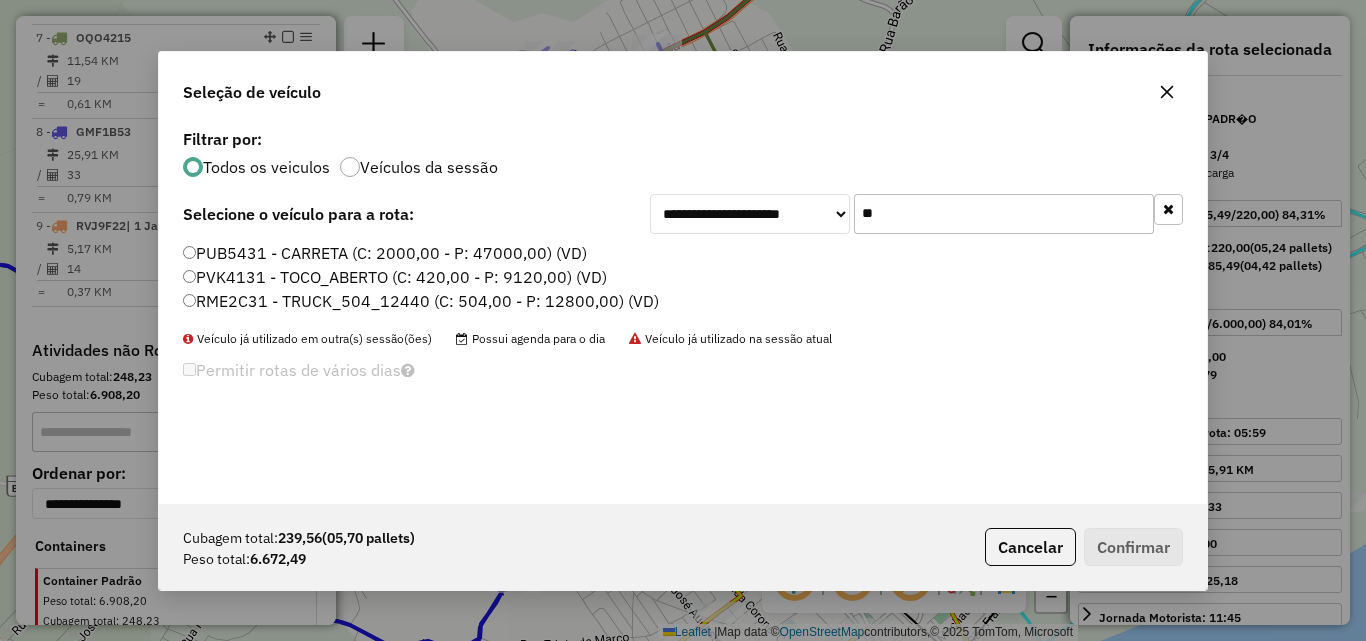 type on "**" 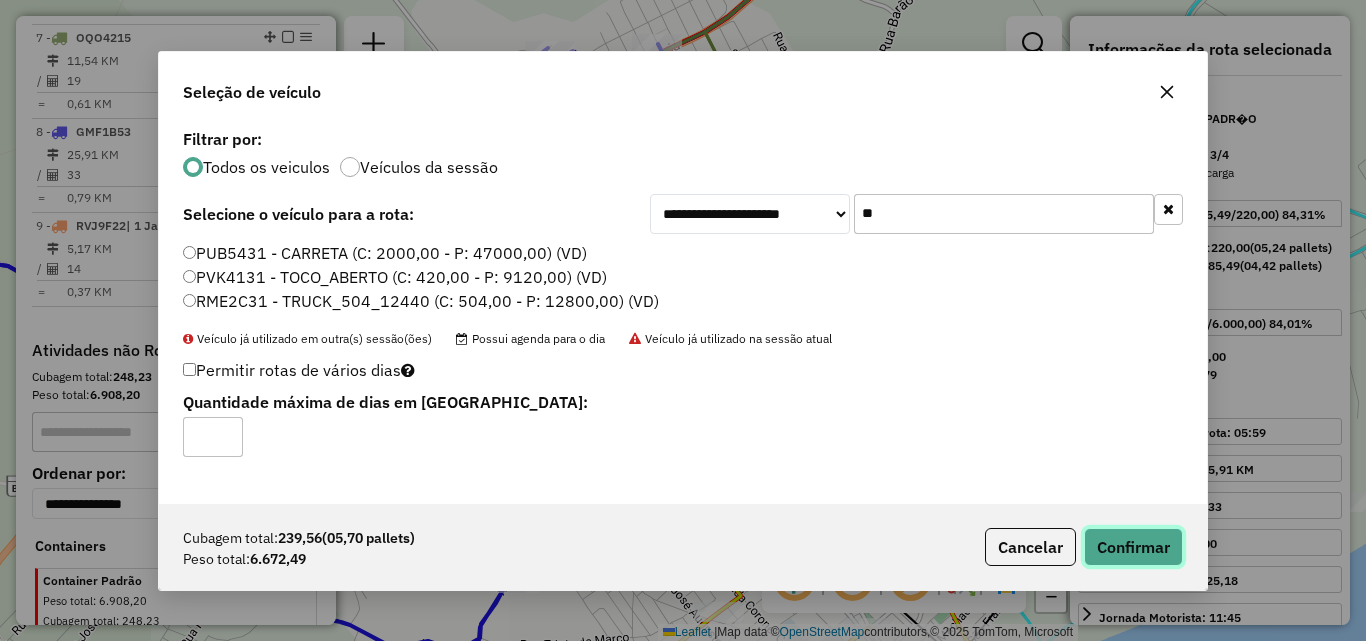 click on "Confirmar" 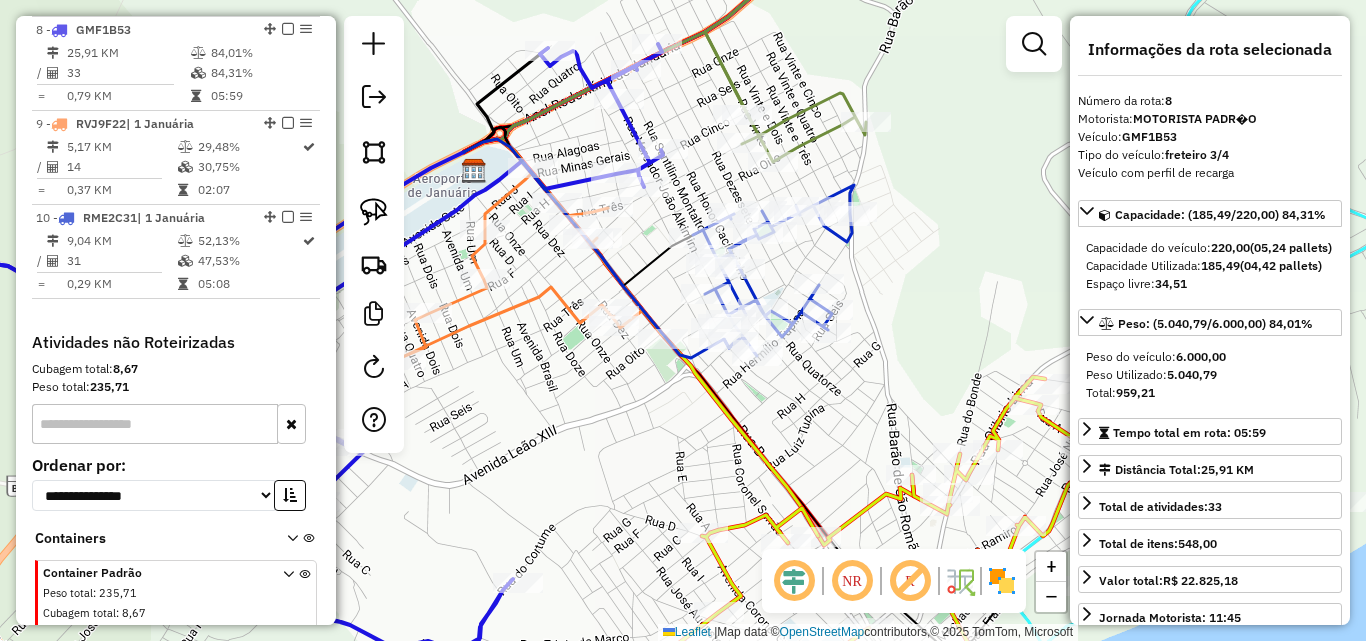 scroll, scrollTop: 1446, scrollLeft: 0, axis: vertical 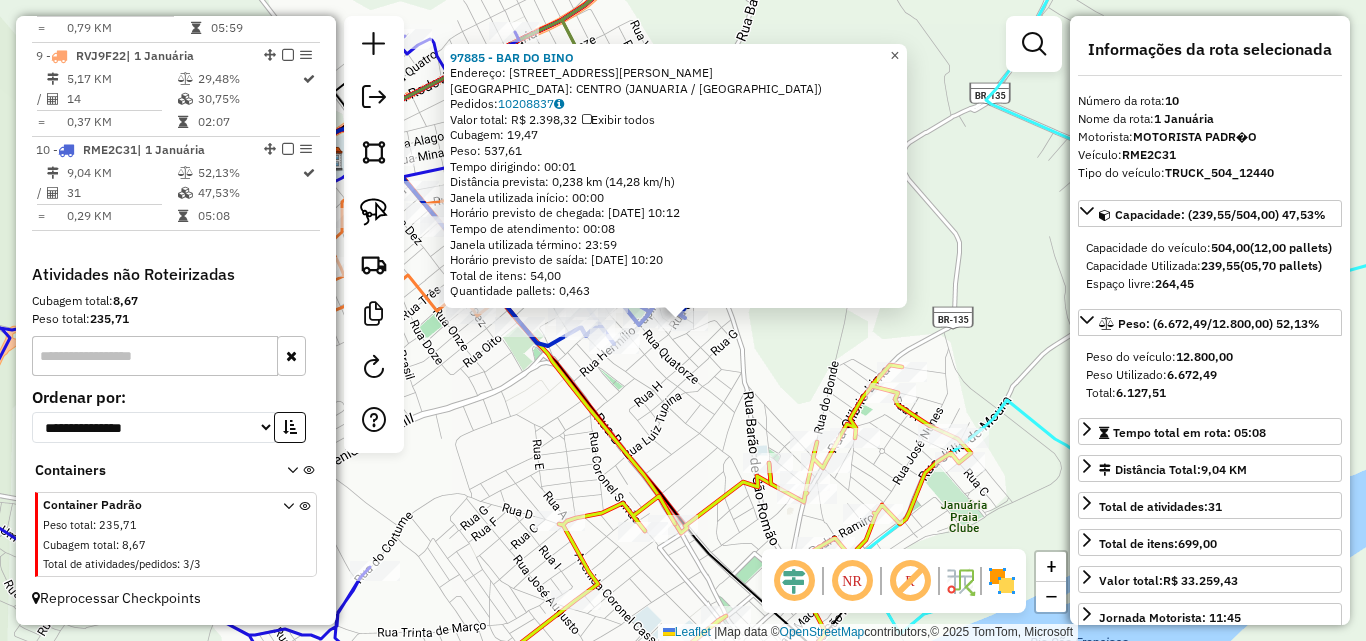 click on "×" 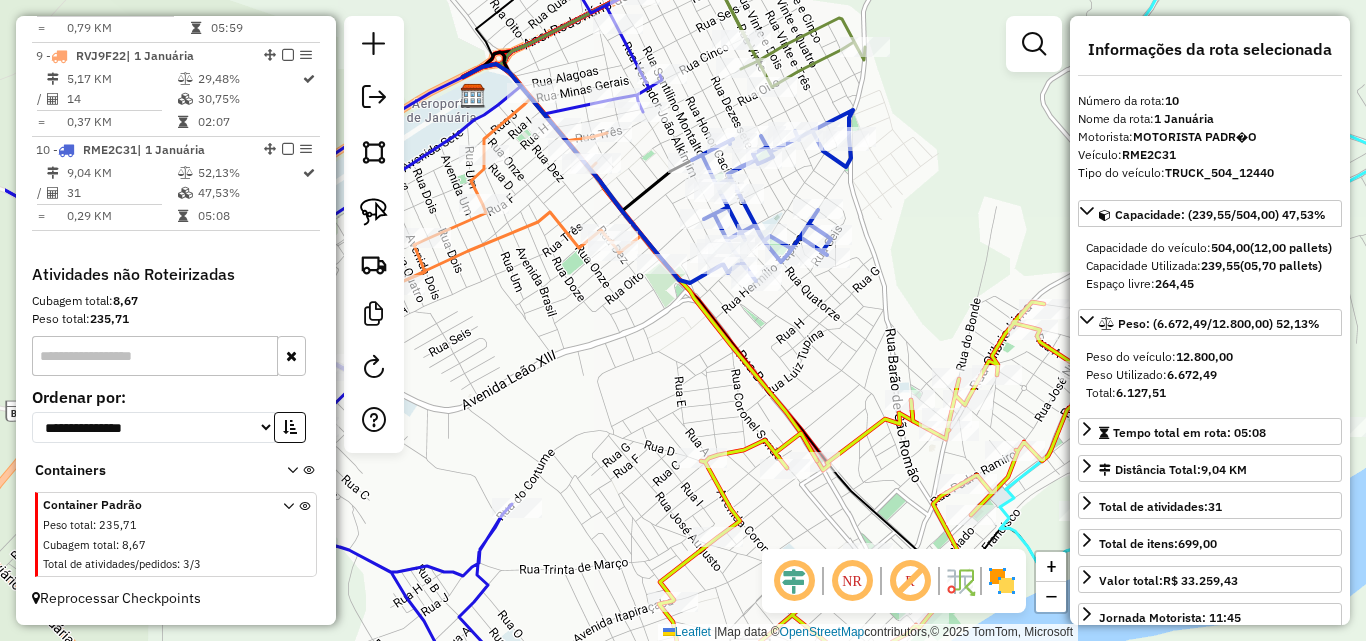 drag, startPoint x: 684, startPoint y: 407, endPoint x: 816, endPoint y: 341, distance: 147.58049 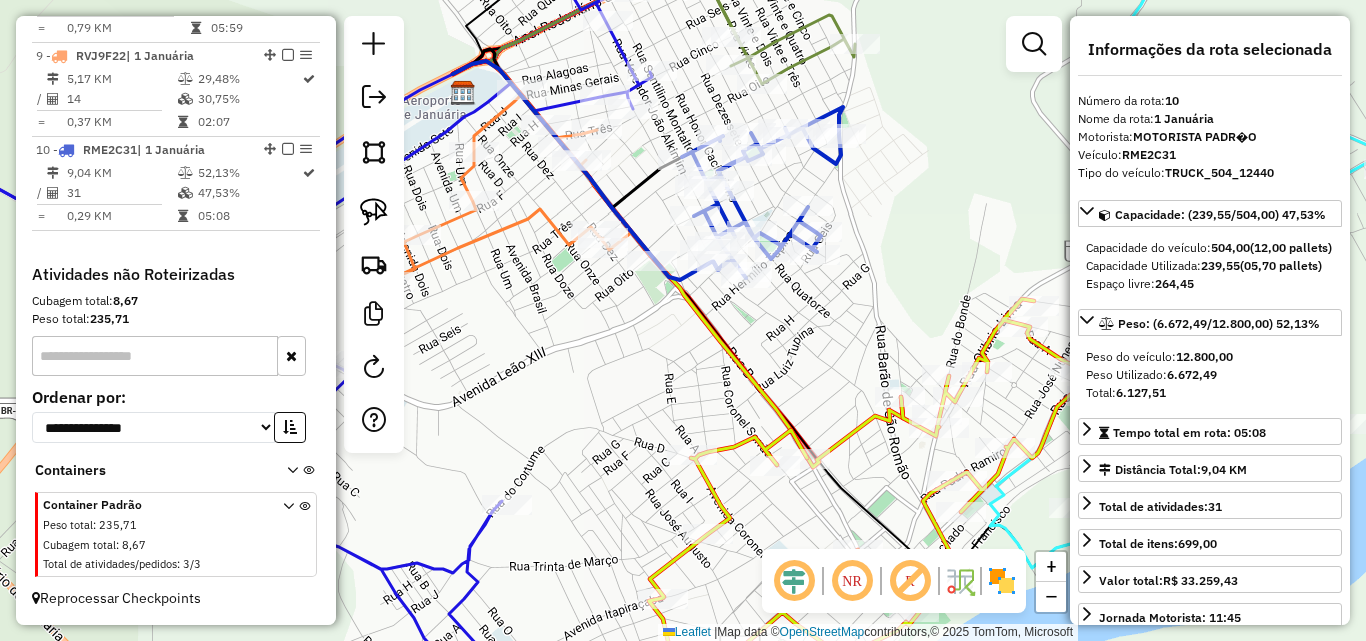 drag, startPoint x: 579, startPoint y: 436, endPoint x: 630, endPoint y: 286, distance: 158.43295 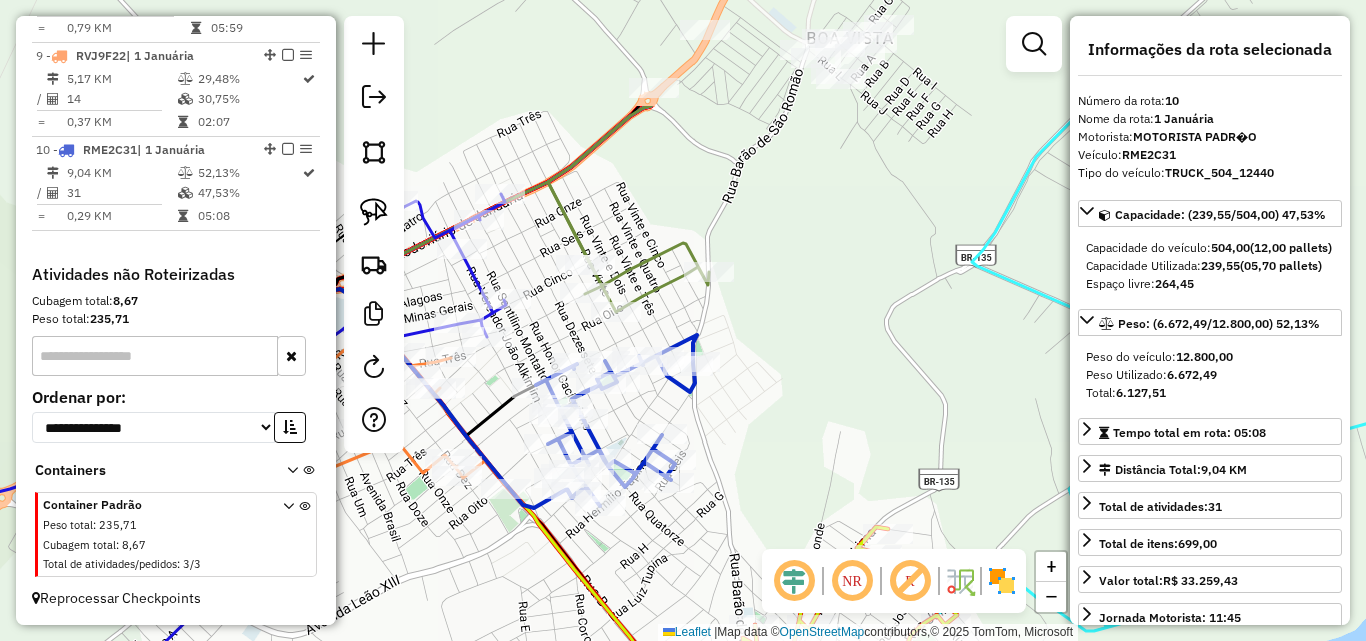 drag, startPoint x: 777, startPoint y: 240, endPoint x: 795, endPoint y: 413, distance: 173.9339 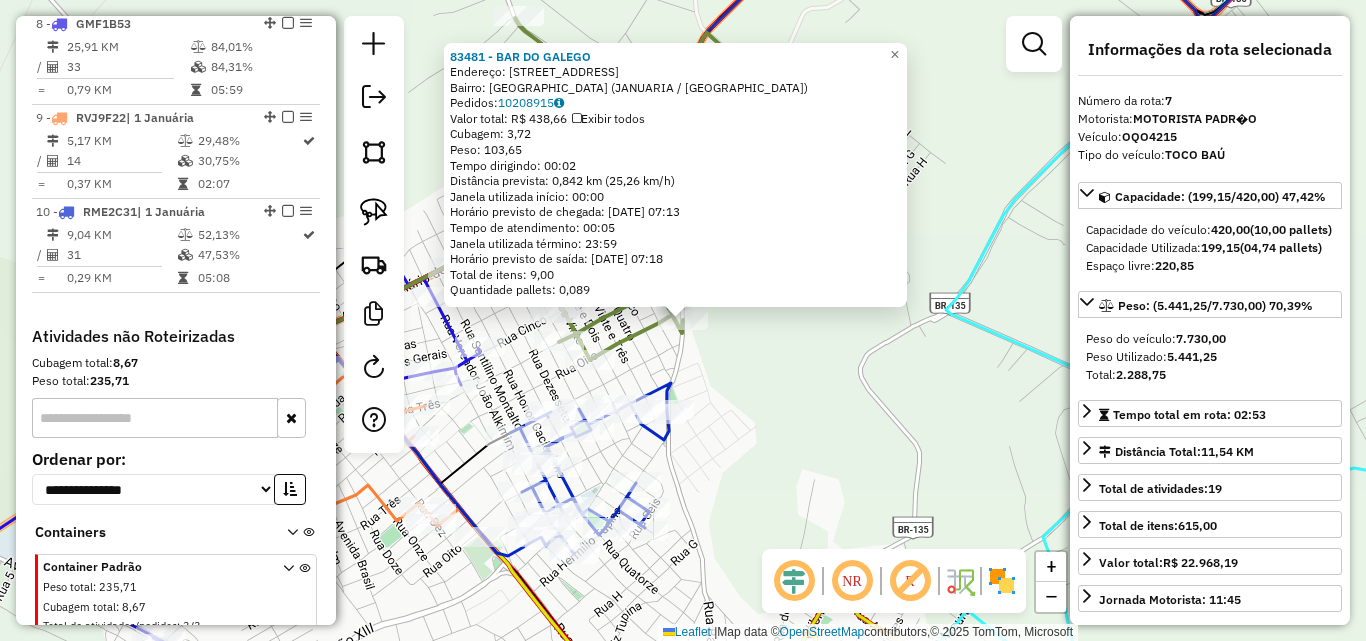 scroll, scrollTop: 1352, scrollLeft: 0, axis: vertical 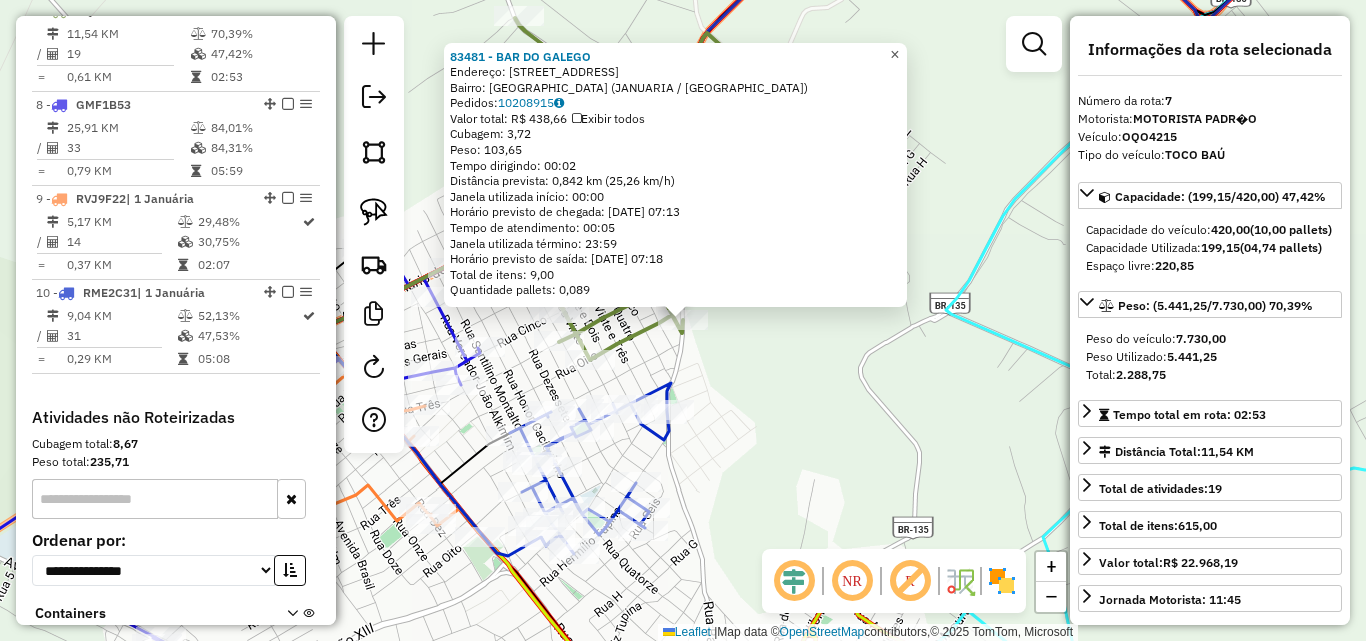 click on "×" 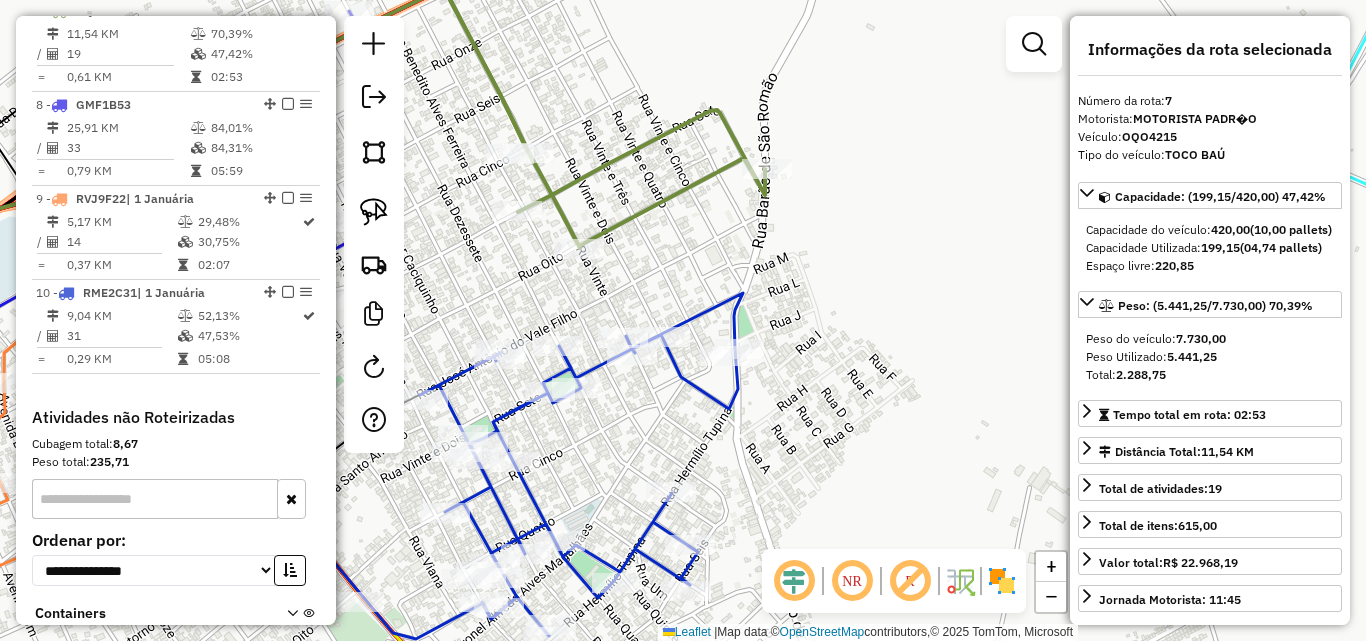 drag, startPoint x: 622, startPoint y: 470, endPoint x: 720, endPoint y: 441, distance: 102.20078 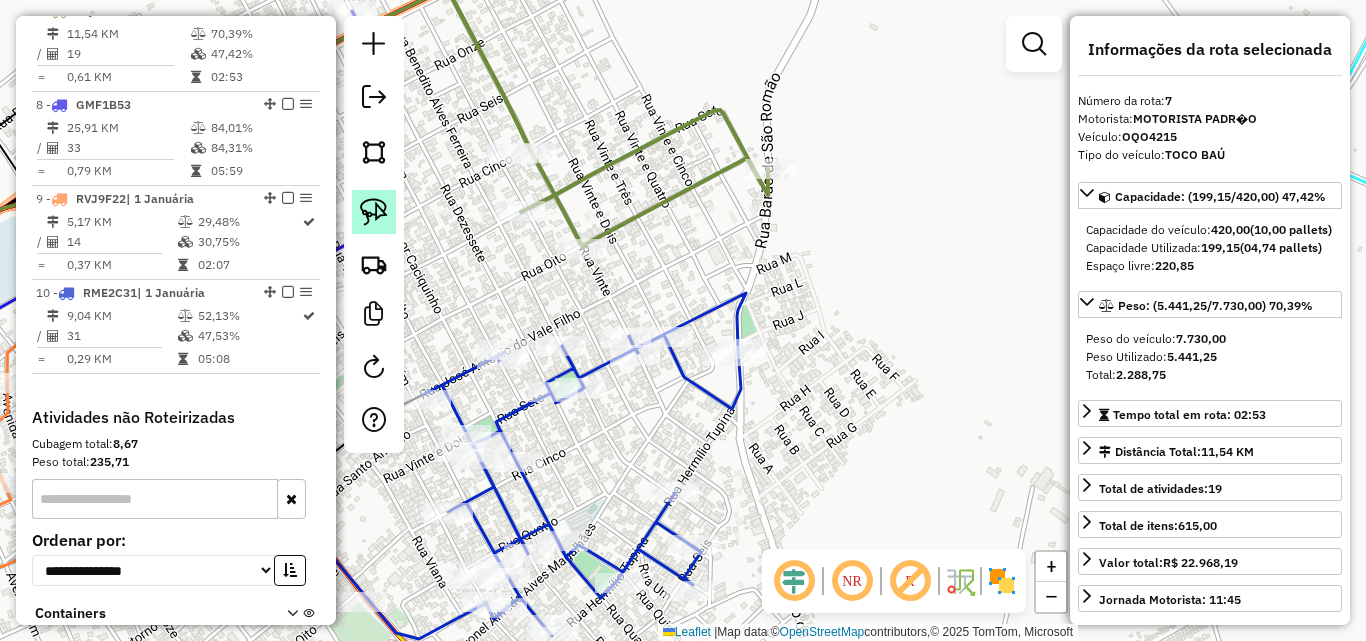 click 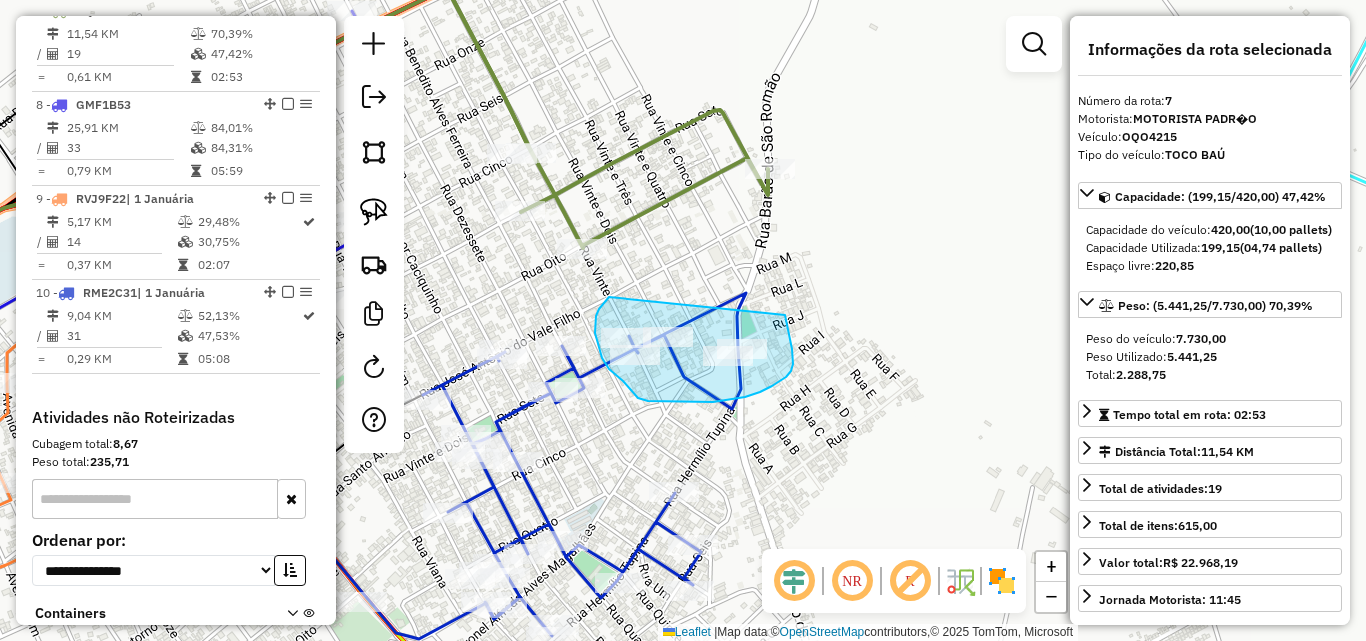 drag, startPoint x: 609, startPoint y: 297, endPoint x: 782, endPoint y: 292, distance: 173.07224 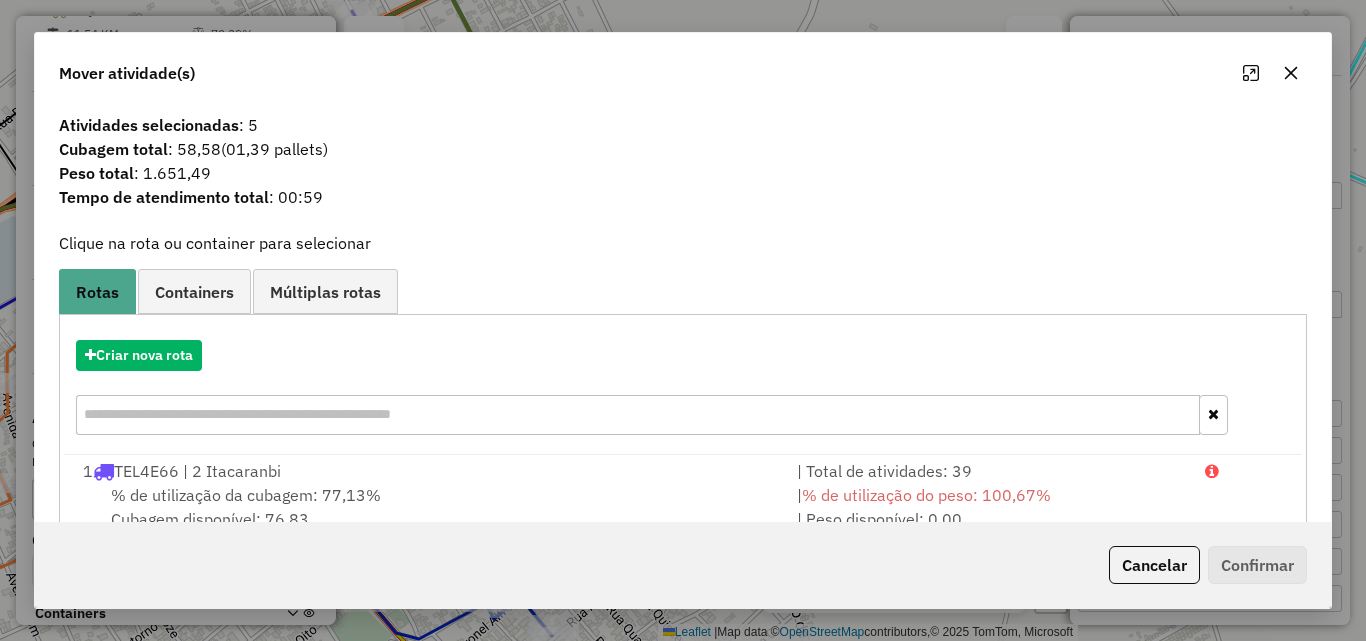 click 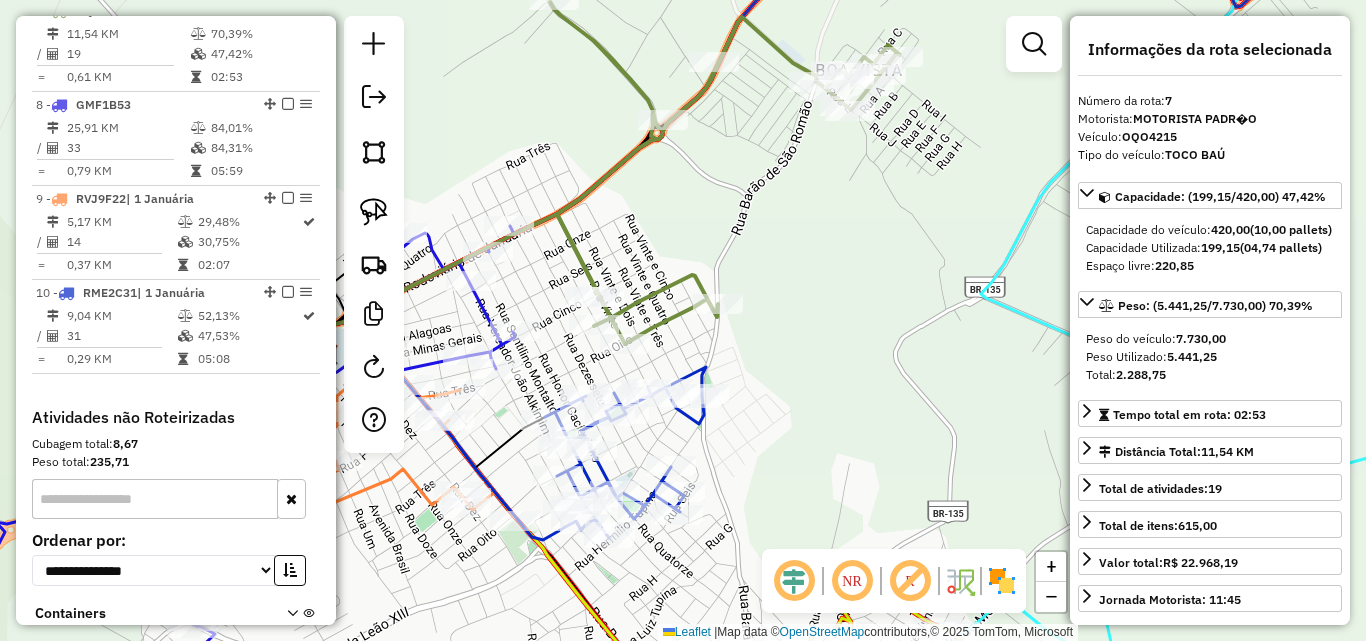 drag, startPoint x: 729, startPoint y: 491, endPoint x: 857, endPoint y: 359, distance: 183.86952 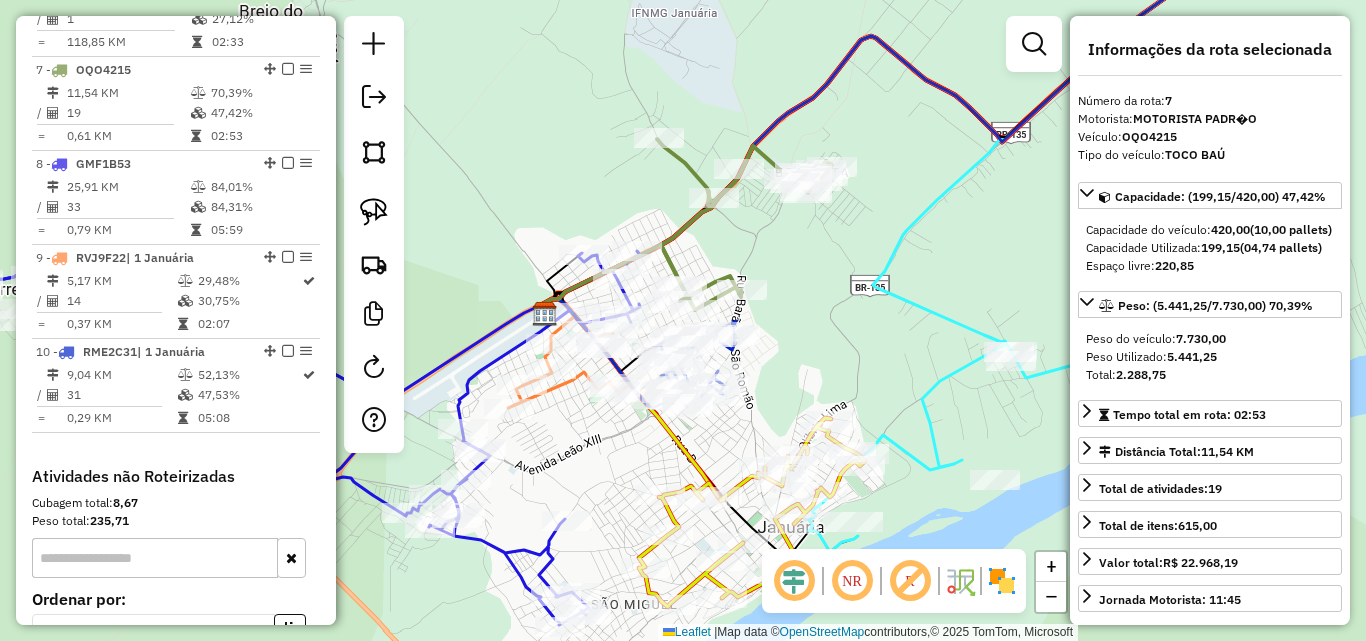 scroll, scrollTop: 1352, scrollLeft: 0, axis: vertical 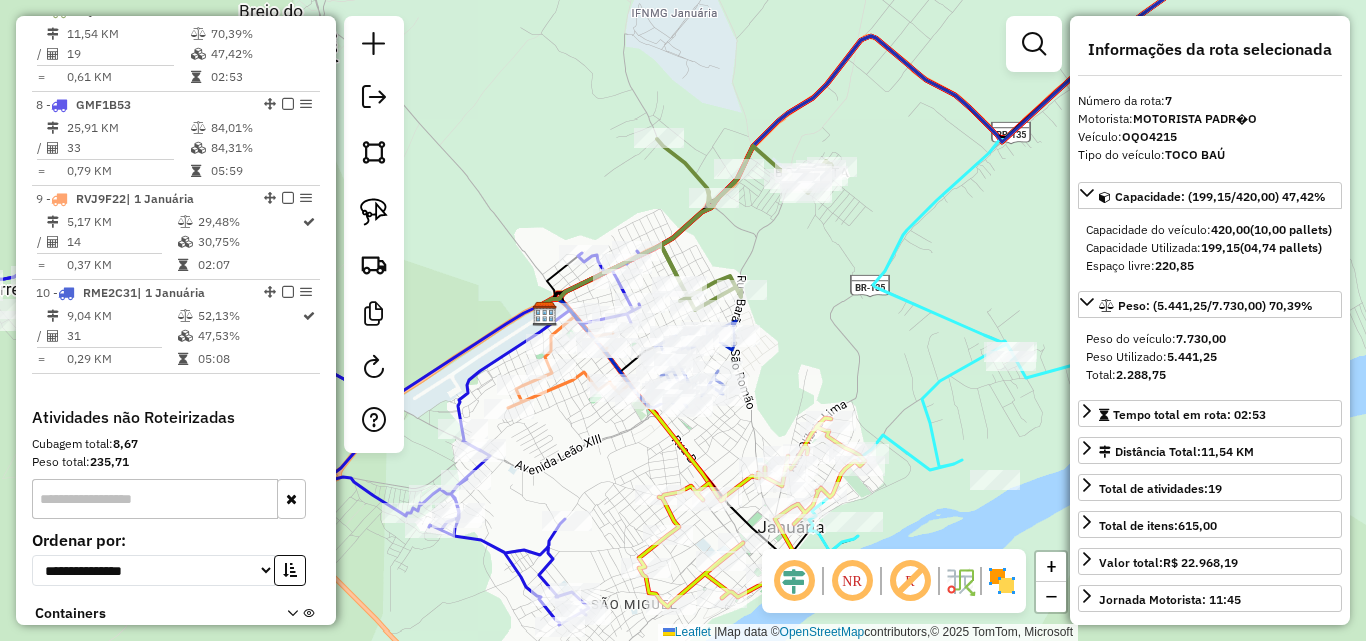drag, startPoint x: 805, startPoint y: 365, endPoint x: 869, endPoint y: 325, distance: 75.47185 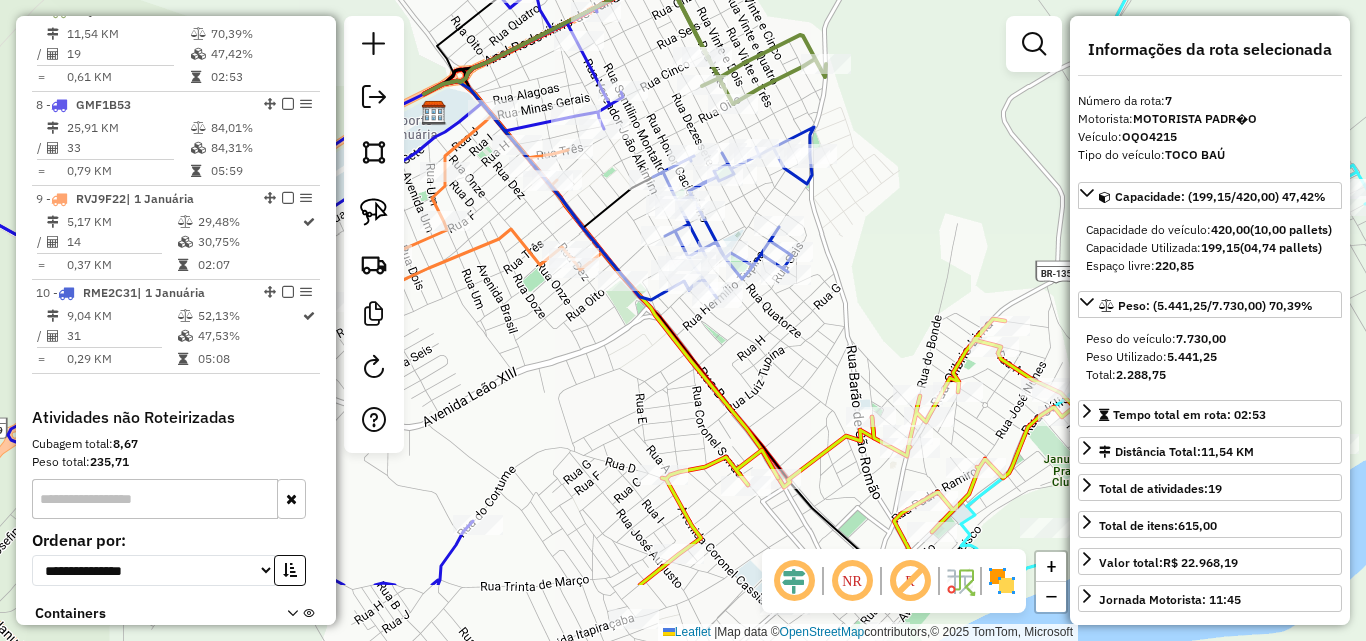 drag, startPoint x: 820, startPoint y: 416, endPoint x: 894, endPoint y: 110, distance: 314.8206 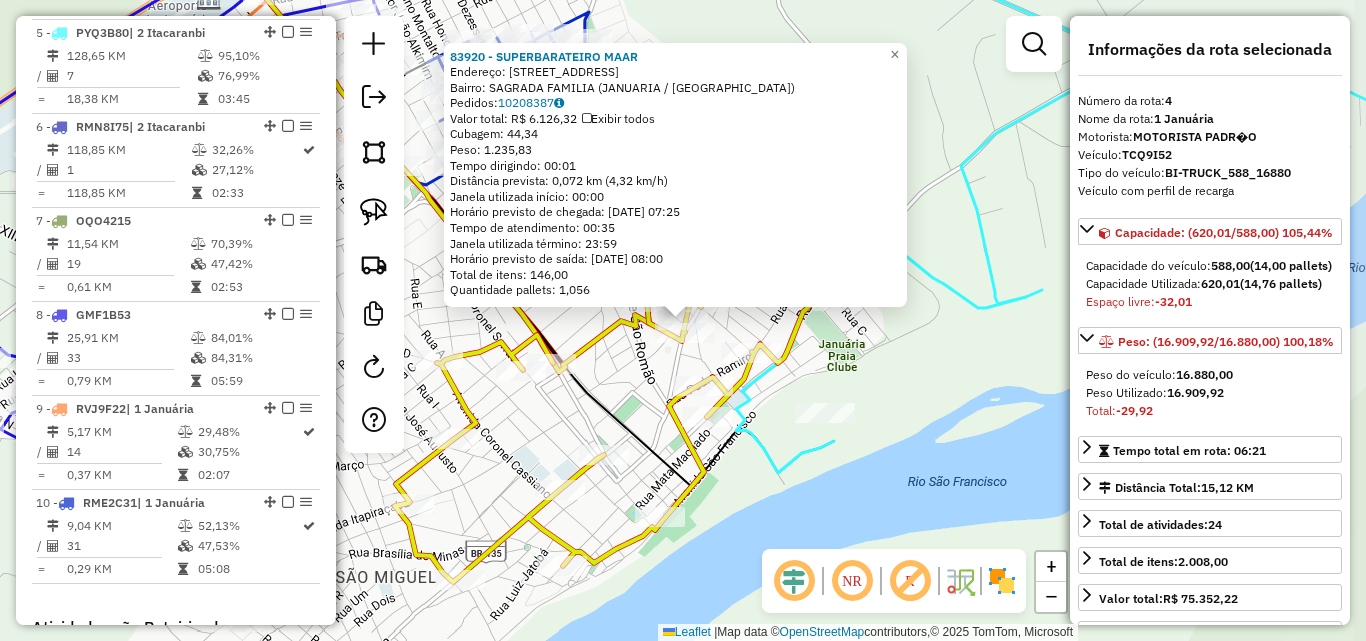 scroll, scrollTop: 1070, scrollLeft: 0, axis: vertical 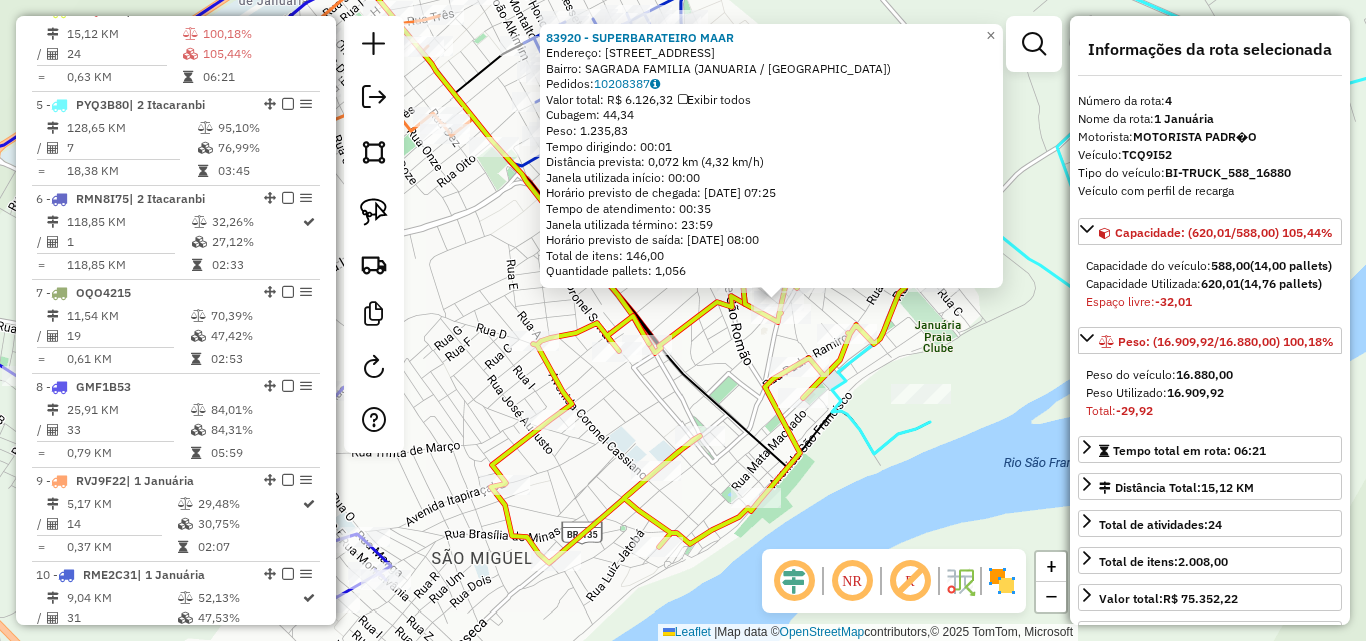 drag, startPoint x: 637, startPoint y: 396, endPoint x: 801, endPoint y: 350, distance: 170.32909 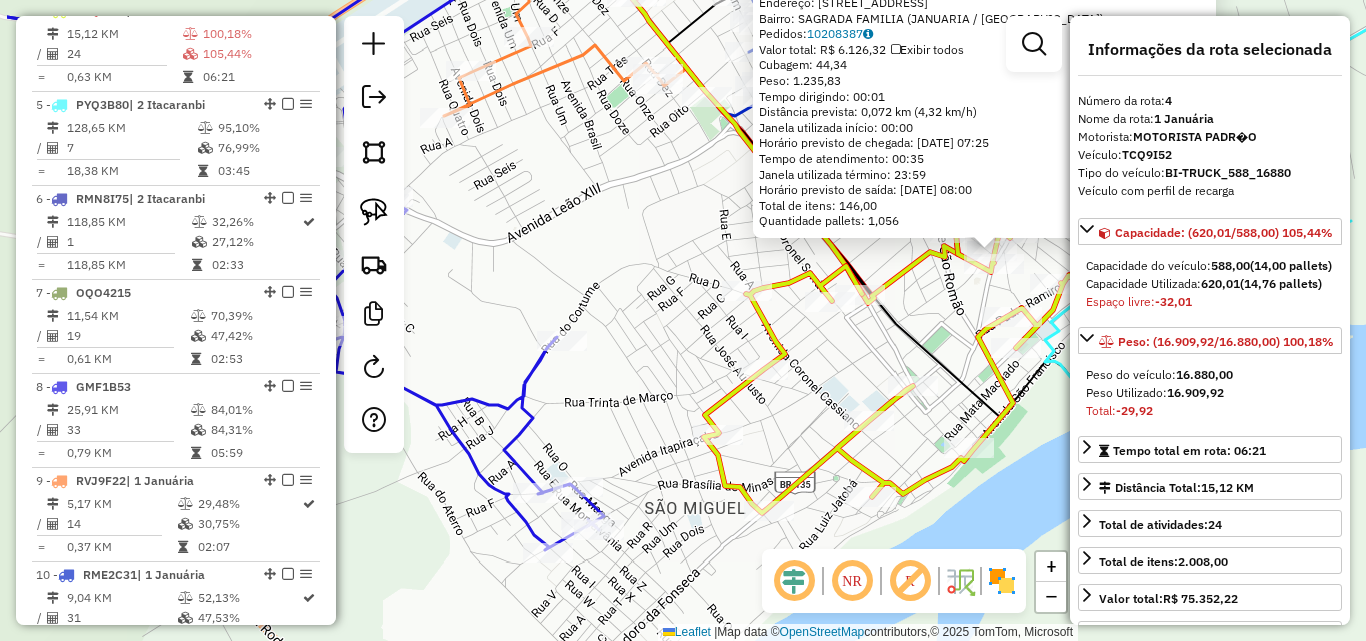 drag, startPoint x: 489, startPoint y: 430, endPoint x: 641, endPoint y: 408, distance: 153.58385 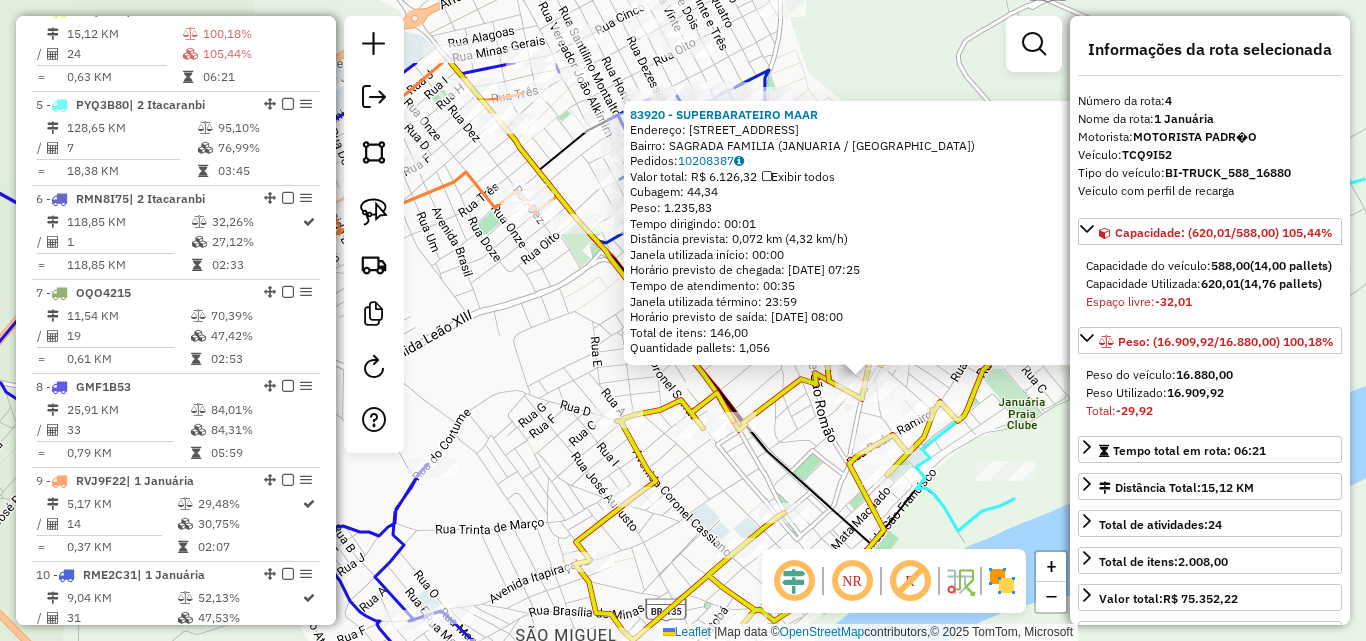 drag, startPoint x: 713, startPoint y: 204, endPoint x: 563, endPoint y: 347, distance: 207.24141 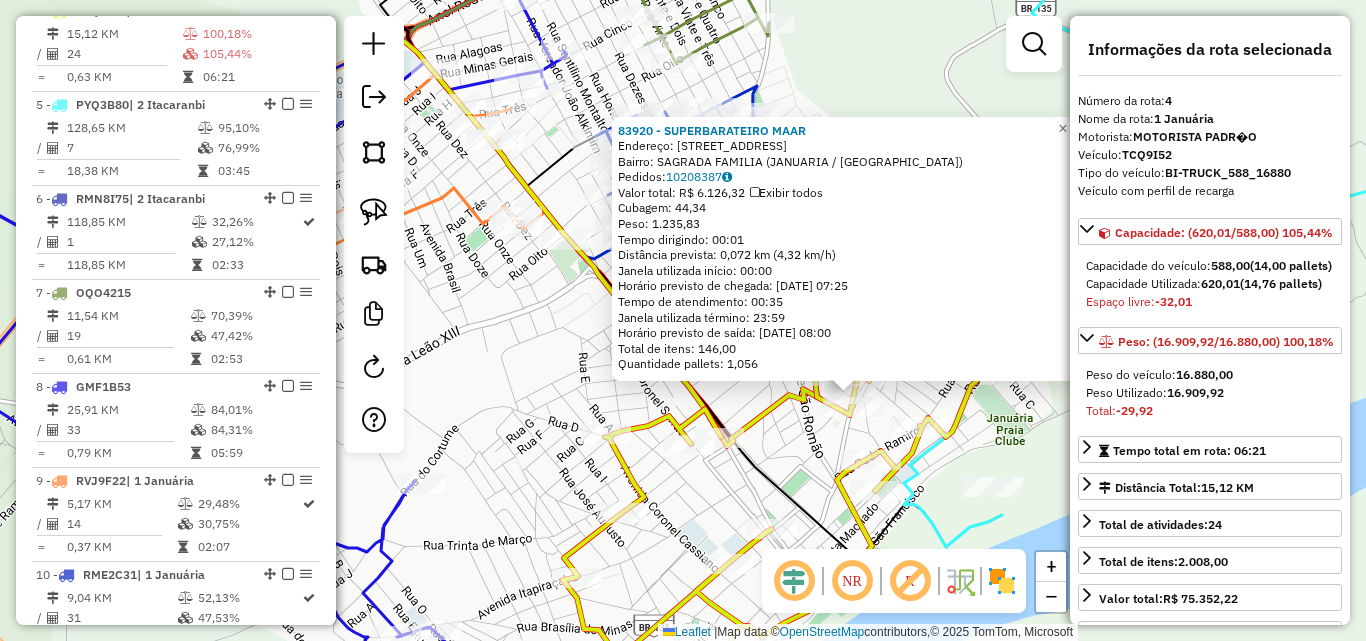 drag, startPoint x: 586, startPoint y: 390, endPoint x: 494, endPoint y: 303, distance: 126.62148 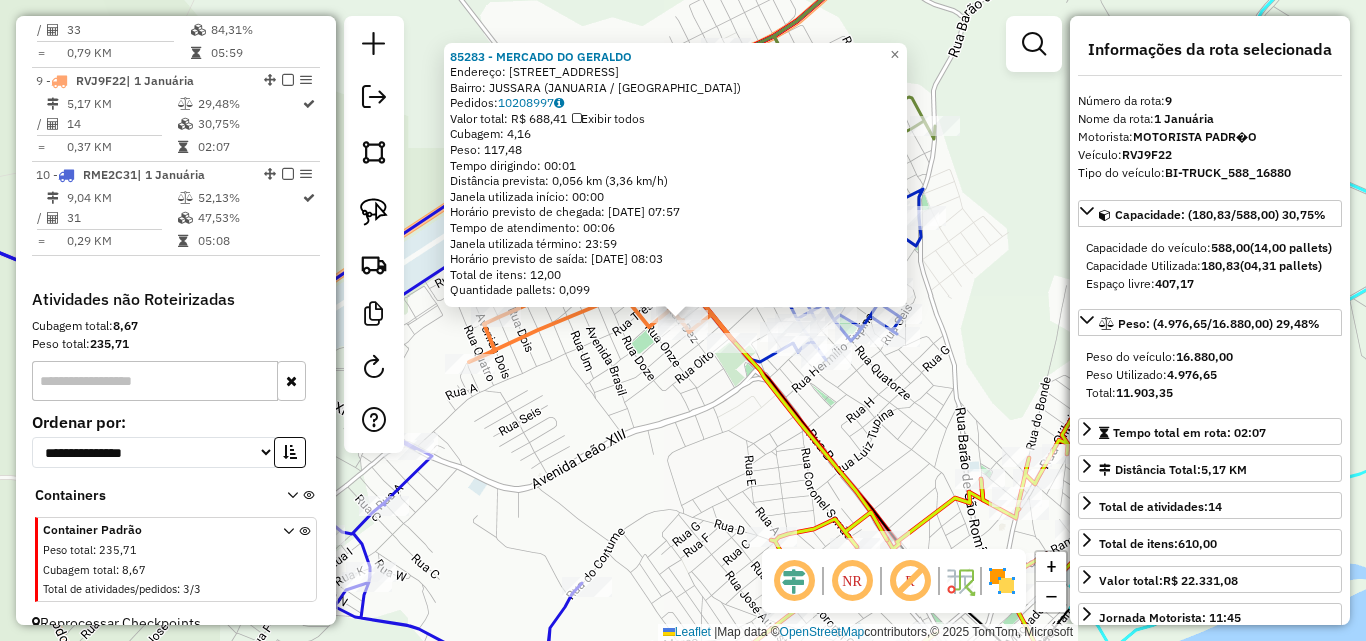 scroll, scrollTop: 1513, scrollLeft: 0, axis: vertical 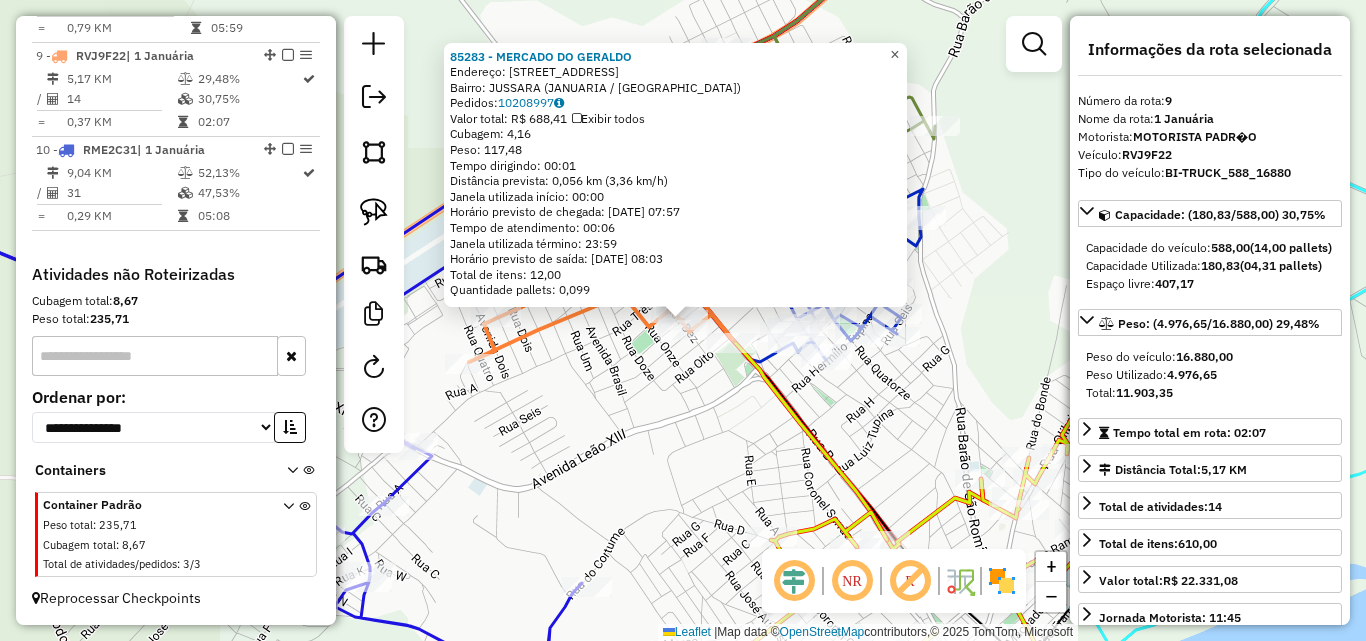 click on "×" 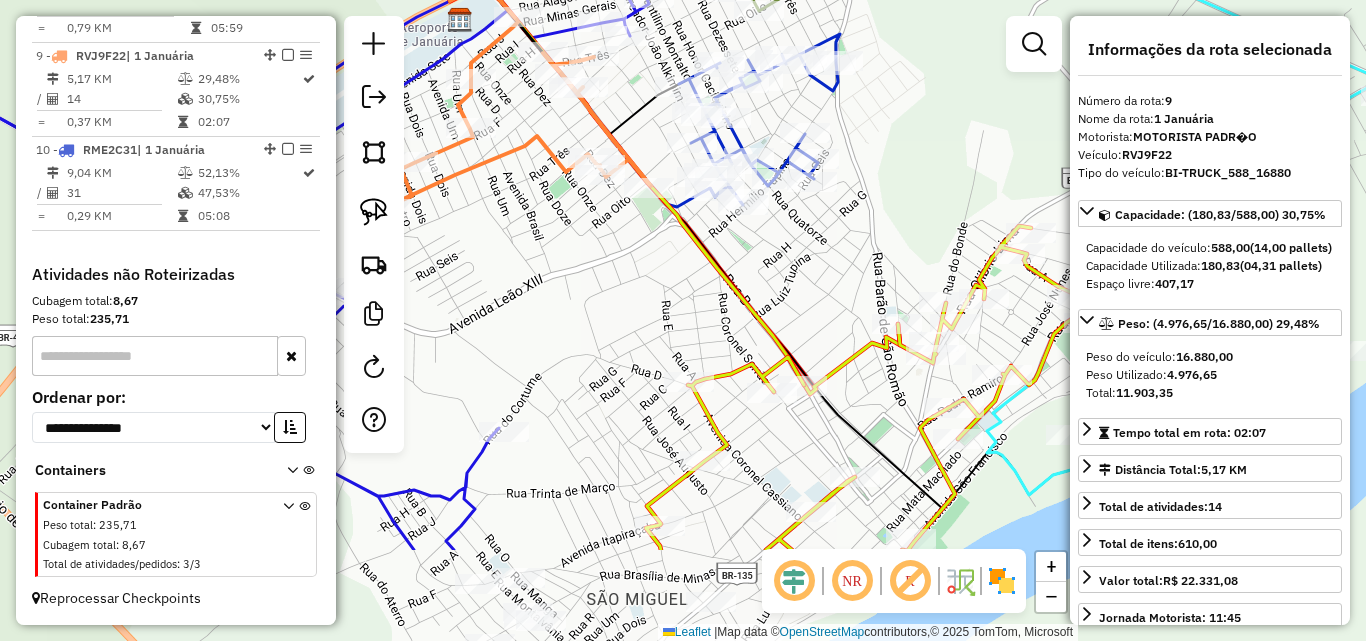 drag, startPoint x: 751, startPoint y: 431, endPoint x: 677, endPoint y: 277, distance: 170.85666 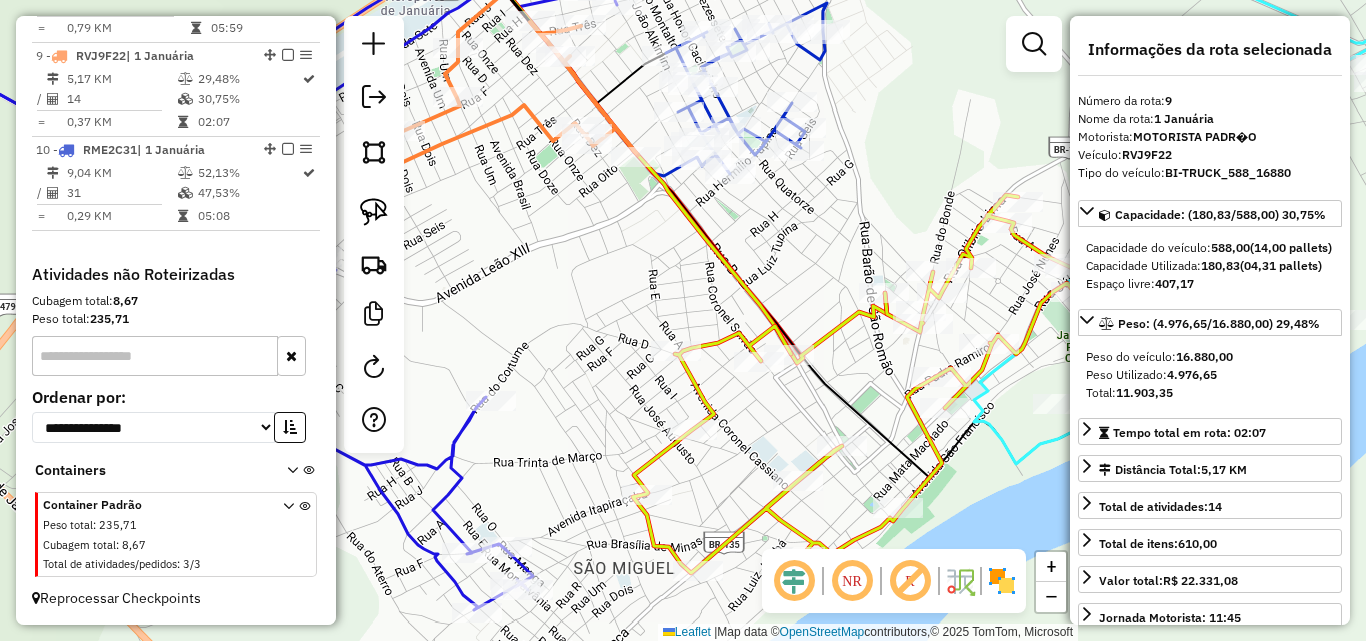 click on "Janela de atendimento Grade de atendimento Capacidade Transportadoras Veículos Cliente Pedidos  Rotas Selecione os dias de semana para filtrar as janelas de atendimento  Seg   Ter   Qua   Qui   Sex   Sáb   Dom  Informe o período da janela de atendimento: De: Até:  Filtrar exatamente a janela do cliente  Considerar janela de atendimento padrão  Selecione os dias de semana para filtrar as grades de atendimento  Seg   Ter   Qua   Qui   Sex   Sáb   Dom   Considerar clientes sem dia de atendimento cadastrado  Clientes fora do dia de atendimento selecionado Filtrar as atividades entre os valores definidos abaixo:  Peso mínimo:   Peso máximo:   Cubagem mínima:   Cubagem máxima:   De:   Até:  Filtrar as atividades entre o tempo de atendimento definido abaixo:  De:   Até:   Considerar capacidade total dos clientes não roteirizados Transportadora: Selecione um ou mais itens Tipo de veículo: Selecione um ou mais itens Veículo: Selecione um ou mais itens Motorista: Selecione um ou mais itens Nome: Rótulo:" 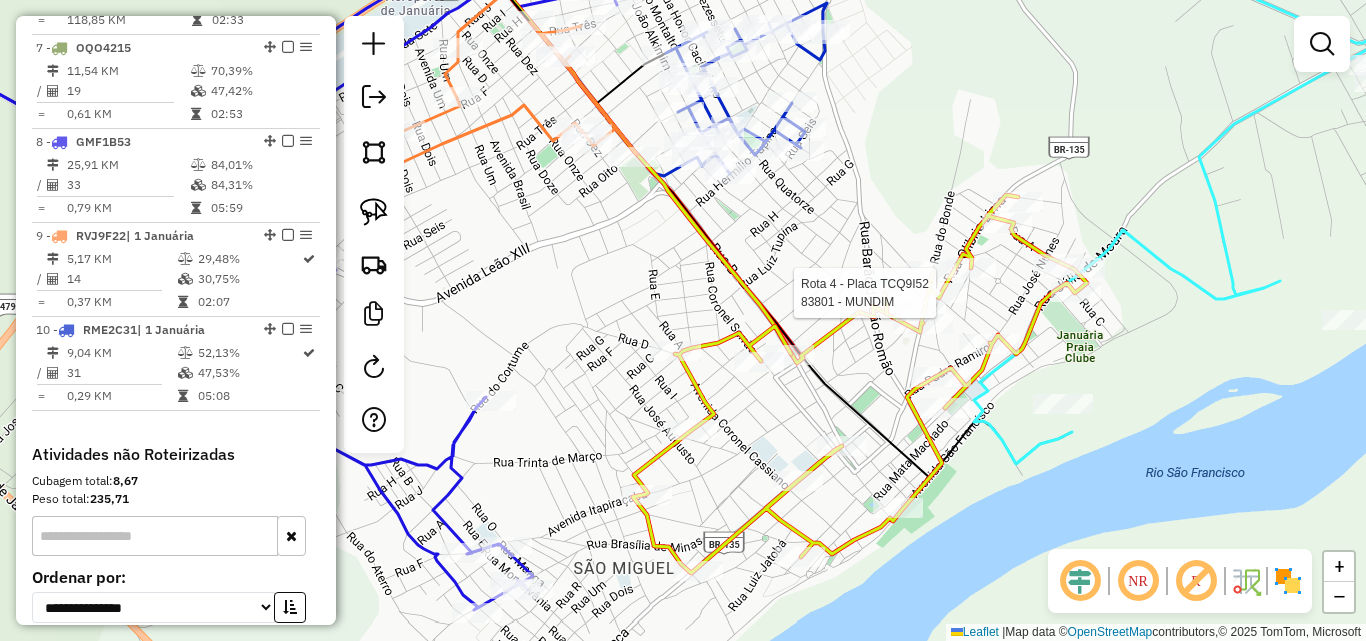 select on "*********" 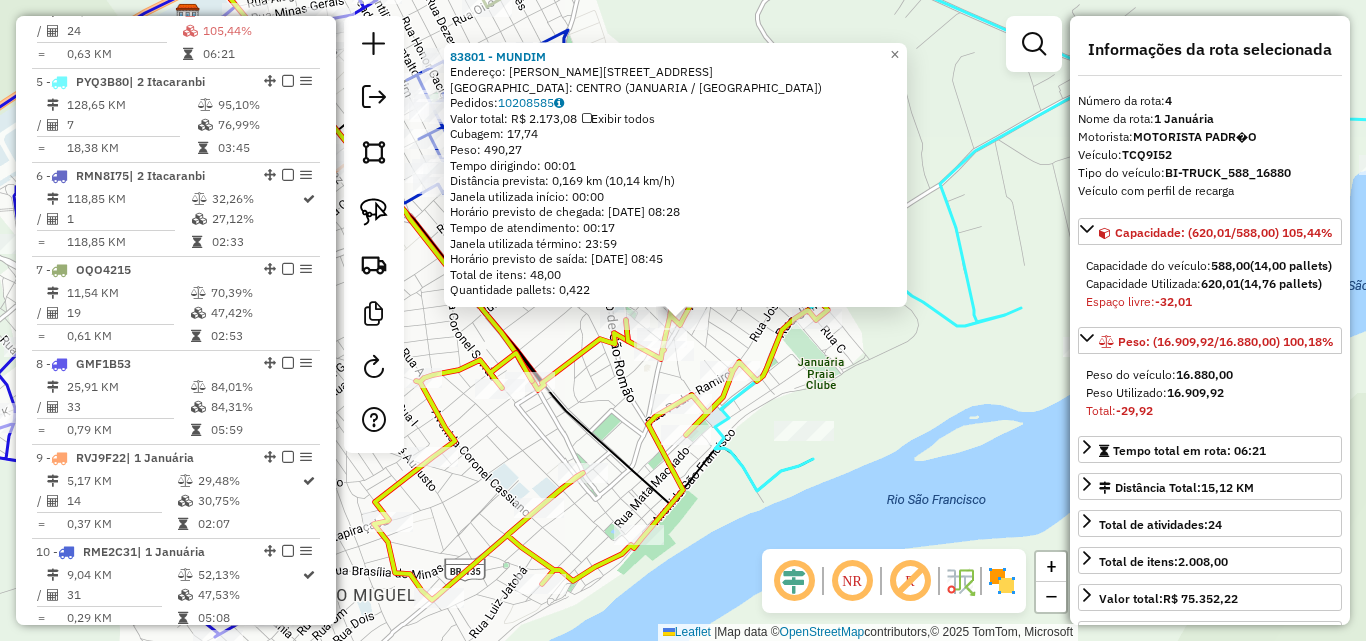 scroll, scrollTop: 1070, scrollLeft: 0, axis: vertical 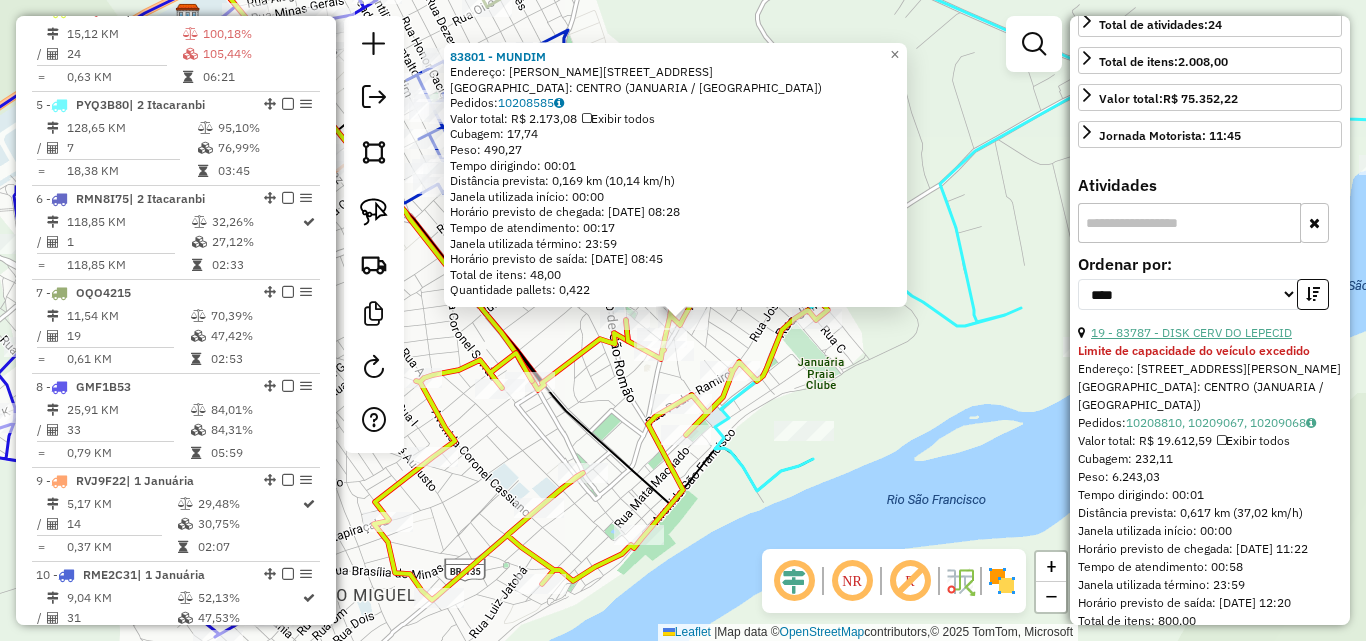 click on "19 - 83787 - DISK CERV DO LEPECID" at bounding box center [1191, 332] 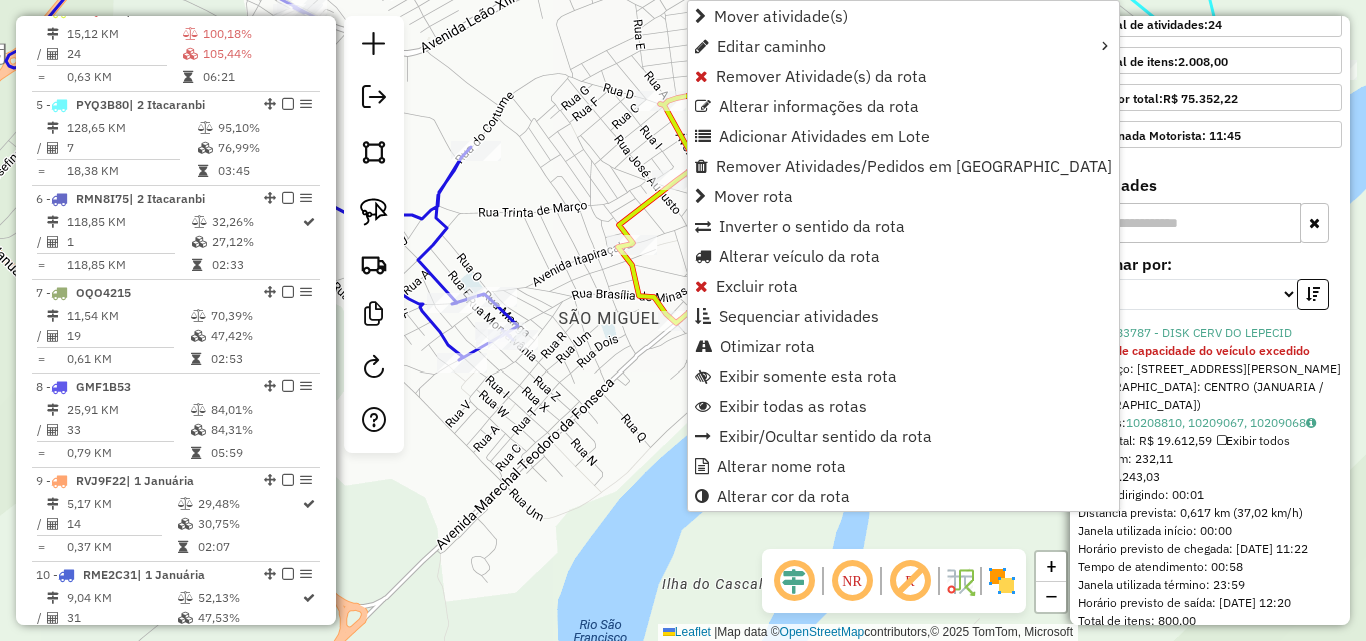 click on "Janela de atendimento Grade de atendimento Capacidade Transportadoras Veículos Cliente Pedidos  Rotas Selecione os dias de semana para filtrar as janelas de atendimento  Seg   Ter   Qua   Qui   Sex   Sáb   Dom  Informe o período da janela de atendimento: De: Até:  Filtrar exatamente a janela do cliente  Considerar janela de atendimento padrão  Selecione os dias de semana para filtrar as grades de atendimento  Seg   Ter   Qua   Qui   Sex   Sáb   Dom   Considerar clientes sem dia de atendimento cadastrado  Clientes fora do dia de atendimento selecionado Filtrar as atividades entre os valores definidos abaixo:  Peso mínimo:   Peso máximo:   Cubagem mínima:   Cubagem máxima:   De:   Até:  Filtrar as atividades entre o tempo de atendimento definido abaixo:  De:   Até:   Considerar capacidade total dos clientes não roteirizados Transportadora: Selecione um ou mais itens Tipo de veículo: Selecione um ou mais itens Veículo: Selecione um ou mais itens Motorista: Selecione um ou mais itens Nome: Rótulo:" 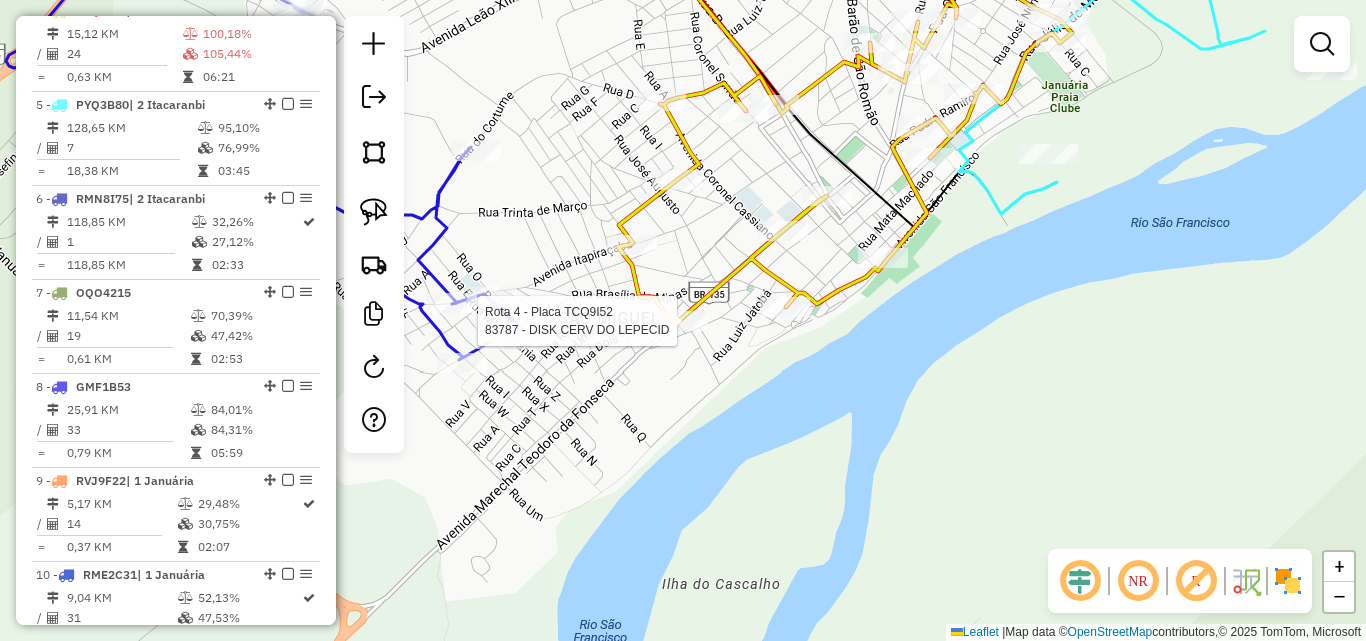 select on "*********" 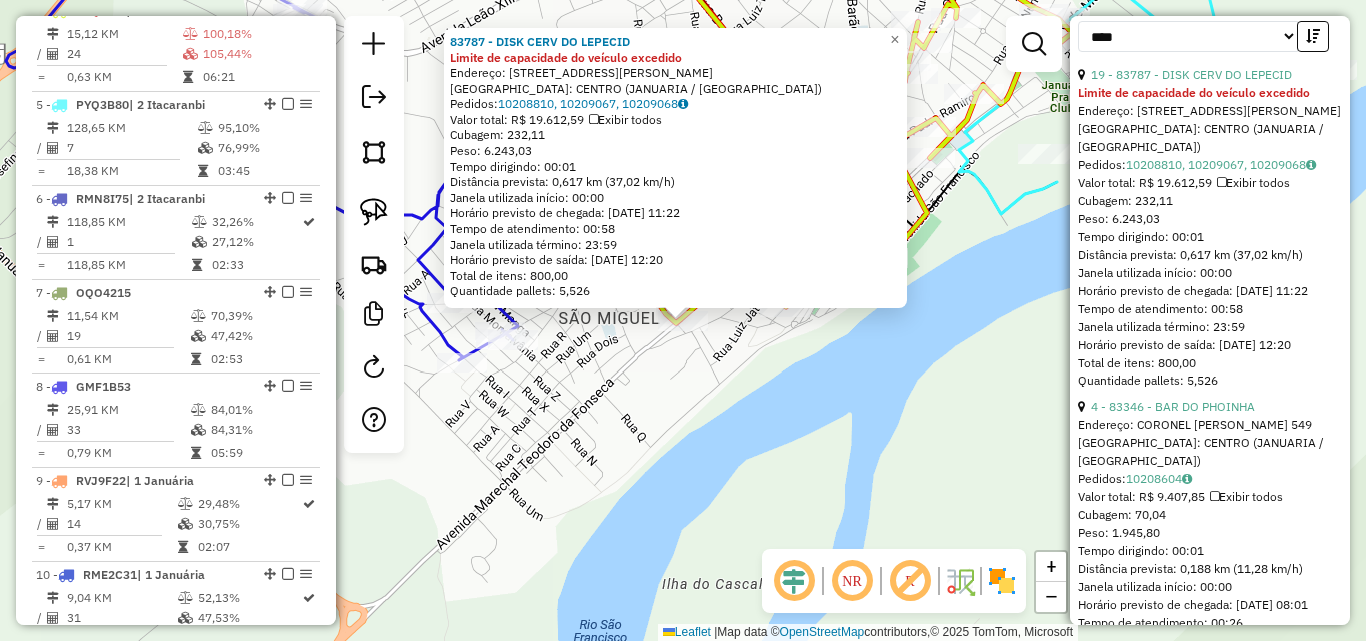 scroll, scrollTop: 800, scrollLeft: 0, axis: vertical 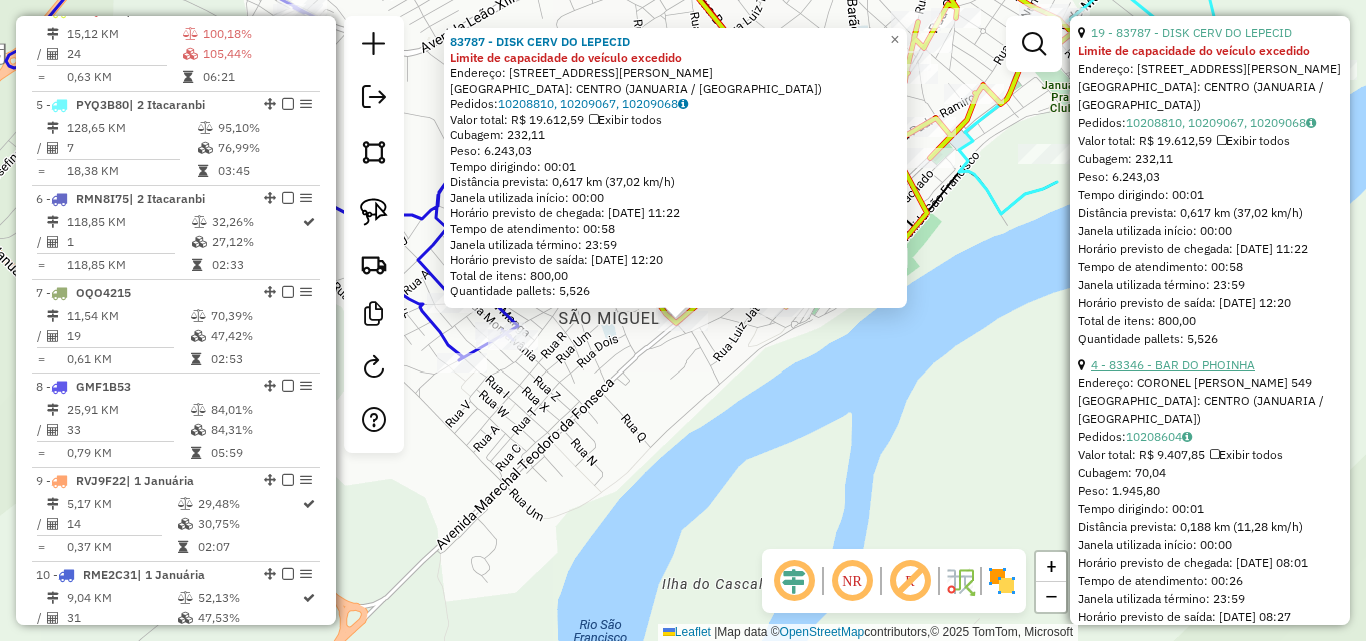 click on "4 - 83346 - BAR DO PHOINHA" at bounding box center (1173, 364) 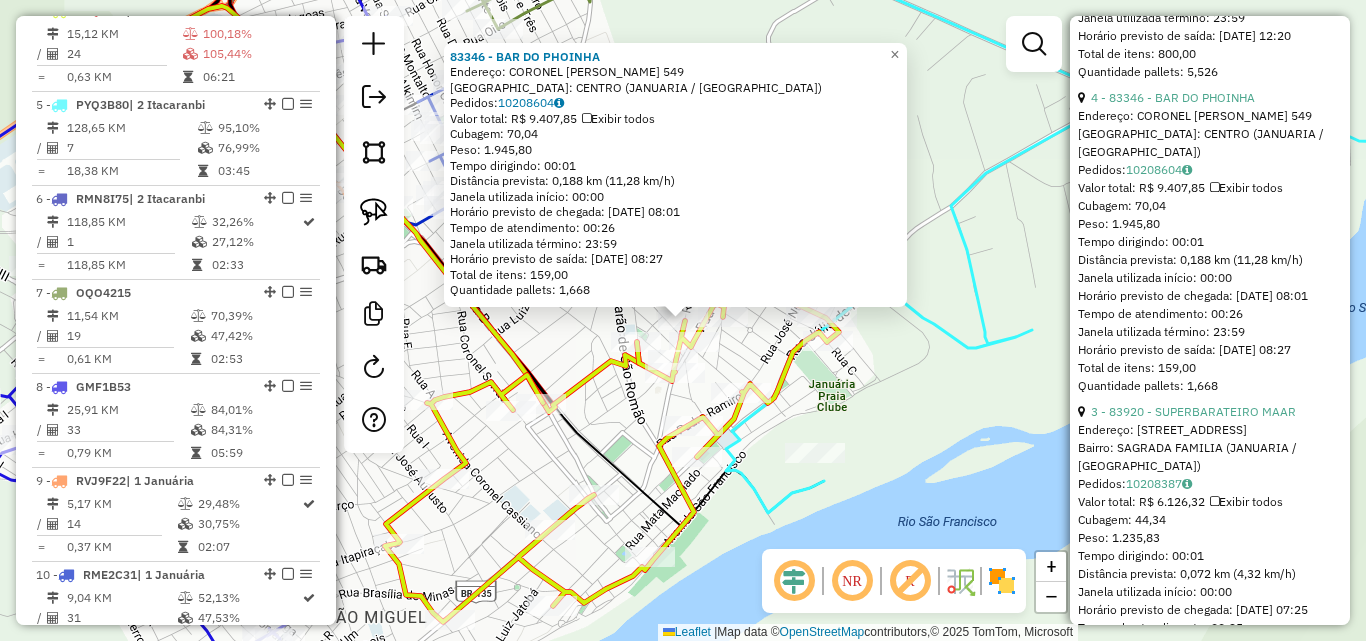 scroll, scrollTop: 1100, scrollLeft: 0, axis: vertical 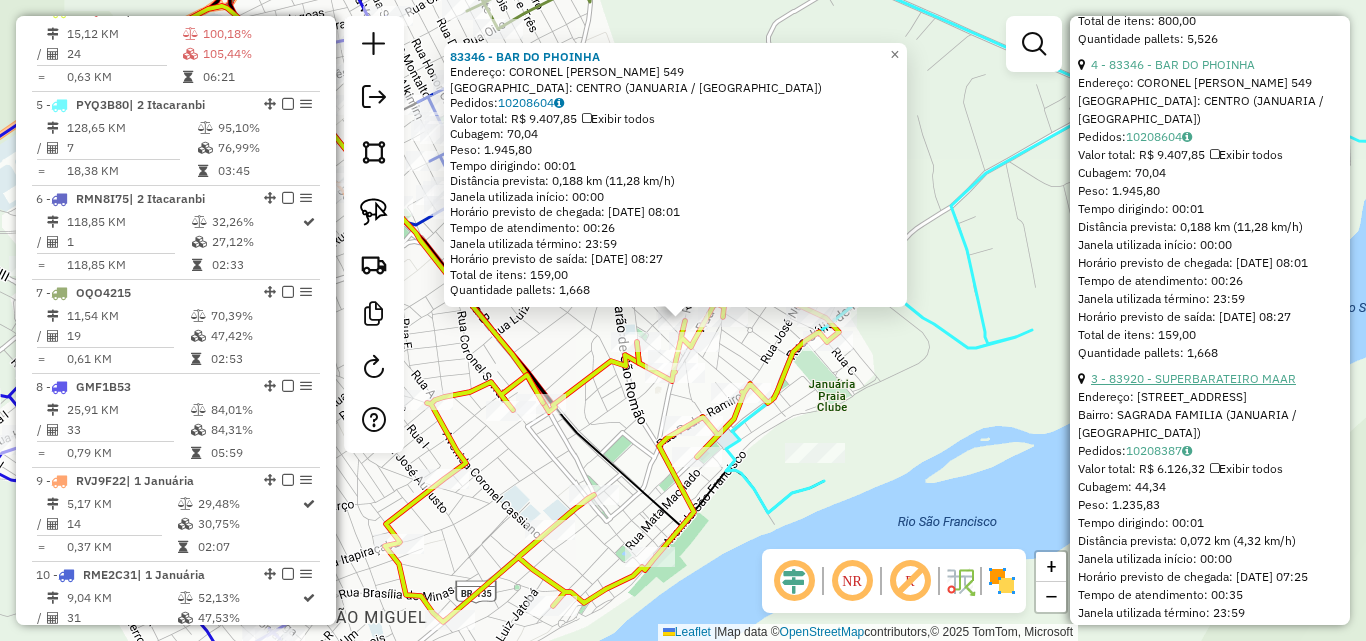 click on "3 - 83920 - SUPERBARATEIRO MAAR" at bounding box center (1193, 378) 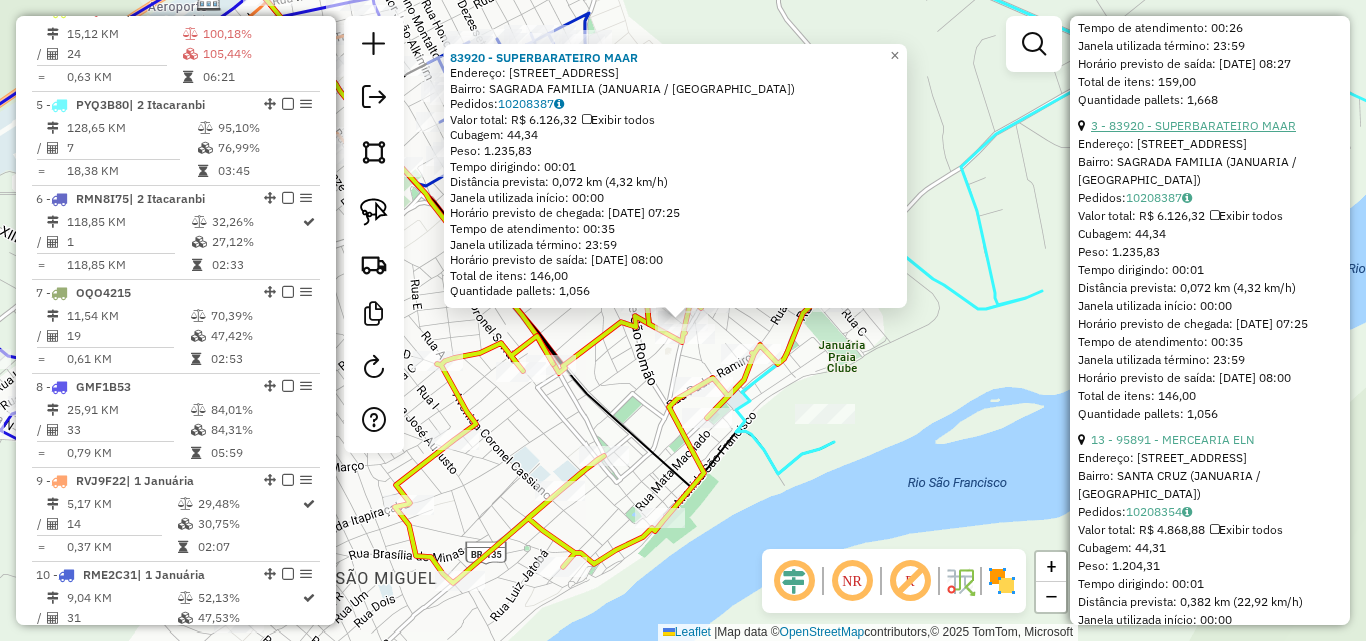 scroll, scrollTop: 1400, scrollLeft: 0, axis: vertical 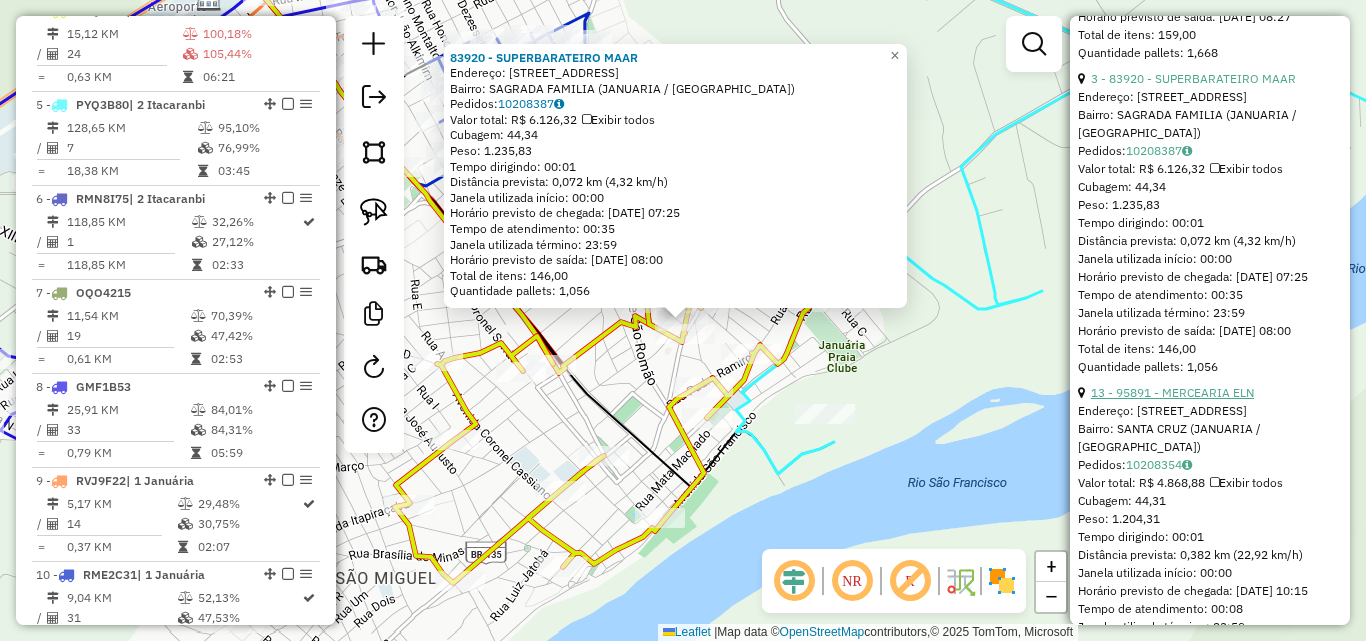 click on "13 - 95891 - MERCEARIA ELN" at bounding box center [1172, 392] 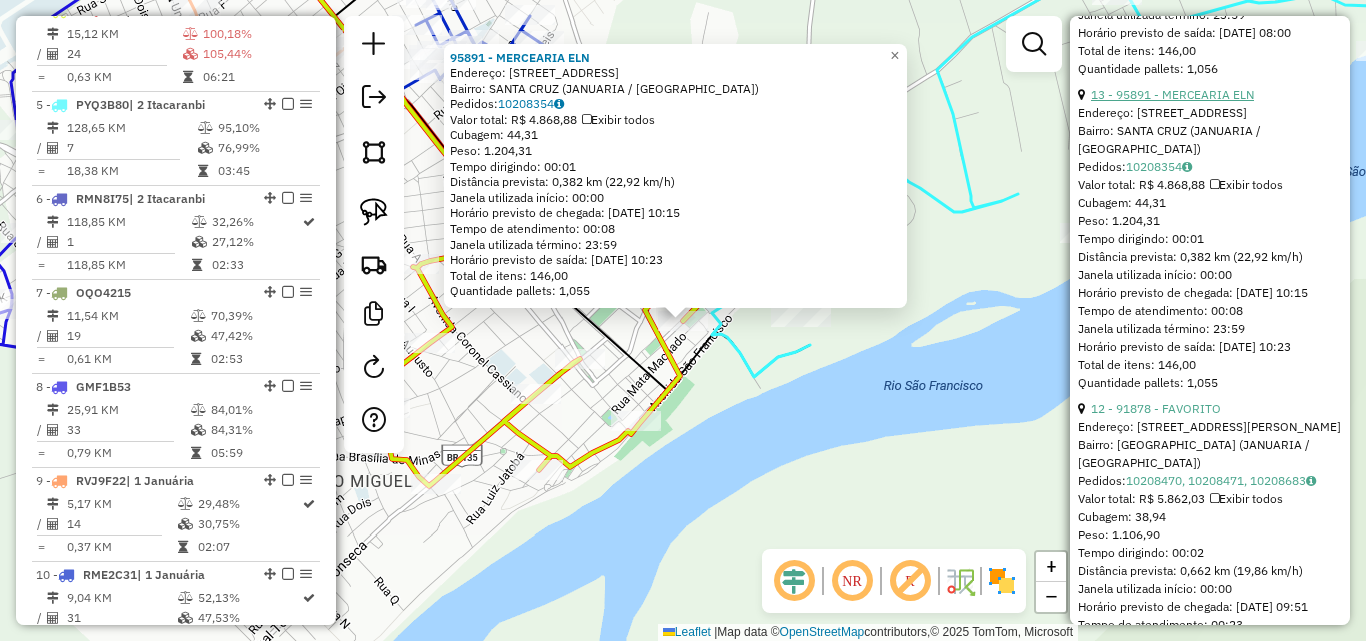 scroll, scrollTop: 1700, scrollLeft: 0, axis: vertical 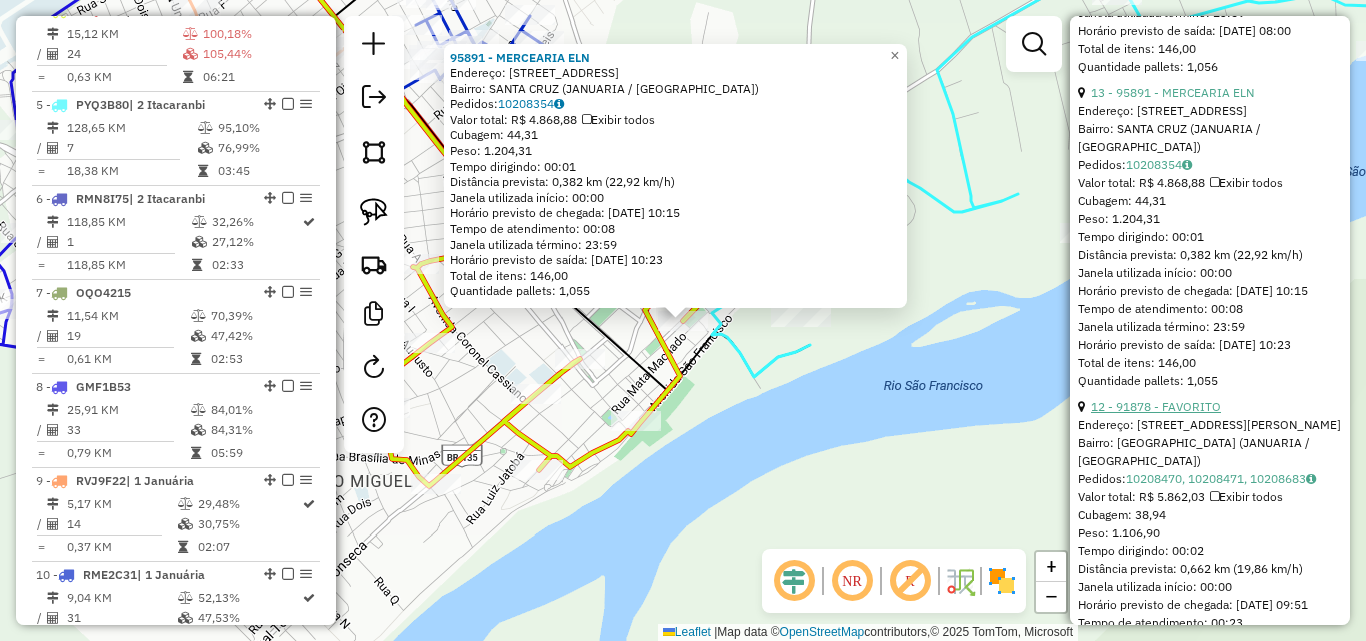 click on "12 - 91878 - FAVORITO" at bounding box center (1156, 406) 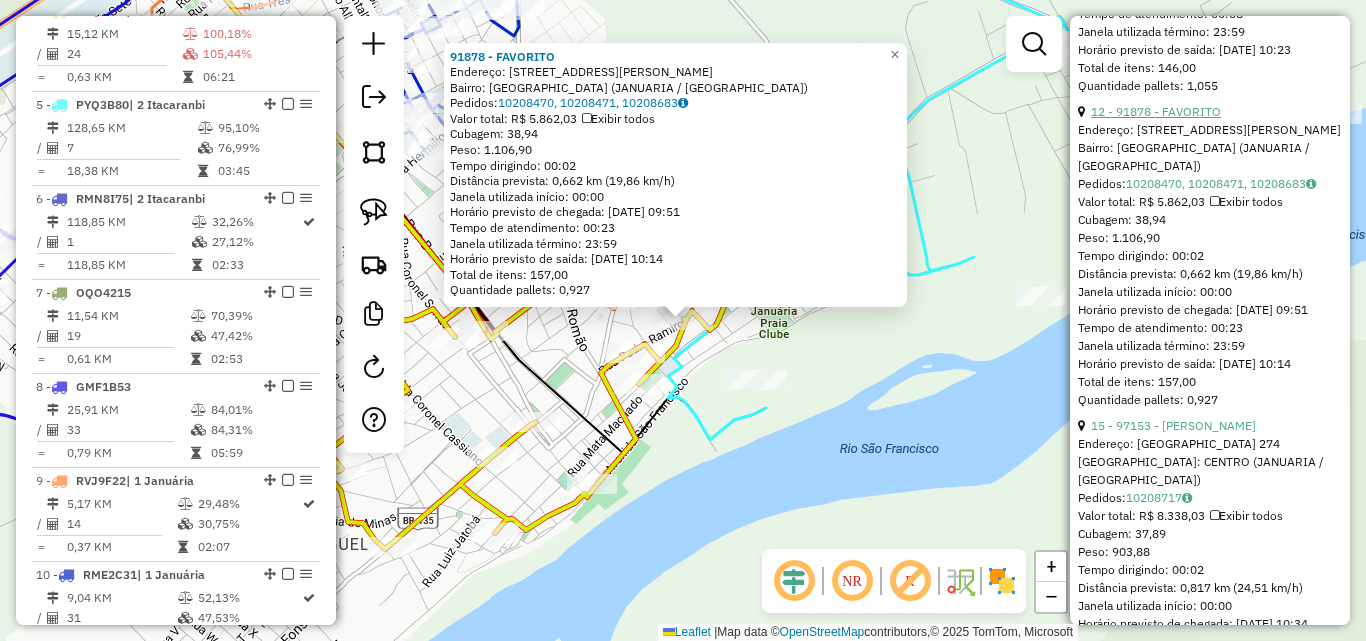 scroll, scrollTop: 2000, scrollLeft: 0, axis: vertical 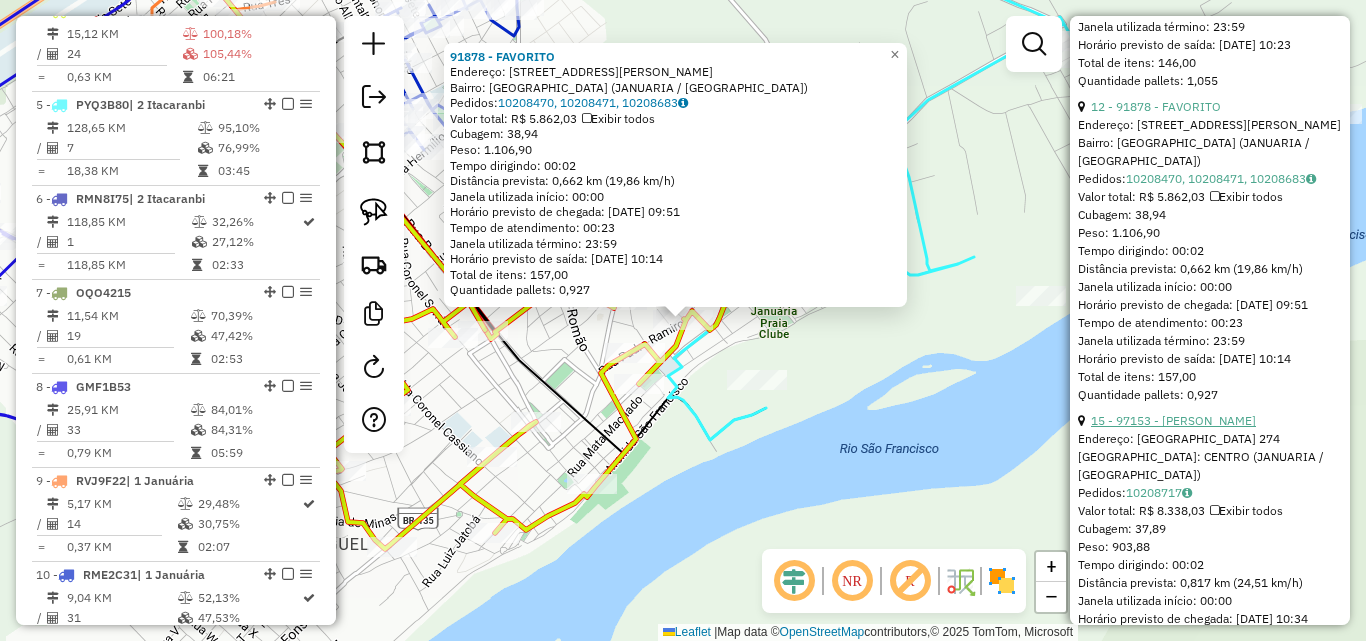 click on "15 - 97153 - [PERSON_NAME]" at bounding box center (1173, 420) 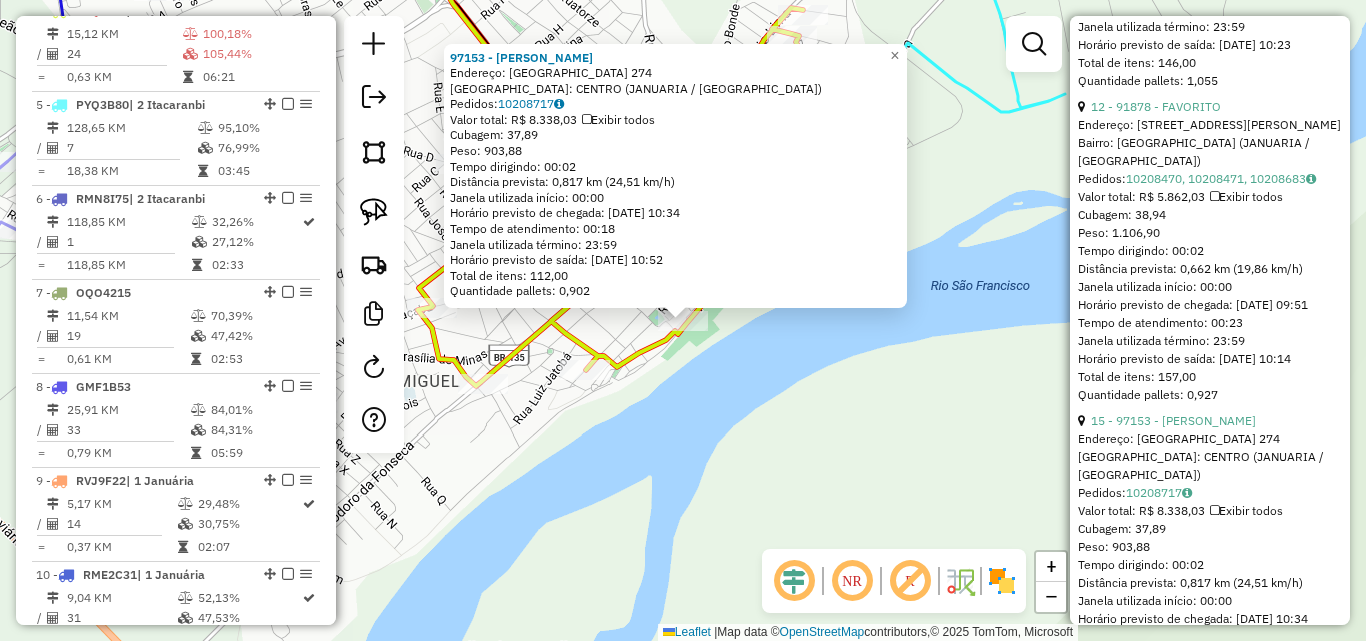 click on "97153 - MAXIMO SERVICOS  Endereço:  SAO FRANCISCO 274   Bairro: CENTRO (JANUARIA / MG)   Pedidos:  10208717   Valor total: R$ 8.338,03   Exibir todos   Cubagem: 37,89  Peso: 903,88  Tempo dirigindo: 00:02   Distância prevista: 0,817 km (24,51 km/h)   Janela utilizada início: 00:00   Horário previsto de chegada: 11/07/2025 10:34   Tempo de atendimento: 00:18   Janela utilizada término: 23:59   Horário previsto de saída: 11/07/2025 10:52   Total de itens: 112,00   Quantidade pallets: 0,902  × Janela de atendimento Grade de atendimento Capacidade Transportadoras Veículos Cliente Pedidos  Rotas Selecione os dias de semana para filtrar as janelas de atendimento  Seg   Ter   Qua   Qui   Sex   Sáb   Dom  Informe o período da janela de atendimento: De: Até:  Filtrar exatamente a janela do cliente  Considerar janela de atendimento padrão  Selecione os dias de semana para filtrar as grades de atendimento  Seg   Ter   Qua   Qui   Sex   Sáb   Dom   Considerar clientes sem dia de atendimento cadastrado  De:" 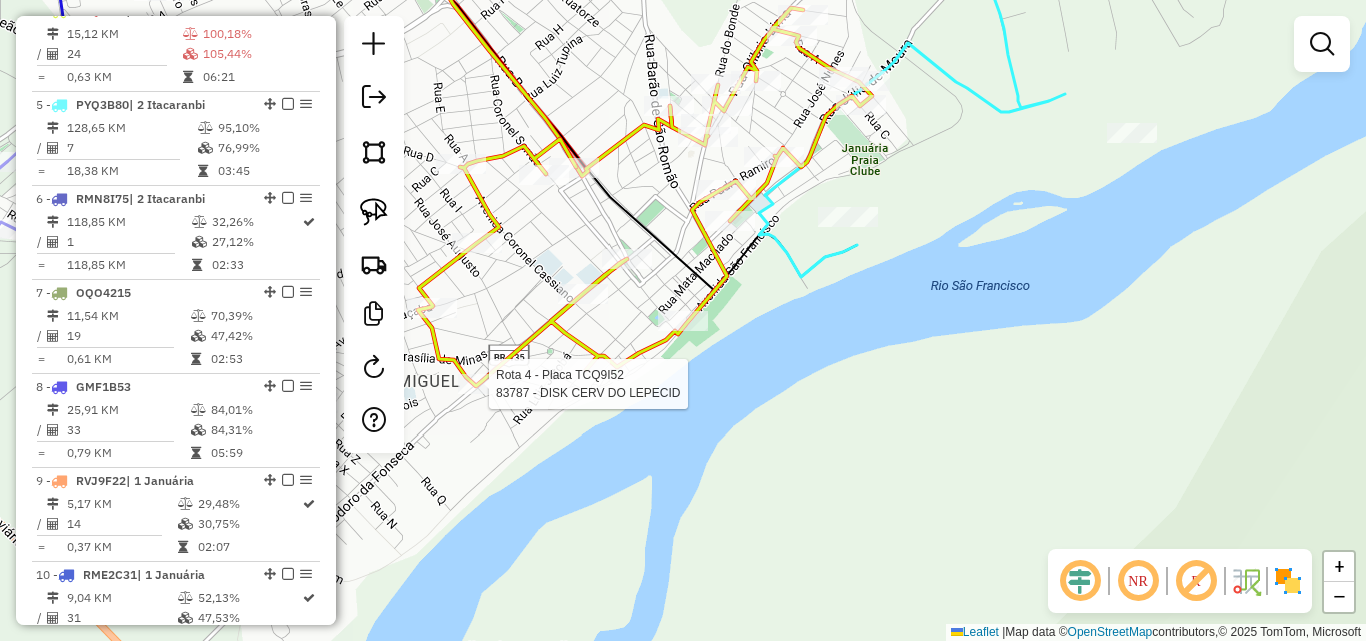 select on "*********" 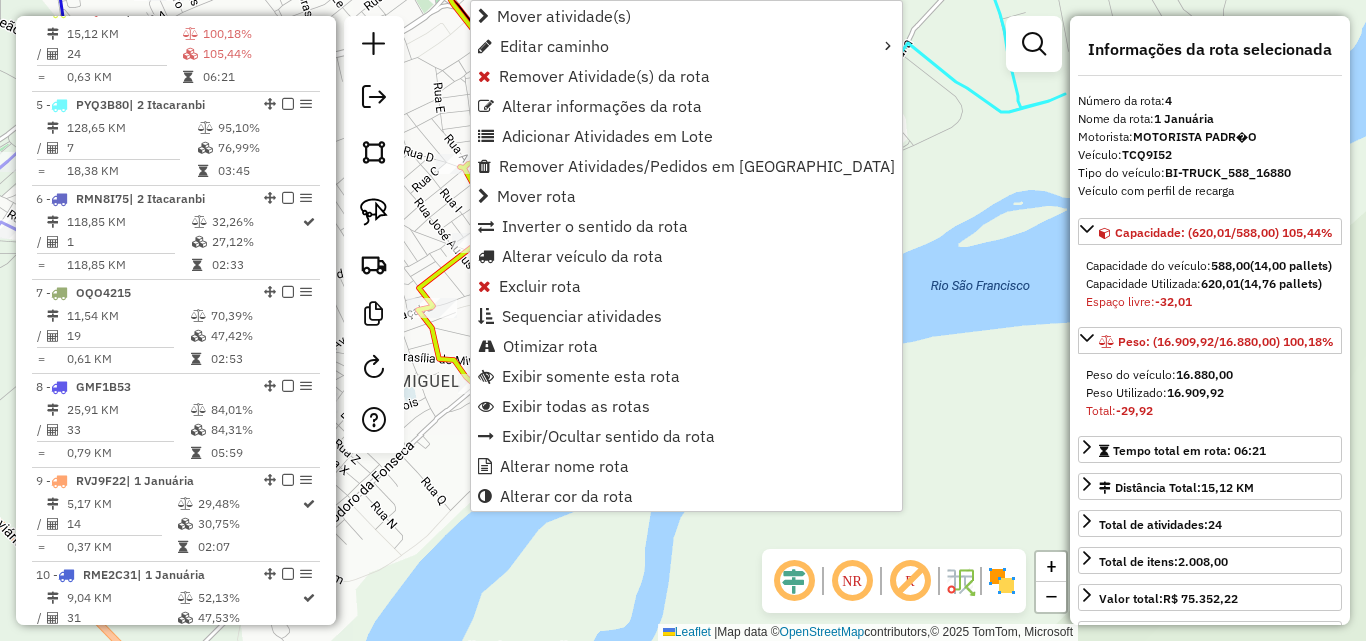 click on "Janela de atendimento Grade de atendimento Capacidade Transportadoras Veículos Cliente Pedidos  Rotas Selecione os dias de semana para filtrar as janelas de atendimento  Seg   Ter   Qua   Qui   Sex   Sáb   Dom  Informe o período da janela de atendimento: De: Até:  Filtrar exatamente a janela do cliente  Considerar janela de atendimento padrão  Selecione os dias de semana para filtrar as grades de atendimento  Seg   Ter   Qua   Qui   Sex   Sáb   Dom   Considerar clientes sem dia de atendimento cadastrado  Clientes fora do dia de atendimento selecionado Filtrar as atividades entre os valores definidos abaixo:  Peso mínimo:   Peso máximo:   Cubagem mínima:   Cubagem máxima:   De:   Até:  Filtrar as atividades entre o tempo de atendimento definido abaixo:  De:   Até:   Considerar capacidade total dos clientes não roteirizados Transportadora: Selecione um ou mais itens Tipo de veículo: Selecione um ou mais itens Veículo: Selecione um ou mais itens Motorista: Selecione um ou mais itens Nome: Rótulo:" 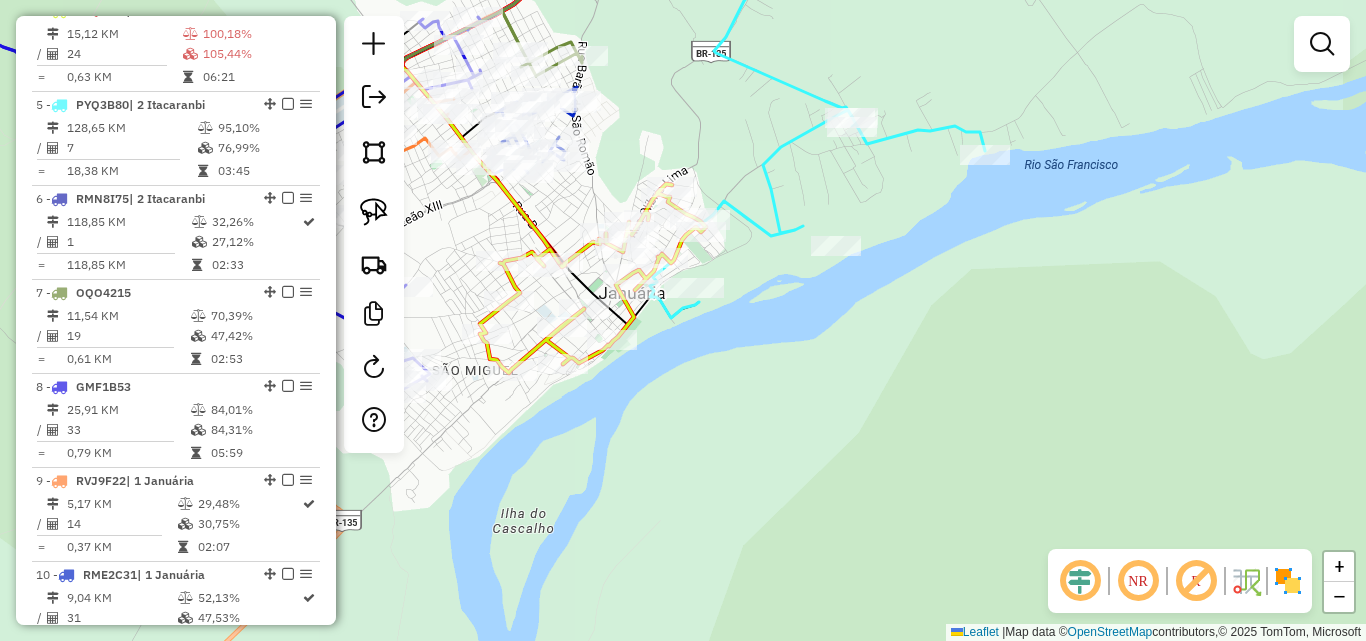 drag, startPoint x: 523, startPoint y: 282, endPoint x: 546, endPoint y: 288, distance: 23.769728 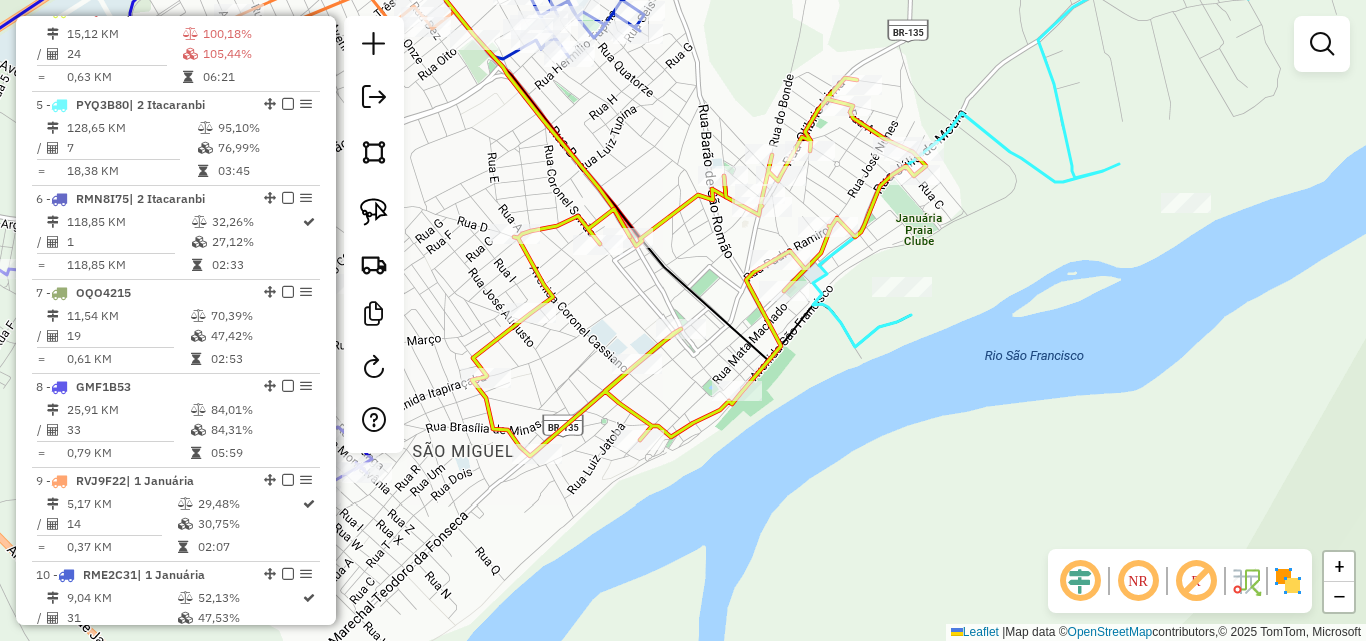 drag, startPoint x: 555, startPoint y: 312, endPoint x: 602, endPoint y: 306, distance: 47.38143 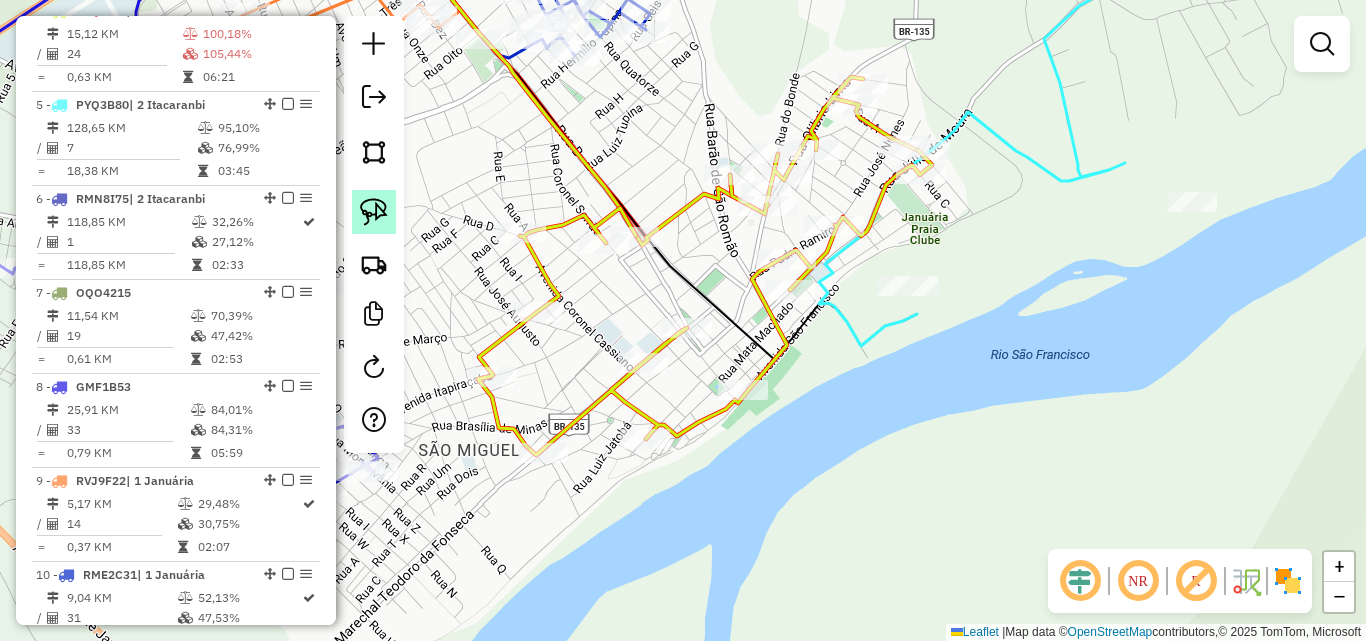 click 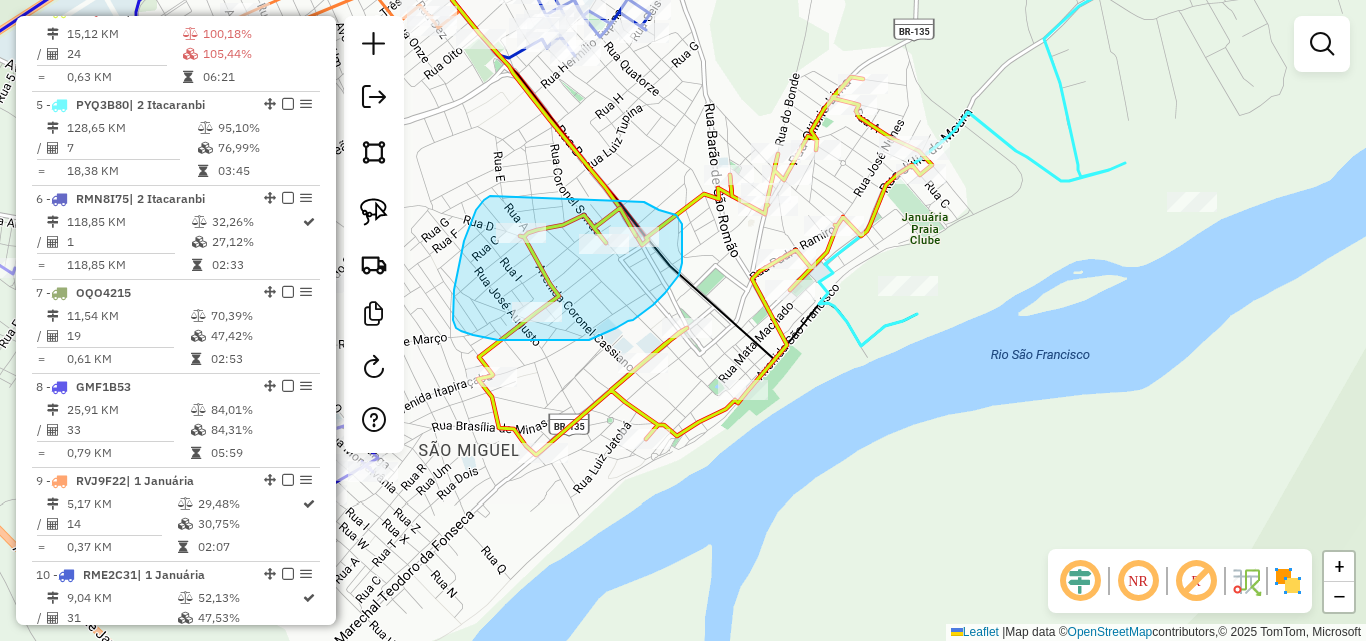 drag, startPoint x: 490, startPoint y: 196, endPoint x: 644, endPoint y: 202, distance: 154.11684 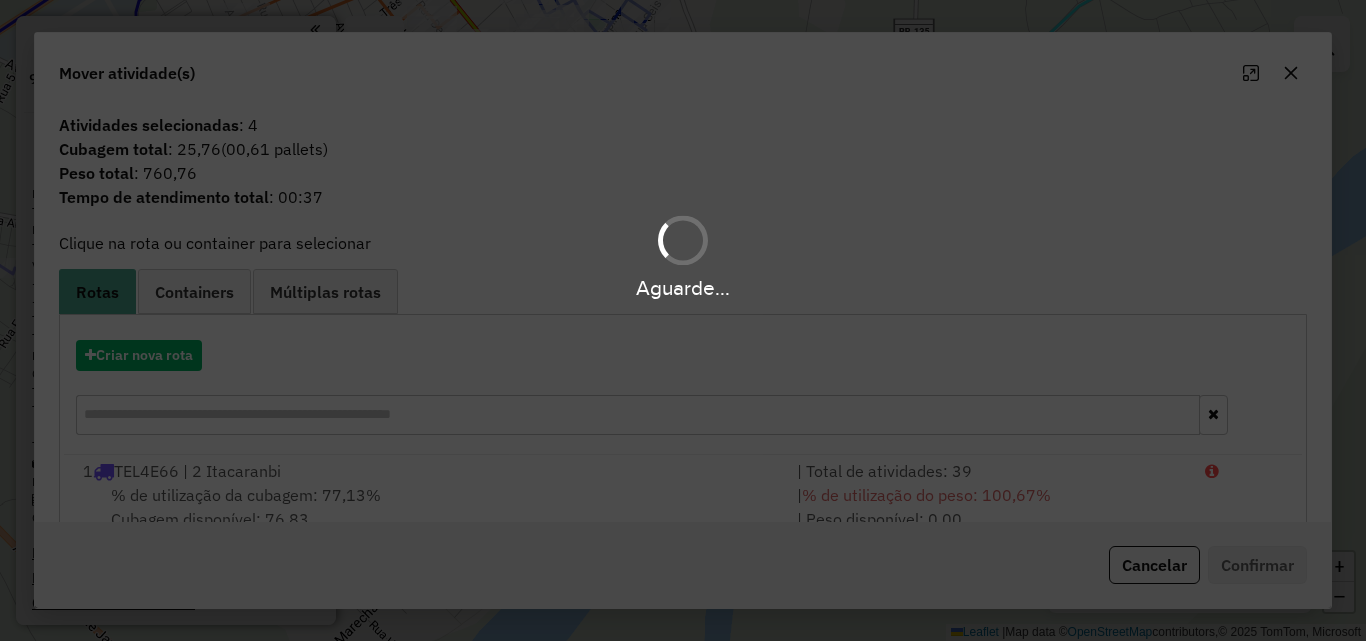 scroll, scrollTop: 0, scrollLeft: 0, axis: both 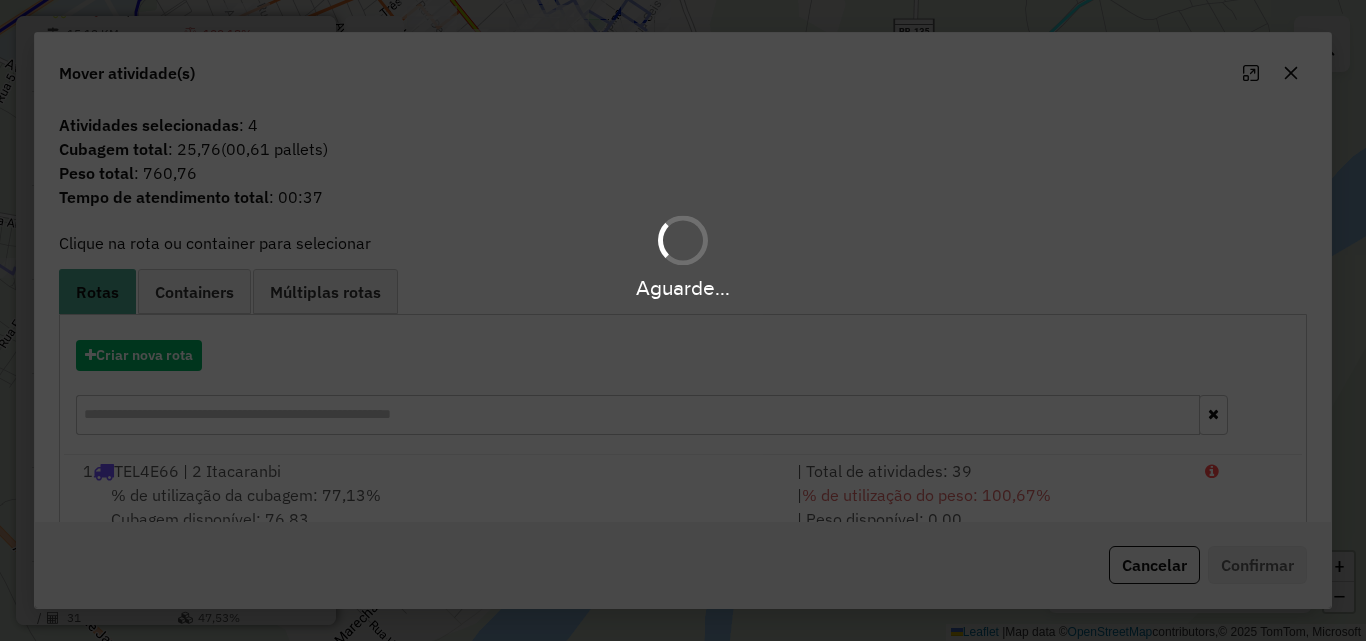 click on "Aguarde..." at bounding box center [683, 320] 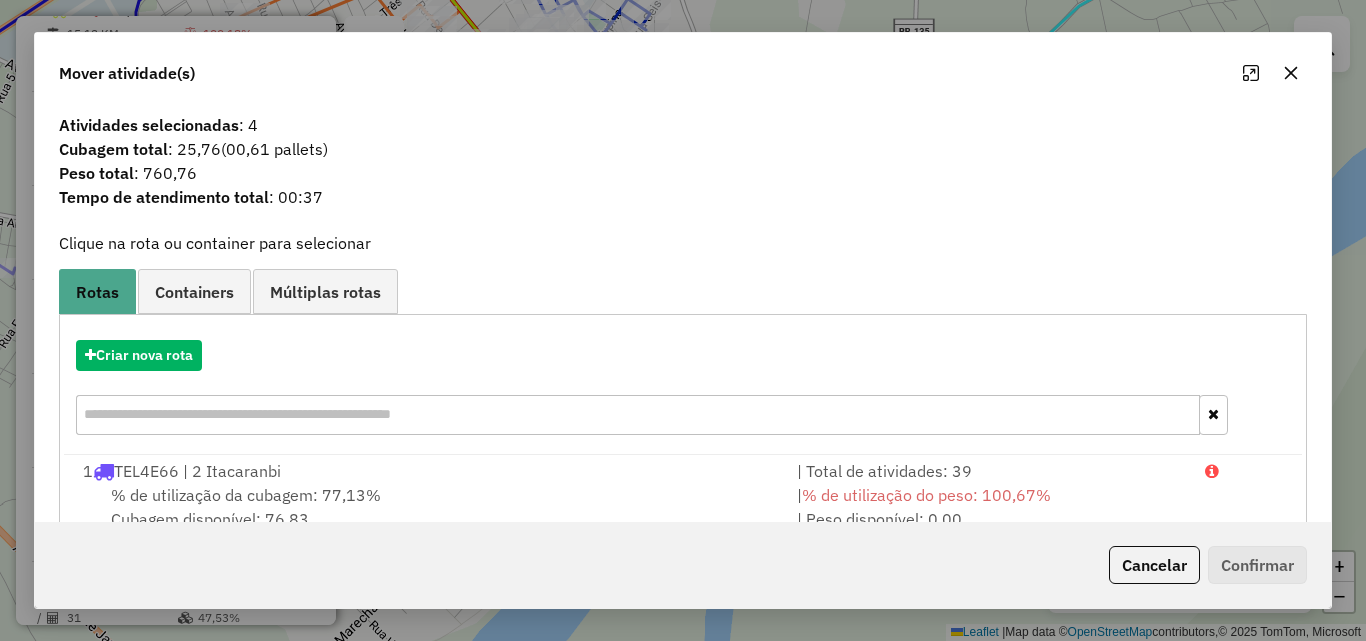click 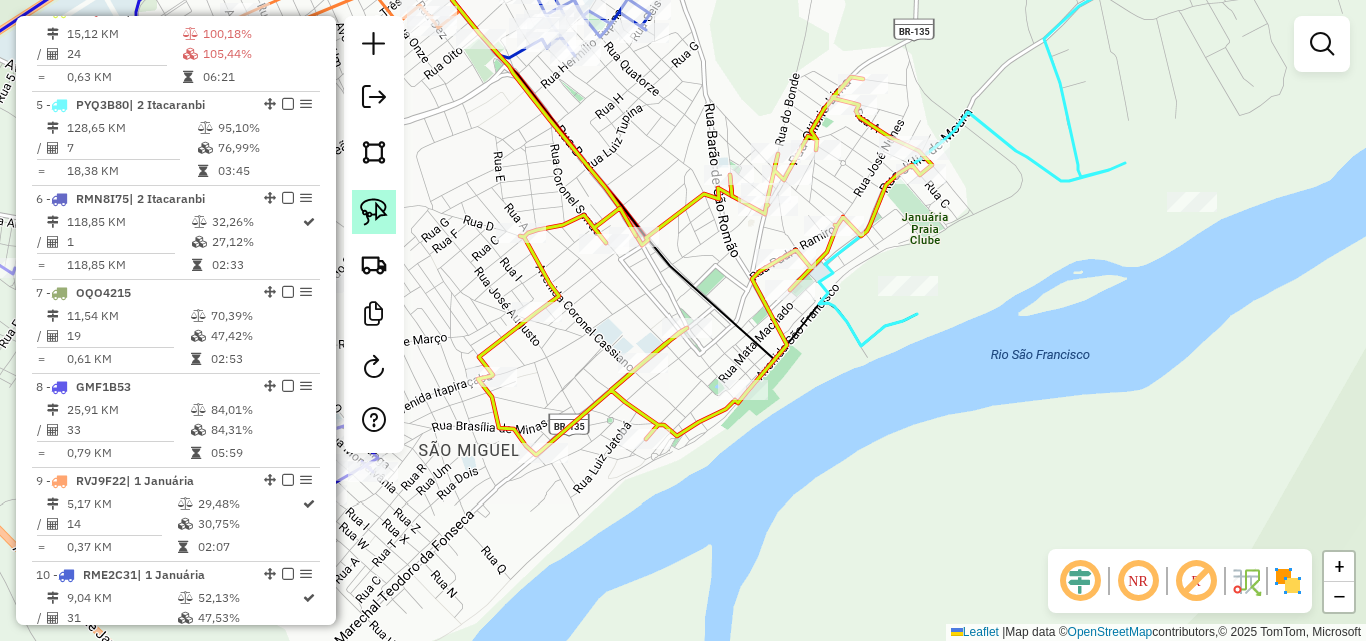 click 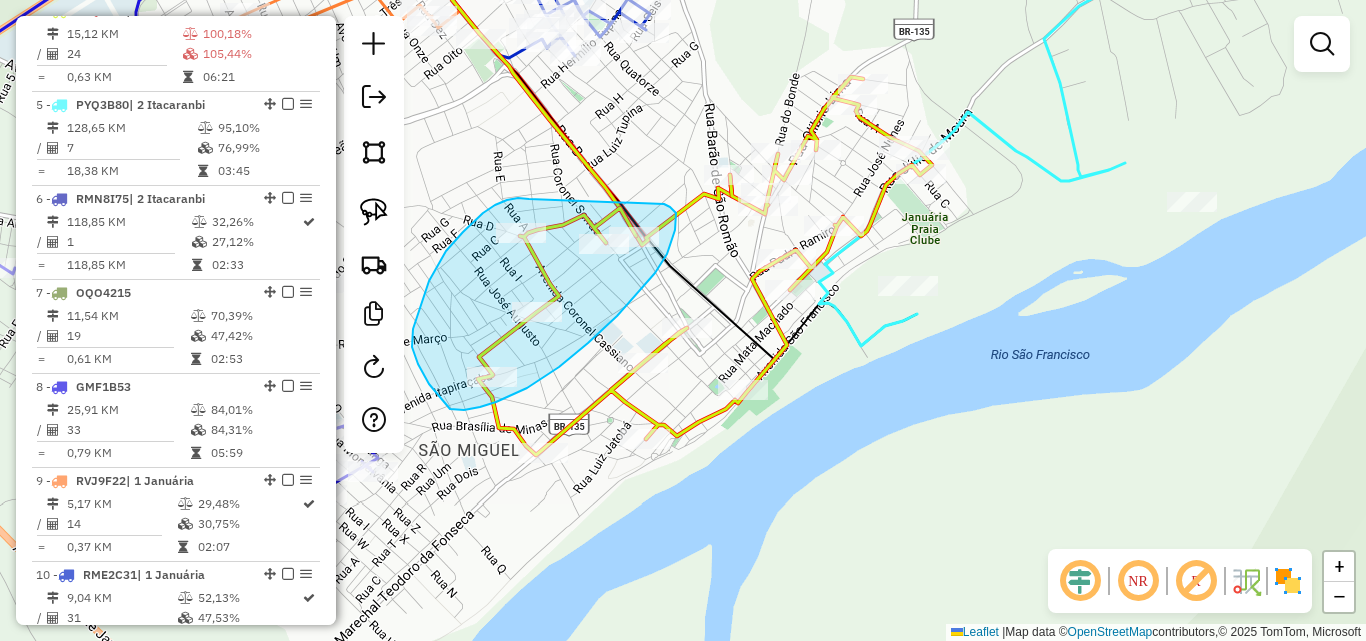 drag, startPoint x: 529, startPoint y: 199, endPoint x: 659, endPoint y: 203, distance: 130.06152 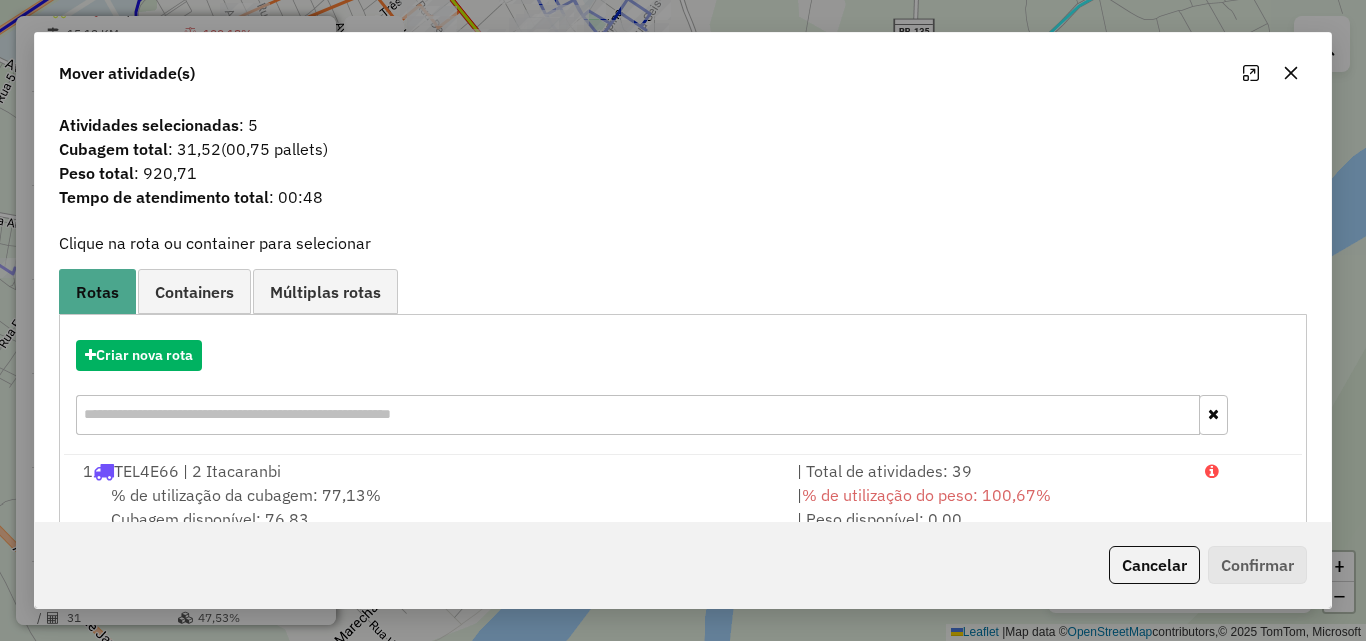 click 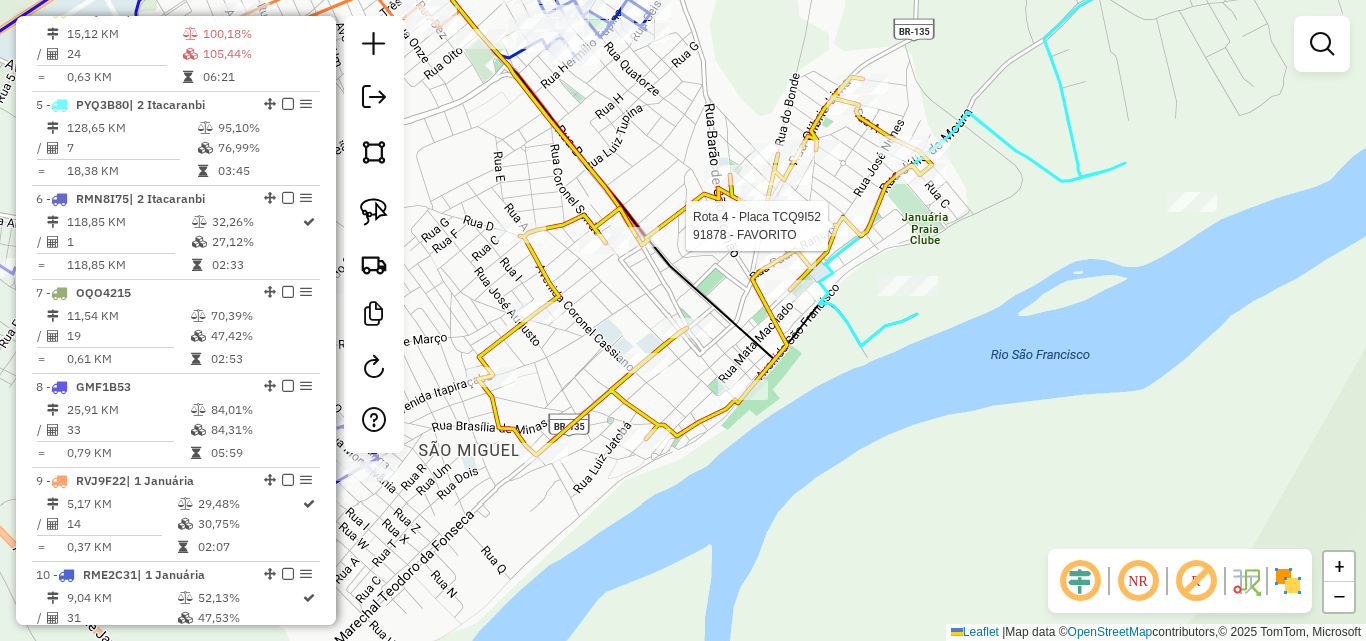 select on "*********" 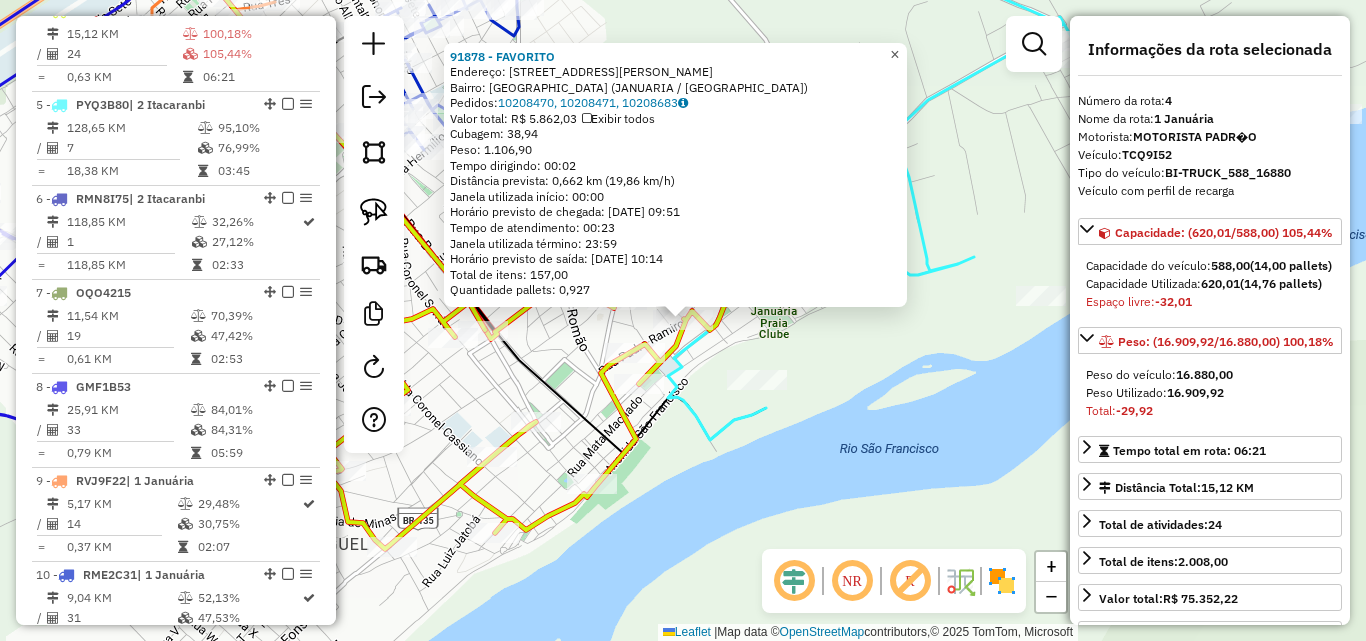 click on "×" 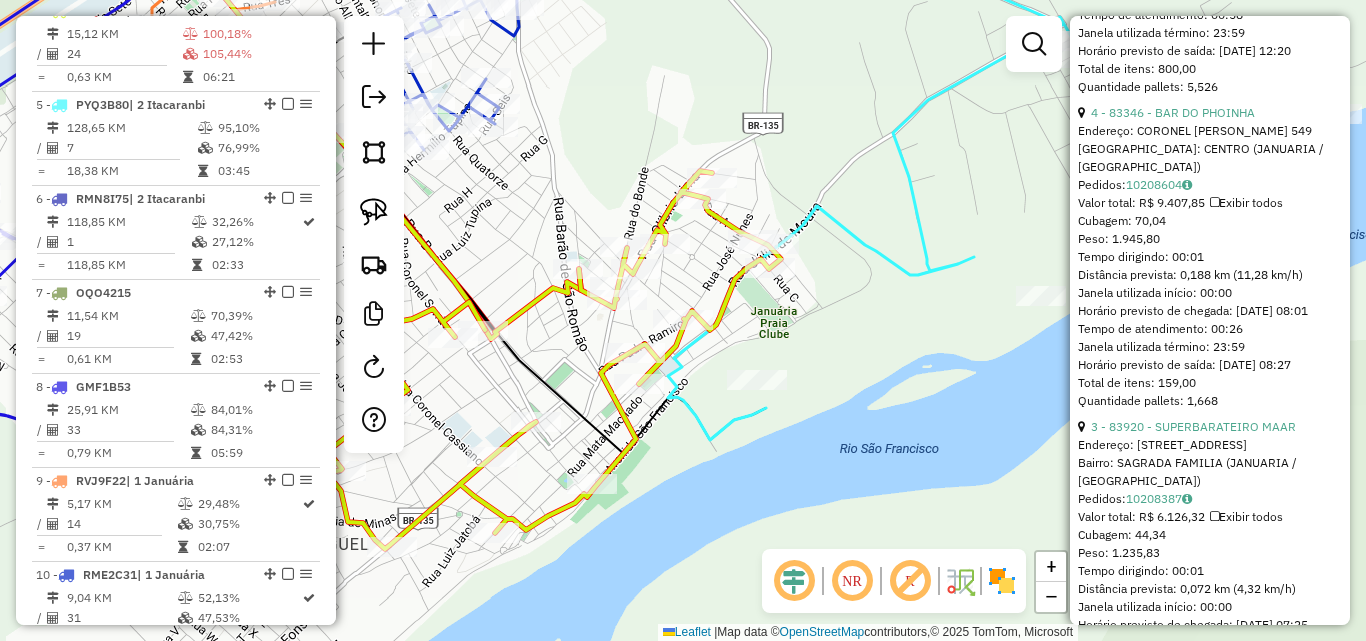 scroll, scrollTop: 1100, scrollLeft: 0, axis: vertical 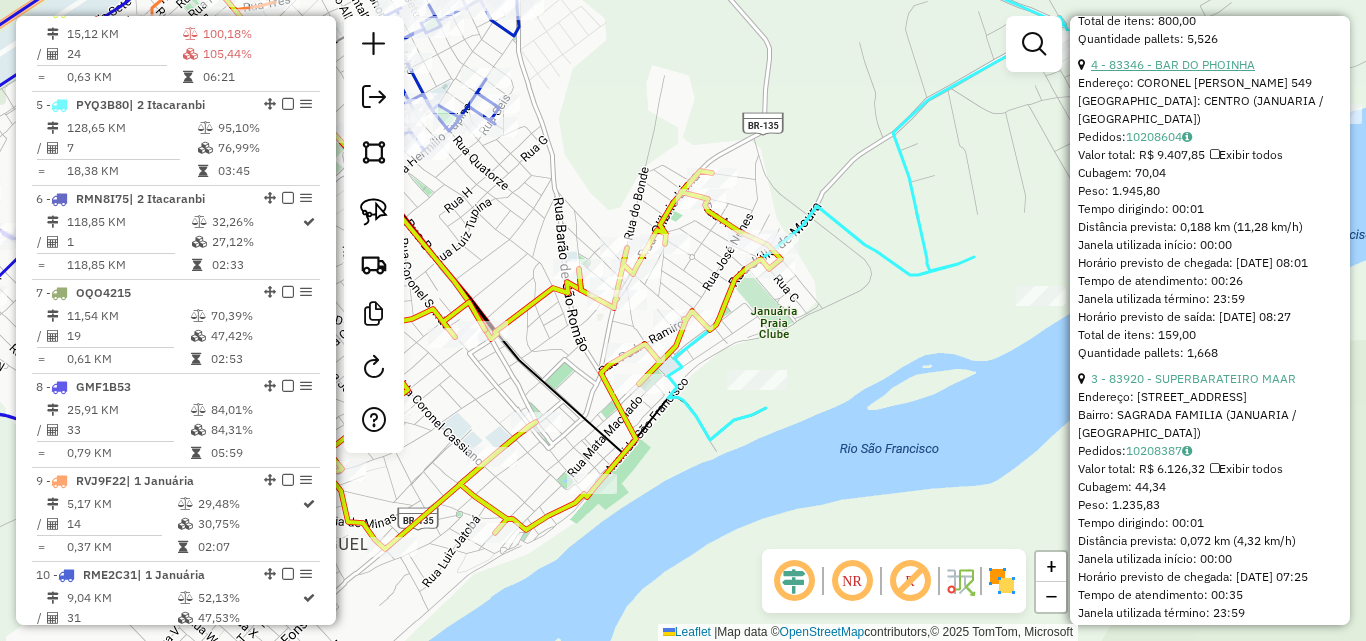 click on "4 - 83346 - BAR DO PHOINHA" at bounding box center (1173, 64) 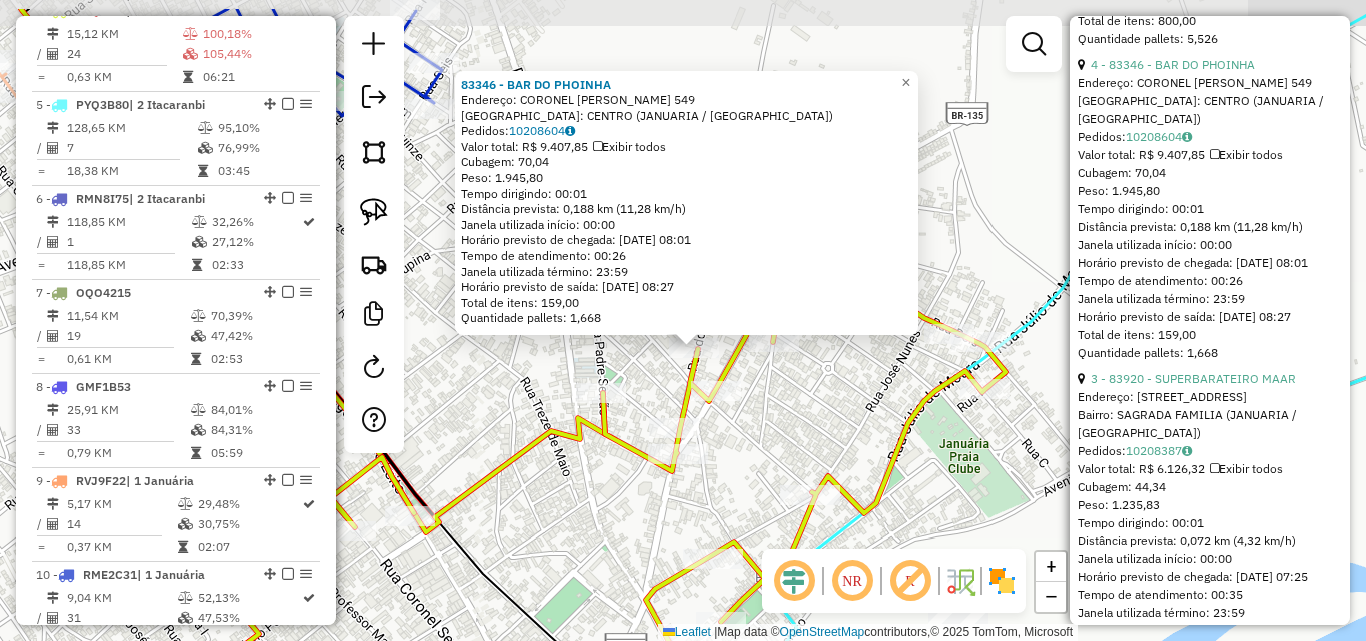 drag, startPoint x: 793, startPoint y: 314, endPoint x: 785, endPoint y: 387, distance: 73.43705 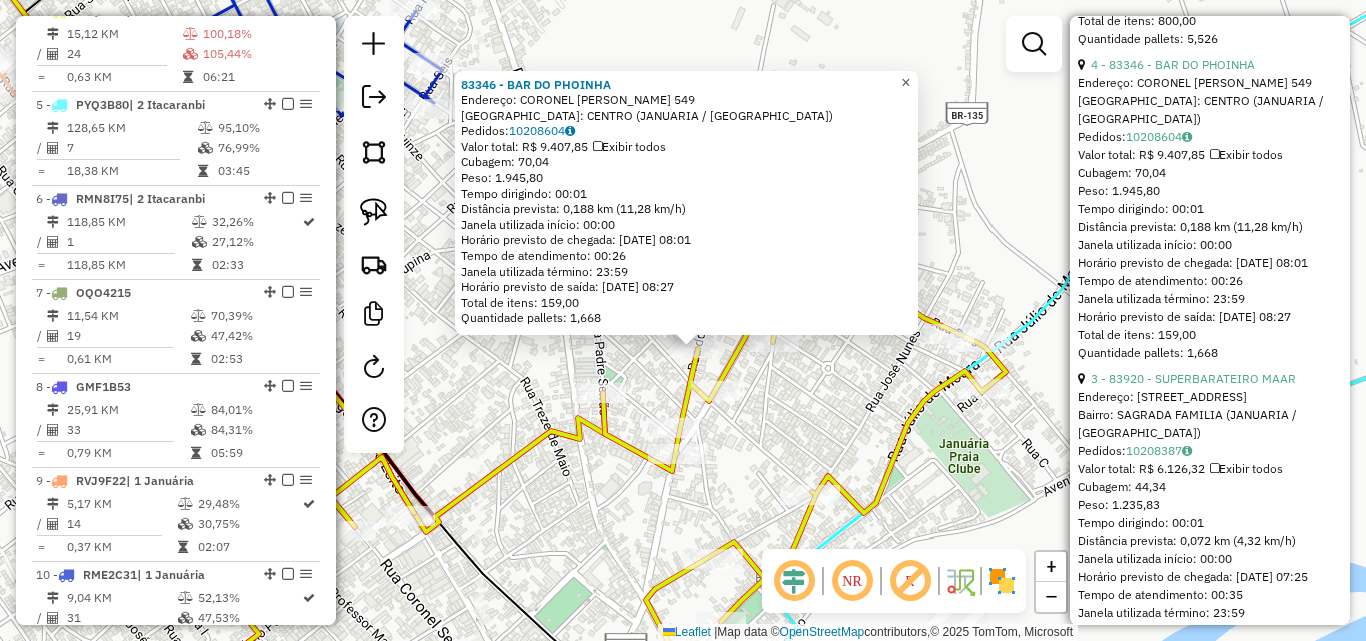 click on "×" 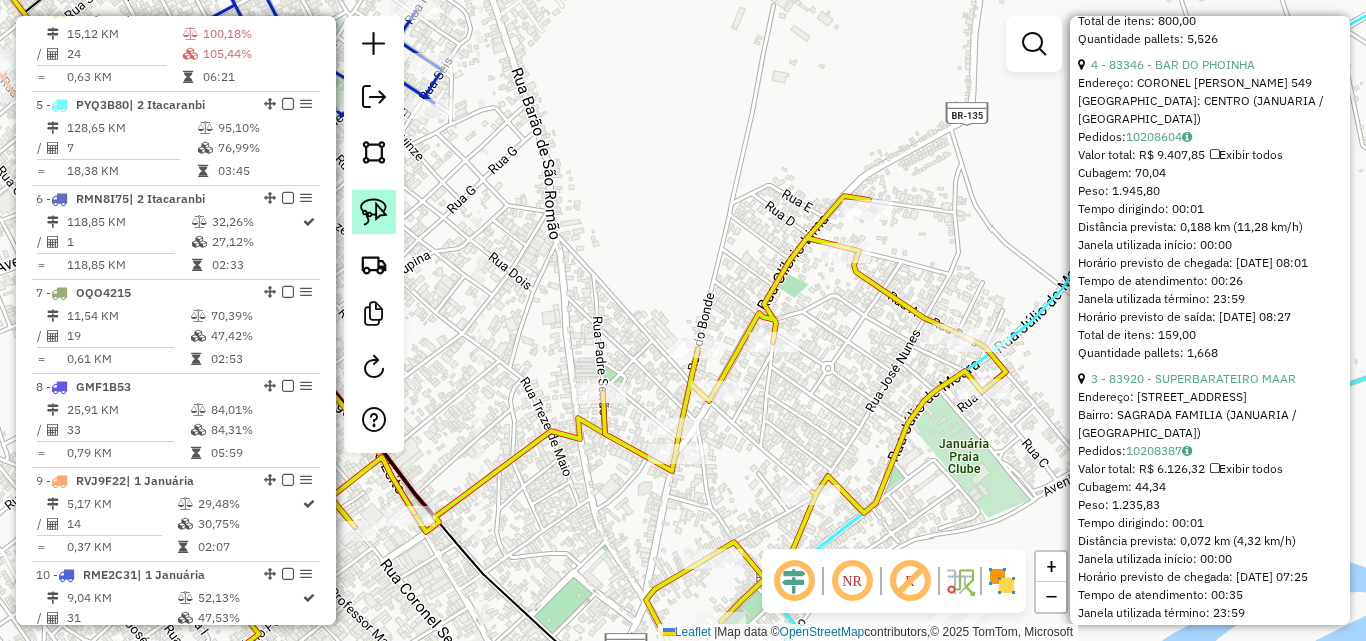 click 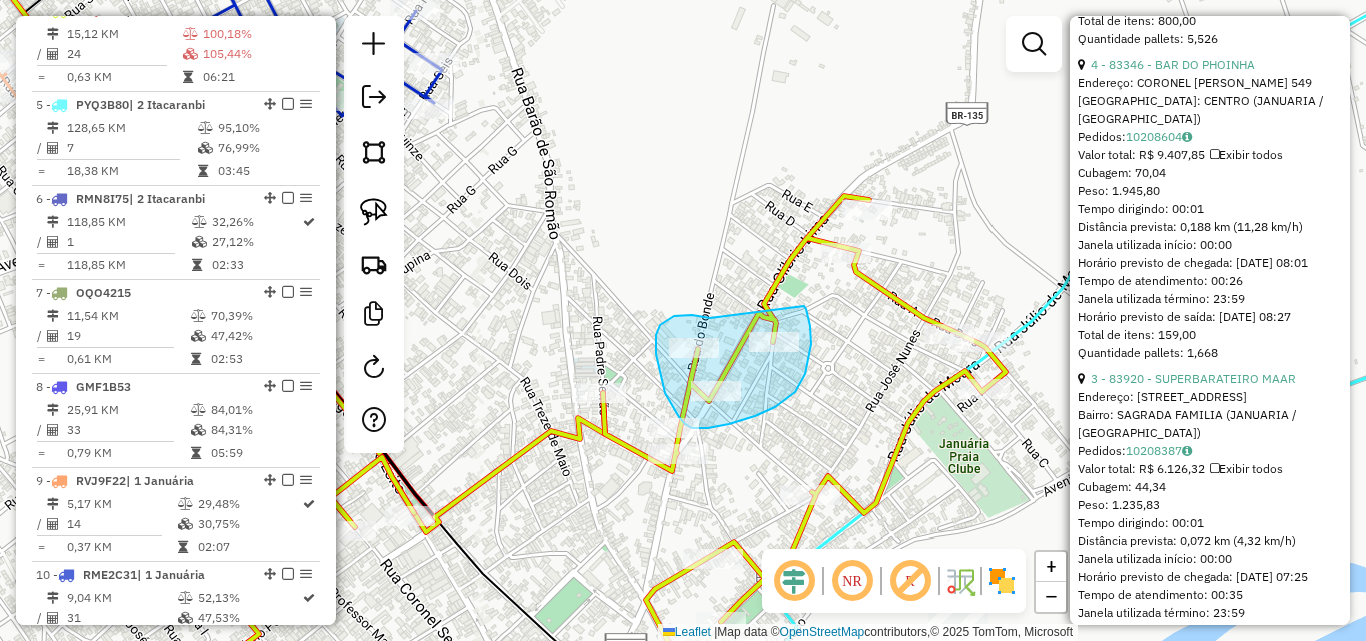drag, startPoint x: 710, startPoint y: 318, endPoint x: 801, endPoint y: 304, distance: 92.070625 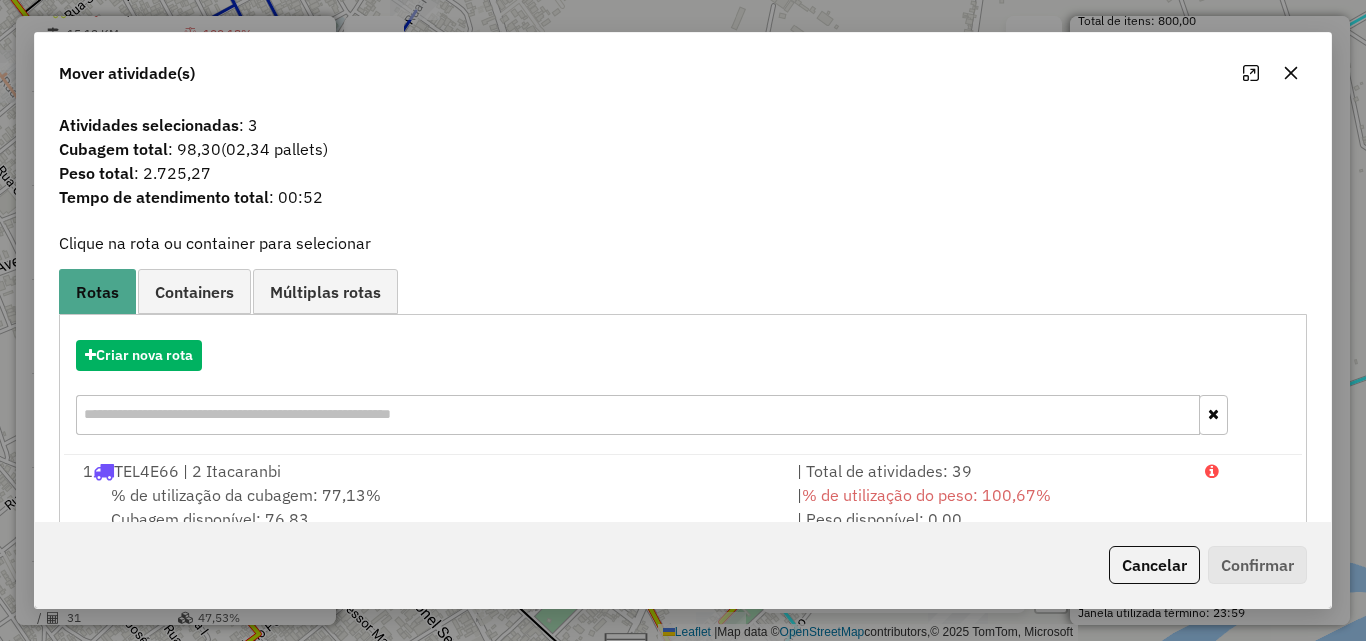 click 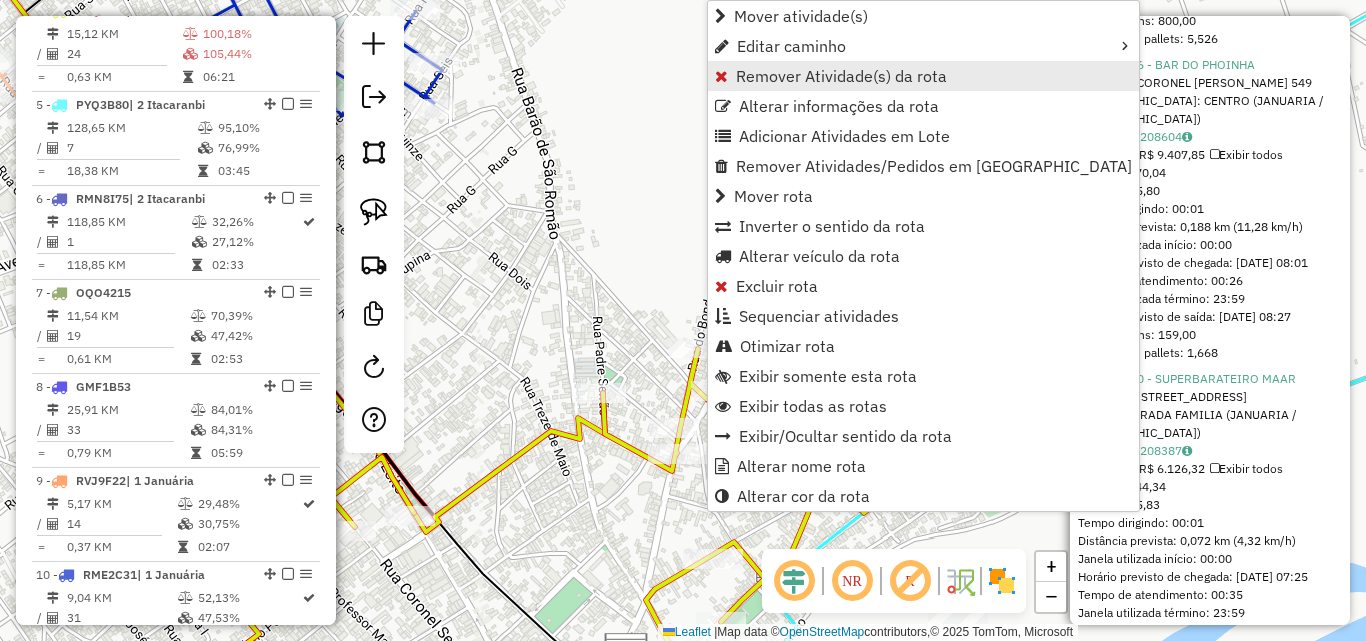 click on "Remover Atividade(s) da rota" at bounding box center [841, 76] 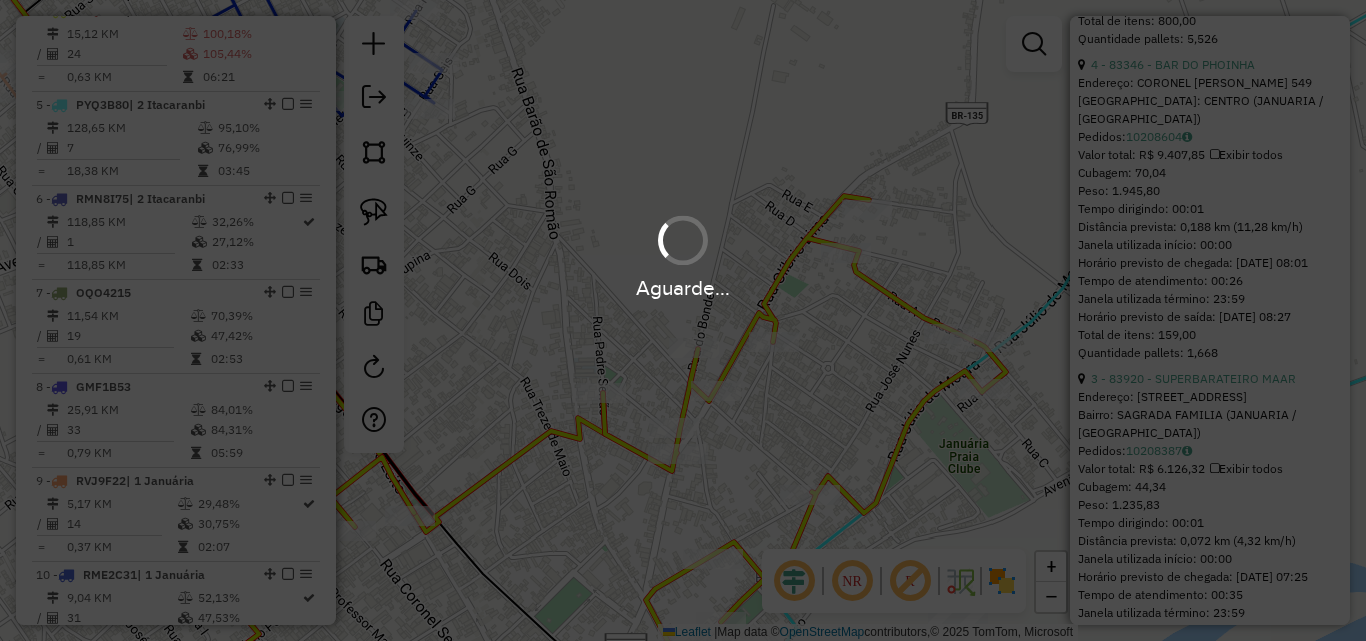 scroll, scrollTop: 1064, scrollLeft: 0, axis: vertical 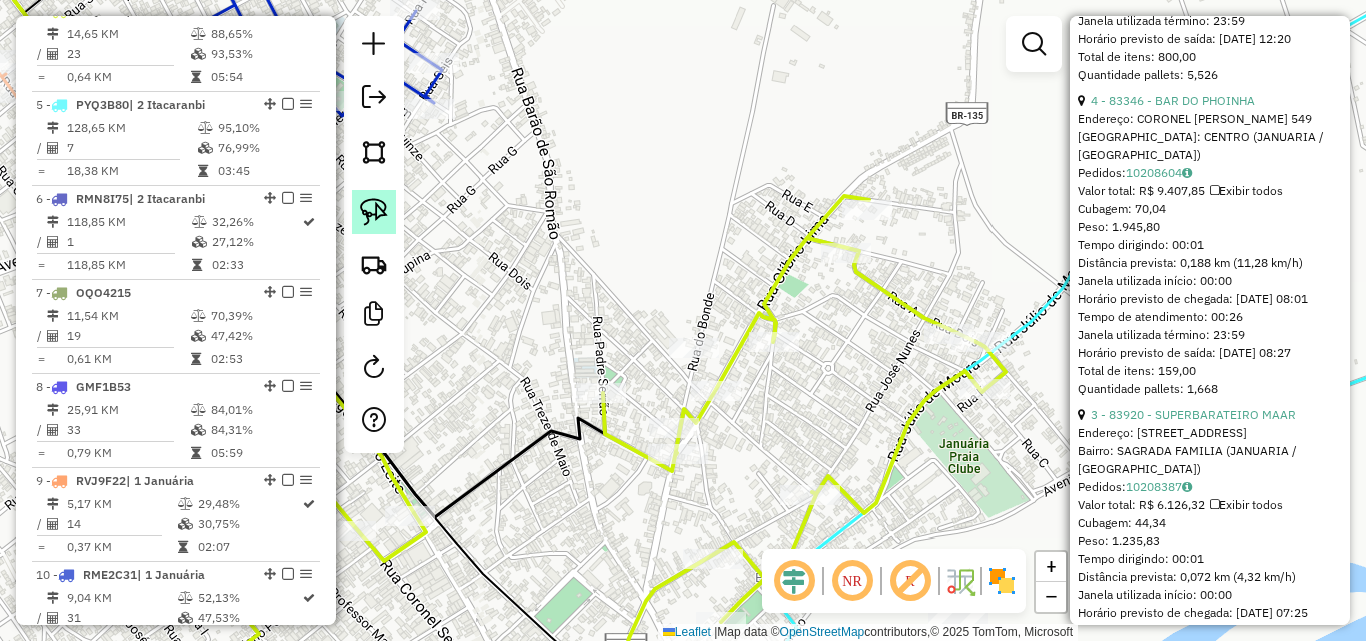 click 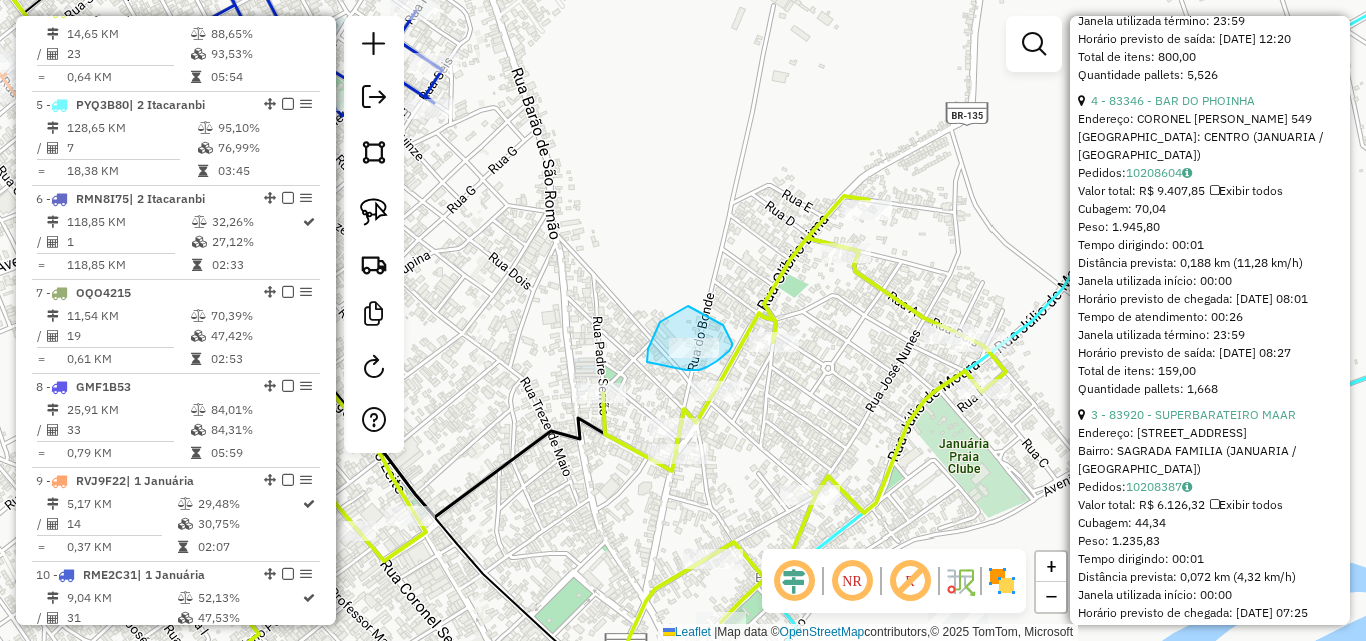 drag, startPoint x: 684, startPoint y: 309, endPoint x: 721, endPoint y: 324, distance: 39.92493 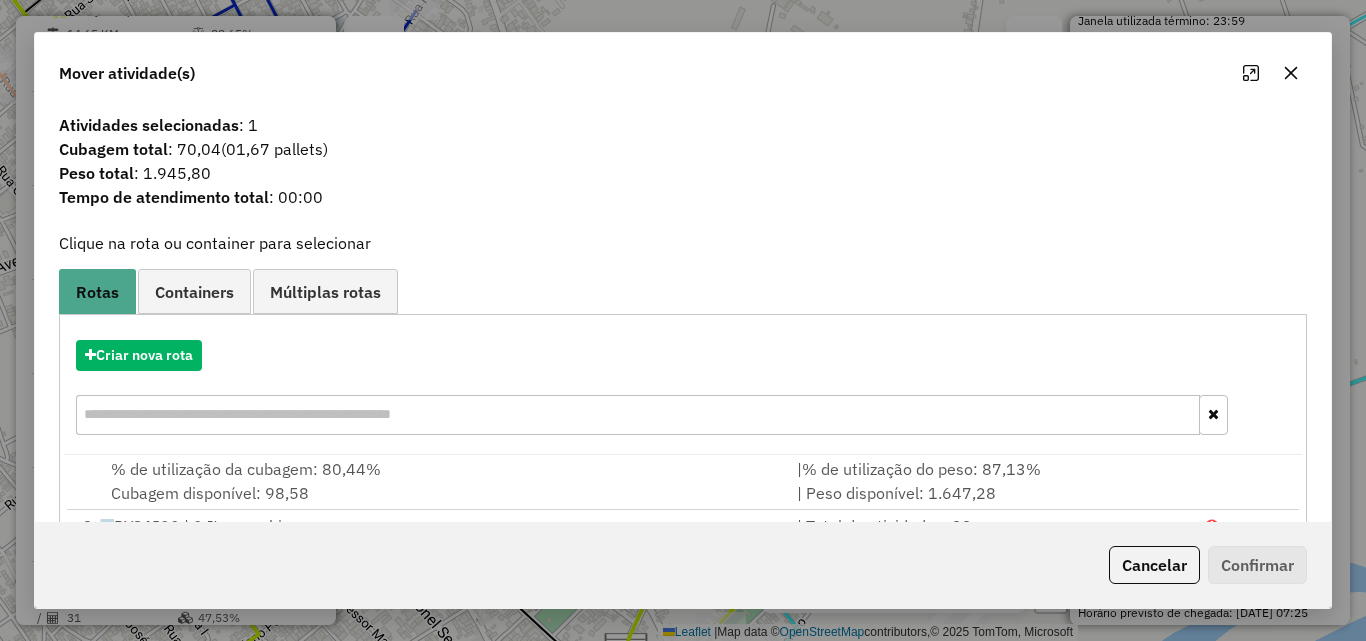 scroll, scrollTop: 300, scrollLeft: 0, axis: vertical 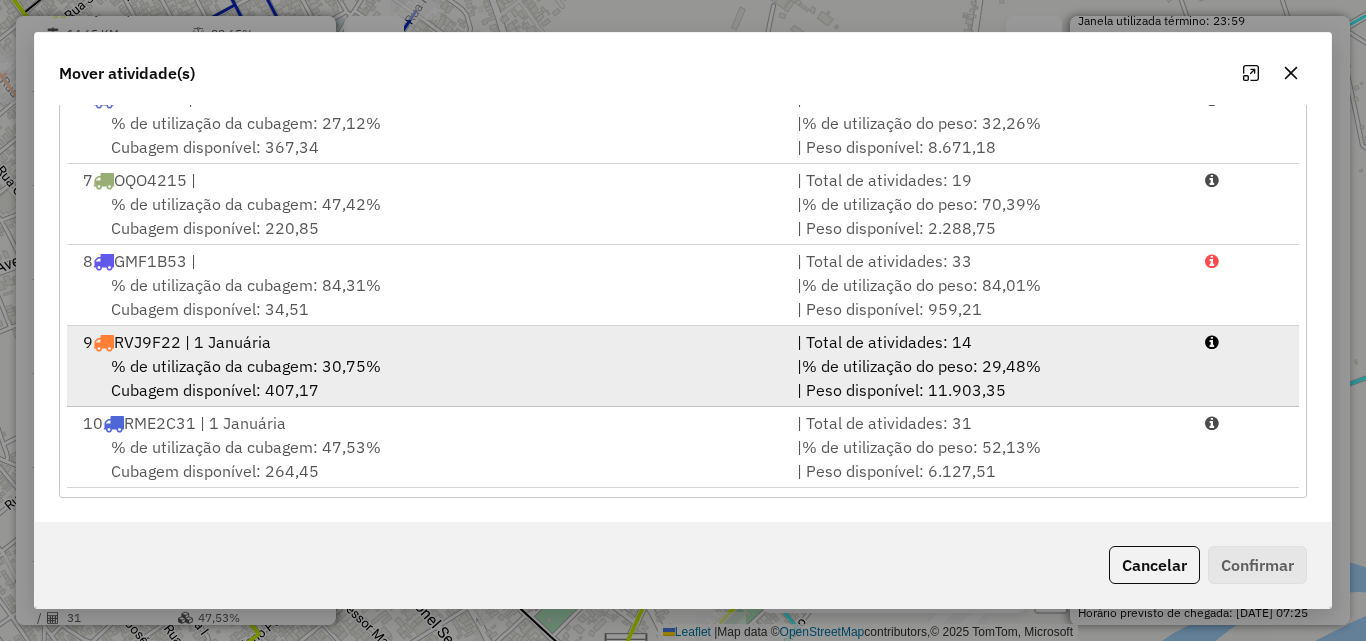 click on "9  RVJ9F22 | 1 Januária" at bounding box center [428, 342] 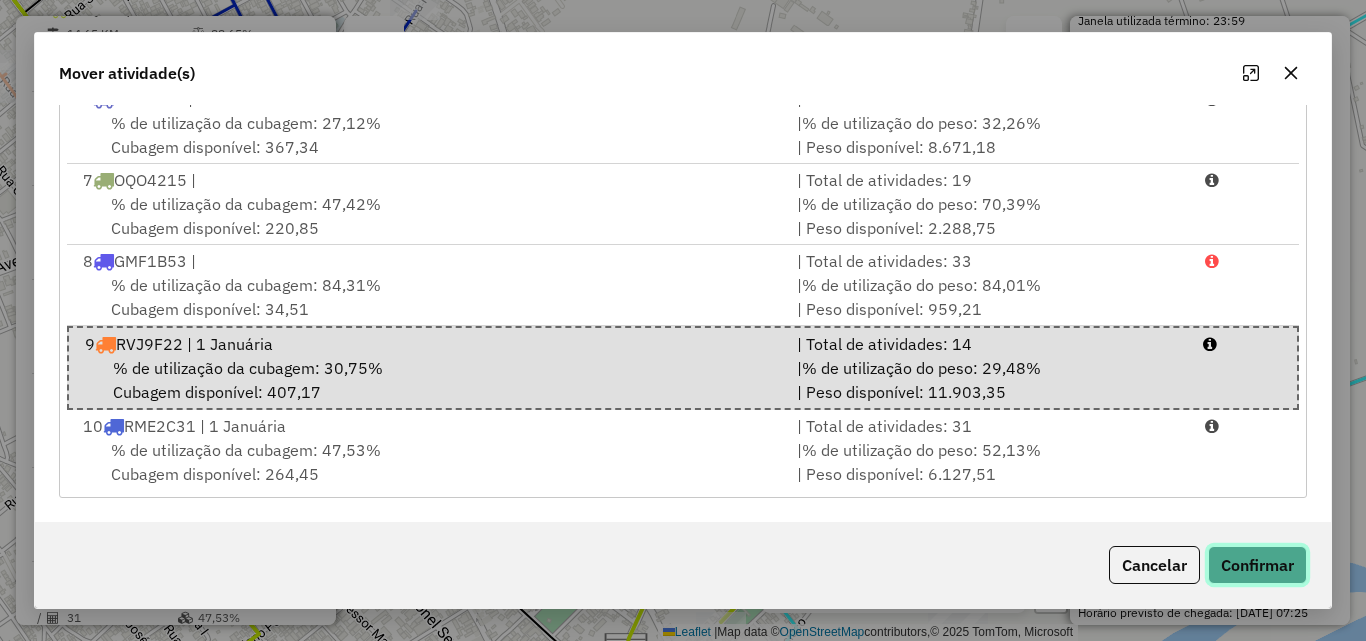 click on "Confirmar" 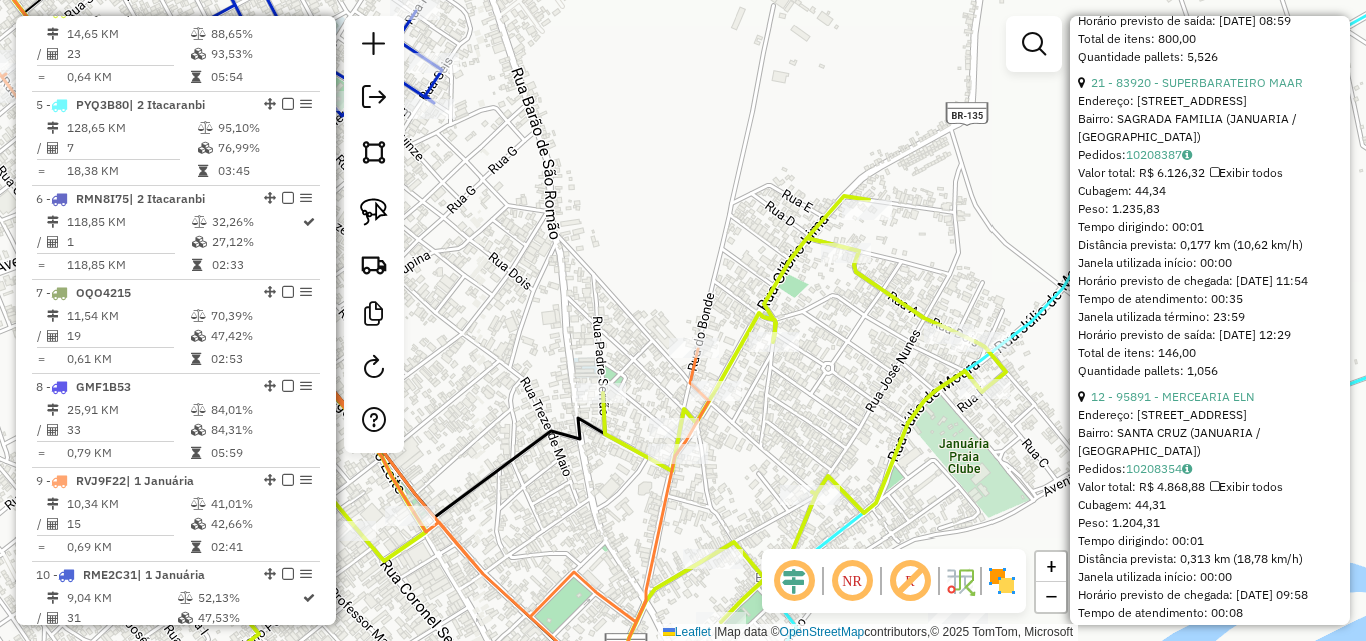 scroll, scrollTop: 0, scrollLeft: 0, axis: both 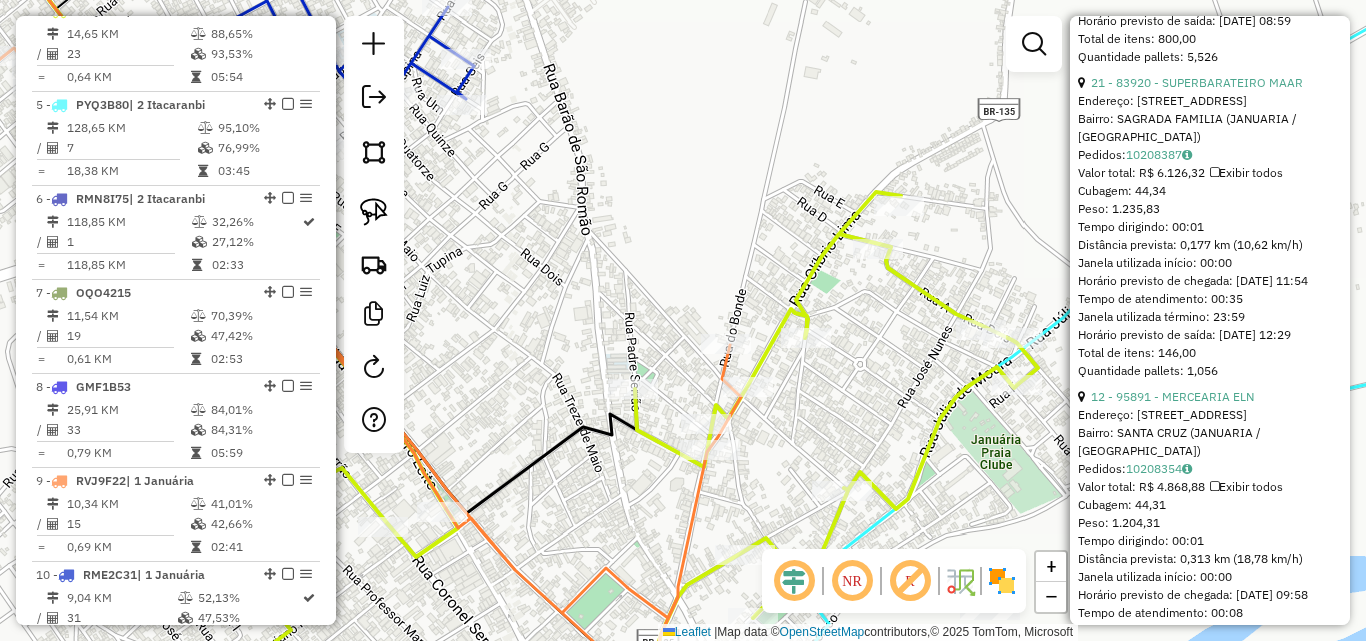 drag, startPoint x: 810, startPoint y: 416, endPoint x: 658, endPoint y: 411, distance: 152.08221 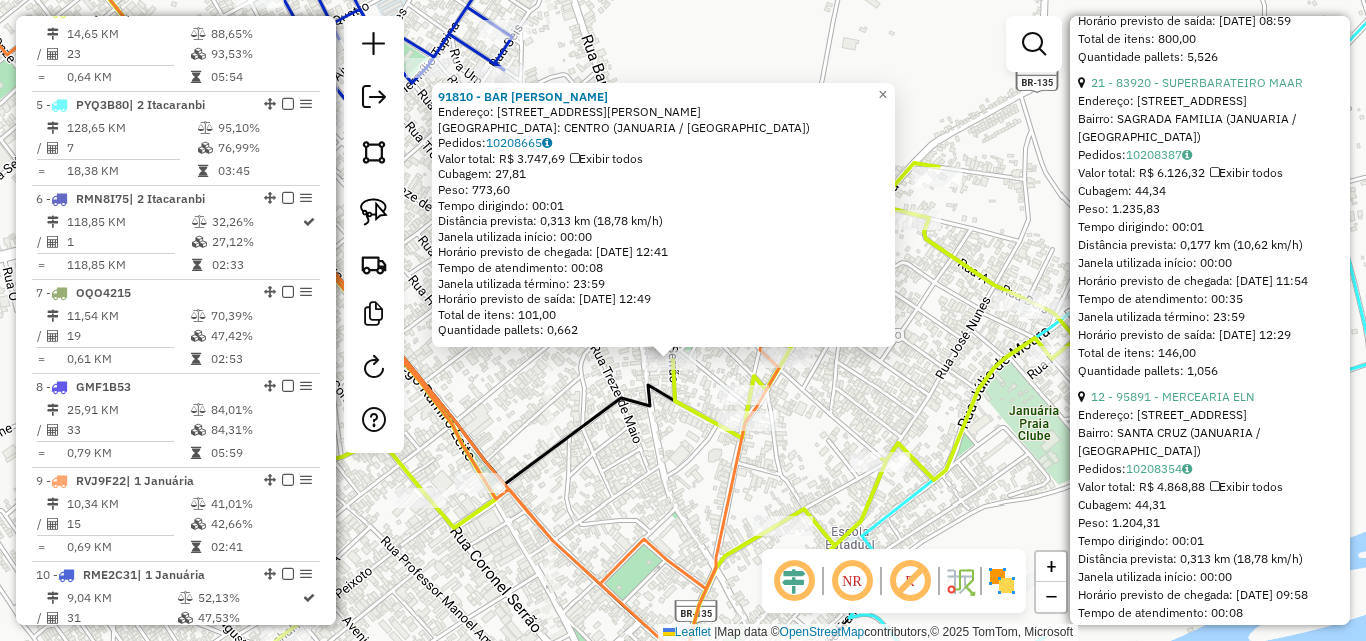 drag, startPoint x: 664, startPoint y: 412, endPoint x: 643, endPoint y: 468, distance: 59.808025 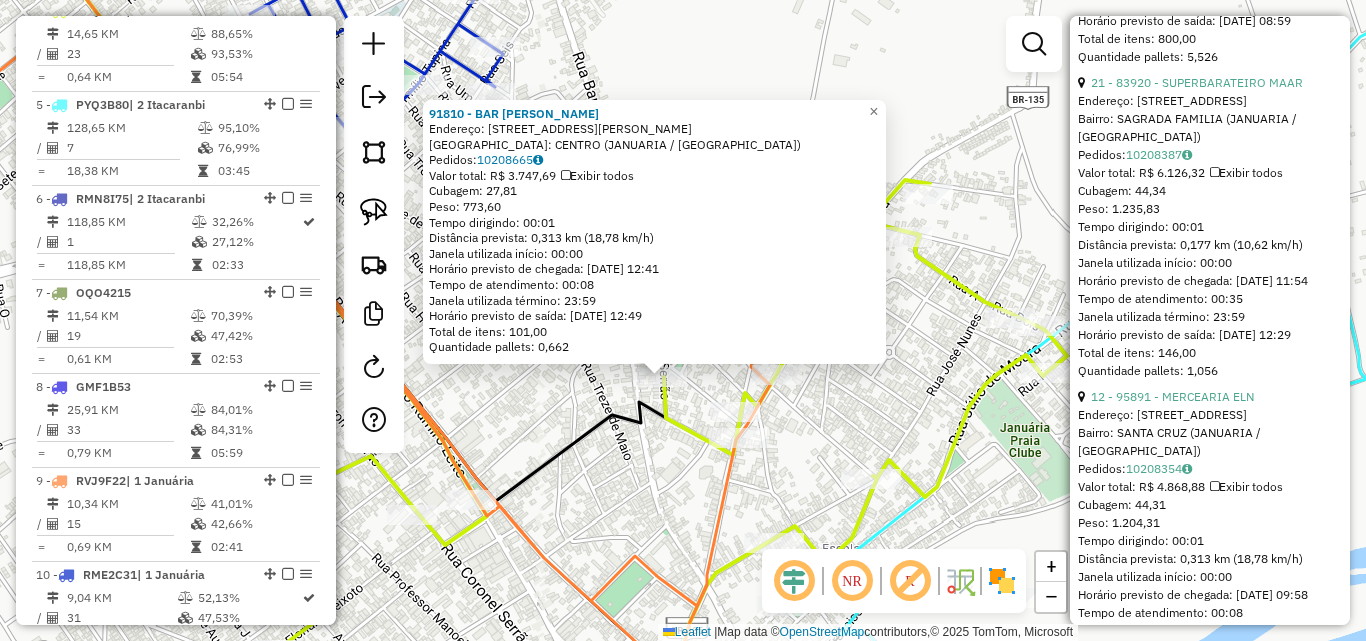 click on "91810 - BAR [PERSON_NAME]  Endereço: R   PADRE [PERSON_NAME], 64   Bairro: [GEOGRAPHIC_DATA] (JANUARIA / [GEOGRAPHIC_DATA])   Pedidos:  10208665   Valor total: R$ 3.747,69   Exibir todos   Cubagem: 27,81  Peso: 773,60  Tempo dirigindo: 00:01   Distância prevista: 0,313 km (18,78 km/h)   [GEOGRAPHIC_DATA] utilizada início: 00:00   Horário previsto de chegada: [DATE] 12:41   Tempo de atendimento: 00:08   Janela utilizada término: 23:59   Horário previsto de saída: [DATE] 12:49   Total de itens: 101,00   Quantidade pallets: 0,662  × Janela de atendimento Grade de atendimento Capacidade Transportadoras Veículos Cliente Pedidos  Rotas Selecione os dias de semana para filtrar as janelas de atendimento  Seg   Ter   Qua   Qui   Sex   Sáb   Dom  Informe o período da janela de atendimento: De: Até:  Filtrar exatamente a janela do cliente  Considerar janela de atendimento padrão  Selecione os dias de semana para filtrar as grades de atendimento  Seg   Ter   Qua   Qui   Sex   Sáb   Dom   Considerar clientes sem dia de atendimento cadastrado +" 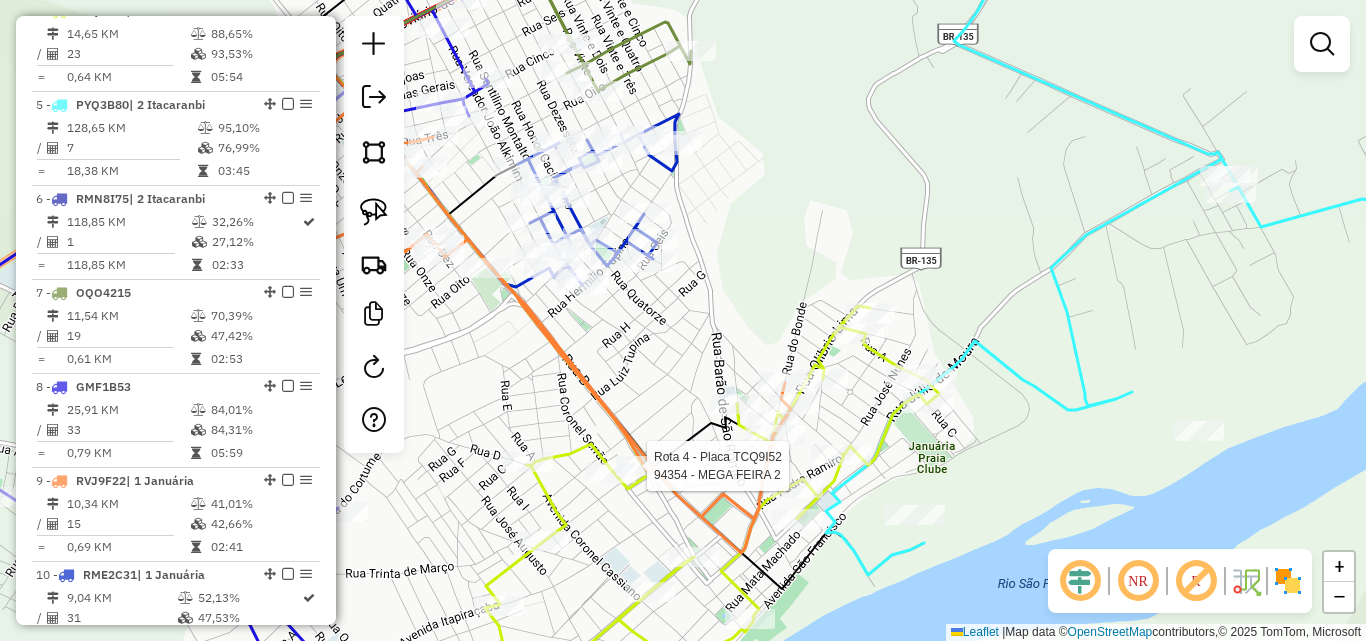select on "*********" 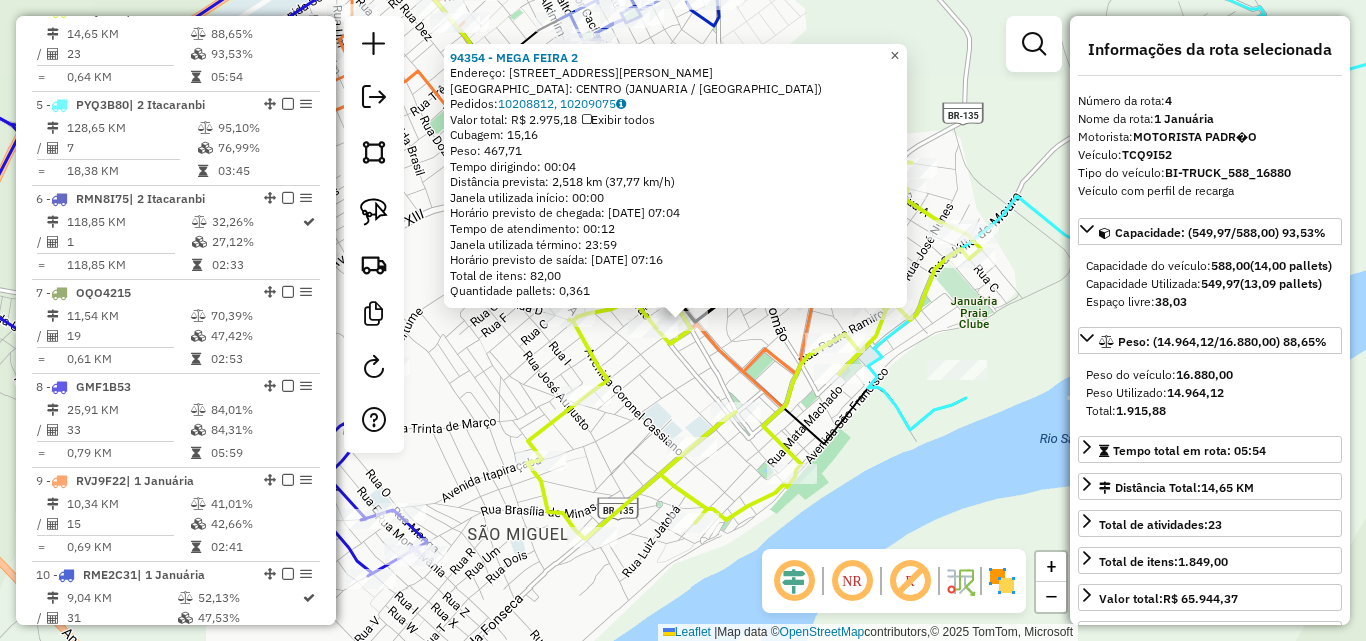 click on "×" 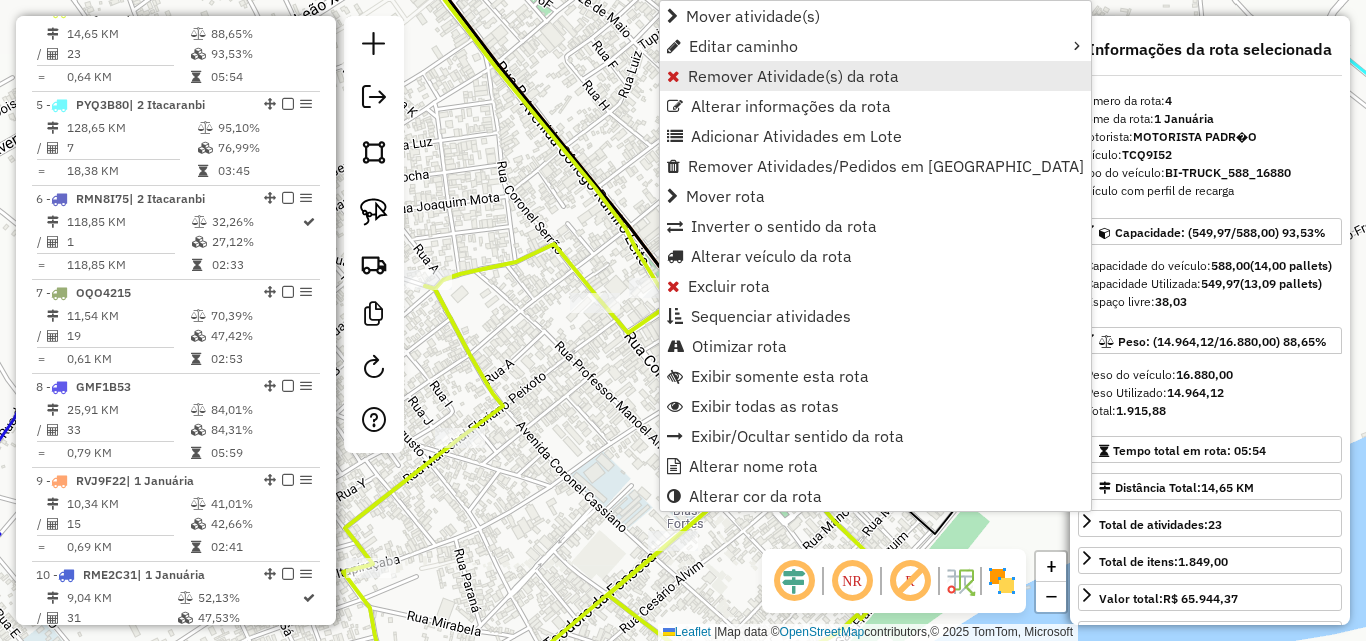 click on "Remover Atividade(s) da rota" at bounding box center (793, 76) 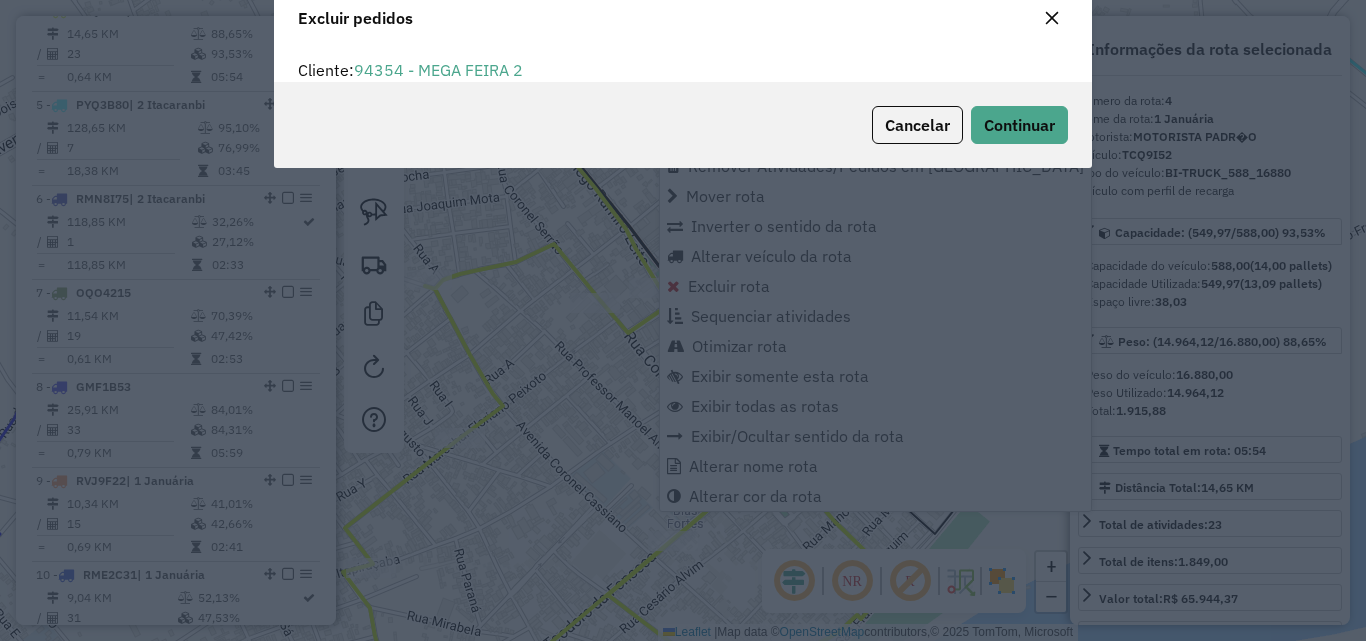 scroll, scrollTop: 12, scrollLeft: 6, axis: both 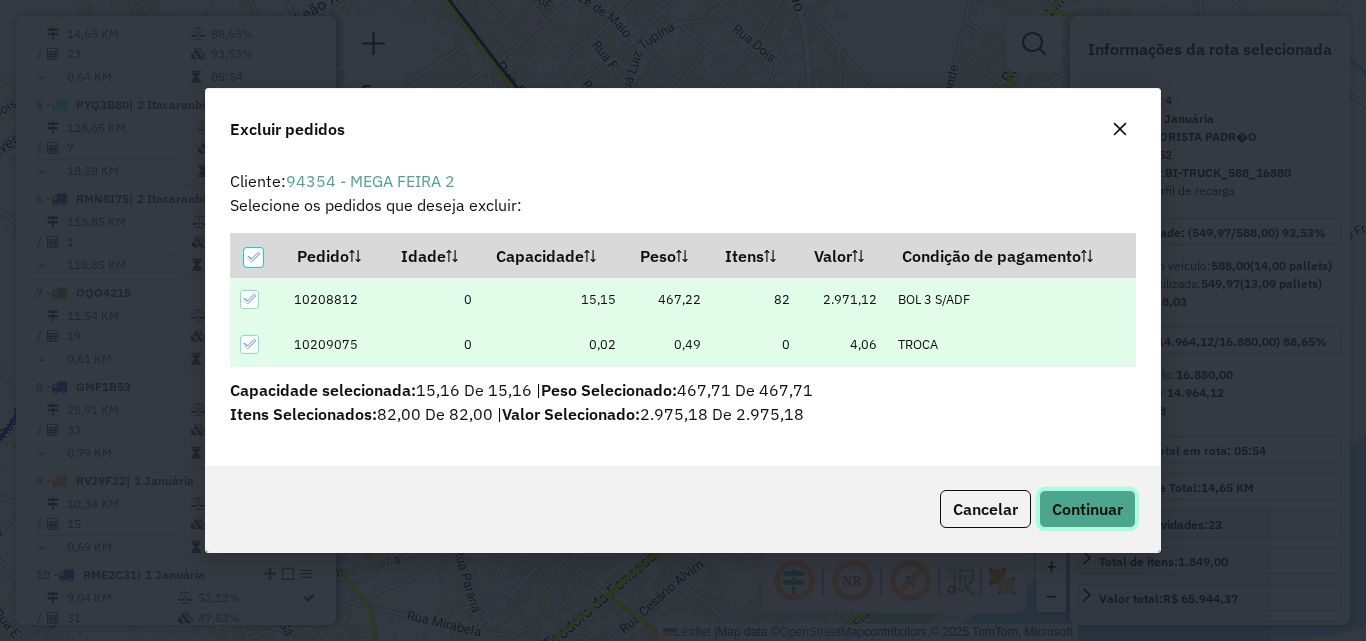 click on "Continuar" 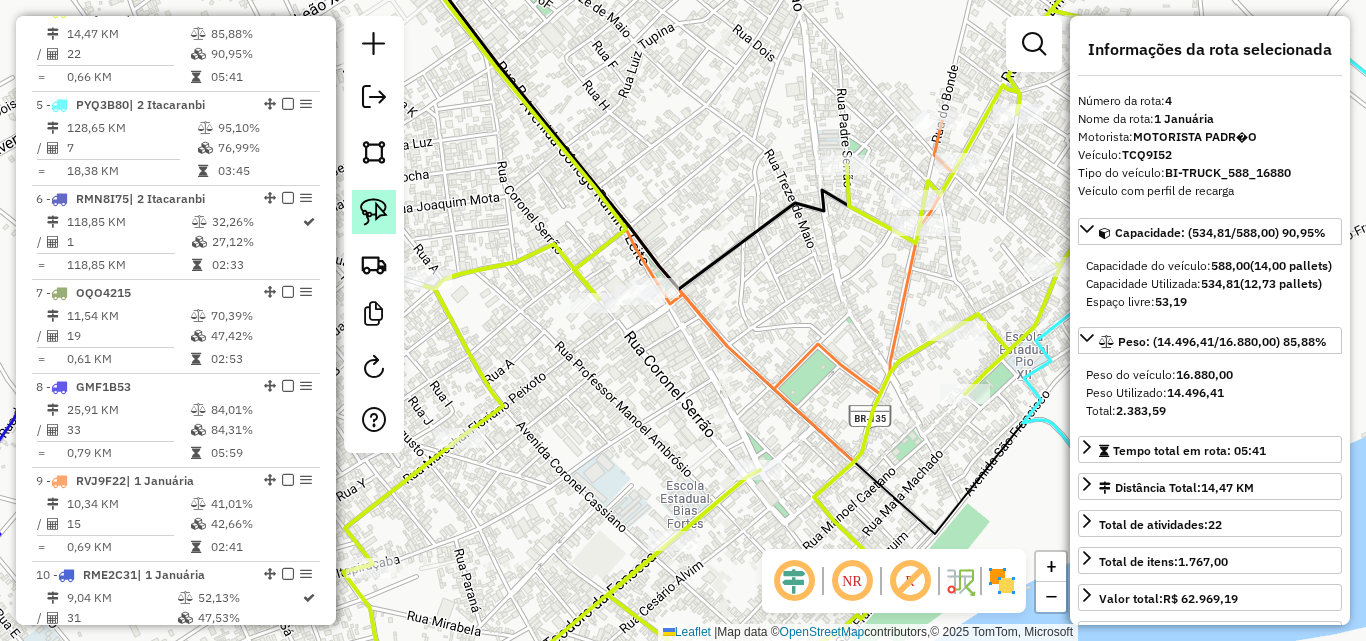 click 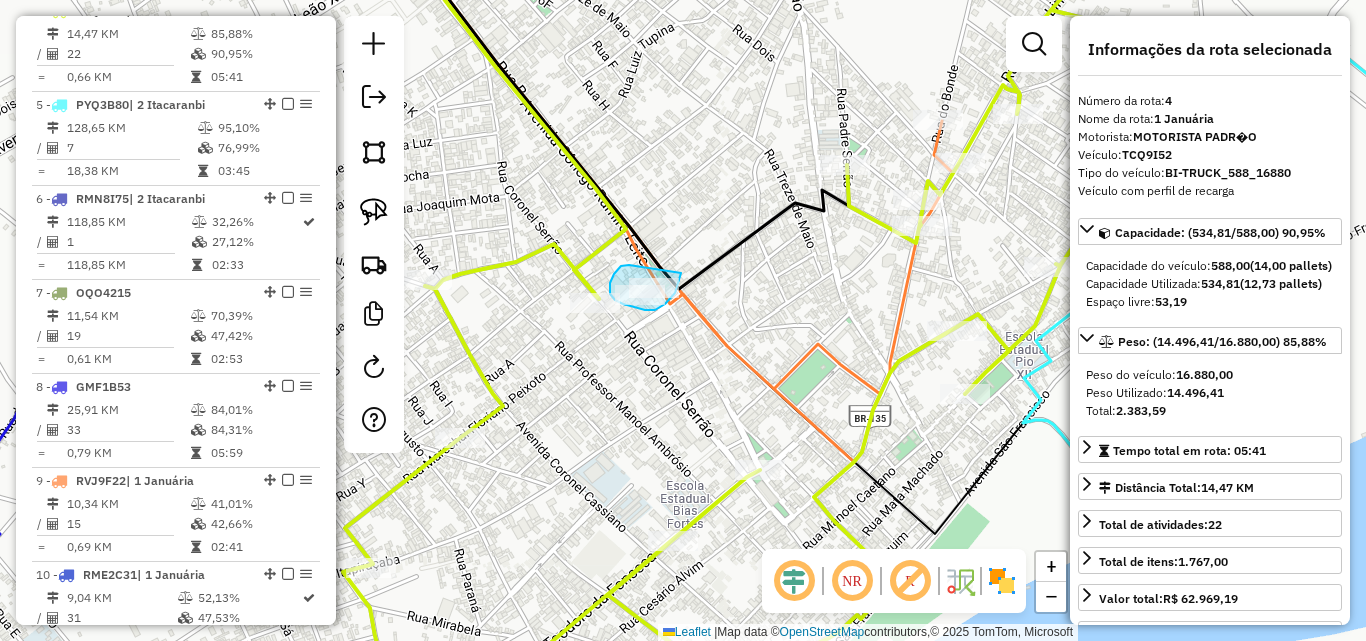 drag, startPoint x: 629, startPoint y: 265, endPoint x: 681, endPoint y: 267, distance: 52.03845 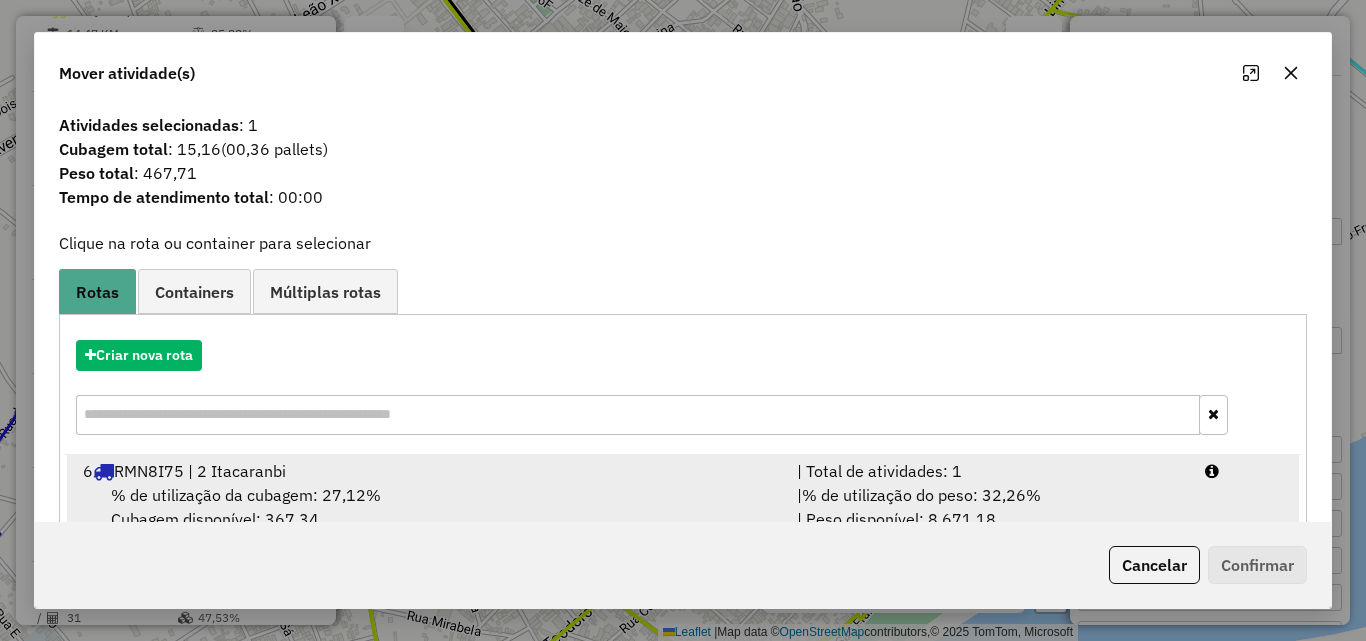 scroll, scrollTop: 410, scrollLeft: 0, axis: vertical 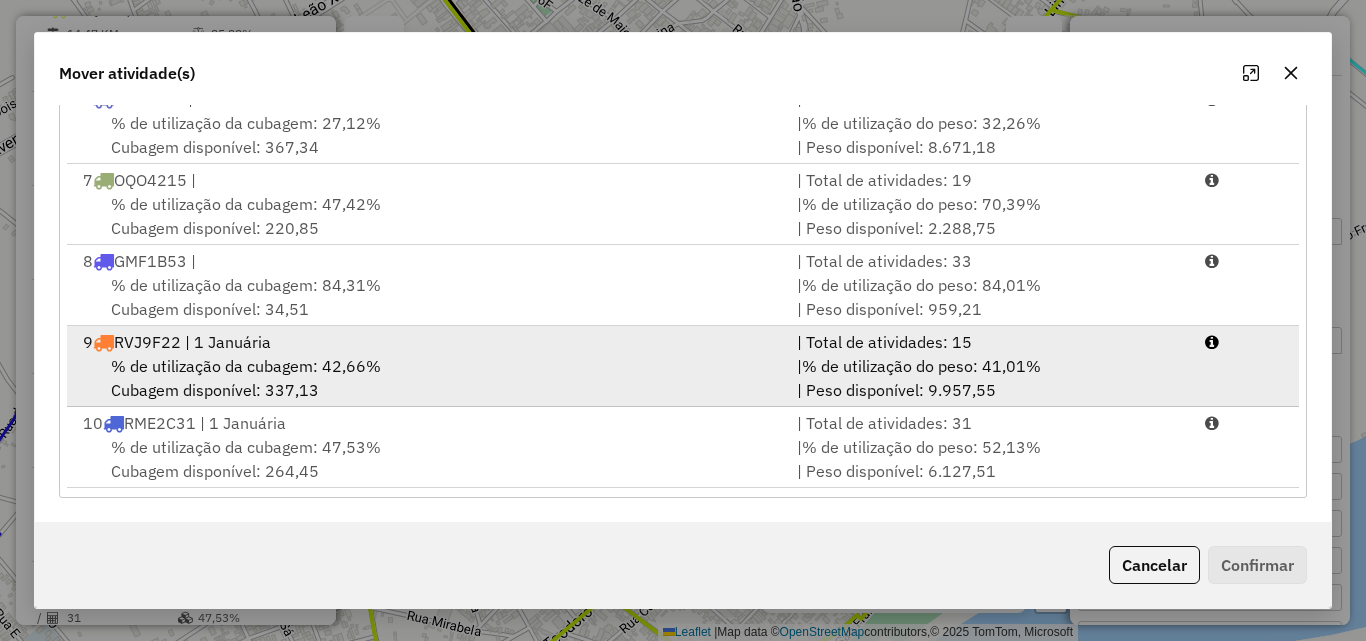 click on "% de utilização da cubagem: 42,66%  Cubagem disponível: 337,13" at bounding box center (428, 378) 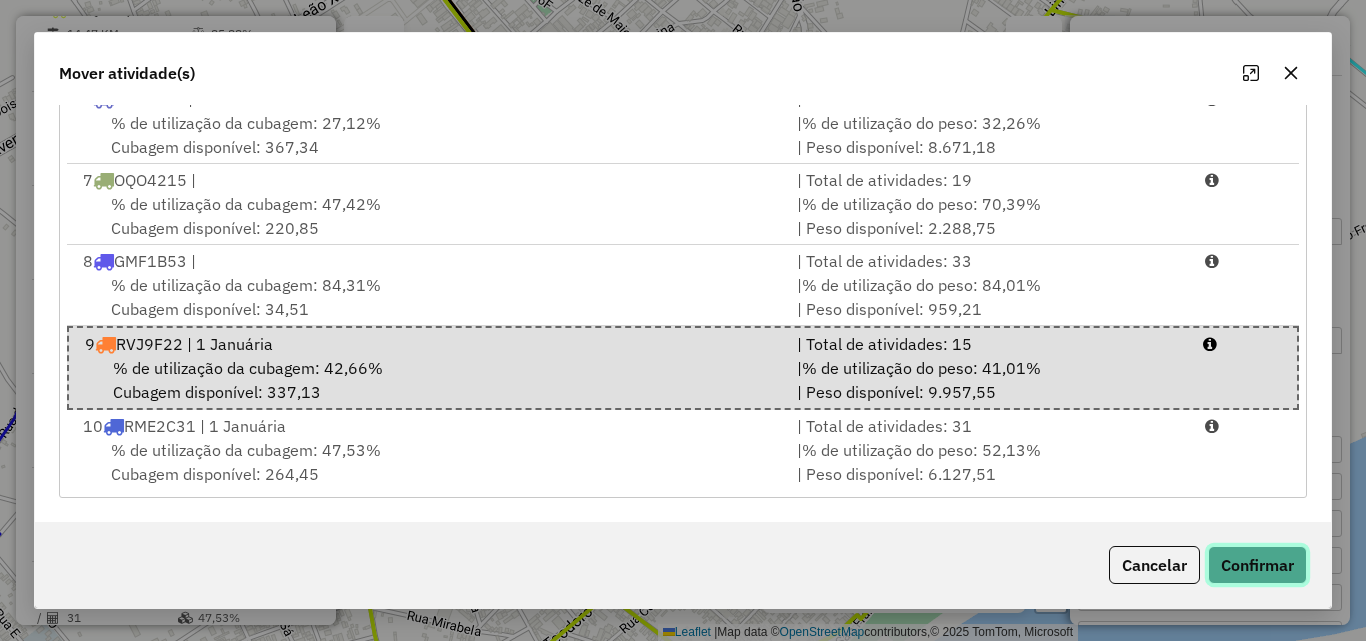 click on "Confirmar" 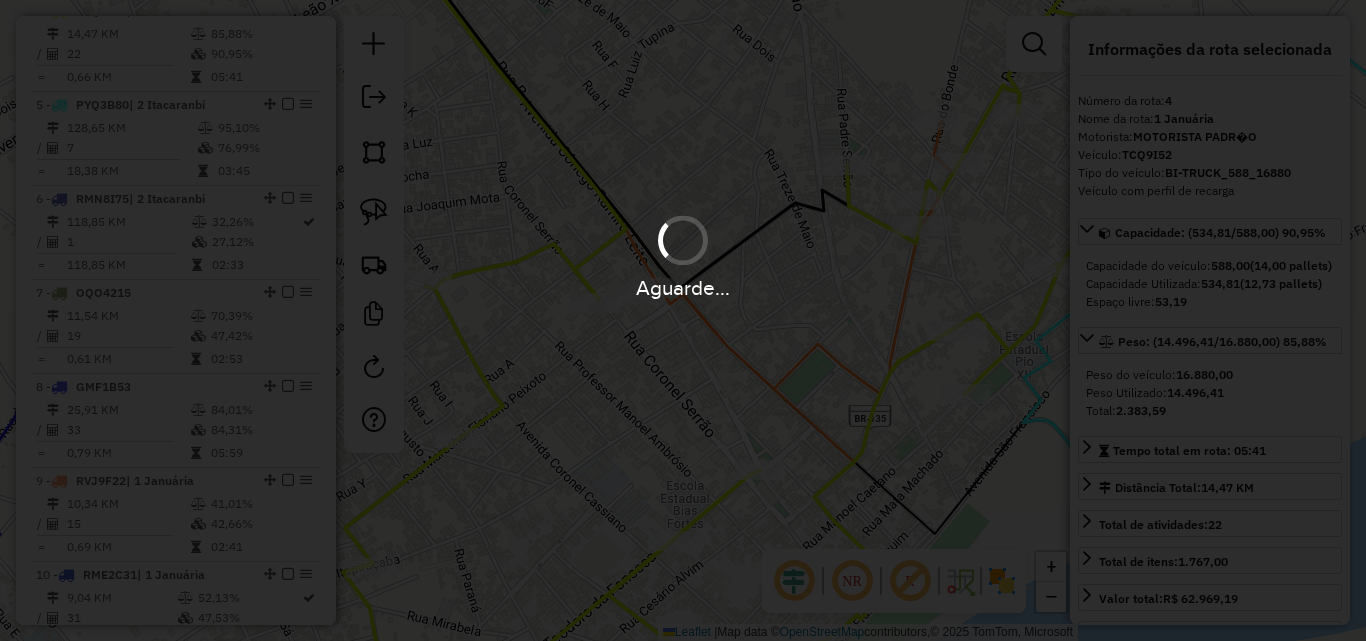 scroll, scrollTop: 0, scrollLeft: 0, axis: both 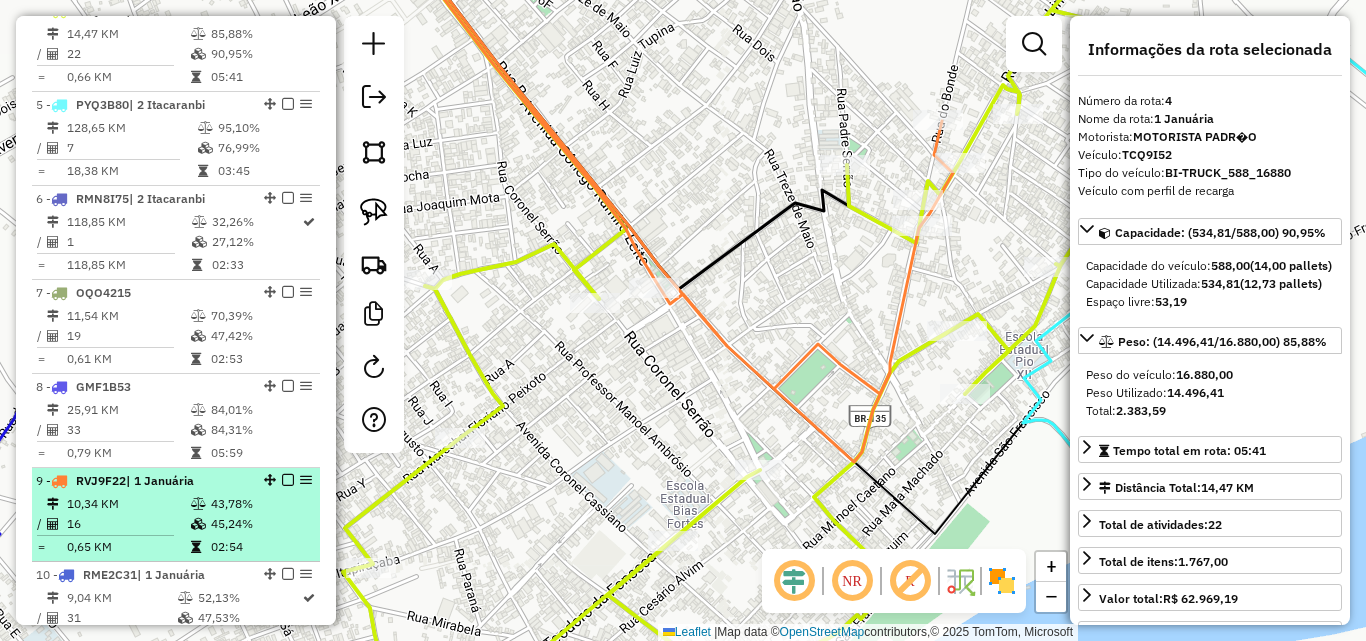 click on "16" at bounding box center [128, 524] 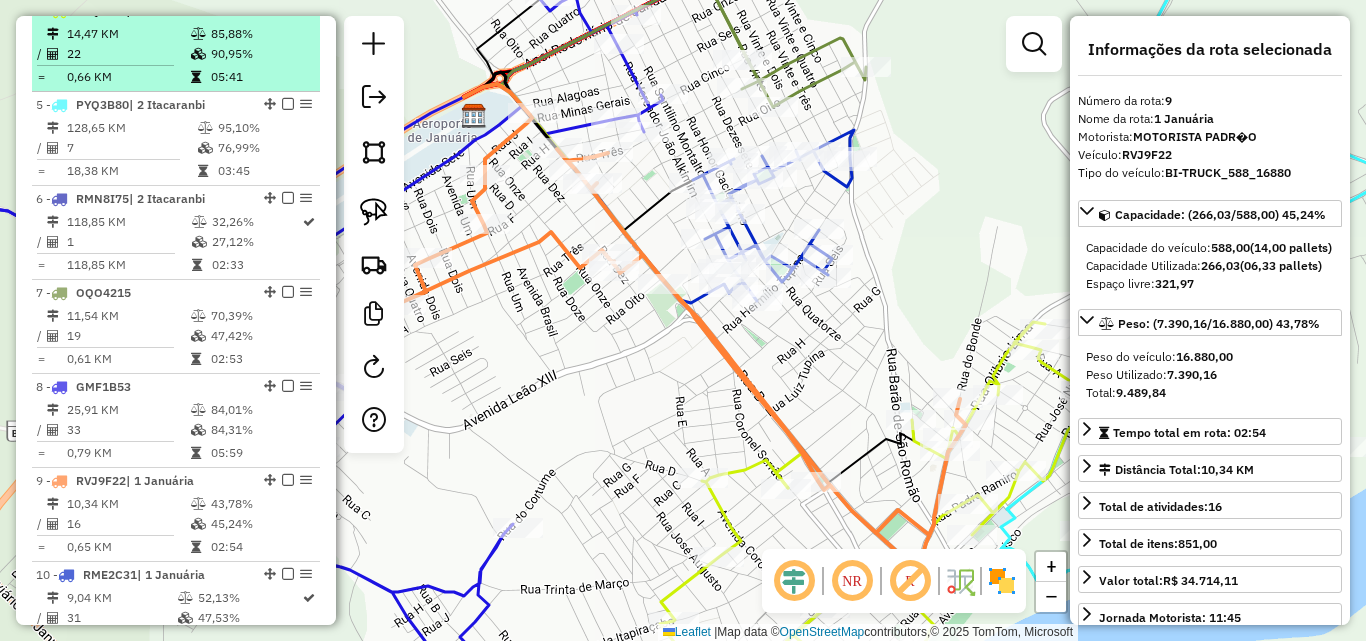 click on "22" at bounding box center (128, 54) 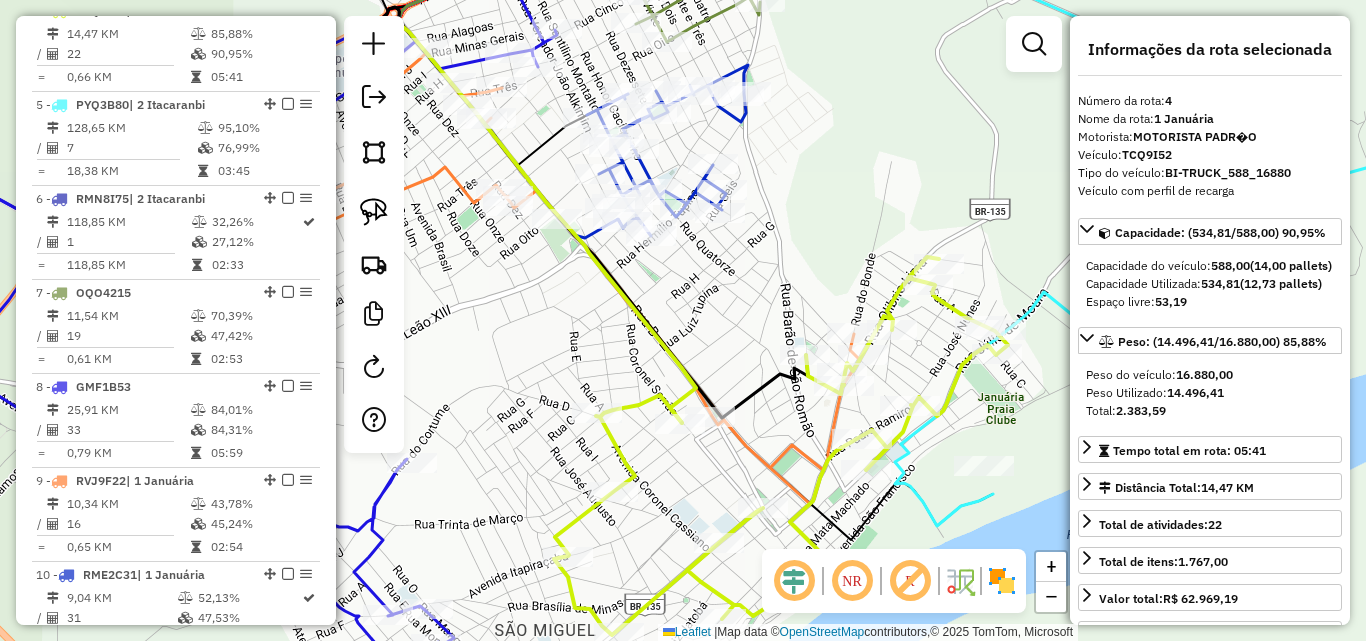 click on "Janela de atendimento Grade de atendimento Capacidade Transportadoras Veículos Cliente Pedidos  Rotas Selecione os dias de semana para filtrar as janelas de atendimento  Seg   Ter   Qua   Qui   Sex   Sáb   Dom  Informe o período da janela de atendimento: De: Até:  Filtrar exatamente a janela do cliente  Considerar janela de atendimento padrão  Selecione os dias de semana para filtrar as grades de atendimento  Seg   Ter   Qua   Qui   Sex   Sáb   Dom   Considerar clientes sem dia de atendimento cadastrado  Clientes fora do dia de atendimento selecionado Filtrar as atividades entre os valores definidos abaixo:  Peso mínimo:   Peso máximo:   Cubagem mínima:   Cubagem máxima:   De:   Até:  Filtrar as atividades entre o tempo de atendimento definido abaixo:  De:   Até:   Considerar capacidade total dos clientes não roteirizados Transportadora: Selecione um ou mais itens Tipo de veículo: Selecione um ou mais itens Veículo: Selecione um ou mais itens Motorista: Selecione um ou mais itens Nome: Rótulo:" 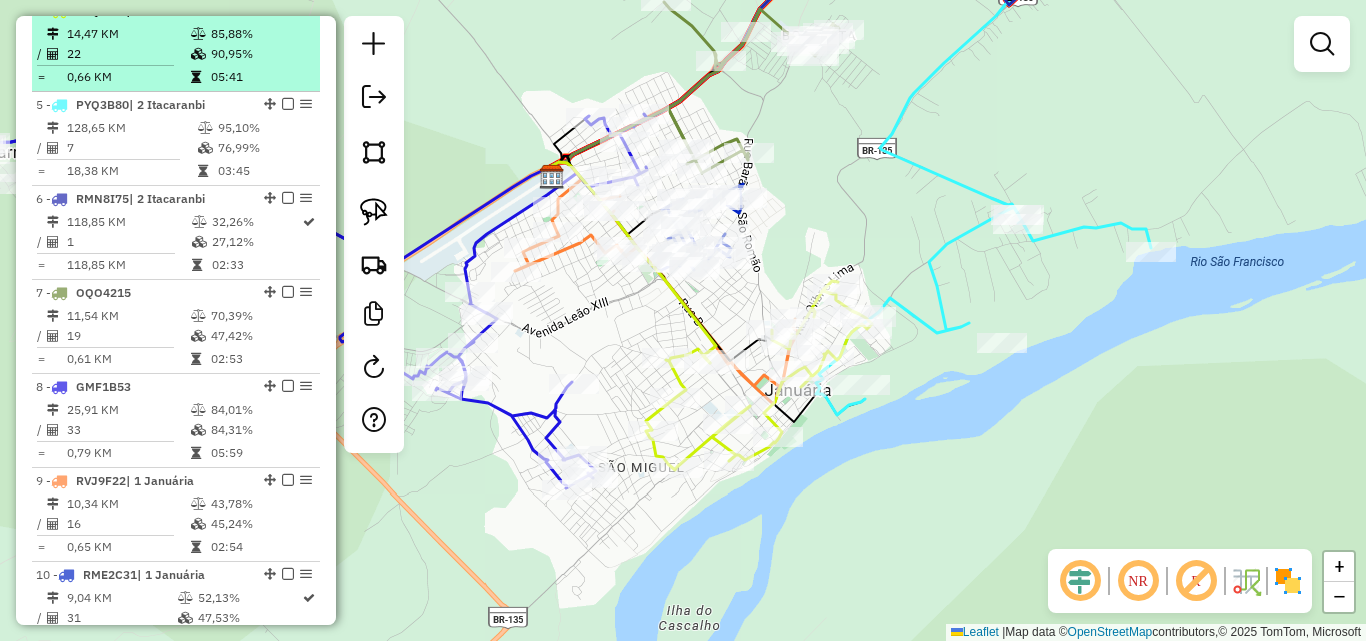 click on "14,47 KM" at bounding box center (128, 34) 